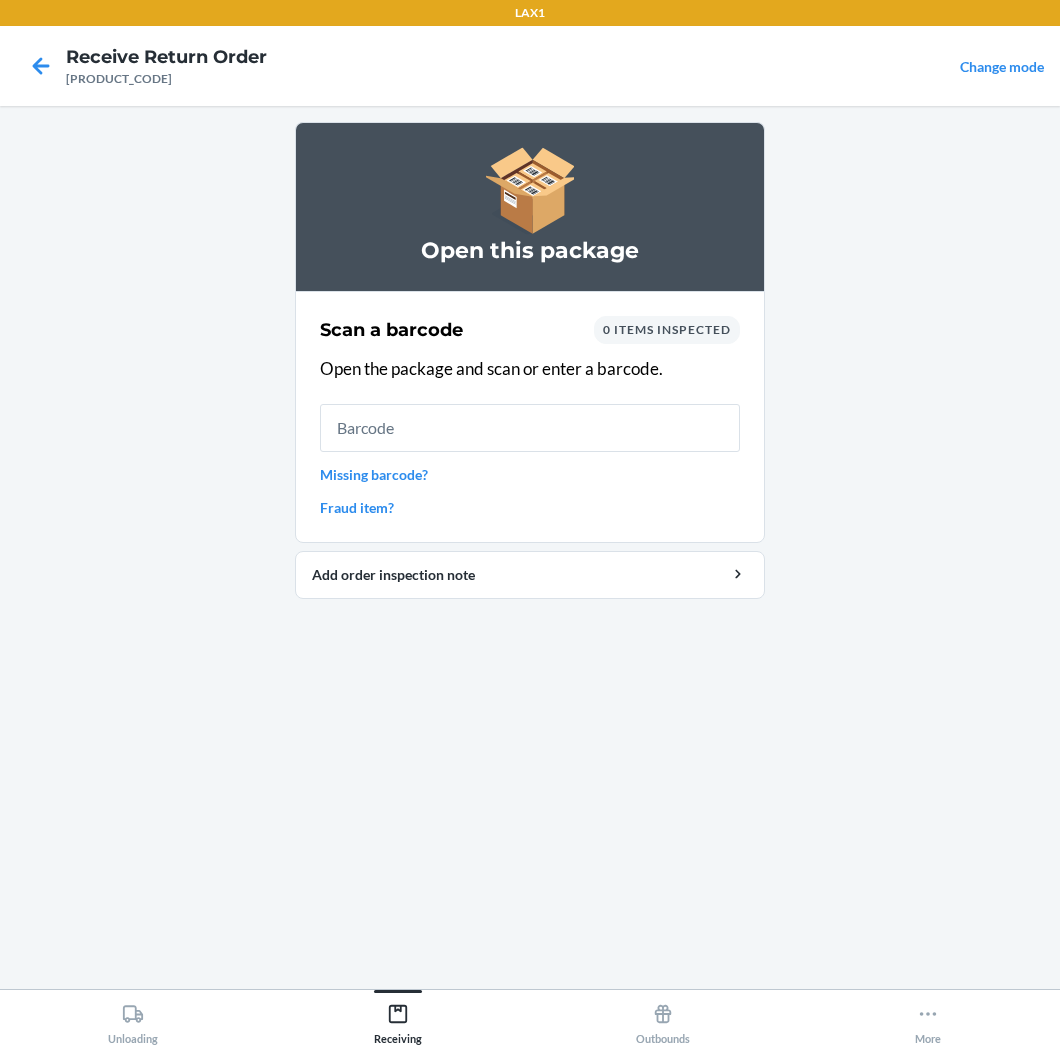 scroll, scrollTop: 0, scrollLeft: 0, axis: both 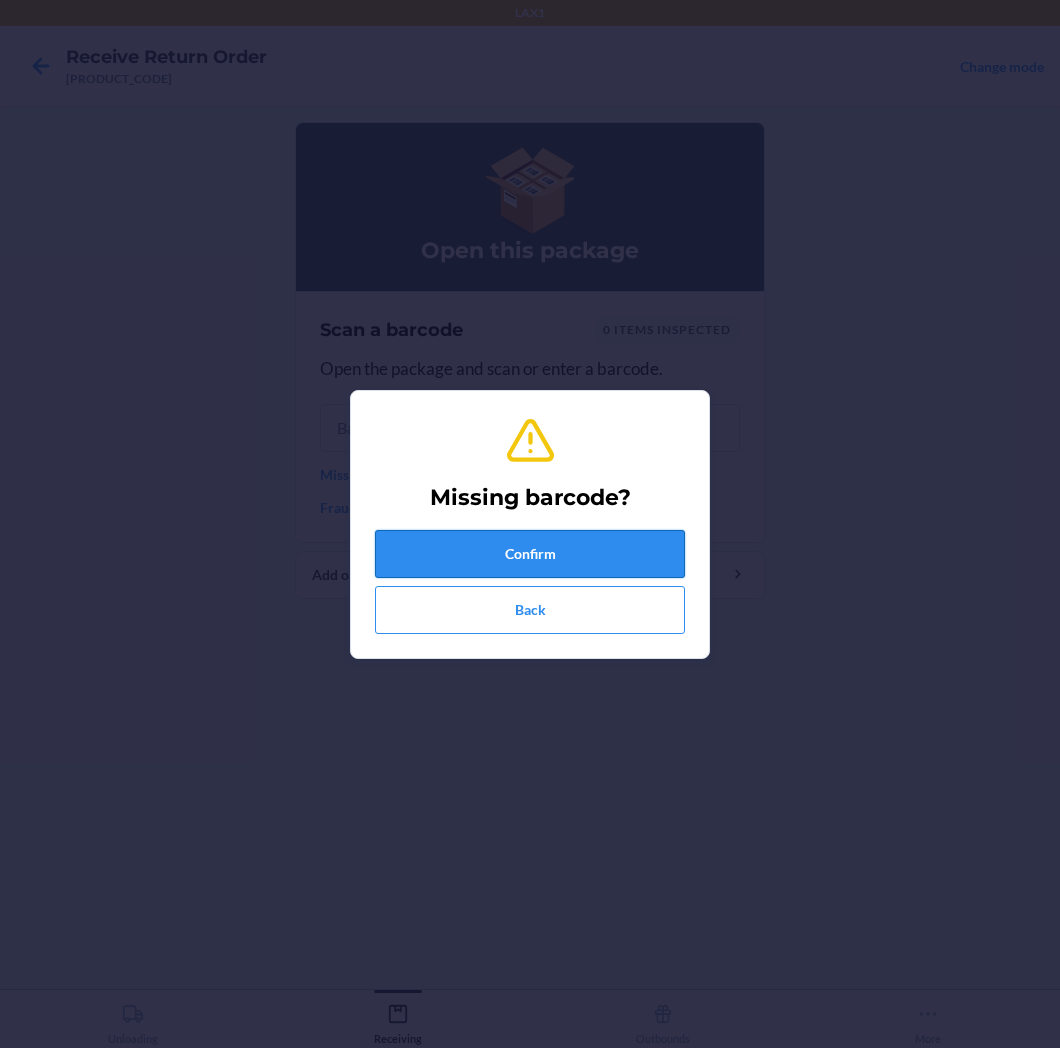 click on "Confirm" at bounding box center [530, 554] 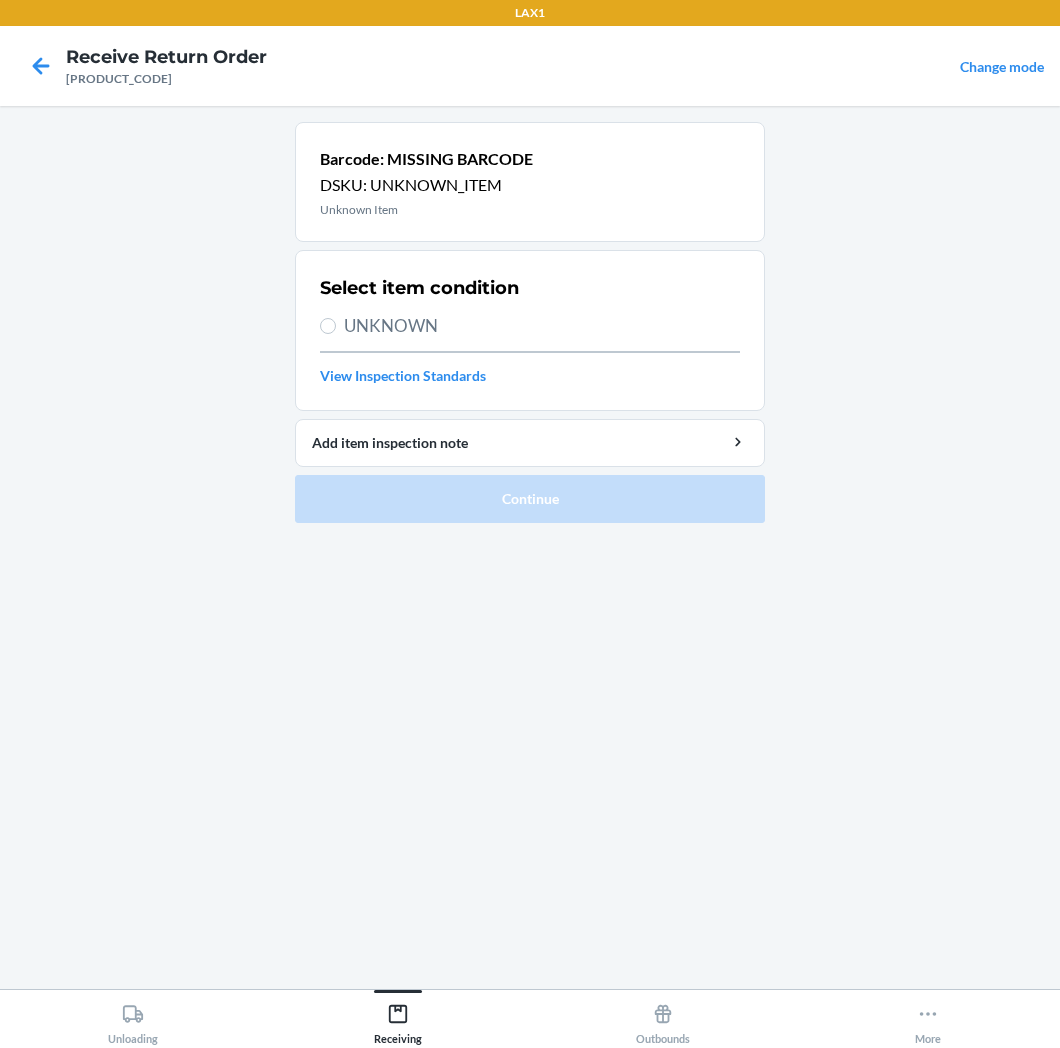 click on "Select item condition UNKNOWN View Inspection Standards" at bounding box center (530, 330) 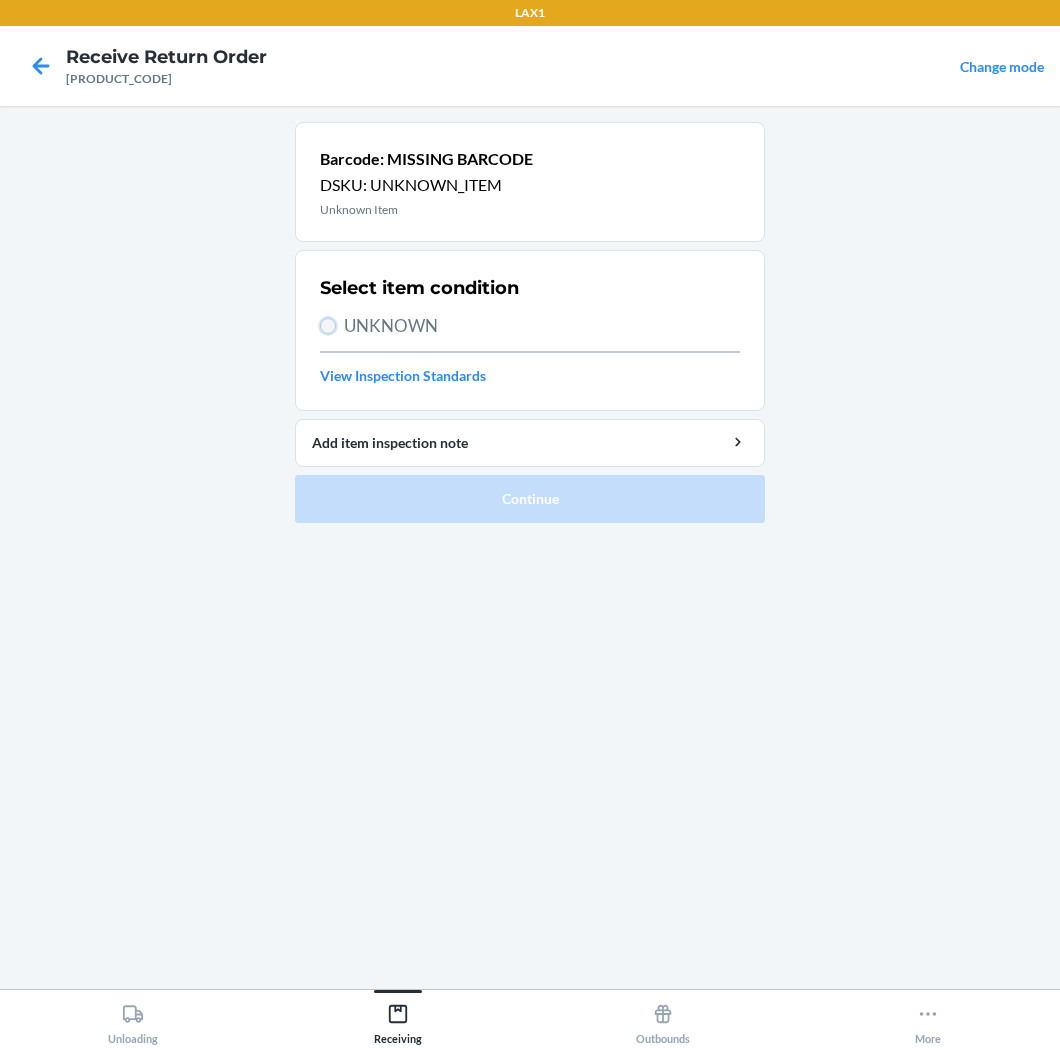 click on "UNKNOWN" at bounding box center (328, 326) 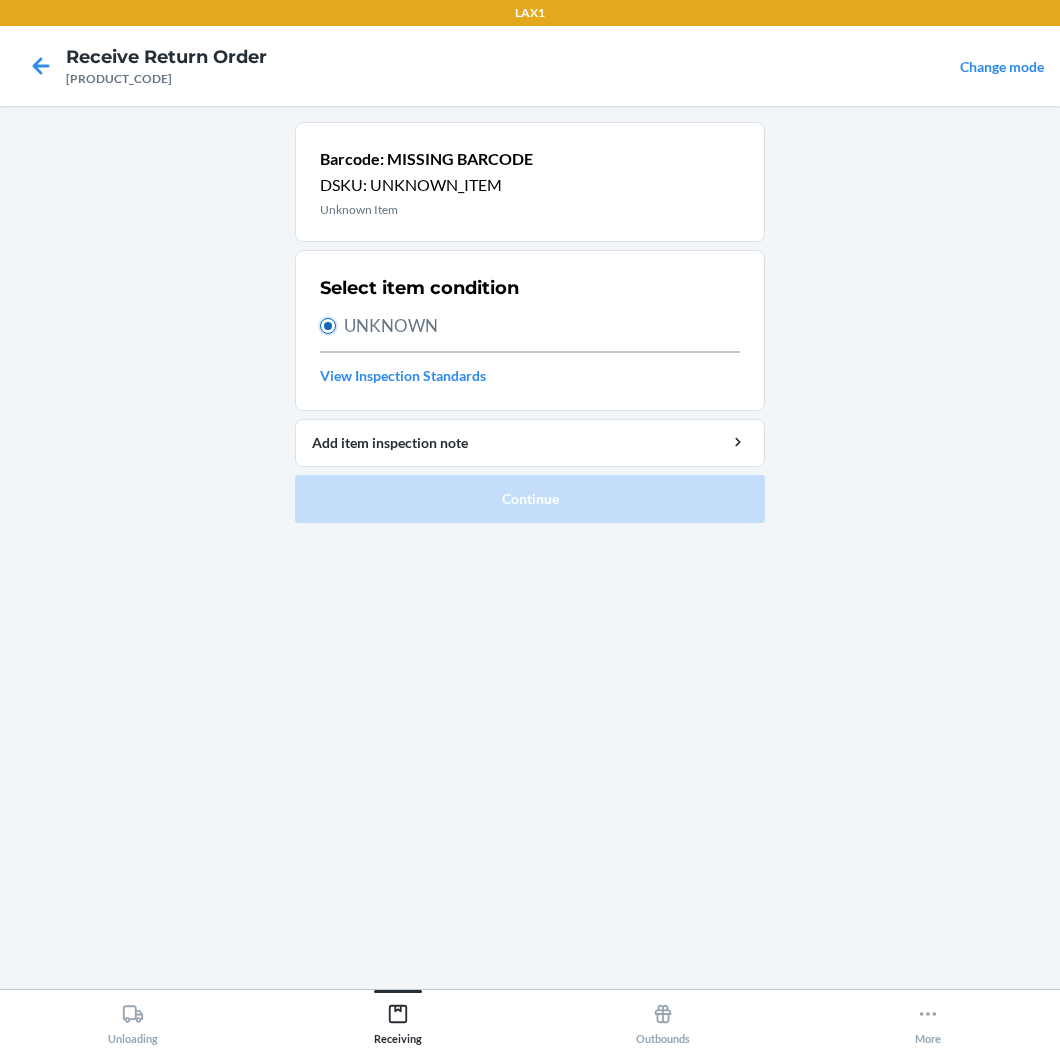 radio on "true" 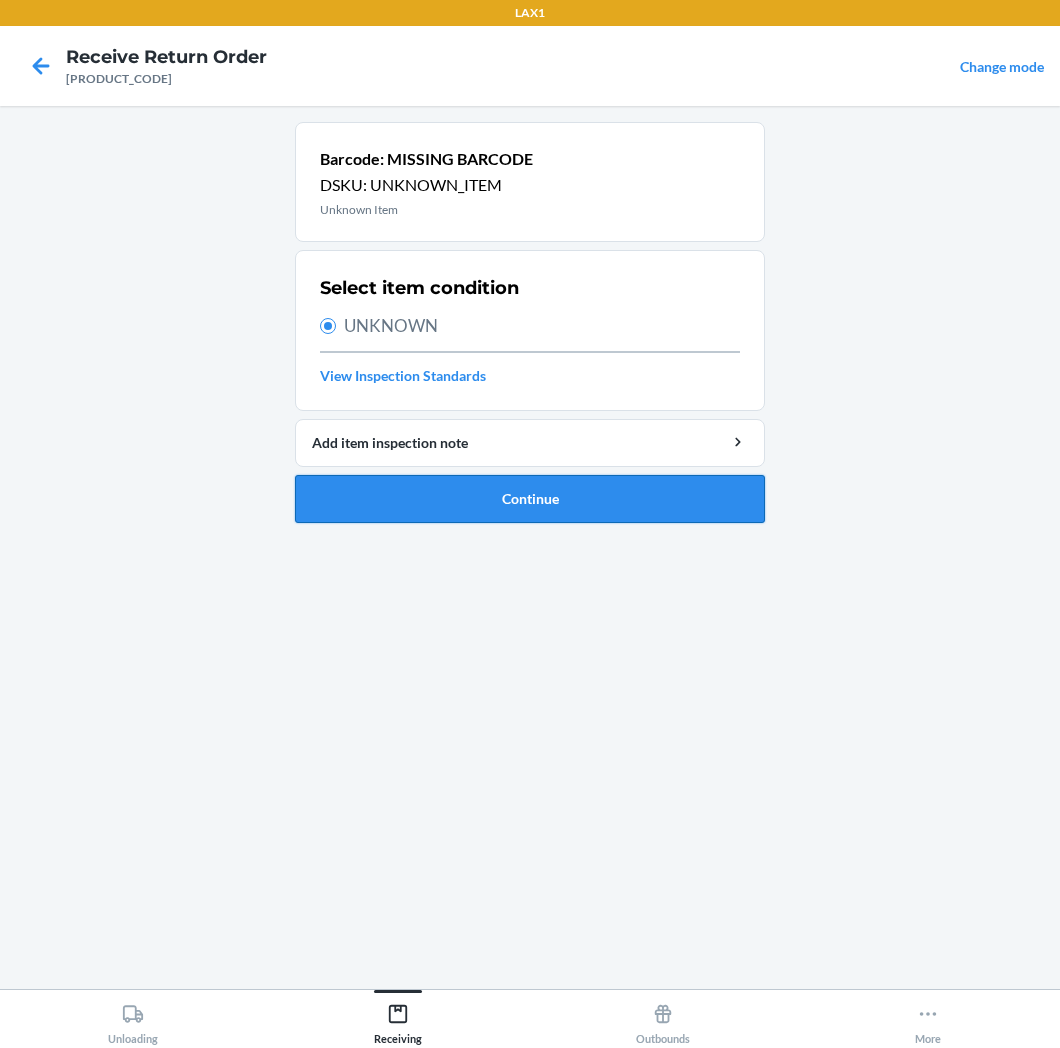 click on "Continue" at bounding box center (530, 499) 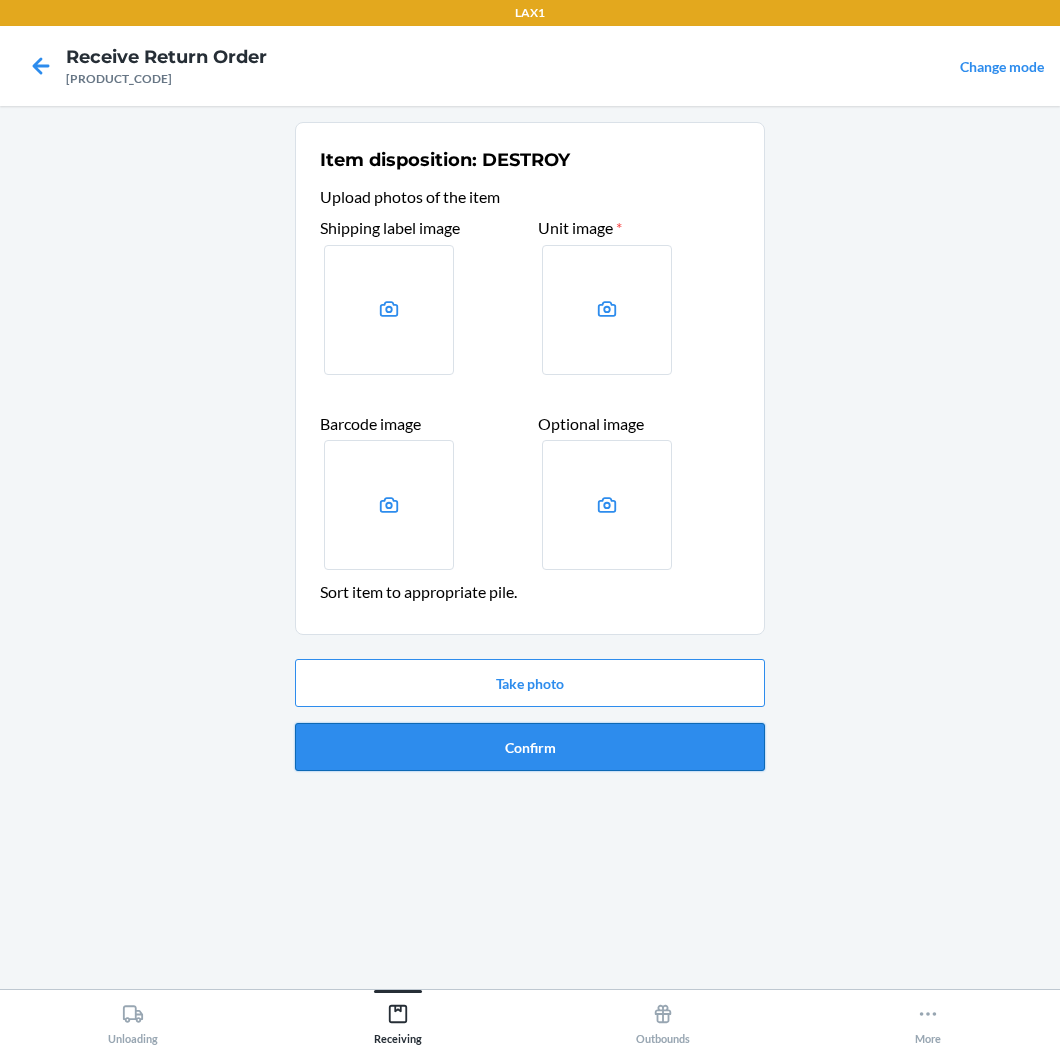 click on "Confirm" at bounding box center (530, 747) 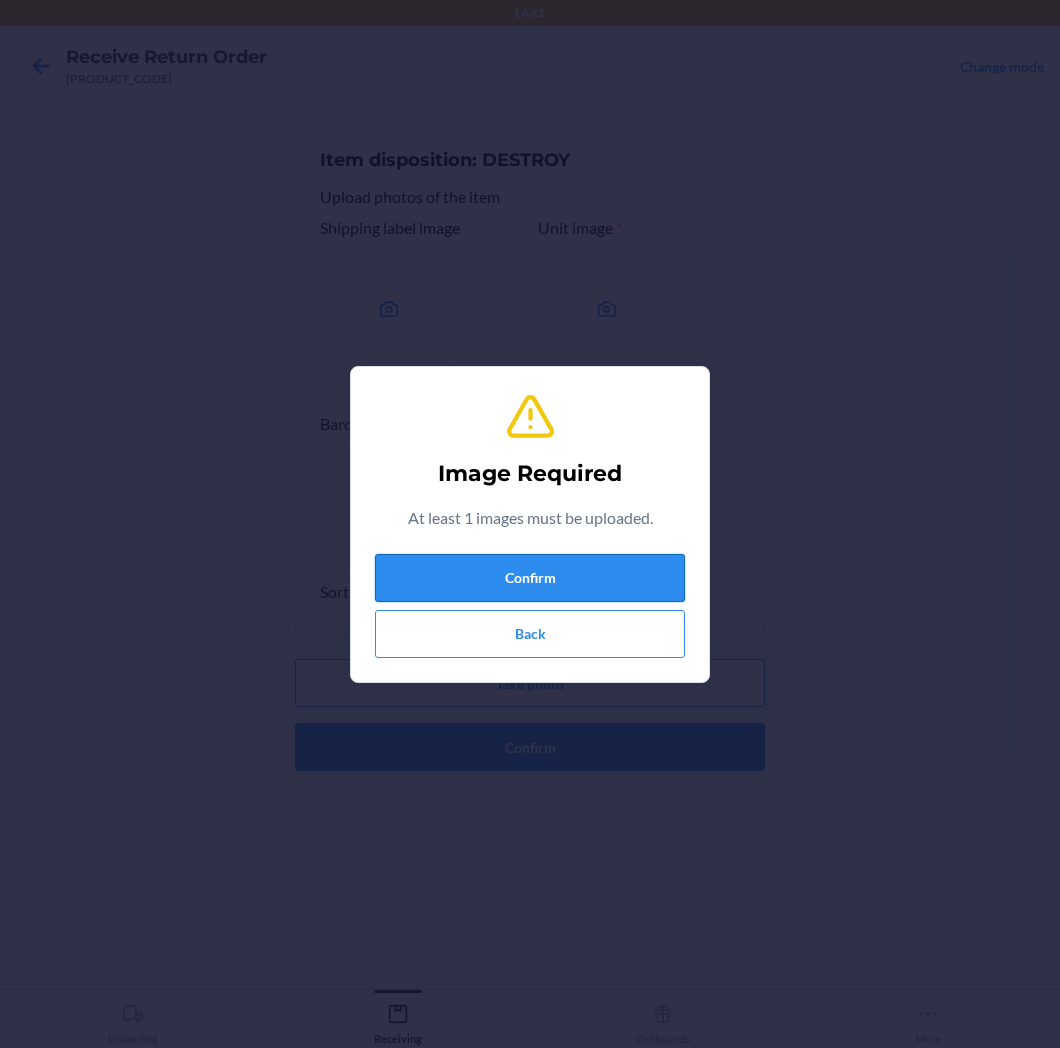 click on "Confirm" at bounding box center [530, 578] 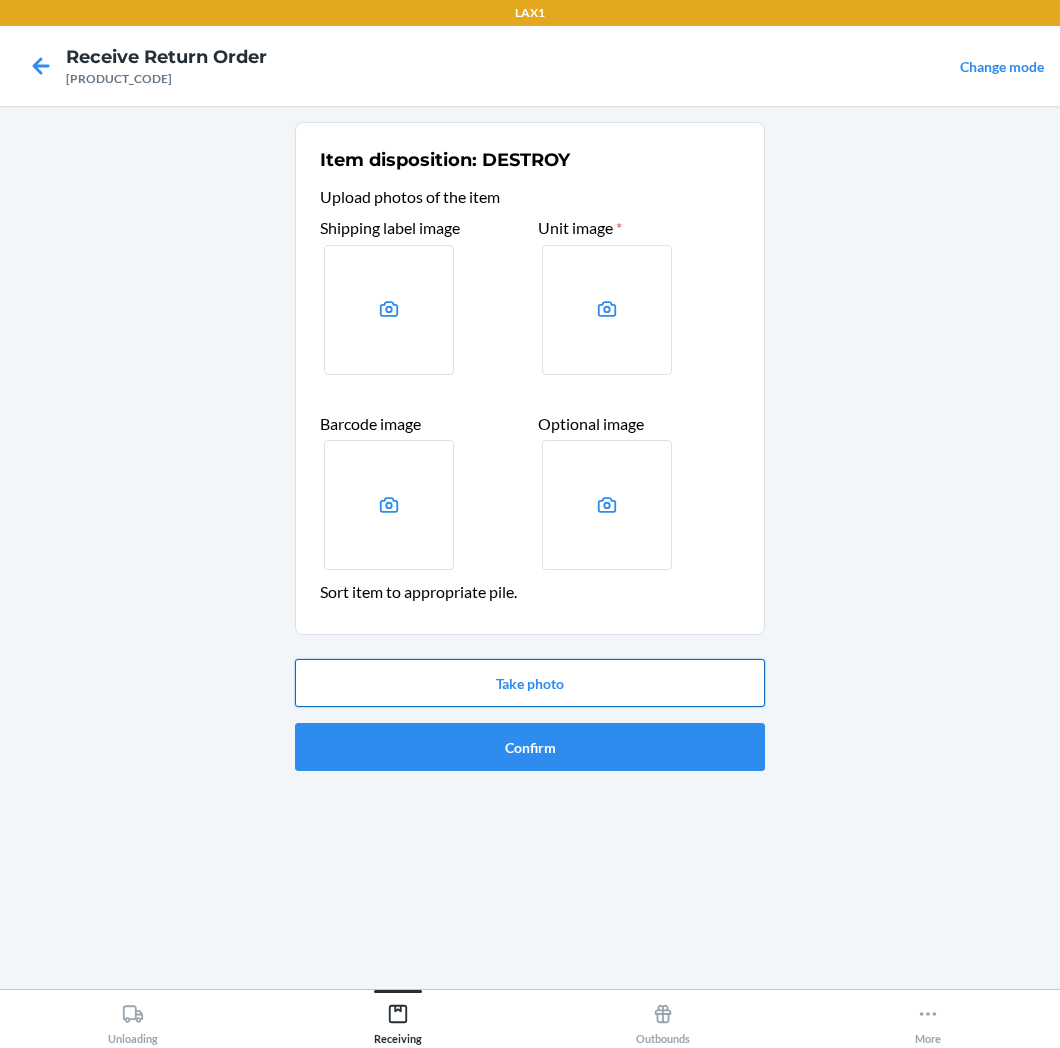 click on "Take photo" at bounding box center (530, 683) 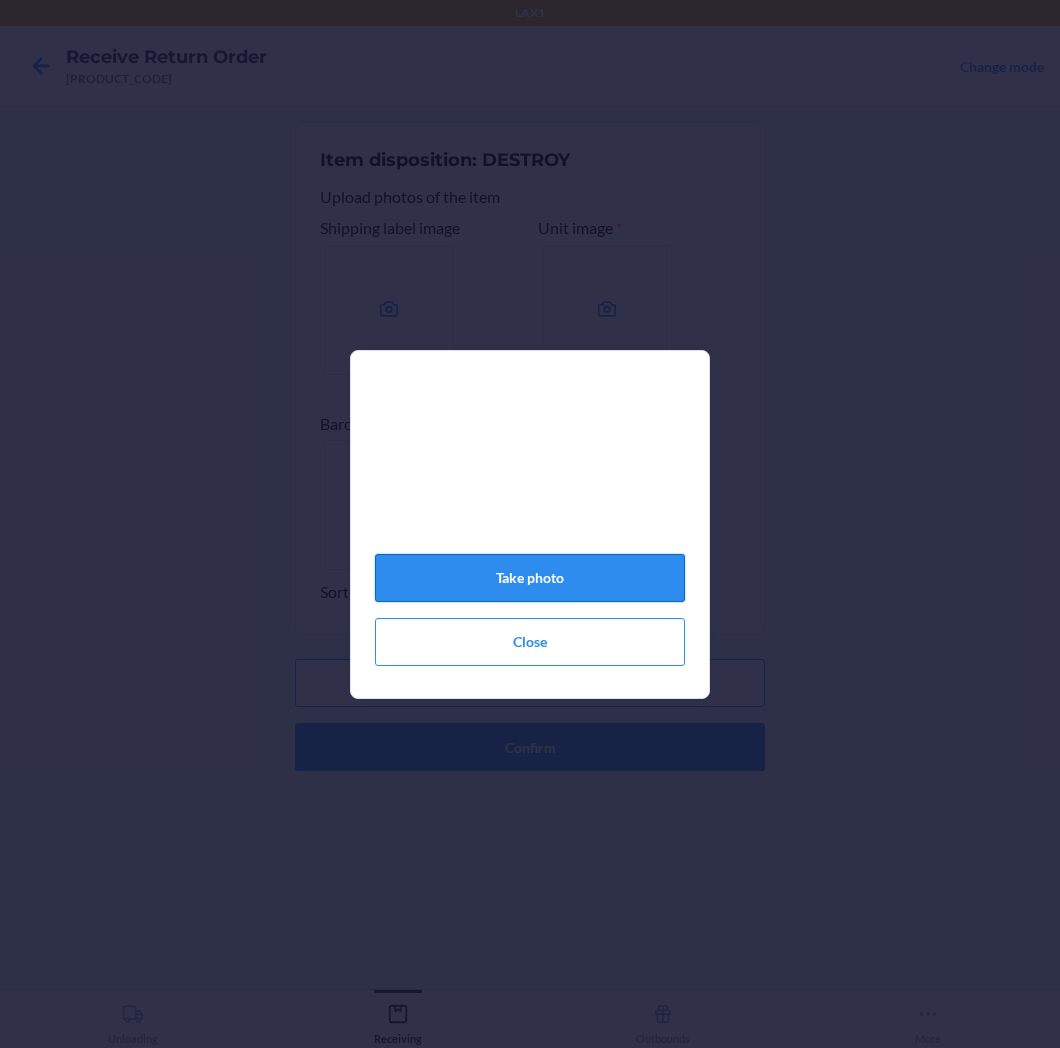 click on "Take photo" 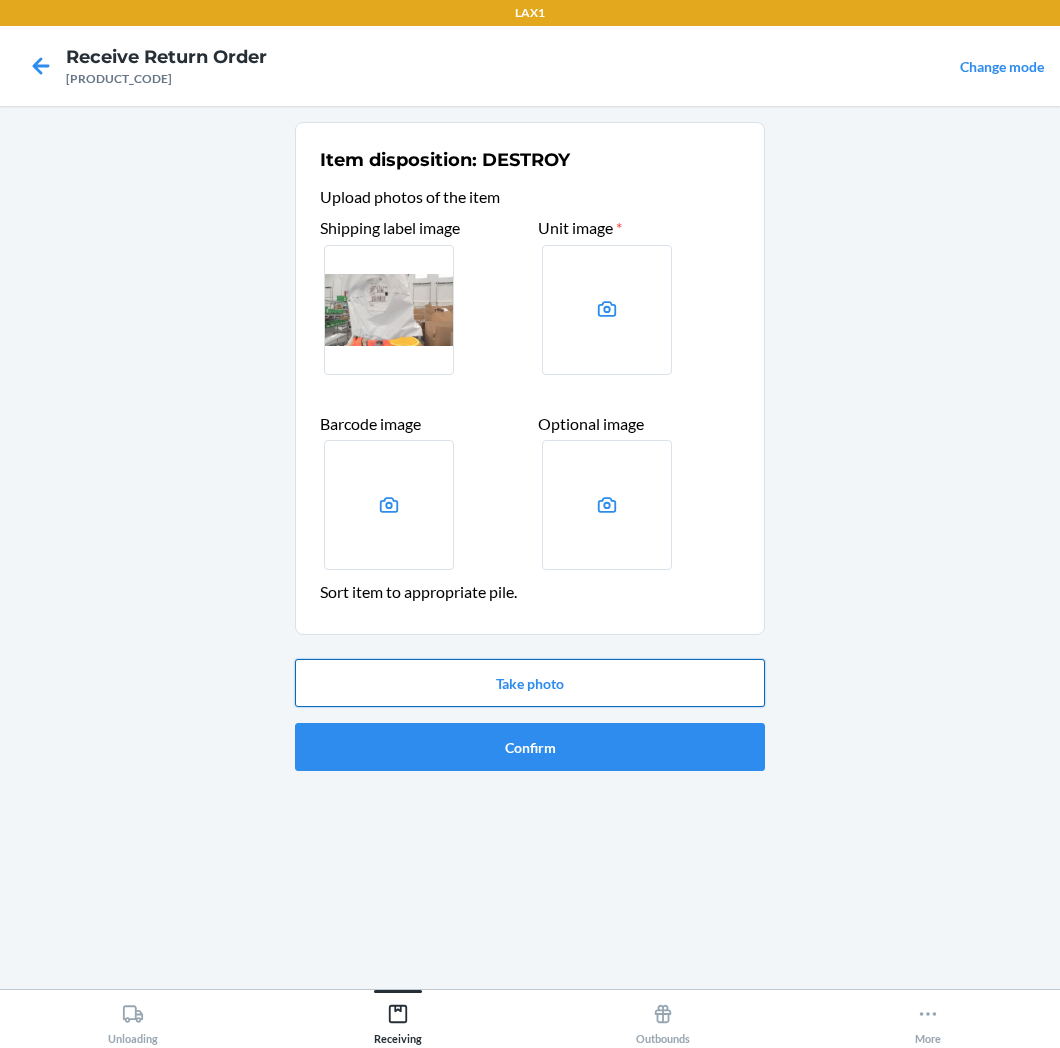 click on "Take photo" at bounding box center (530, 683) 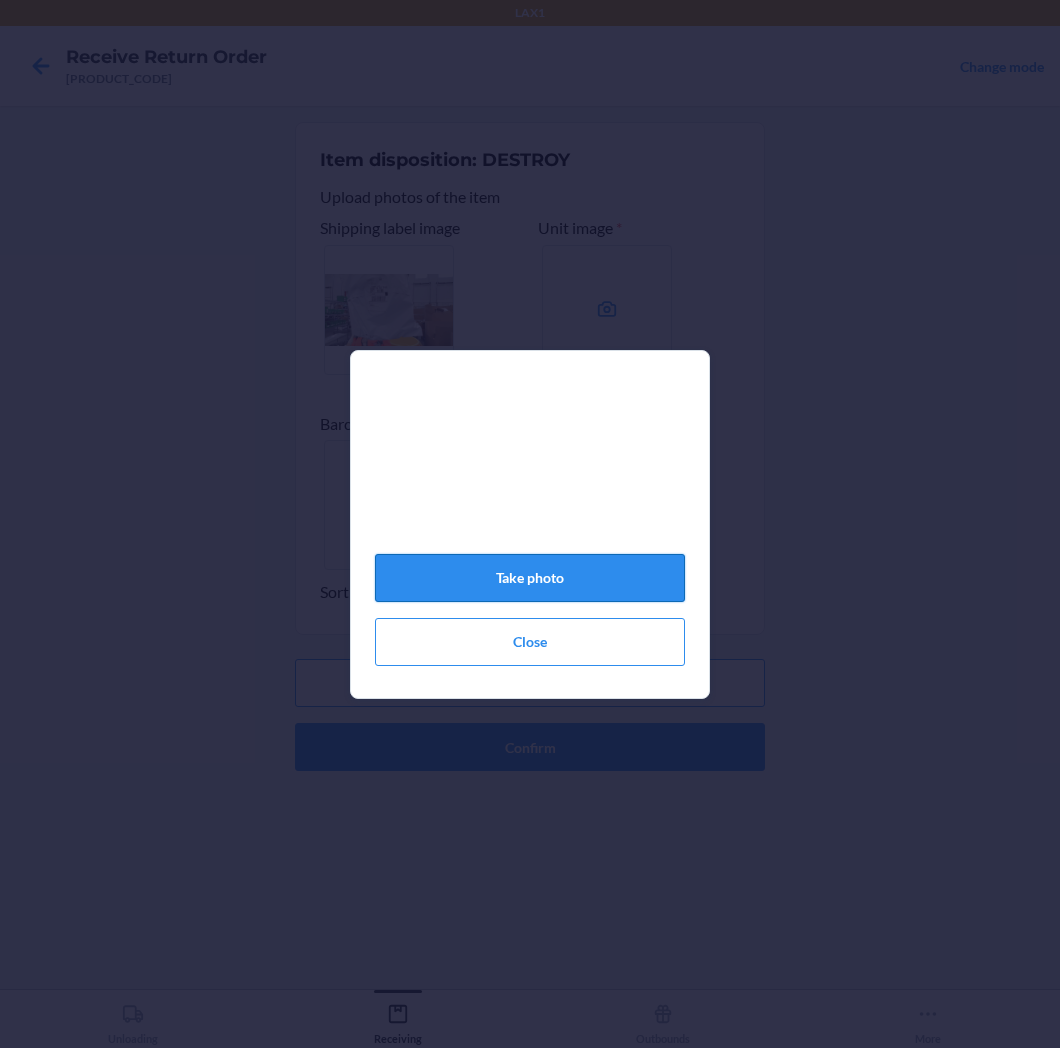 click on "Take photo" 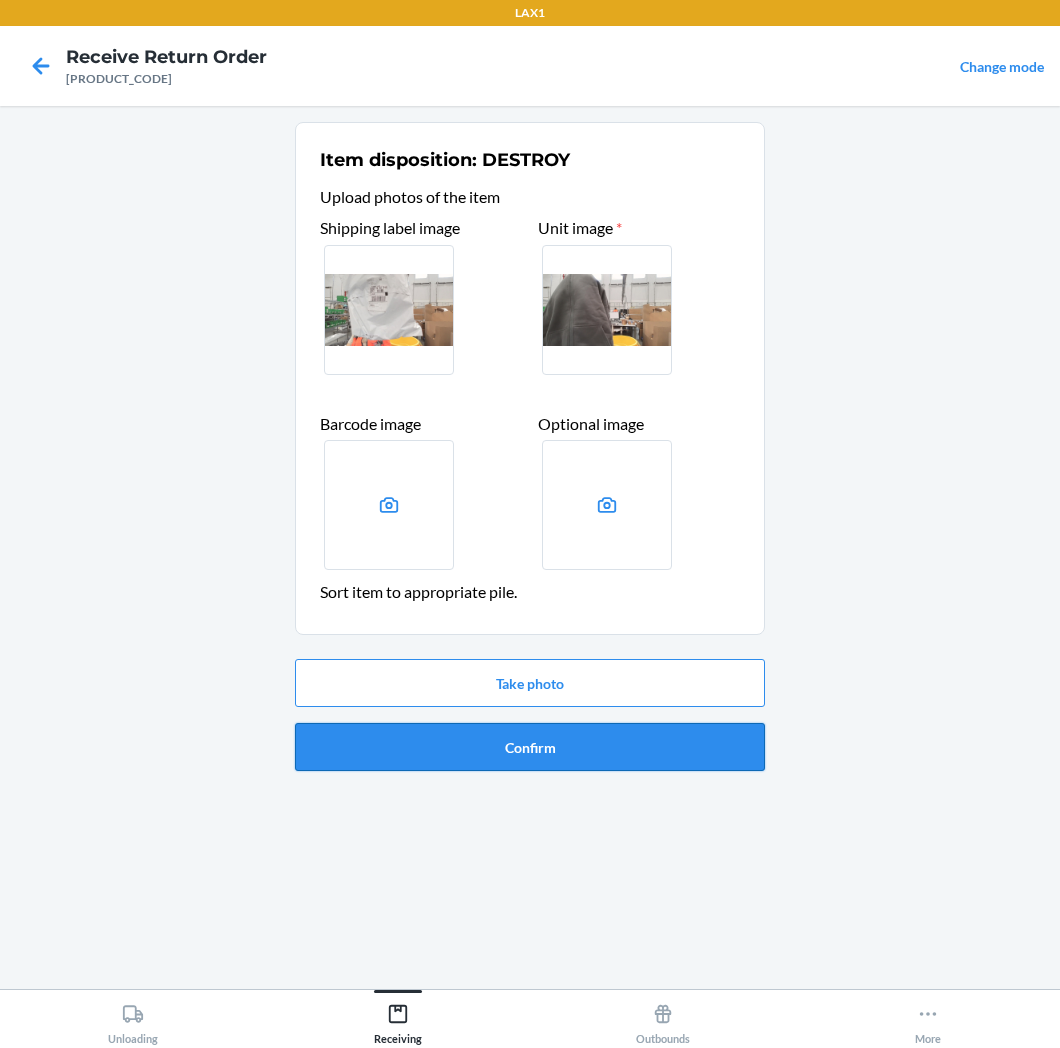 click on "Confirm" at bounding box center (530, 747) 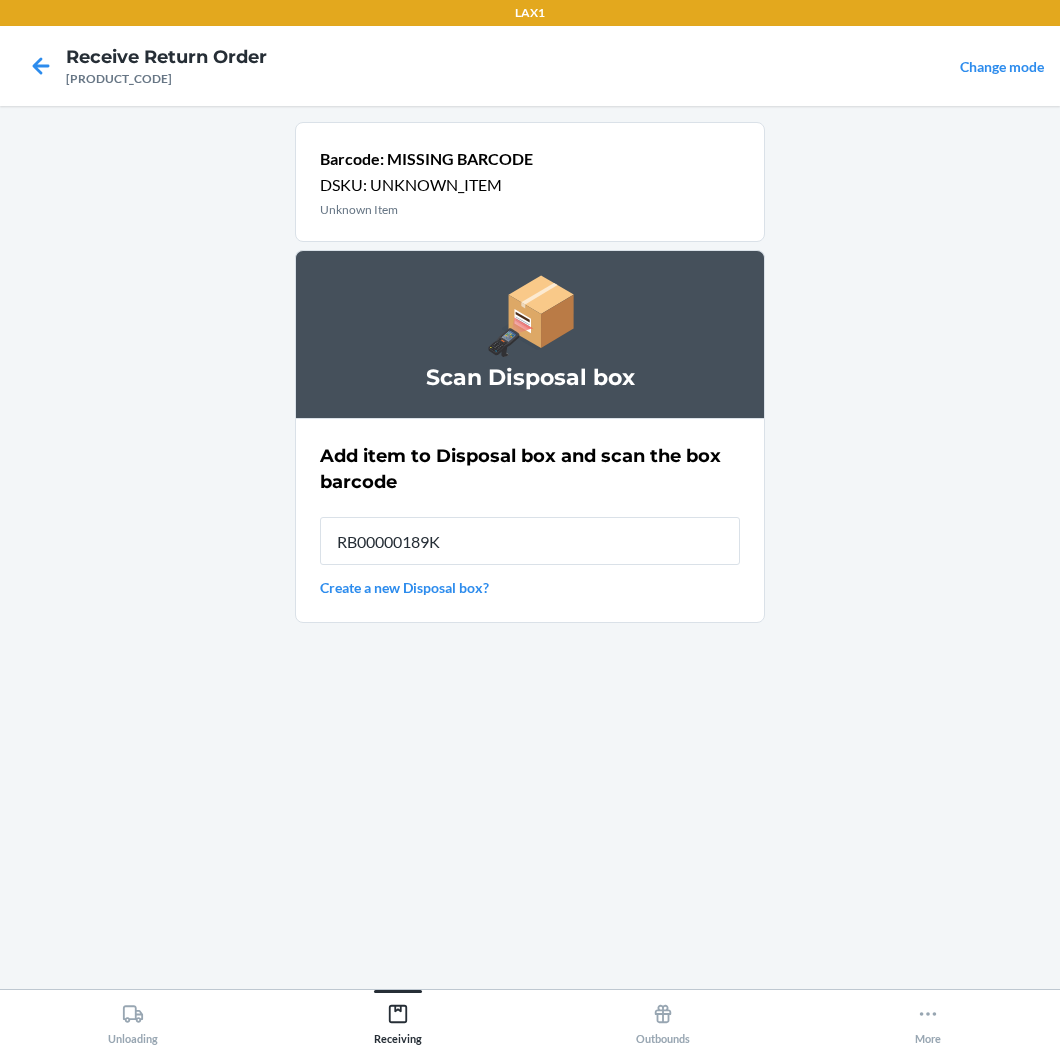 type on "RB00000189K" 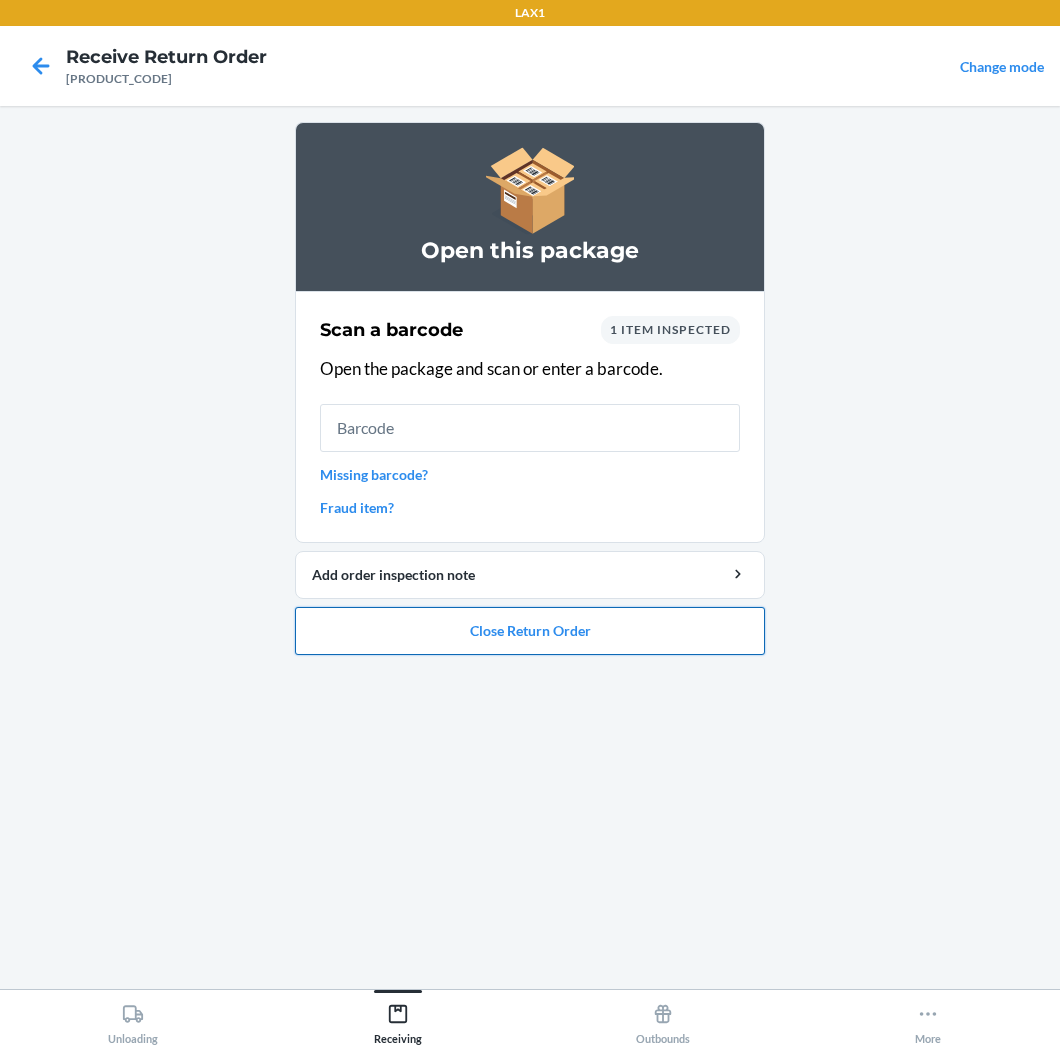 click on "Close Return Order" at bounding box center (530, 631) 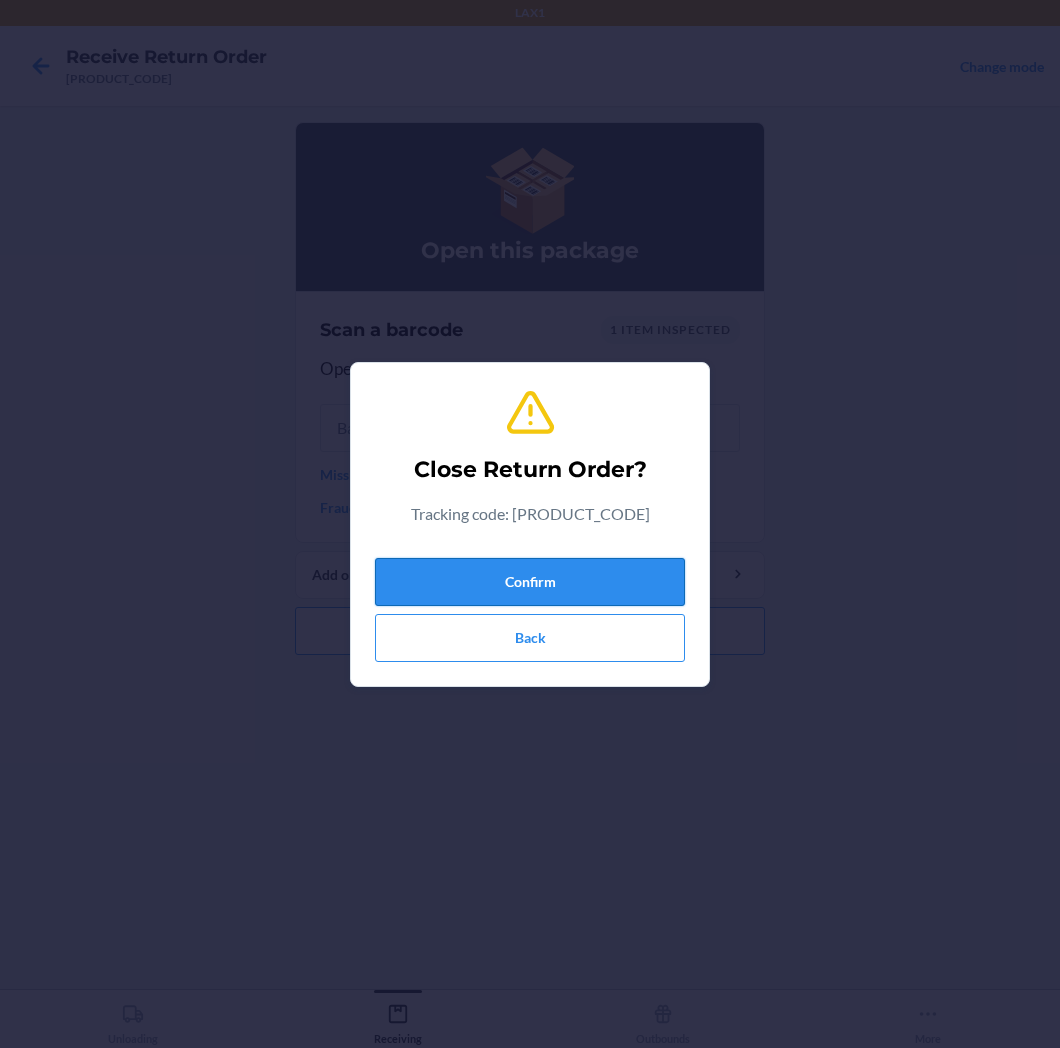 click on "Confirm" at bounding box center [530, 582] 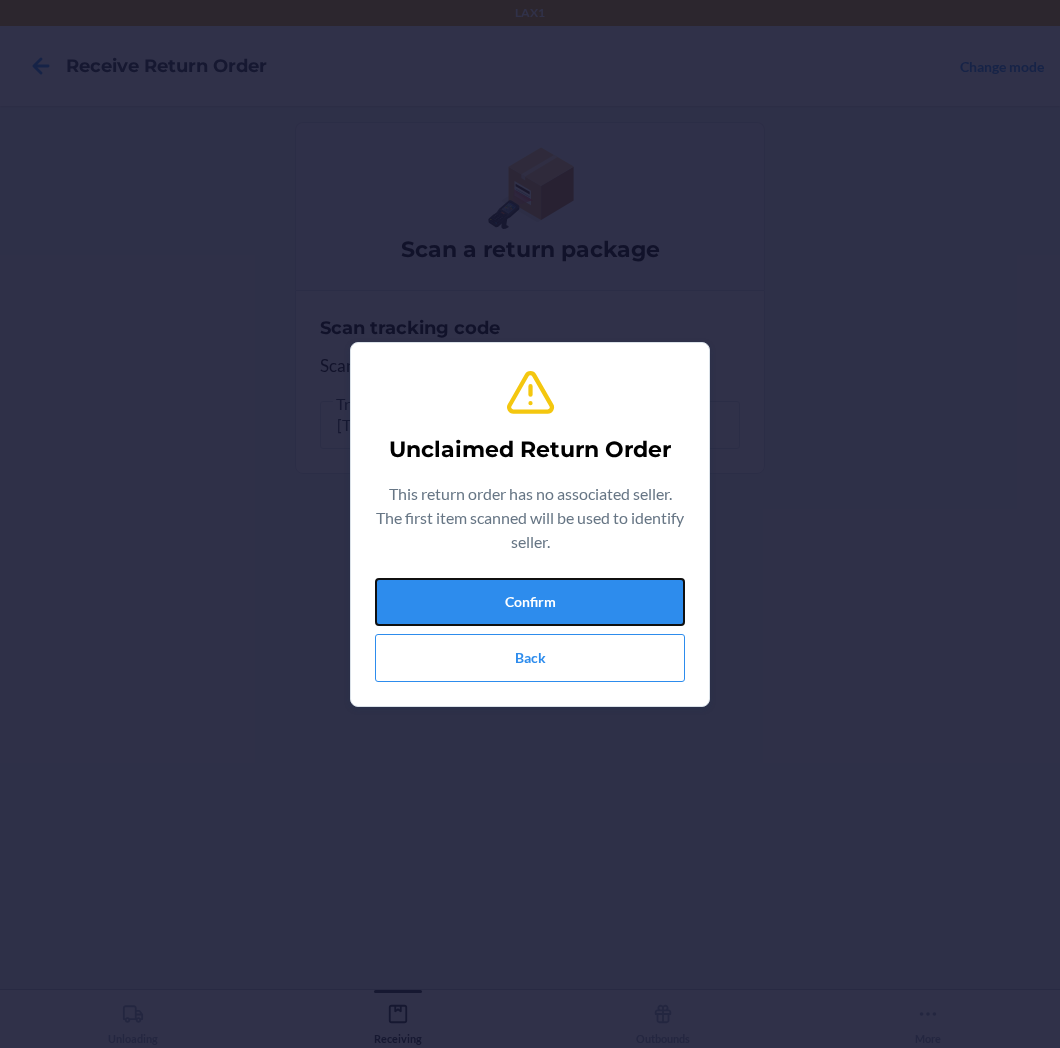 click on "Confirm" at bounding box center [530, 602] 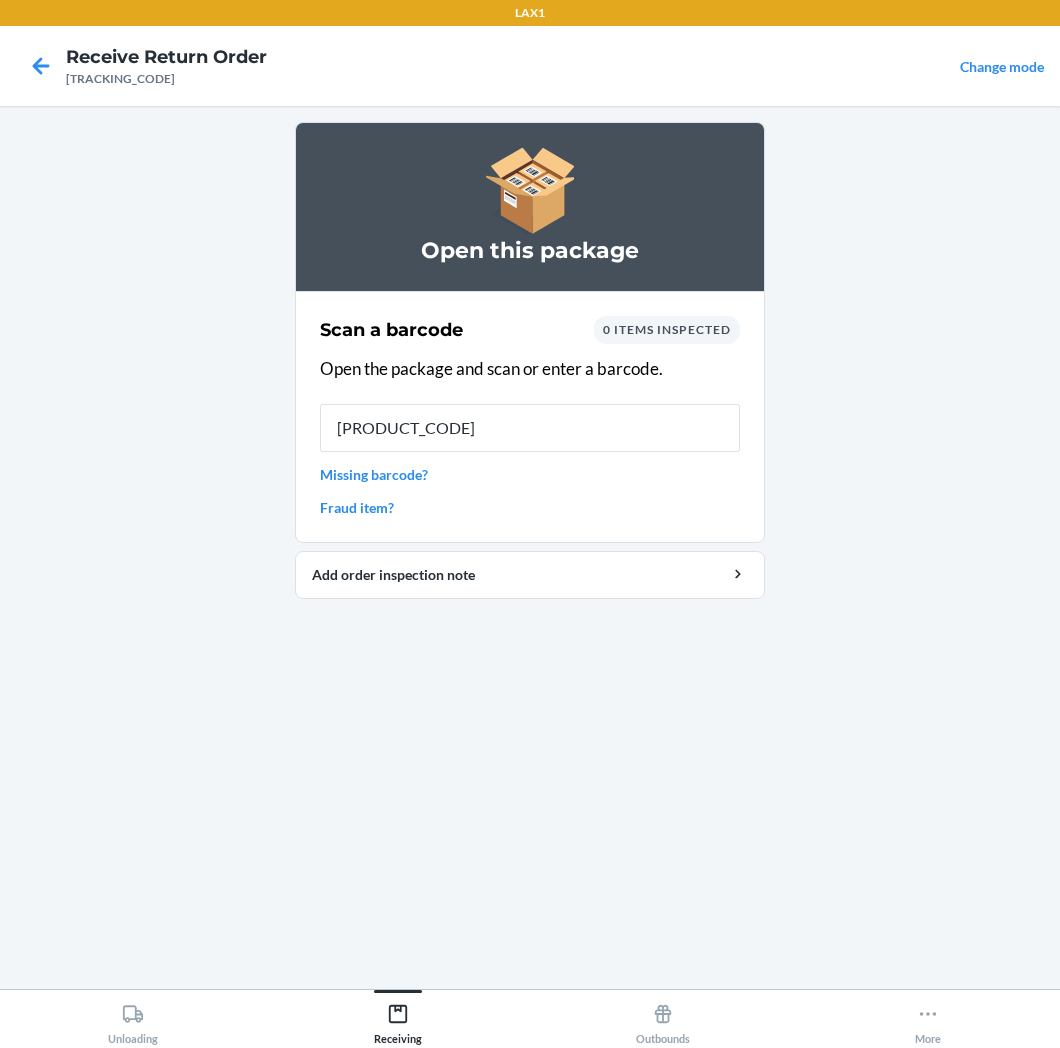 type on "[BARCODE]" 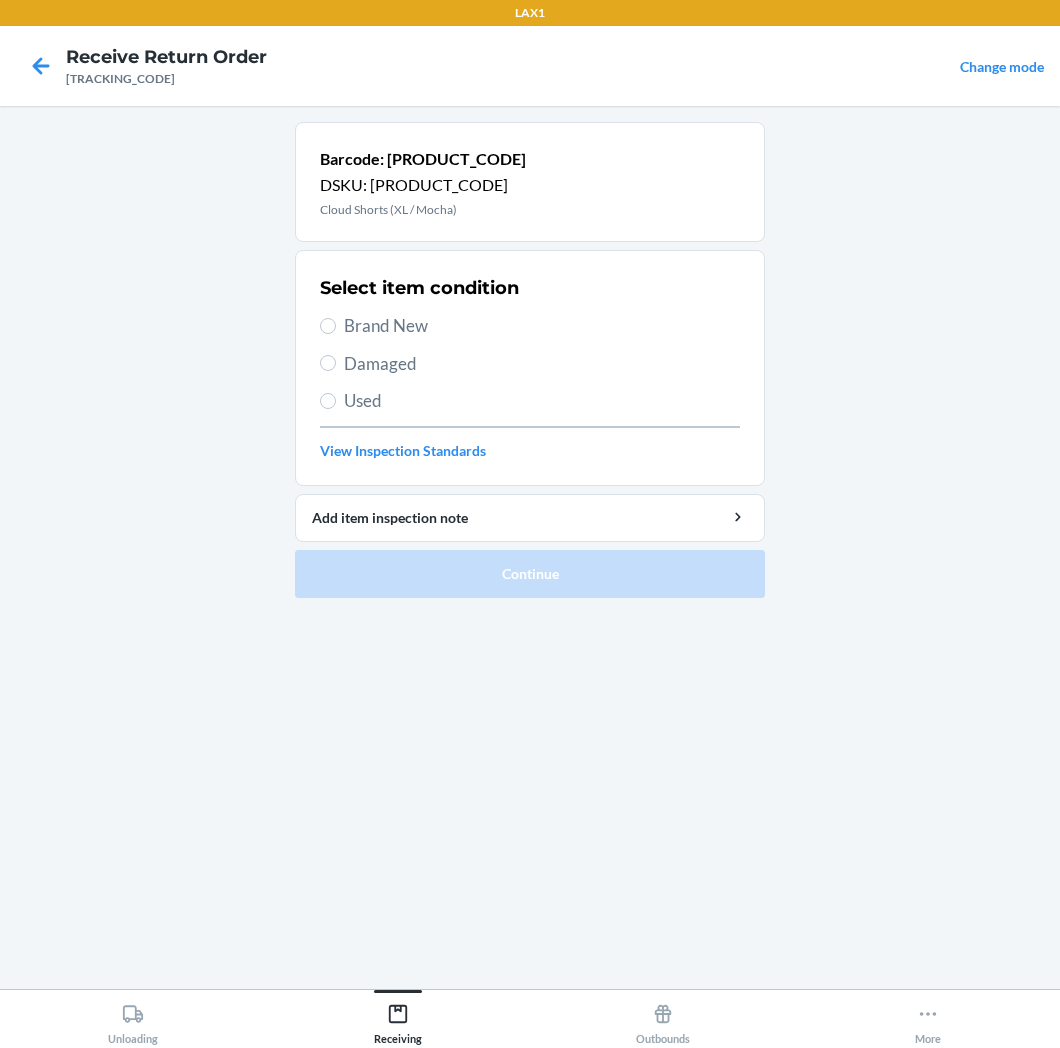 click on "Brand New" at bounding box center (542, 326) 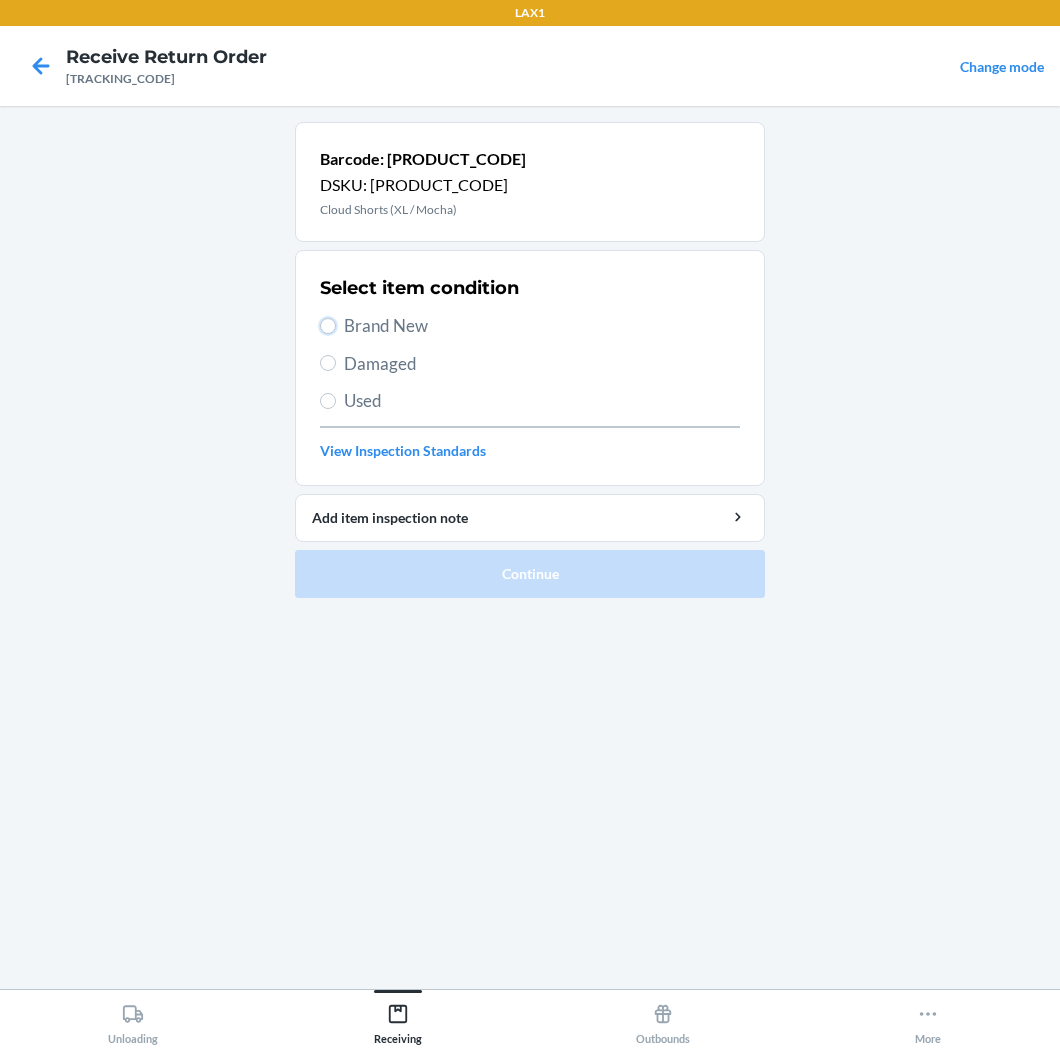 click on "Brand New" at bounding box center (328, 326) 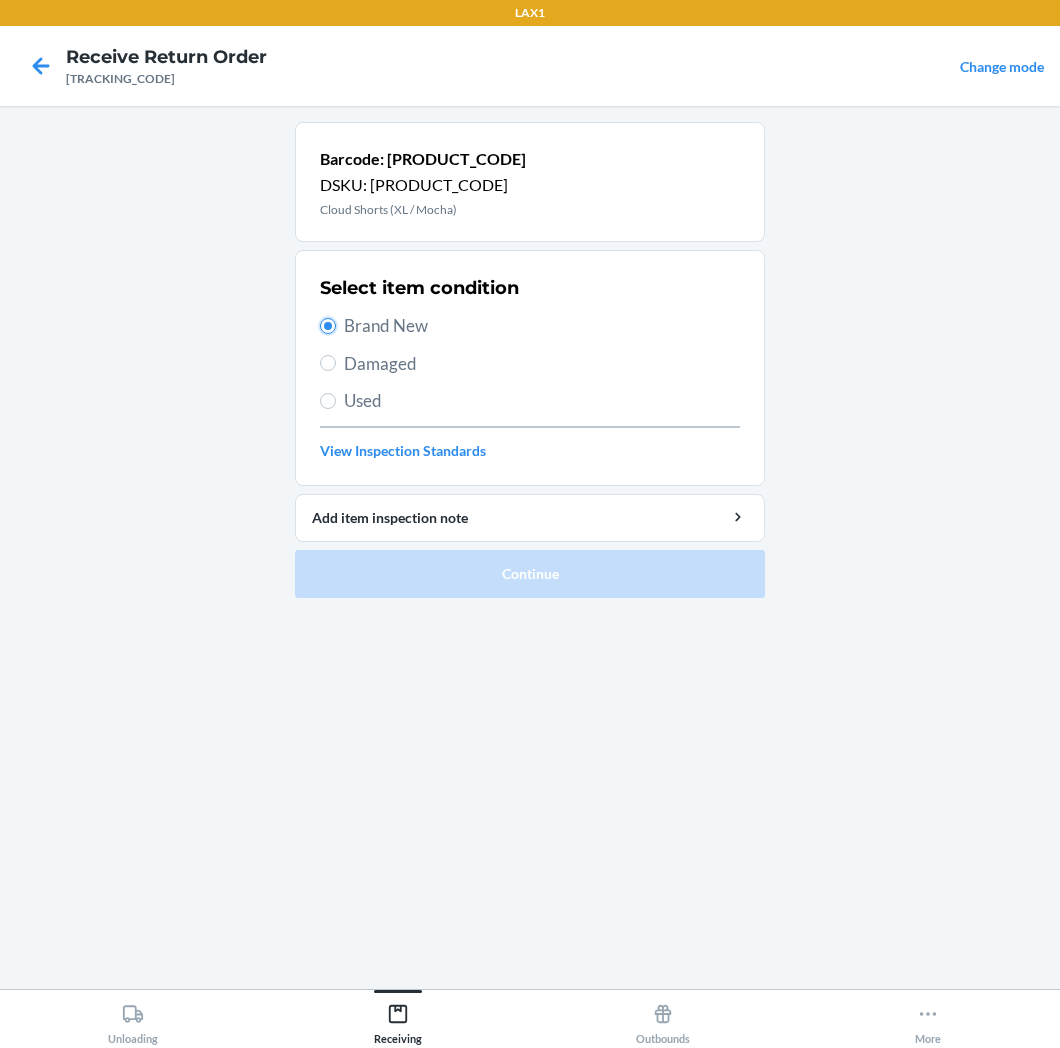 radio on "true" 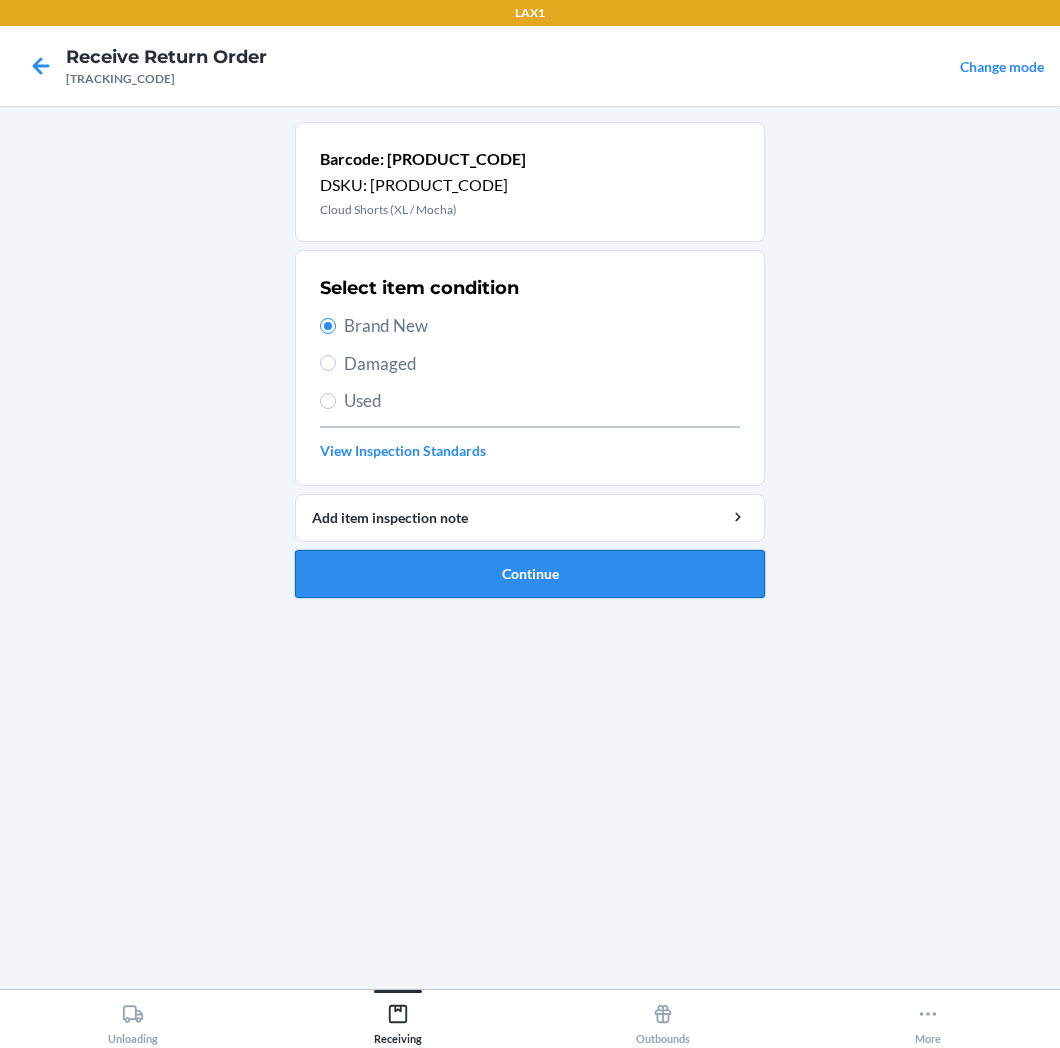 click on "Continue" at bounding box center [530, 574] 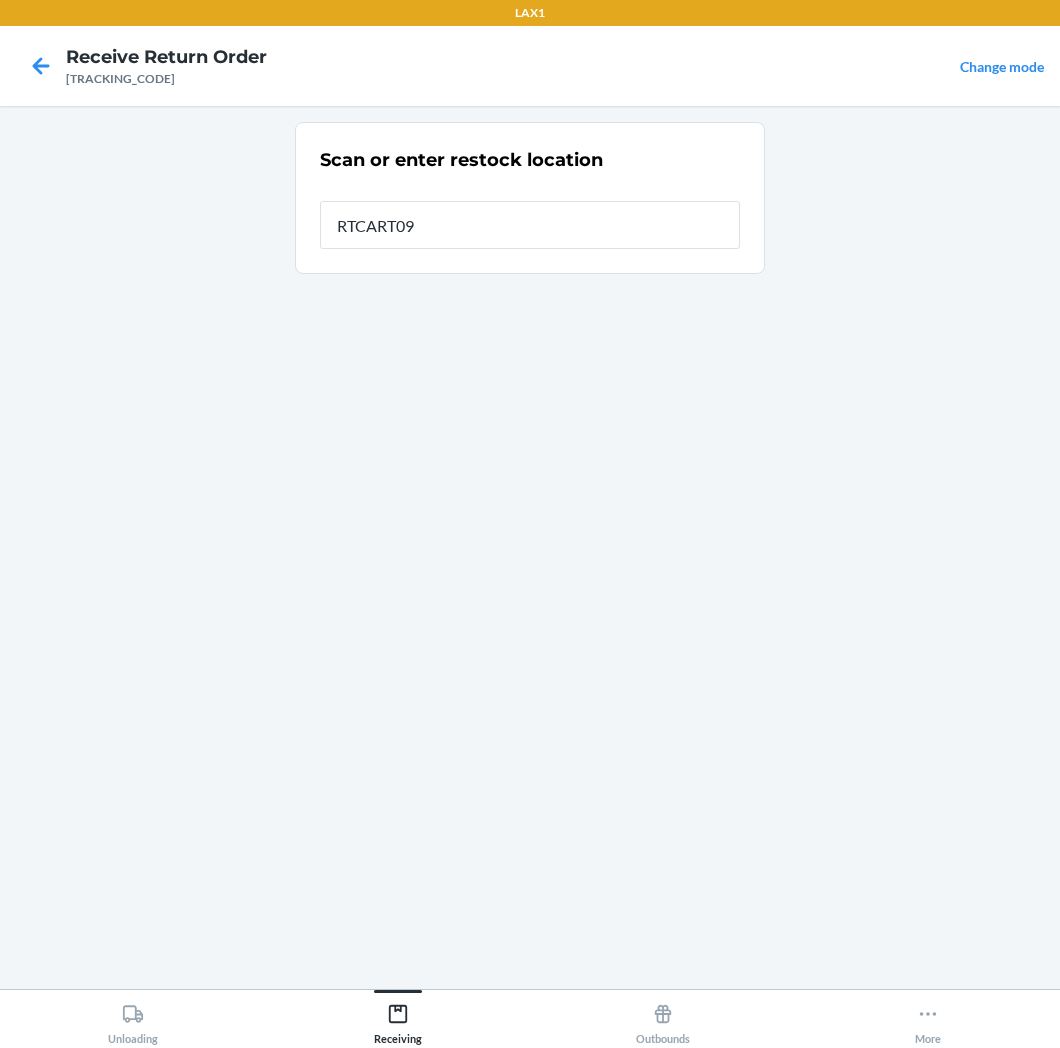 type on "[PRODUCT_CODE]" 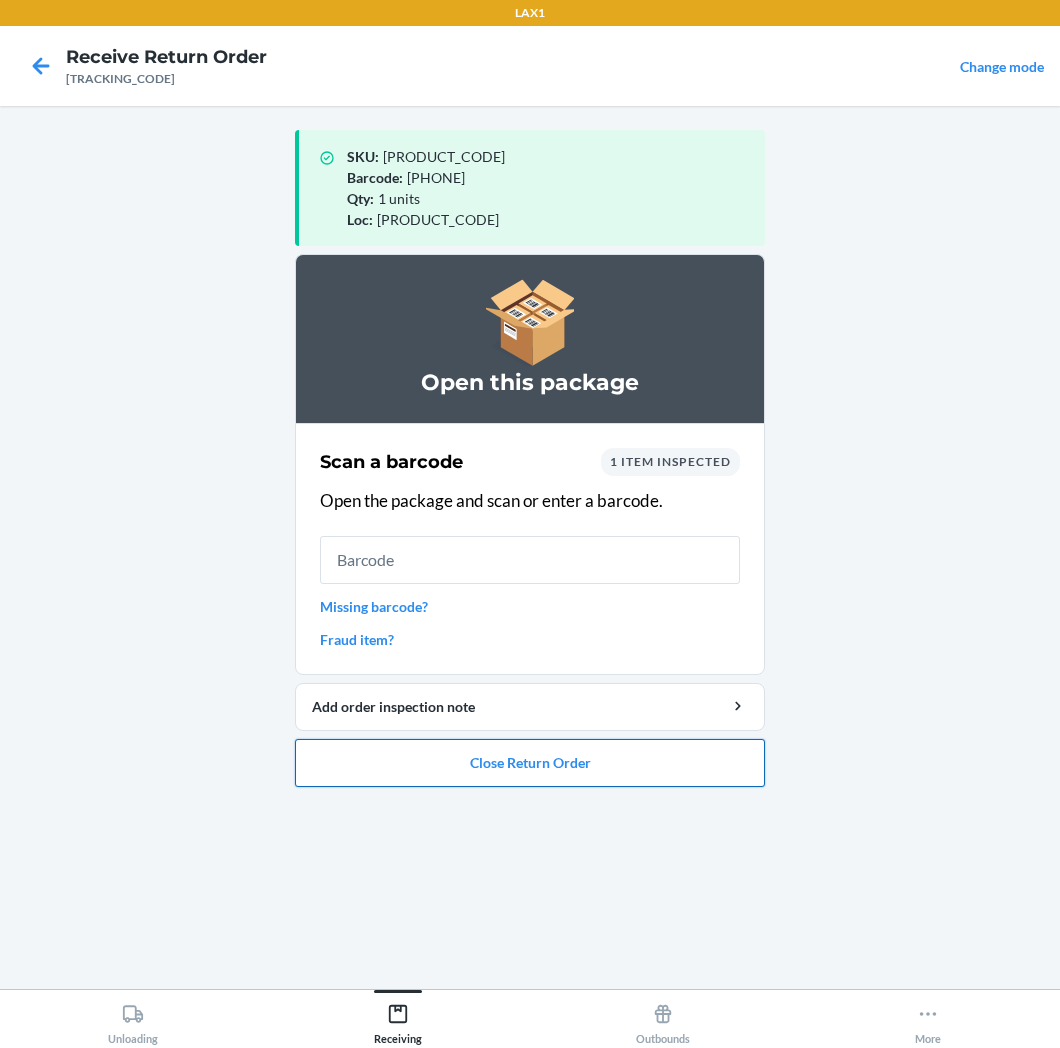 click on "Close Return Order" at bounding box center (530, 763) 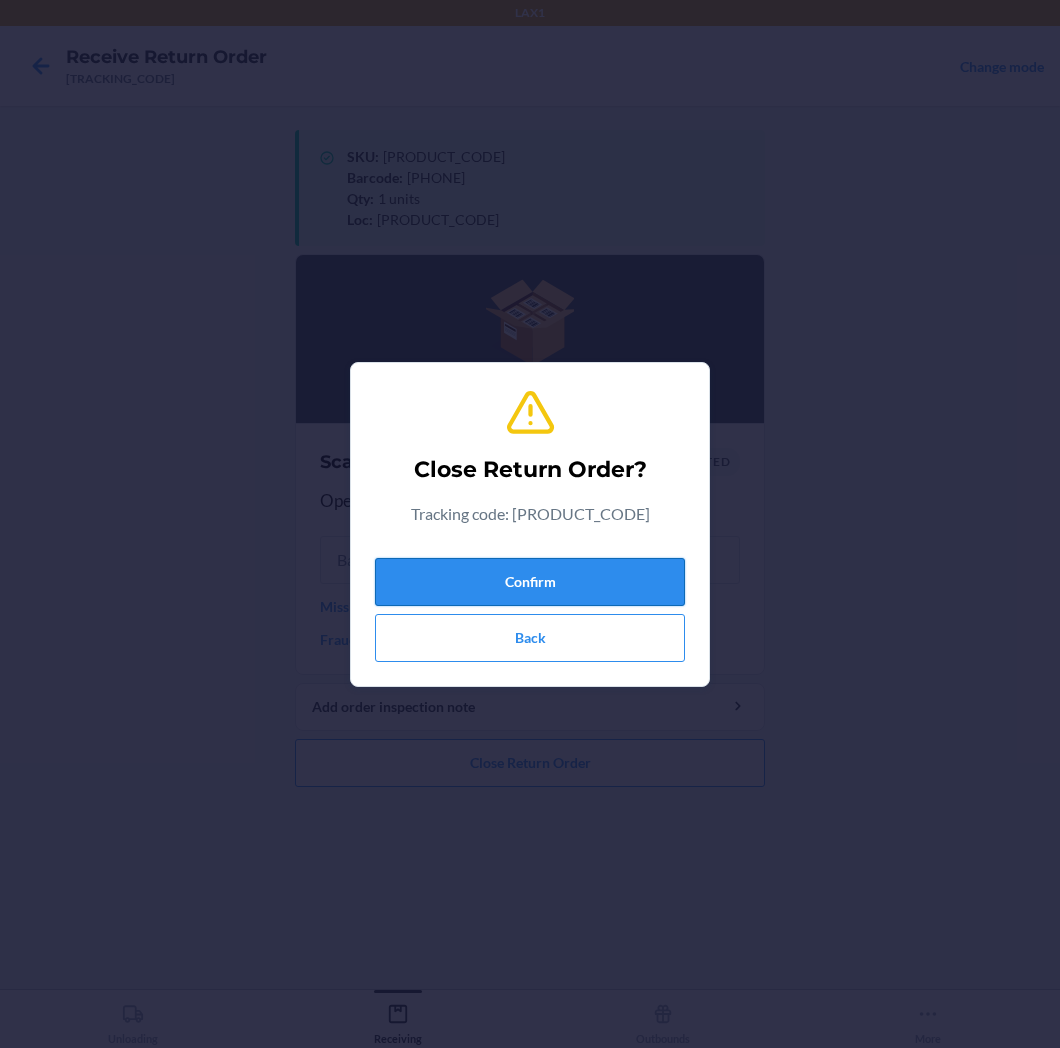 click on "Confirm" at bounding box center (530, 582) 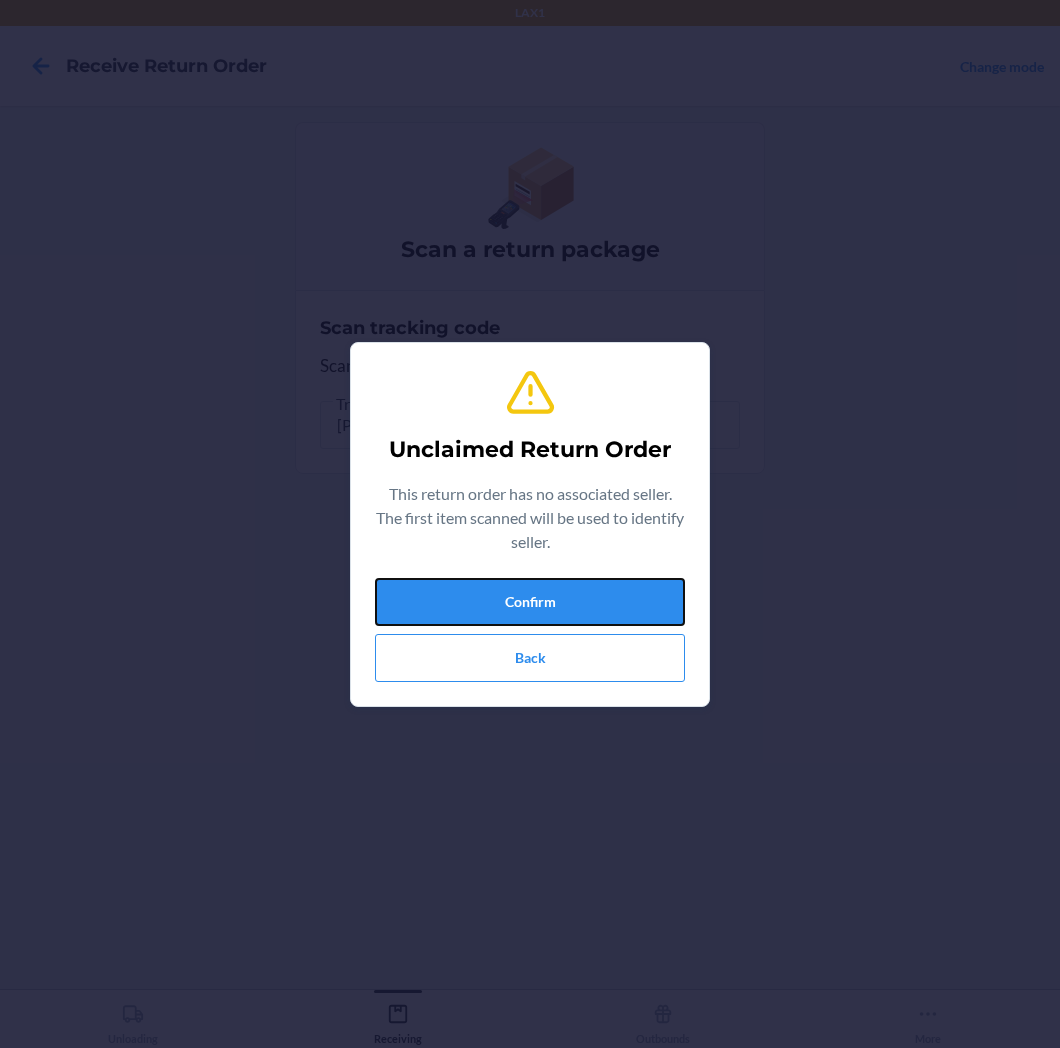 click on "Confirm" at bounding box center [530, 602] 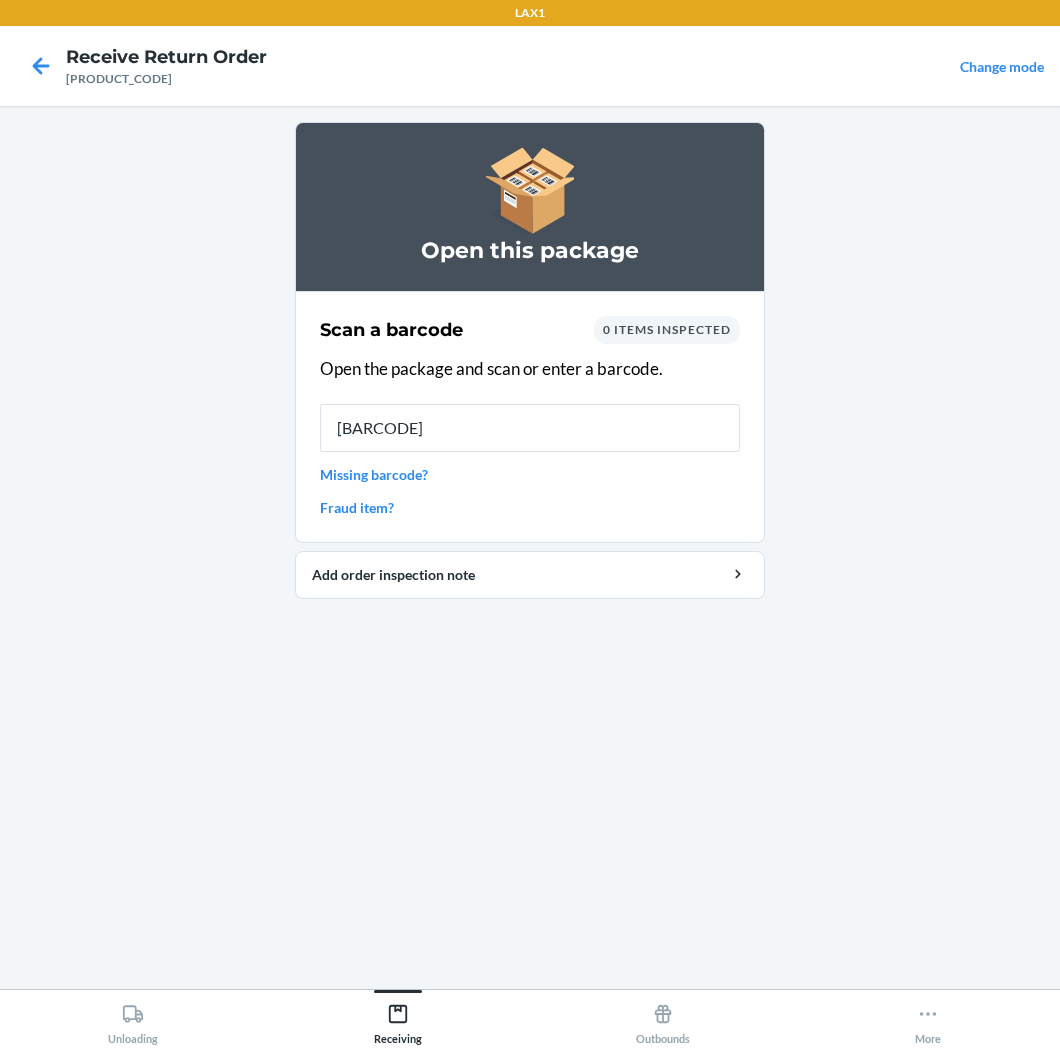 type on "[BARCODE]" 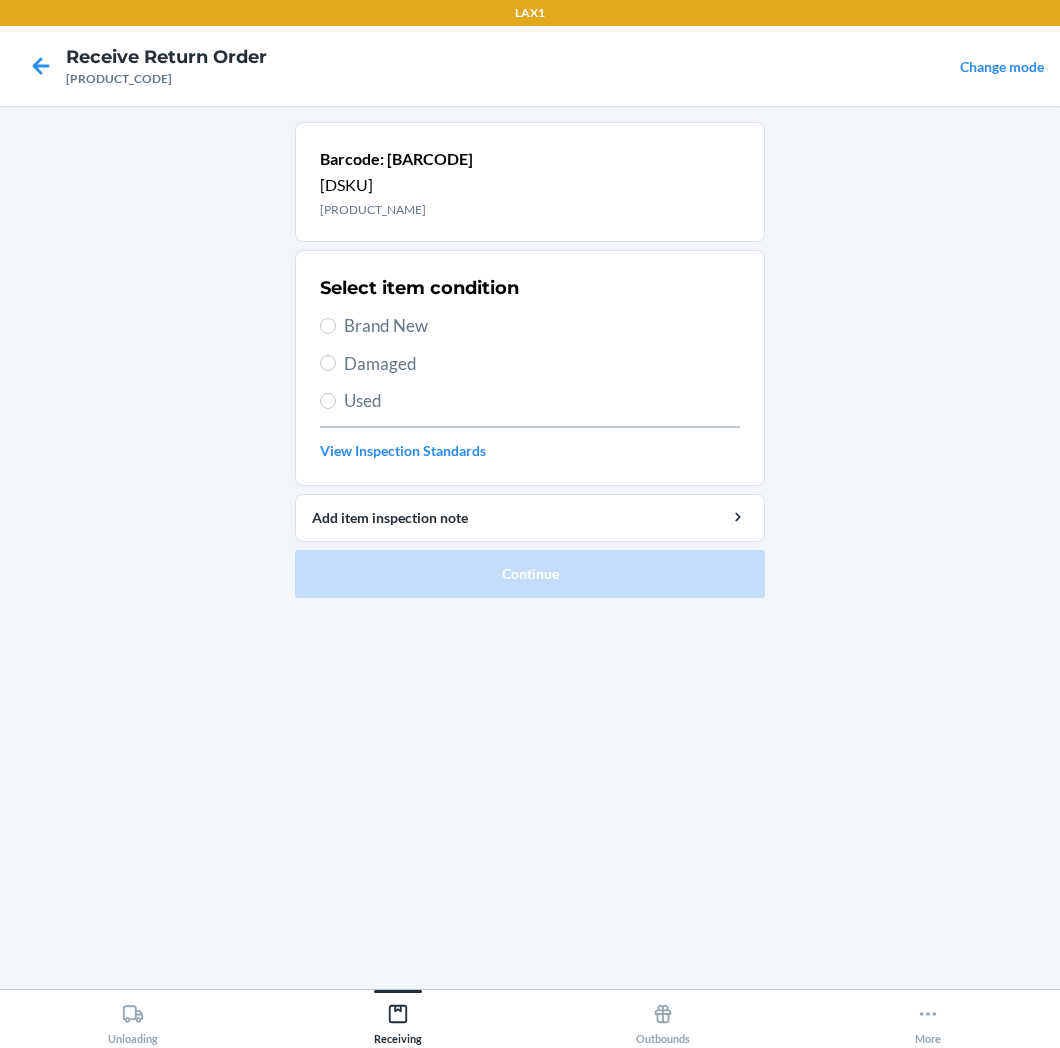 click on "Brand New" at bounding box center (542, 326) 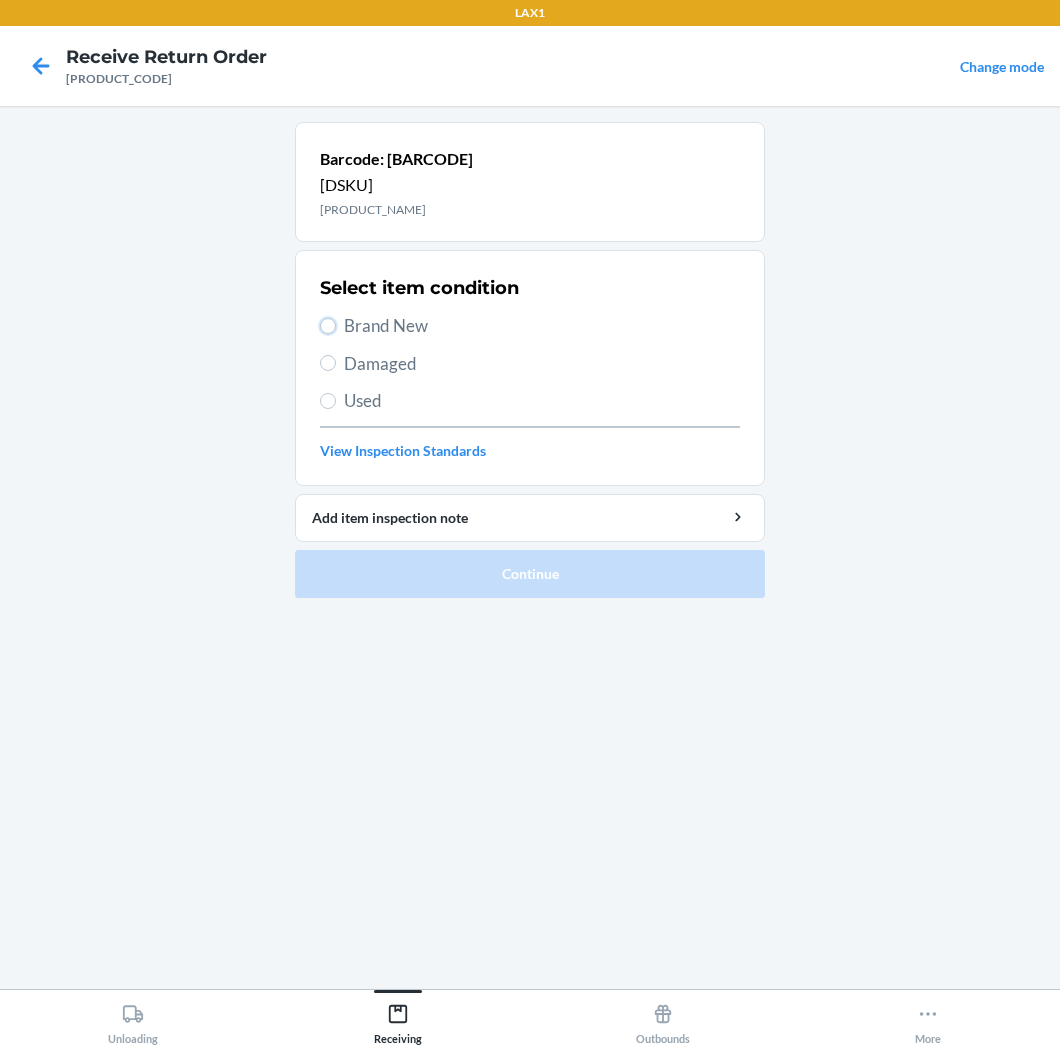 click on "Brand New" at bounding box center (328, 326) 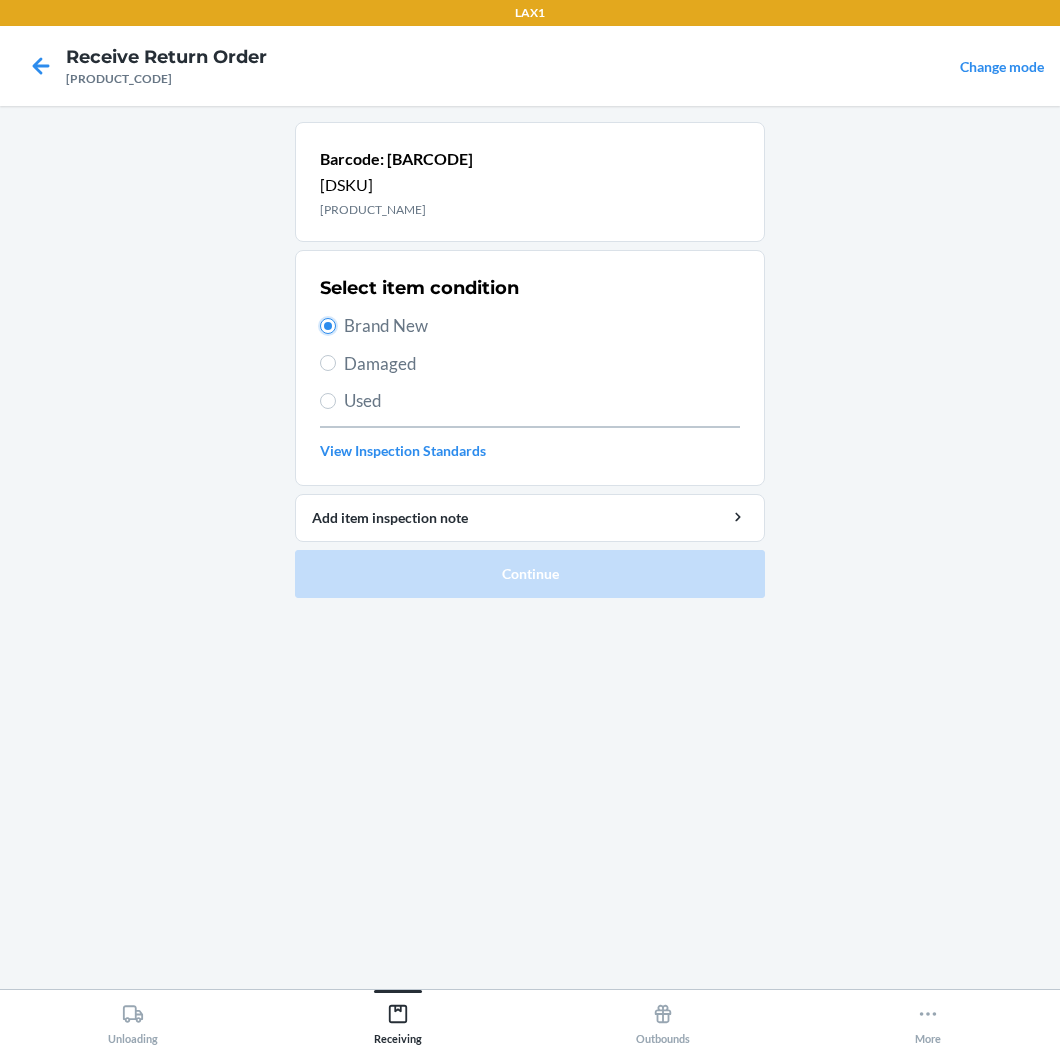 radio on "true" 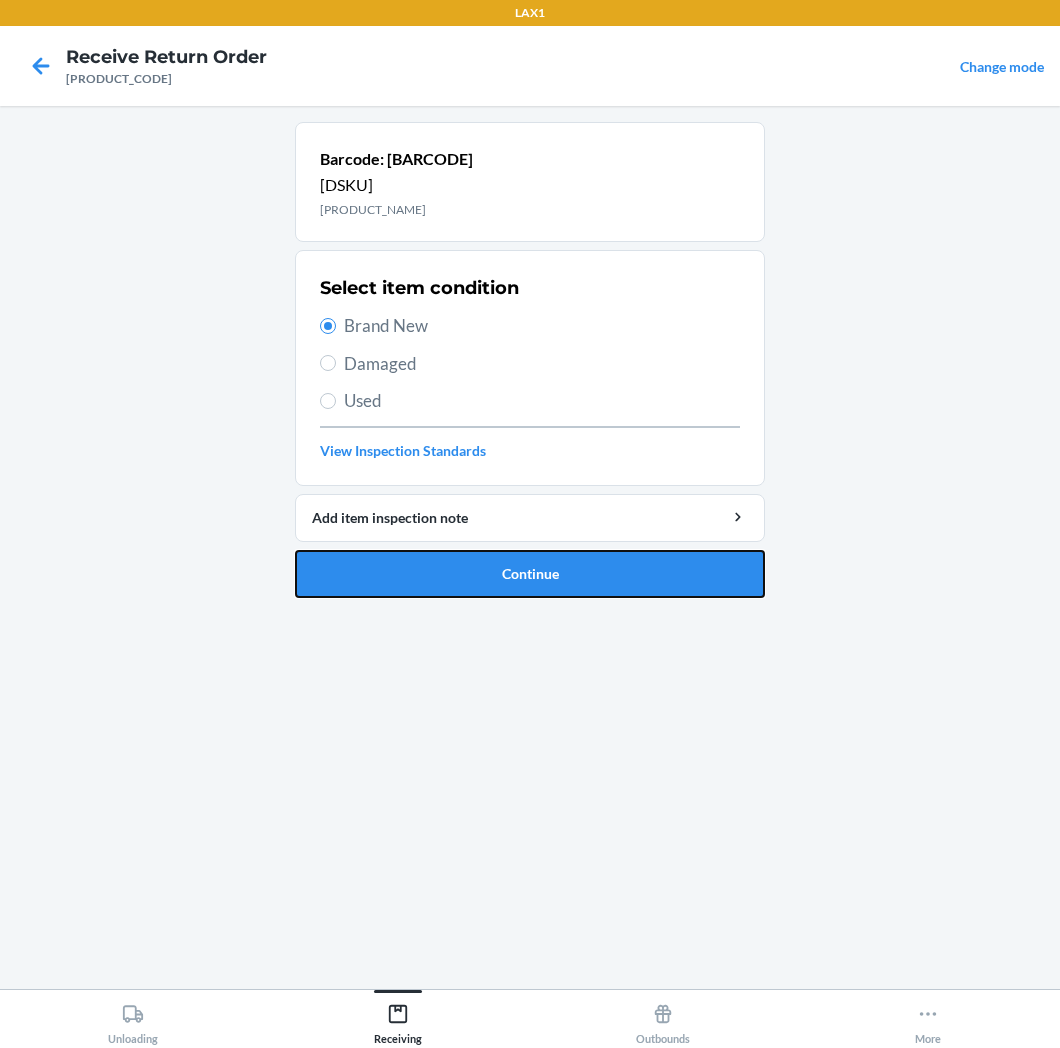 click on "Continue" at bounding box center [530, 574] 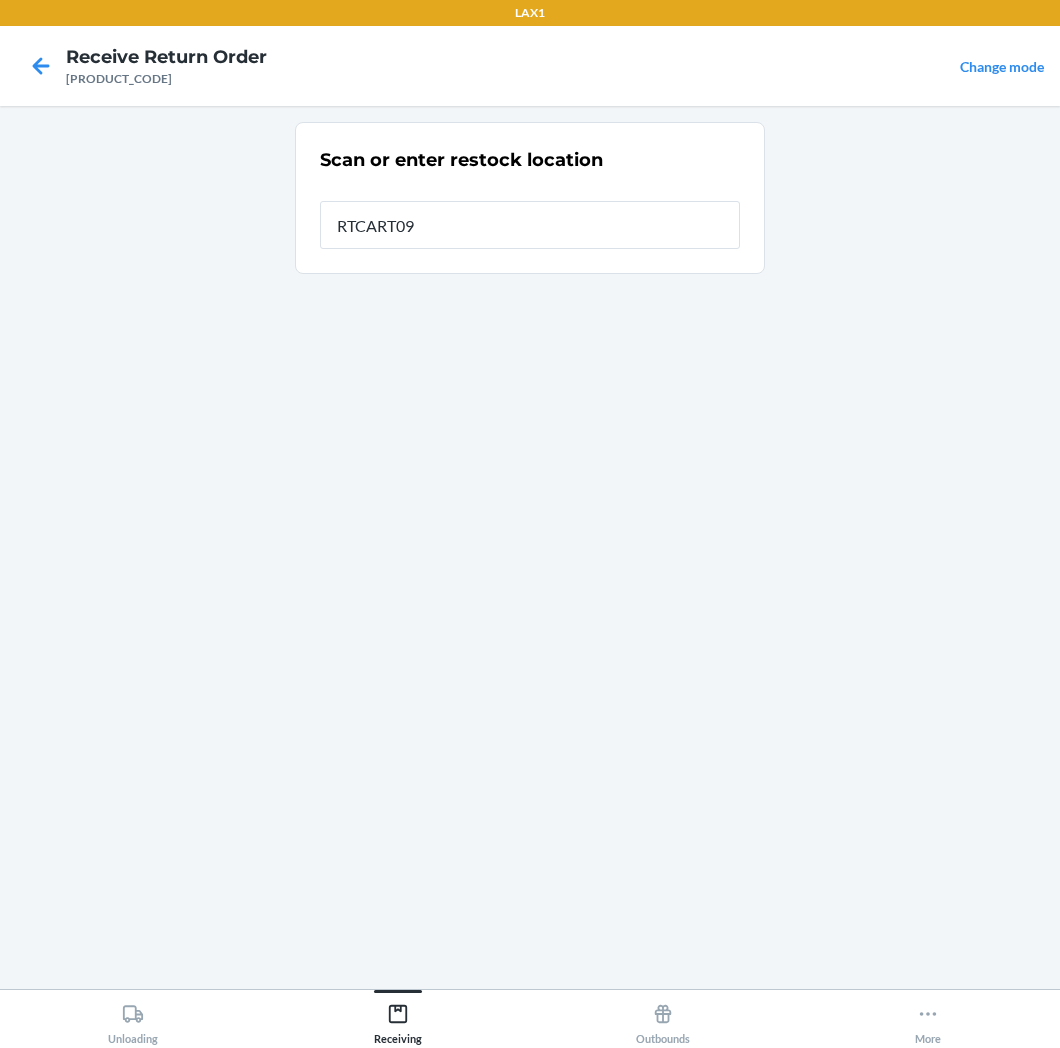 type on "[PRODUCT_CODE]" 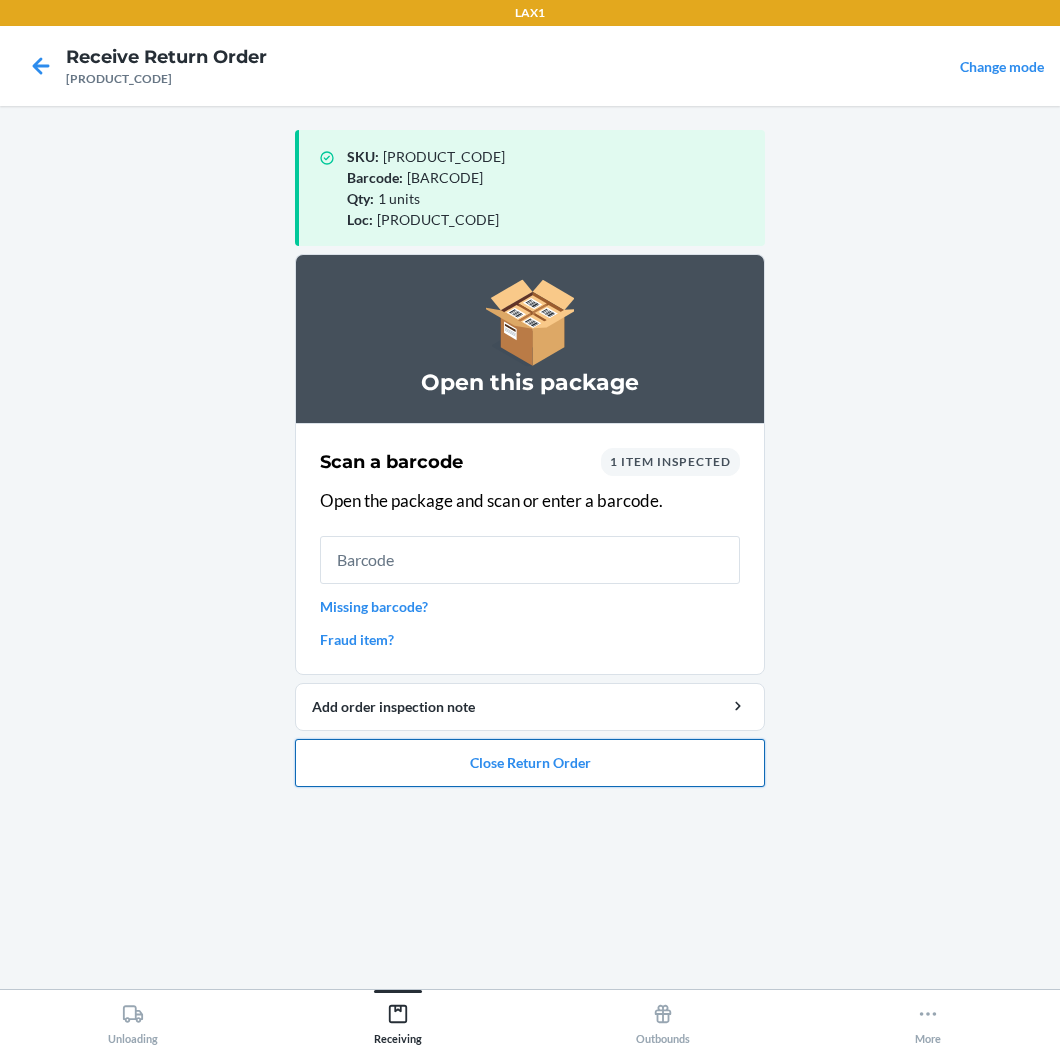click on "Close Return Order" at bounding box center (530, 763) 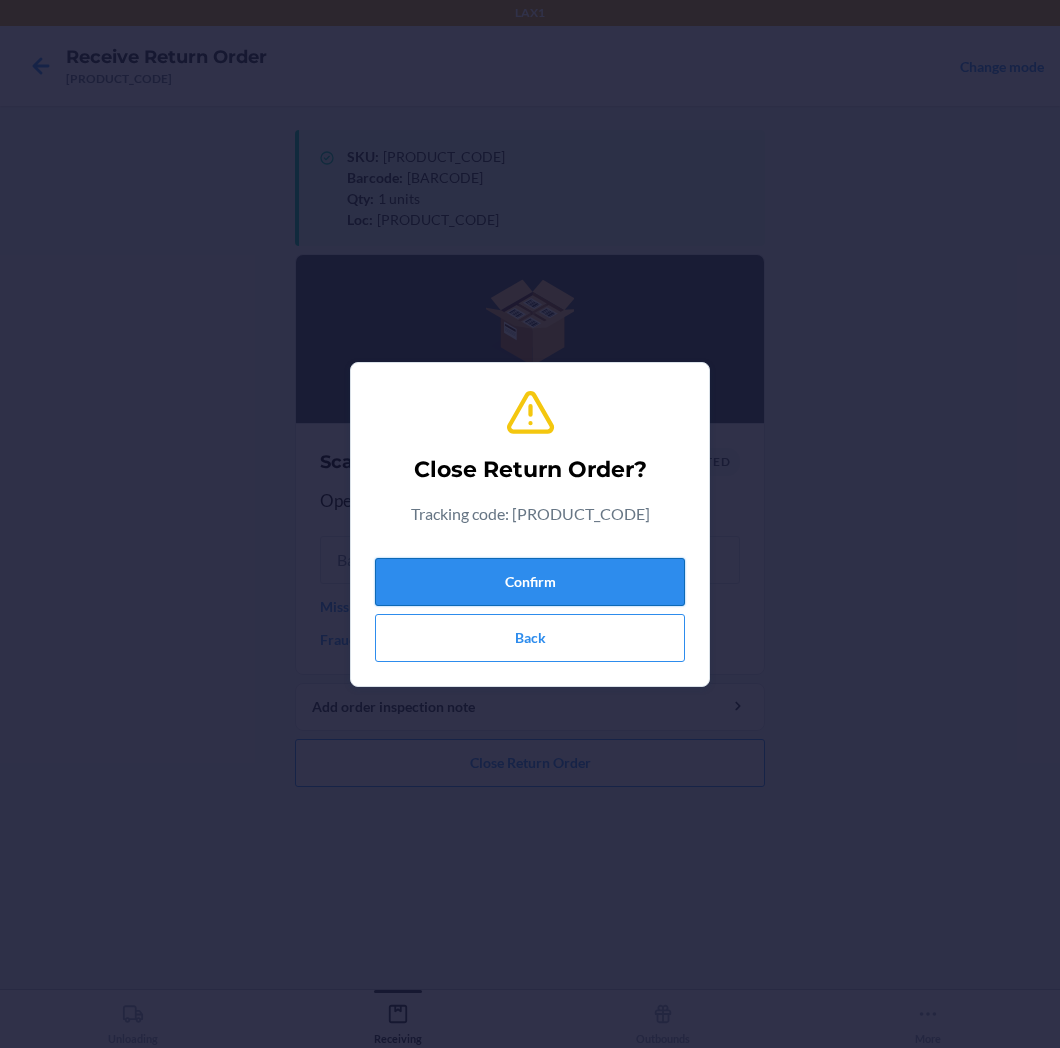 click on "Confirm" at bounding box center [530, 582] 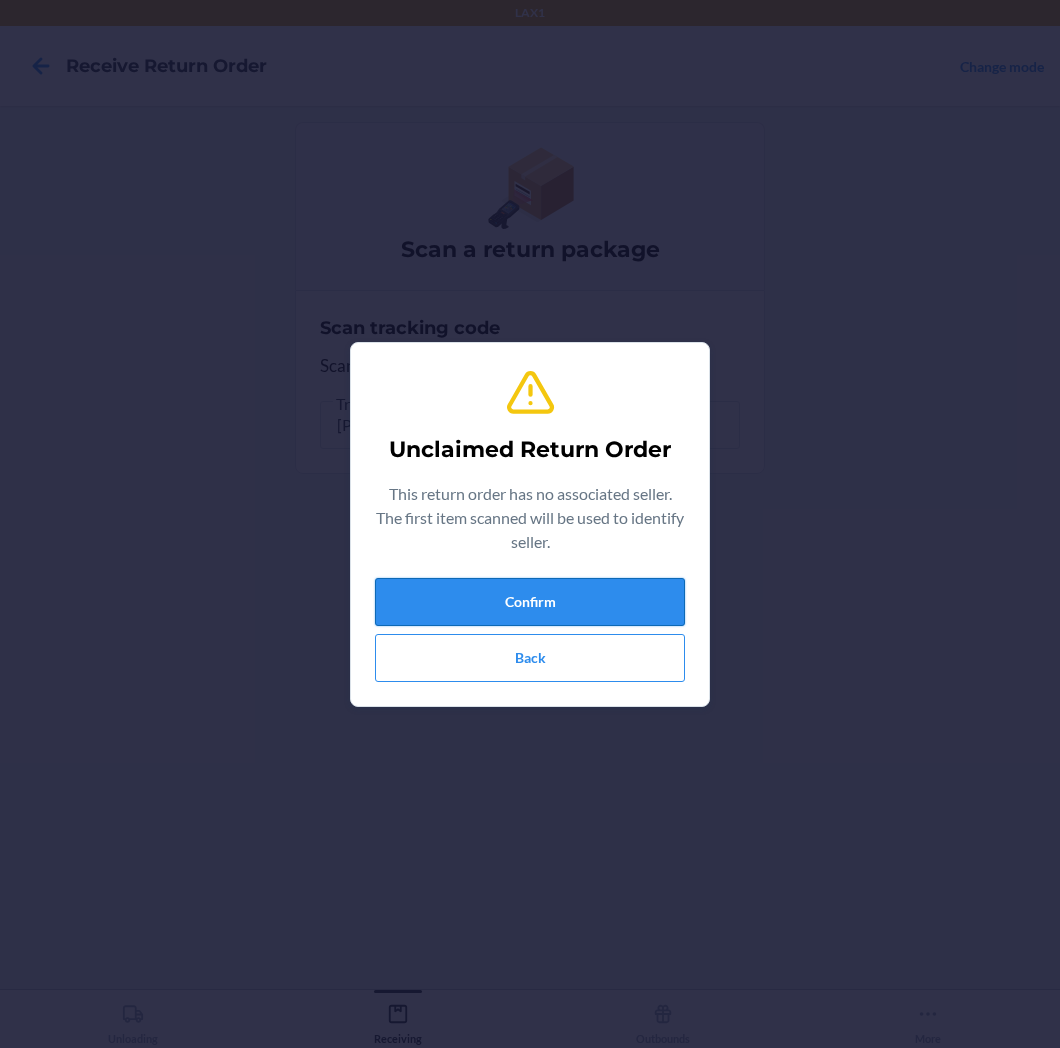 click on "Confirm" at bounding box center [530, 602] 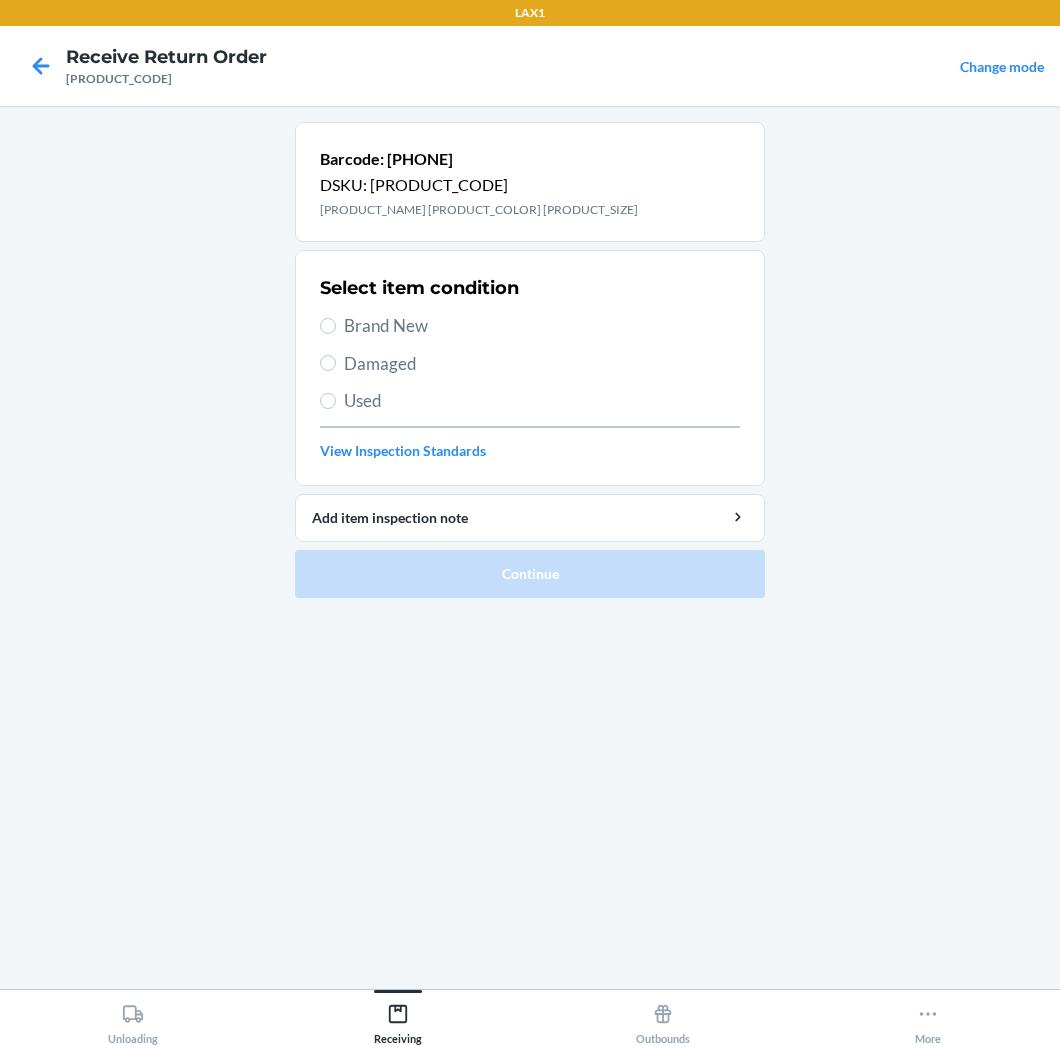 click on "Brand New" at bounding box center [542, 326] 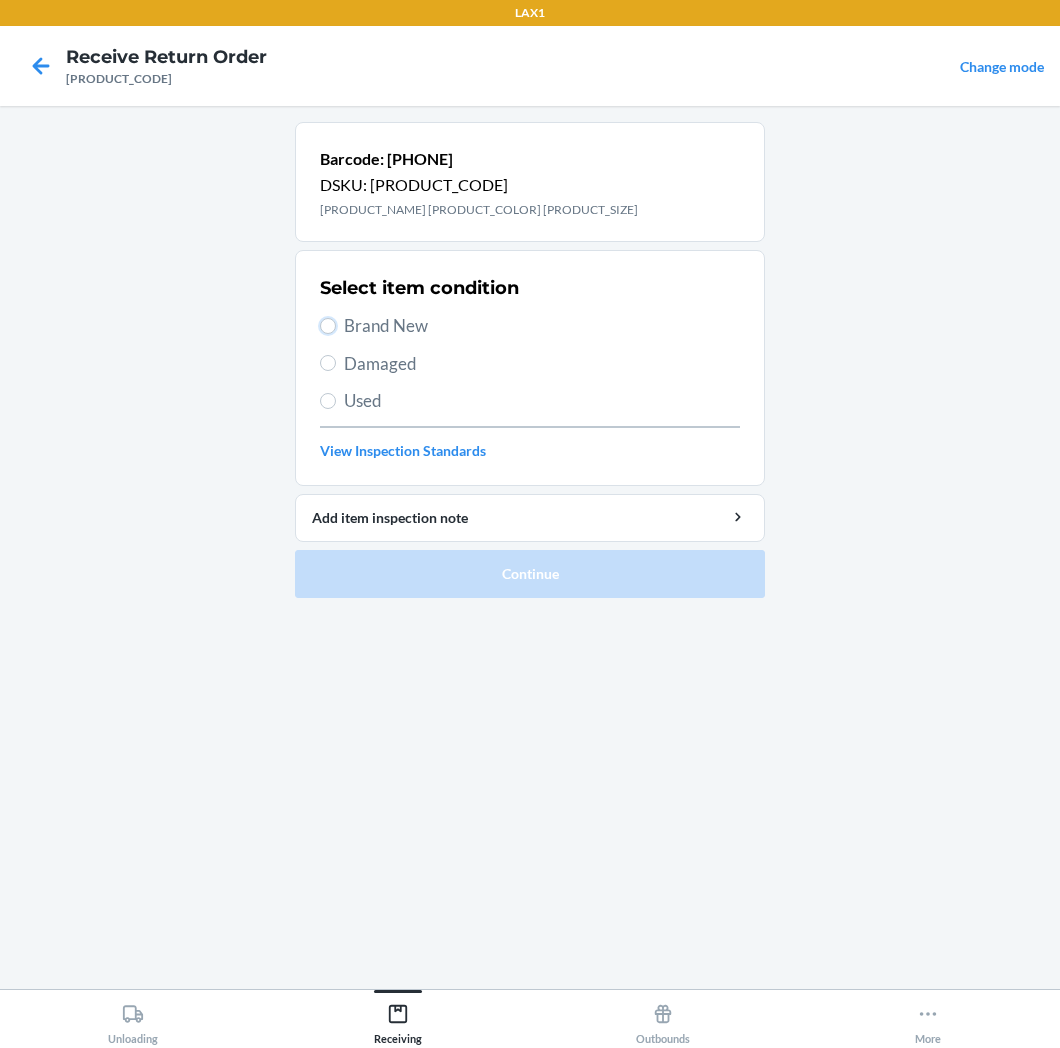 click on "Brand New" at bounding box center [328, 326] 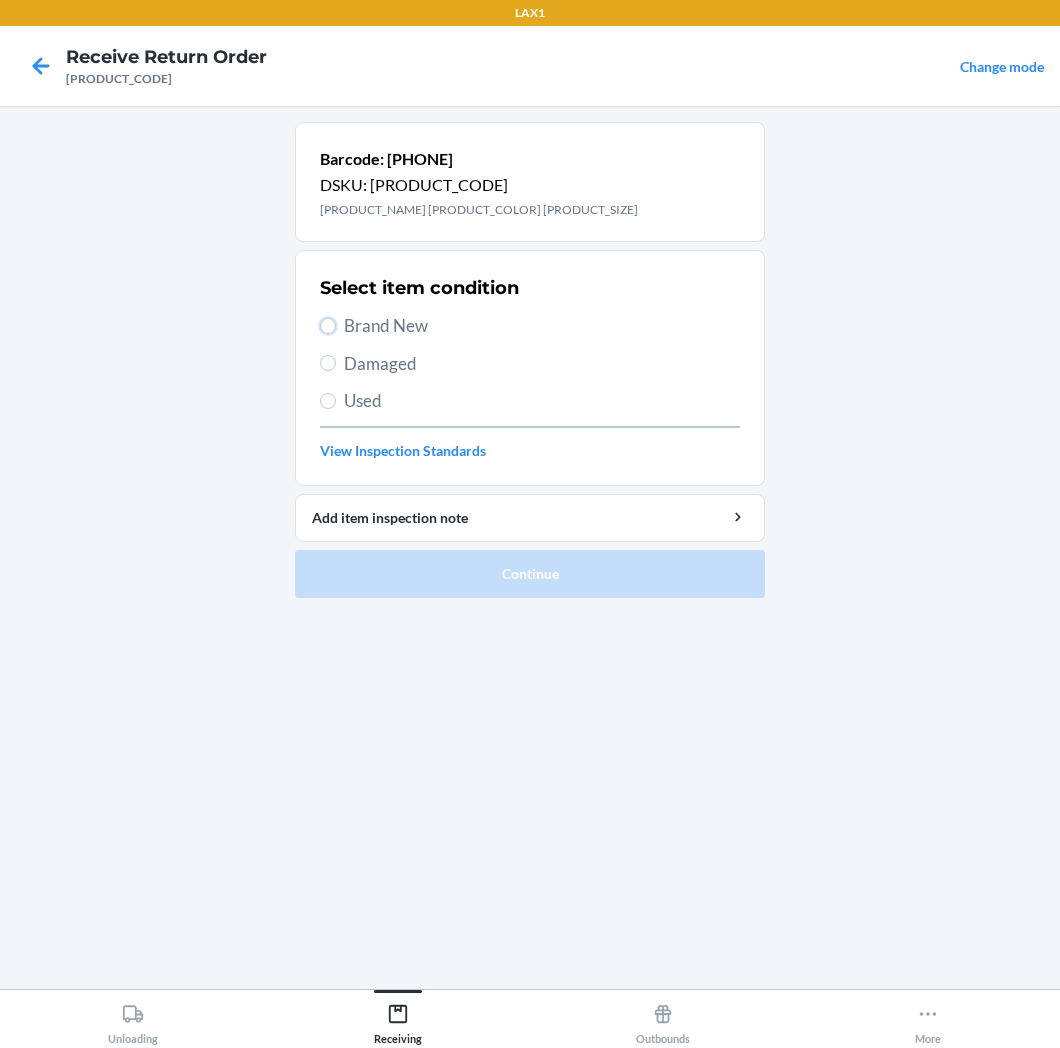 radio on "true" 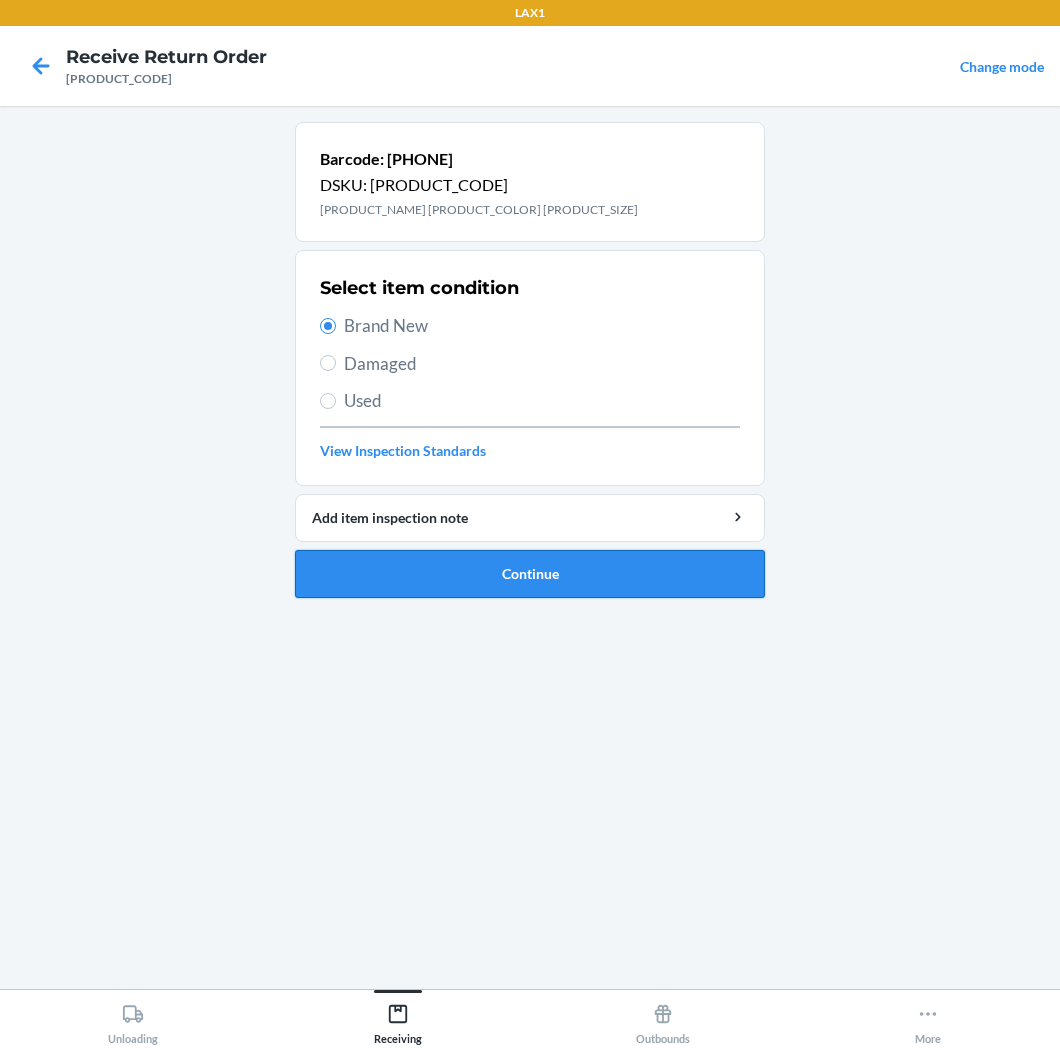 click on "Continue" at bounding box center [530, 574] 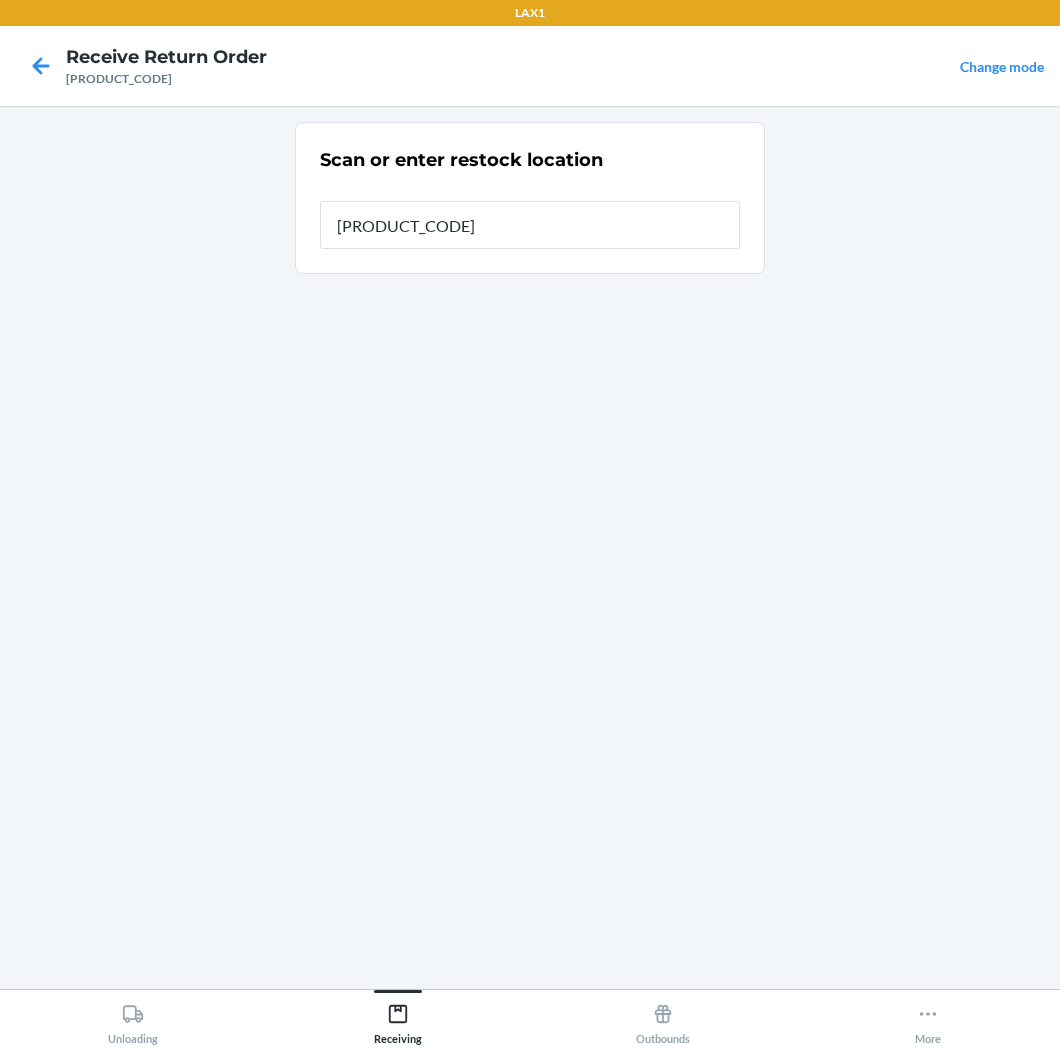 type on "[PRODUCT_CODE]" 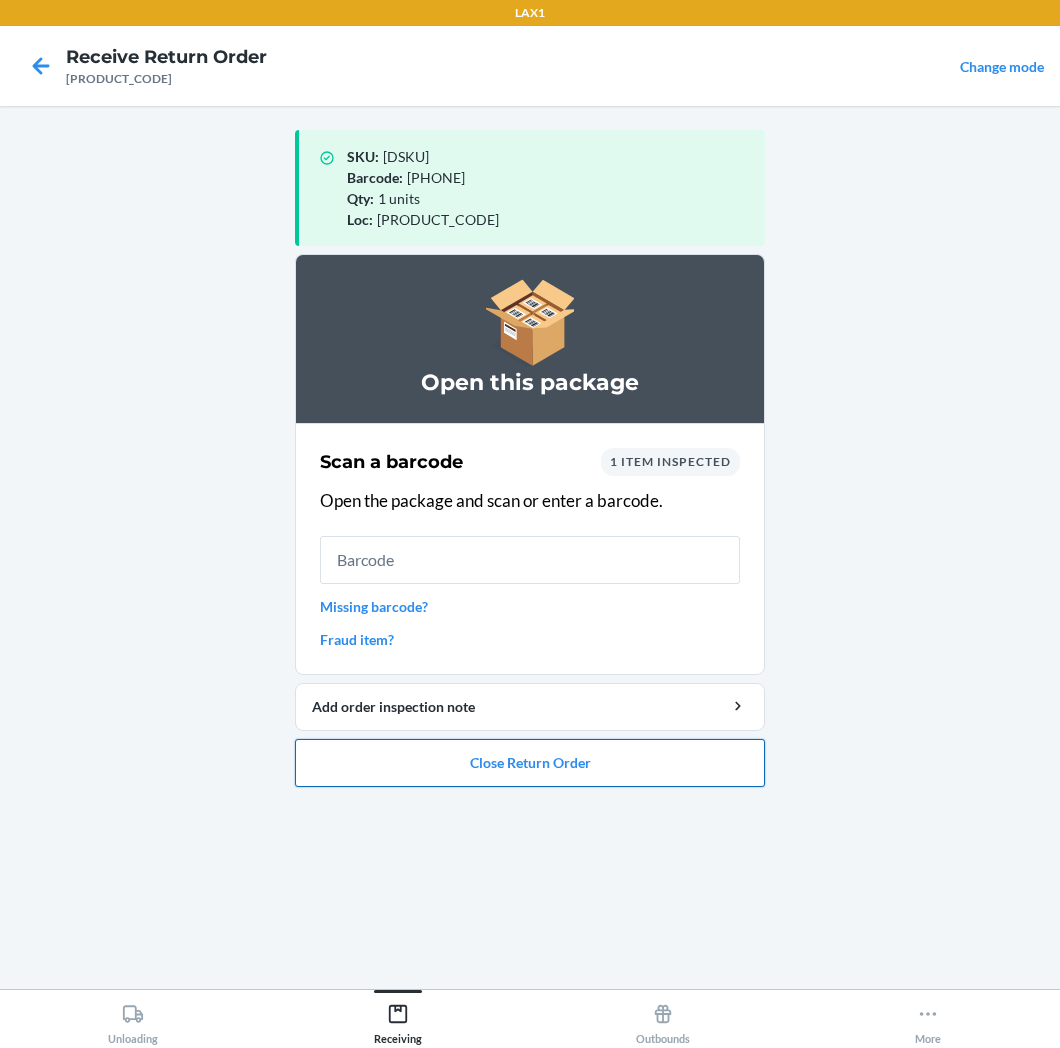 click on "Close Return Order" at bounding box center (530, 763) 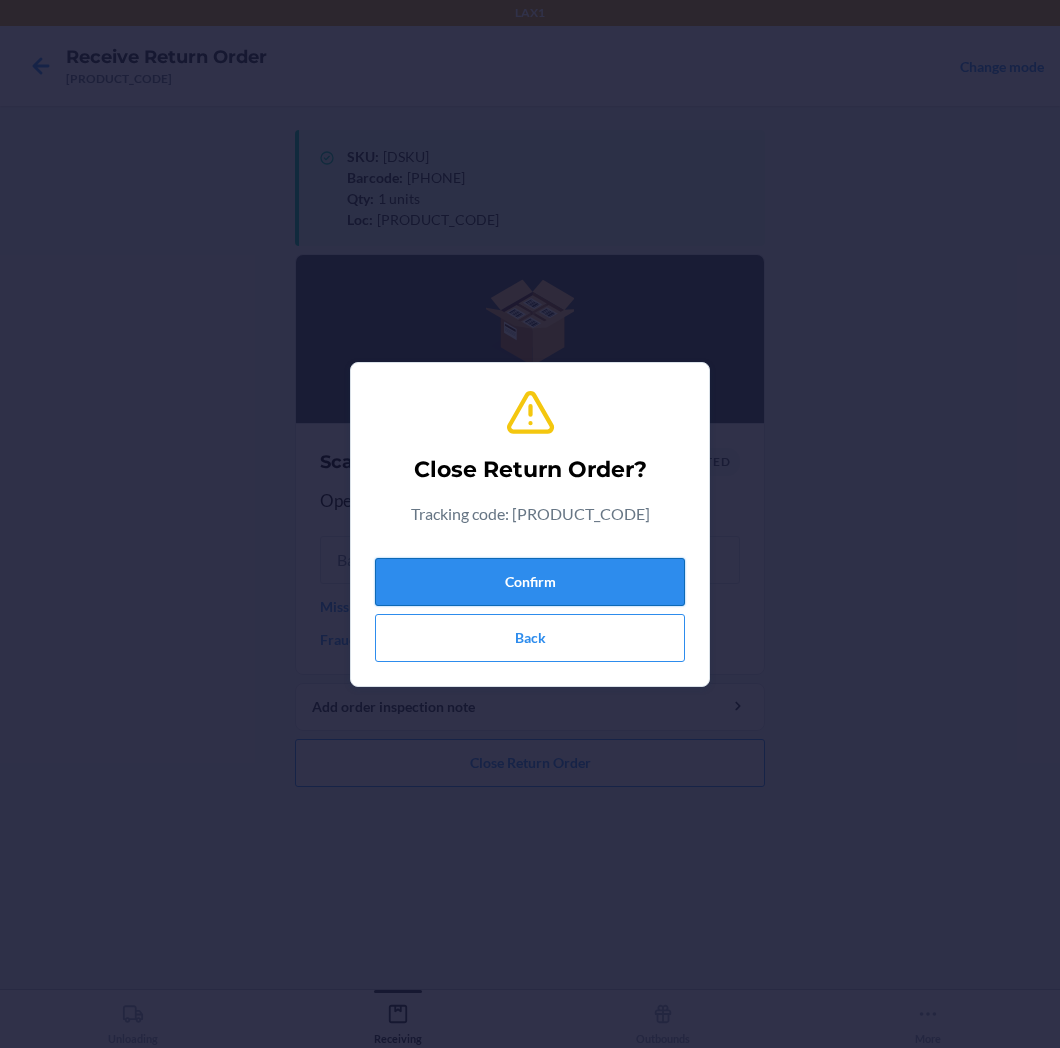 click on "Confirm" at bounding box center (530, 582) 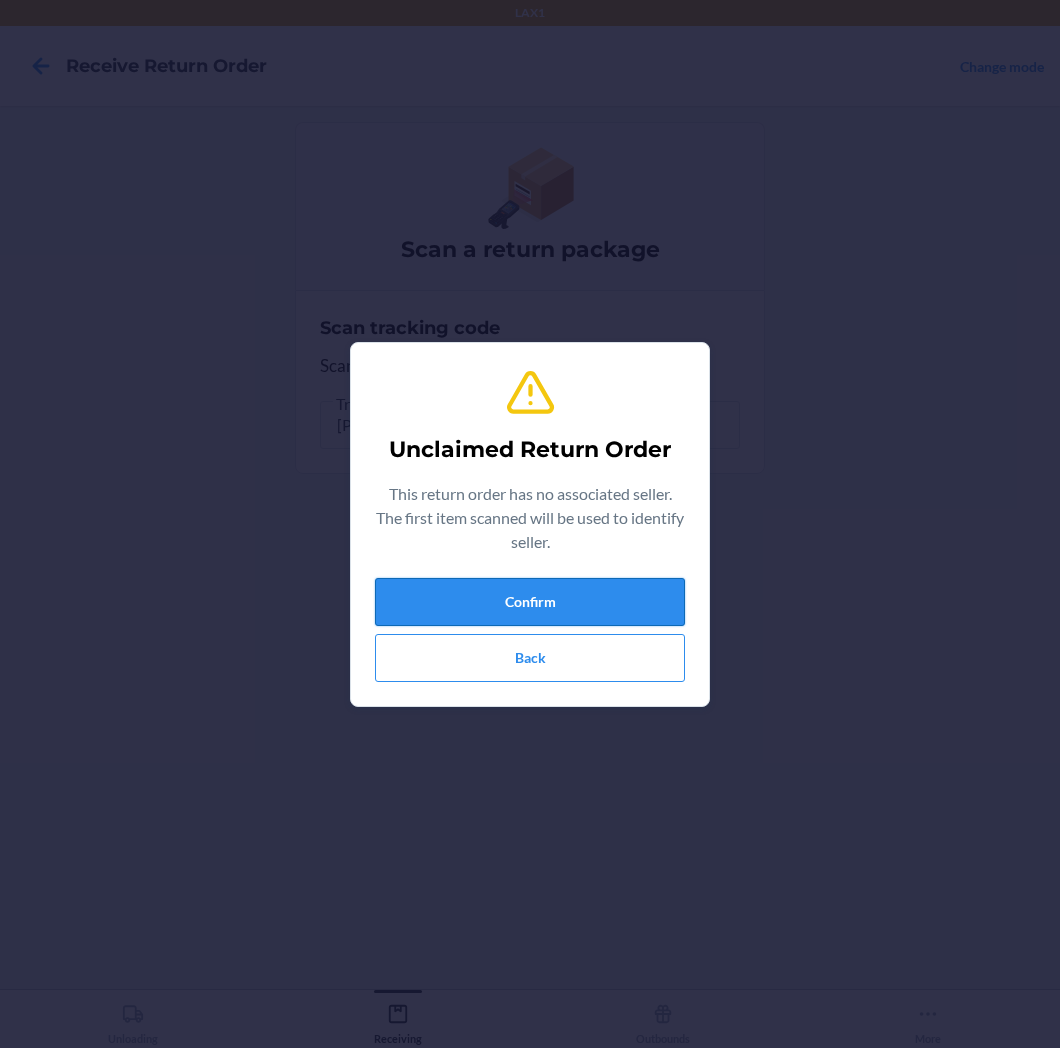 click on "Confirm" at bounding box center [530, 602] 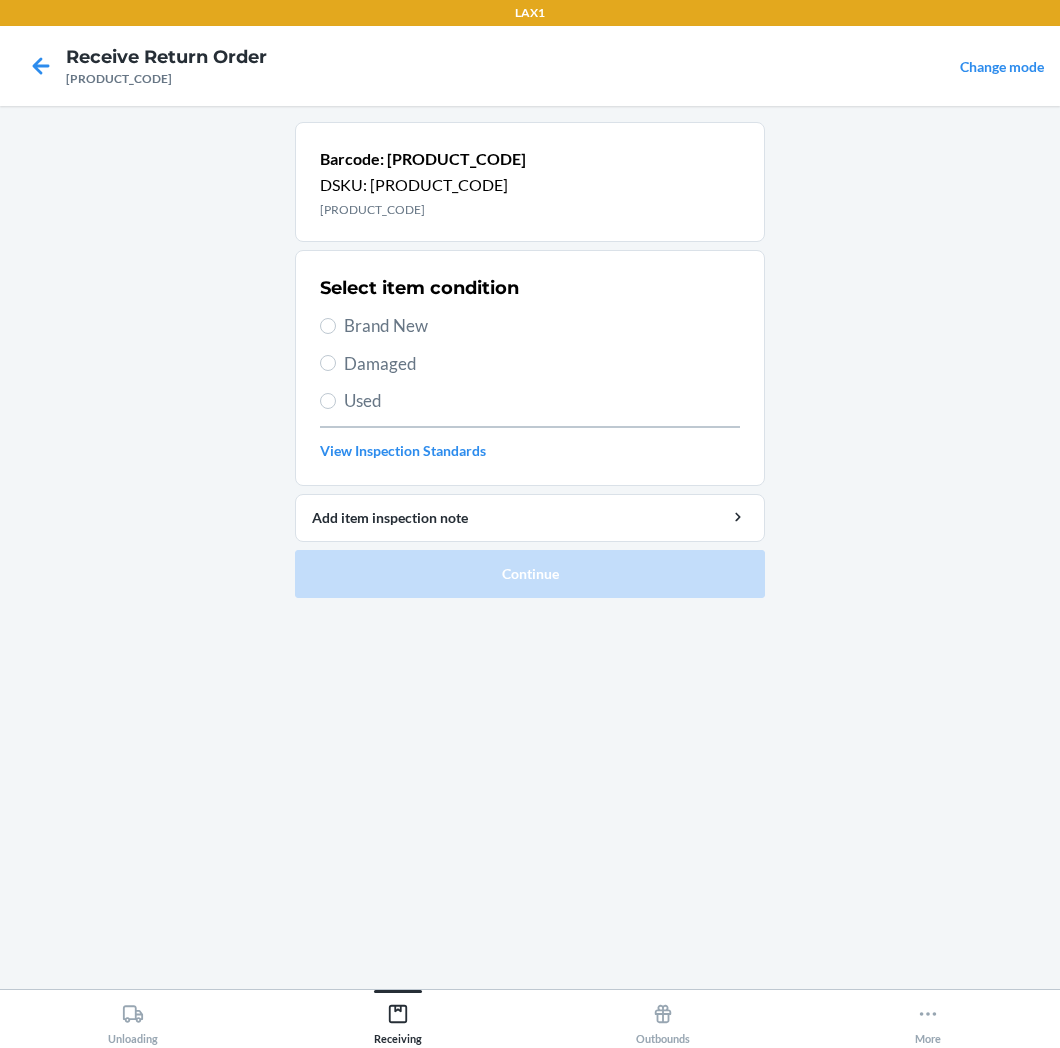 click on "Select item condition Brand New Damaged Used View Inspection Standards" at bounding box center (530, 368) 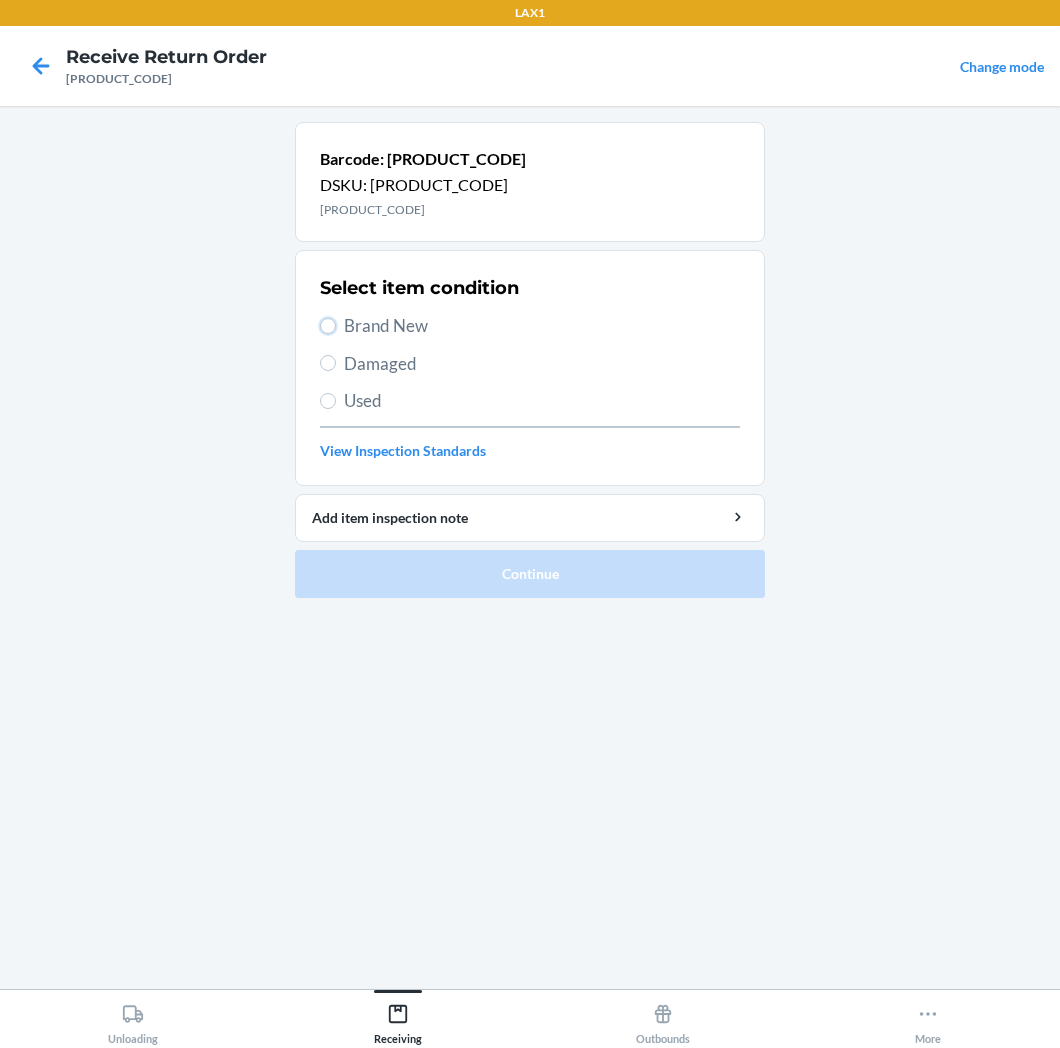 click on "Brand New" at bounding box center [328, 326] 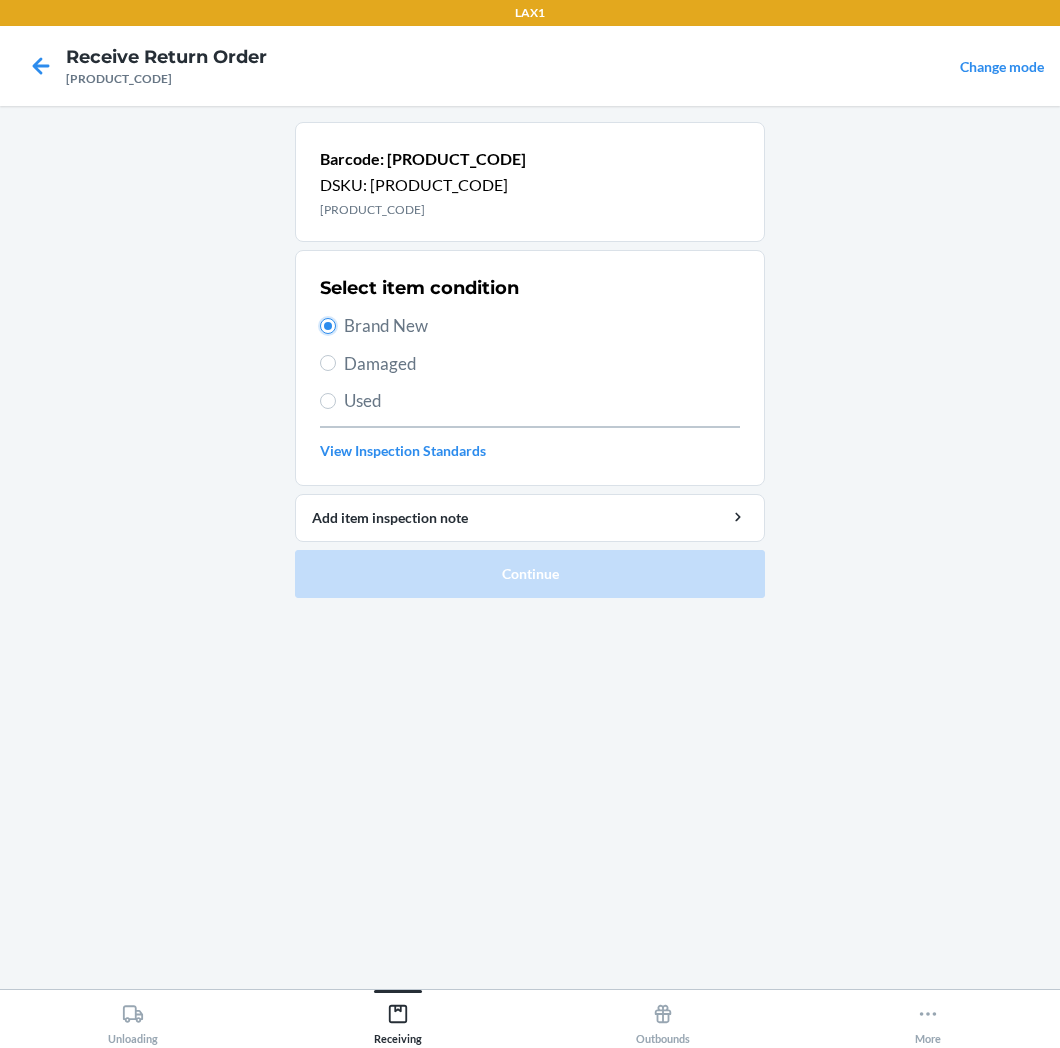 radio on "true" 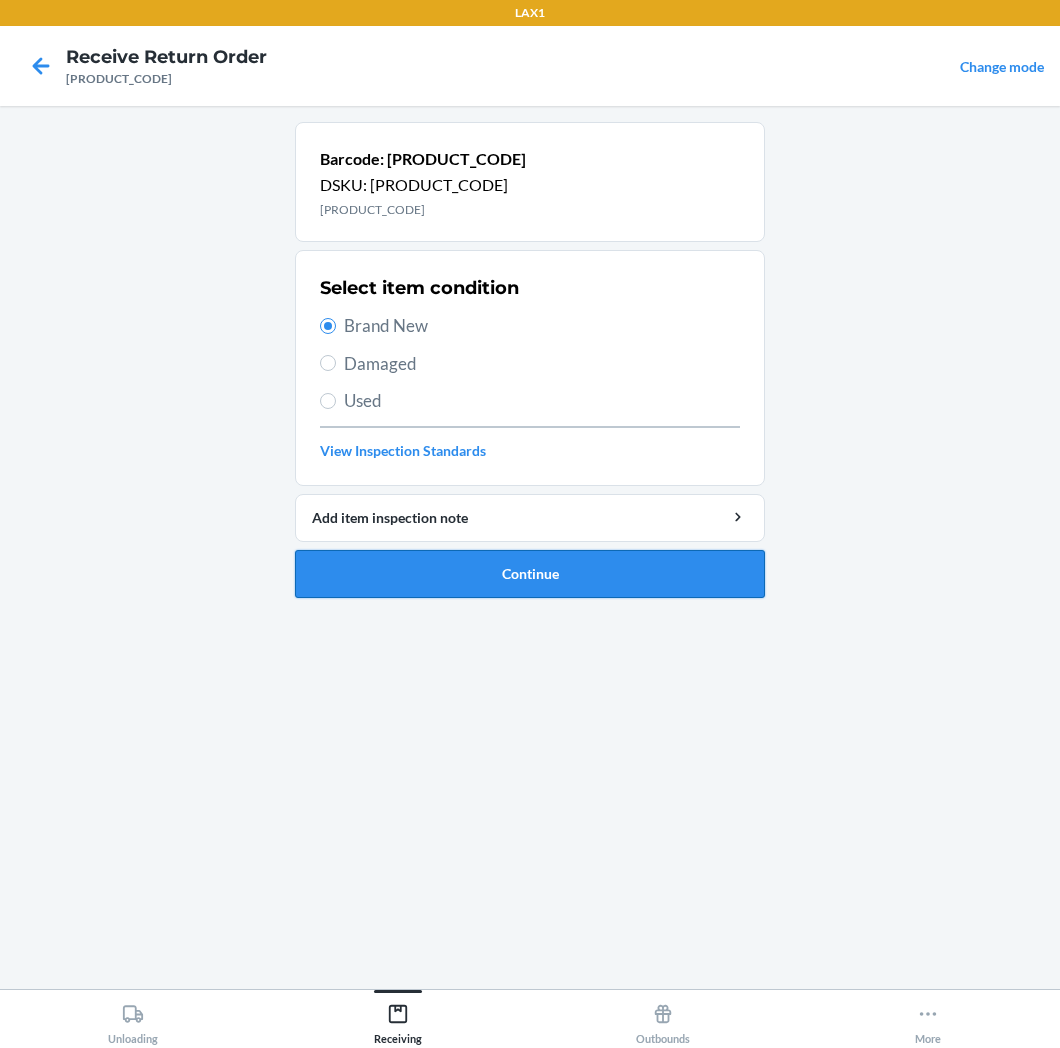 click on "Continue" at bounding box center (530, 574) 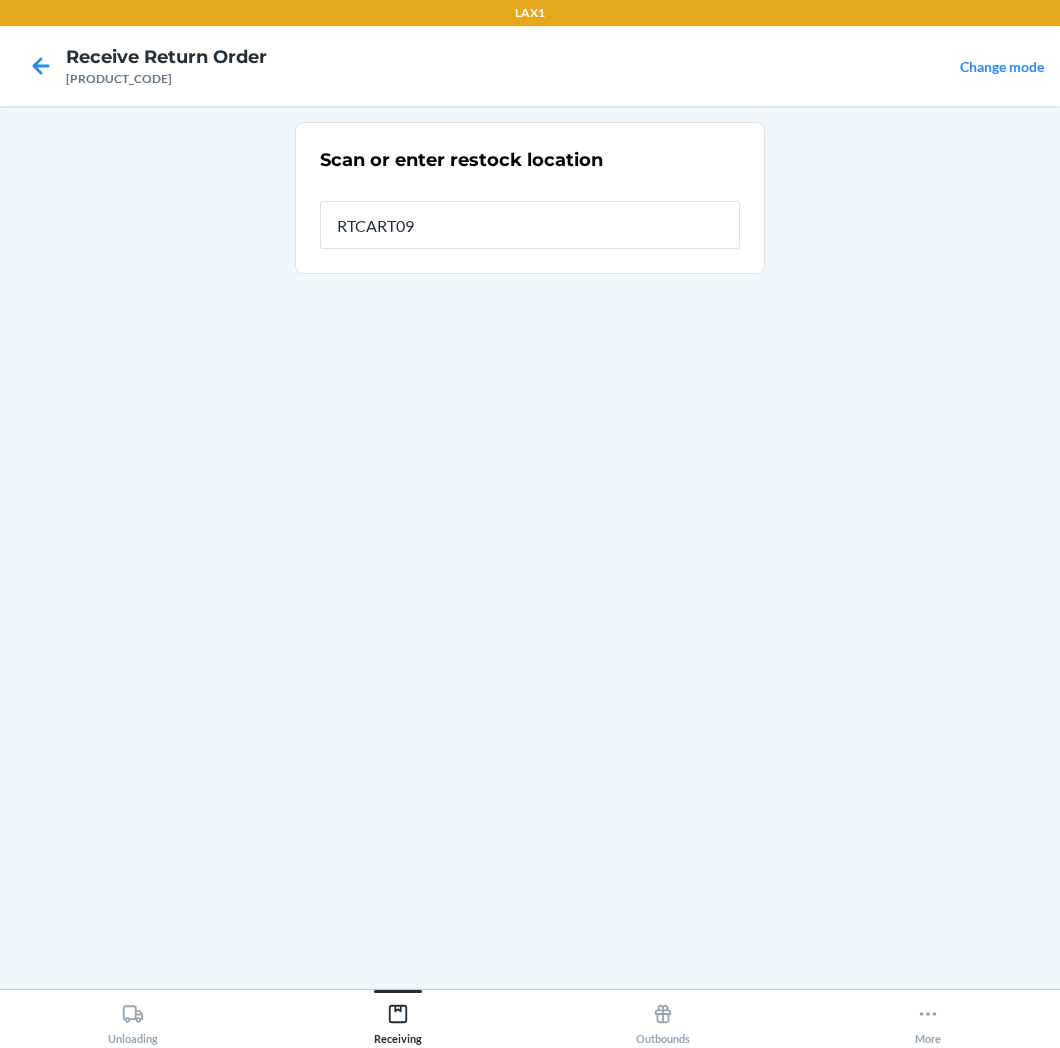 type on "[PRODUCT_CODE]" 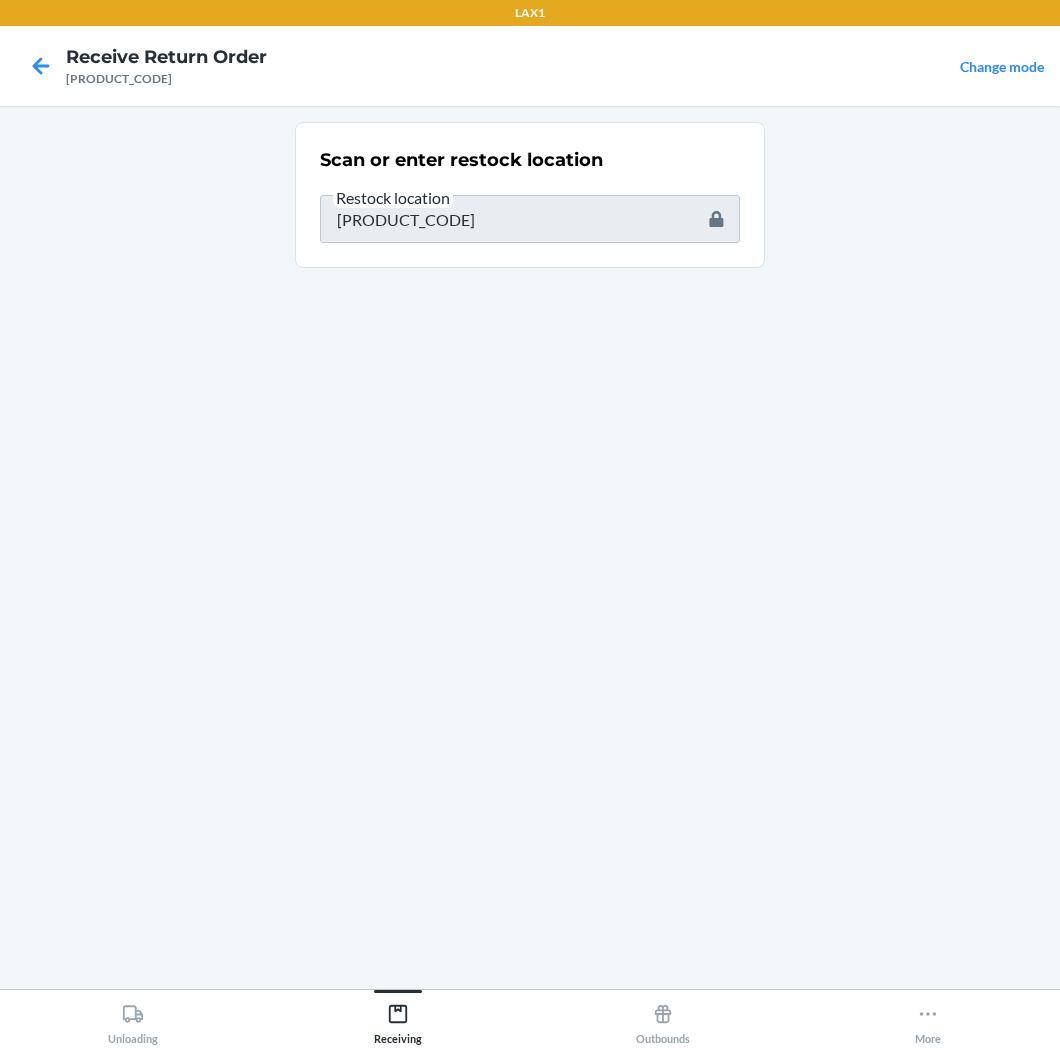click on "Scan or enter restock location Restock location [PRODUCT_CODE]" at bounding box center (530, 547) 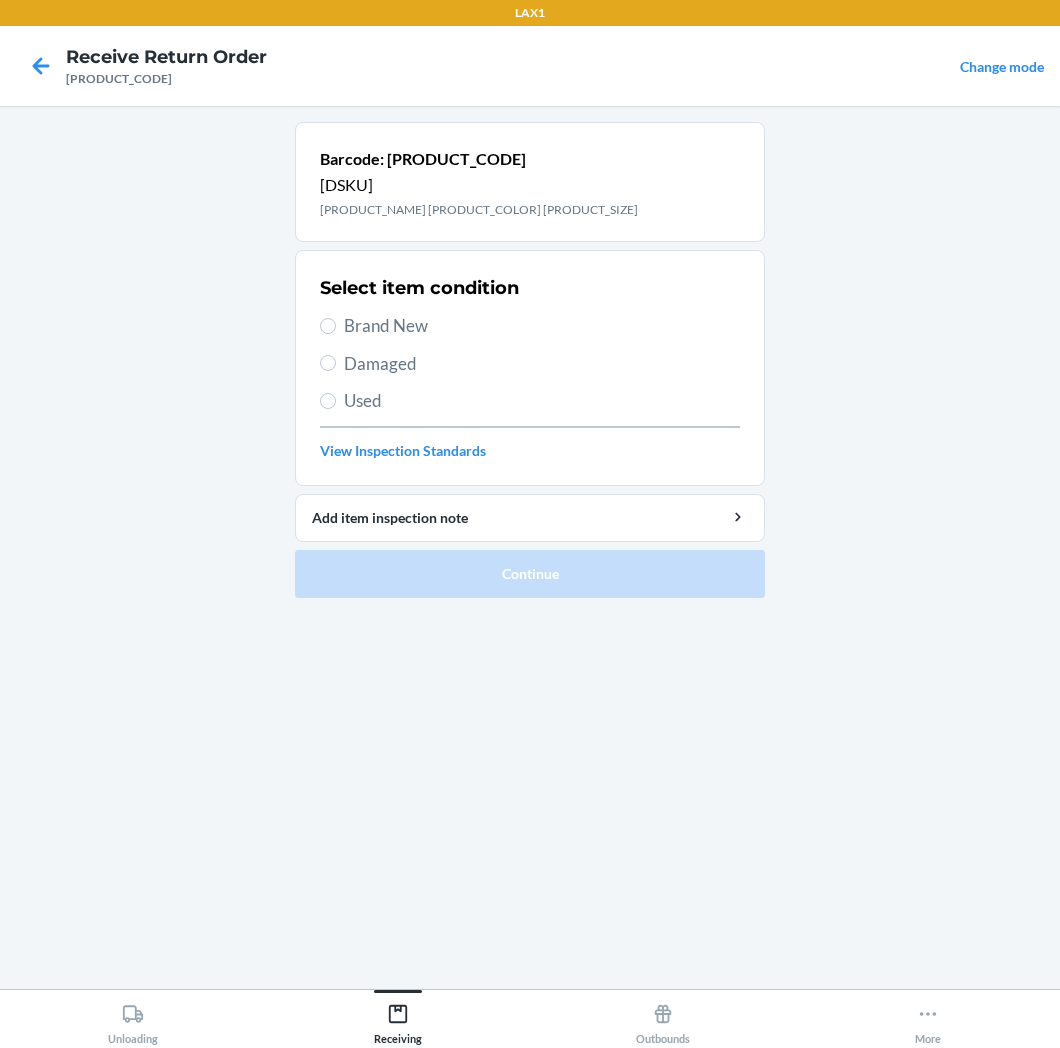 click on "Brand New" at bounding box center (542, 326) 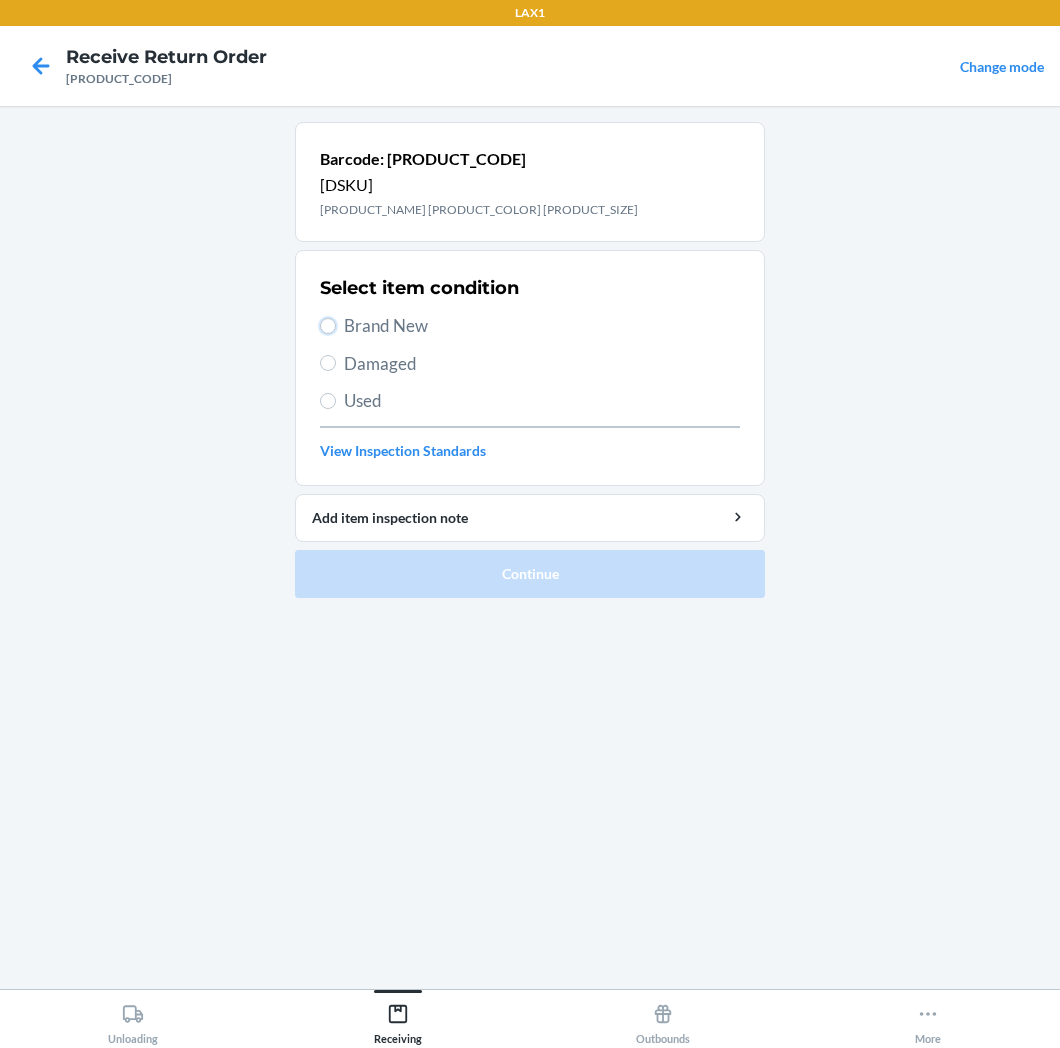 click on "Brand New" at bounding box center (328, 326) 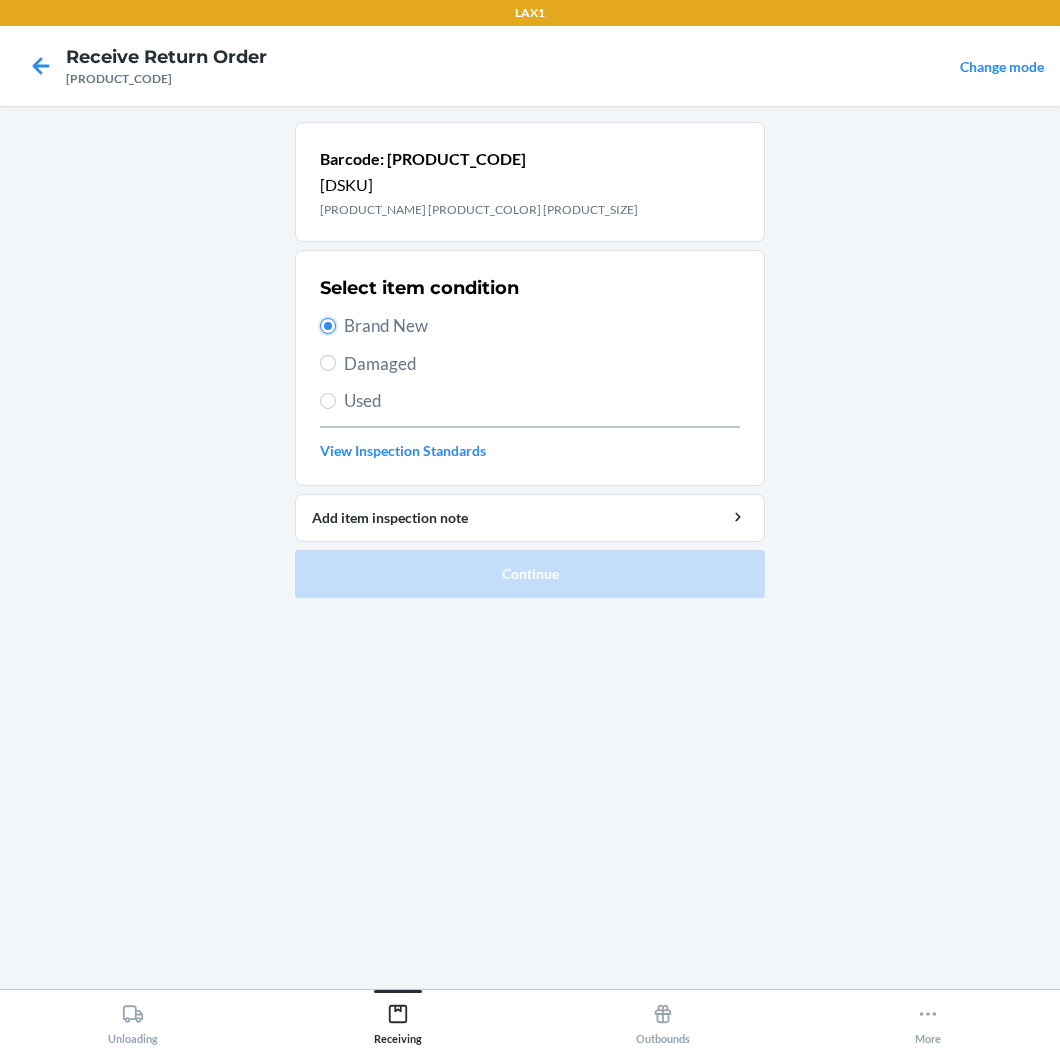 radio on "true" 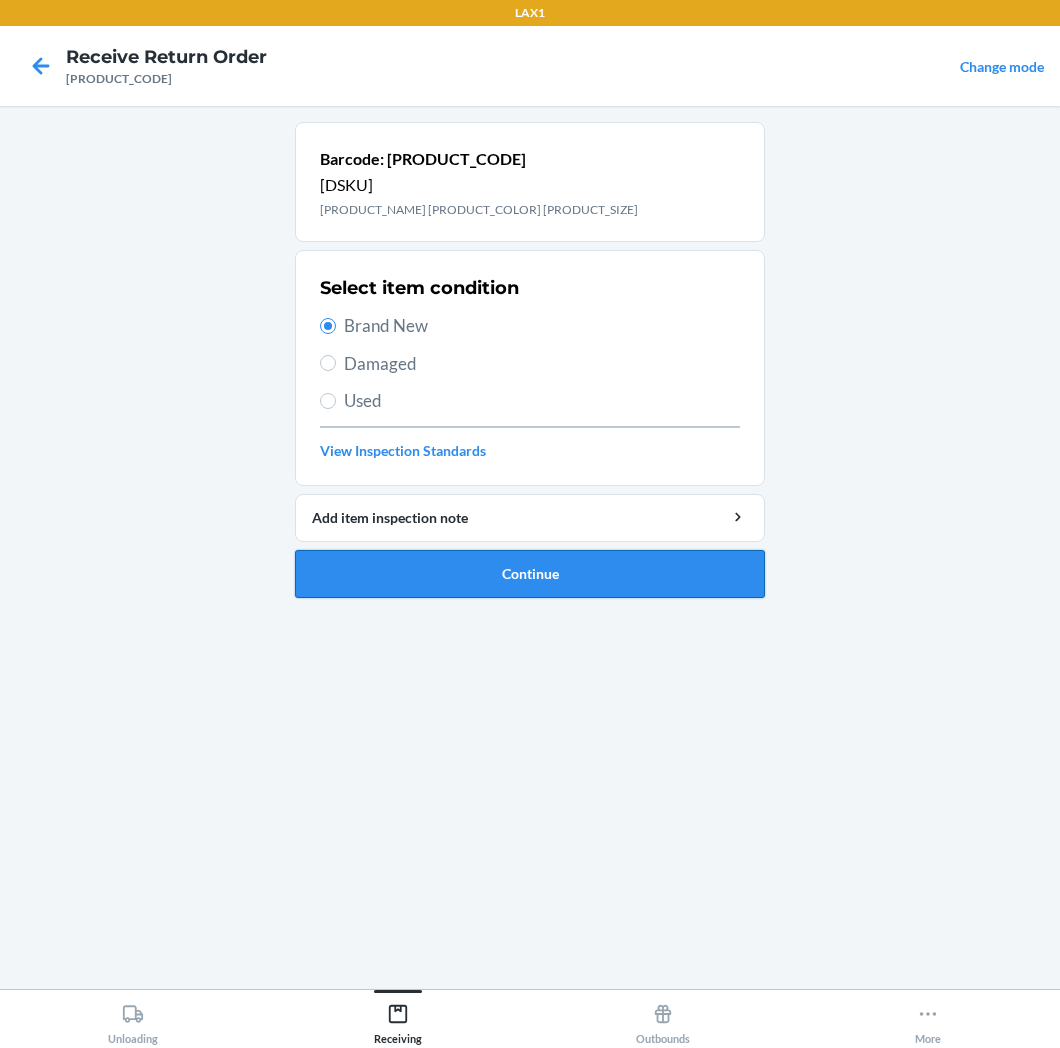 click on "Continue" at bounding box center (530, 574) 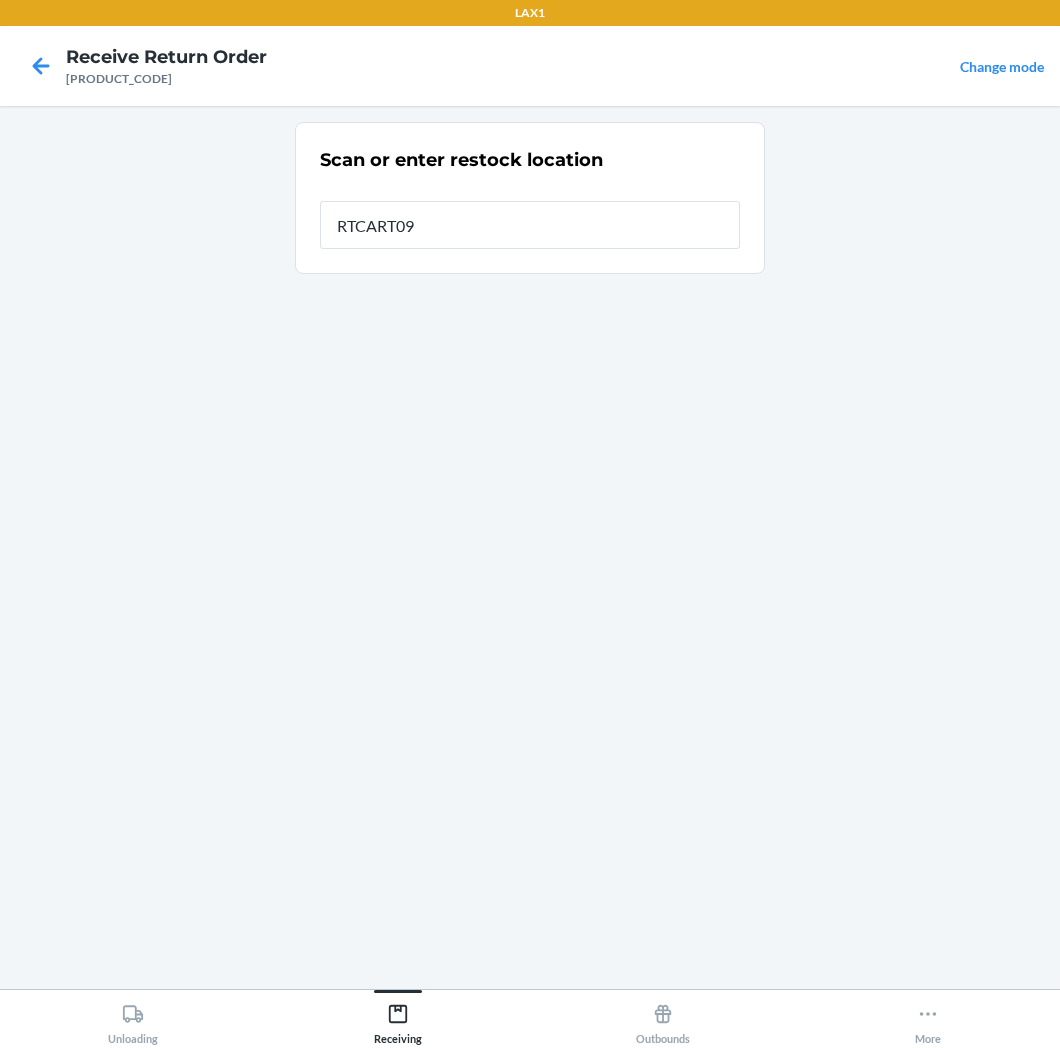 type on "[PRODUCT_CODE]" 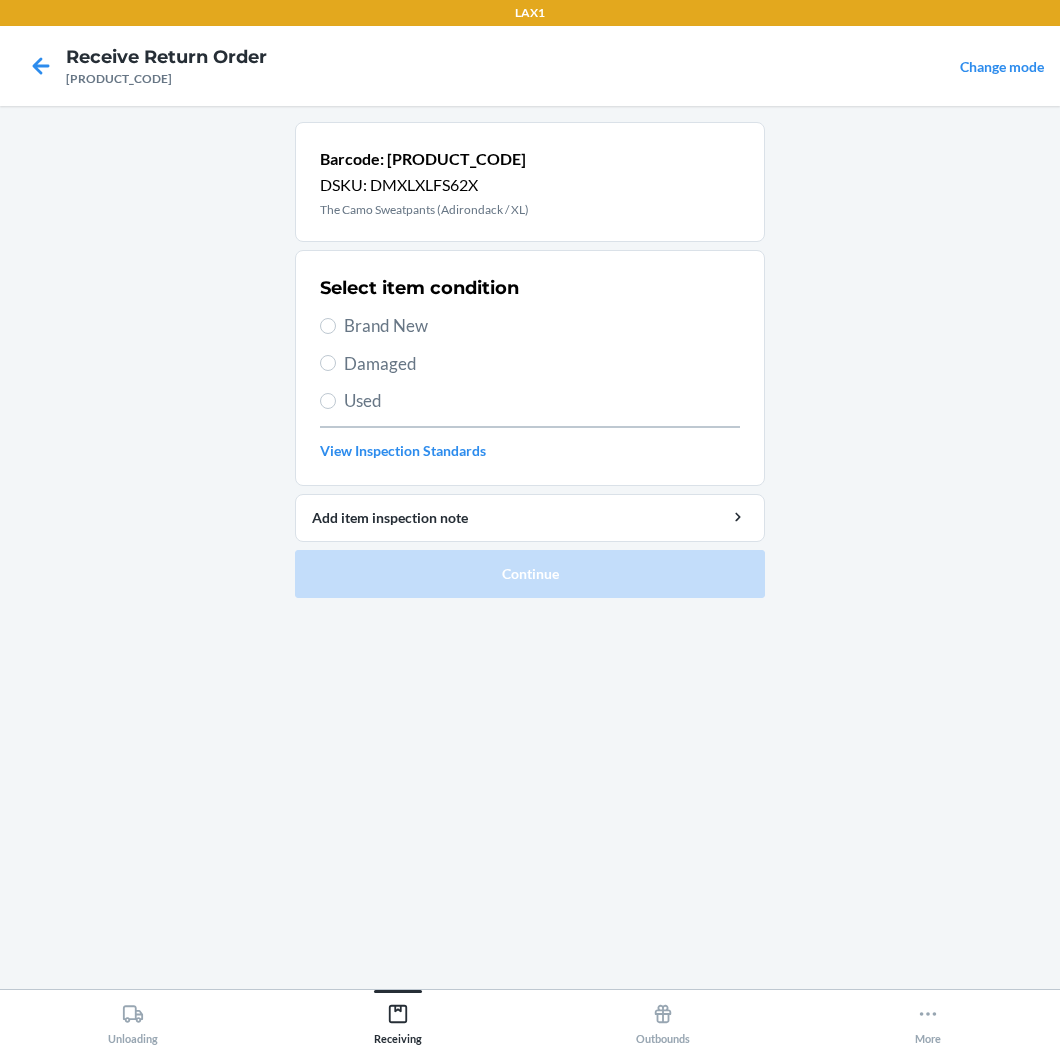 click on "Brand New" at bounding box center [542, 326] 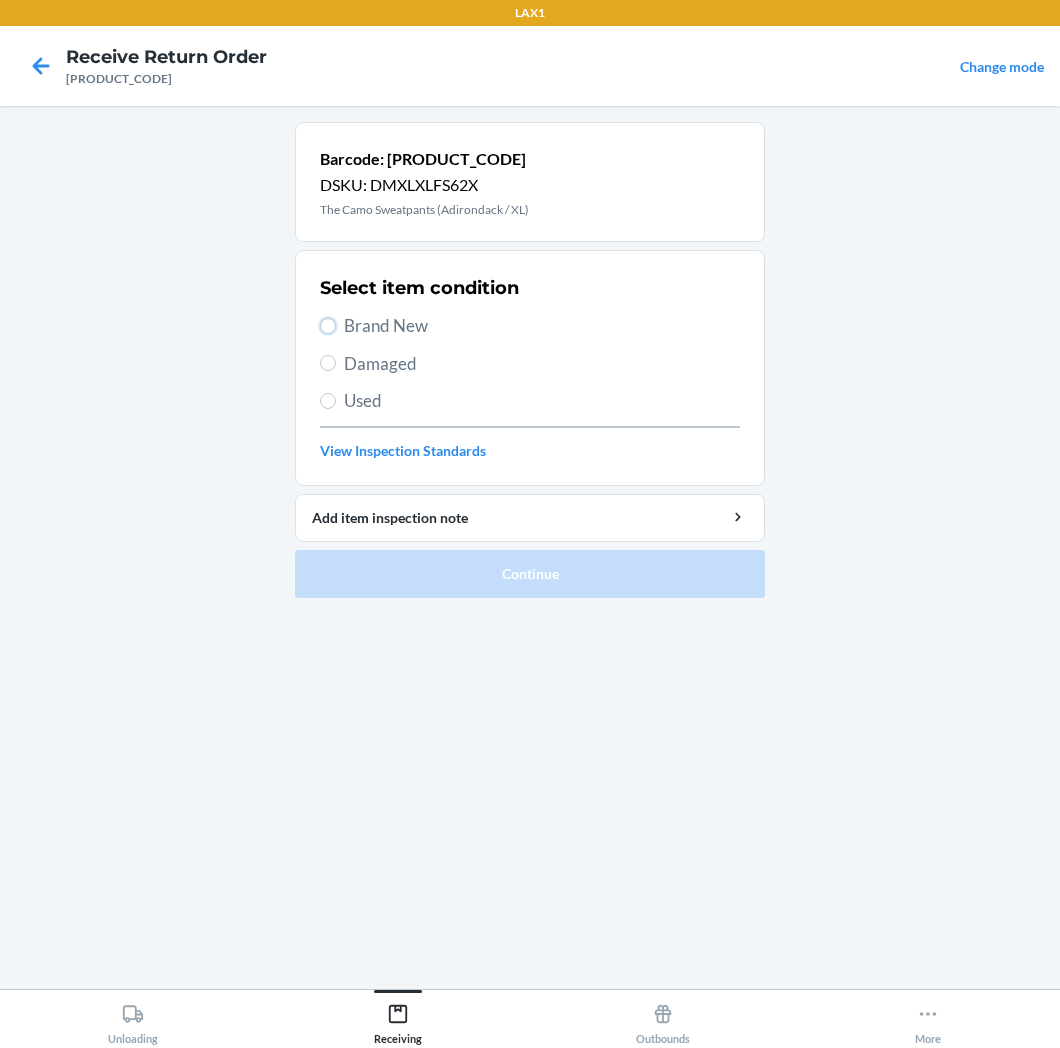 click on "Brand New" at bounding box center [328, 326] 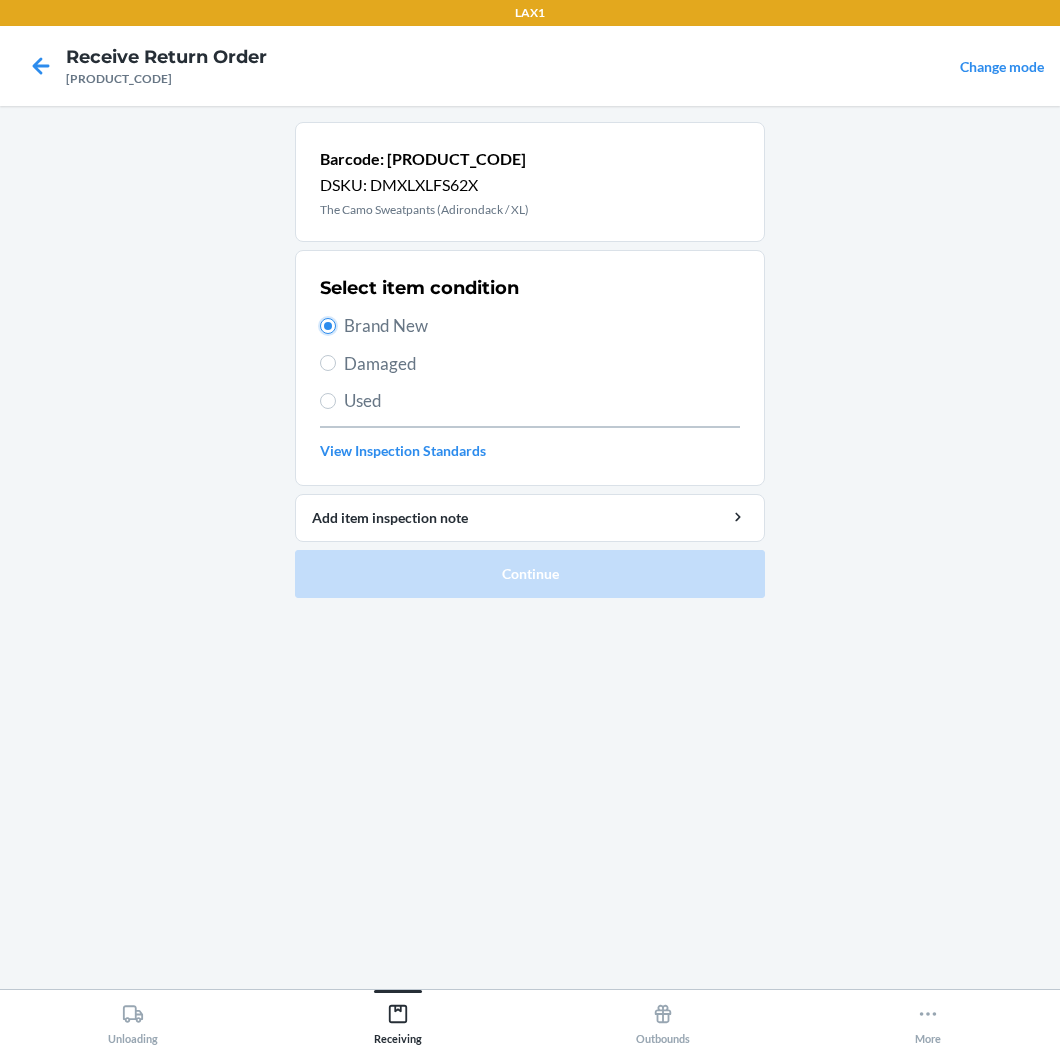 radio on "true" 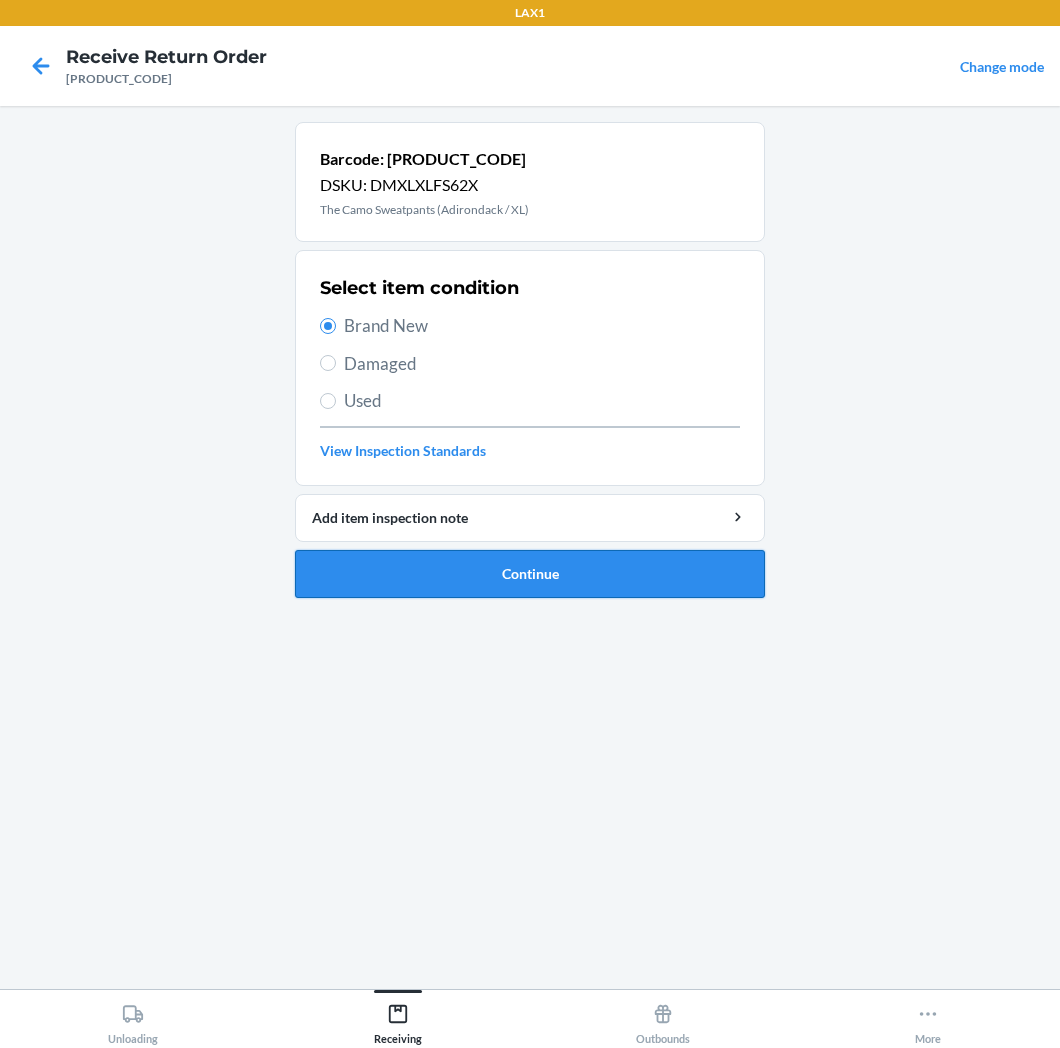 click on "Continue" at bounding box center [530, 574] 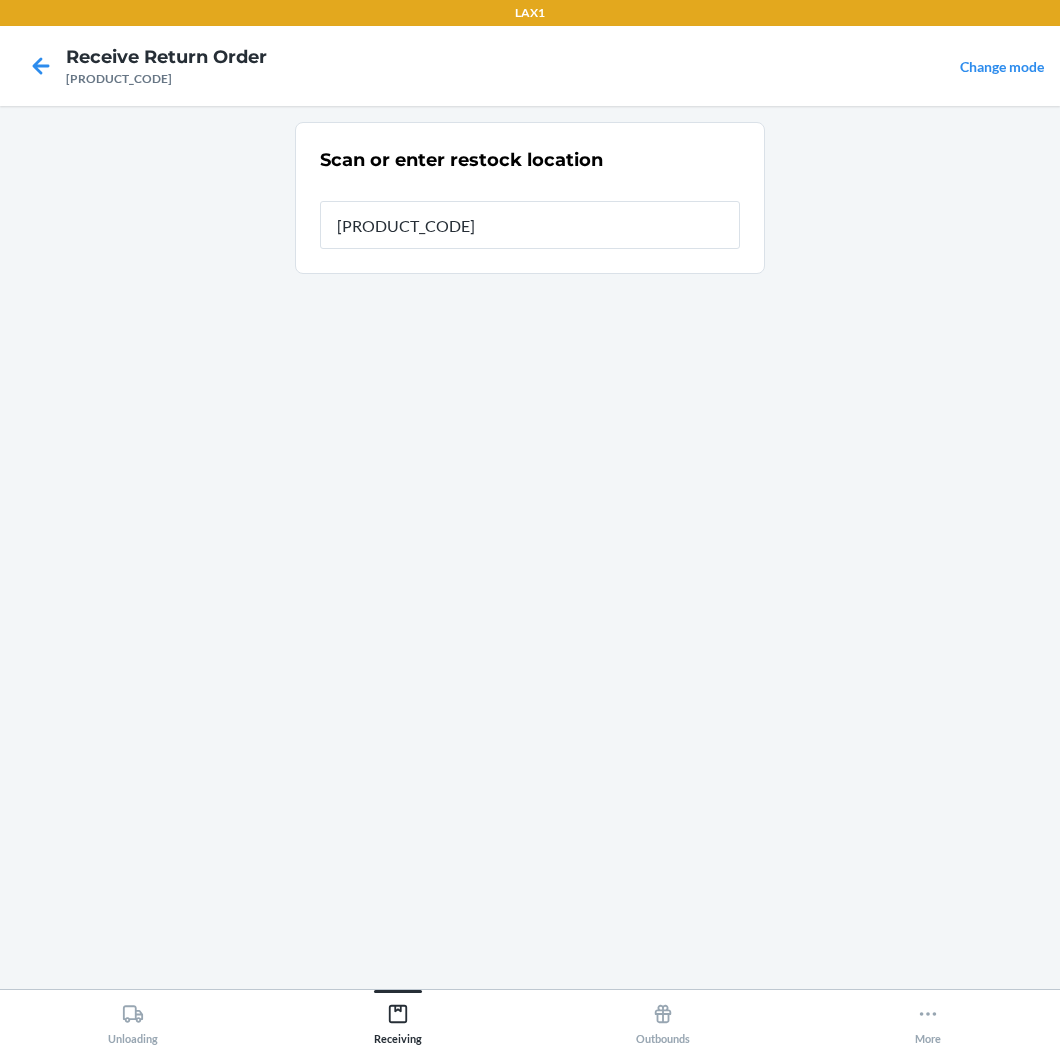 type on "[PRODUCT_CODE]" 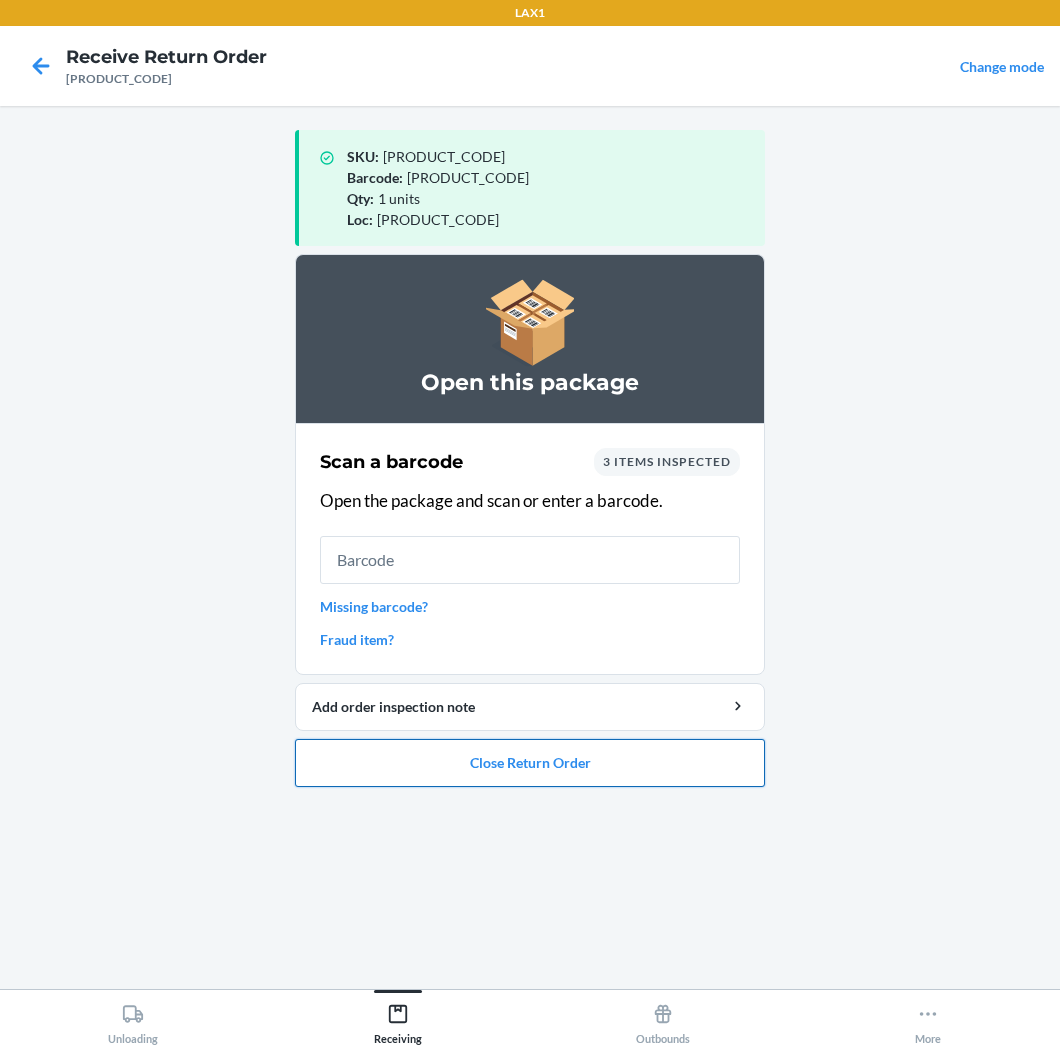 click on "Close Return Order" at bounding box center [530, 763] 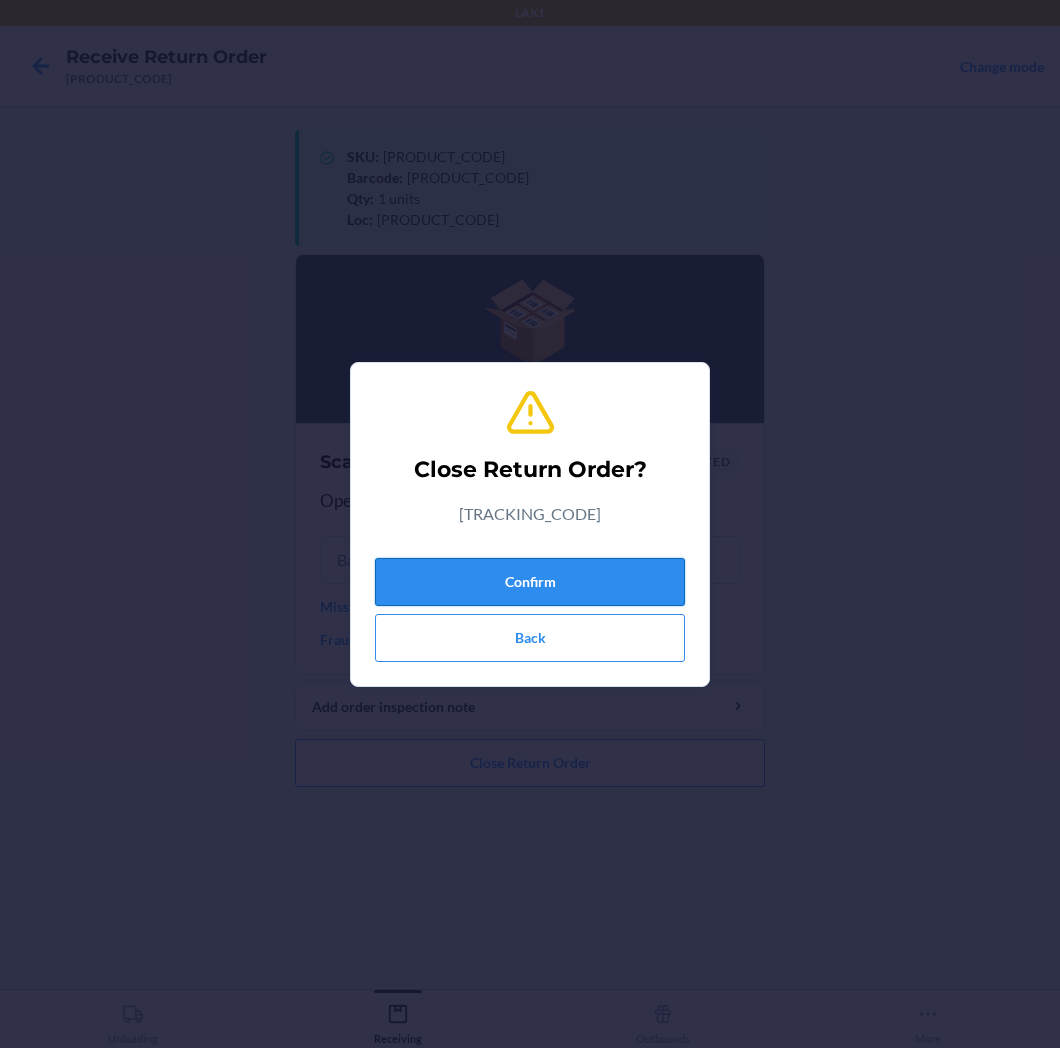 click on "Confirm" at bounding box center [530, 582] 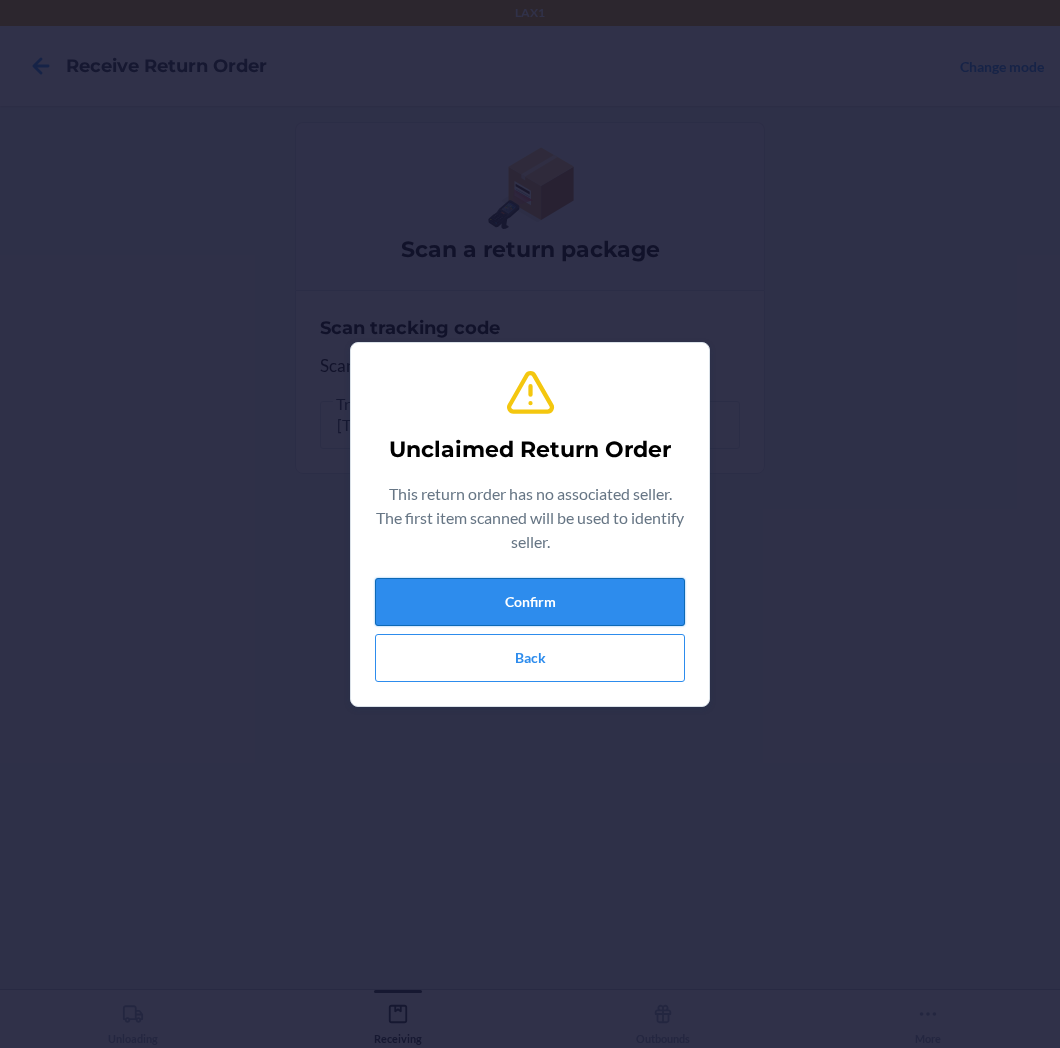 click on "Confirm" at bounding box center (530, 602) 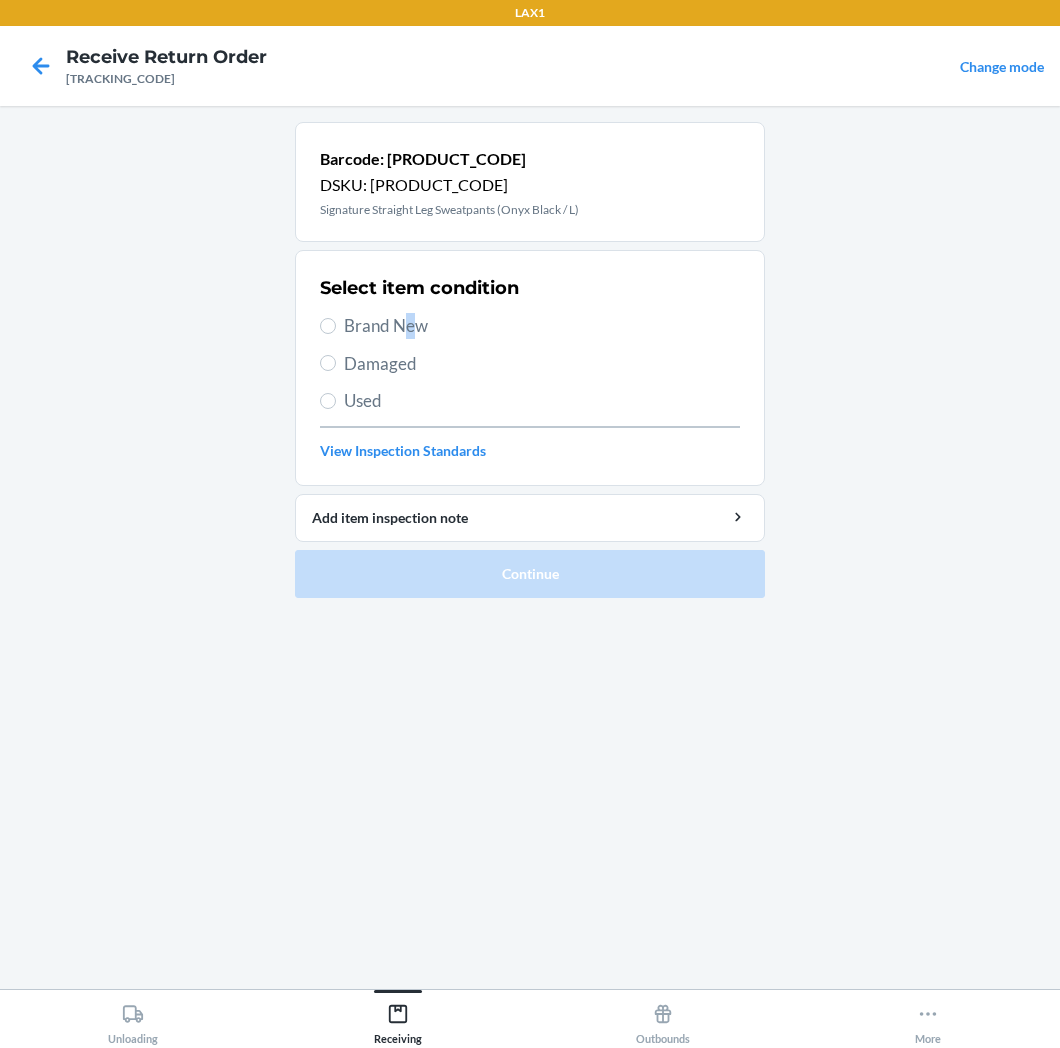 click on "Brand New" at bounding box center (542, 326) 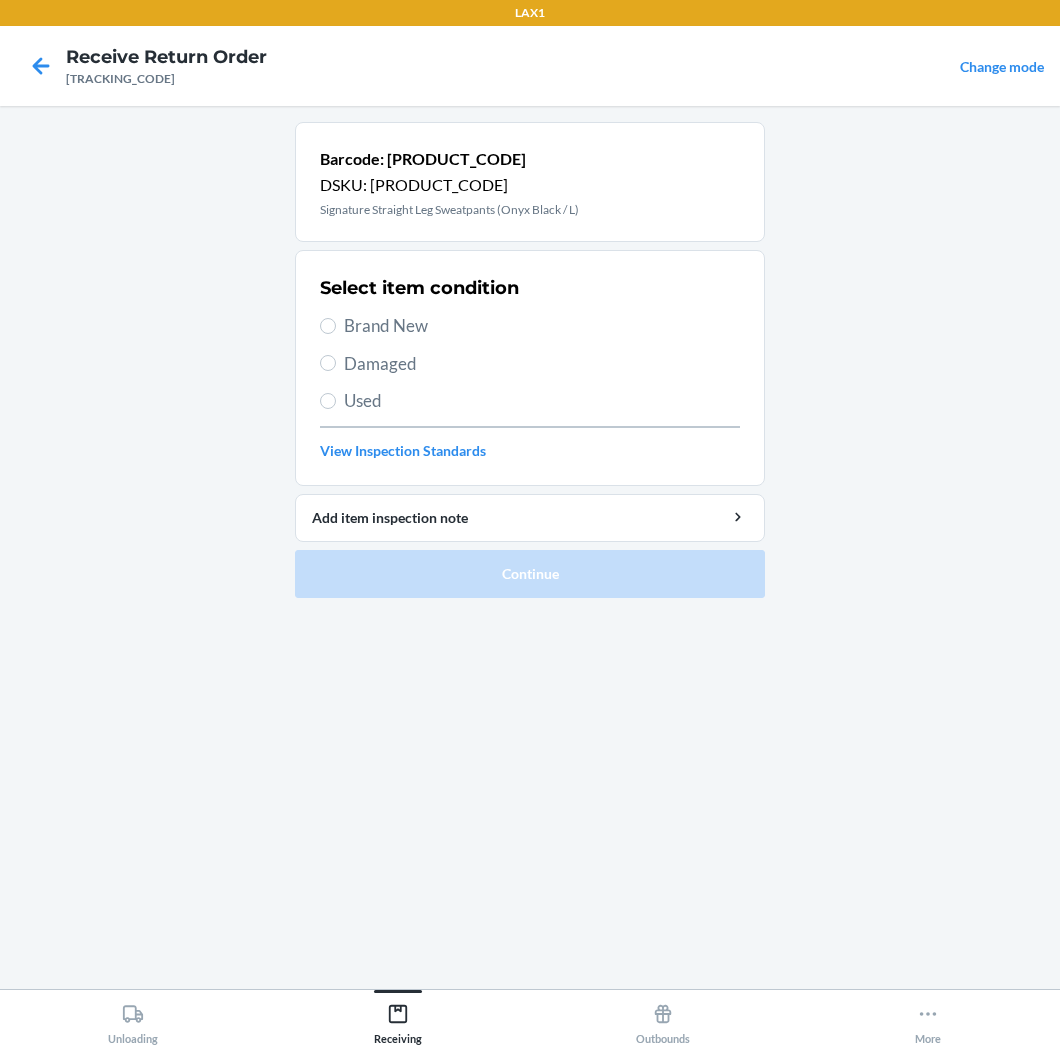 click on "Select item condition Brand New Damaged Used View Inspection Standards" at bounding box center [530, 368] 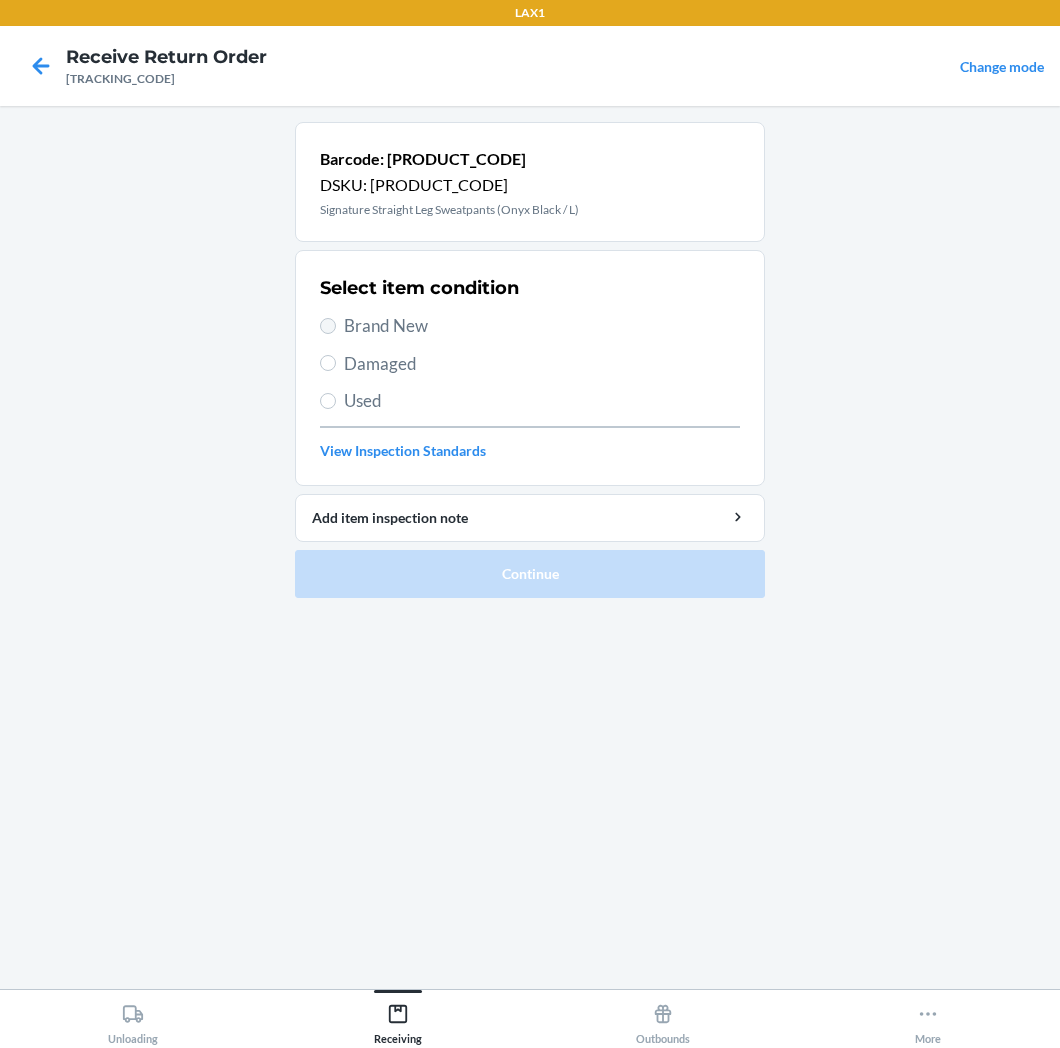 click on "Brand New" at bounding box center (530, 326) 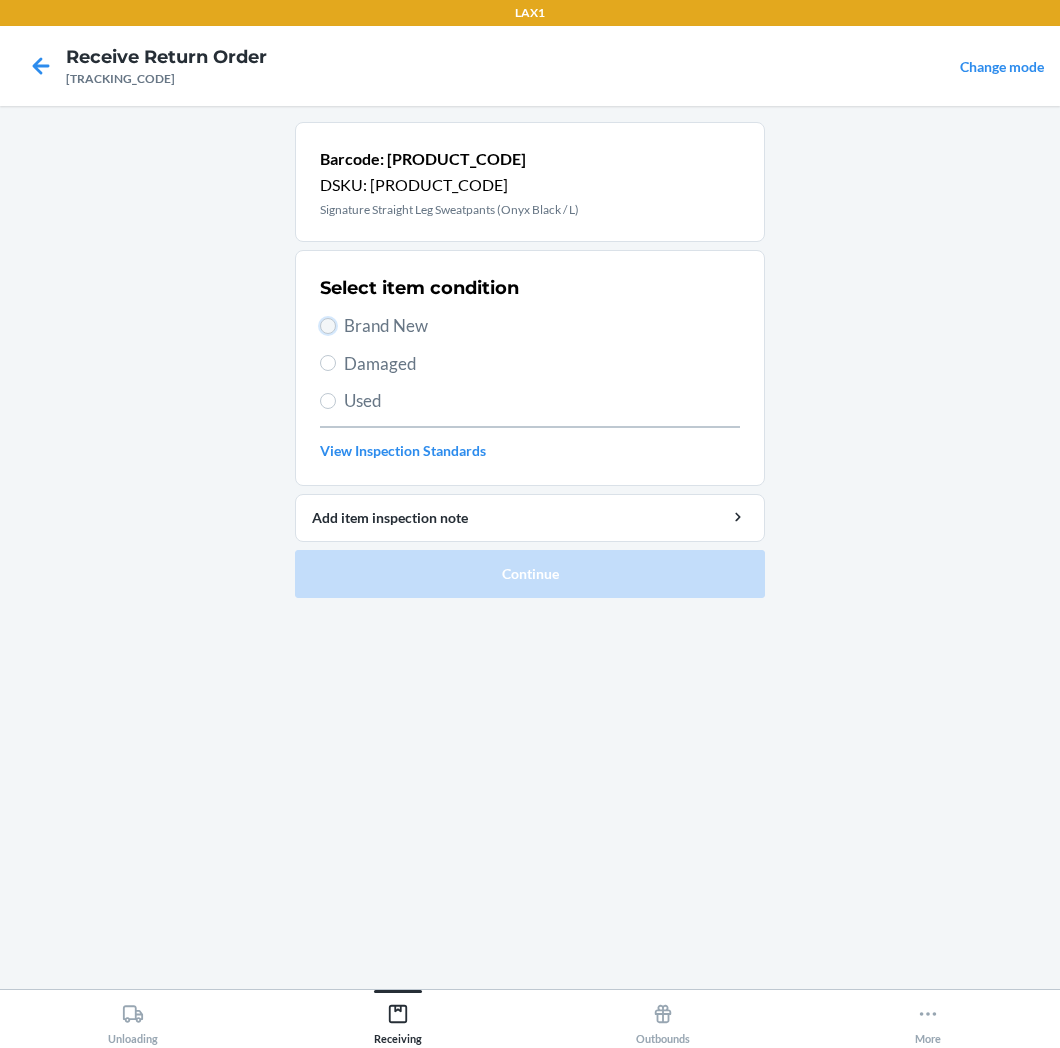click on "Brand New" at bounding box center (328, 326) 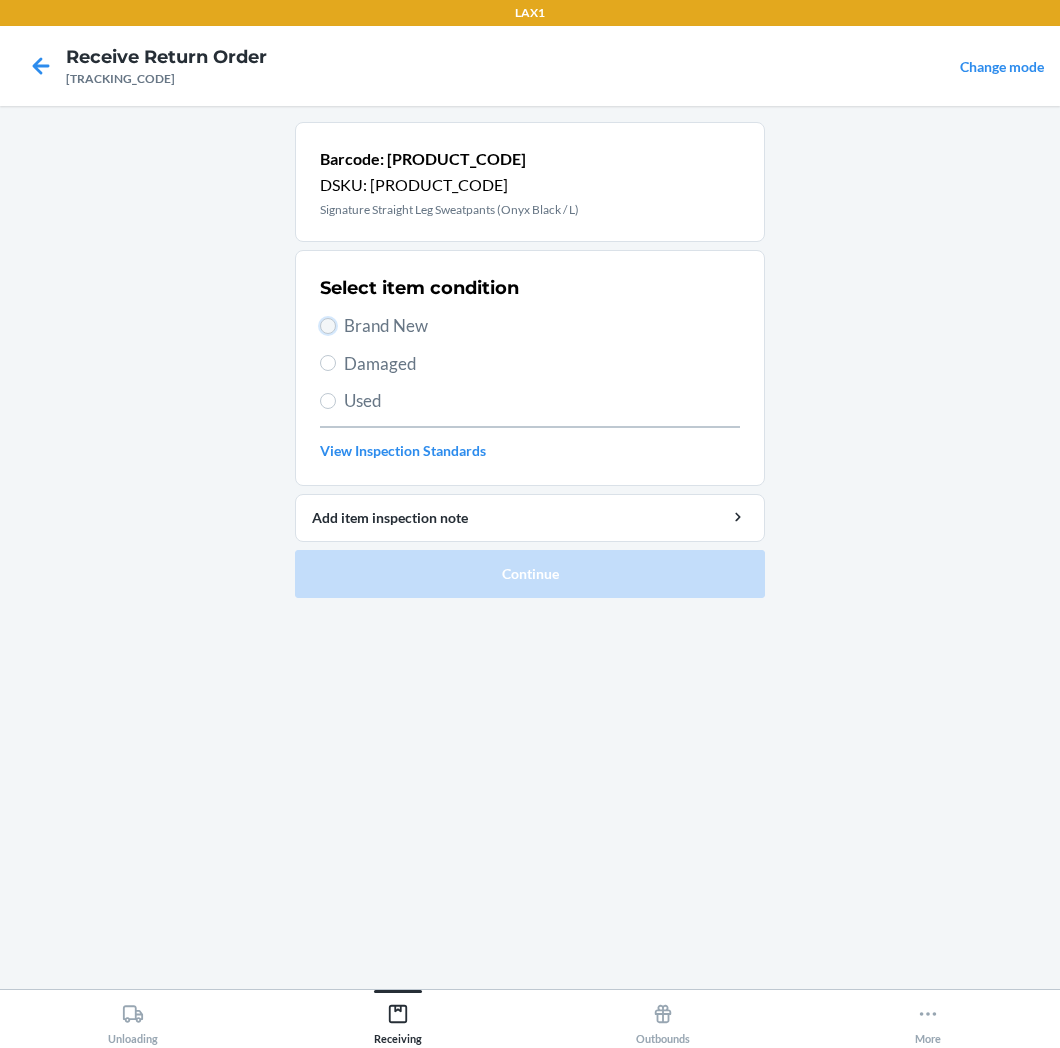 radio on "true" 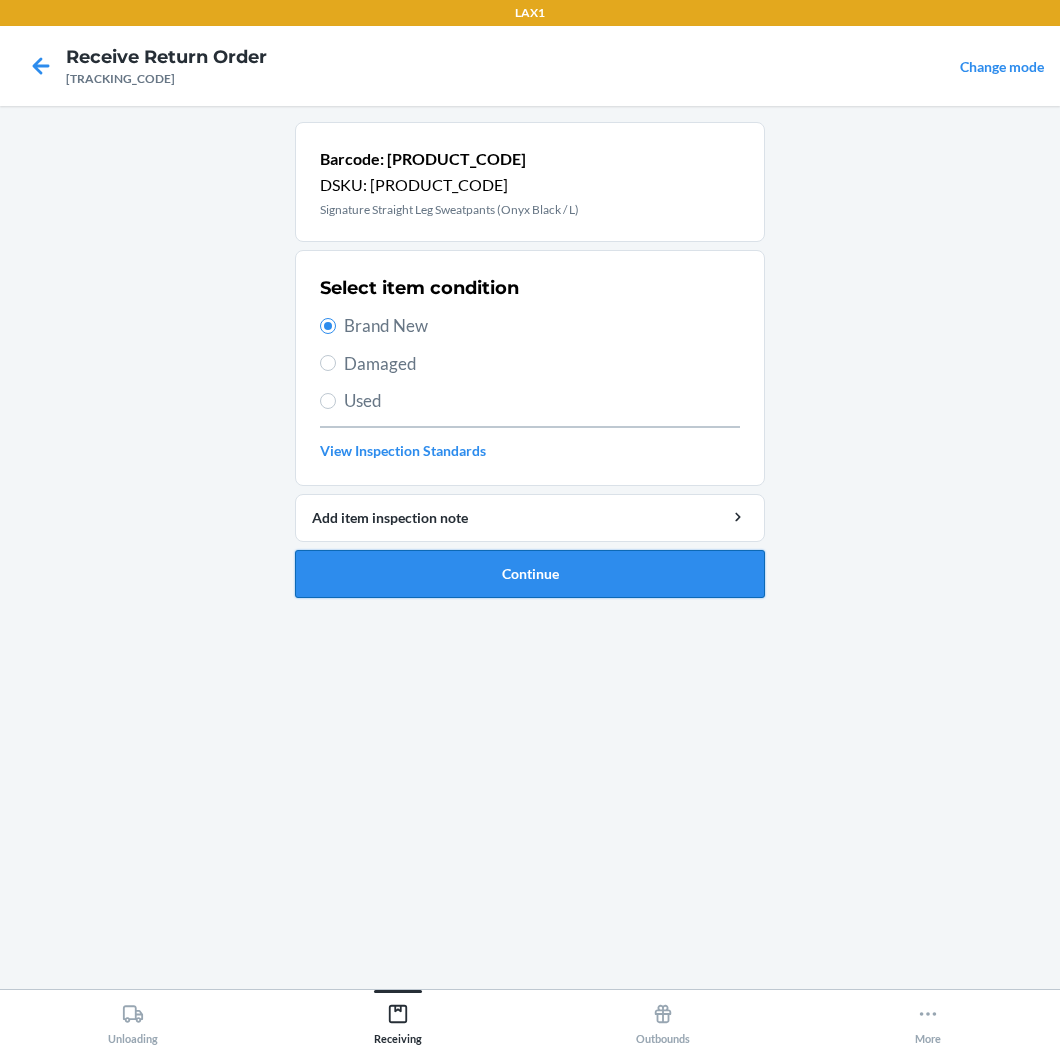 click on "Continue" at bounding box center [530, 574] 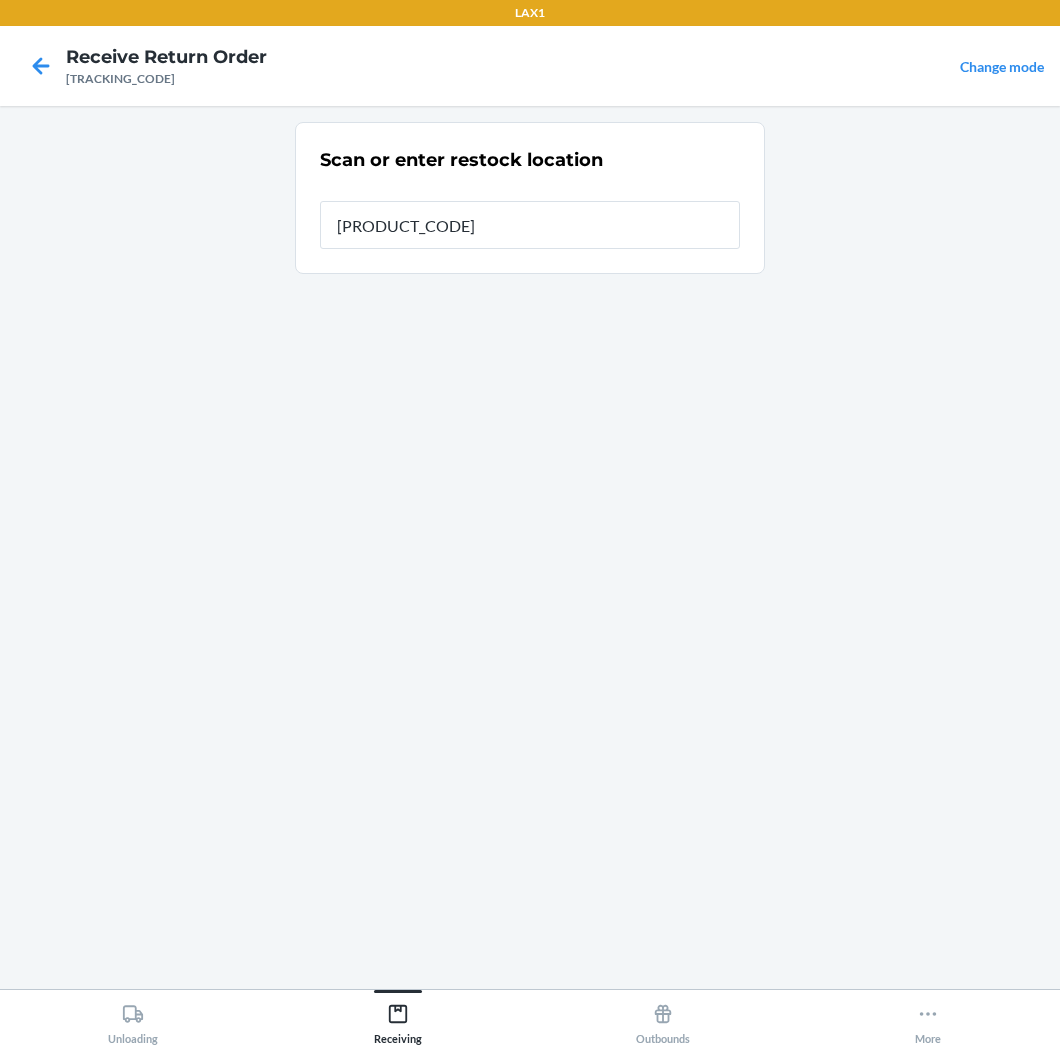 type on "[PRODUCT_CODE]" 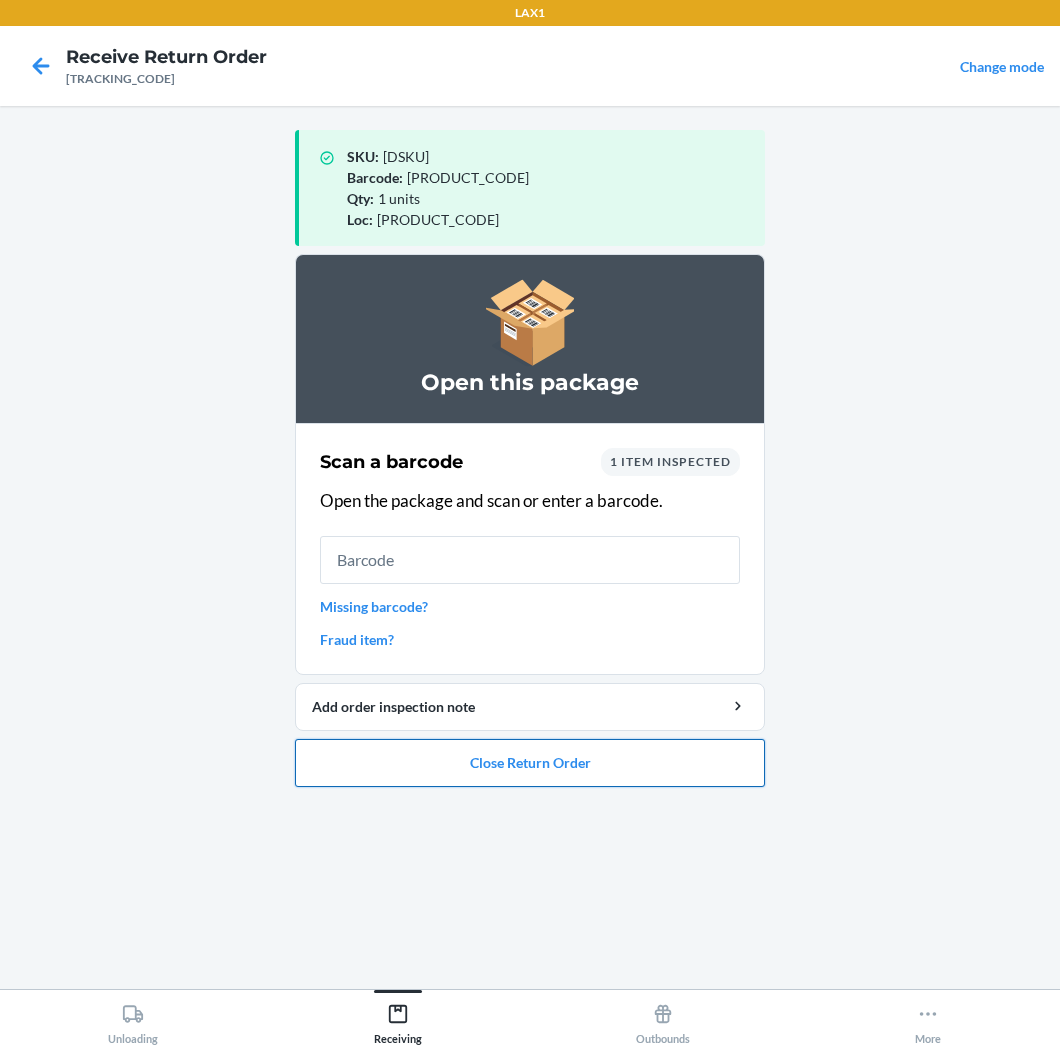click on "Close Return Order" at bounding box center [530, 763] 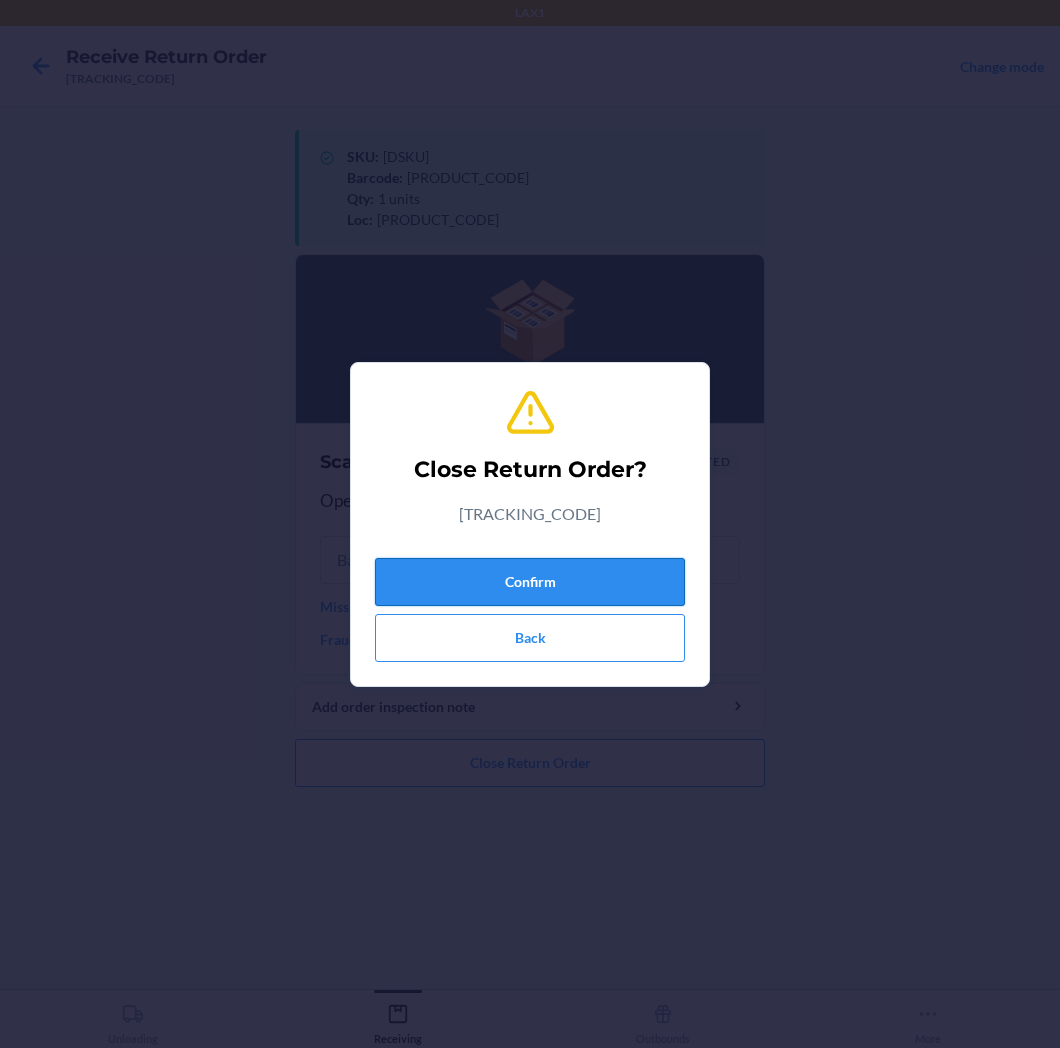 click on "Confirm" at bounding box center [530, 582] 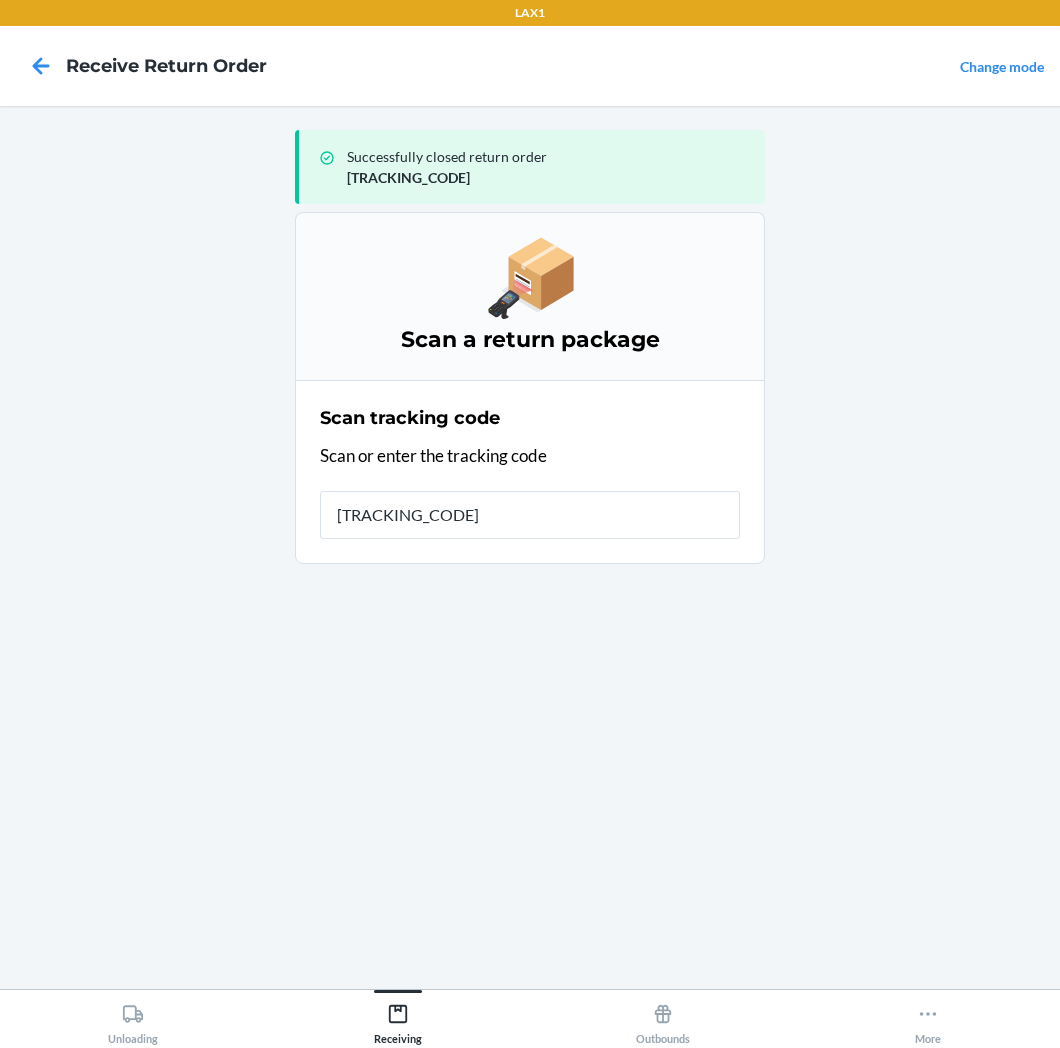 type on "[PRODUCT_CODE]" 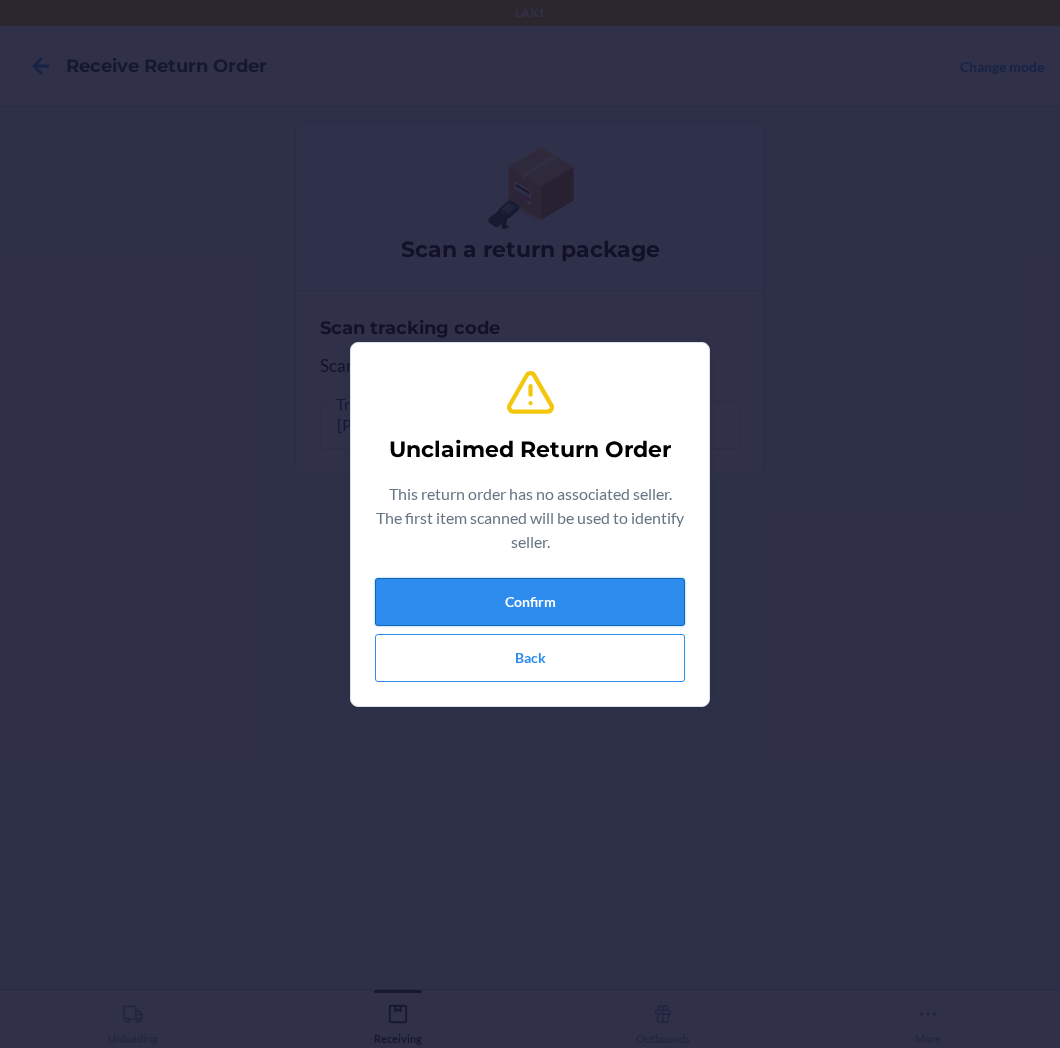 click on "Confirm" at bounding box center (530, 602) 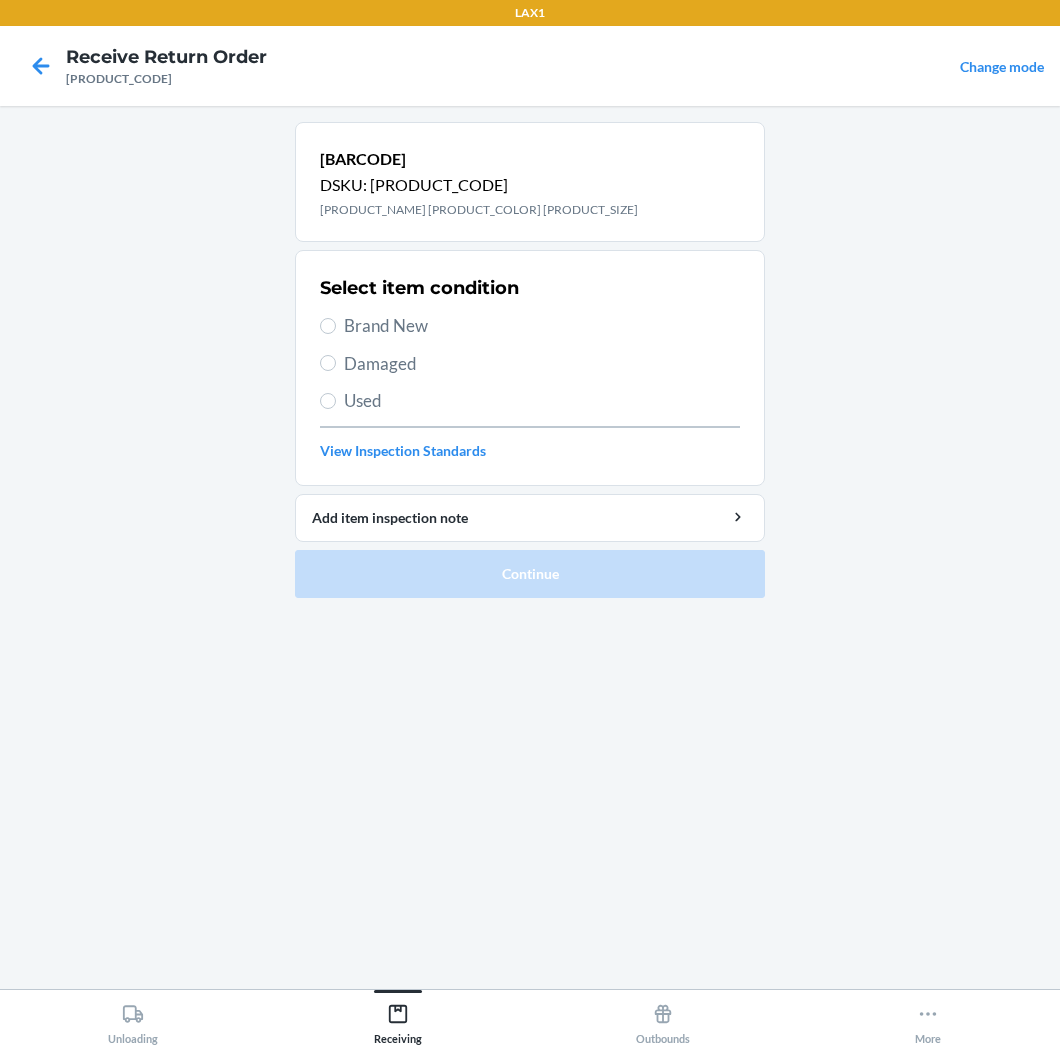 click on "Brand New" at bounding box center (530, 326) 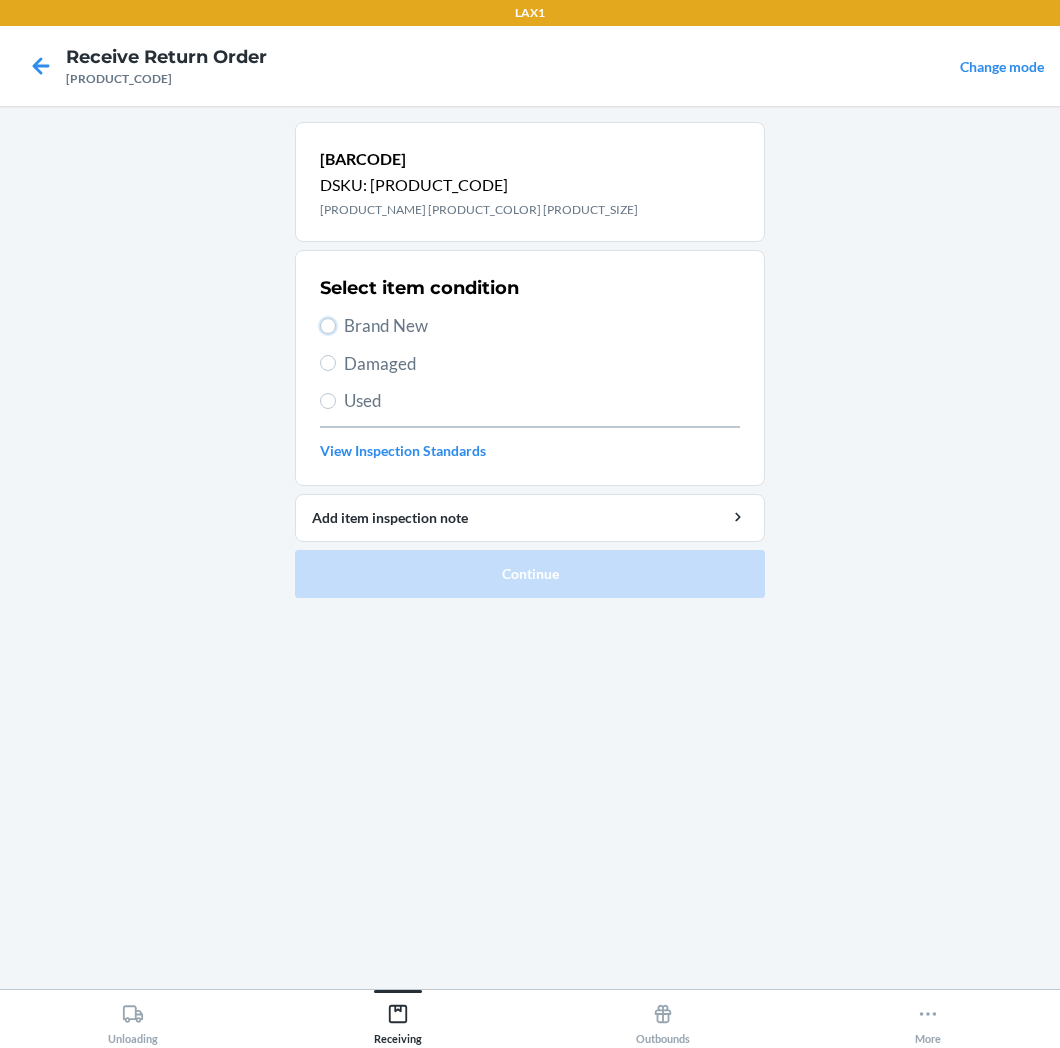 click on "Brand New" at bounding box center (328, 326) 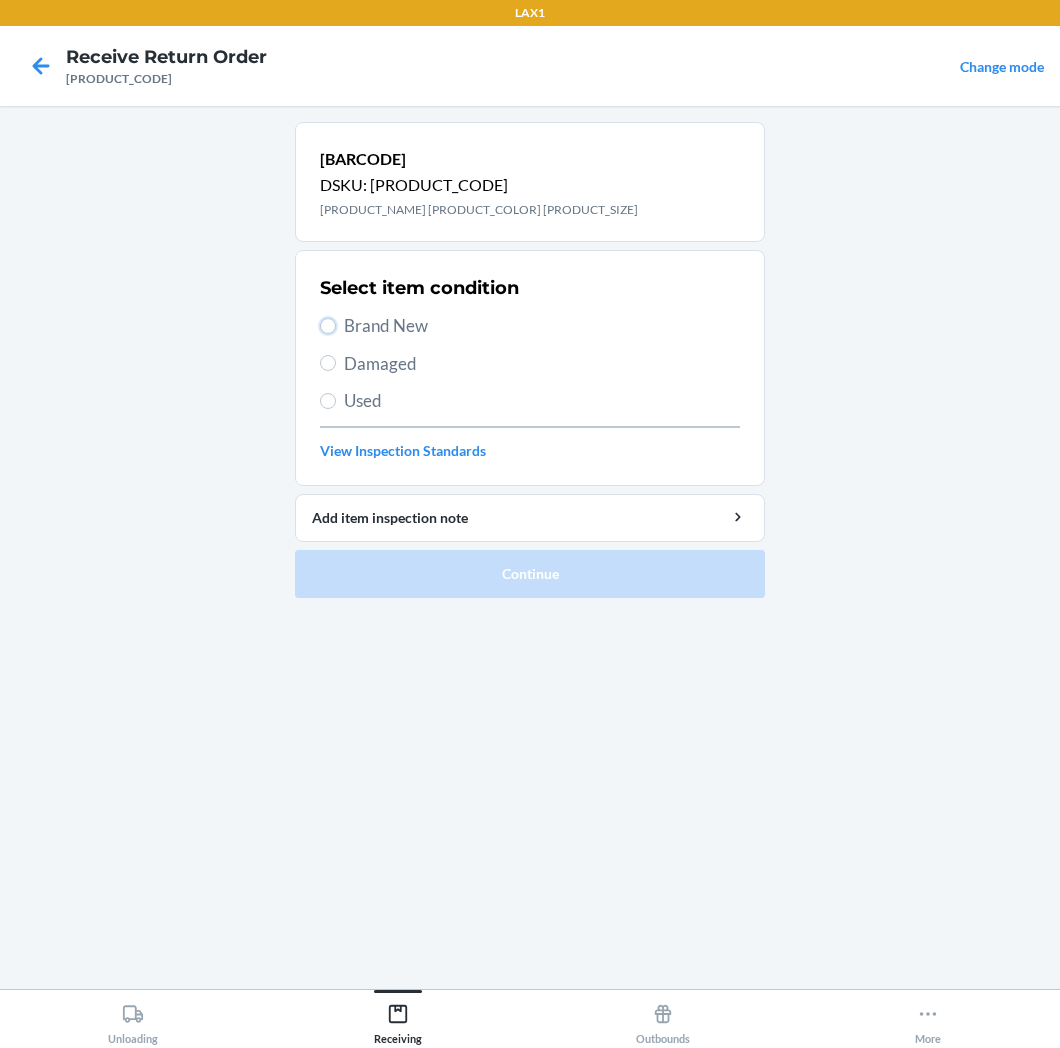 radio on "true" 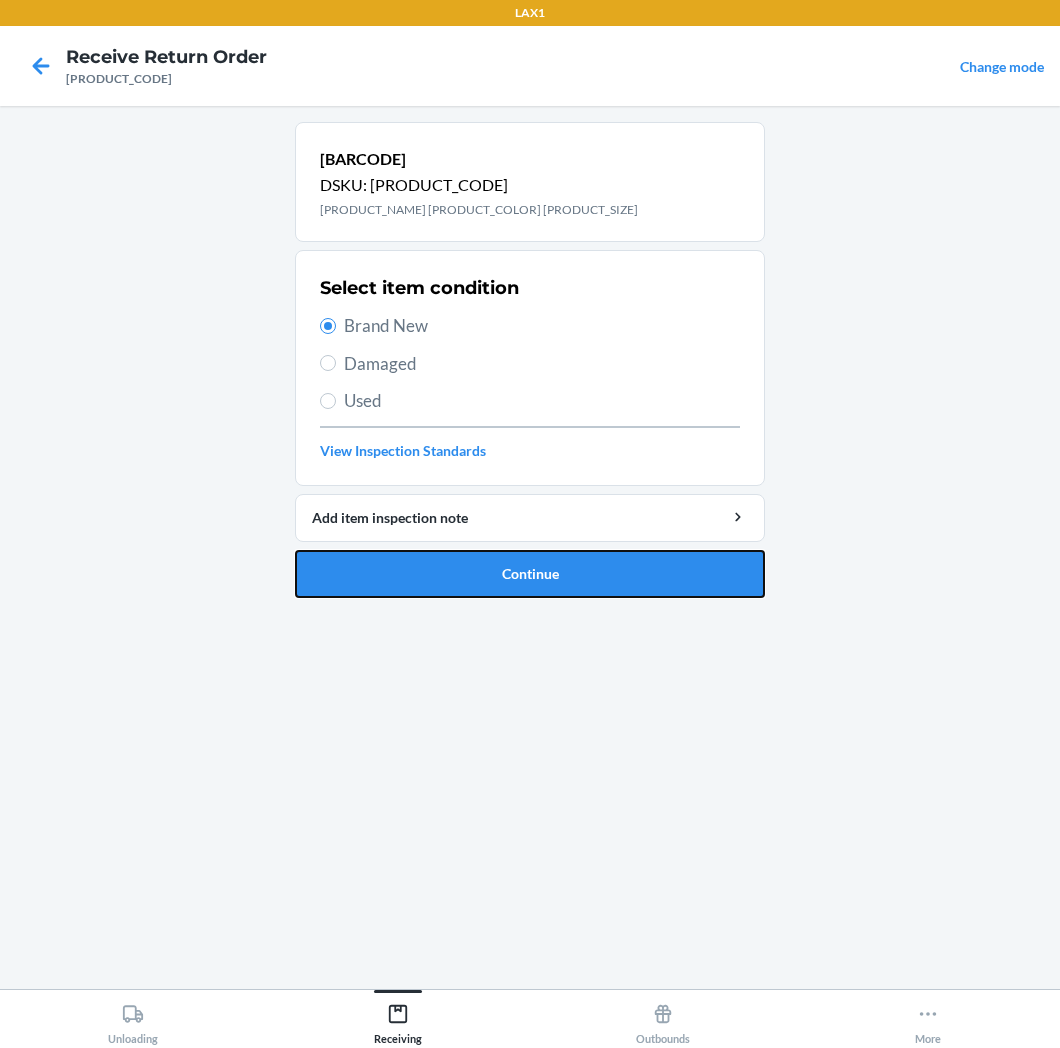click on "Continue" at bounding box center (530, 574) 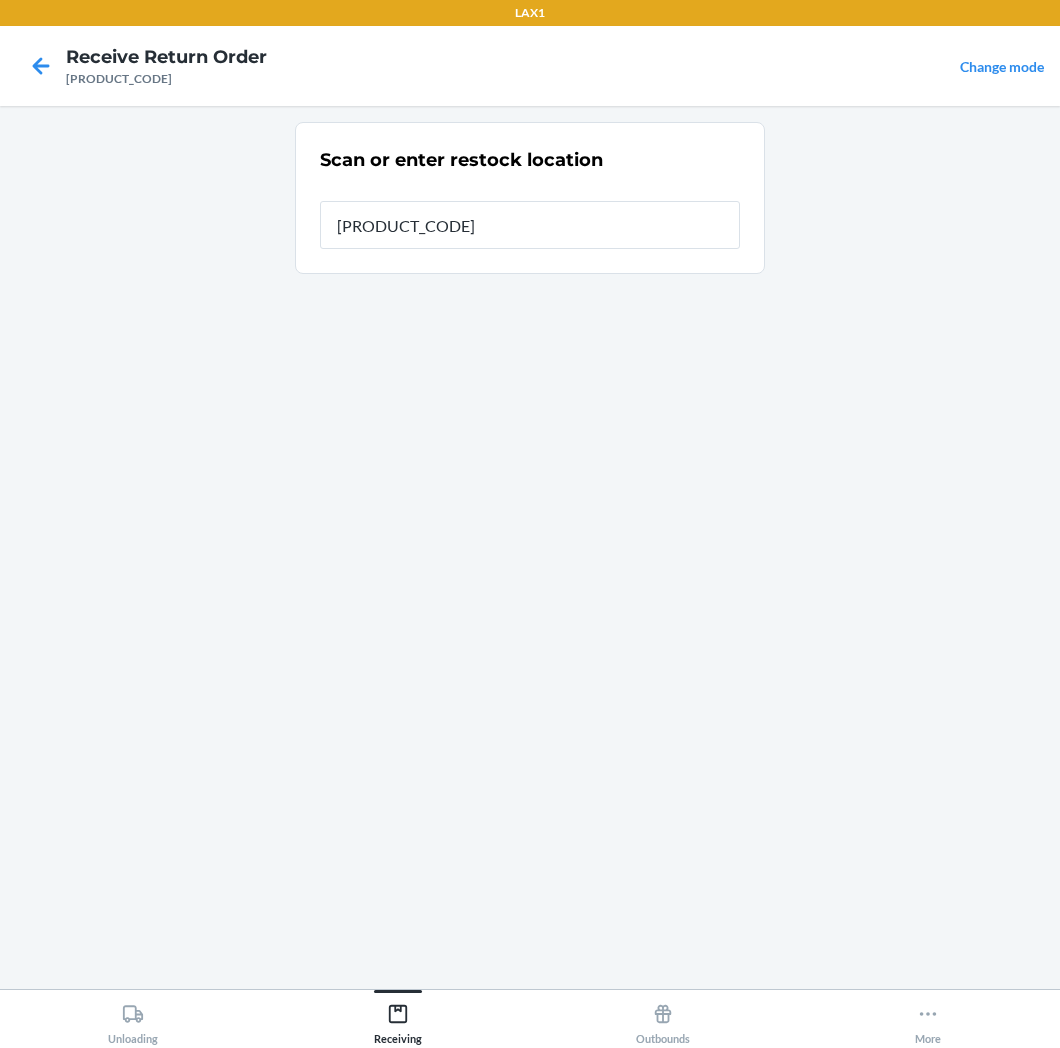 type on "[PRODUCT_CODE]" 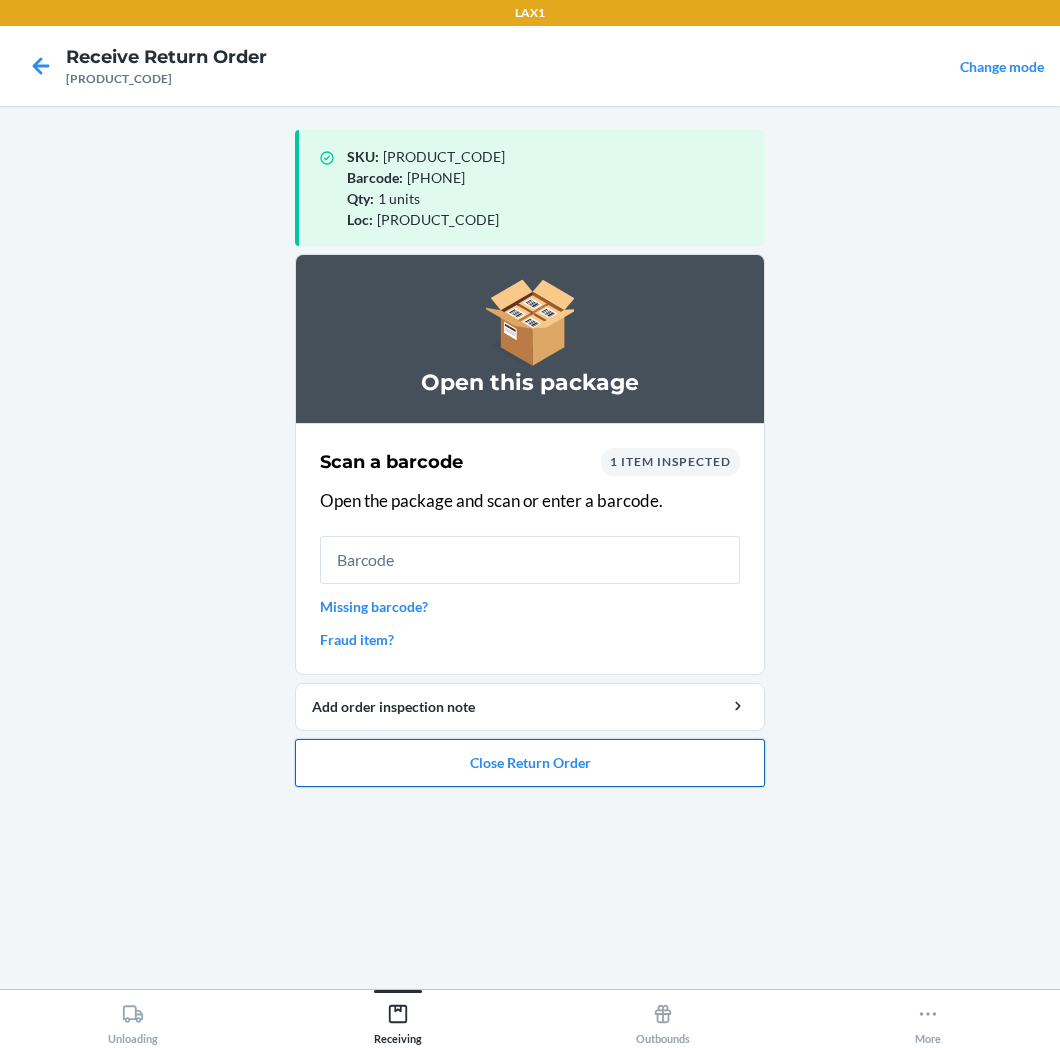 click on "Close Return Order" at bounding box center [530, 763] 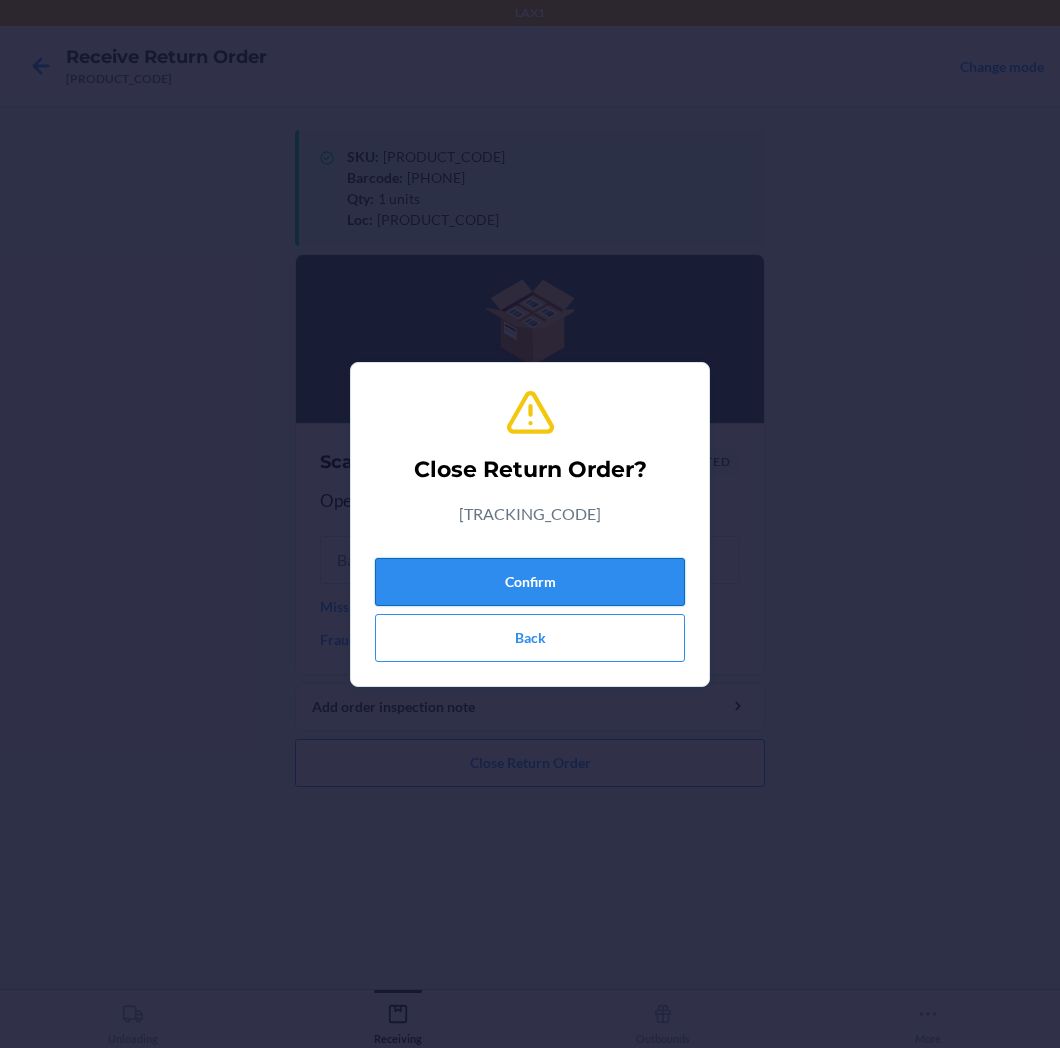 click on "Confirm" at bounding box center (530, 582) 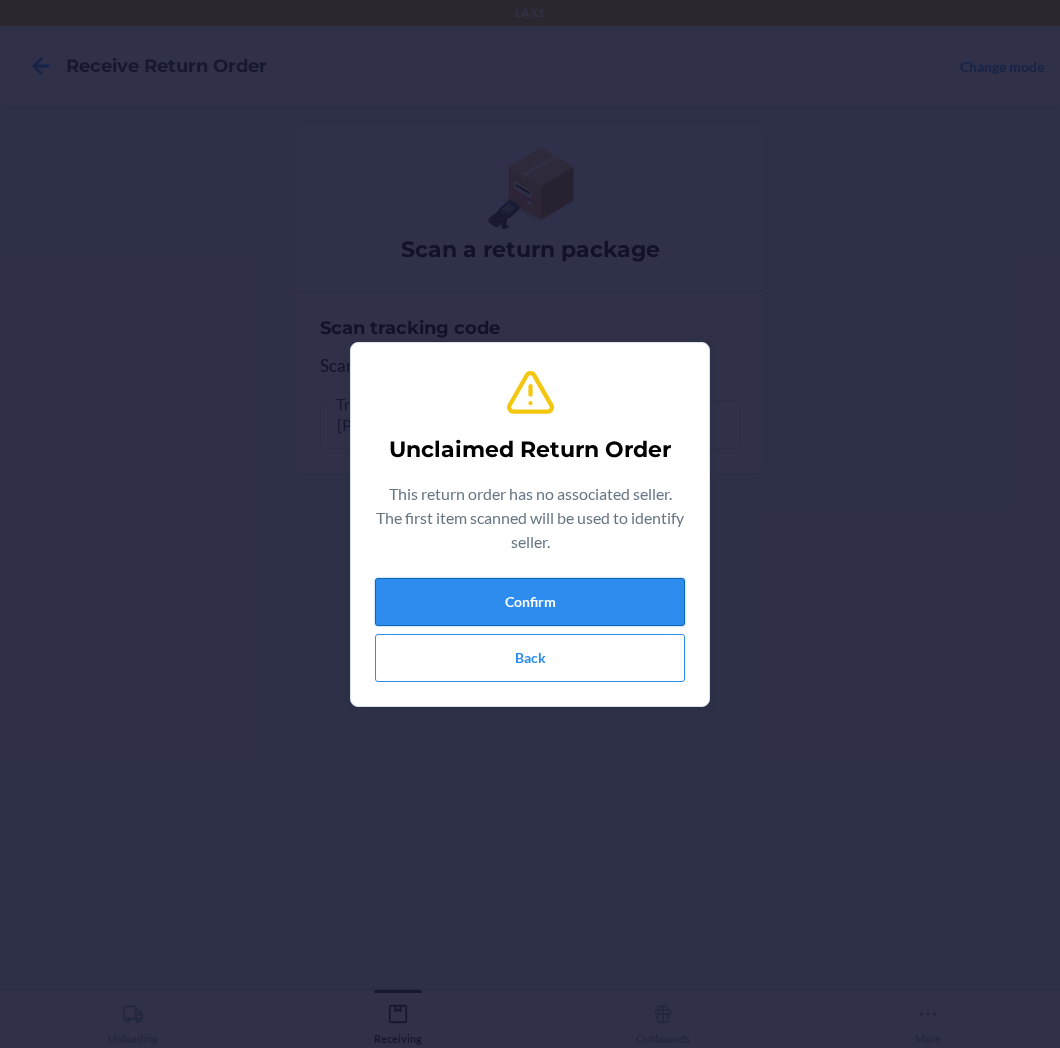 click on "Confirm" at bounding box center [530, 602] 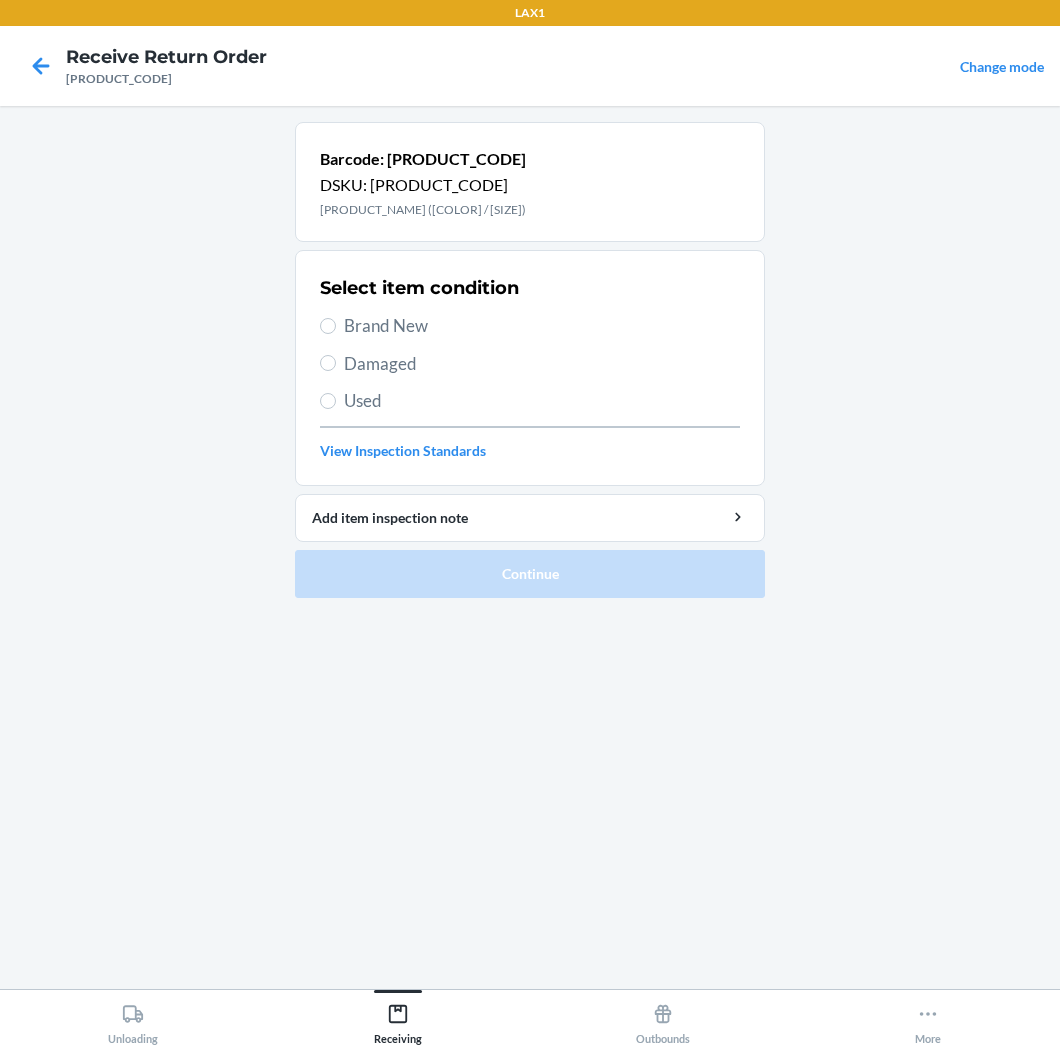 click on "Brand New" at bounding box center (542, 326) 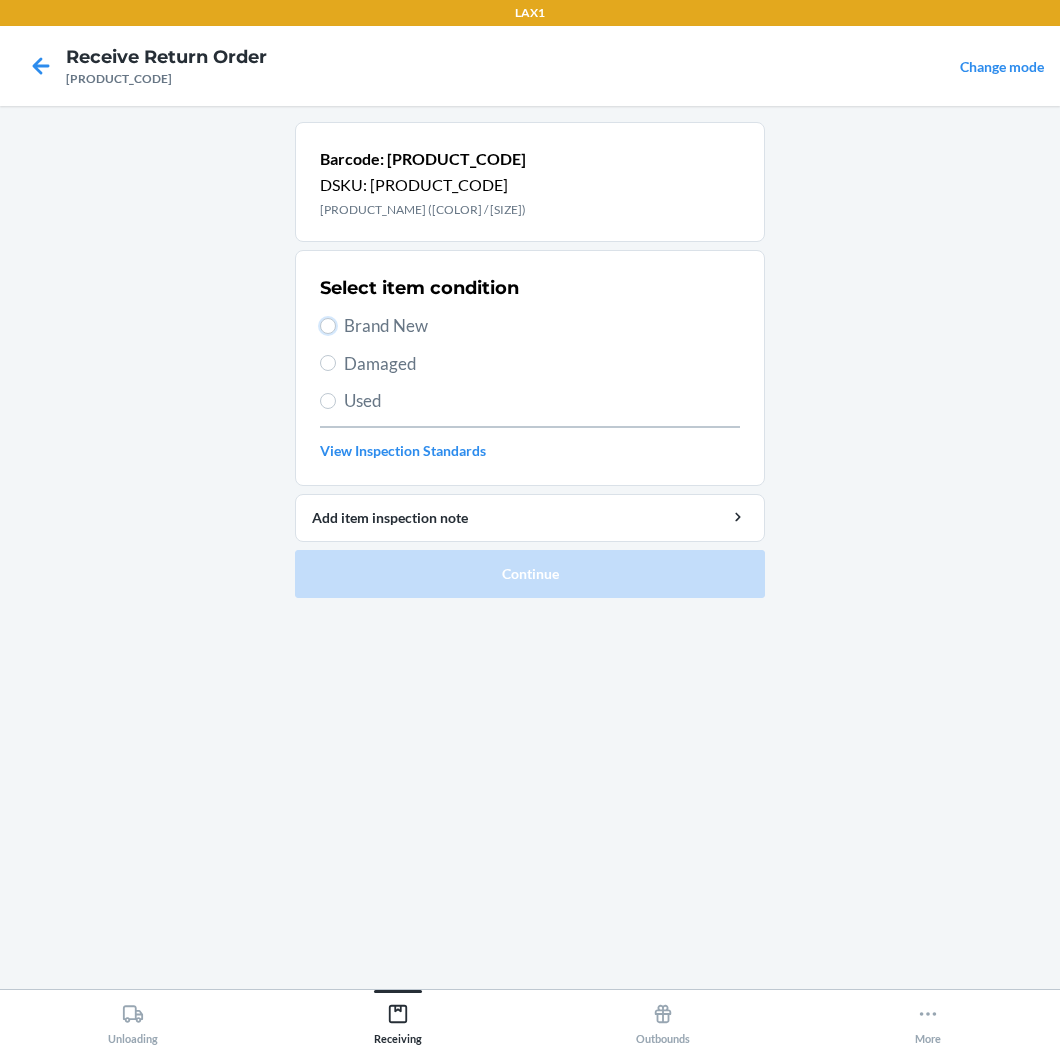 click on "Brand New" at bounding box center [328, 326] 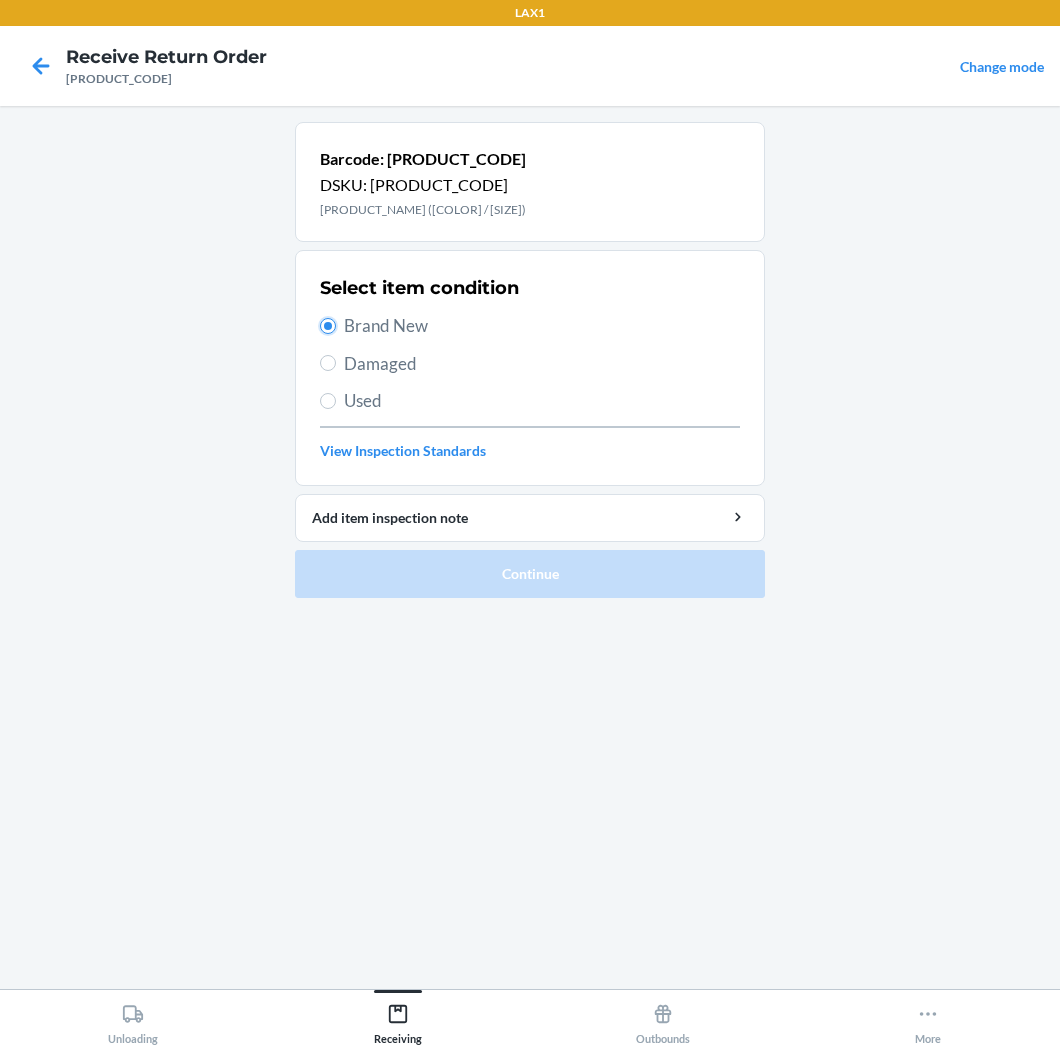 radio on "true" 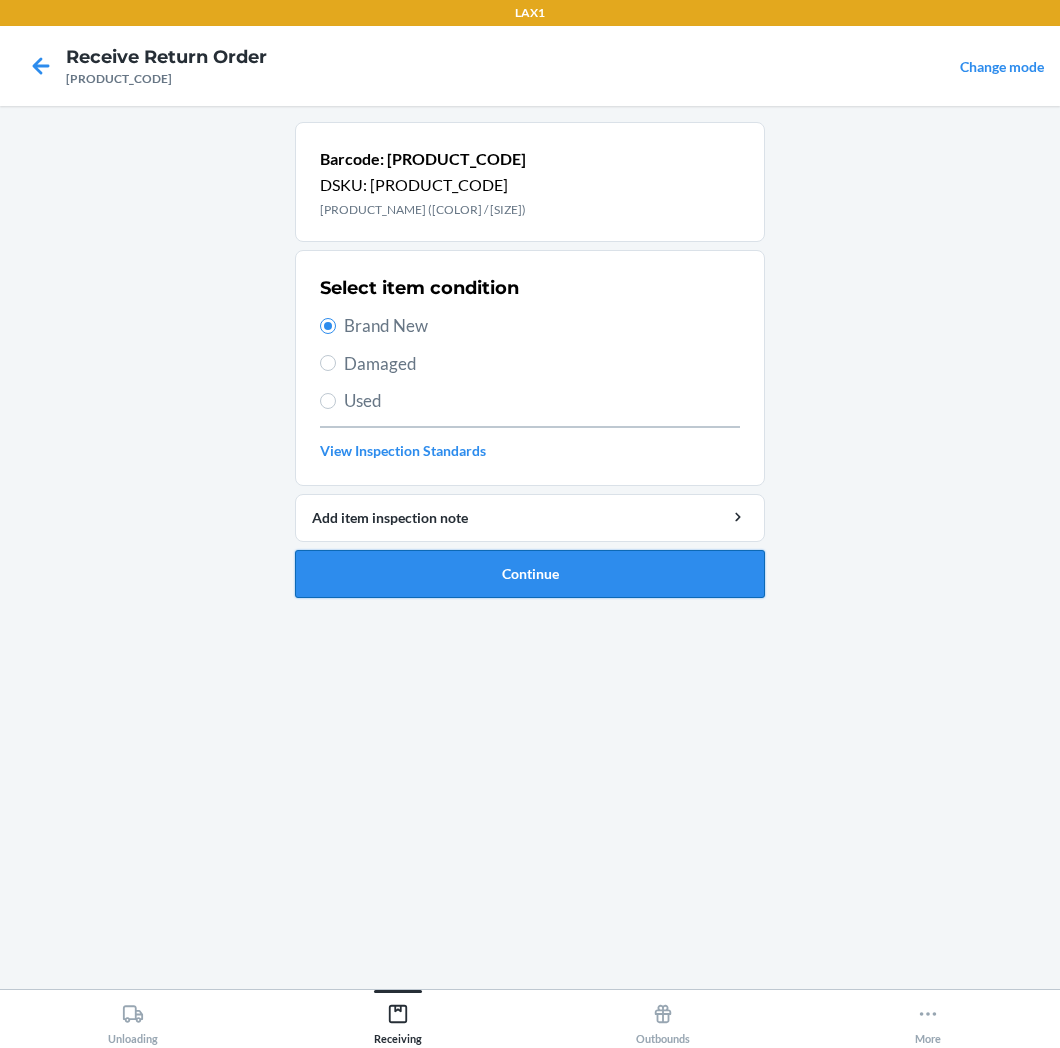 click on "Continue" at bounding box center [530, 574] 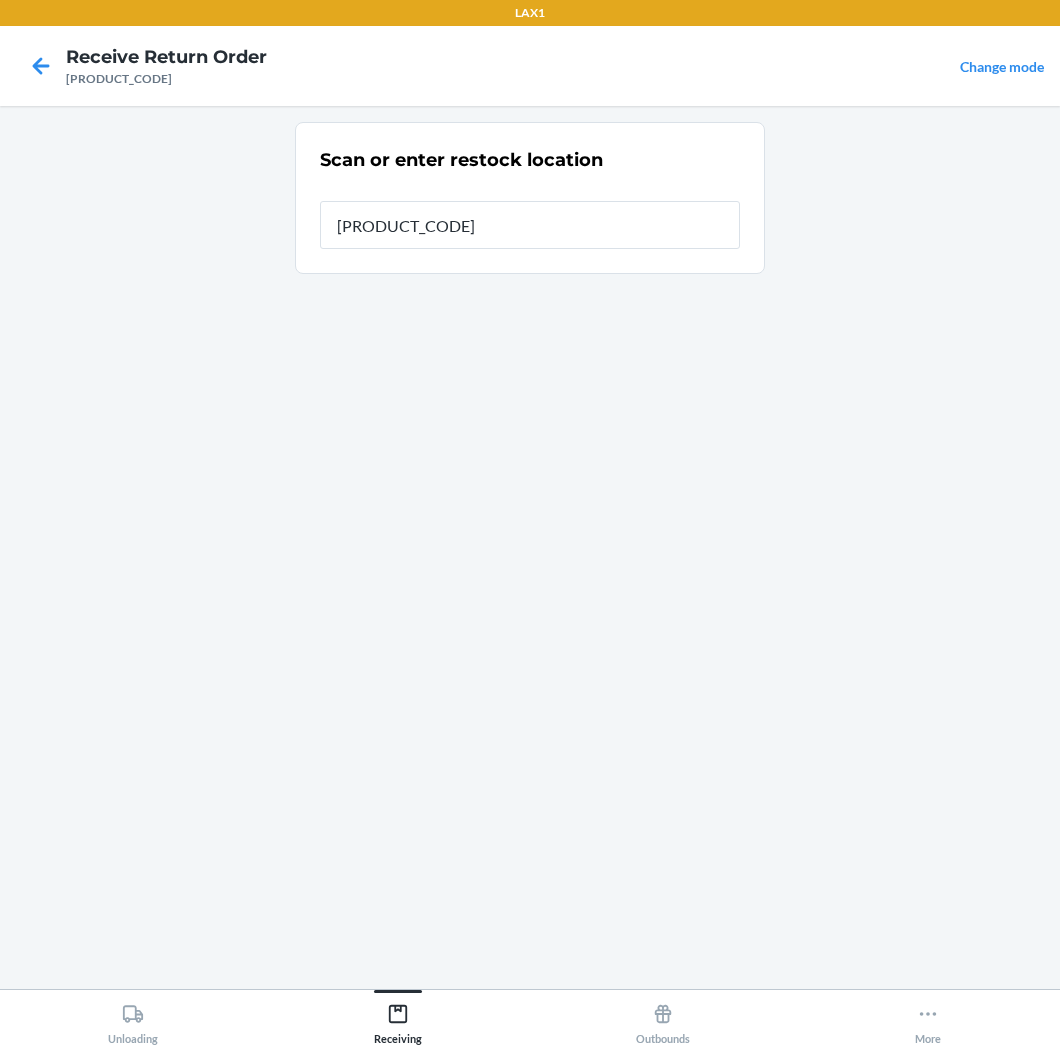 type on "[PRODUCT_CODE]" 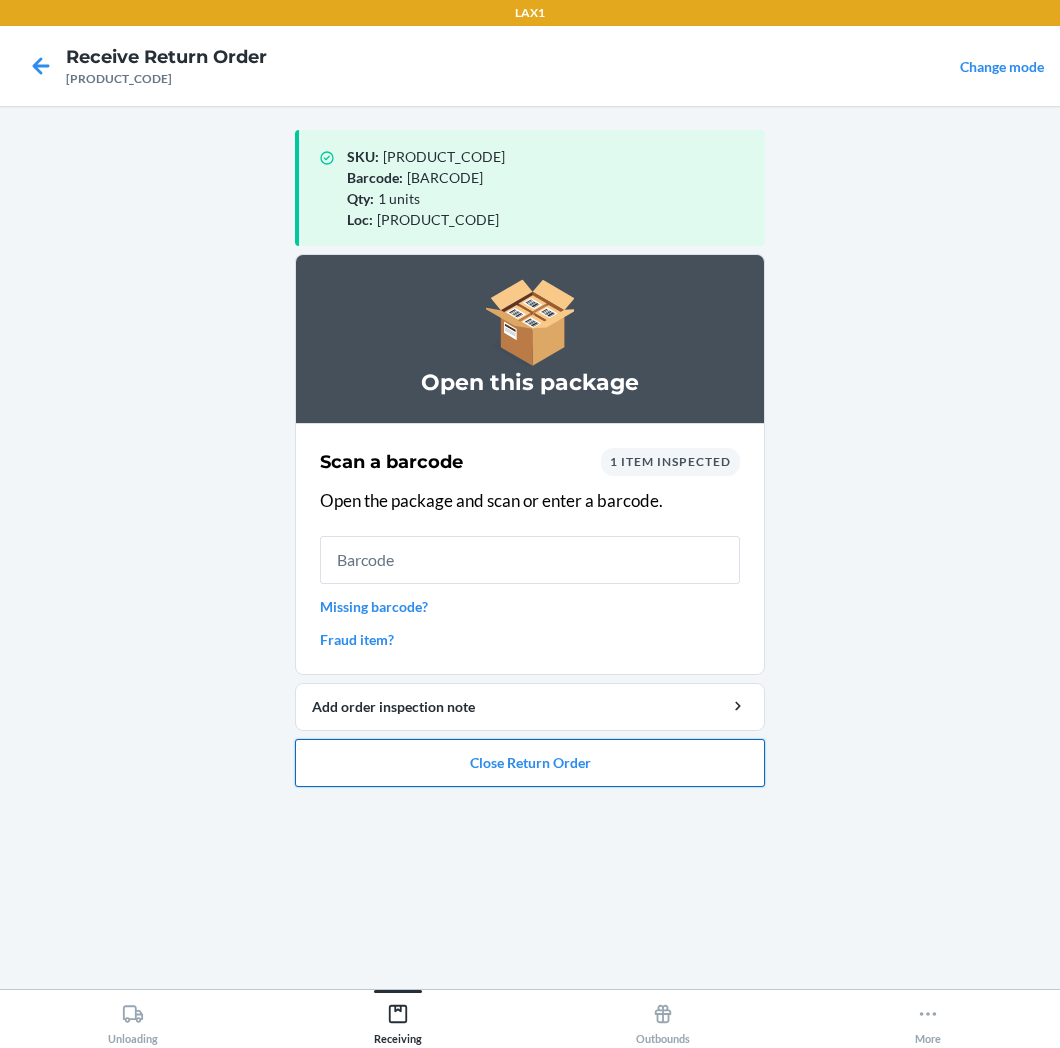 click on "Close Return Order" at bounding box center (530, 763) 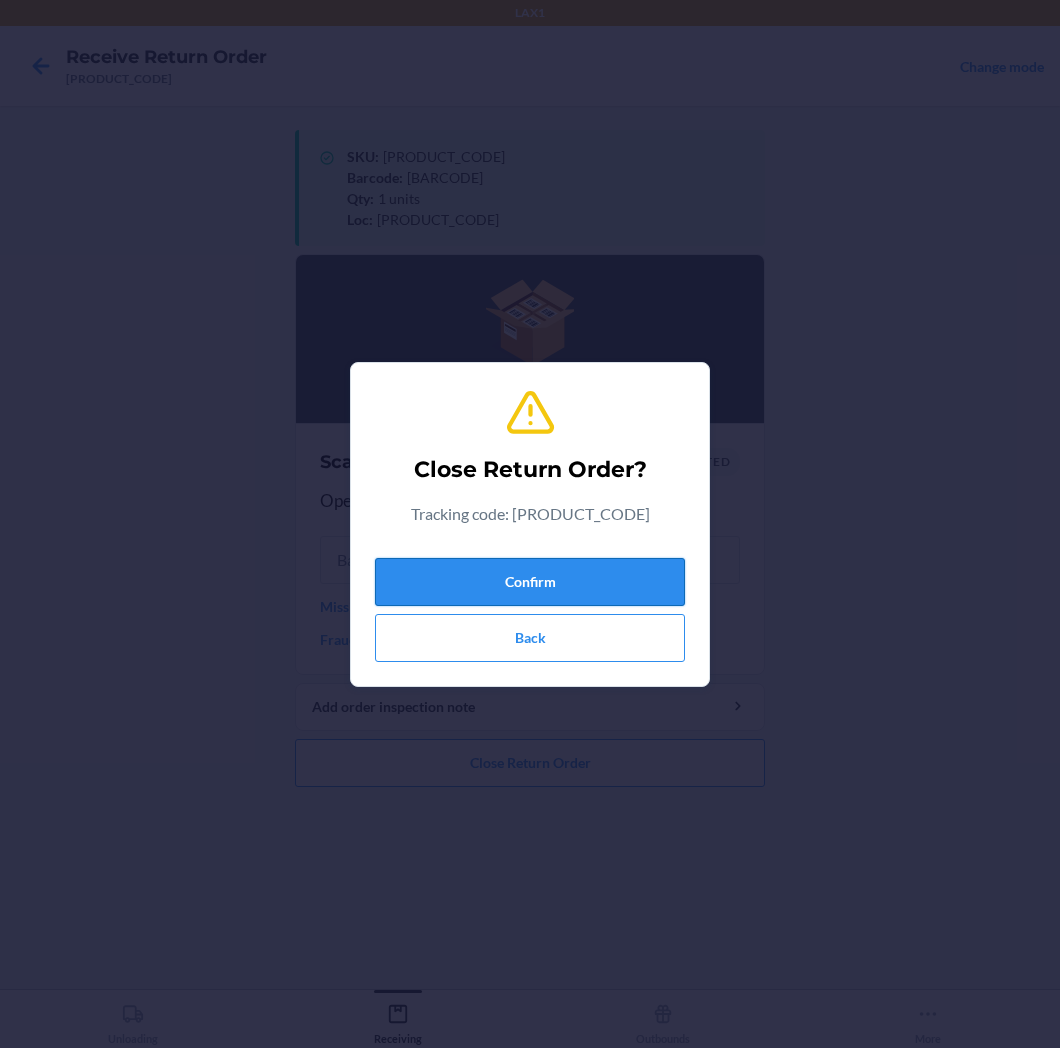 click on "Confirm" at bounding box center [530, 582] 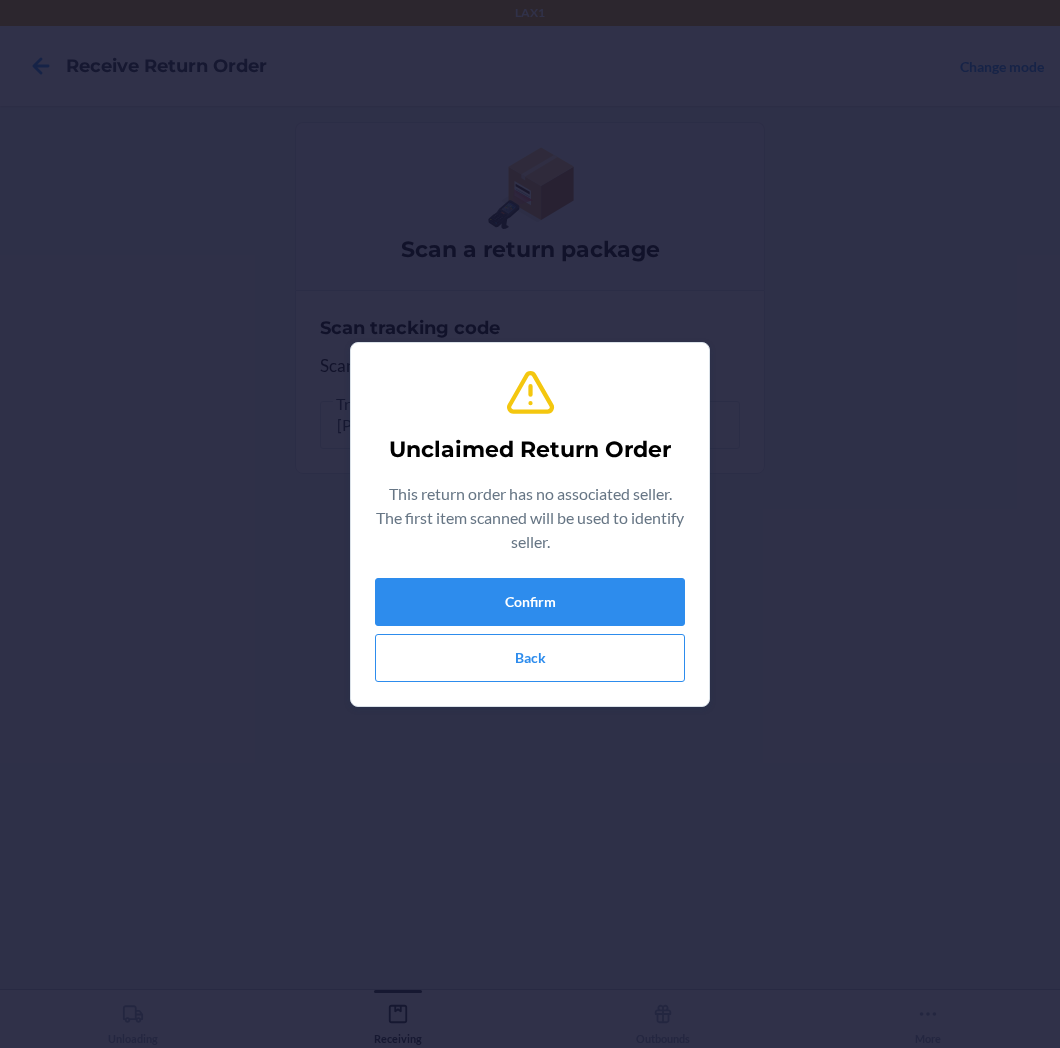click on "Unclaimed Return Order This return order has no associated seller. The first item scanned will be used to identify seller. Confirm Back" at bounding box center (530, 524) 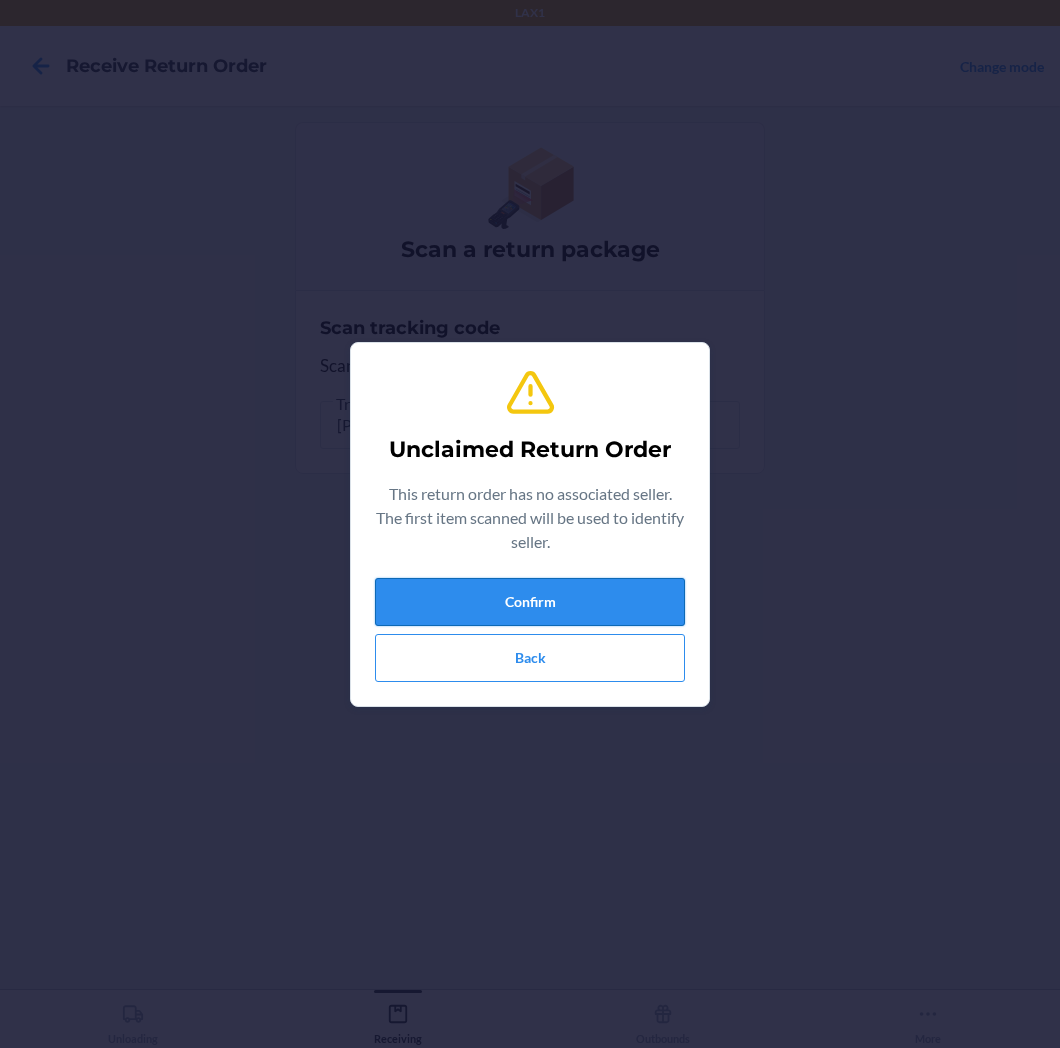 click on "Confirm" at bounding box center [530, 602] 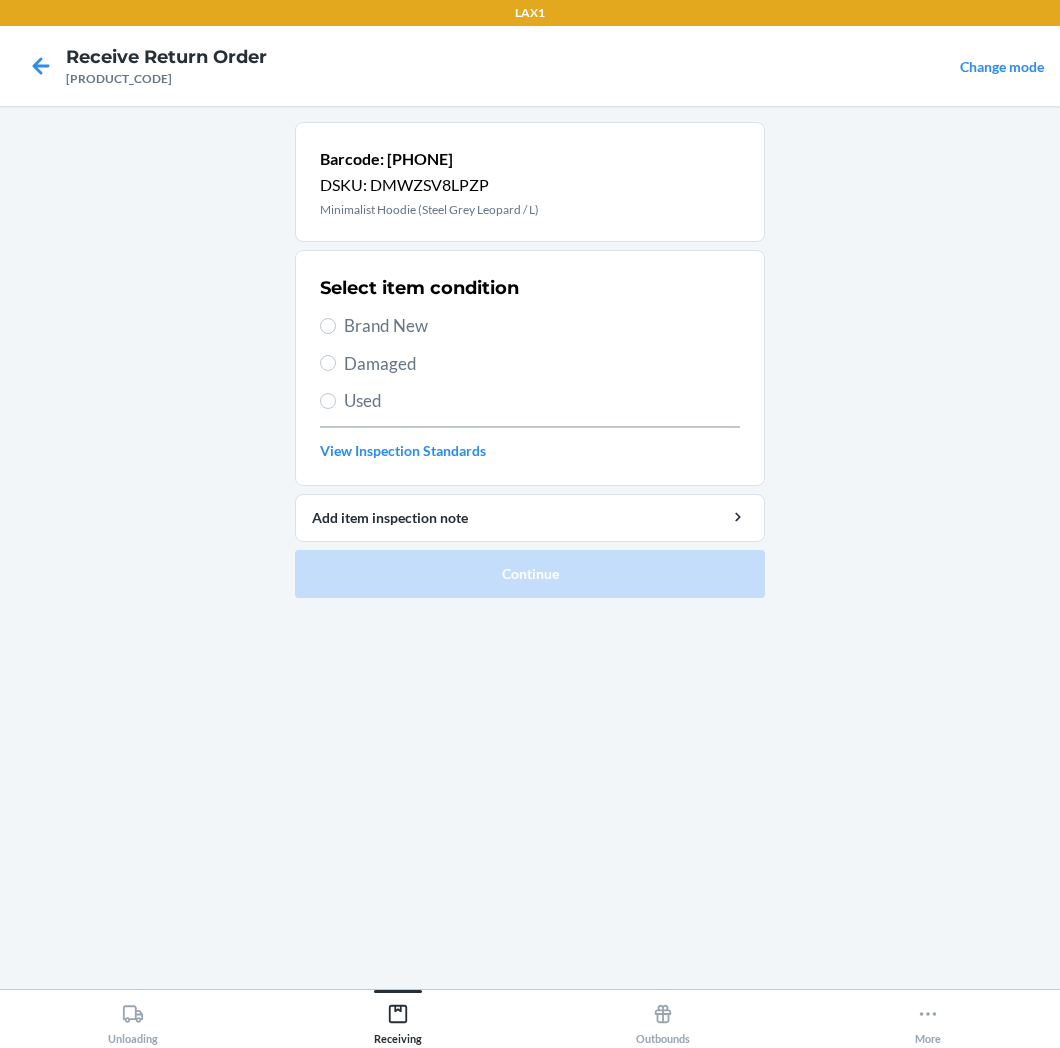 click on "Brand New" at bounding box center [542, 326] 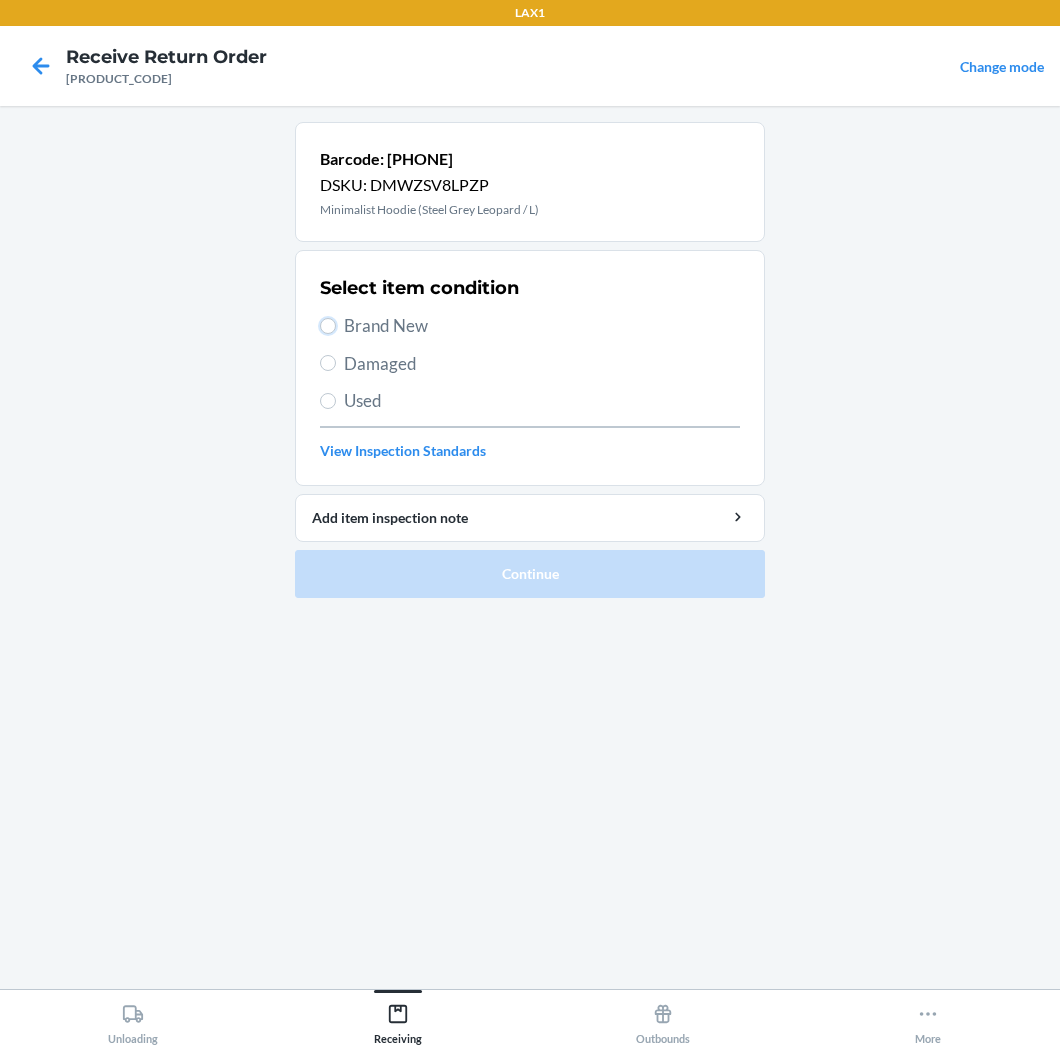 click on "Brand New" at bounding box center [328, 326] 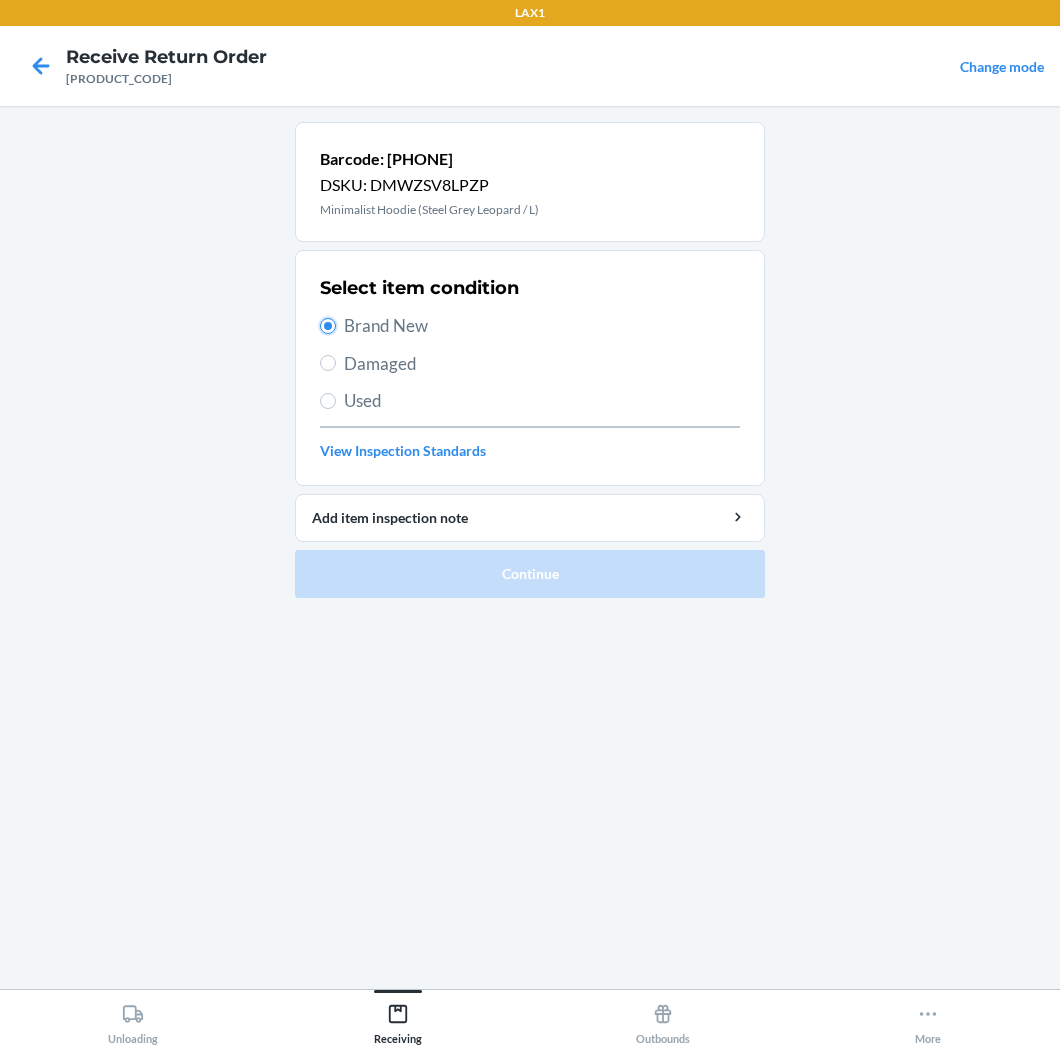 radio on "true" 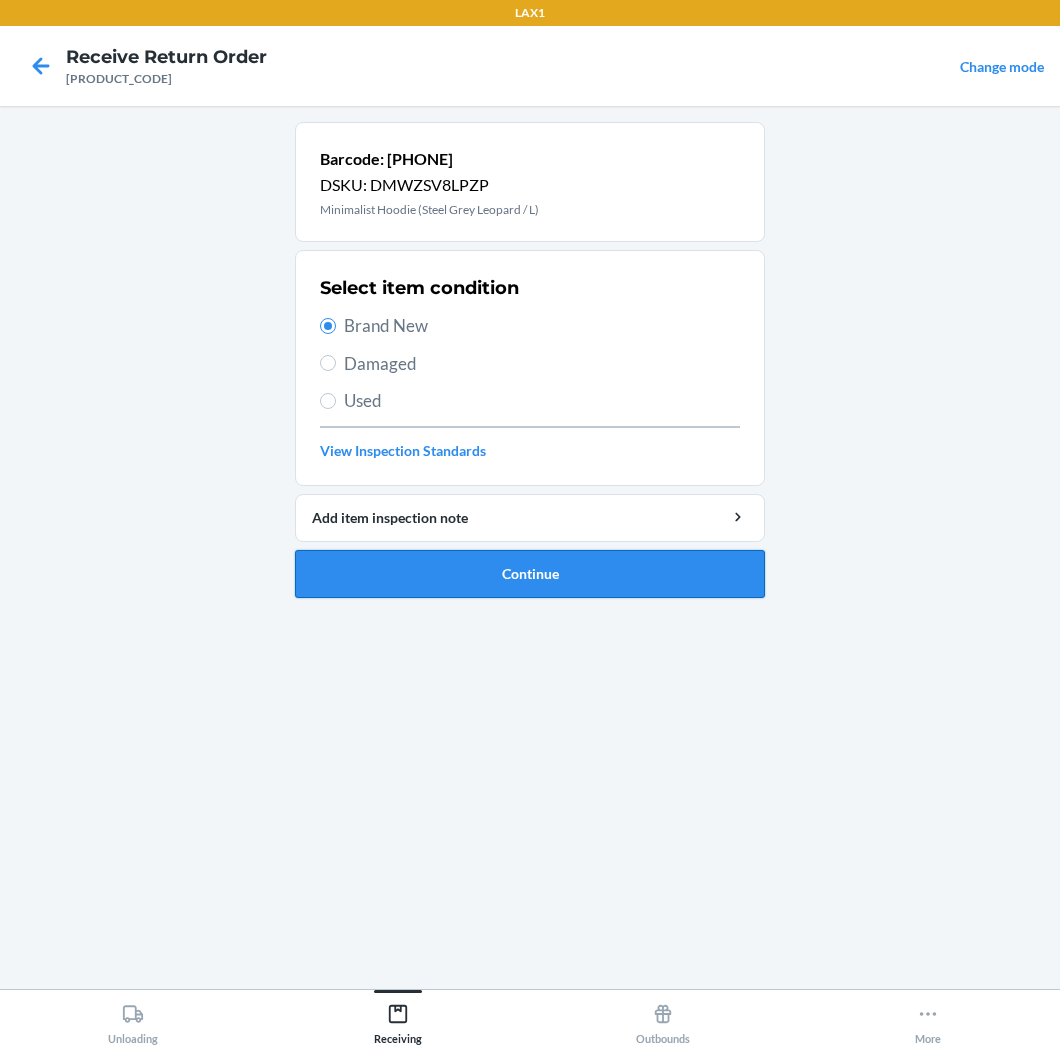 click on "Continue" at bounding box center [530, 574] 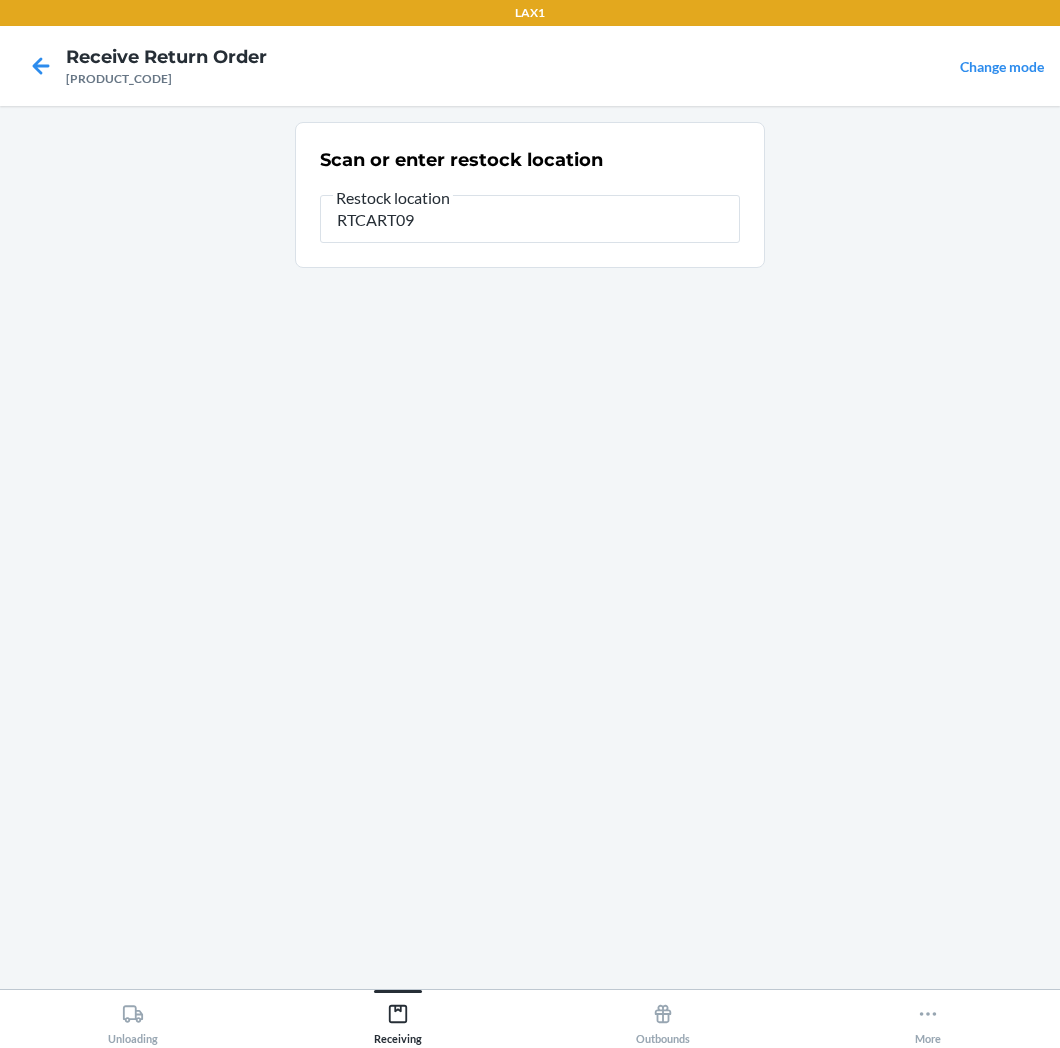 type on "[PRODUCT_CODE]" 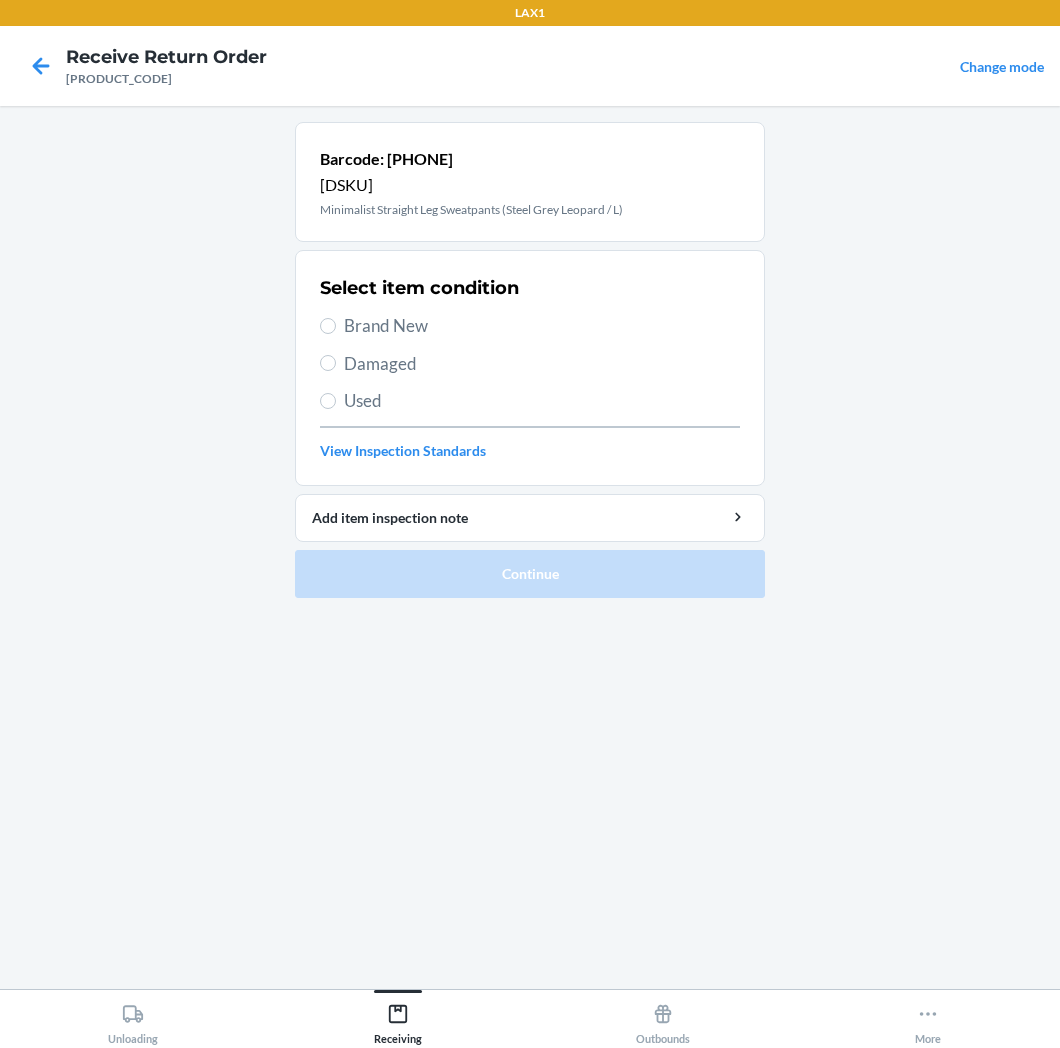 click on "Brand New" at bounding box center (542, 326) 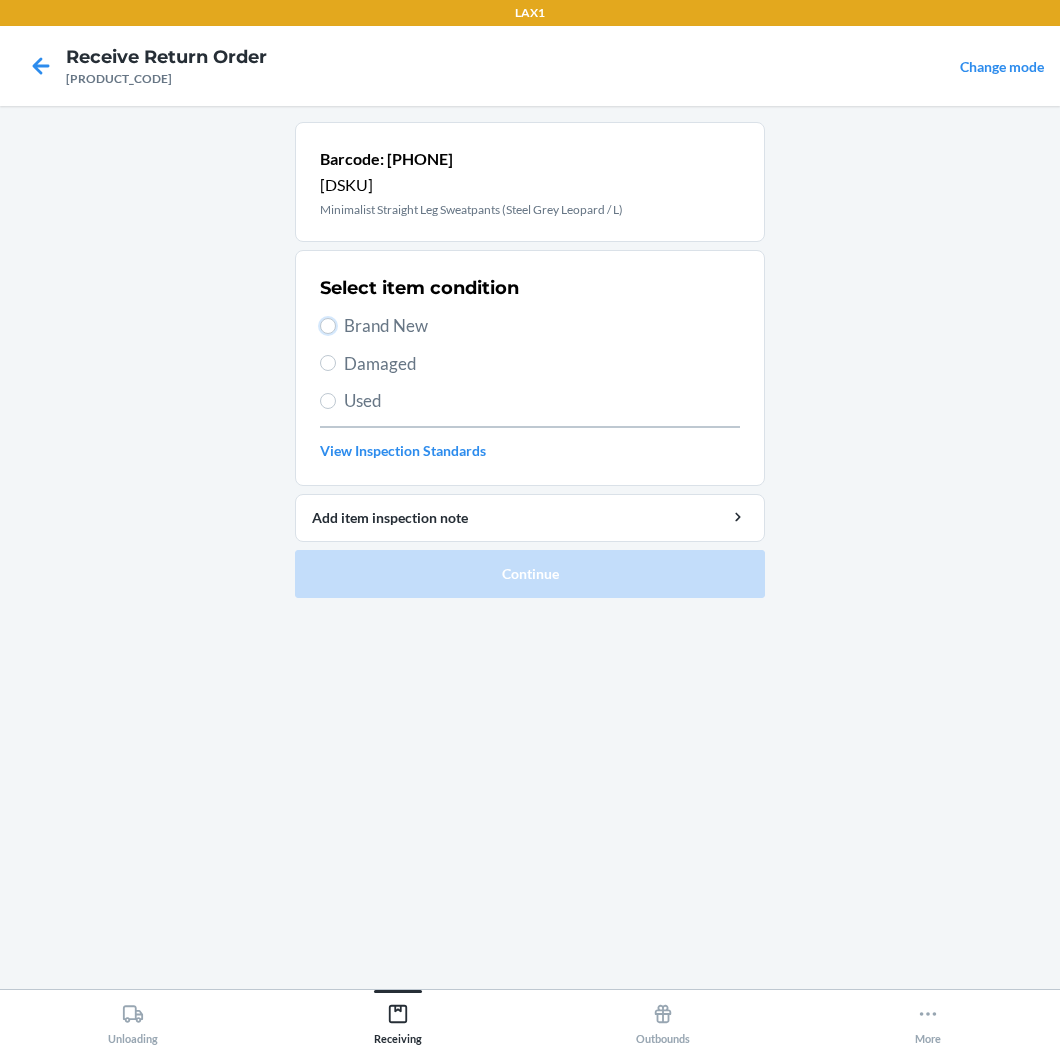 click on "Brand New" at bounding box center (328, 326) 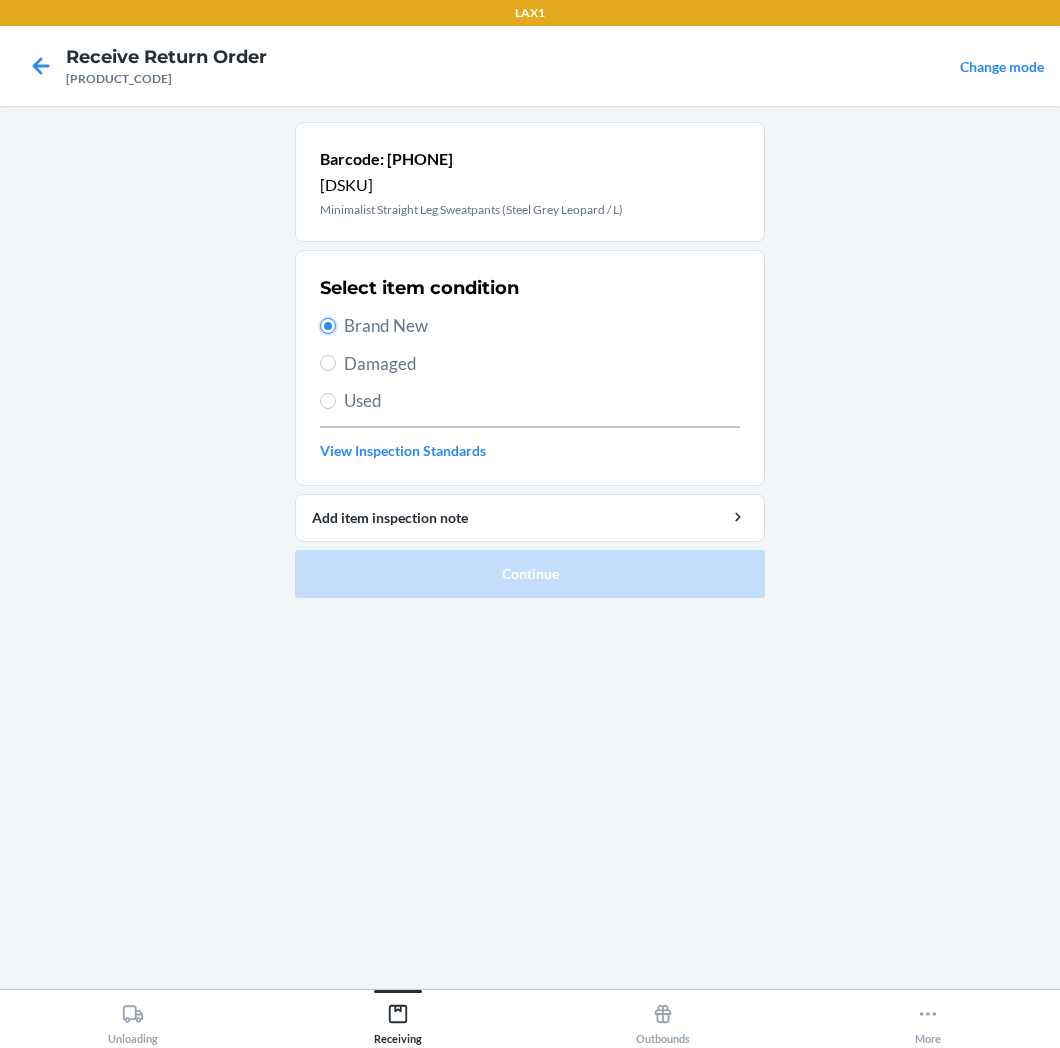 radio on "true" 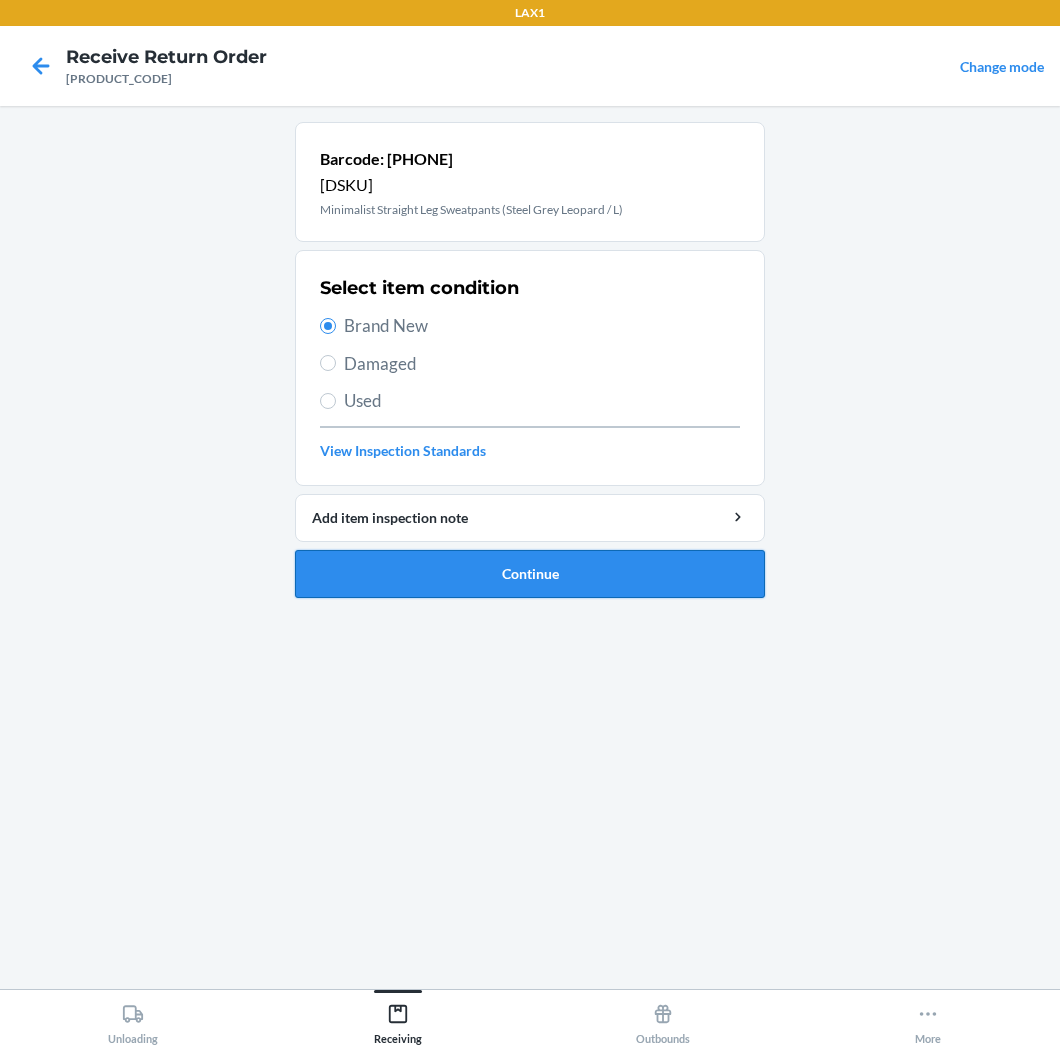 click on "Continue" at bounding box center [530, 574] 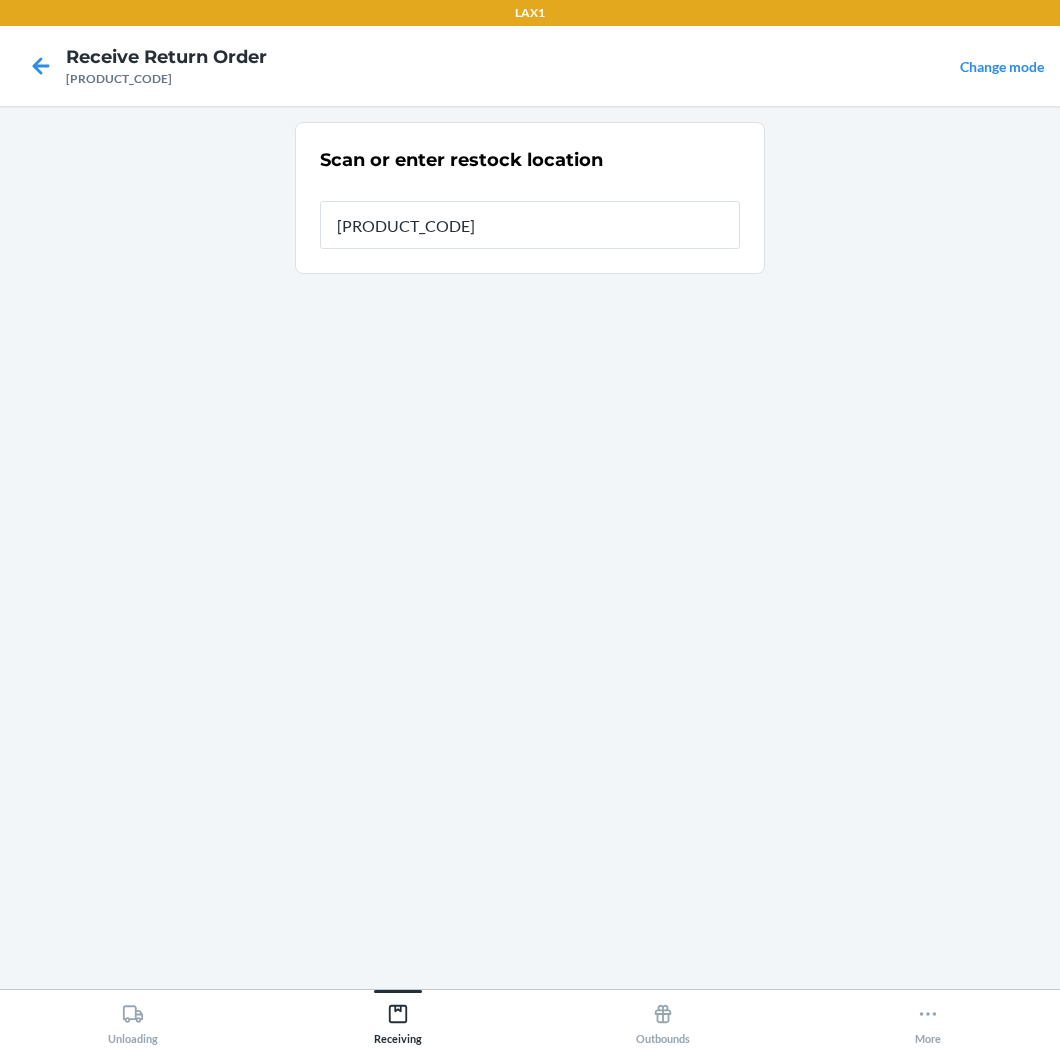 type on "[PRODUCT_CODE]" 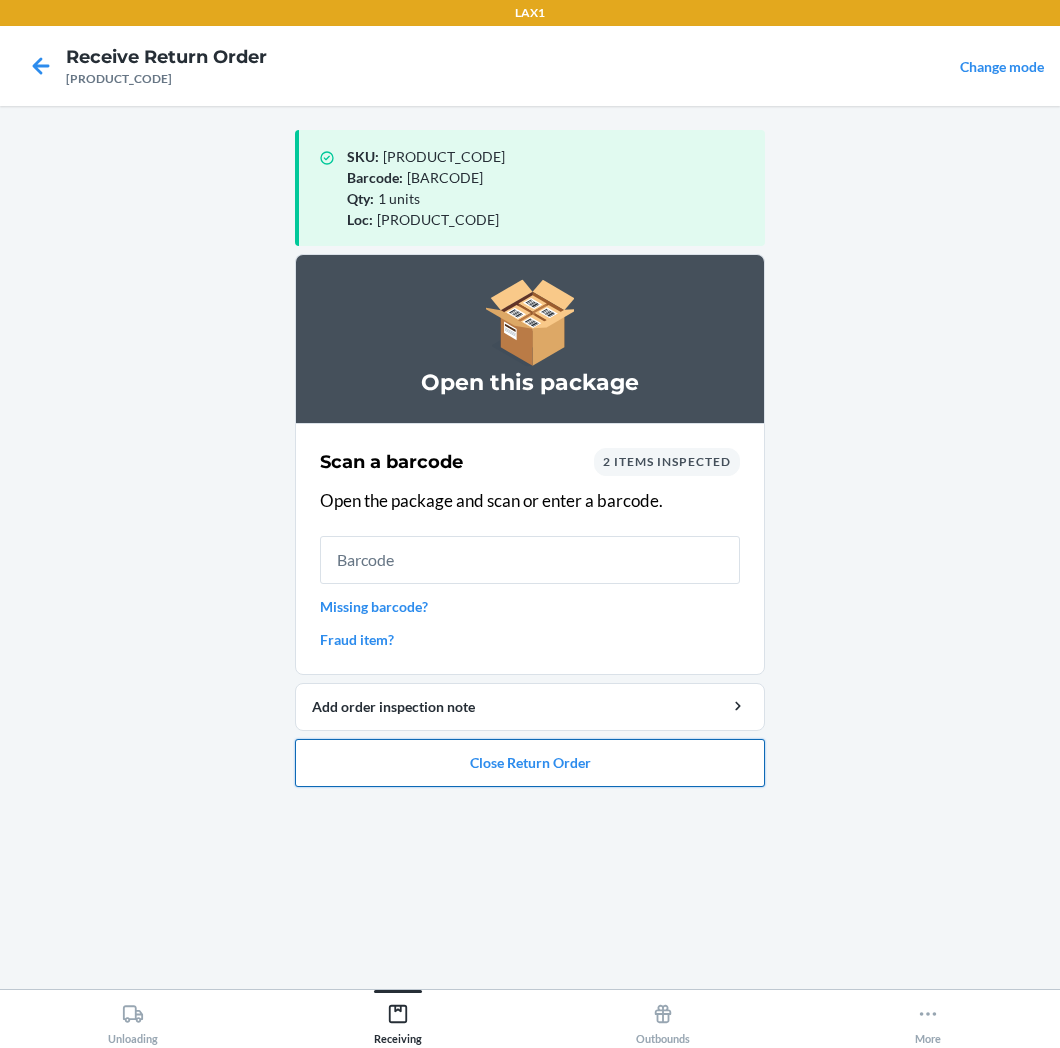 click on "Close Return Order" at bounding box center (530, 763) 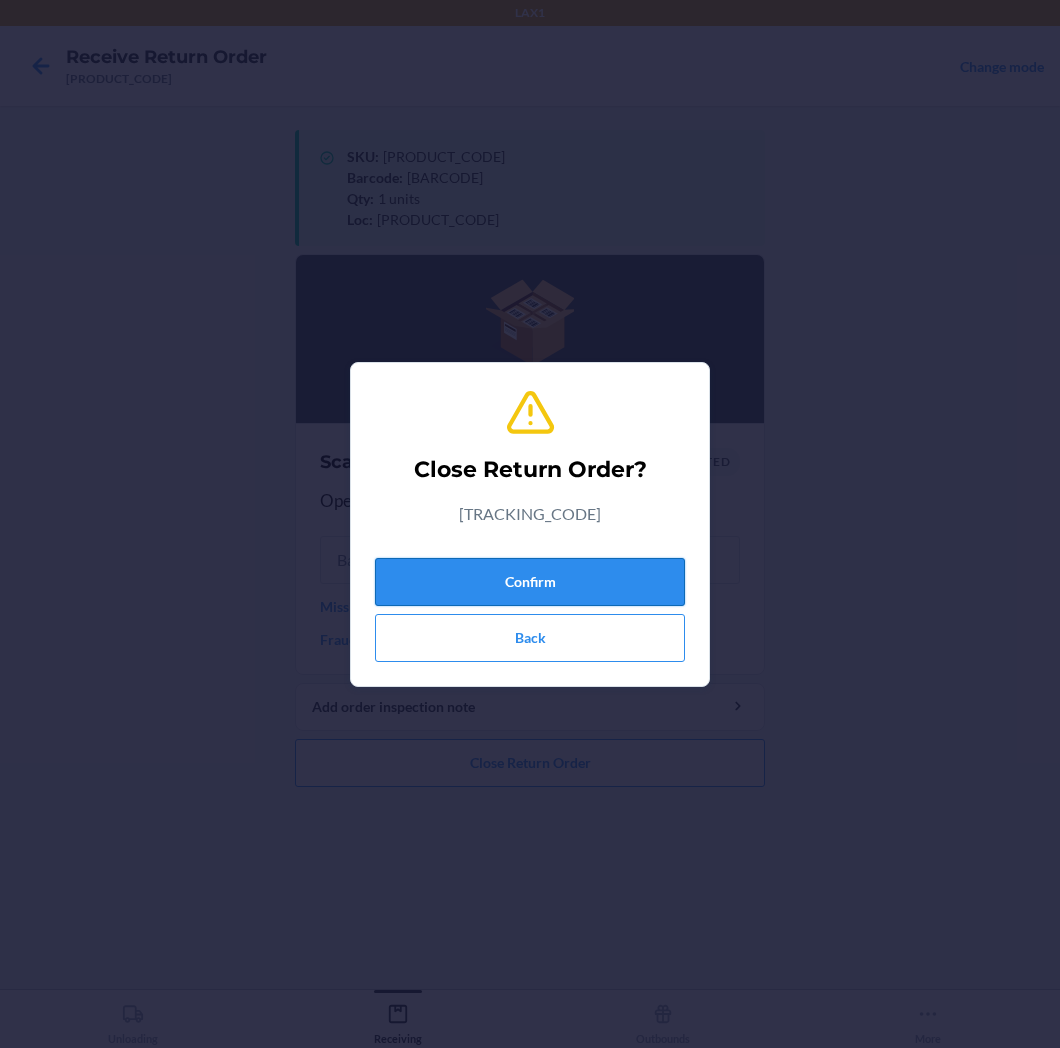 click on "Confirm" at bounding box center (530, 582) 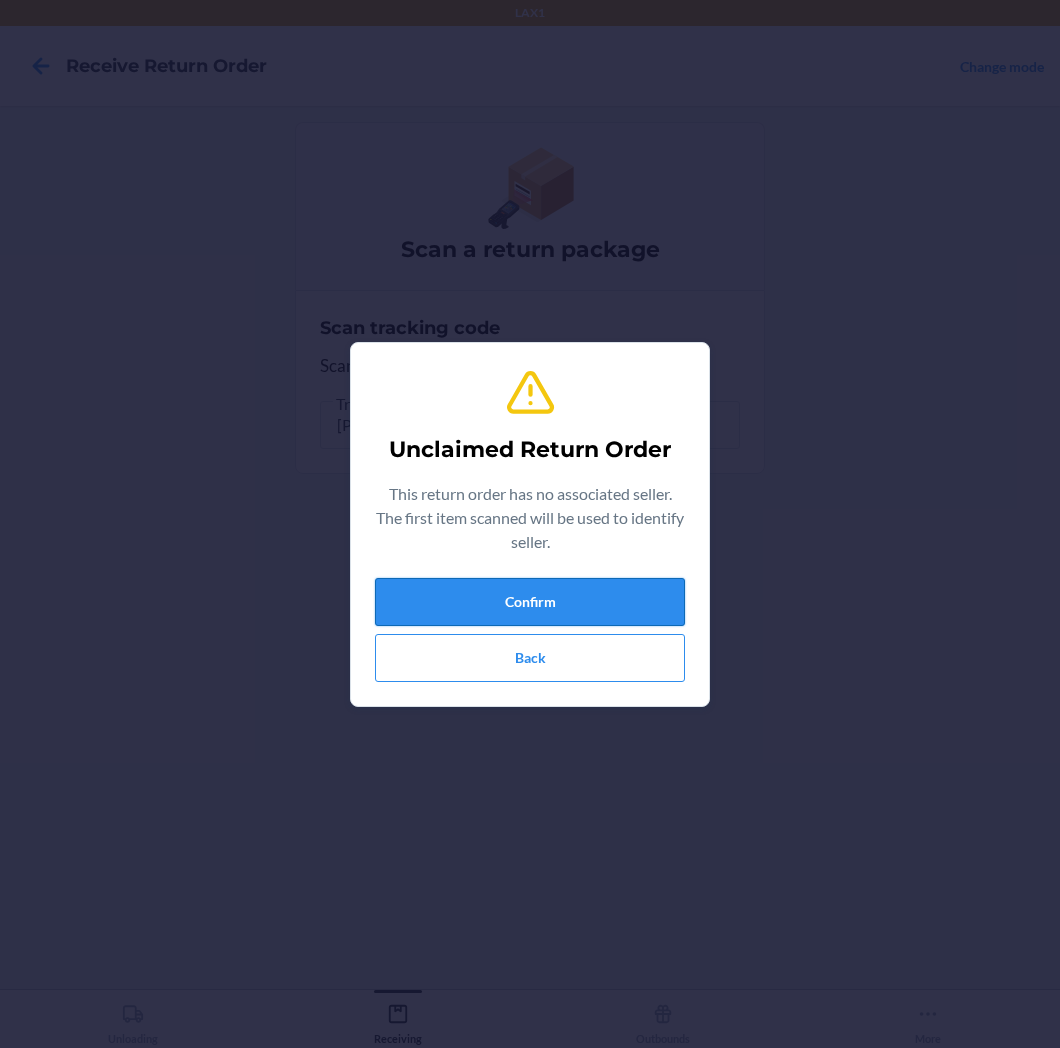 click on "Confirm" at bounding box center [530, 602] 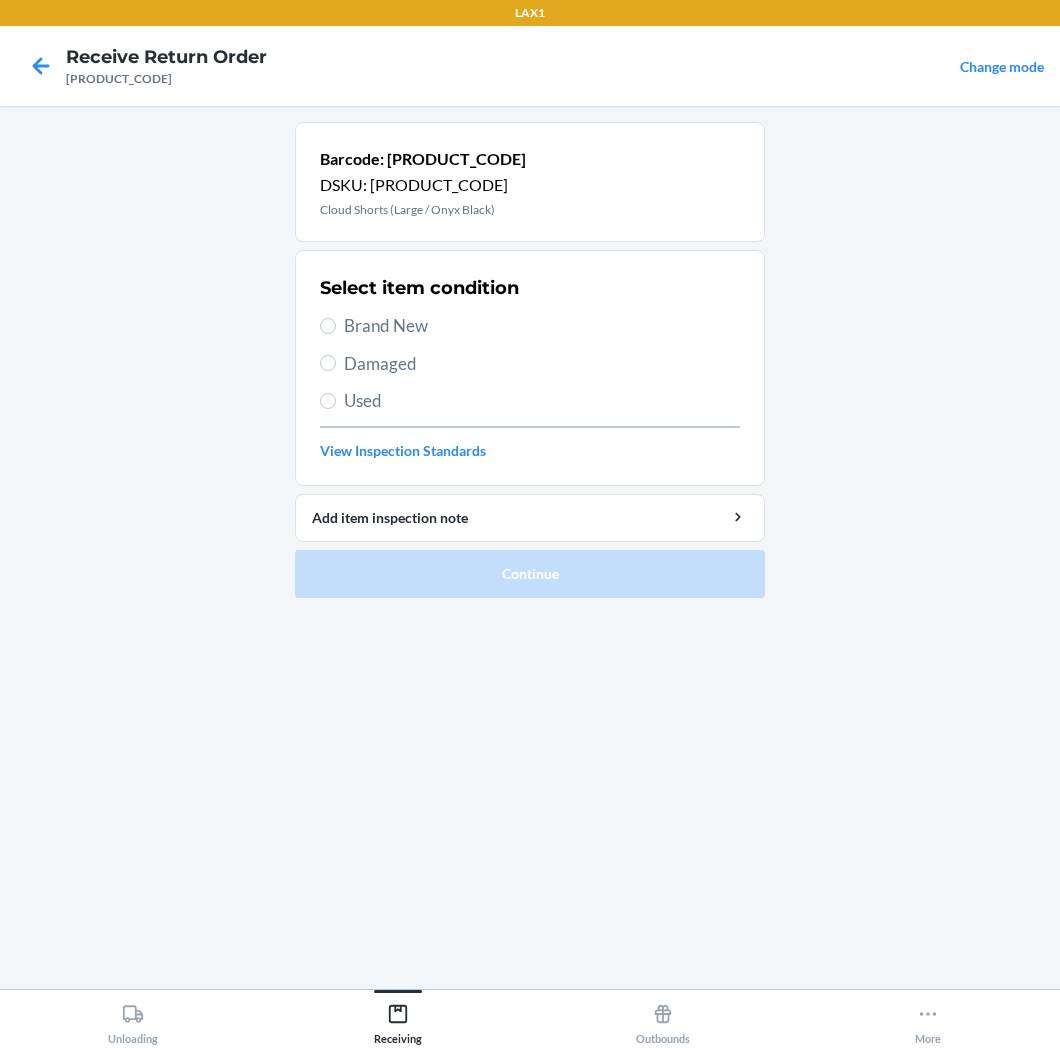 click on "Brand New" at bounding box center (542, 326) 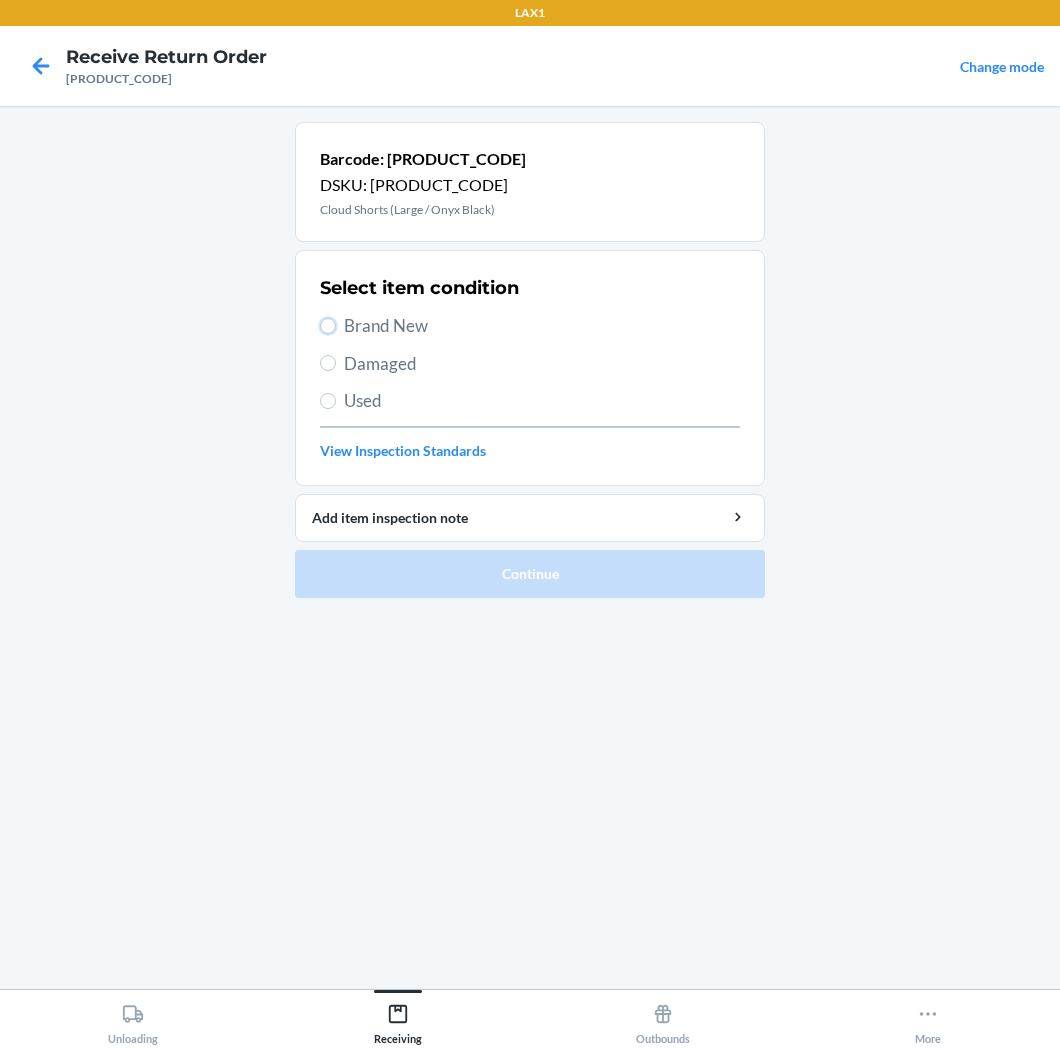 click on "Brand New" at bounding box center [328, 326] 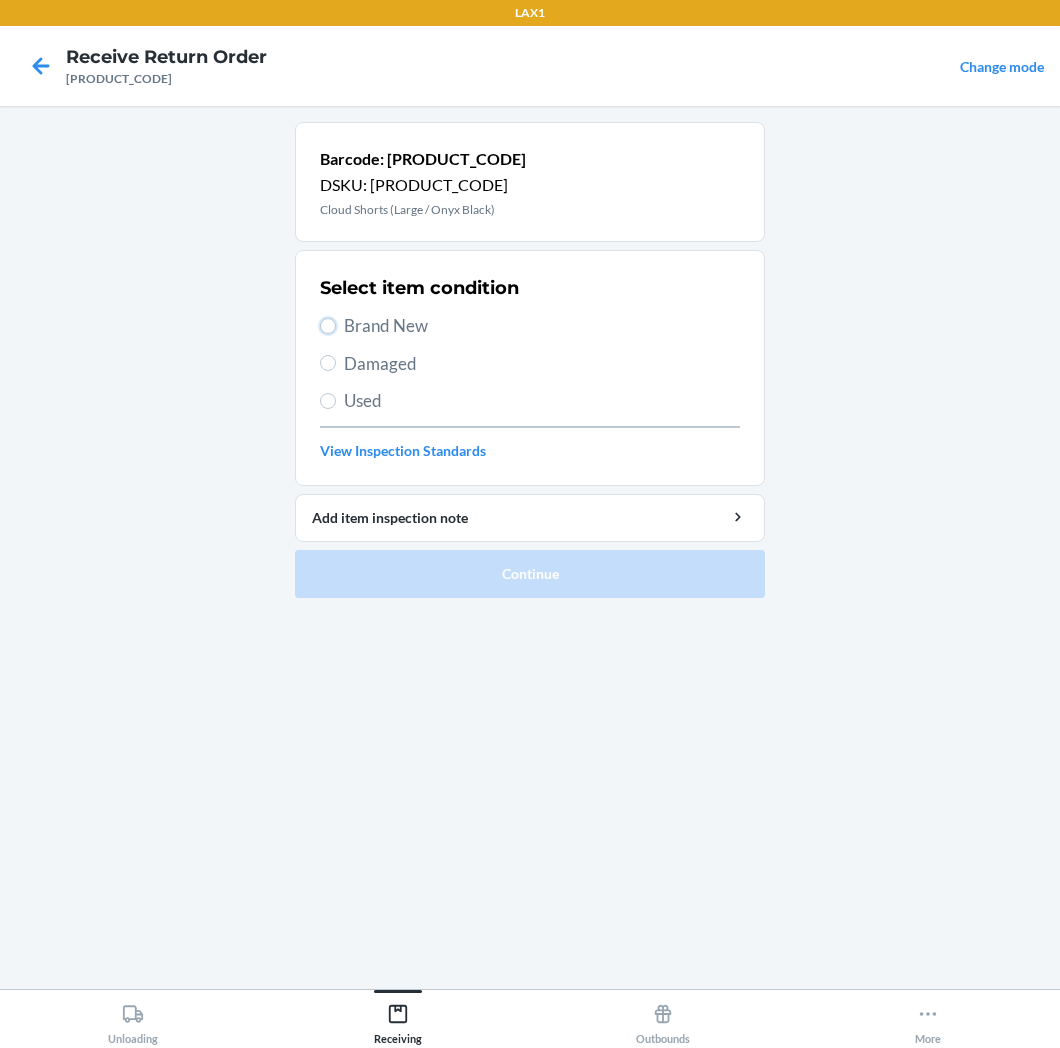radio on "true" 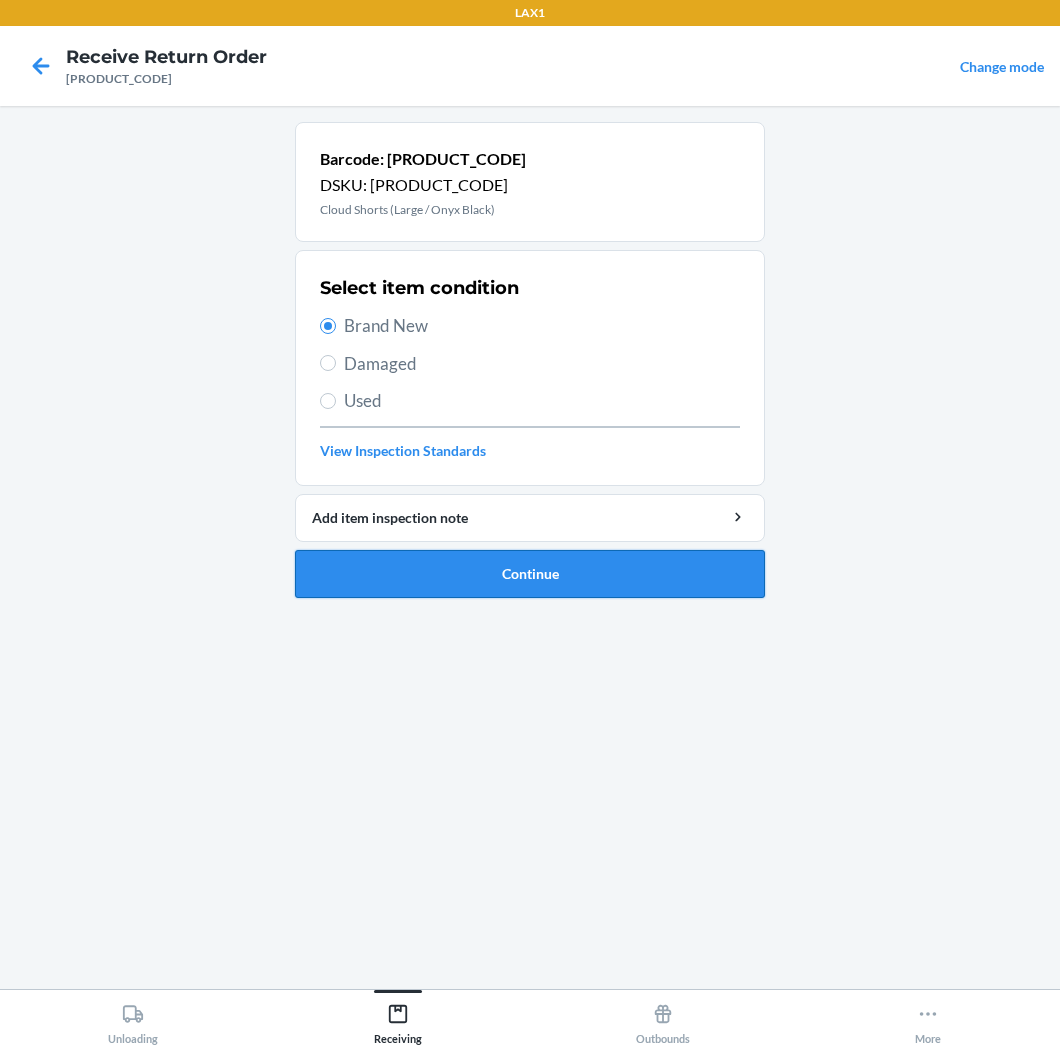 click on "Continue" at bounding box center (530, 574) 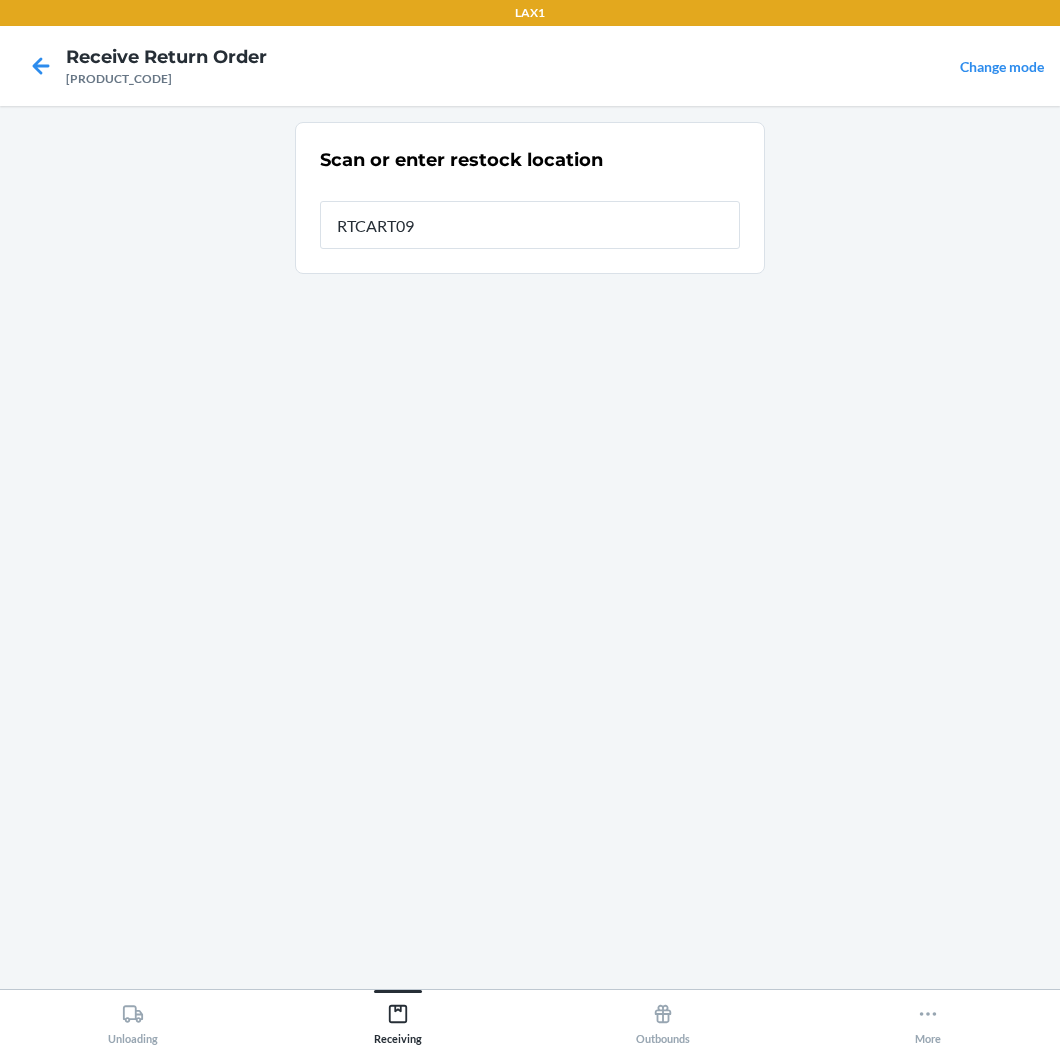 type on "[PRODUCT_CODE]" 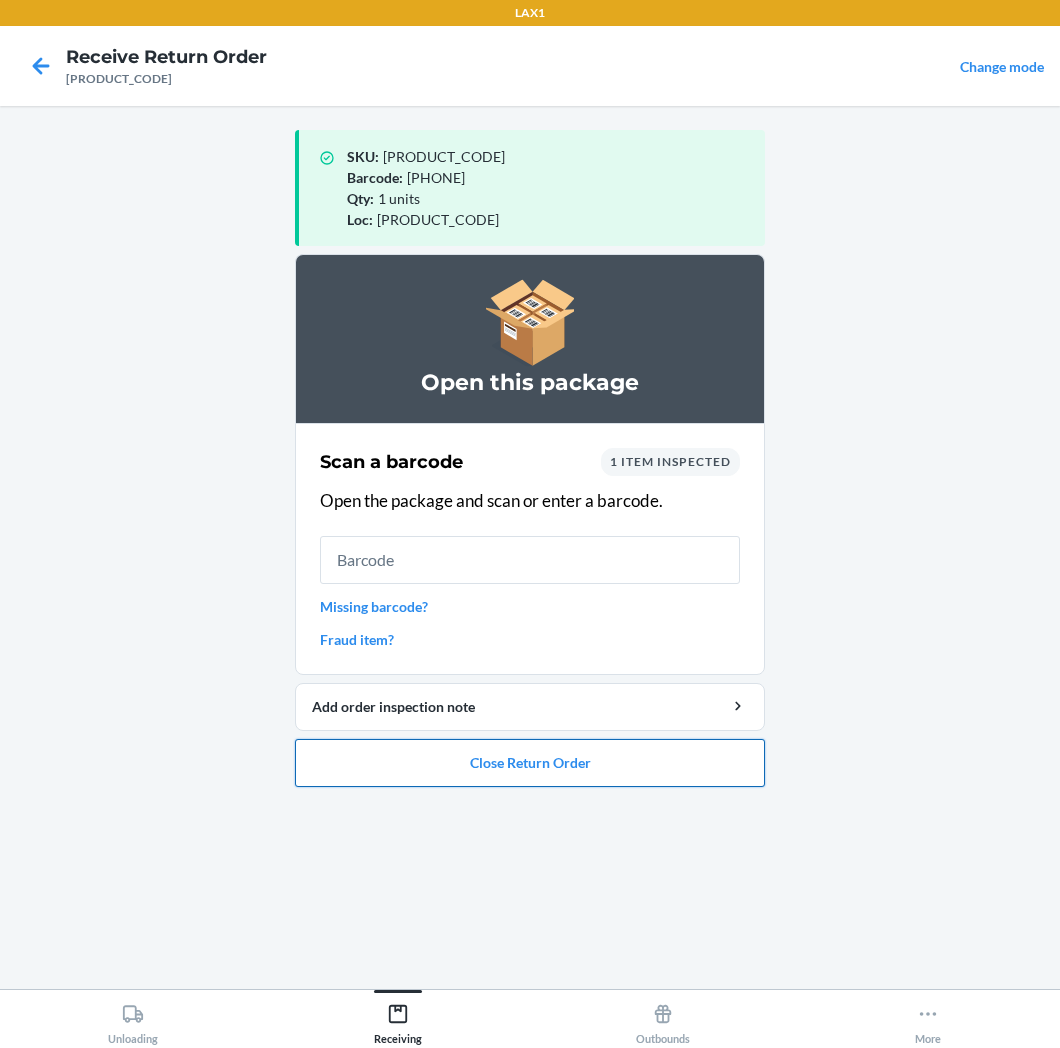 click on "Close Return Order" at bounding box center [530, 763] 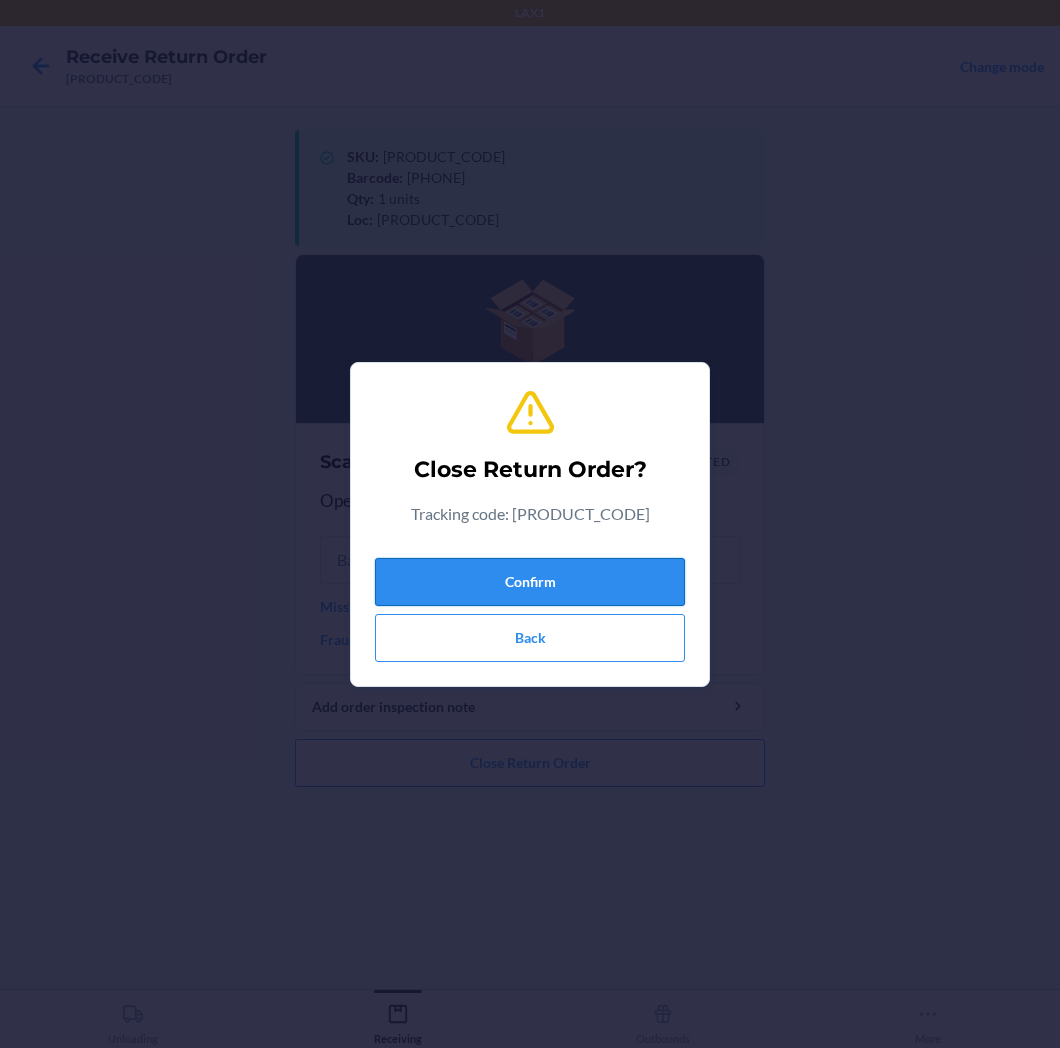 click on "Confirm" at bounding box center [530, 582] 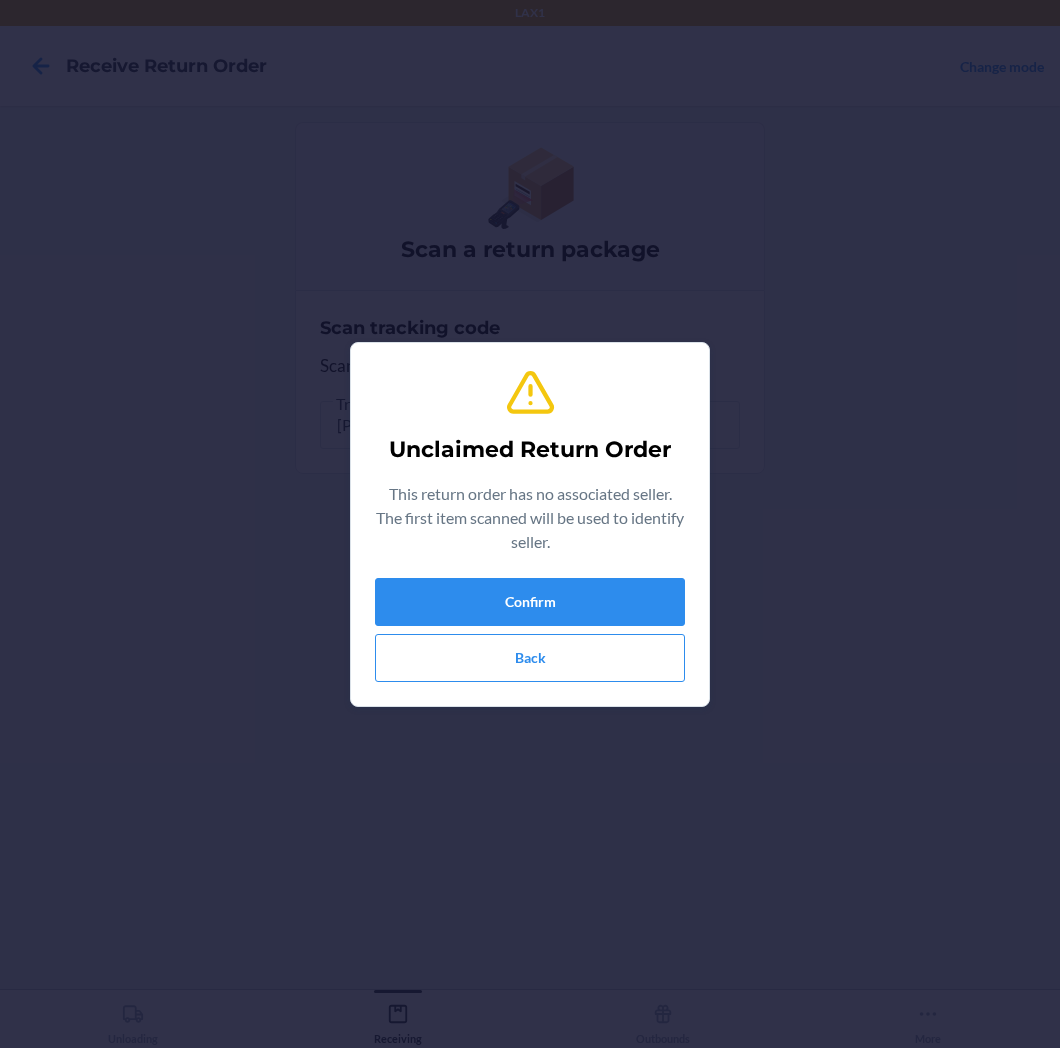 drag, startPoint x: 550, startPoint y: 581, endPoint x: 854, endPoint y: 746, distance: 345.8916 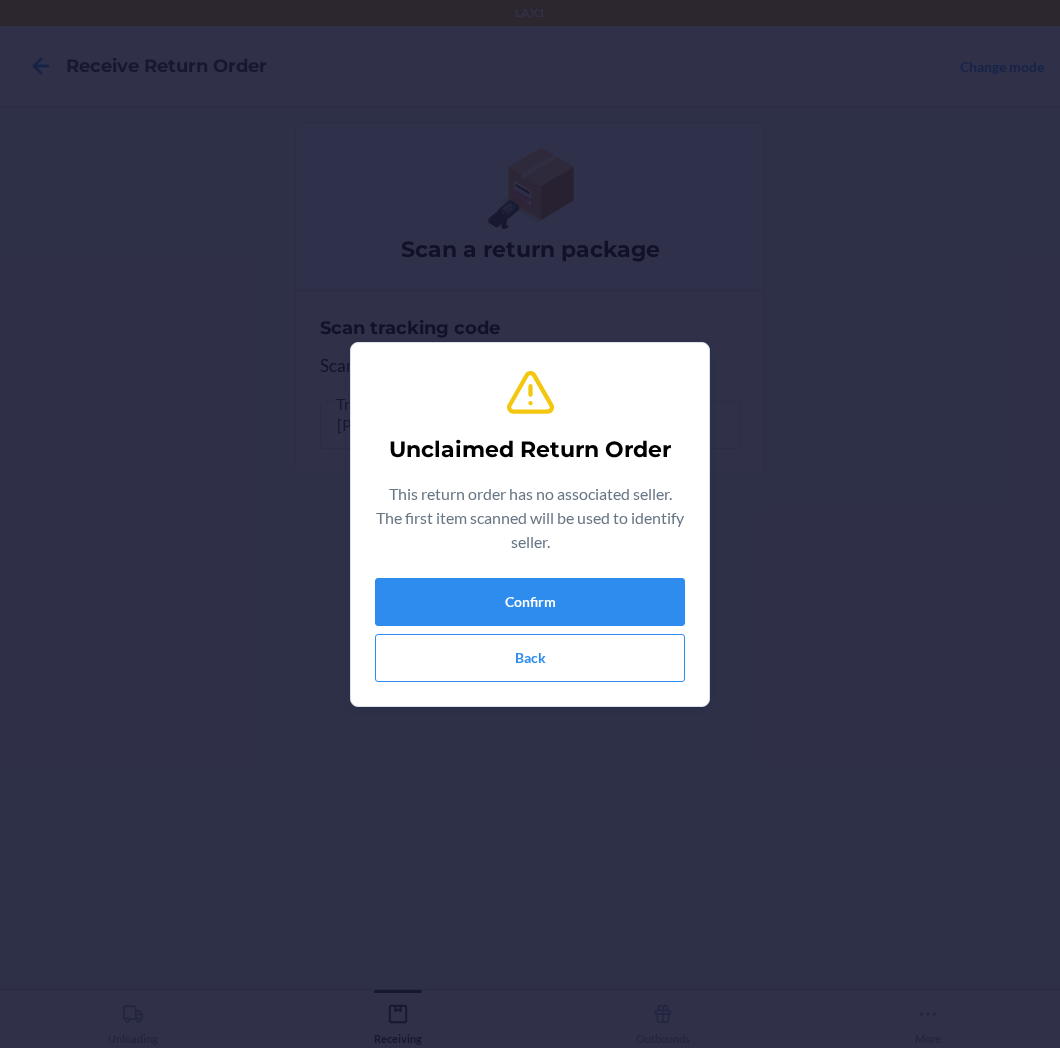 click on "Unclaimed Return Order This return order has no associated seller. The first item scanned will be used to identify seller. Confirm Back" at bounding box center [530, 524] 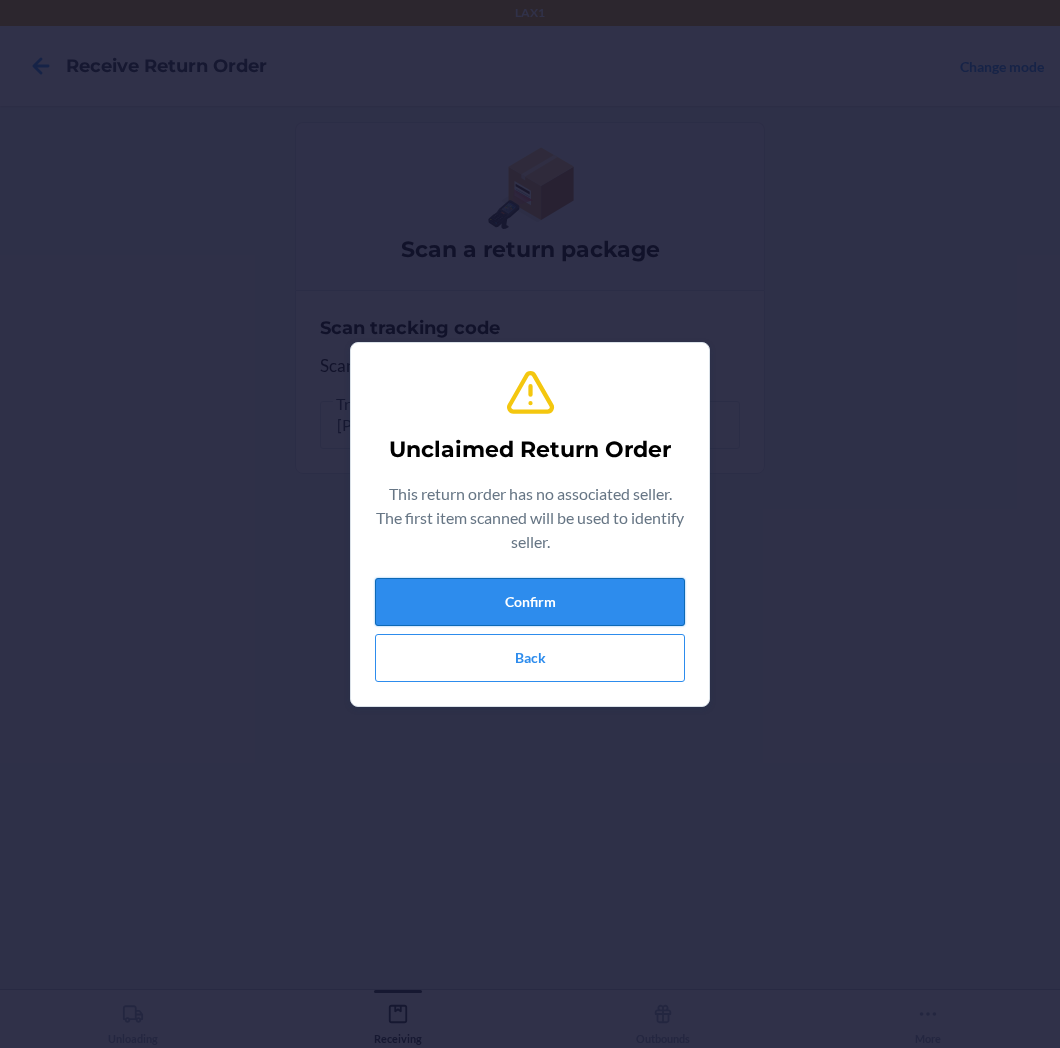 click on "Confirm" at bounding box center (530, 602) 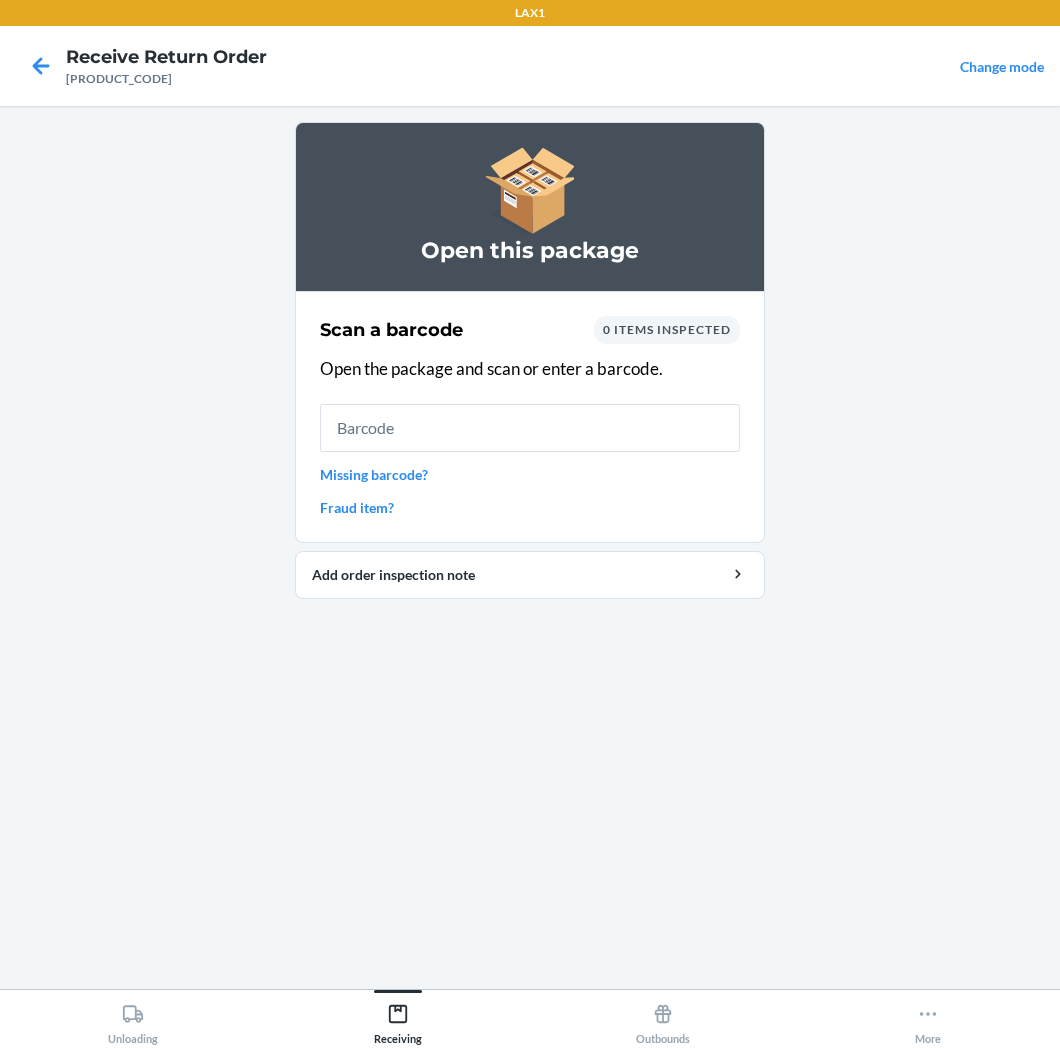 click on "Missing barcode?" at bounding box center (530, 474) 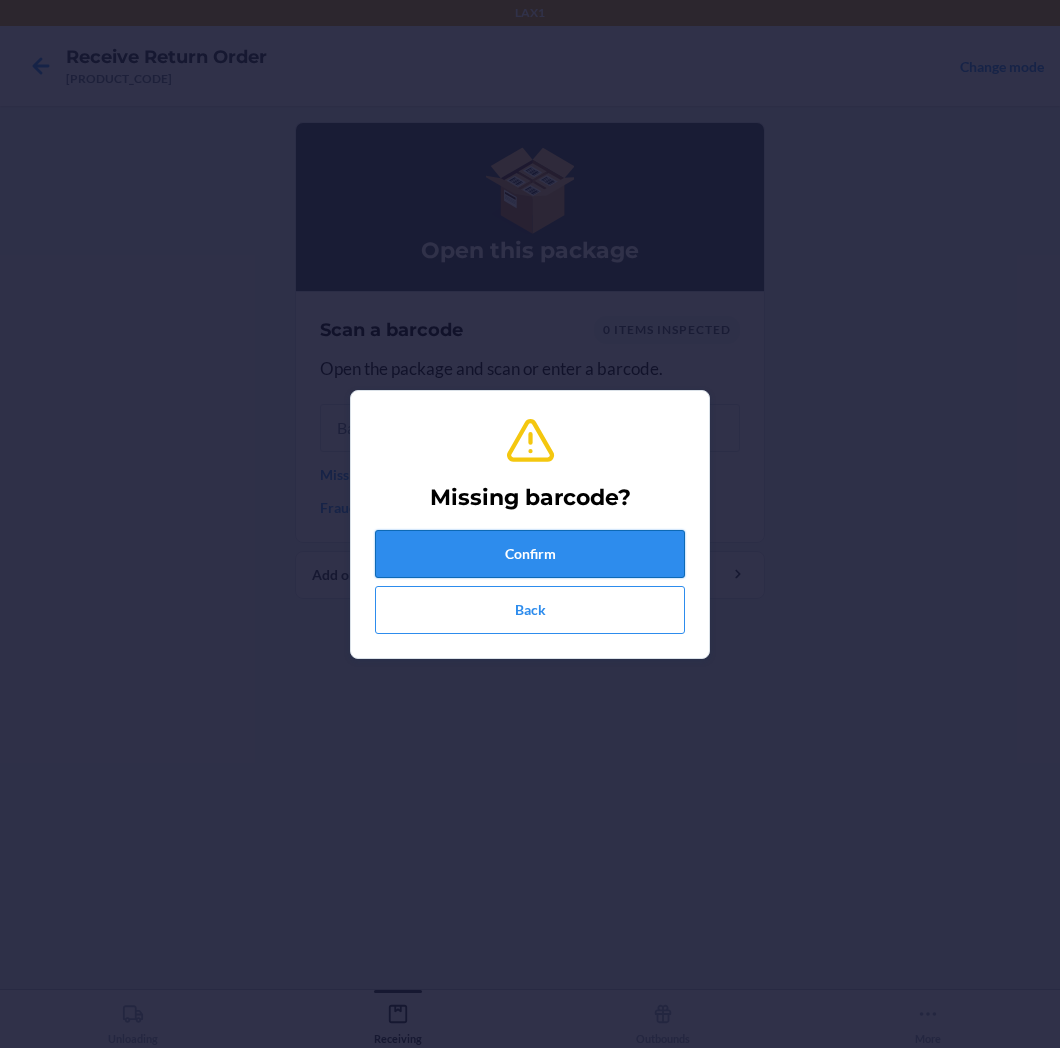 click on "Confirm" at bounding box center (530, 554) 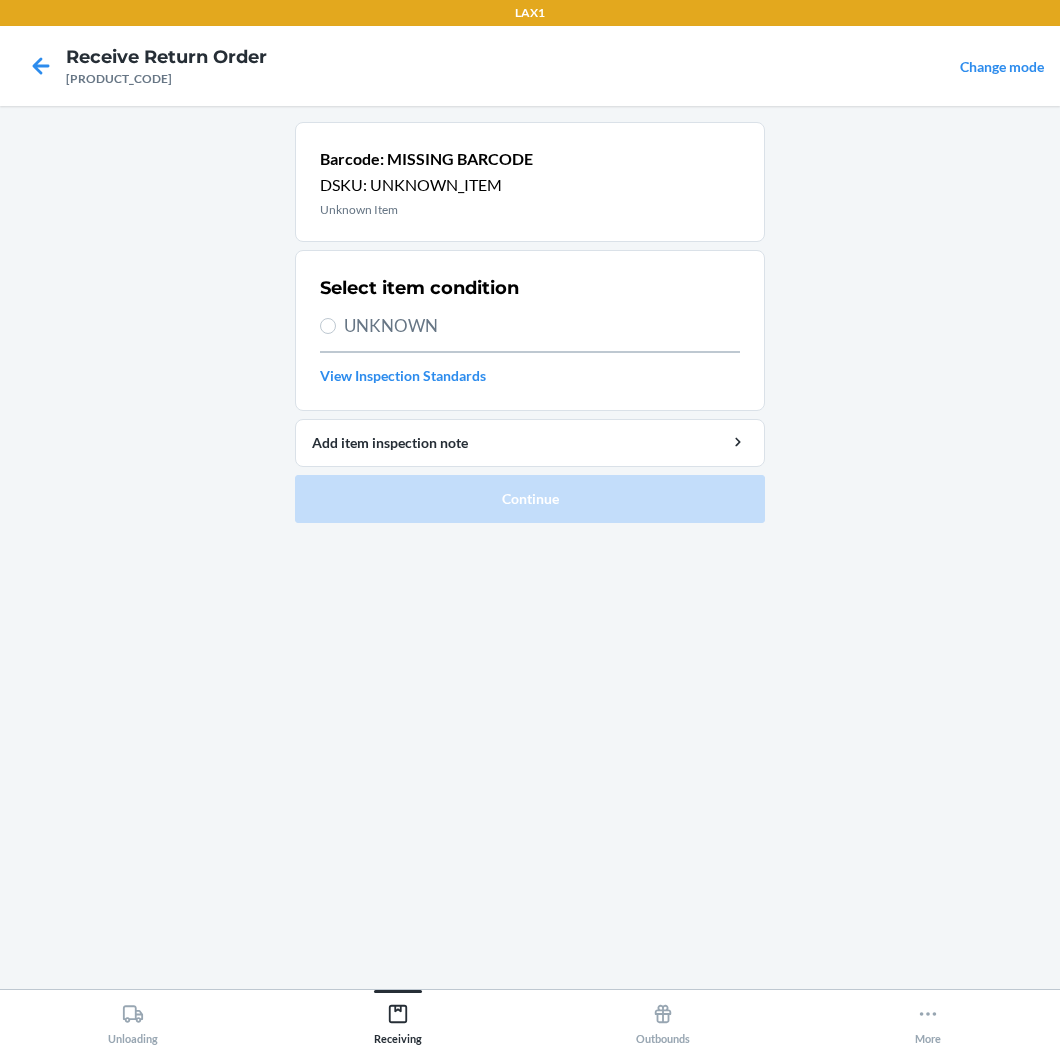 click on "UNKNOWN" at bounding box center [542, 326] 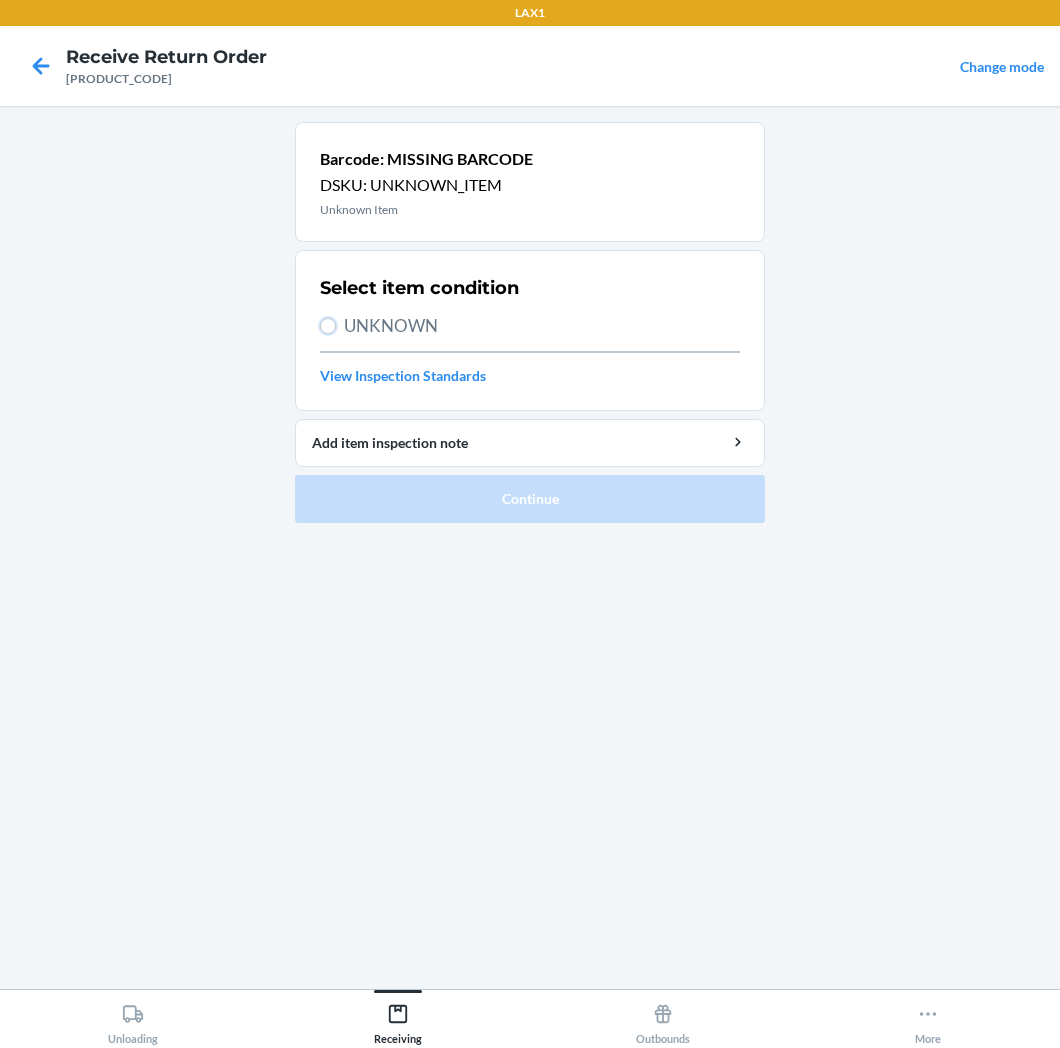 click on "UNKNOWN" at bounding box center [328, 326] 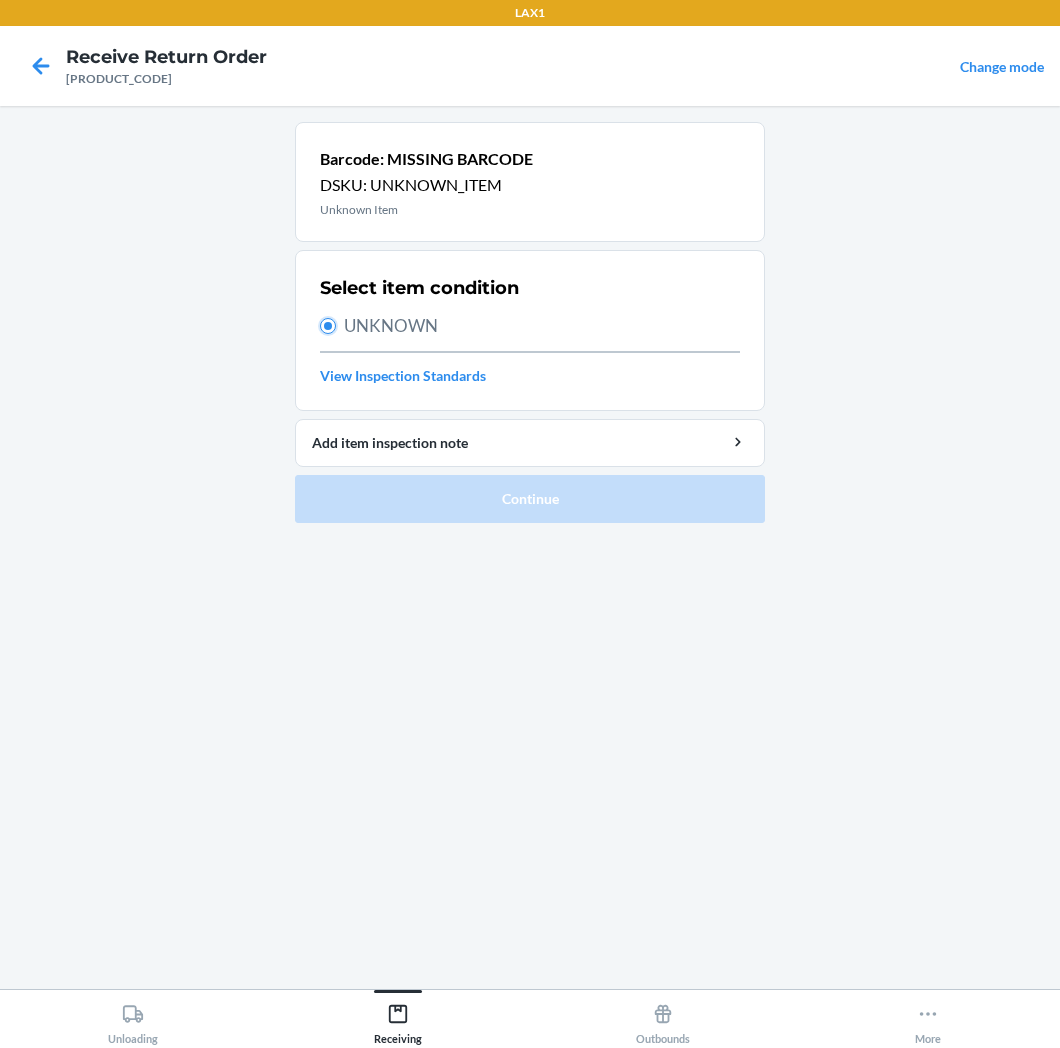 radio on "true" 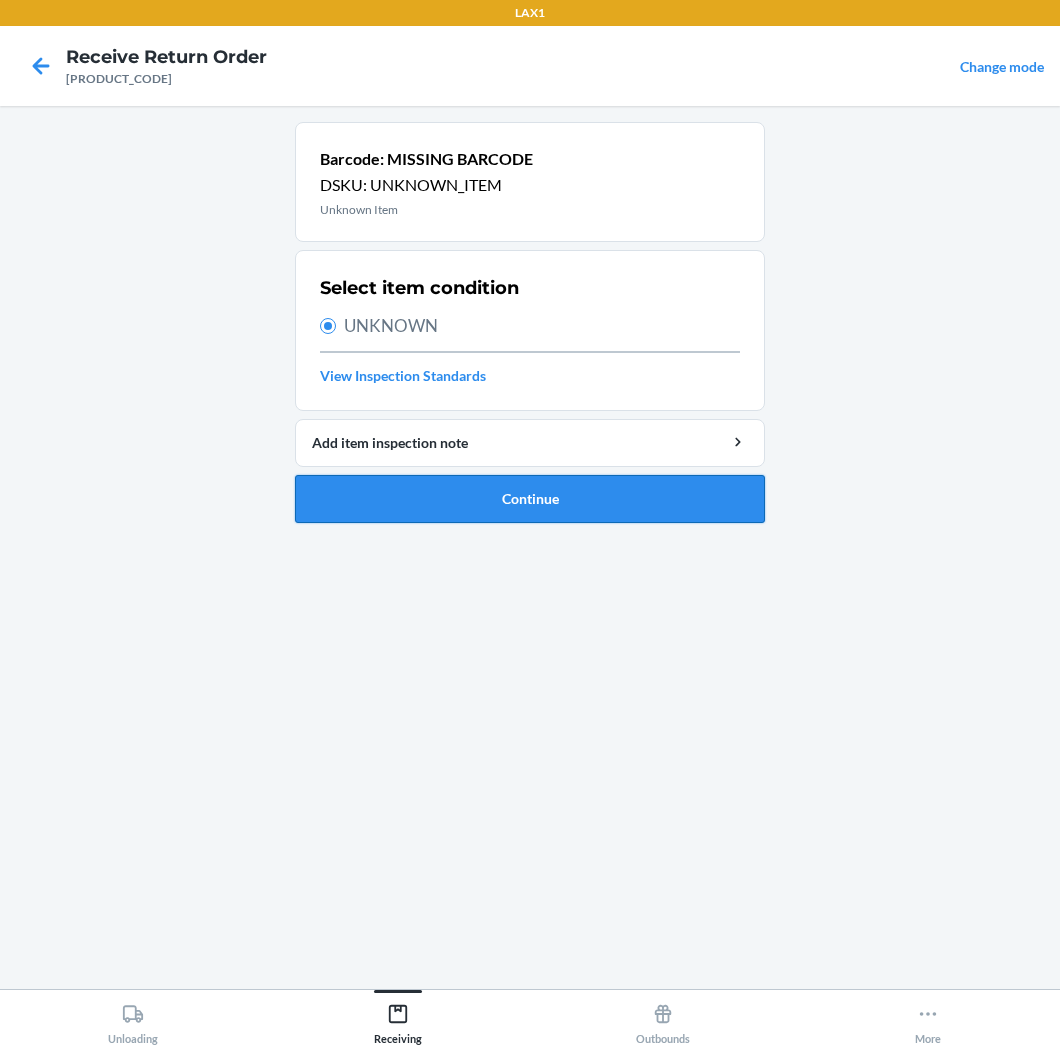 click on "Continue" at bounding box center (530, 499) 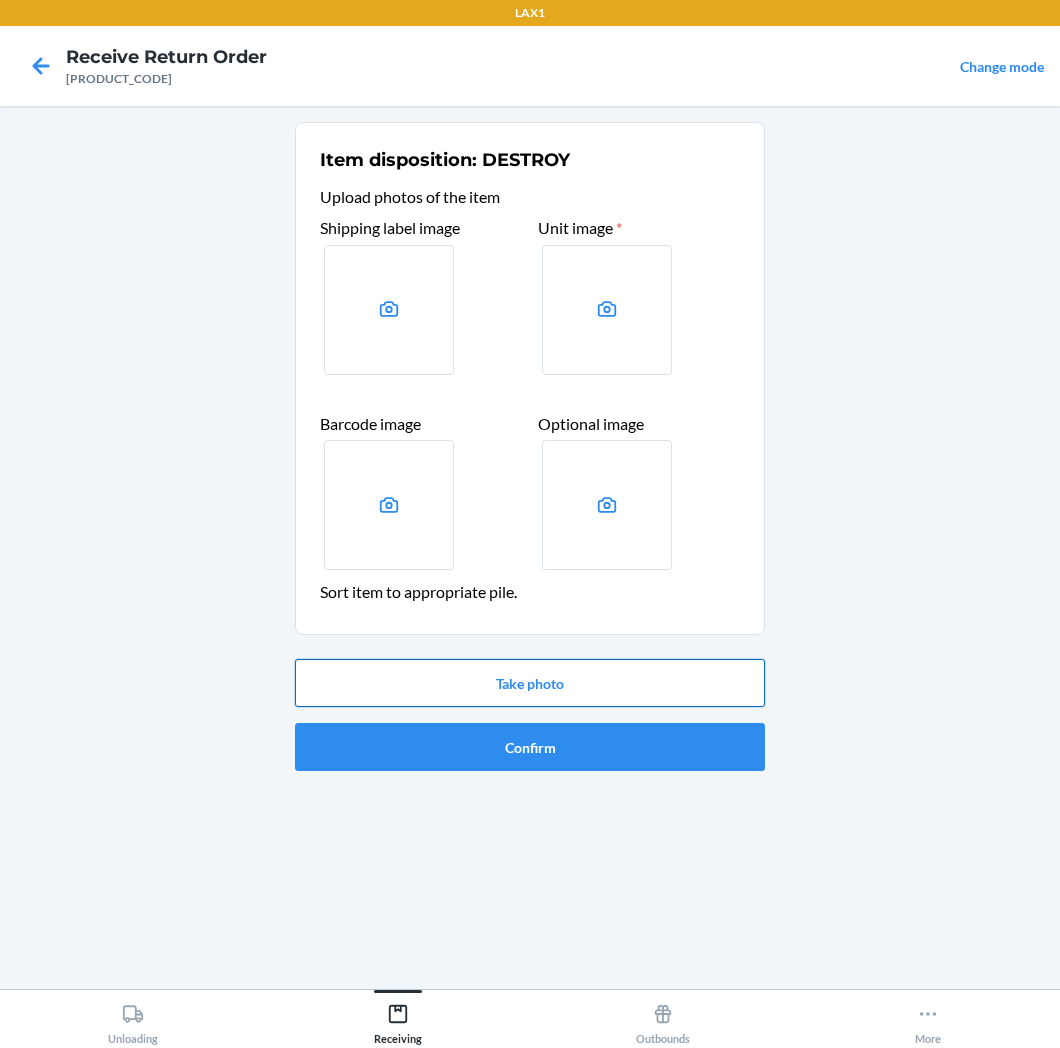 click on "Take photo" at bounding box center (530, 683) 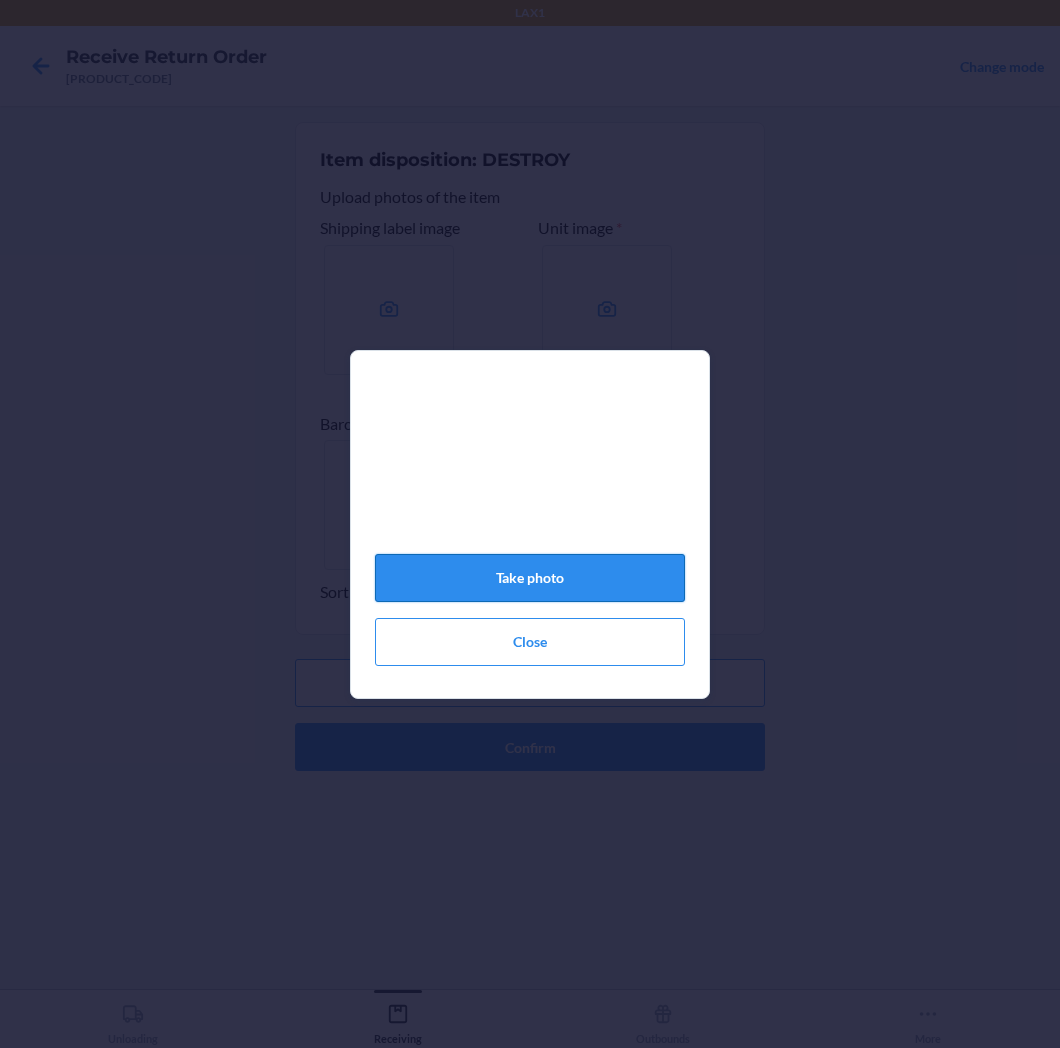 click on "Take photo" 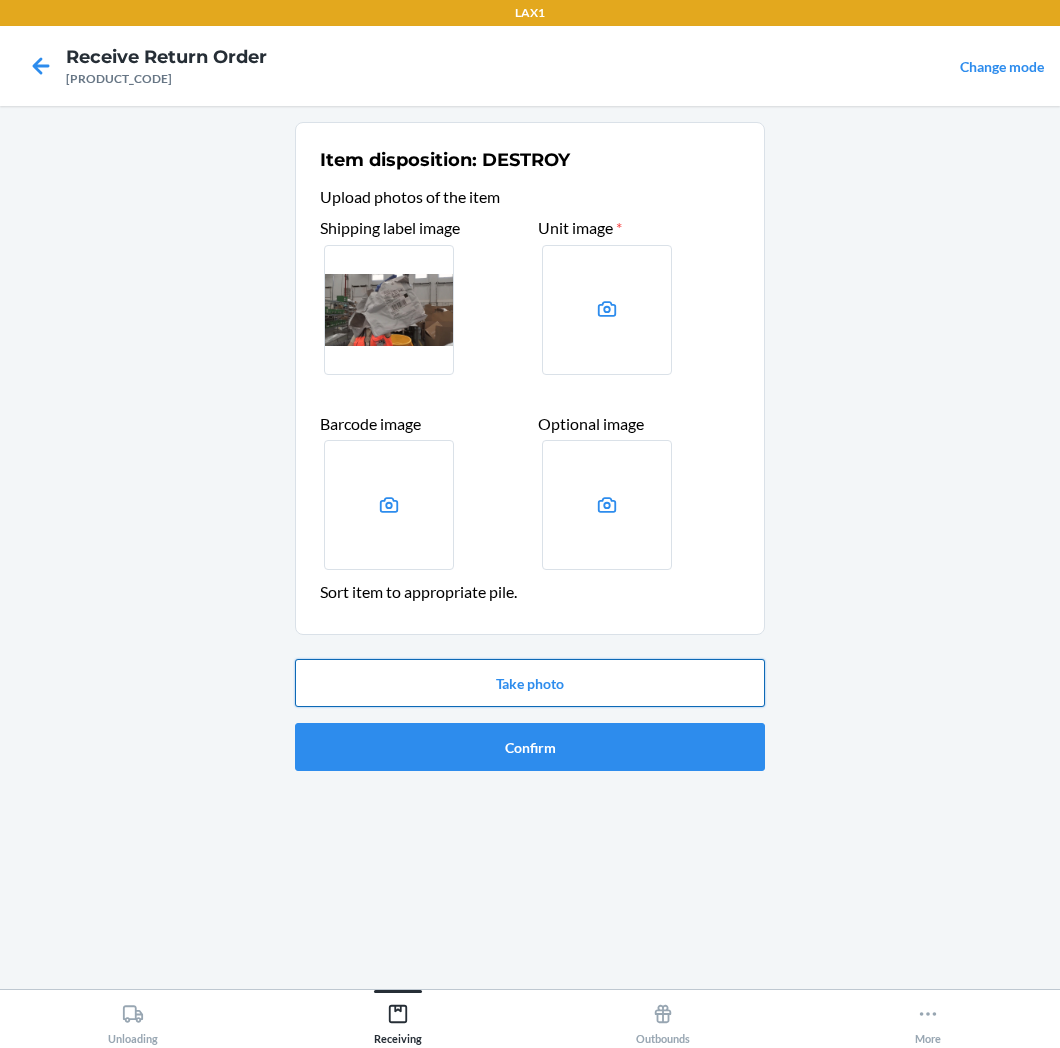 click on "Take photo" at bounding box center [530, 683] 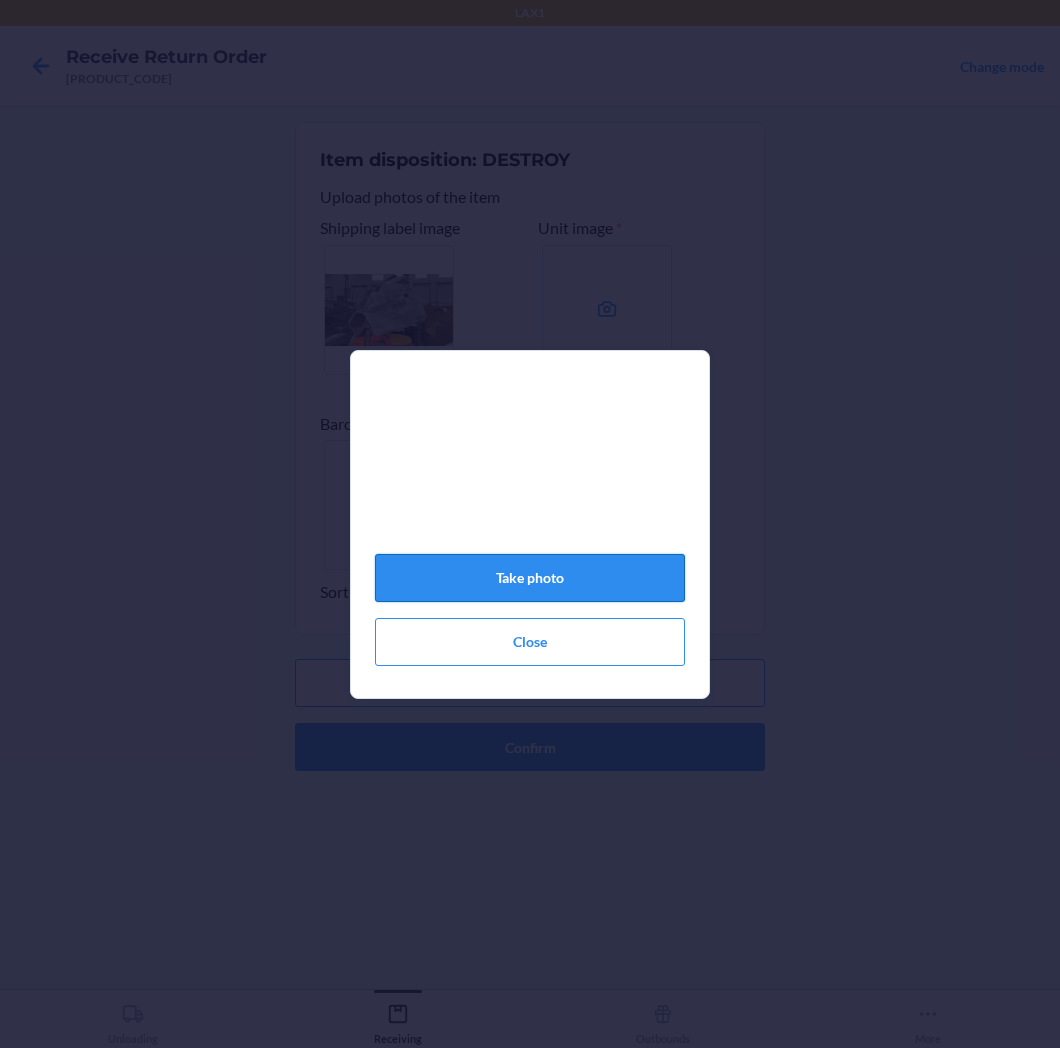 click on "Take photo" 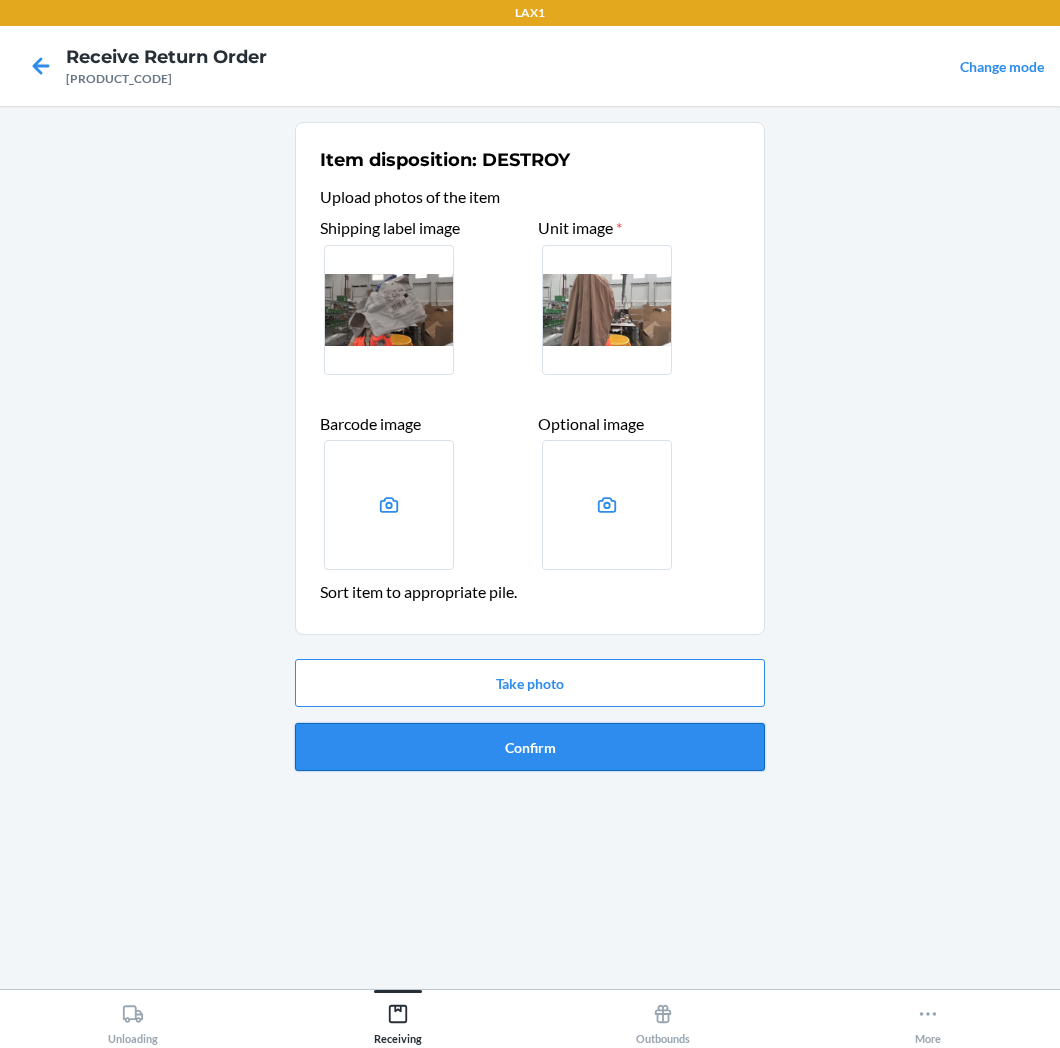 click on "Confirm" at bounding box center [530, 747] 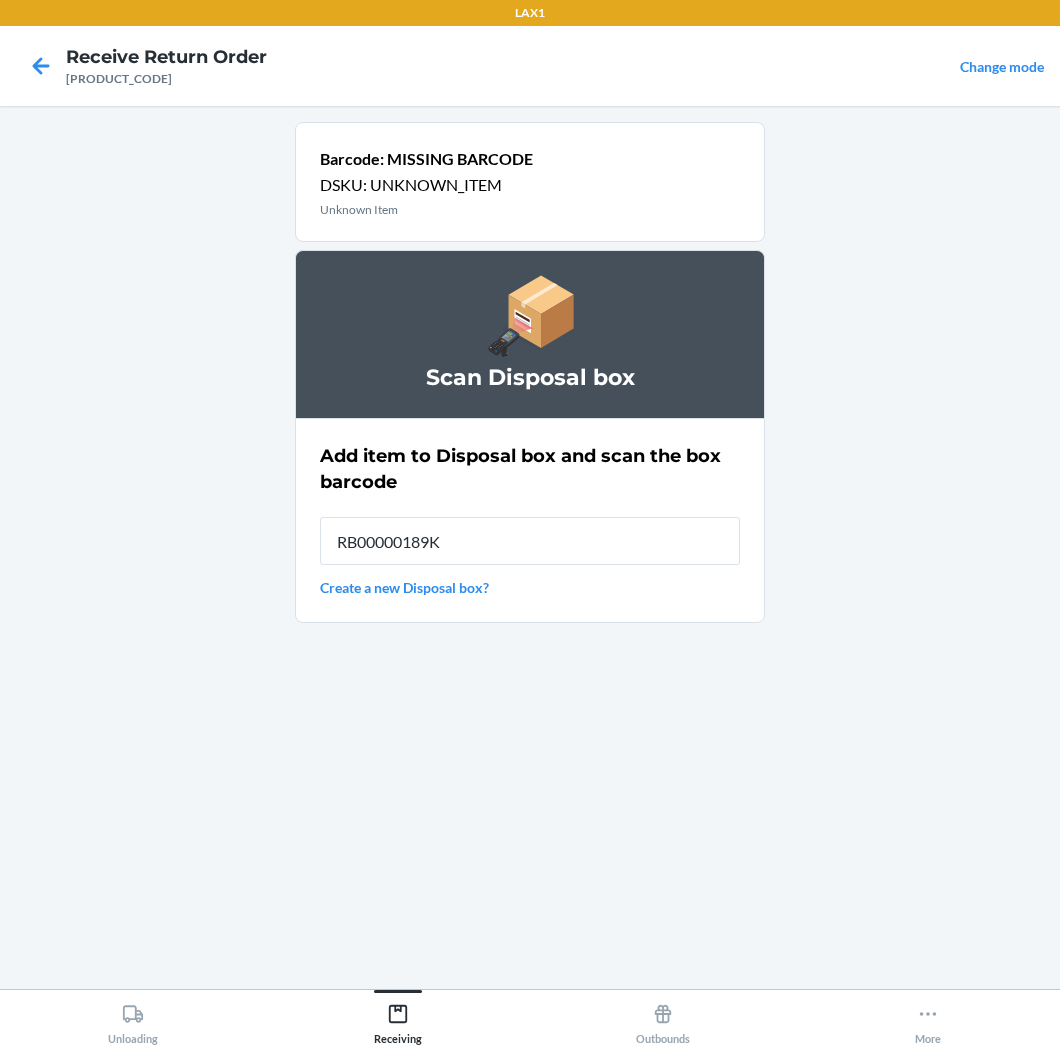 type on "RB00000189K" 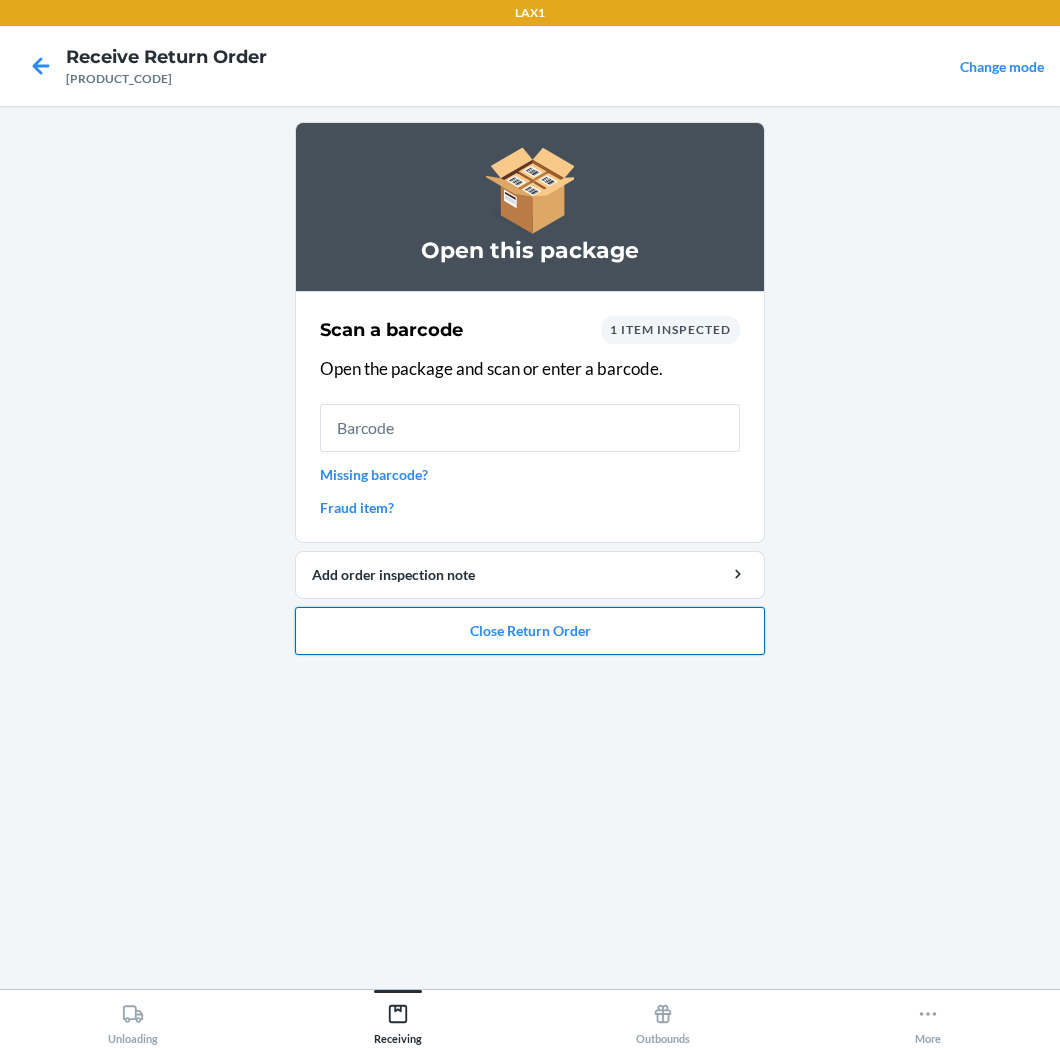 click on "Close Return Order" at bounding box center [530, 631] 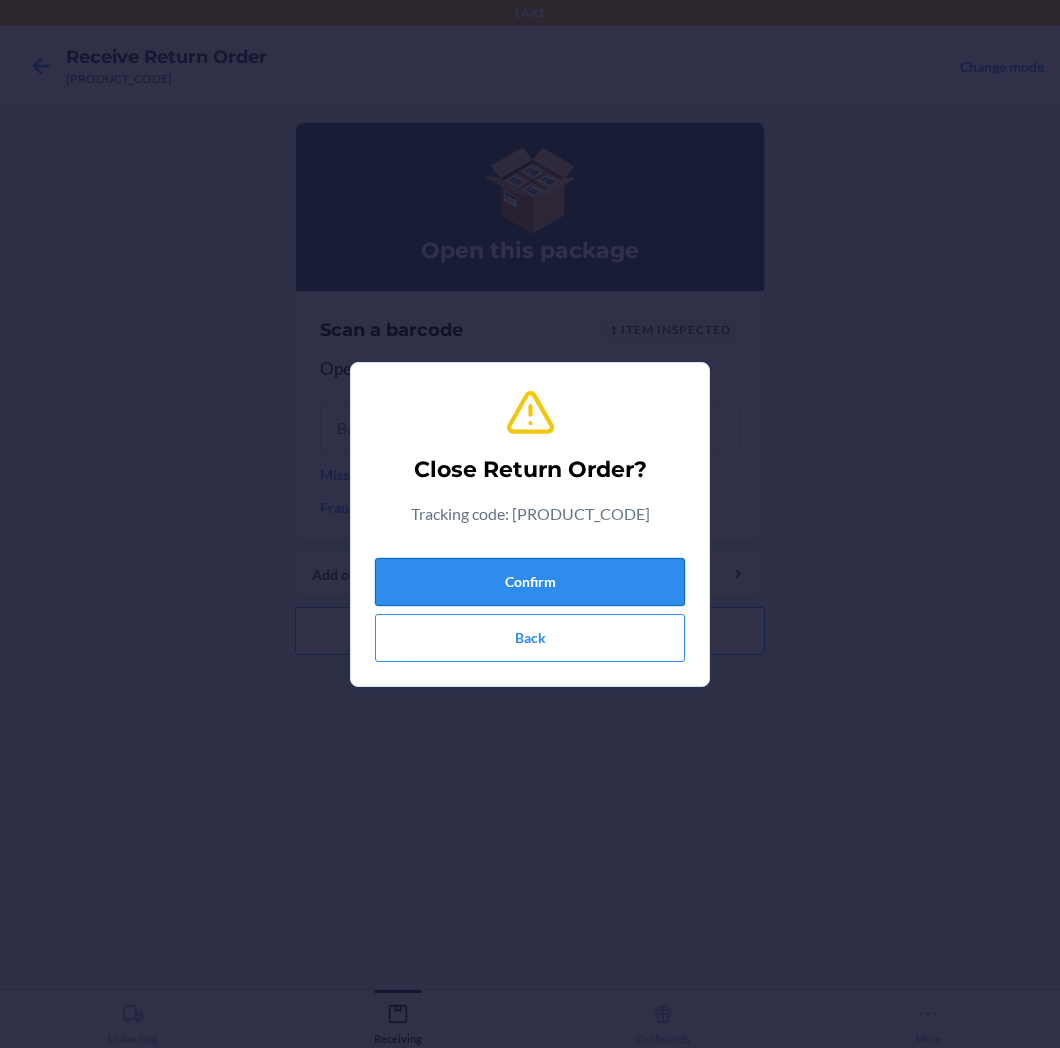 click on "Confirm" at bounding box center [530, 582] 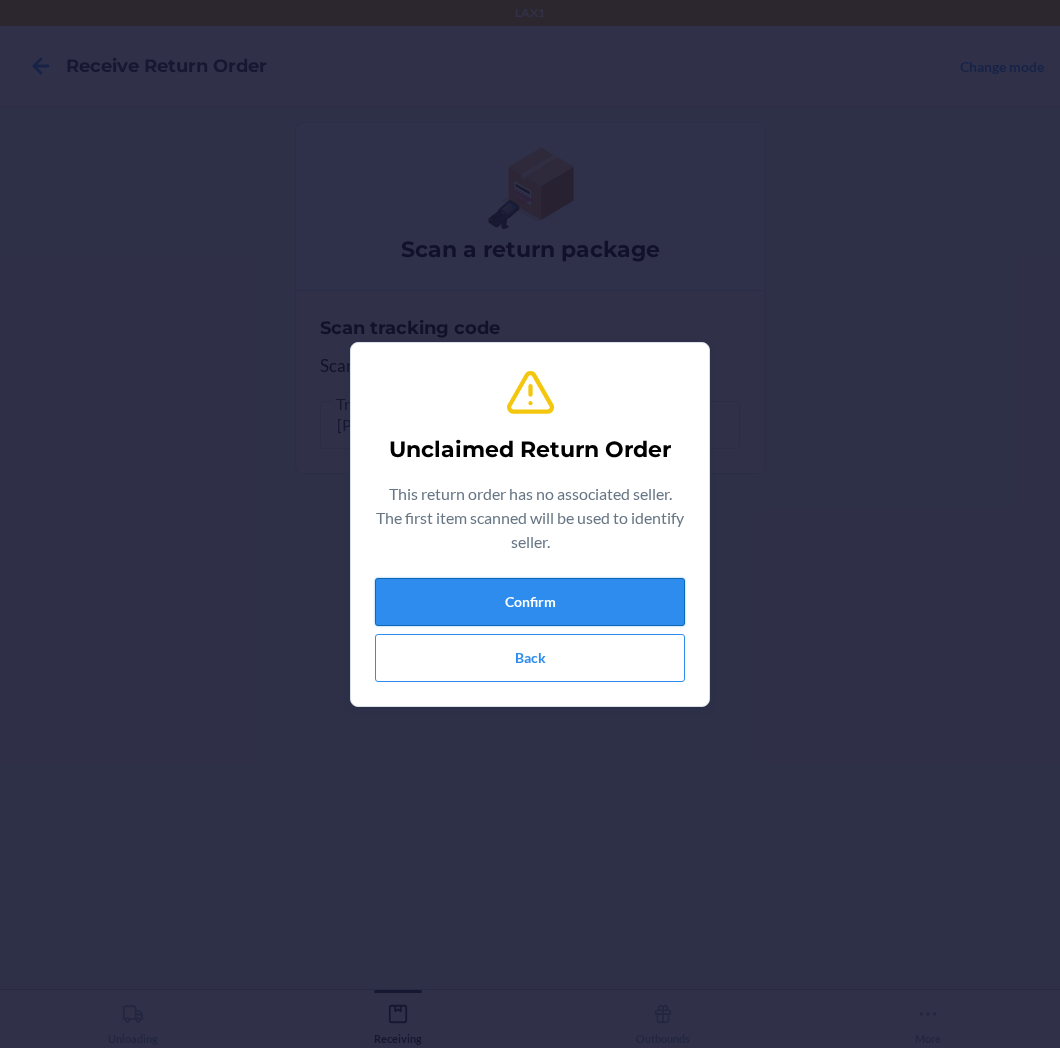 click on "Confirm" at bounding box center [530, 602] 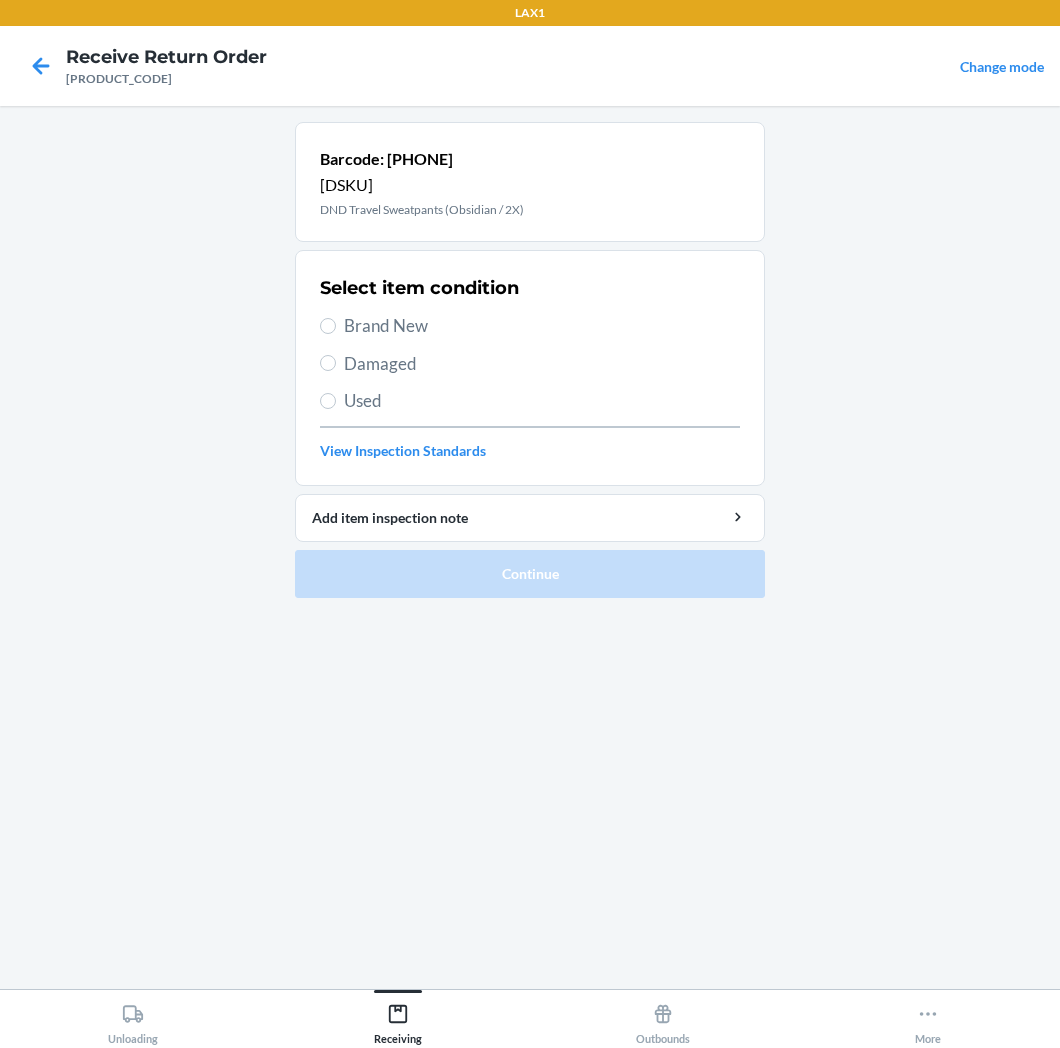 click on "Damaged" at bounding box center (542, 364) 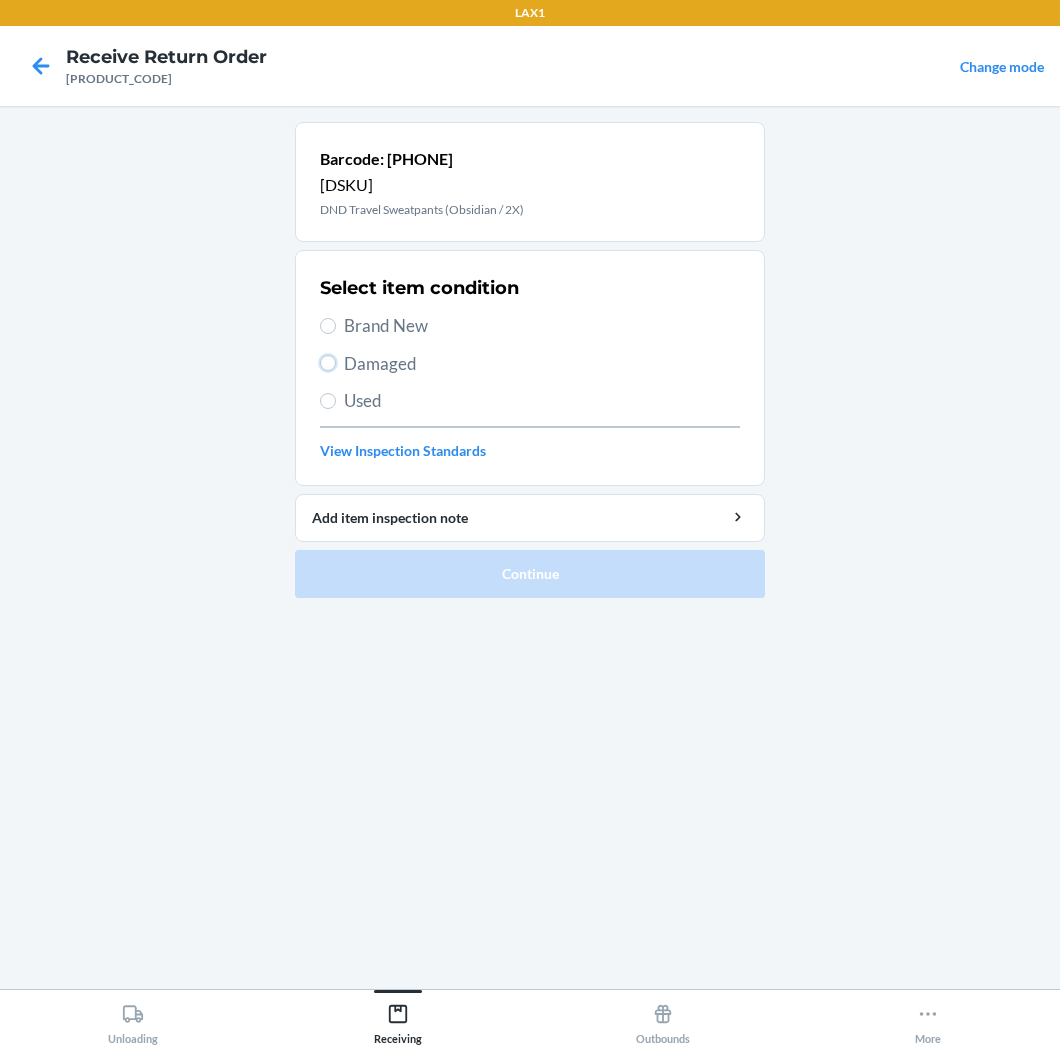 click on "Damaged" at bounding box center [328, 363] 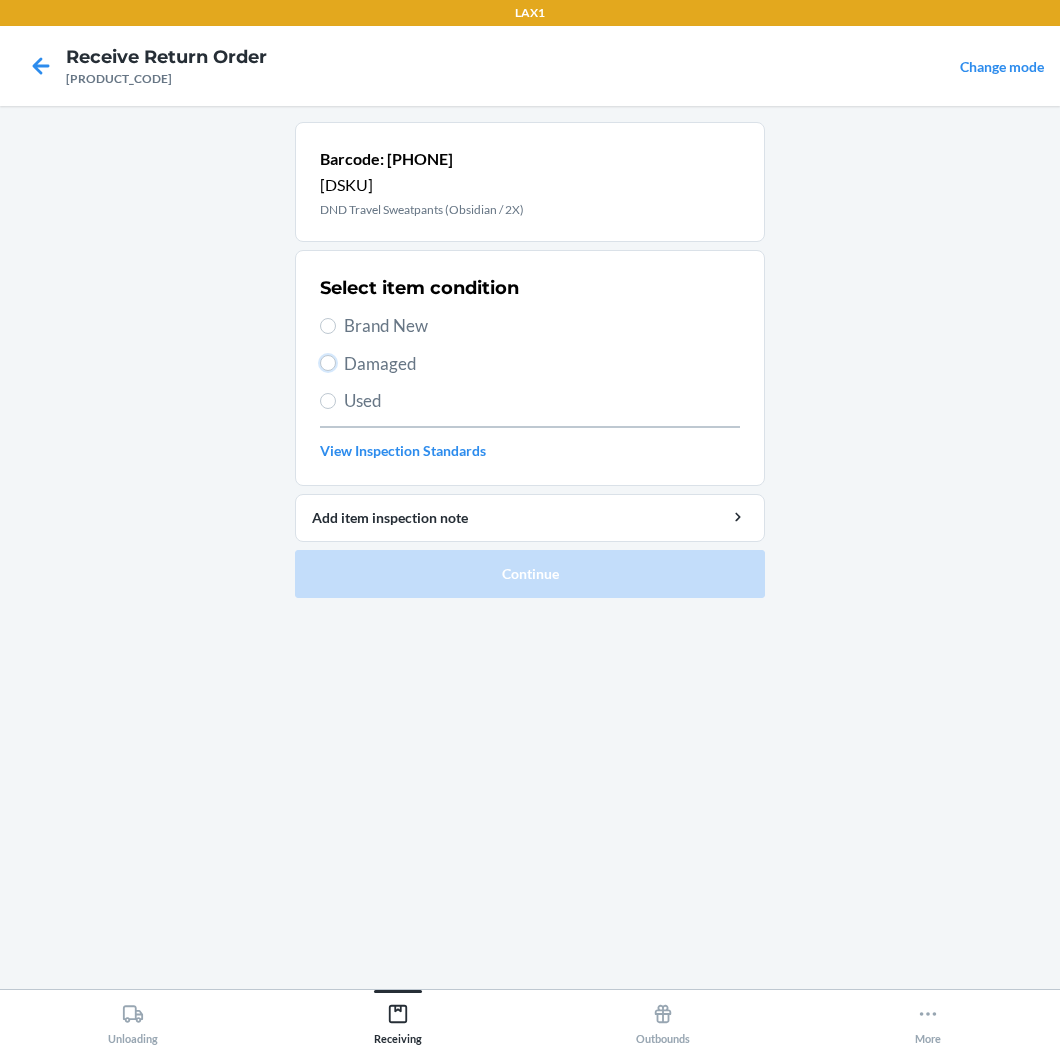 radio on "true" 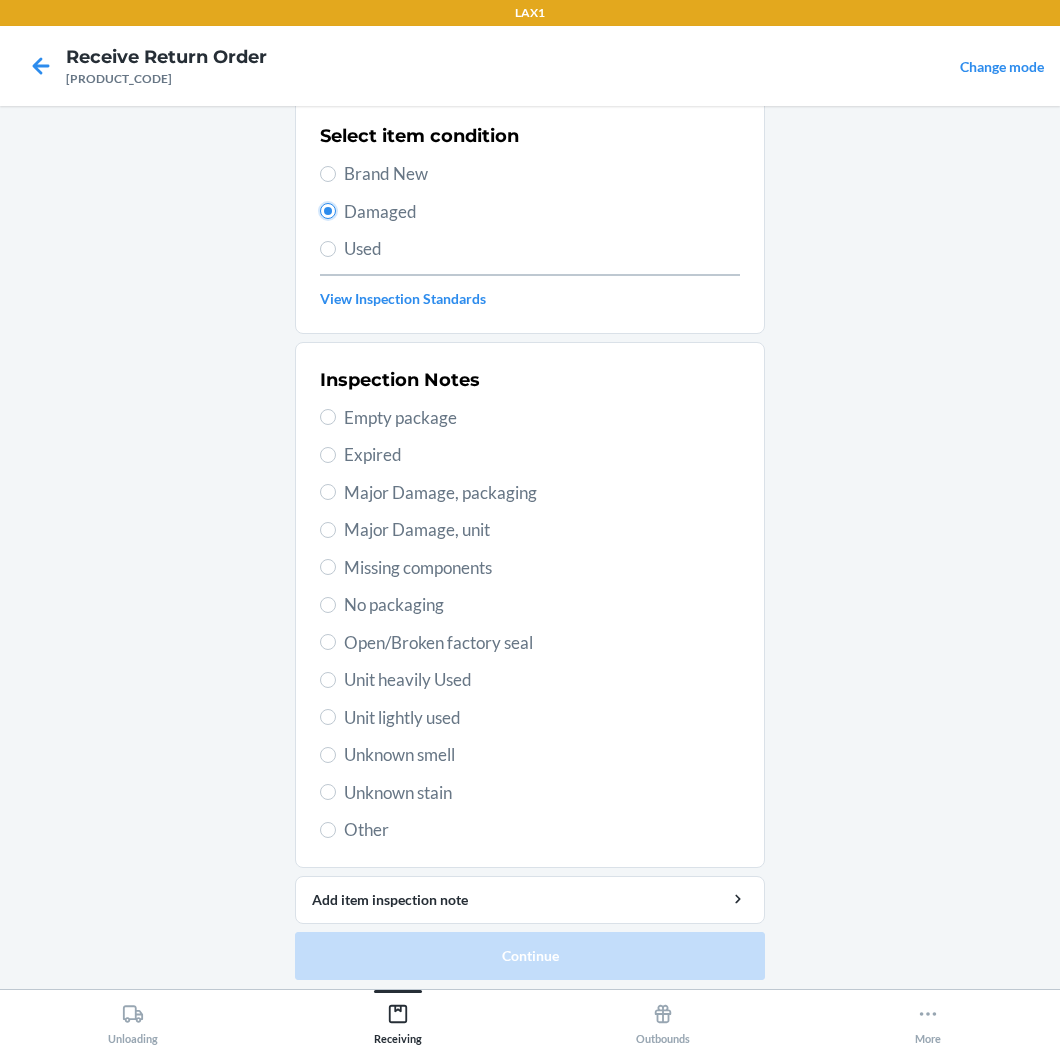 scroll, scrollTop: 157, scrollLeft: 0, axis: vertical 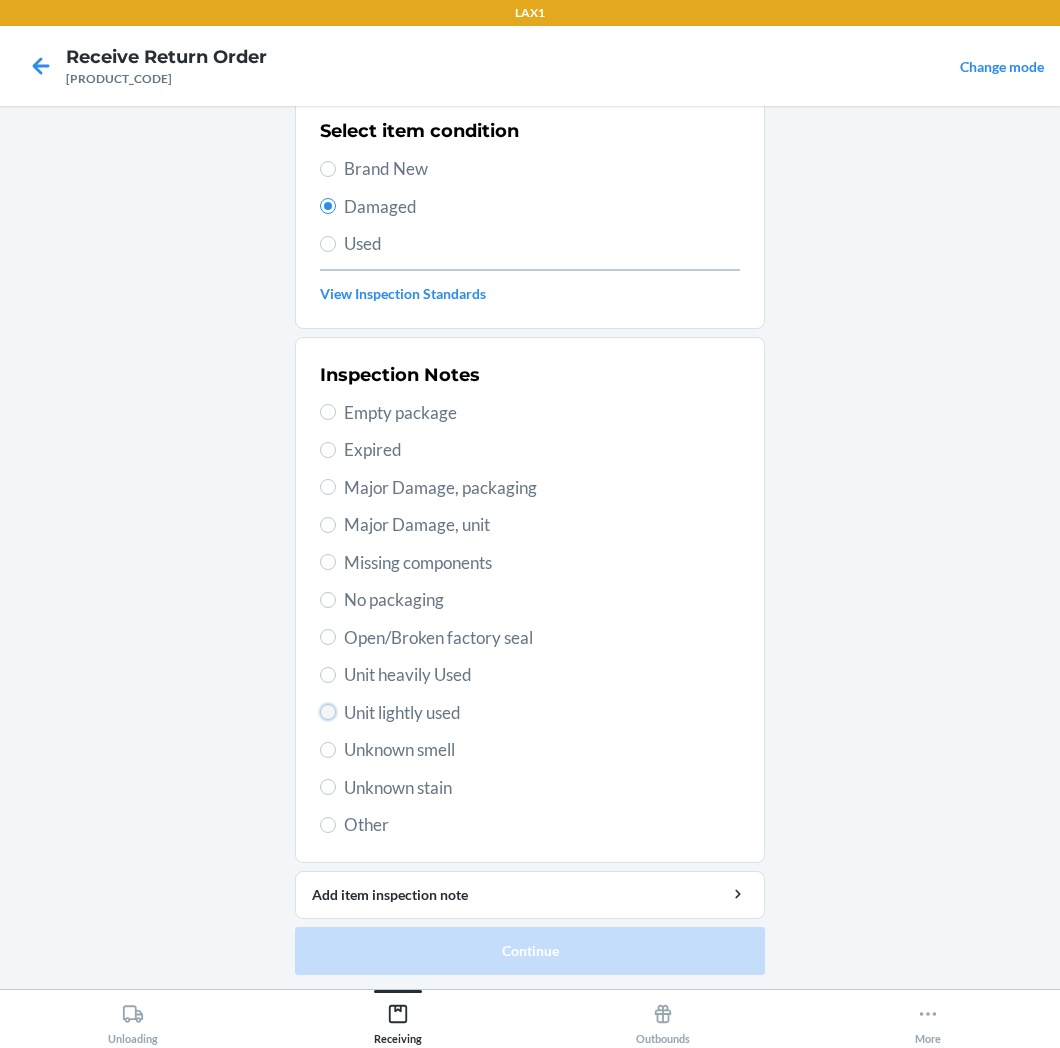 click on "Unit lightly used" at bounding box center (328, 712) 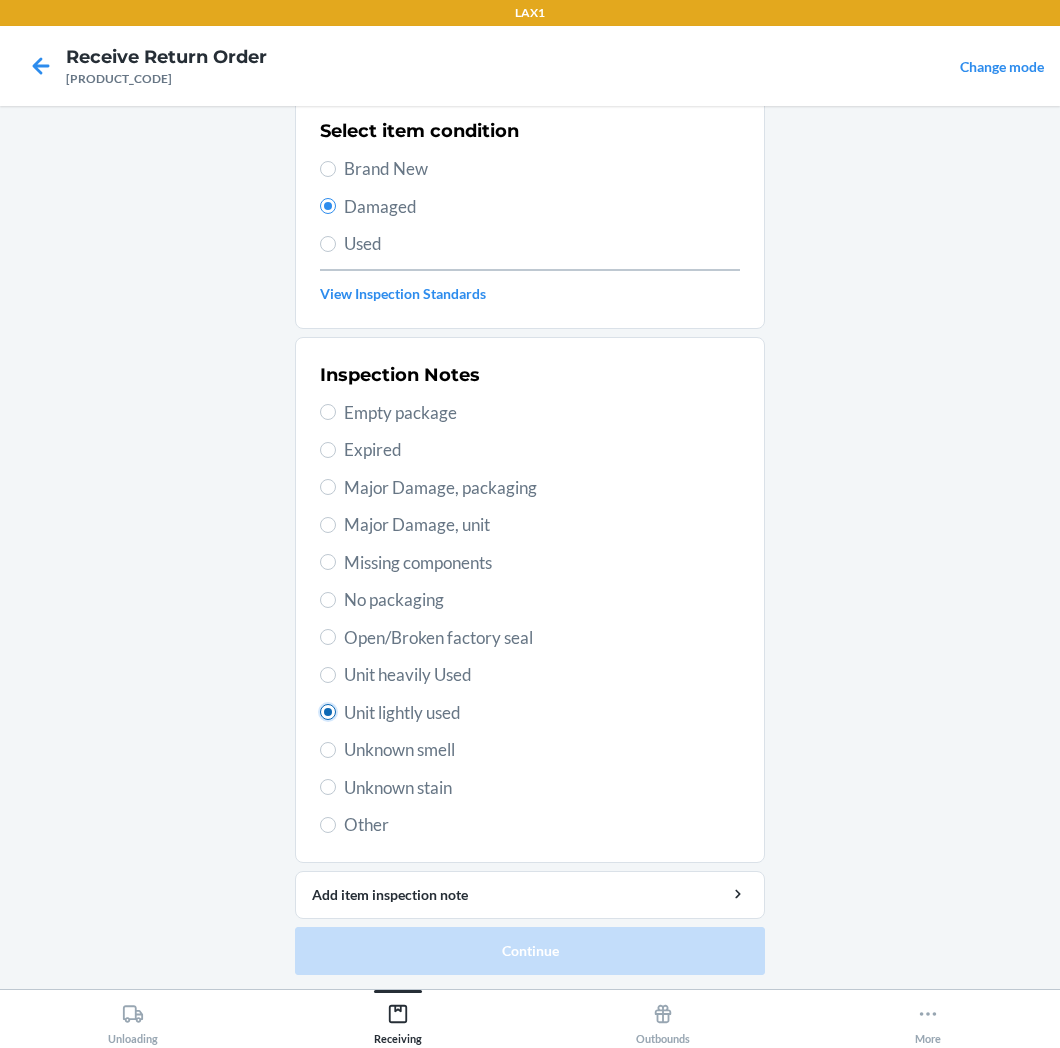 radio on "true" 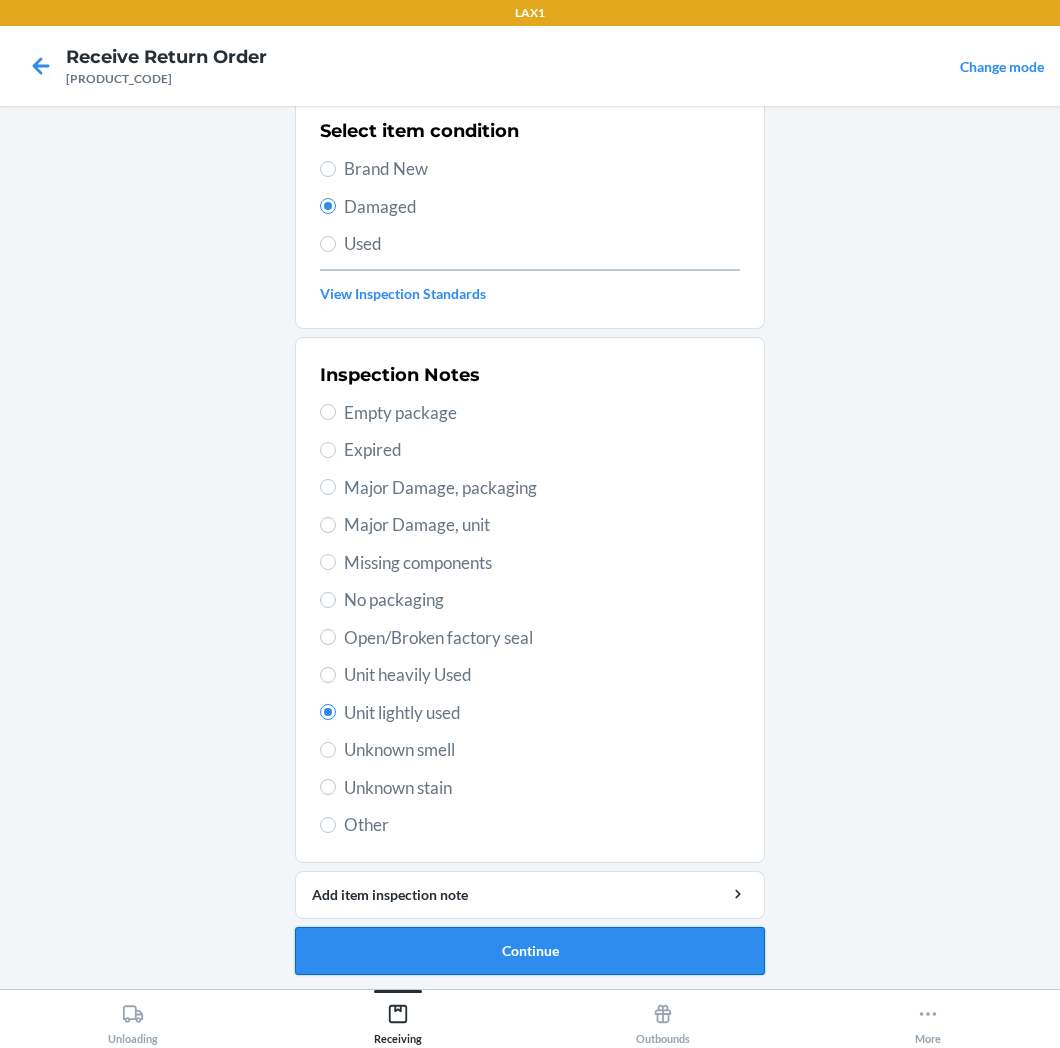 click on "Continue" at bounding box center [530, 951] 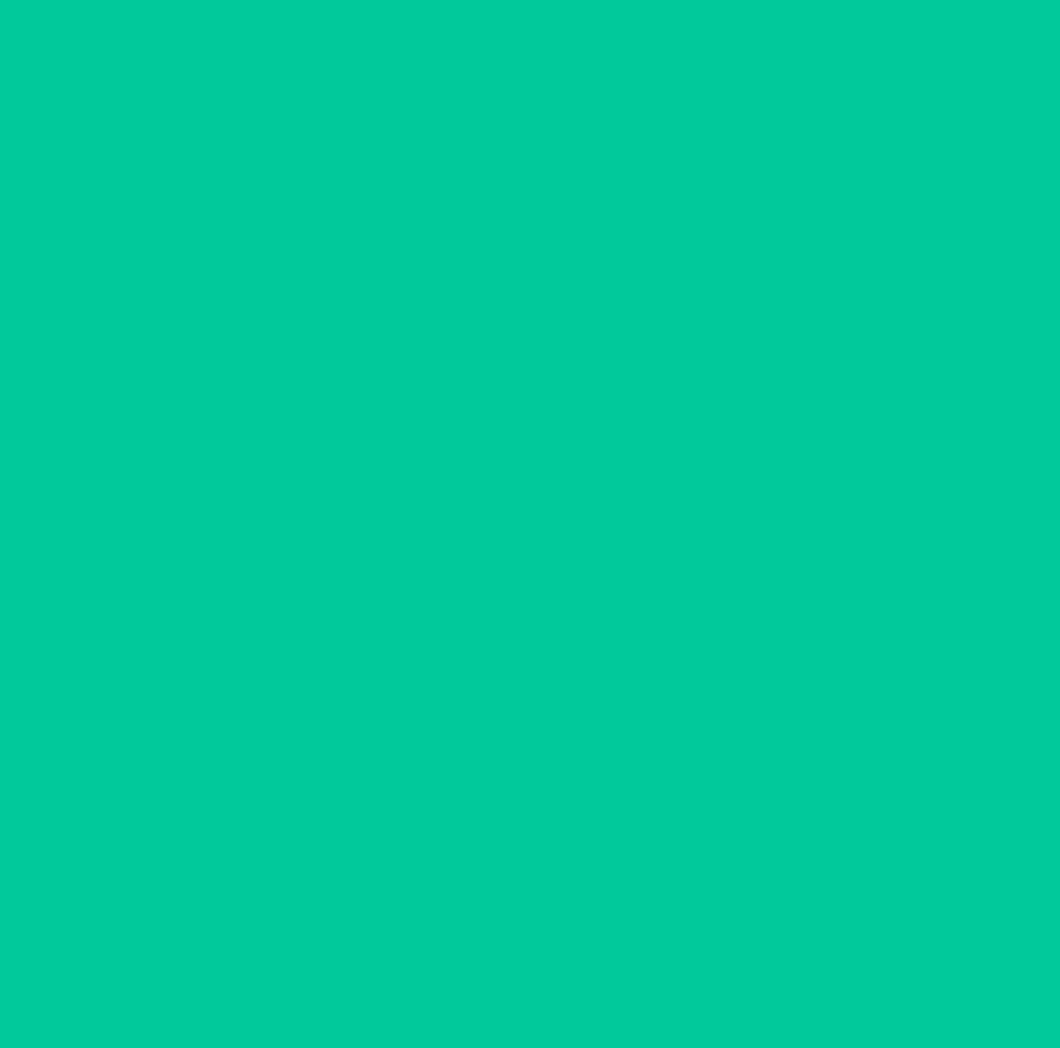scroll, scrollTop: 0, scrollLeft: 0, axis: both 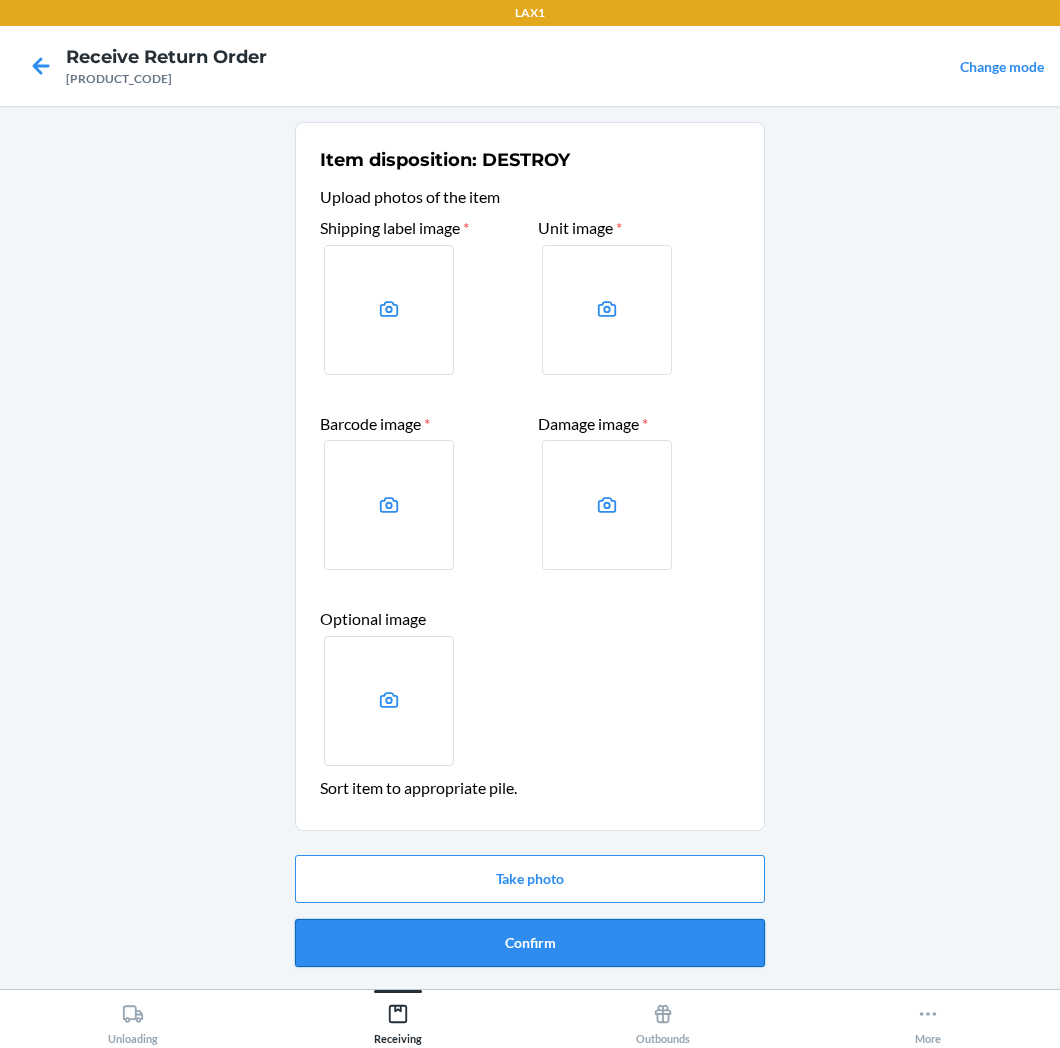 click on "Confirm" at bounding box center (530, 943) 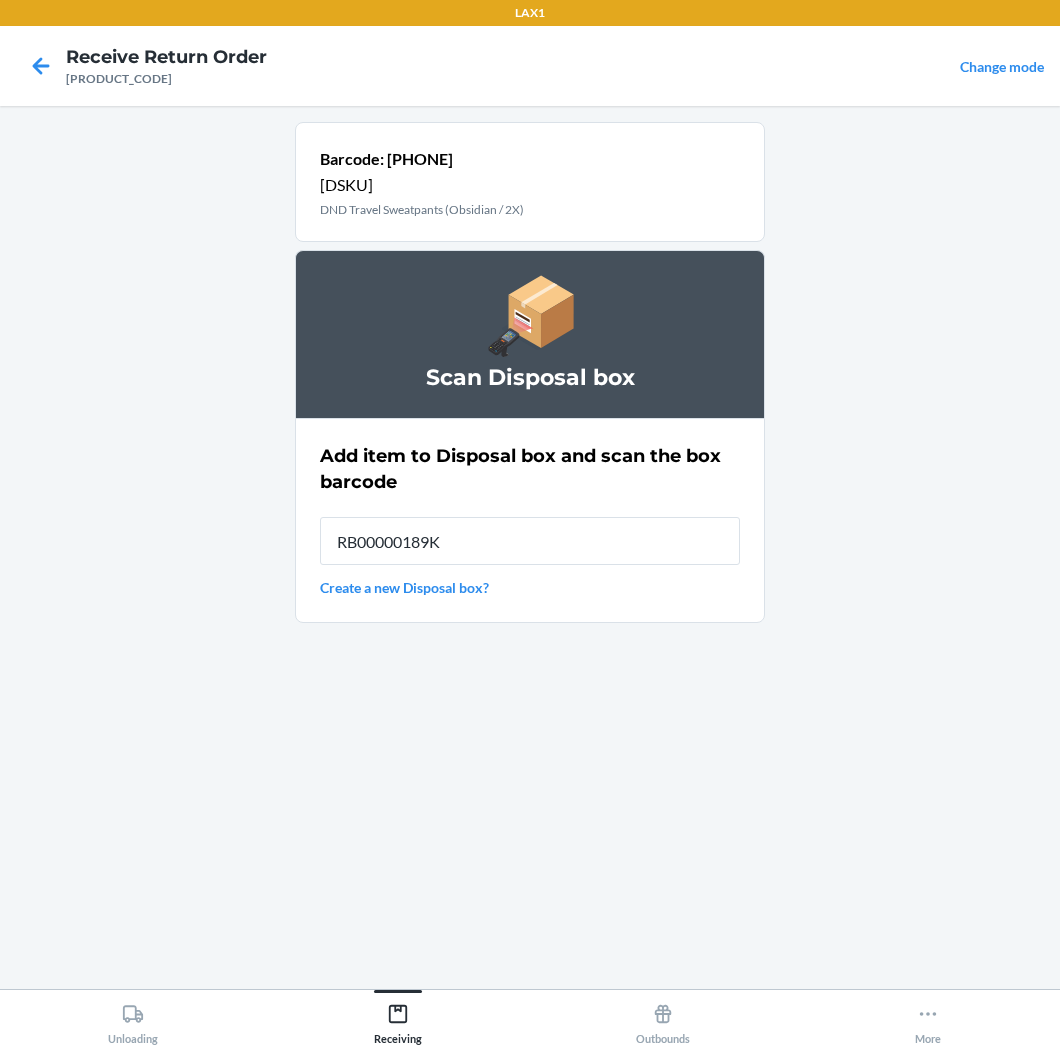 type on "RB00000189K" 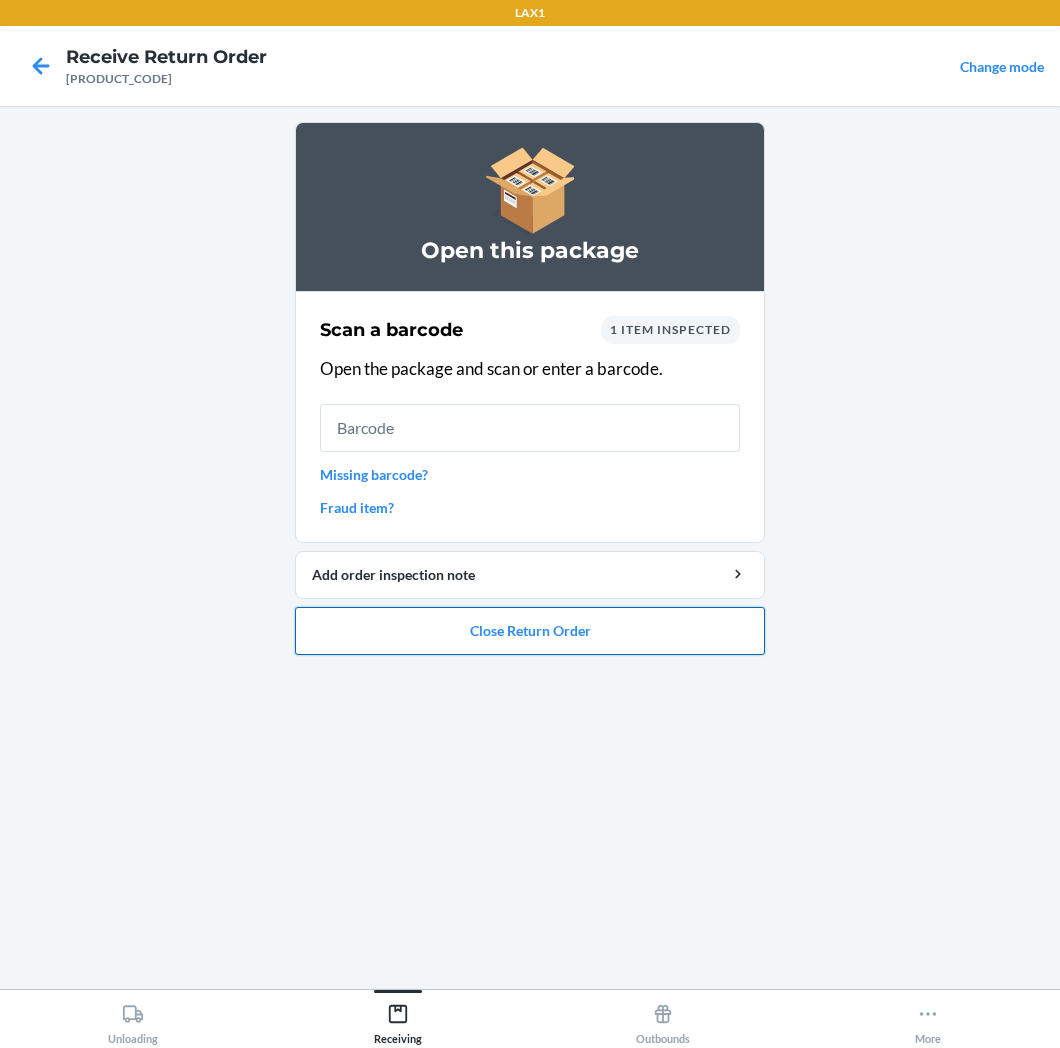click on "Close Return Order" at bounding box center (530, 631) 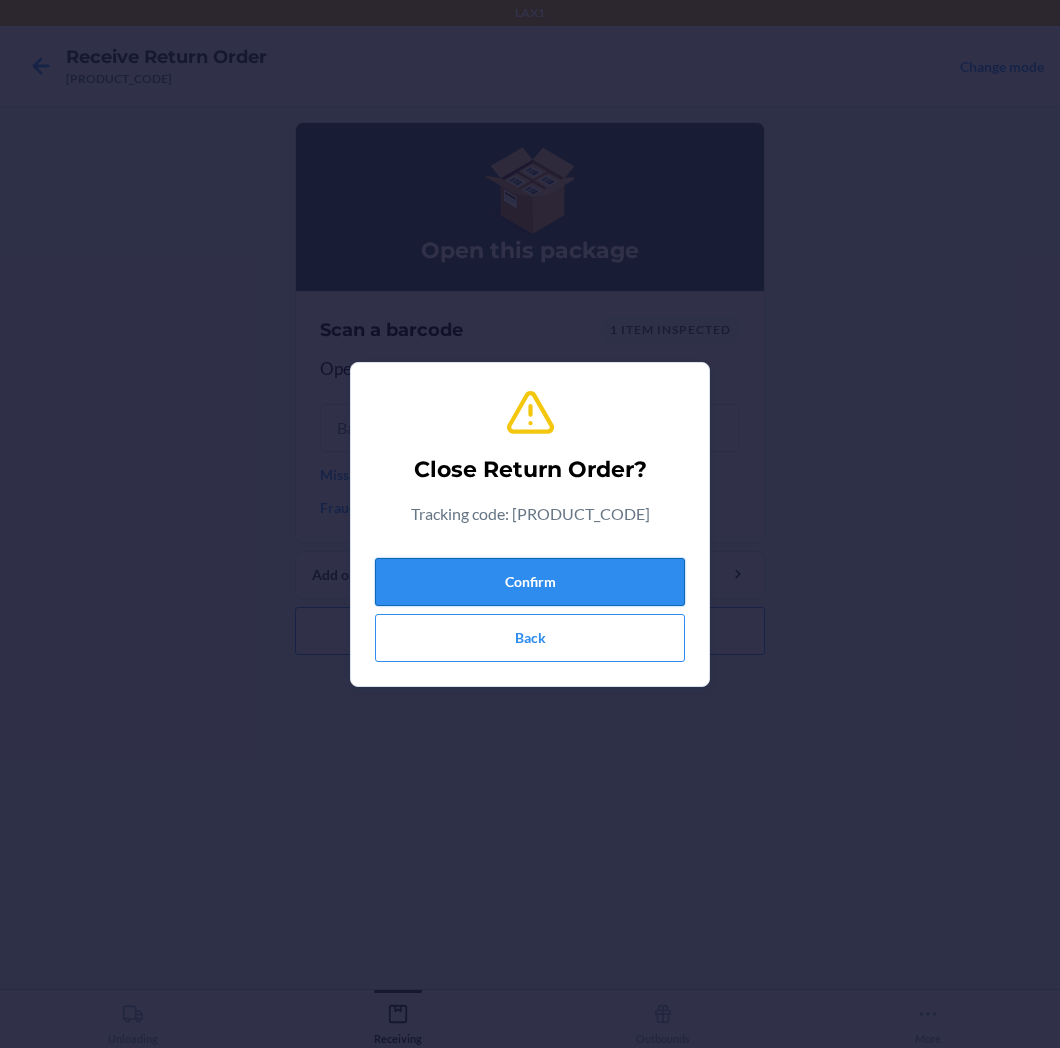 click on "Confirm" at bounding box center (530, 582) 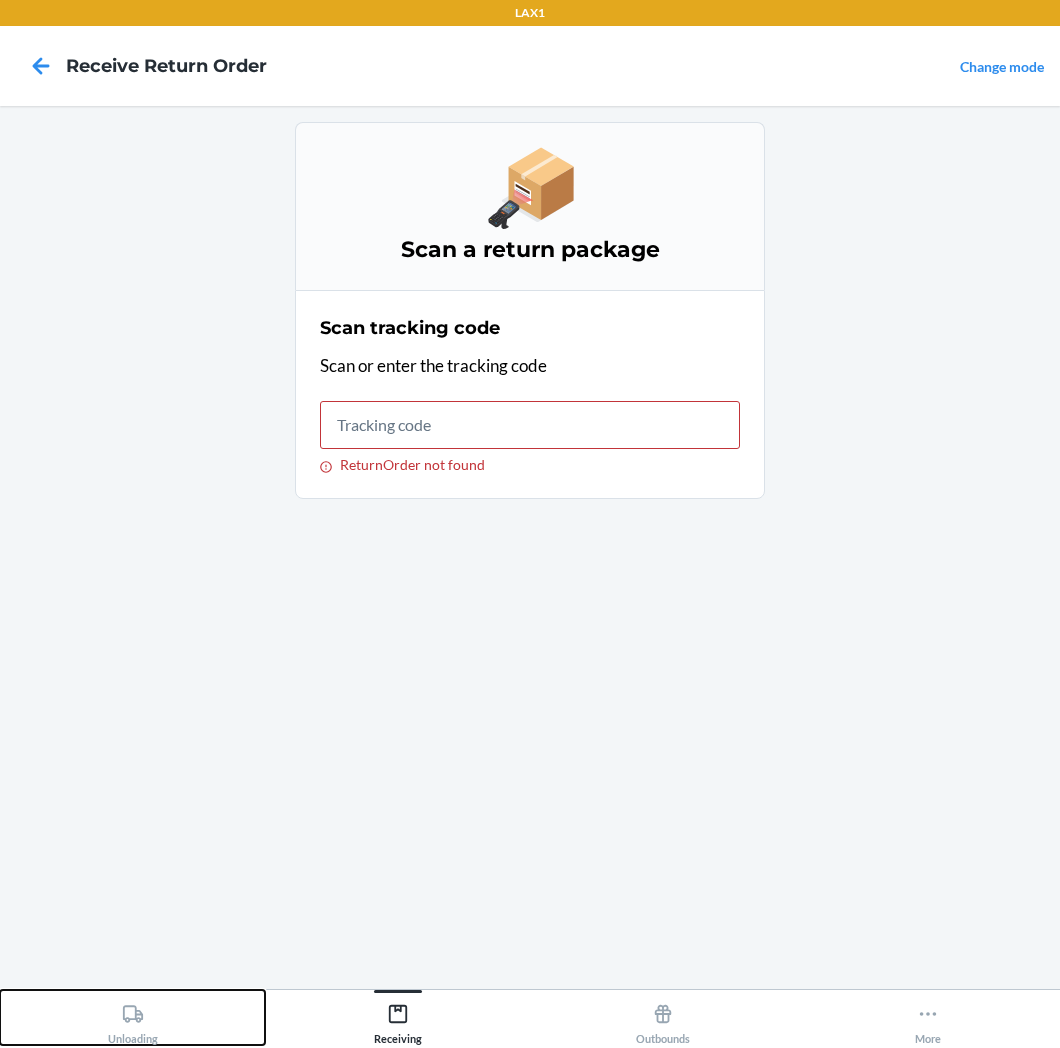 click on "Unloading" at bounding box center (133, 1020) 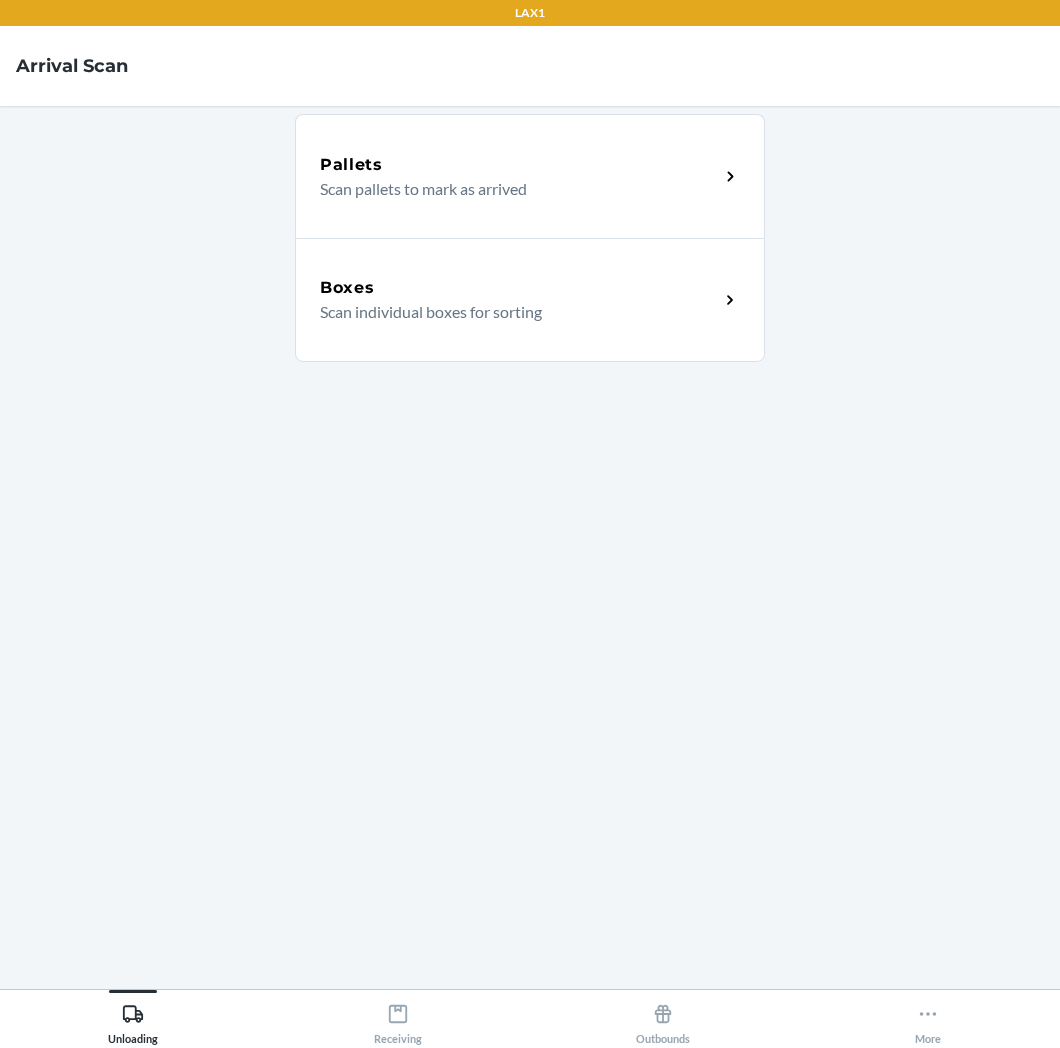 click on "Scan individual boxes for sorting" at bounding box center (511, 312) 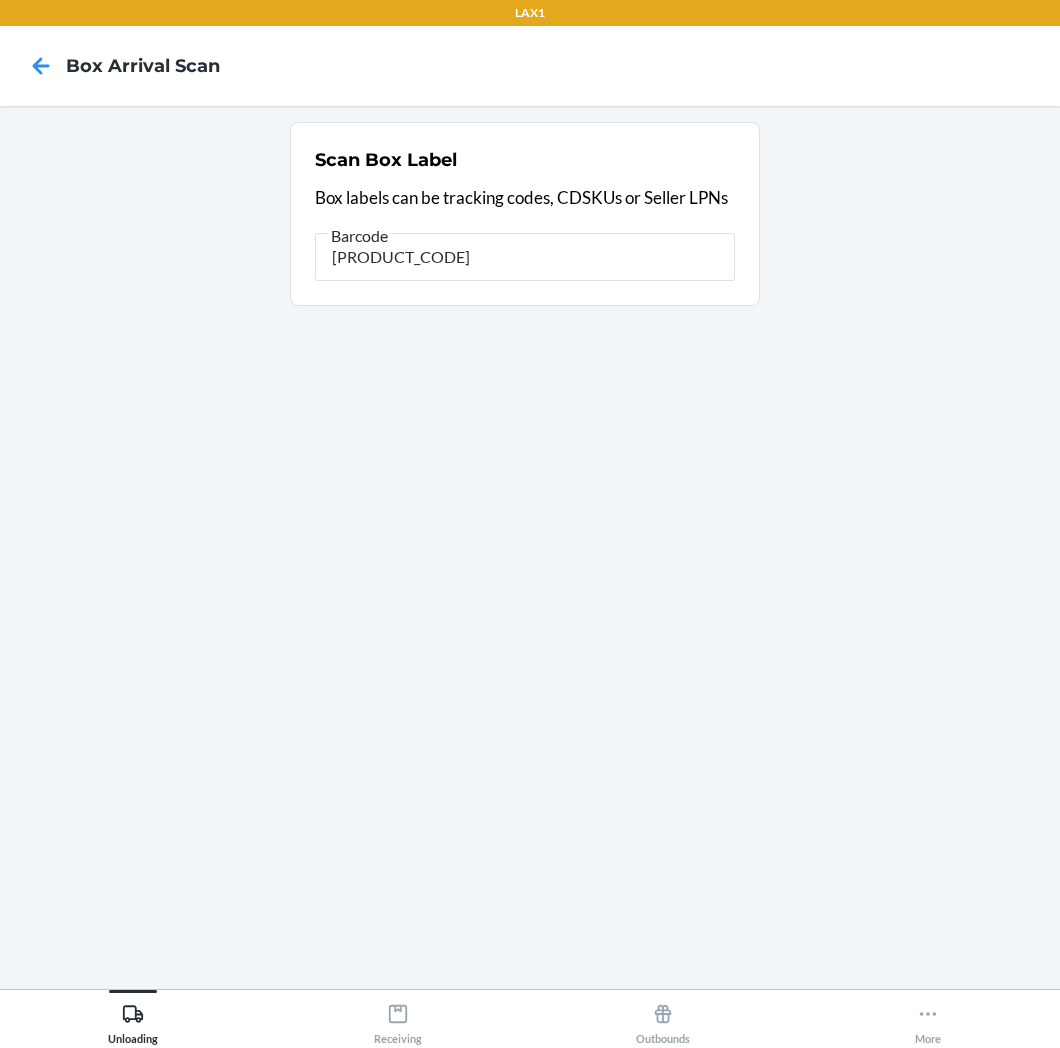 type on "[PRODUCT_CODE]" 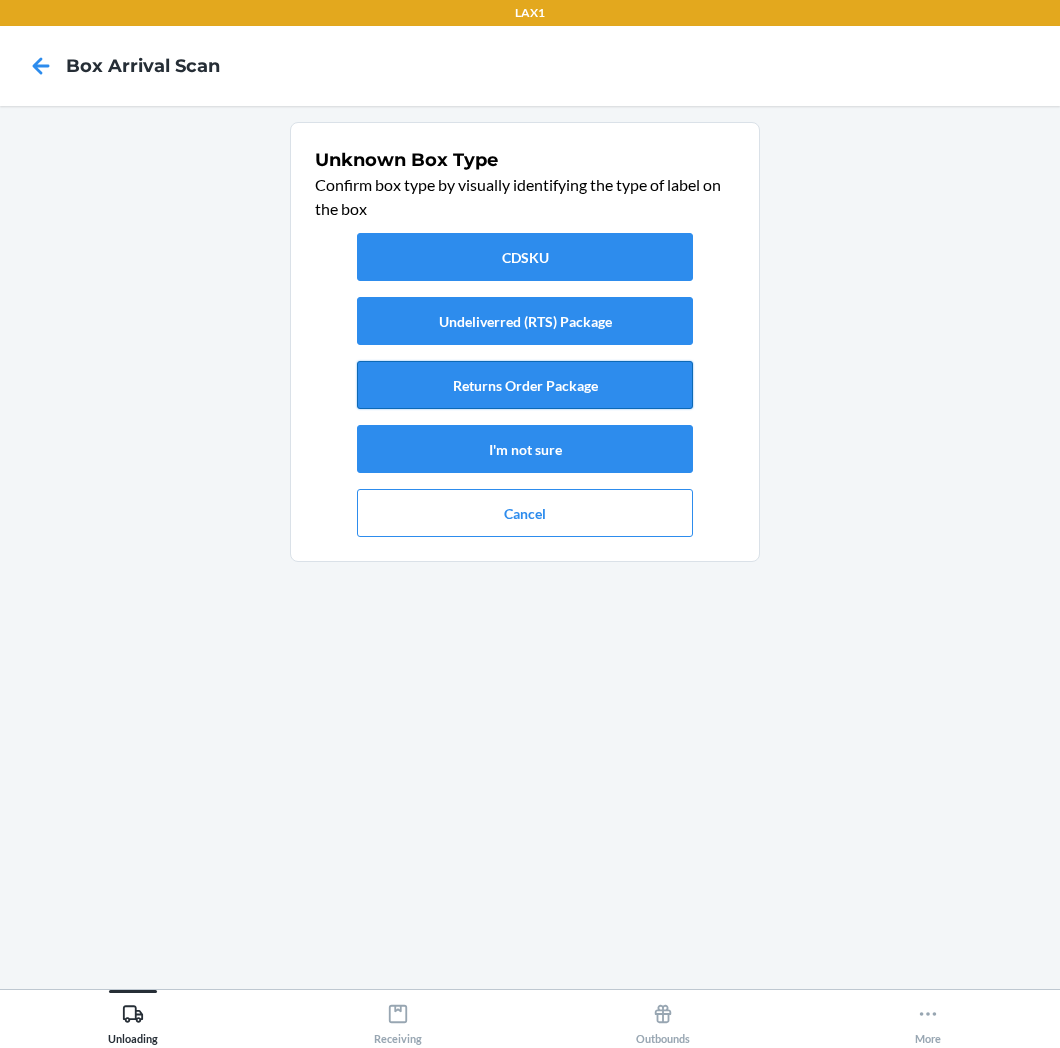 click on "Returns Order Package" at bounding box center (525, 385) 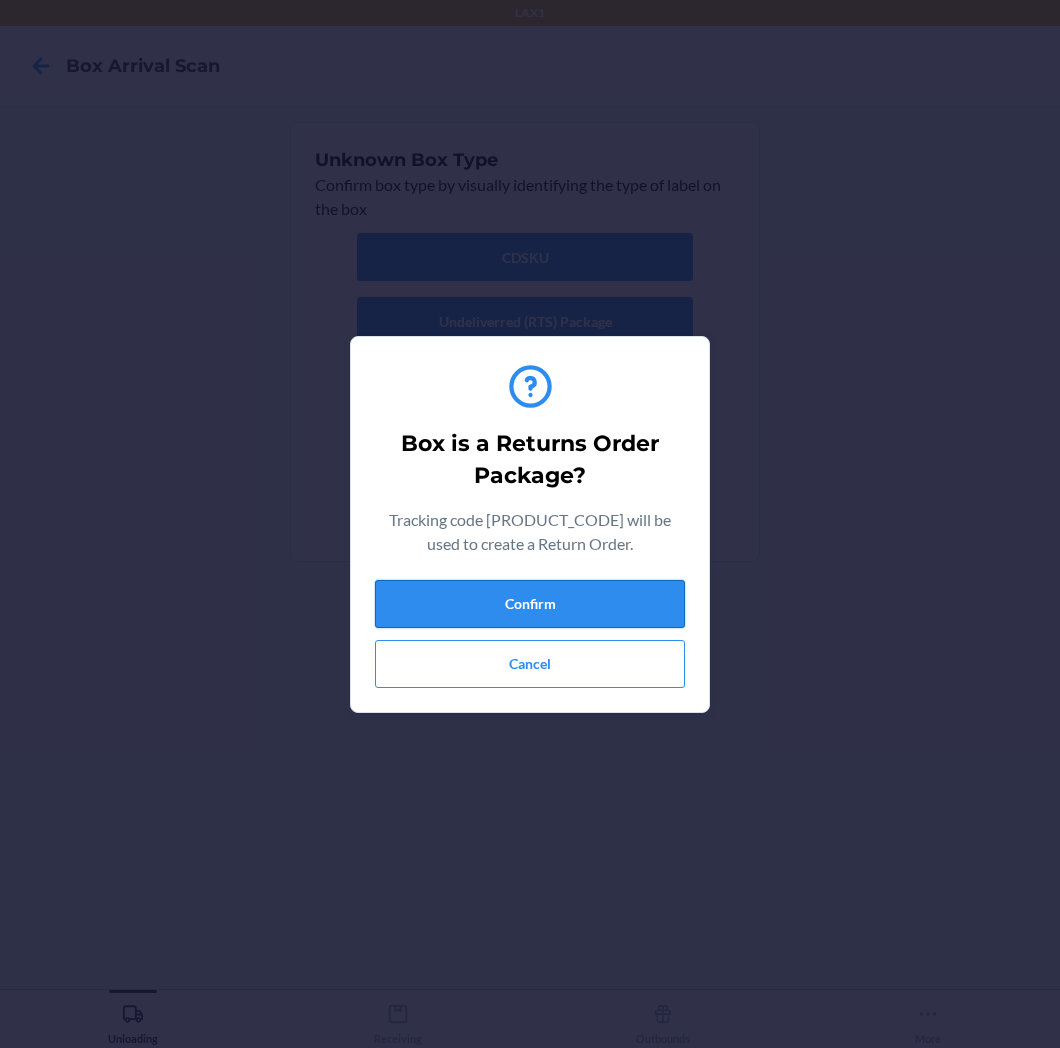 click on "Confirm" at bounding box center [530, 604] 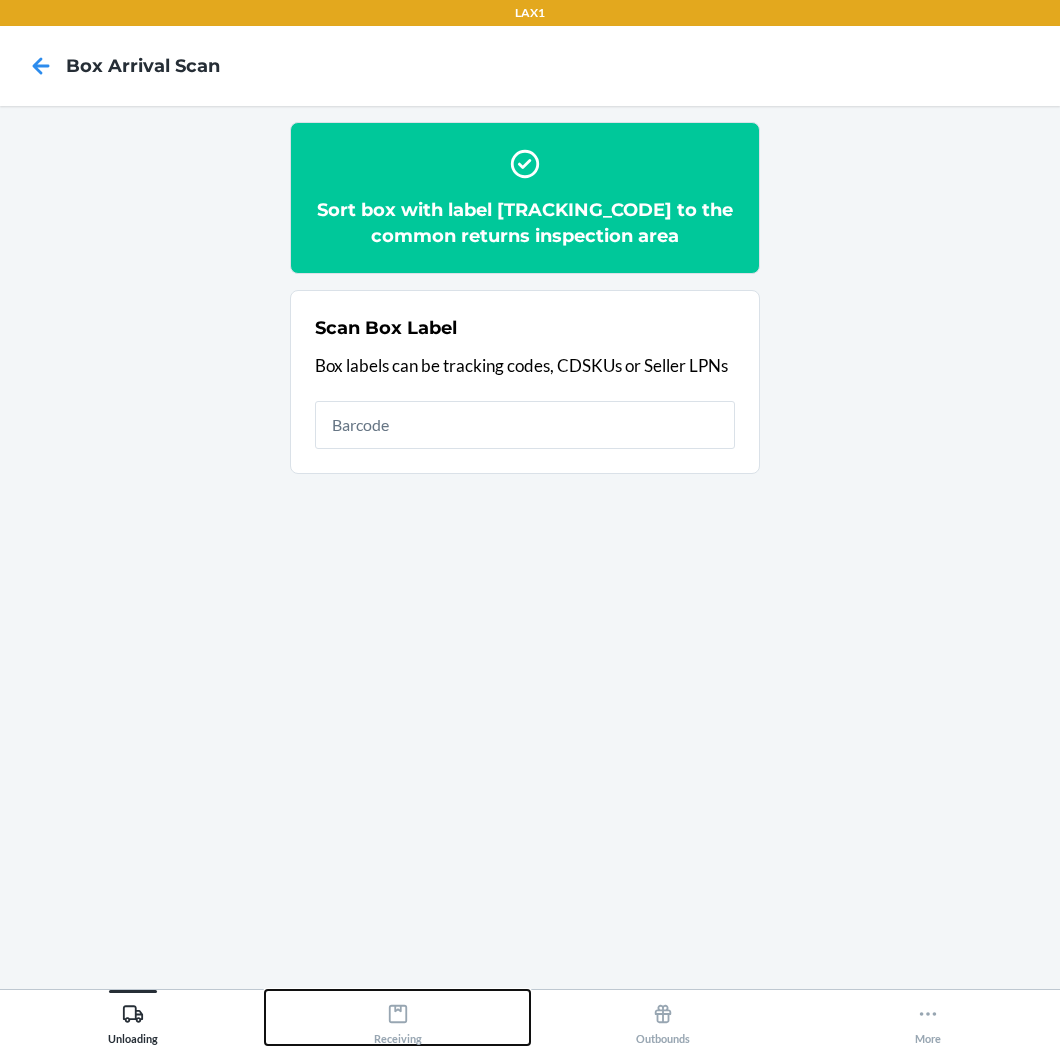 click on "Receiving" at bounding box center [398, 1020] 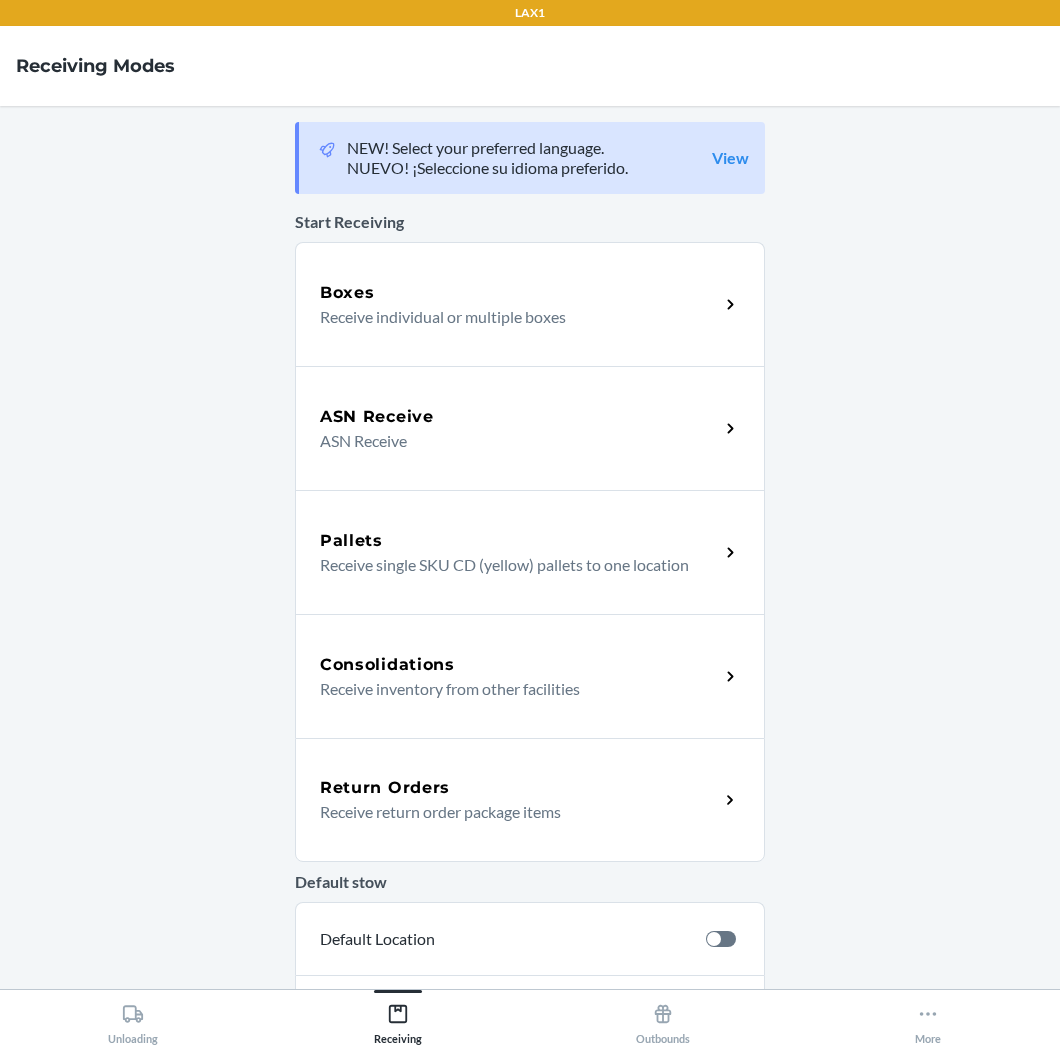 click on "Return Orders" at bounding box center [519, 788] 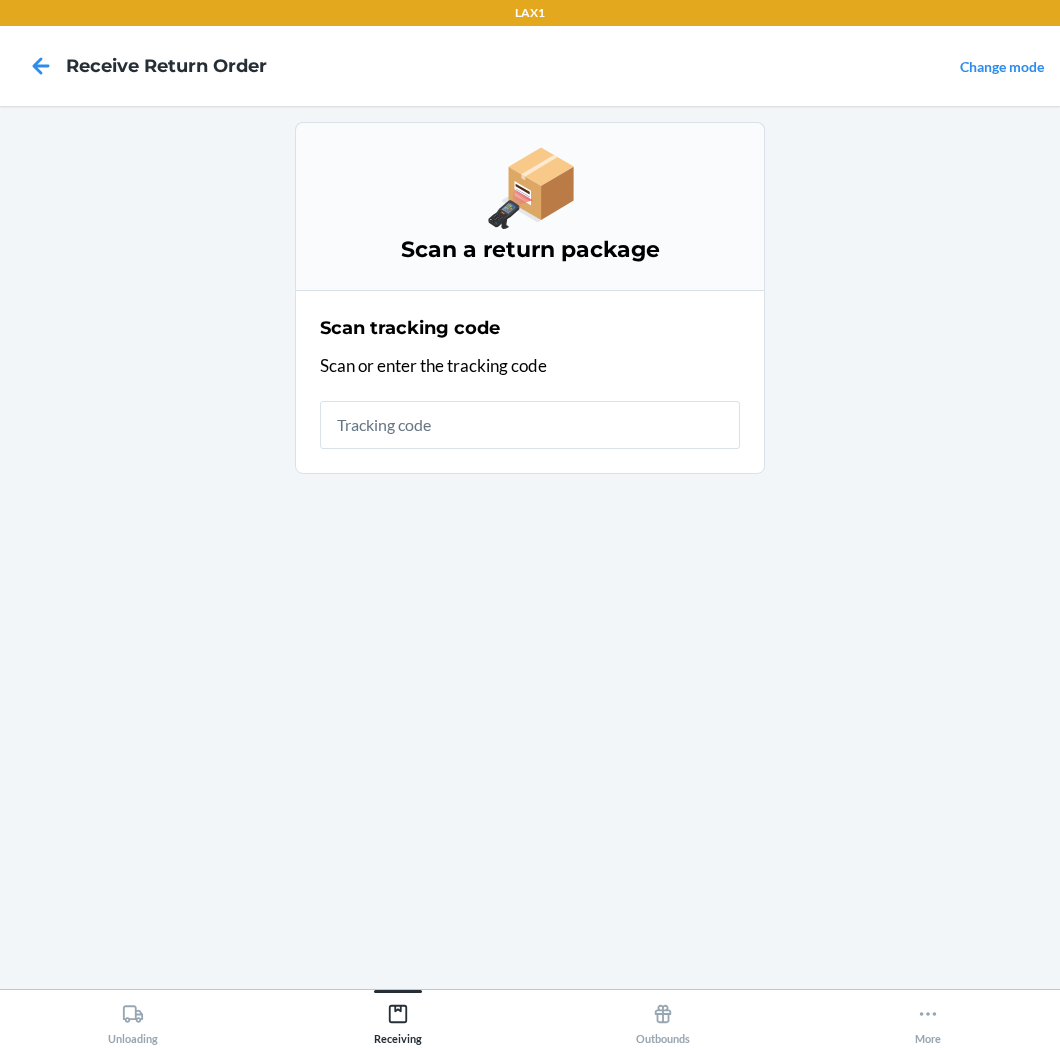 click at bounding box center [530, 425] 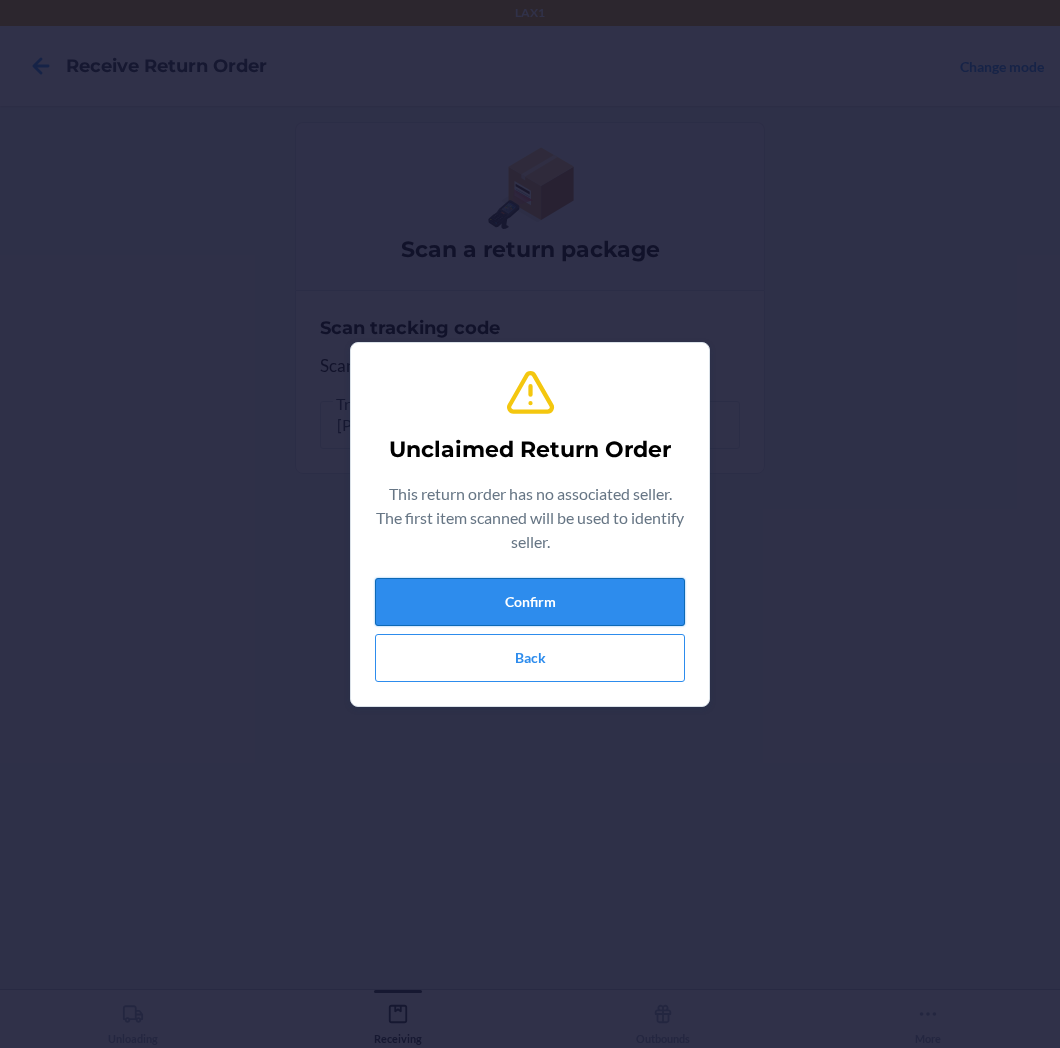 click on "Confirm" at bounding box center [530, 602] 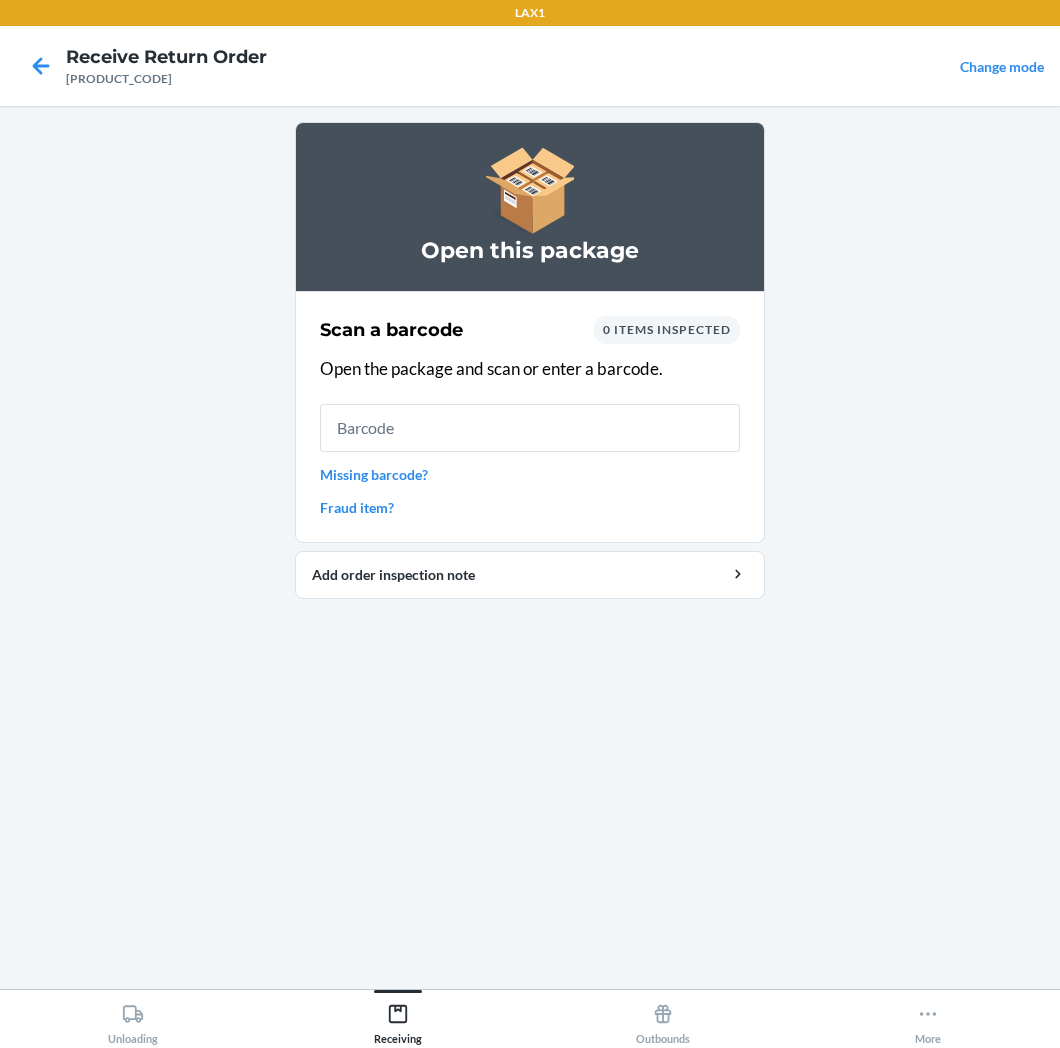 click on "Missing barcode?" at bounding box center [530, 474] 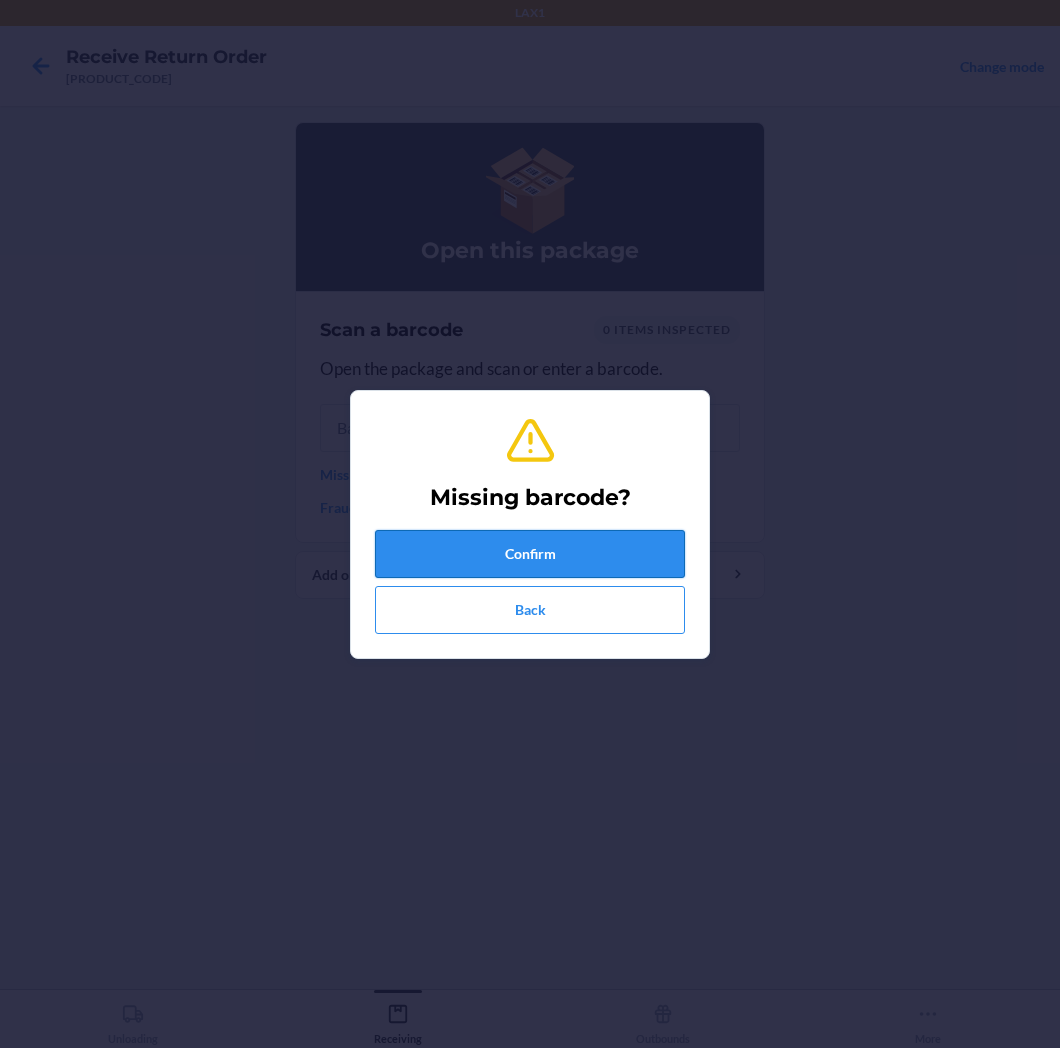 click on "Confirm" at bounding box center (530, 554) 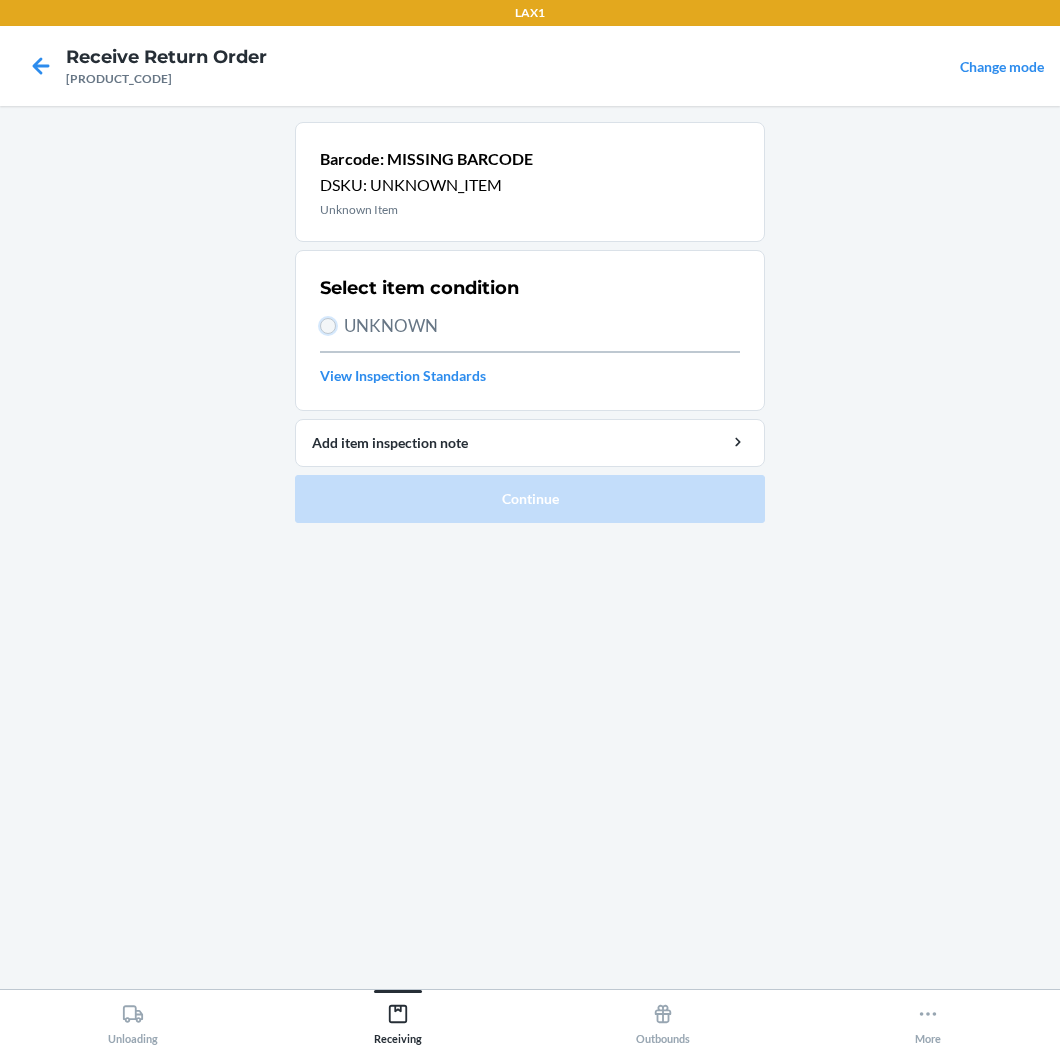 click on "UNKNOWN" at bounding box center [328, 326] 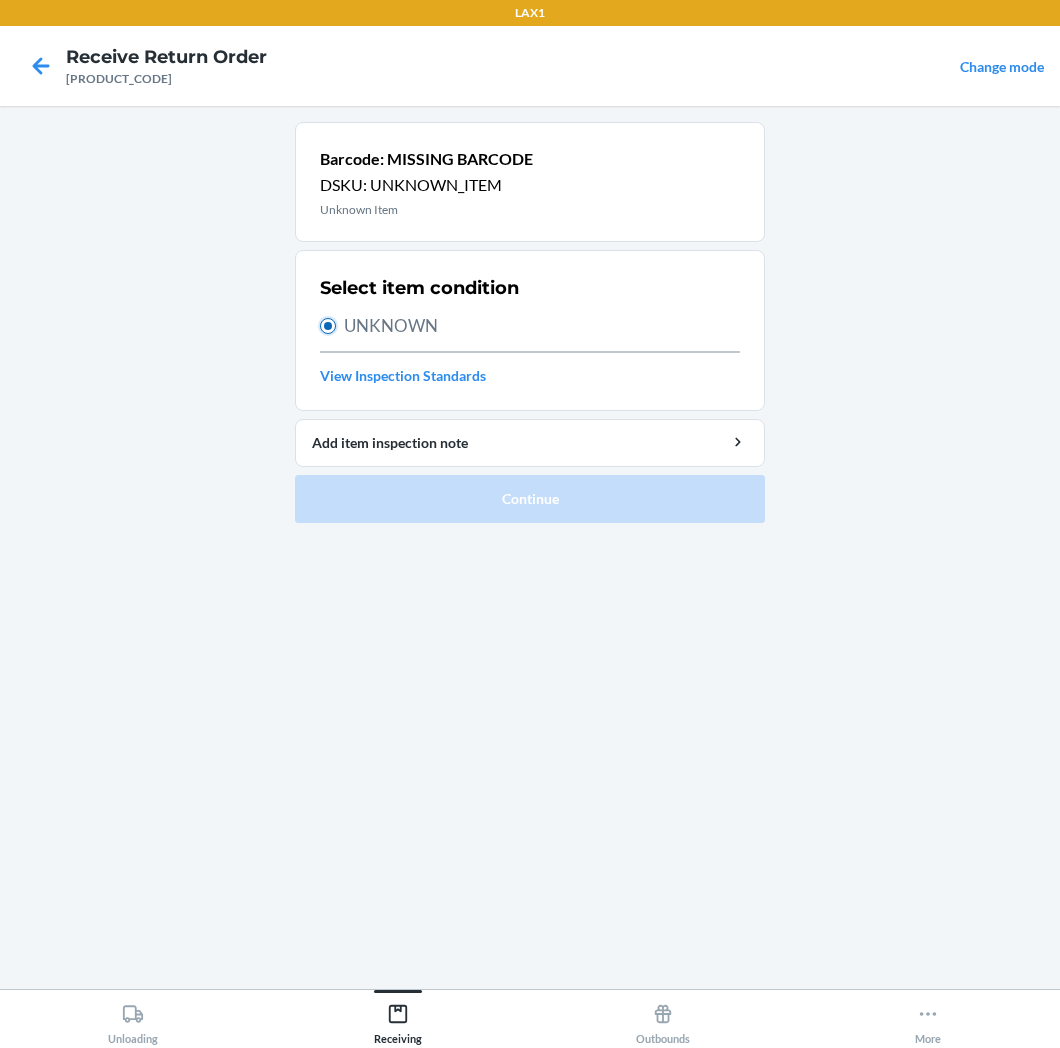 radio on "true" 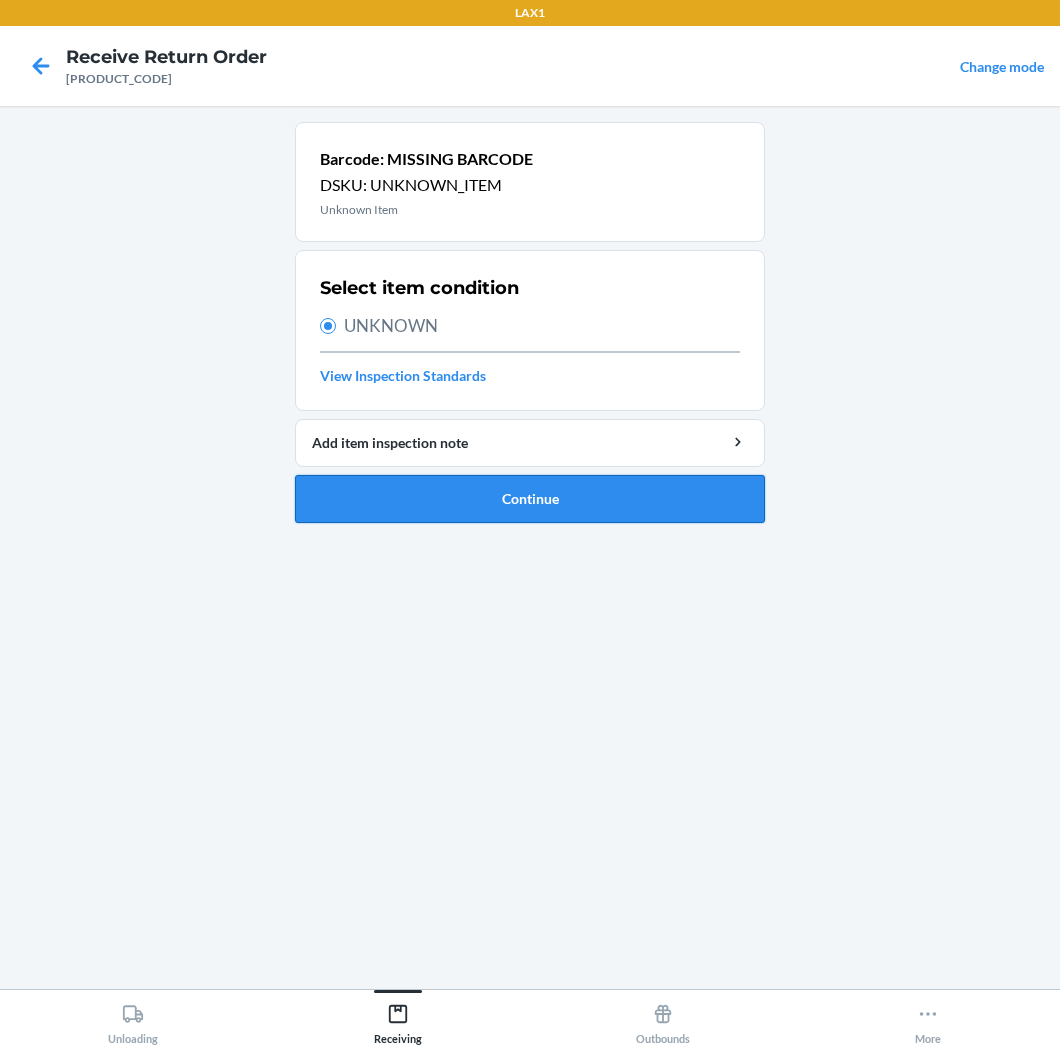 click on "Continue" at bounding box center [530, 499] 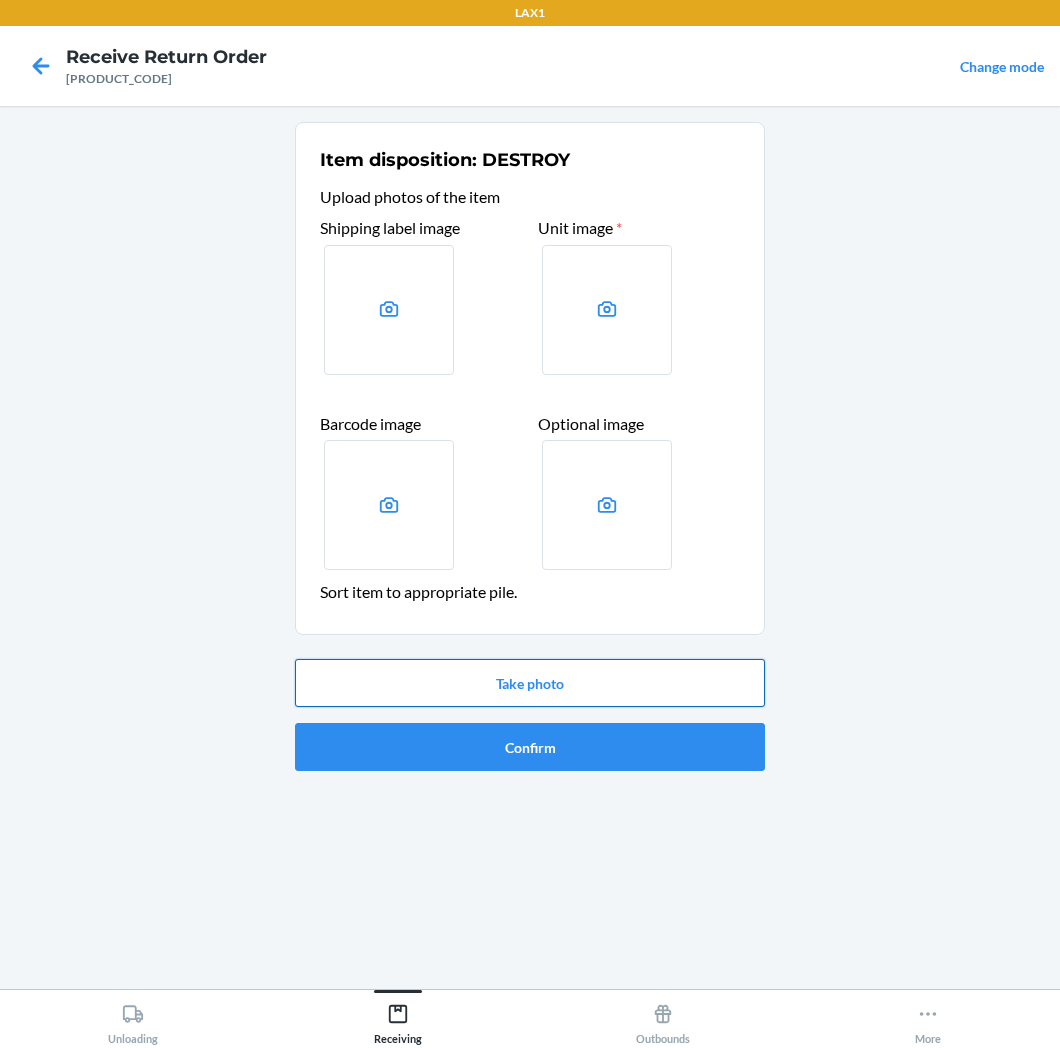 click on "Take photo" at bounding box center (530, 683) 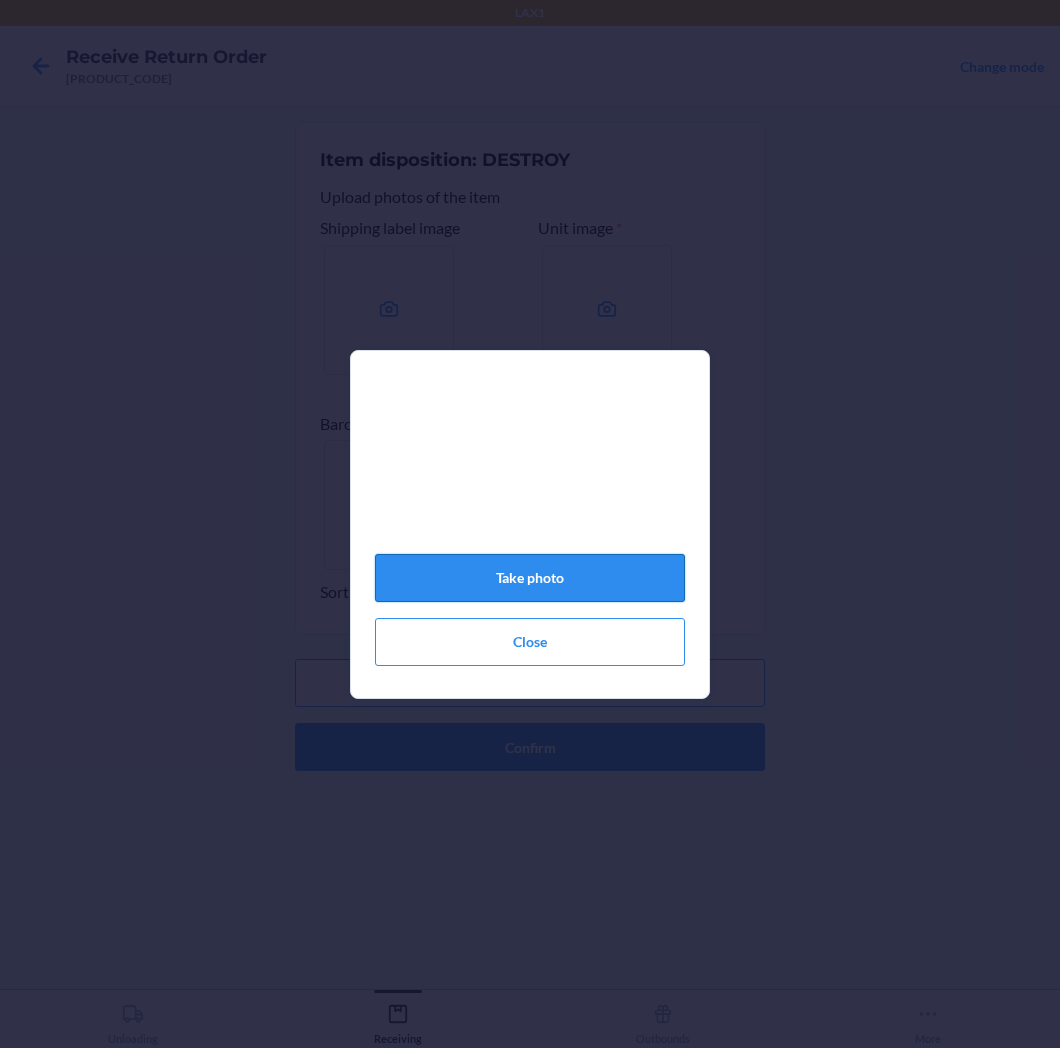 click on "Take photo" 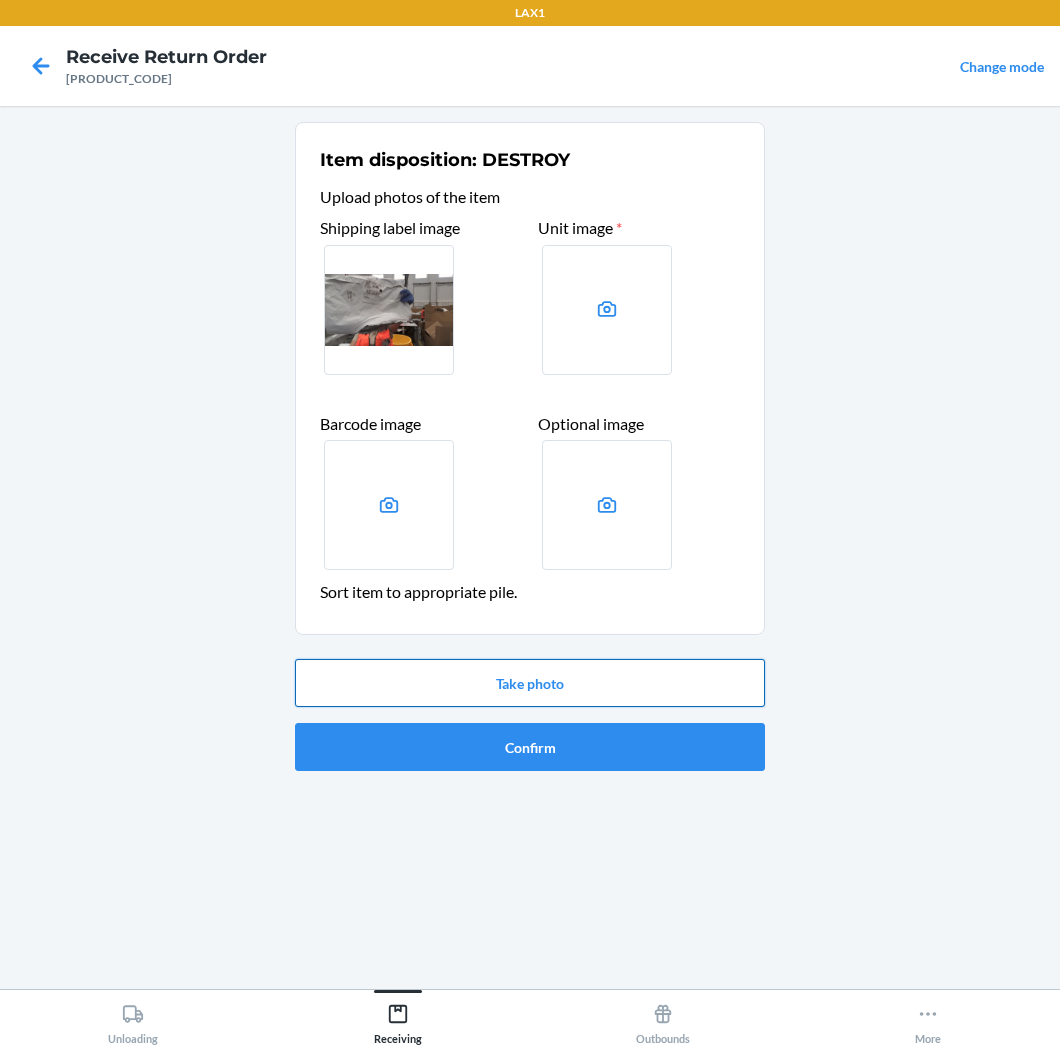 click on "Take photo" at bounding box center (530, 683) 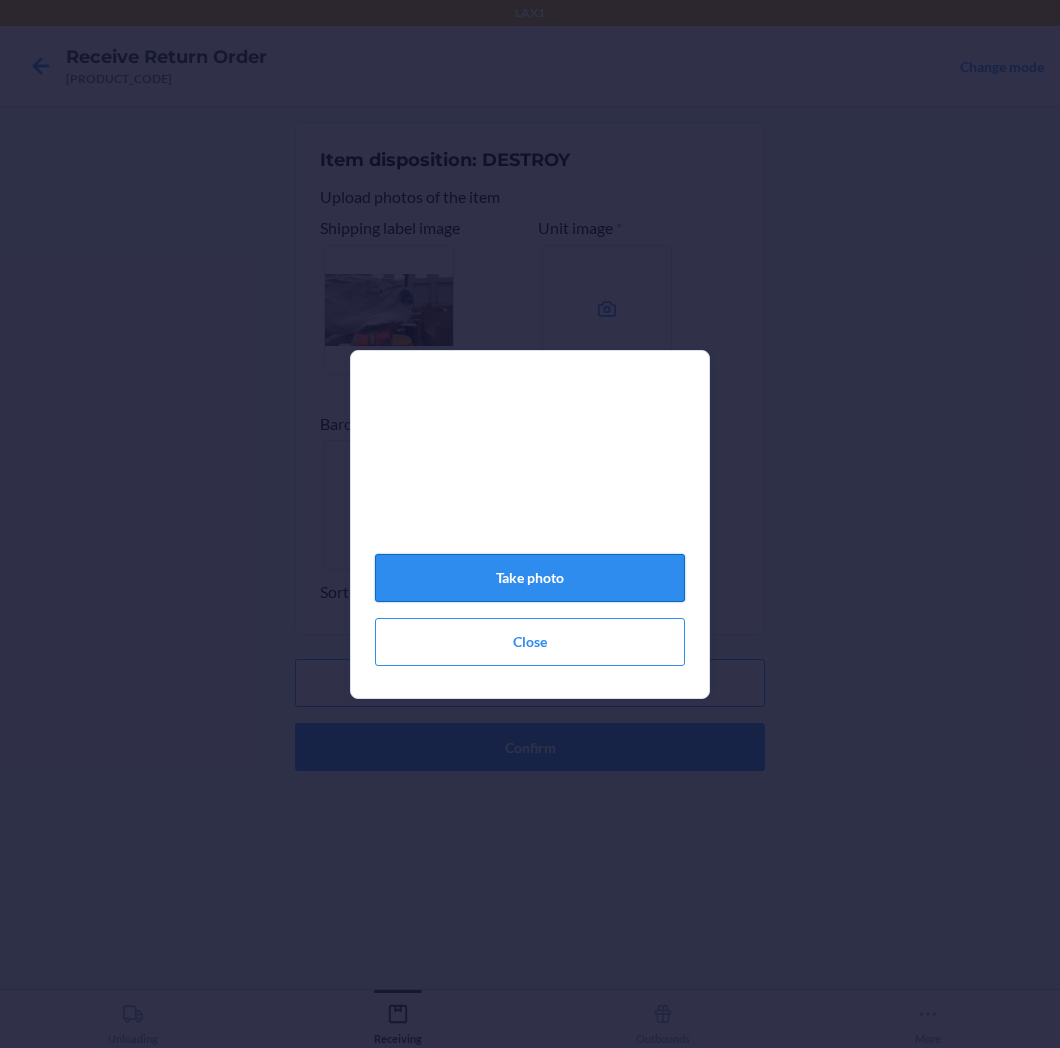 click on "Take photo" 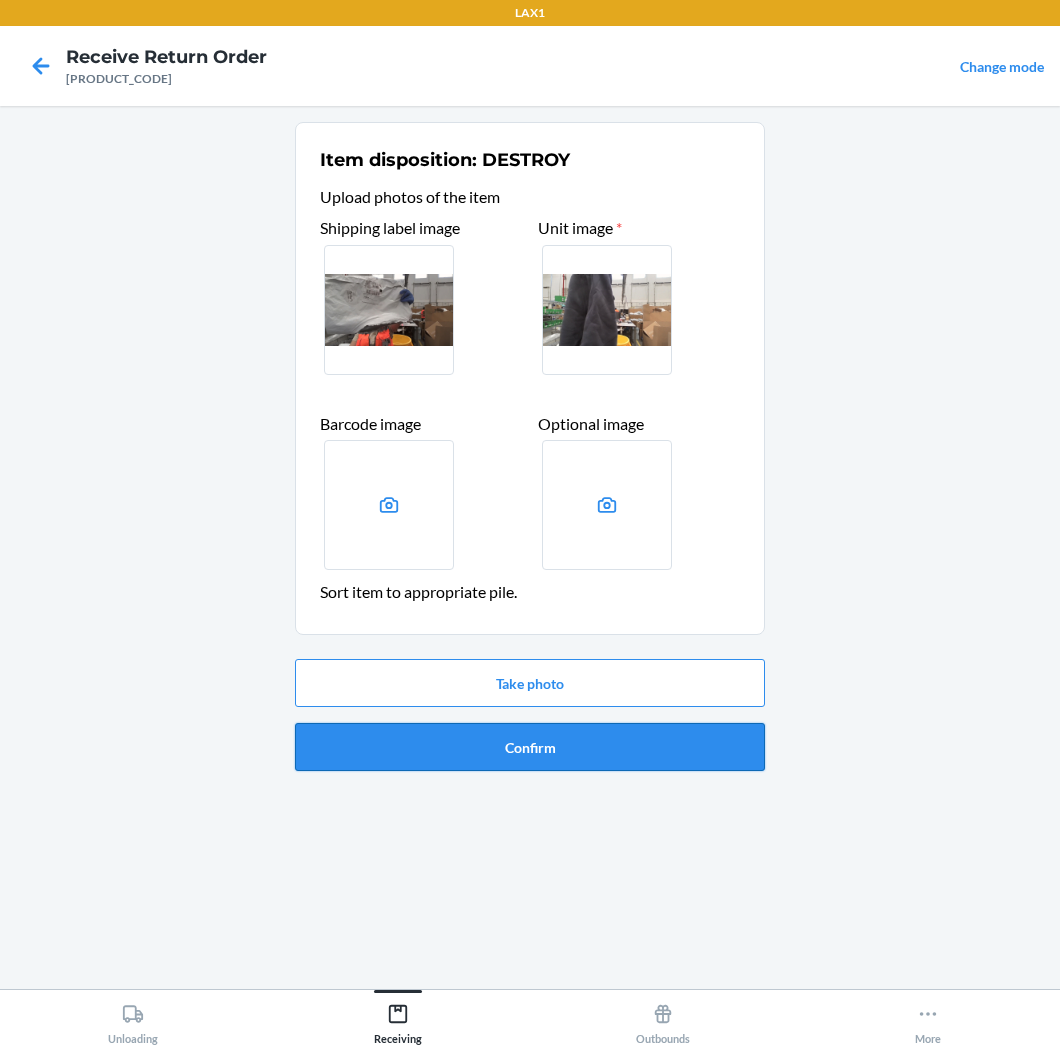 click on "Confirm" at bounding box center (530, 747) 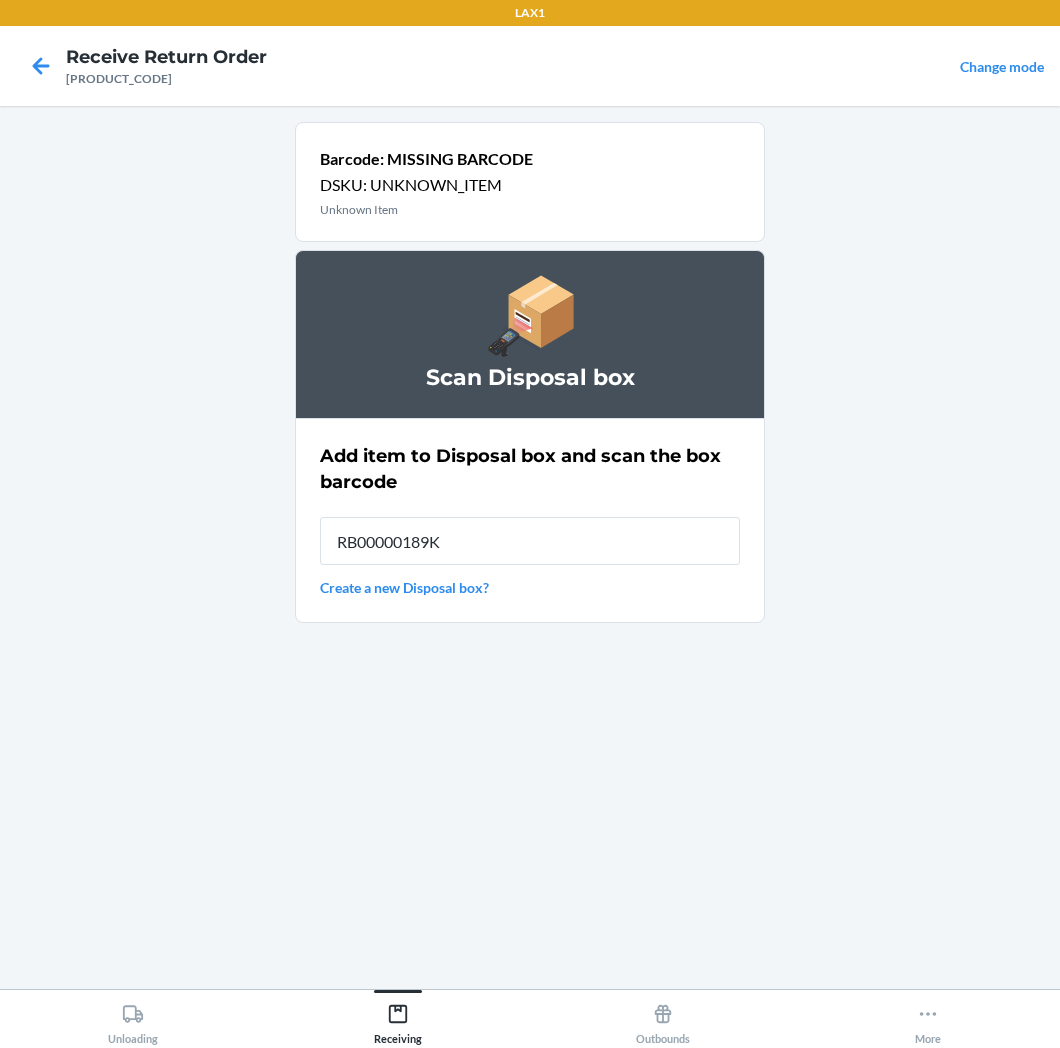 type on "RB00000189K" 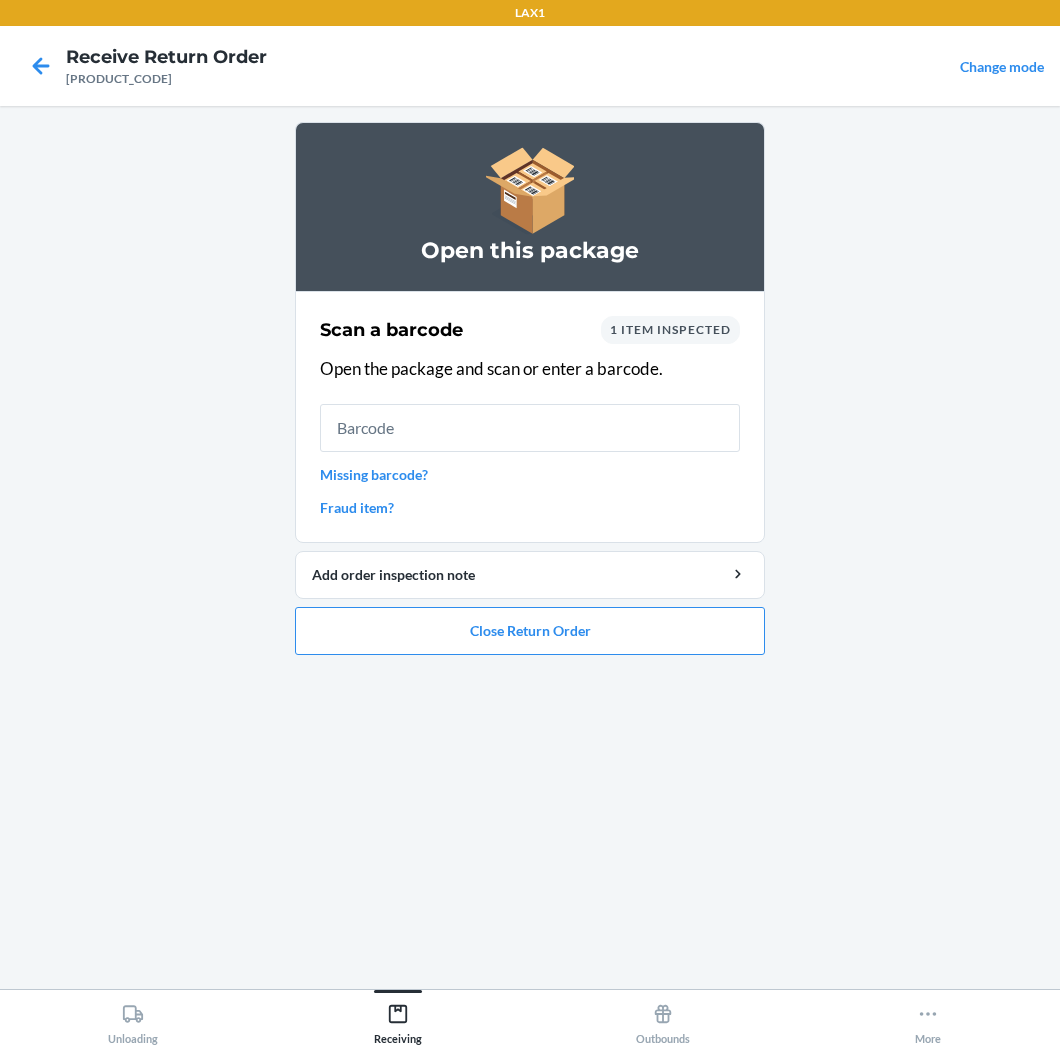 click on "Missing barcode?" at bounding box center (530, 474) 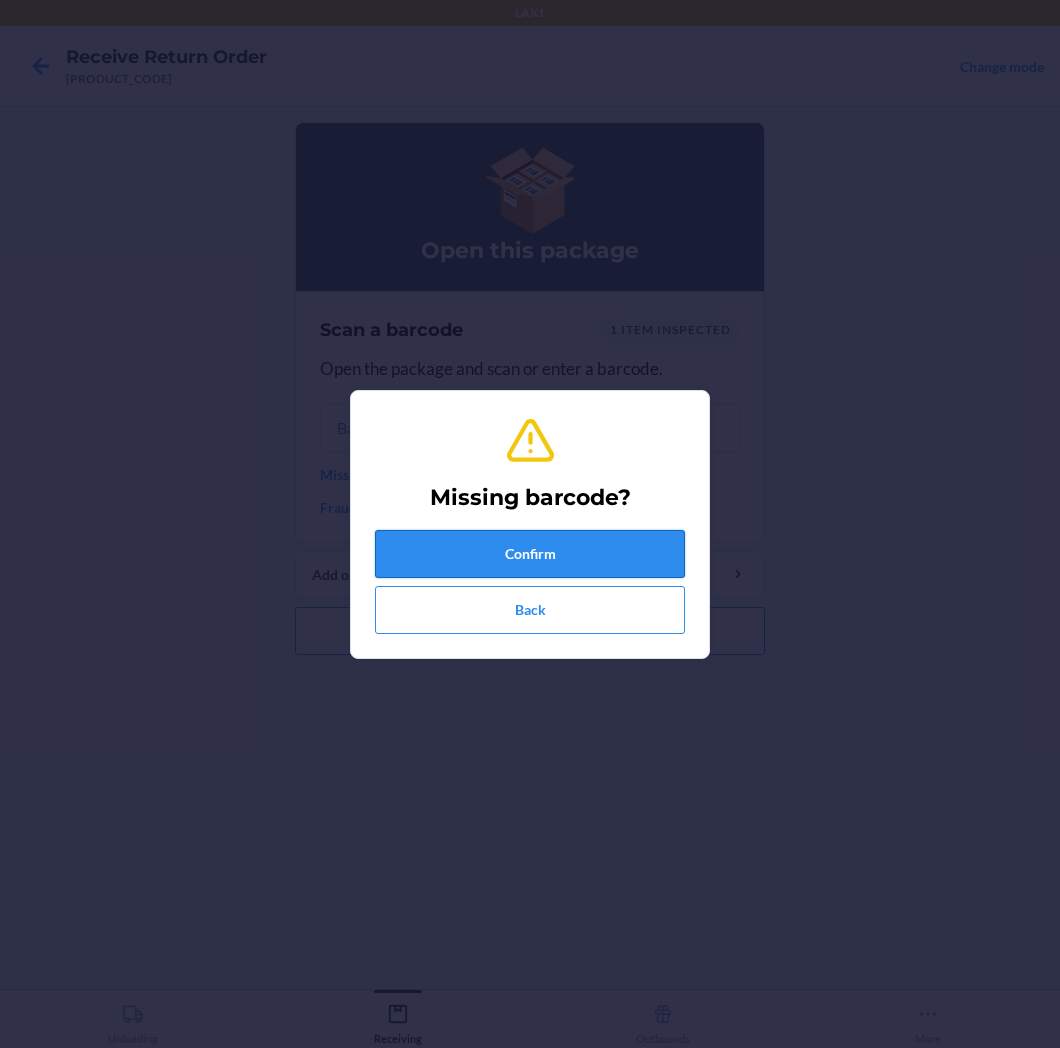 click on "Confirm" at bounding box center (530, 554) 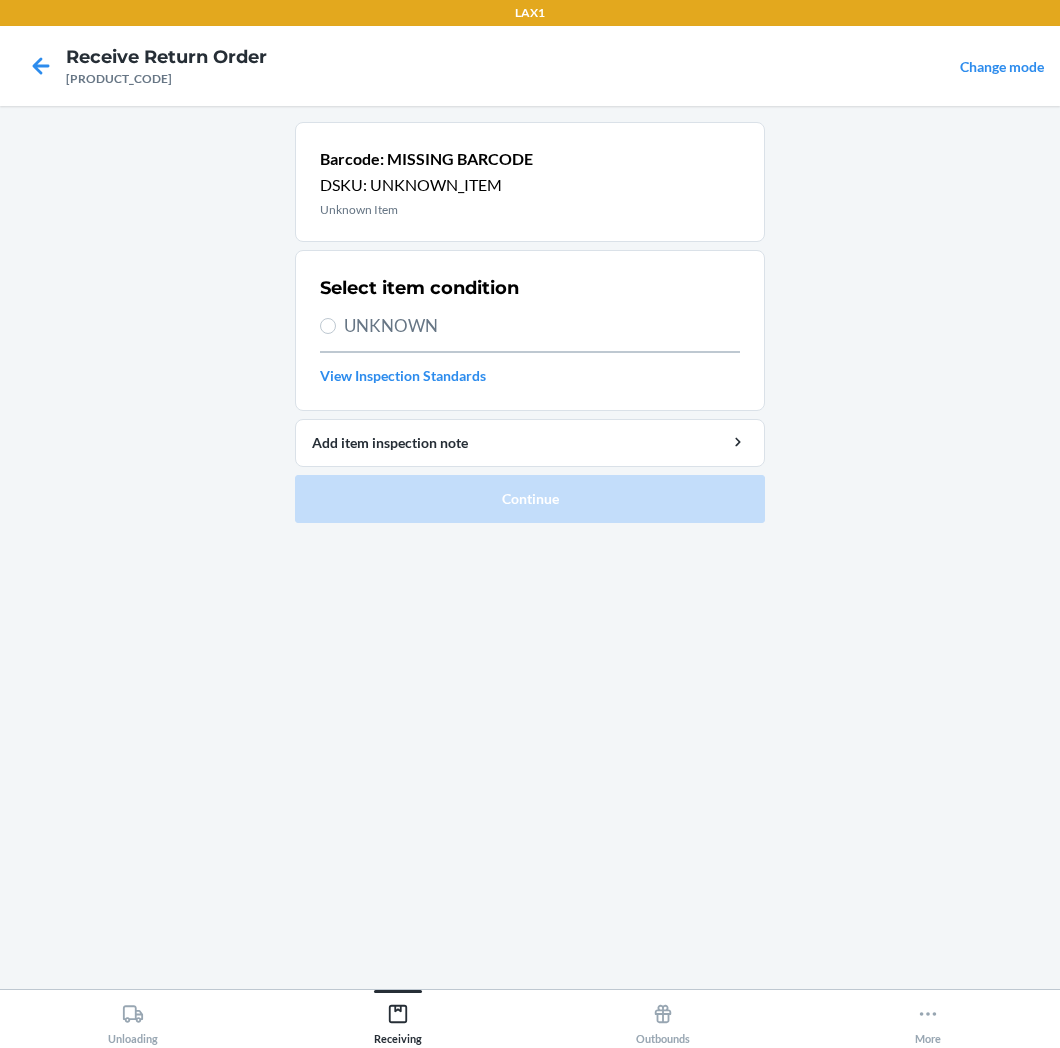 click on "UNKNOWN" at bounding box center (542, 326) 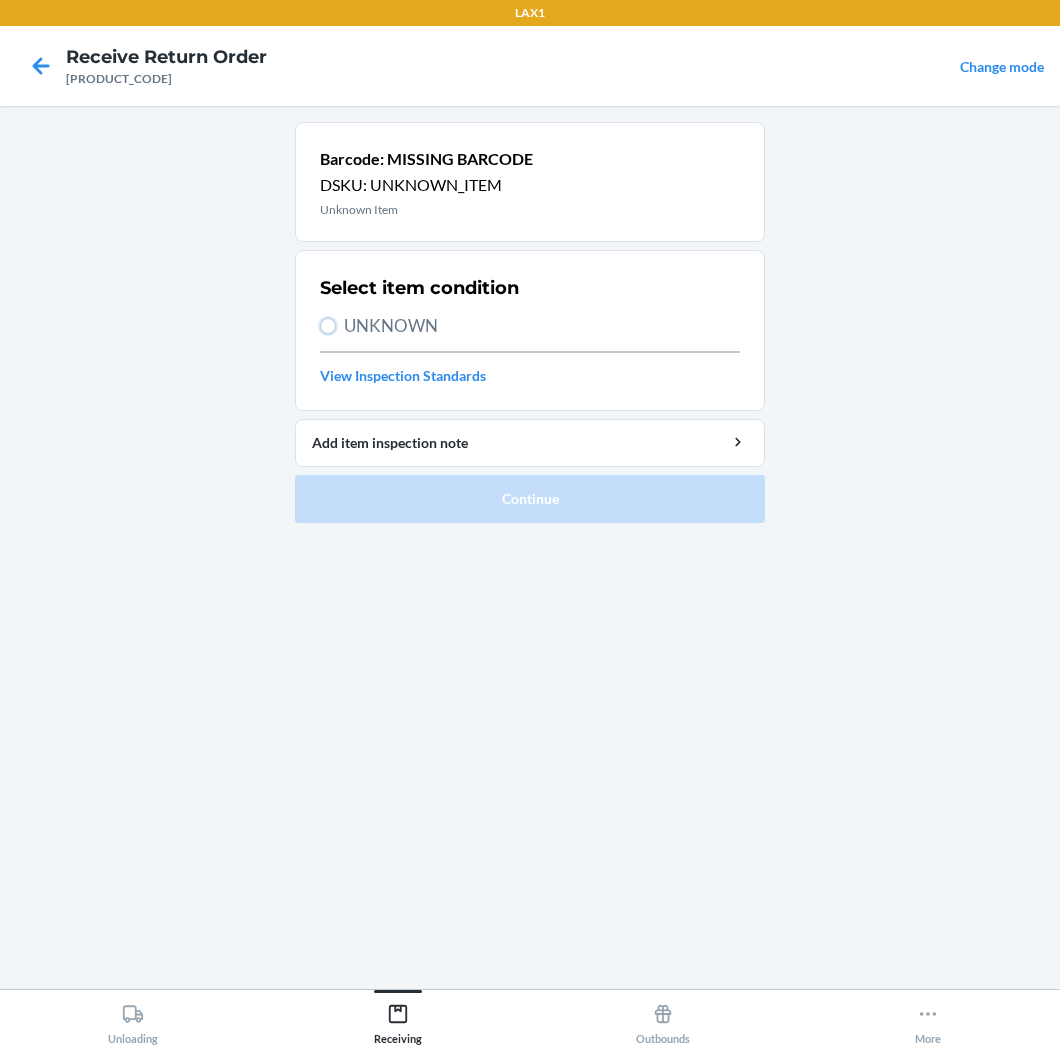 click on "UNKNOWN" at bounding box center (328, 326) 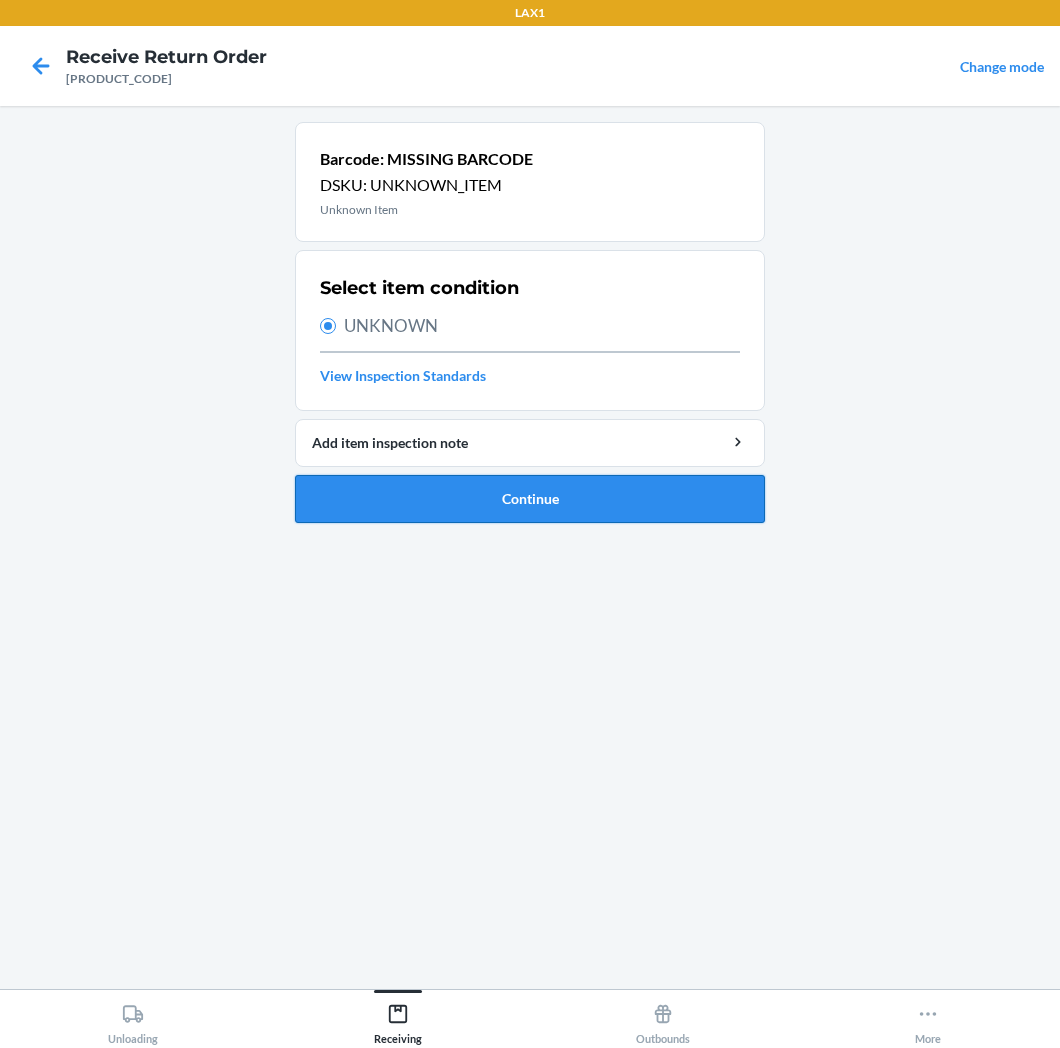 click on "Continue" at bounding box center [530, 499] 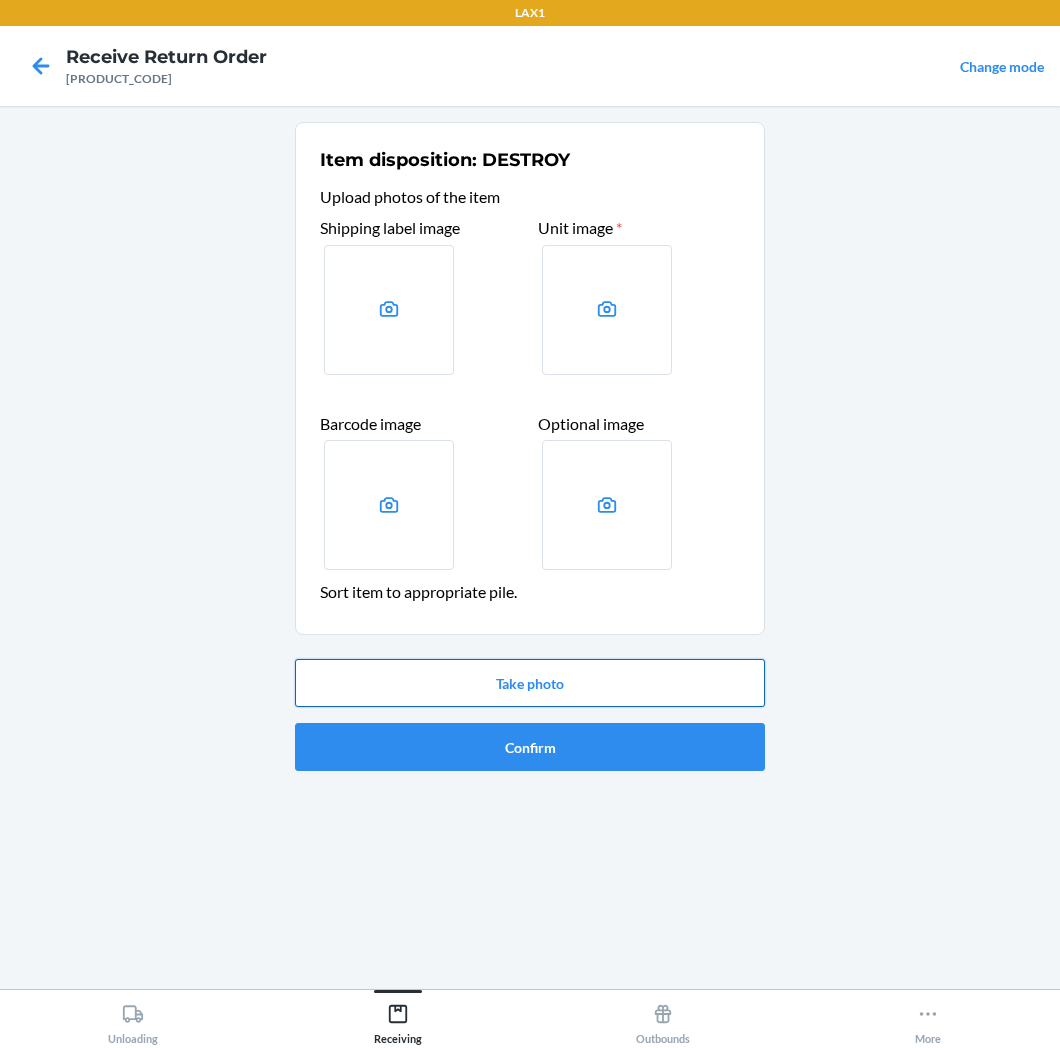 click on "Take photo" at bounding box center (530, 683) 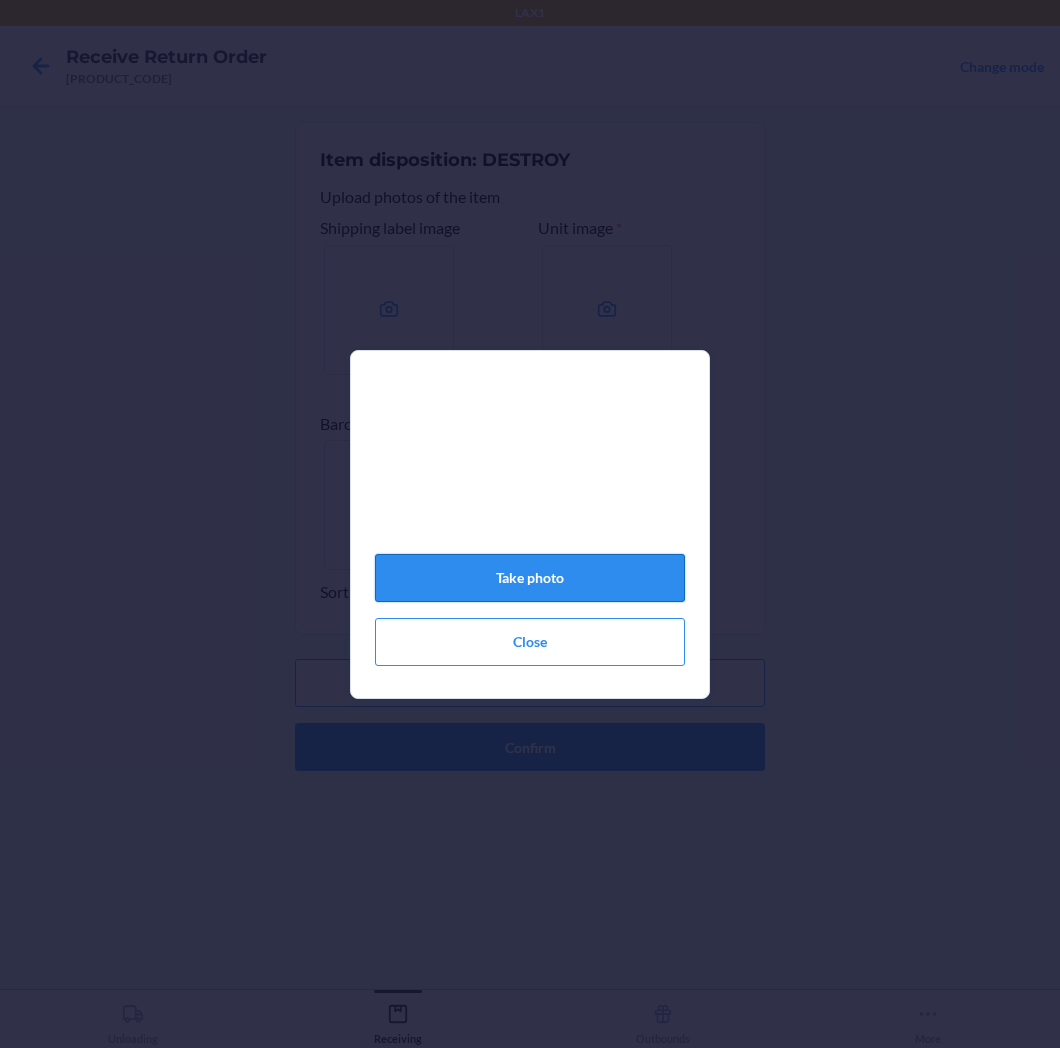 click on "Take photo" 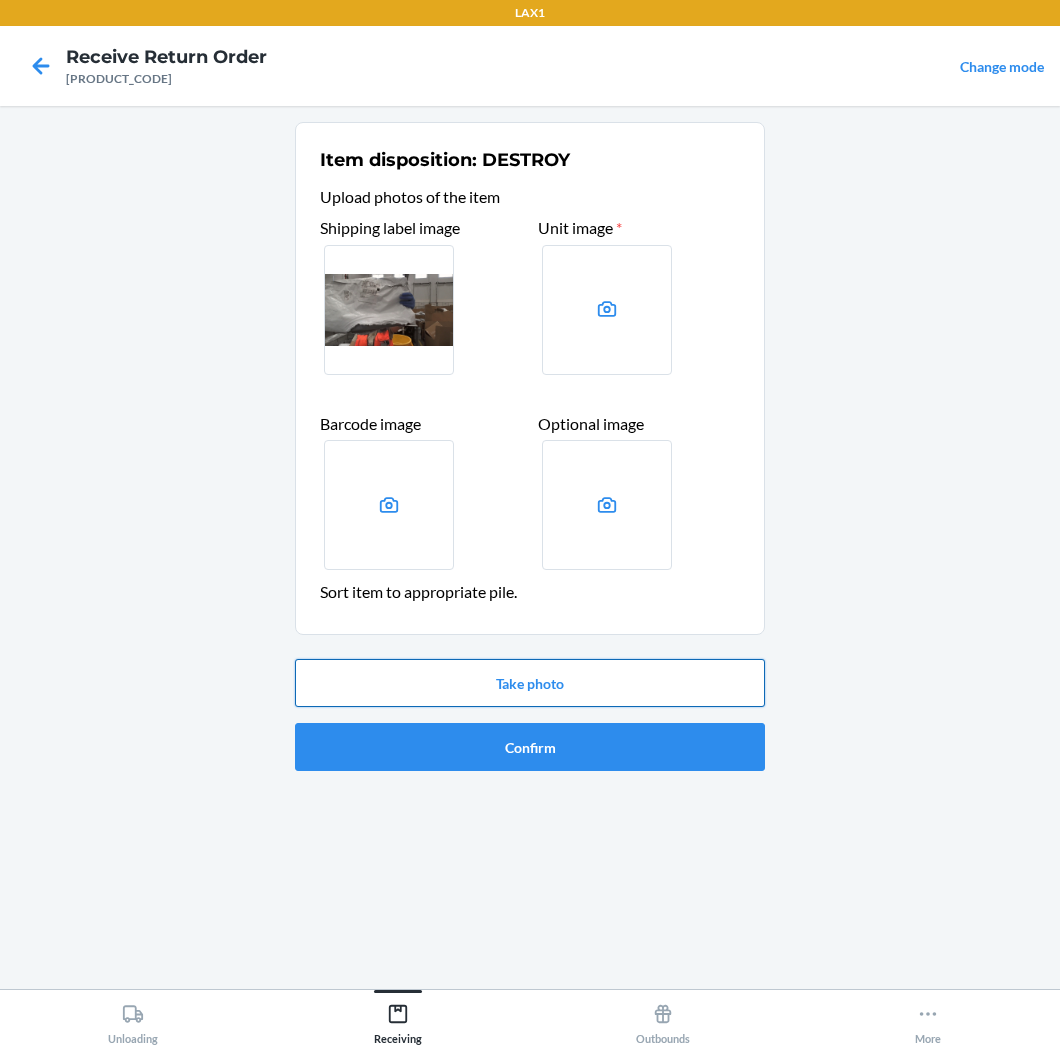 click on "Take photo" at bounding box center [530, 683] 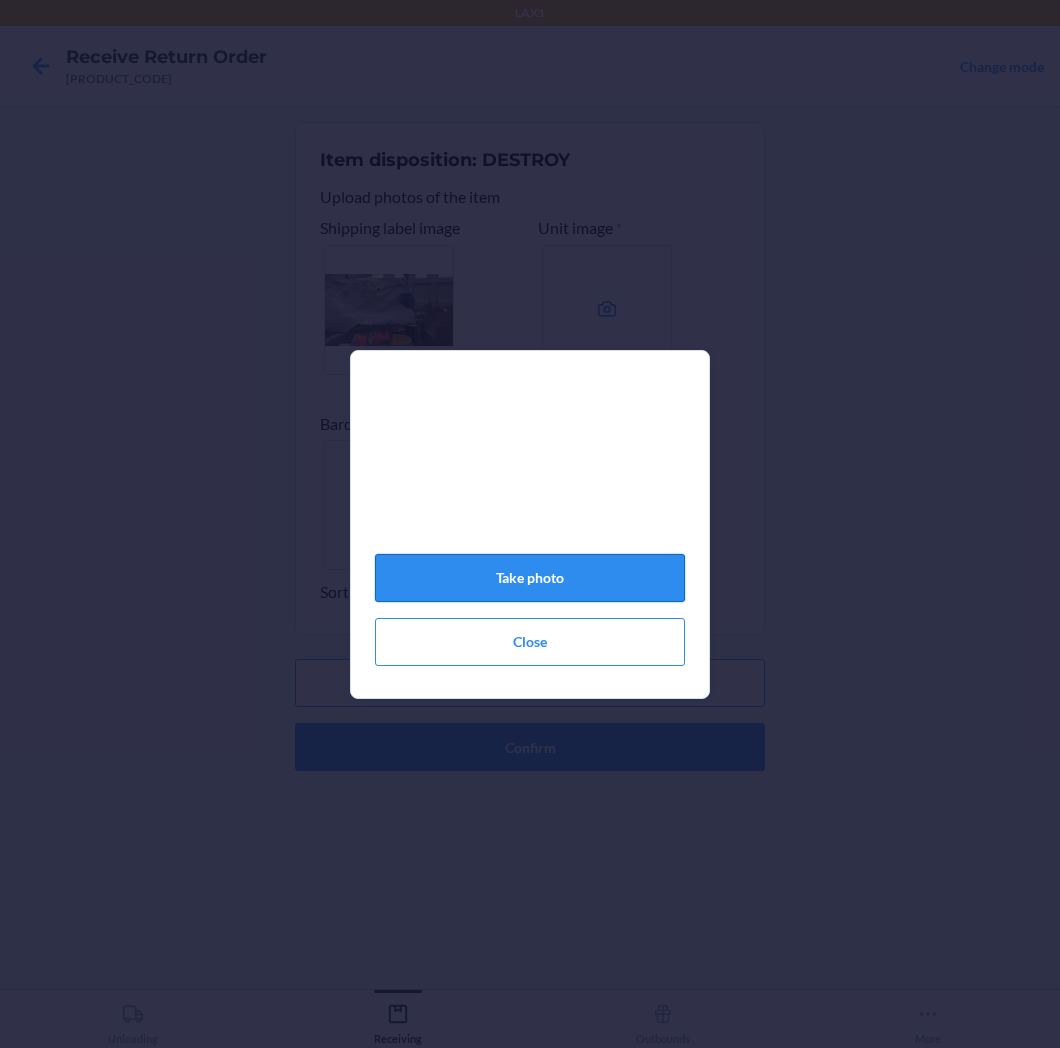 click on "Take photo" 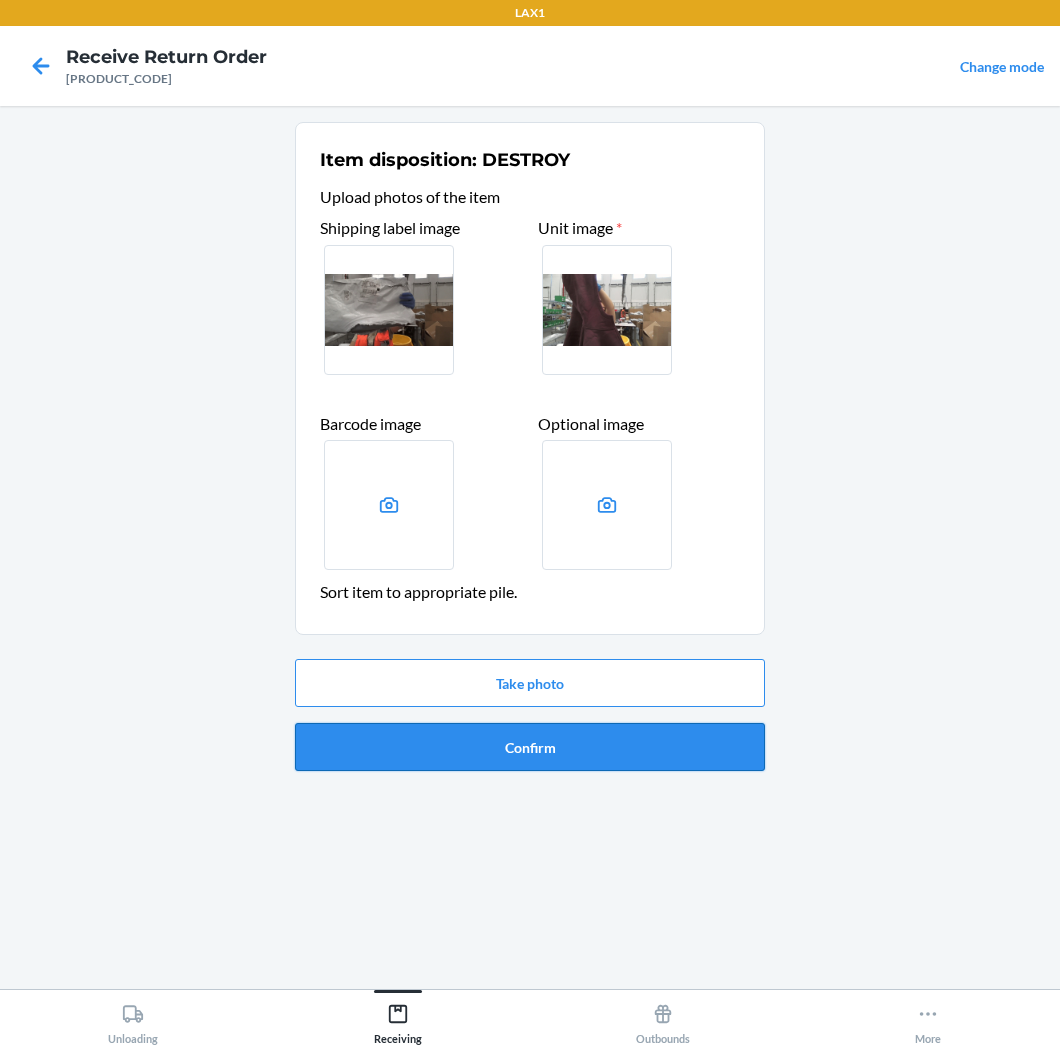 click on "Confirm" at bounding box center [530, 747] 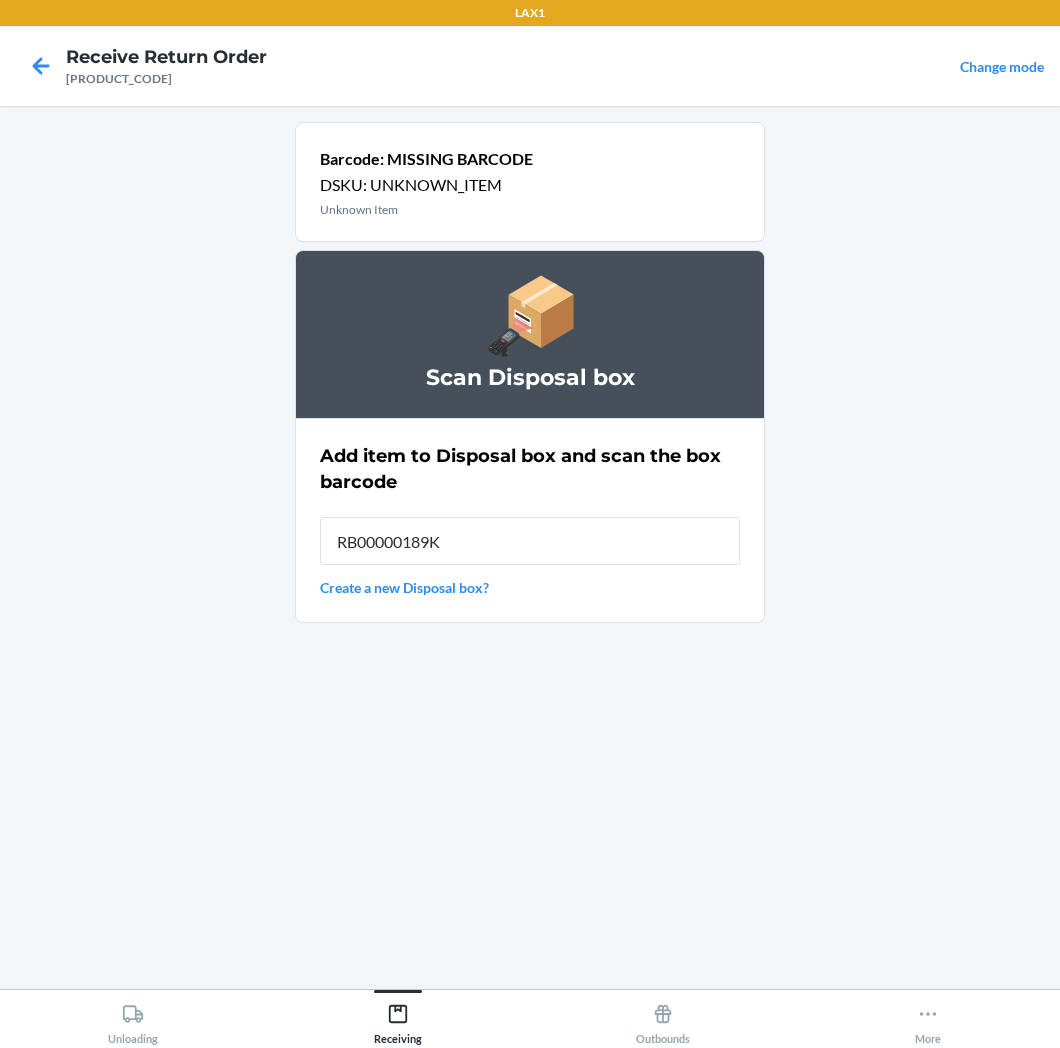 type on "RB00000189K" 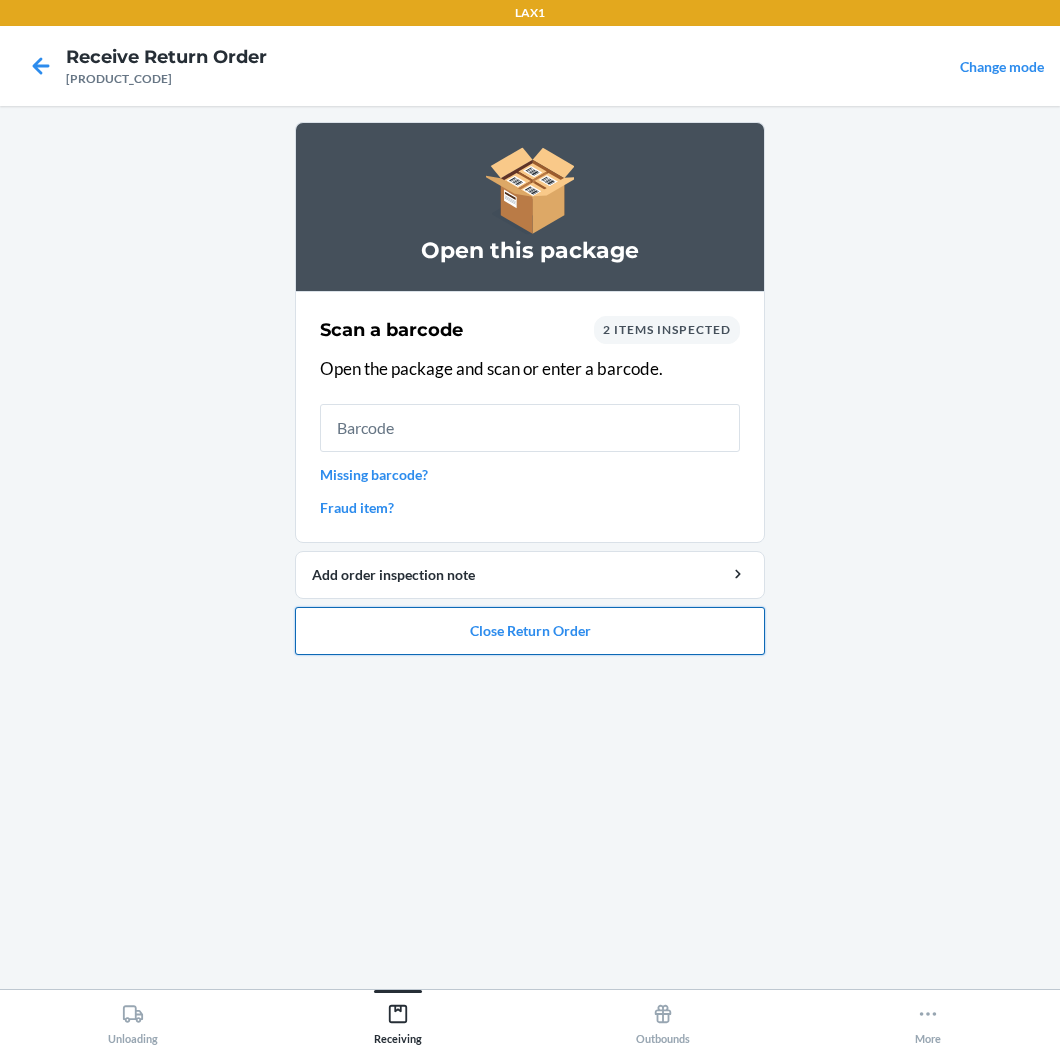 click on "Close Return Order" at bounding box center [530, 631] 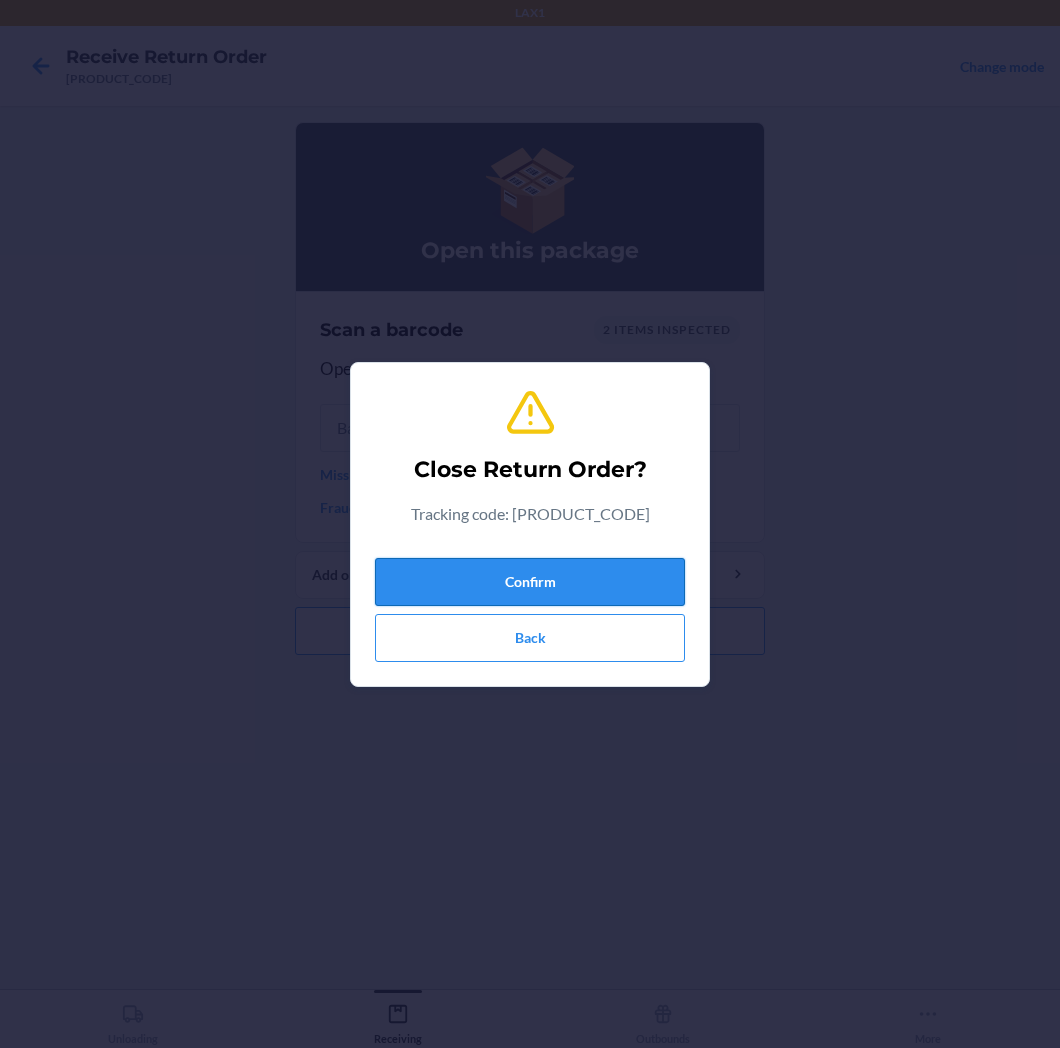 click on "Confirm" at bounding box center [530, 582] 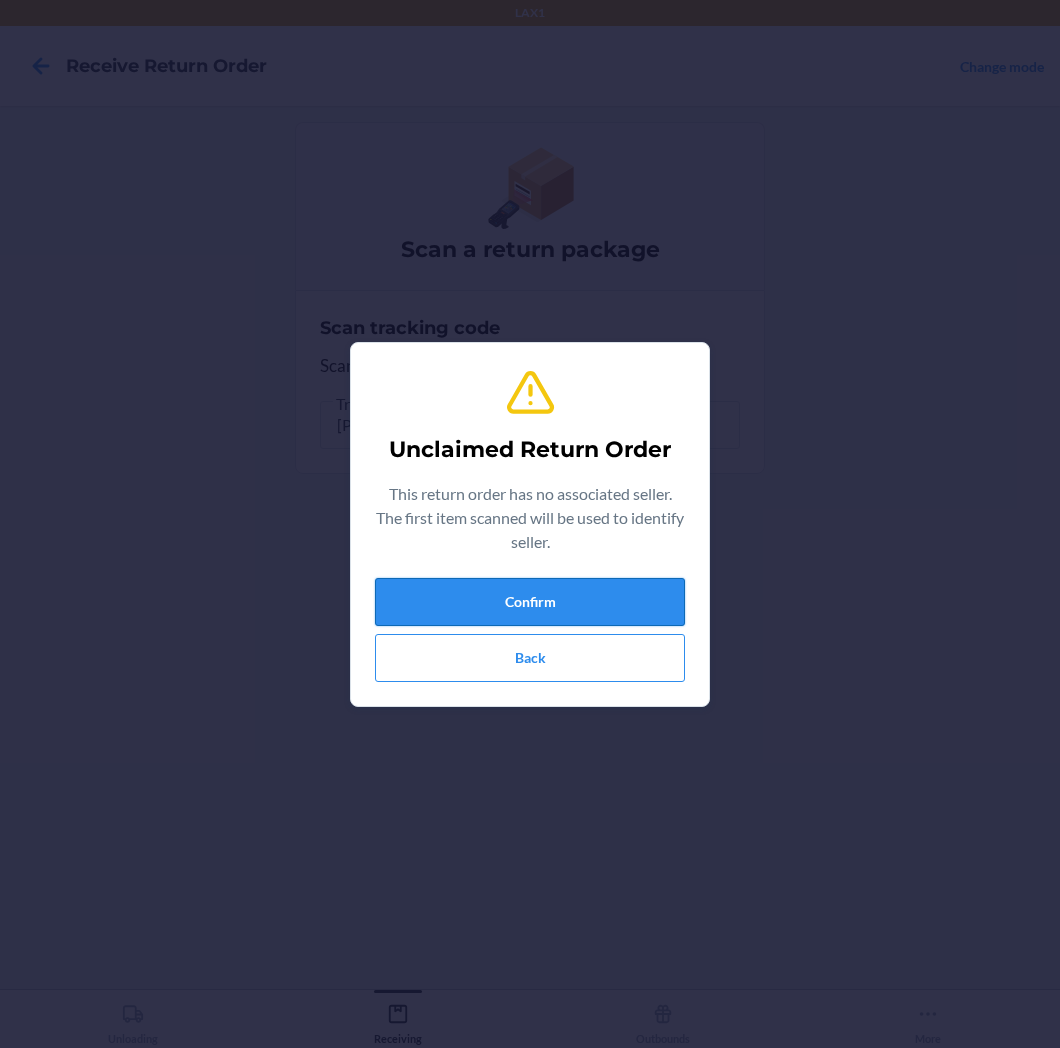 click on "Confirm" at bounding box center [530, 602] 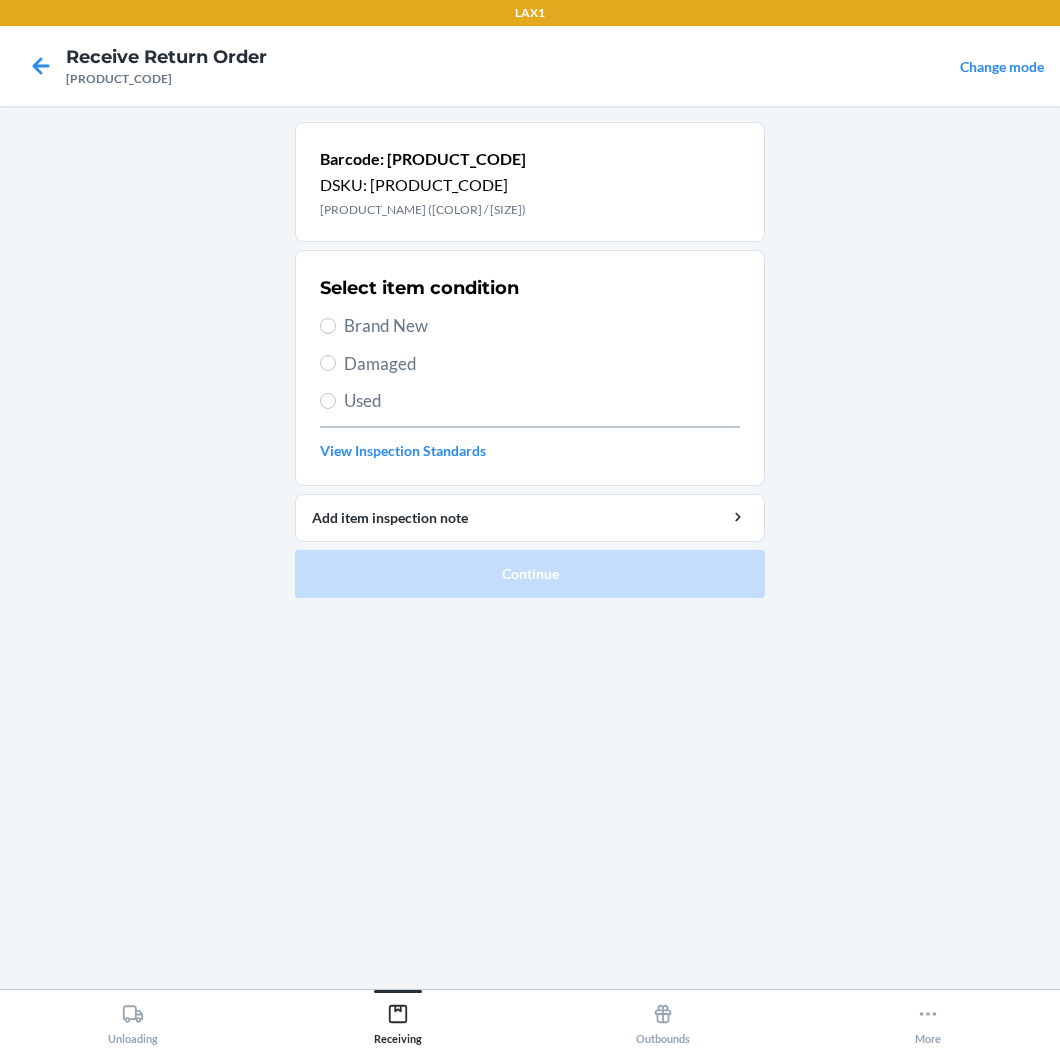 click on "Brand New" at bounding box center [542, 326] 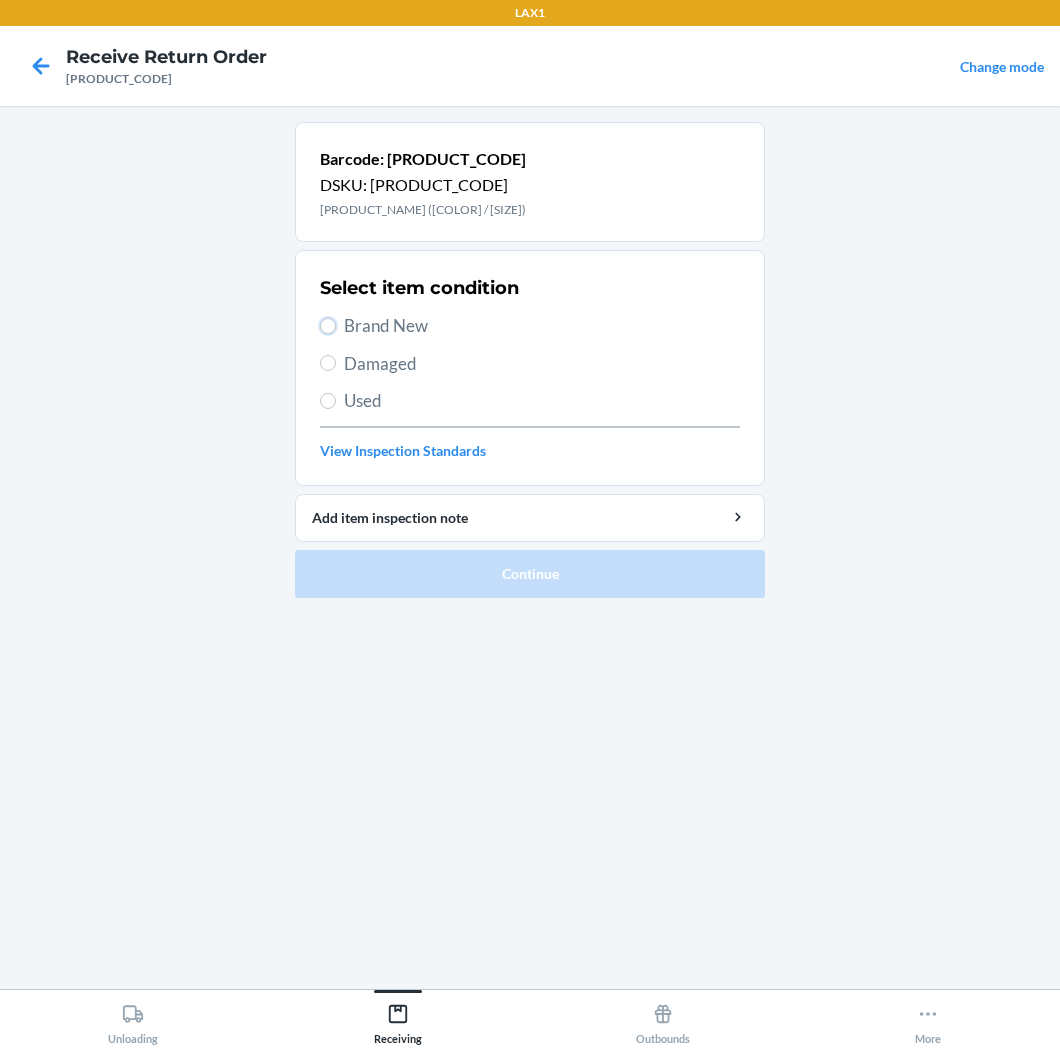 click on "Brand New" at bounding box center [328, 326] 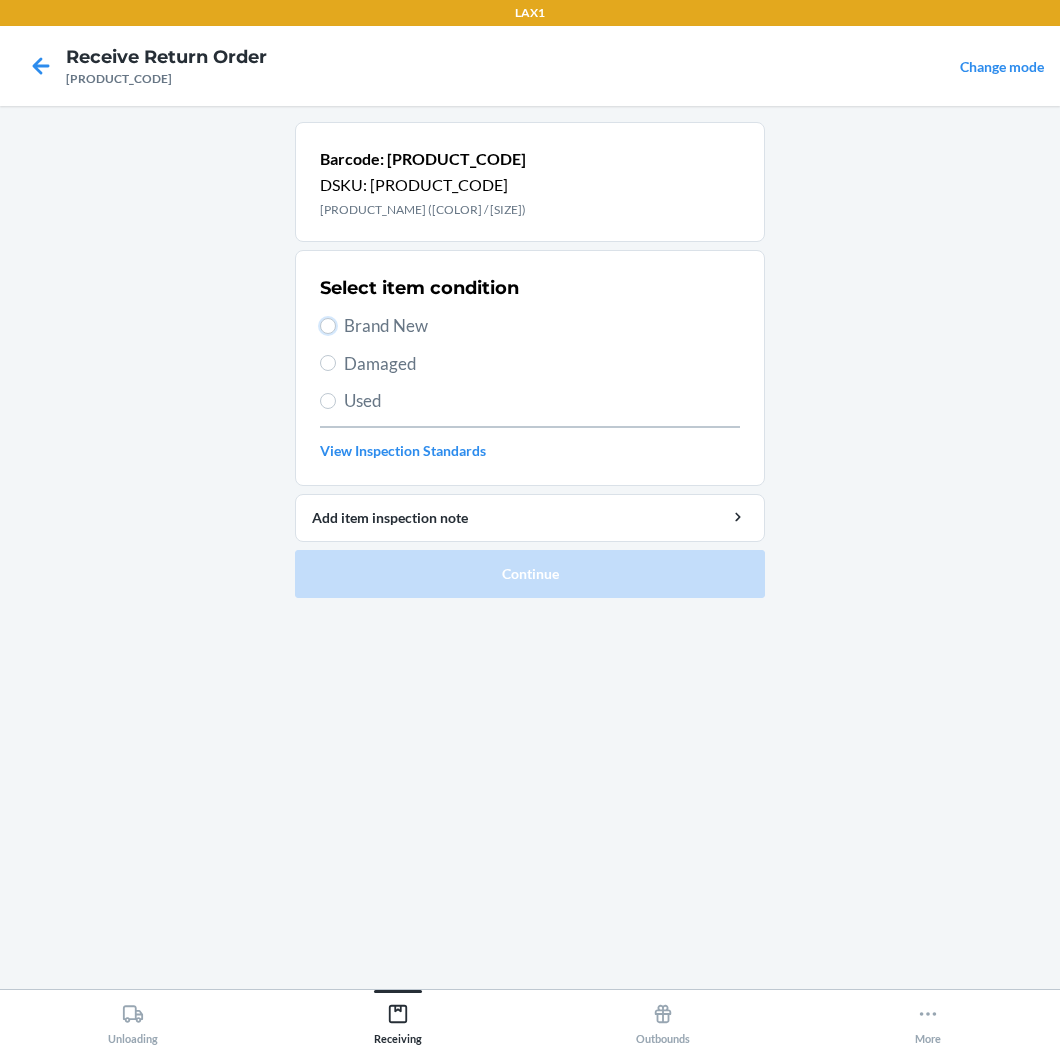 radio on "true" 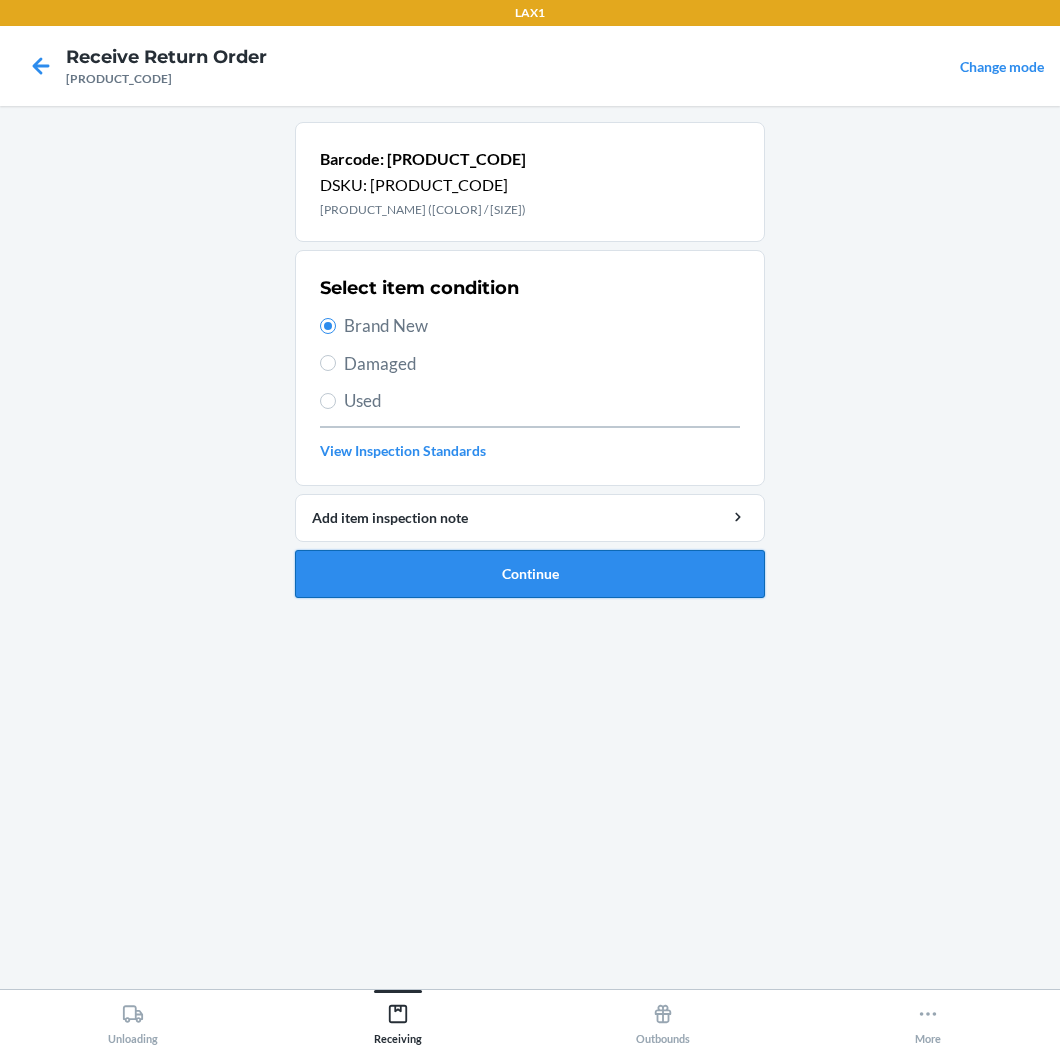 click on "Continue" at bounding box center (530, 574) 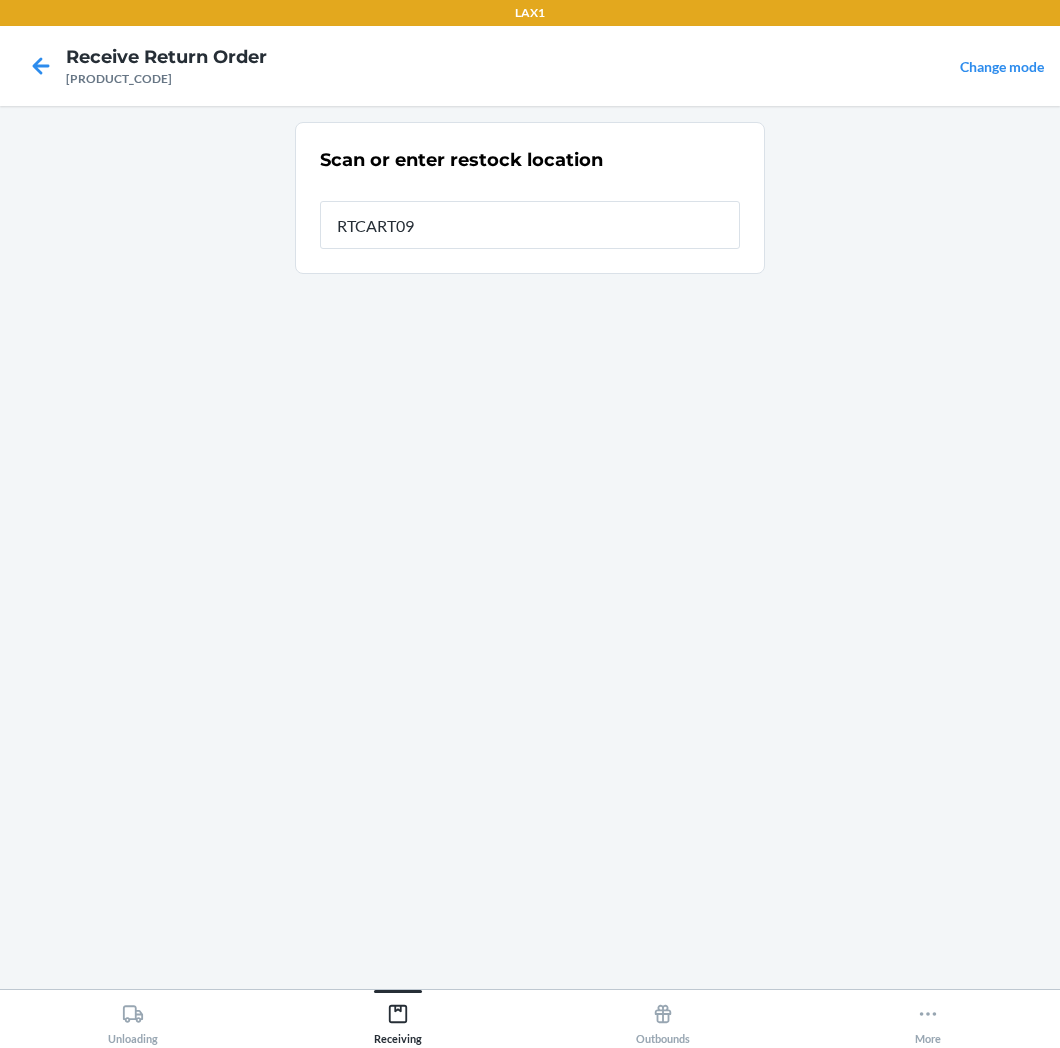 type on "[PRODUCT_CODE]" 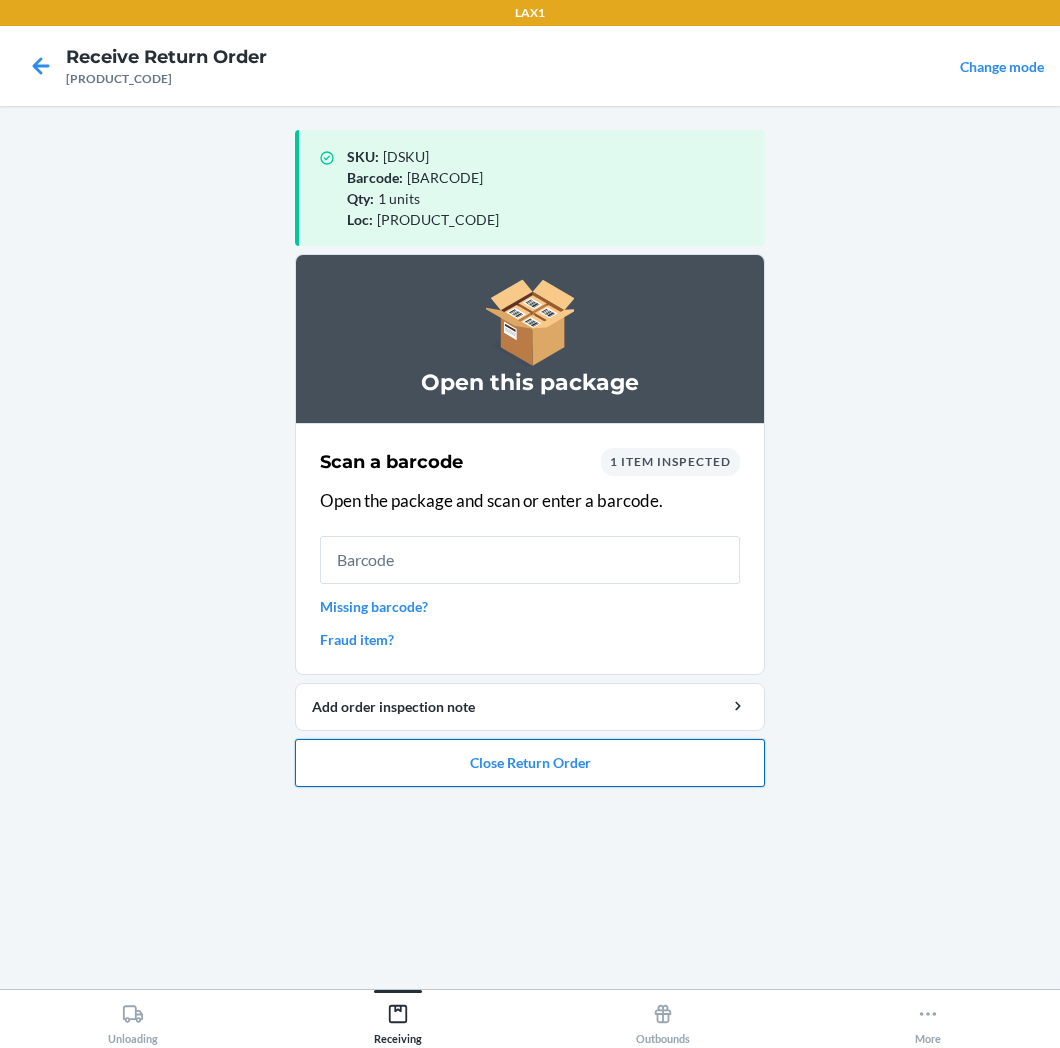 click on "Close Return Order" at bounding box center (530, 763) 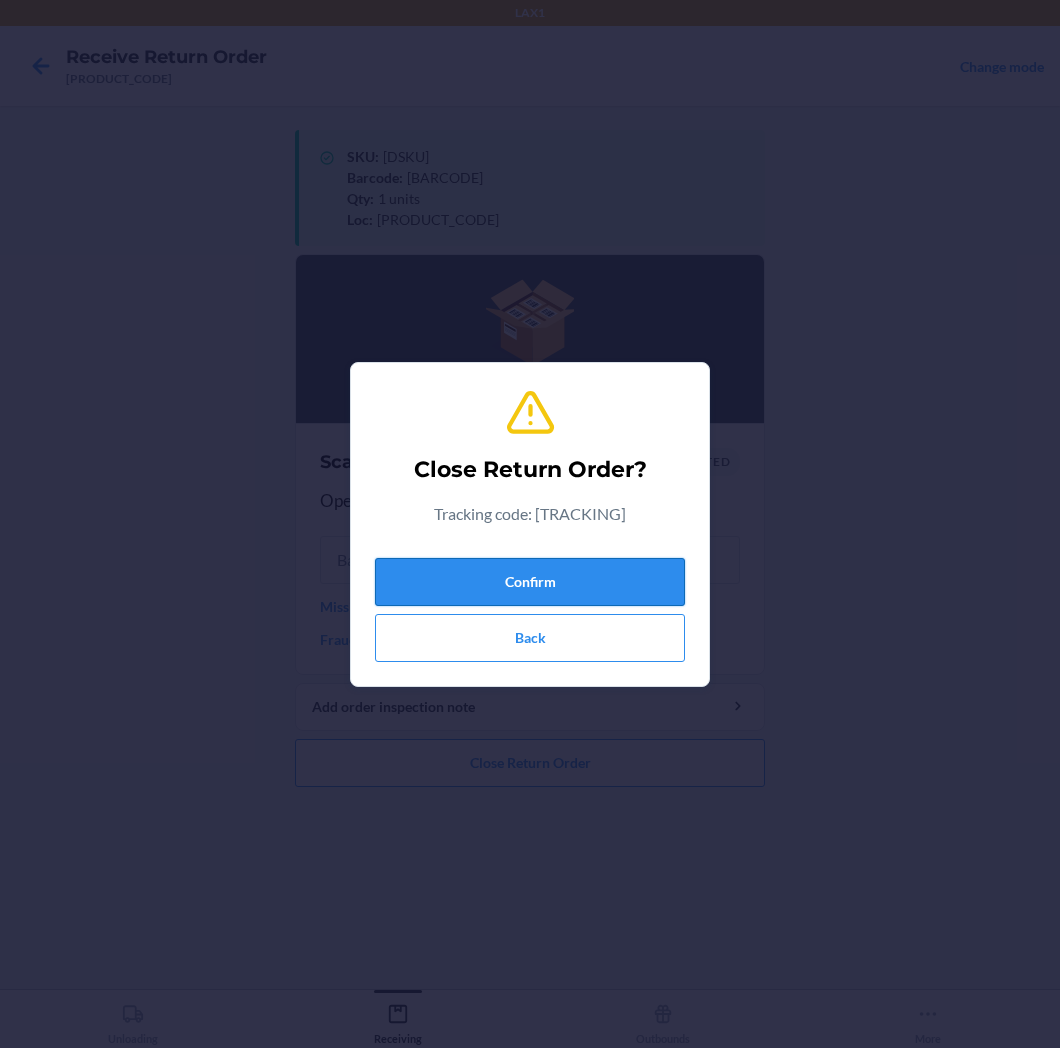 click on "Confirm" at bounding box center (530, 582) 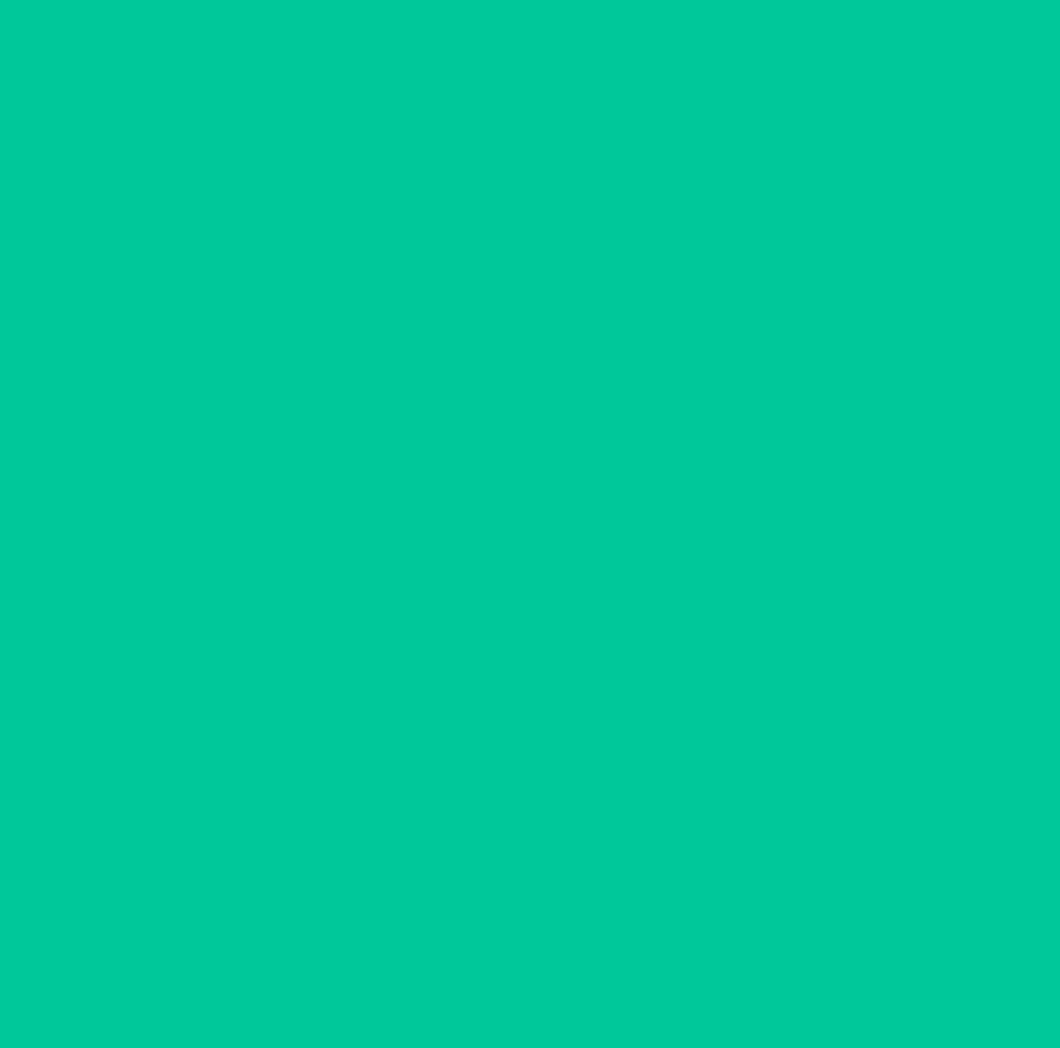 type 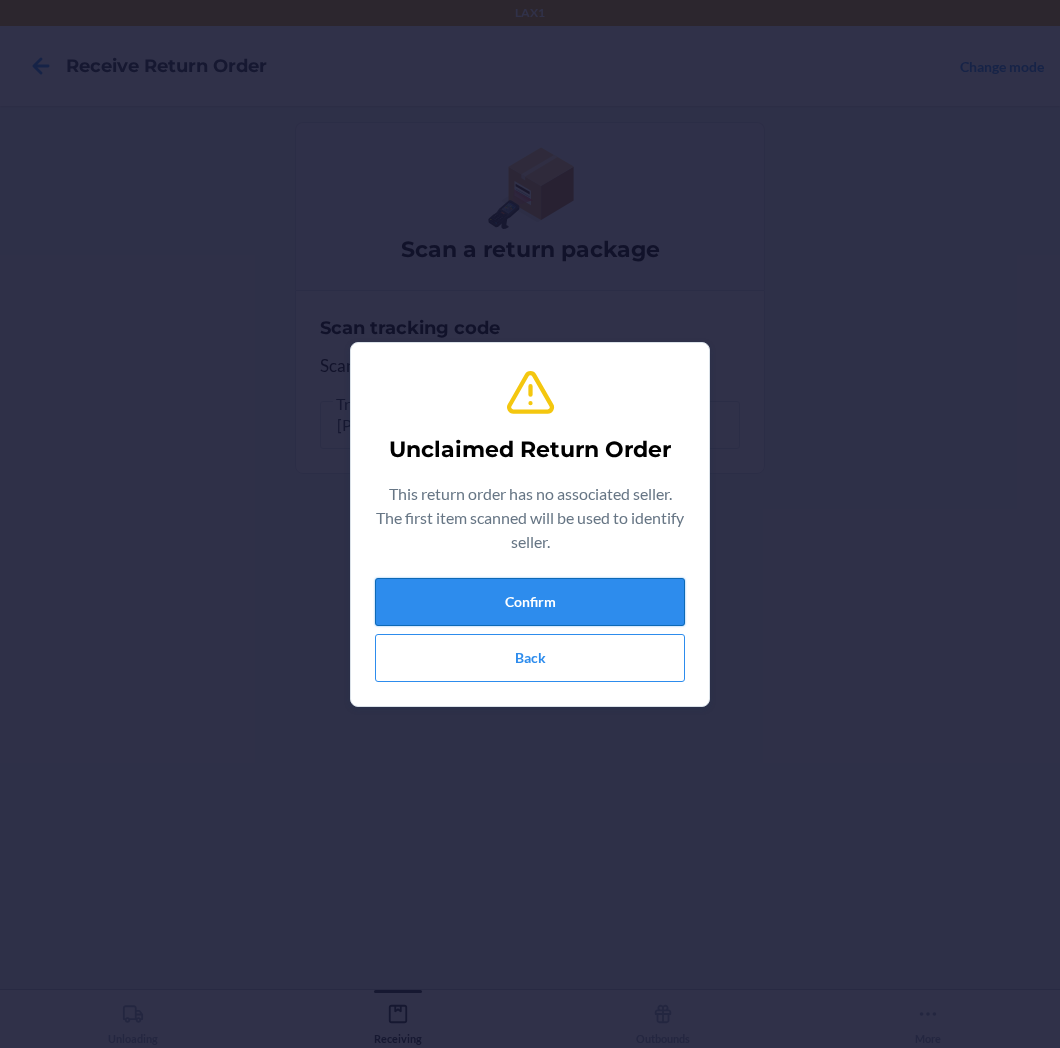 click on "Confirm" at bounding box center (530, 602) 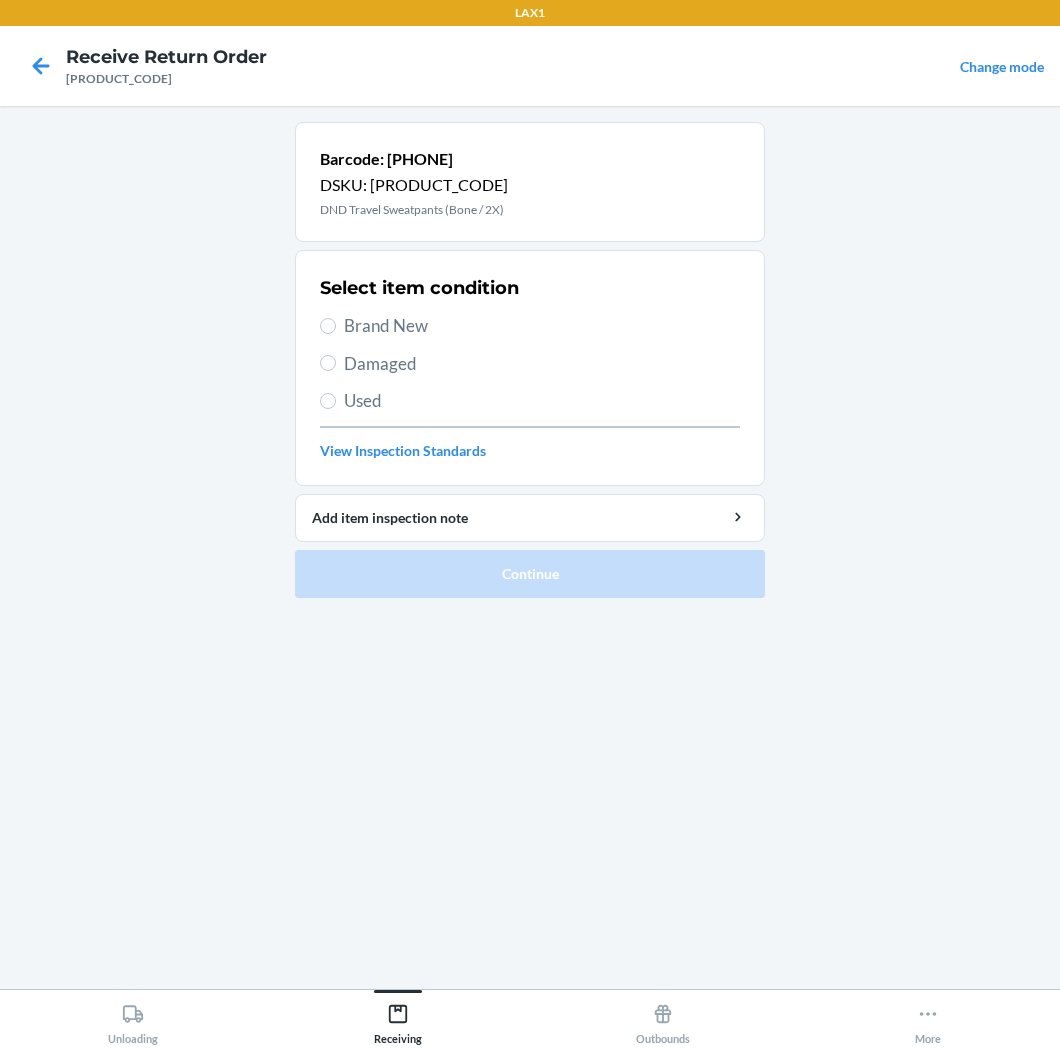 click on "Brand New" at bounding box center [542, 326] 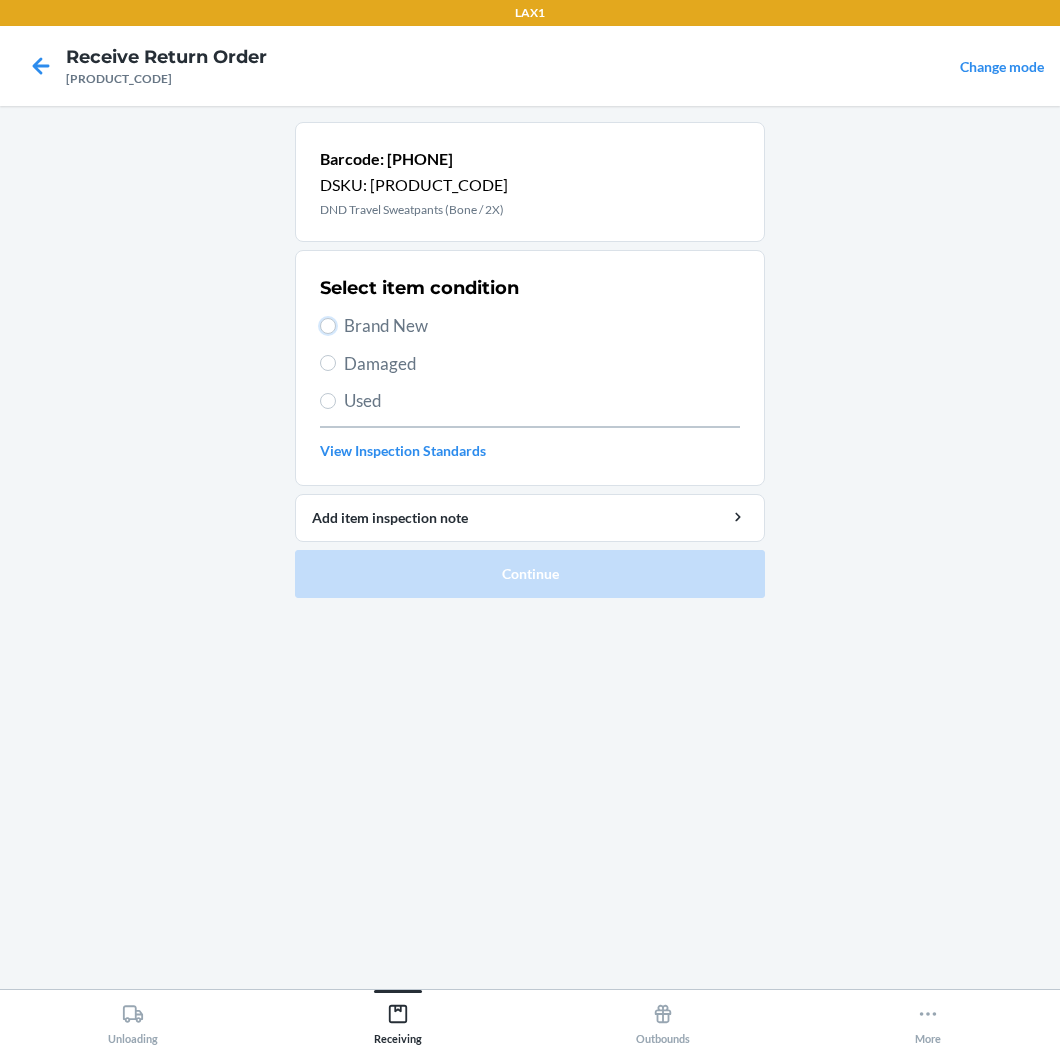 click on "Brand New" at bounding box center (328, 326) 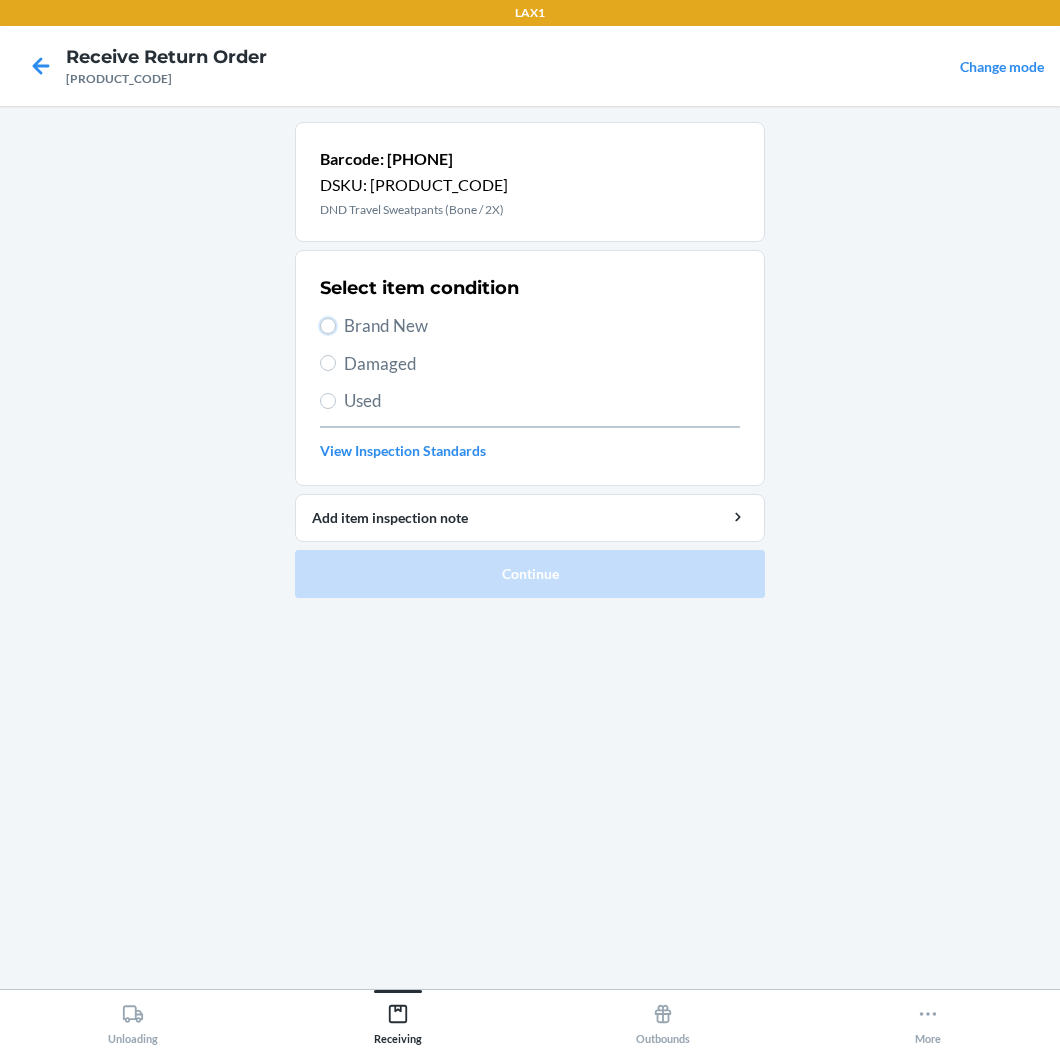 radio on "true" 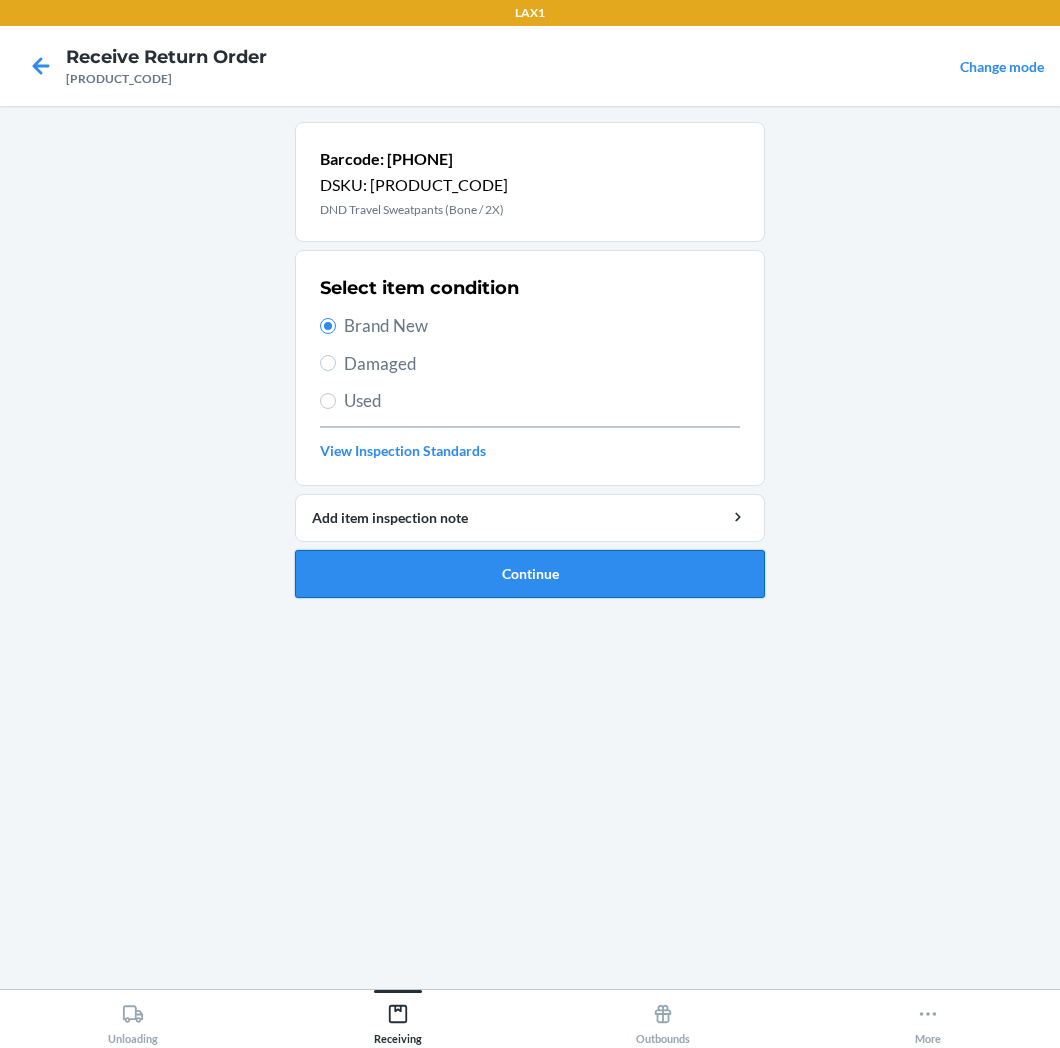 click on "Continue" at bounding box center [530, 574] 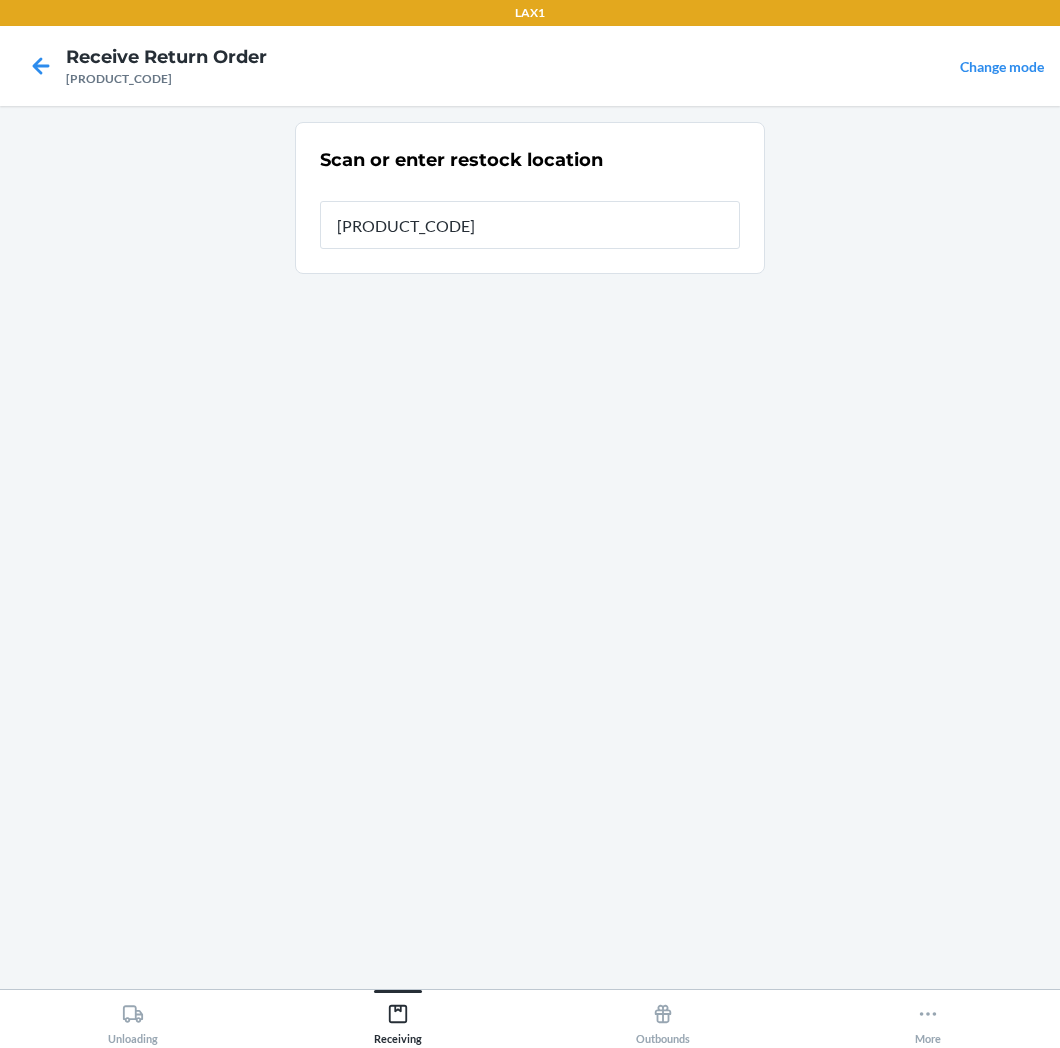 type on "[PRODUCT_CODE]" 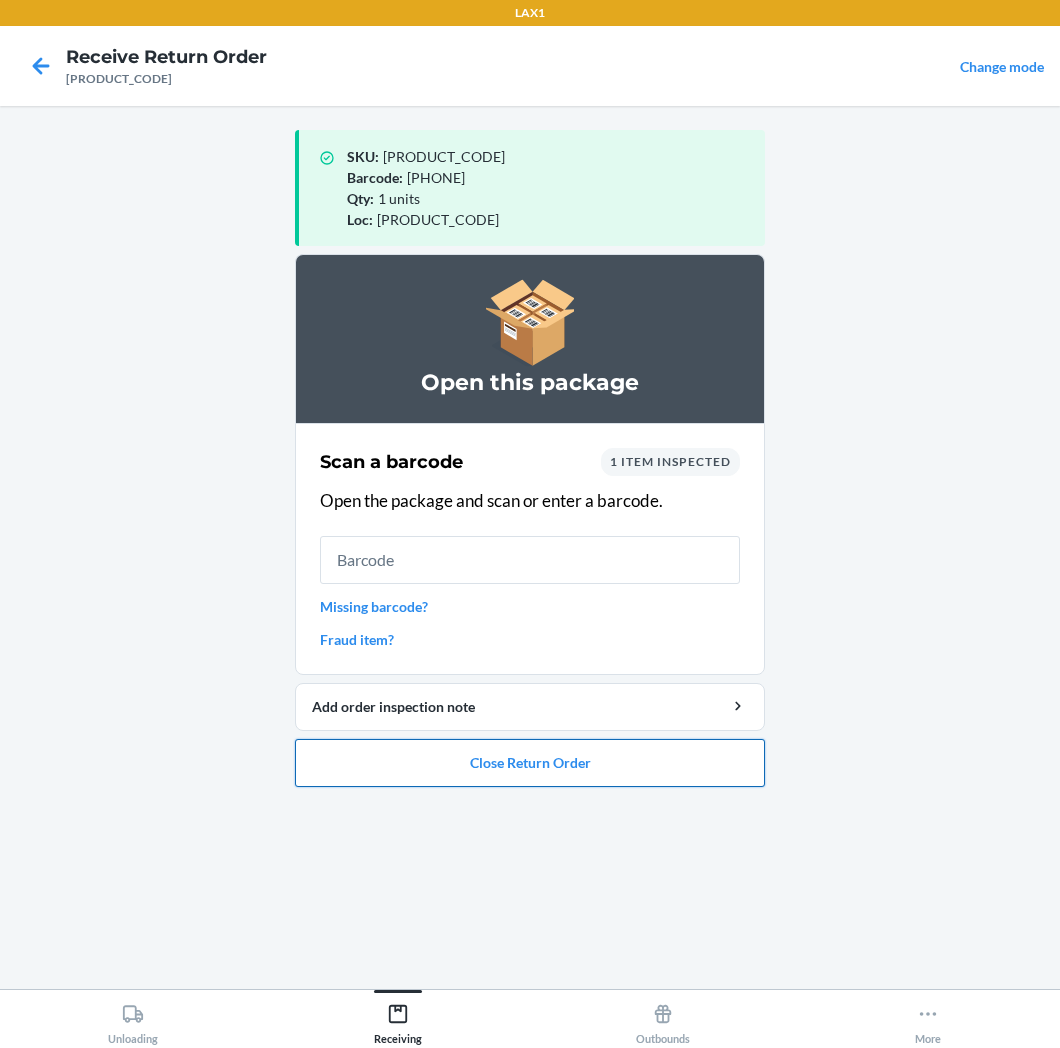 click on "Close Return Order" at bounding box center (530, 763) 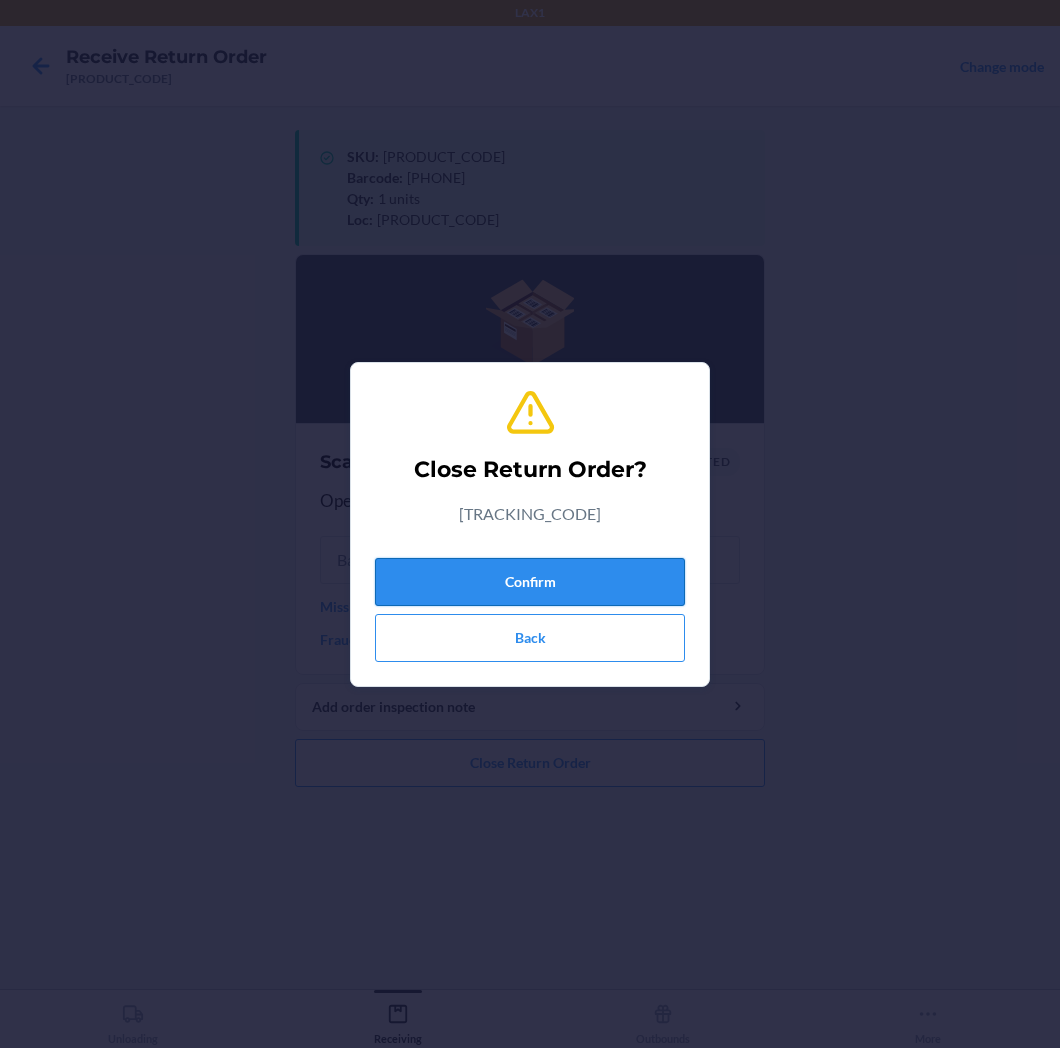 click on "Confirm" at bounding box center (530, 582) 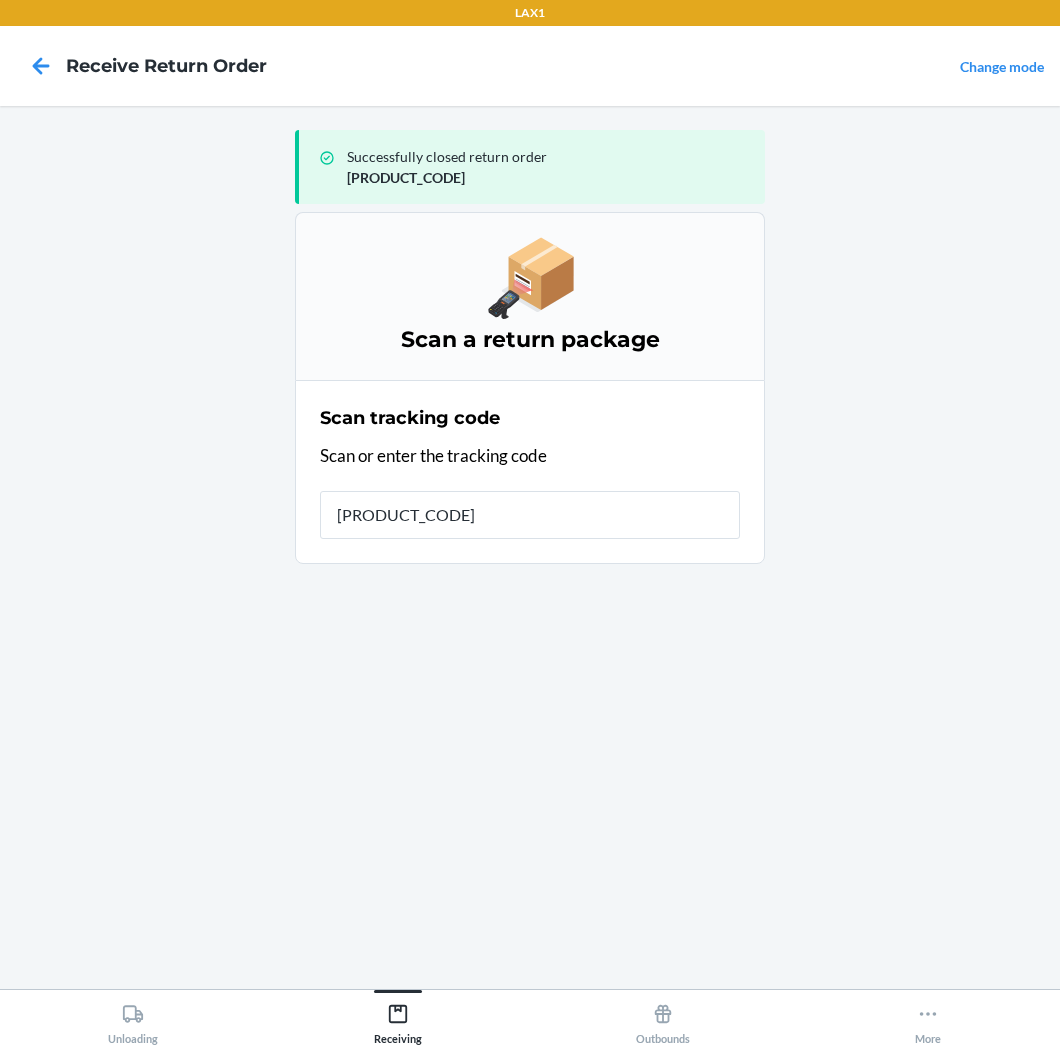 type on "[PRODUCT_CODE]" 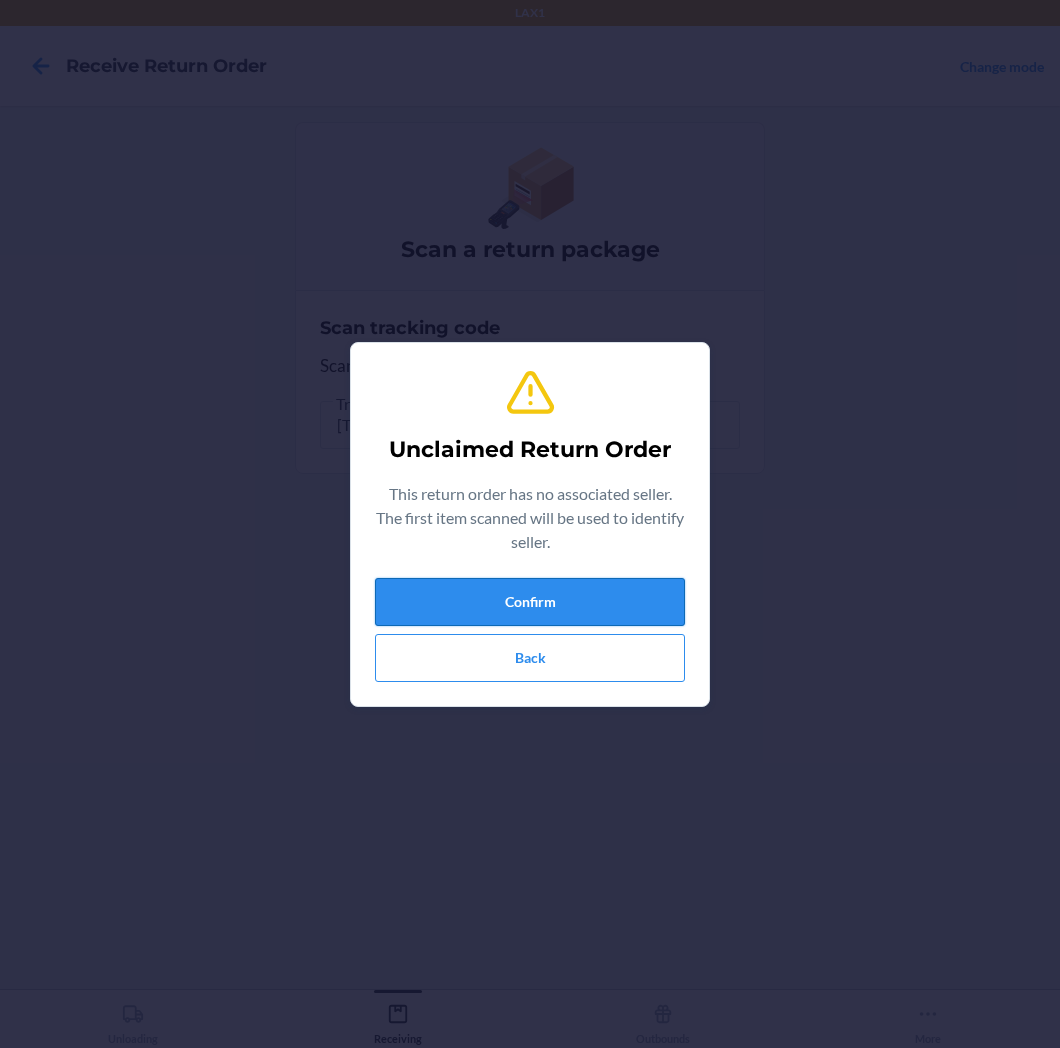 click on "Confirm" at bounding box center [530, 602] 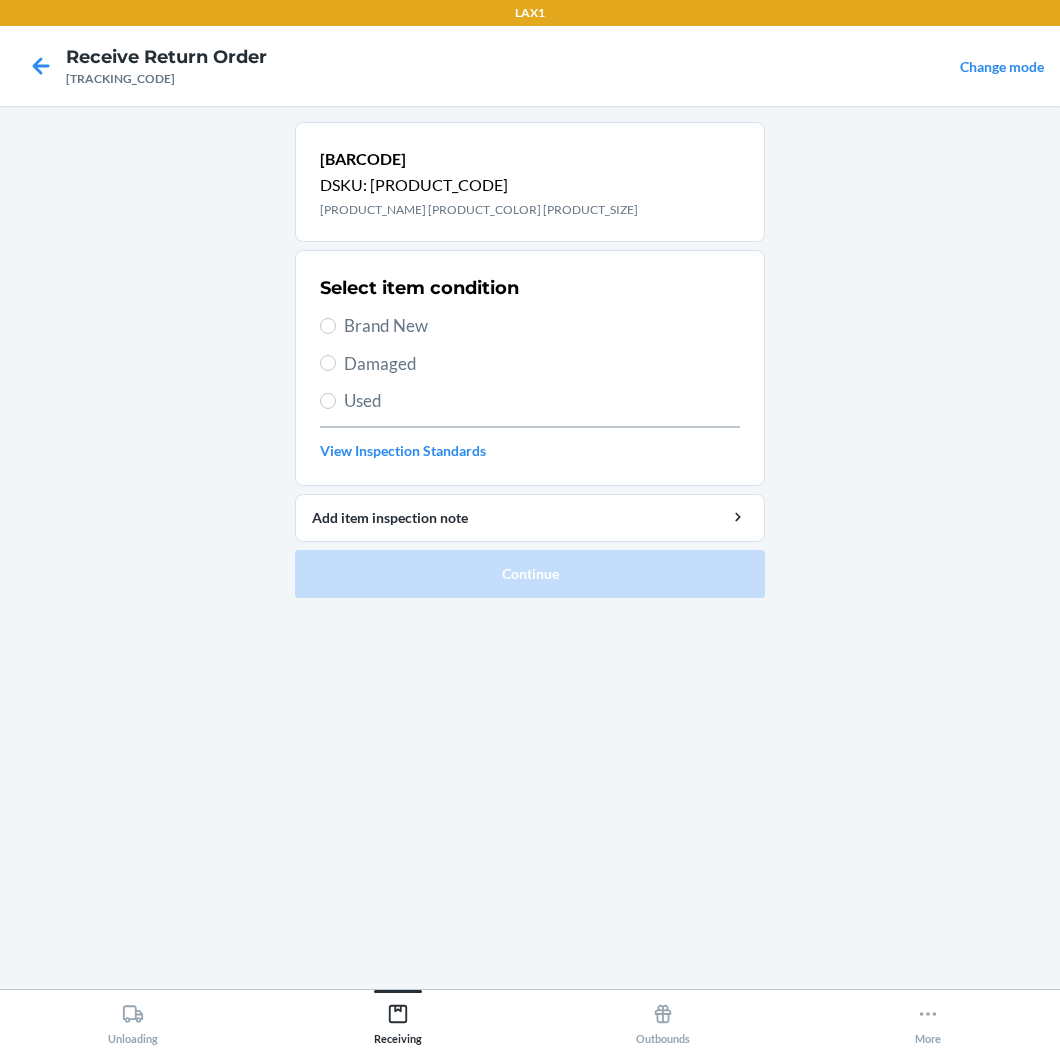 click on "Brand New" at bounding box center [542, 326] 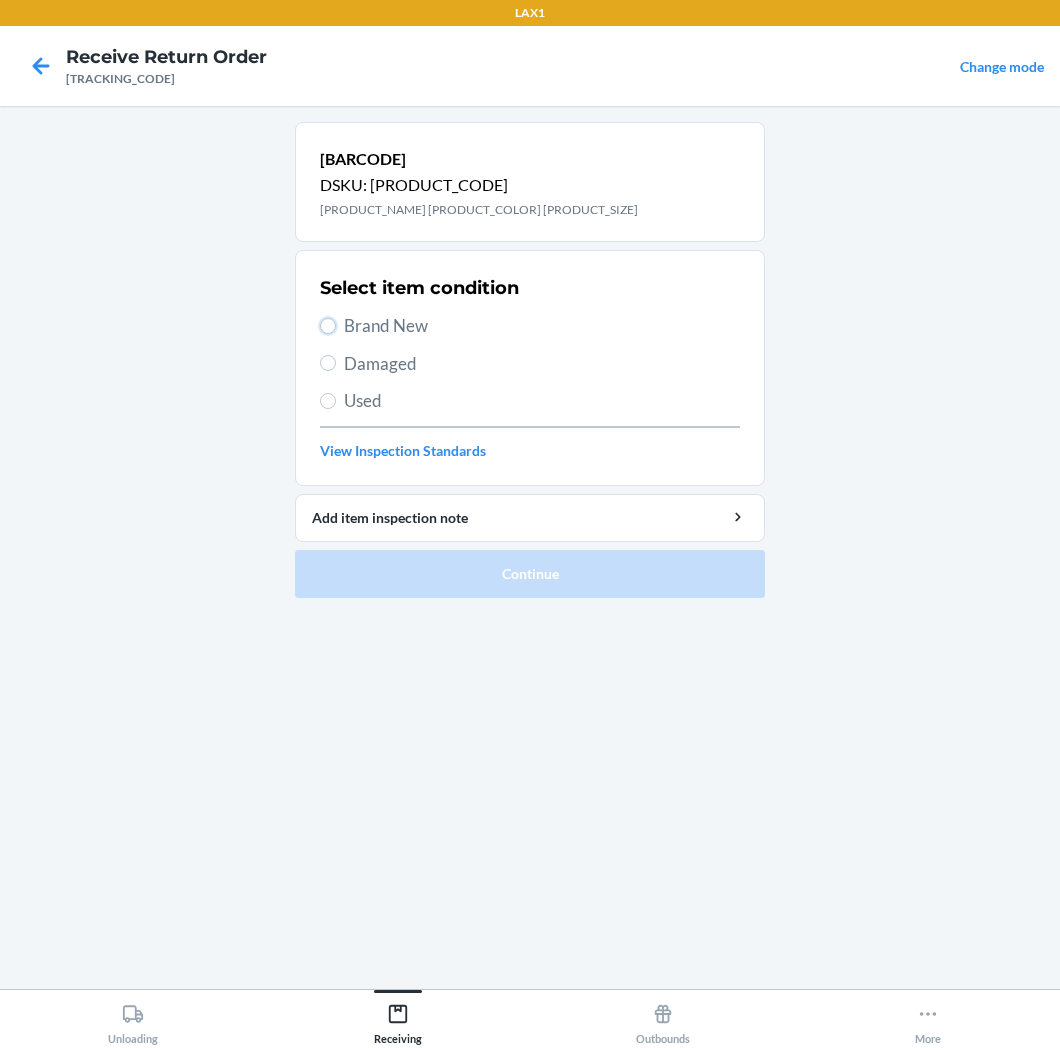 click on "Brand New" at bounding box center [328, 326] 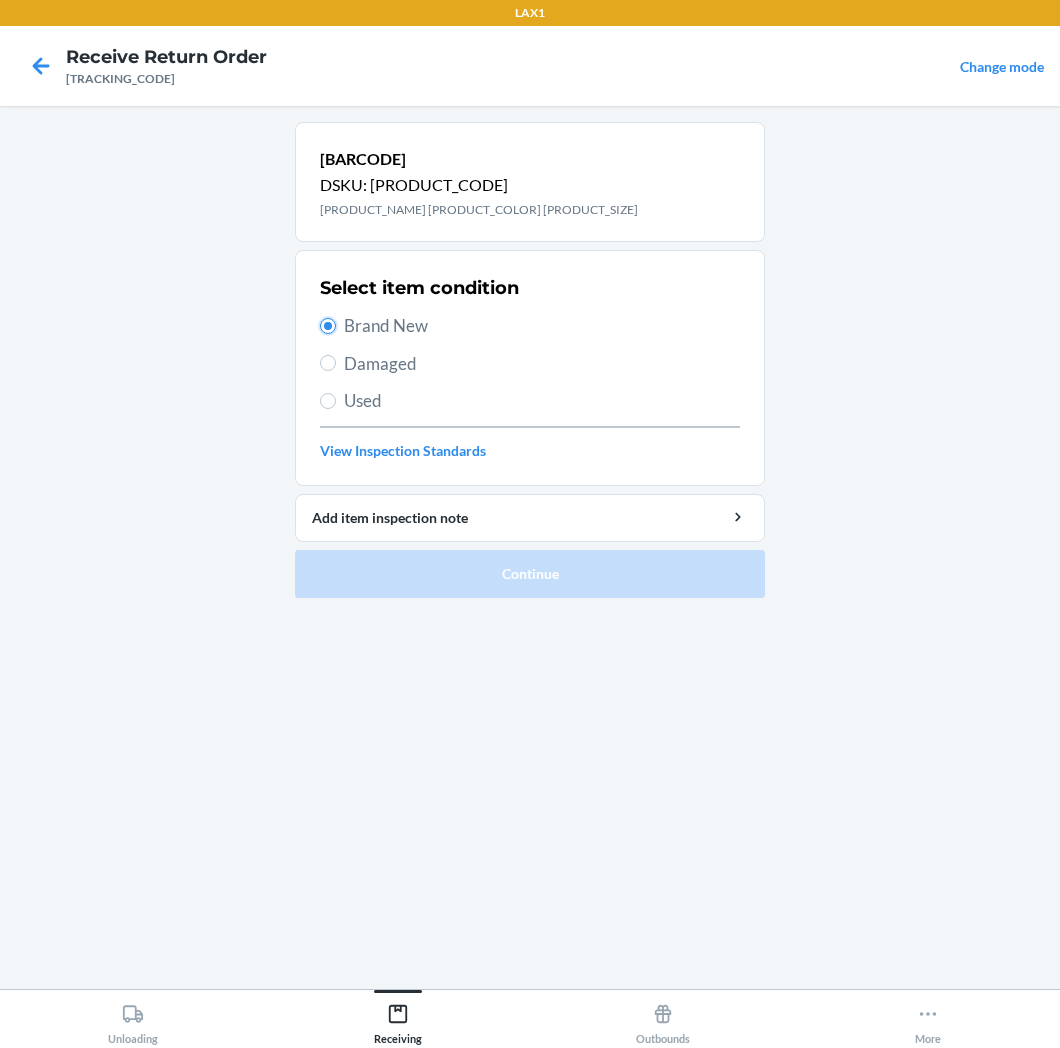 radio on "true" 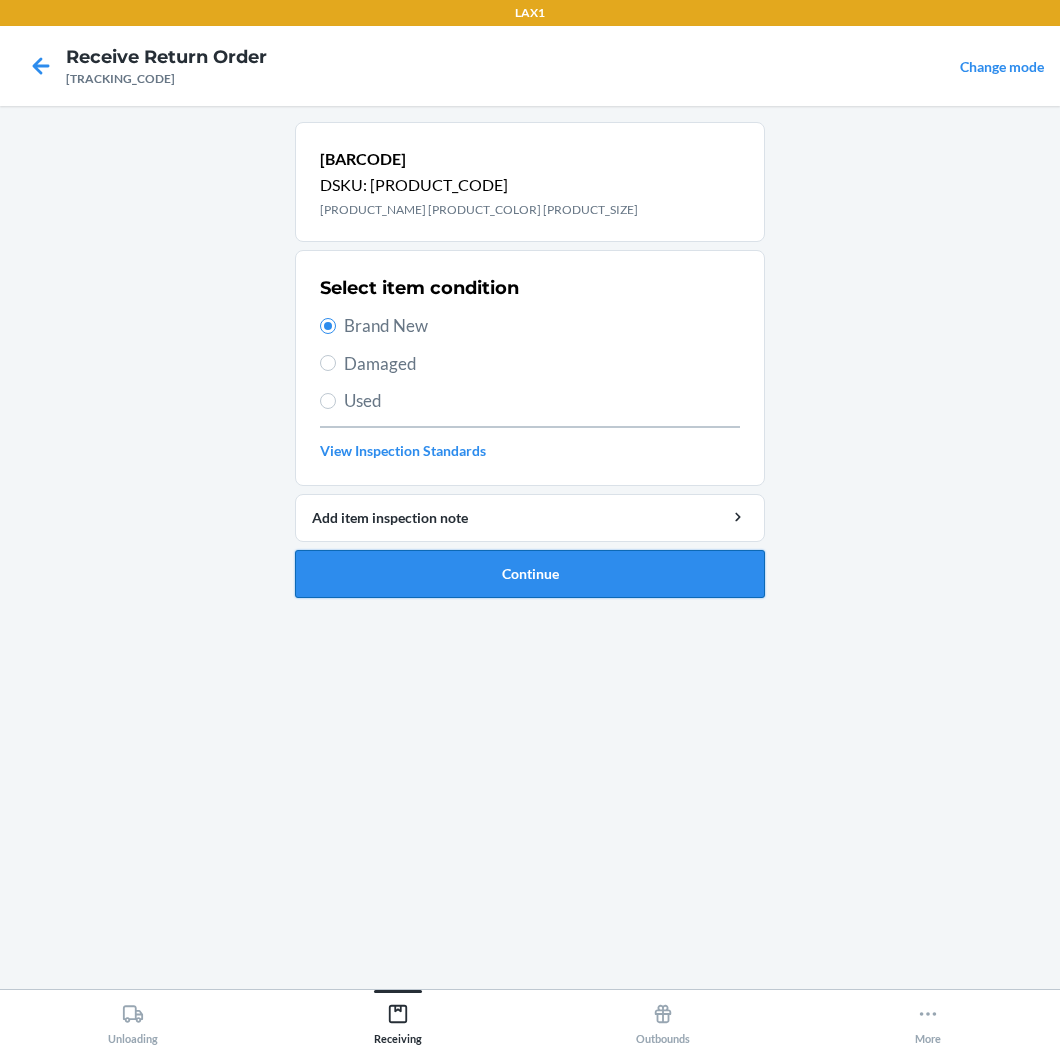 click on "Continue" at bounding box center (530, 574) 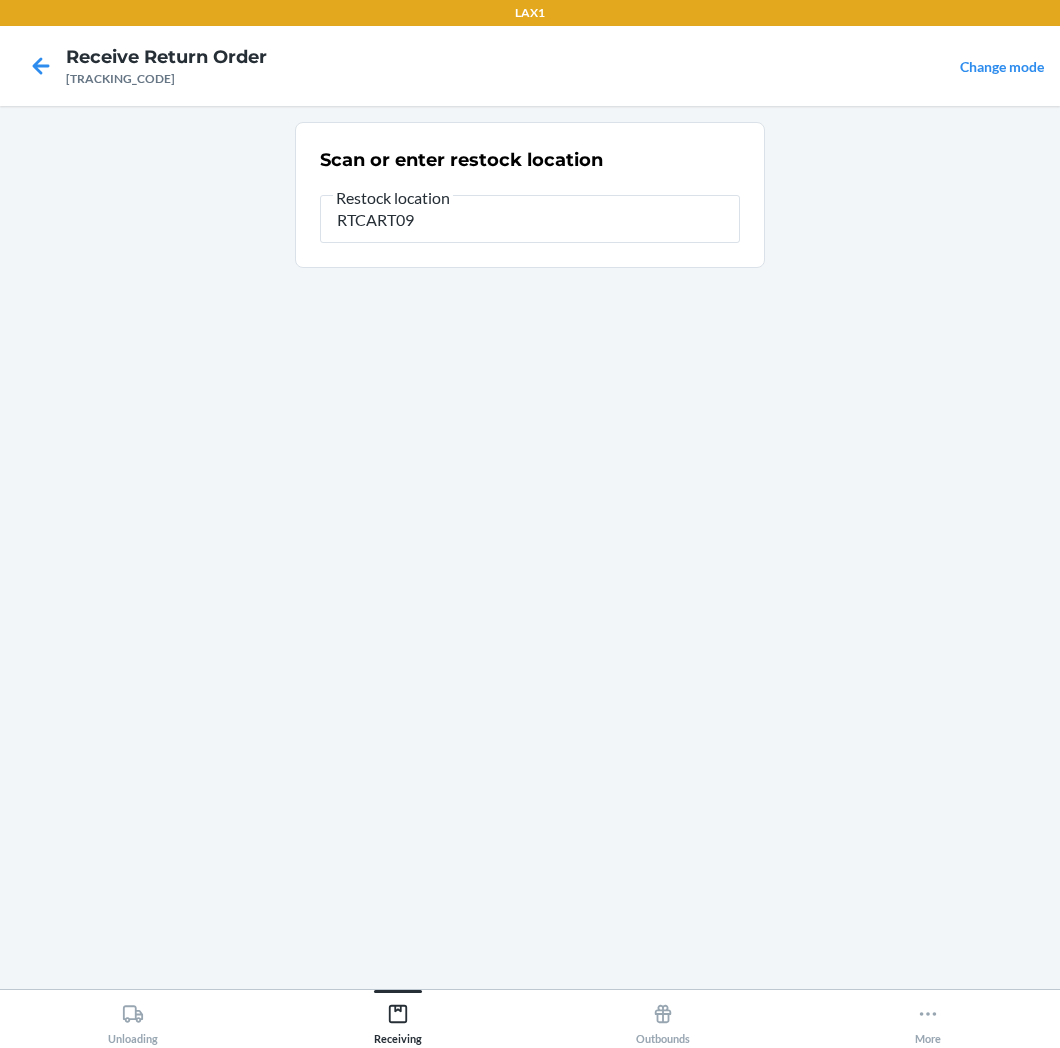 type on "[PRODUCT_CODE]" 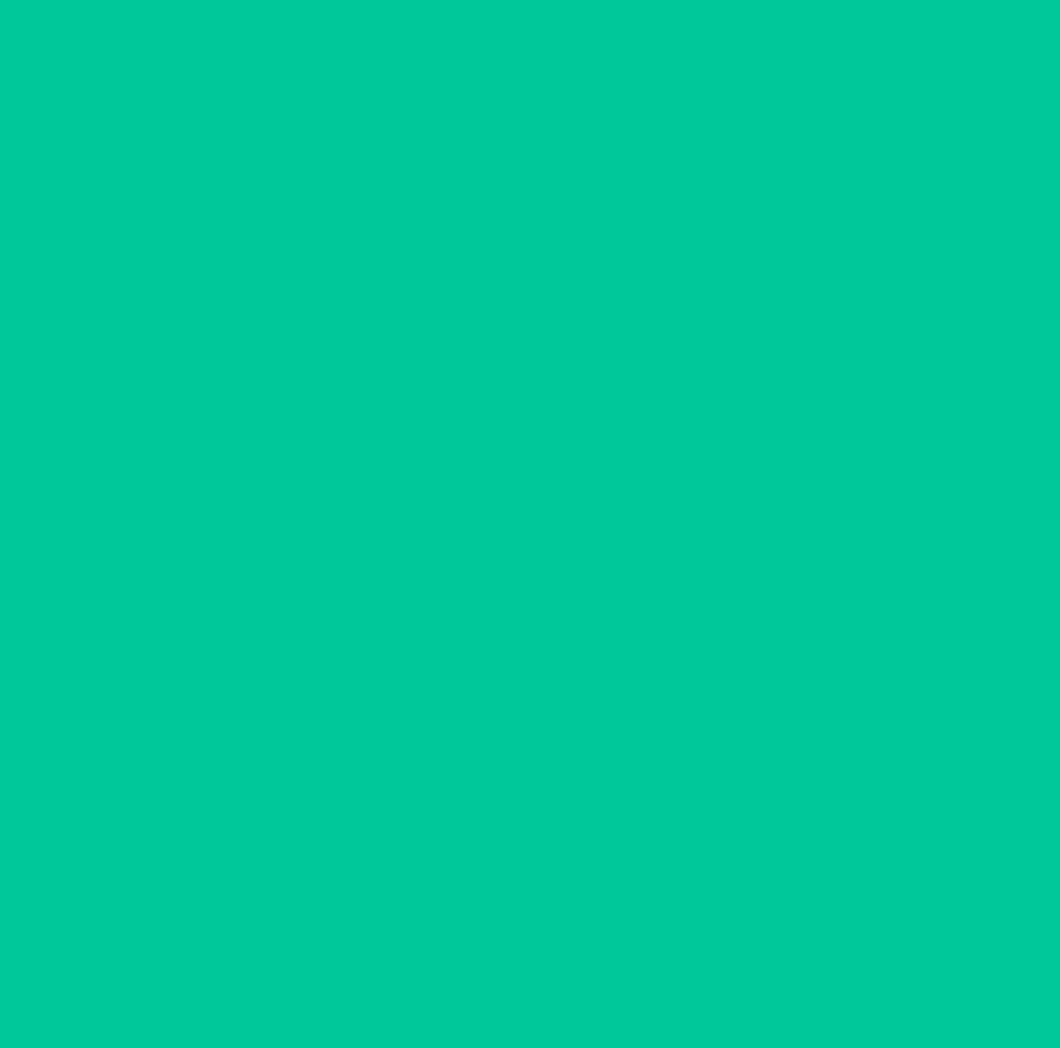 type 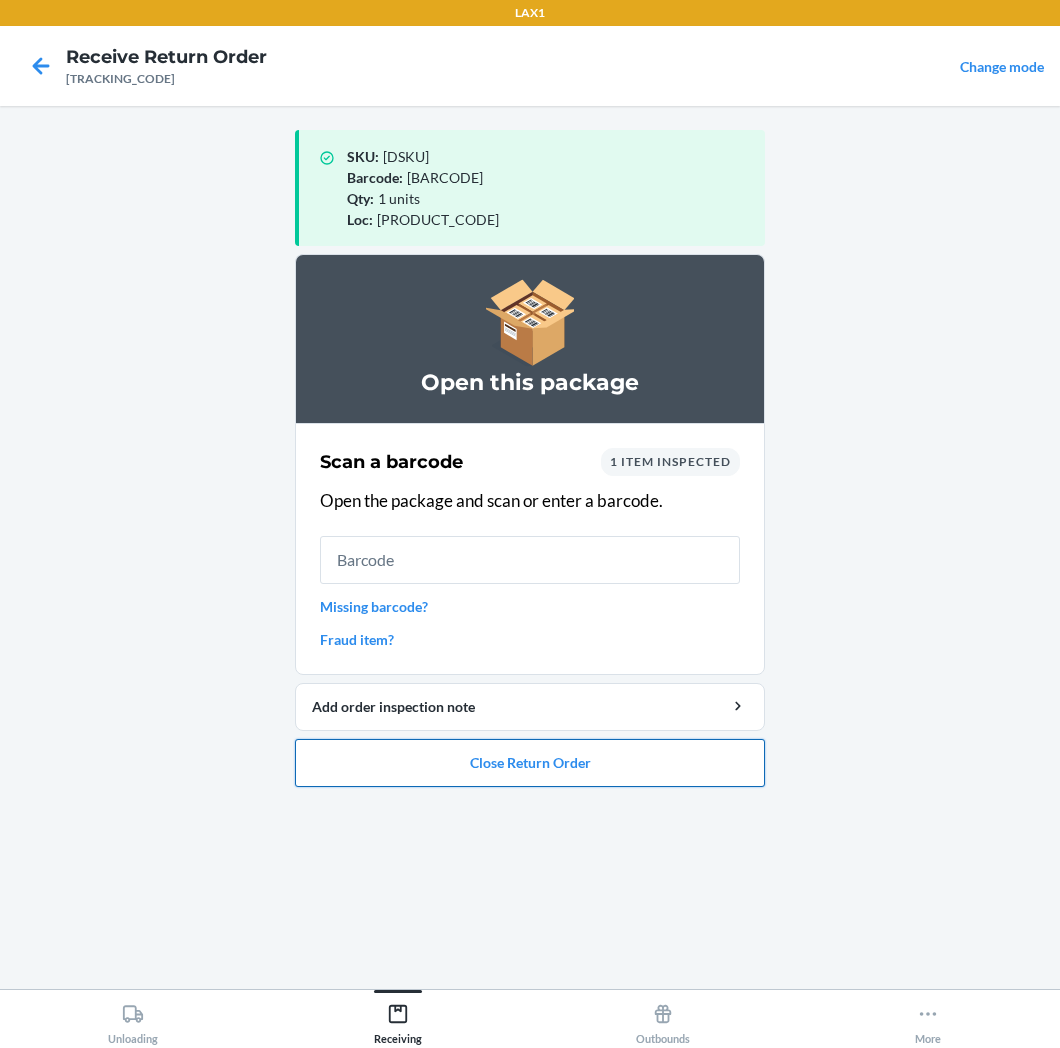 click on "Close Return Order" at bounding box center [530, 763] 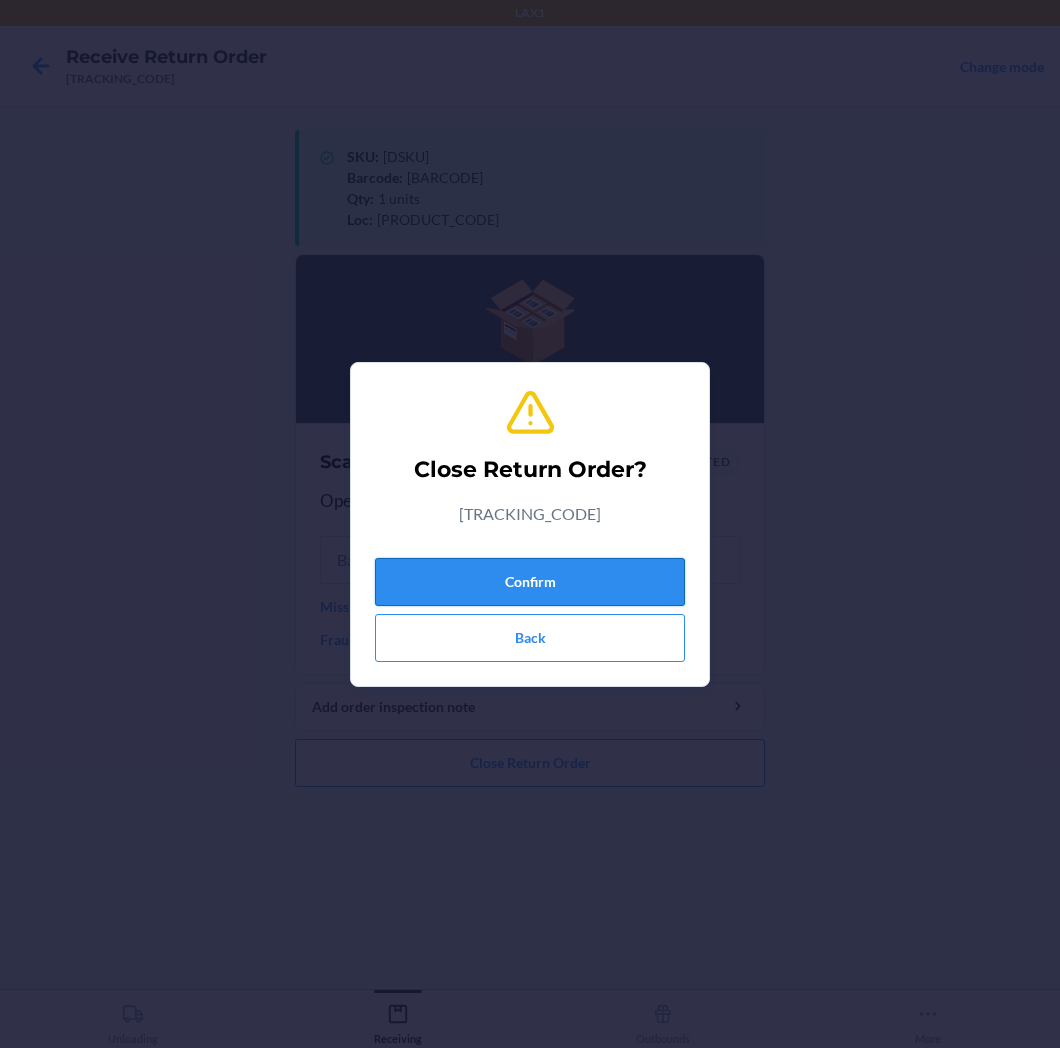 click on "Confirm" at bounding box center (530, 582) 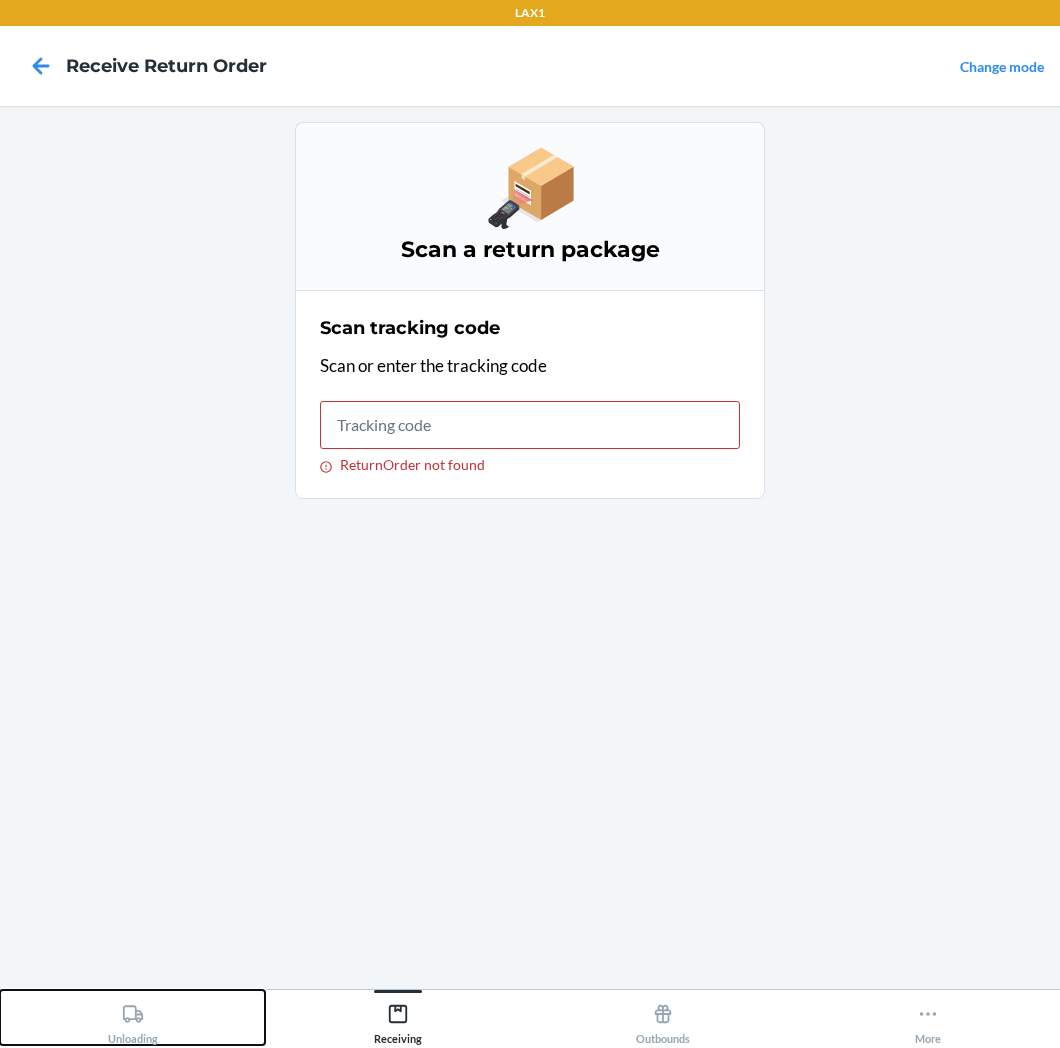 click 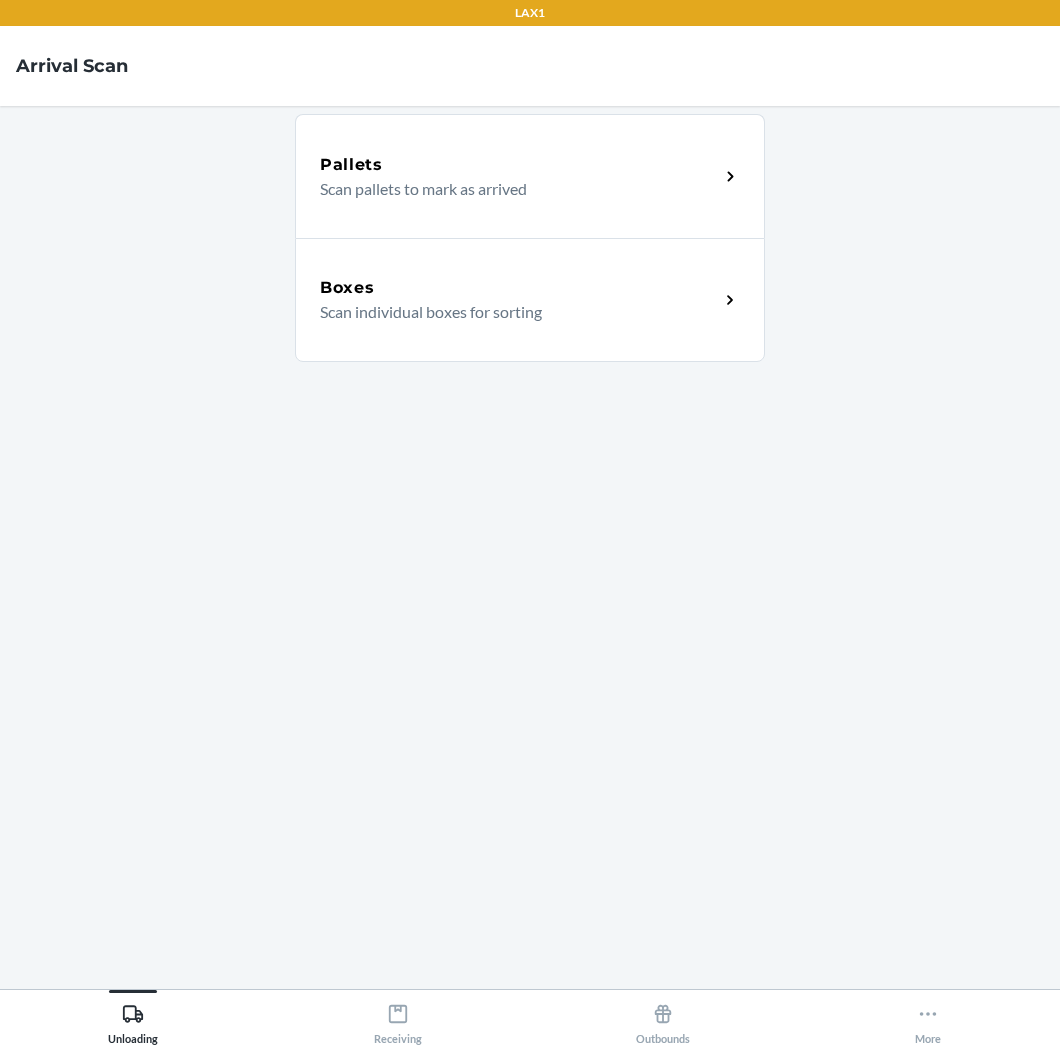 click on "Boxes Scan individual boxes for sorting" at bounding box center (530, 300) 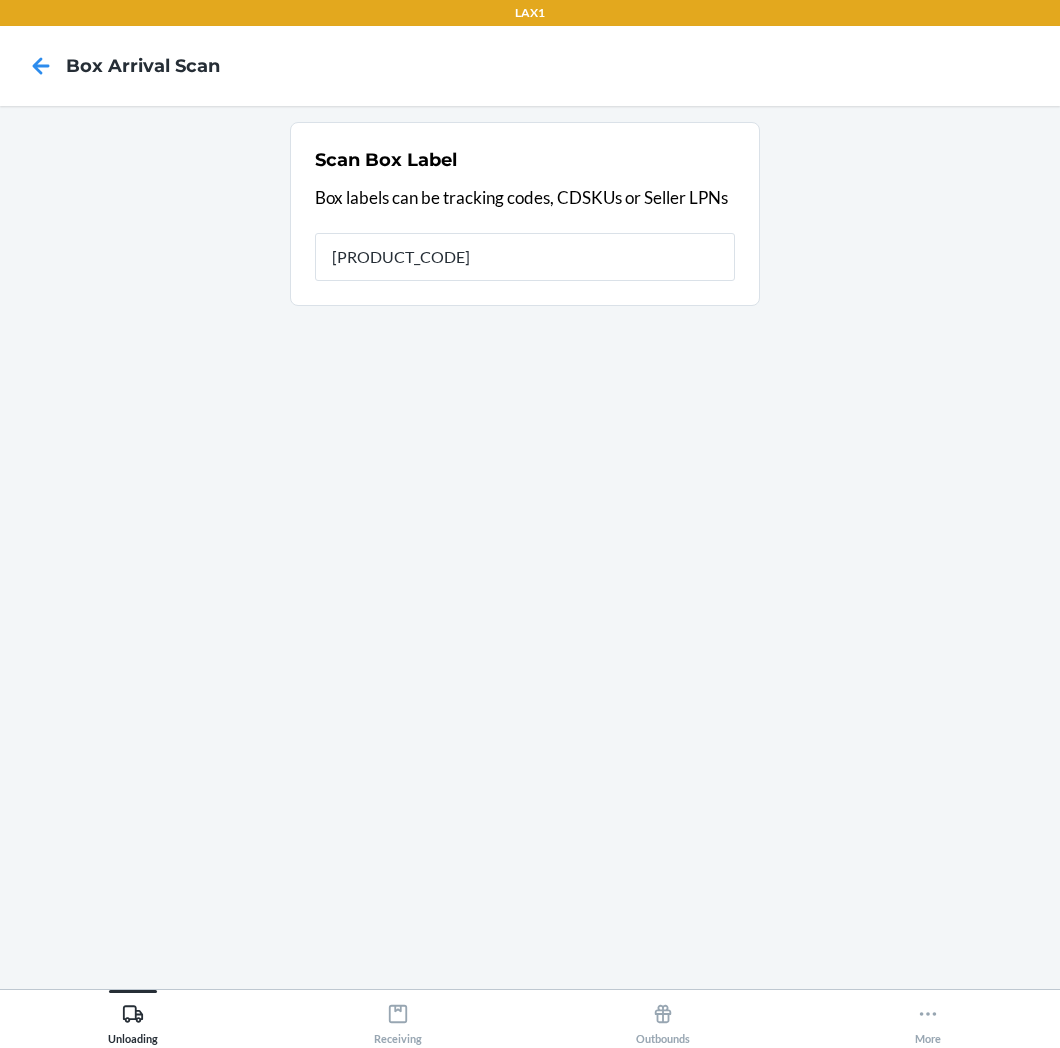 type on "[PRODUCT_CODE]" 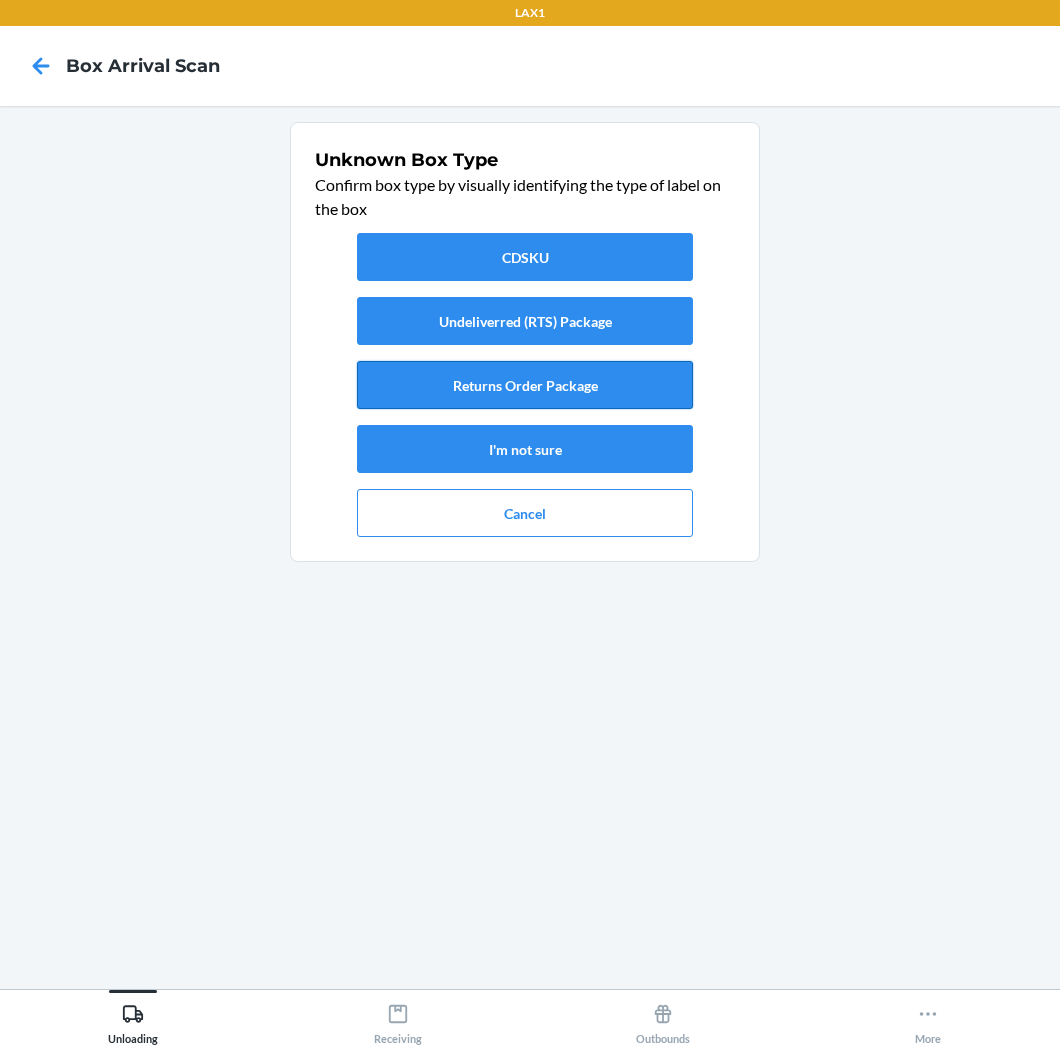 click on "Returns Order Package" at bounding box center [525, 385] 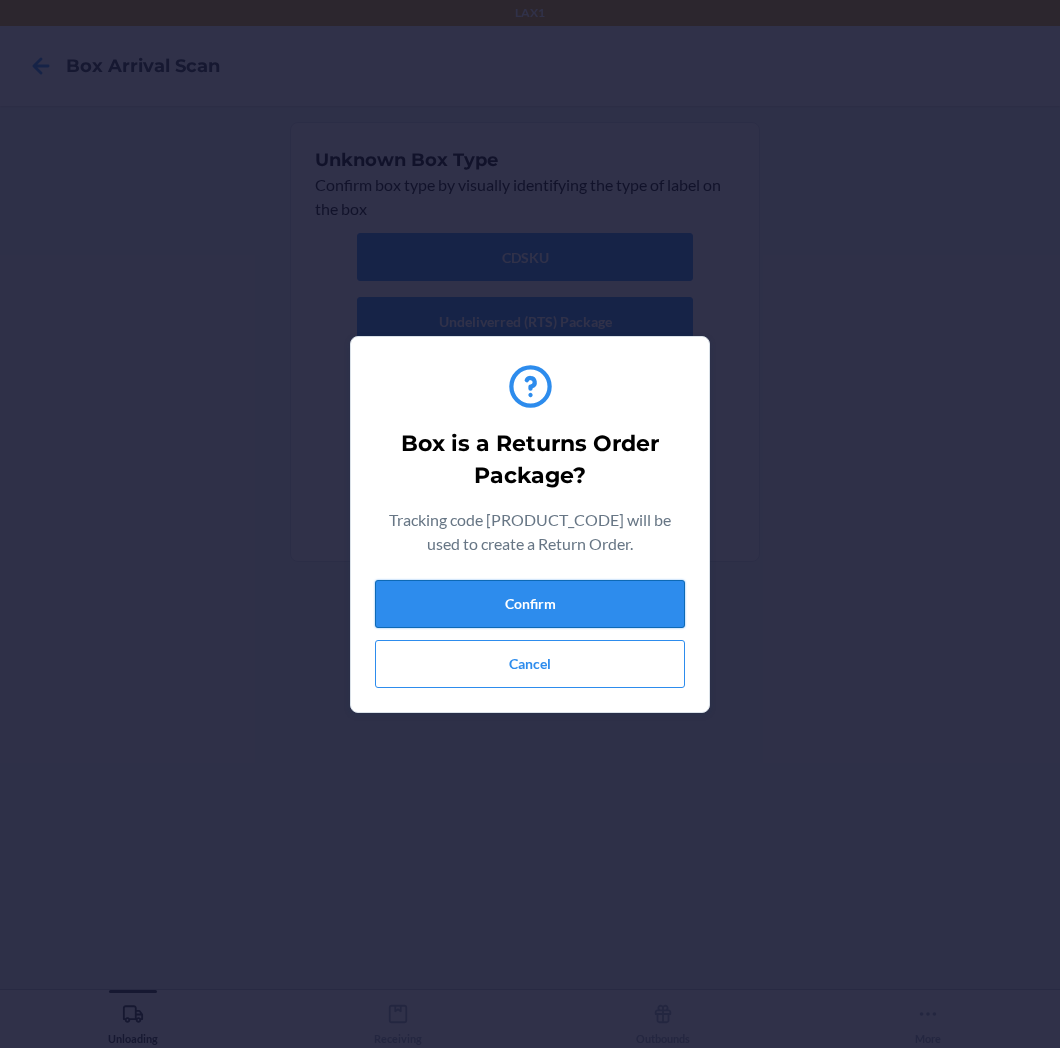 click on "Confirm" at bounding box center [530, 604] 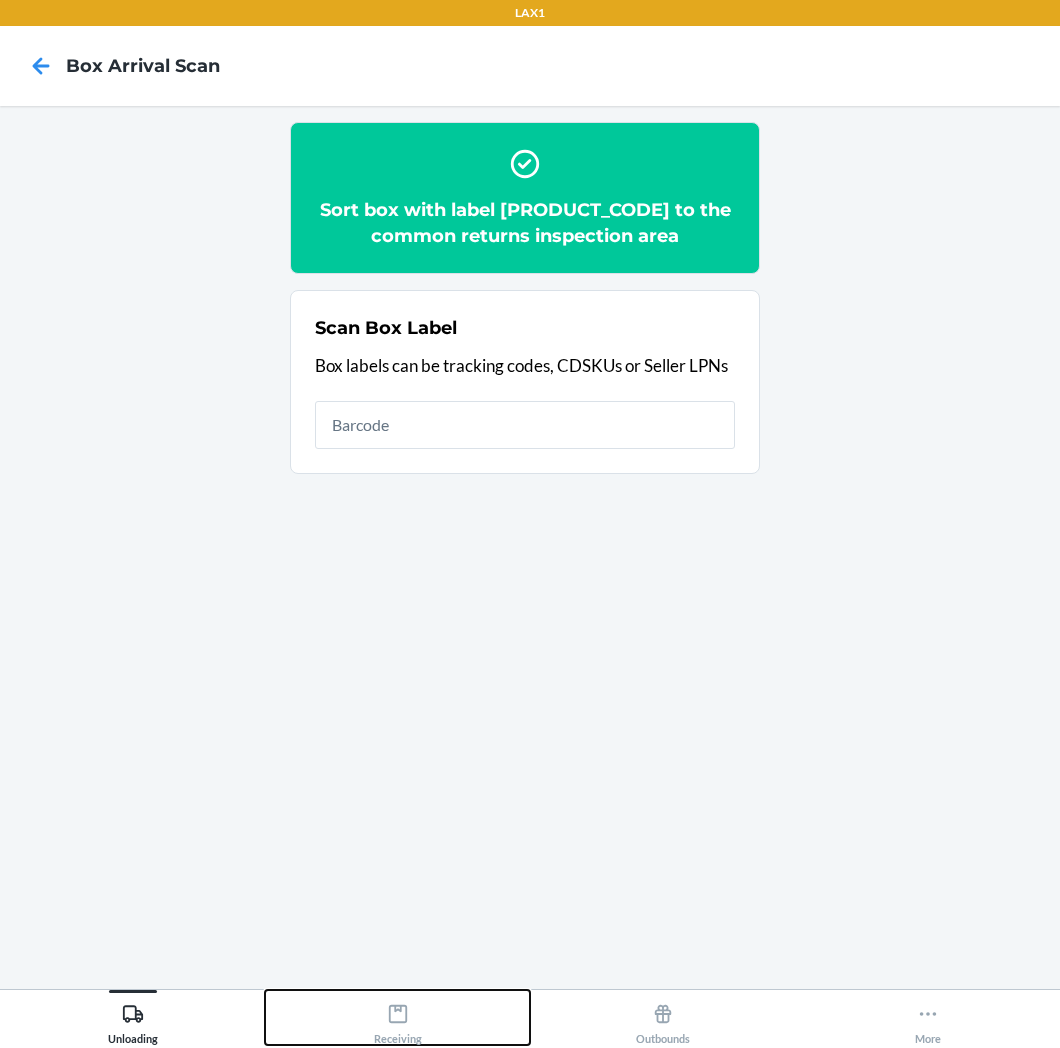 click on "Receiving" at bounding box center [398, 1020] 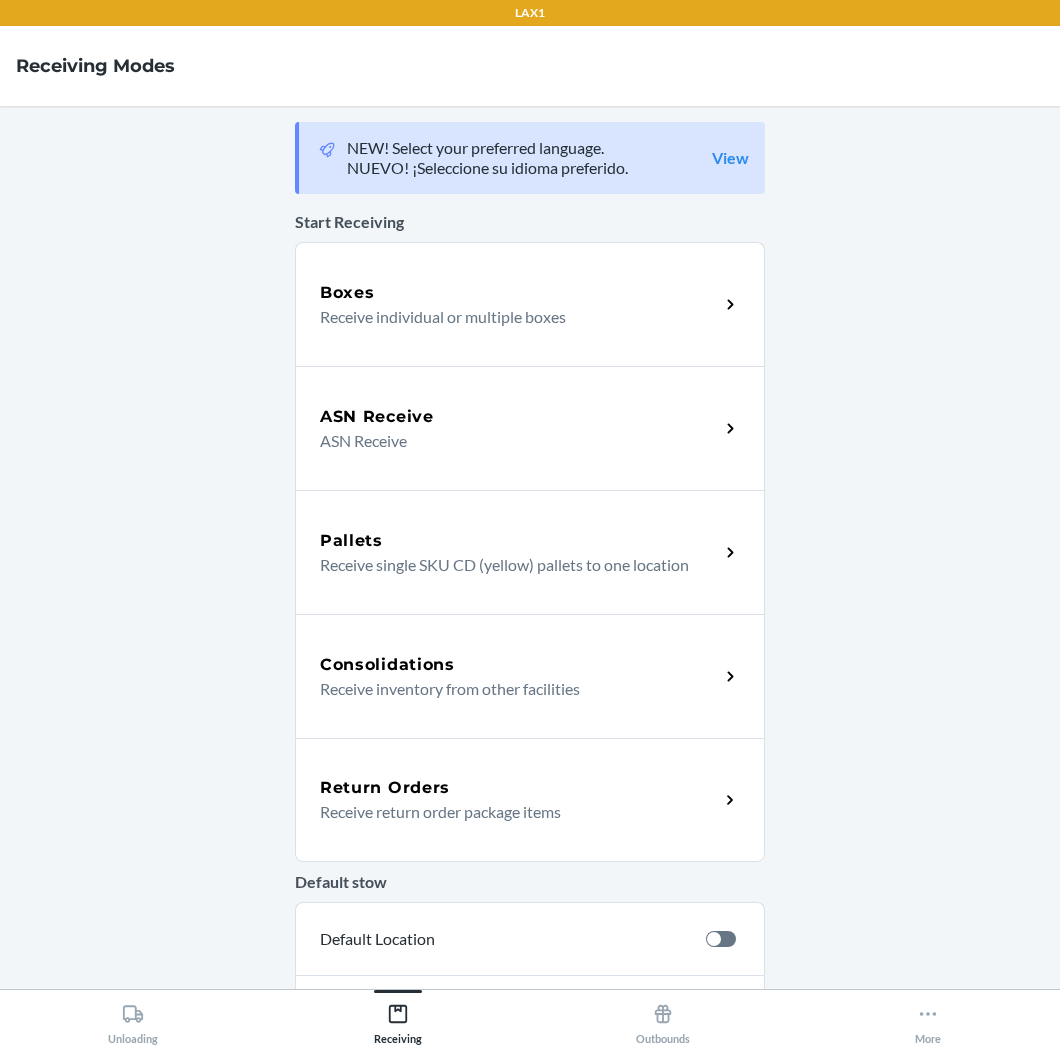 click on "Return Orders" at bounding box center (385, 788) 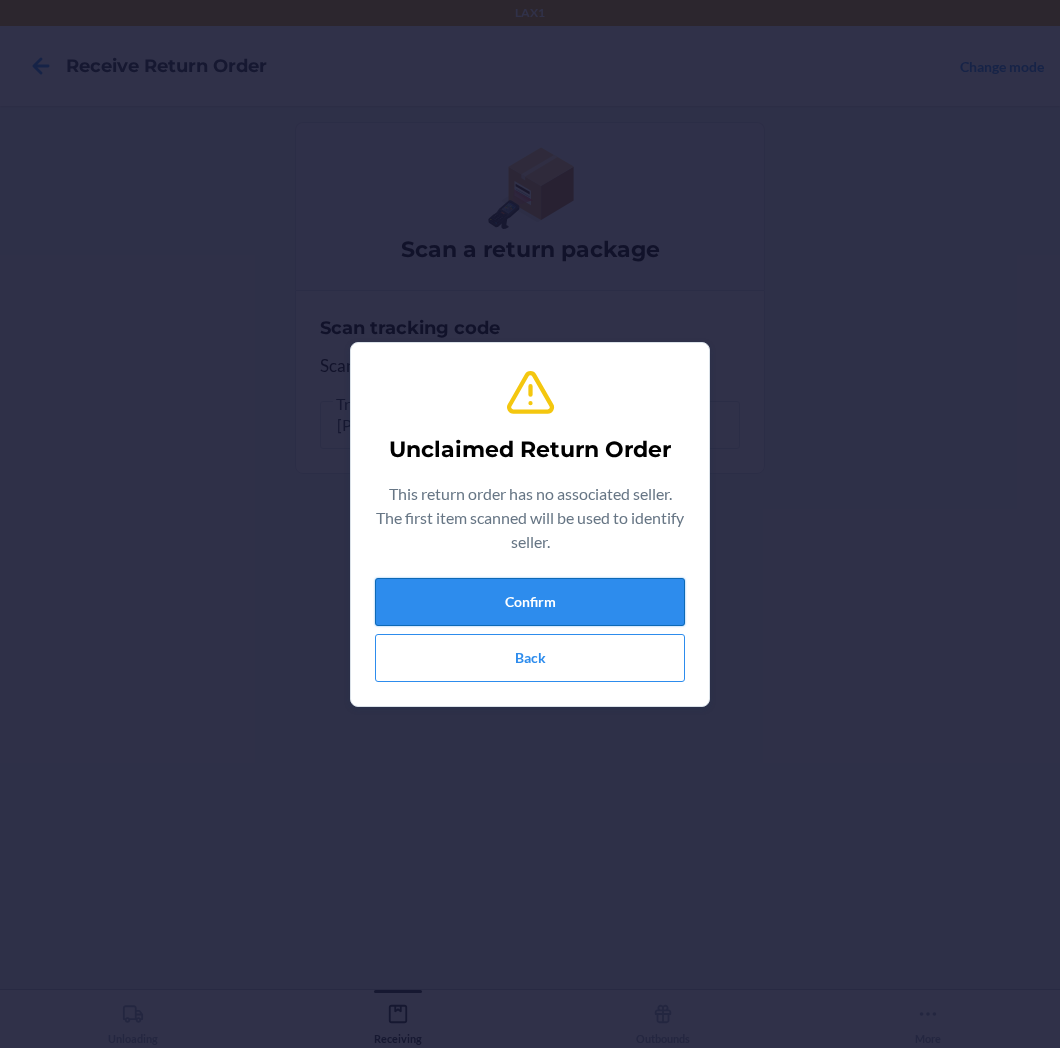 click on "Confirm" at bounding box center [530, 602] 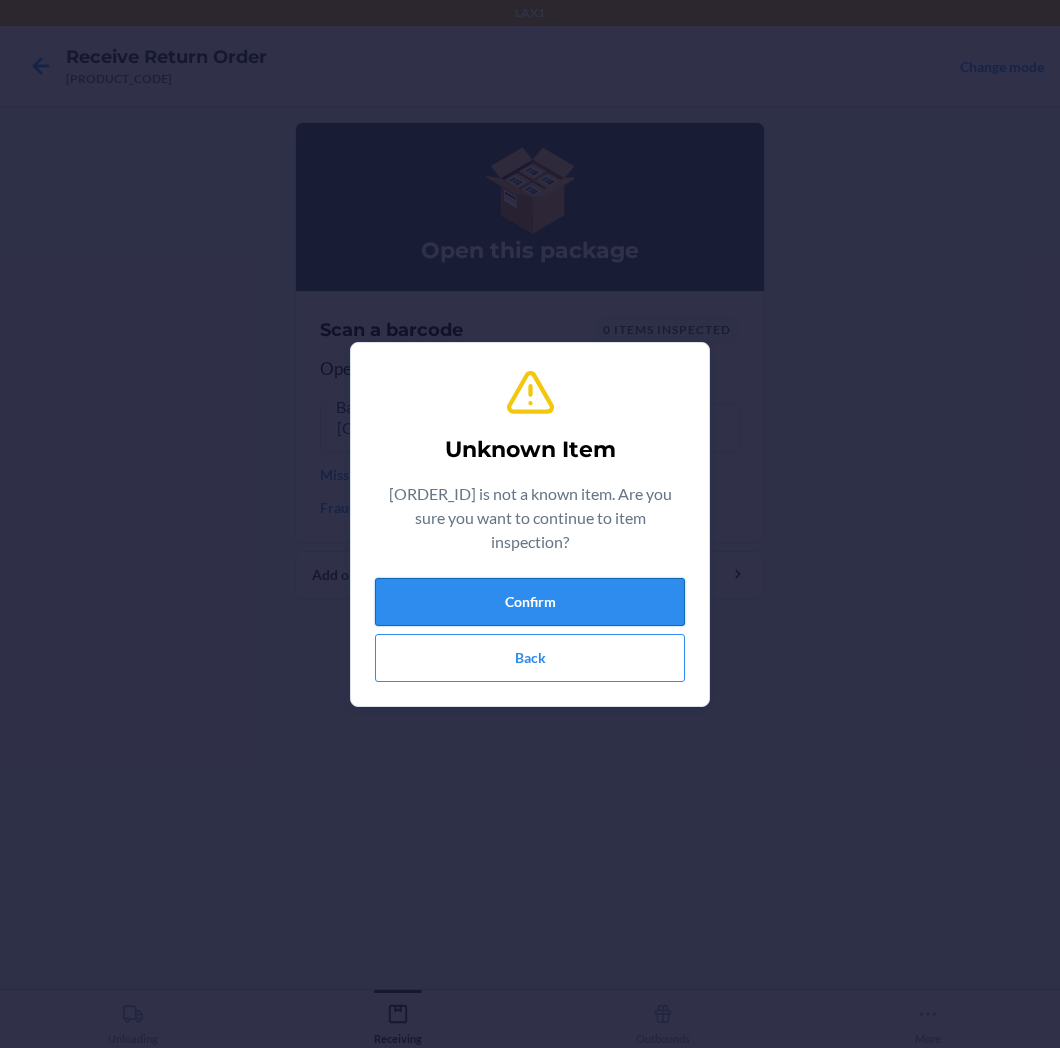 click on "Confirm" at bounding box center [530, 602] 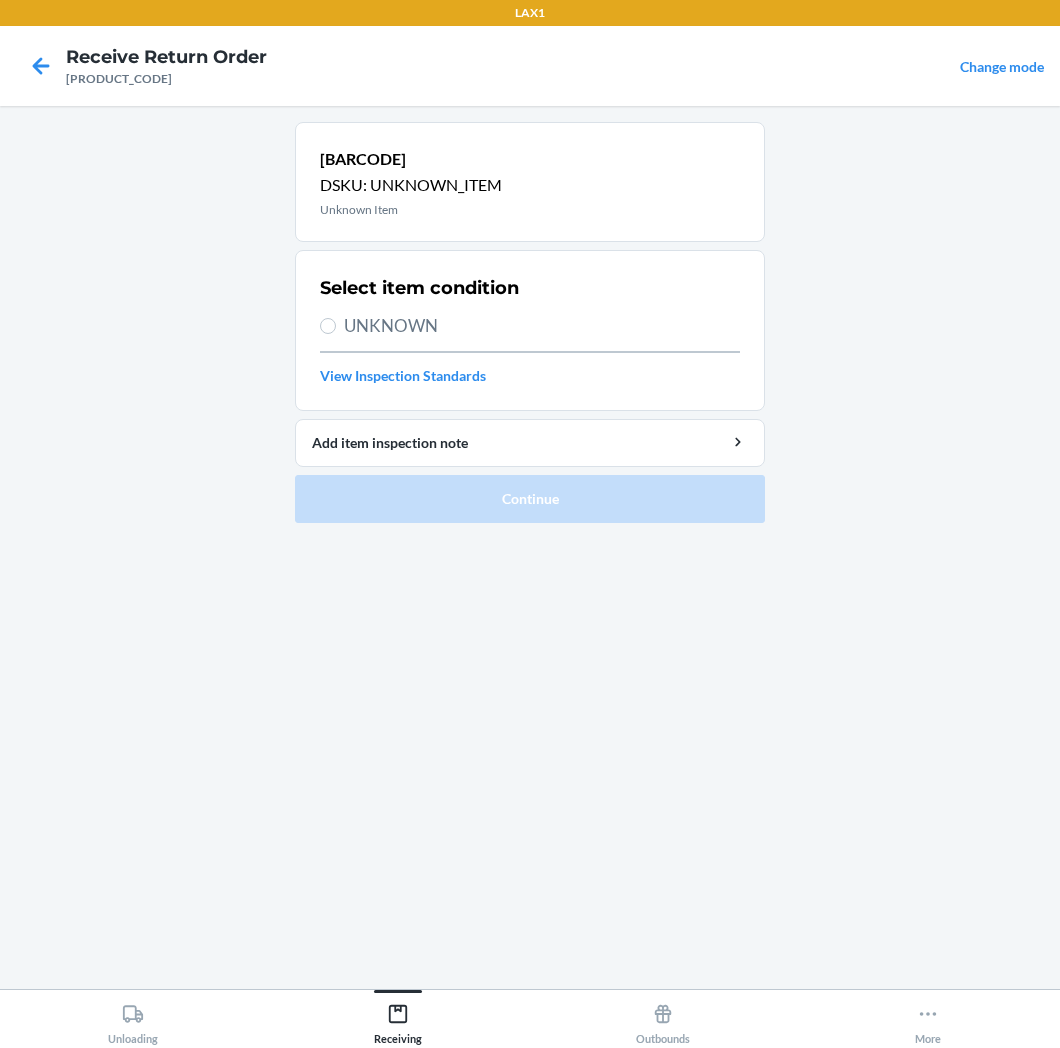 click on "UNKNOWN" at bounding box center [542, 326] 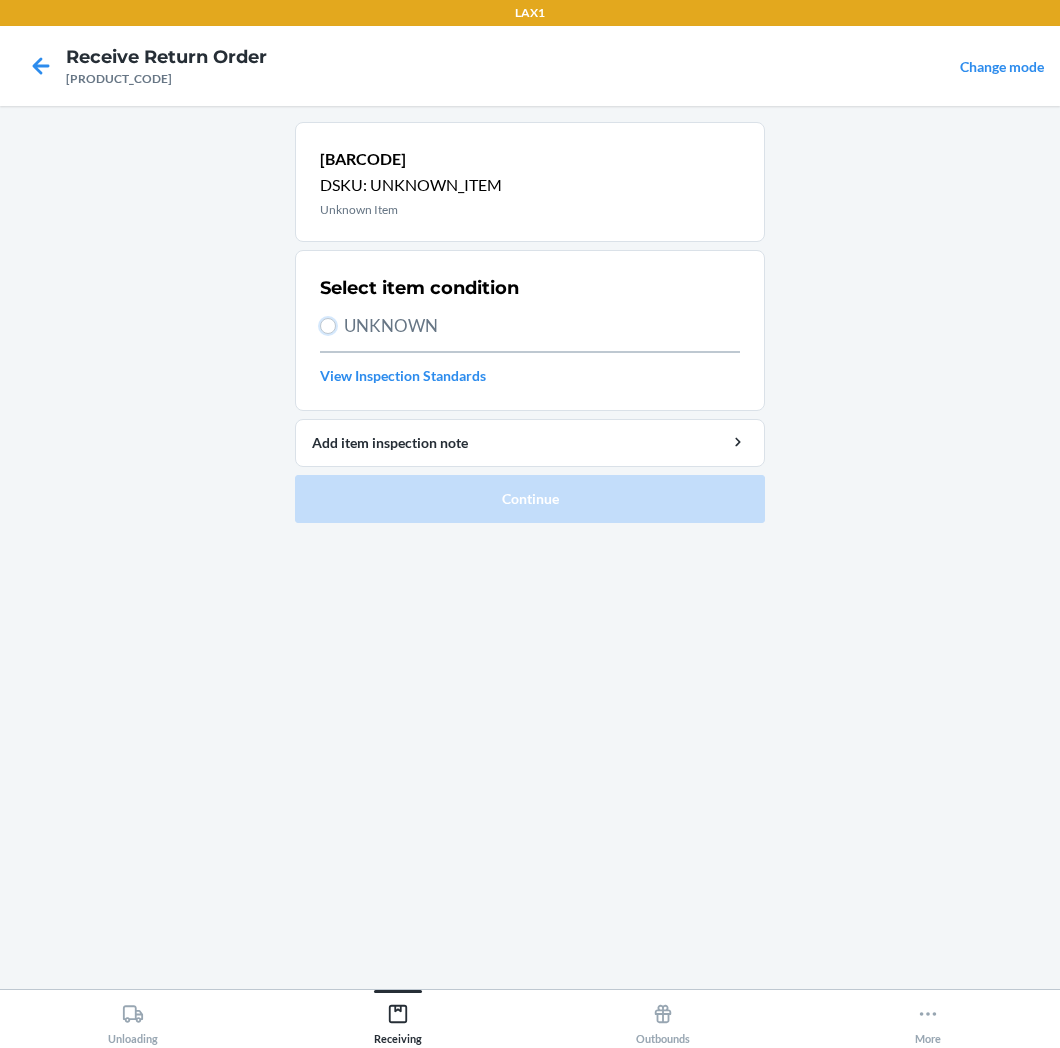 click on "UNKNOWN" at bounding box center (328, 326) 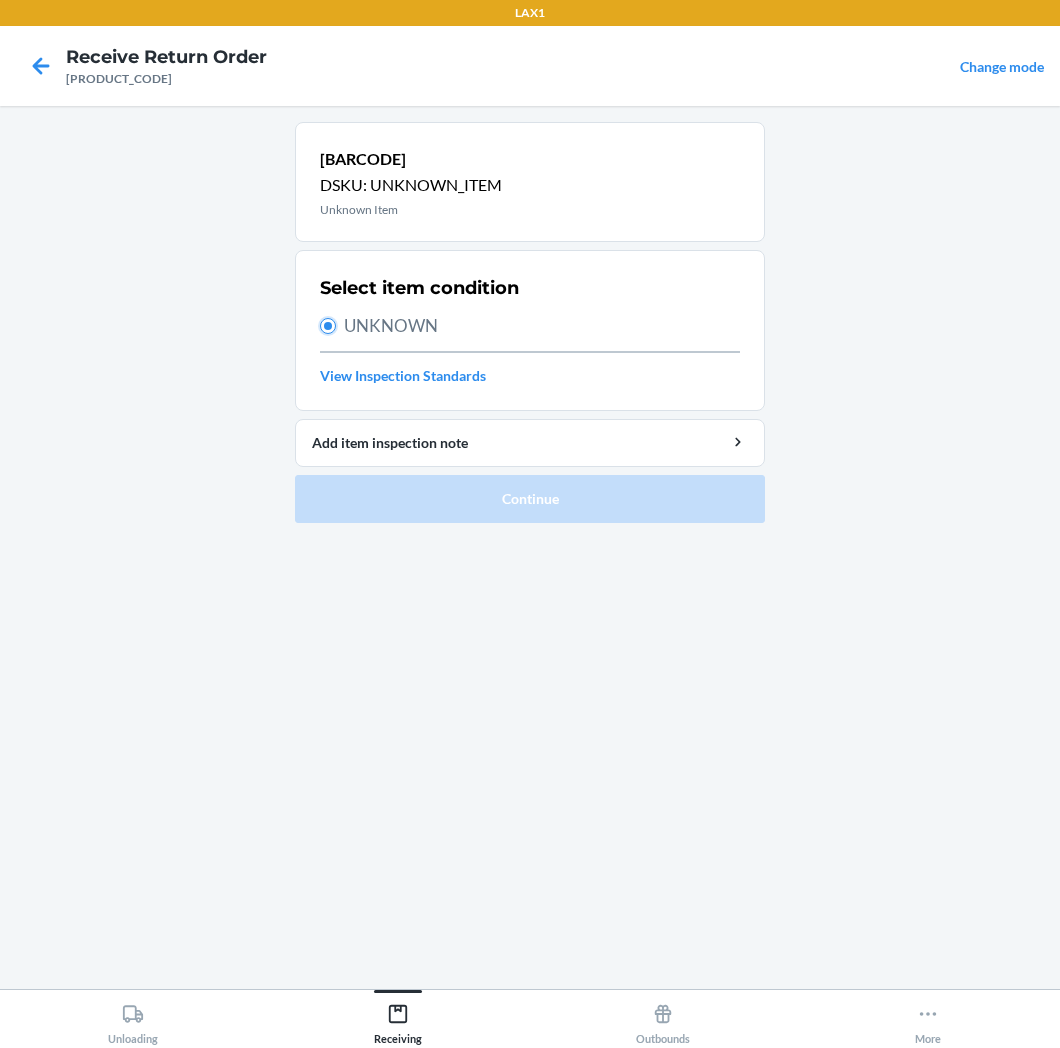 radio on "true" 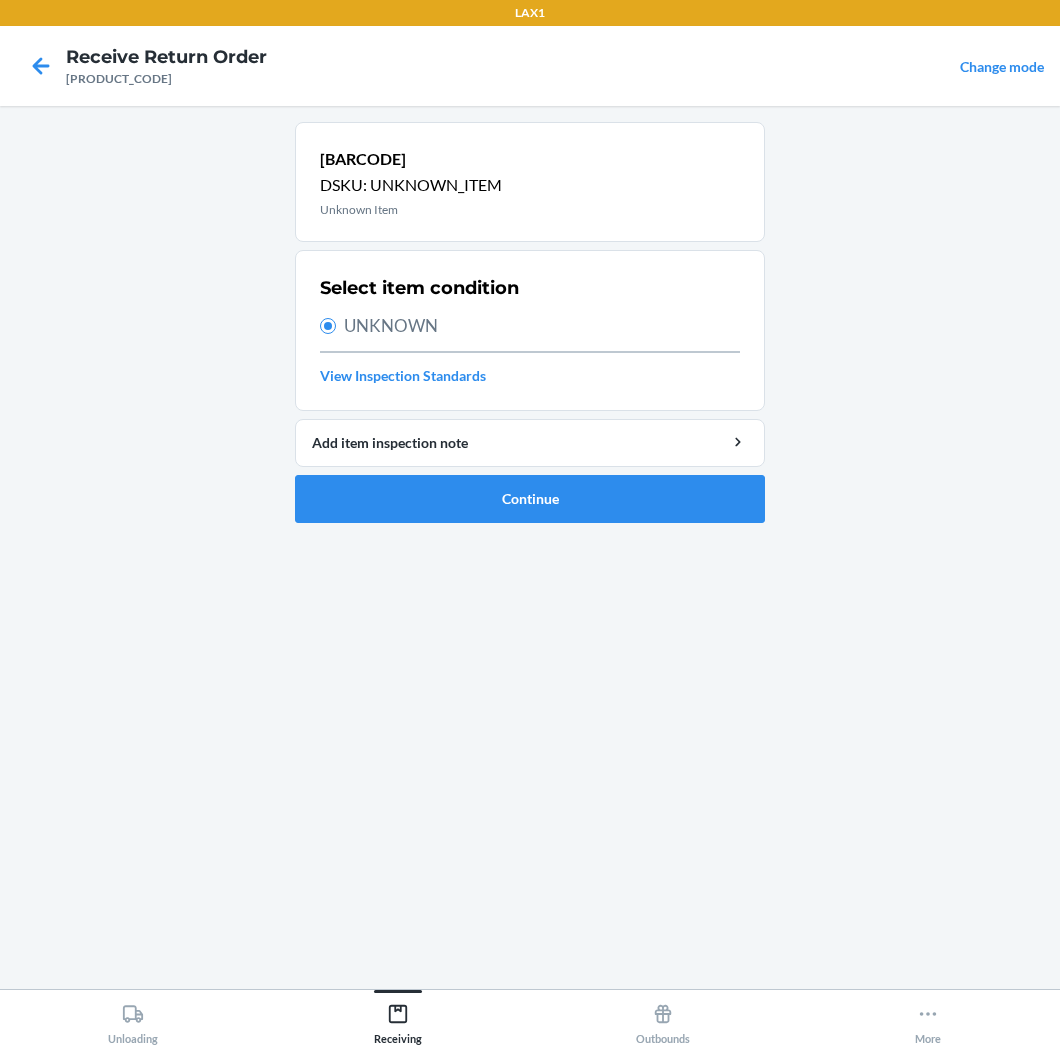 click at bounding box center (41, 66) 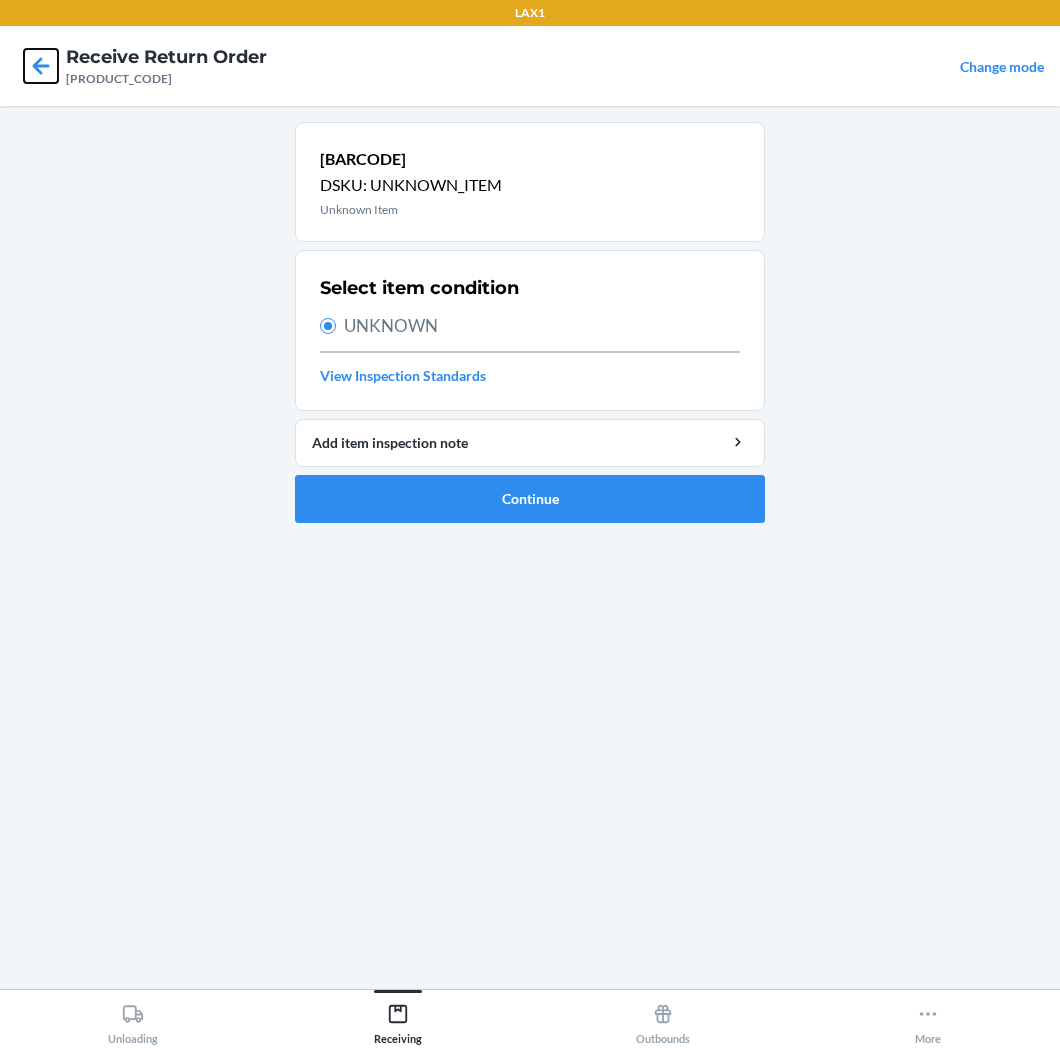 click 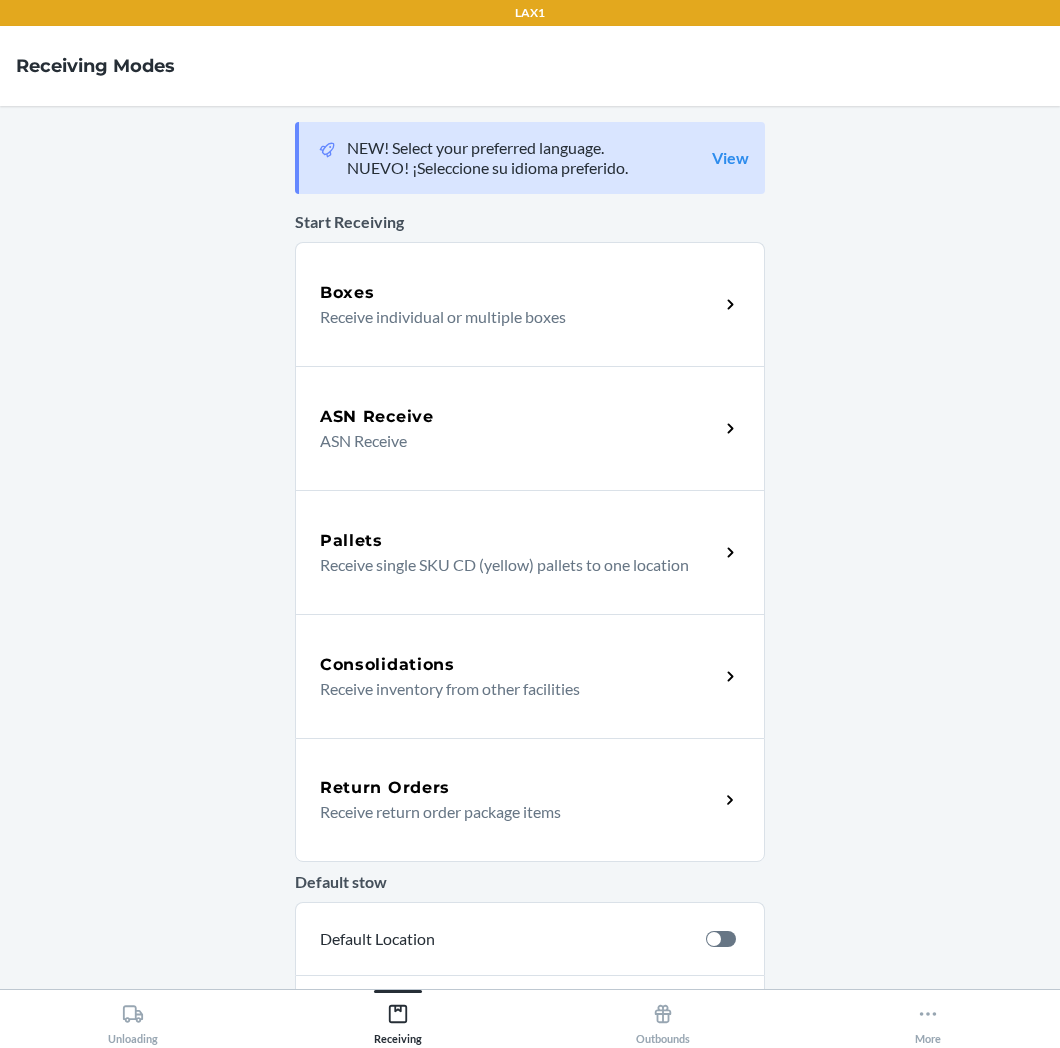 click on "Return Orders" at bounding box center (519, 788) 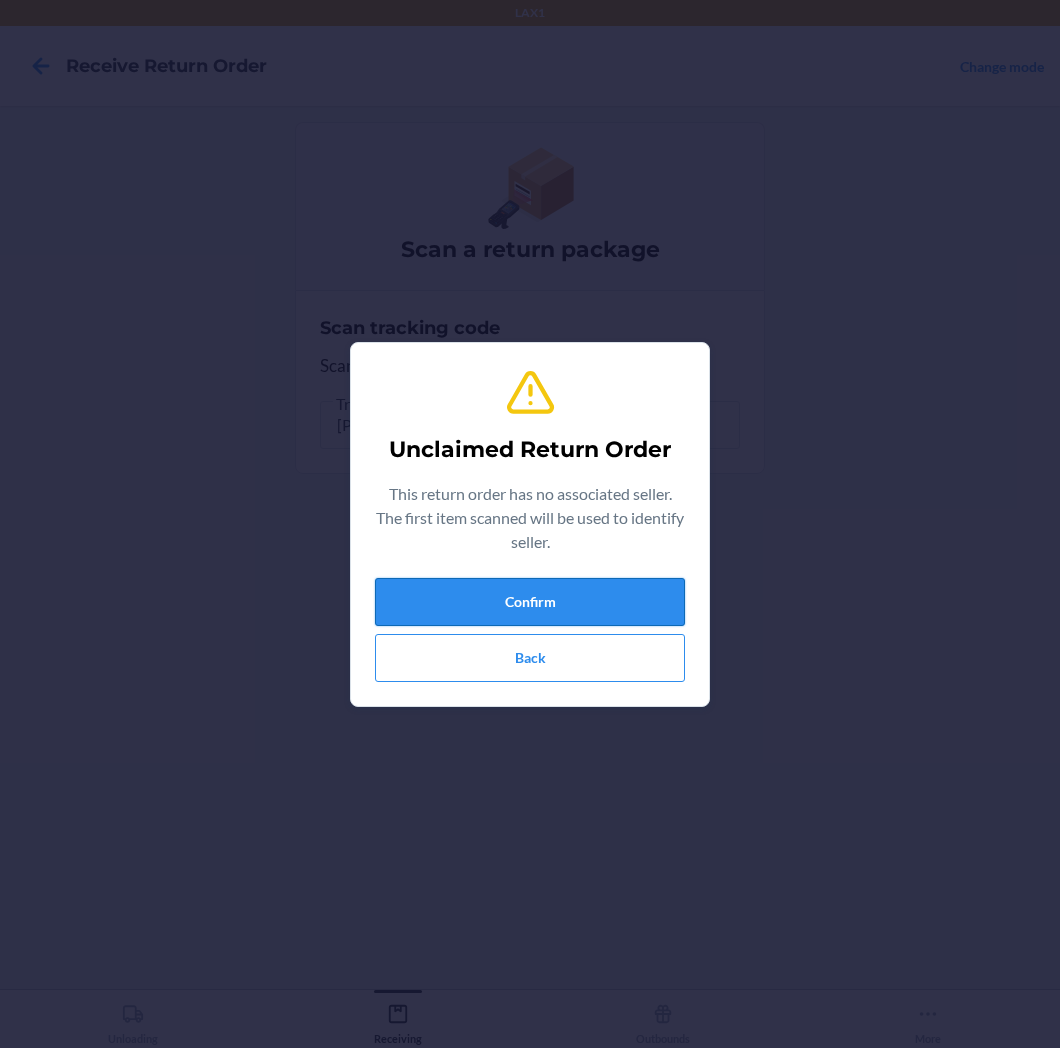 click on "Confirm" at bounding box center [530, 602] 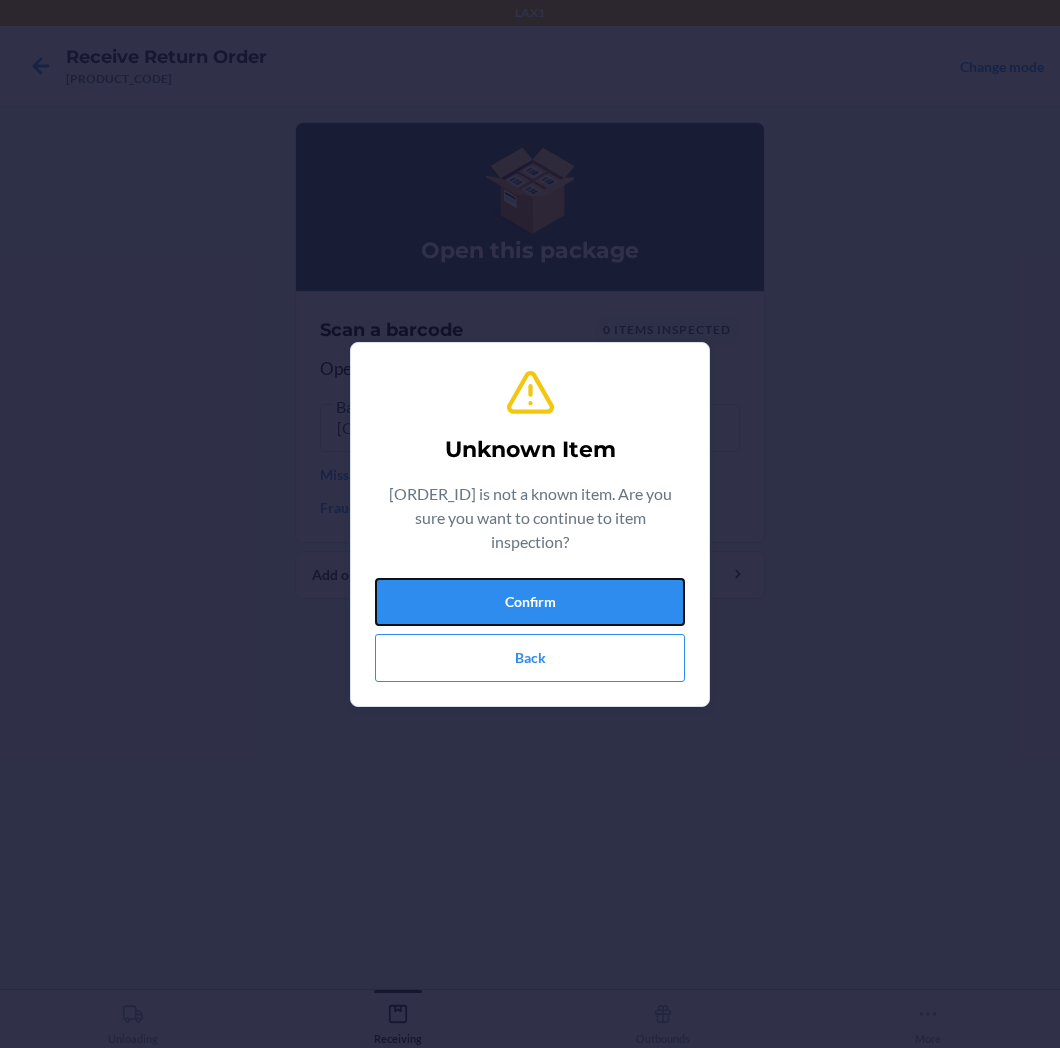 click on "Confirm" at bounding box center (530, 602) 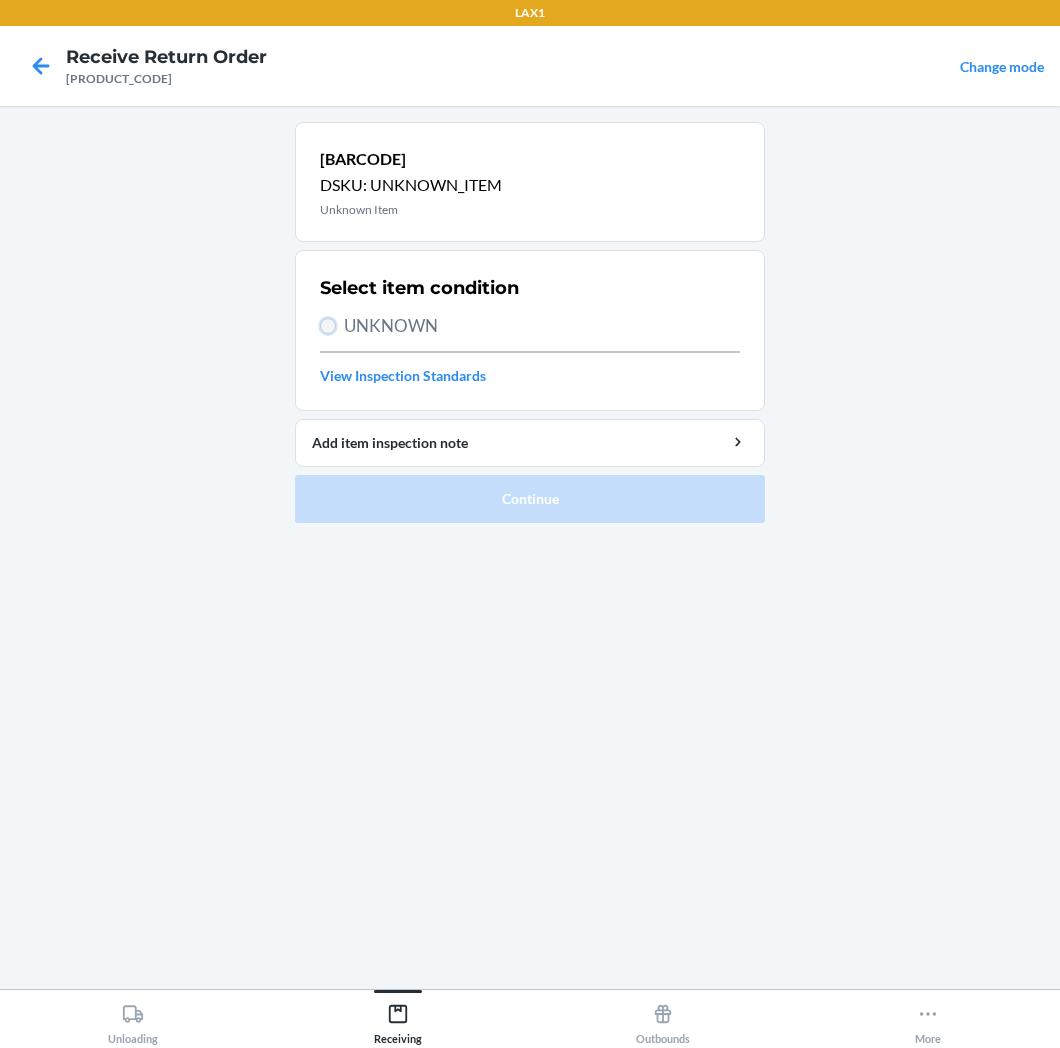 click on "UNKNOWN" at bounding box center [328, 326] 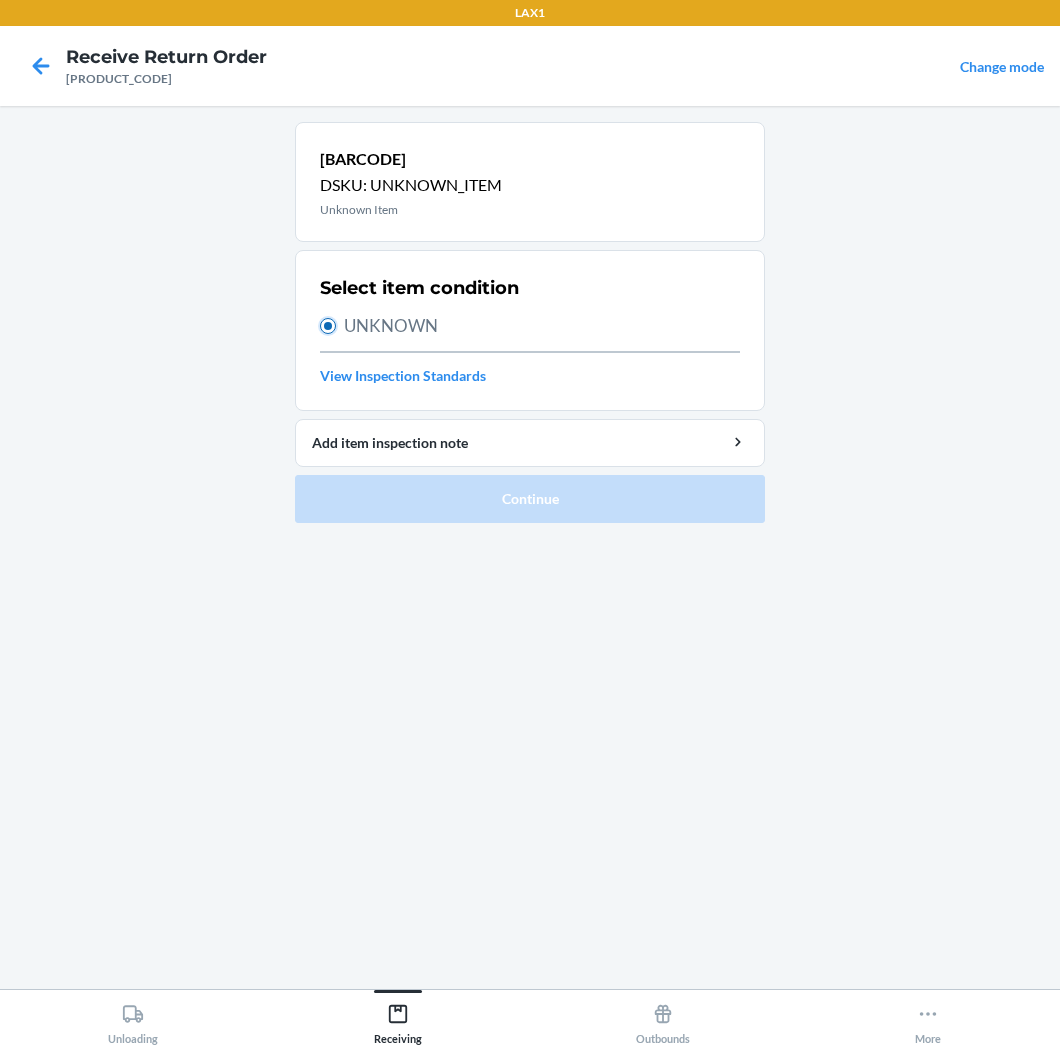 radio on "true" 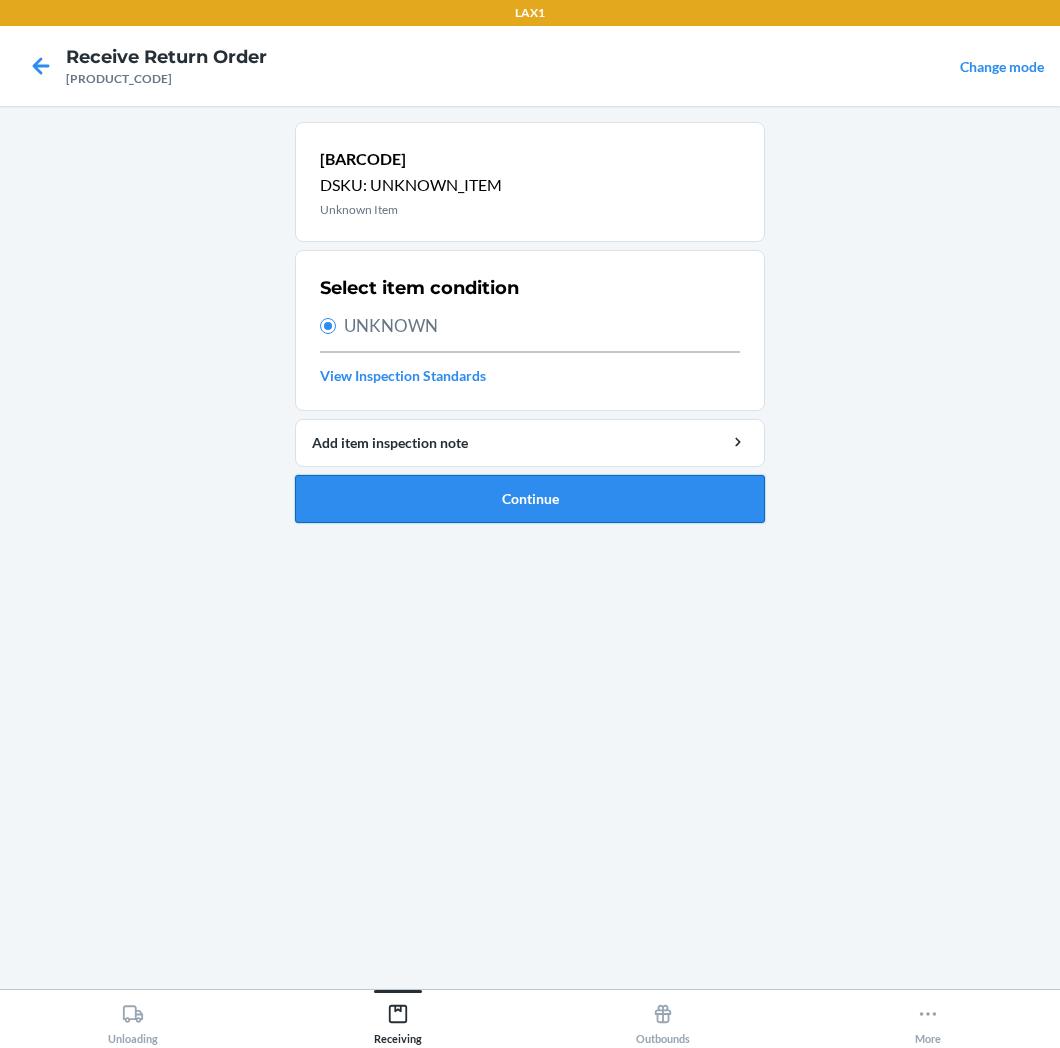 click on "Continue" at bounding box center [530, 499] 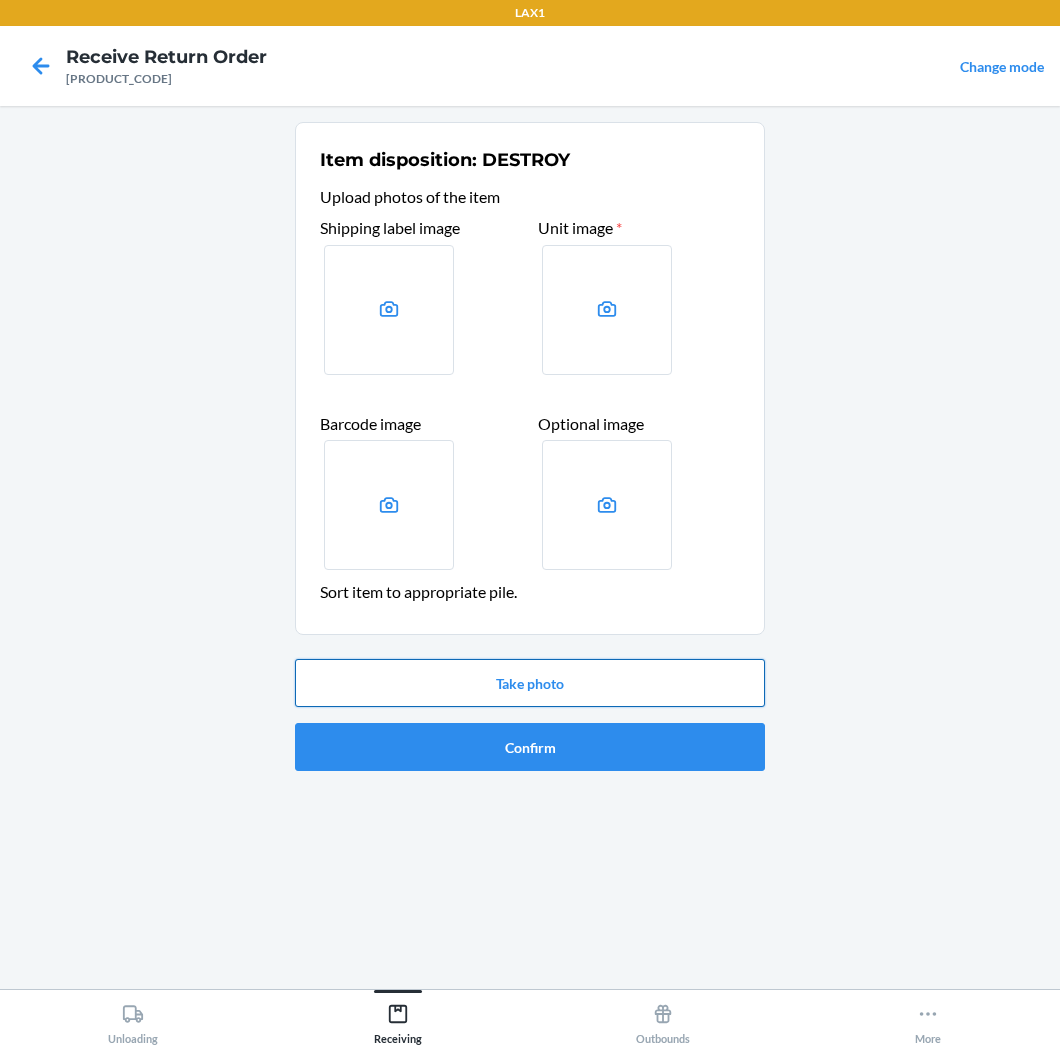 click on "Take photo" at bounding box center (530, 683) 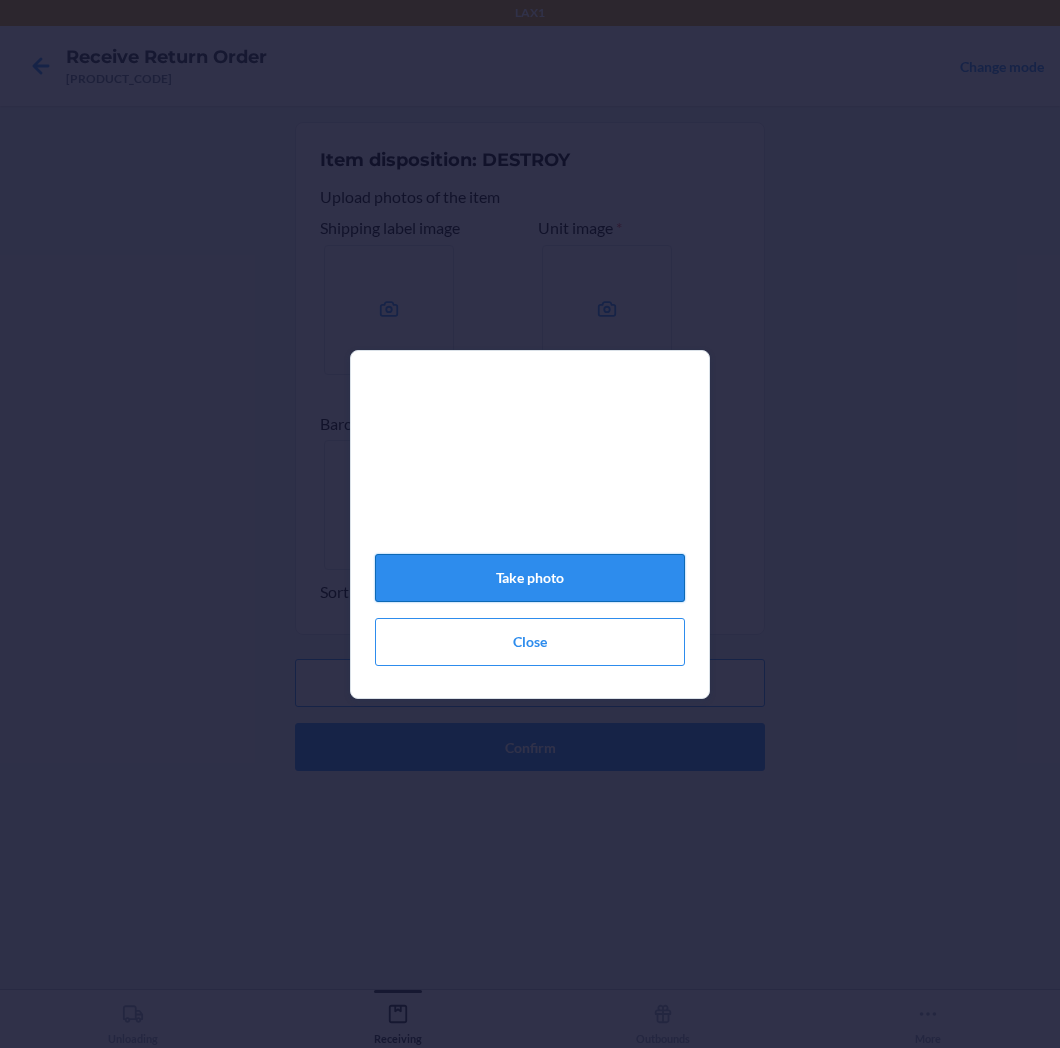 click on "Take photo" 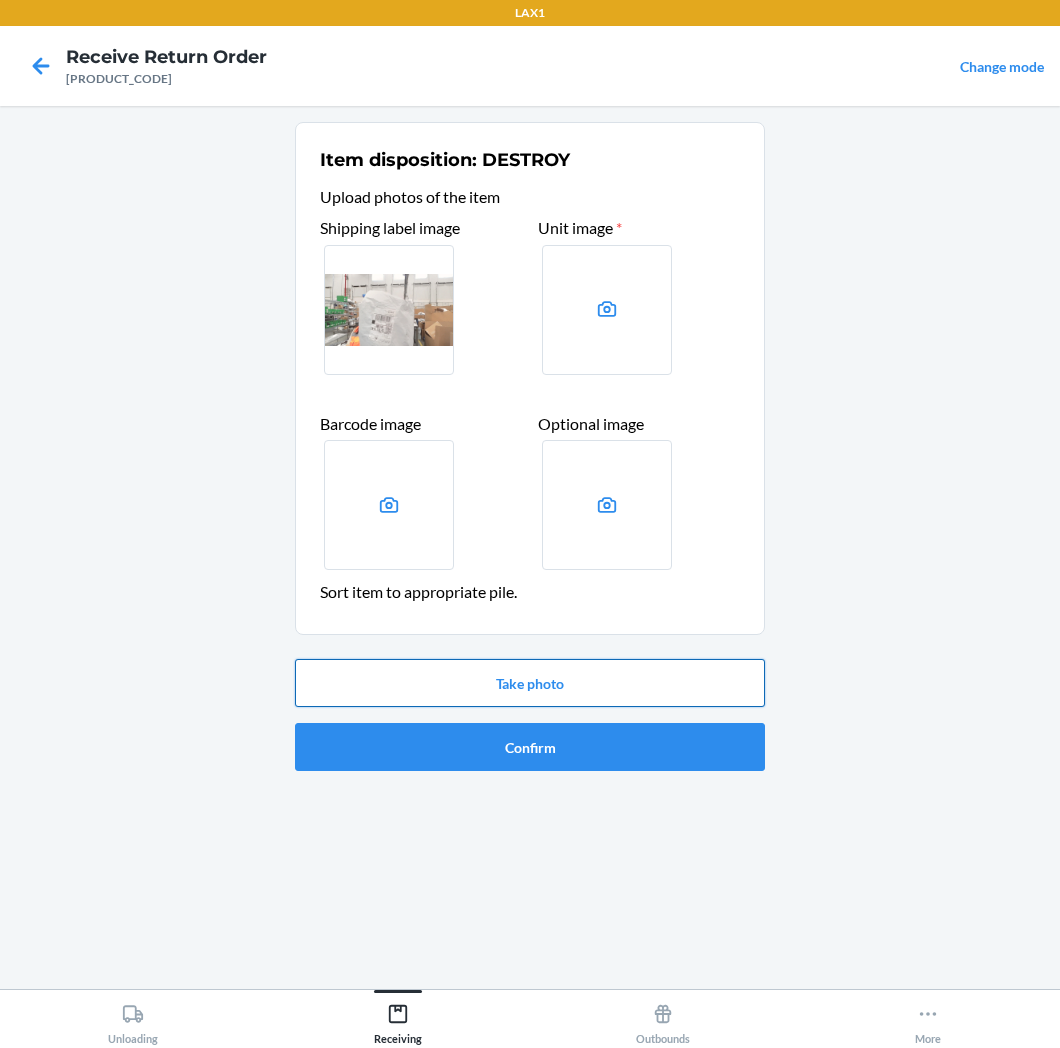 click on "Take photo" at bounding box center [530, 683] 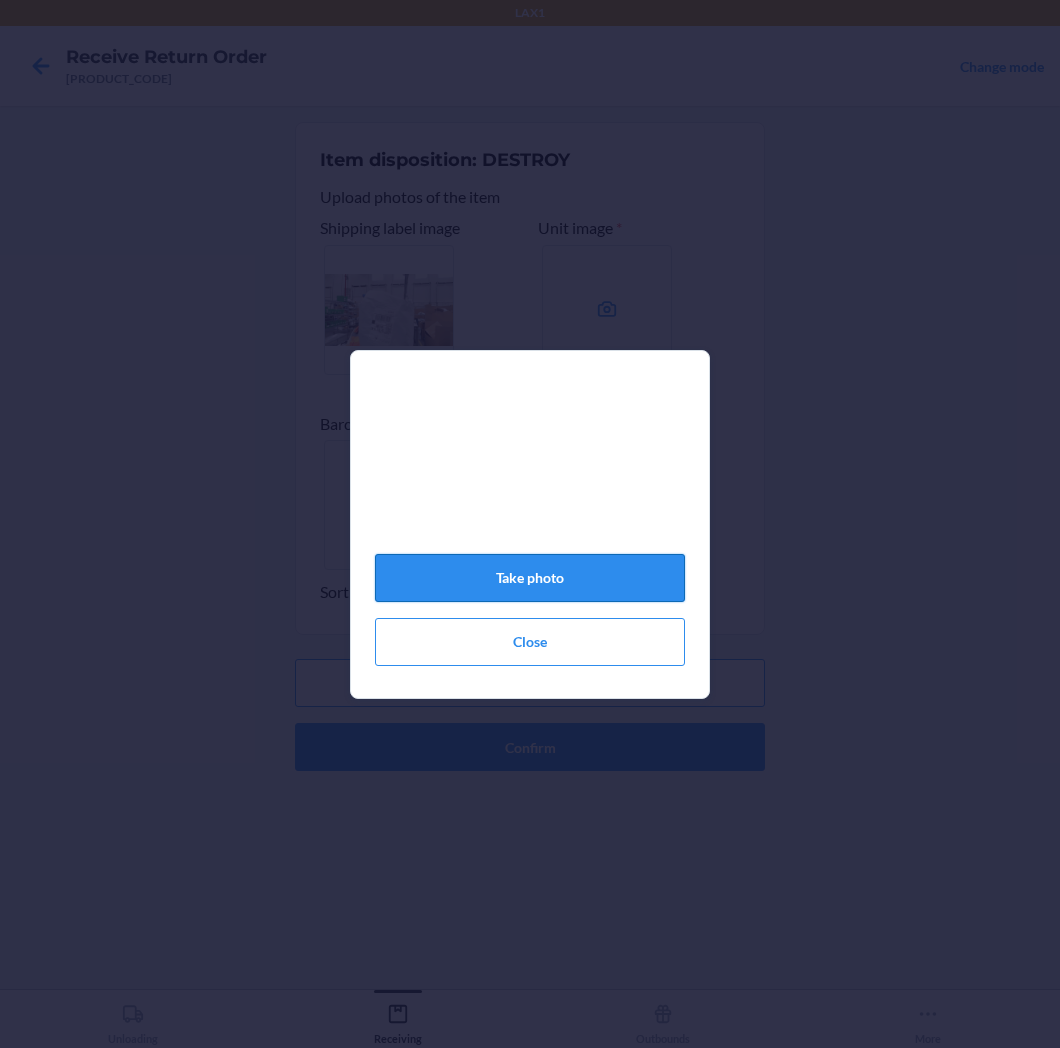 click on "Take photo" 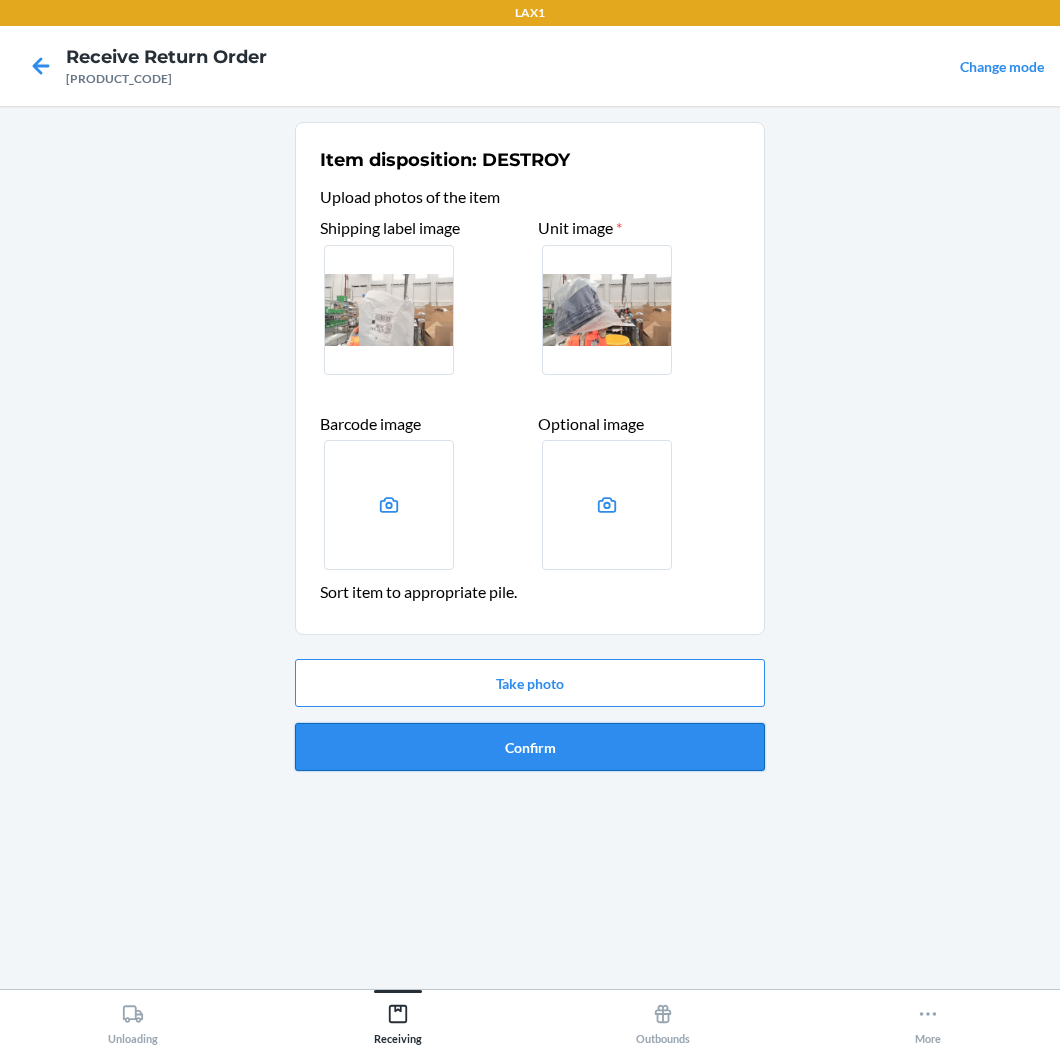click on "Confirm" at bounding box center [530, 747] 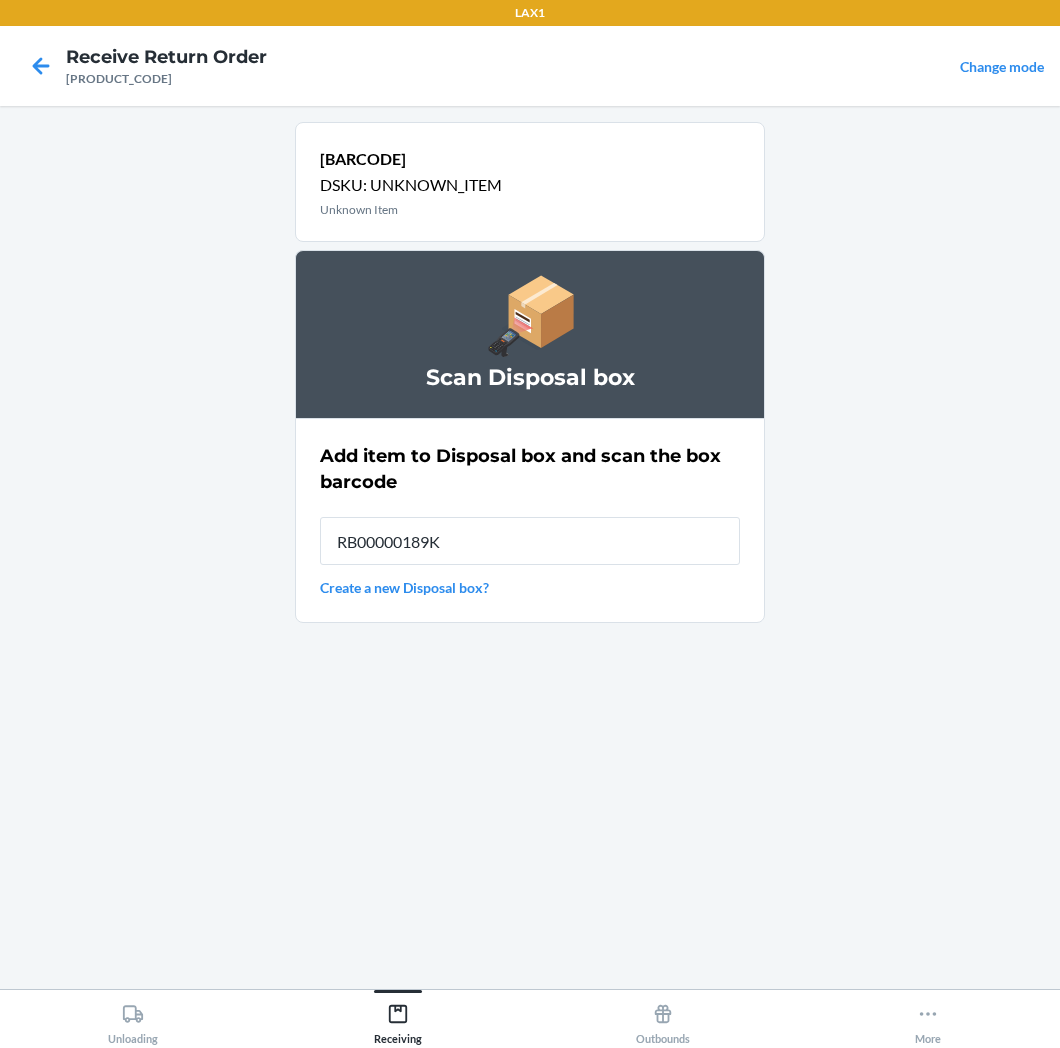 type on "RB00000189K" 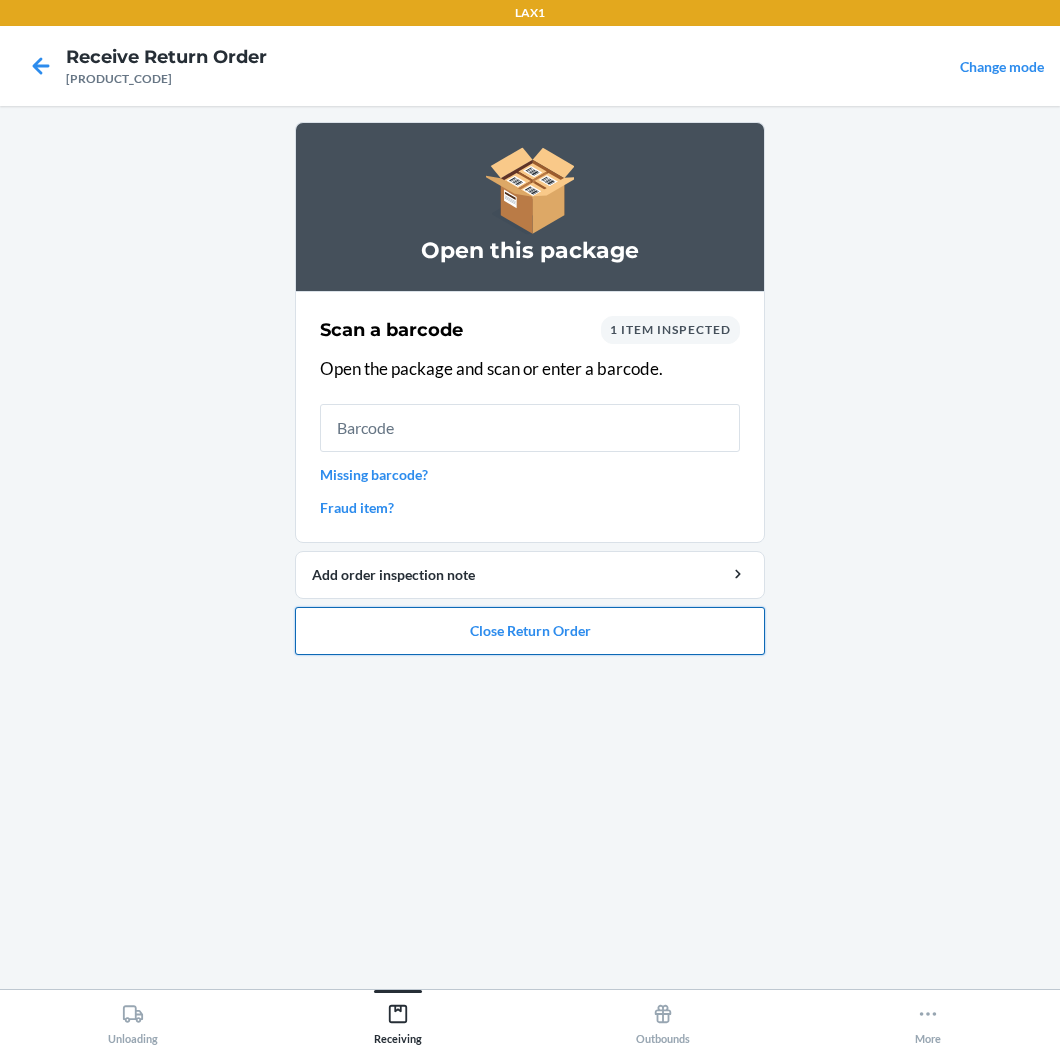 click on "Close Return Order" at bounding box center [530, 631] 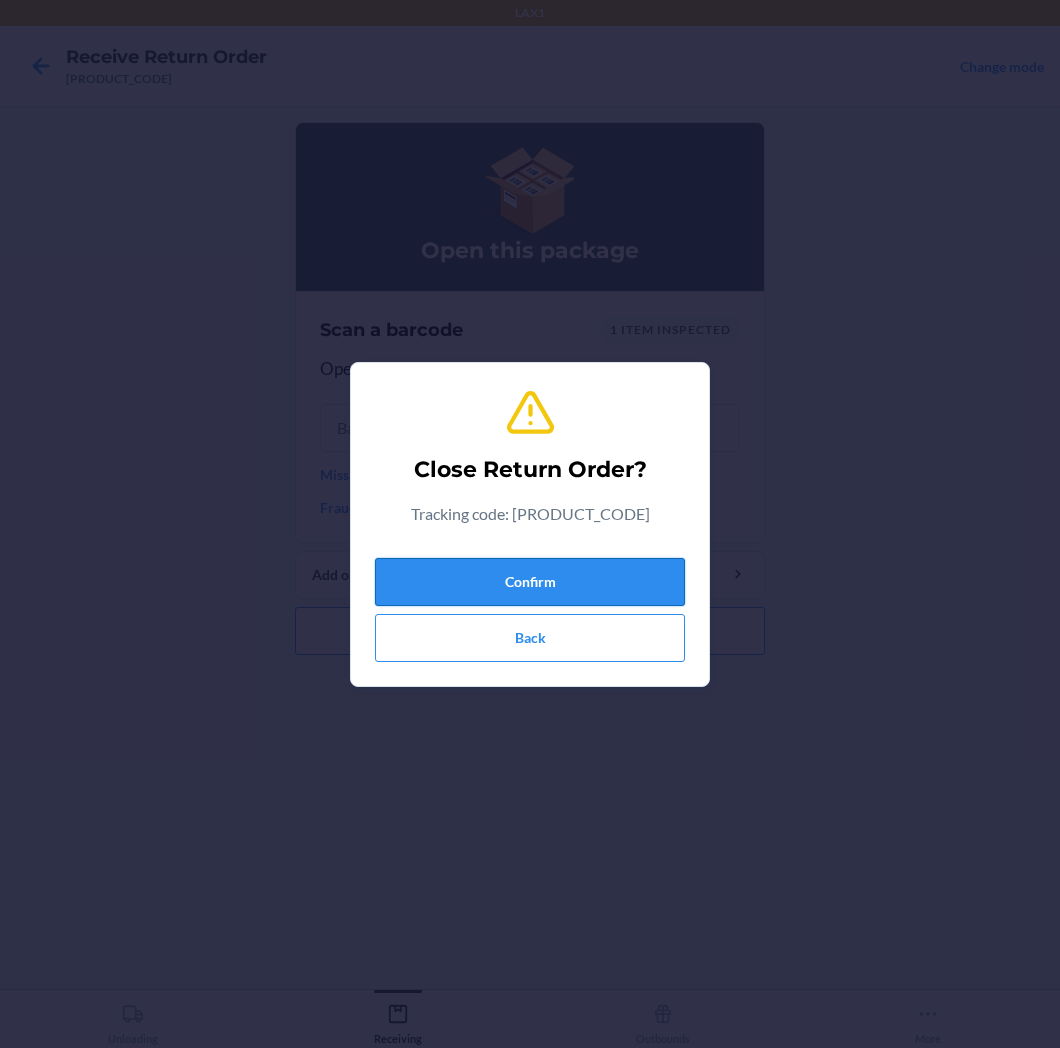 click on "Confirm" at bounding box center [530, 582] 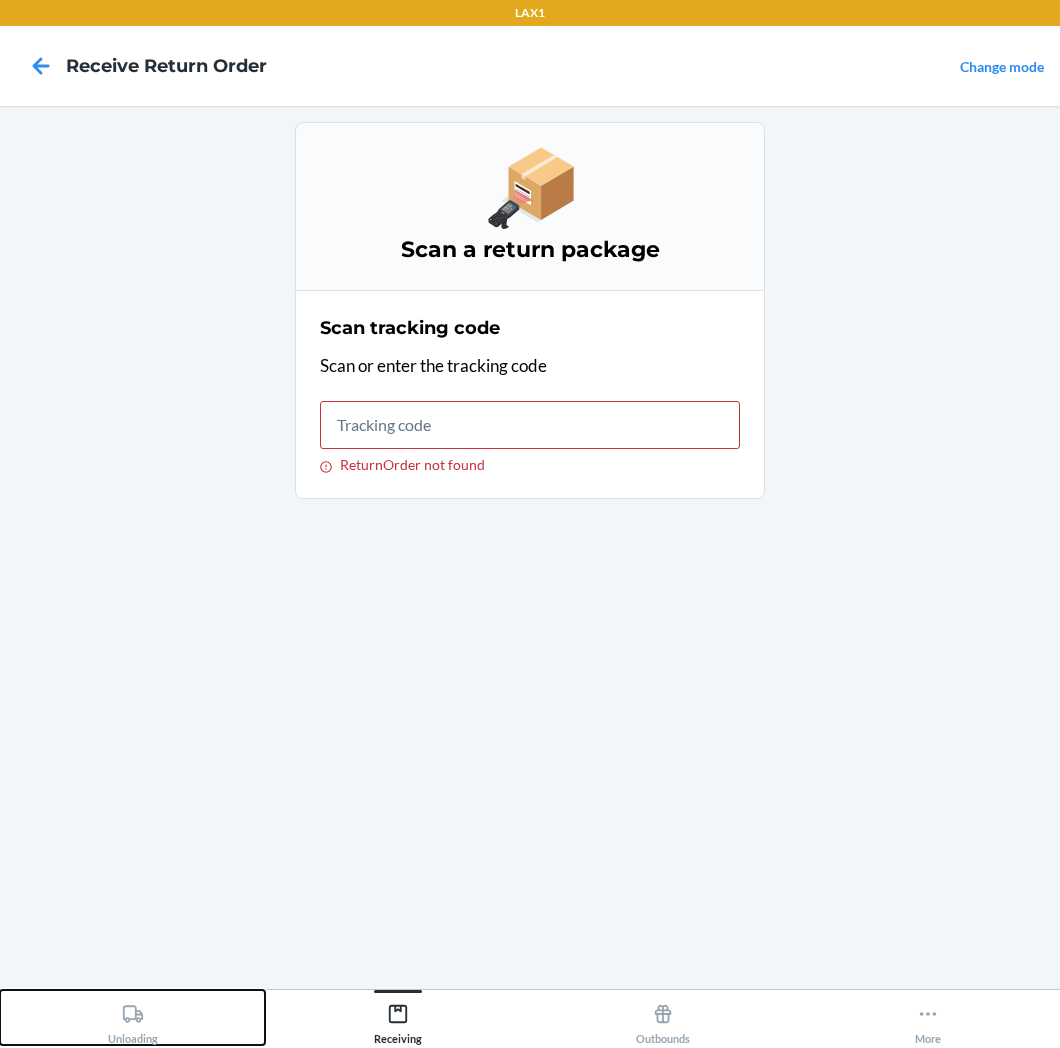 click on "Unloading" at bounding box center [133, 1020] 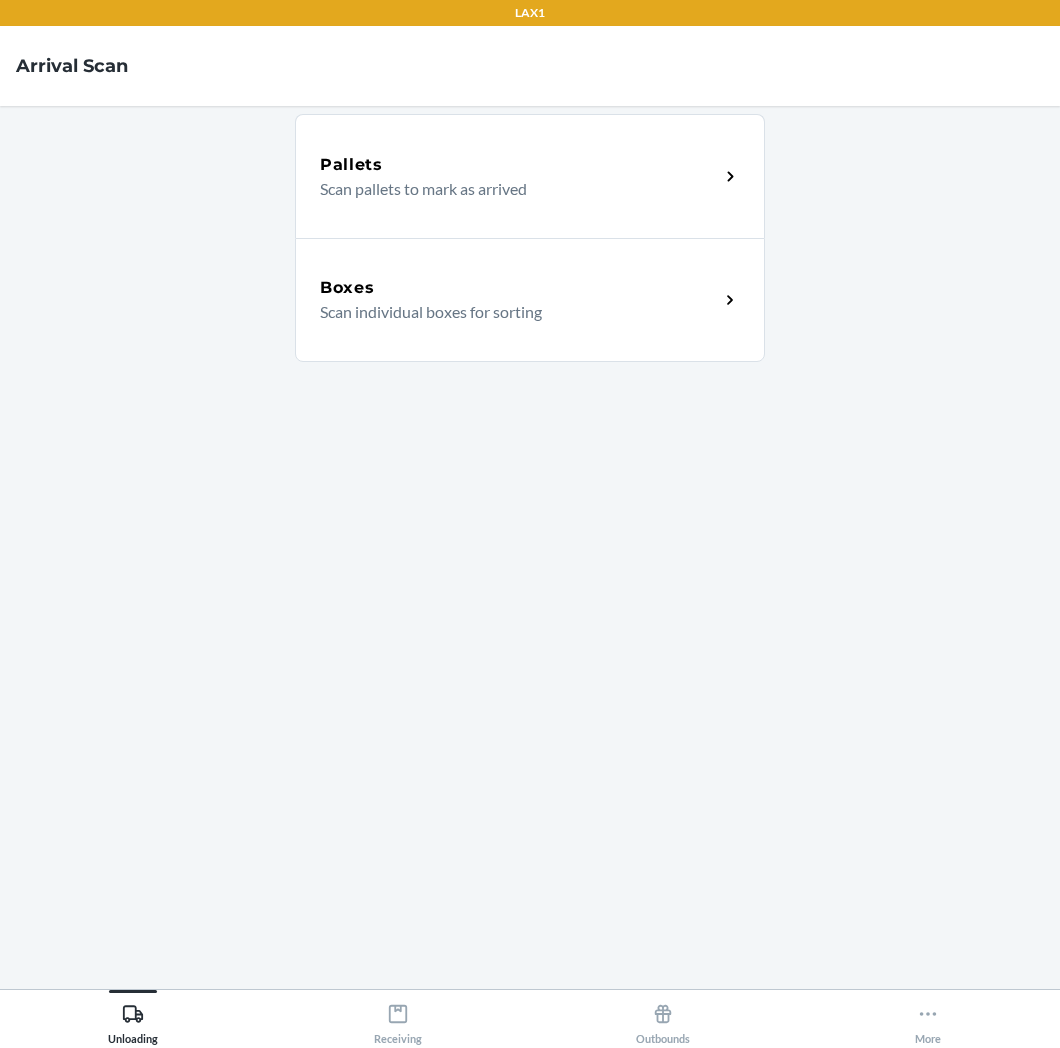 click on "Scan individual boxes for sorting" at bounding box center (511, 312) 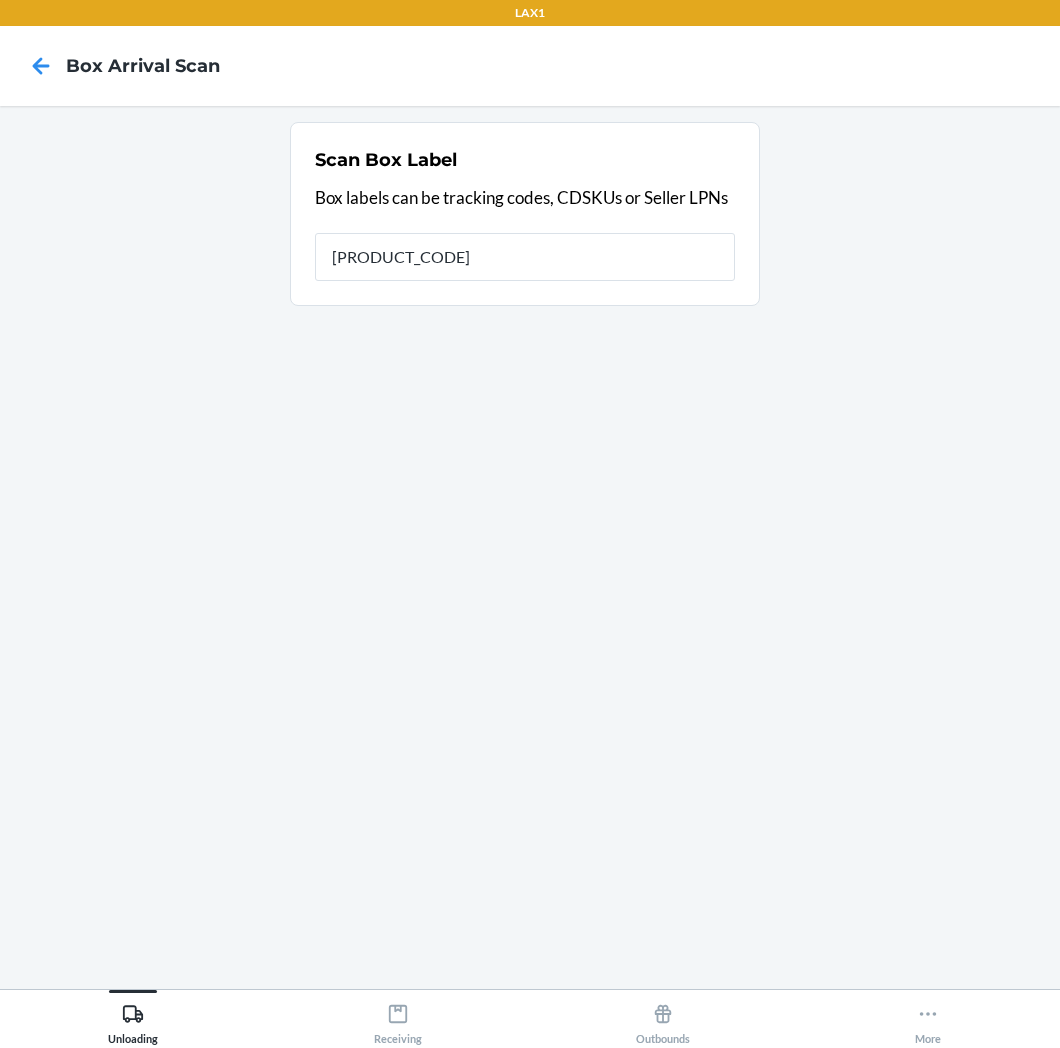 type on "[PRODUCT_CODE]" 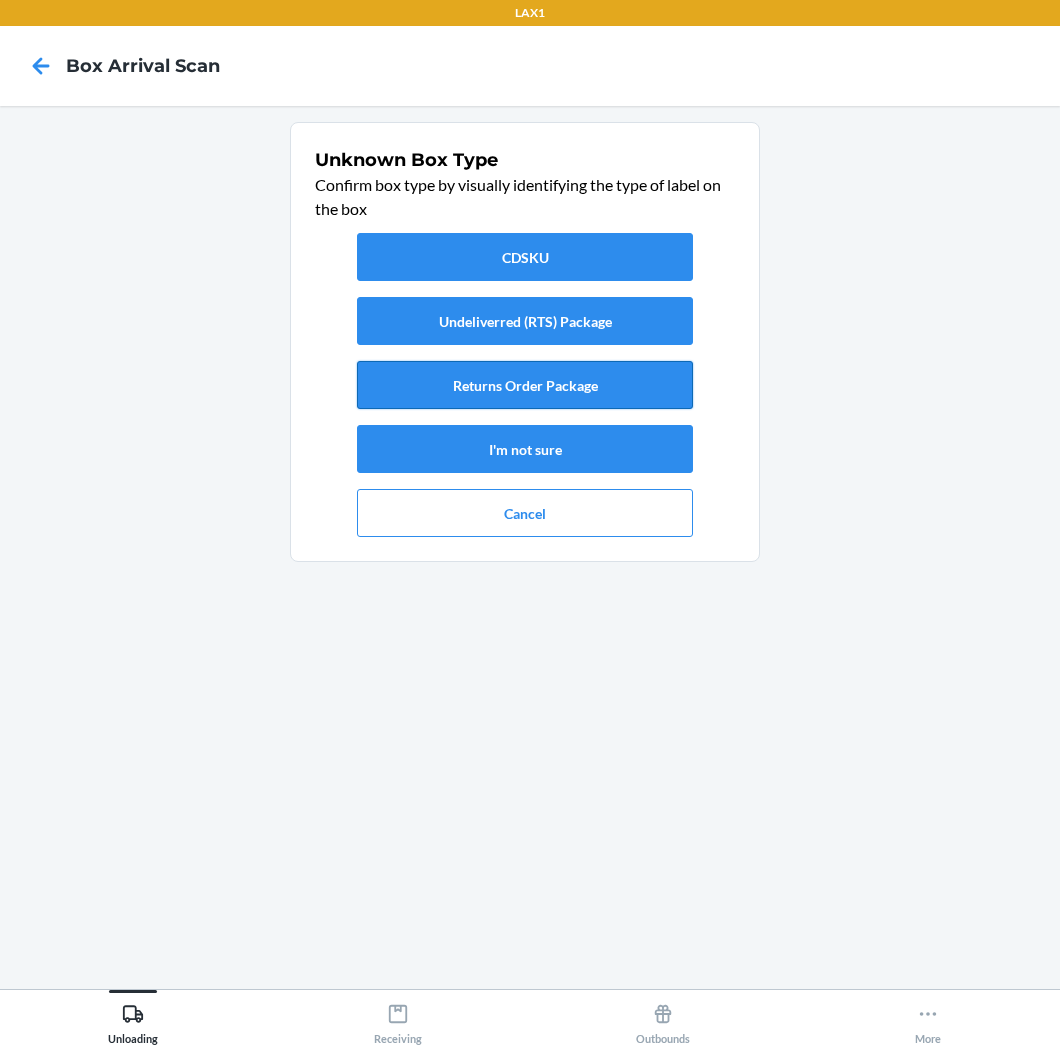 click on "Returns Order Package" at bounding box center [525, 385] 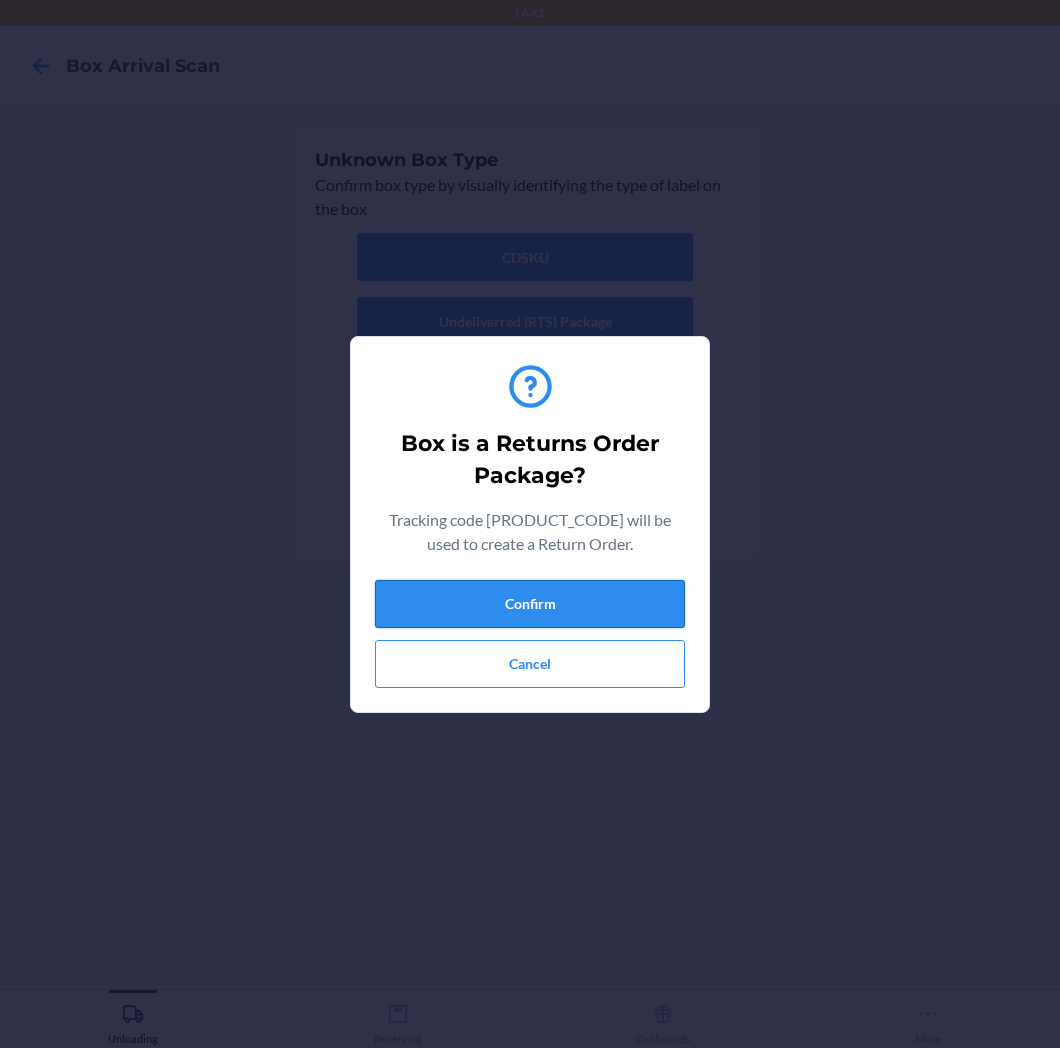 click on "Confirm" at bounding box center [530, 604] 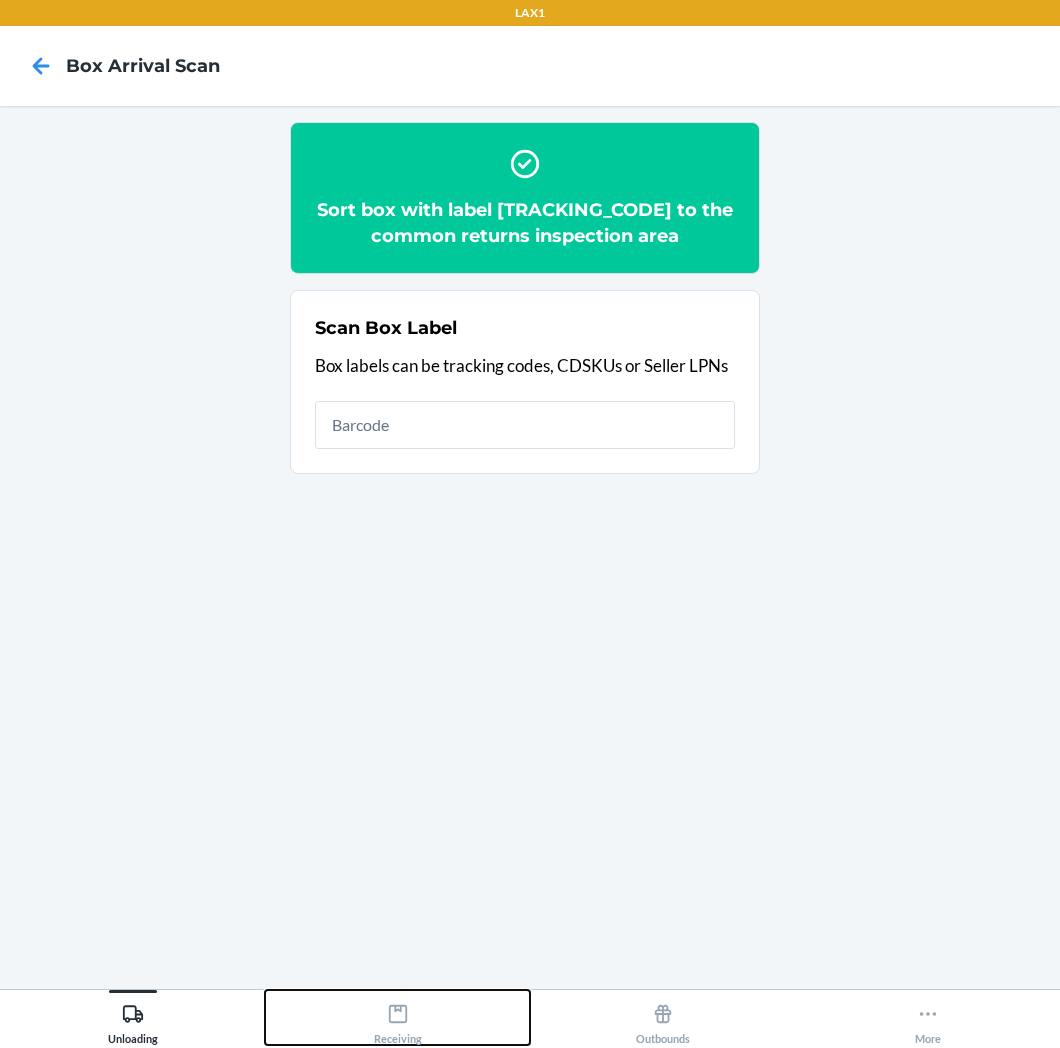 click 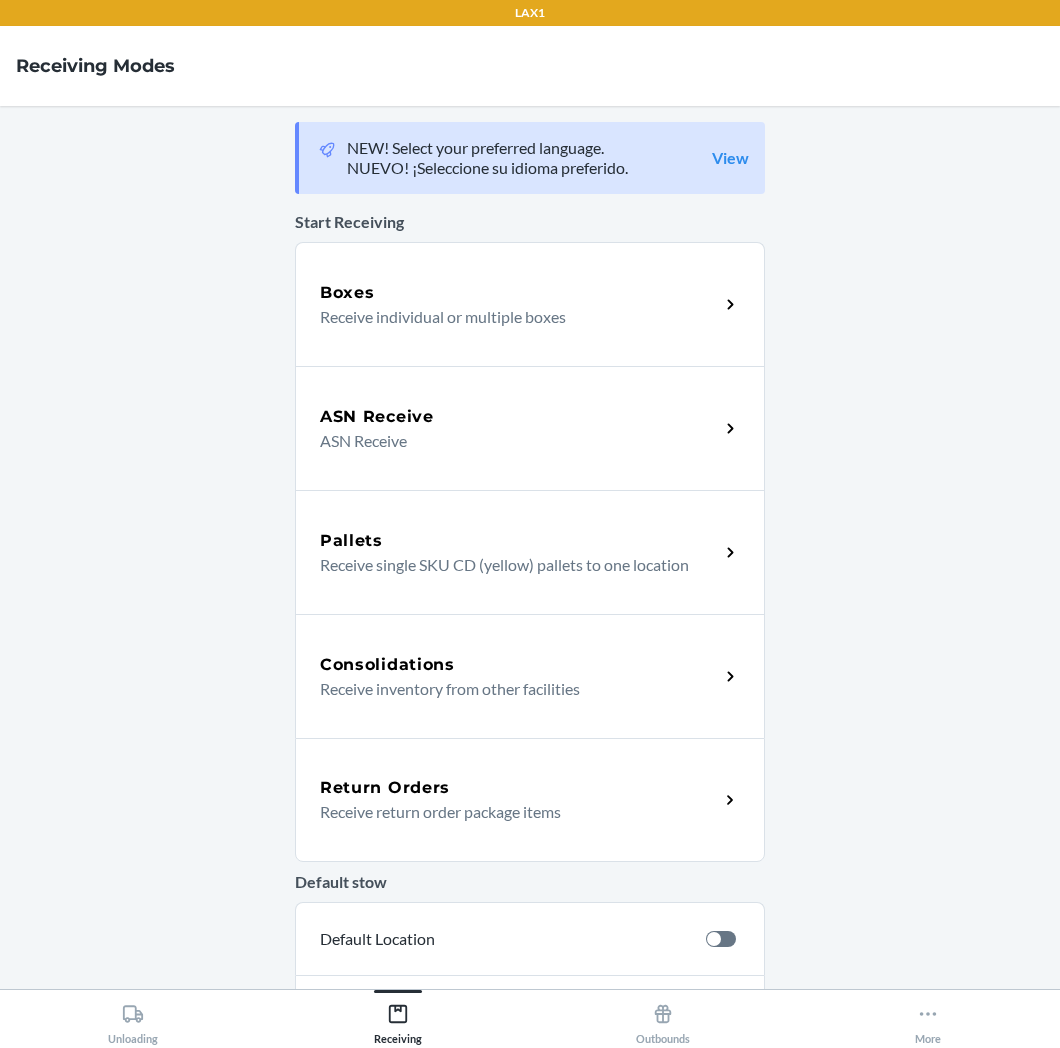 click on "Receive return order package items" at bounding box center (511, 812) 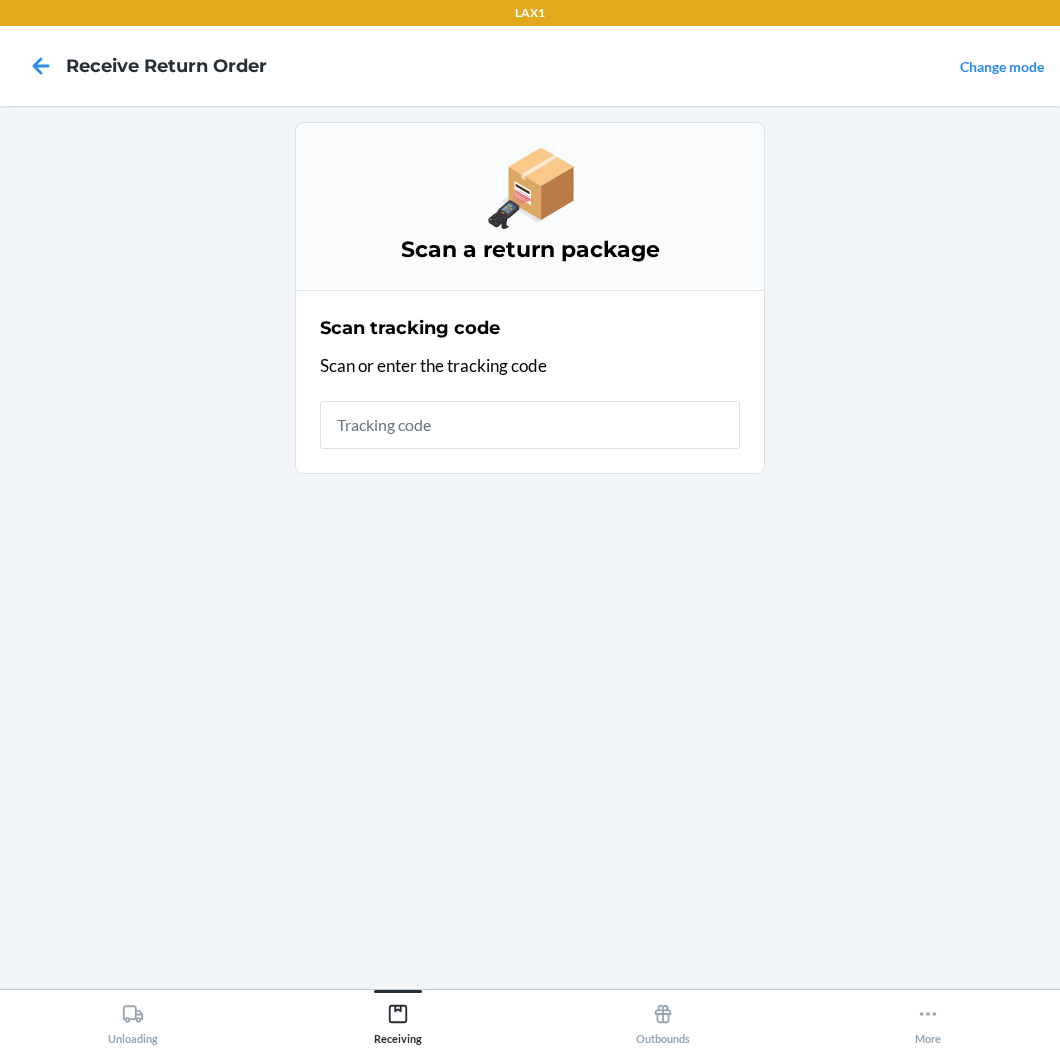 click at bounding box center [530, 425] 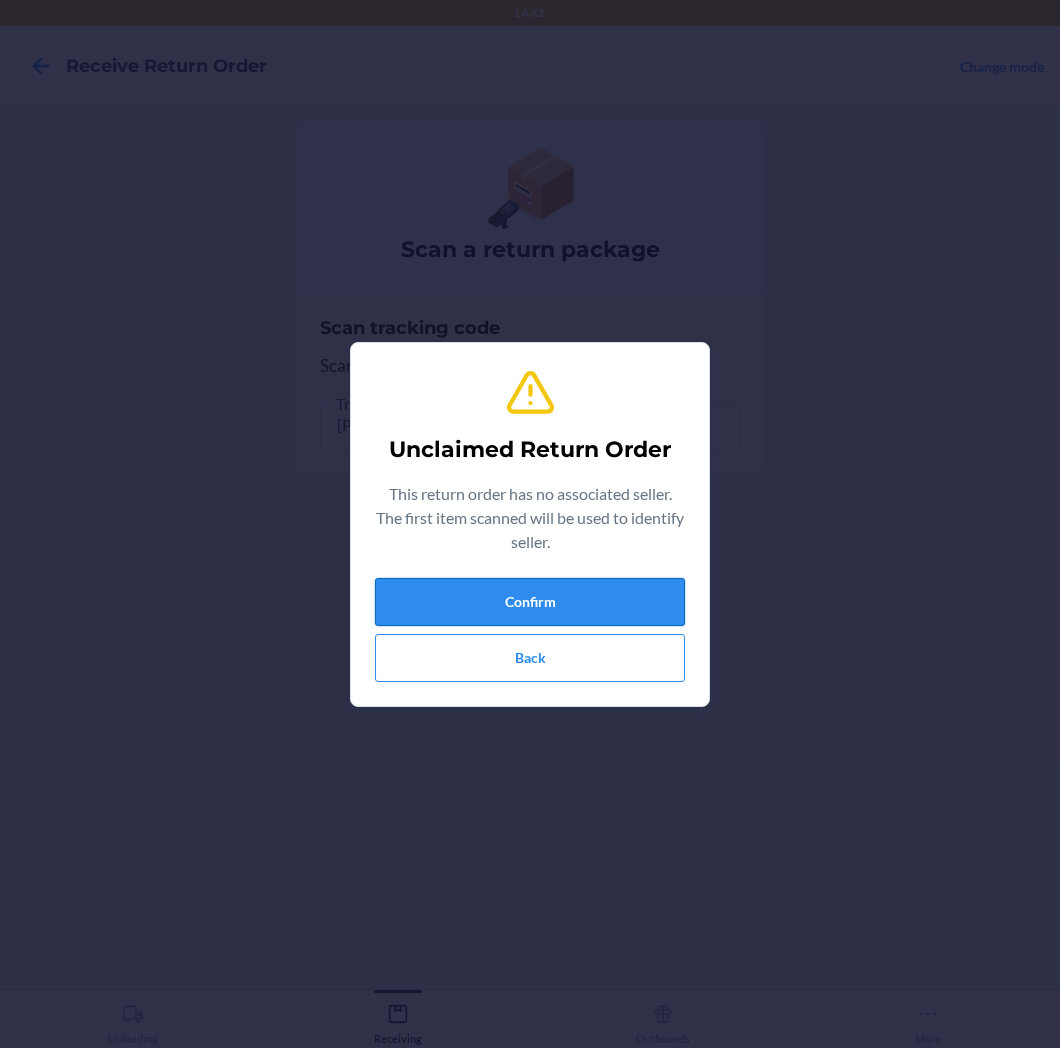 click on "Confirm" at bounding box center (530, 602) 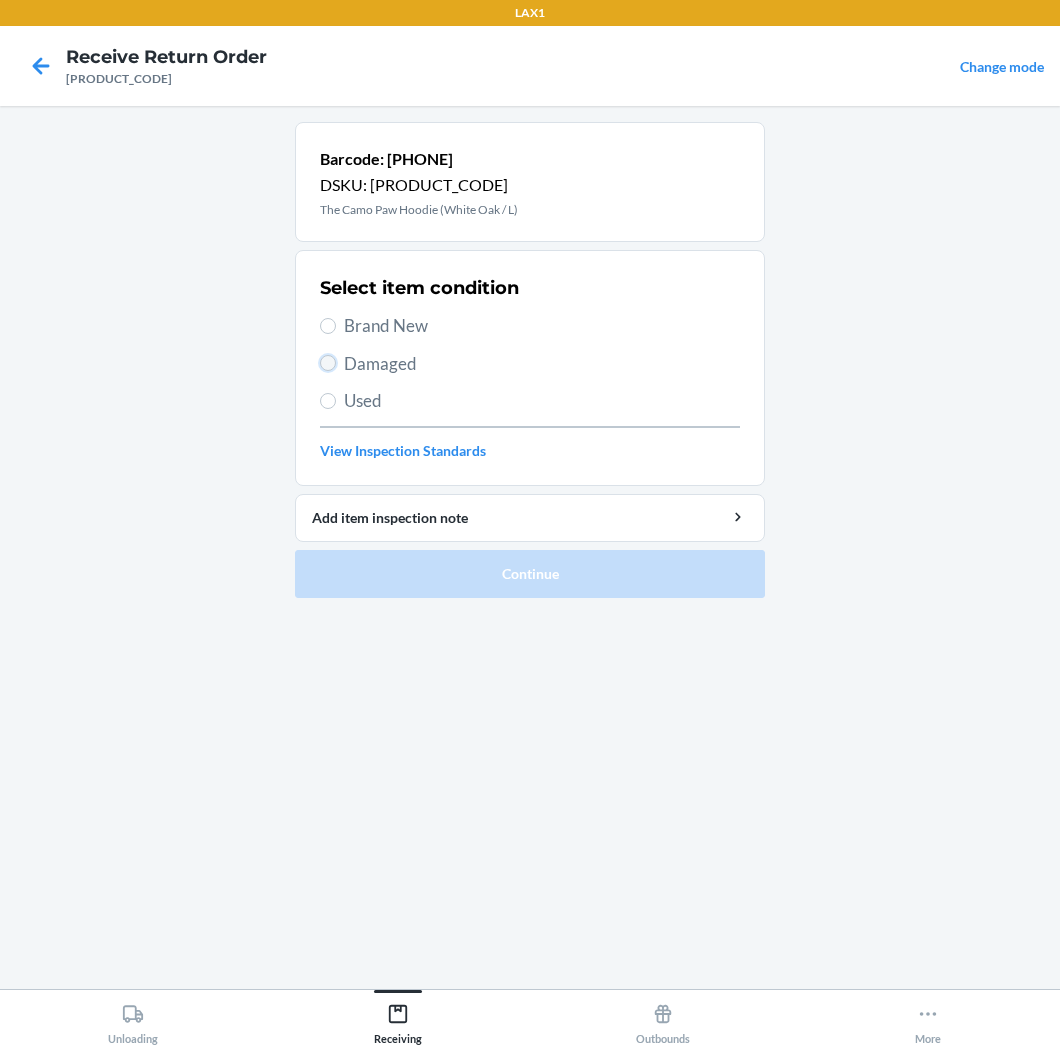click on "Damaged" at bounding box center [328, 363] 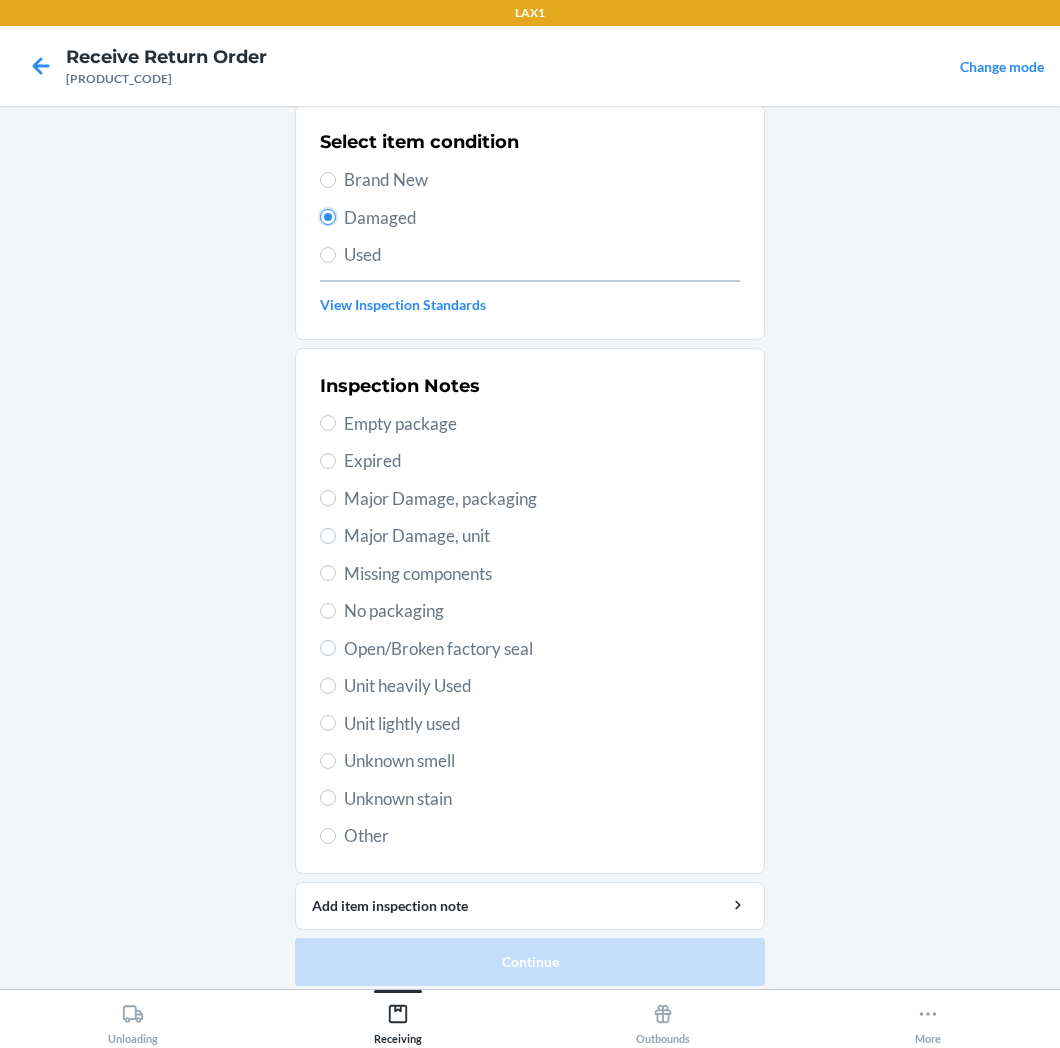 scroll, scrollTop: 157, scrollLeft: 0, axis: vertical 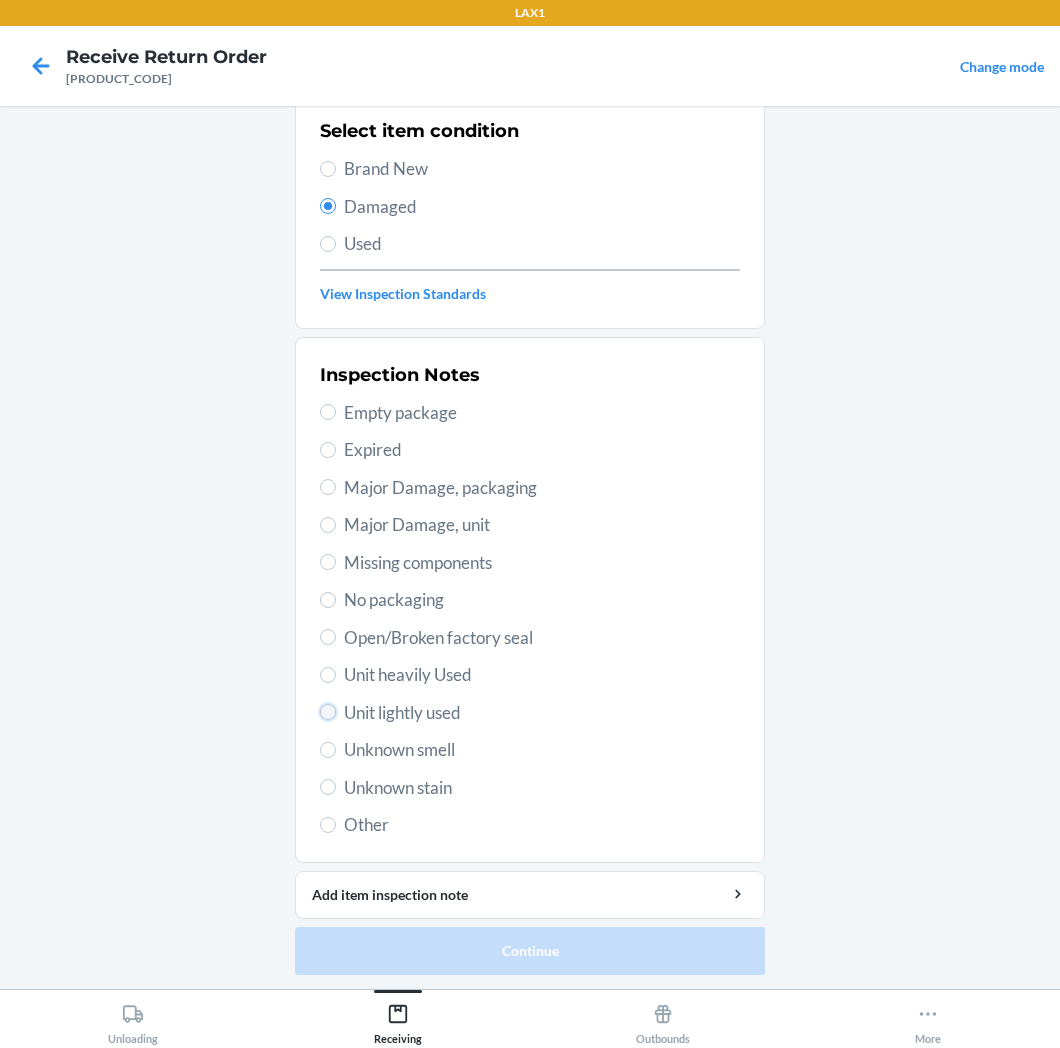 click on "Unit lightly used" at bounding box center [328, 712] 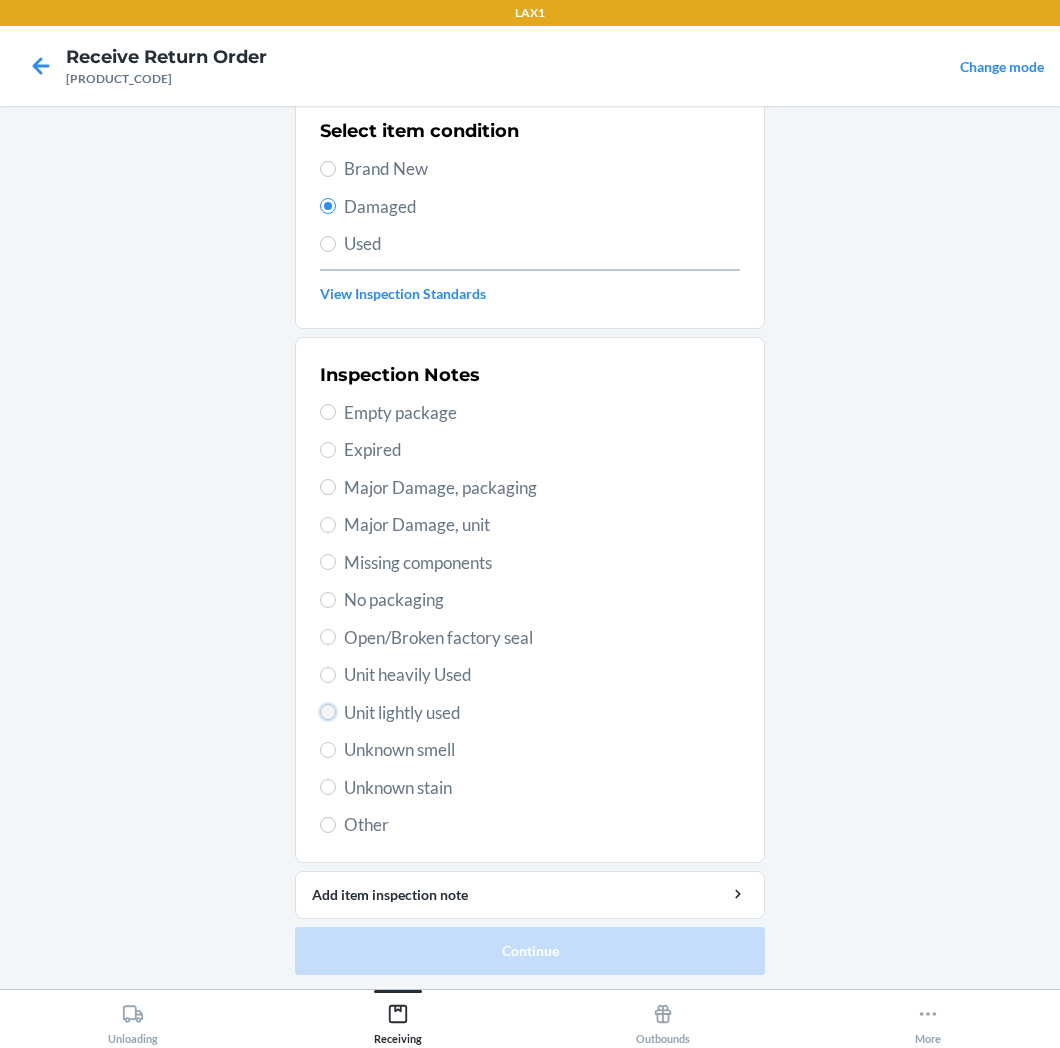 radio on "true" 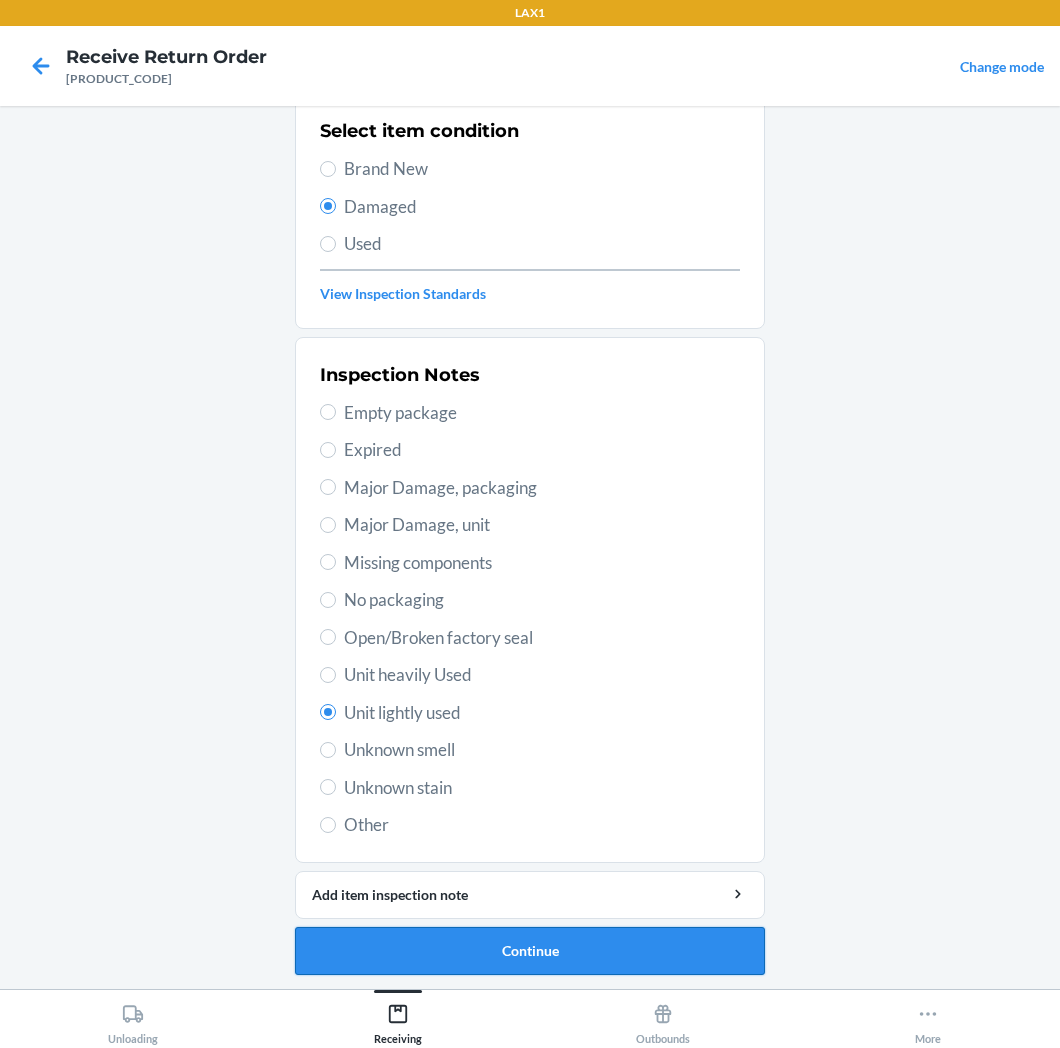 click on "Continue" at bounding box center (530, 951) 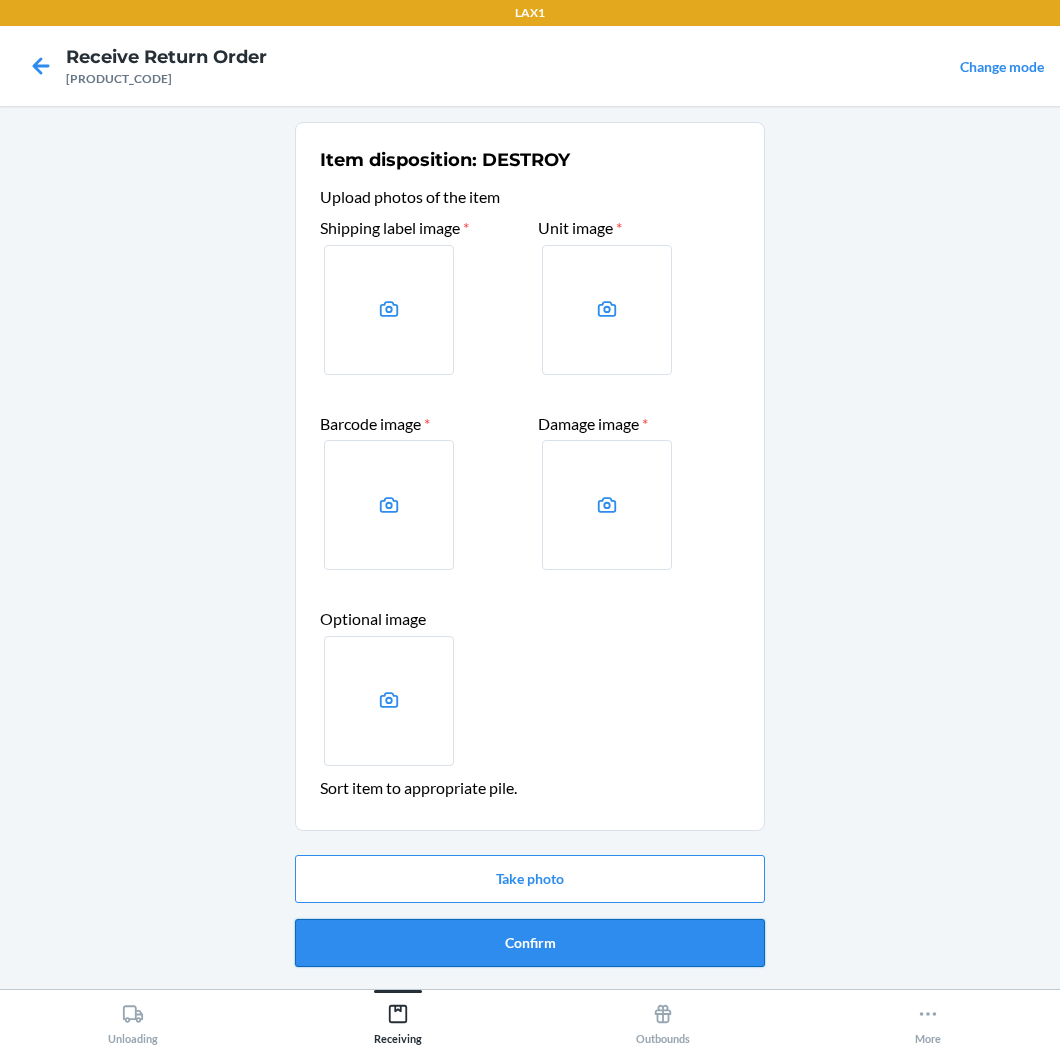 click on "Confirm" at bounding box center (530, 943) 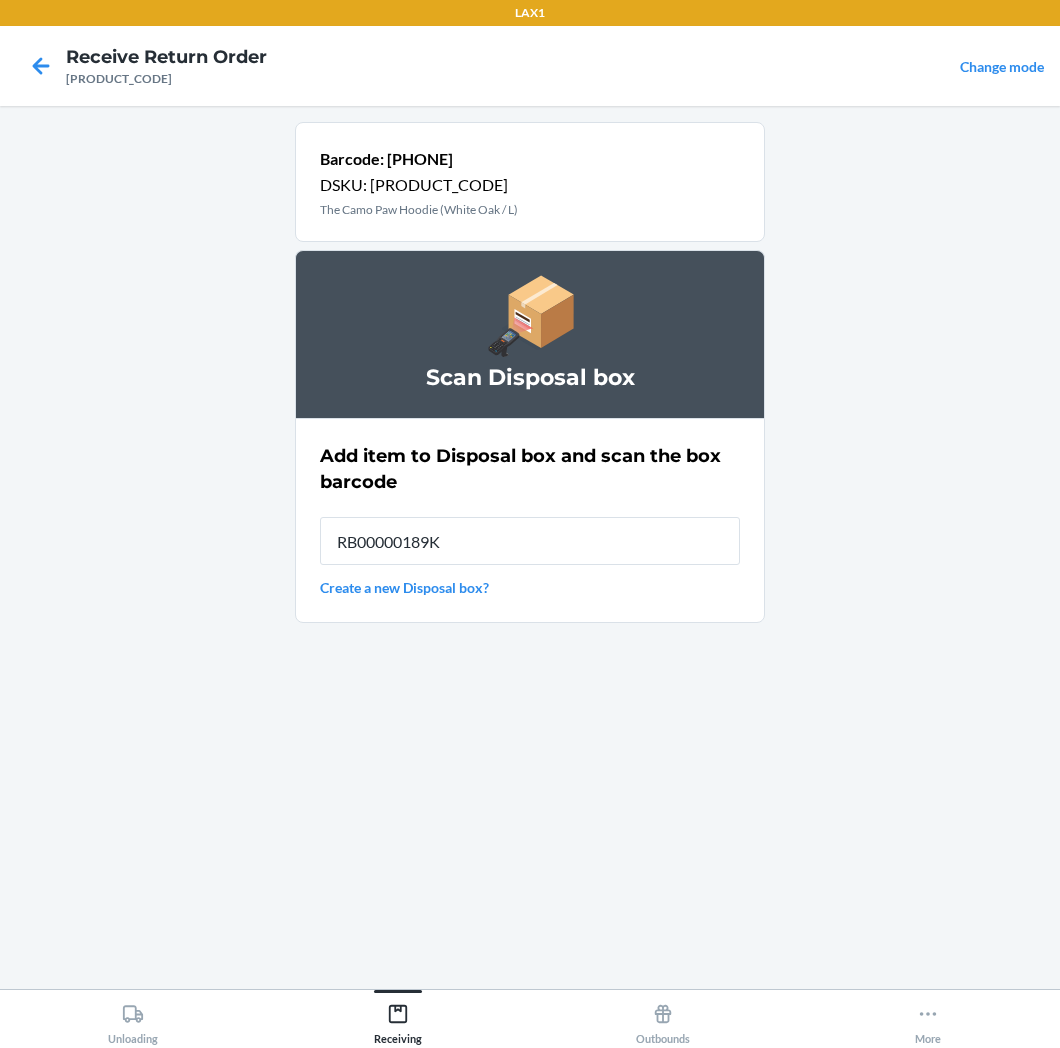 type on "RB00000189K" 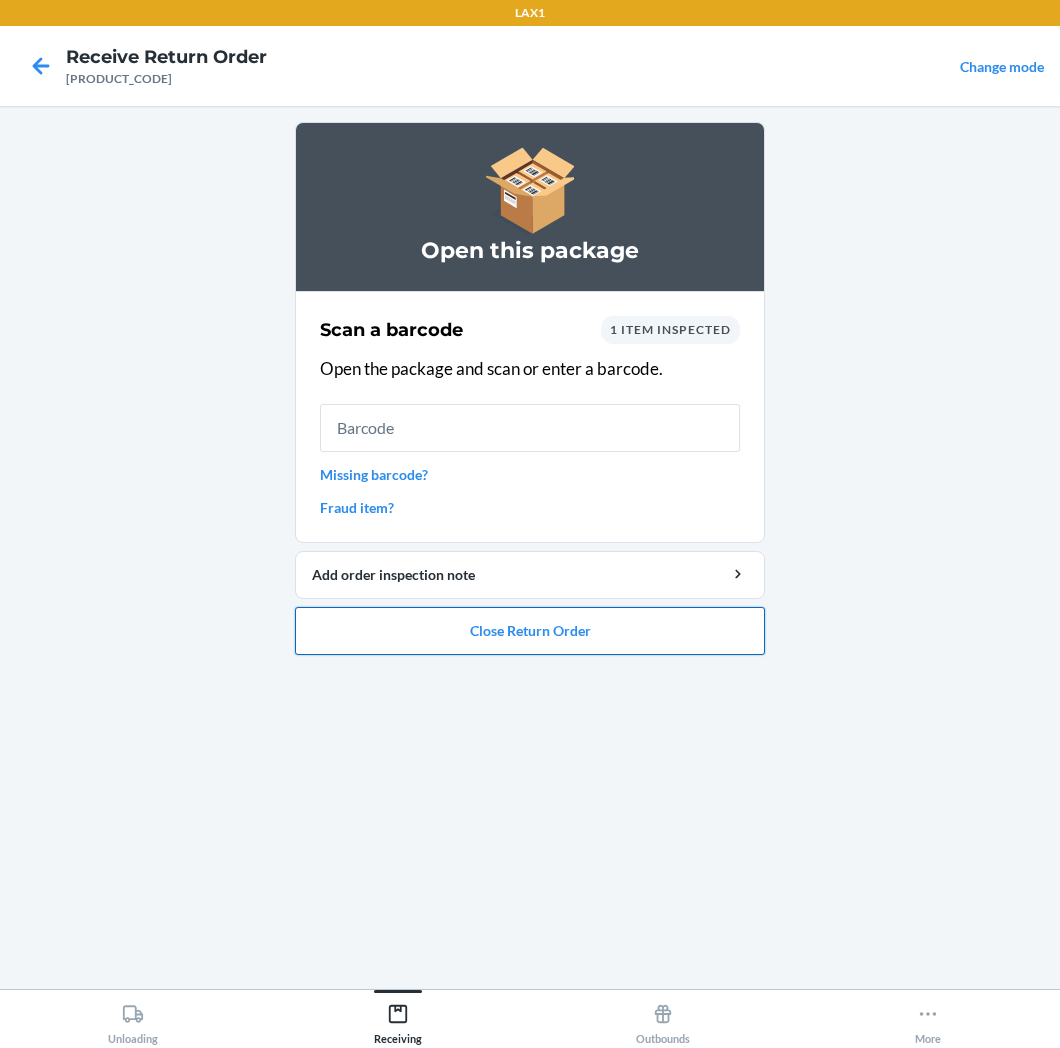 click on "Close Return Order" at bounding box center (530, 631) 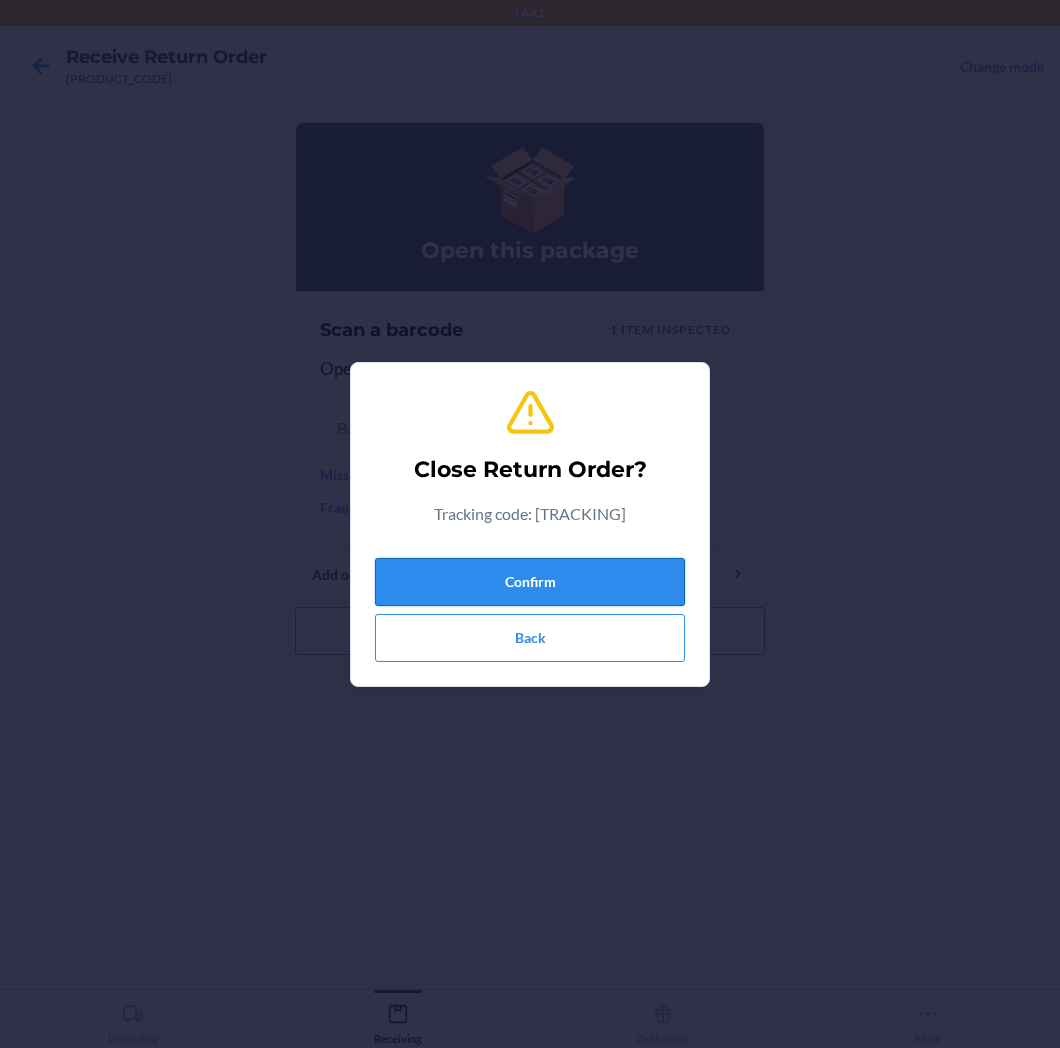 click on "Confirm" at bounding box center [530, 582] 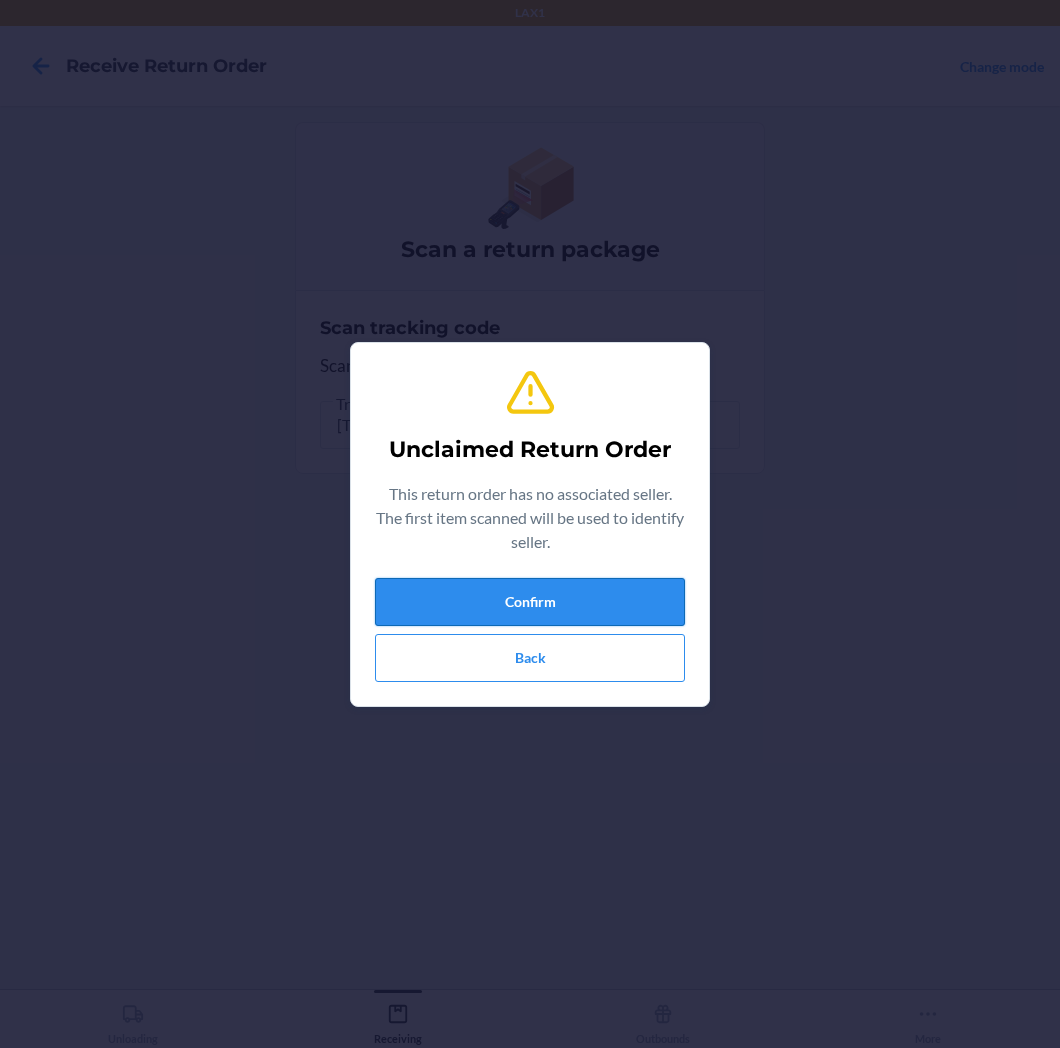 click on "Confirm" at bounding box center (530, 602) 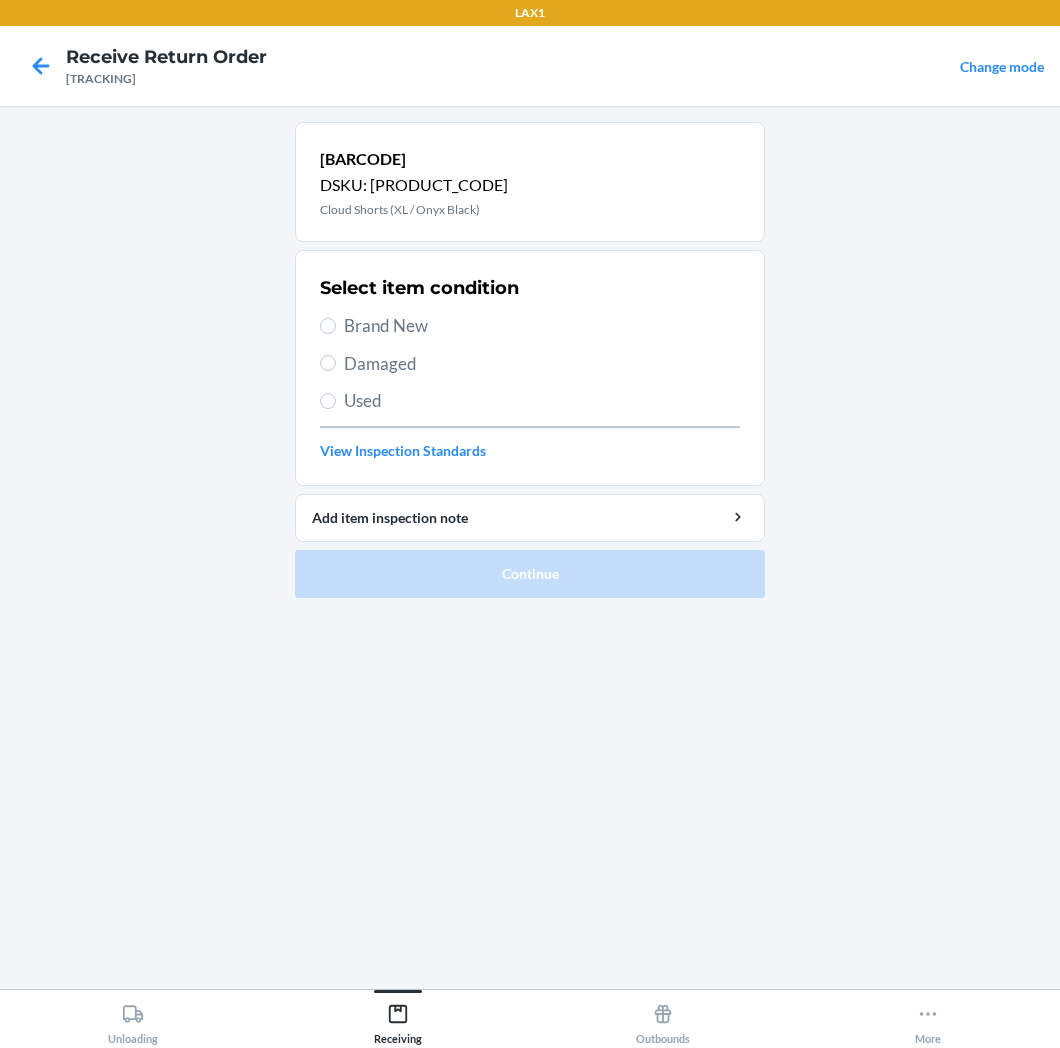 click on "Brand New" at bounding box center [542, 326] 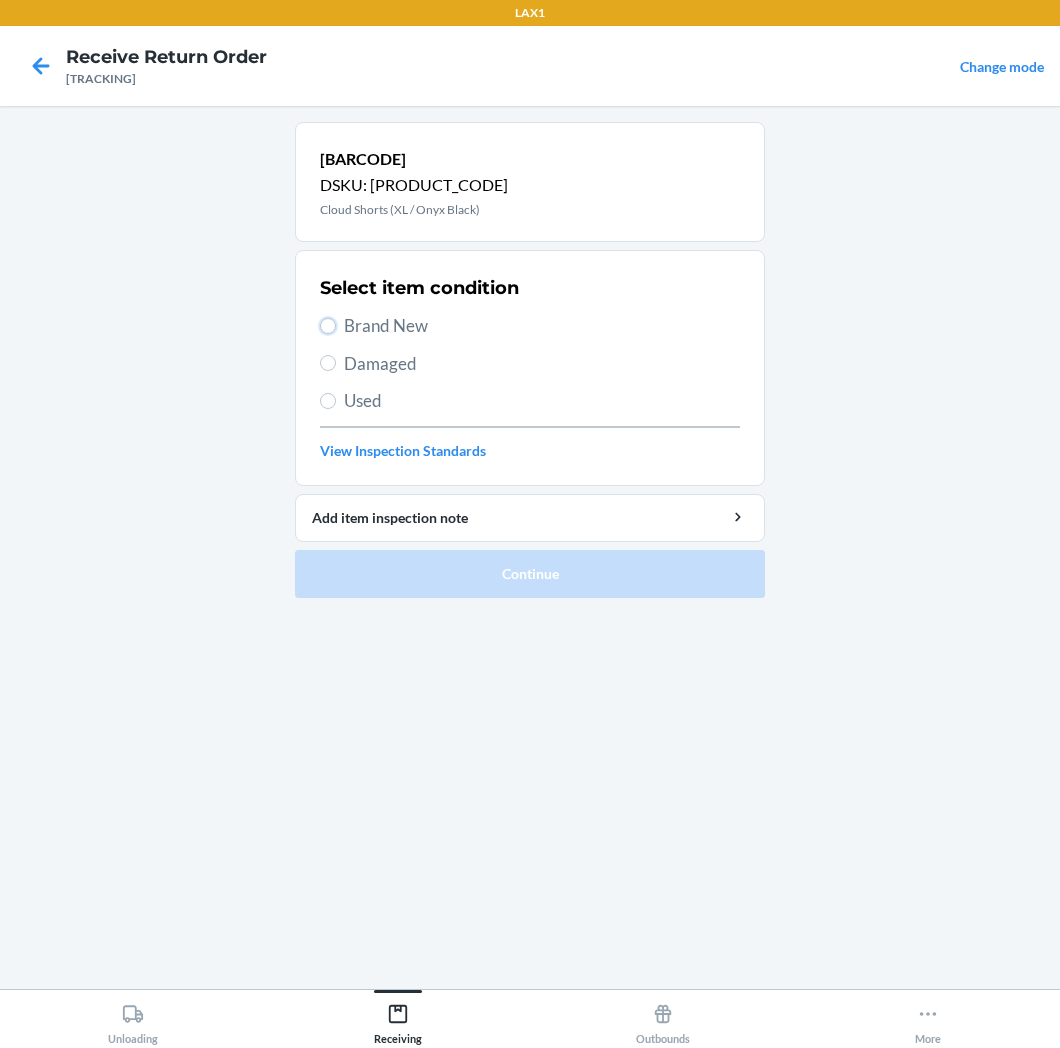 click on "Brand New" at bounding box center (328, 326) 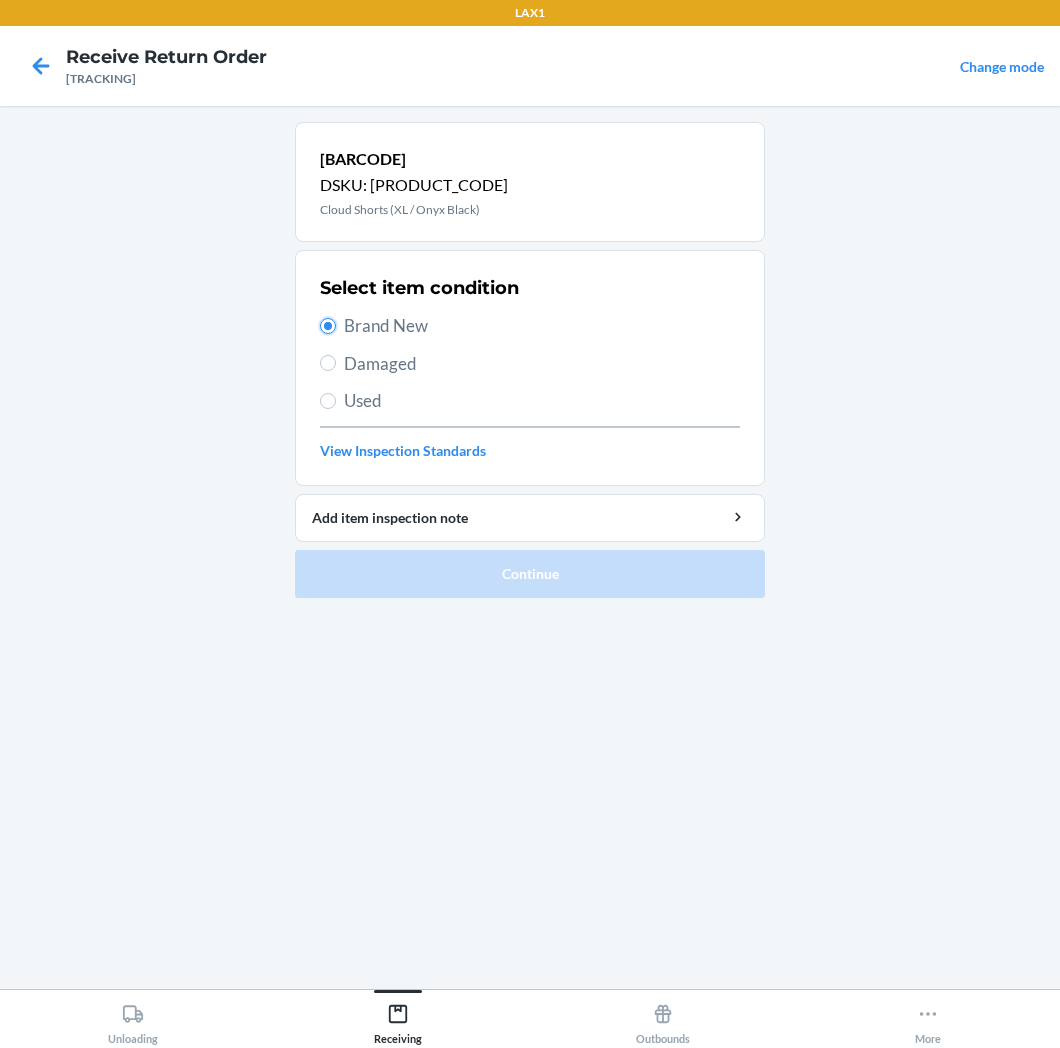 radio on "true" 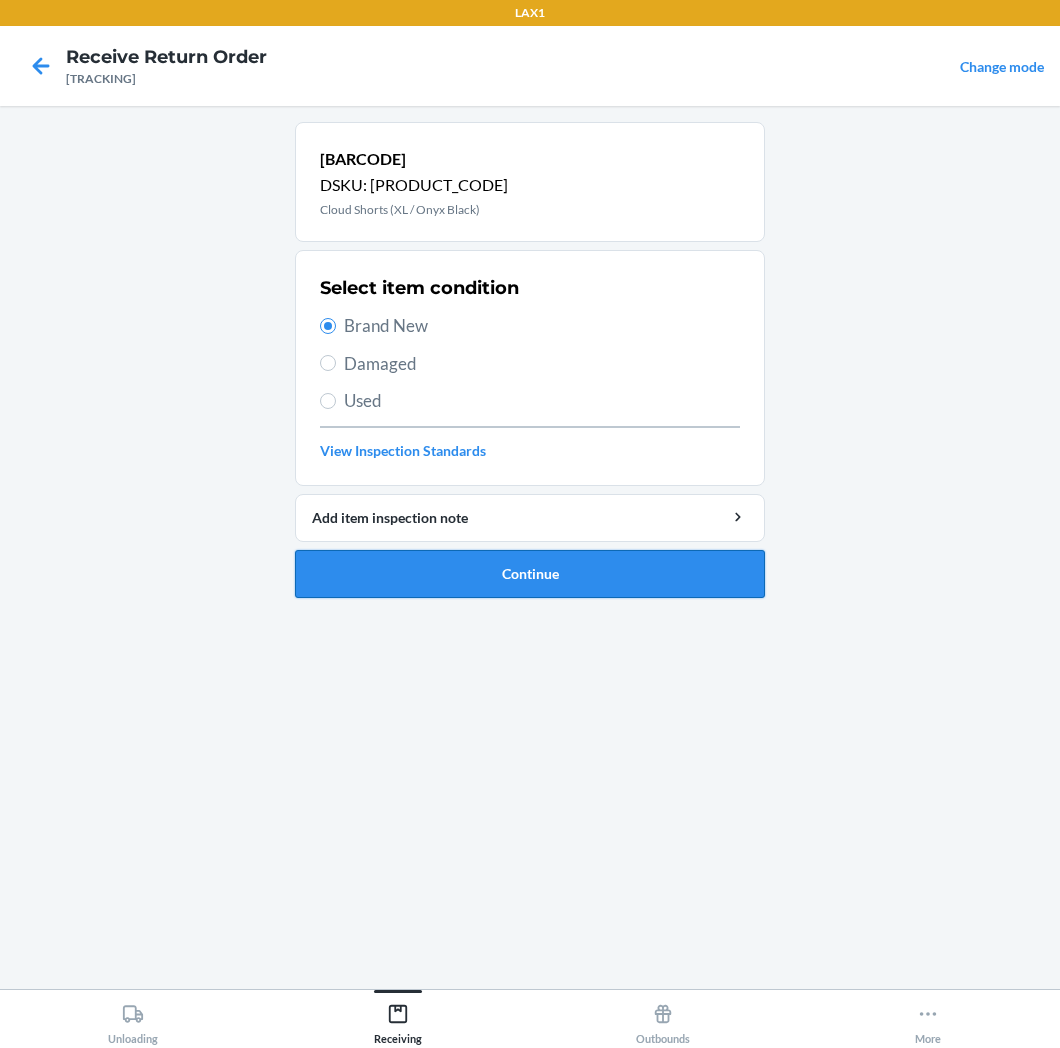 click on "Continue" at bounding box center (530, 574) 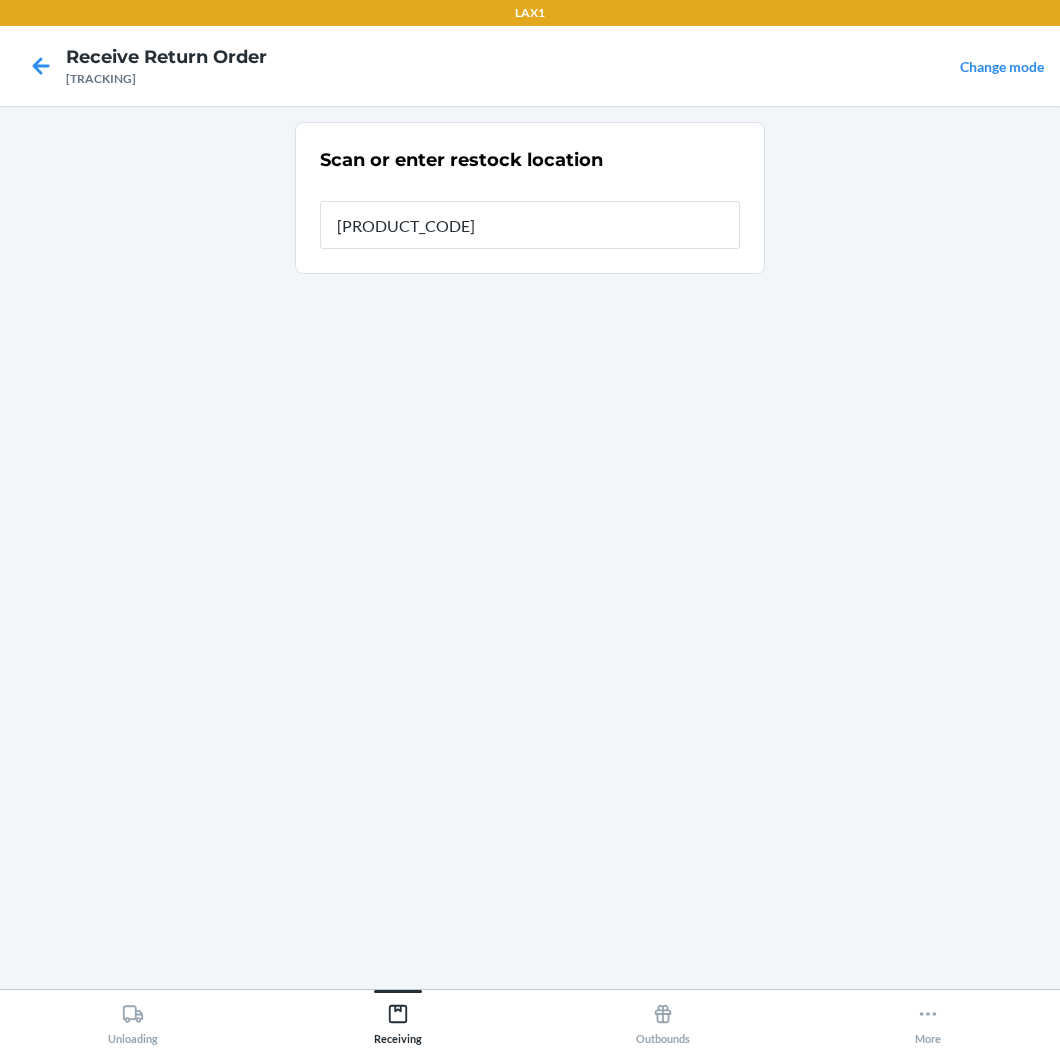 type on "[PRODUCT_CODE]" 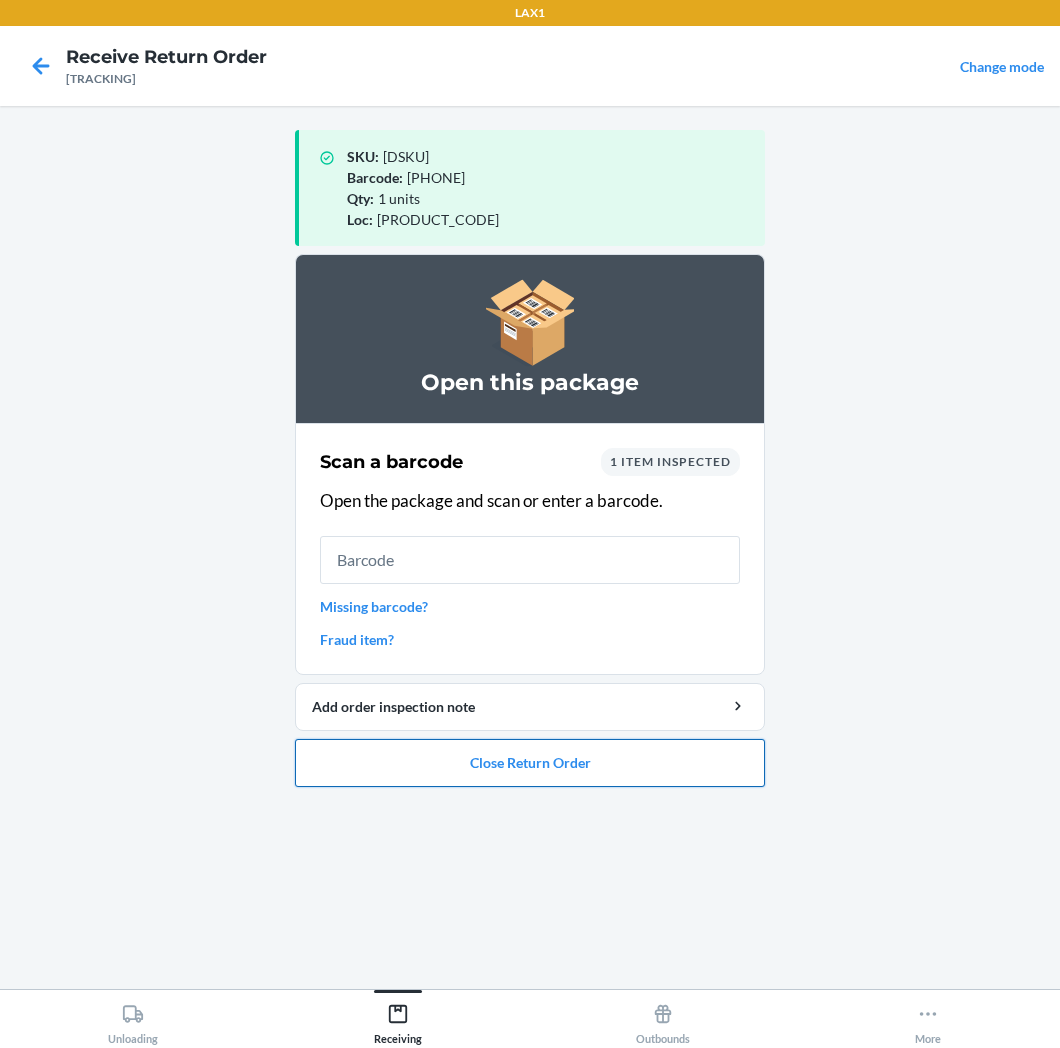 click on "Close Return Order" at bounding box center [530, 763] 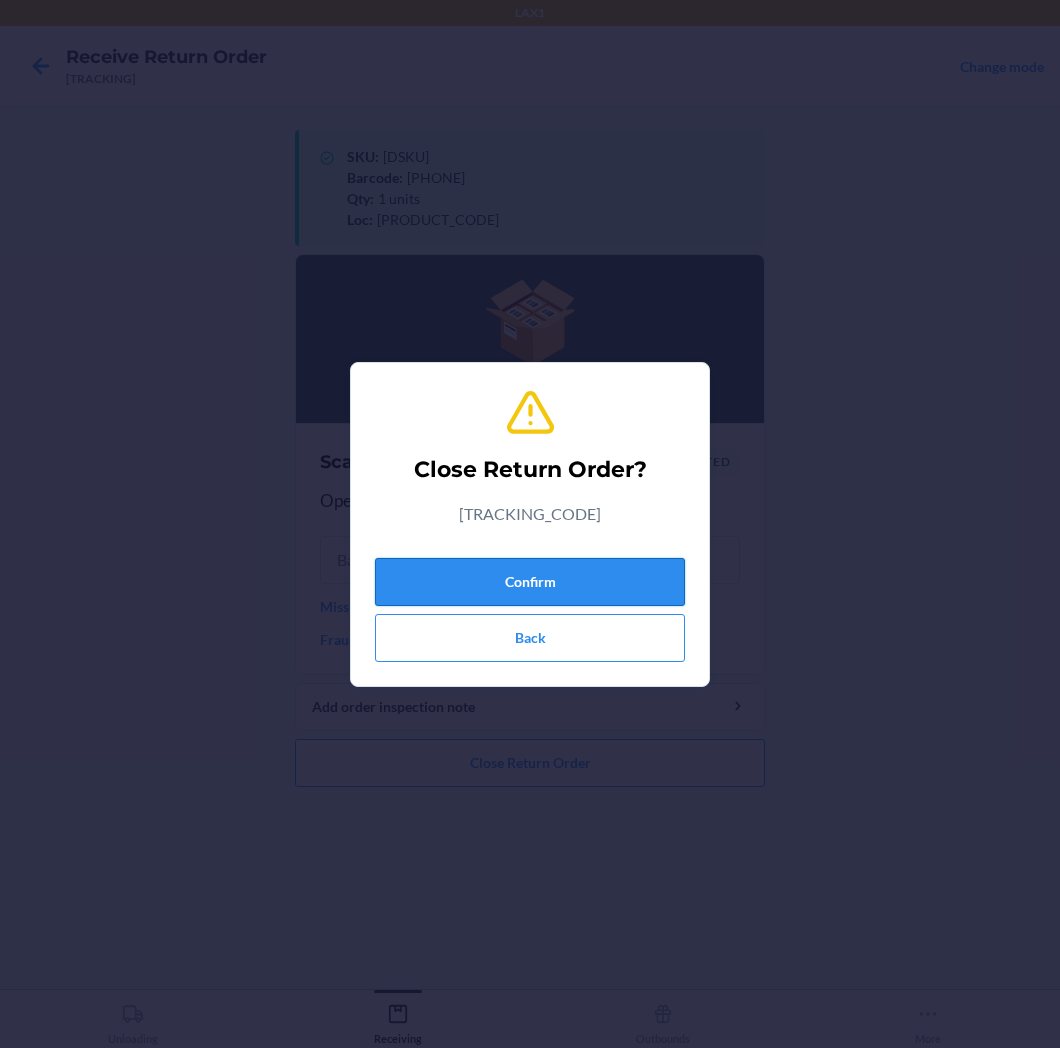 click on "Confirm" at bounding box center [530, 582] 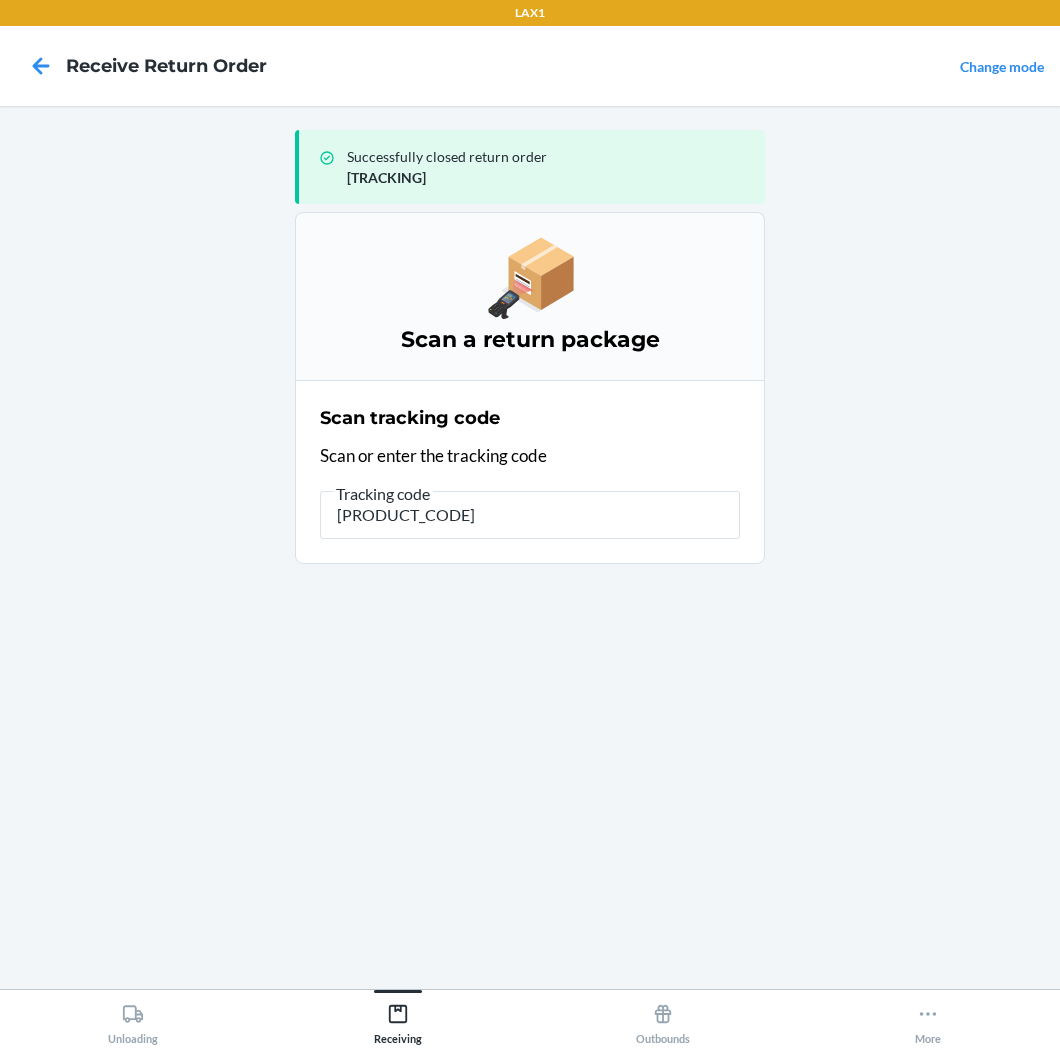 type on "[PRODUCT_CODE]" 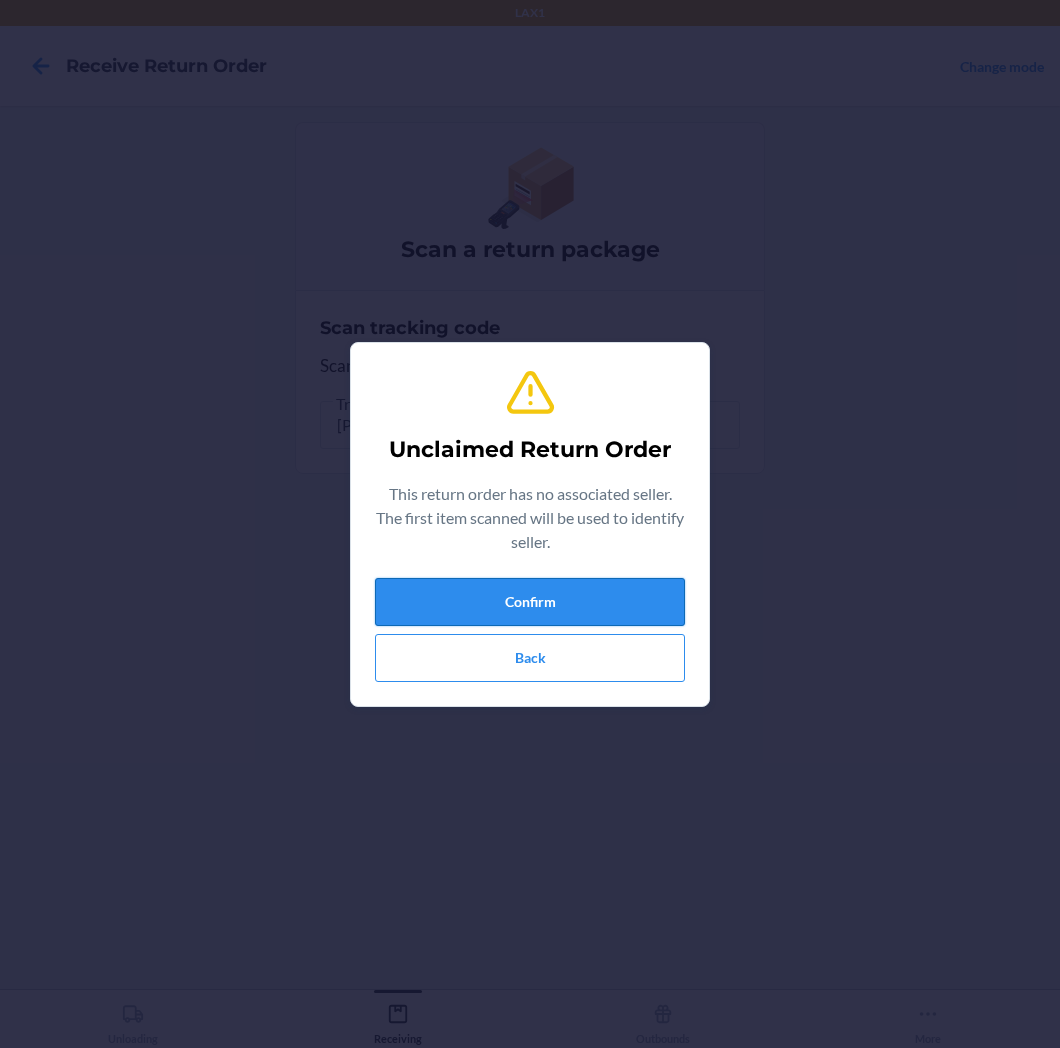 click on "Confirm" at bounding box center [530, 602] 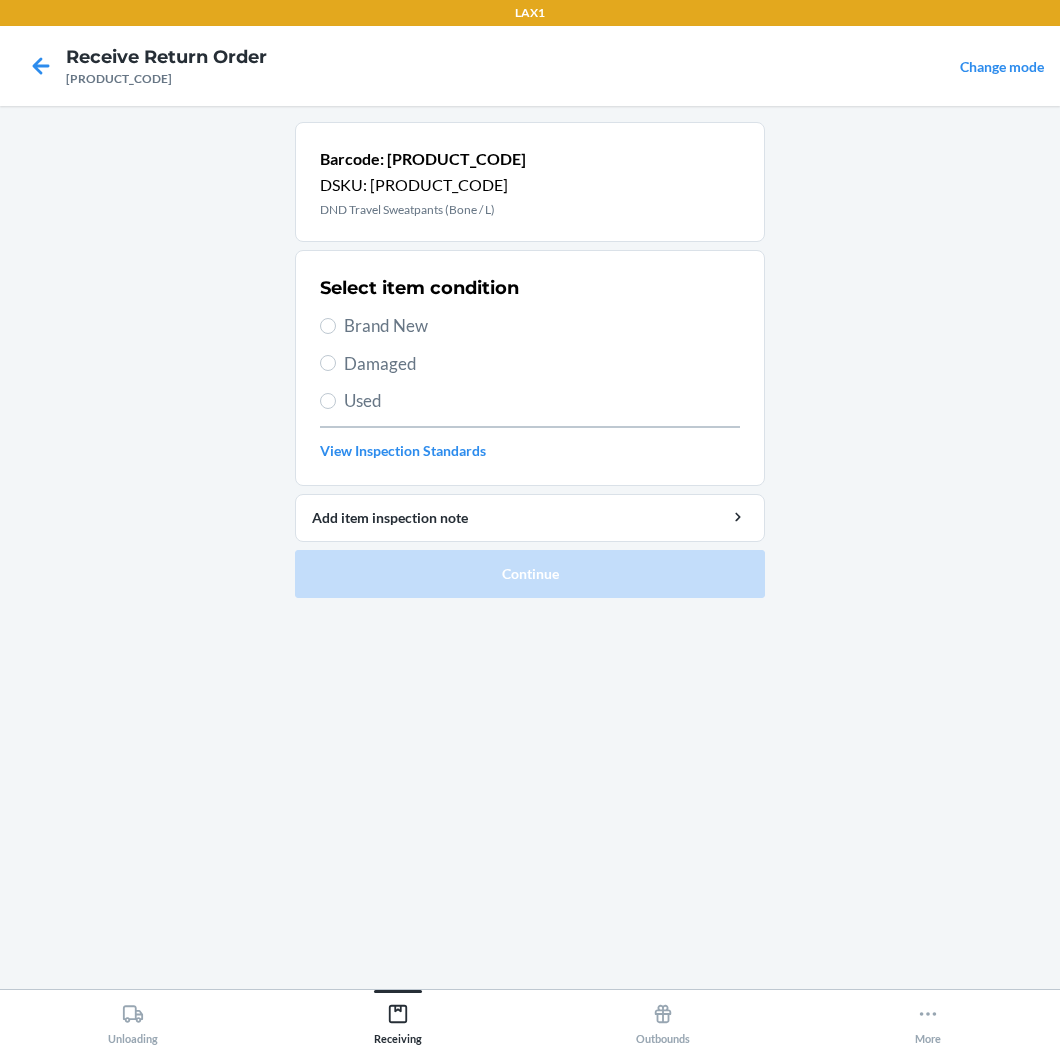 click on "Brand New" at bounding box center [542, 326] 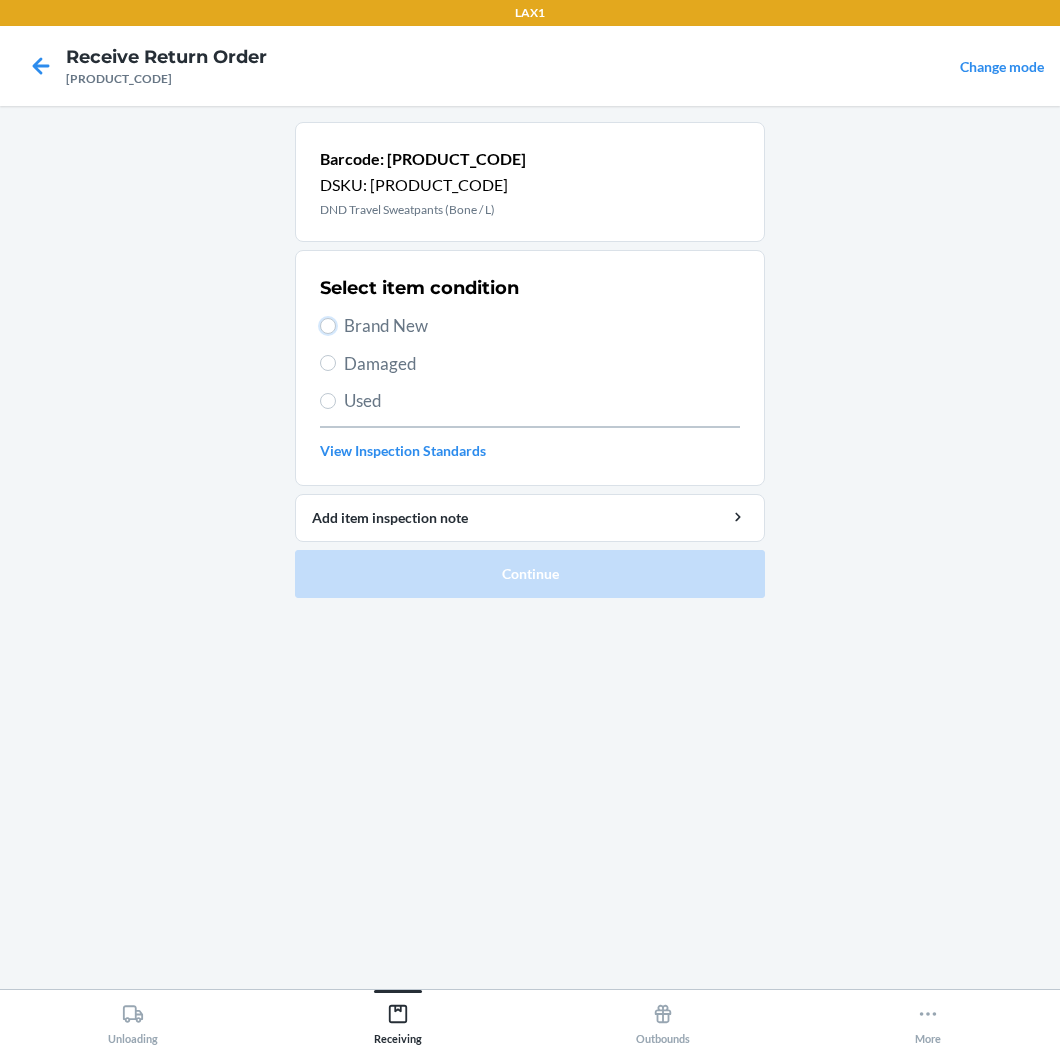 click on "Brand New" at bounding box center (328, 326) 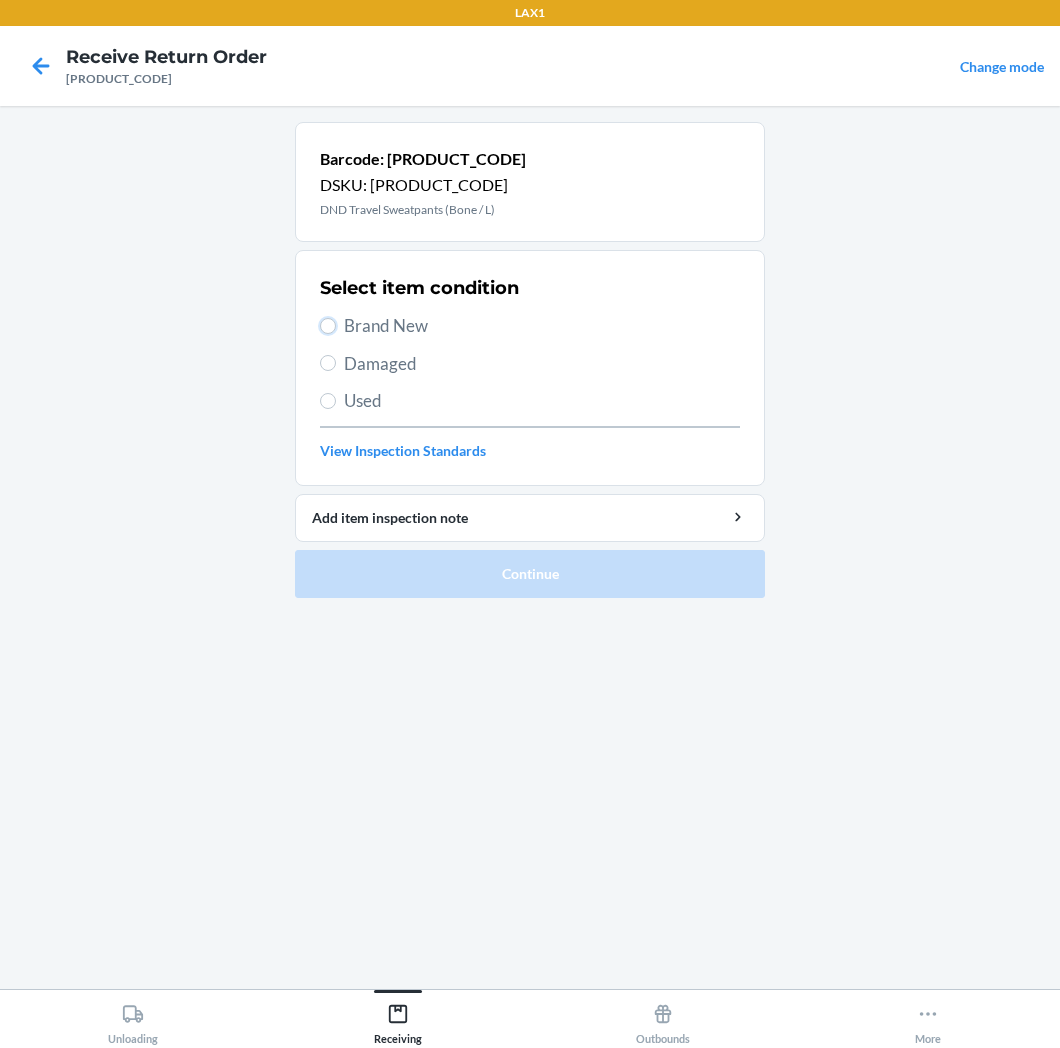 radio on "true" 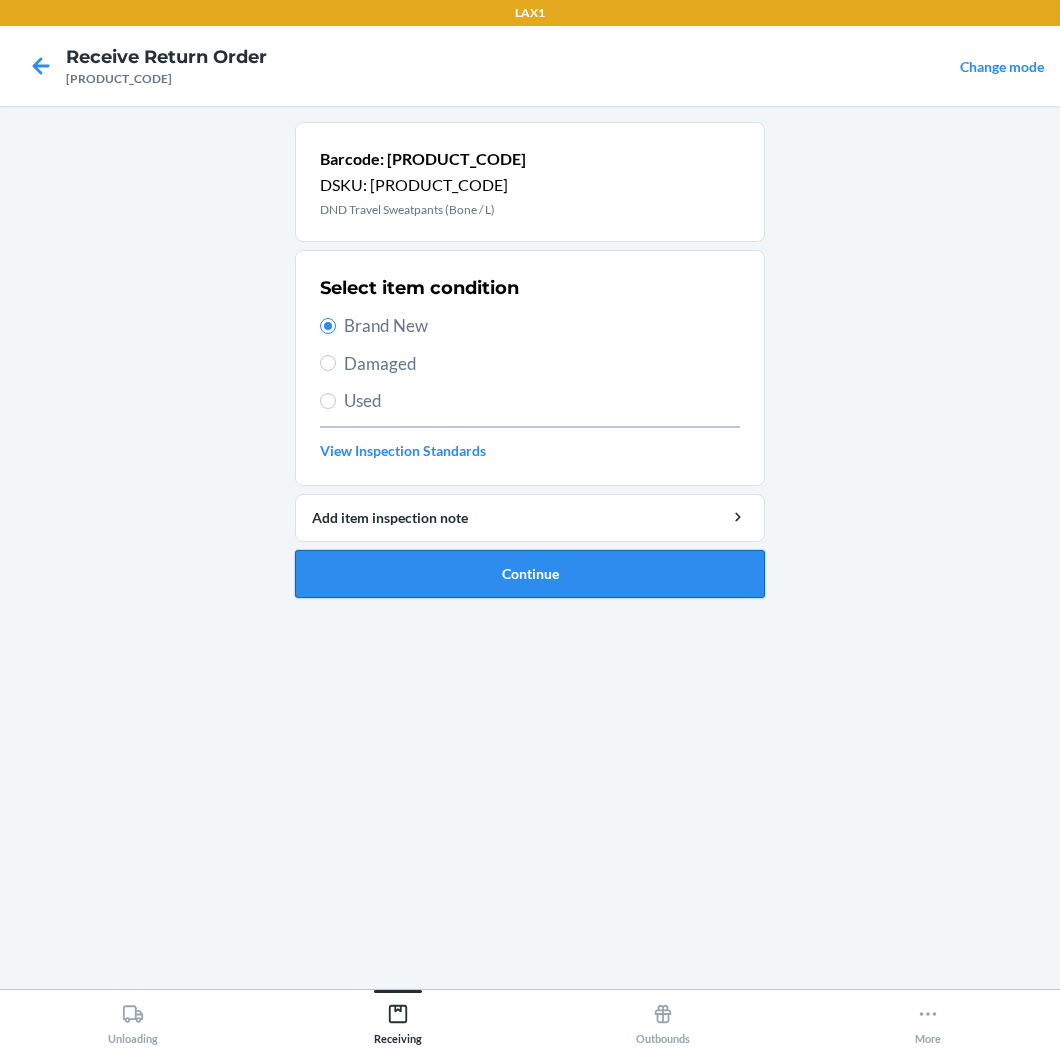 click on "Continue" at bounding box center (530, 574) 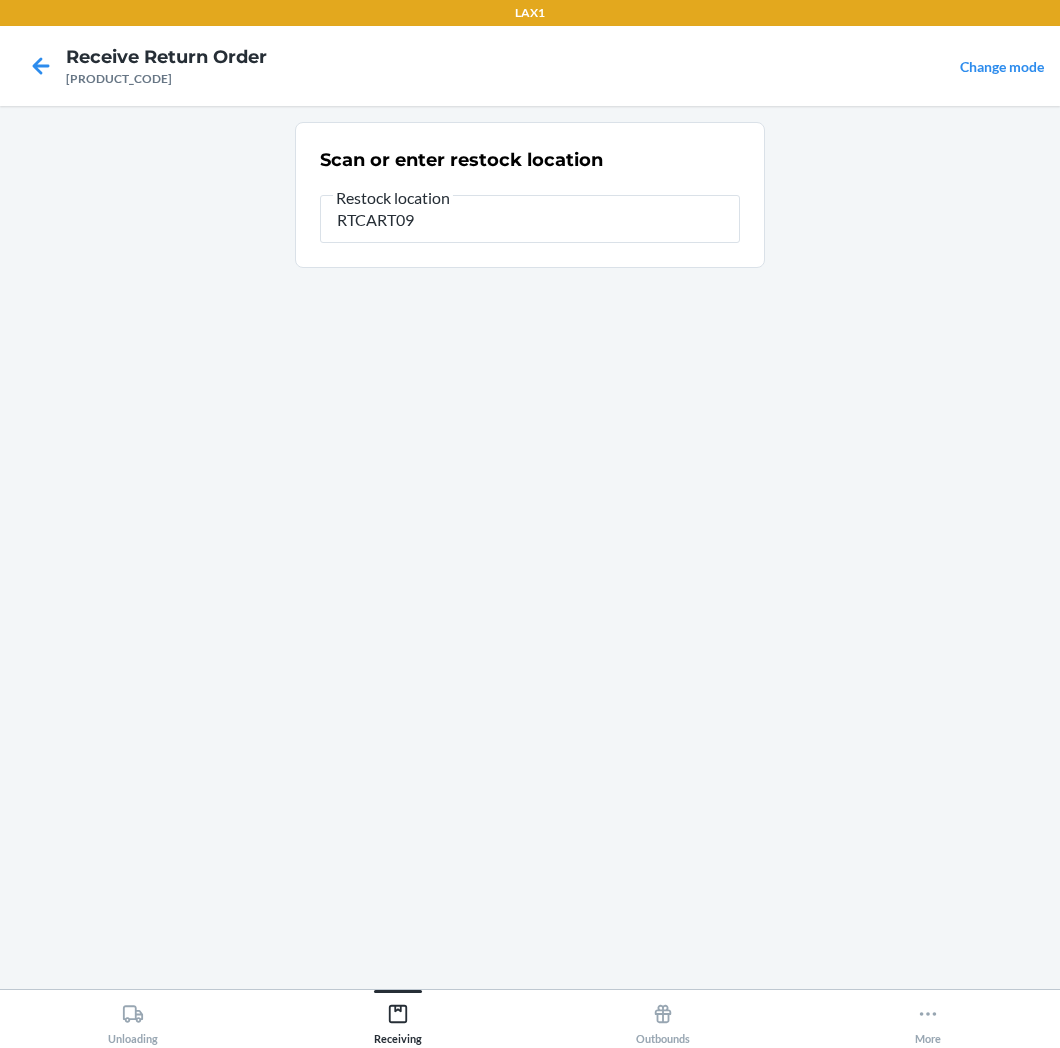 type on "[PRODUCT_CODE]" 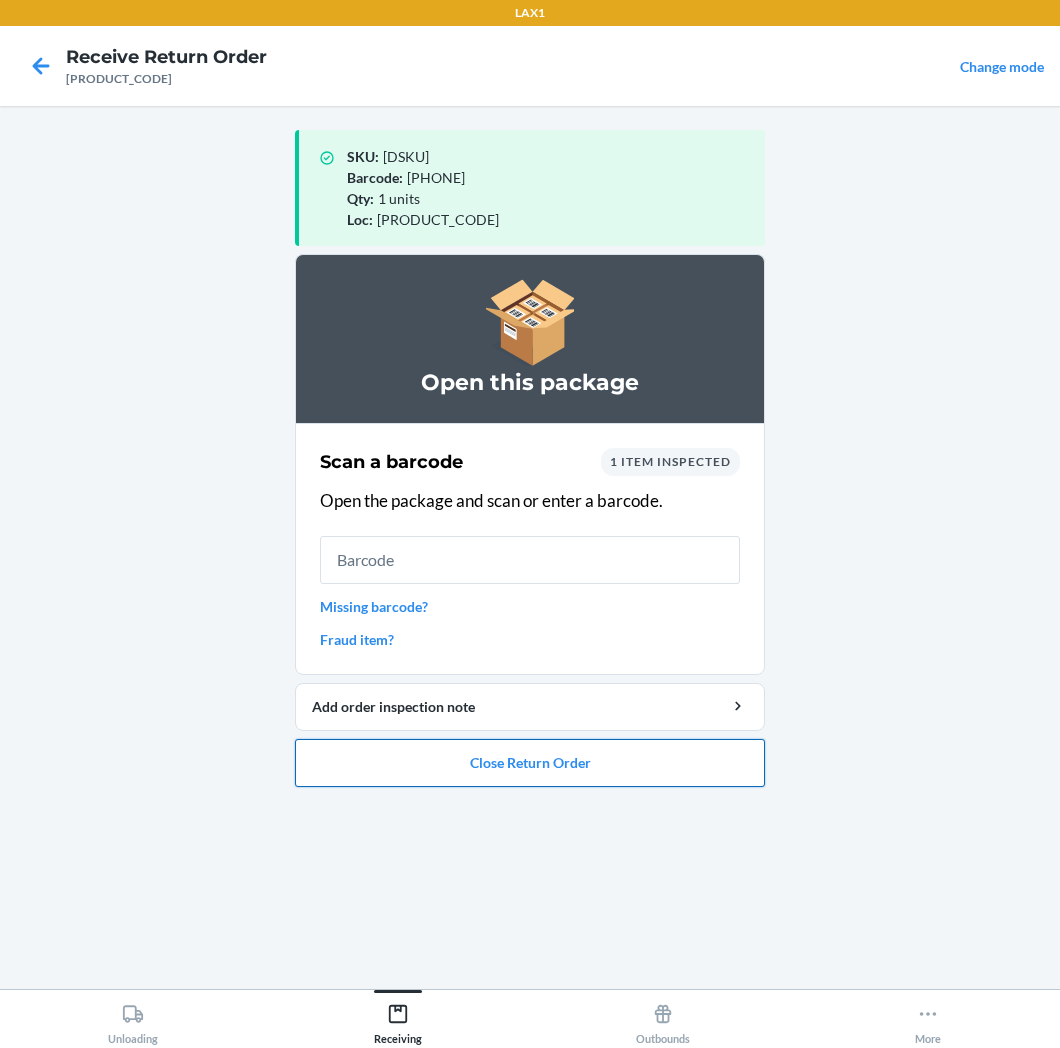 click on "Close Return Order" at bounding box center (530, 763) 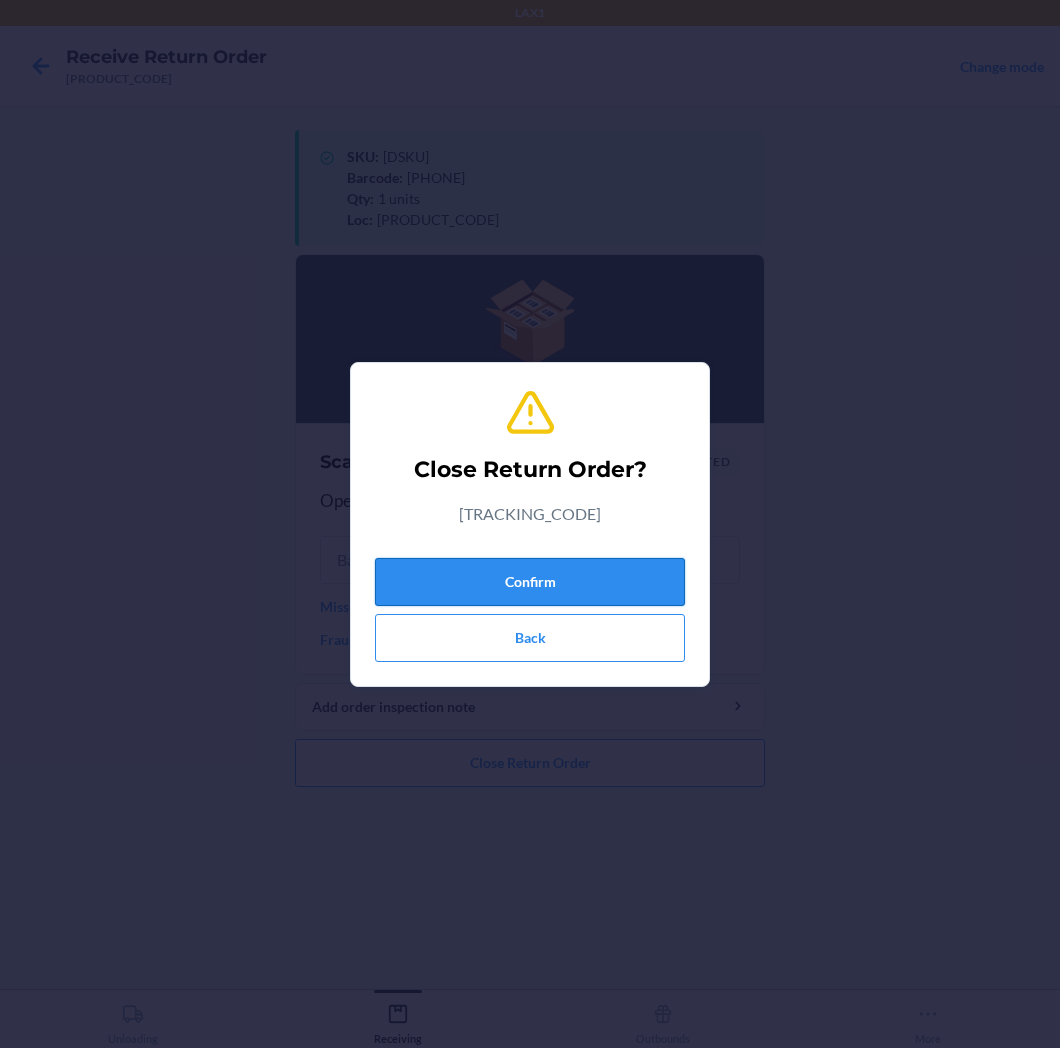 click on "Confirm" at bounding box center [530, 582] 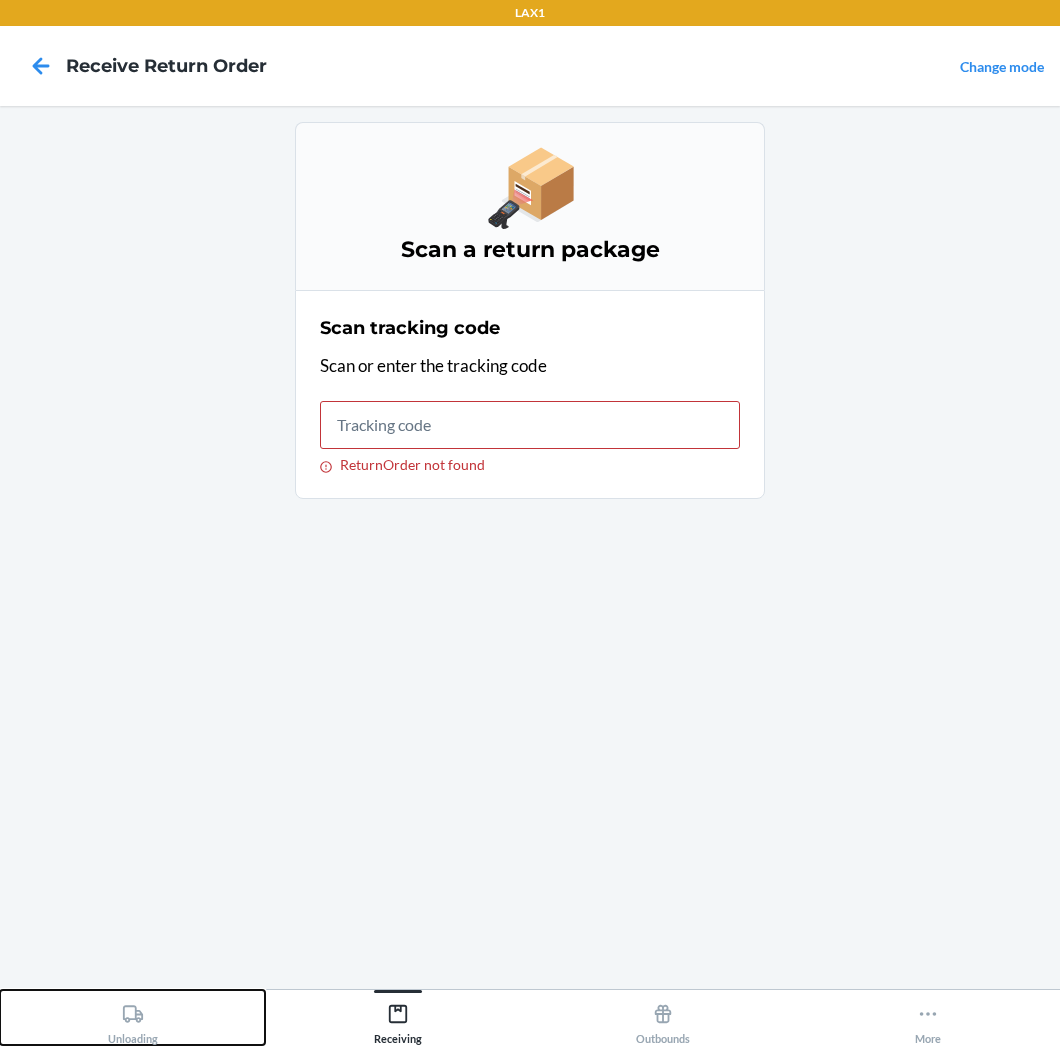 click on "Unloading" at bounding box center (133, 1020) 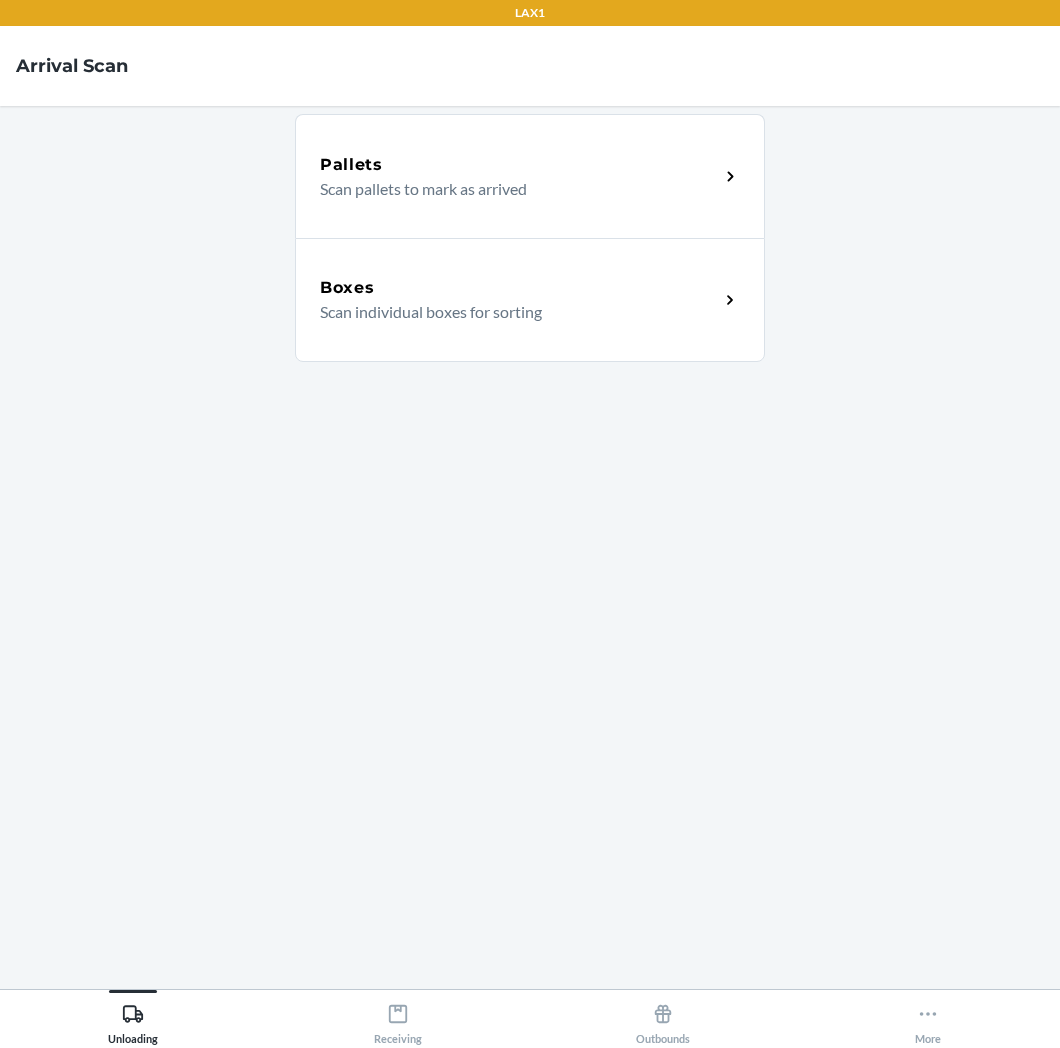 click on "Scan individual boxes for sorting" at bounding box center (511, 312) 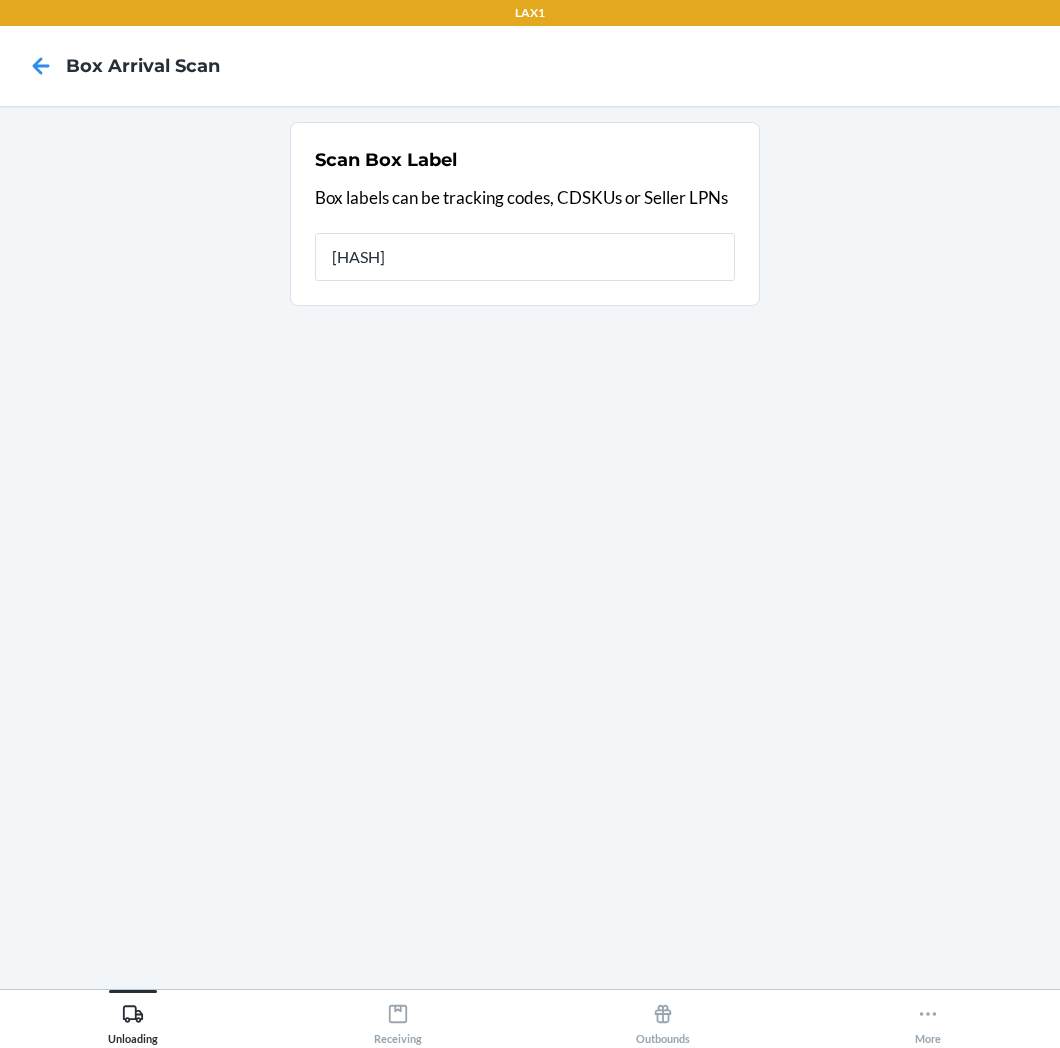 type on "[HASH]" 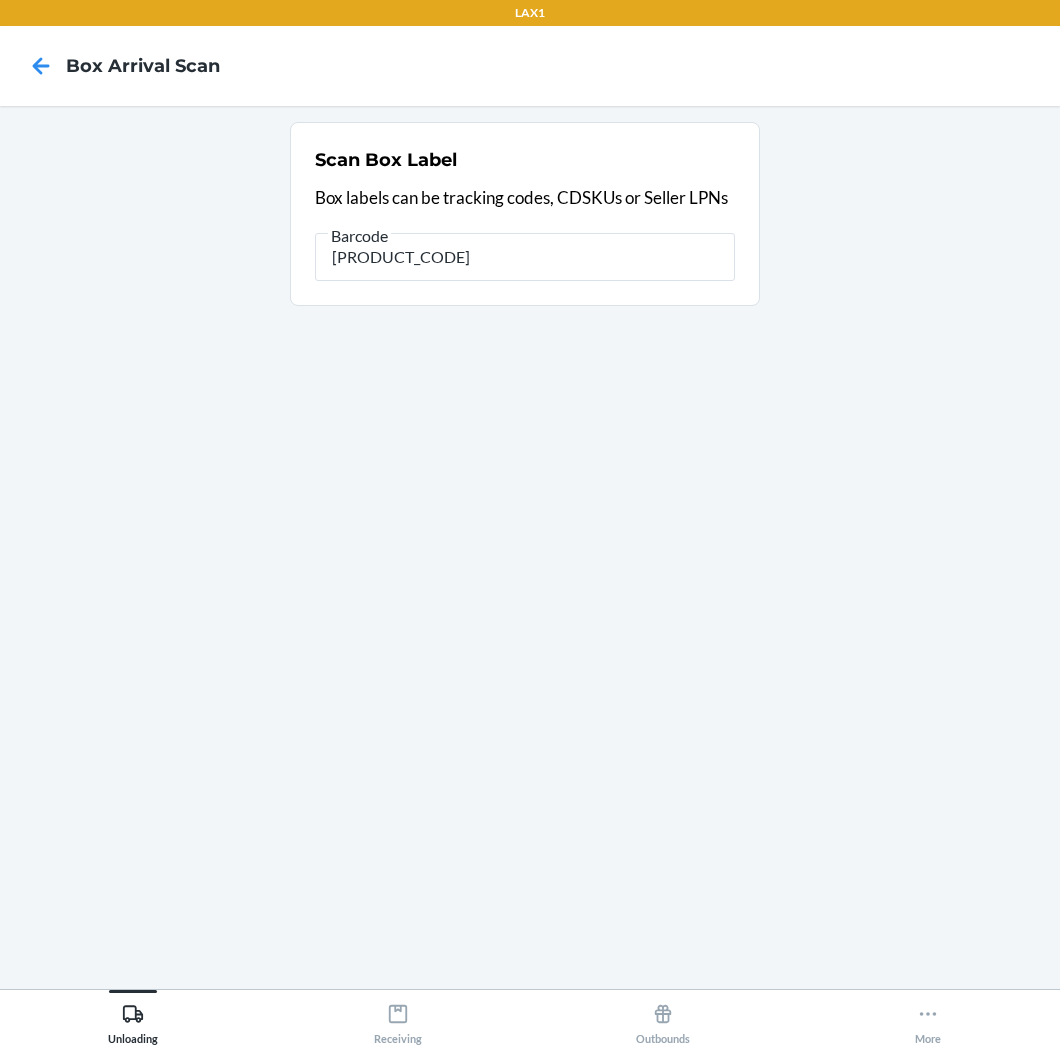 type on "2" 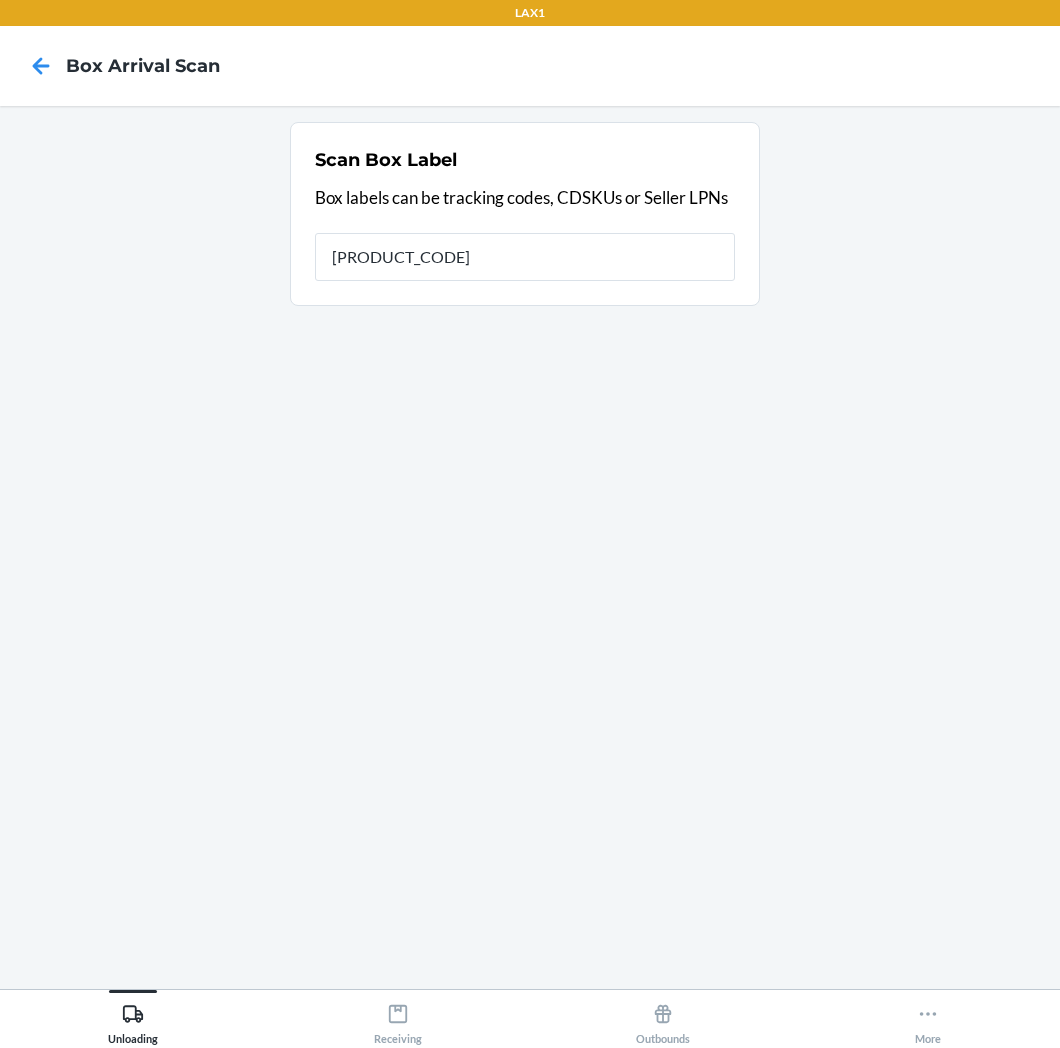 type on "[PRODUCT_CODE]" 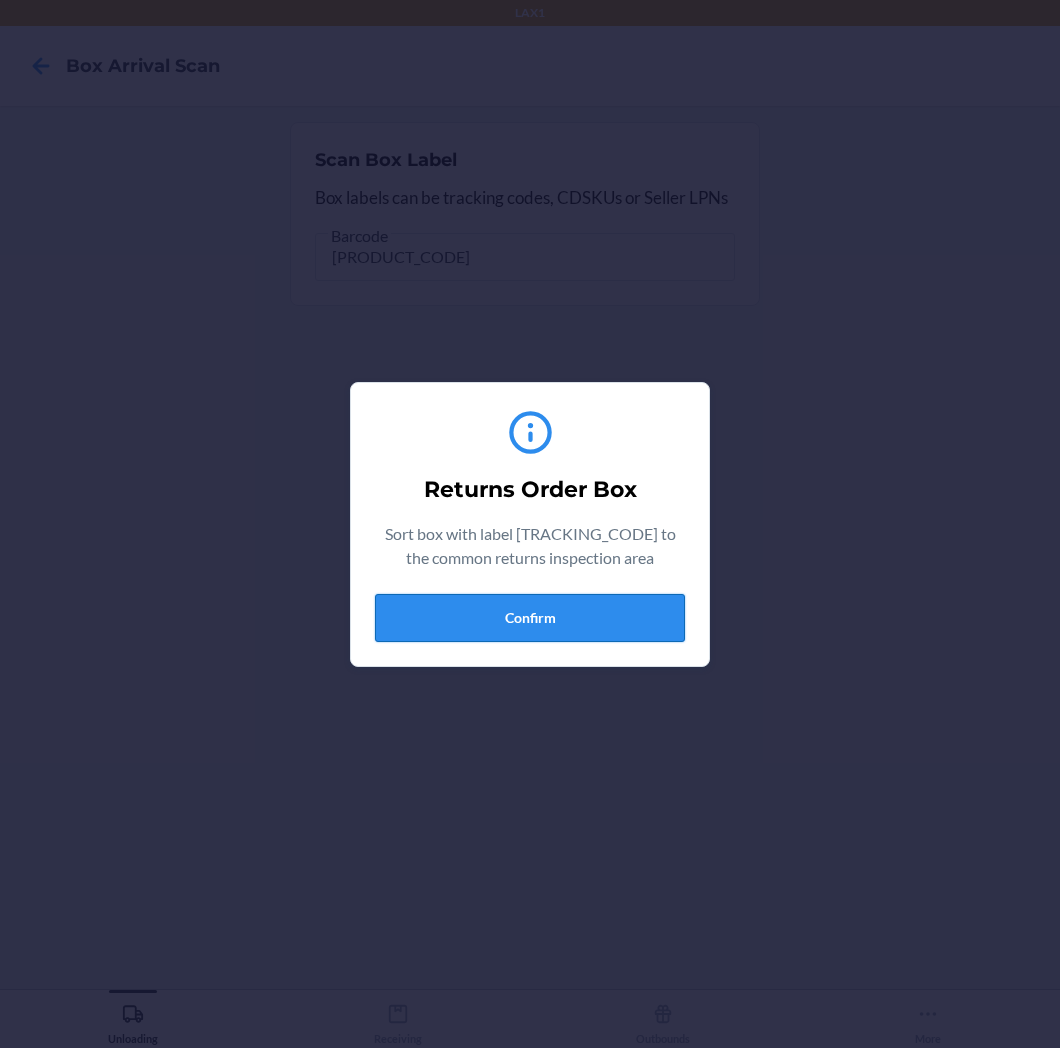 click on "Confirm" at bounding box center (530, 618) 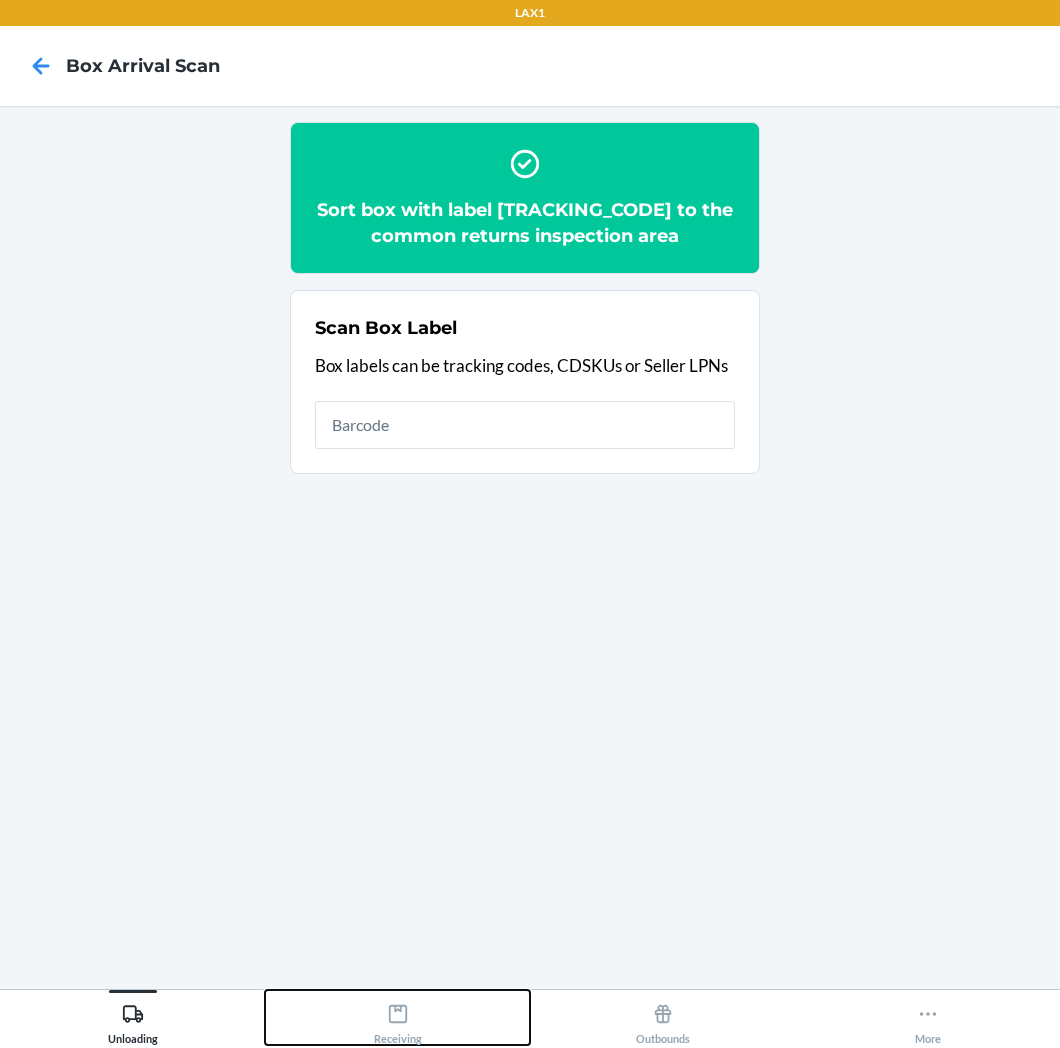 click on "Receiving" at bounding box center [398, 1020] 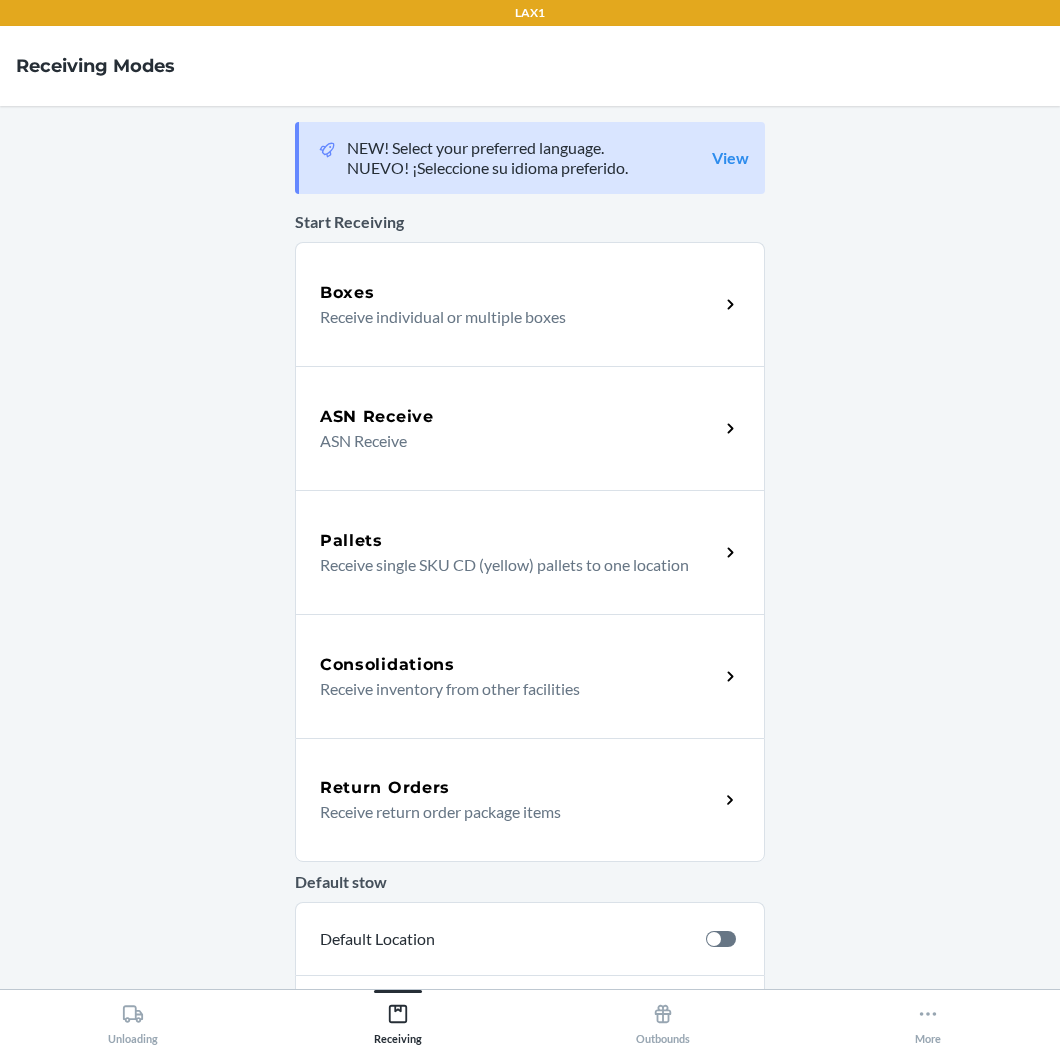 click on "Return Orders" at bounding box center (519, 788) 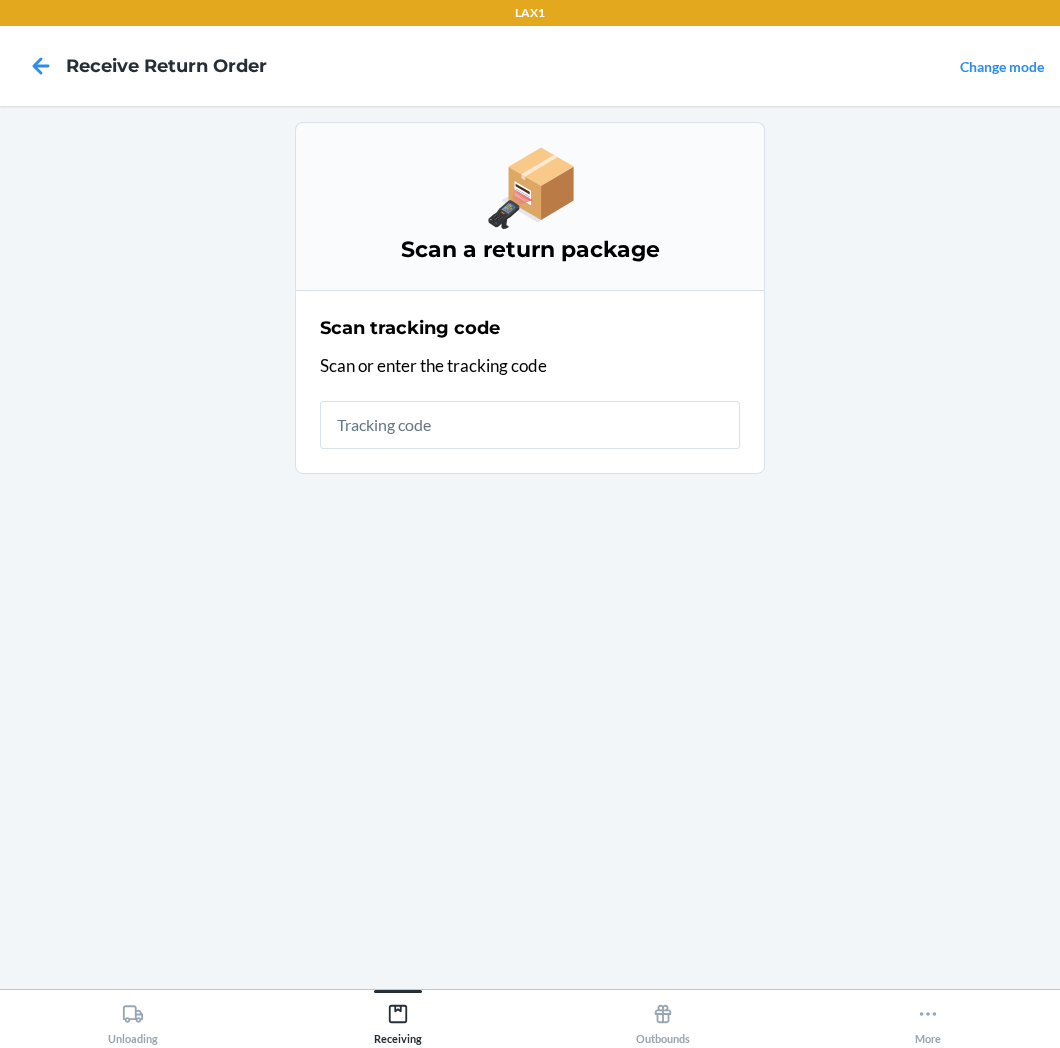 click at bounding box center (530, 425) 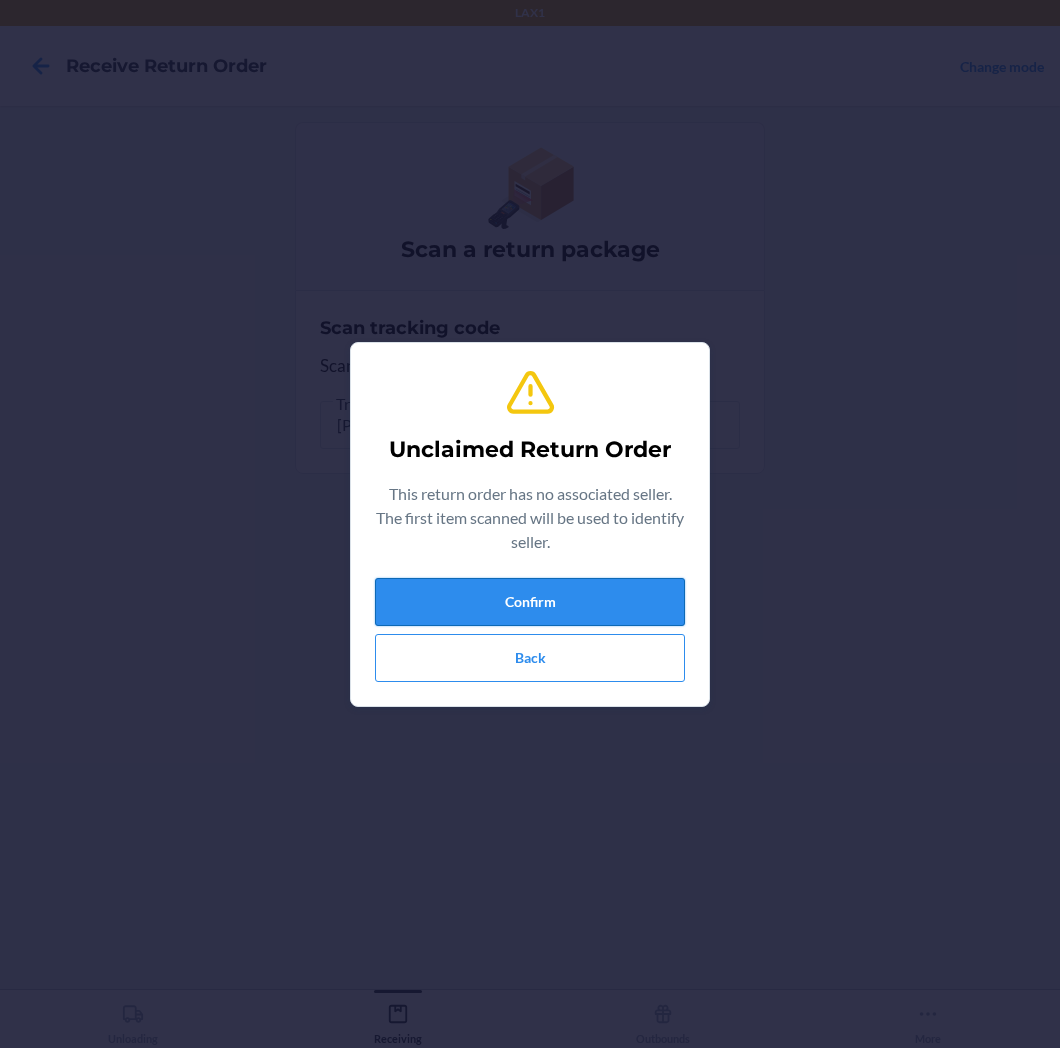 click on "Confirm" at bounding box center (530, 602) 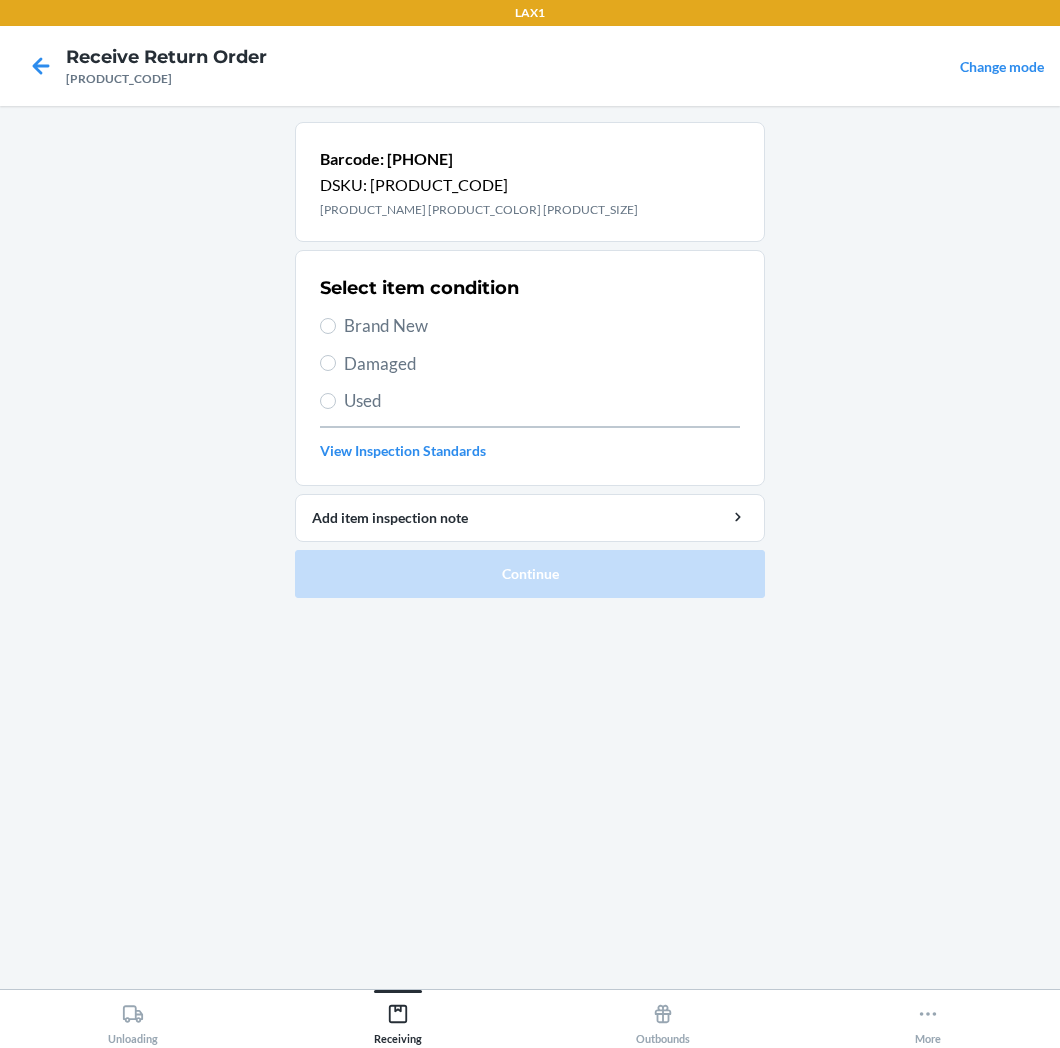 click on "Brand New" at bounding box center (530, 326) 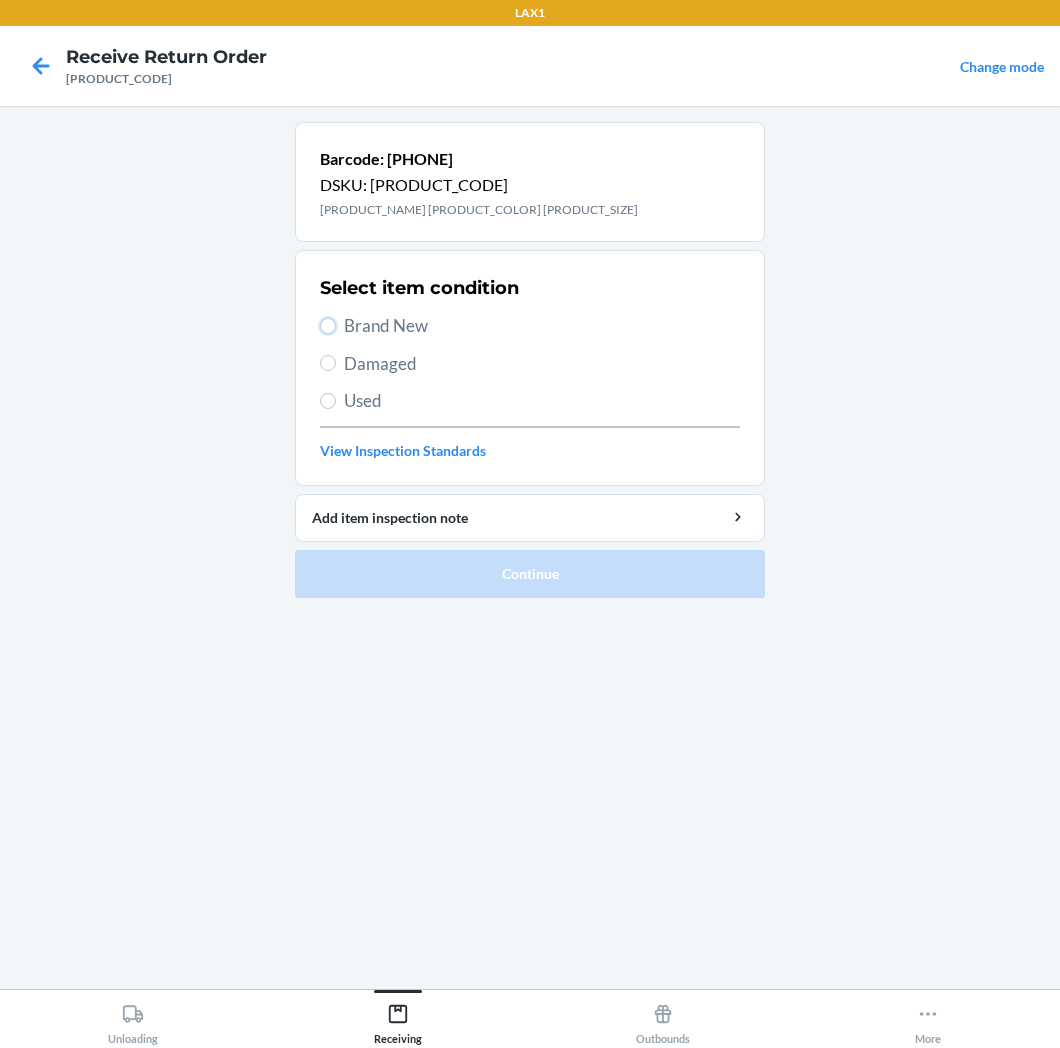 click on "Brand New" at bounding box center [328, 326] 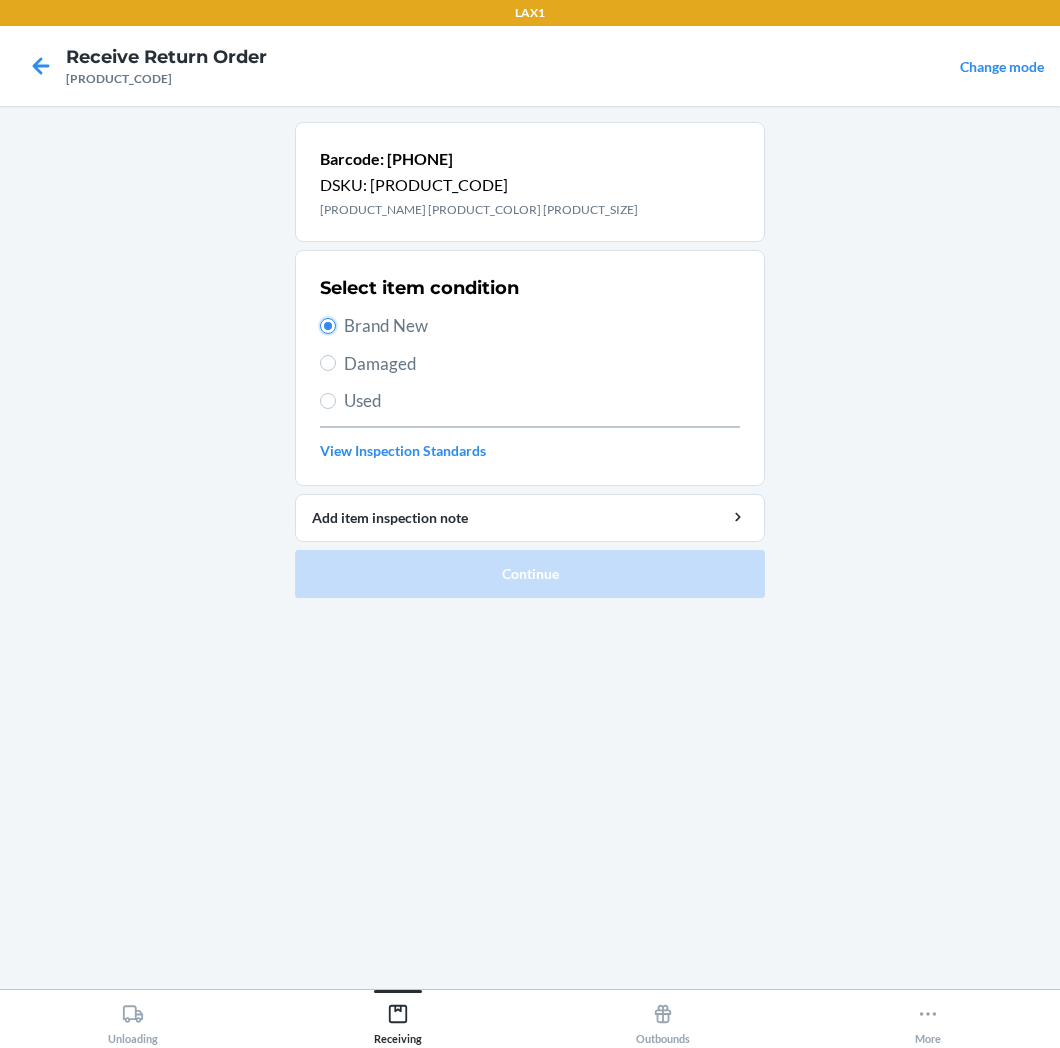 radio on "true" 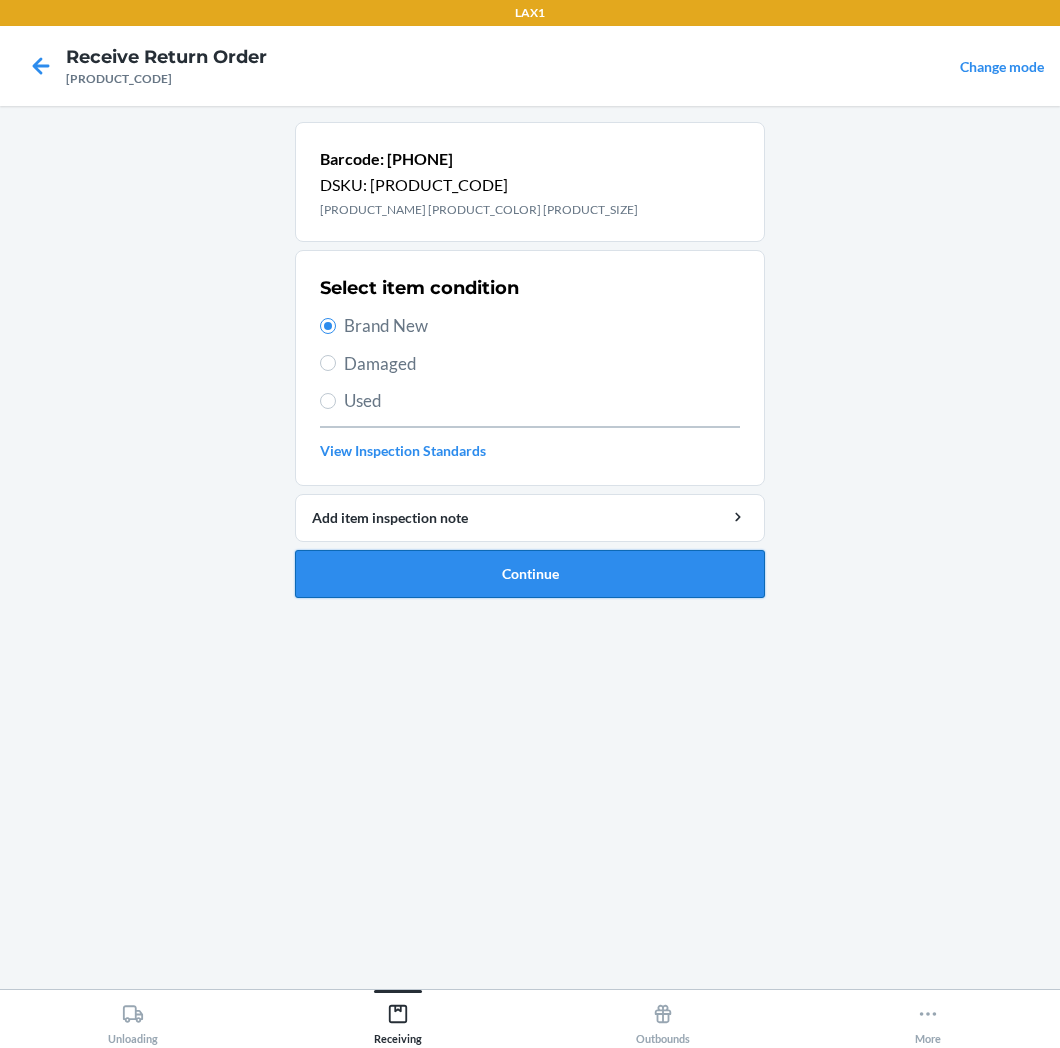 click on "Continue" at bounding box center (530, 574) 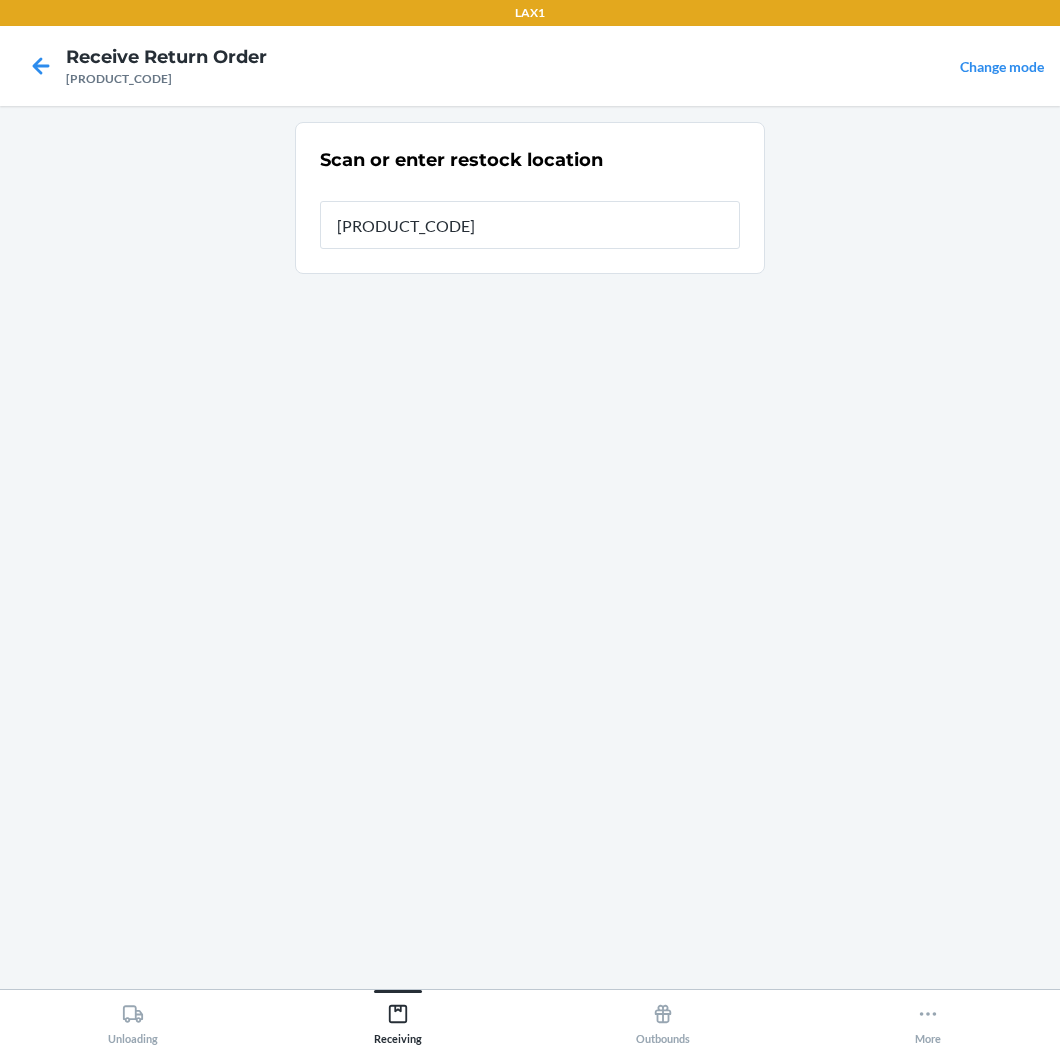 type on "[PRODUCT_CODE]" 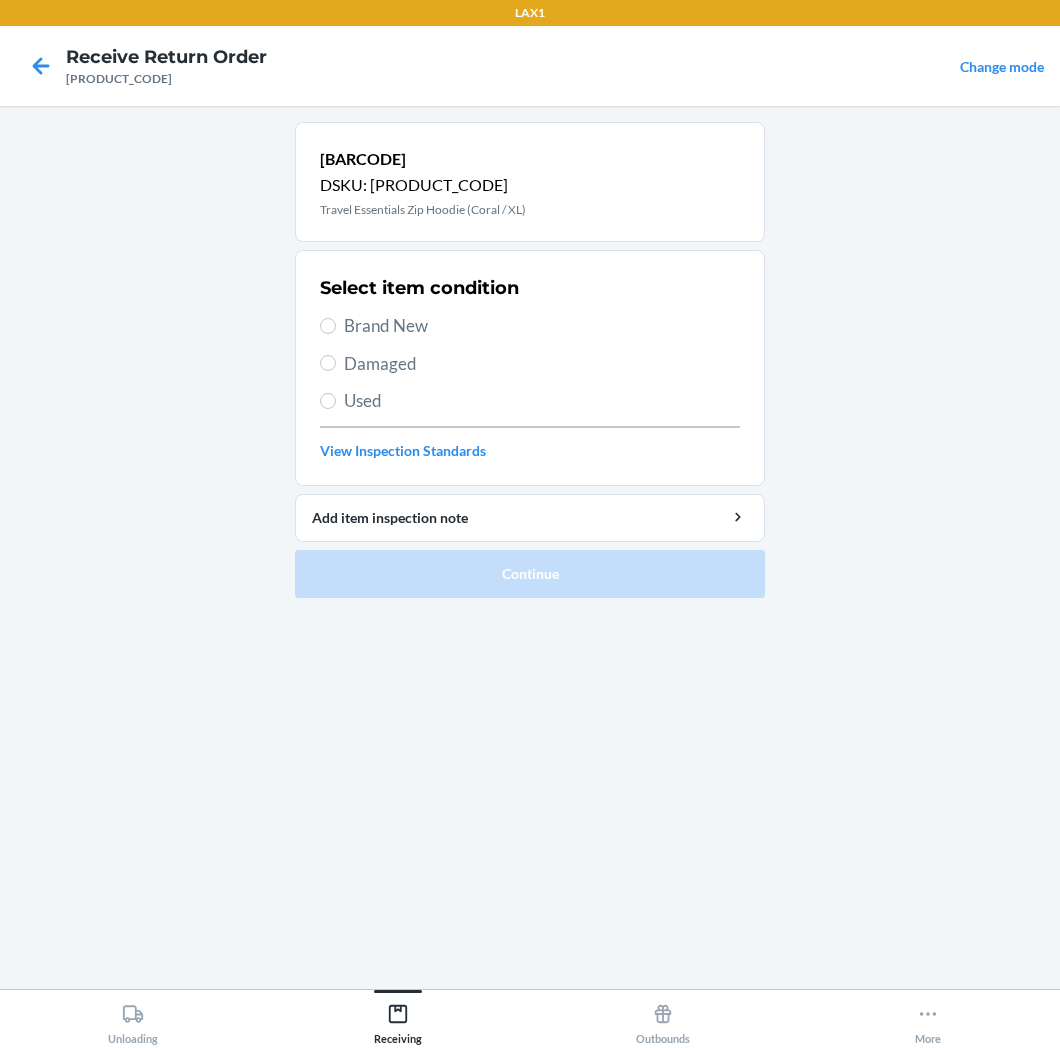 click on "Brand New" at bounding box center (542, 326) 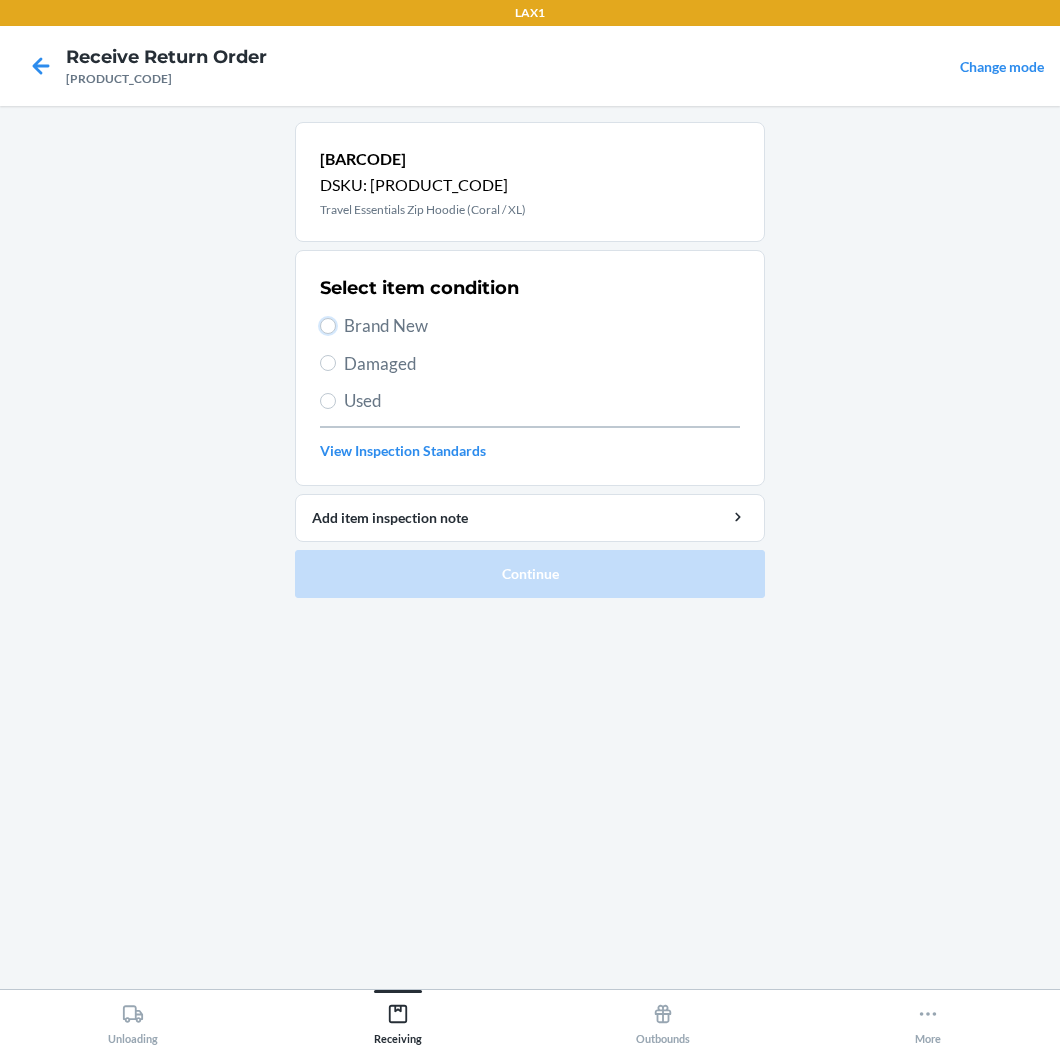 click on "Brand New" at bounding box center [328, 326] 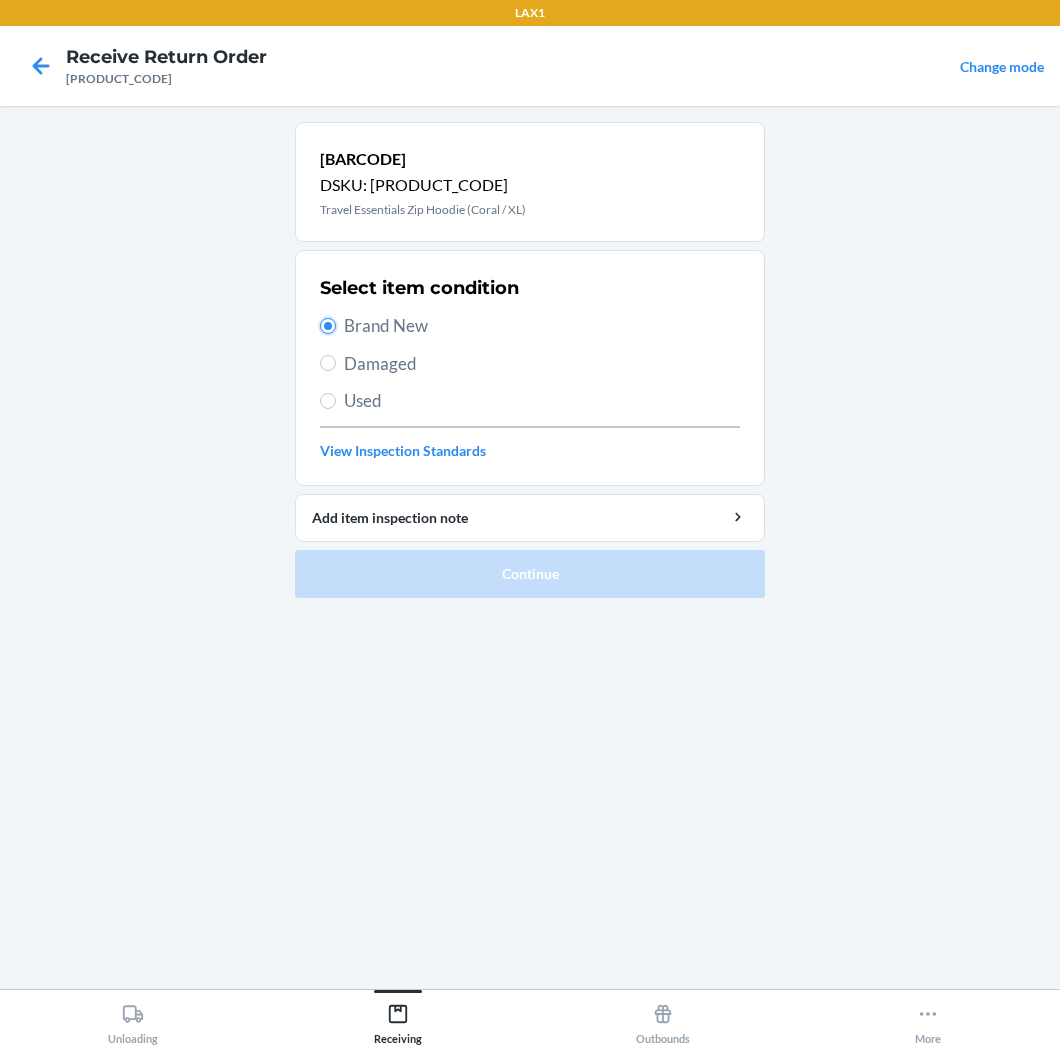 radio on "true" 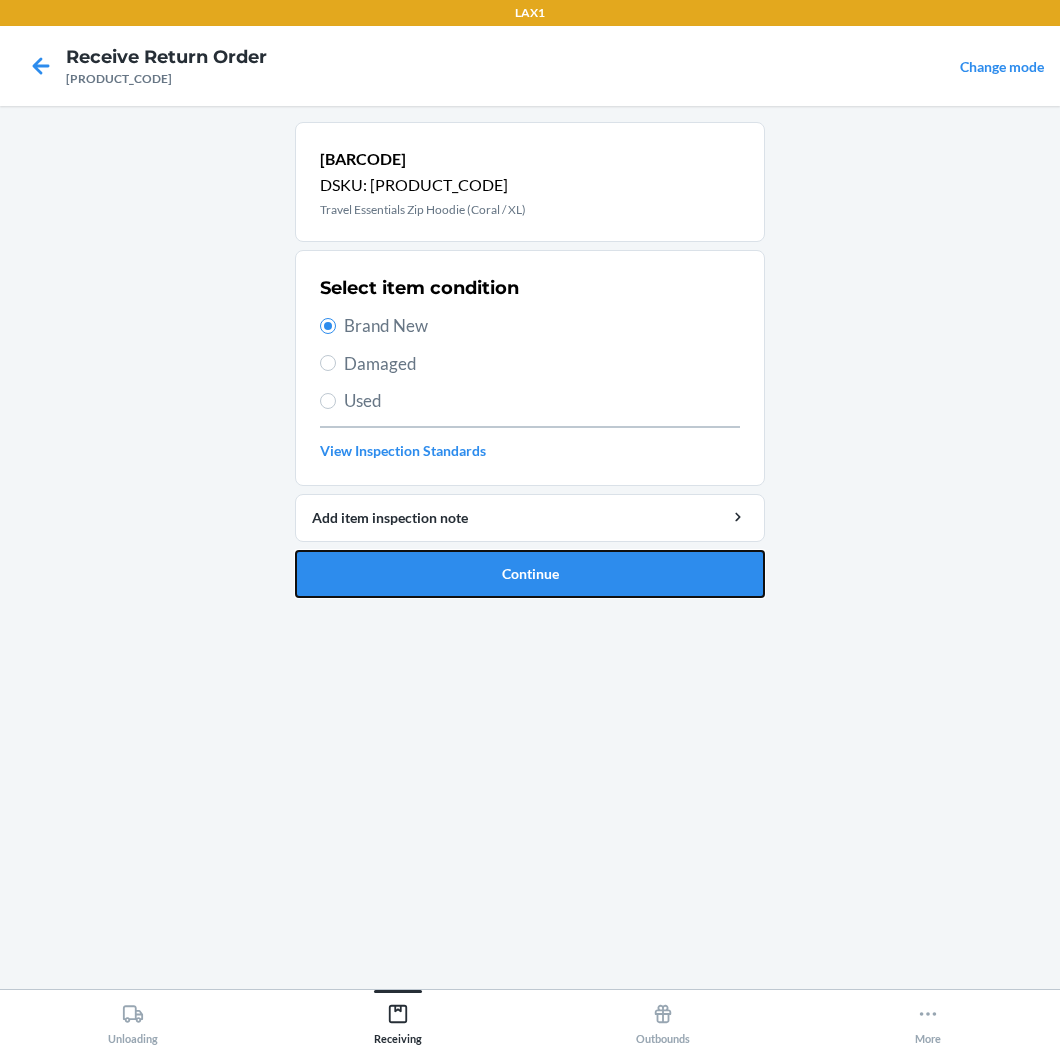 click on "Continue" at bounding box center [530, 574] 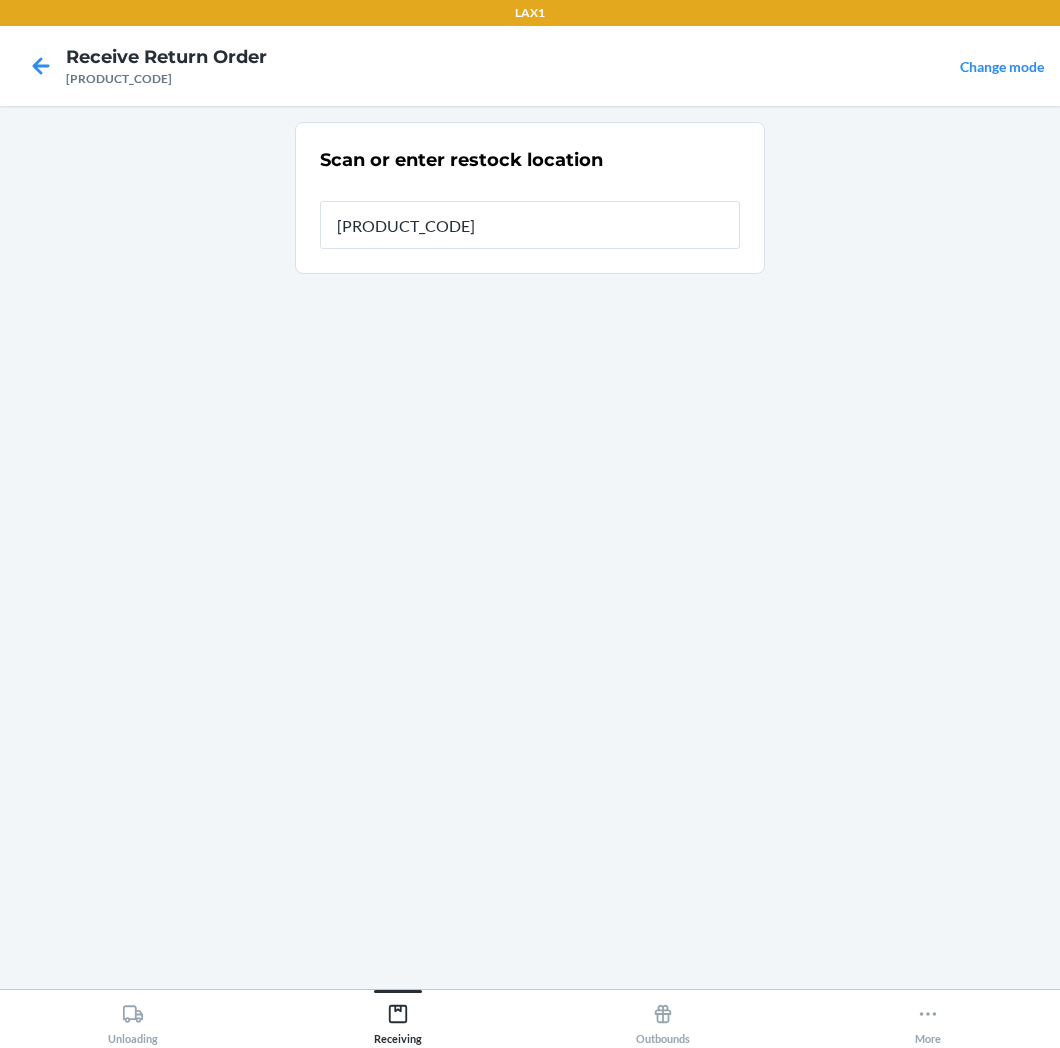type on "[PRODUCT_CODE]" 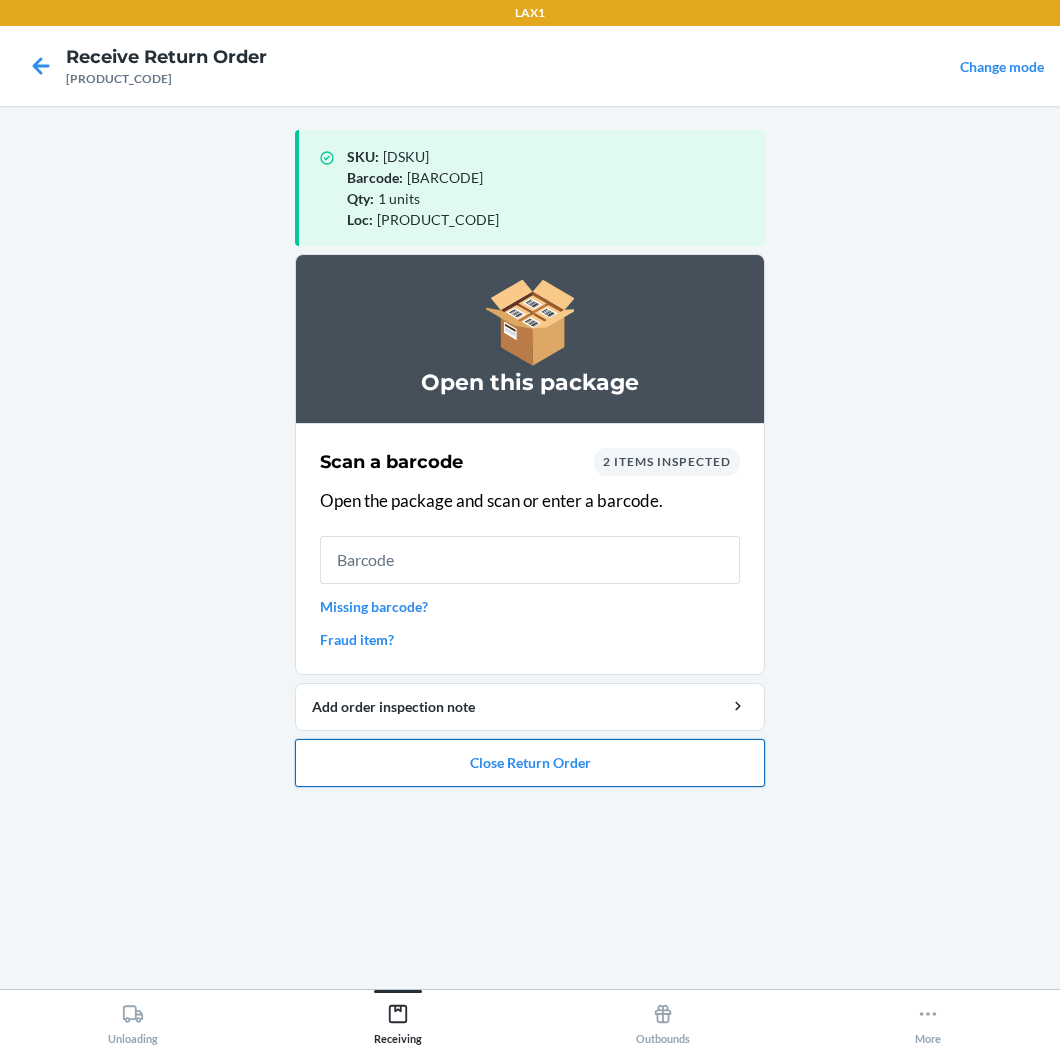 click on "Close Return Order" at bounding box center [530, 763] 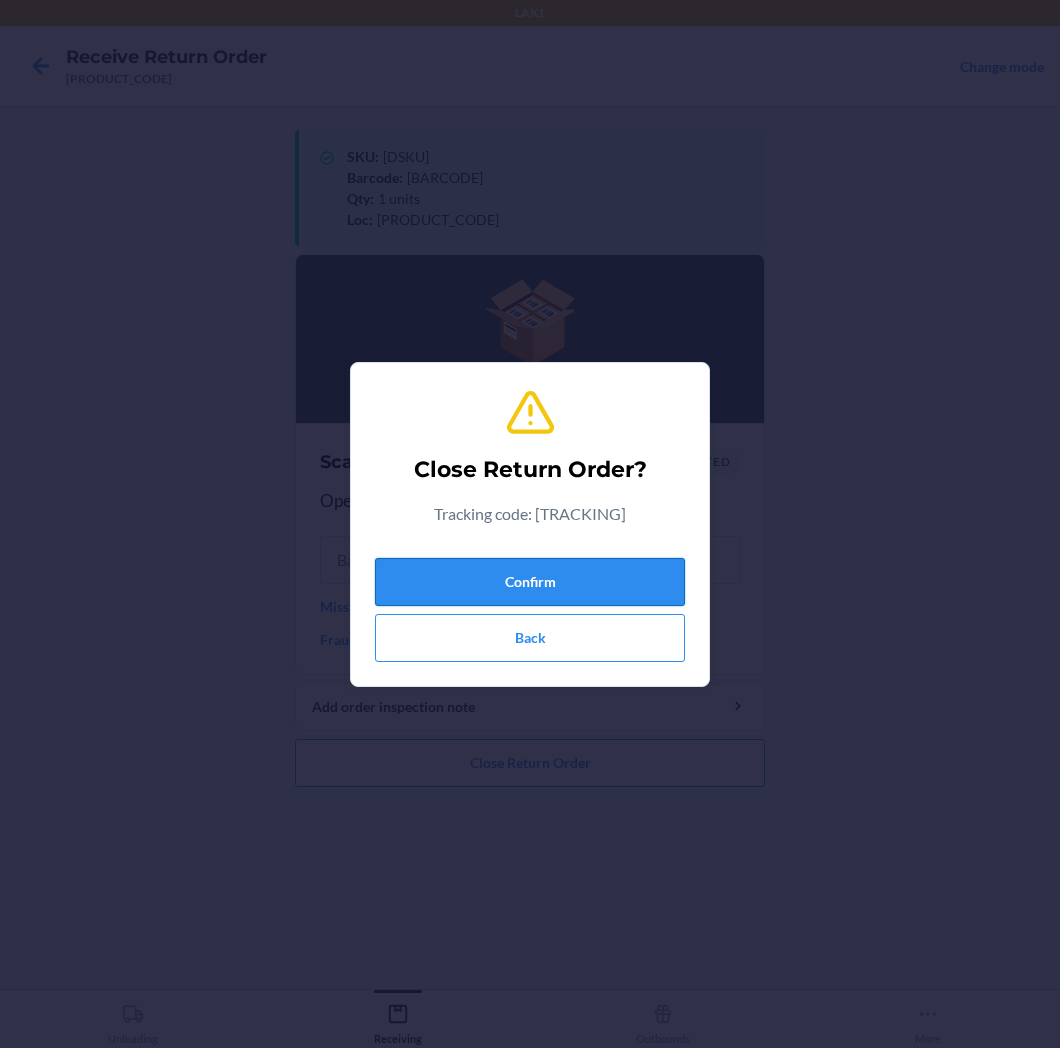 click on "Confirm" at bounding box center [530, 582] 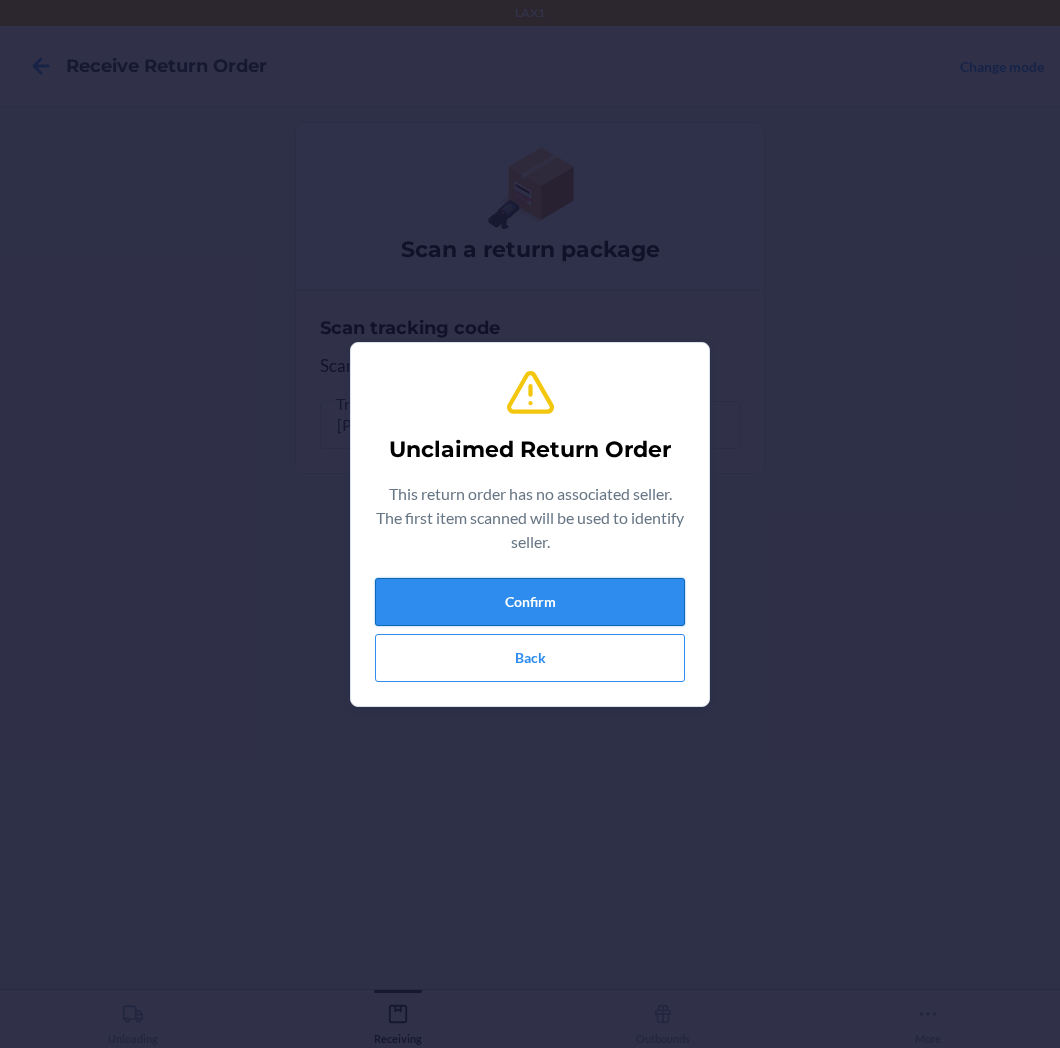 click on "Confirm" at bounding box center [530, 602] 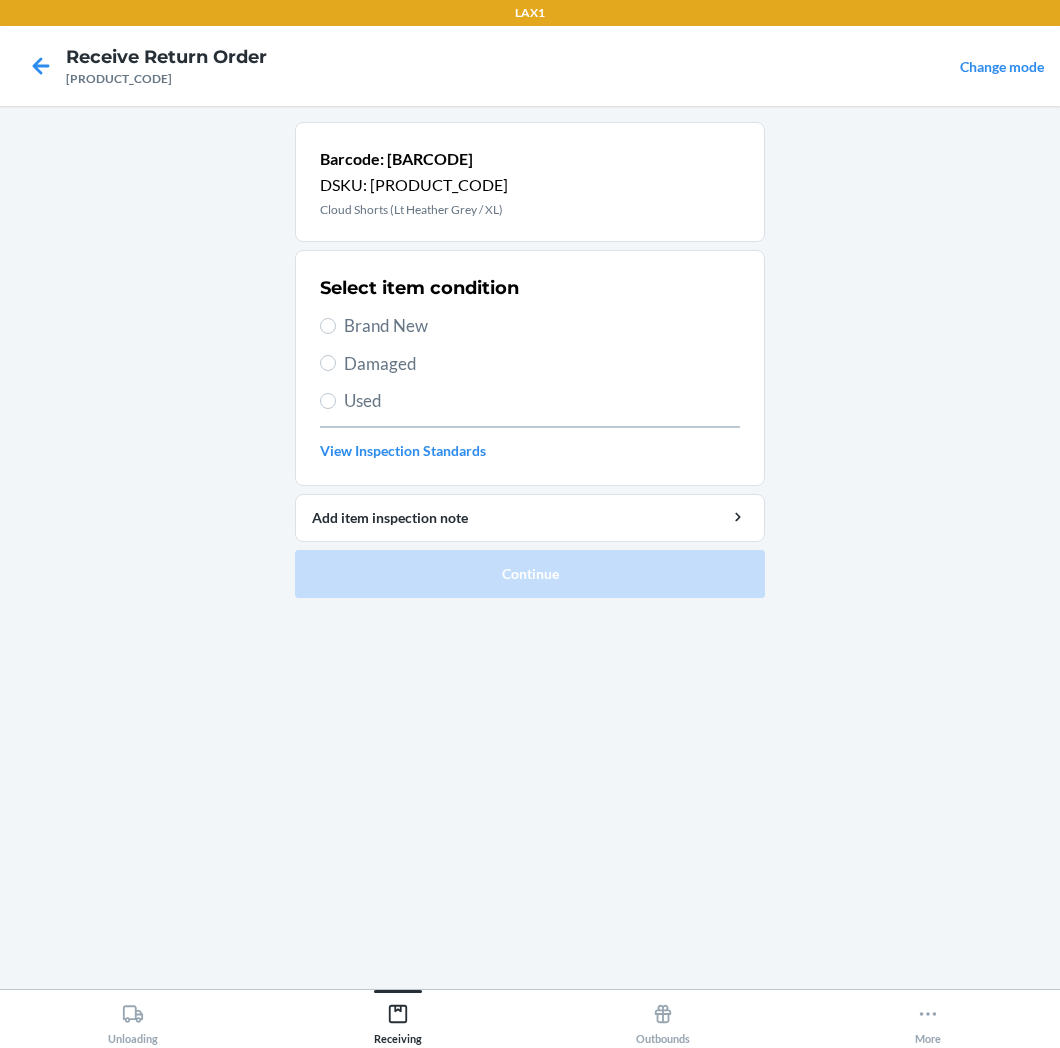 click on "Brand New" at bounding box center (542, 326) 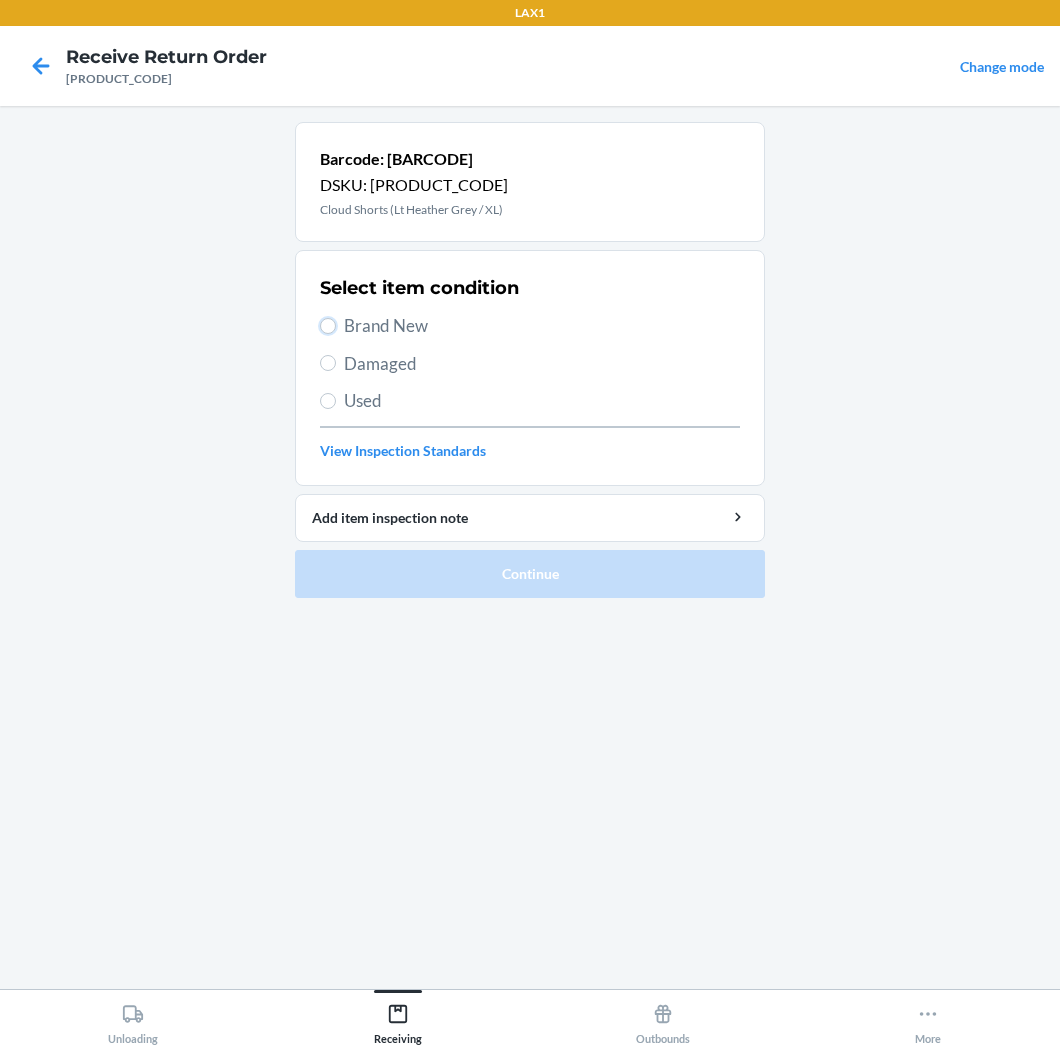 click on "Brand New" at bounding box center [328, 326] 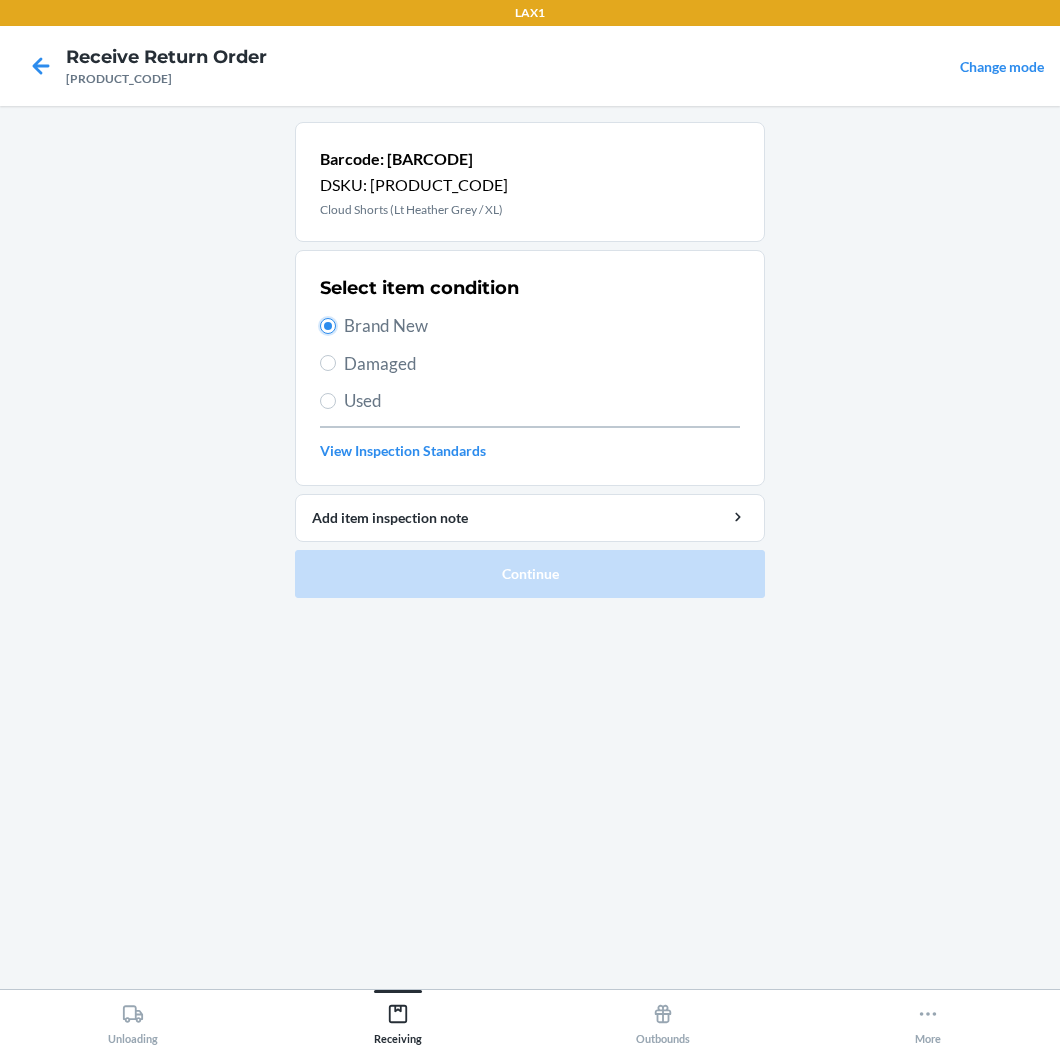radio on "true" 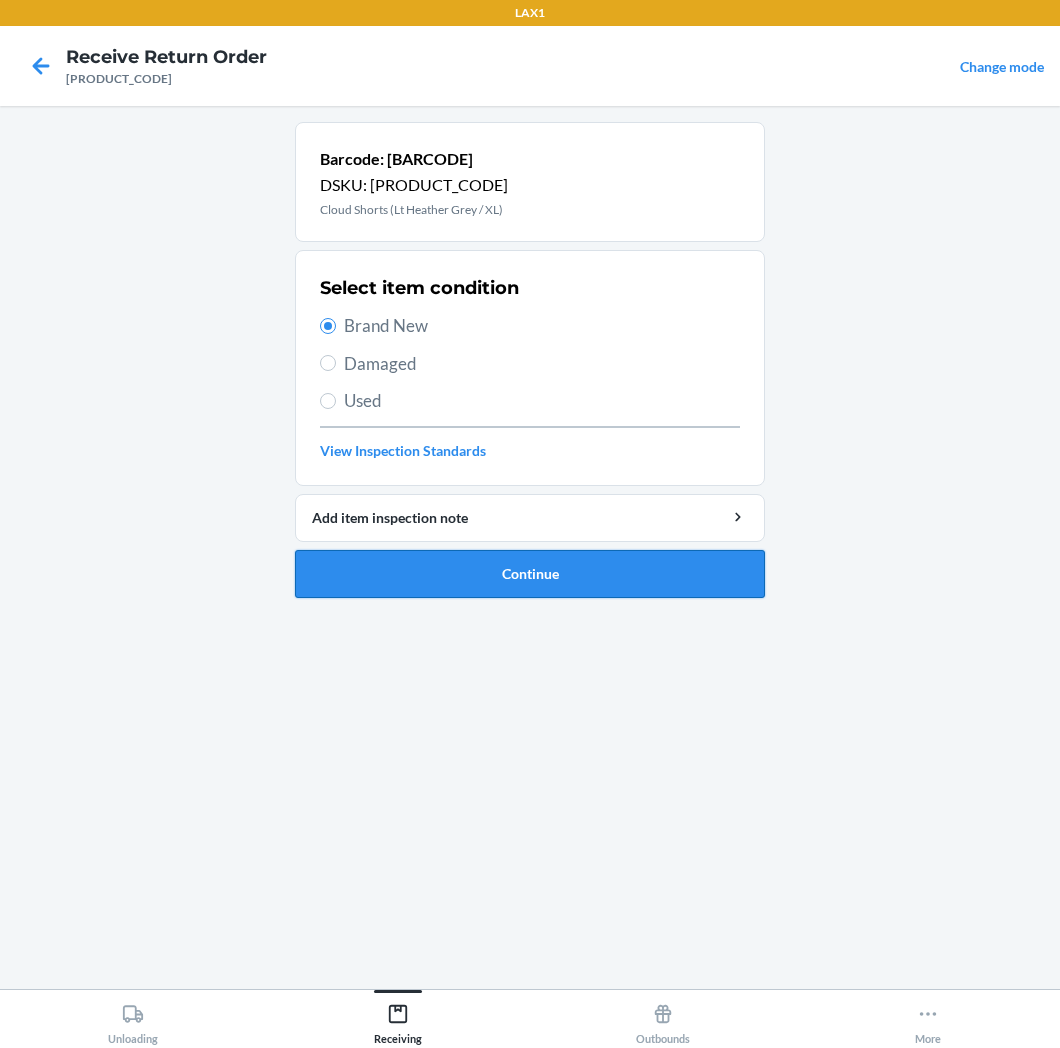 click on "Continue" at bounding box center (530, 574) 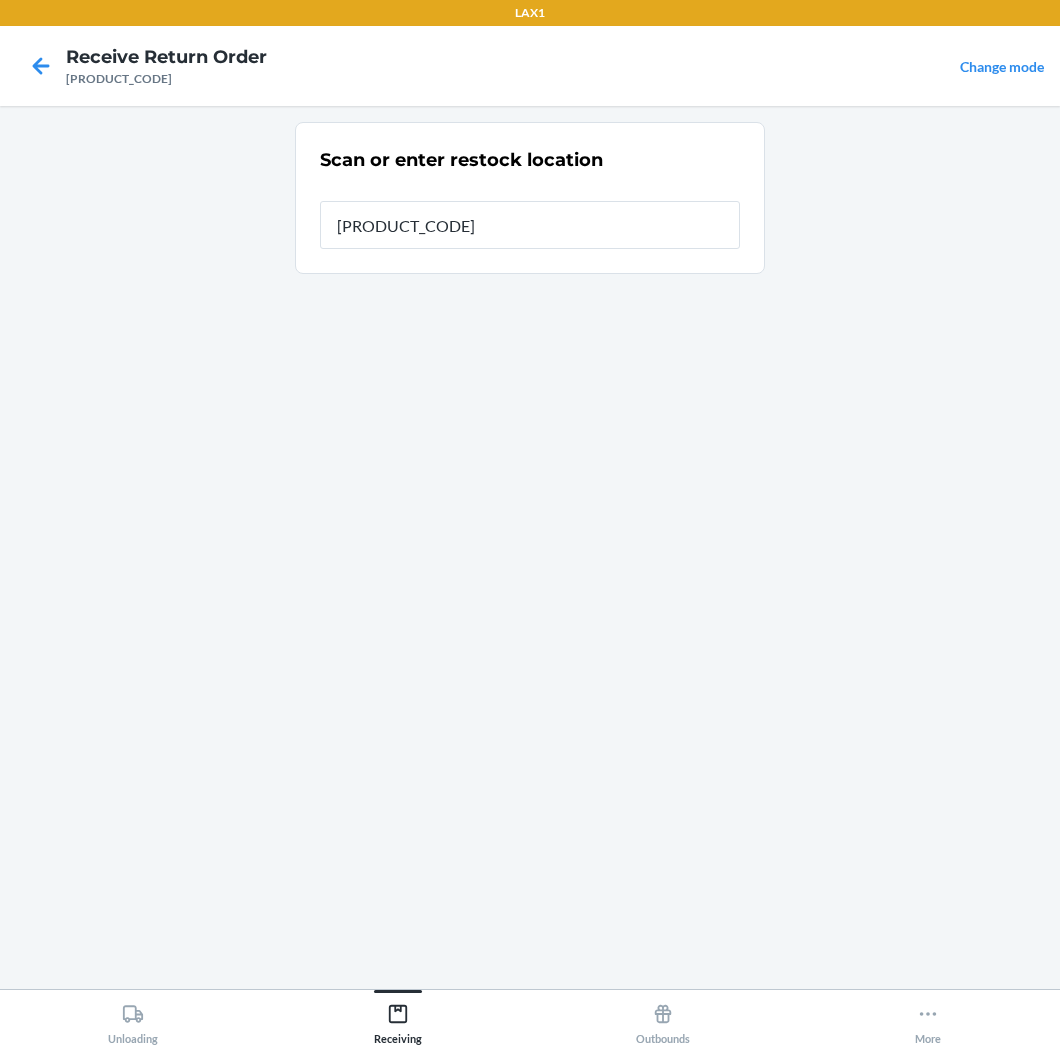 type on "[PRODUCT_CODE]" 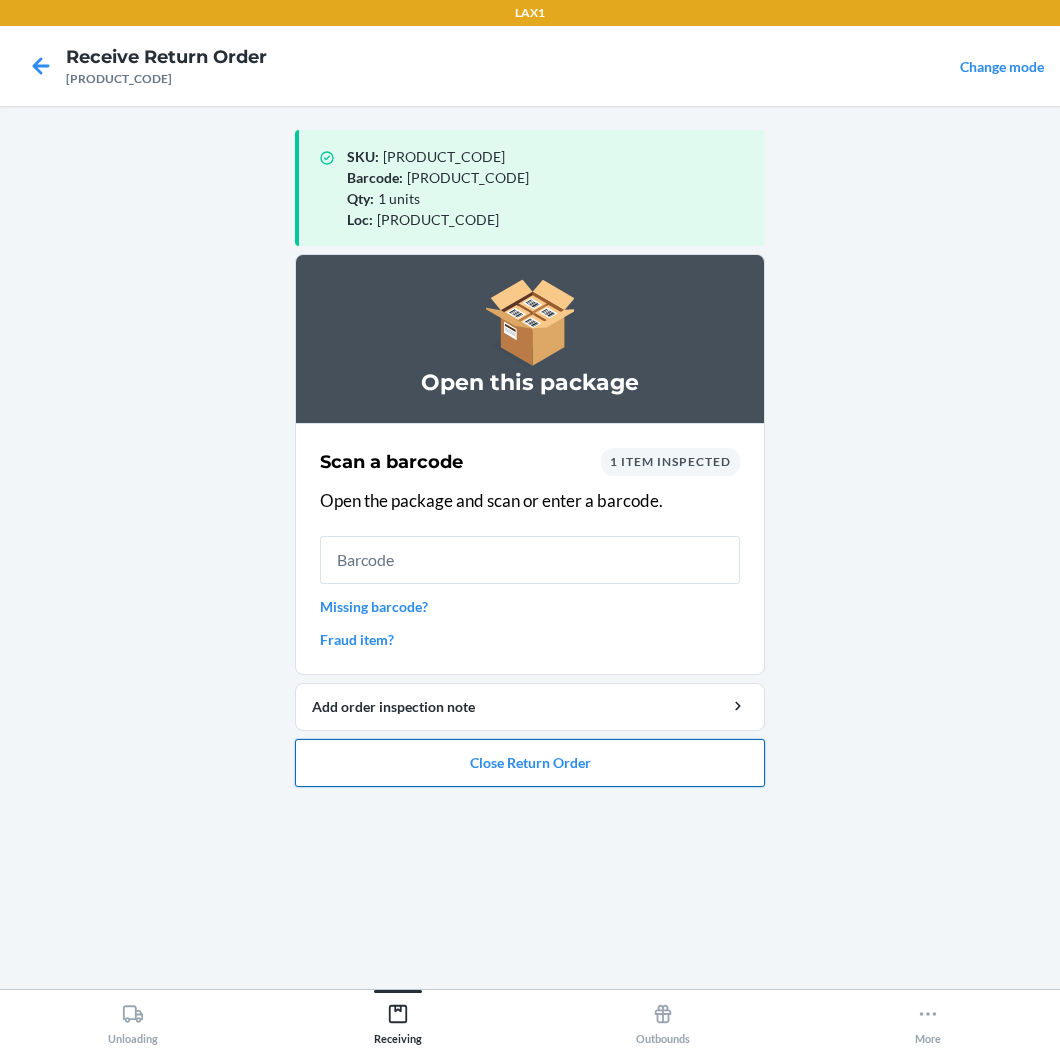 click on "Close Return Order" at bounding box center (530, 763) 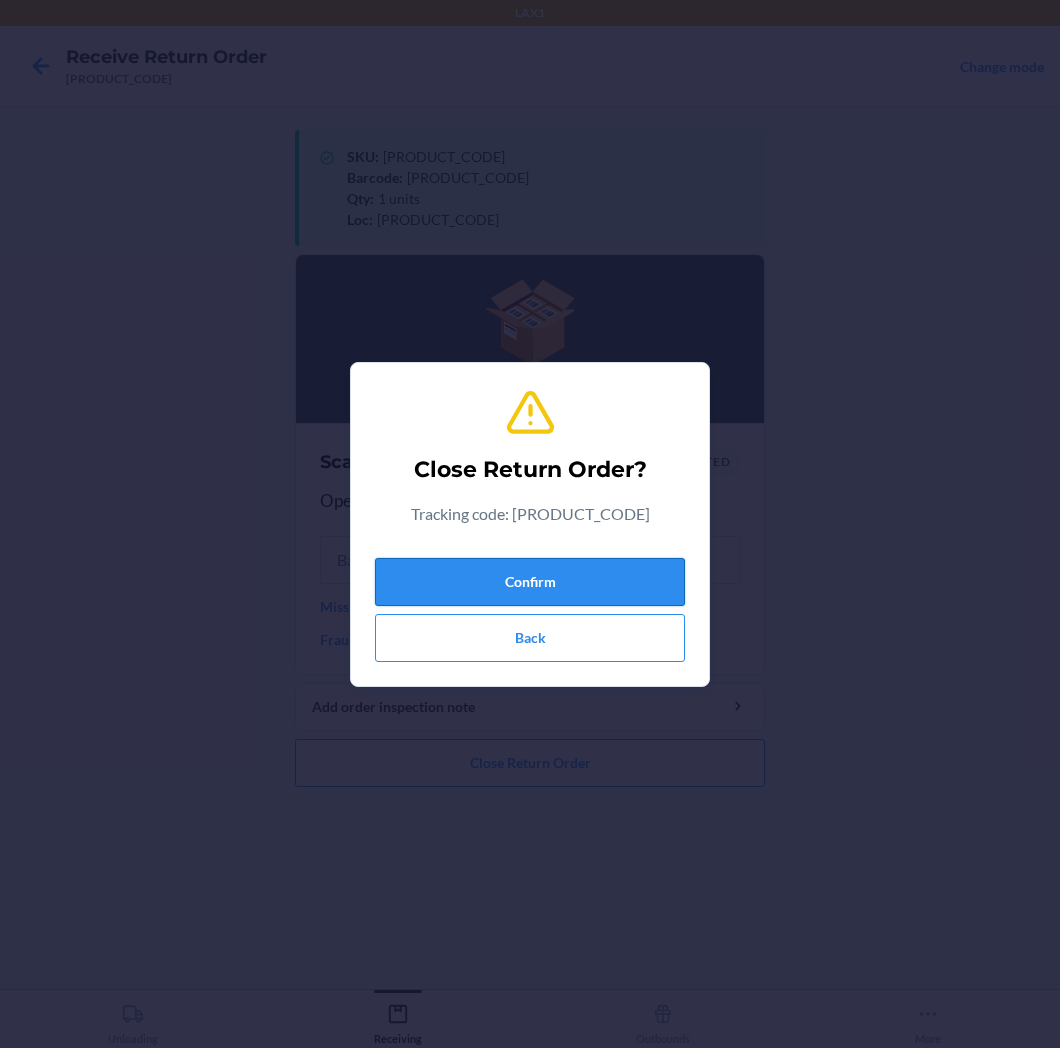 click on "Confirm" at bounding box center (530, 582) 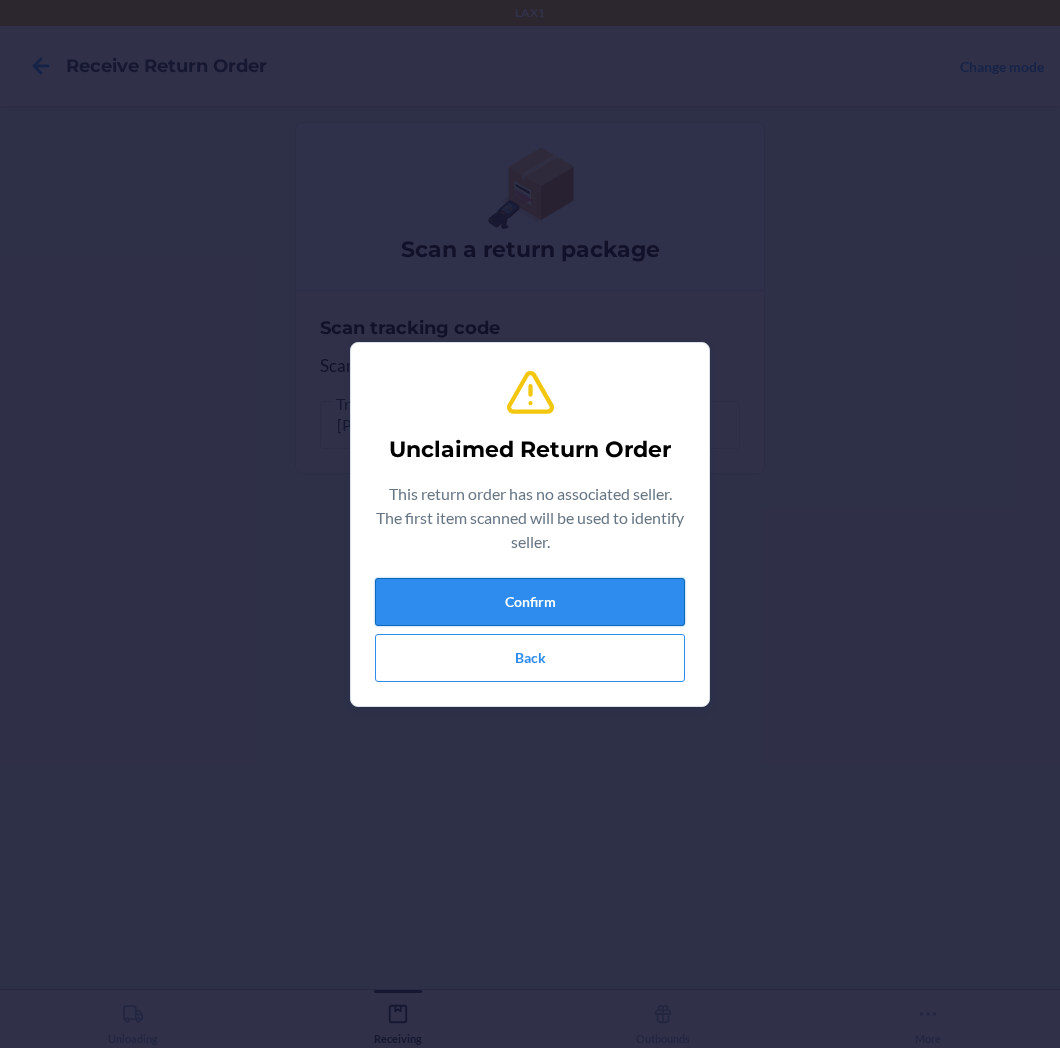 click on "Confirm" at bounding box center [530, 602] 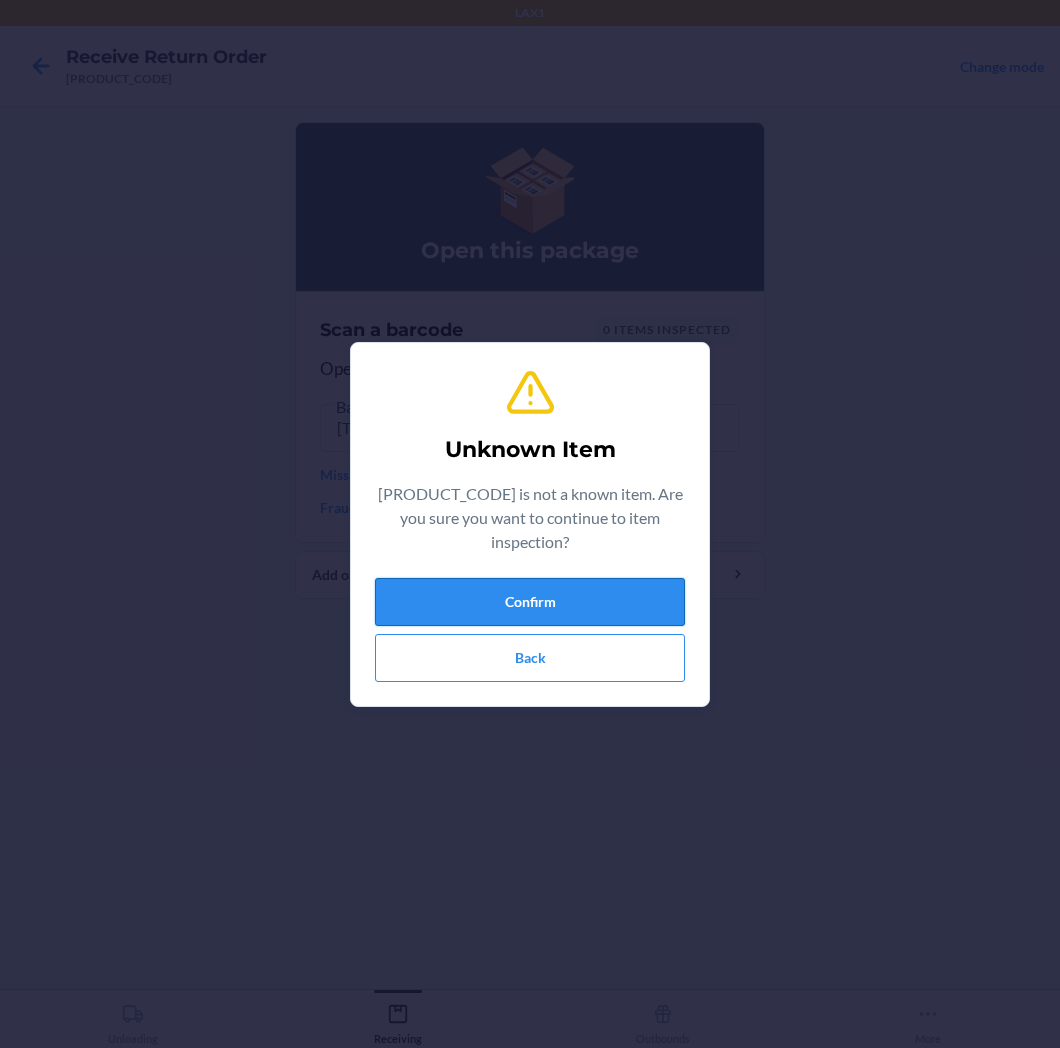 click on "Confirm" at bounding box center (530, 602) 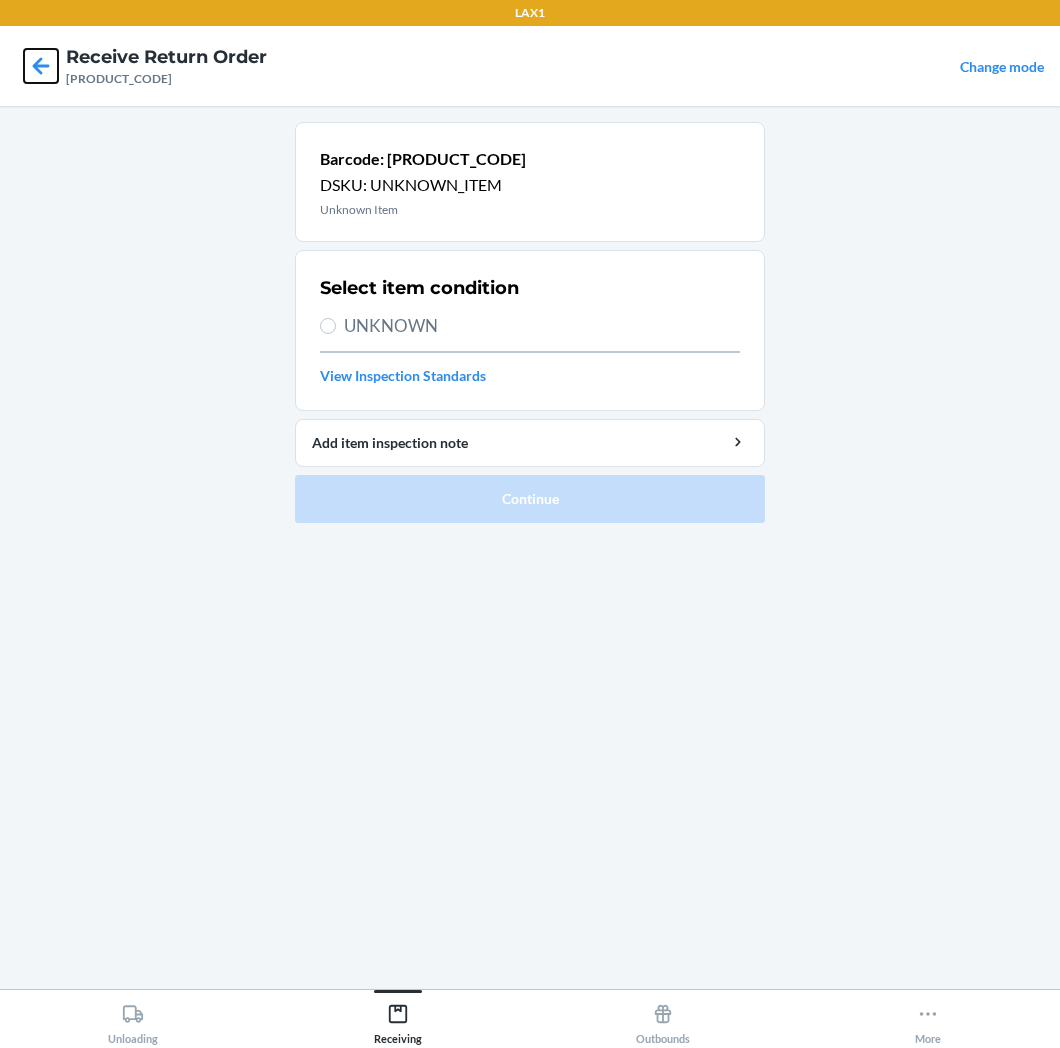 click 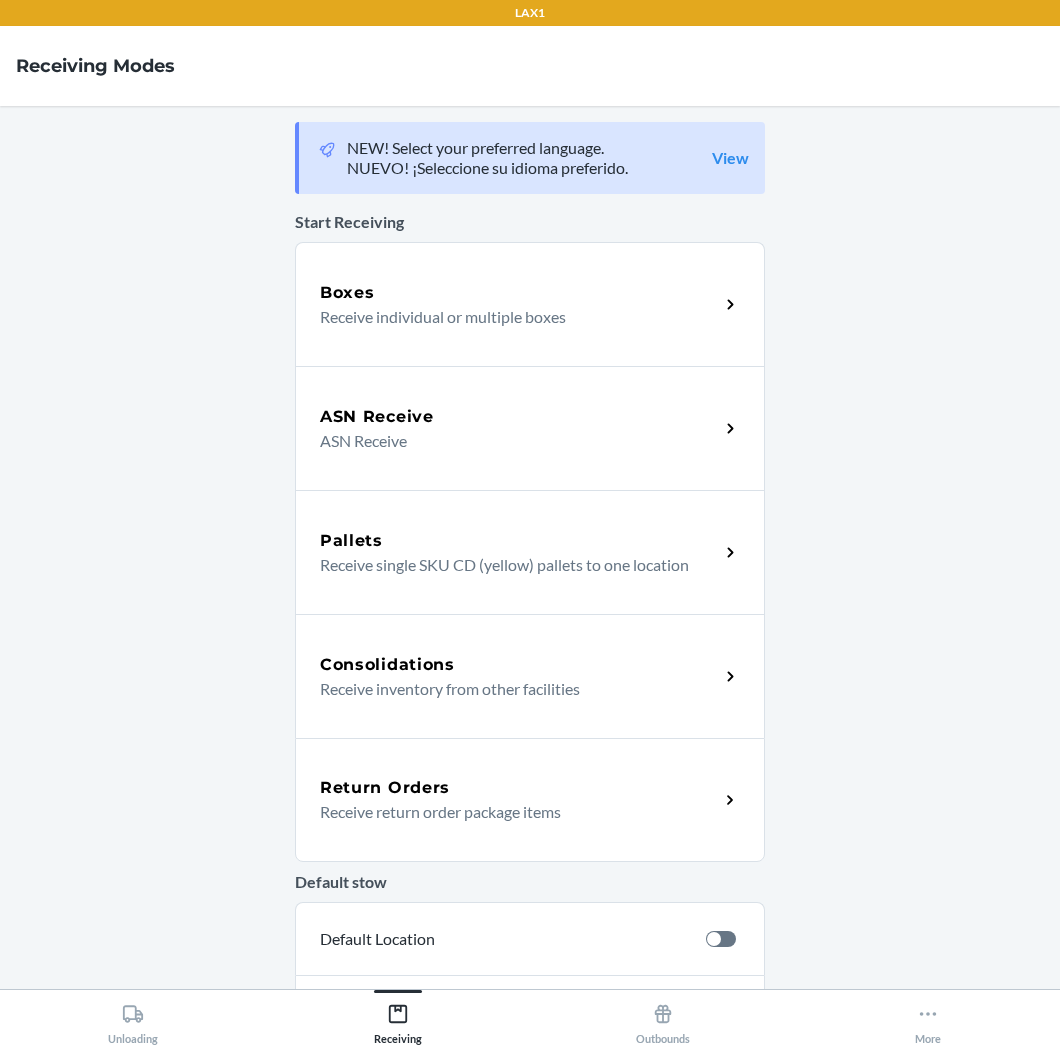 click on "Return Orders Receive return order package items" at bounding box center [530, 800] 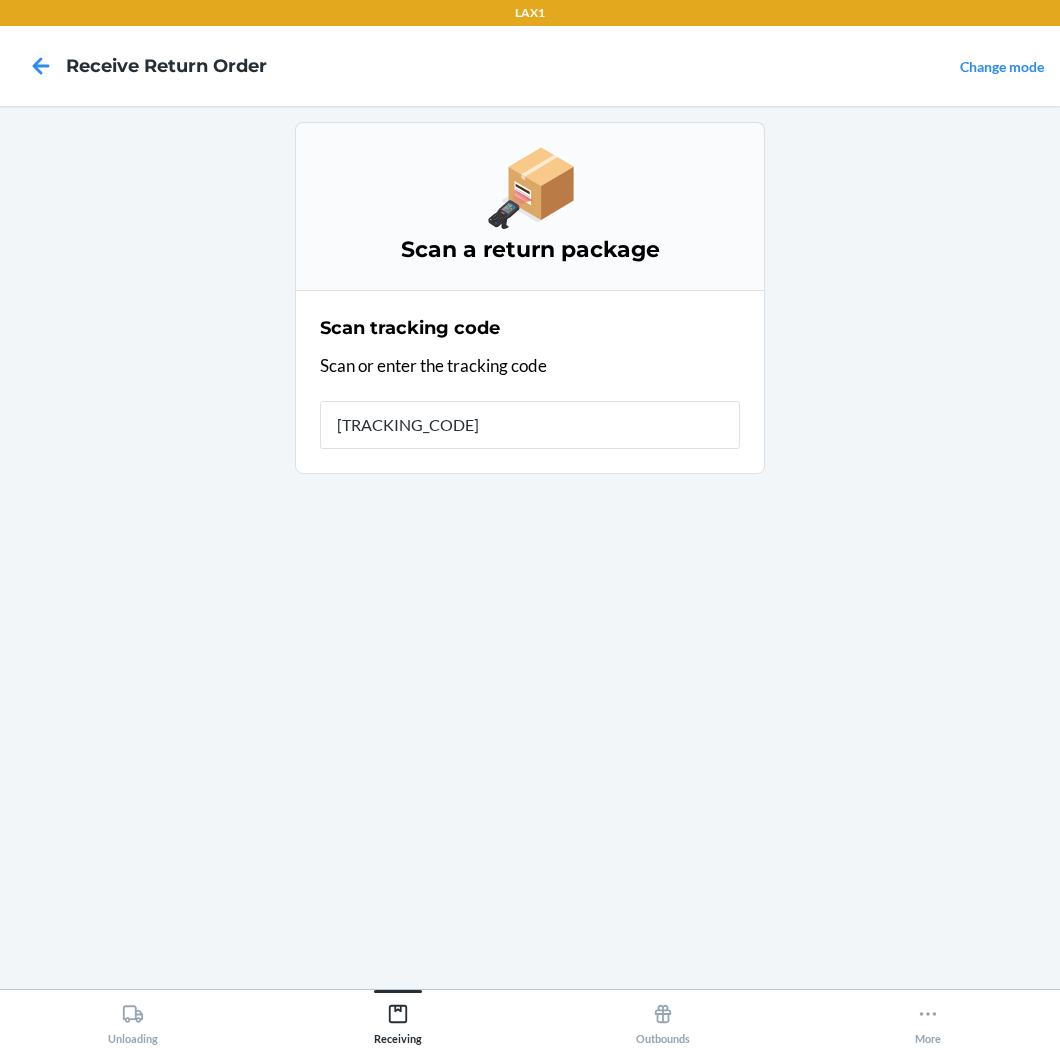 type on "[PRODUCT_CODE]" 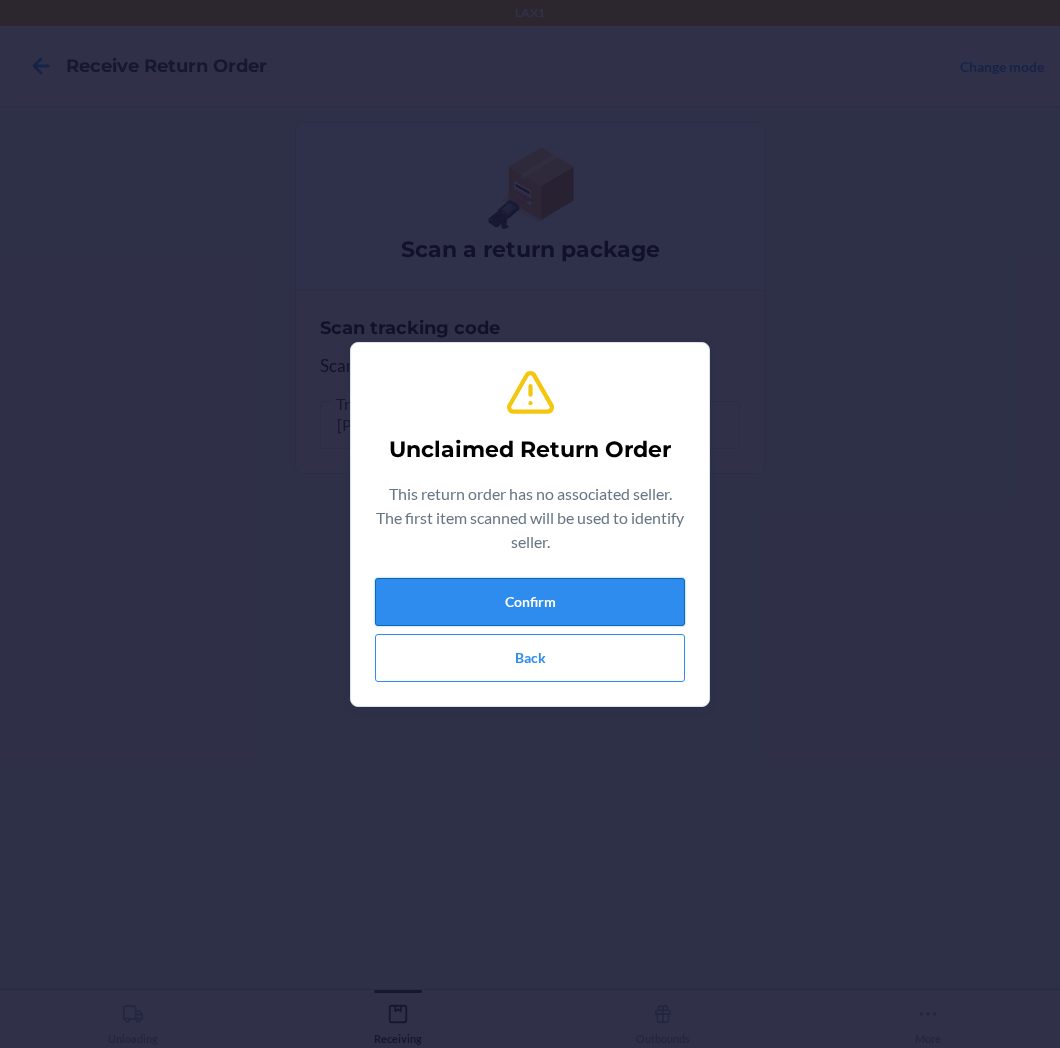 click on "Confirm" at bounding box center [530, 602] 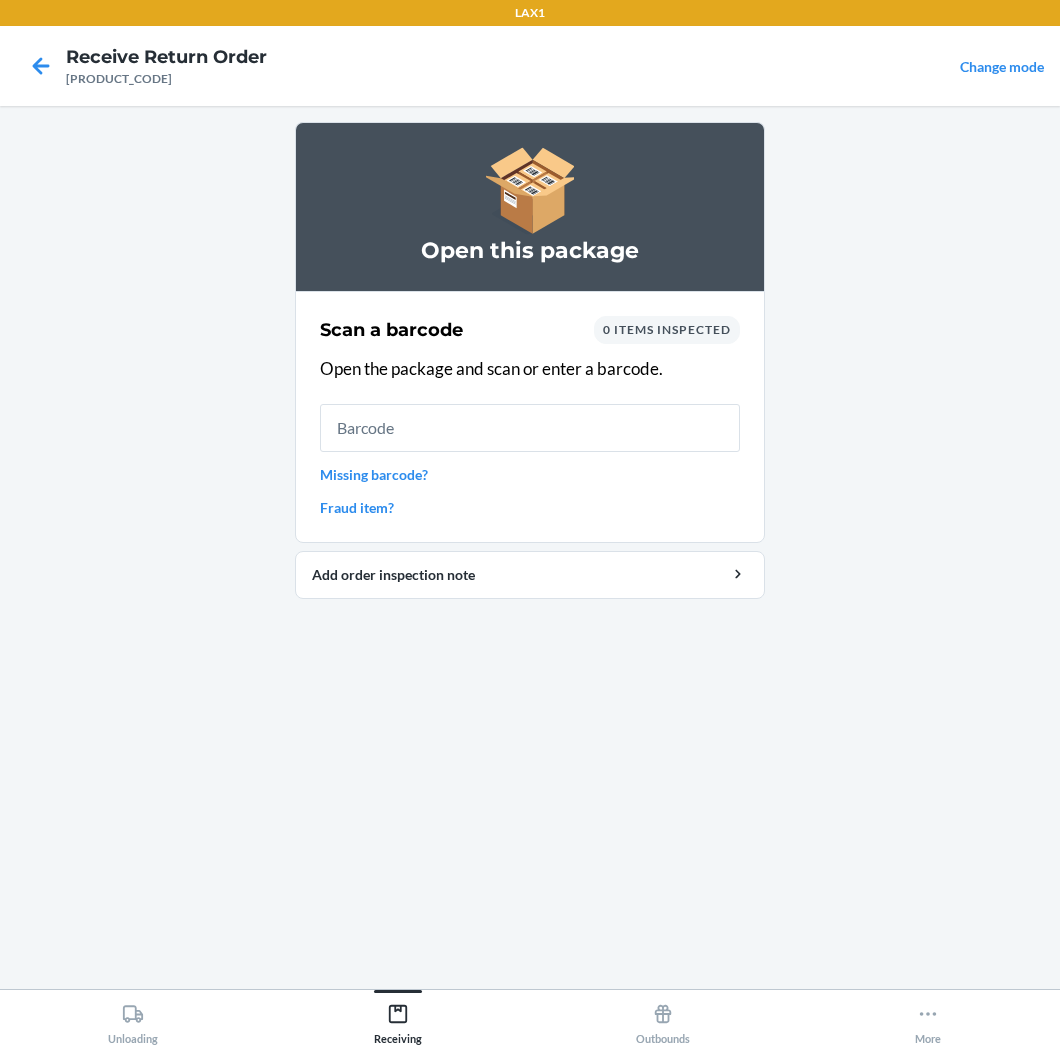 click at bounding box center (41, 66) 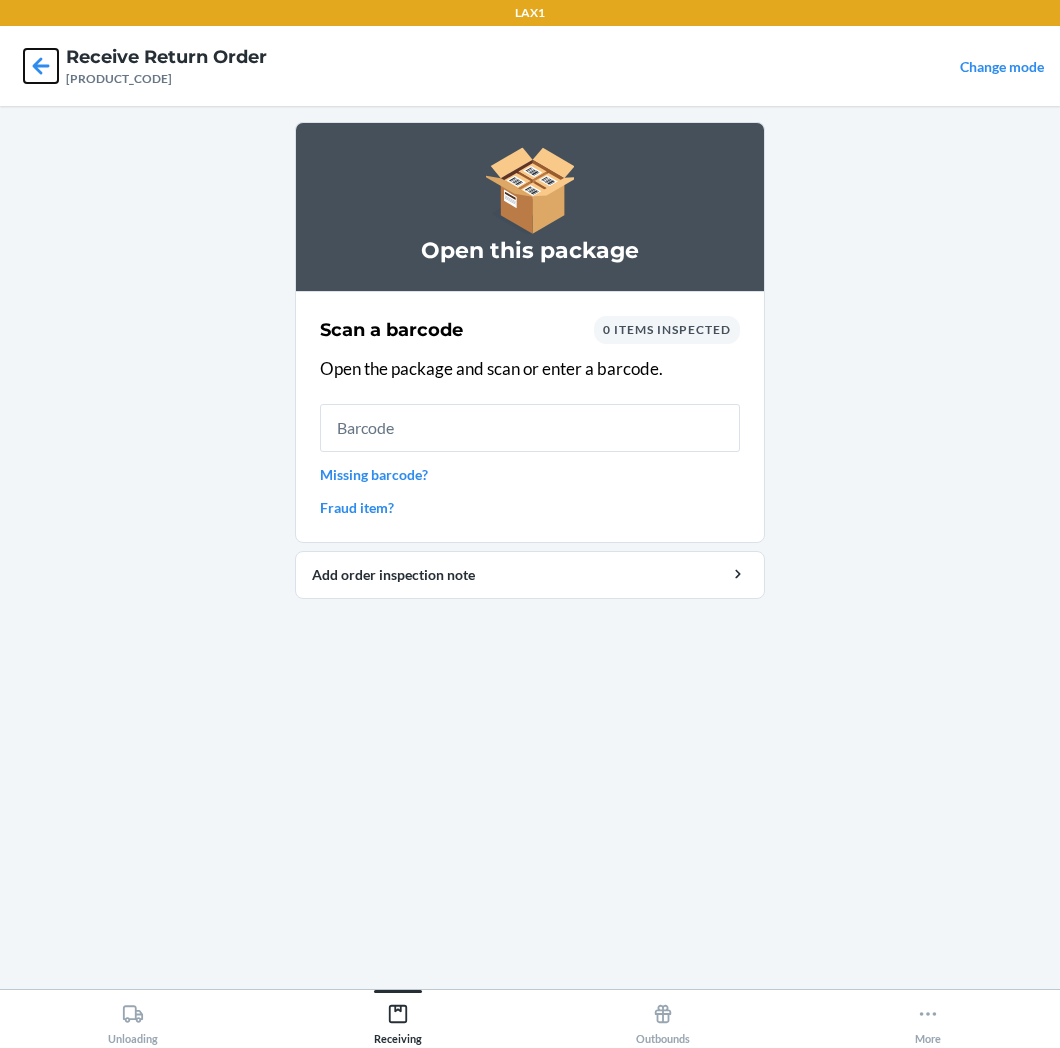 click 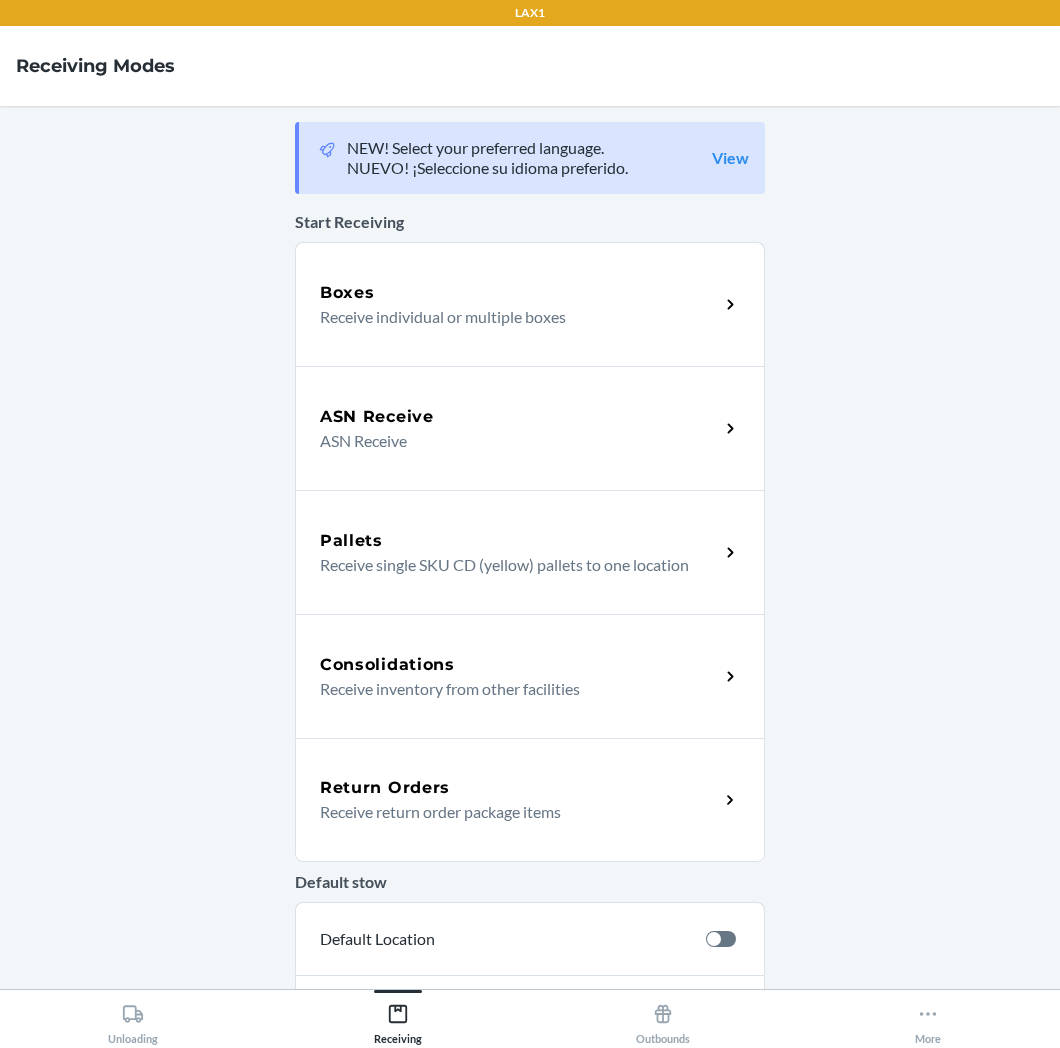 click on "Return Orders Receive return order package items" at bounding box center (530, 800) 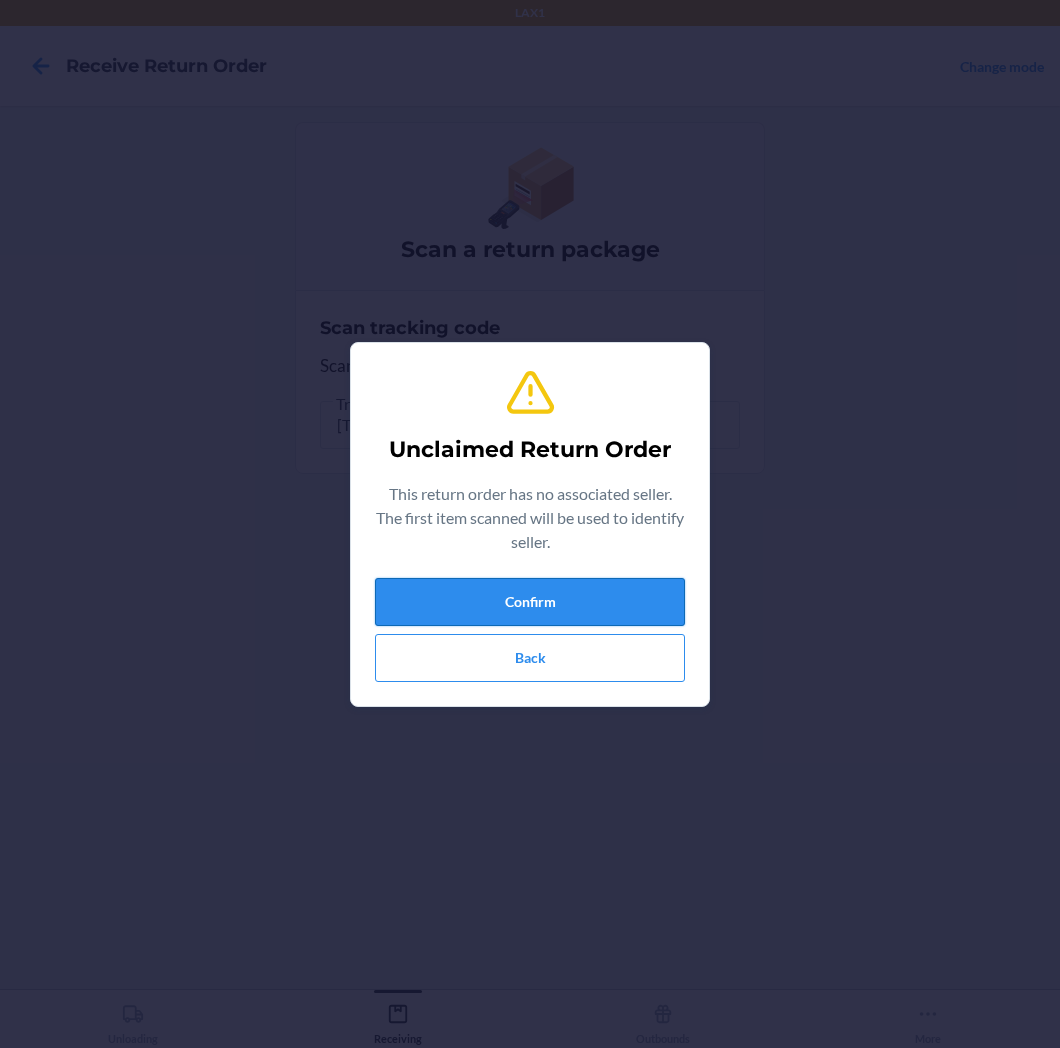 click on "Confirm" at bounding box center (530, 602) 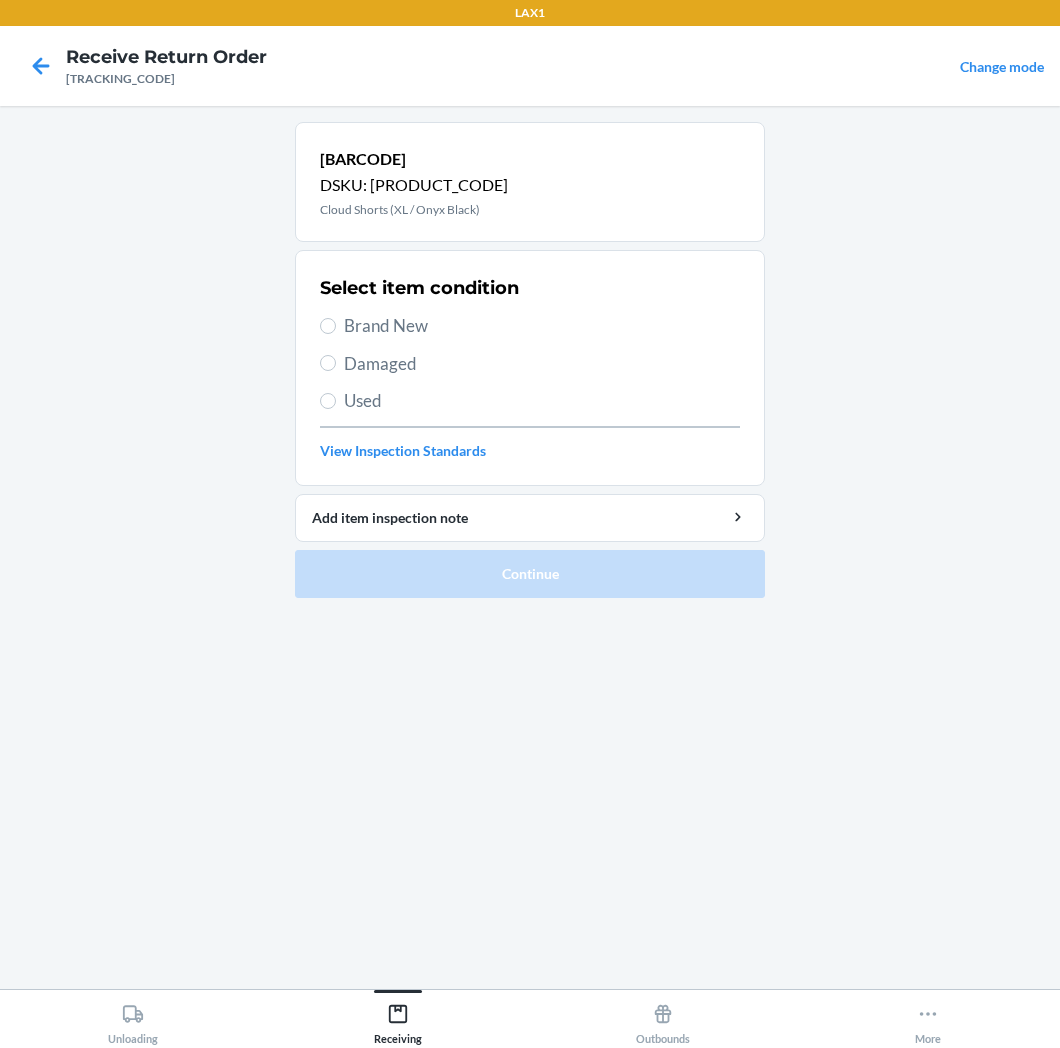 click on "Brand New" at bounding box center (542, 326) 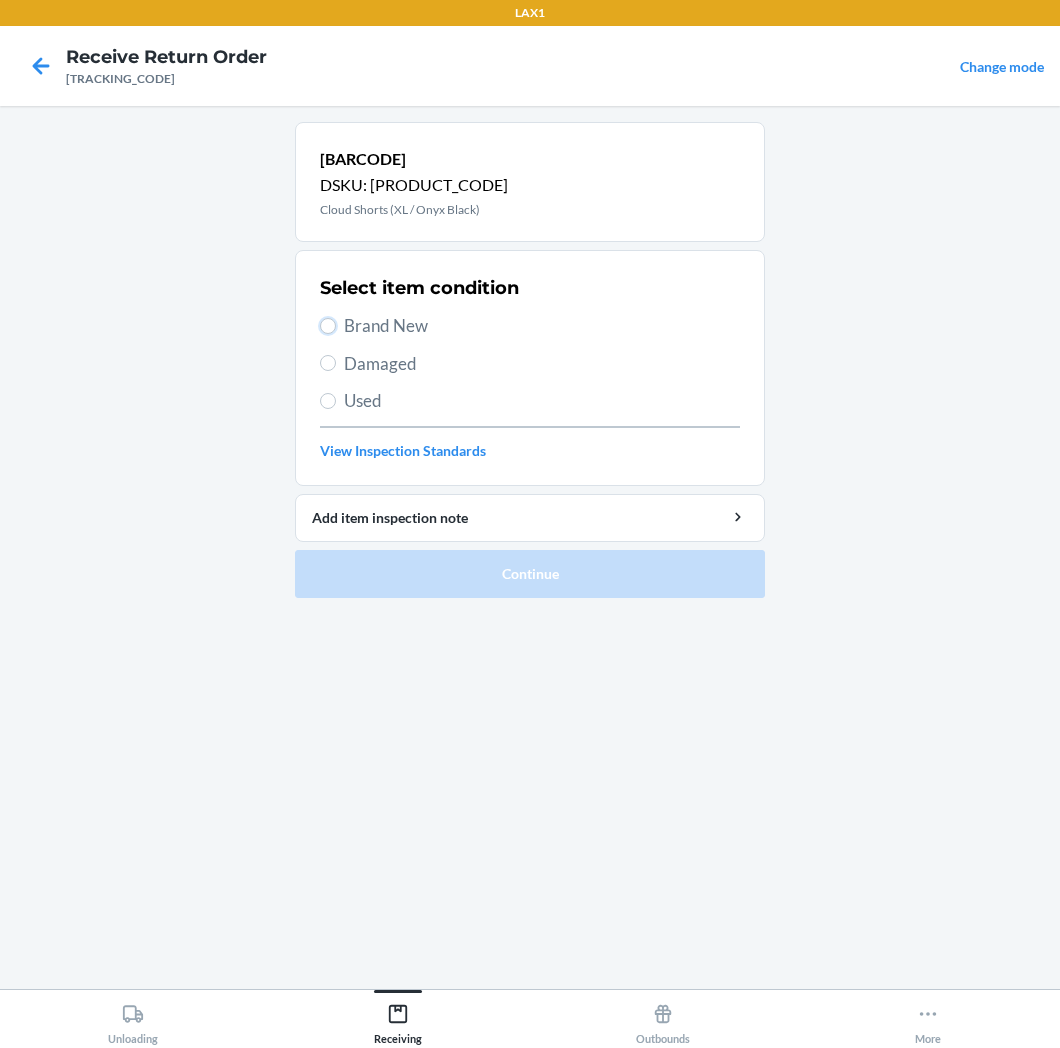 click on "Brand New" at bounding box center (328, 326) 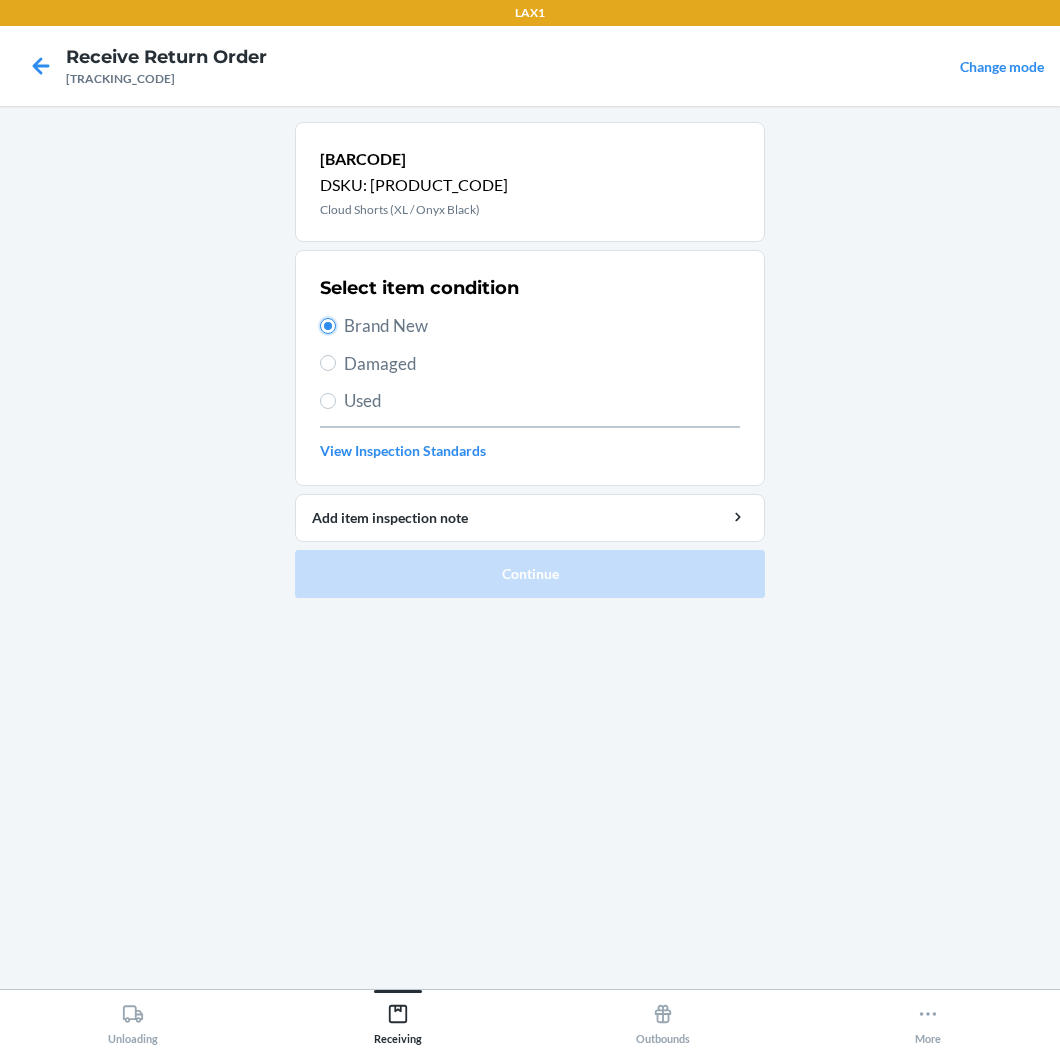 radio on "true" 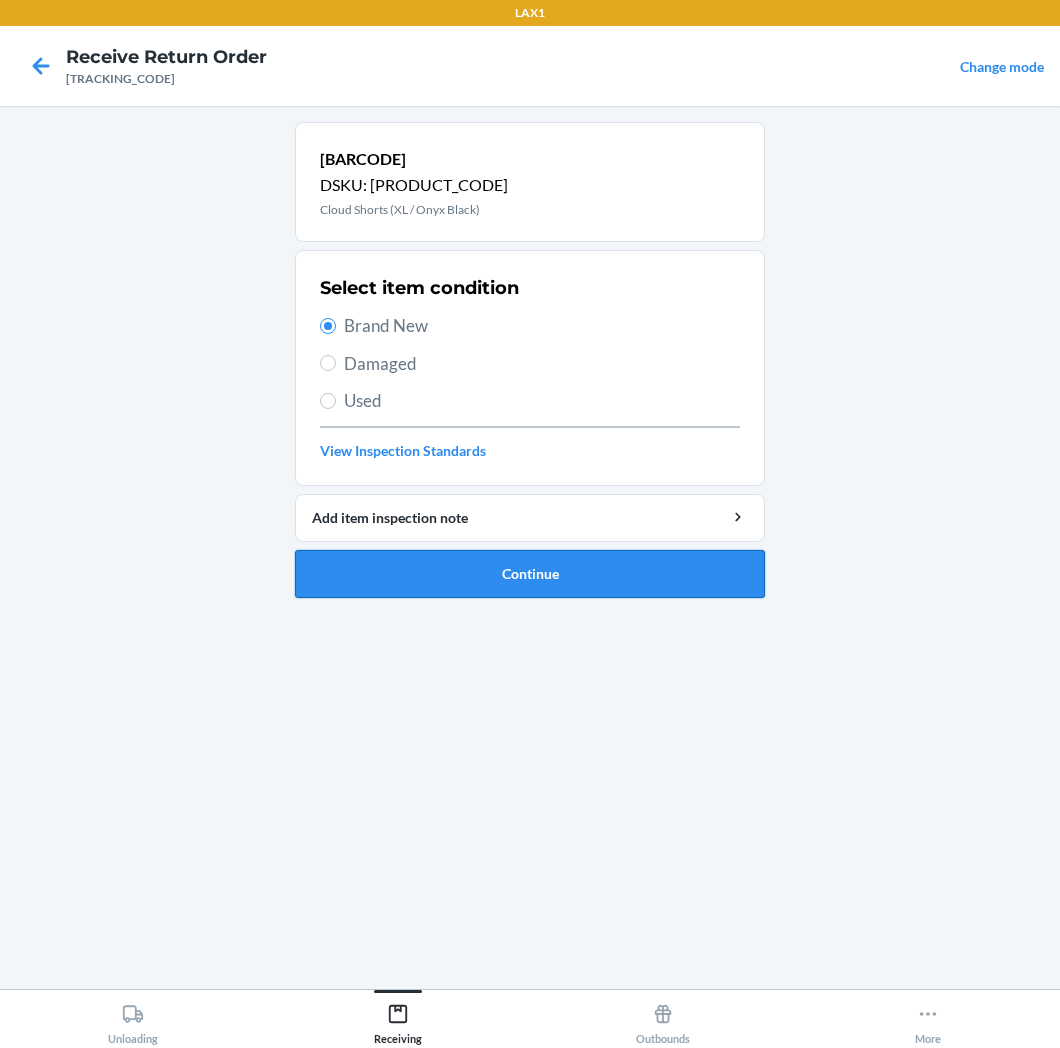 click on "Continue" at bounding box center [530, 574] 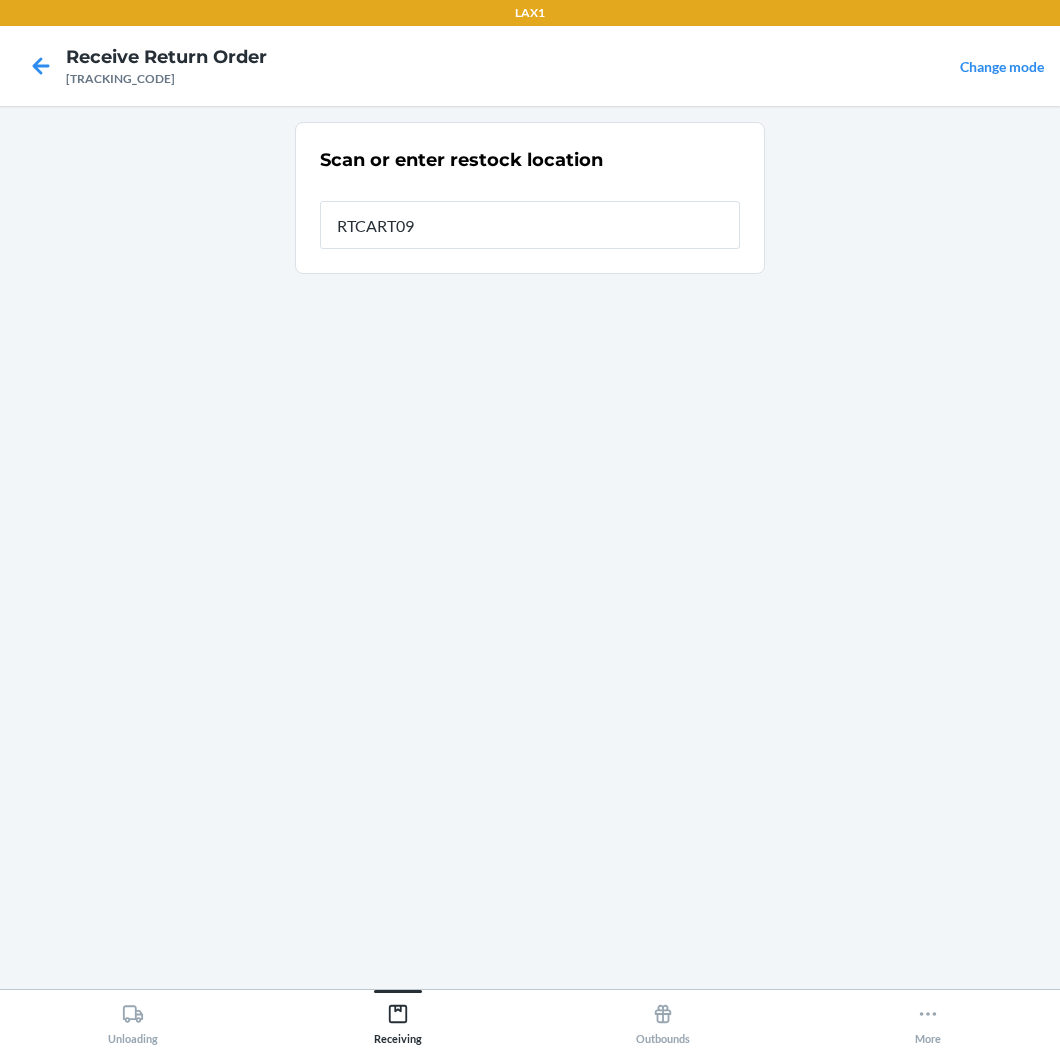 type on "[PRODUCT_CODE]" 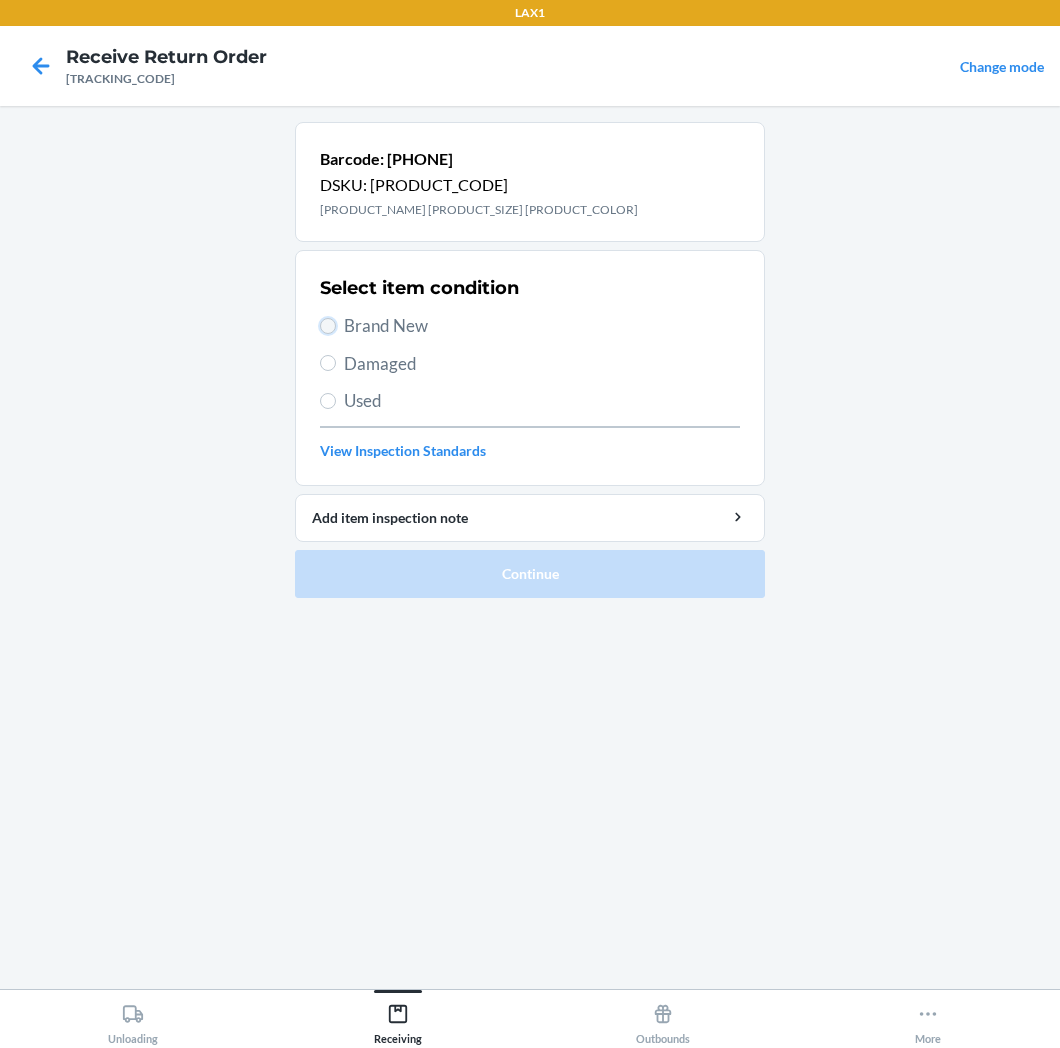 click on "Brand New" at bounding box center (328, 326) 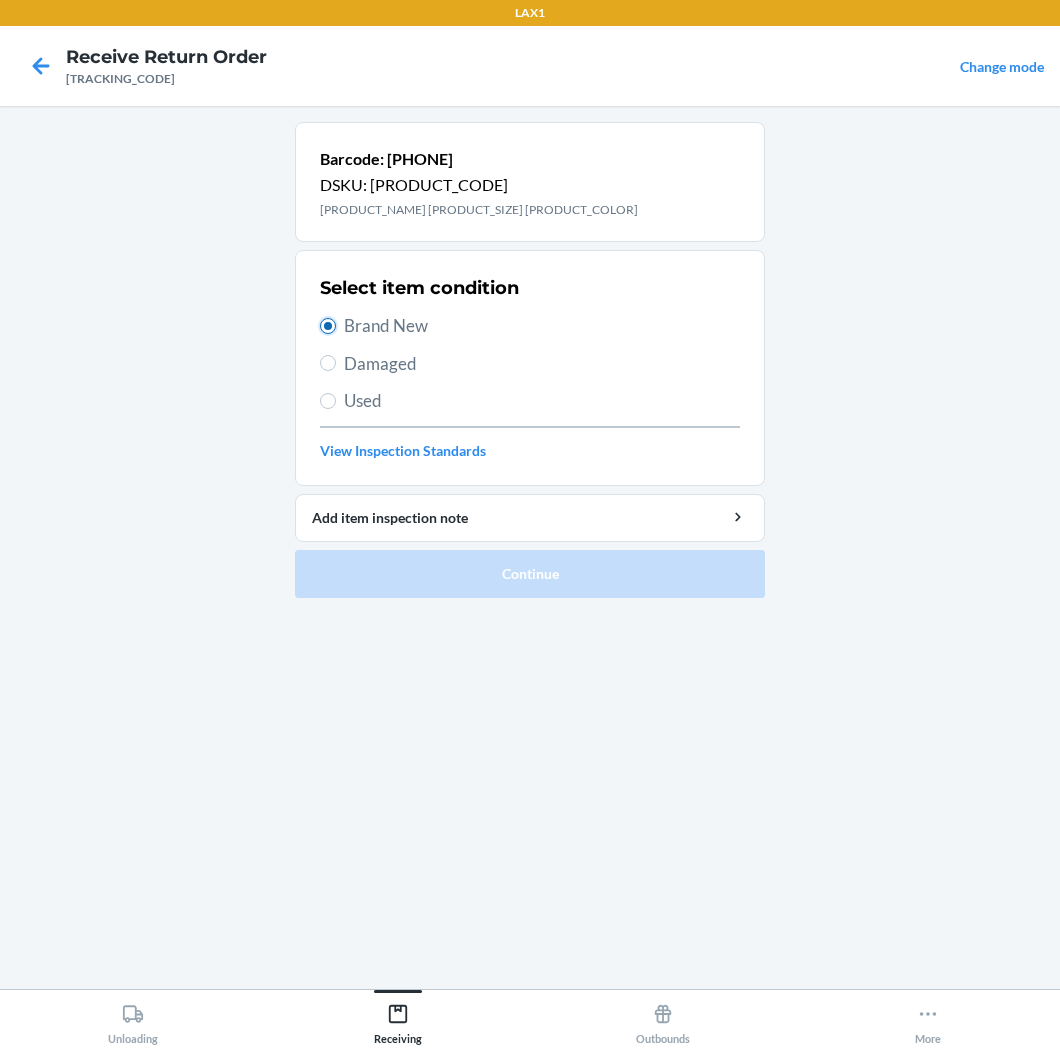radio on "true" 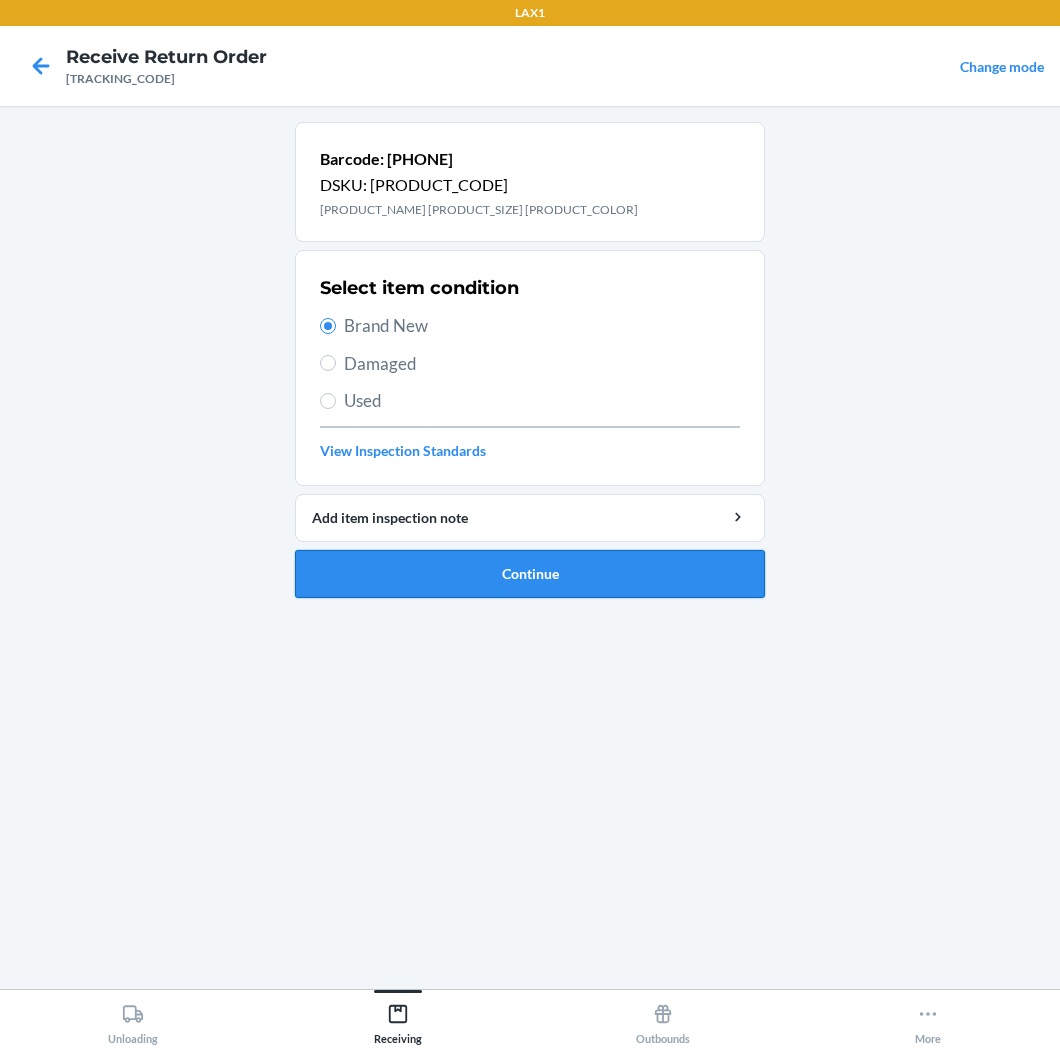 click on "Continue" at bounding box center (530, 574) 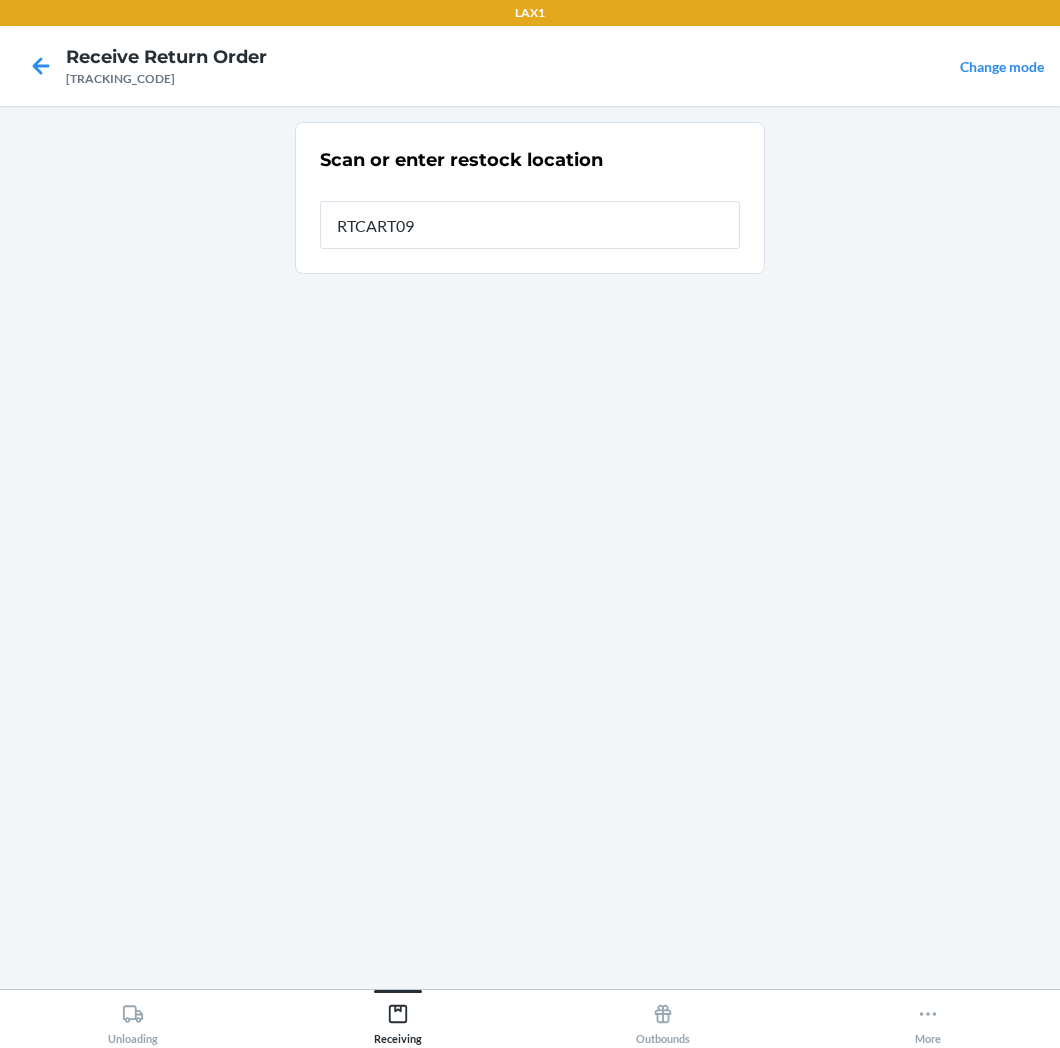 type on "[PRODUCT_CODE]" 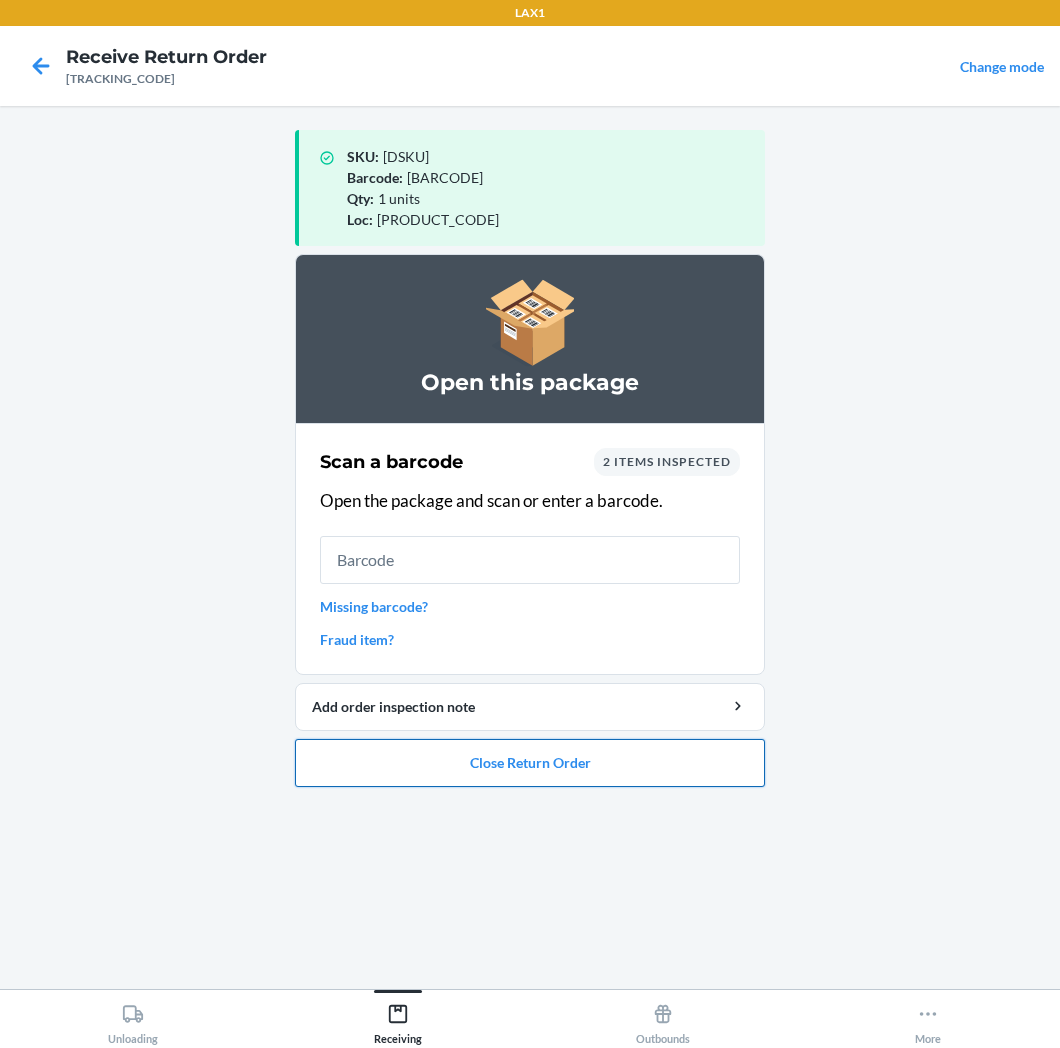 click on "Close Return Order" at bounding box center (530, 763) 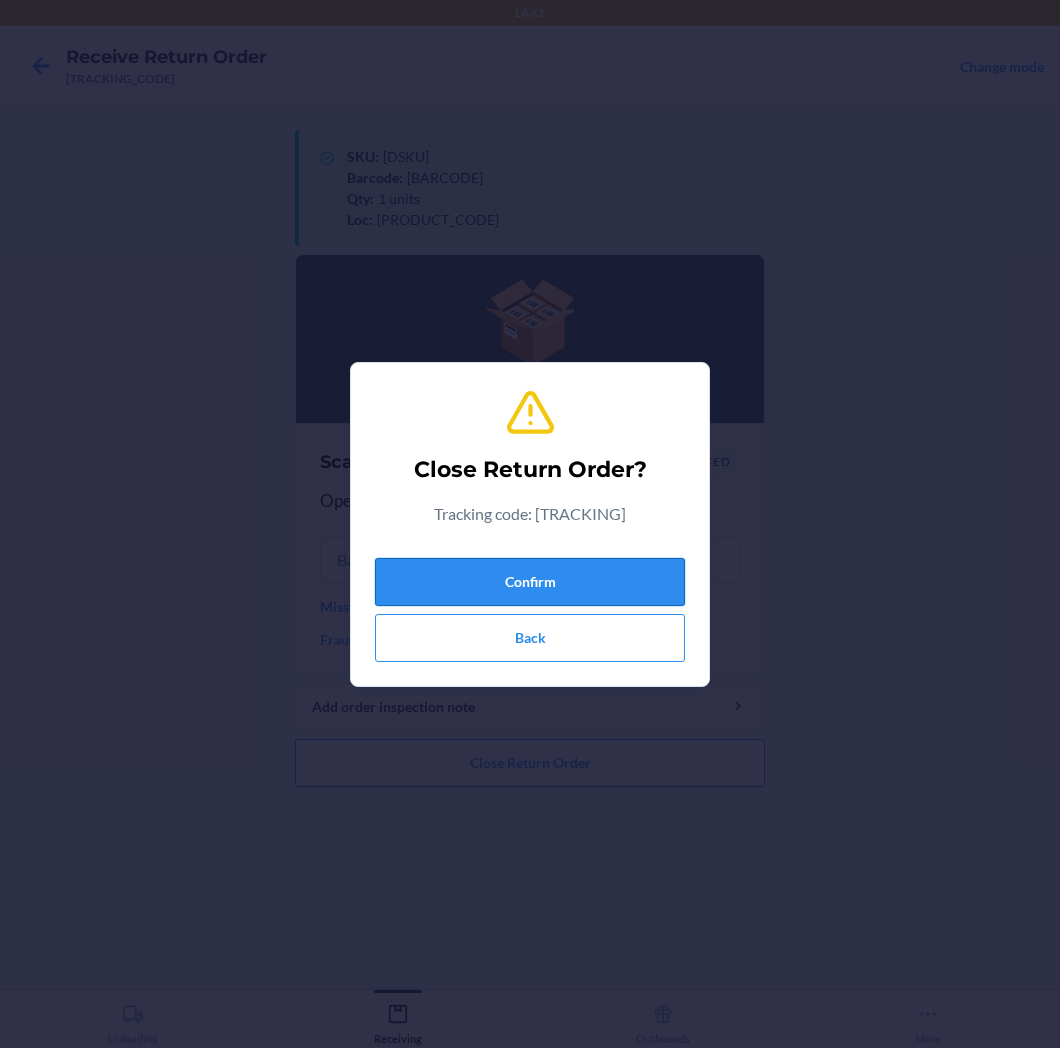 click on "Confirm" at bounding box center [530, 582] 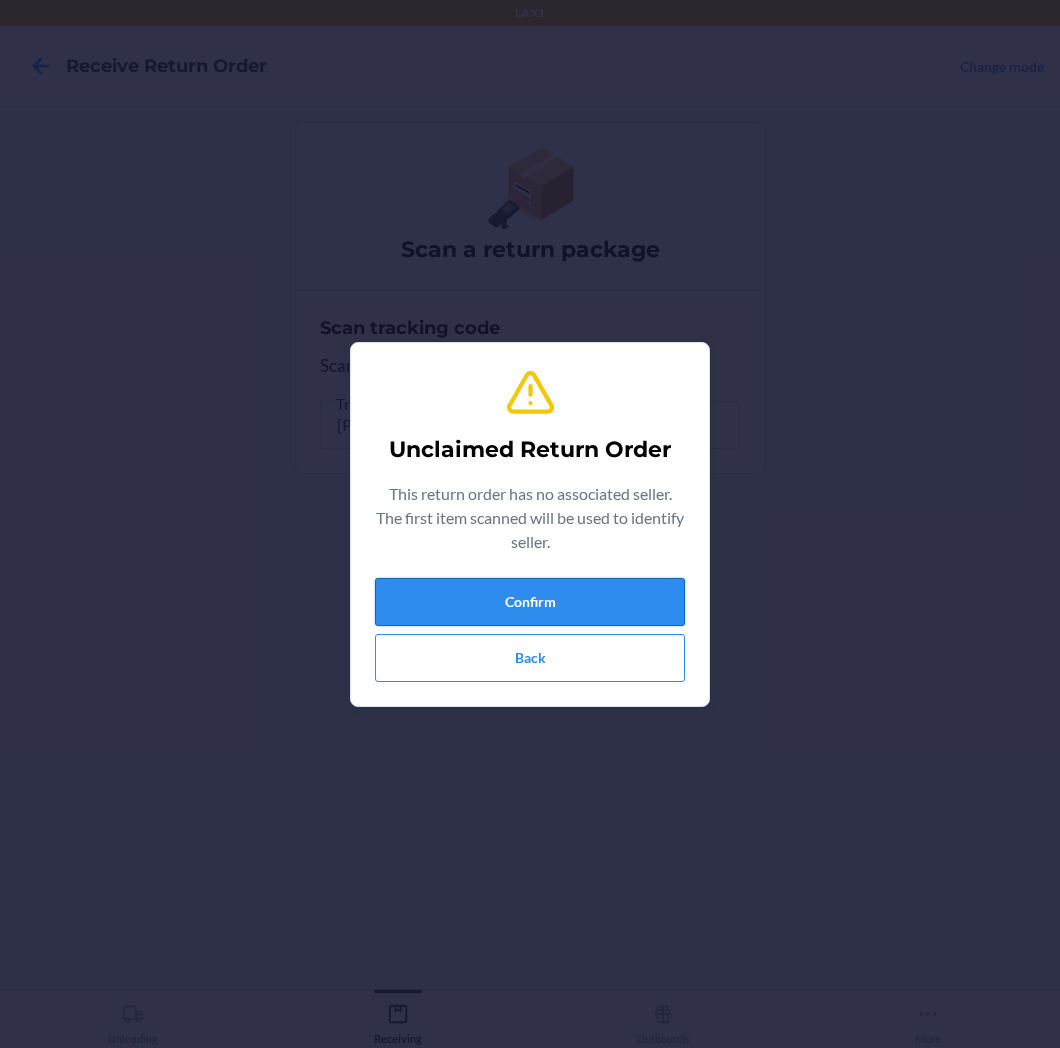 click on "Confirm" at bounding box center (530, 602) 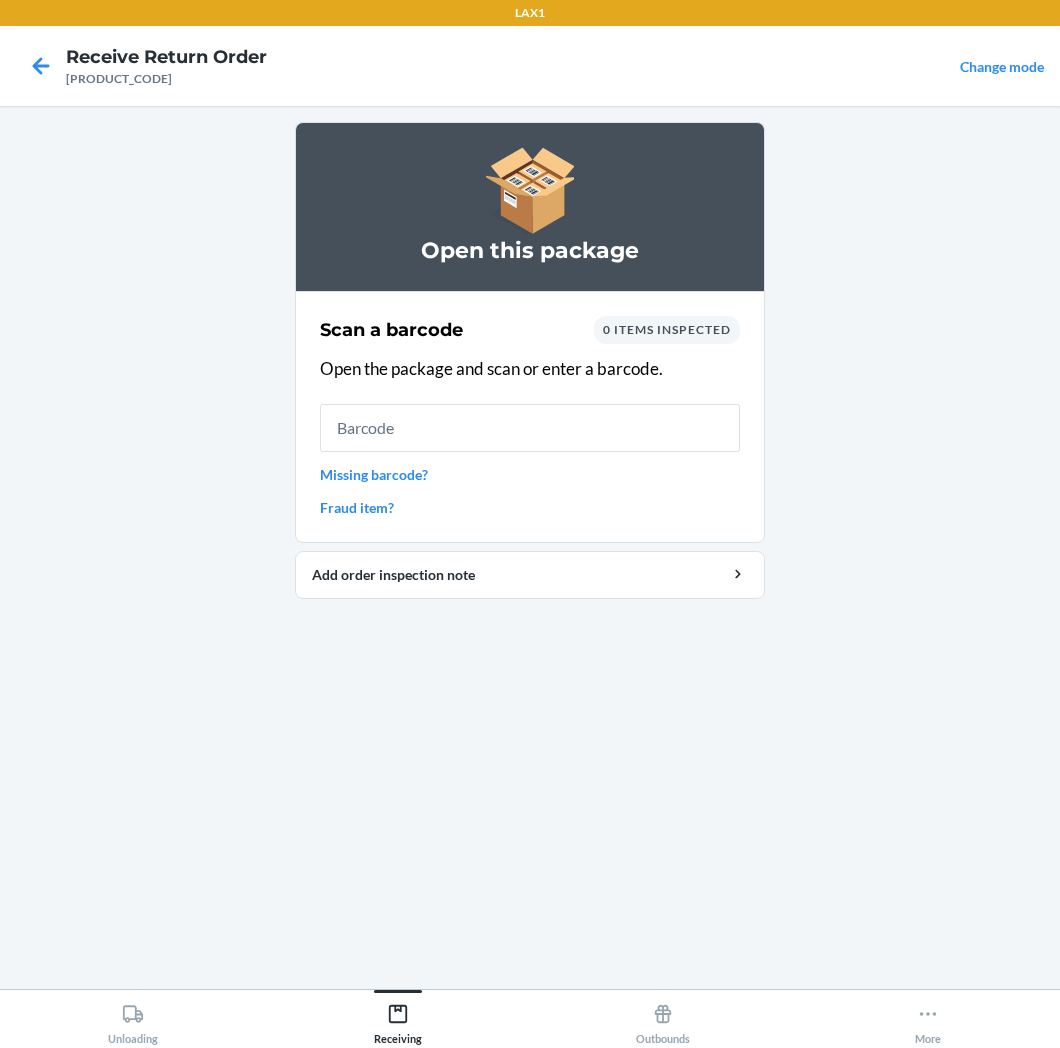 click at bounding box center [530, 428] 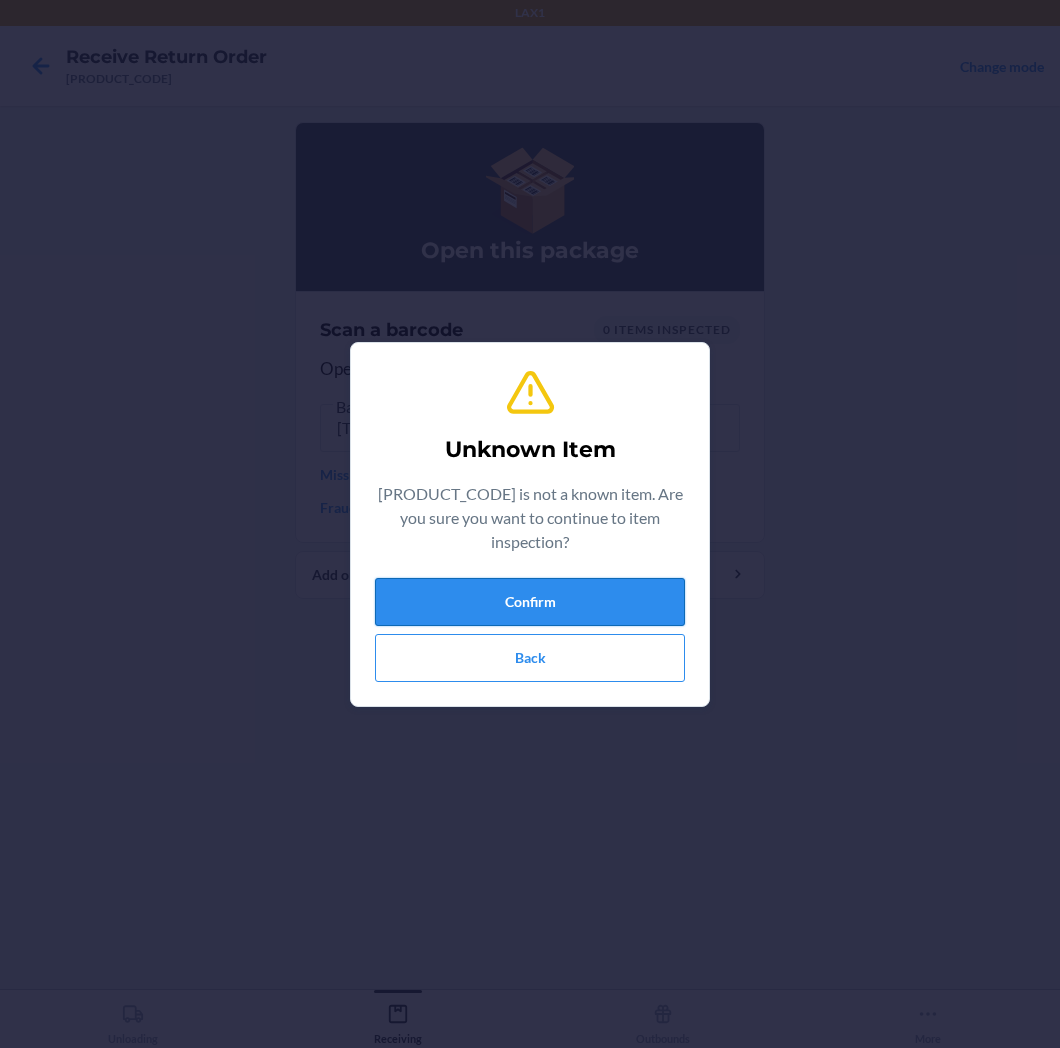 click on "Confirm" at bounding box center [530, 602] 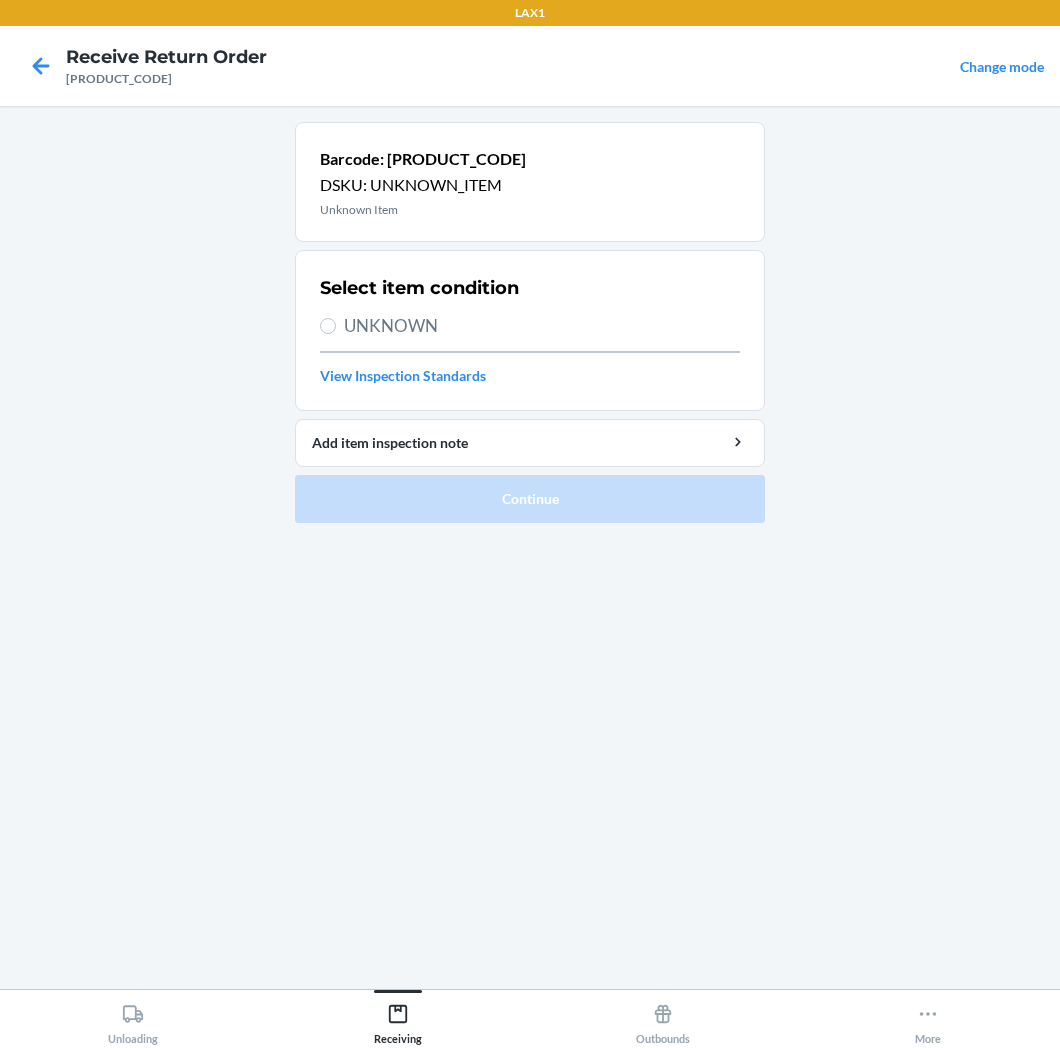 click on "UNKNOWN" at bounding box center (542, 326) 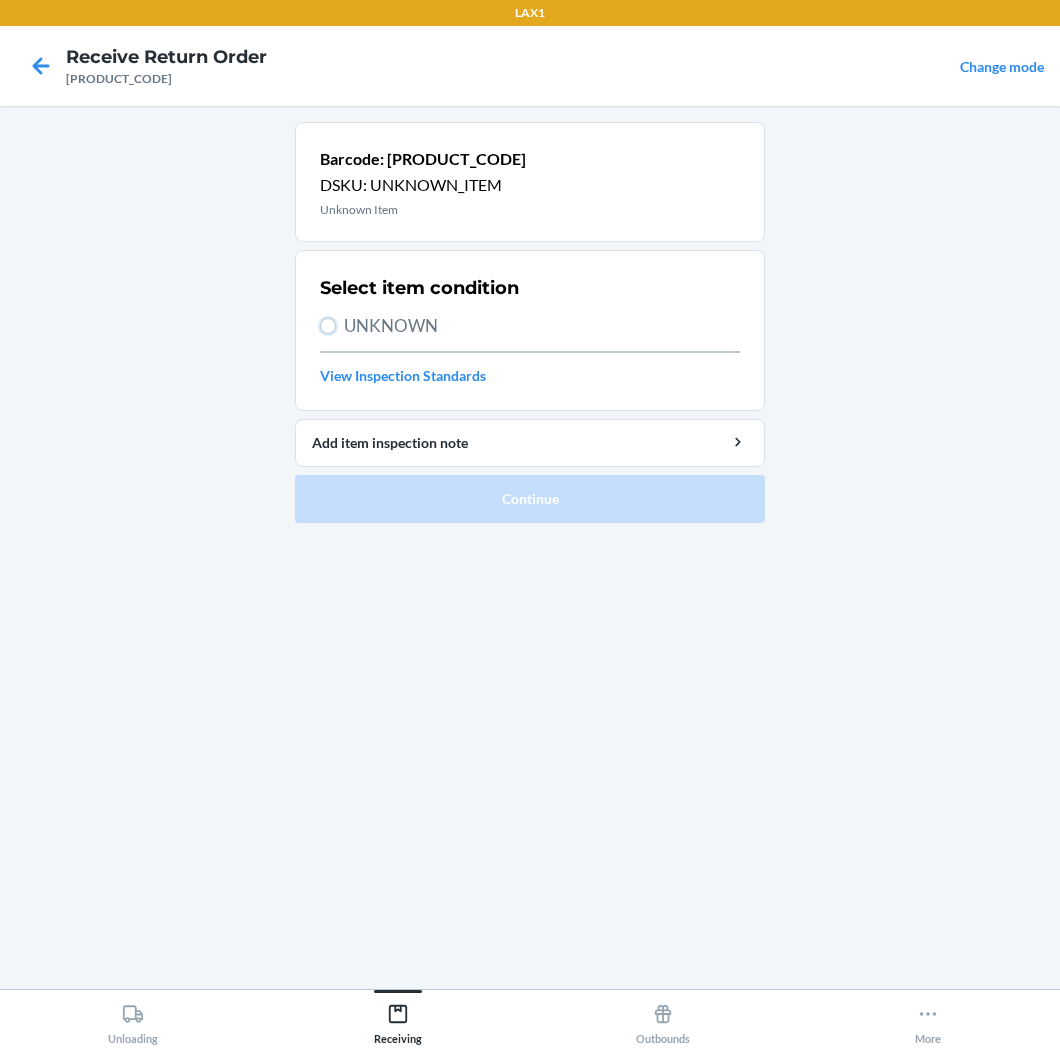 click on "UNKNOWN" at bounding box center (328, 326) 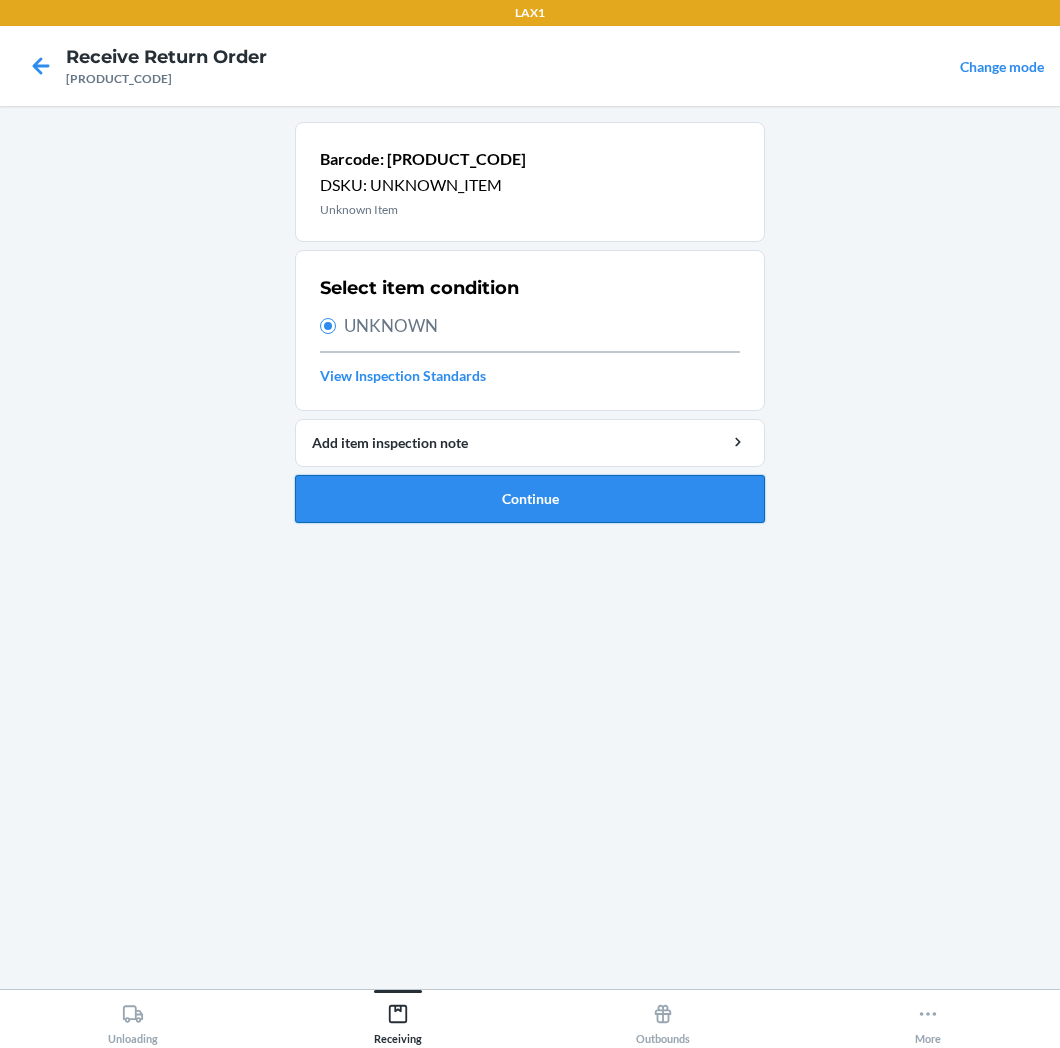 click on "Continue" at bounding box center (530, 499) 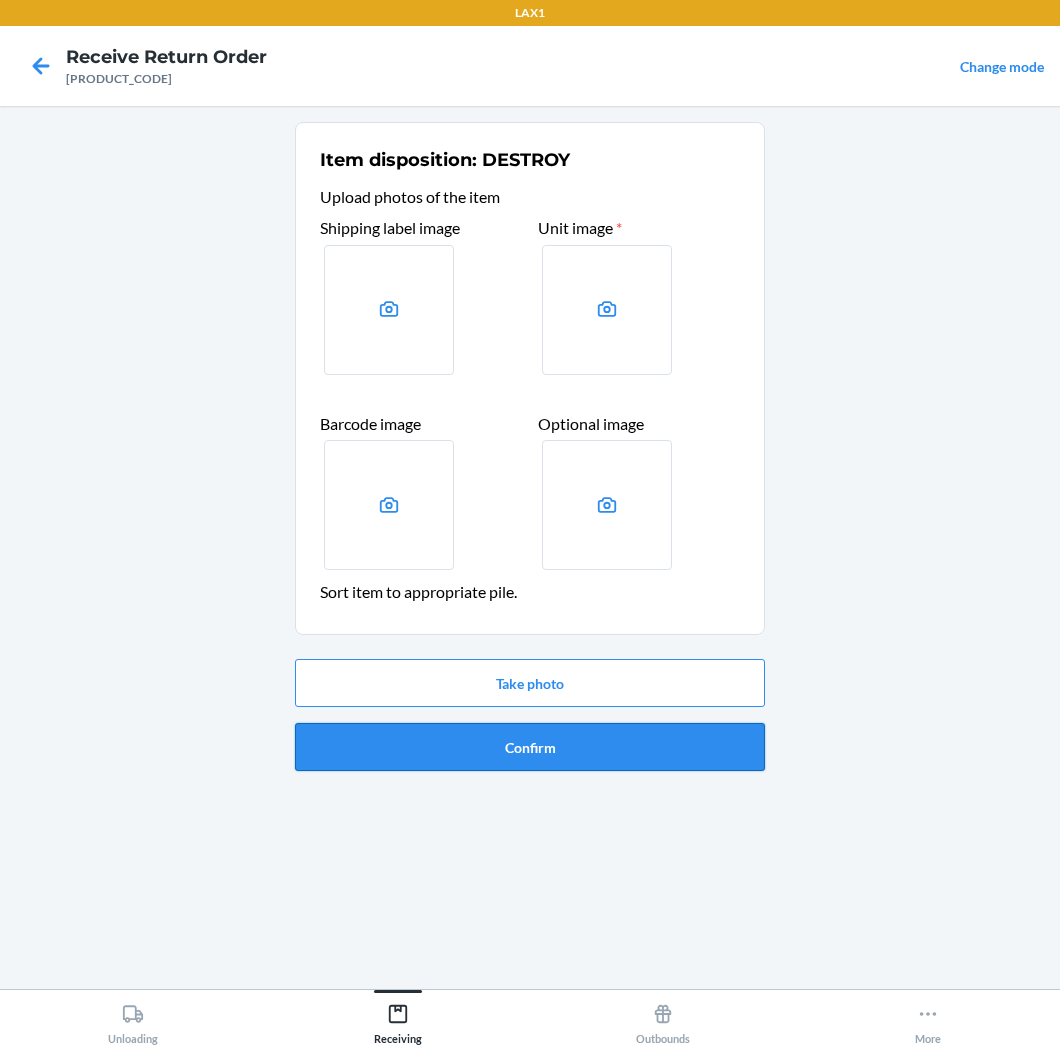 click on "Confirm" at bounding box center (530, 747) 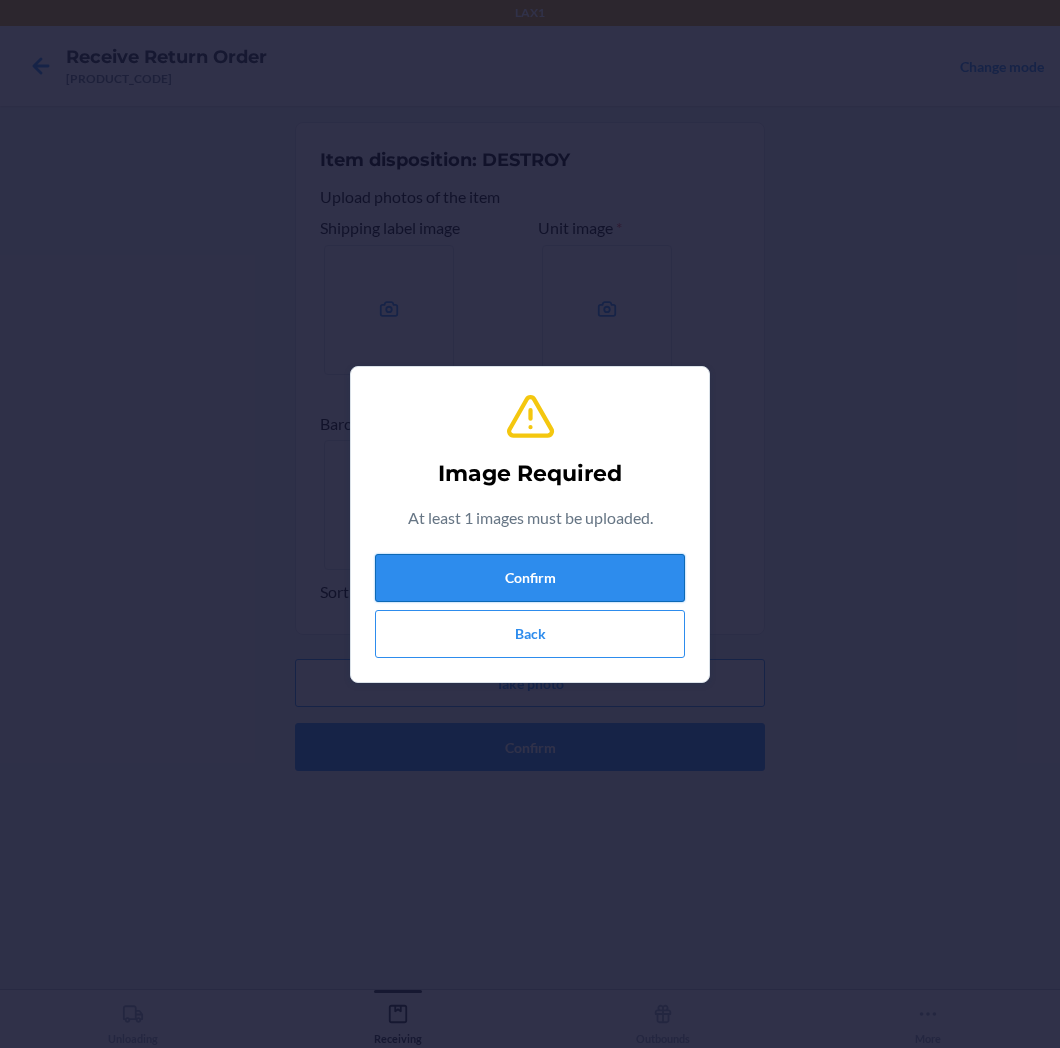 click on "Confirm" at bounding box center [530, 578] 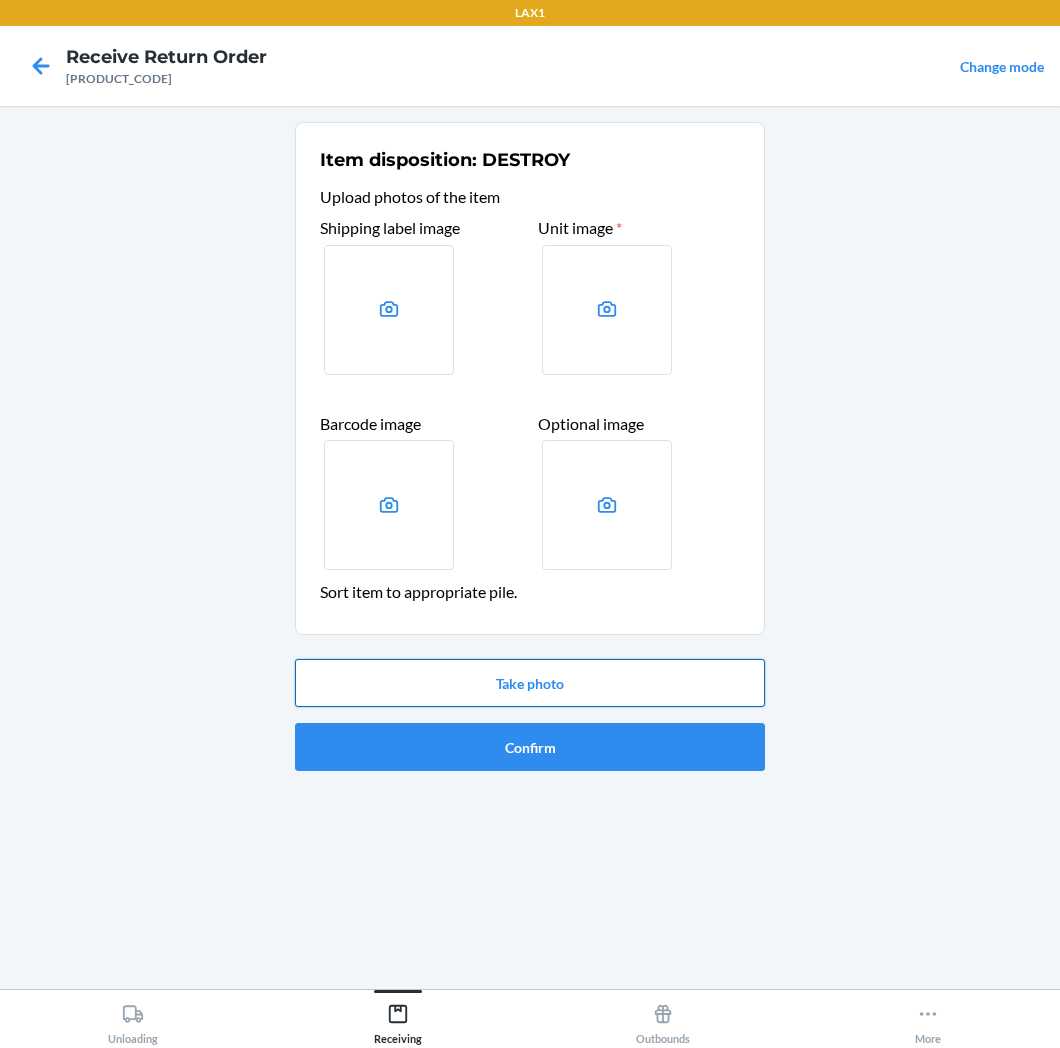click on "Take photo" at bounding box center [530, 683] 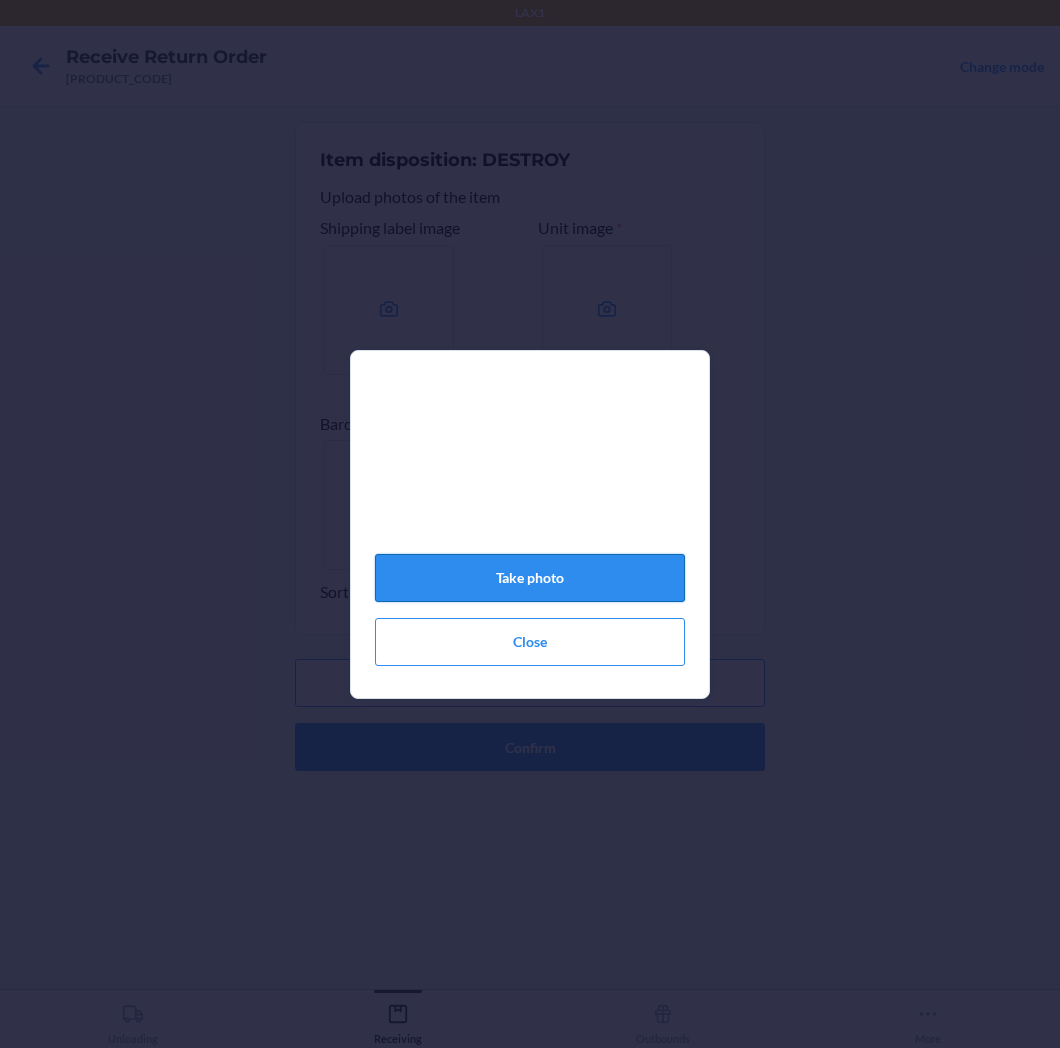 click on "Take photo" 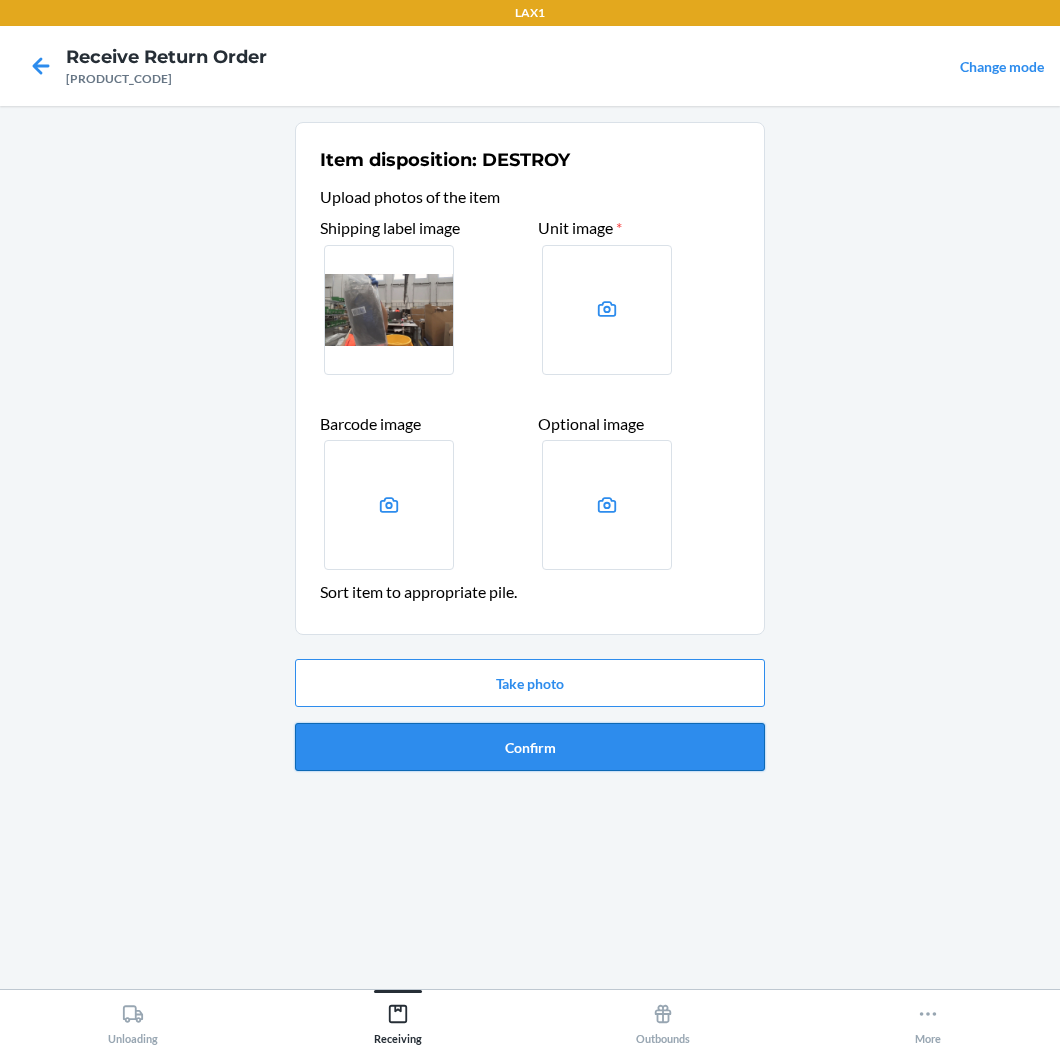 click on "Confirm" at bounding box center (530, 747) 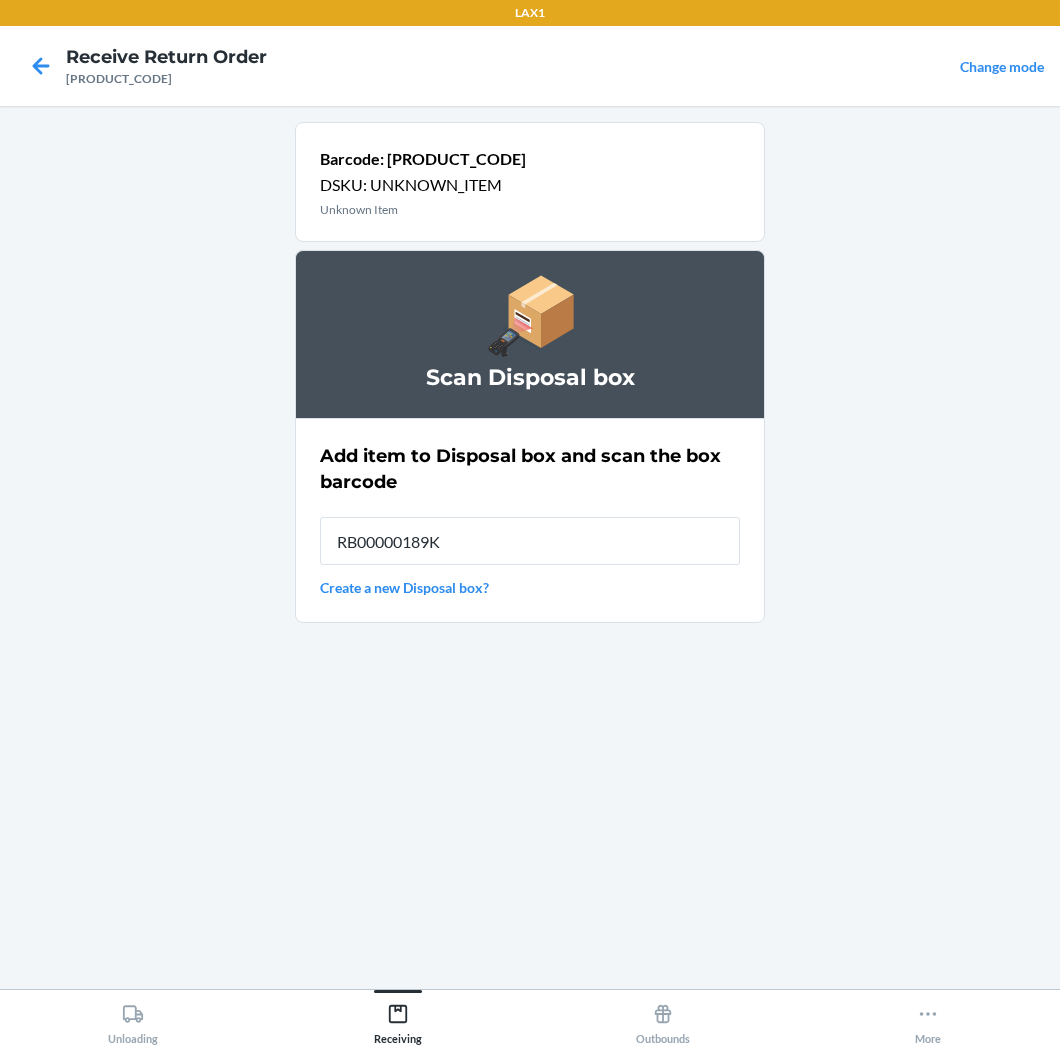 type on "RB00000189K" 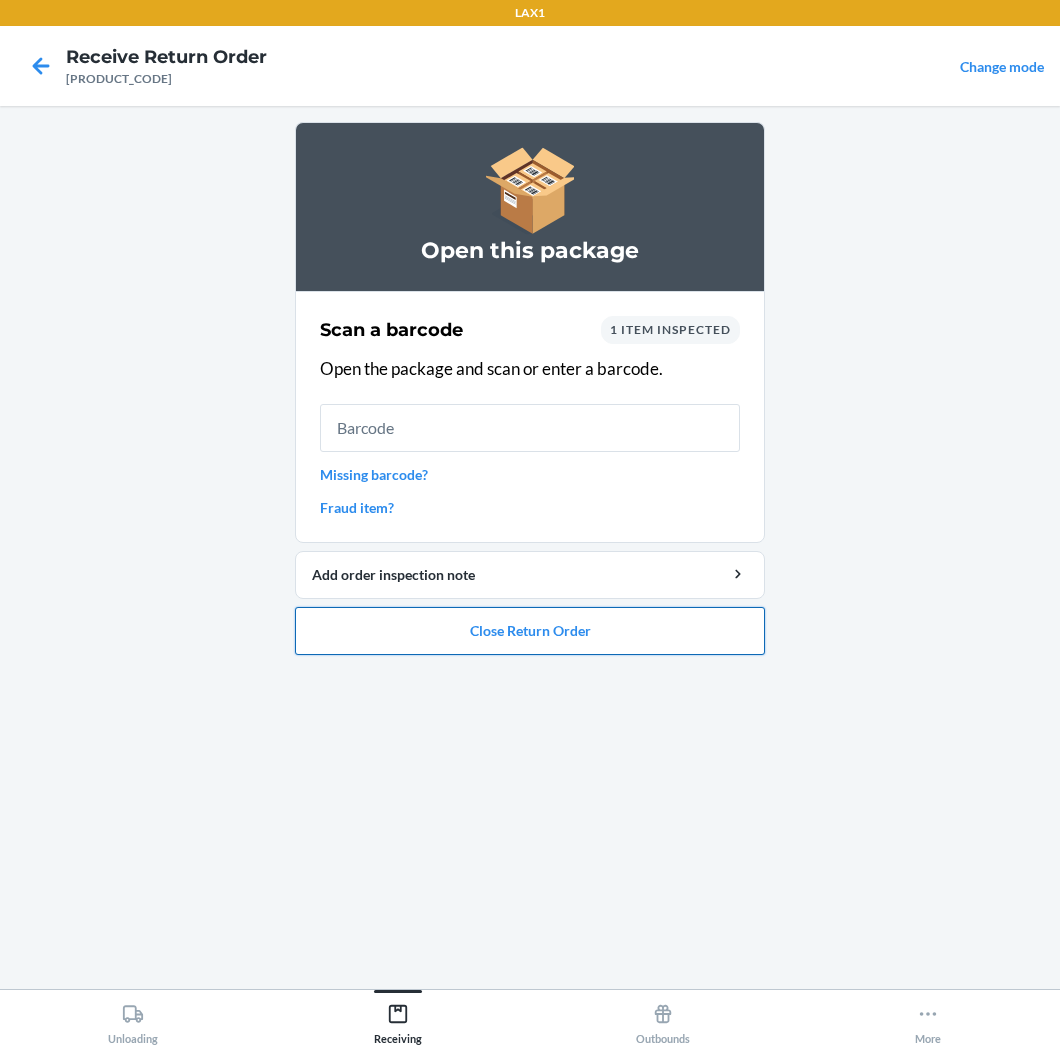 click on "Close Return Order" at bounding box center [530, 631] 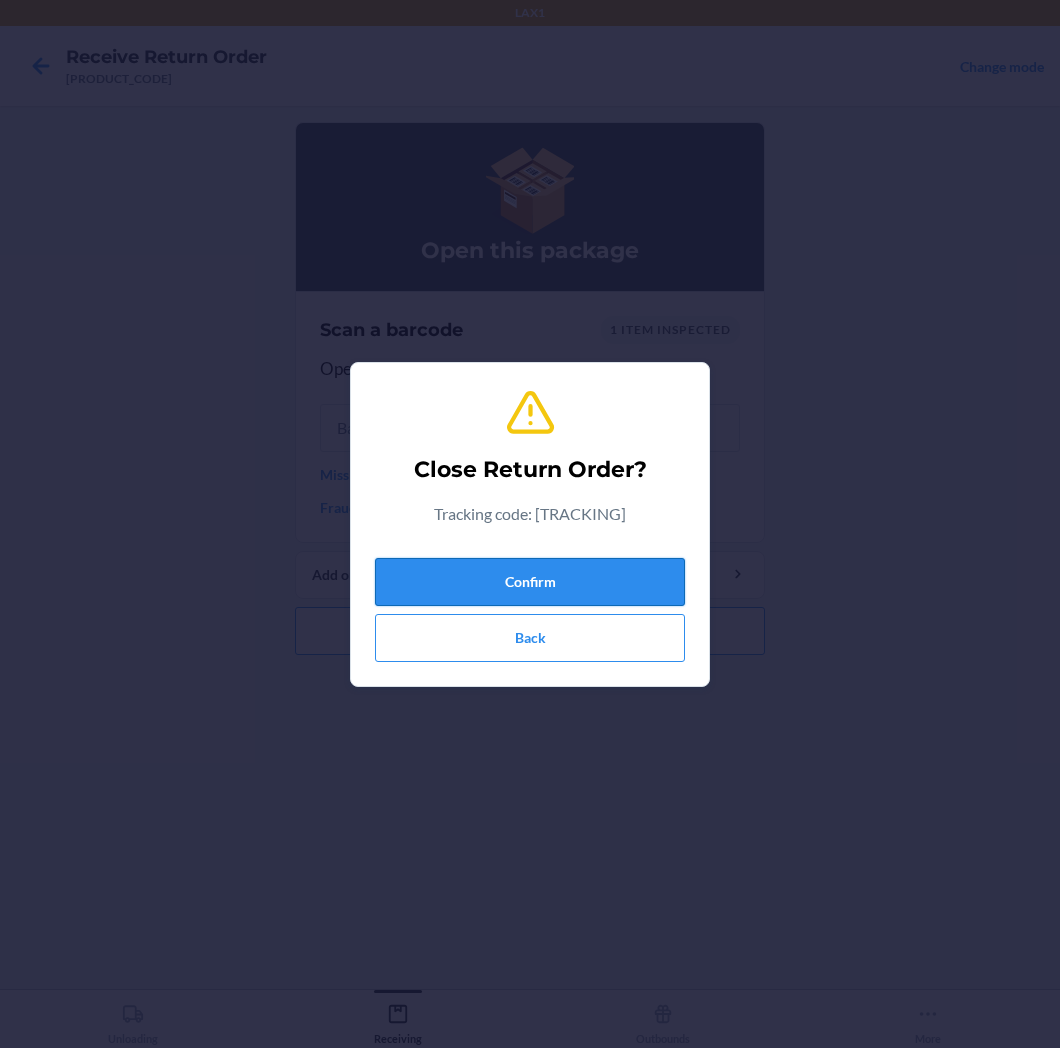 click on "Confirm" at bounding box center [530, 582] 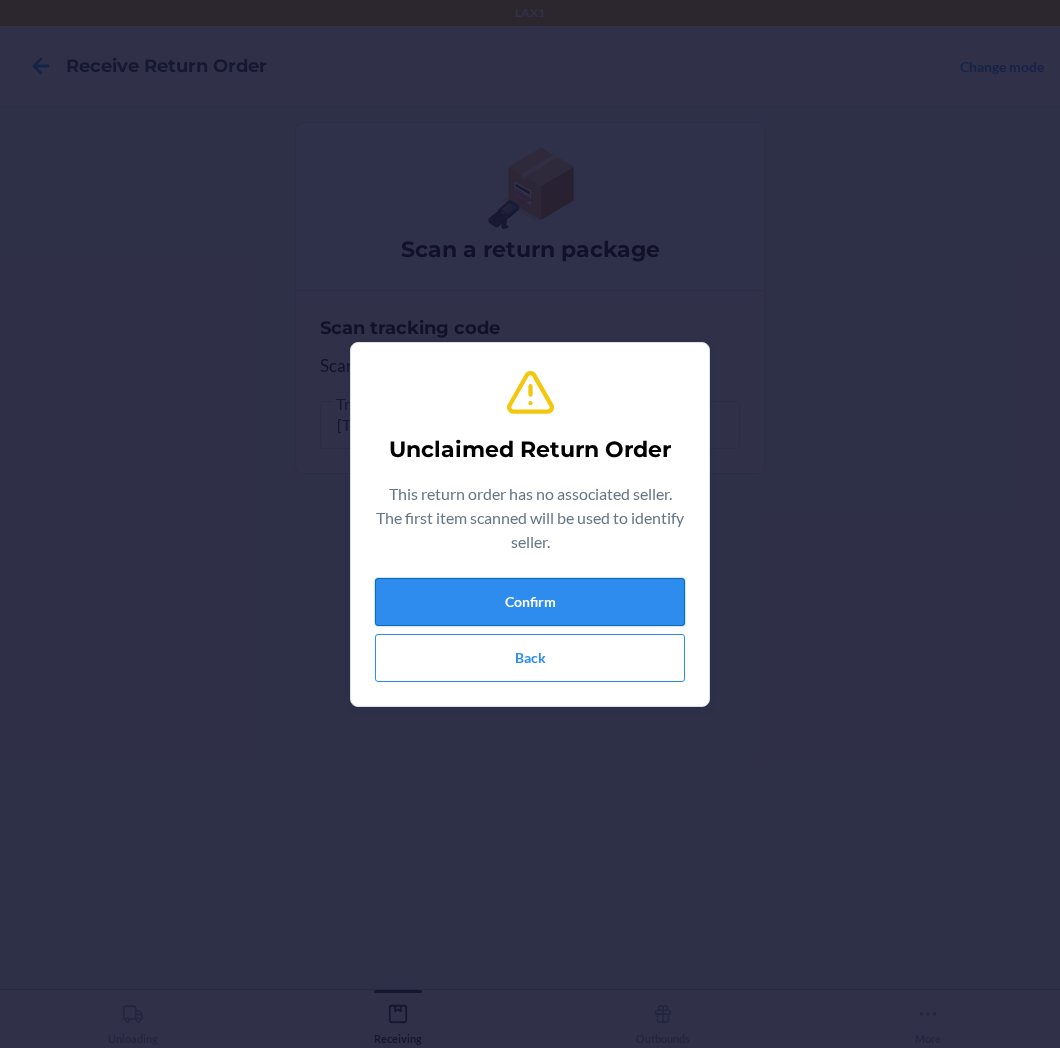 click on "Confirm" at bounding box center (530, 602) 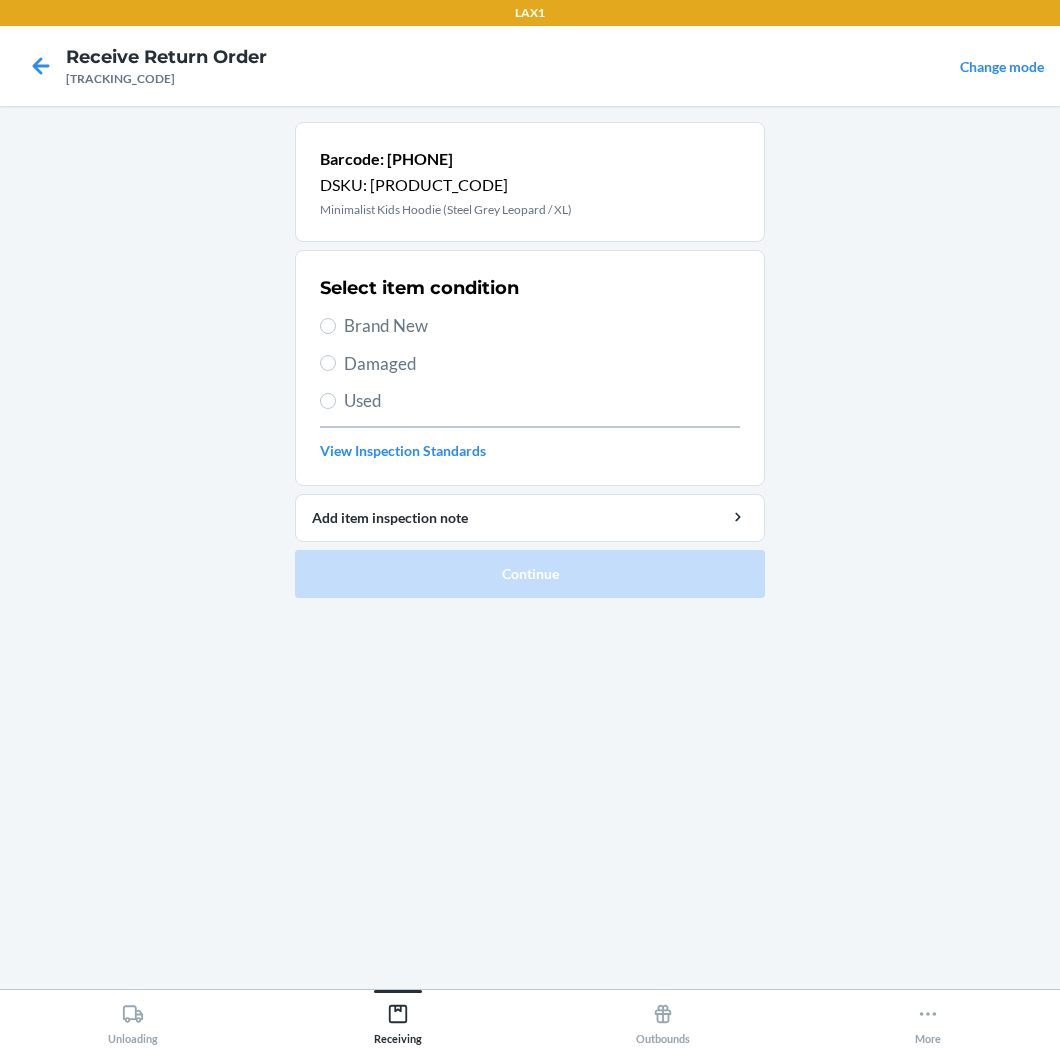 click on "Brand New" at bounding box center (530, 326) 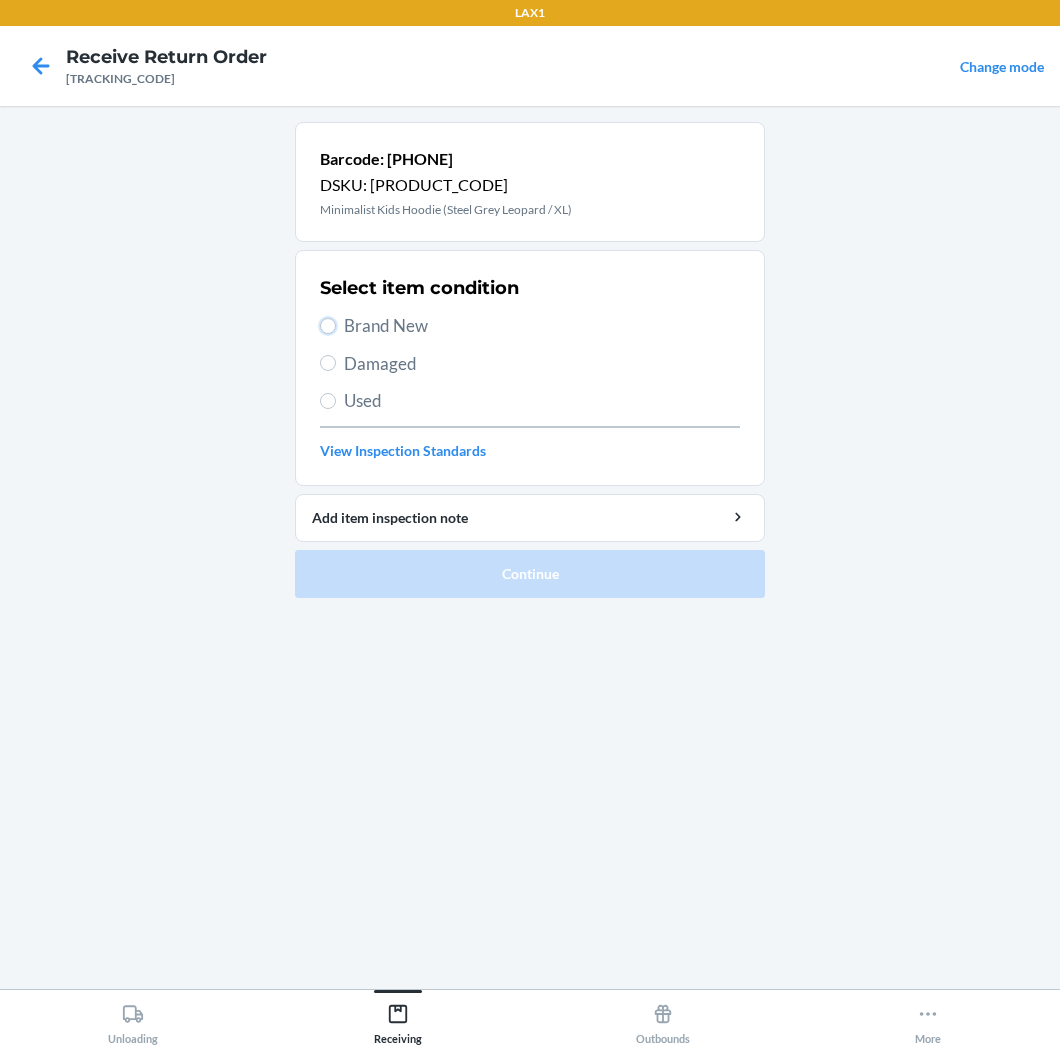 click on "Brand New" at bounding box center [328, 326] 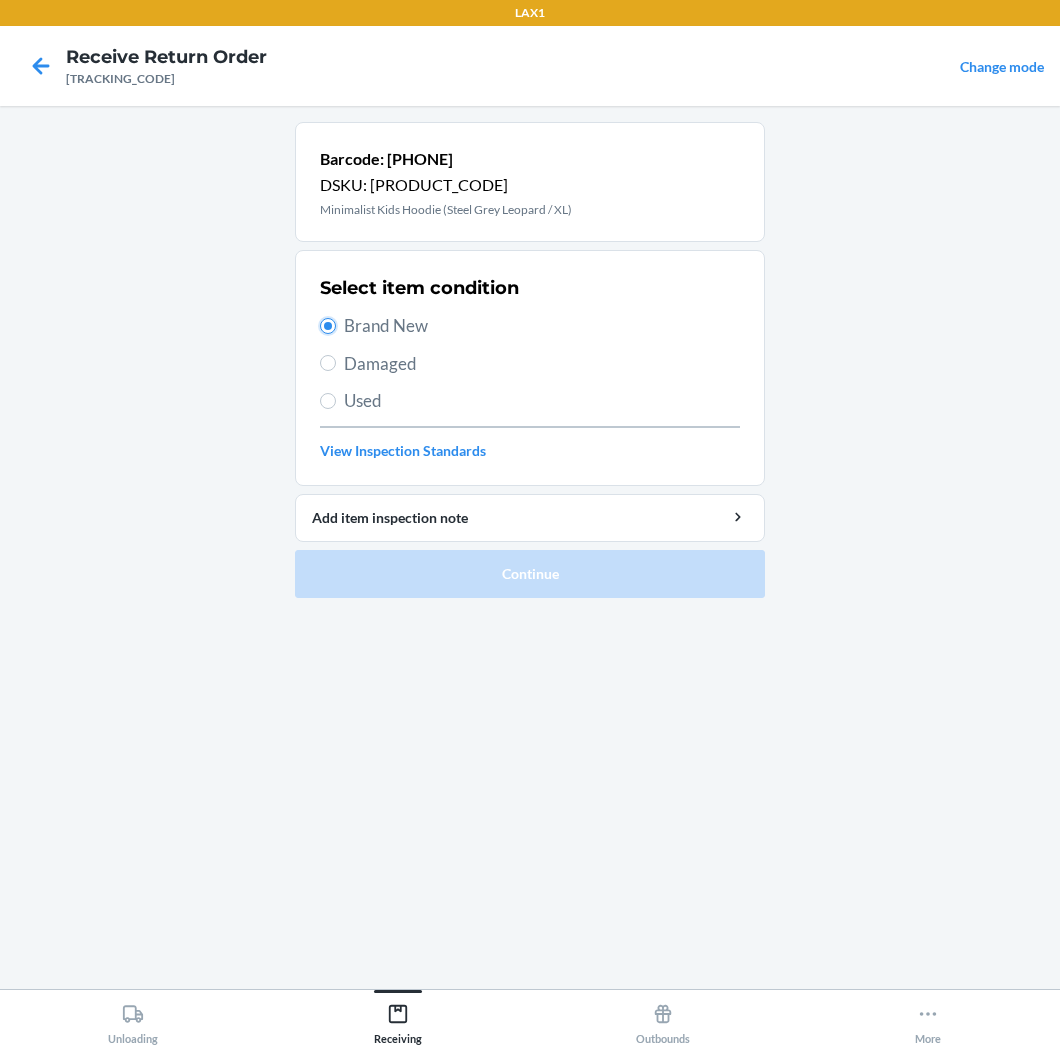 radio on "true" 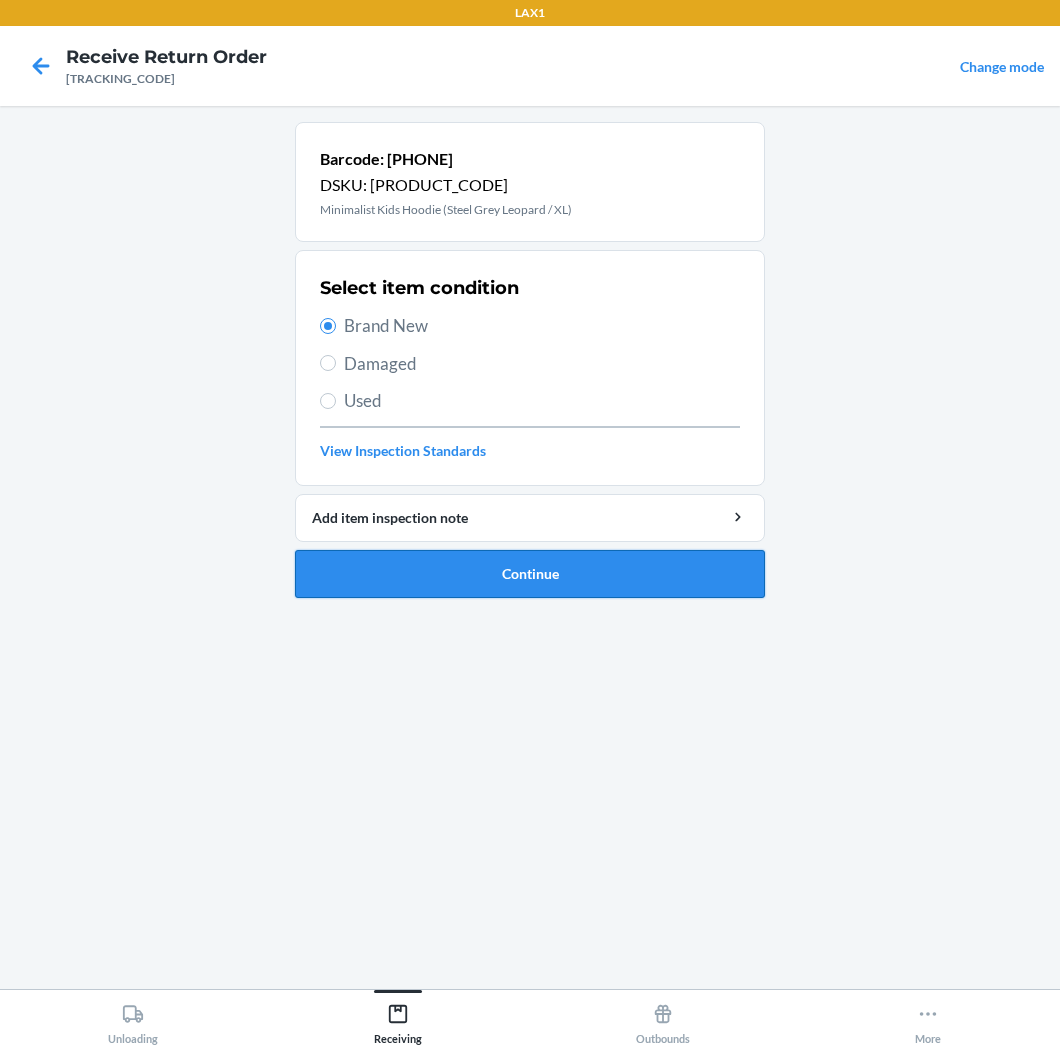 click on "Continue" at bounding box center [530, 574] 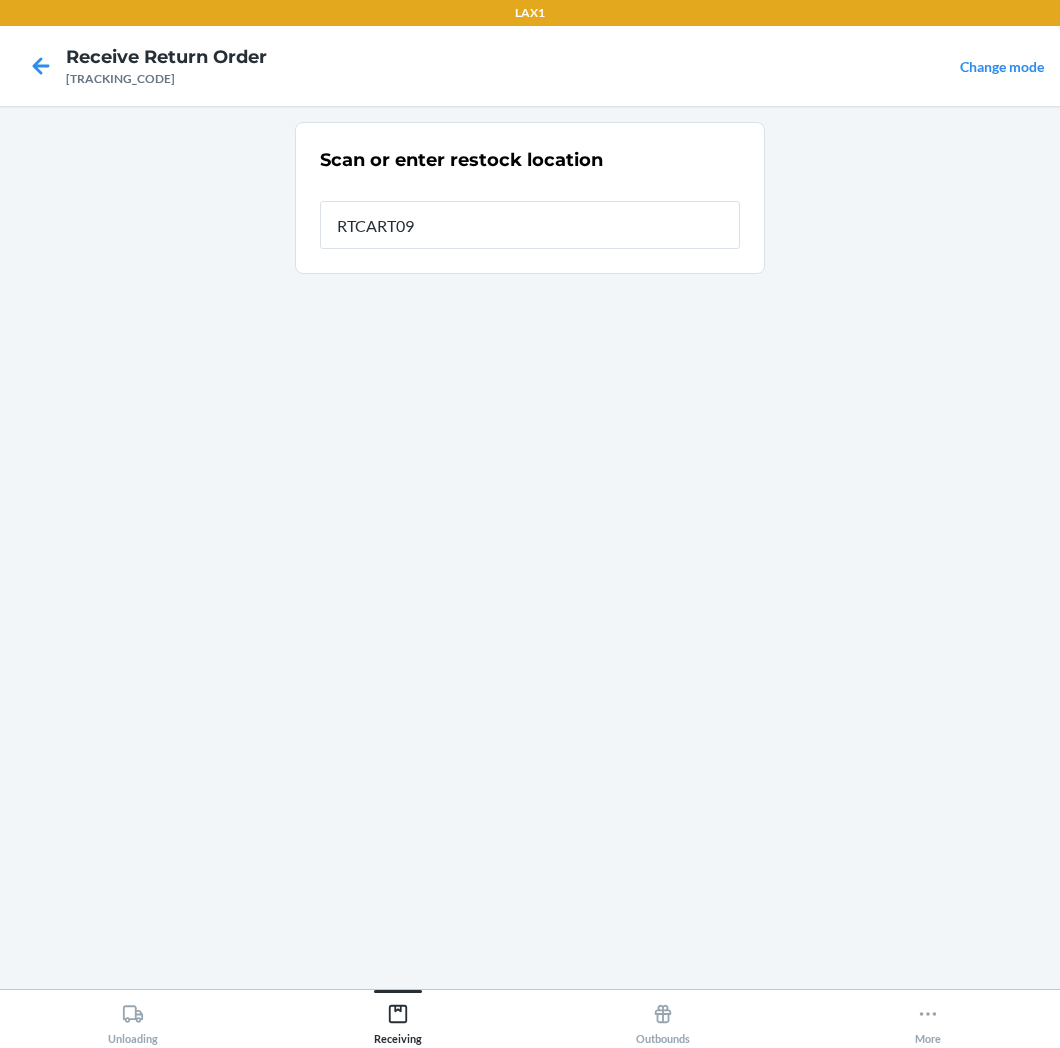 type on "[PRODUCT_CODE]" 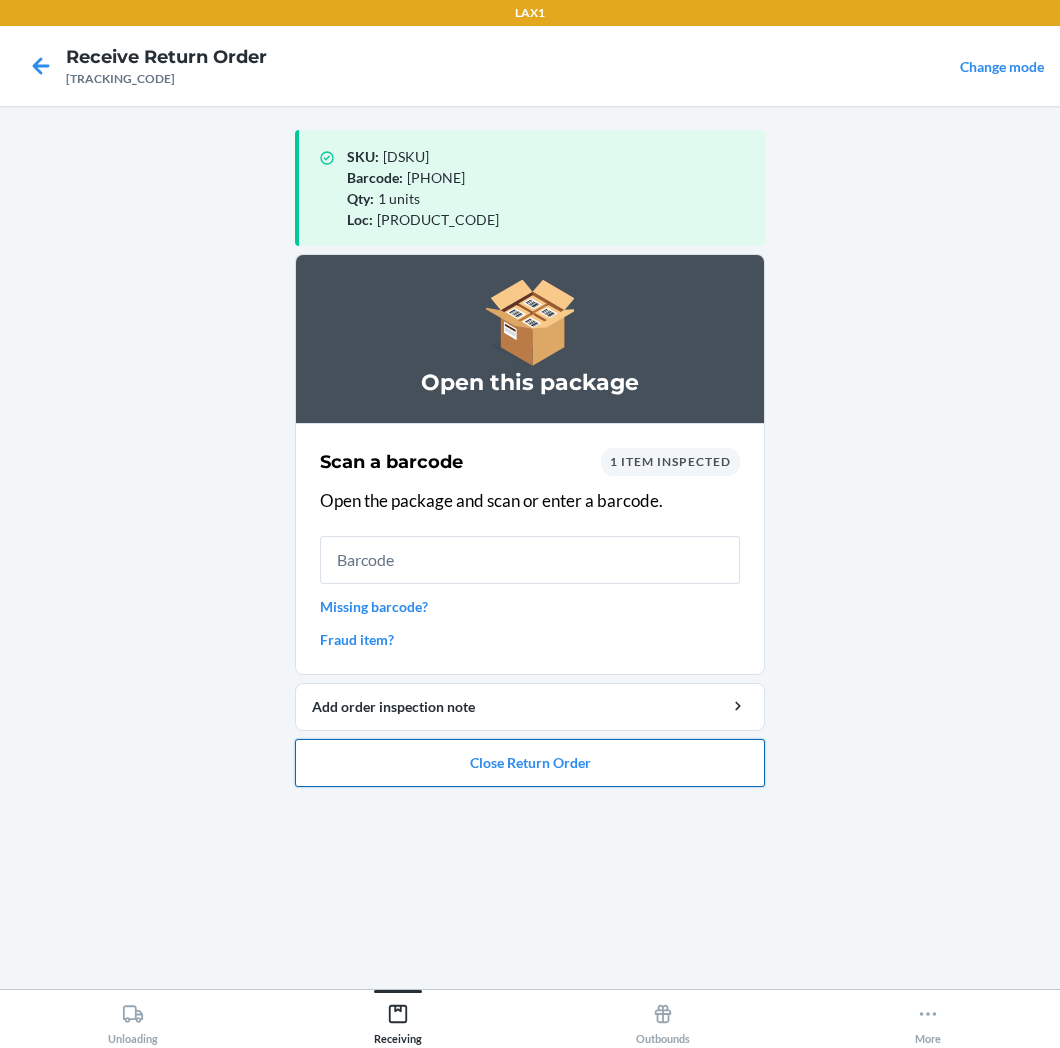 click on "Close Return Order" at bounding box center (530, 763) 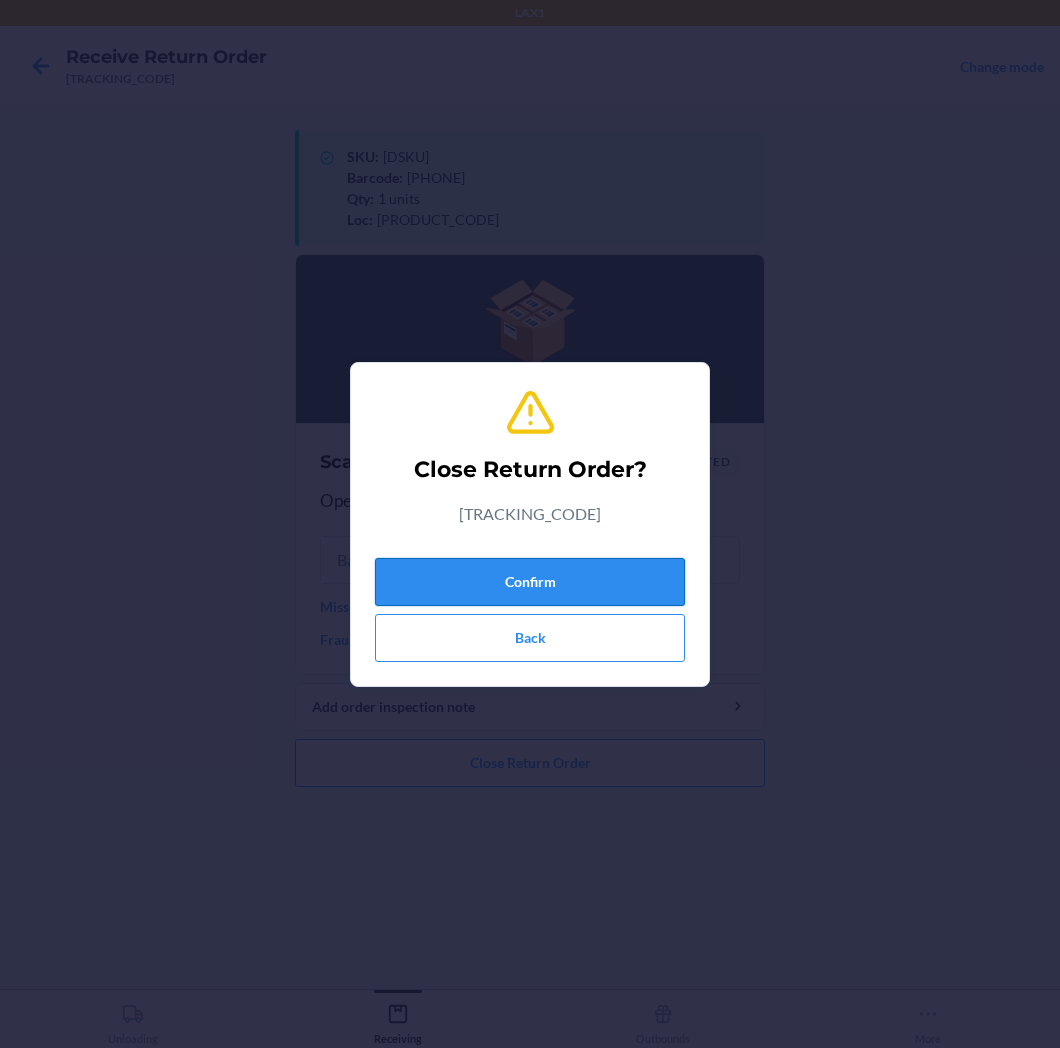 click on "Confirm" at bounding box center [530, 582] 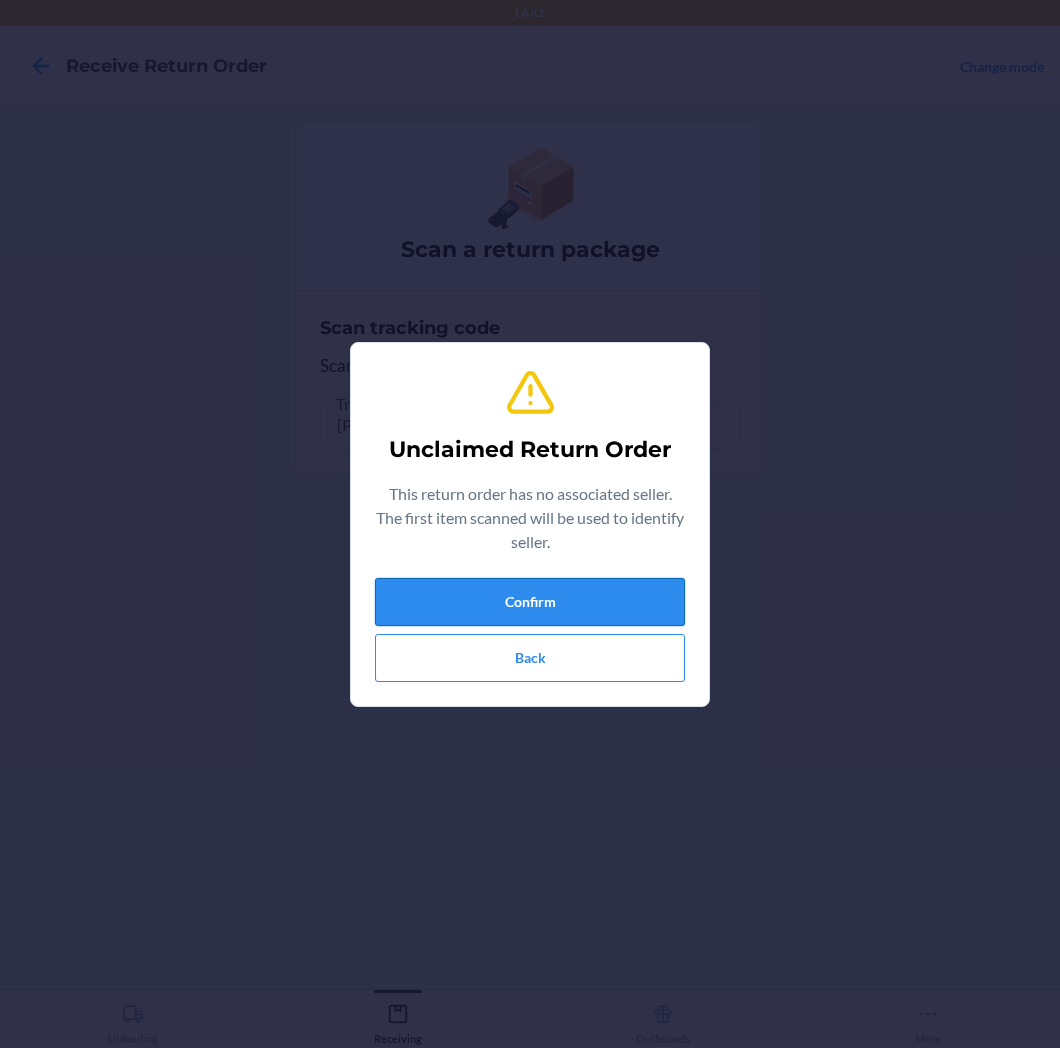 click on "Confirm" at bounding box center (530, 602) 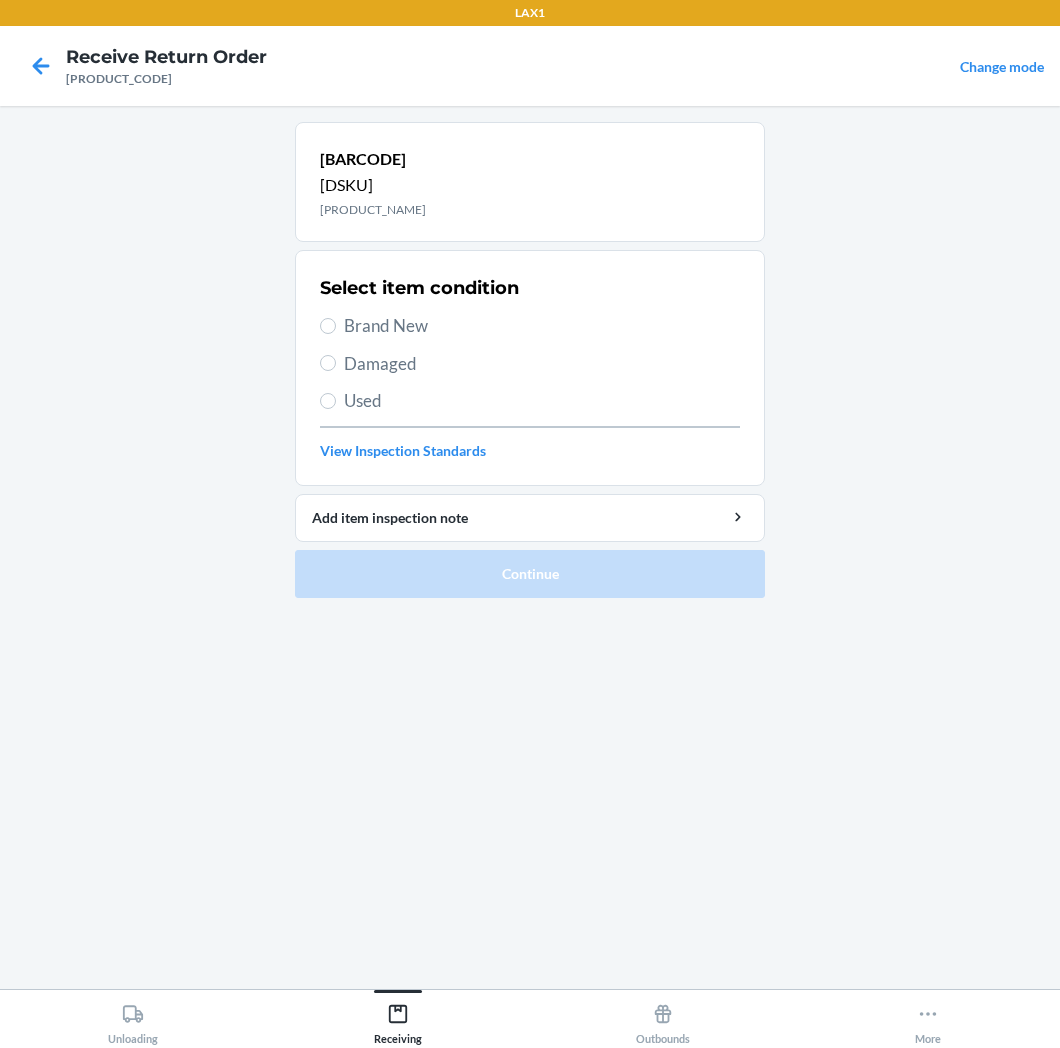 click on "Brand New" at bounding box center [542, 326] 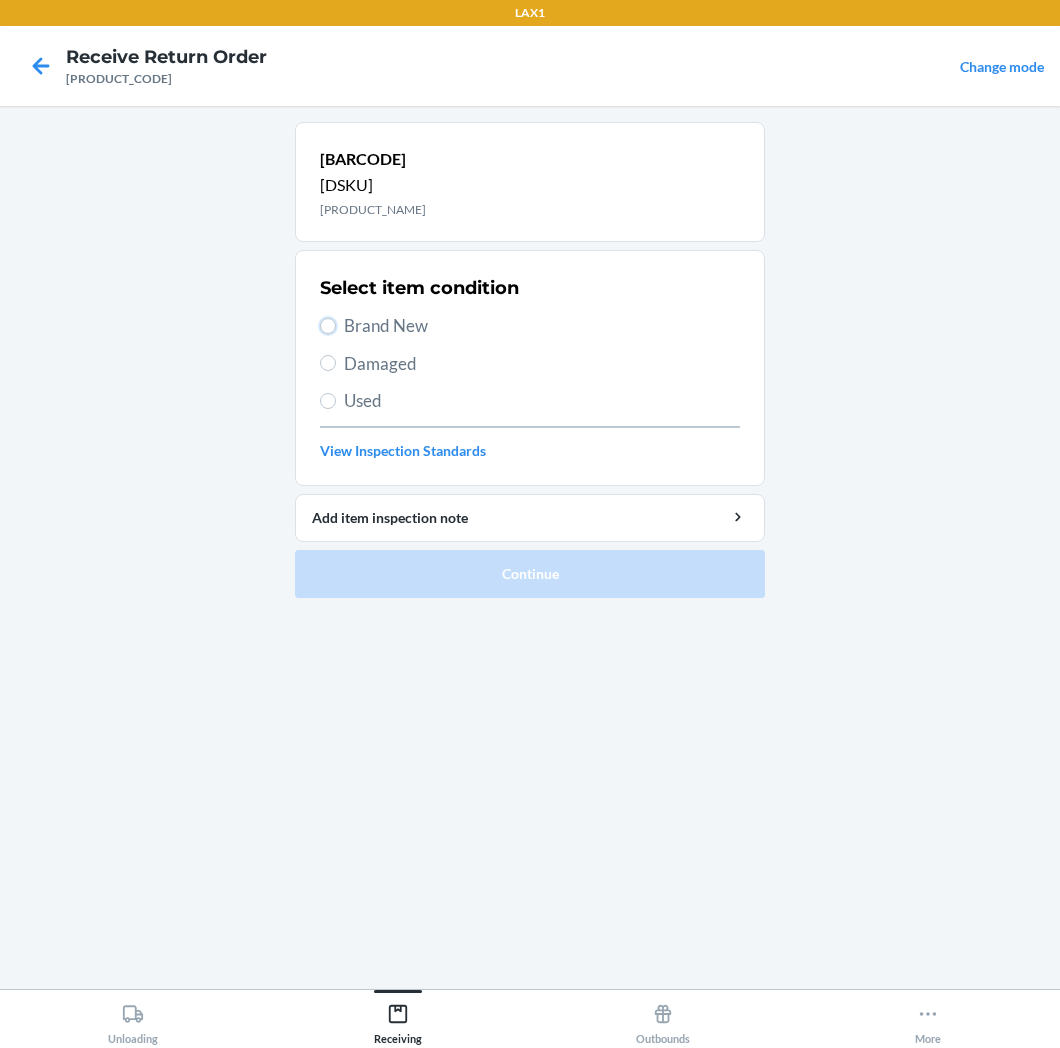 click on "Brand New" at bounding box center (328, 326) 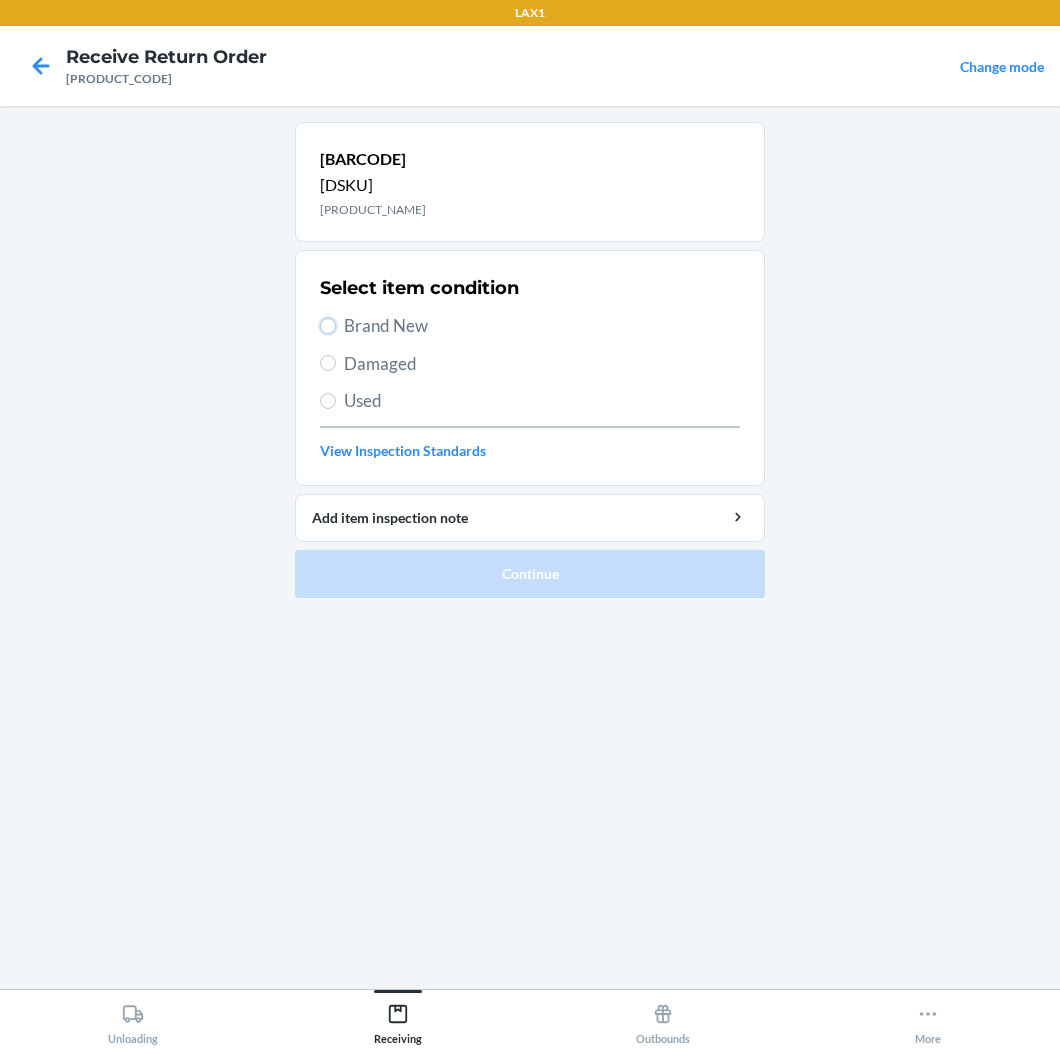radio on "true" 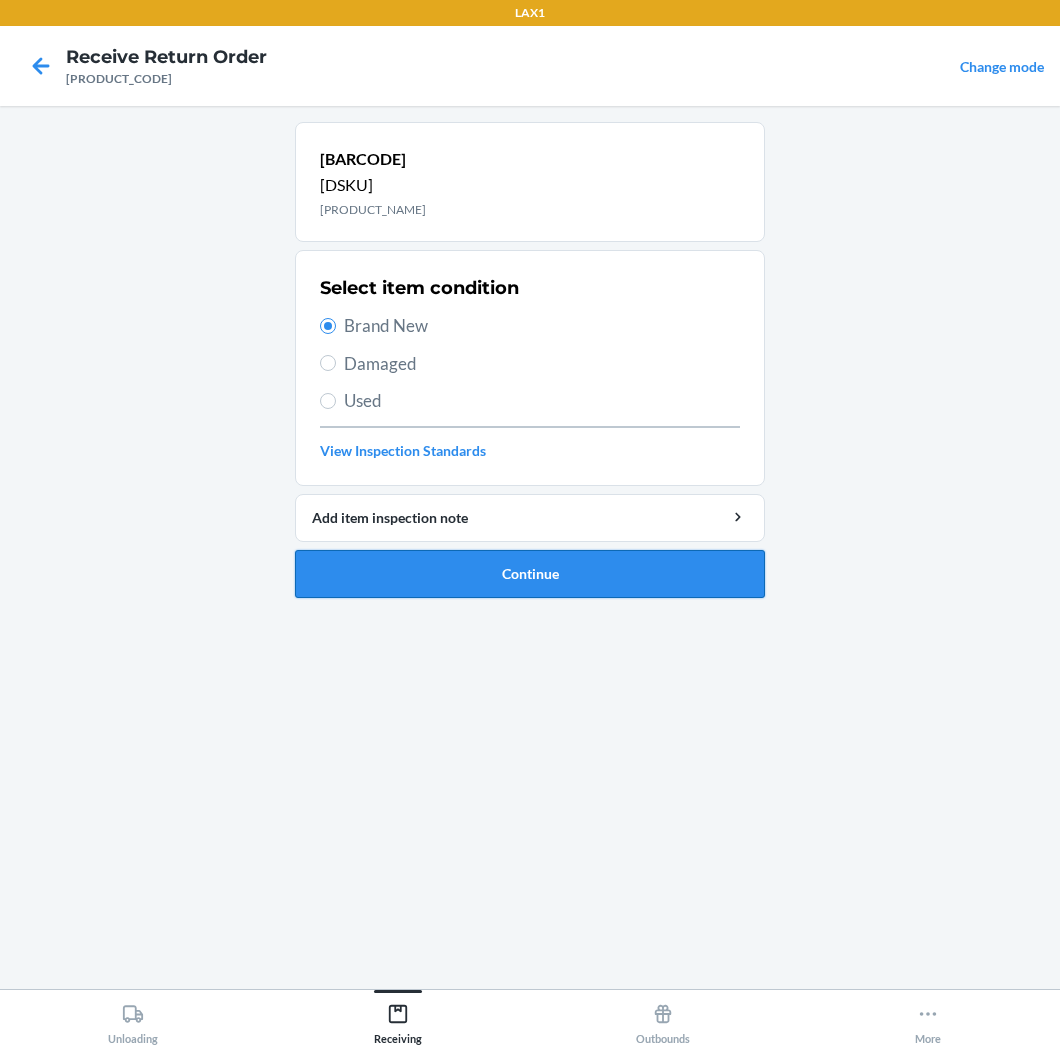 click on "Continue" at bounding box center [530, 574] 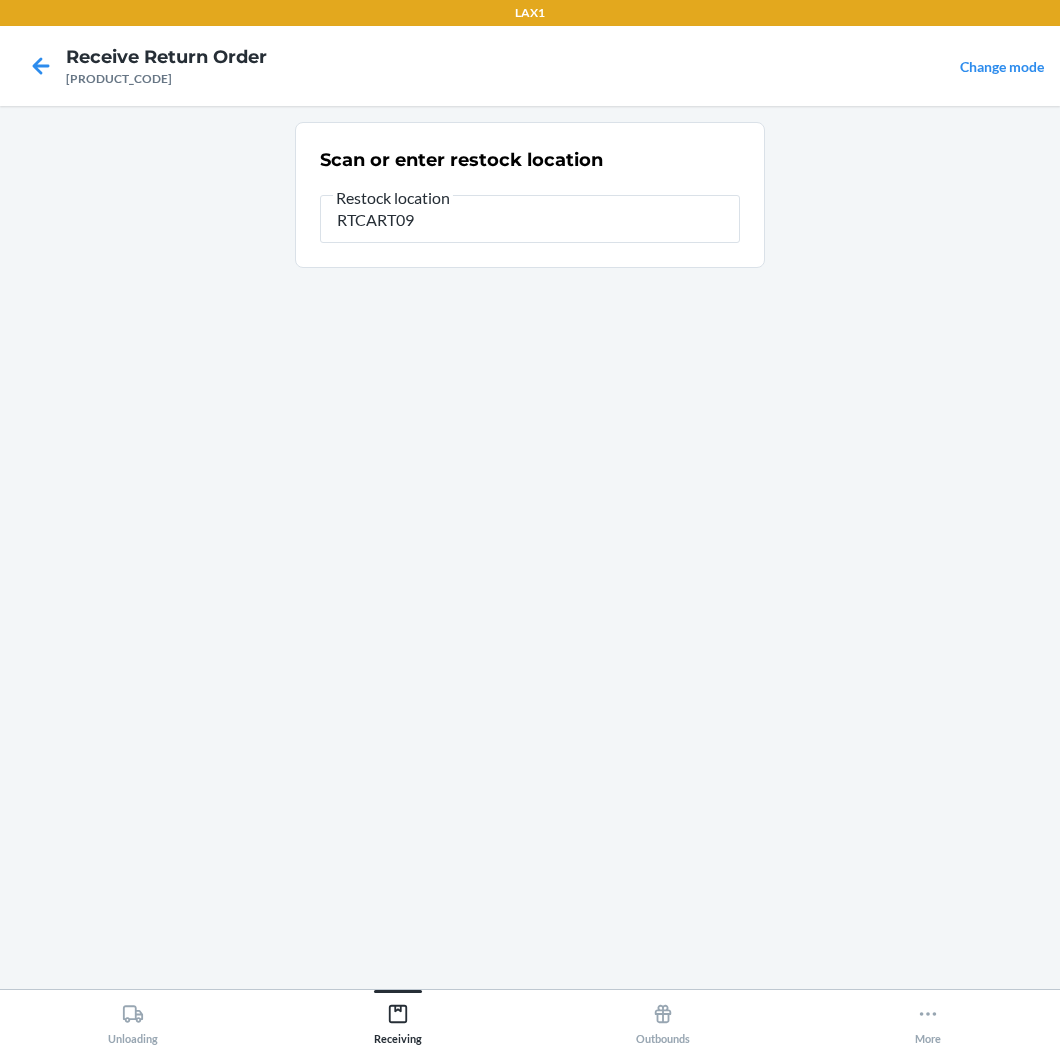 type on "[PRODUCT_CODE]" 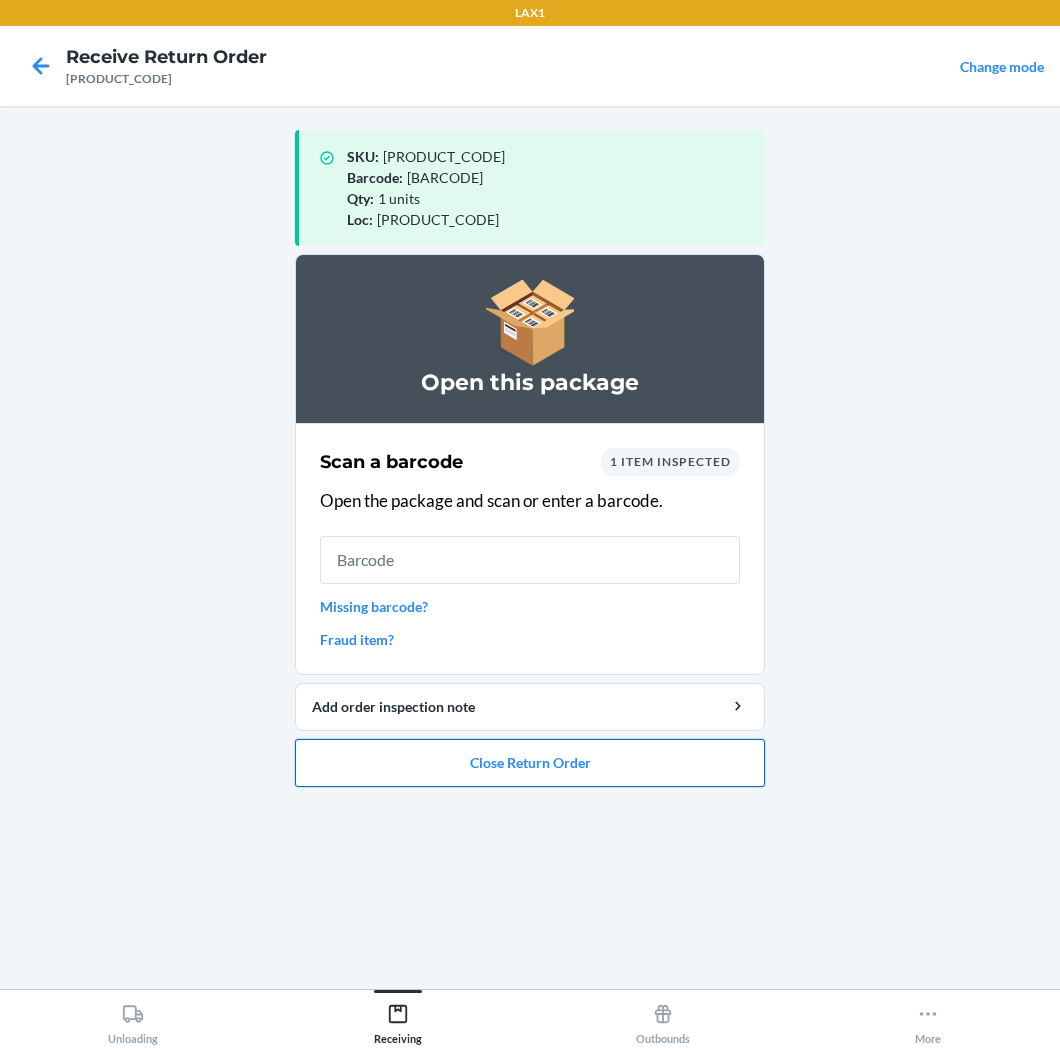 click on "Close Return Order" at bounding box center (530, 763) 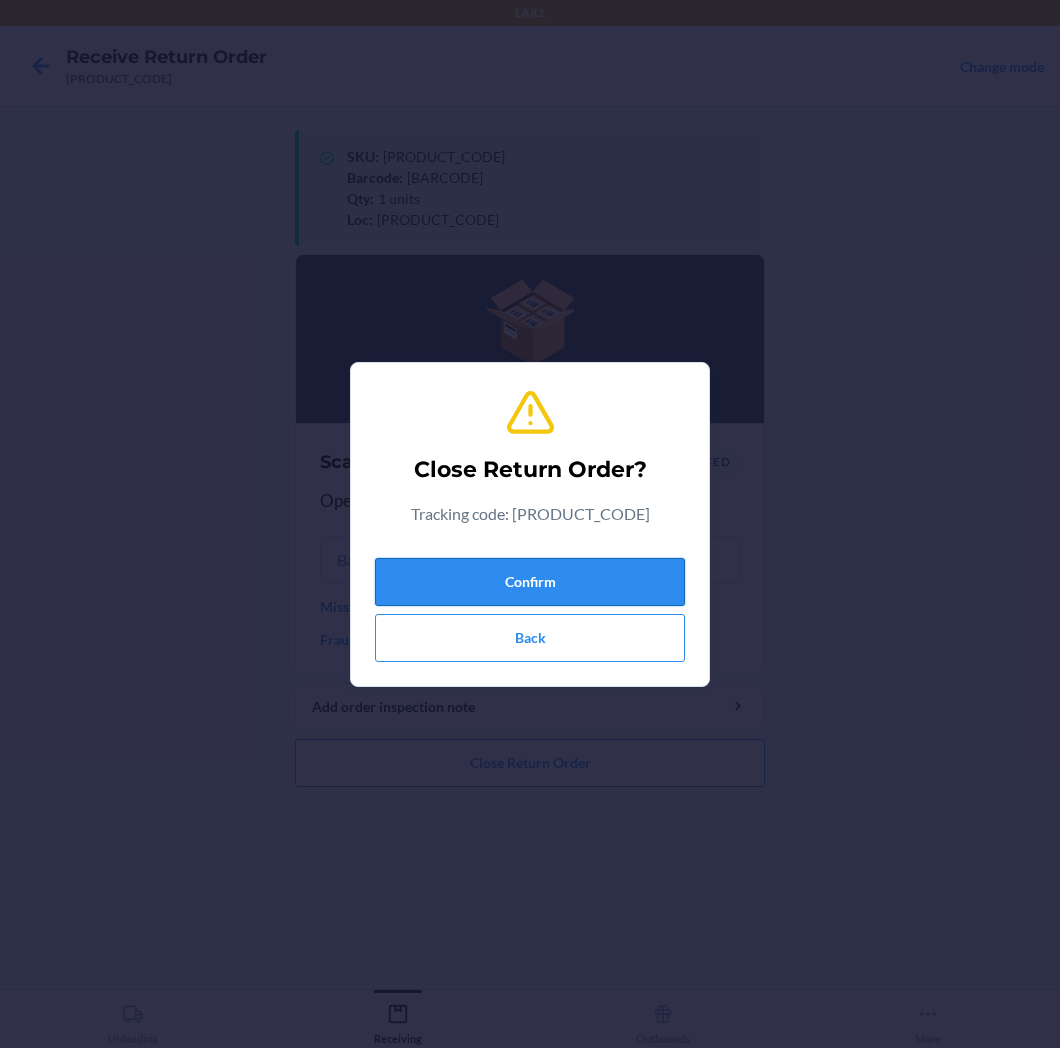 click on "Confirm" at bounding box center (530, 582) 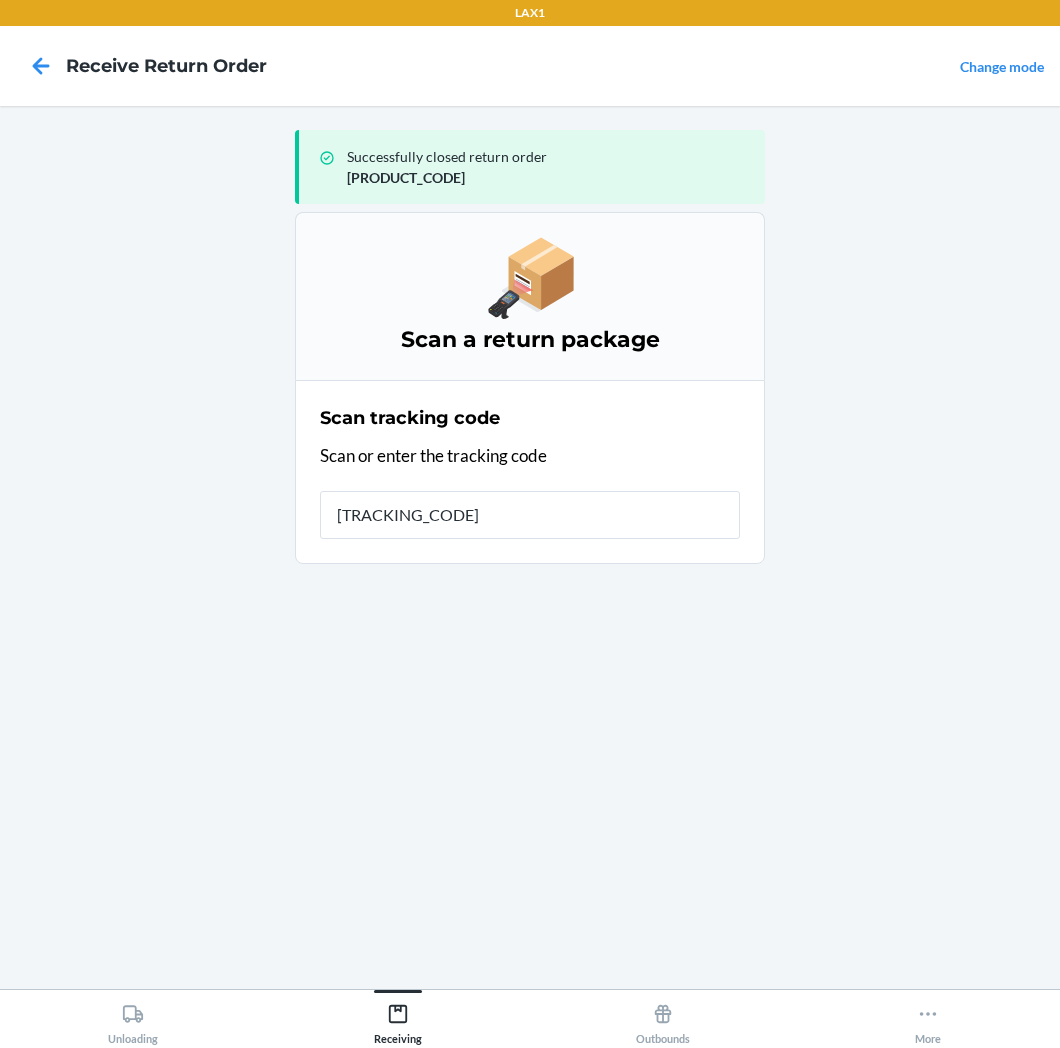type on "[PRODUCT_CODE]" 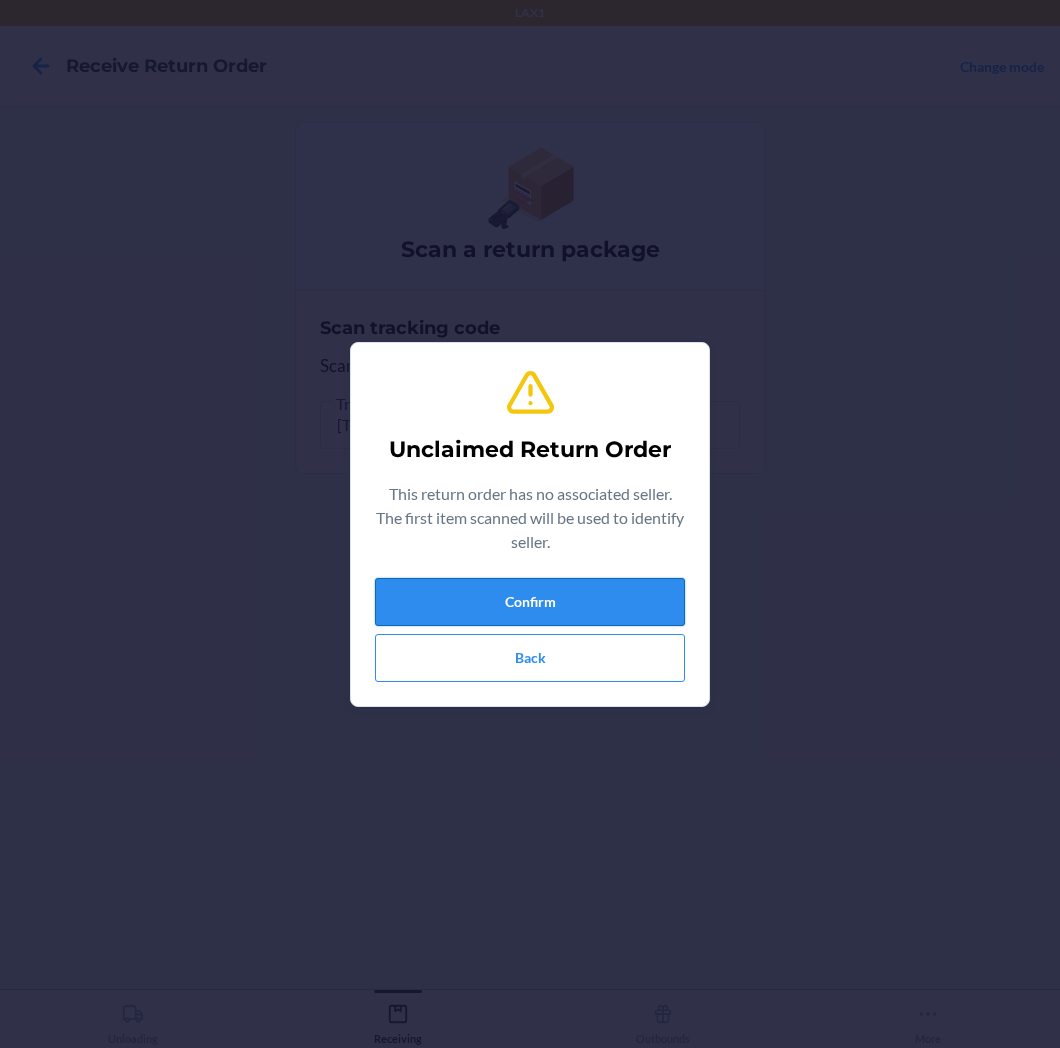 click on "Confirm" at bounding box center (530, 602) 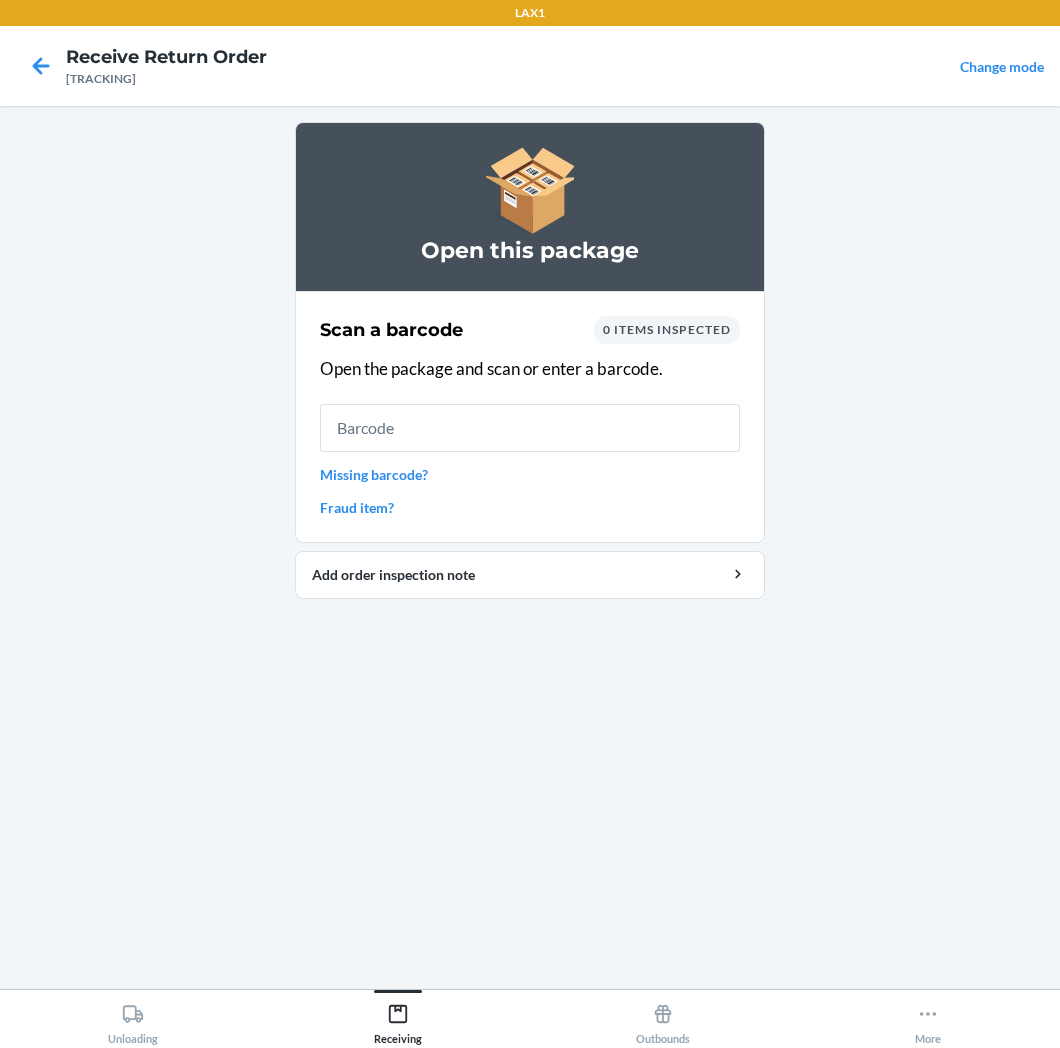 click on "Missing barcode?" at bounding box center (530, 474) 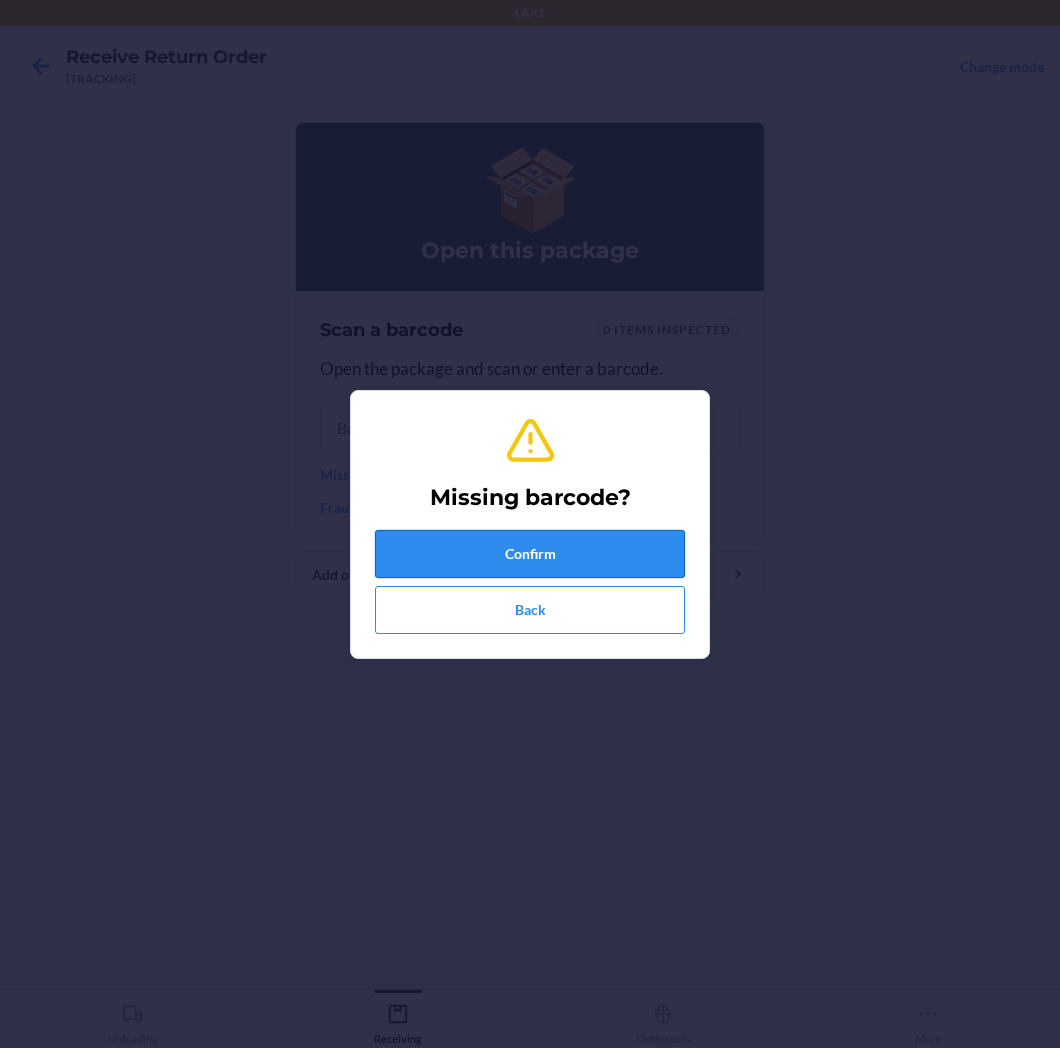 click on "Confirm" at bounding box center (530, 554) 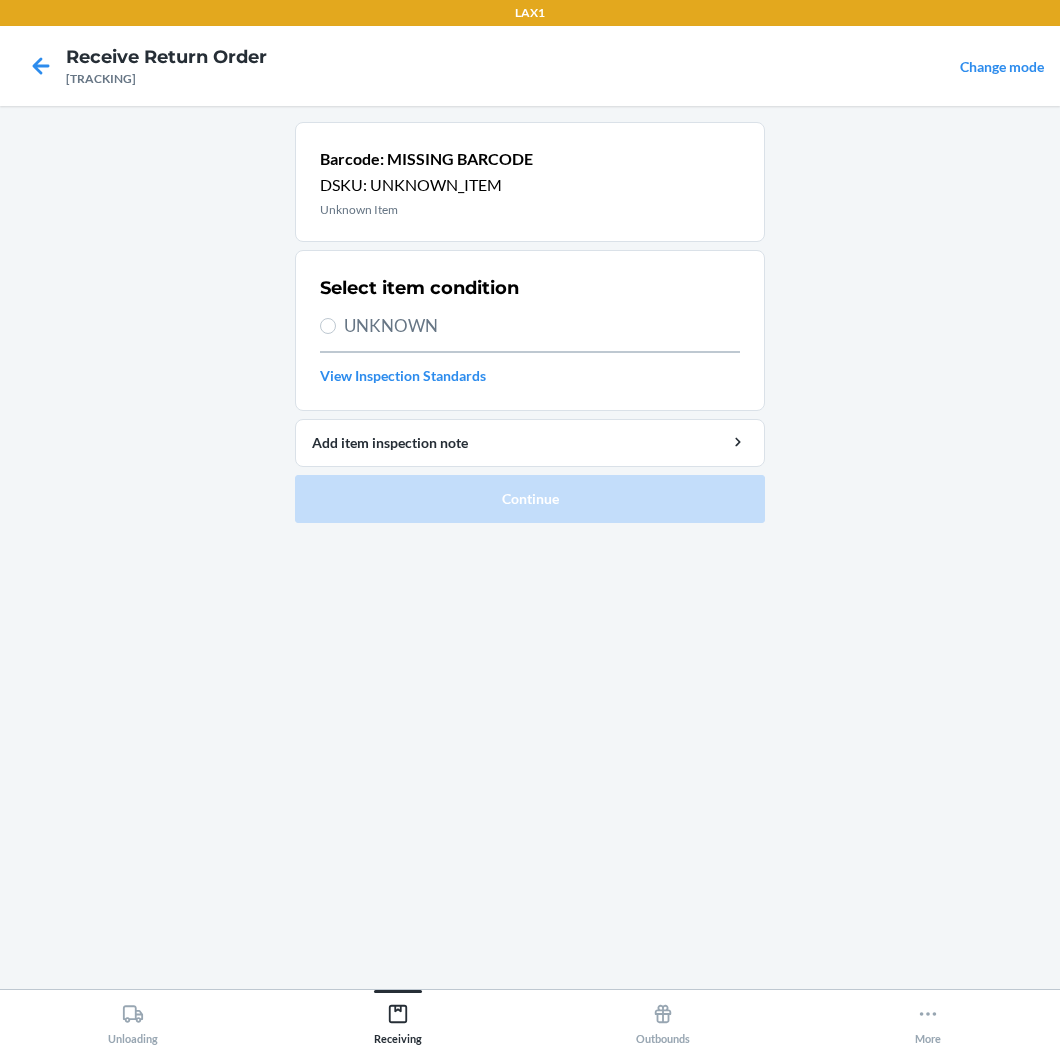 click on "UNKNOWN" at bounding box center (542, 326) 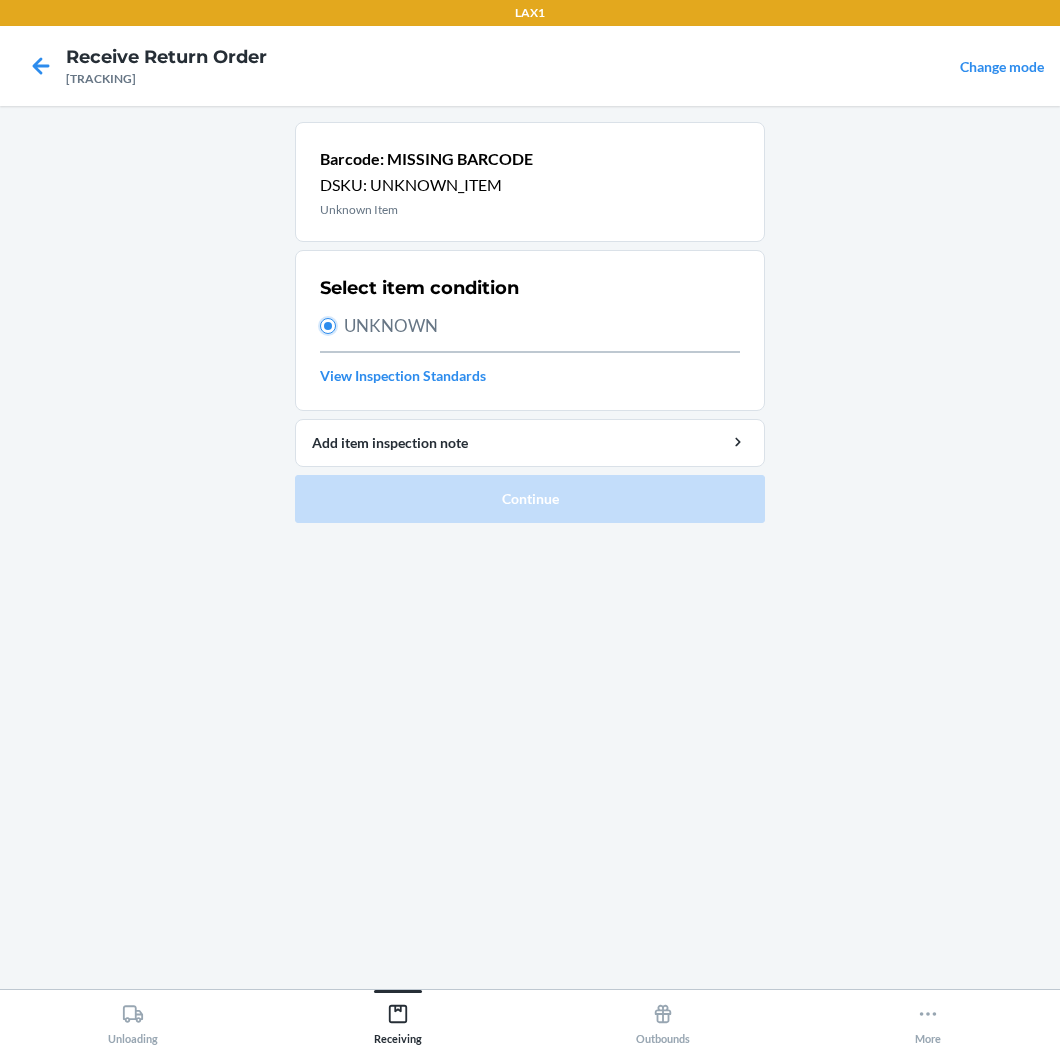 radio on "true" 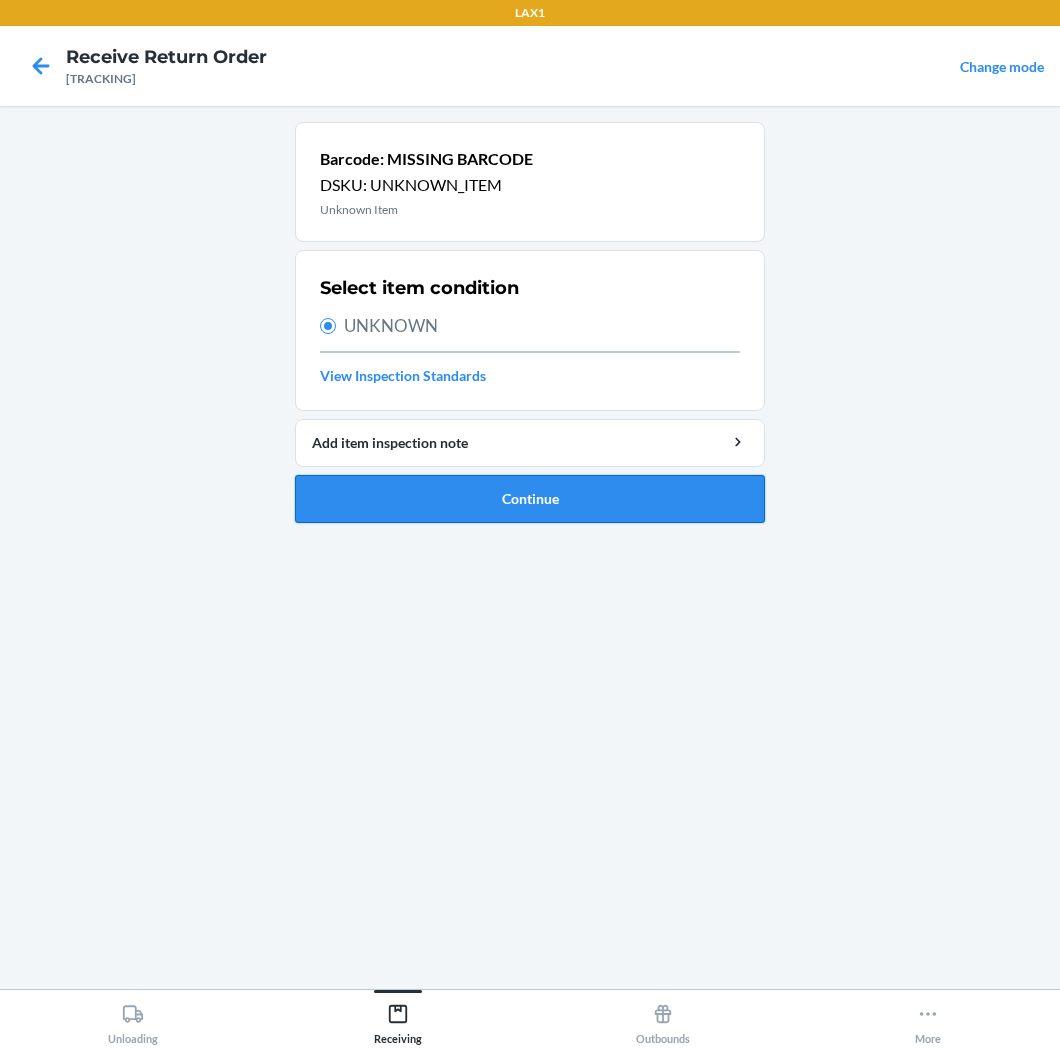 click on "Continue" at bounding box center (530, 499) 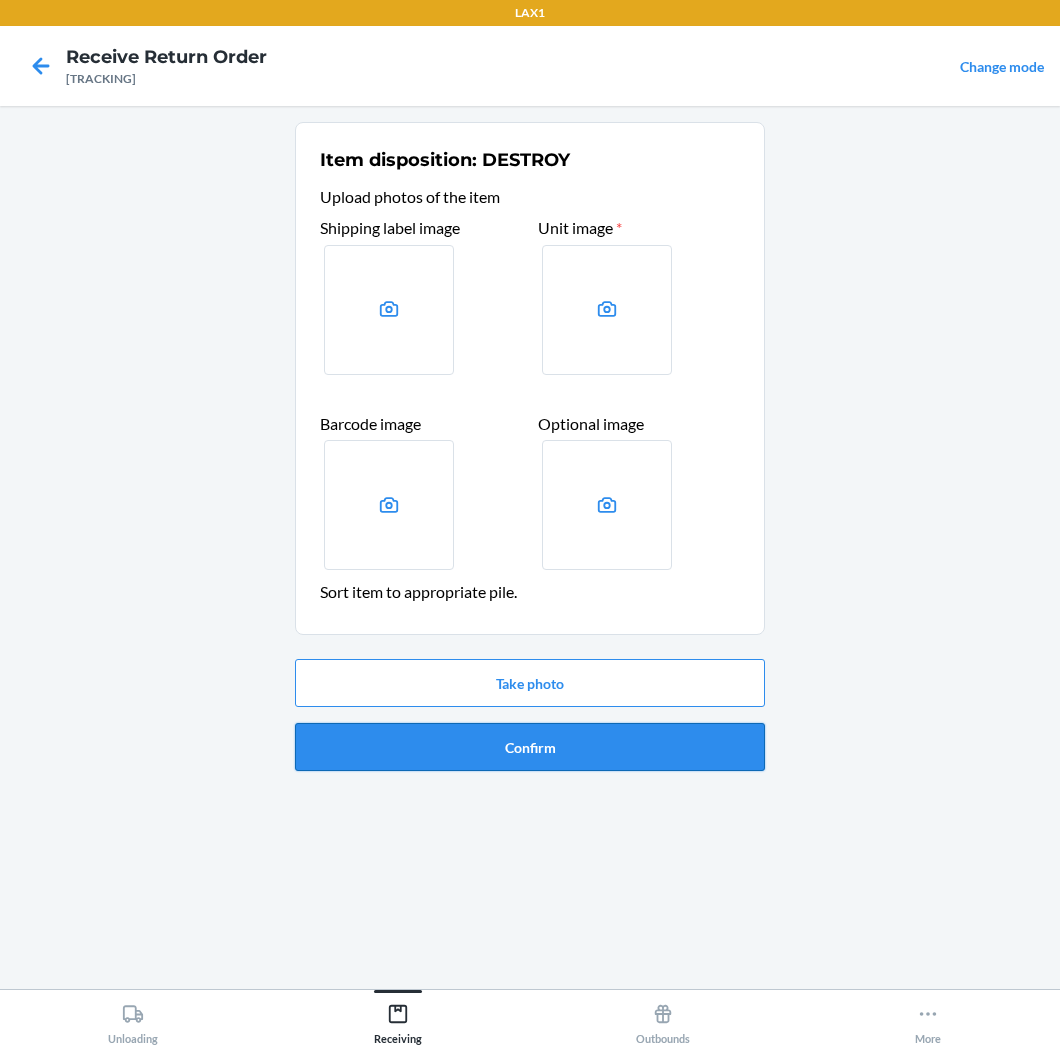 click on "Confirm" at bounding box center (530, 747) 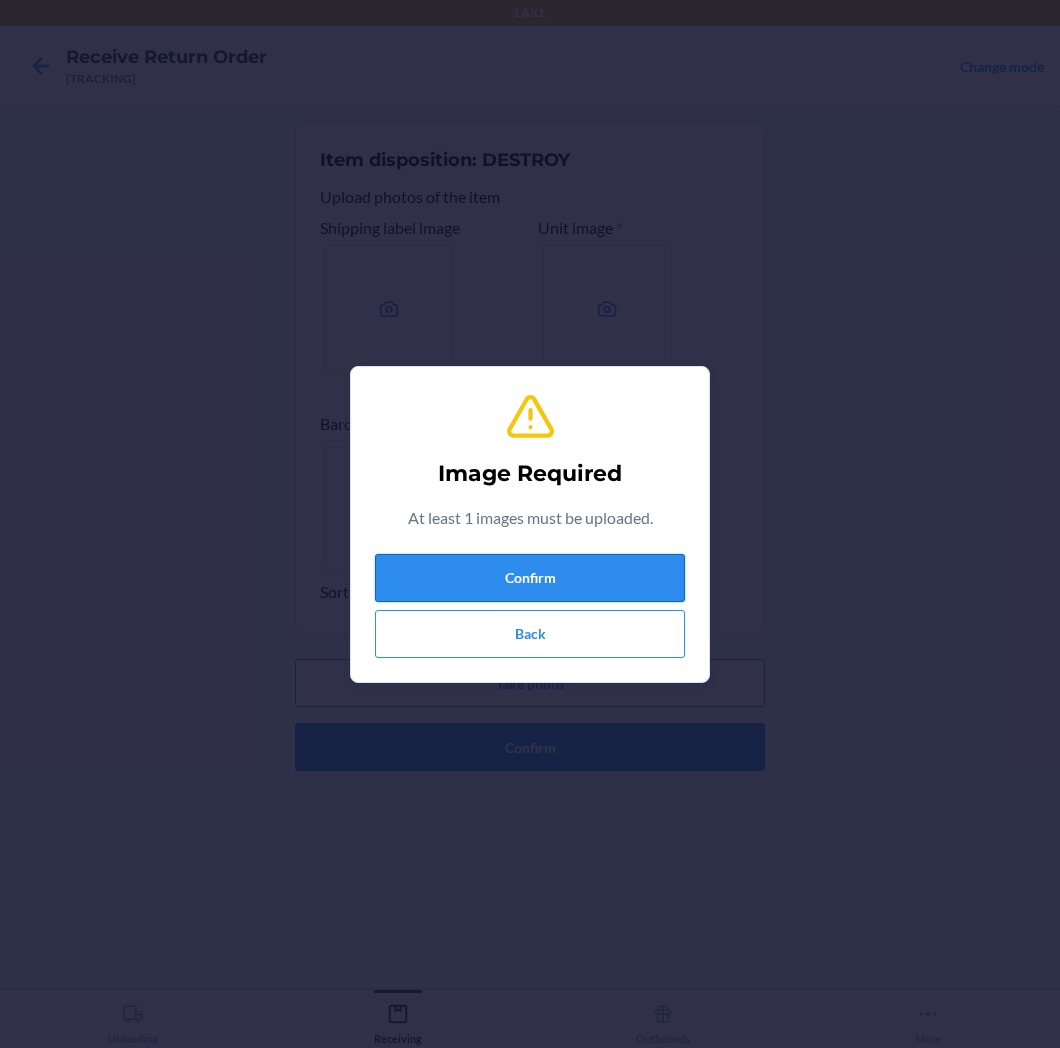 click on "Confirm" at bounding box center (530, 578) 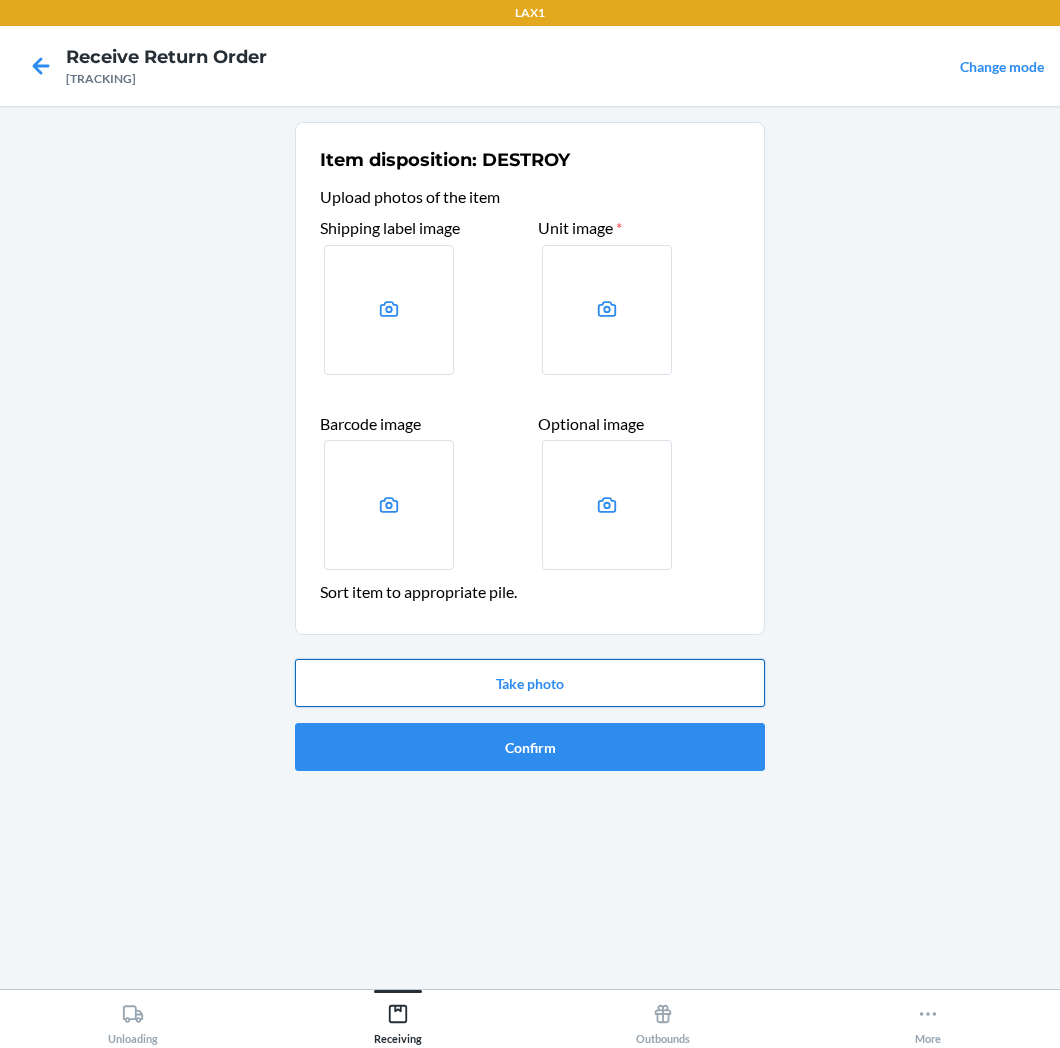 click on "Take photo" at bounding box center (530, 683) 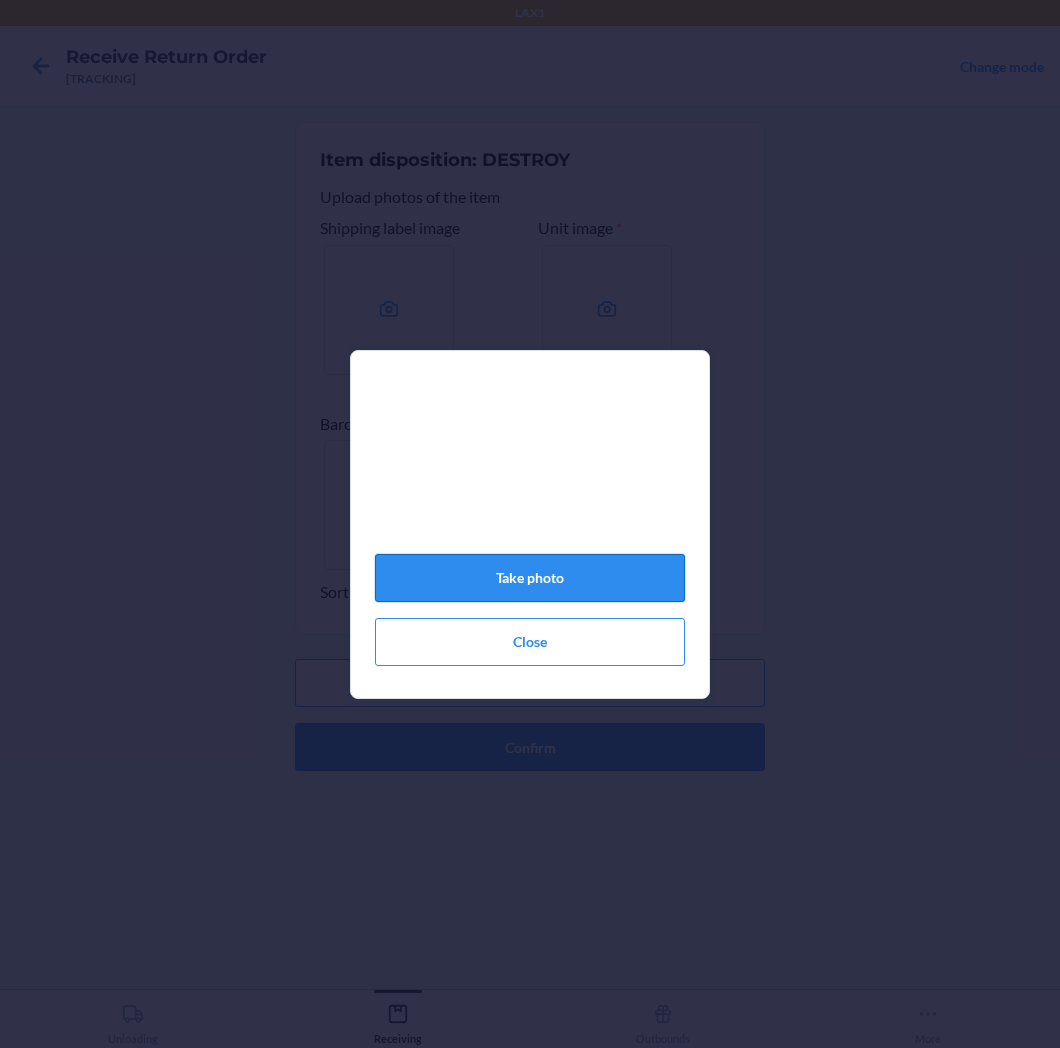 click on "Take photo Close" at bounding box center (530, 532) 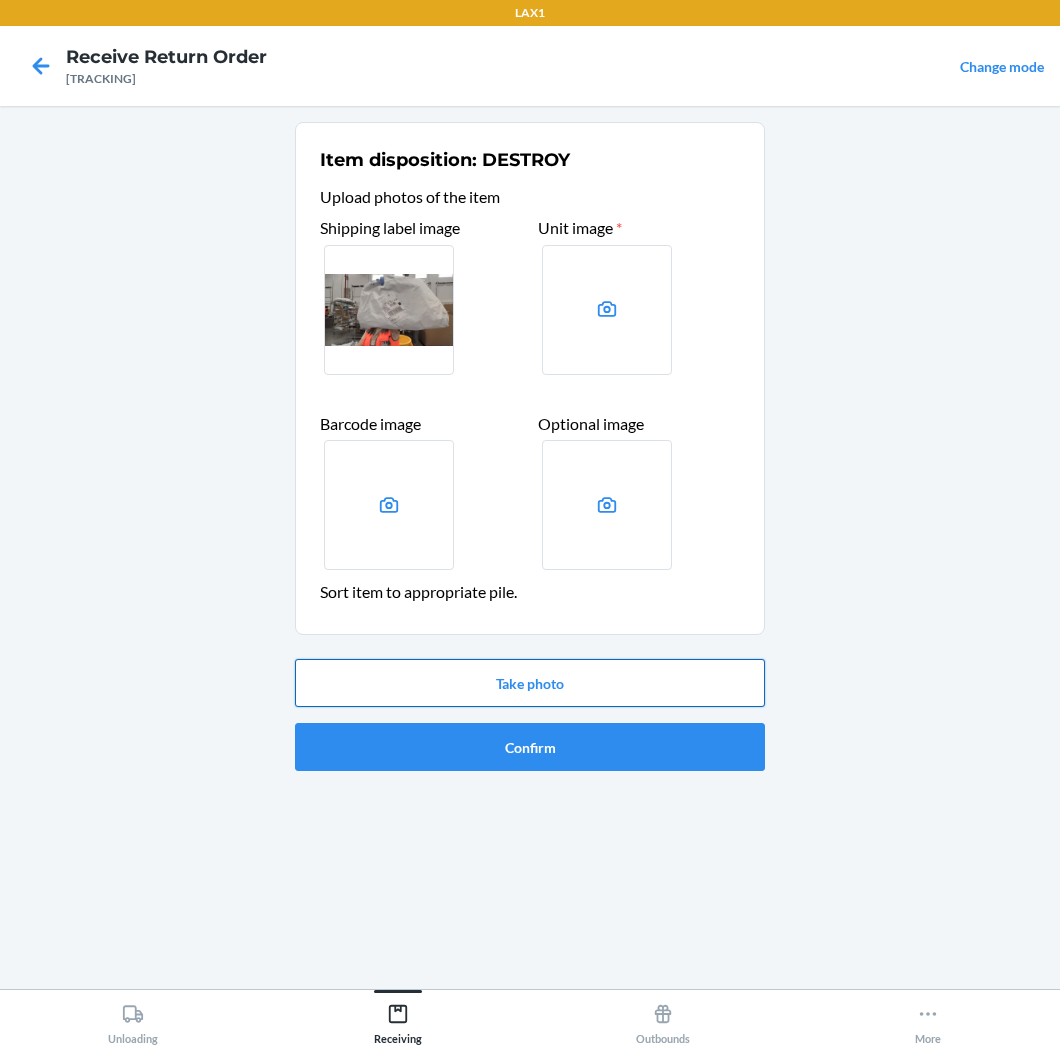 click on "Take photo" at bounding box center (530, 683) 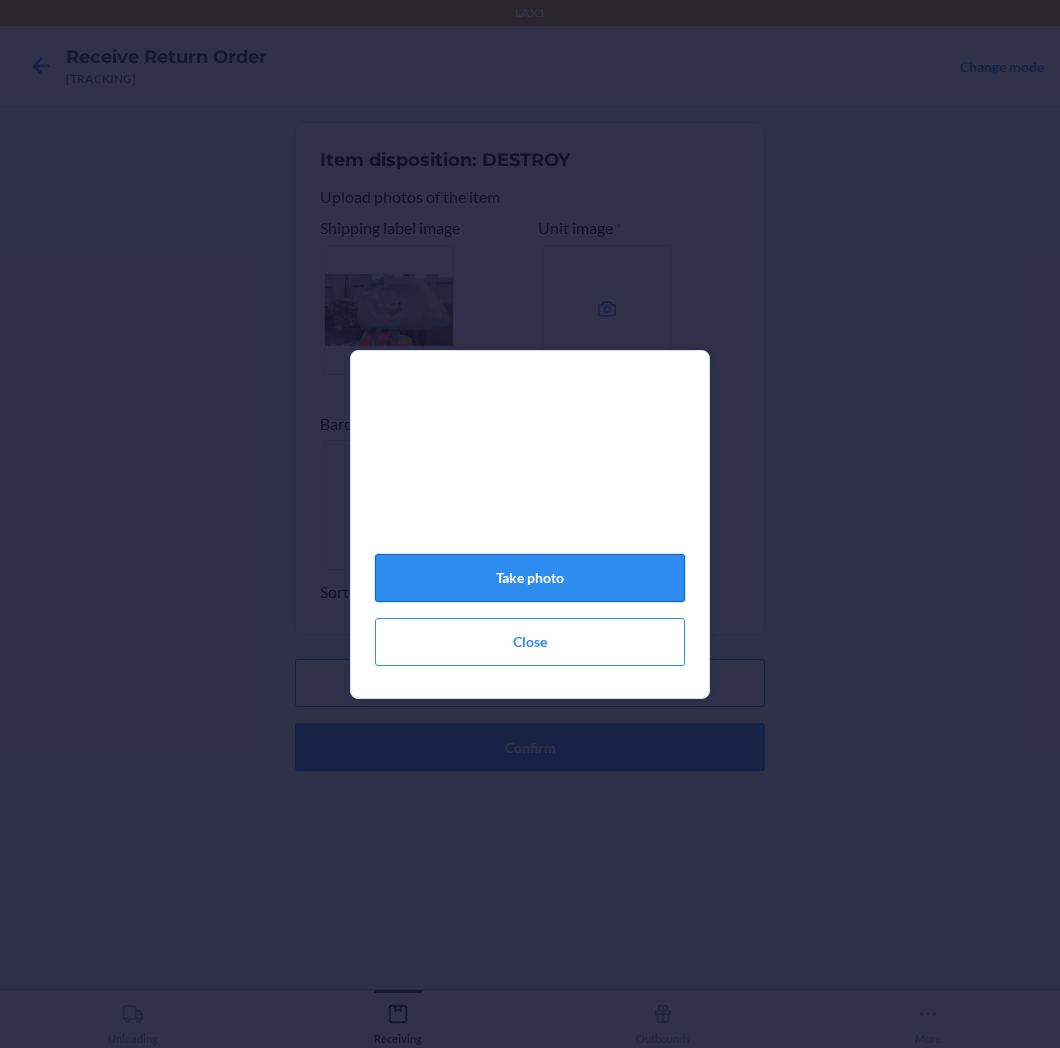 click on "Take photo" 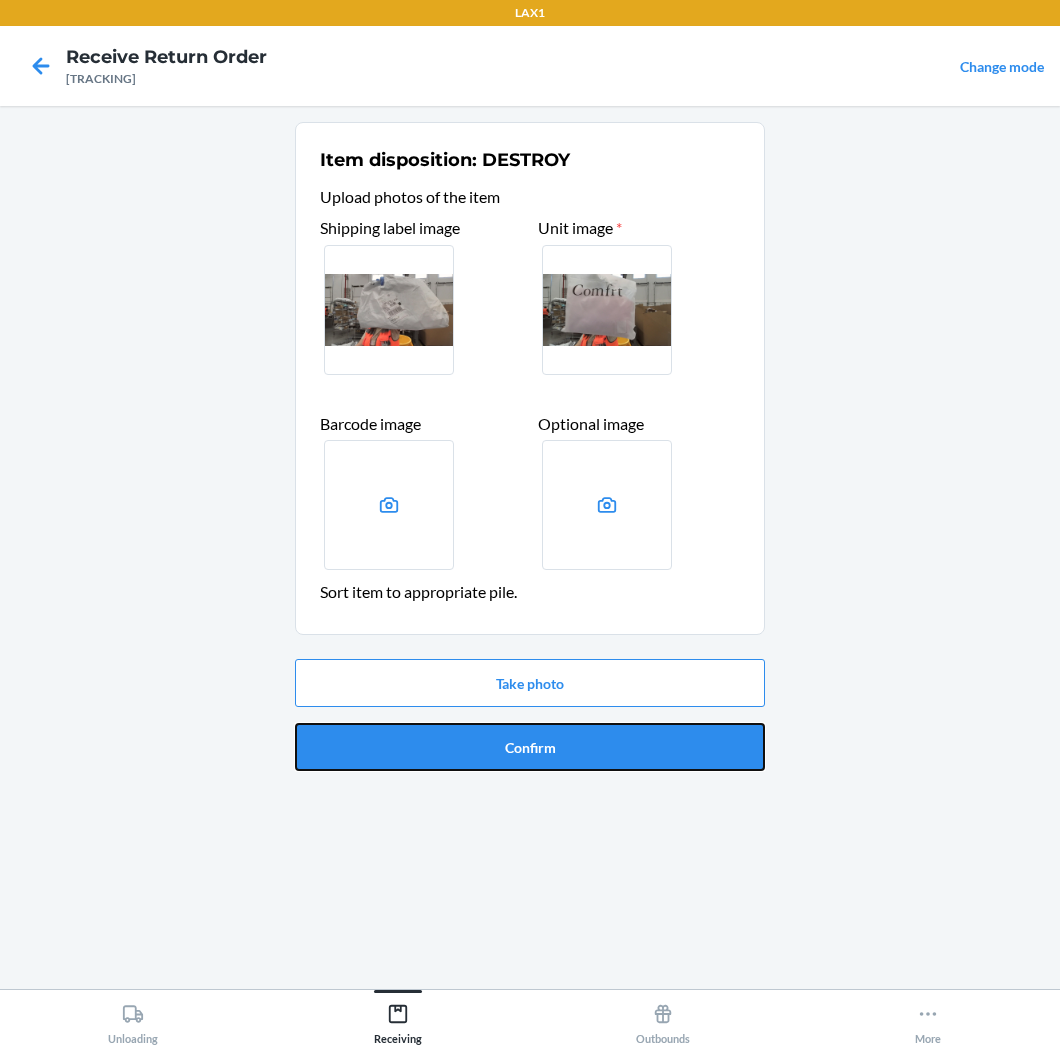 click on "Confirm" at bounding box center (530, 747) 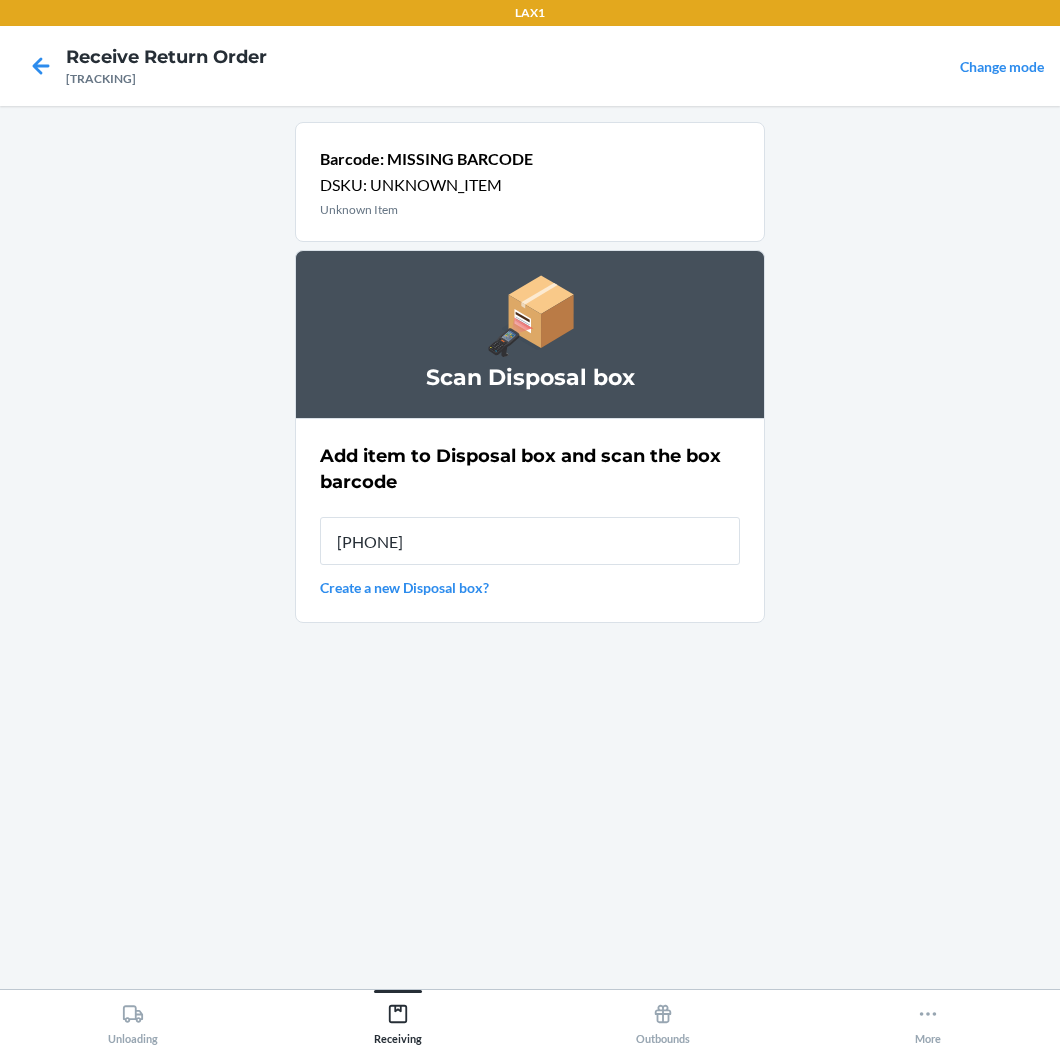 type on "[PHONE]" 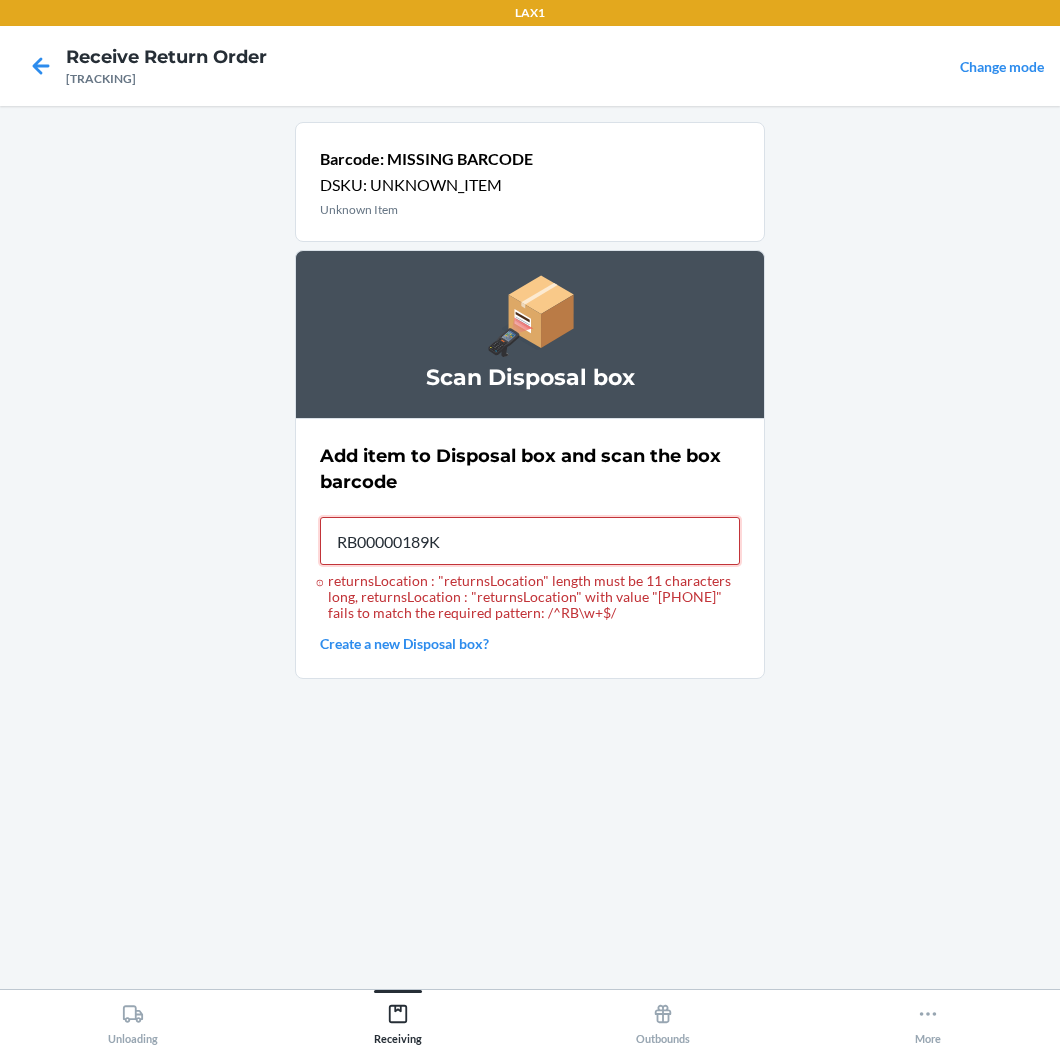 type on "RB00000189K" 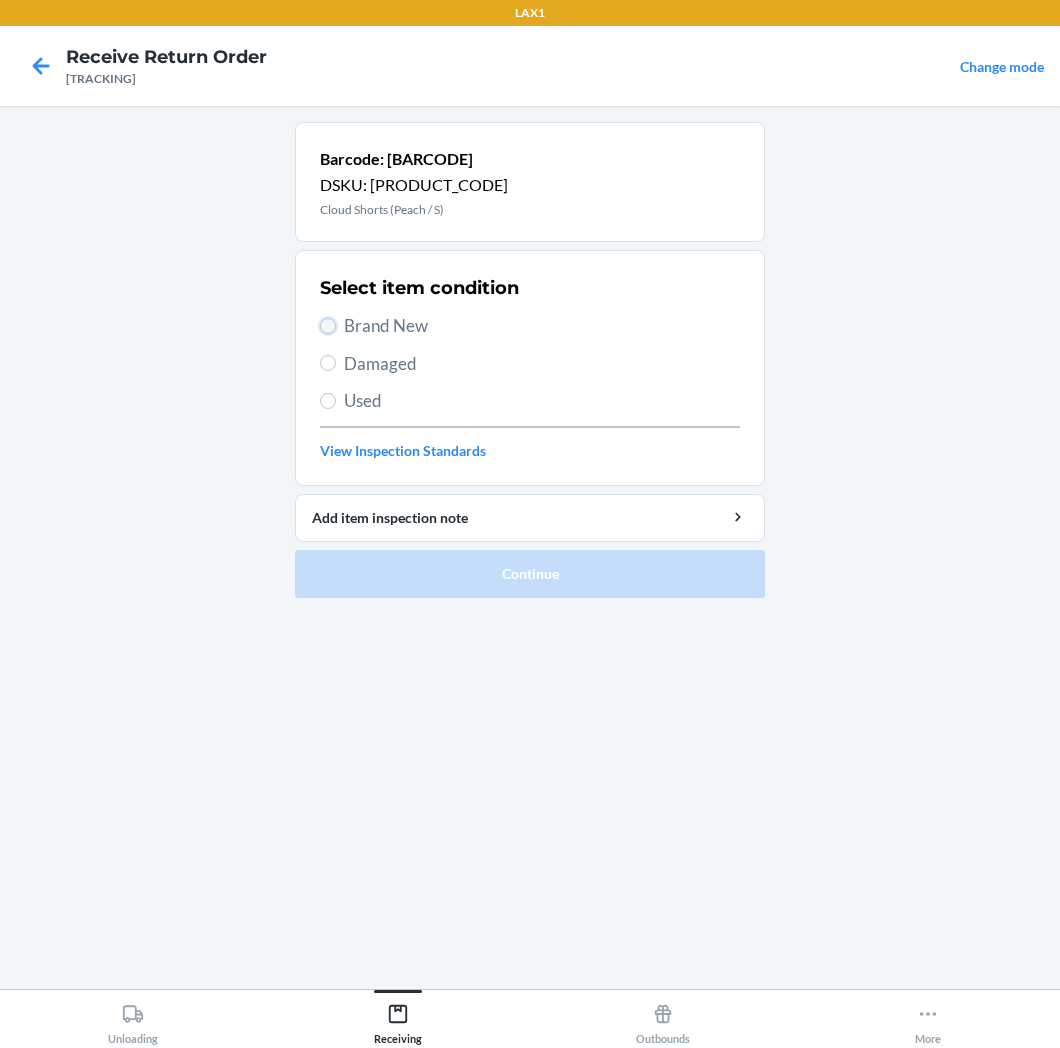 click on "Brand New" at bounding box center (328, 326) 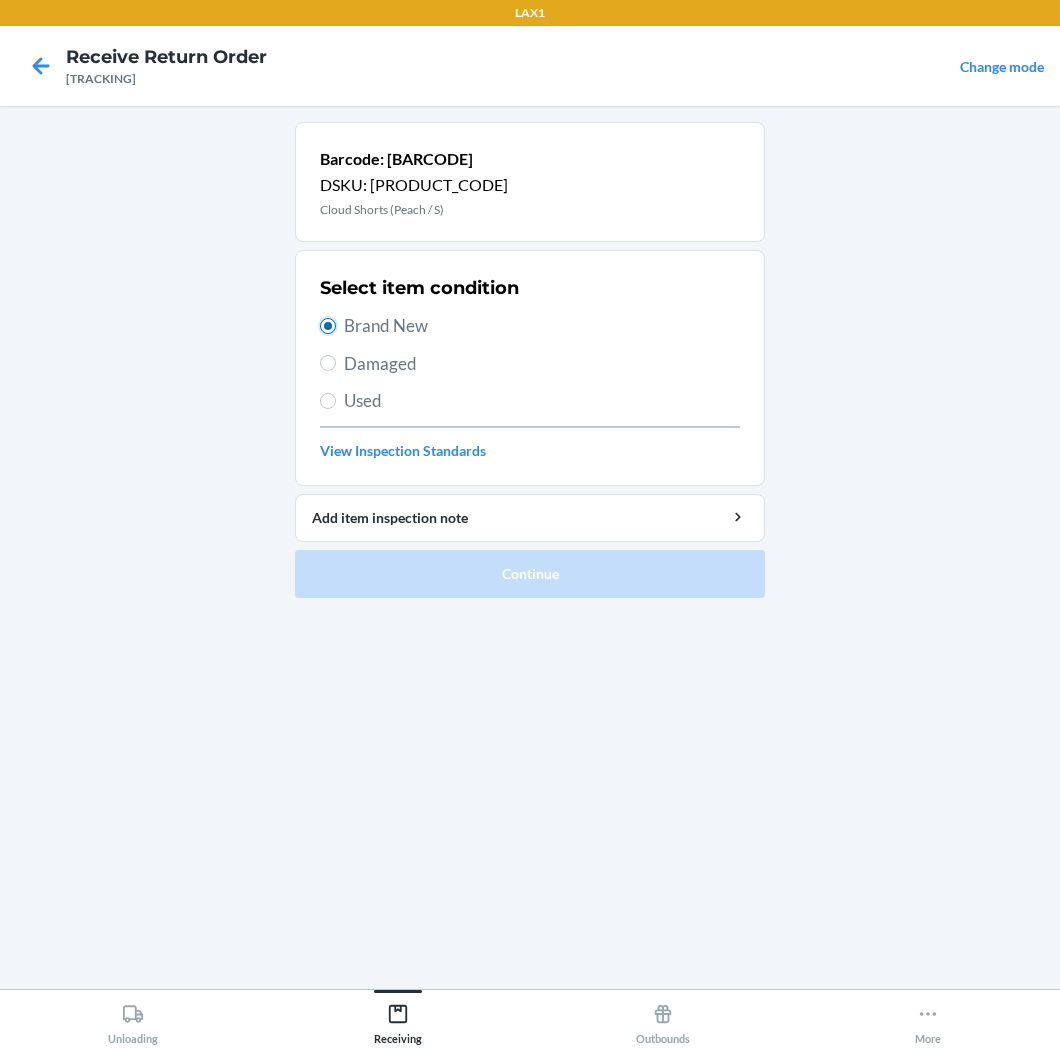 radio on "true" 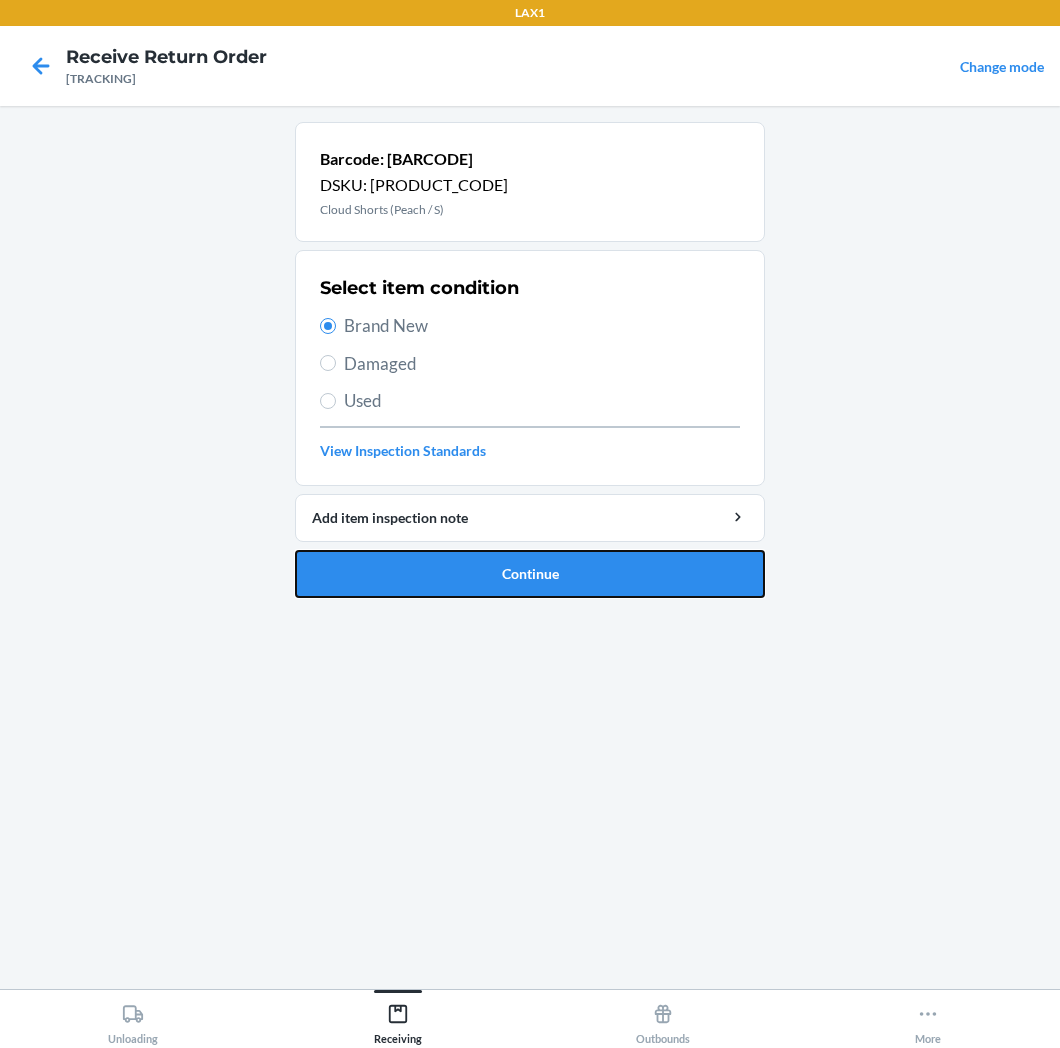 click on "Continue" at bounding box center (530, 574) 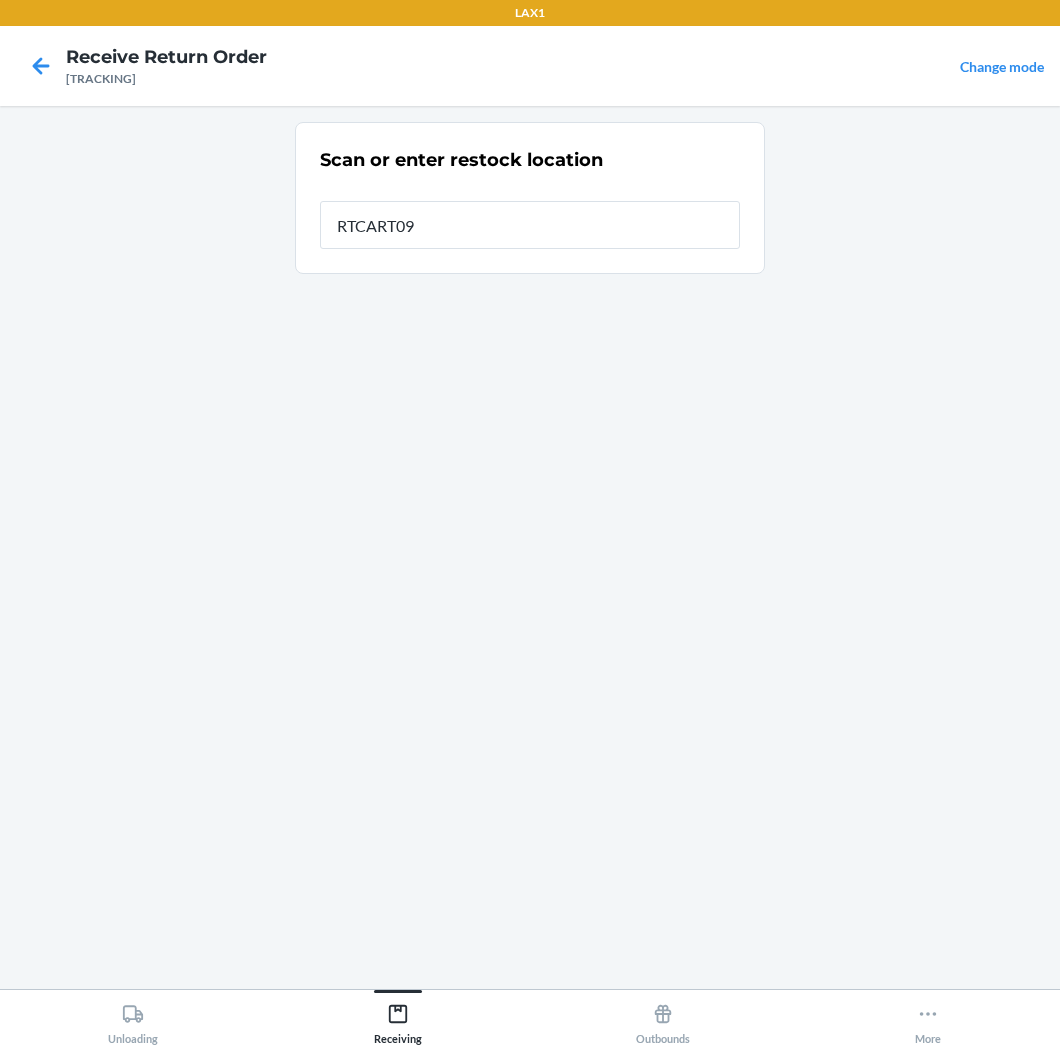 type on "[PRODUCT_CODE]" 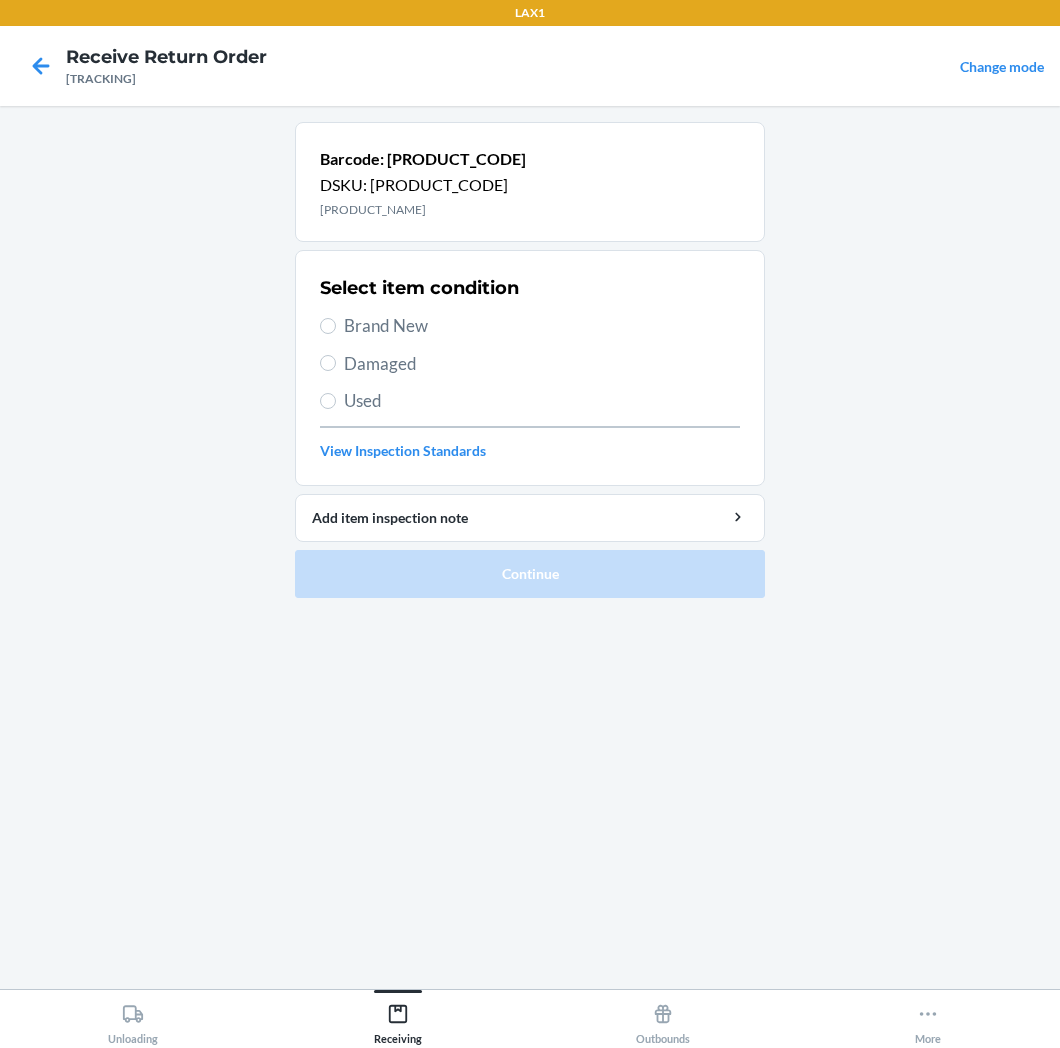 click on "Brand New" at bounding box center [542, 326] 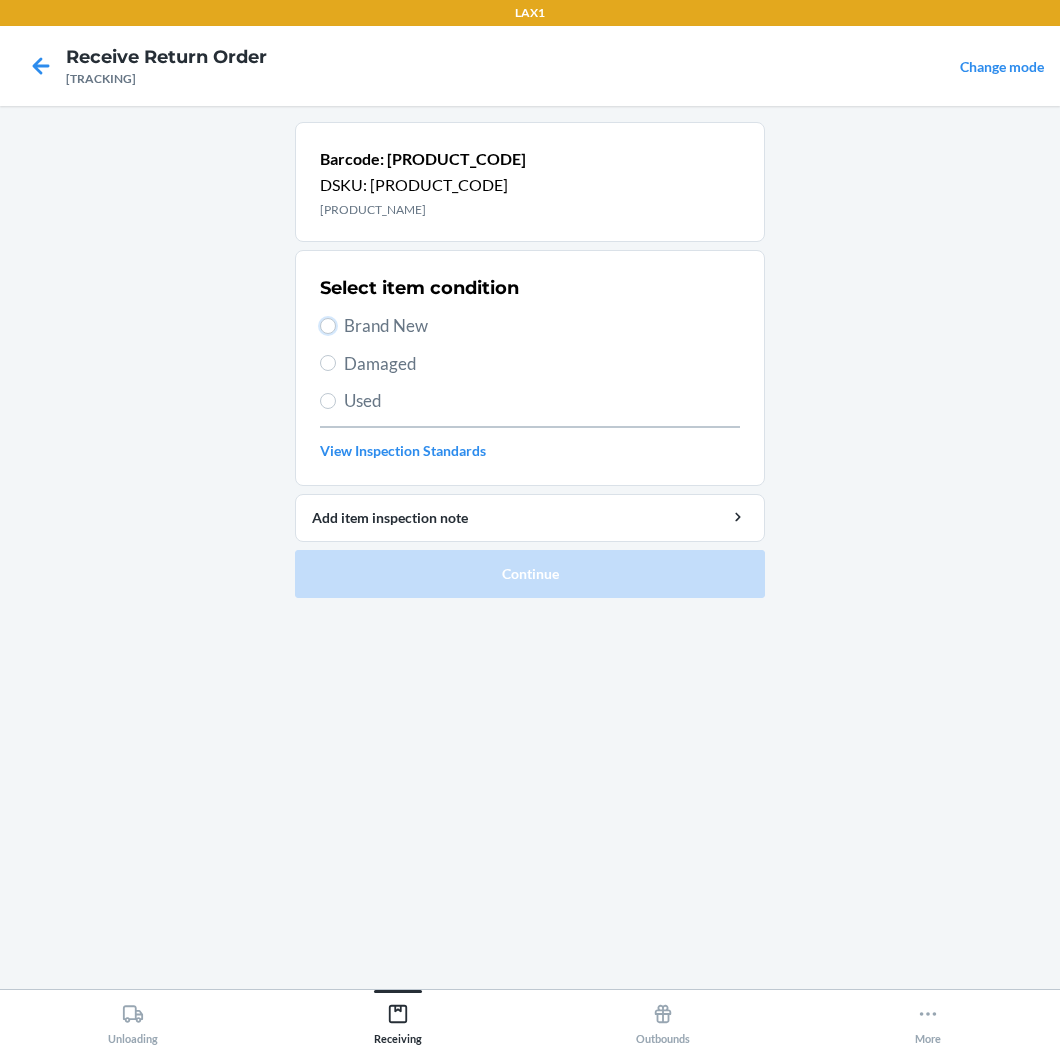 radio on "true" 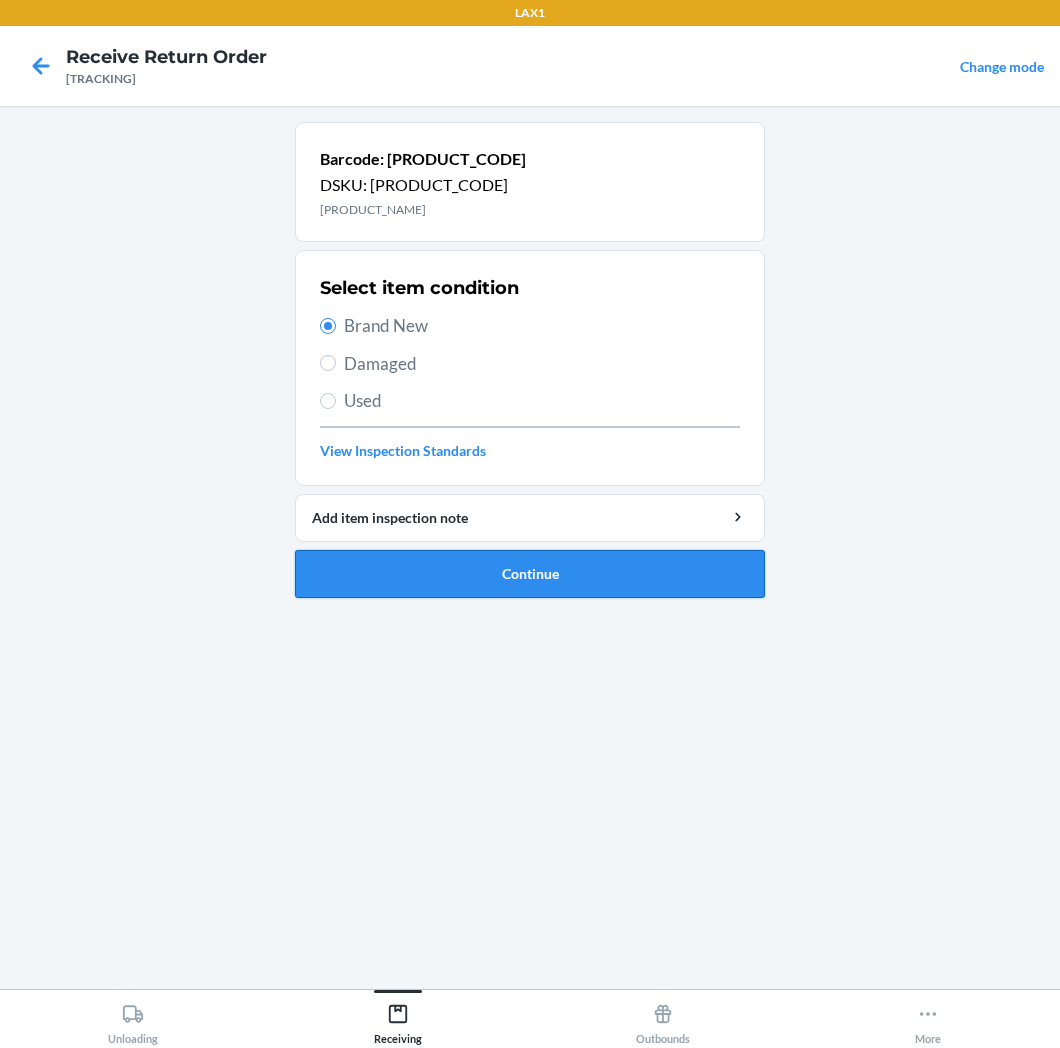 click on "Continue" at bounding box center [530, 574] 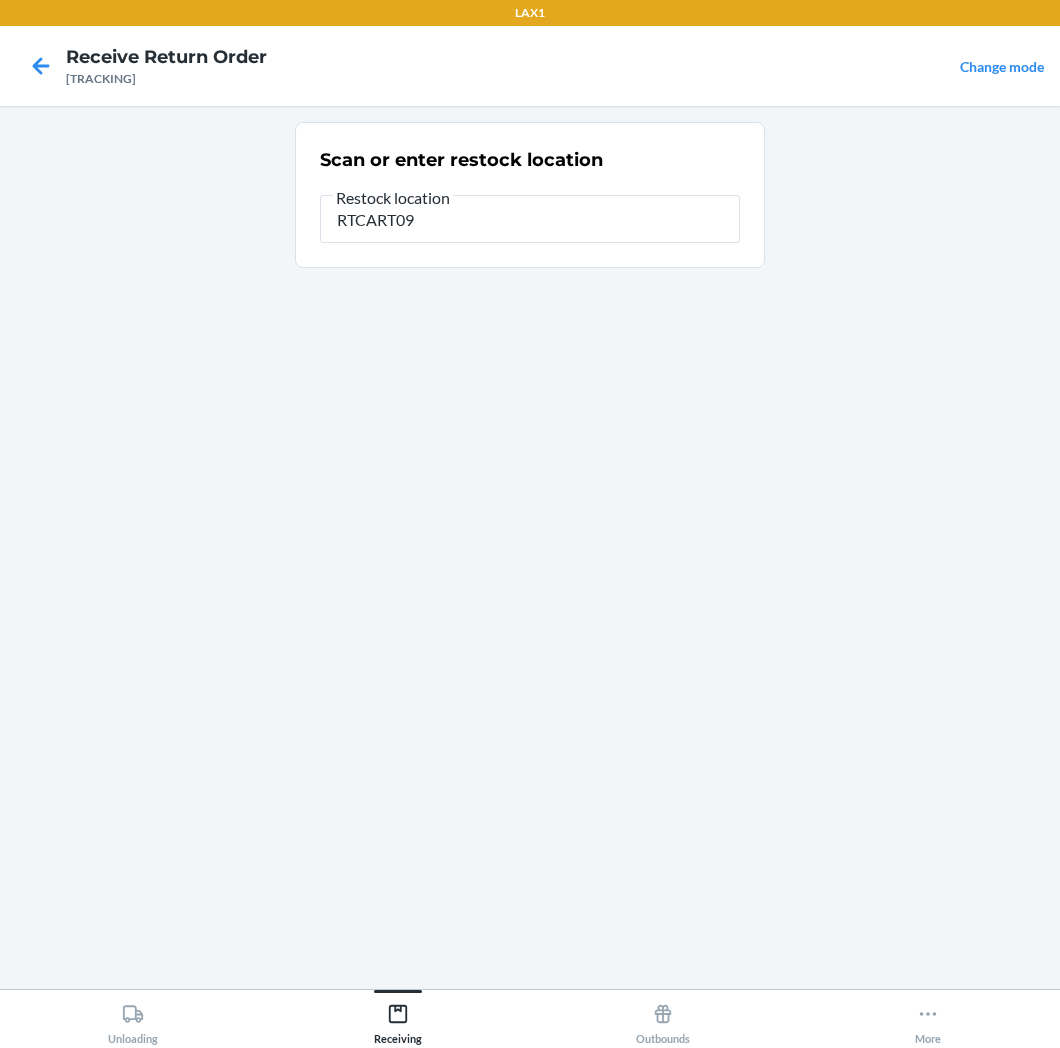 type on "[PRODUCT_CODE]" 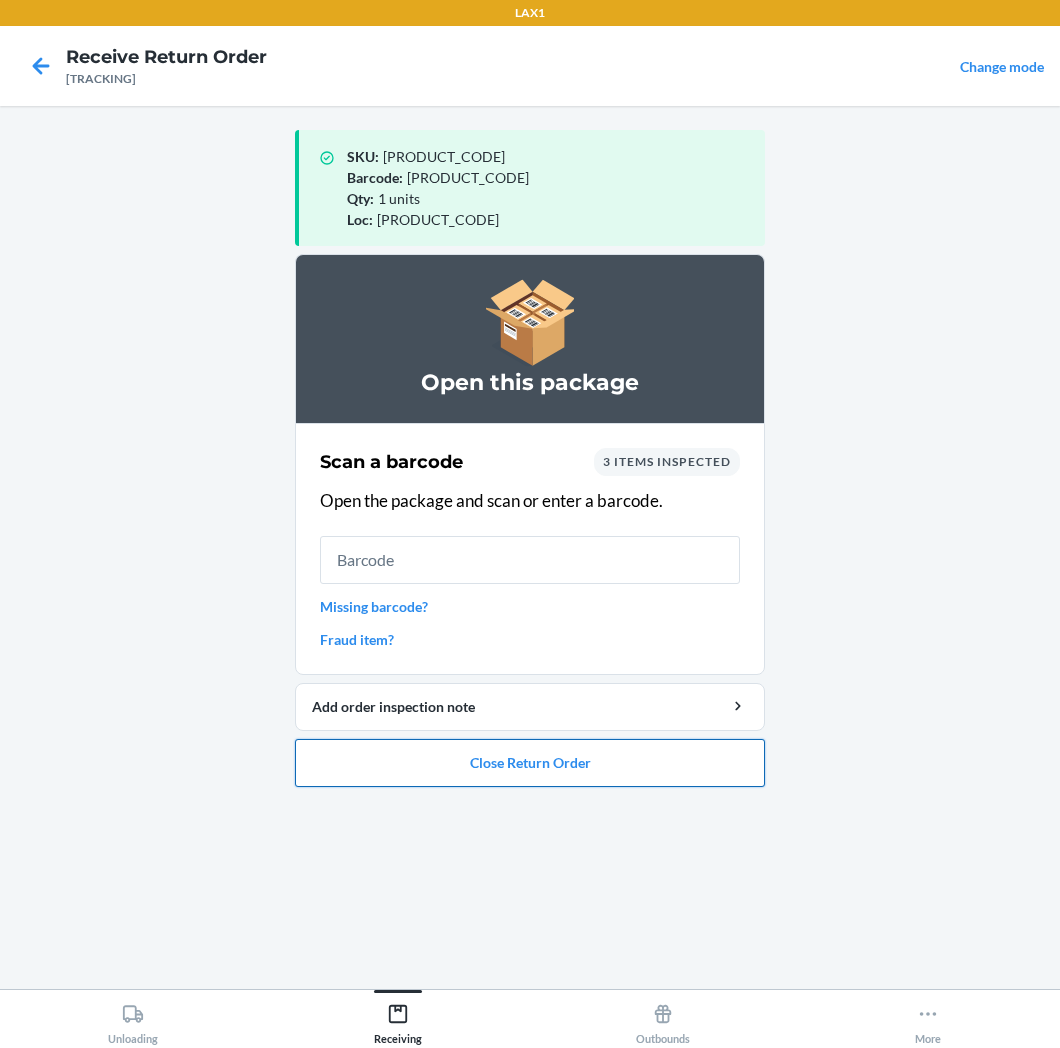 click on "Close Return Order" at bounding box center (530, 763) 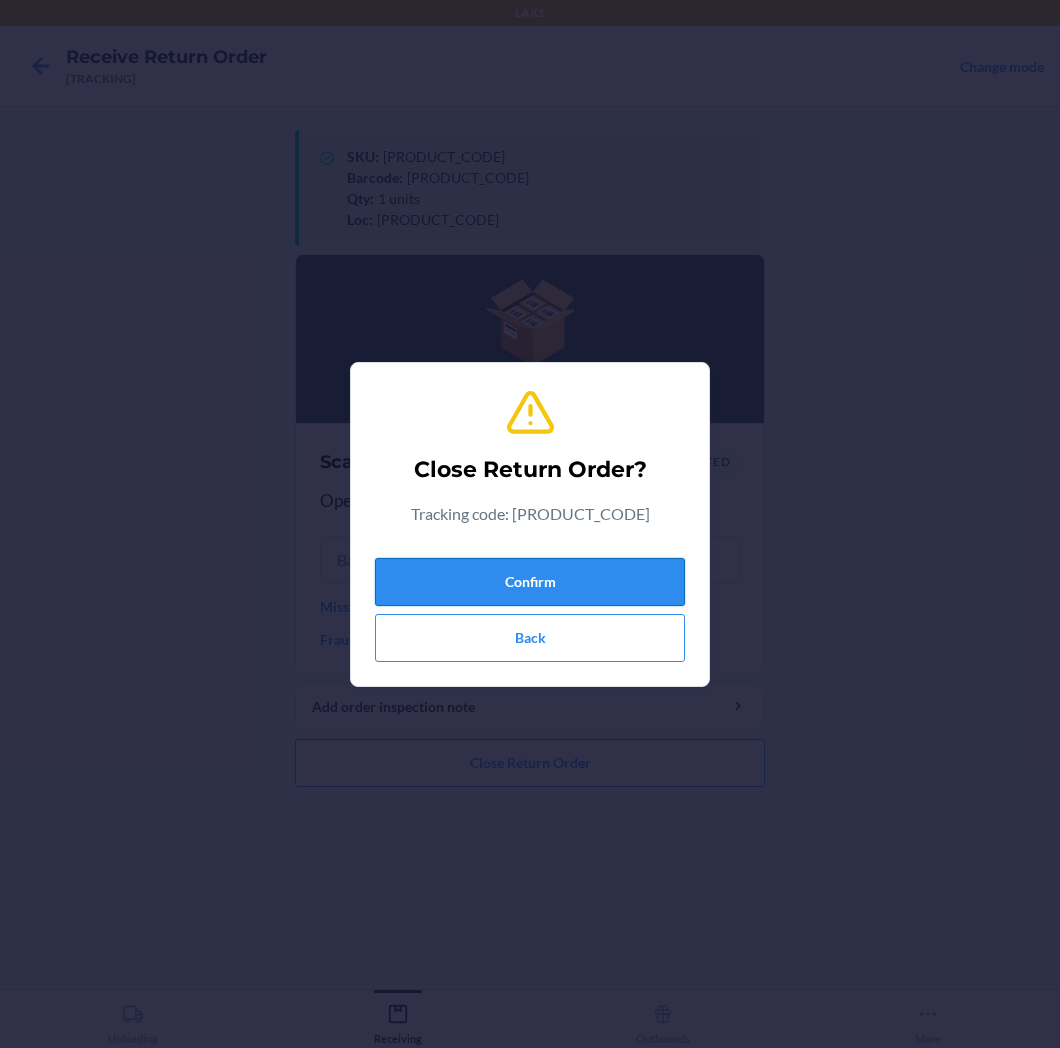 click on "Confirm" at bounding box center [530, 582] 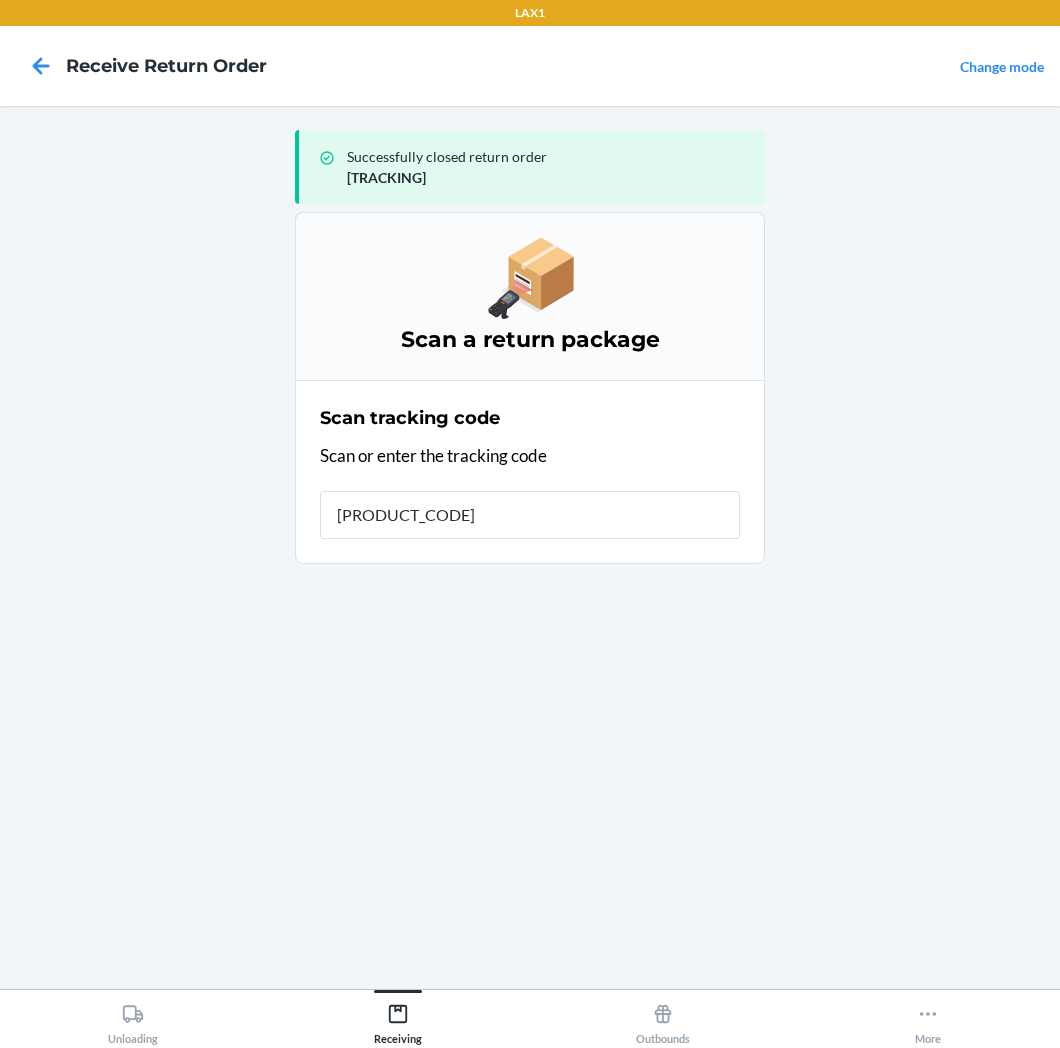 type on "[PRODUCT_CODE]" 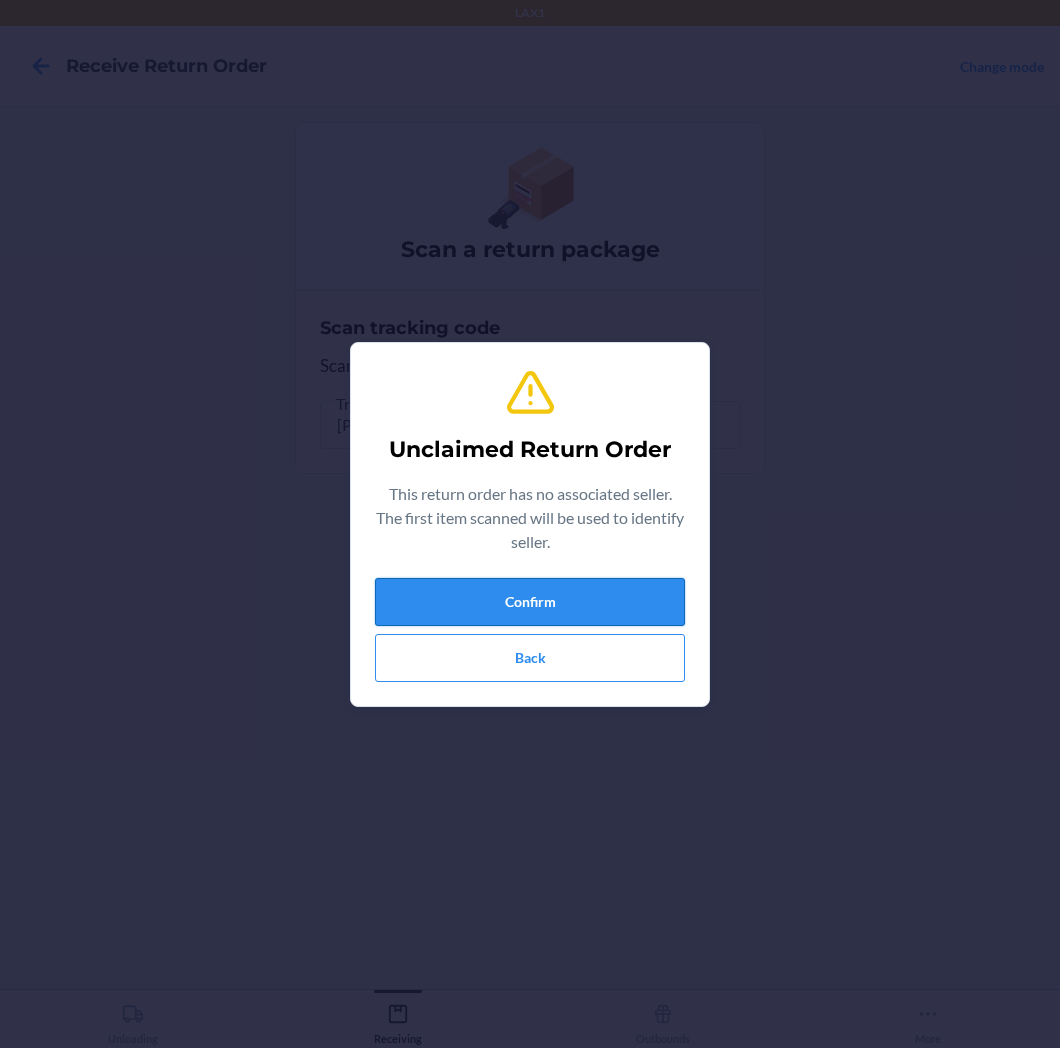 click on "Confirm" at bounding box center [530, 602] 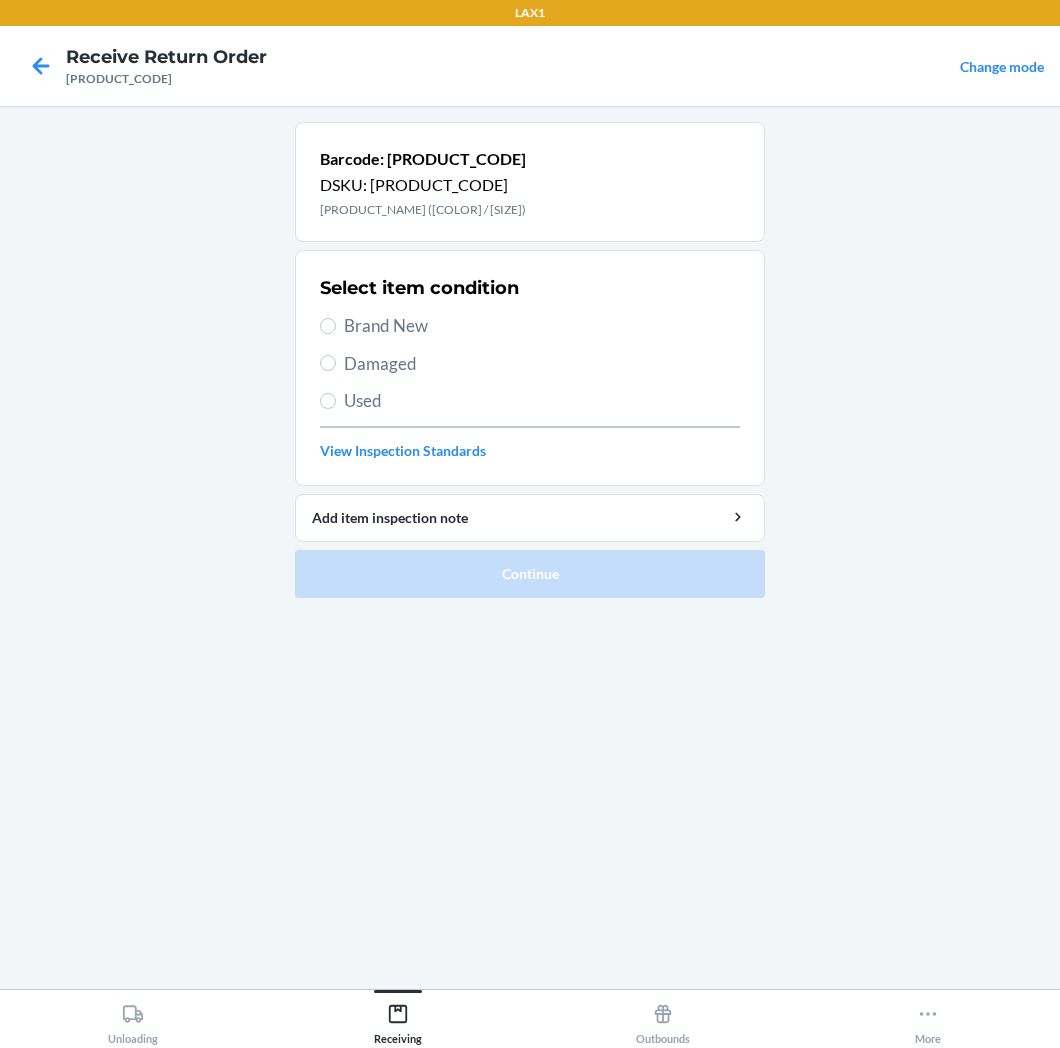 click on "Brand New" at bounding box center (530, 326) 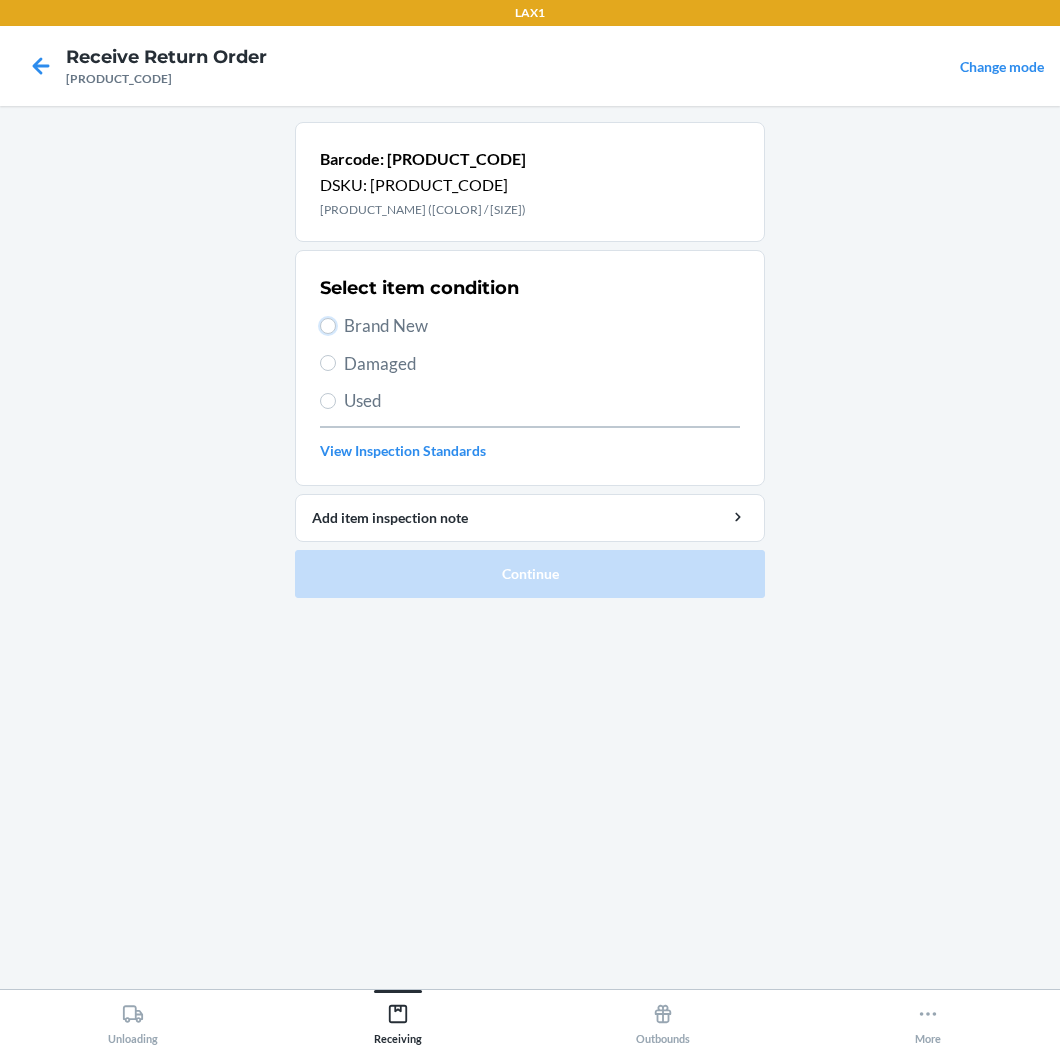 click on "Brand New" at bounding box center (328, 326) 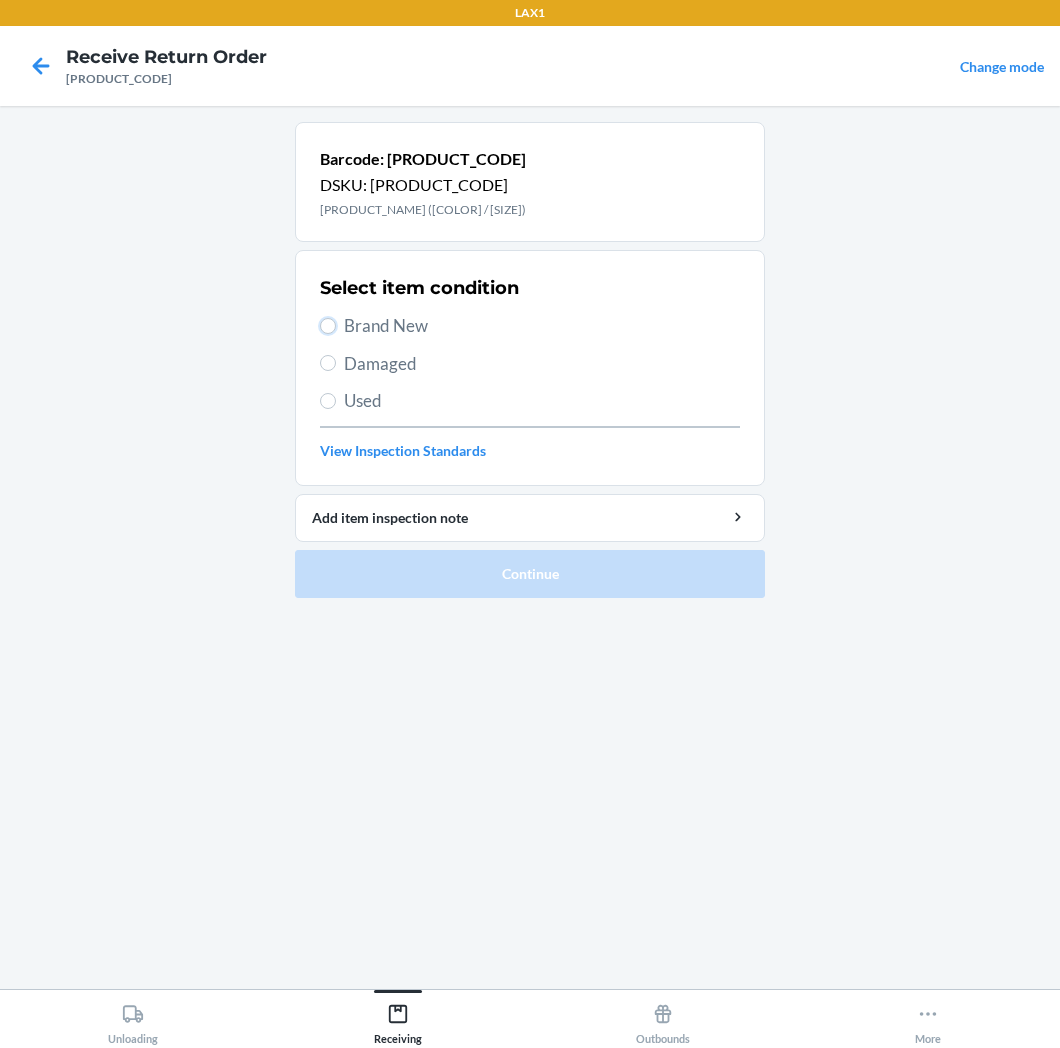 radio on "true" 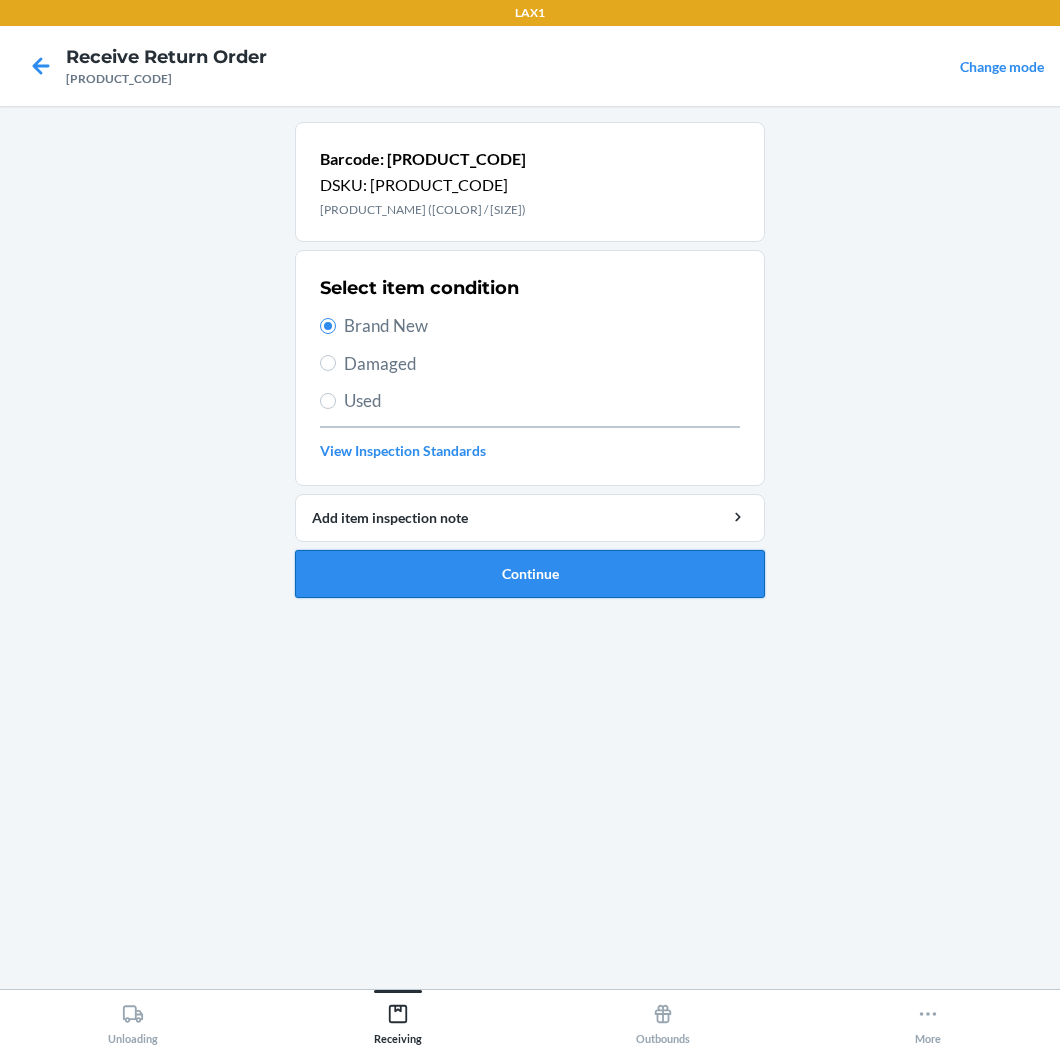 click on "Continue" at bounding box center [530, 574] 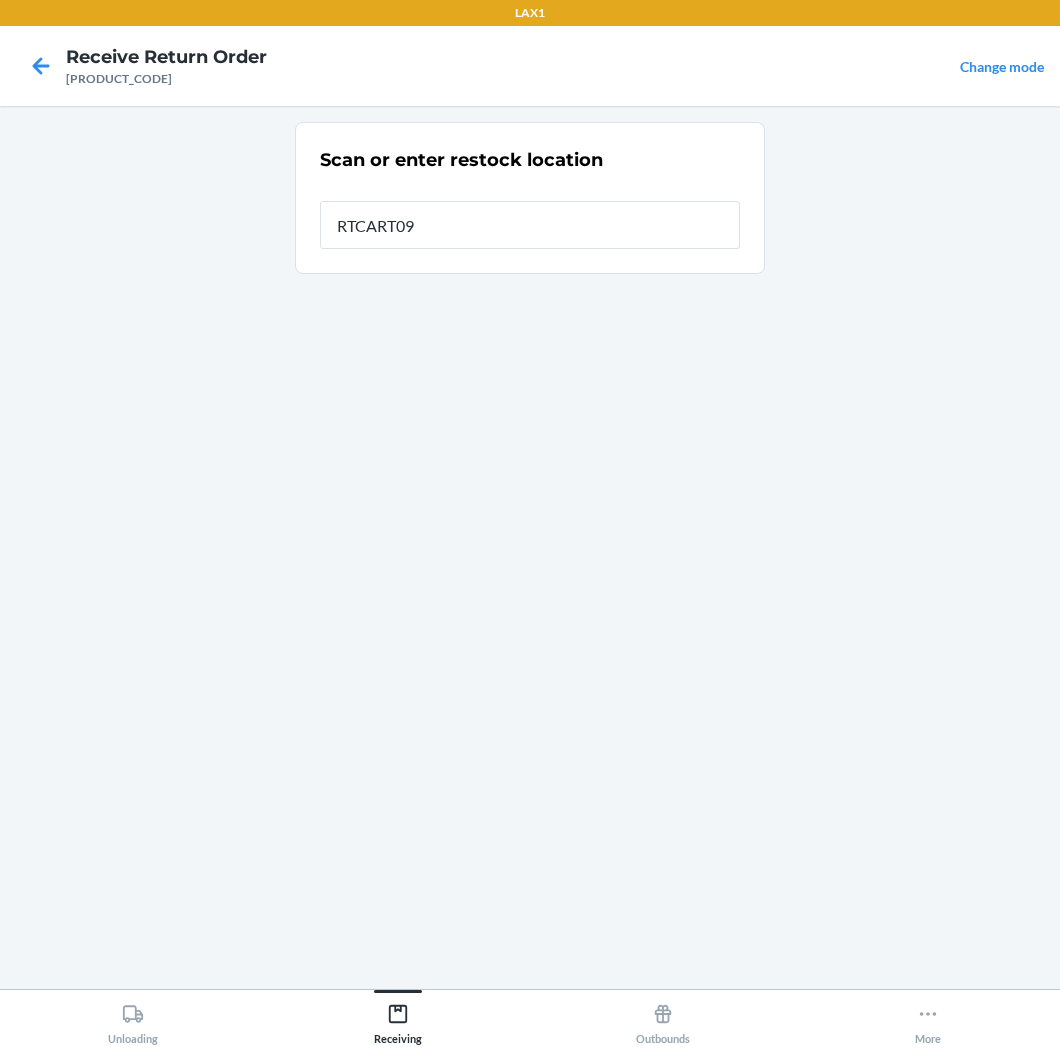 type on "[PRODUCT_CODE]" 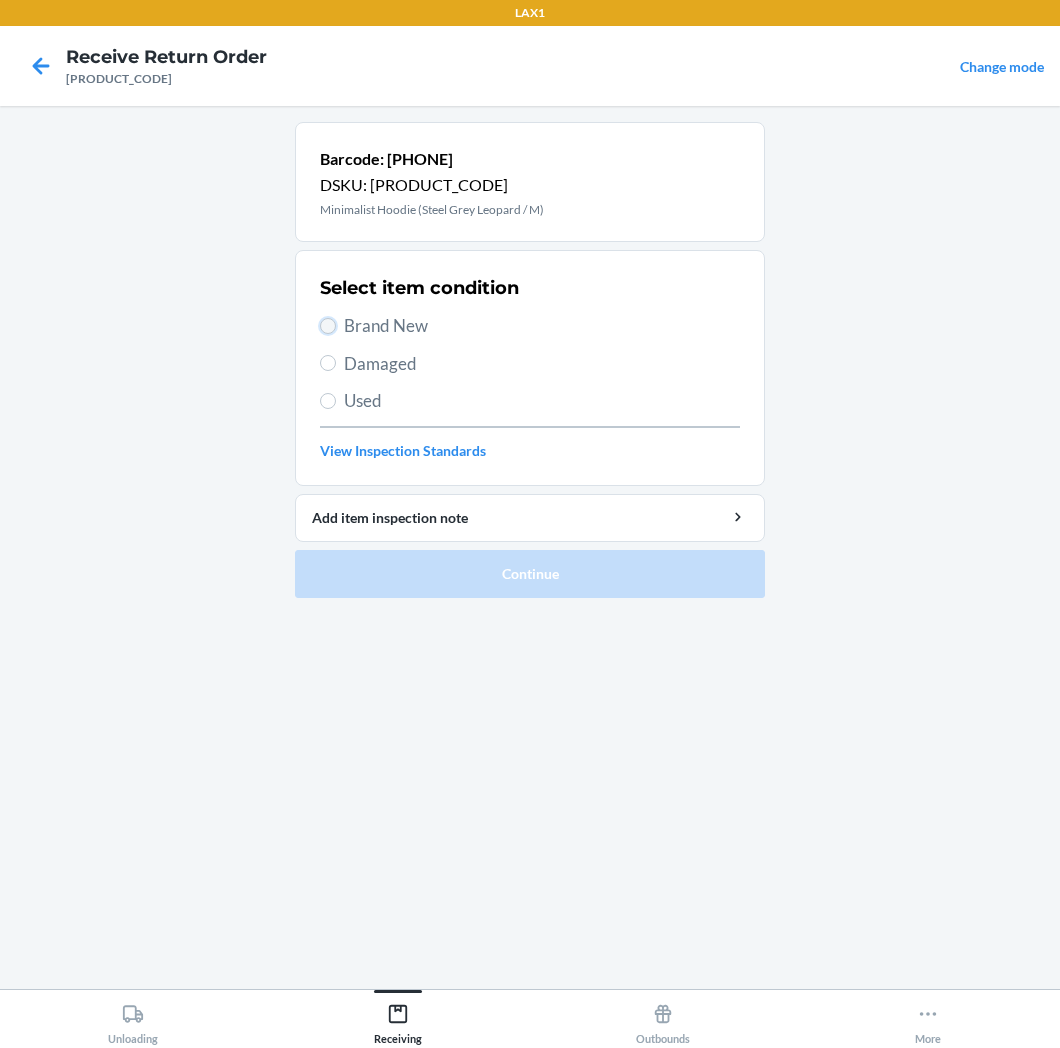 click on "Brand New" at bounding box center (328, 326) 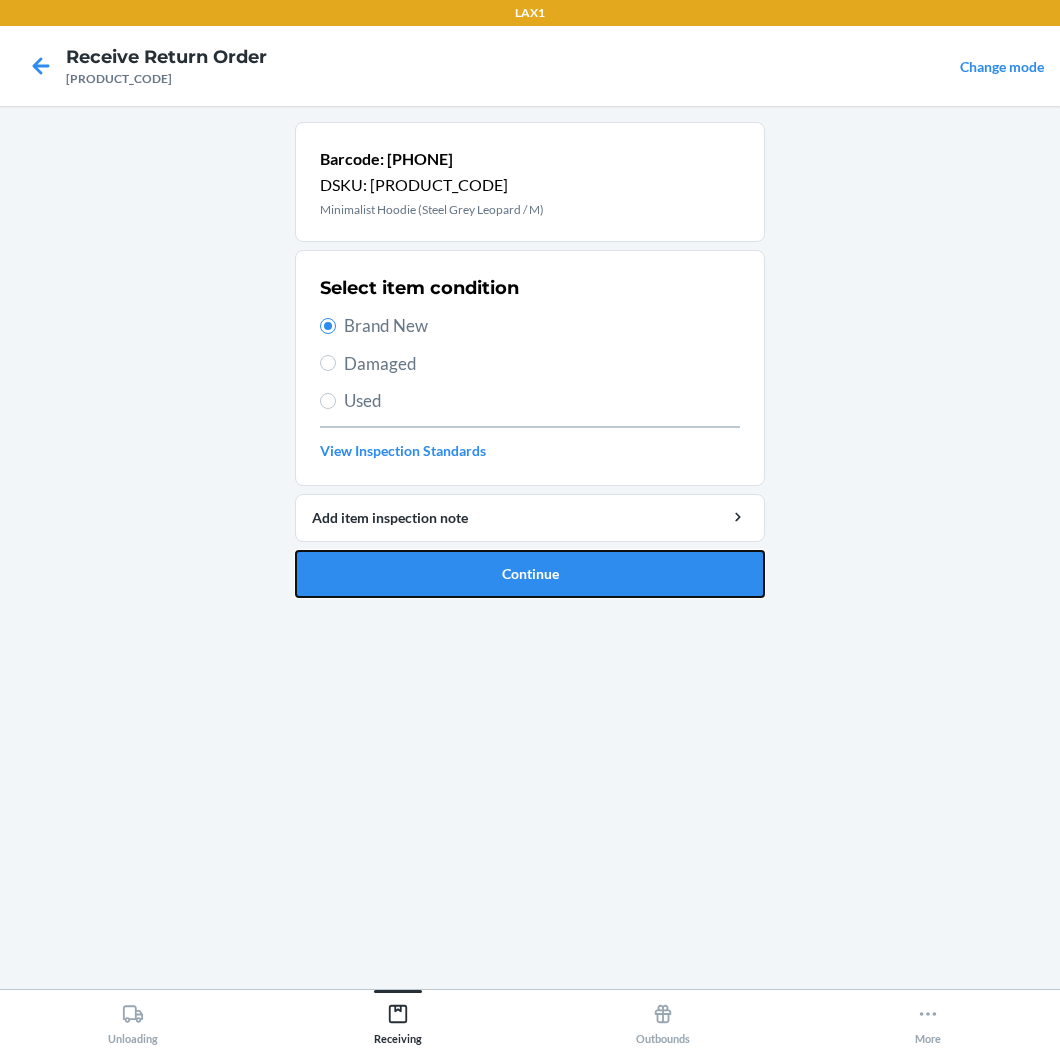 click on "Continue" at bounding box center (530, 574) 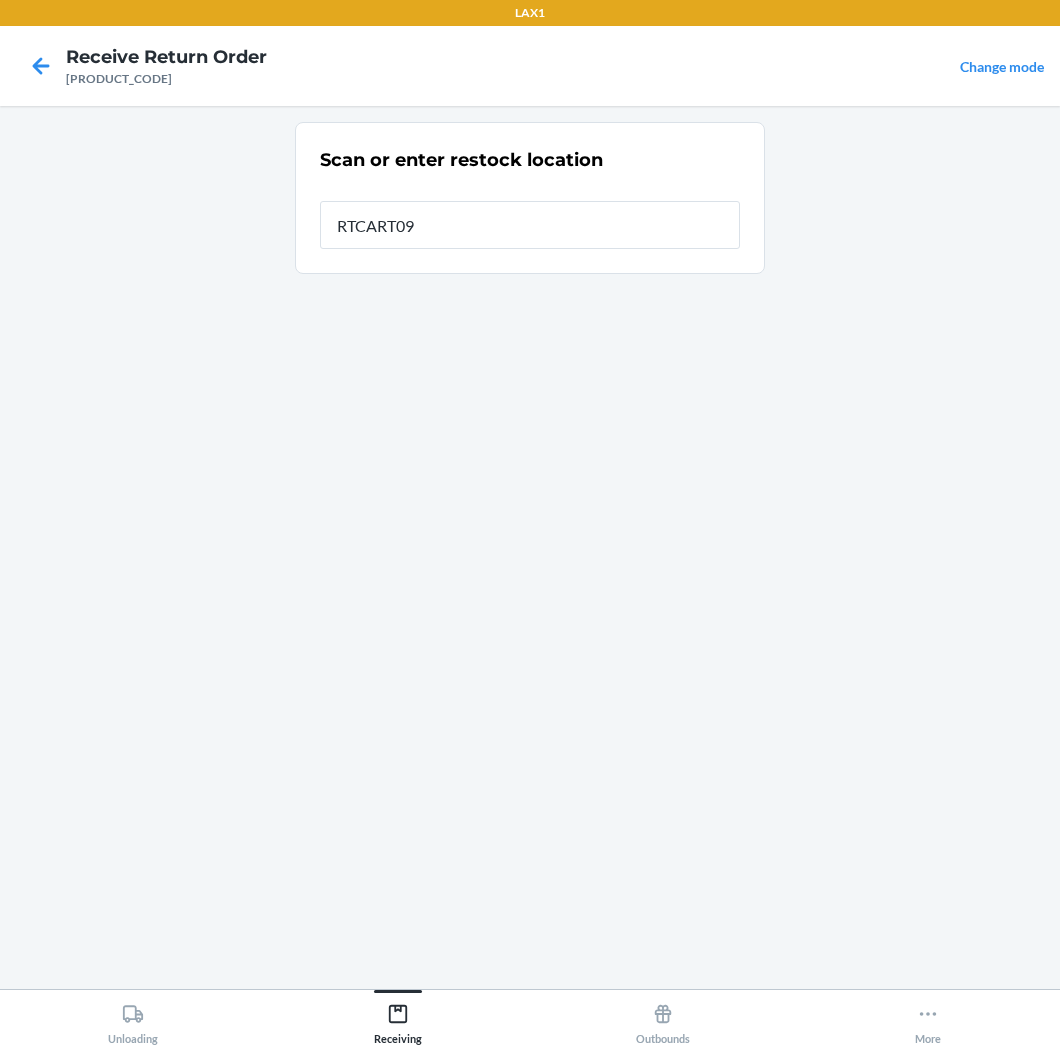 type on "[PRODUCT_CODE]" 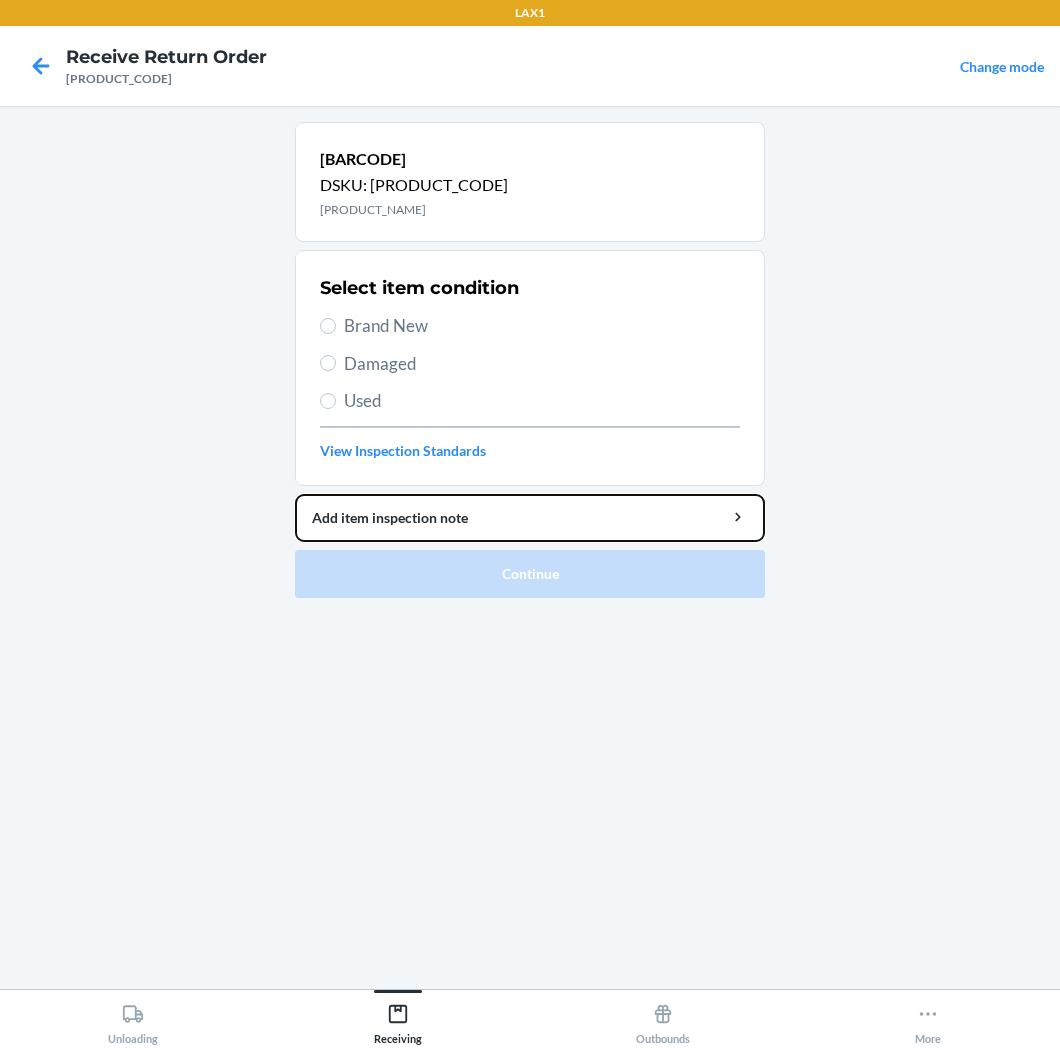 click on "Barcode: [BARCODE] DSKU: [DSKU] [PRODUCT_NAME] ([COLOR] / [SIZE]) Select item condition Brand New Damaged Used View Inspection Standards Add item inspection note Continue" at bounding box center [530, 360] 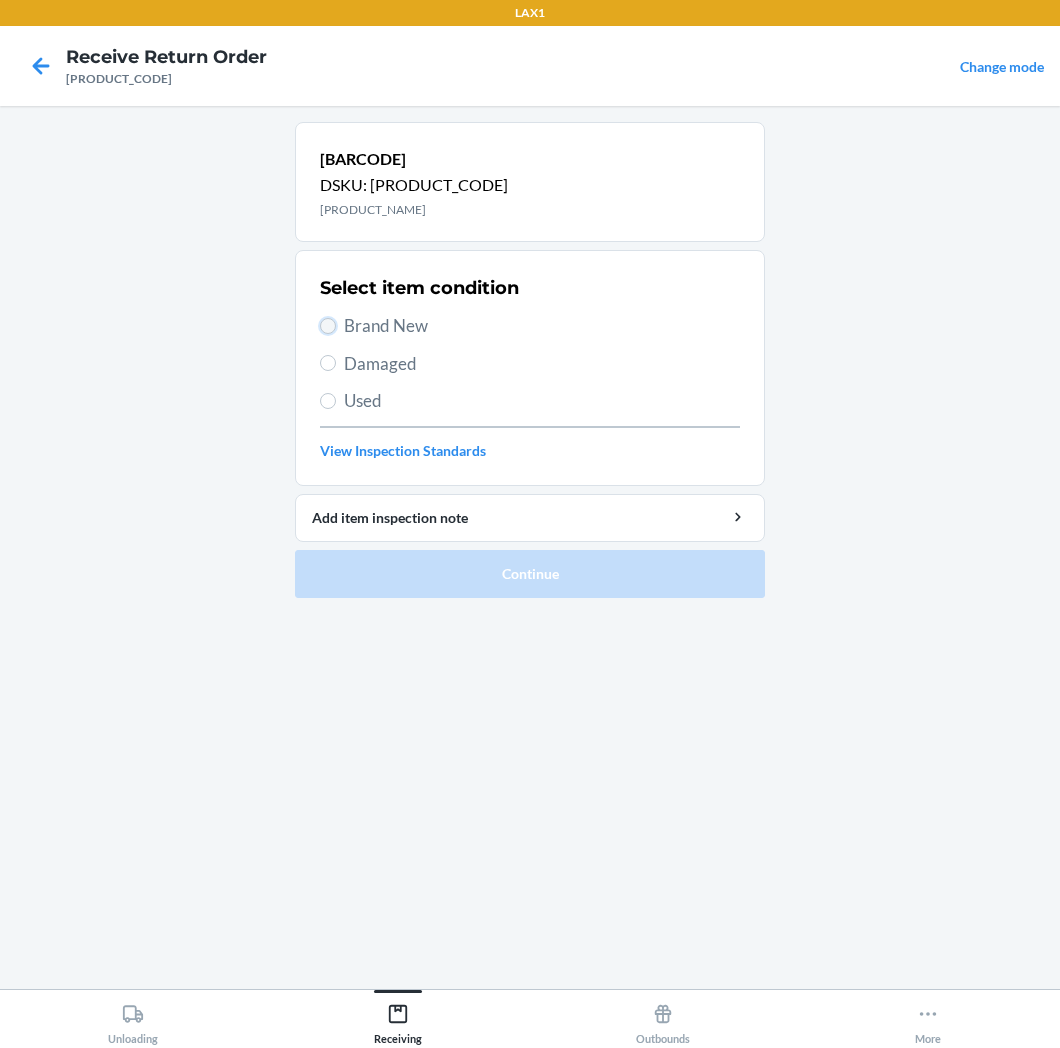 click on "Brand New" at bounding box center [328, 326] 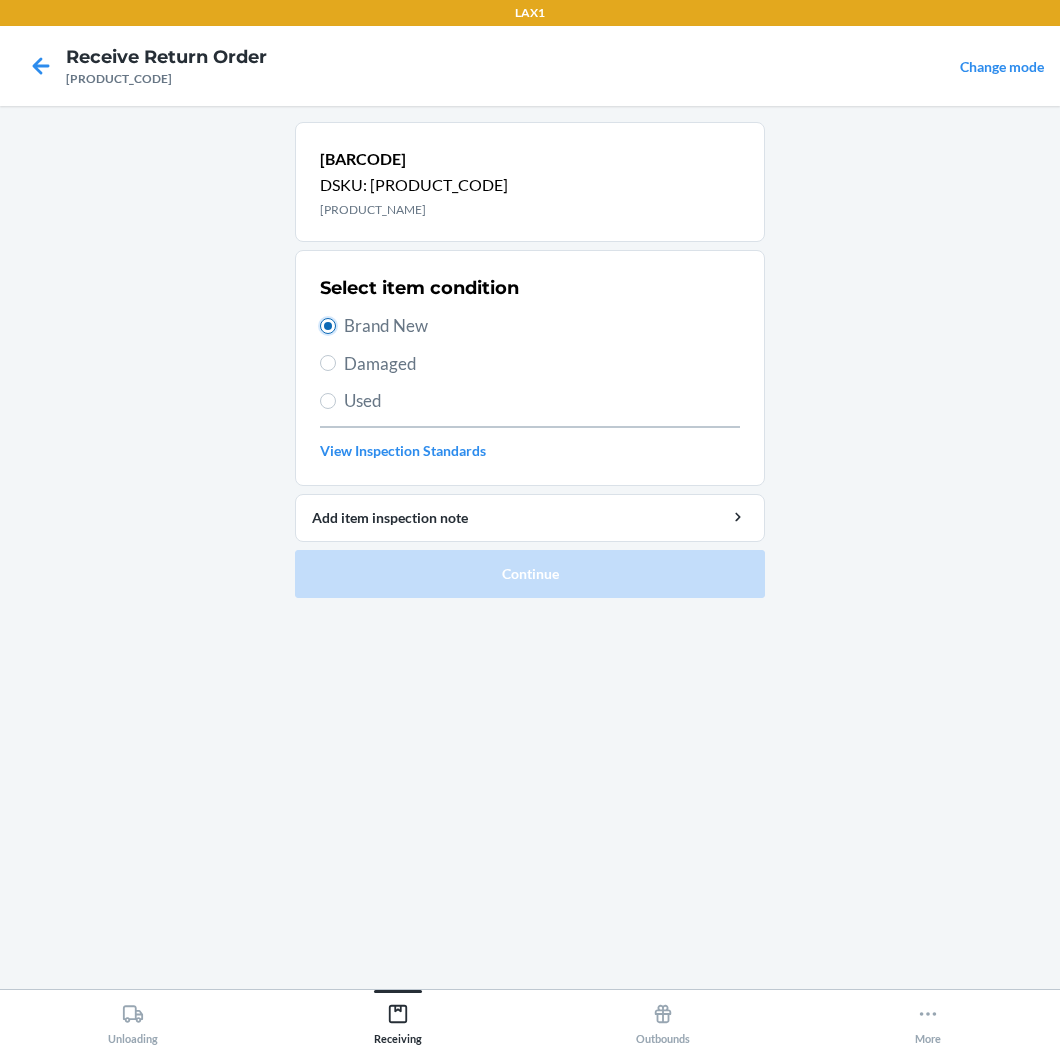 radio on "true" 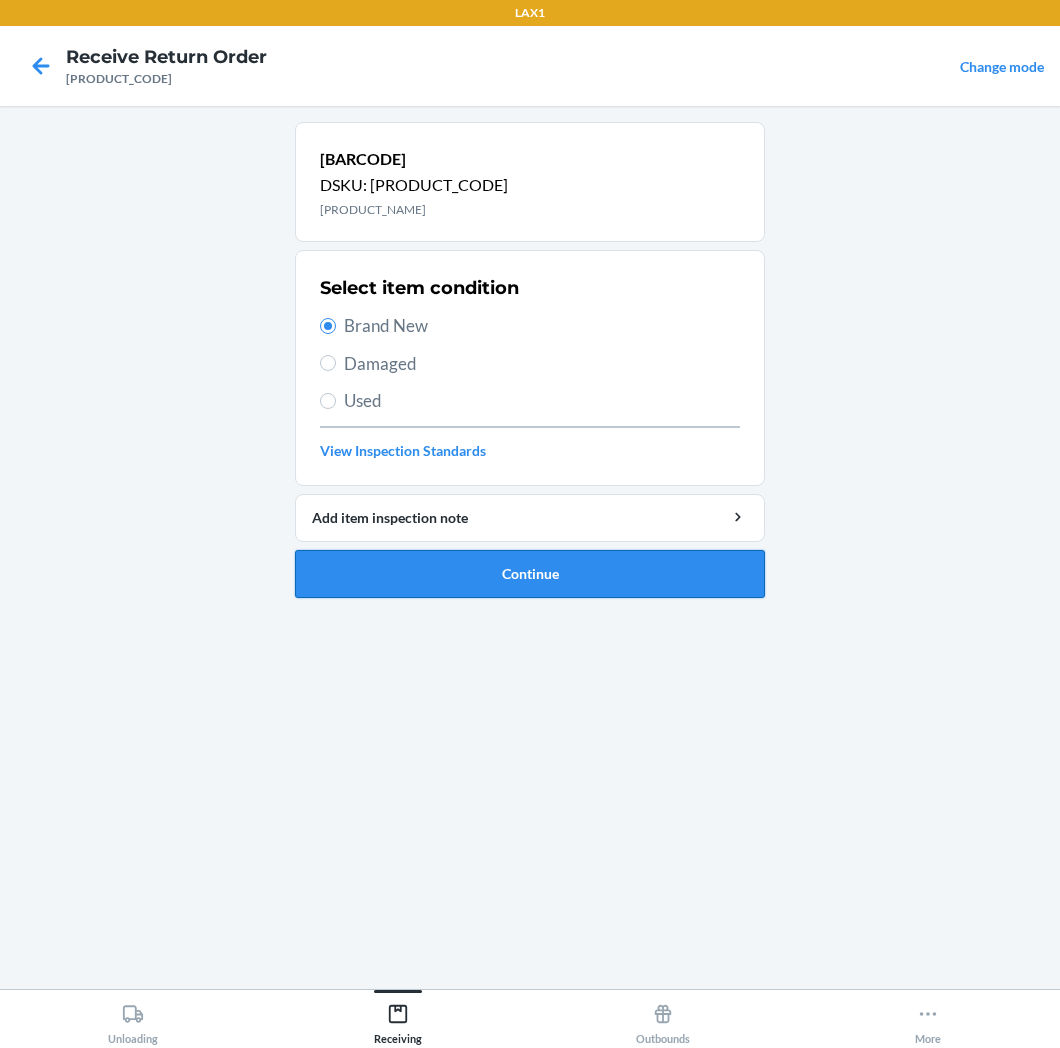 click on "Continue" at bounding box center (530, 574) 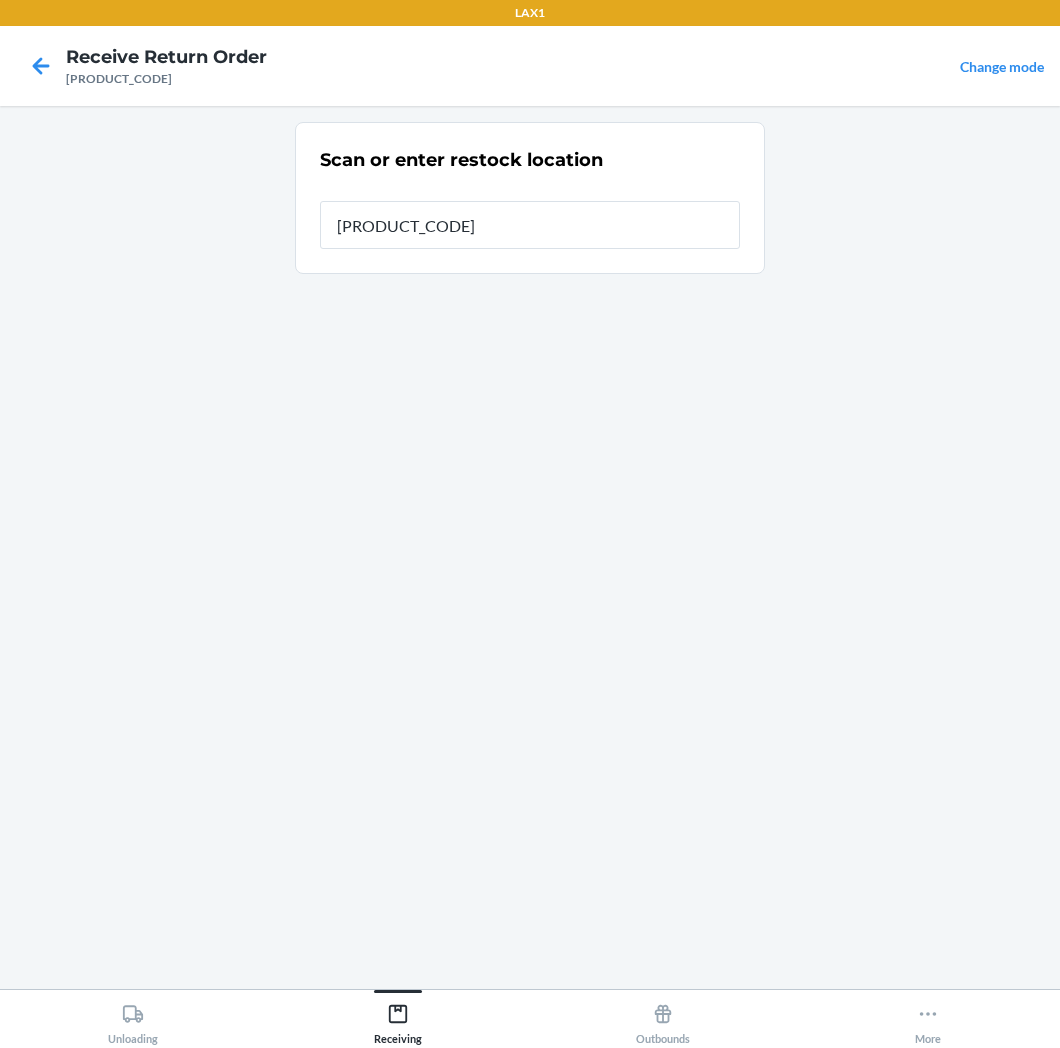 type on "[PRODUCT_CODE]" 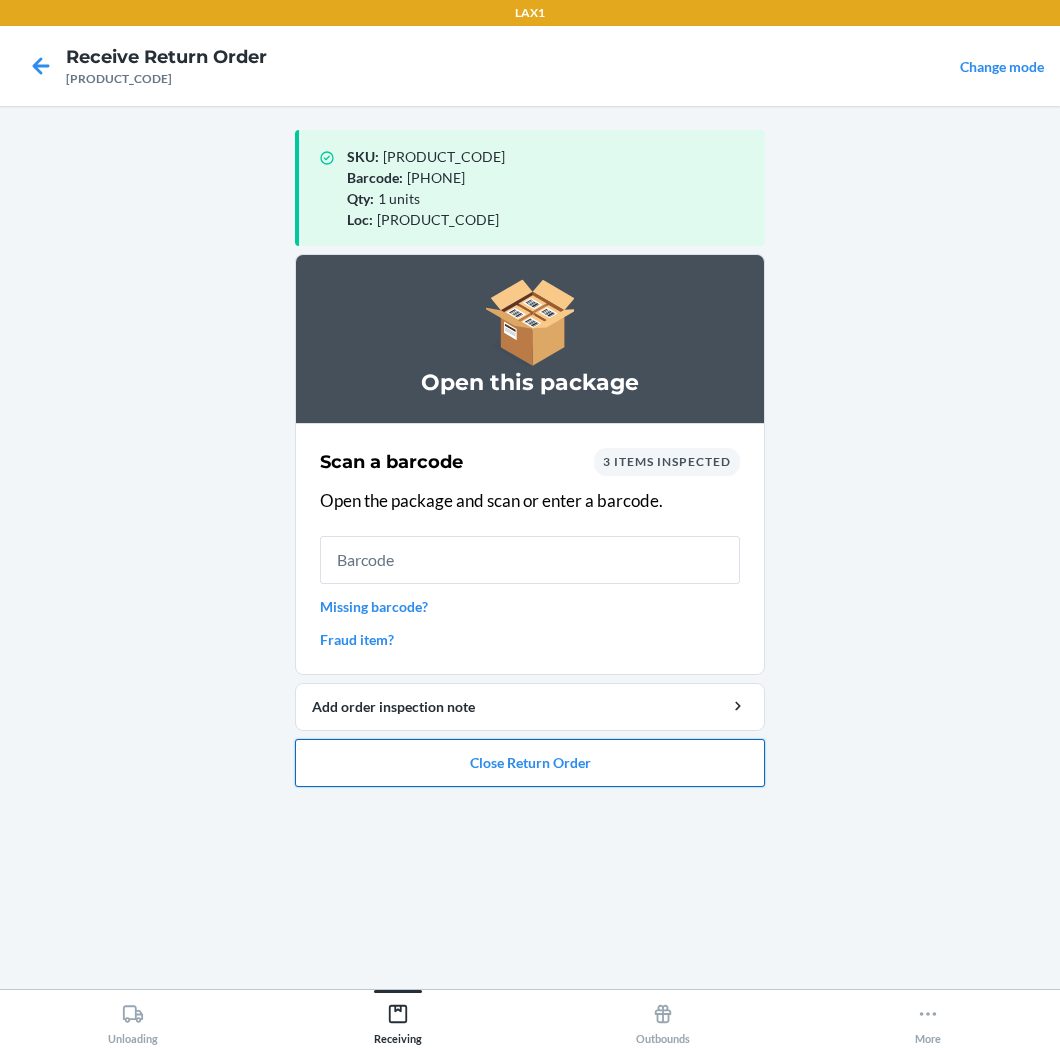 click on "Close Return Order" at bounding box center [530, 763] 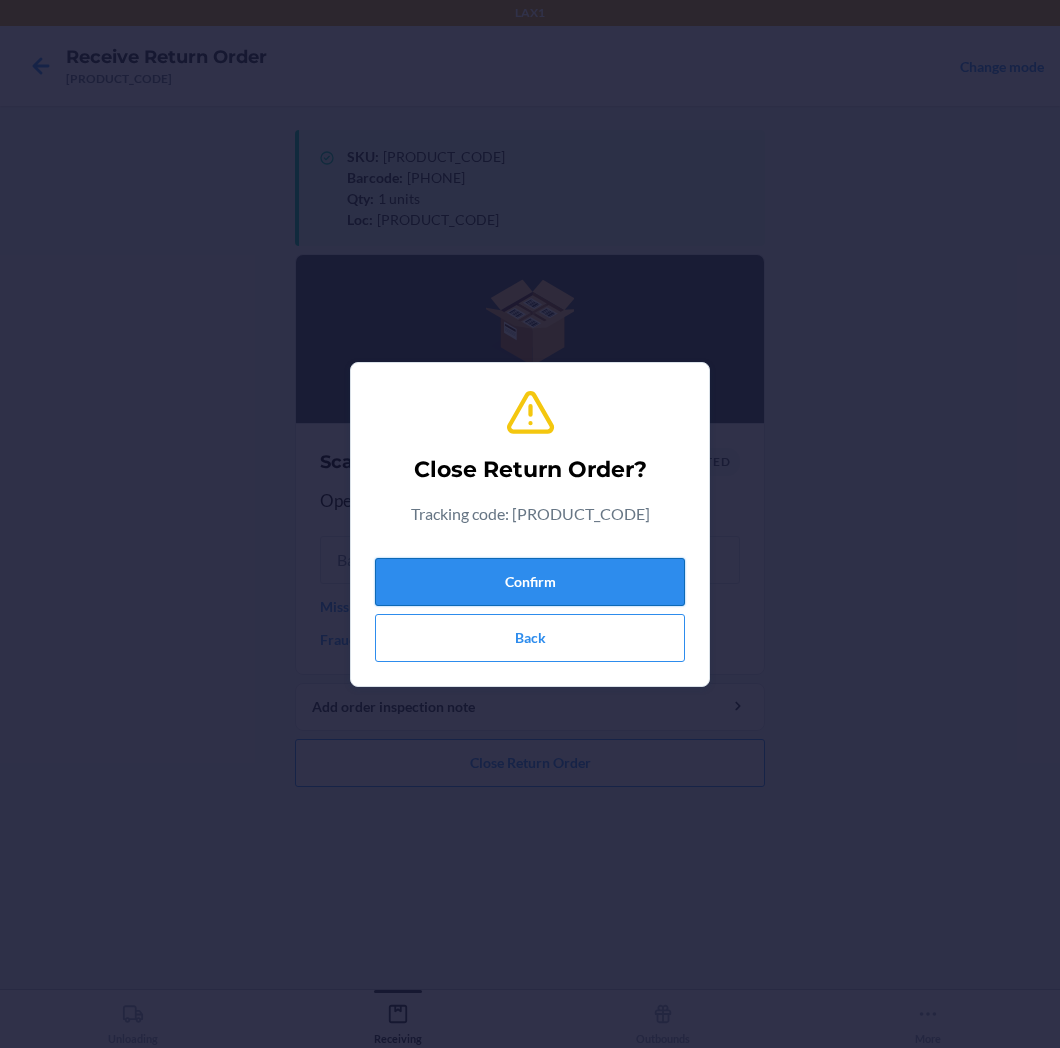 click on "Confirm" at bounding box center (530, 582) 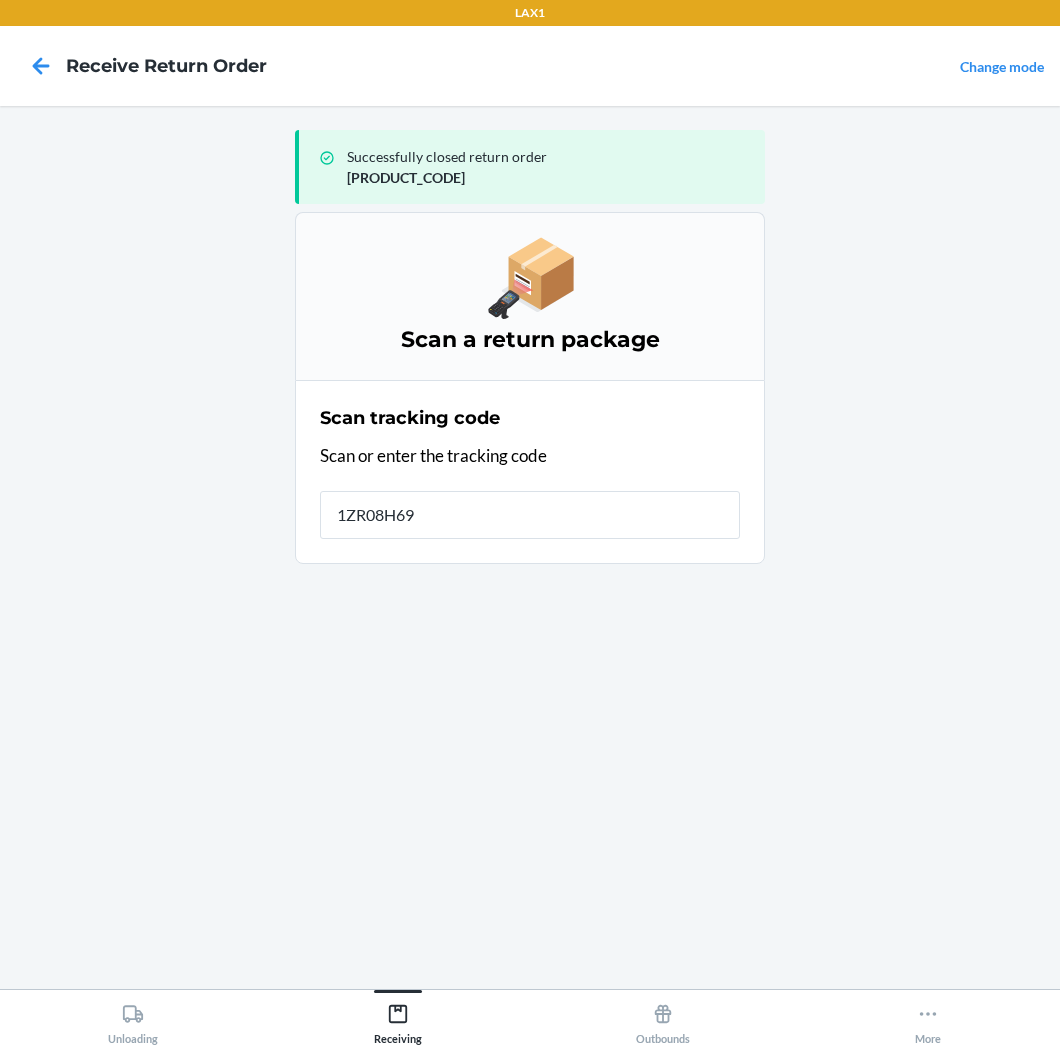 type on "[PRODUCT_CODE]" 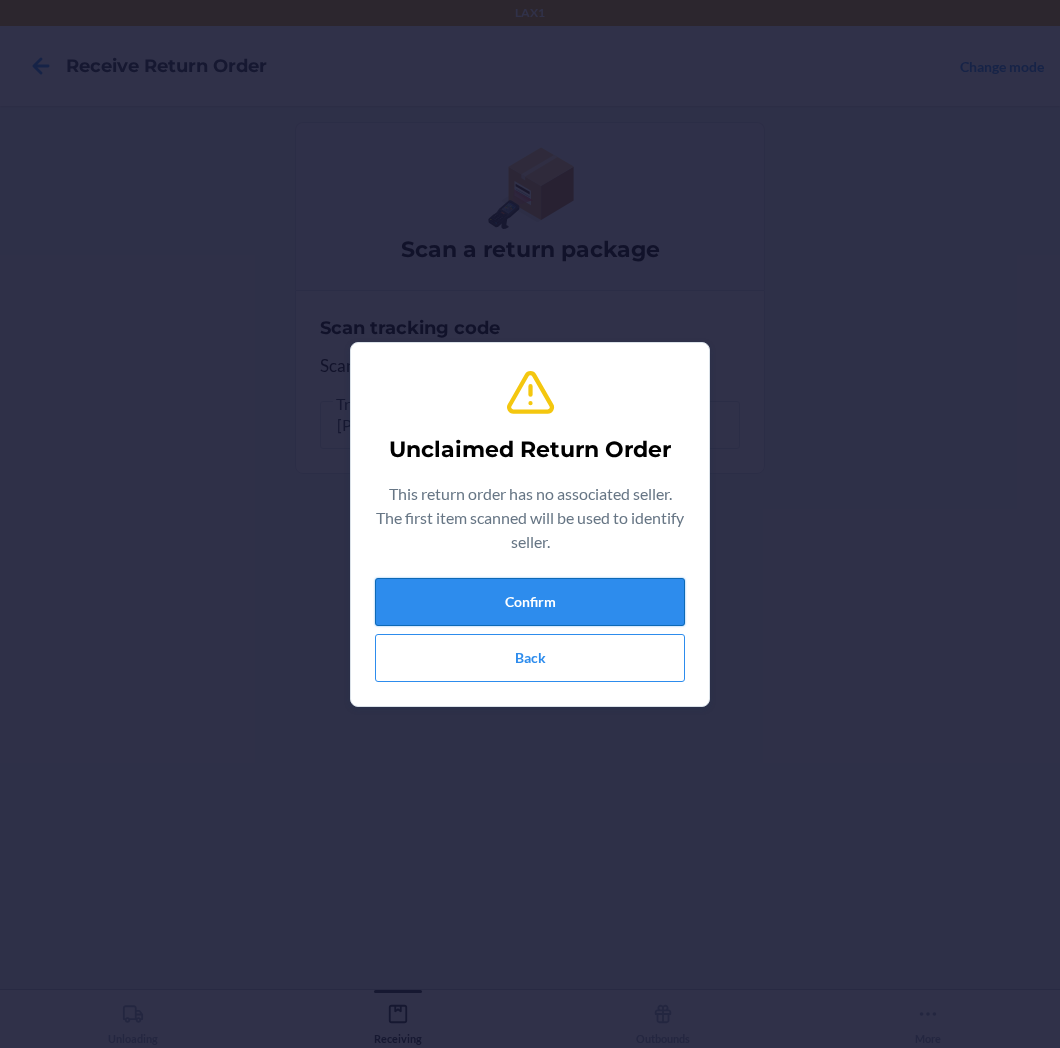click on "Confirm" at bounding box center [530, 602] 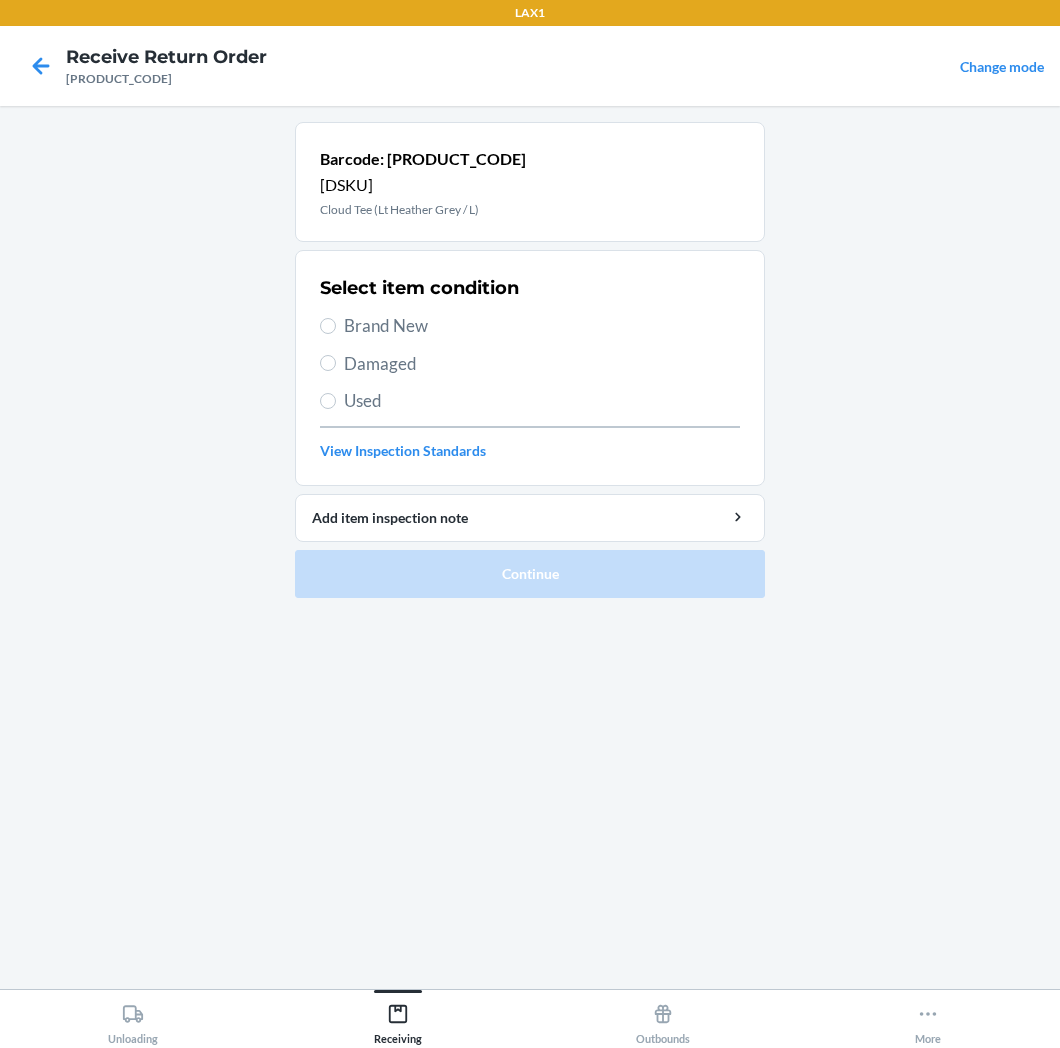 click on "Brand New" at bounding box center (542, 326) 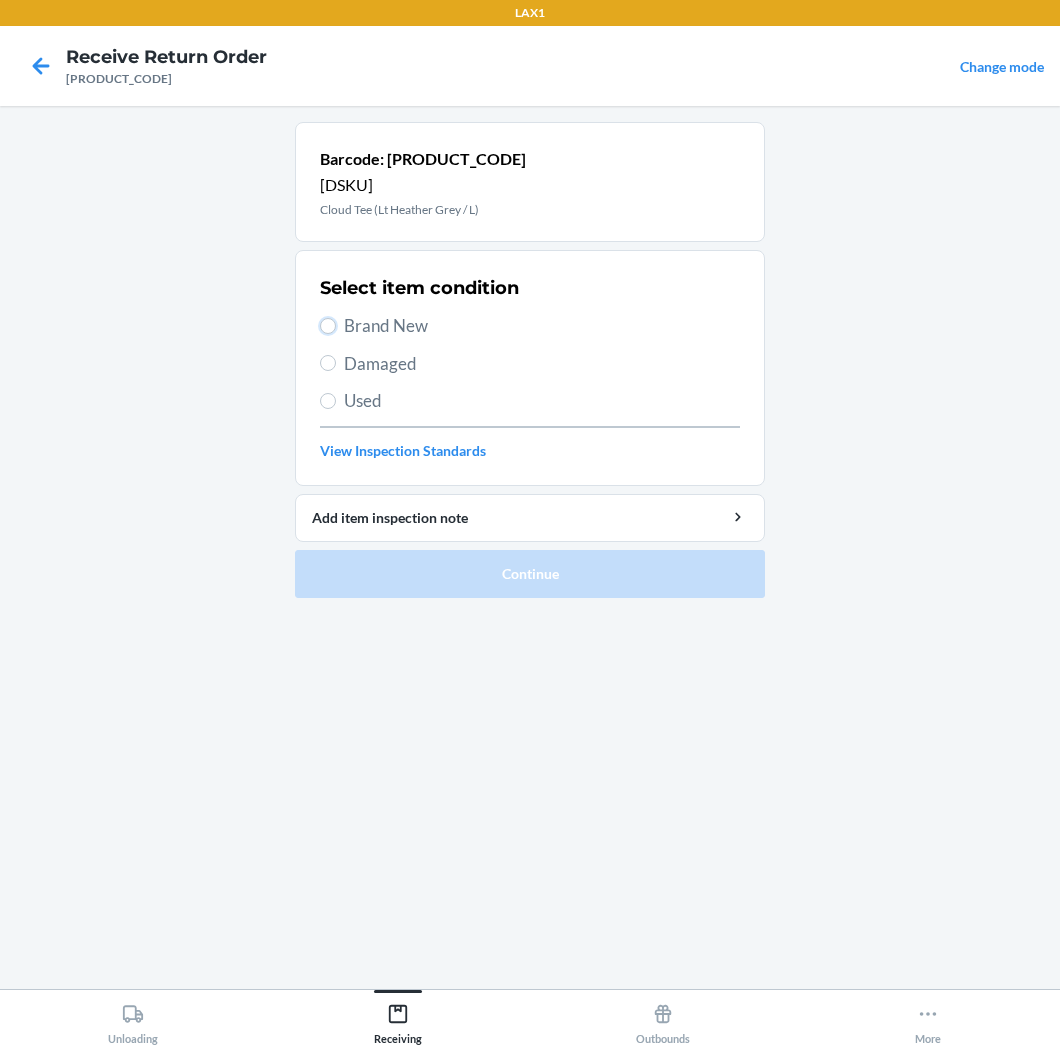 click on "Brand New" at bounding box center (328, 326) 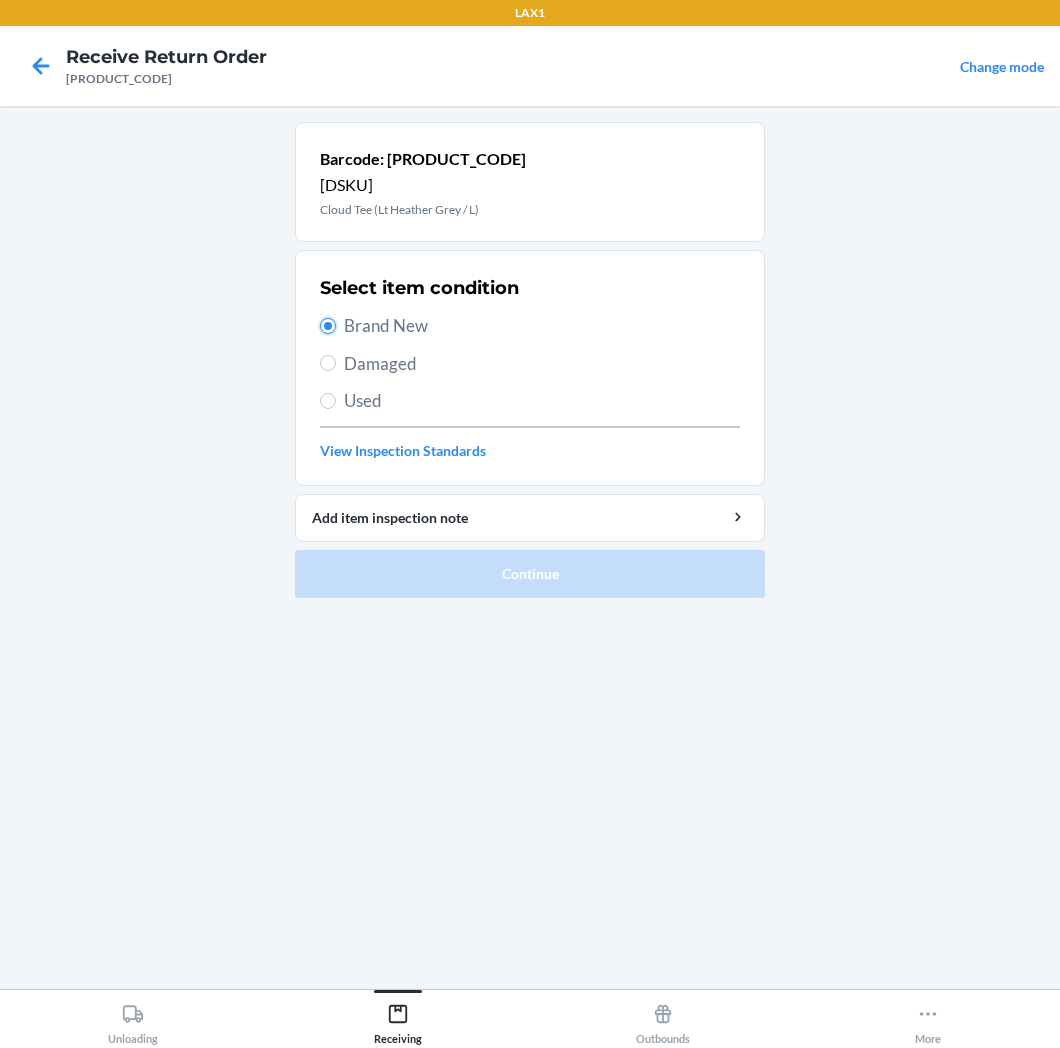 radio on "true" 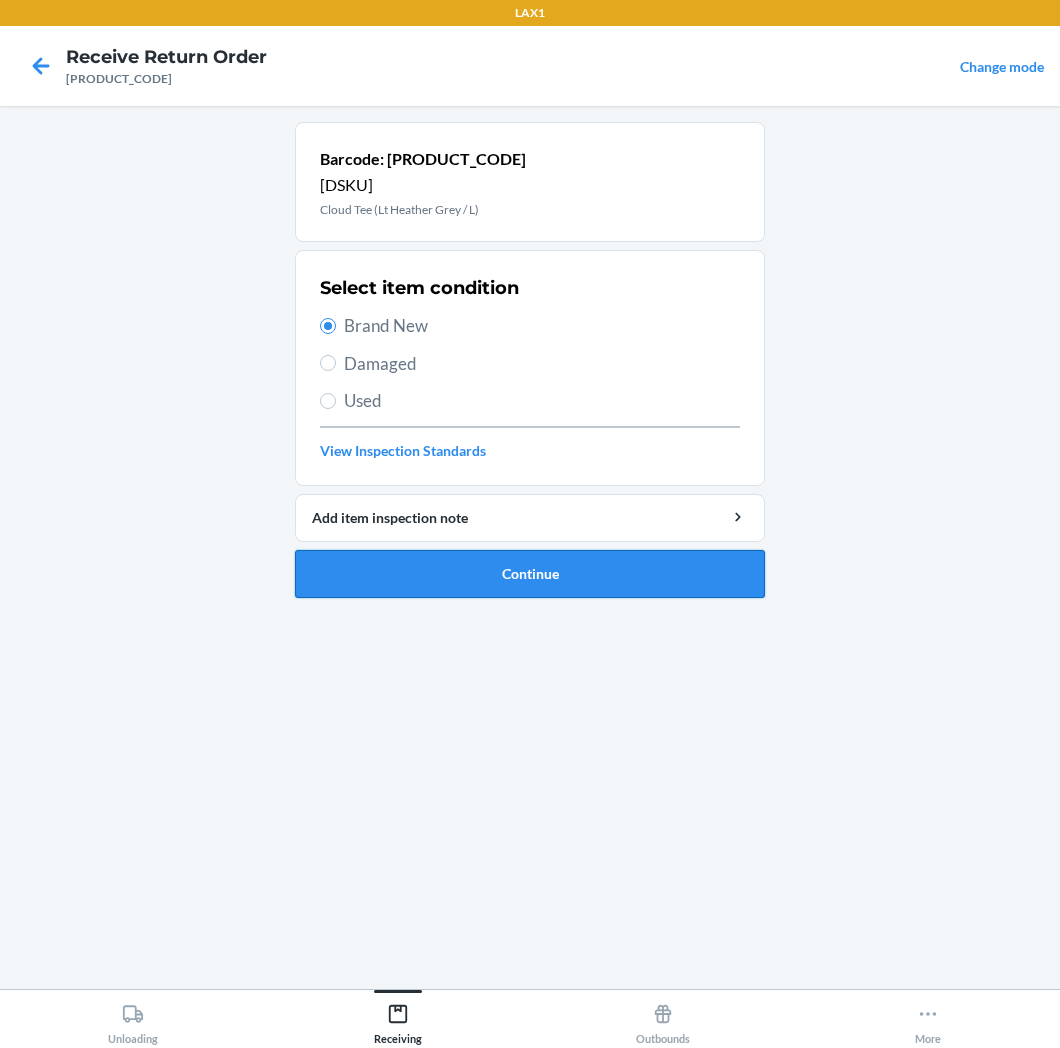 click on "Continue" at bounding box center [530, 574] 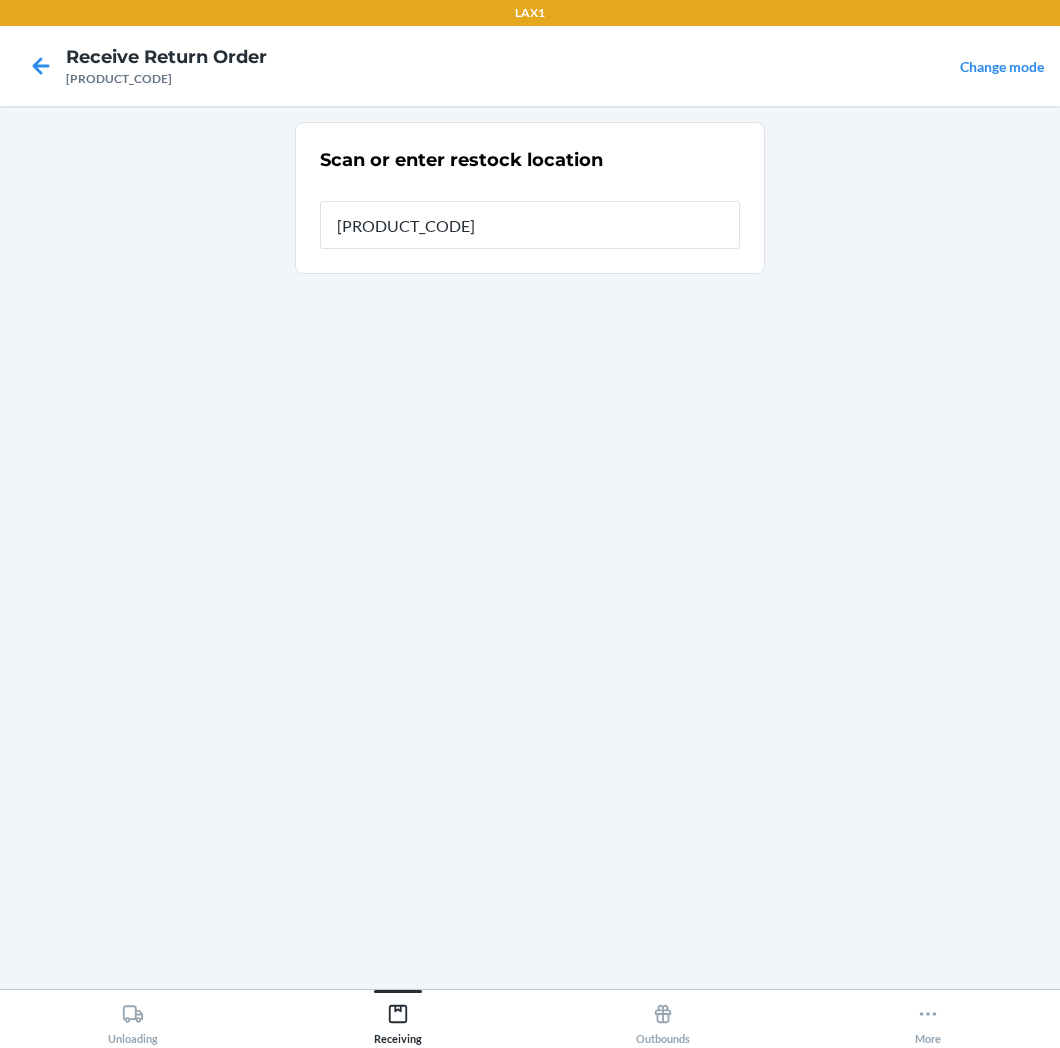 type on "[PRODUCT_CODE]" 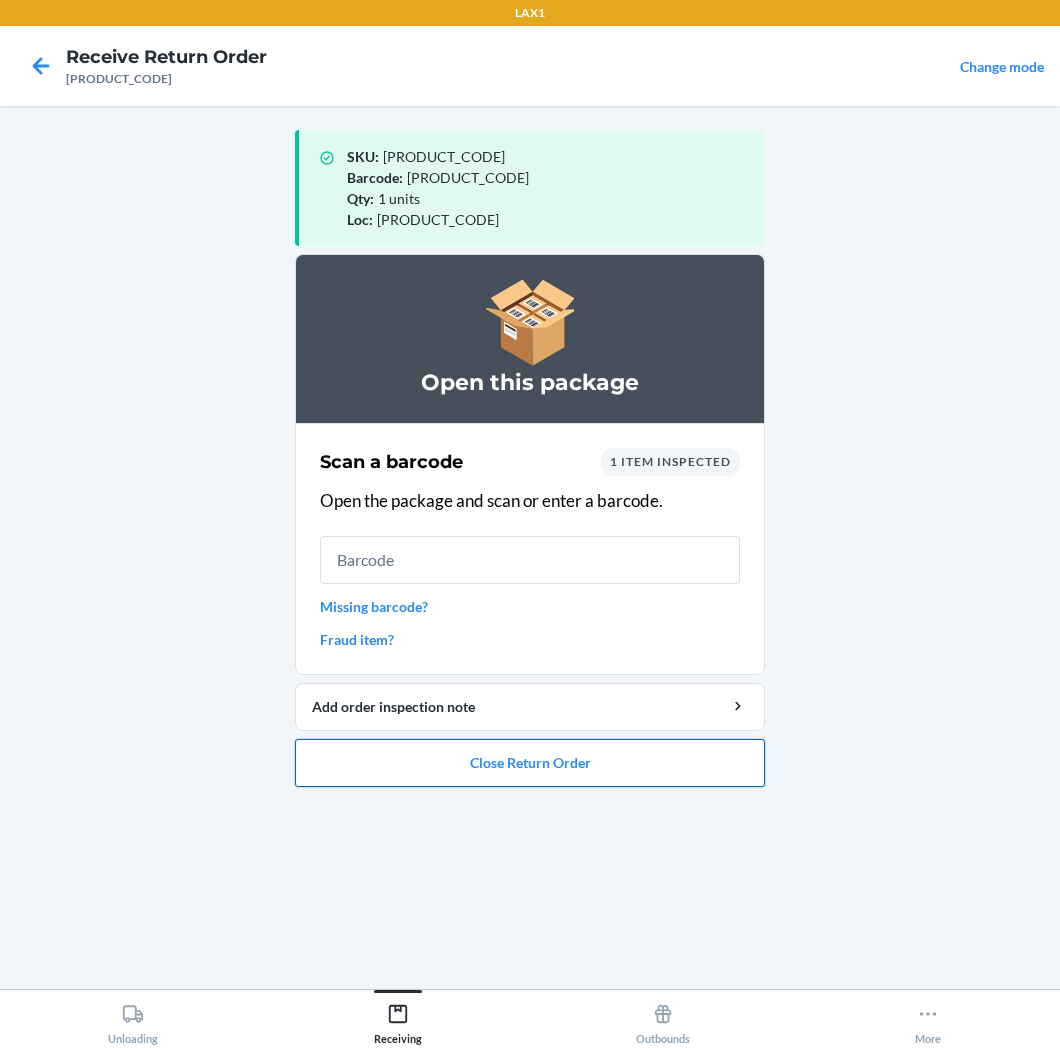 click on "Close Return Order" at bounding box center [530, 763] 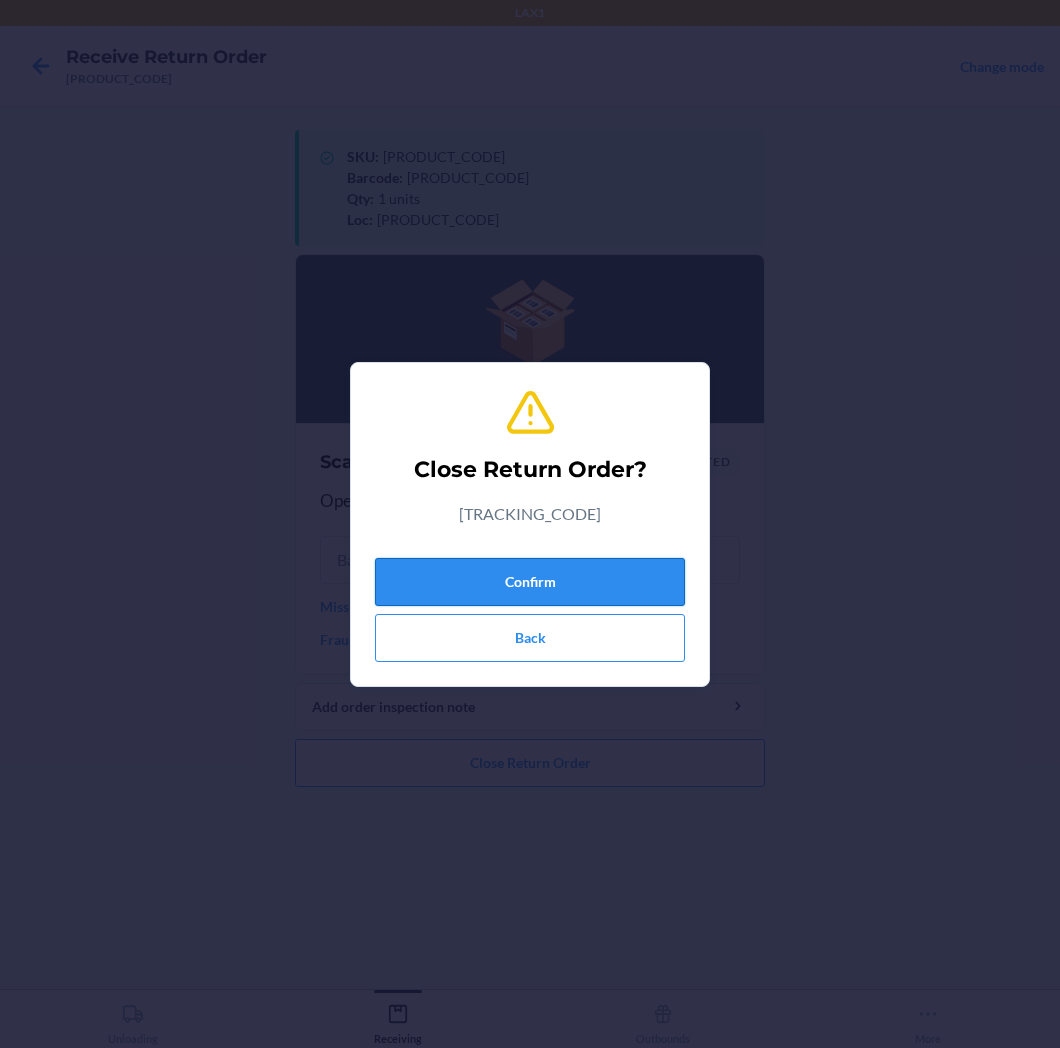 click on "Confirm" at bounding box center [530, 582] 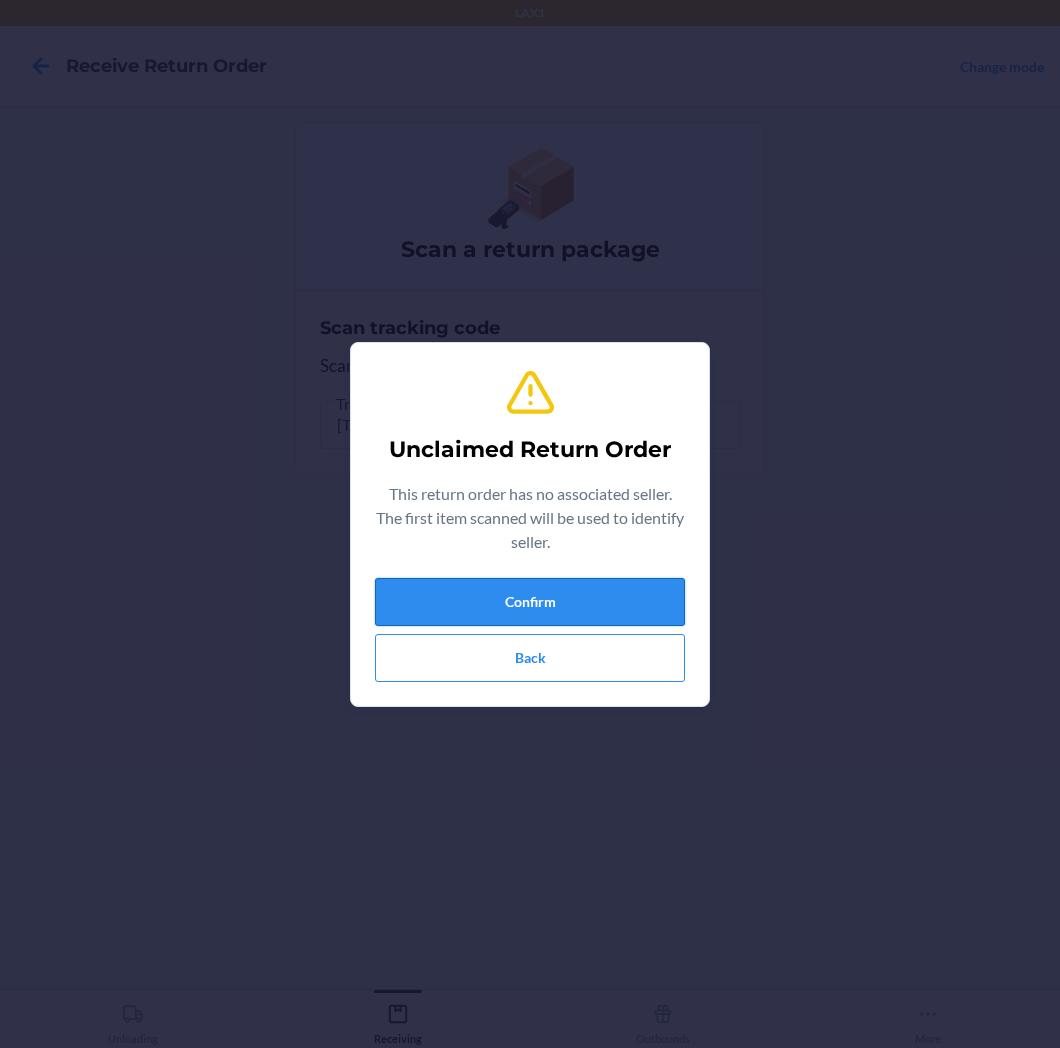 click on "Confirm" at bounding box center [530, 602] 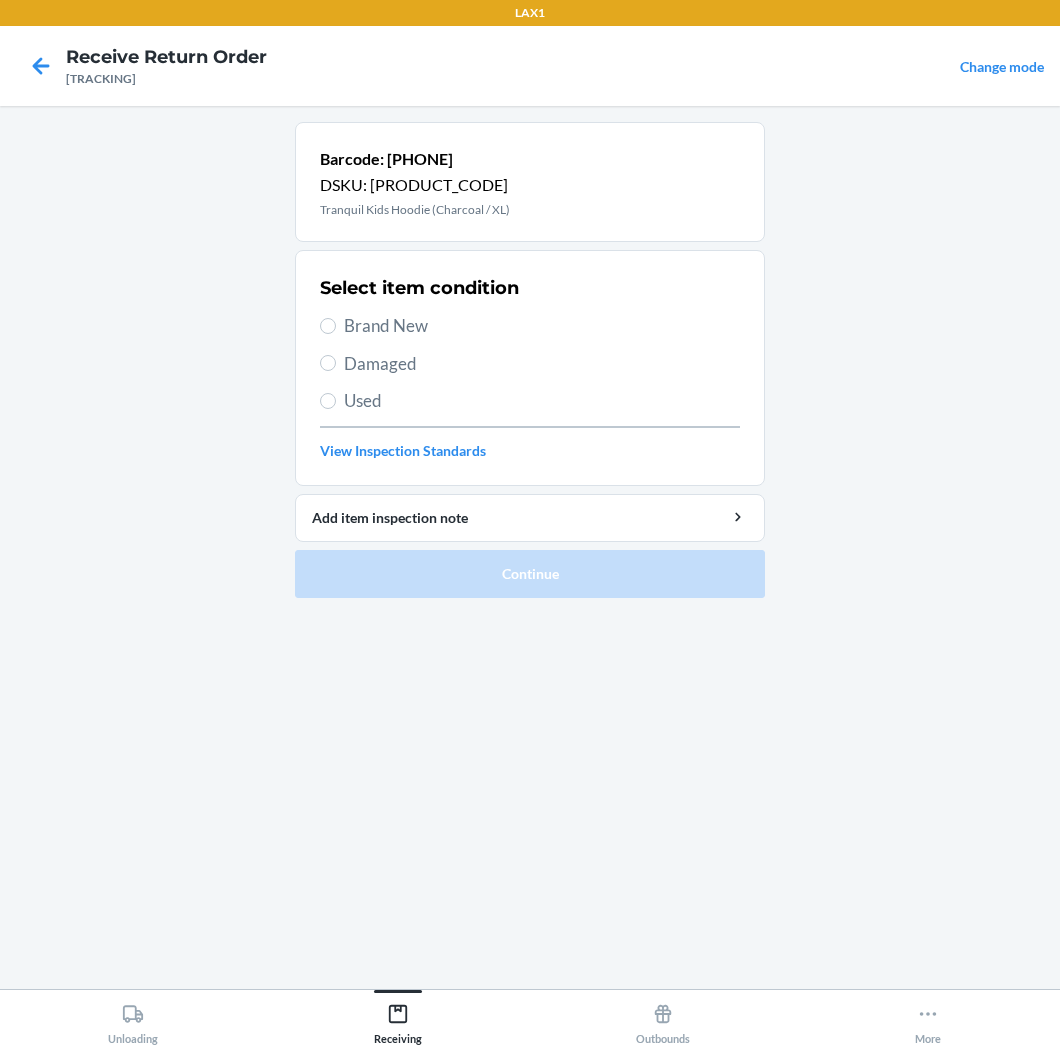 click on "Damaged" at bounding box center (542, 364) 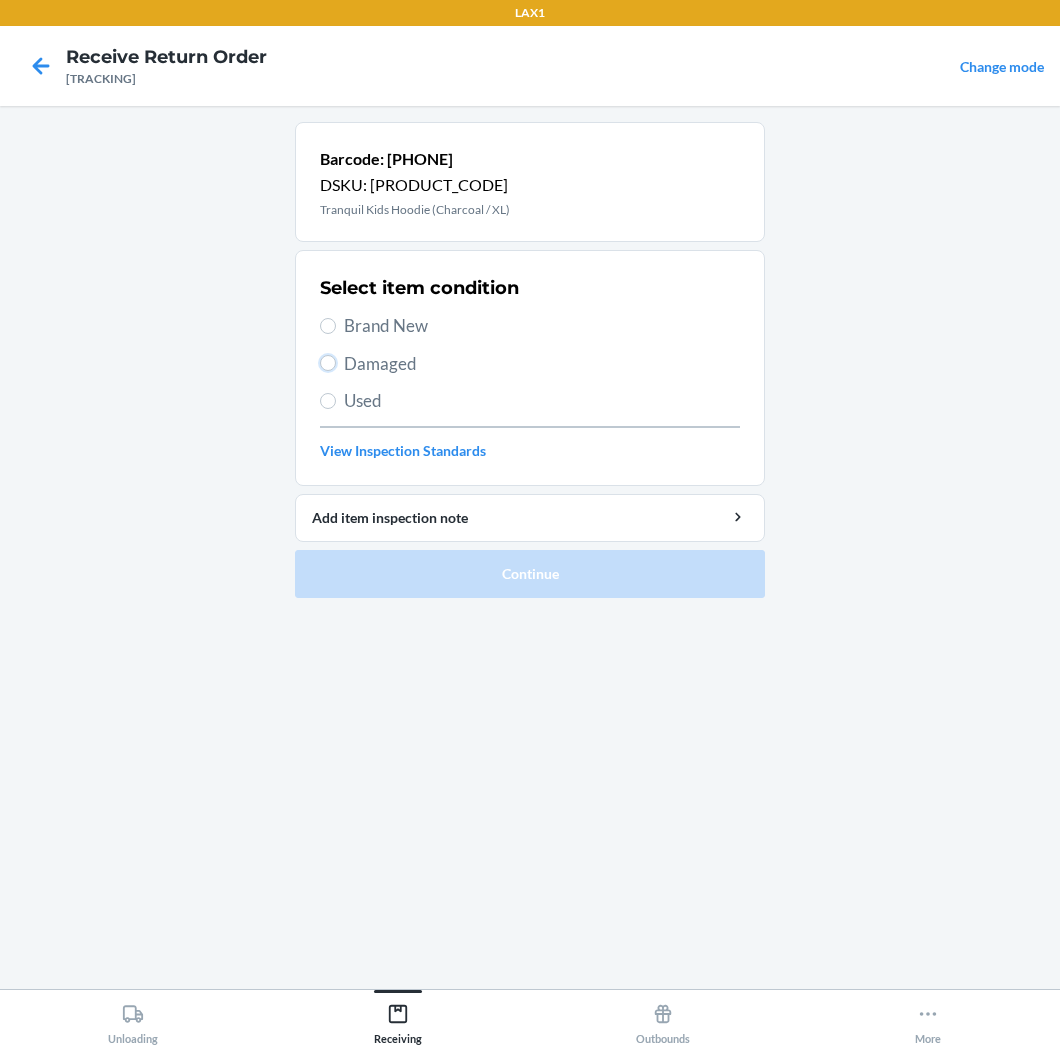 click on "Damaged" at bounding box center (328, 363) 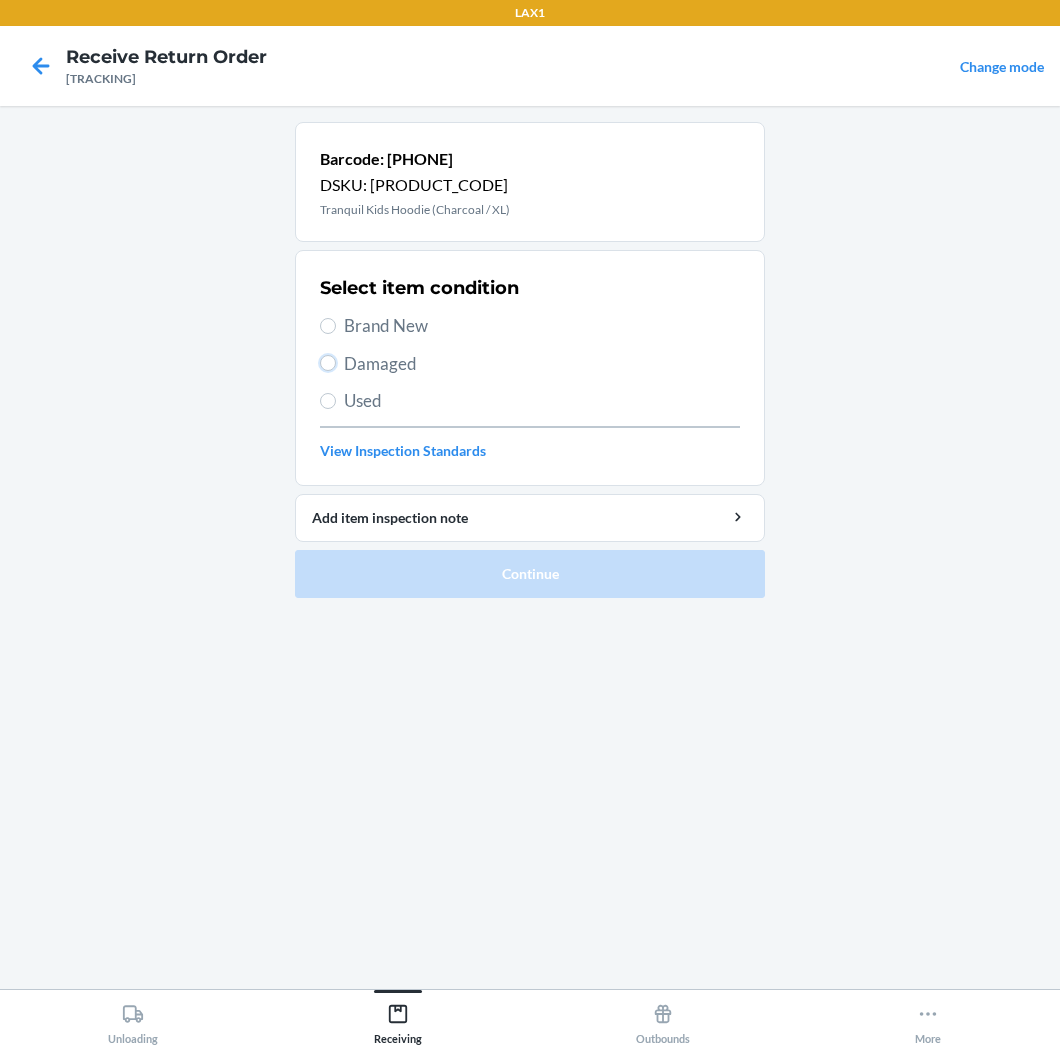 radio on "true" 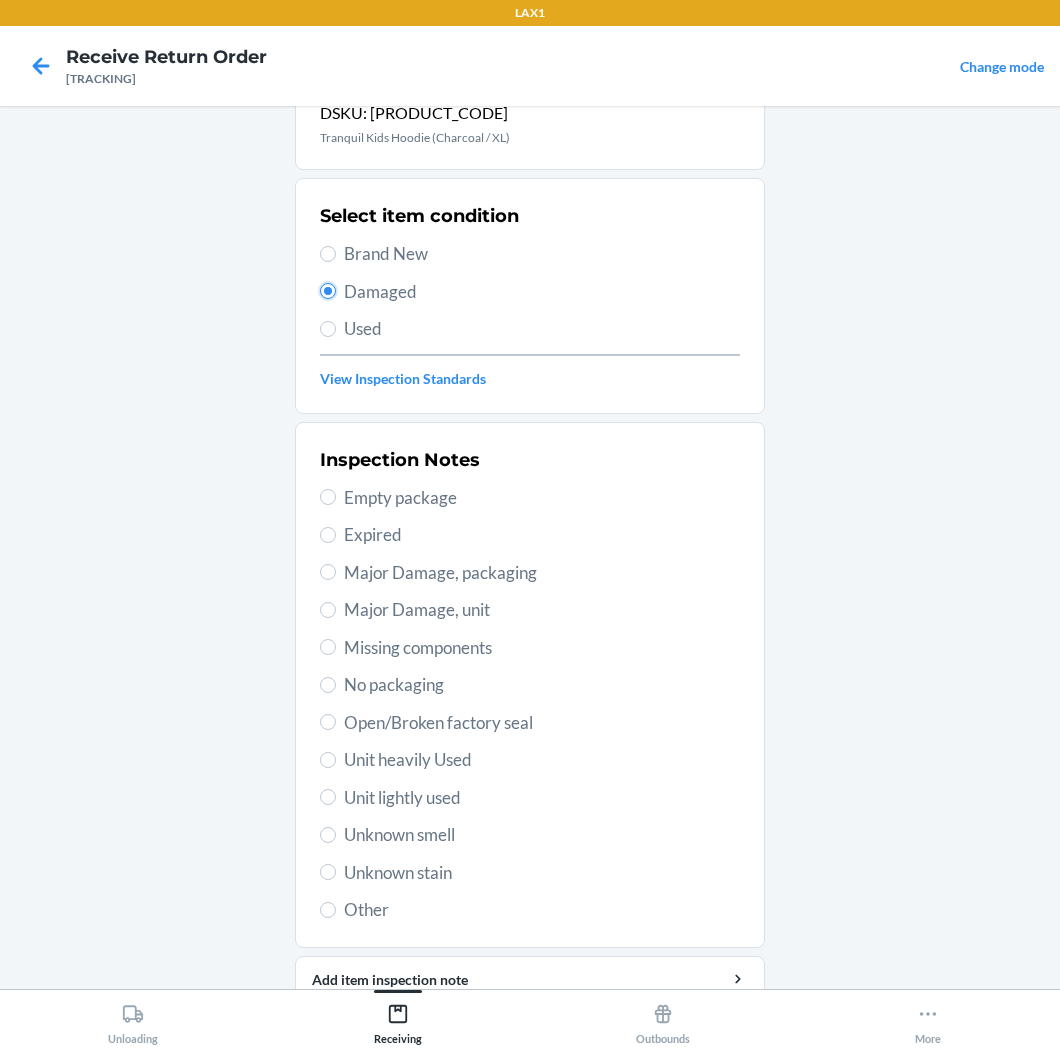 scroll, scrollTop: 111, scrollLeft: 0, axis: vertical 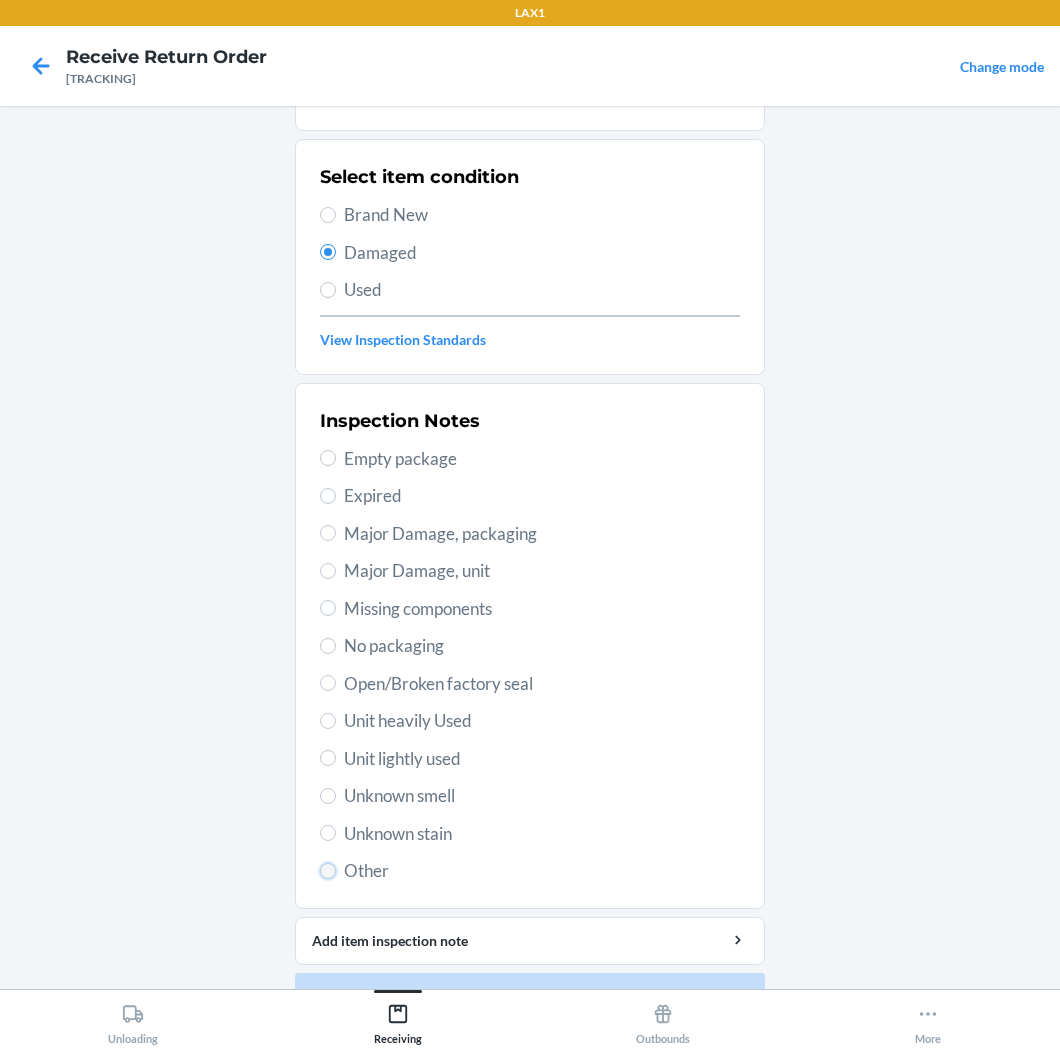 click on "Other" at bounding box center (328, 871) 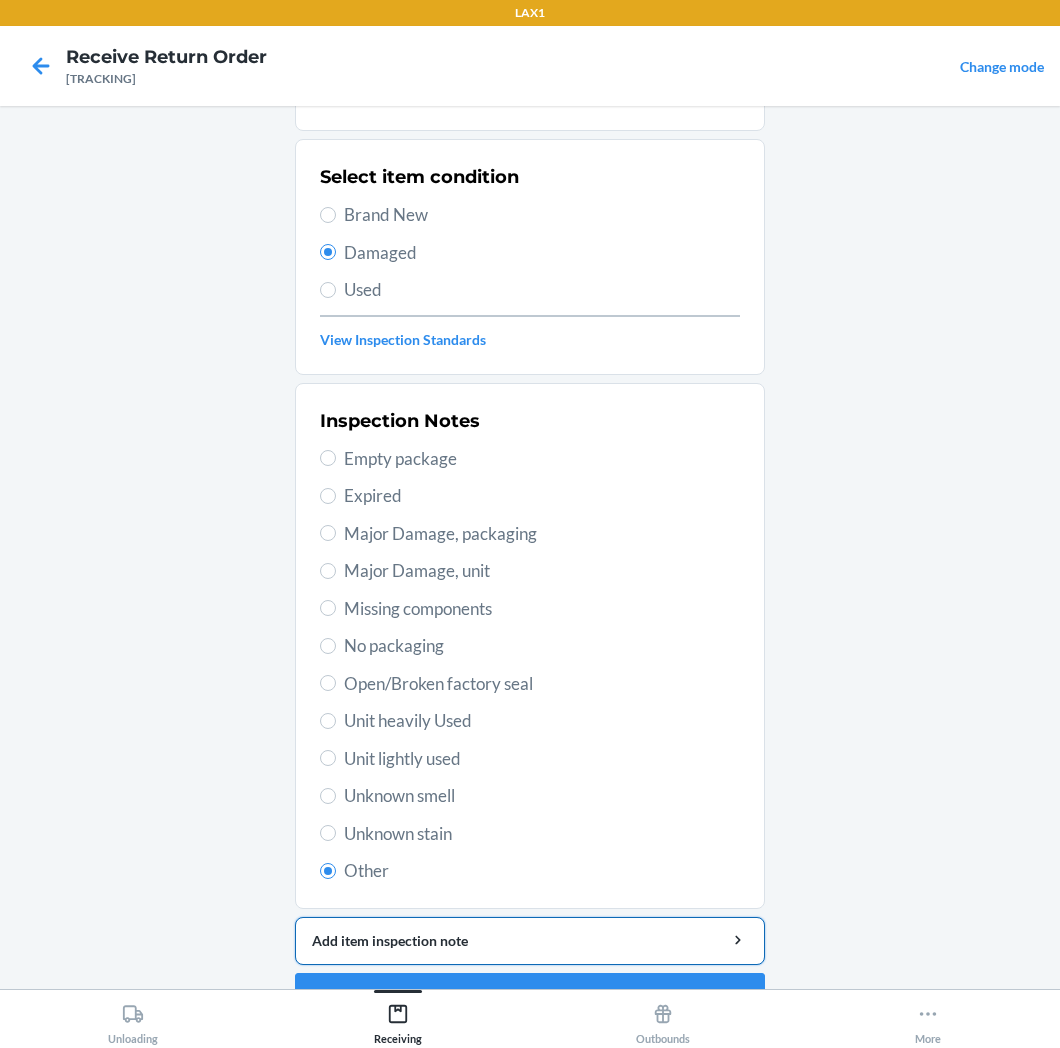 click on "Add item inspection note" at bounding box center [530, 940] 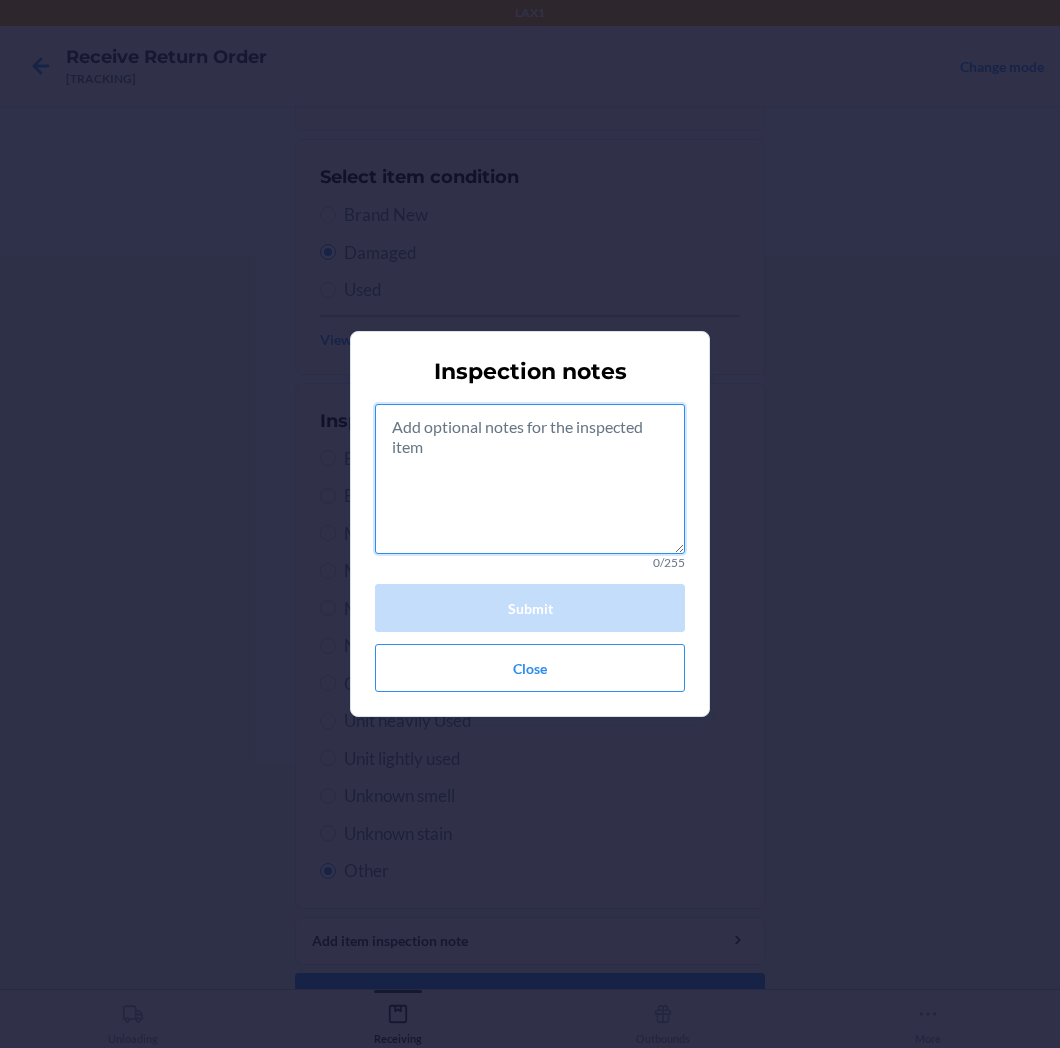 click at bounding box center (530, 479) 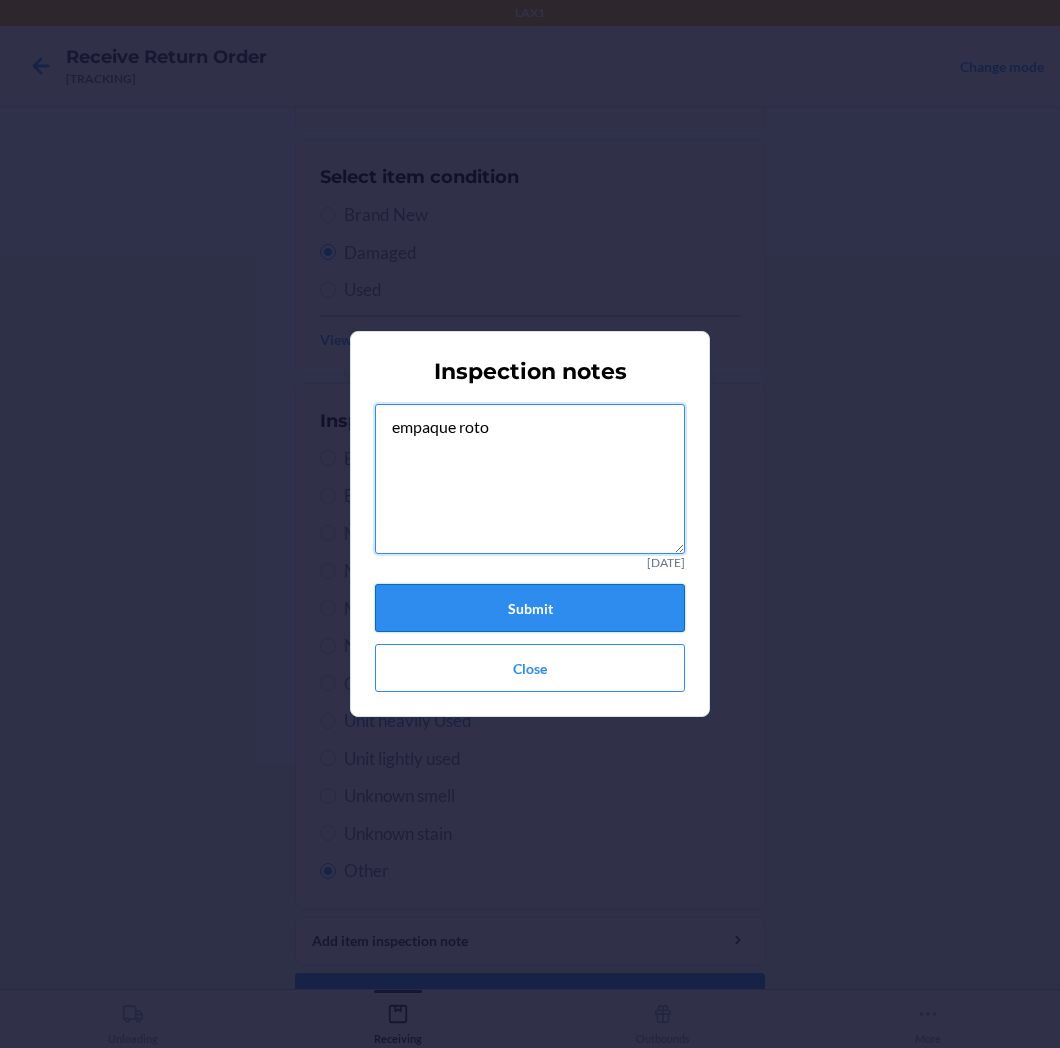 type on "empaque roto" 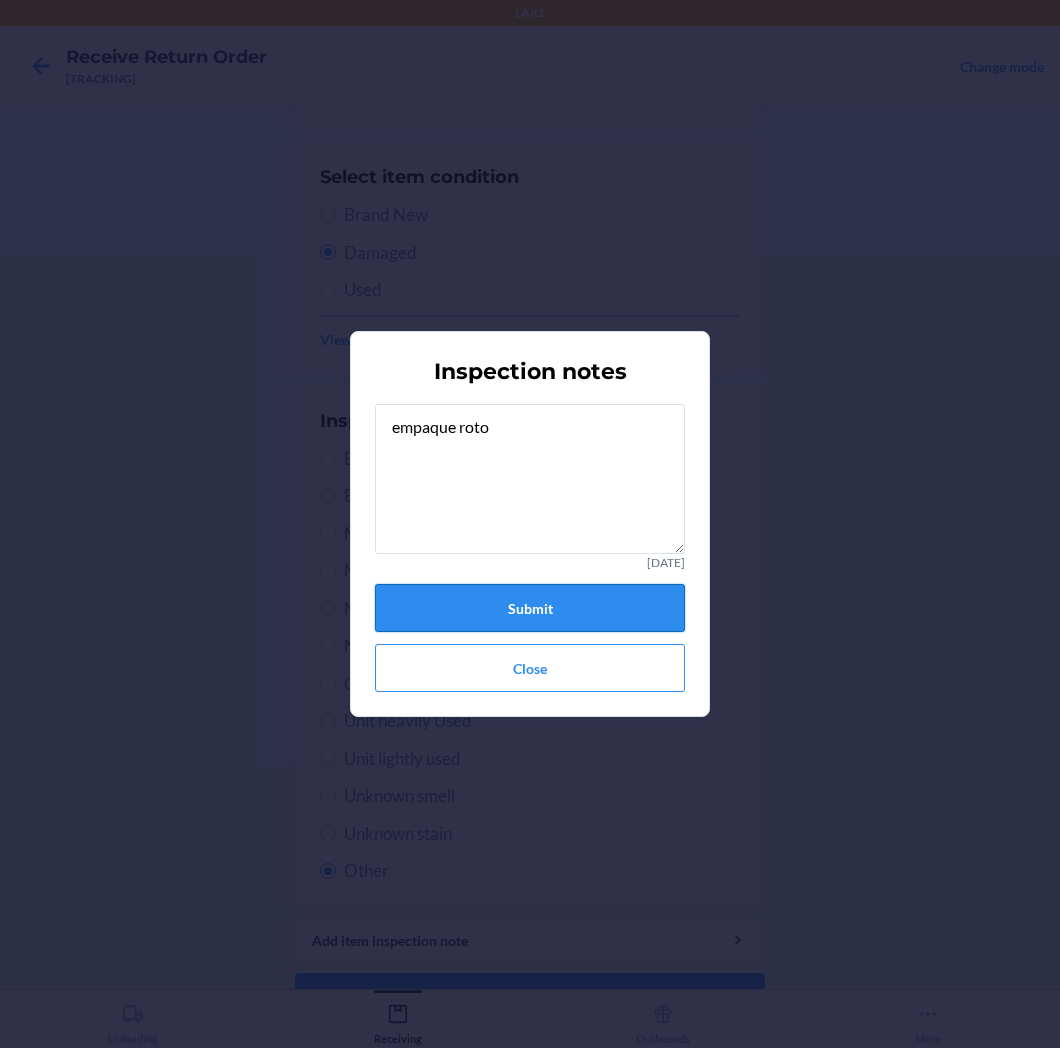 click on "Submit" at bounding box center (530, 608) 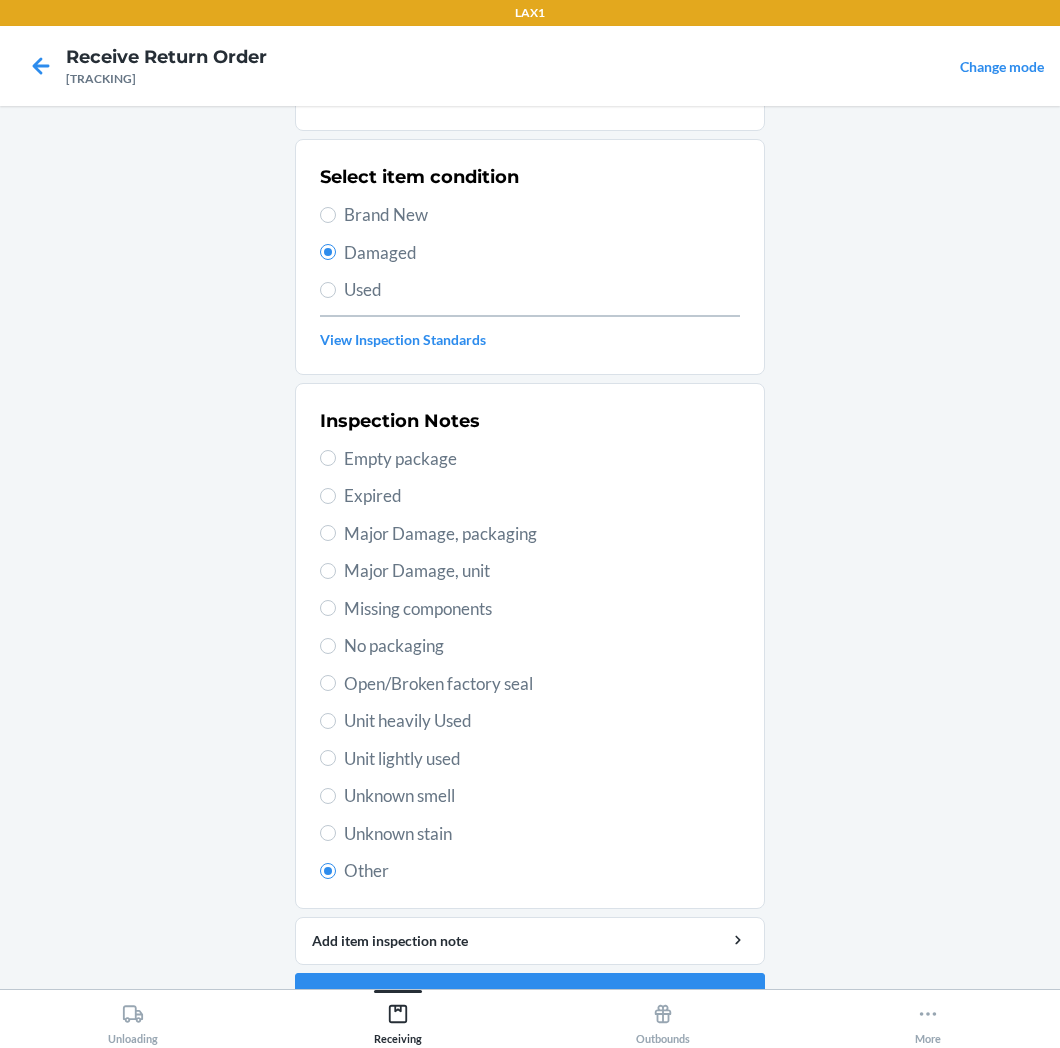 scroll, scrollTop: 157, scrollLeft: 0, axis: vertical 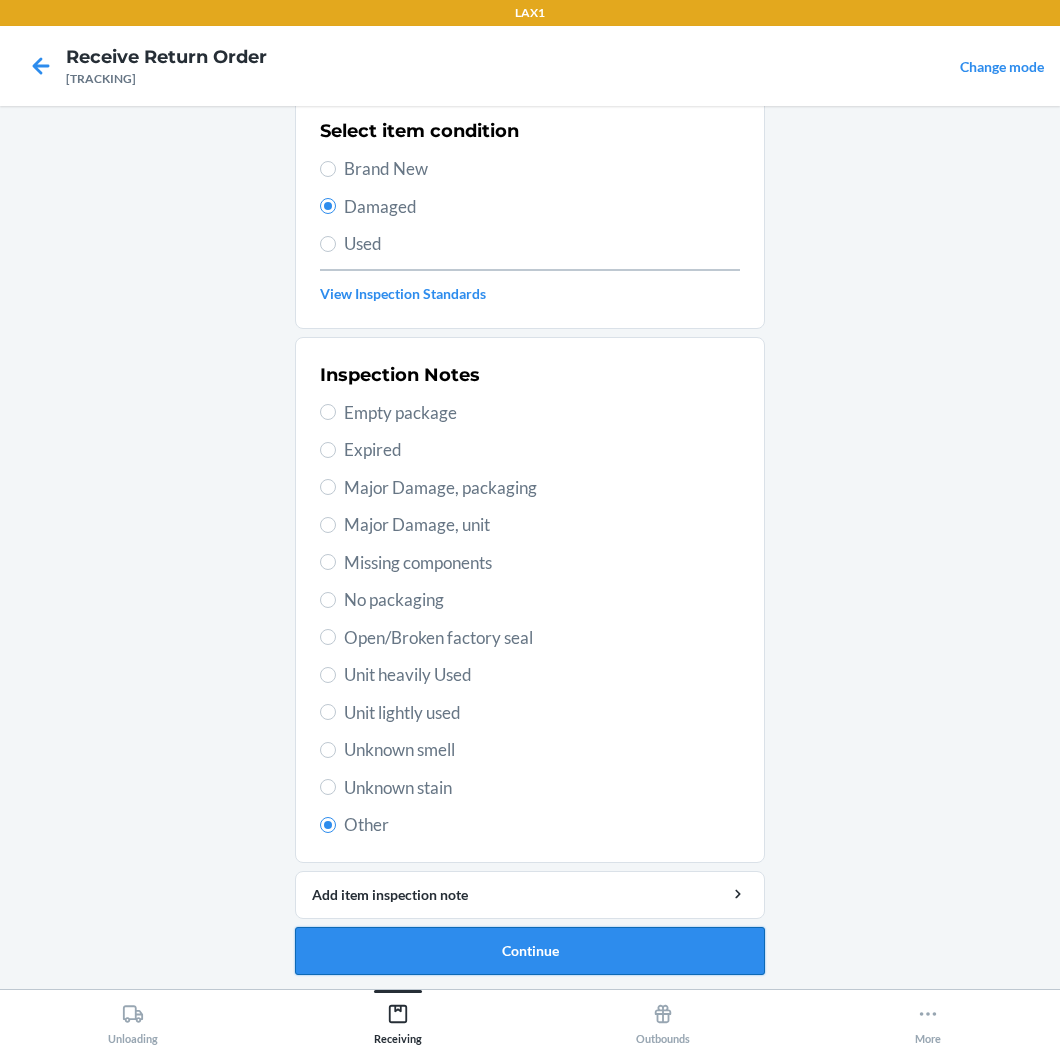 click on "Continue" at bounding box center (530, 951) 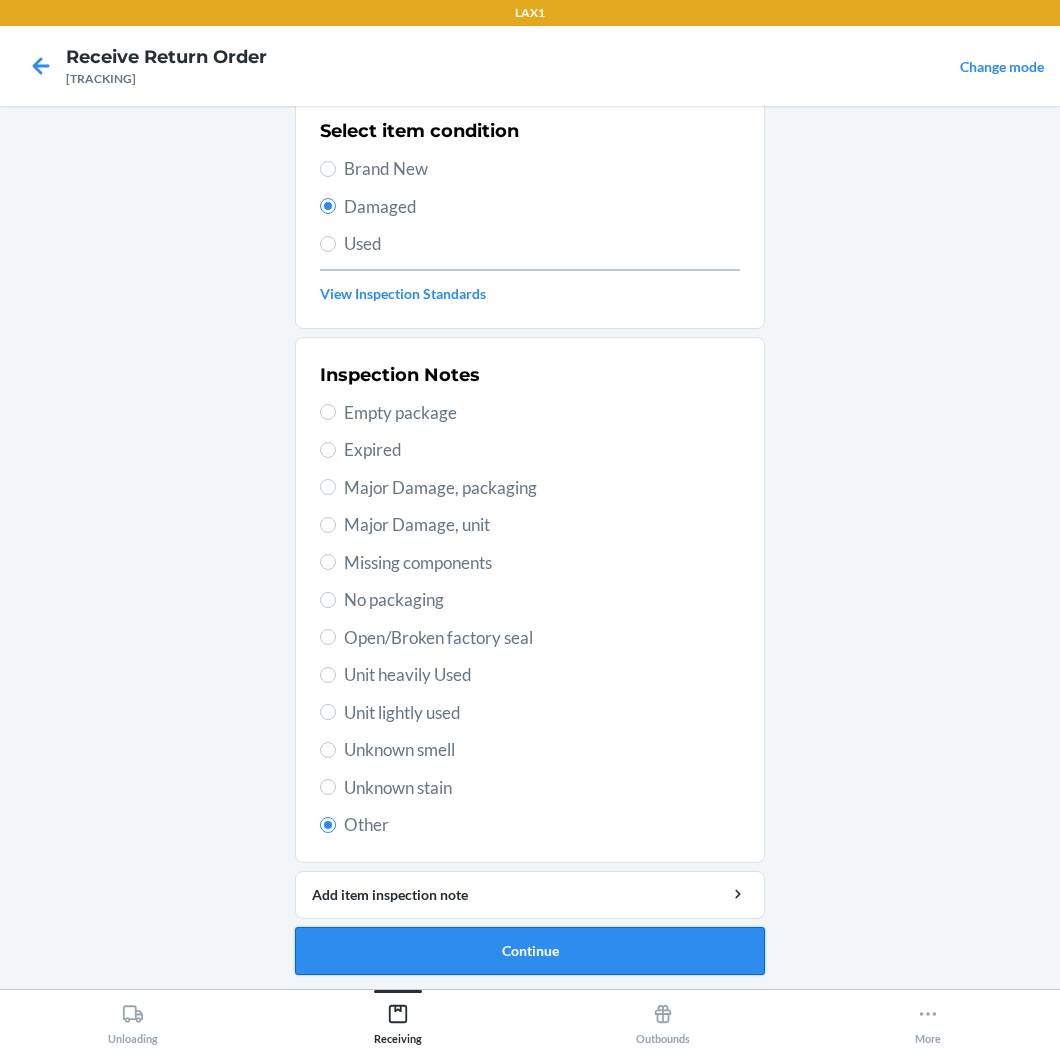 scroll, scrollTop: 0, scrollLeft: 0, axis: both 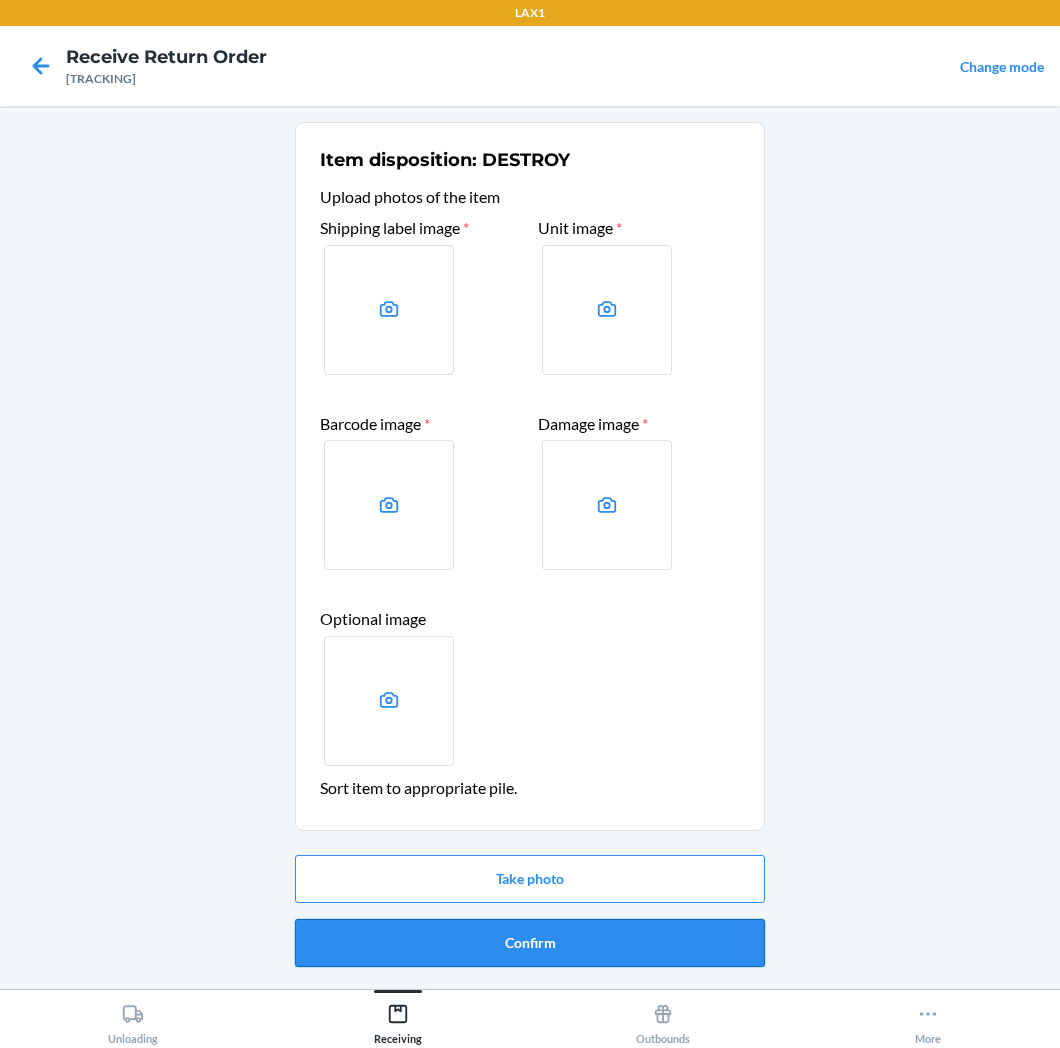 click on "Confirm" at bounding box center (530, 943) 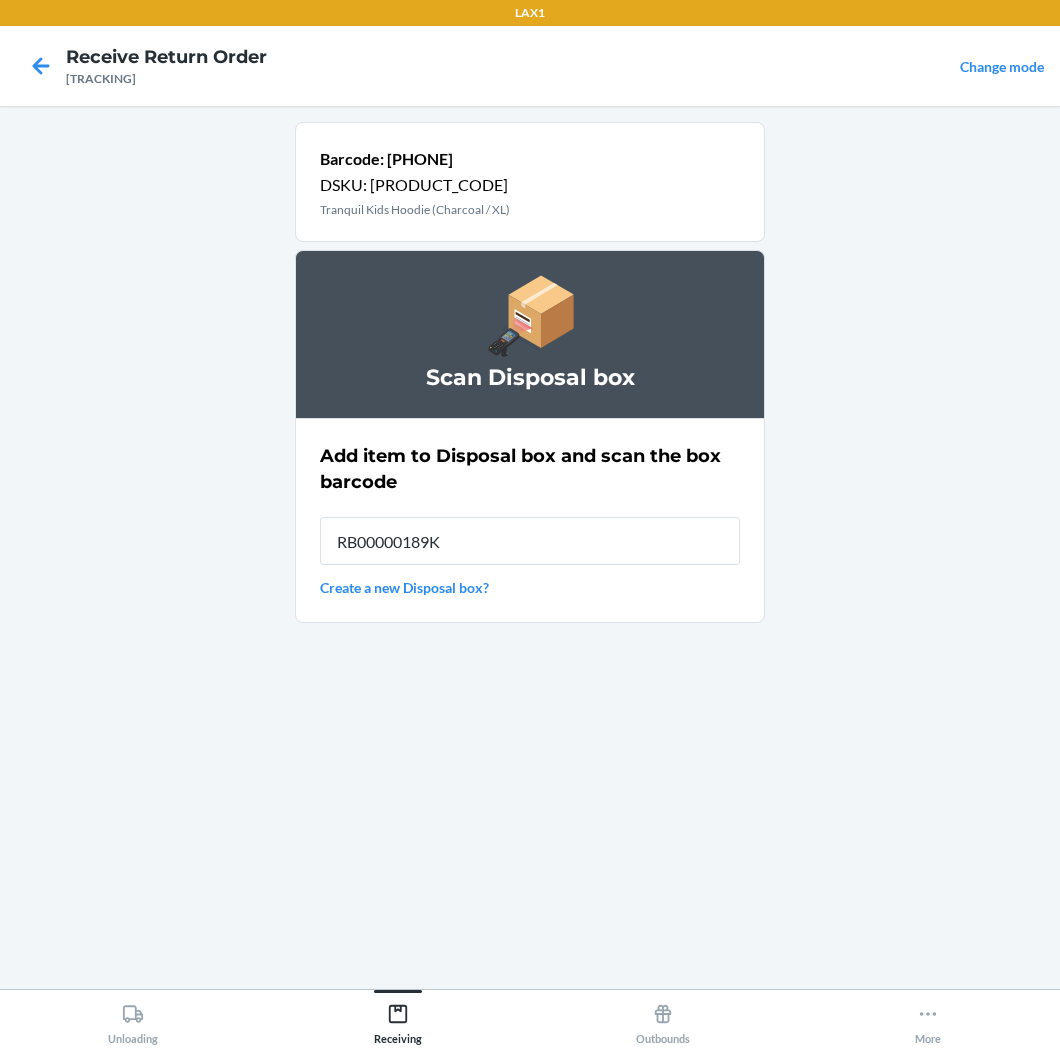 type on "RB00000189K" 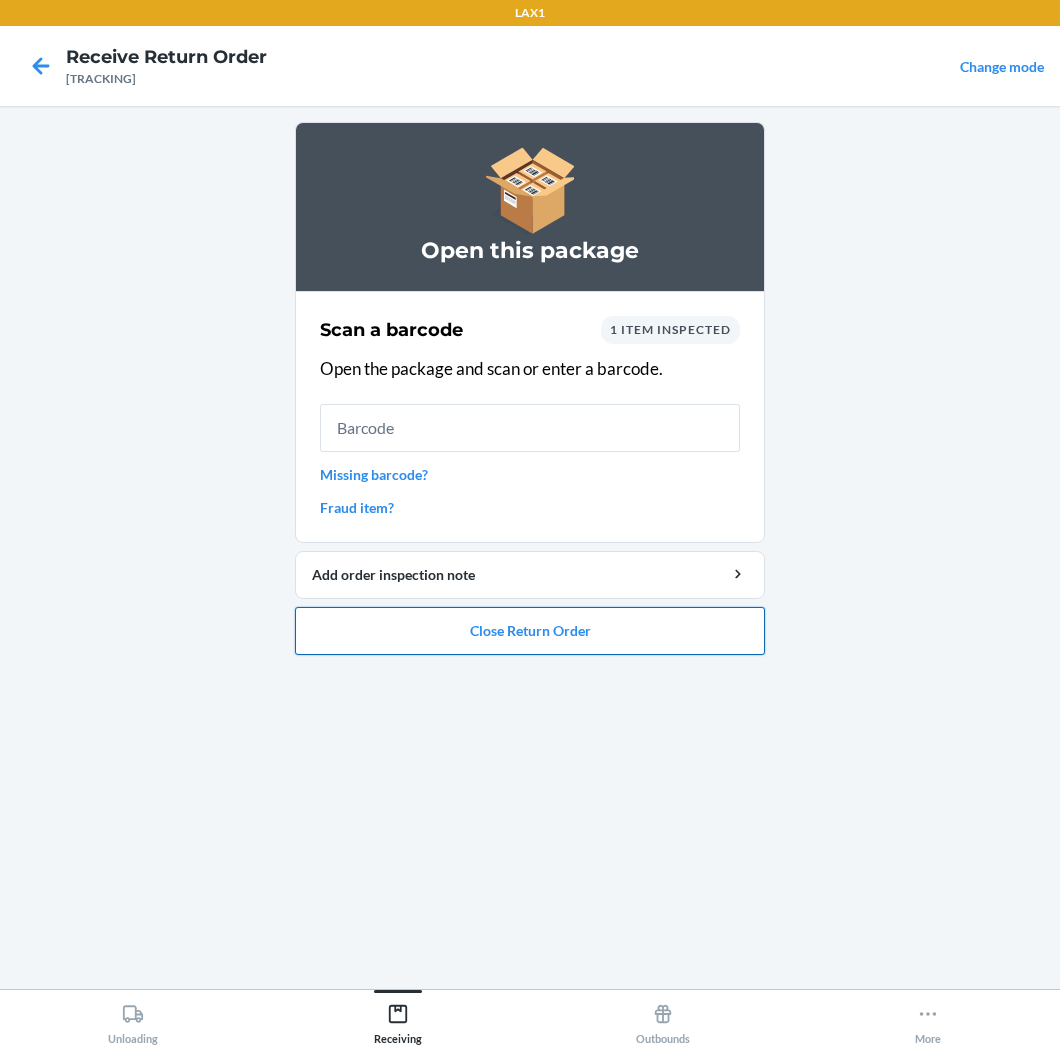 click on "Close Return Order" at bounding box center [530, 631] 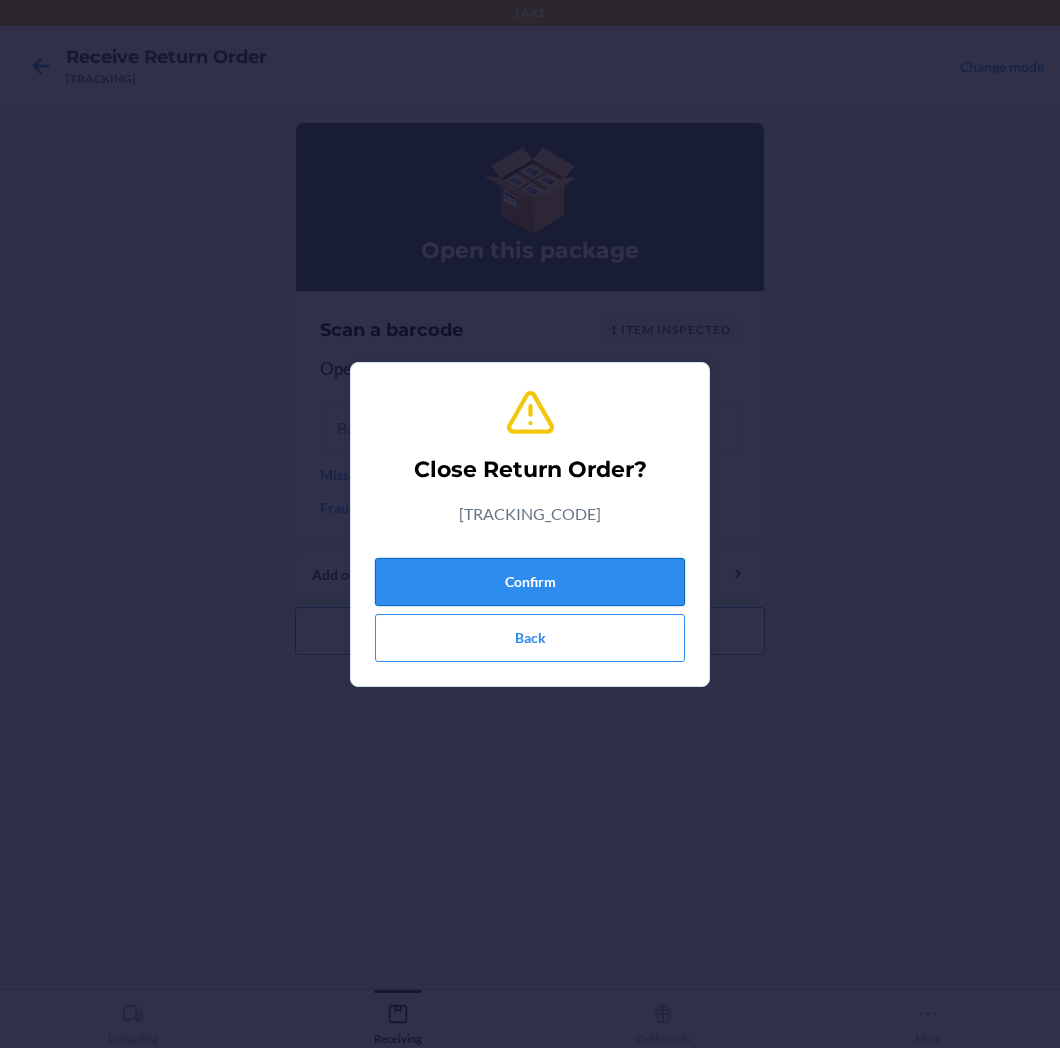 click on "Confirm" at bounding box center (530, 582) 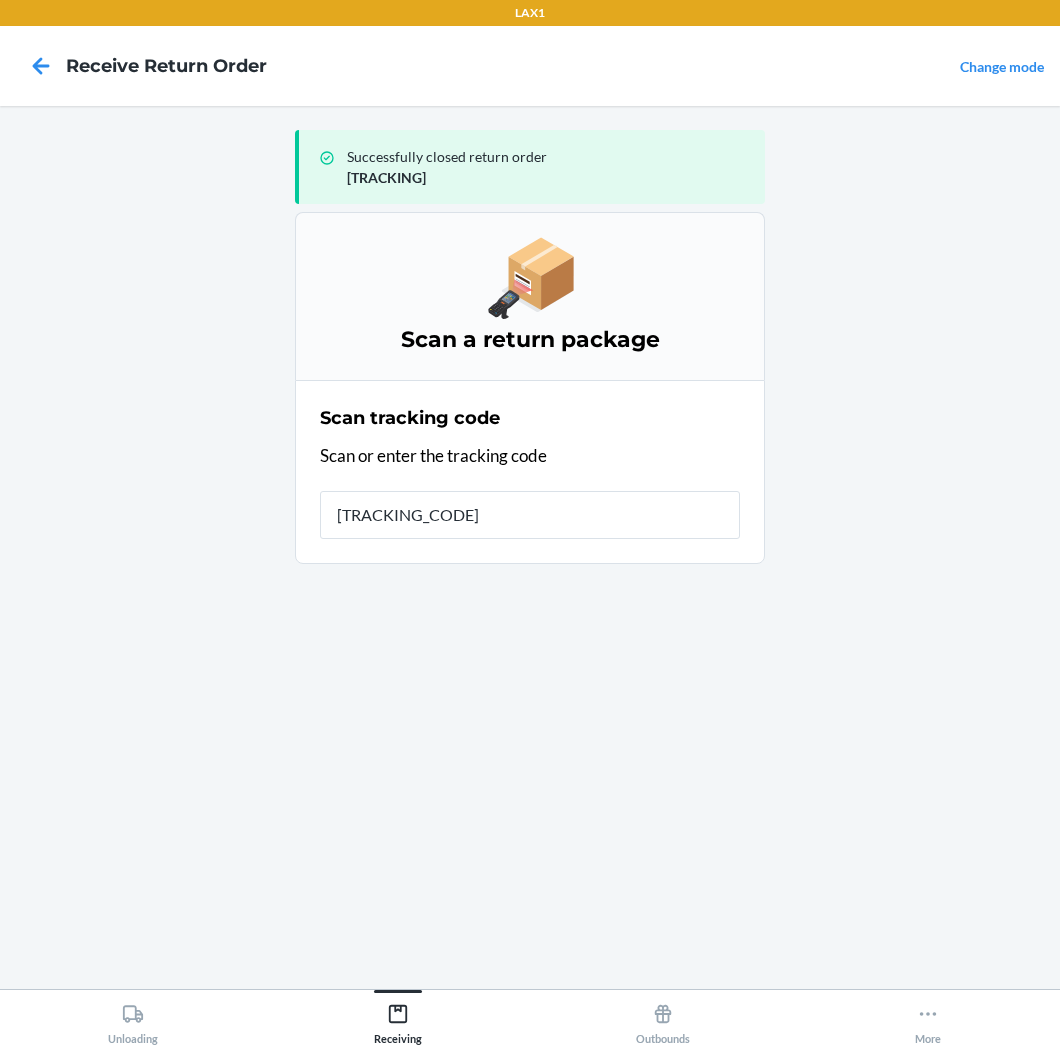 type on "[TRACKING_CODE]" 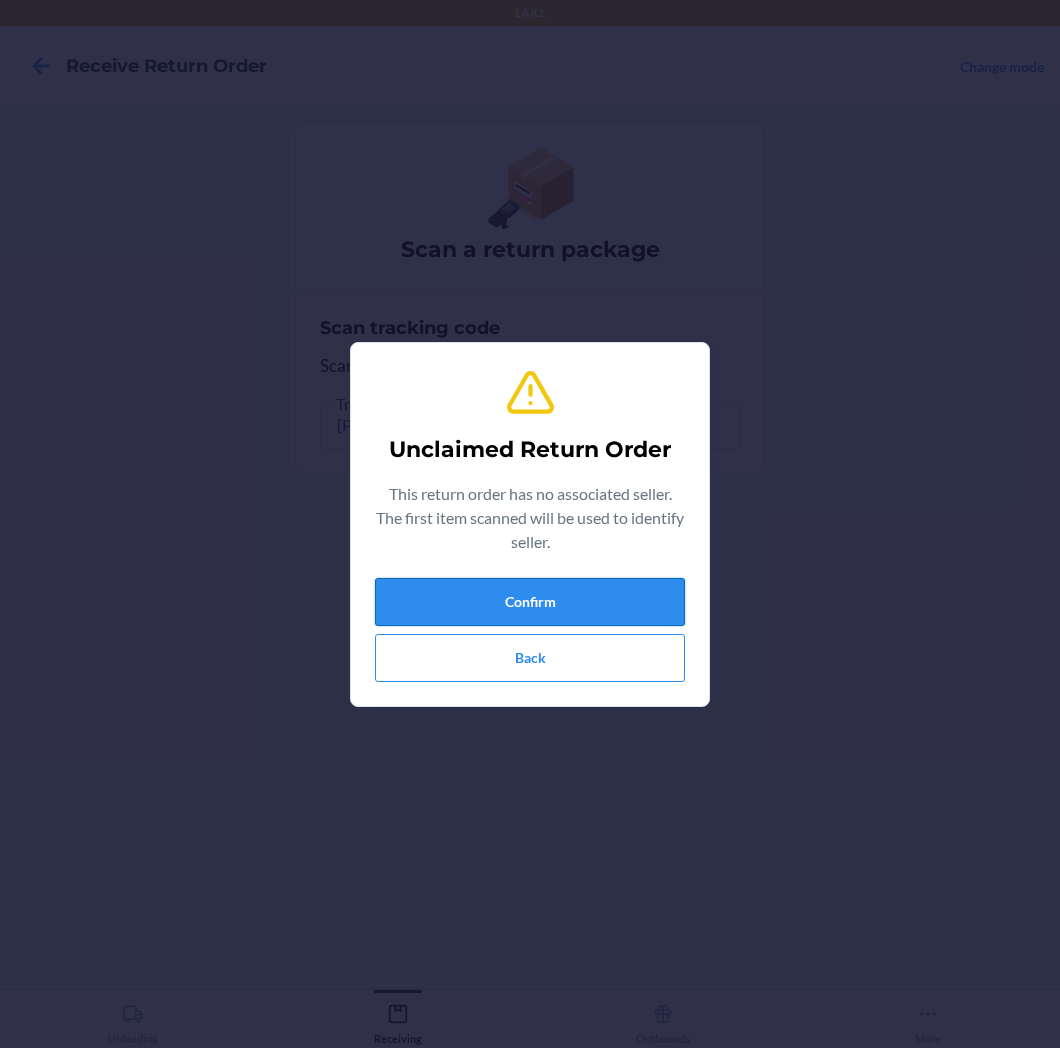 click on "Confirm" at bounding box center [530, 602] 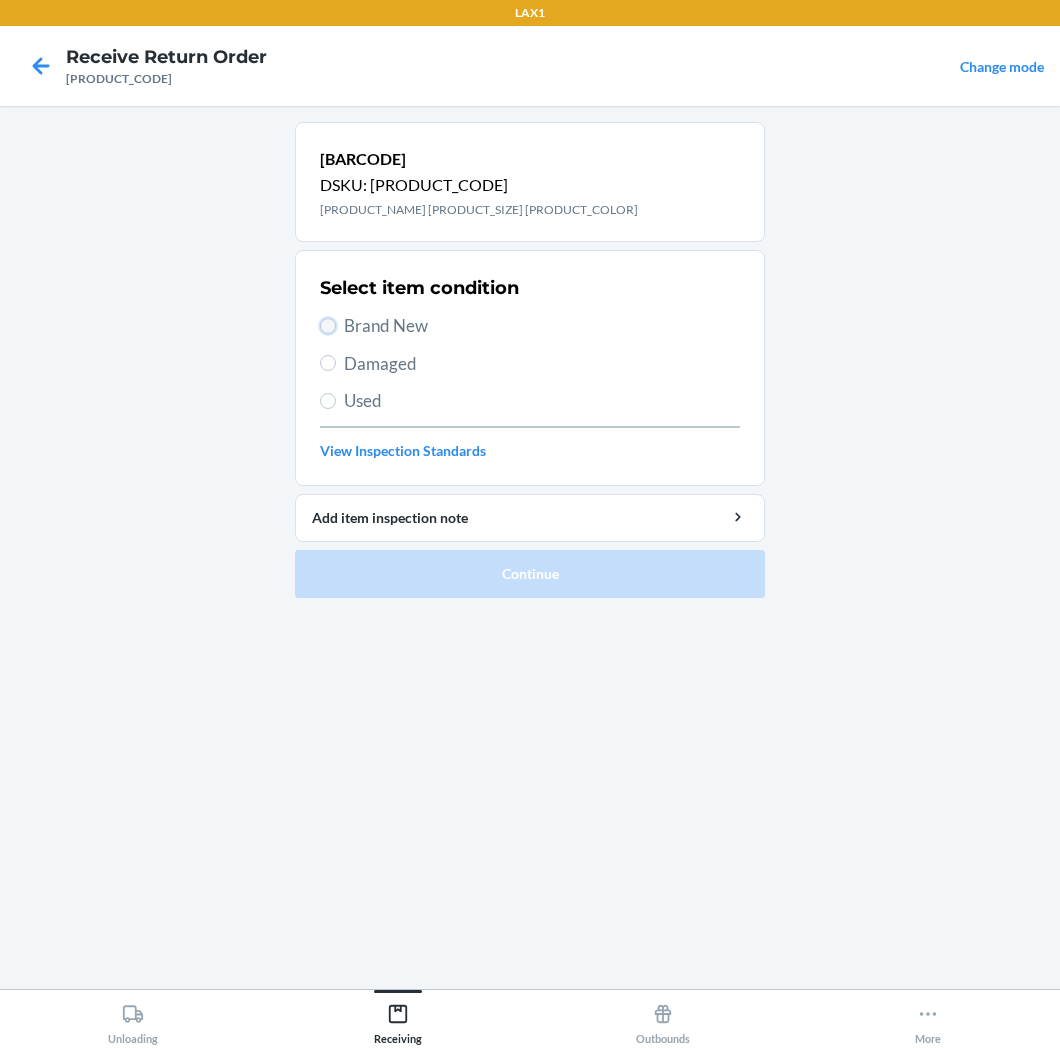 click on "Brand New" at bounding box center [328, 326] 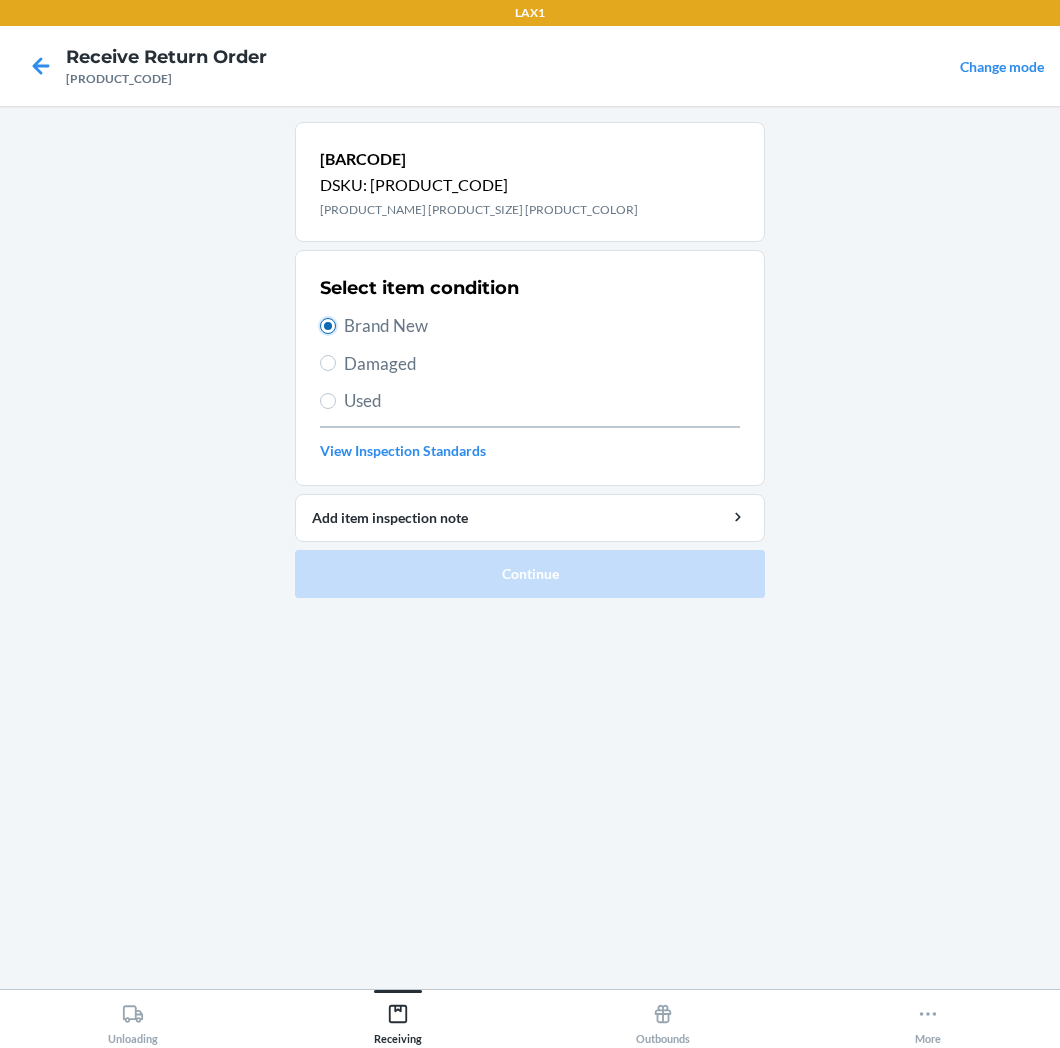 radio on "true" 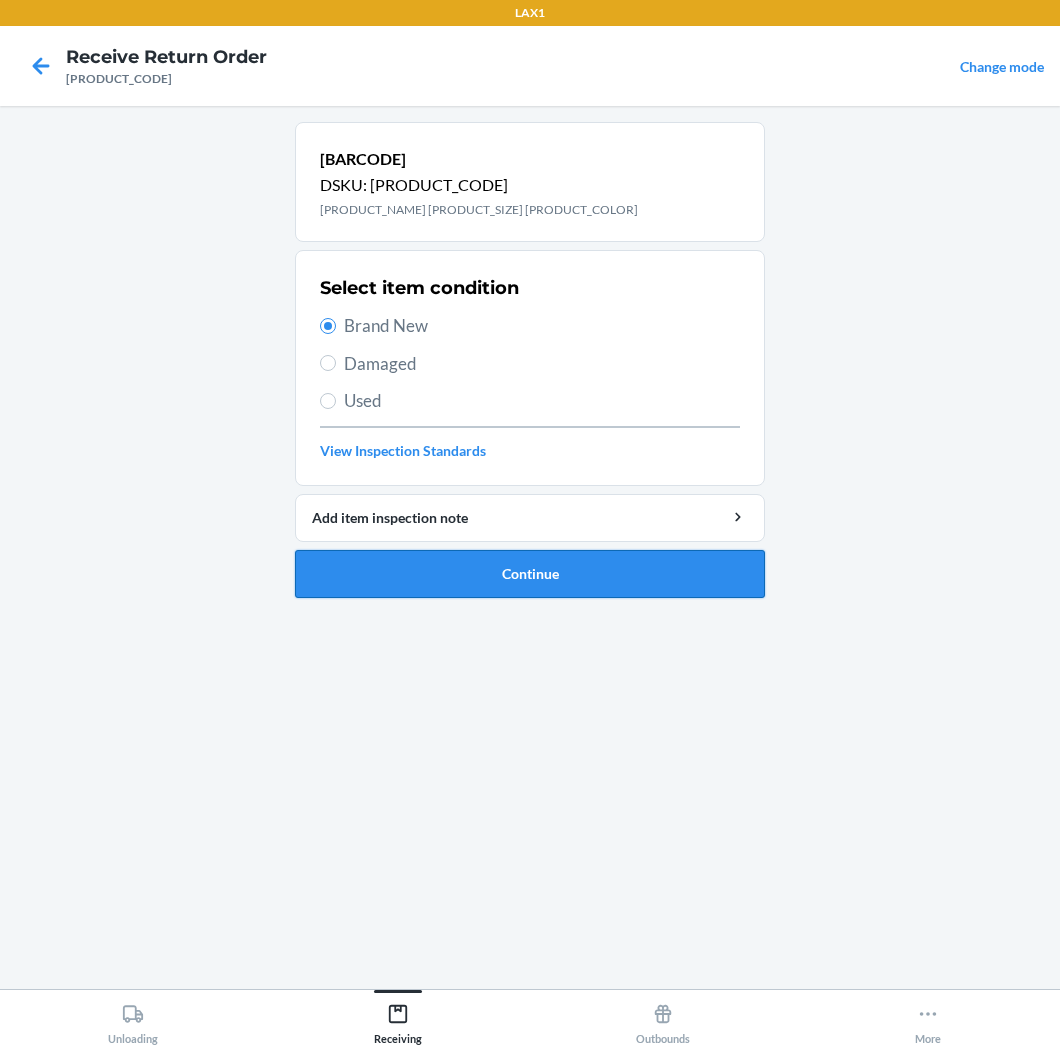 click on "Continue" at bounding box center (530, 574) 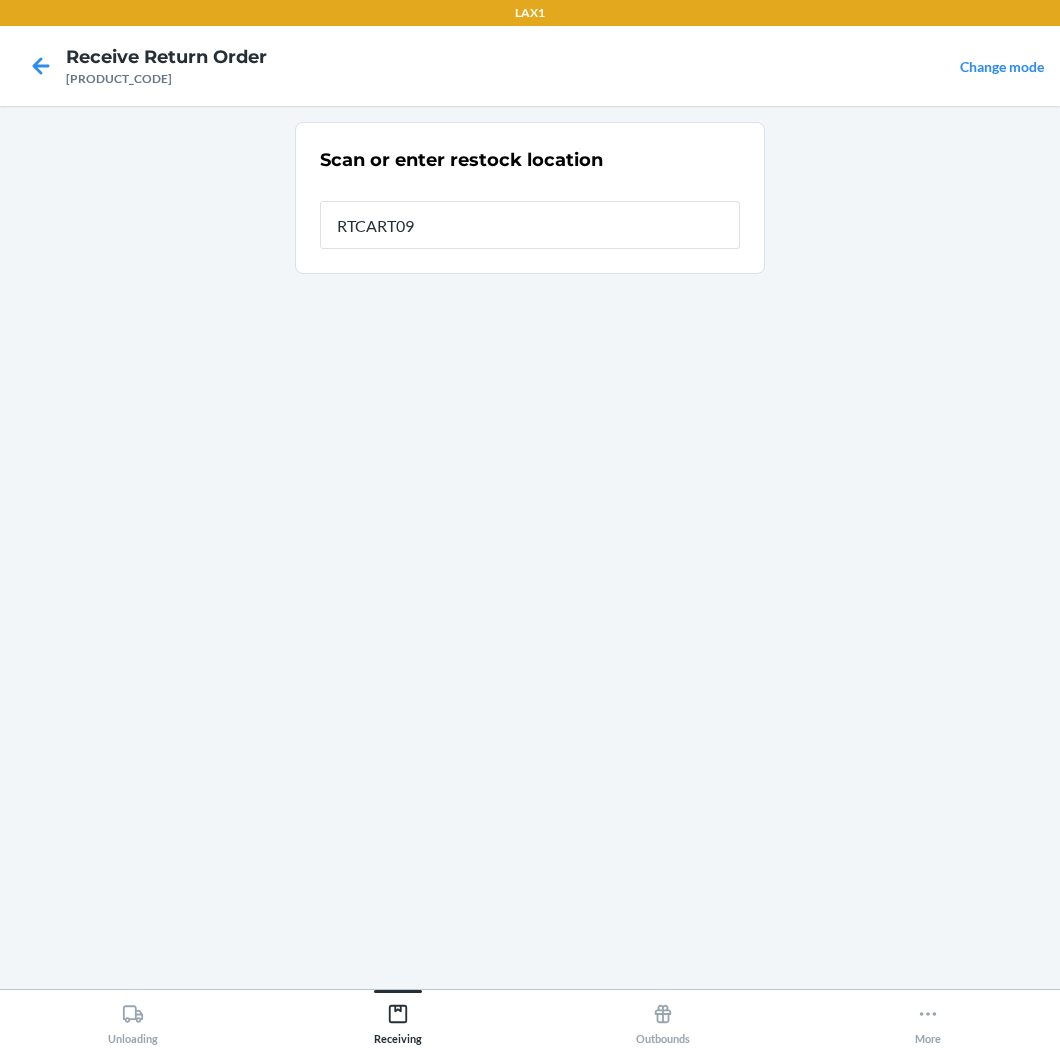 type on "[PRODUCT_CODE]" 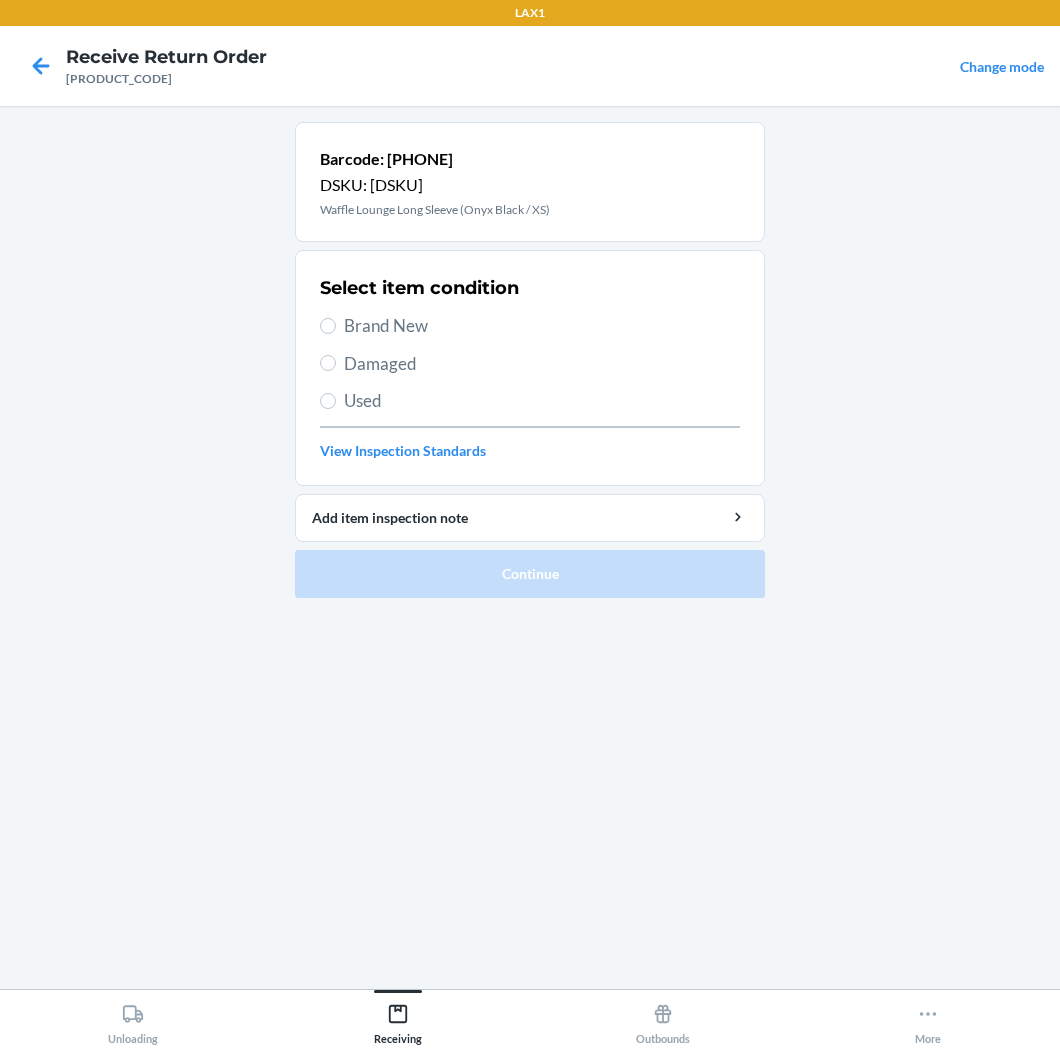 click on "Brand New" at bounding box center (542, 326) 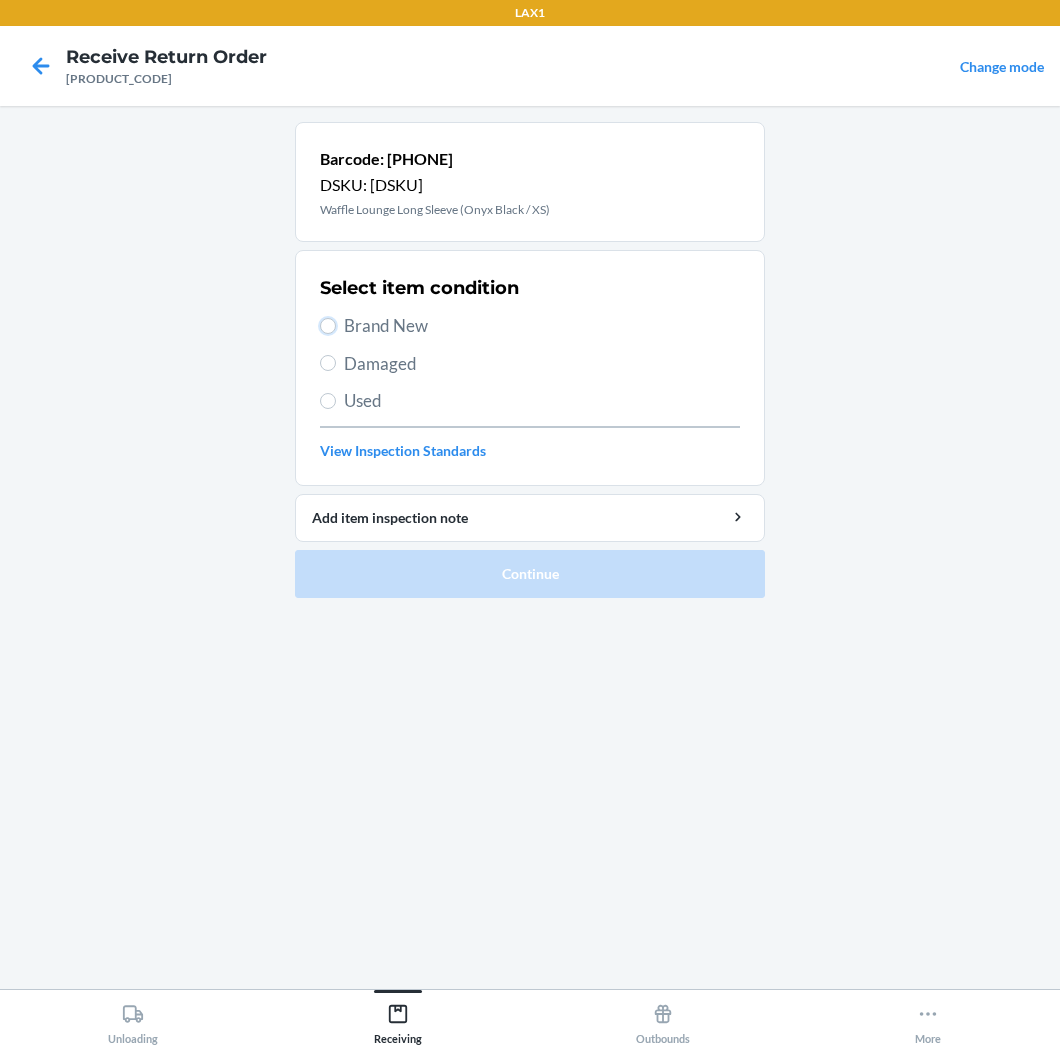 click on "Brand New" at bounding box center [328, 326] 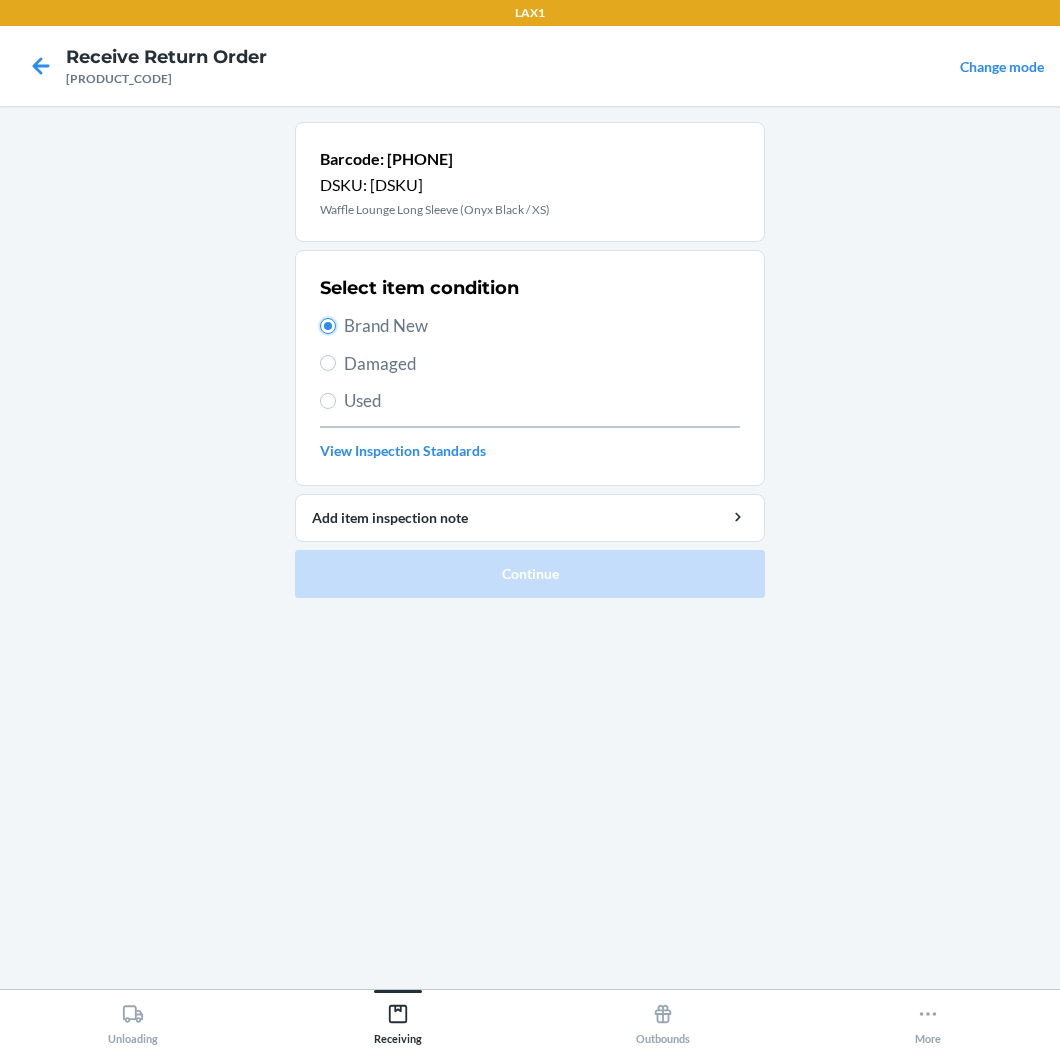 radio on "true" 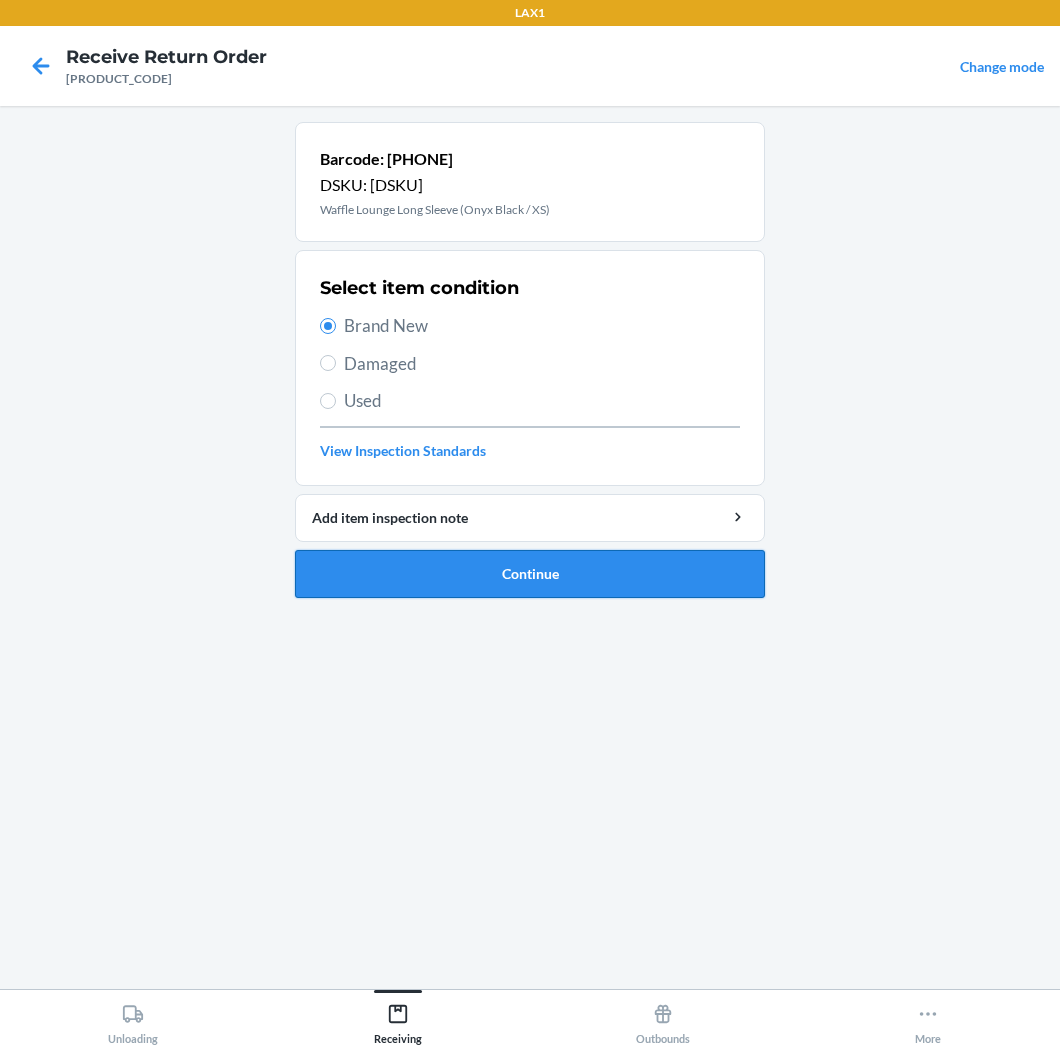 click on "Continue" at bounding box center [530, 574] 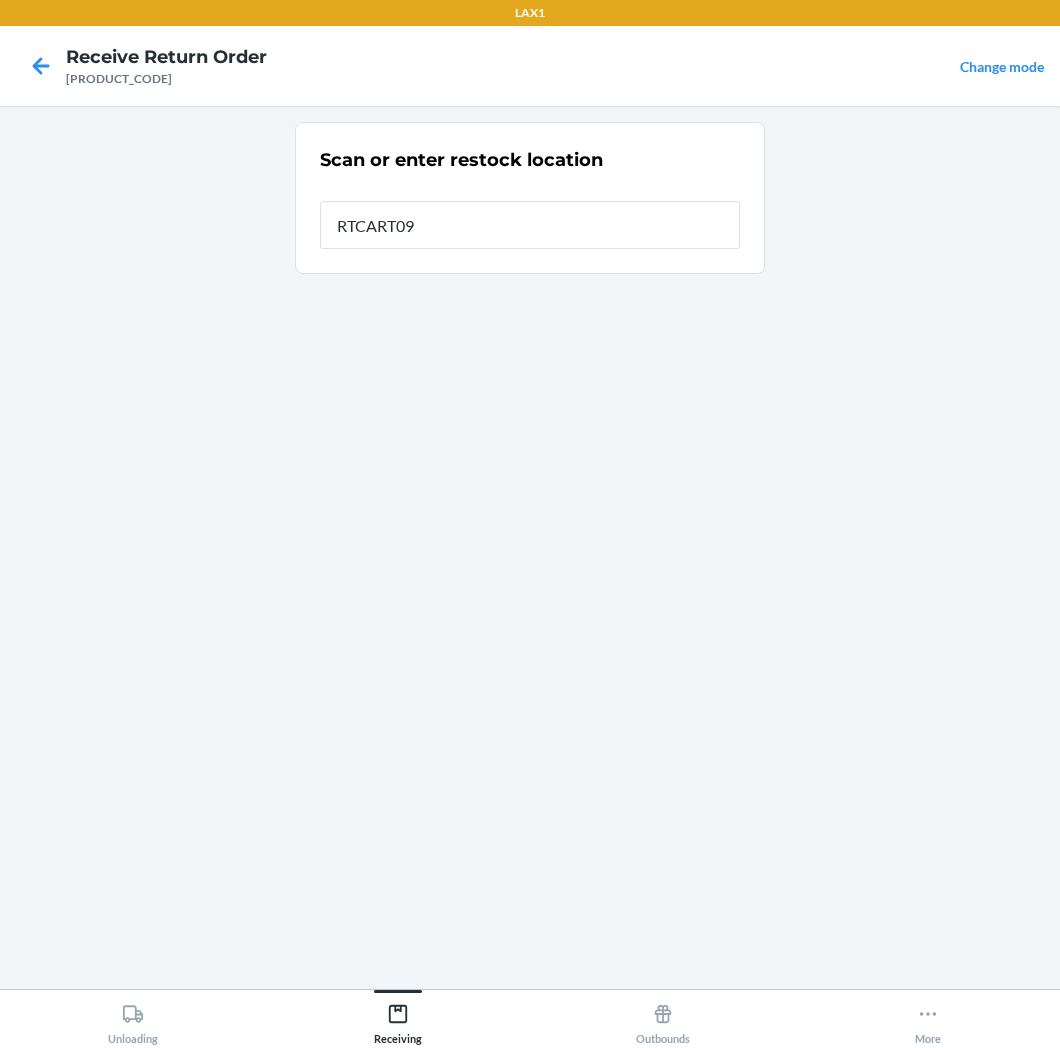 type on "[PRODUCT_CODE]" 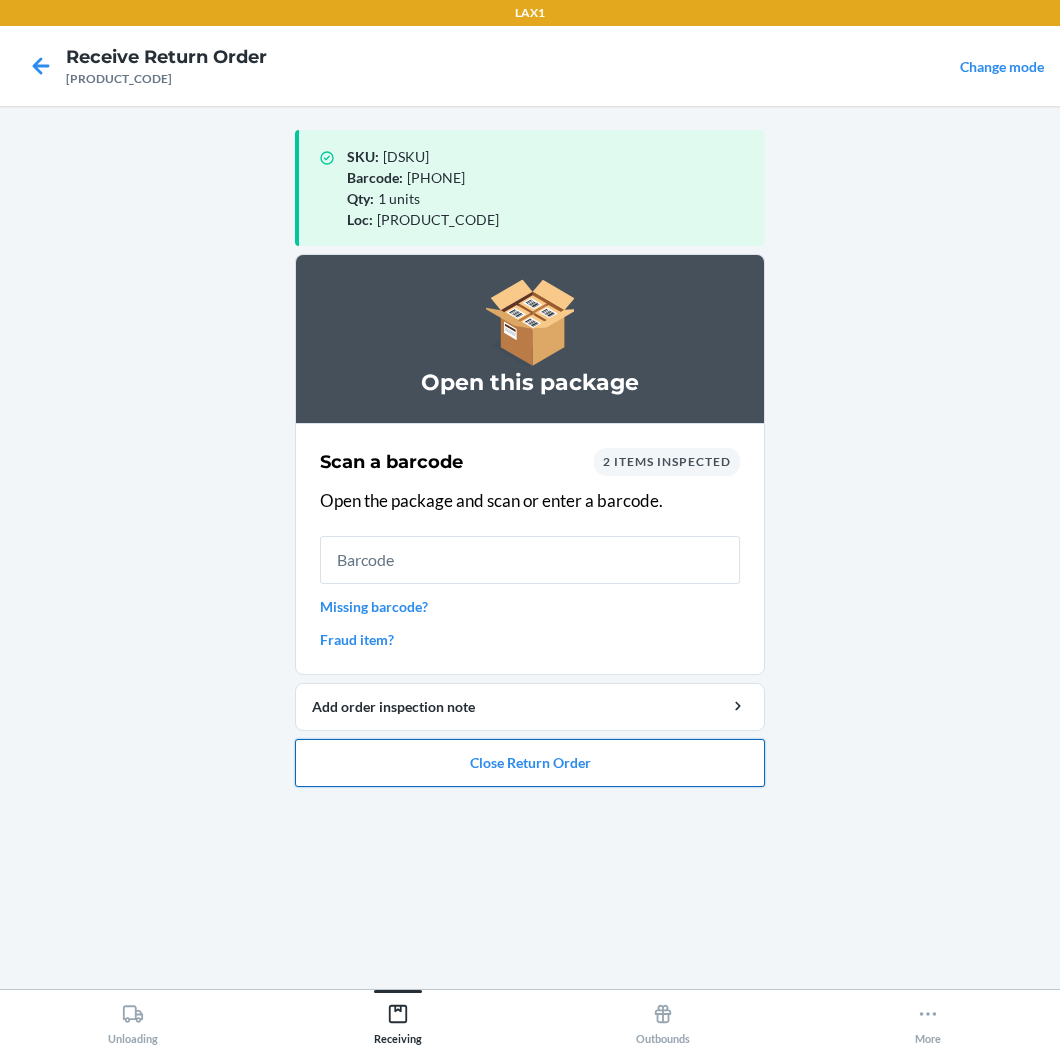 click on "Close Return Order" at bounding box center (530, 763) 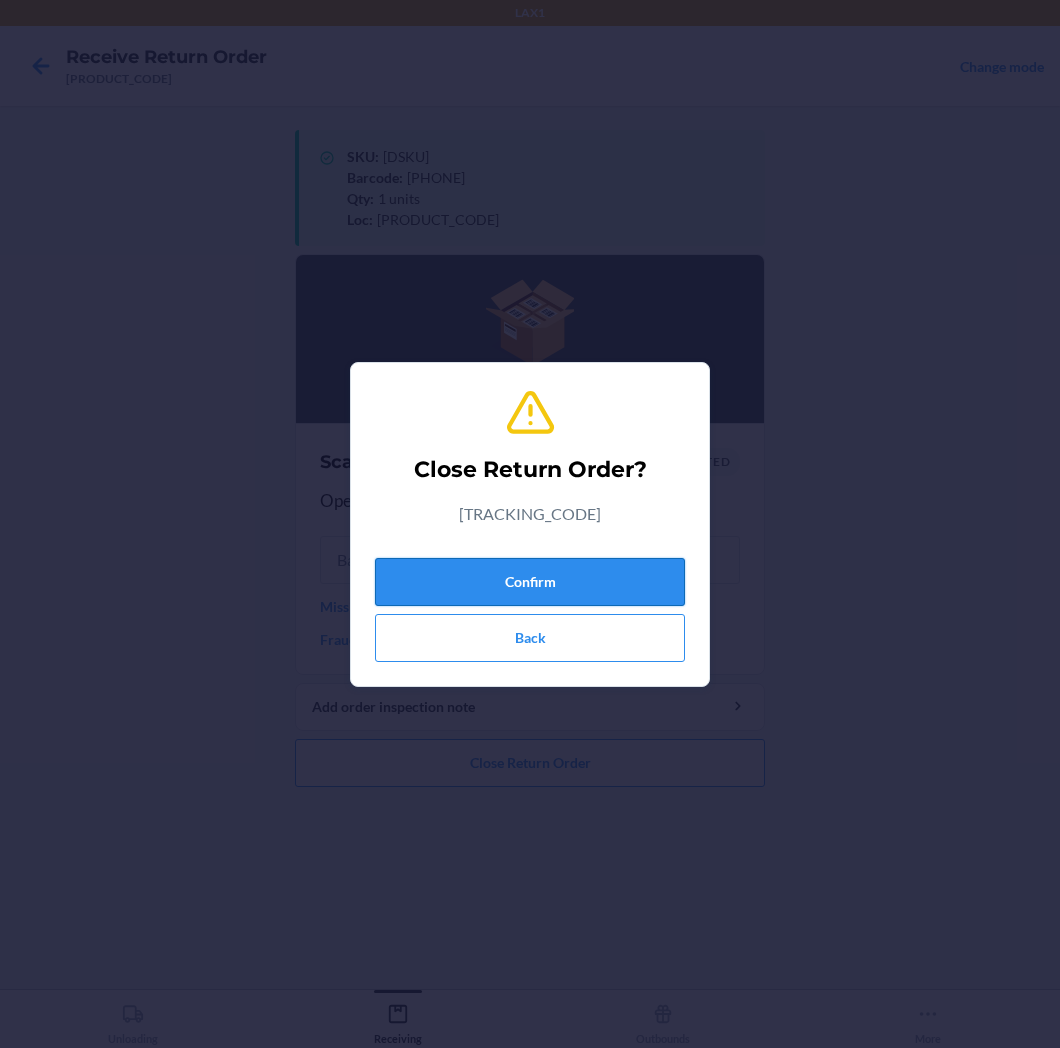 click on "Confirm" at bounding box center (530, 582) 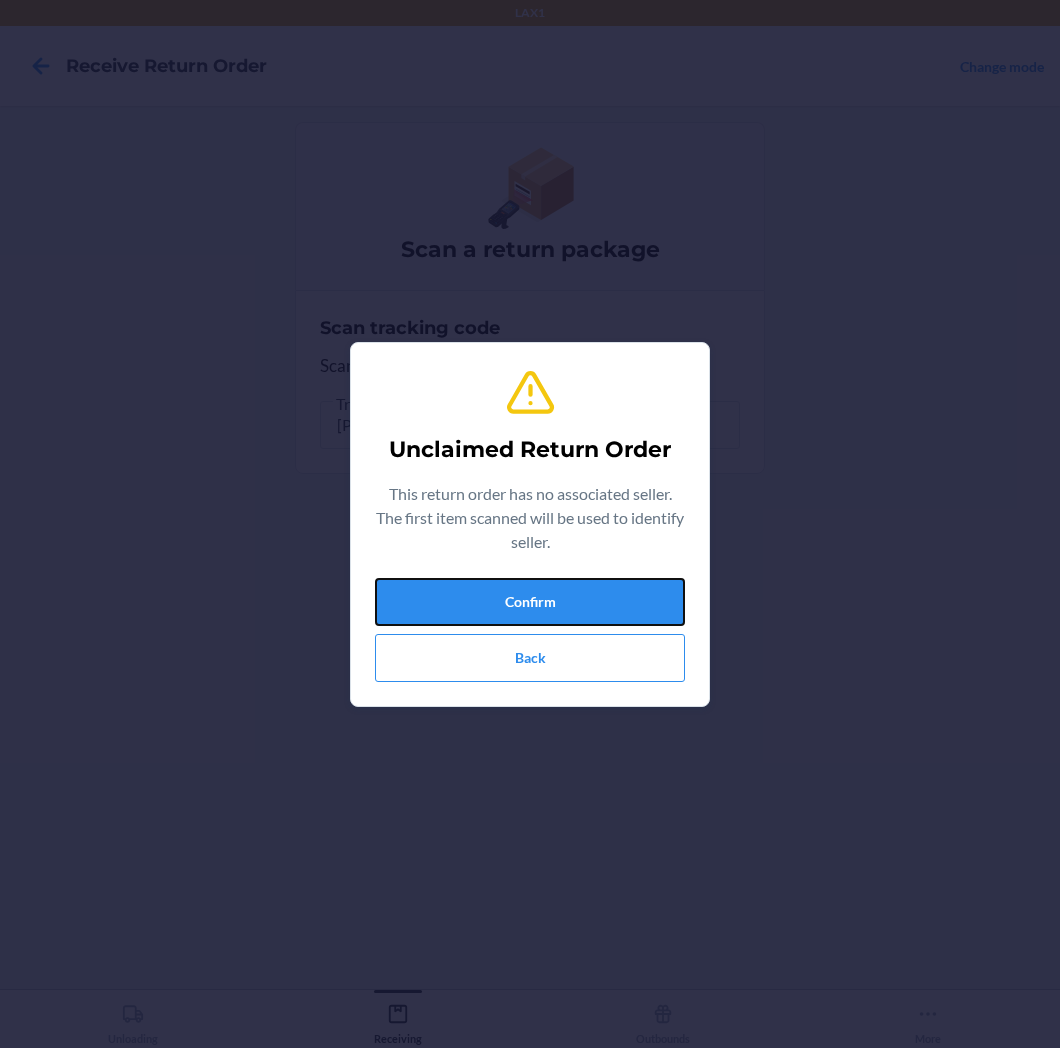 drag, startPoint x: 596, startPoint y: 594, endPoint x: 604, endPoint y: 602, distance: 11.313708 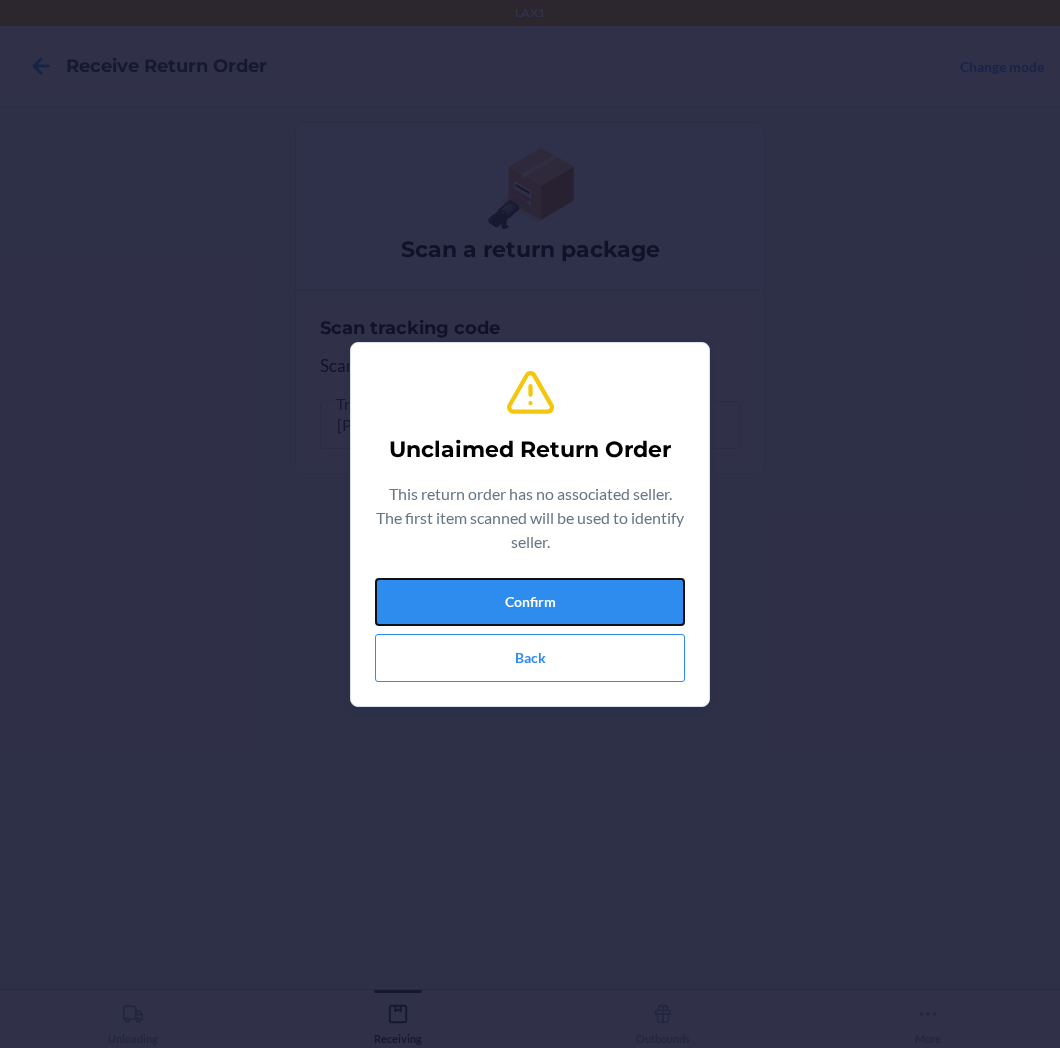 click on "Confirm" at bounding box center [530, 602] 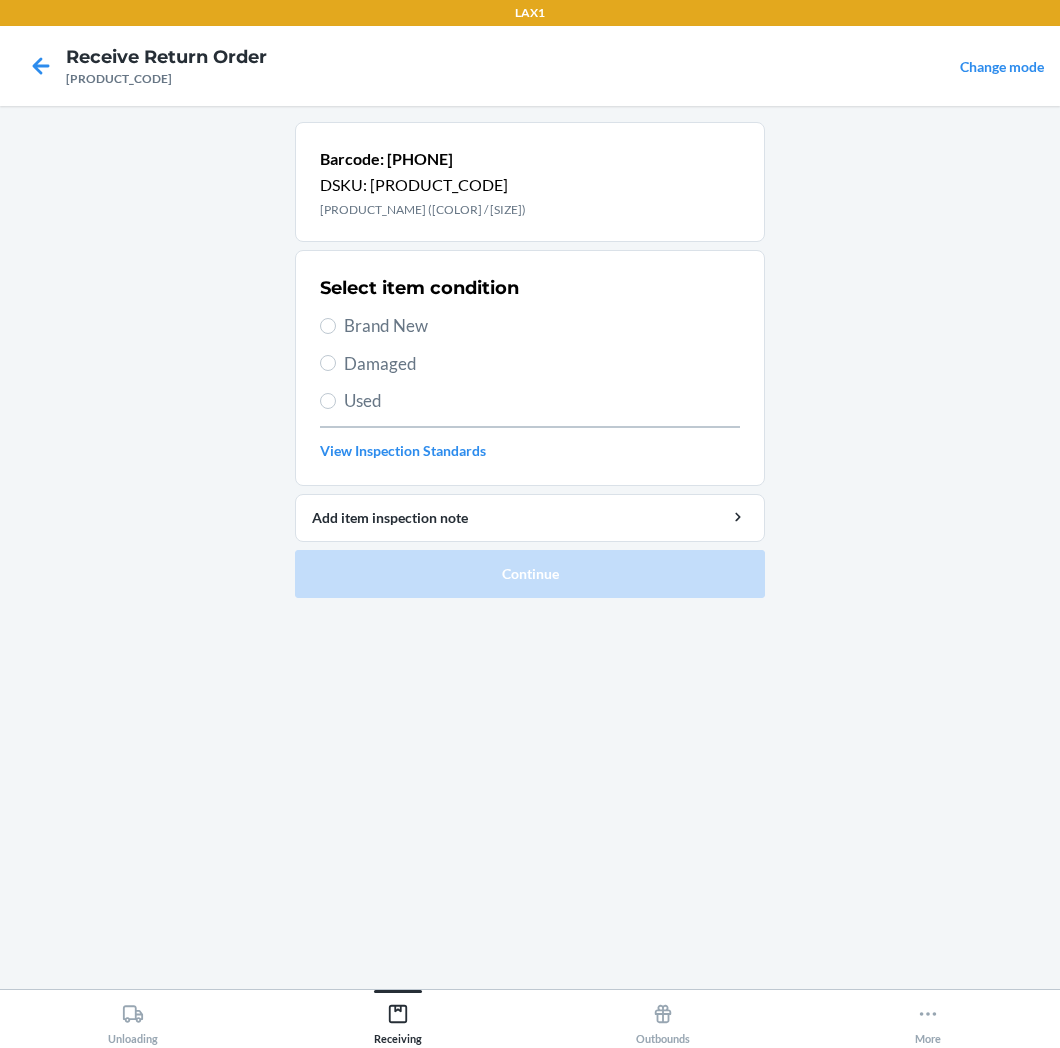 click on "Brand New" at bounding box center [542, 326] 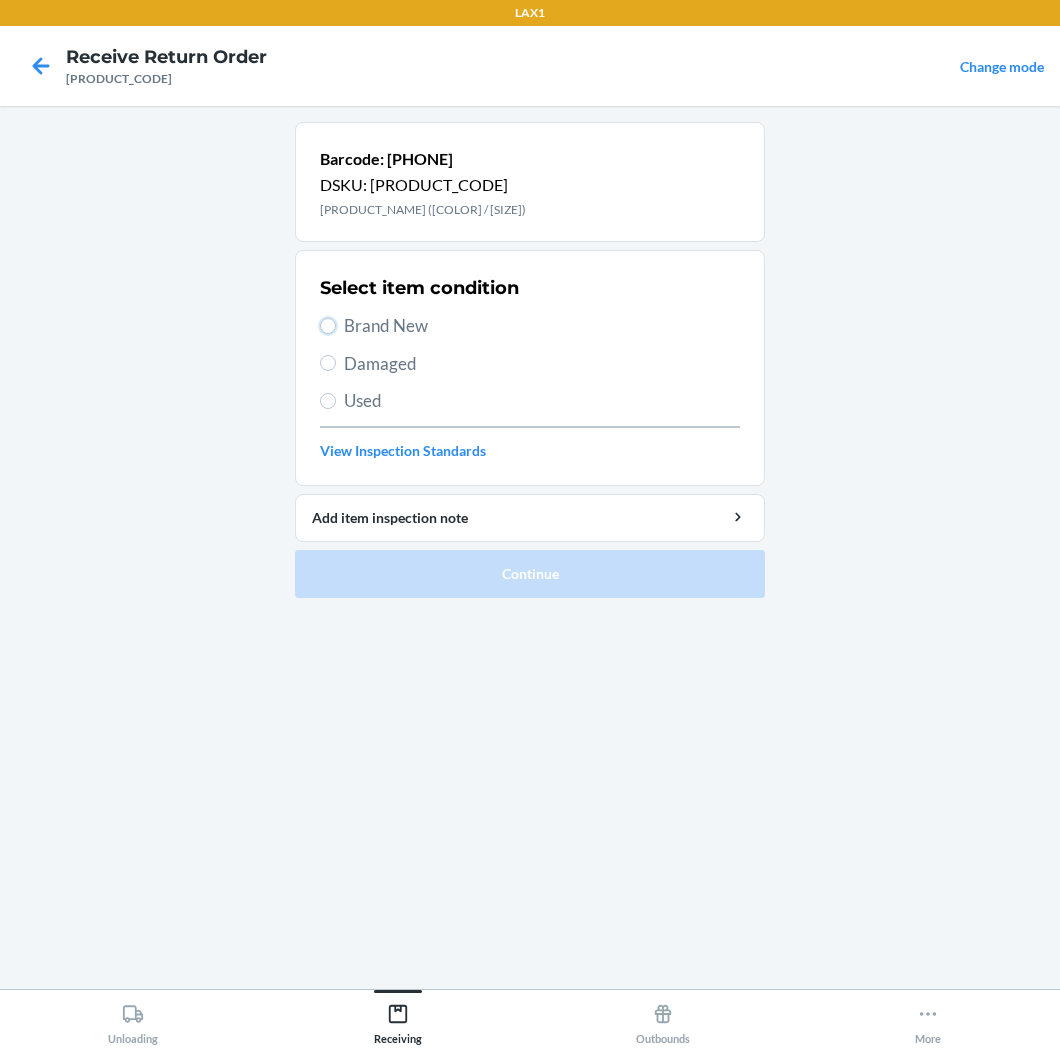click on "Brand New" at bounding box center [328, 326] 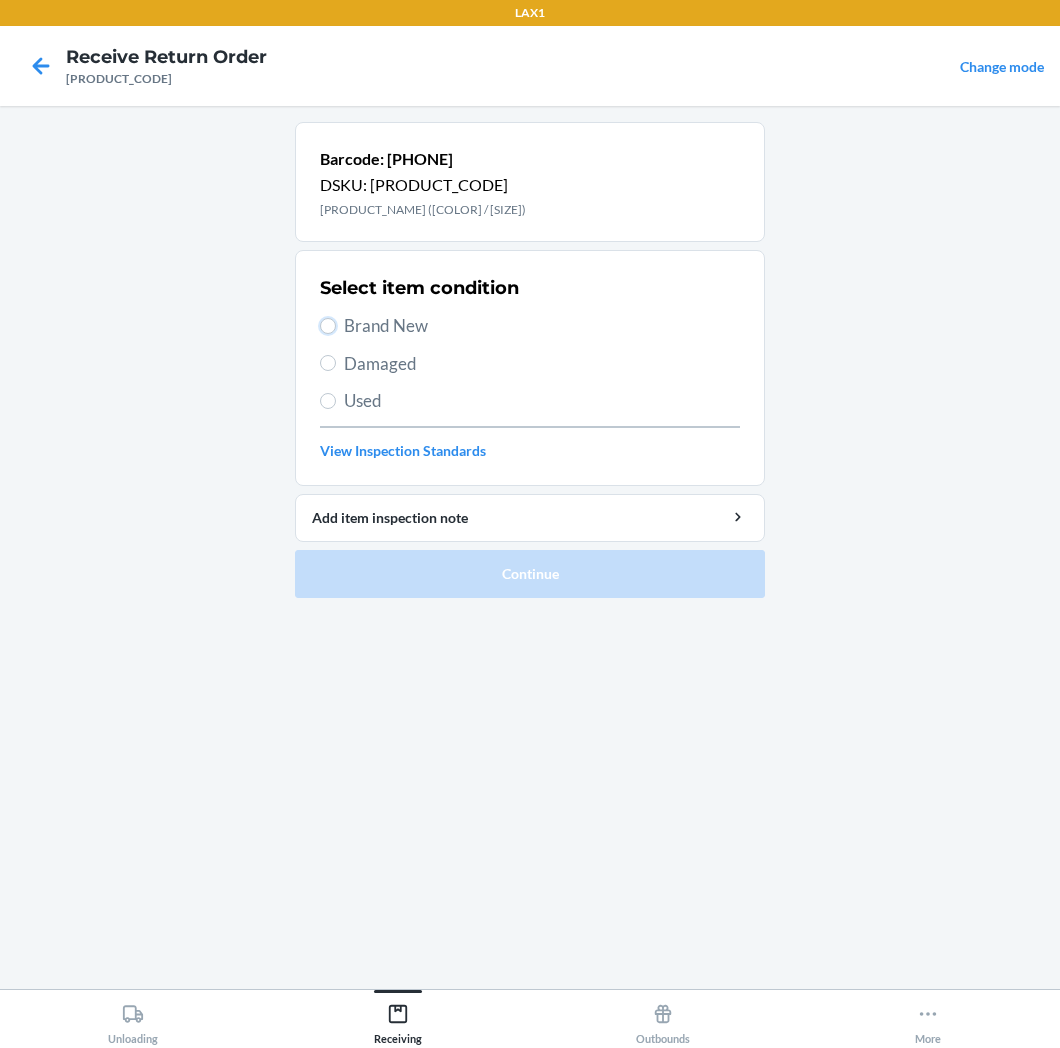 radio on "true" 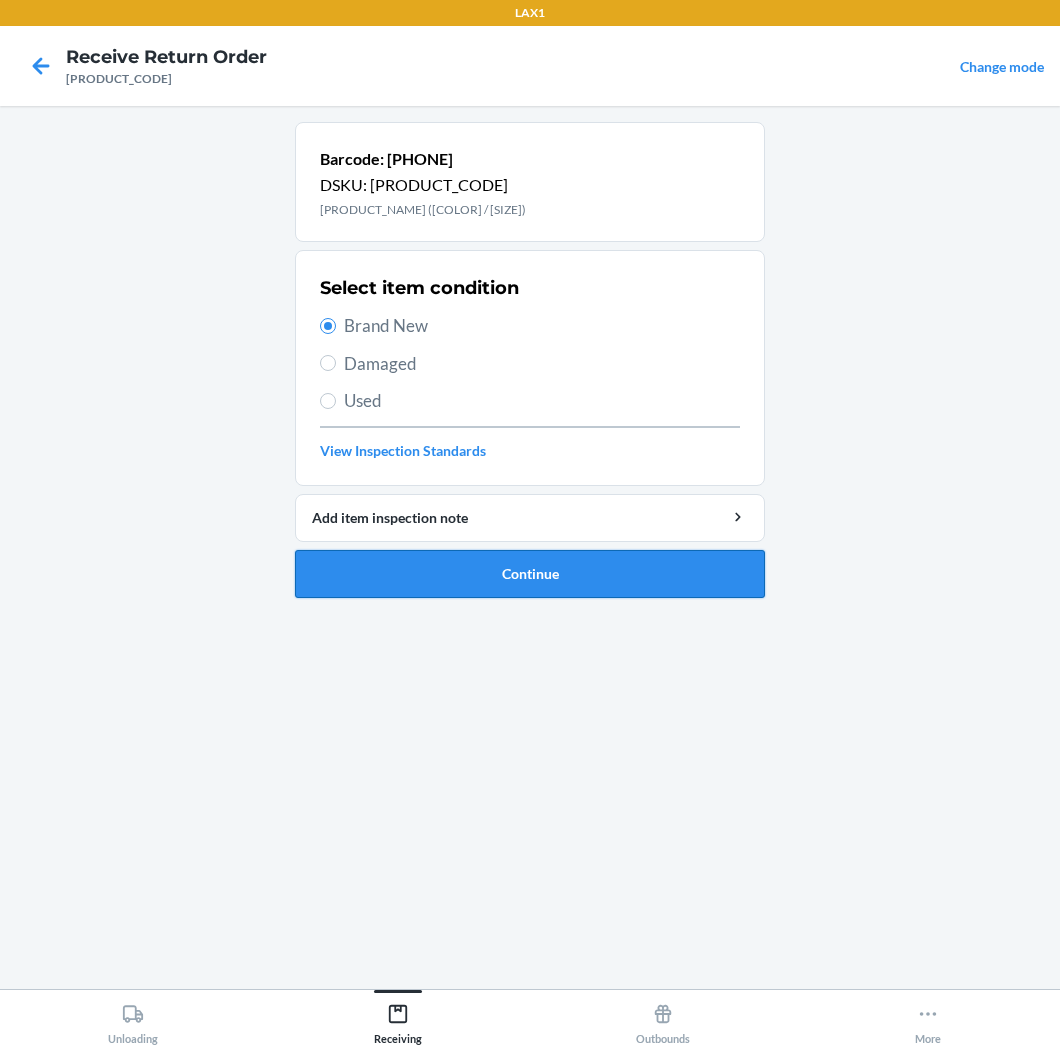 click on "Continue" at bounding box center (530, 574) 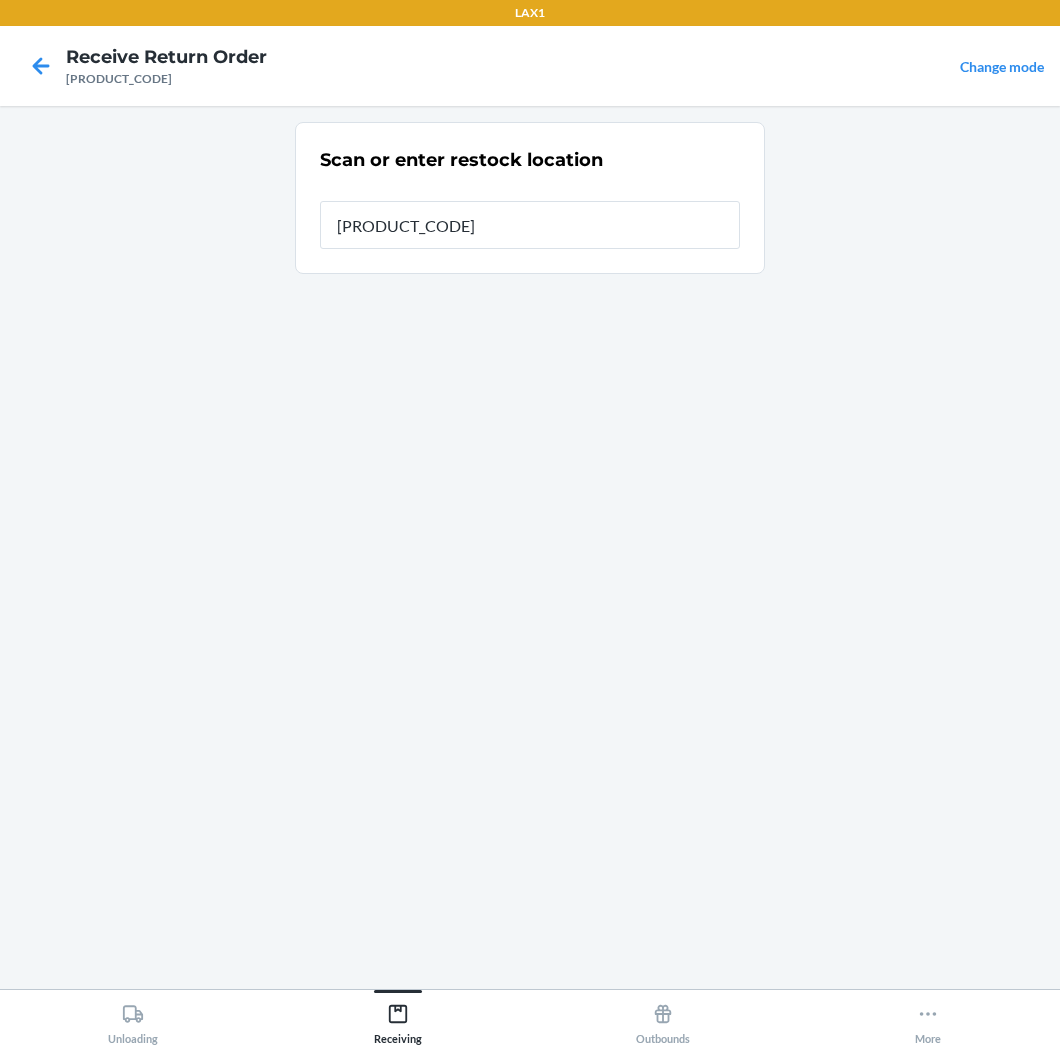 type on "[PRODUCT_CODE]" 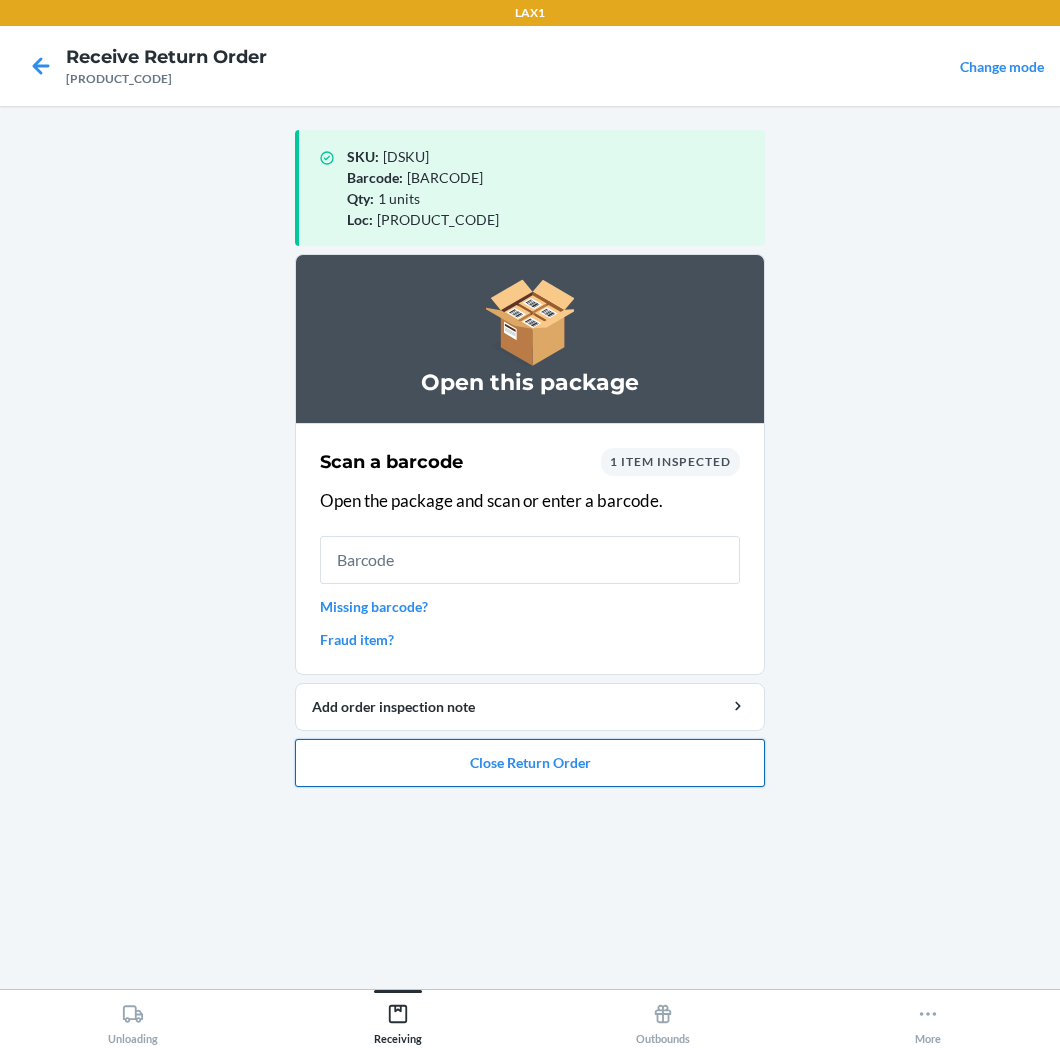 click on "Close Return Order" at bounding box center (530, 763) 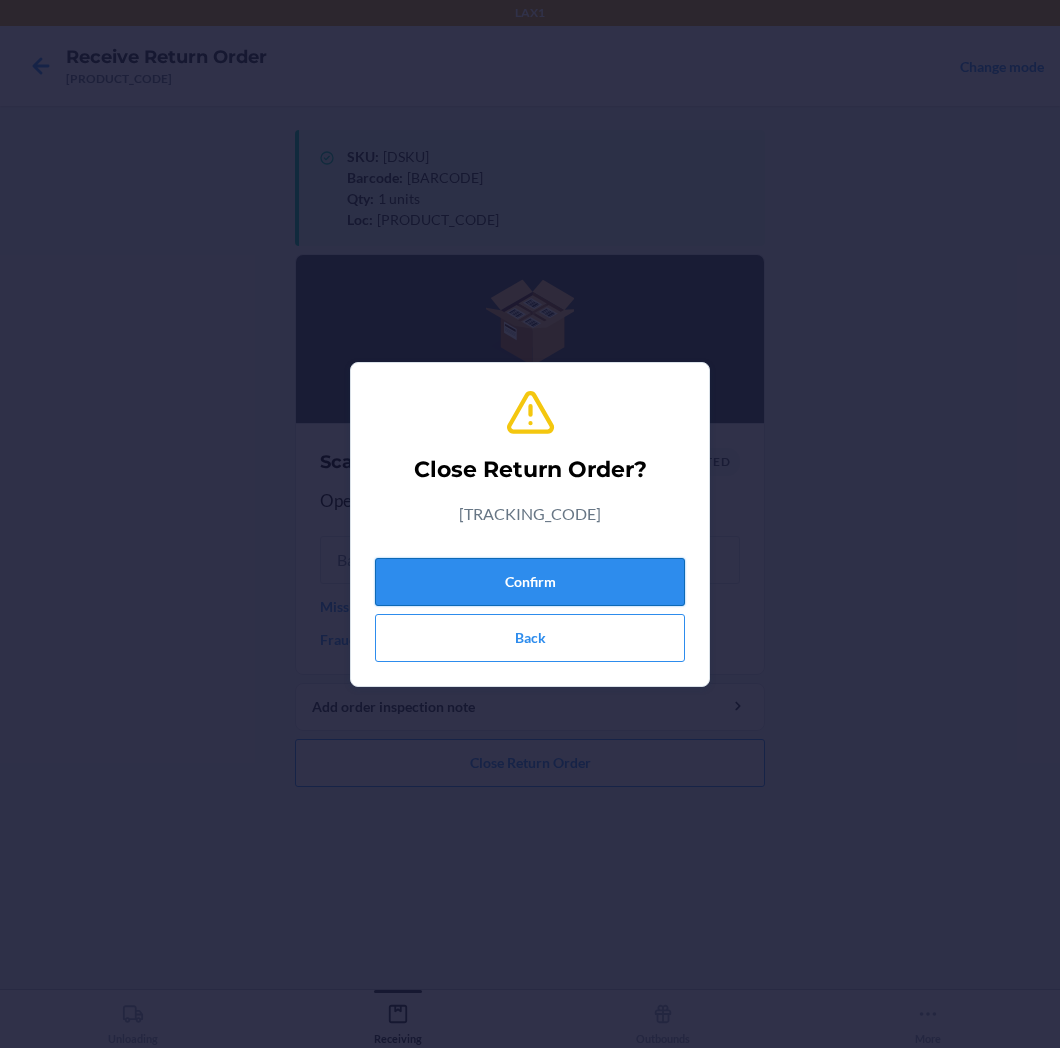 click on "Confirm" at bounding box center [530, 582] 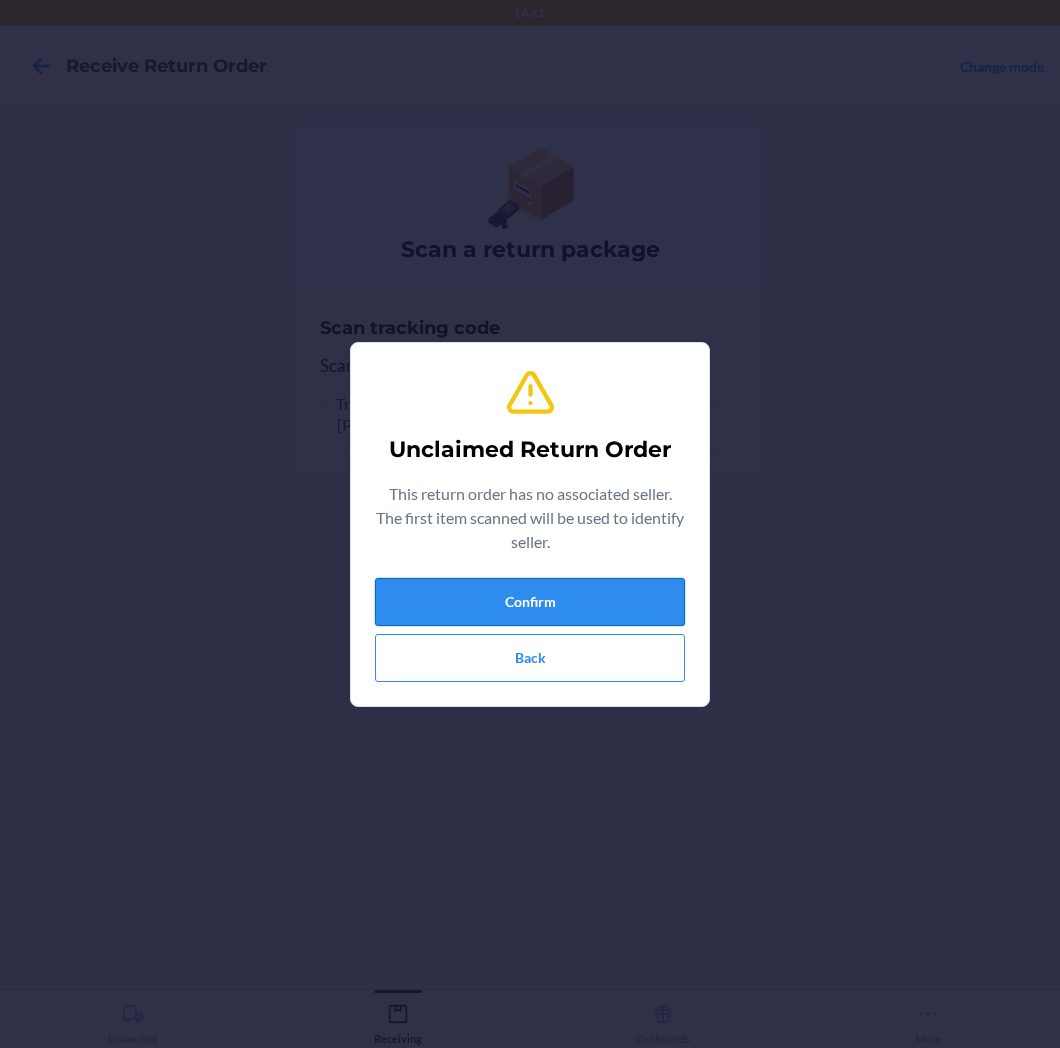 click on "Confirm" at bounding box center (530, 602) 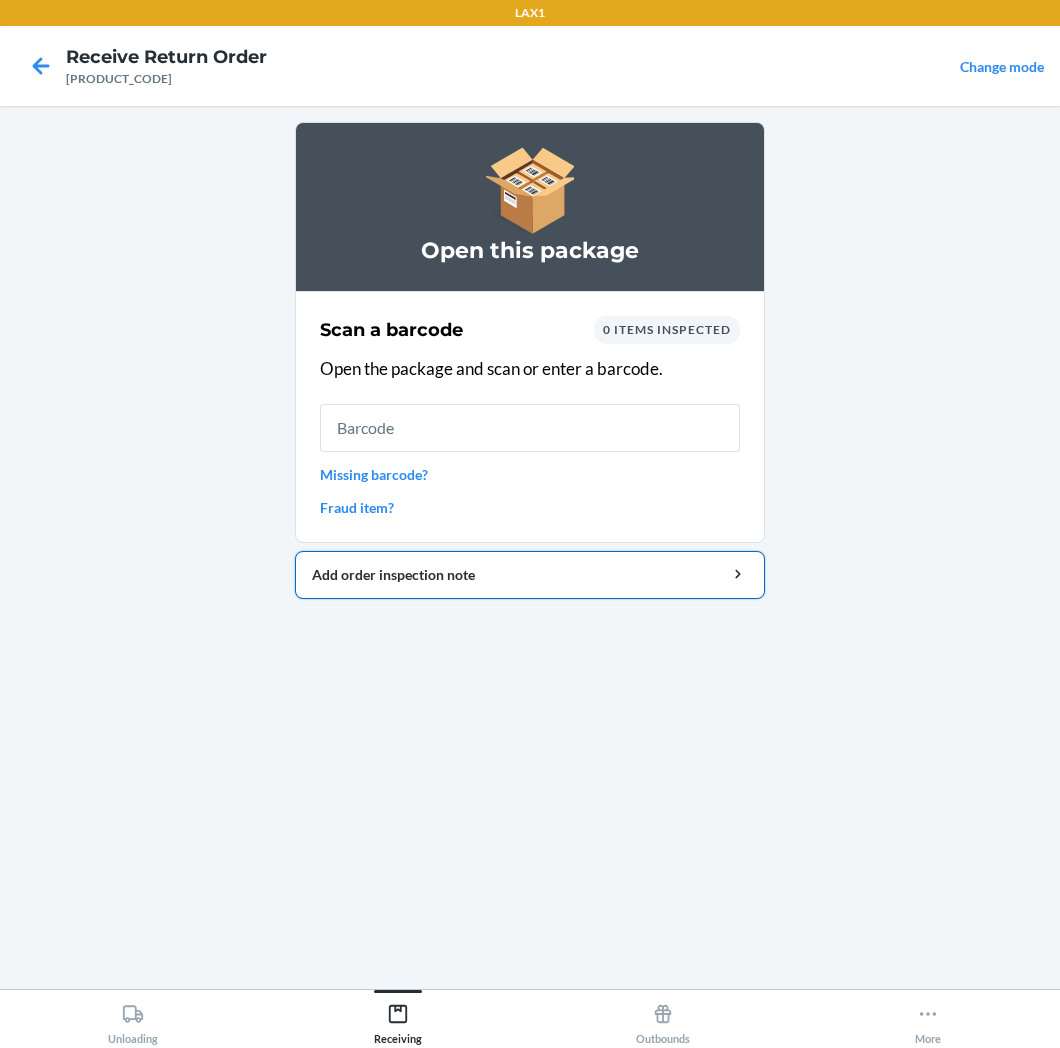 type 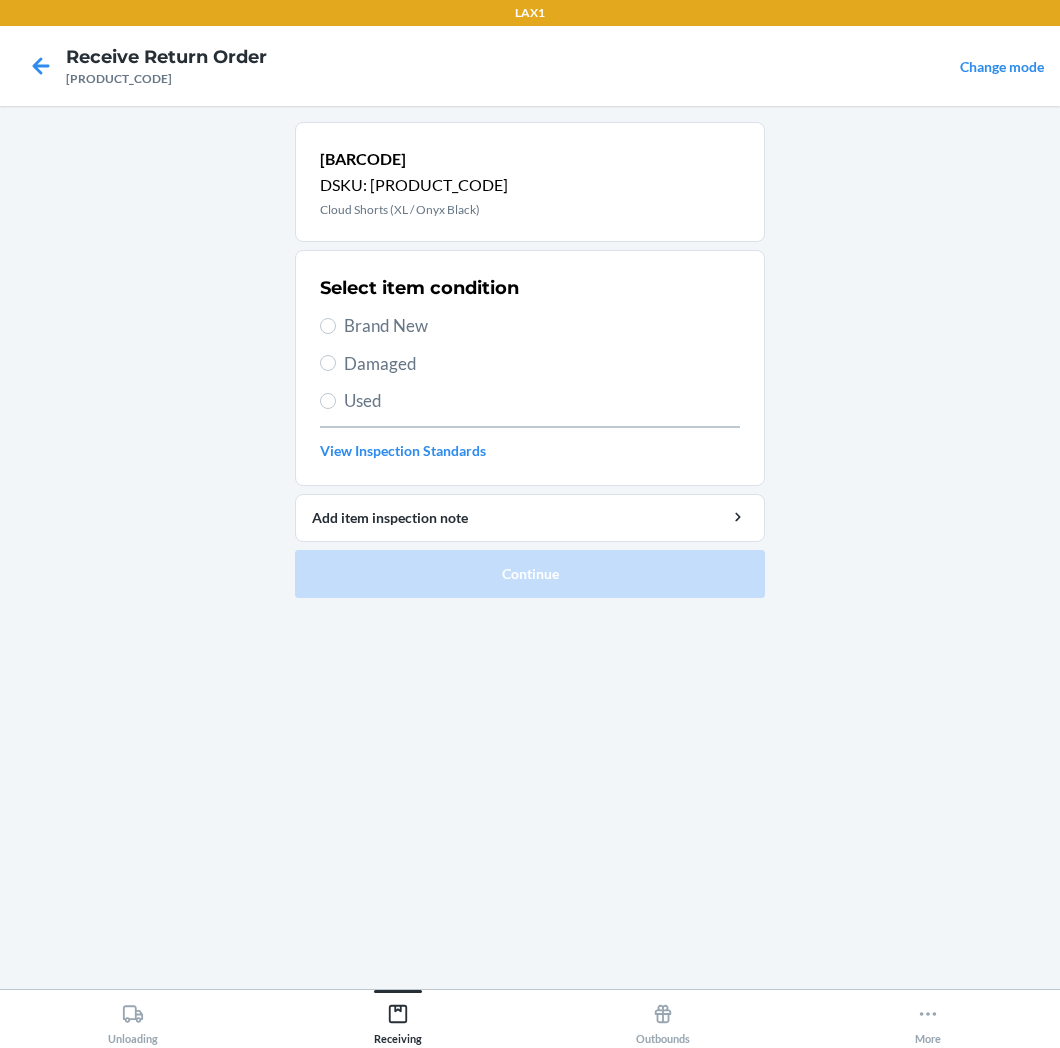 click on "Brand New" at bounding box center [530, 326] 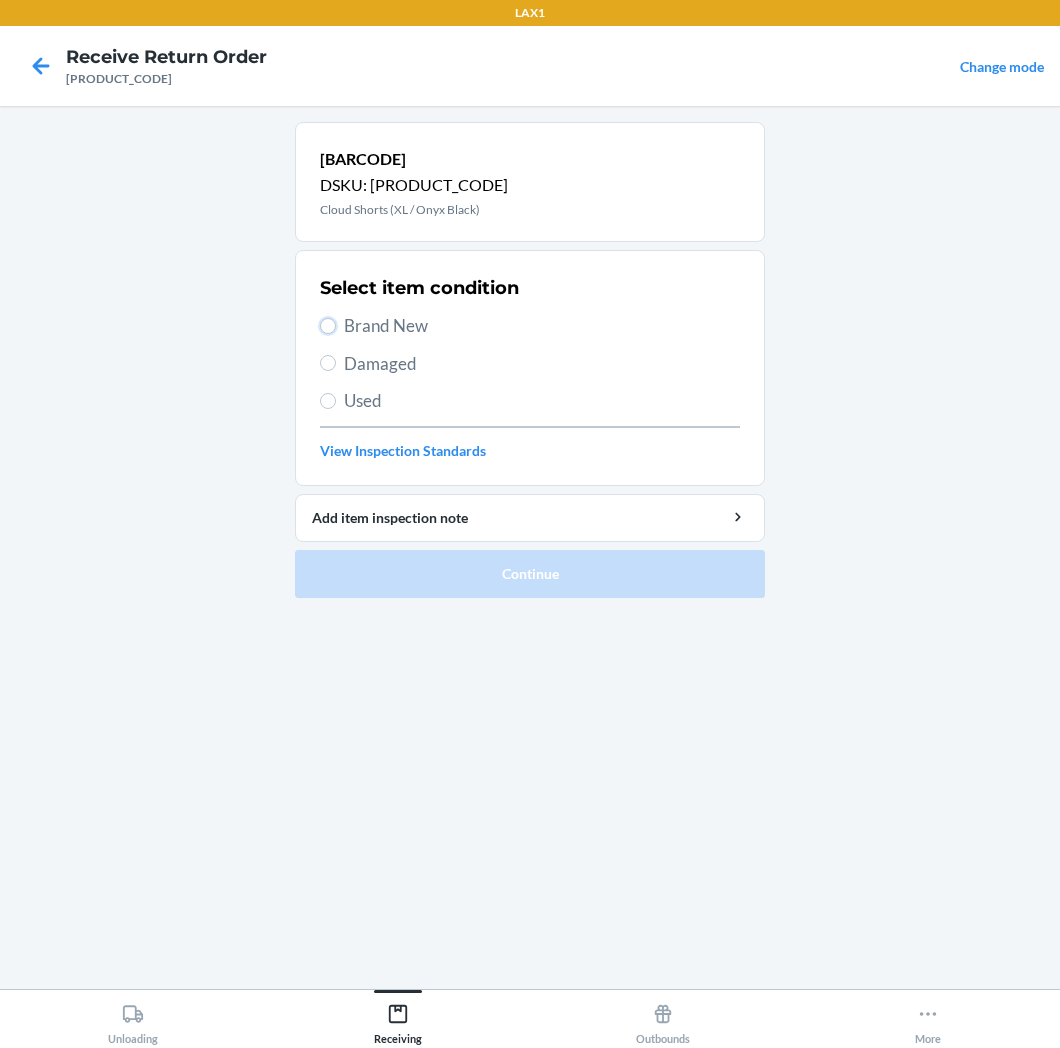 click on "Brand New" at bounding box center [328, 326] 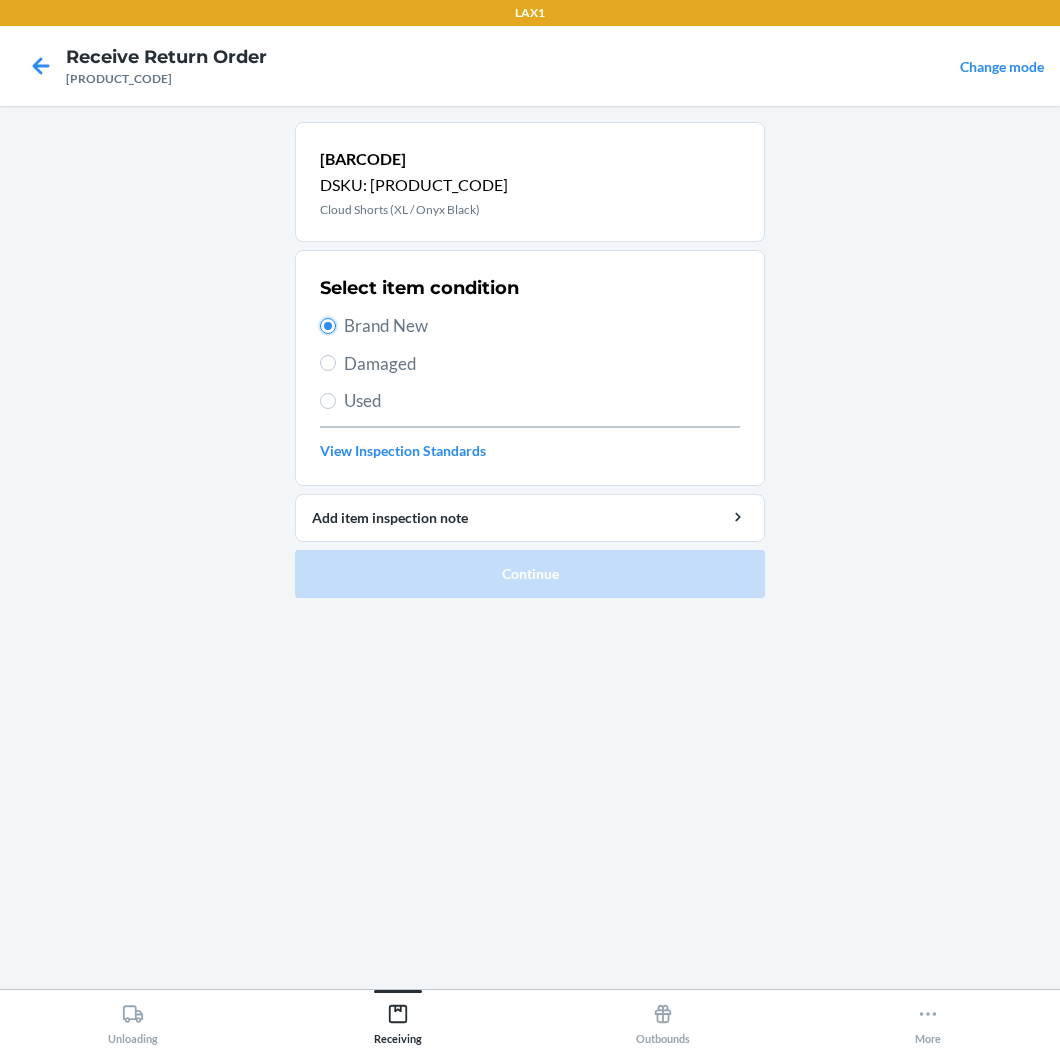 radio on "true" 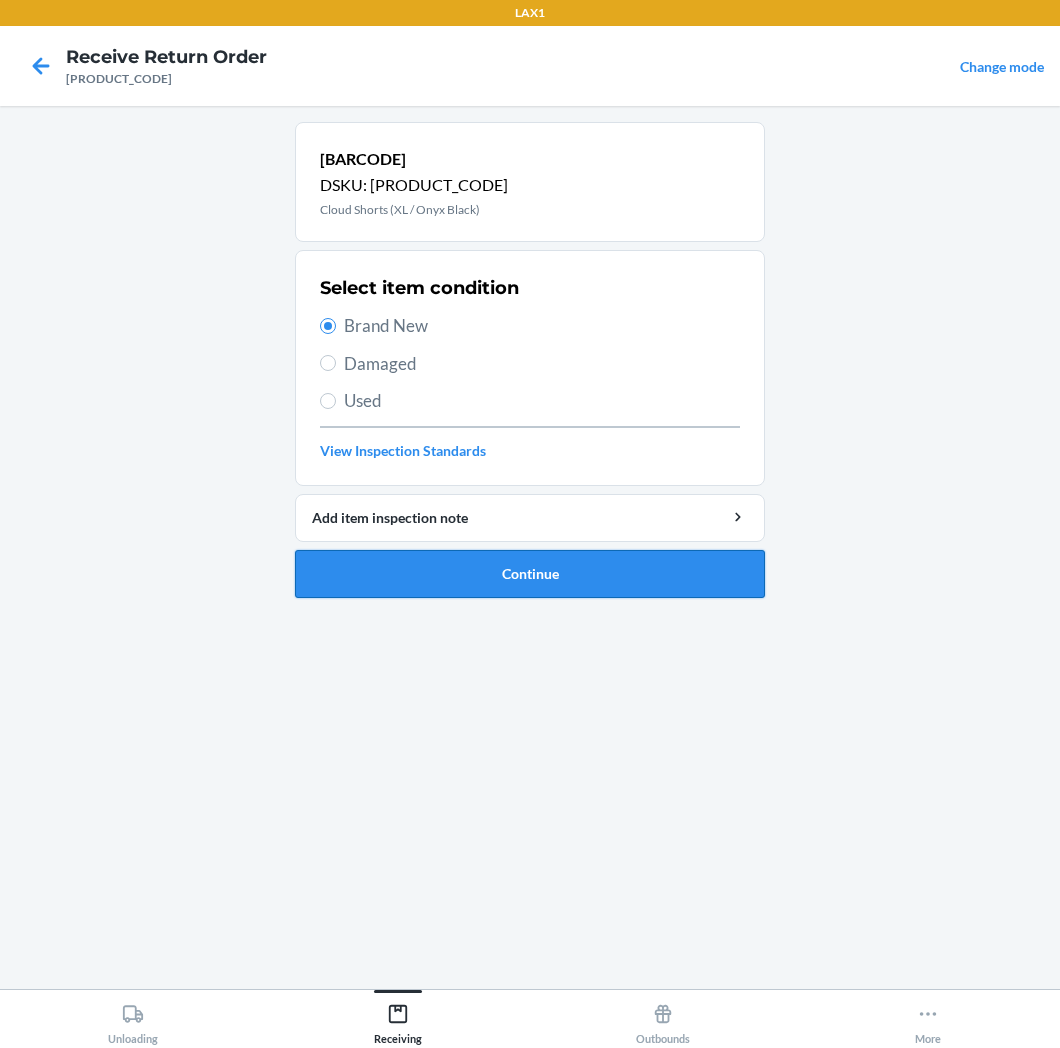 click on "Continue" at bounding box center (530, 574) 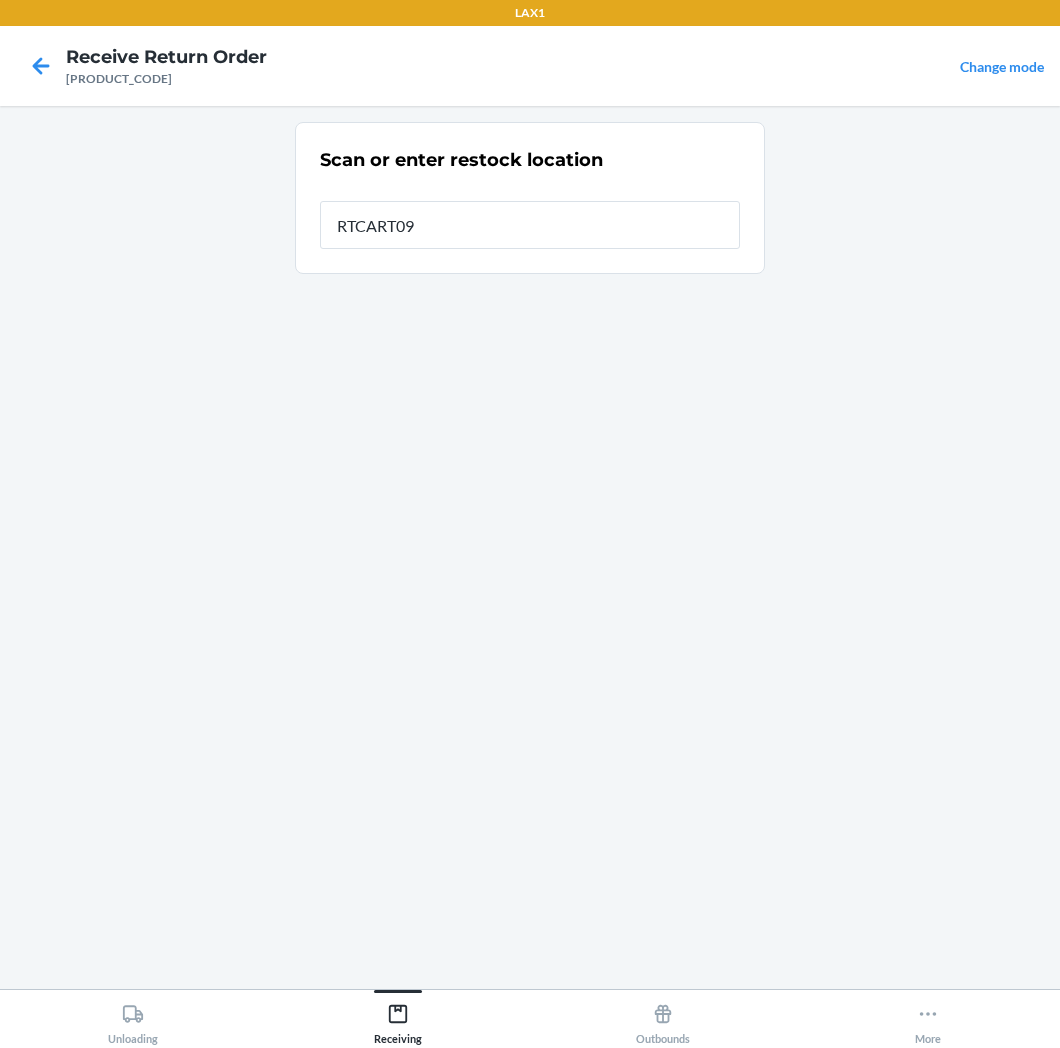 type on "[PRODUCT_CODE]" 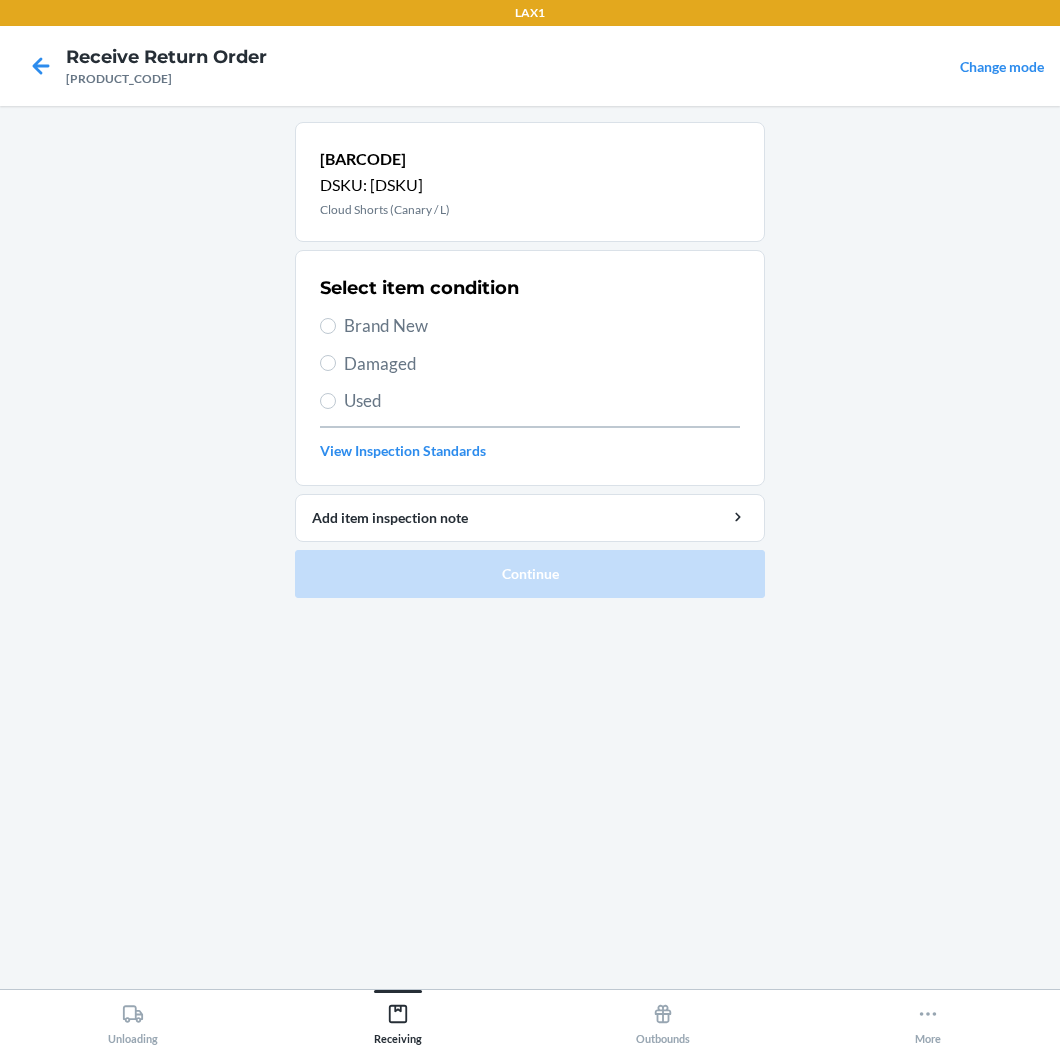 click on "Brand New" at bounding box center (542, 326) 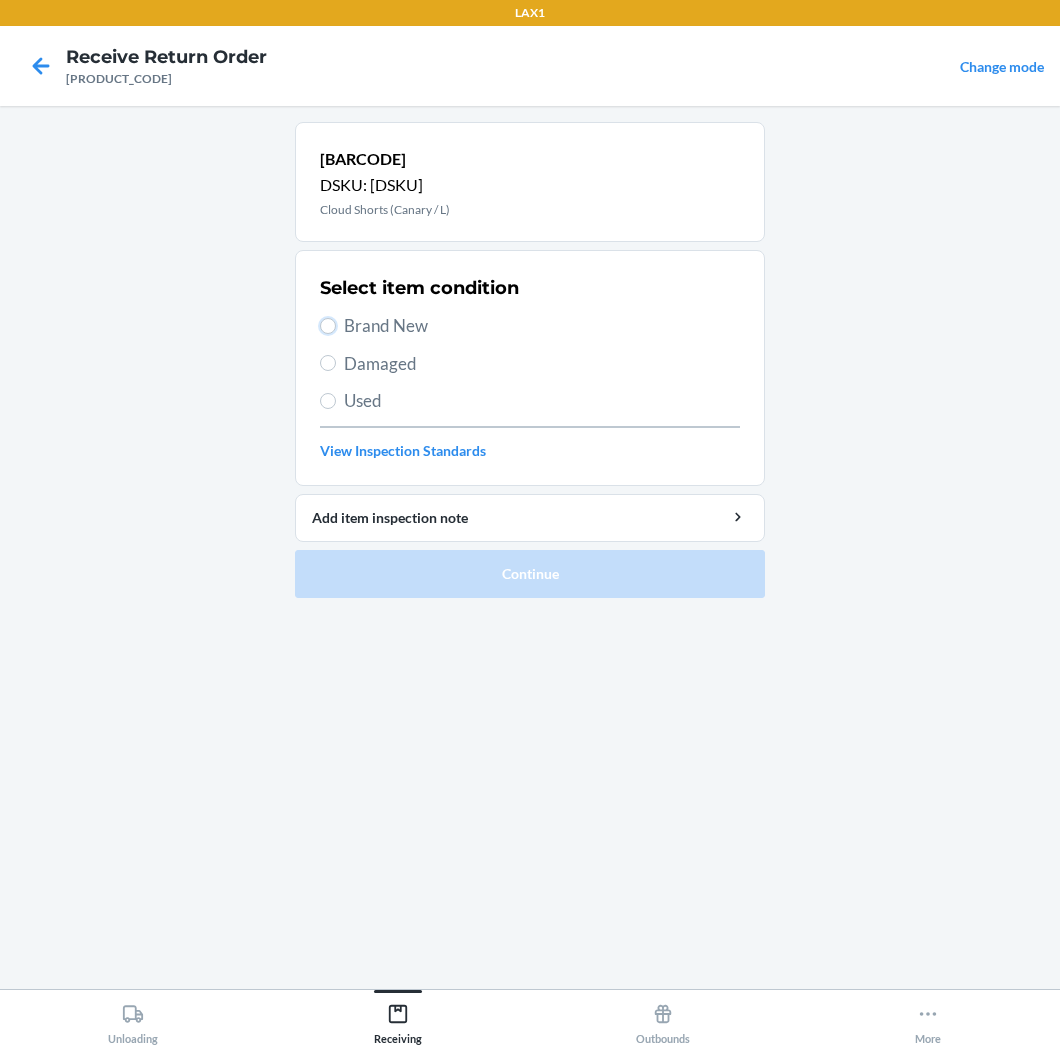 click on "Brand New" at bounding box center (328, 326) 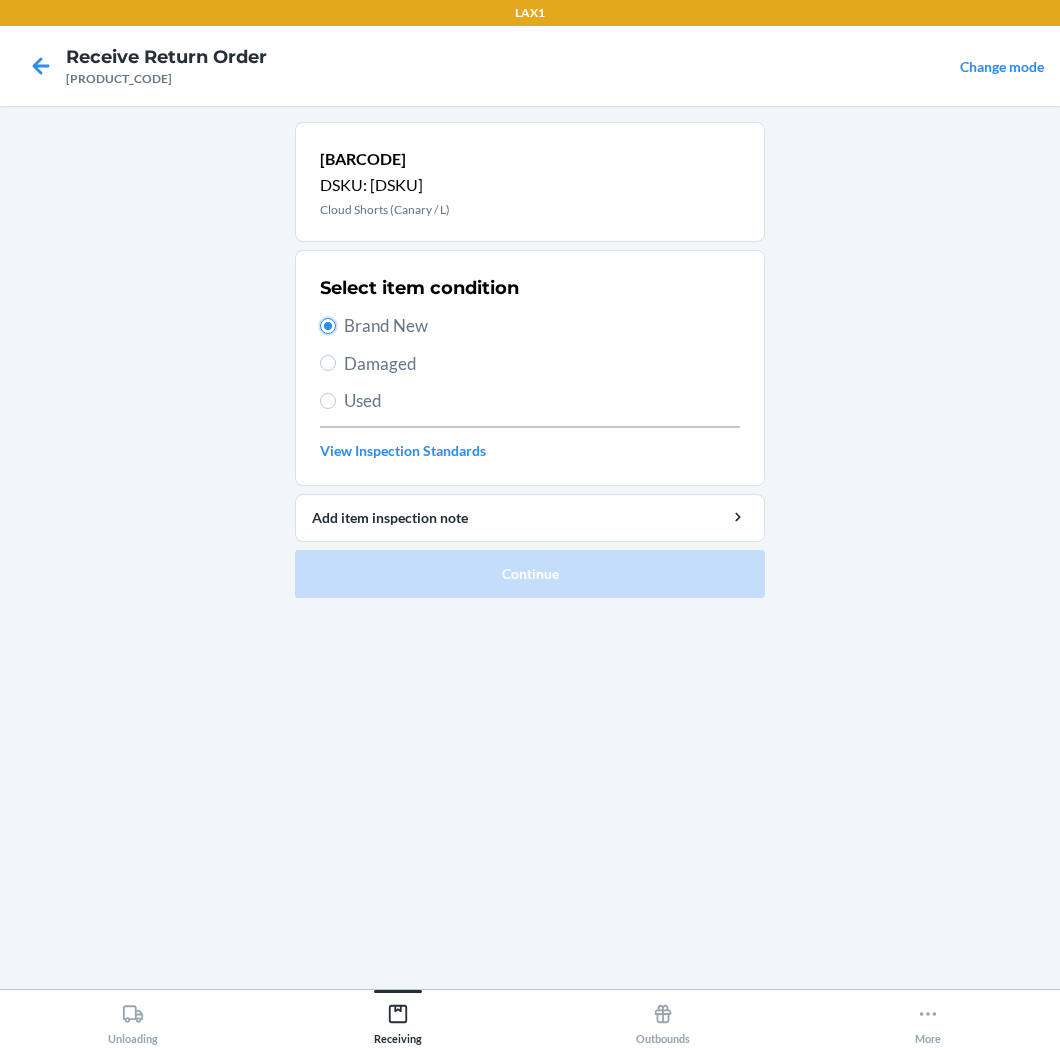 radio on "true" 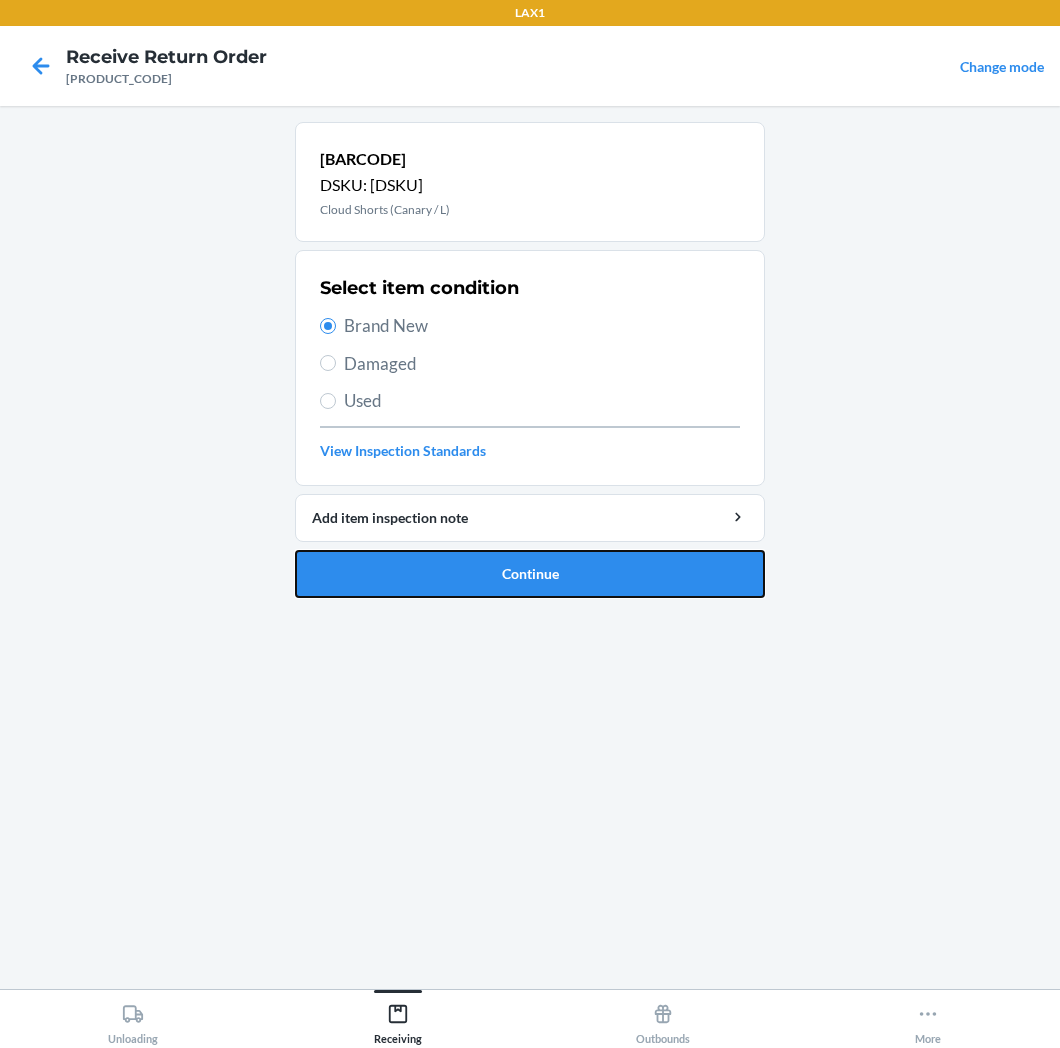 click on "Continue" at bounding box center (530, 574) 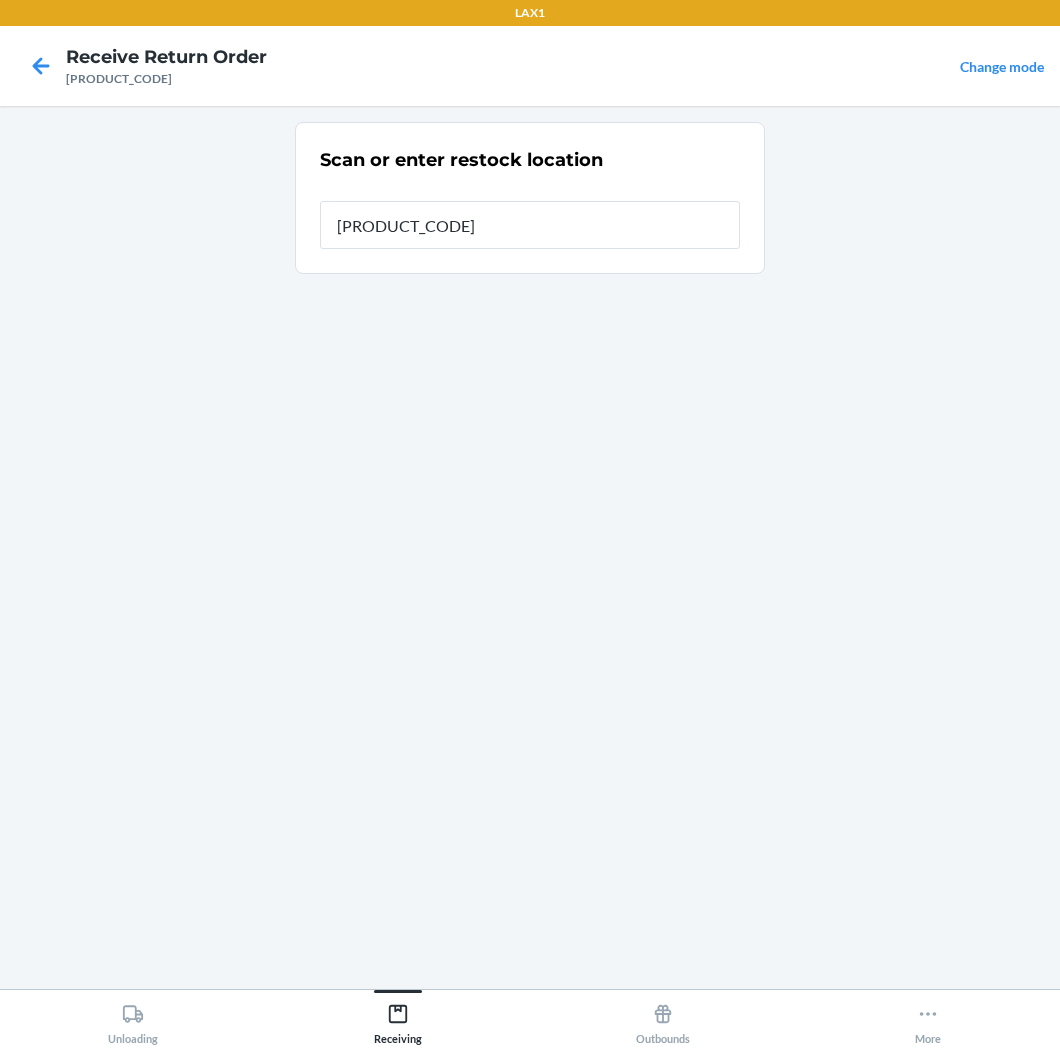 type on "[PRODUCT_CODE]" 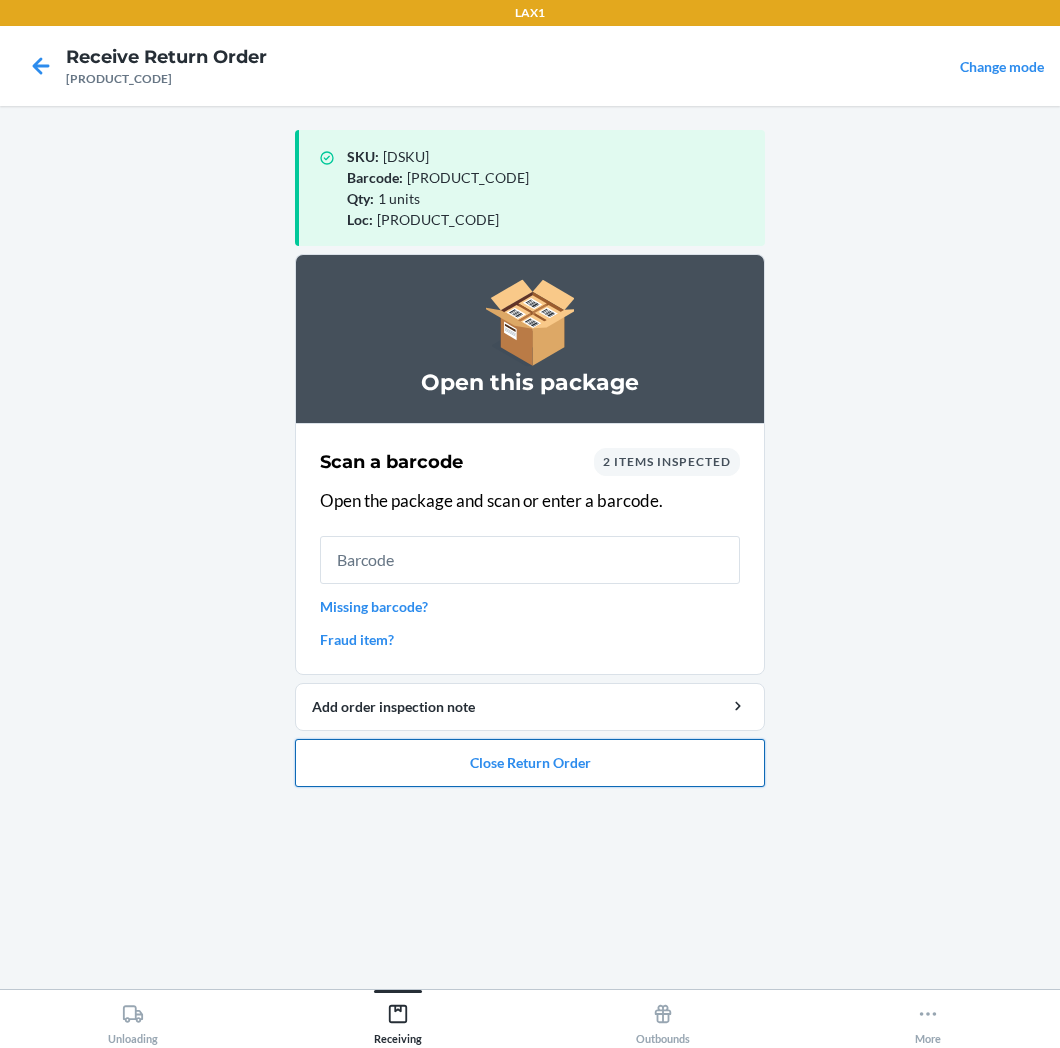 click on "Close Return Order" at bounding box center [530, 763] 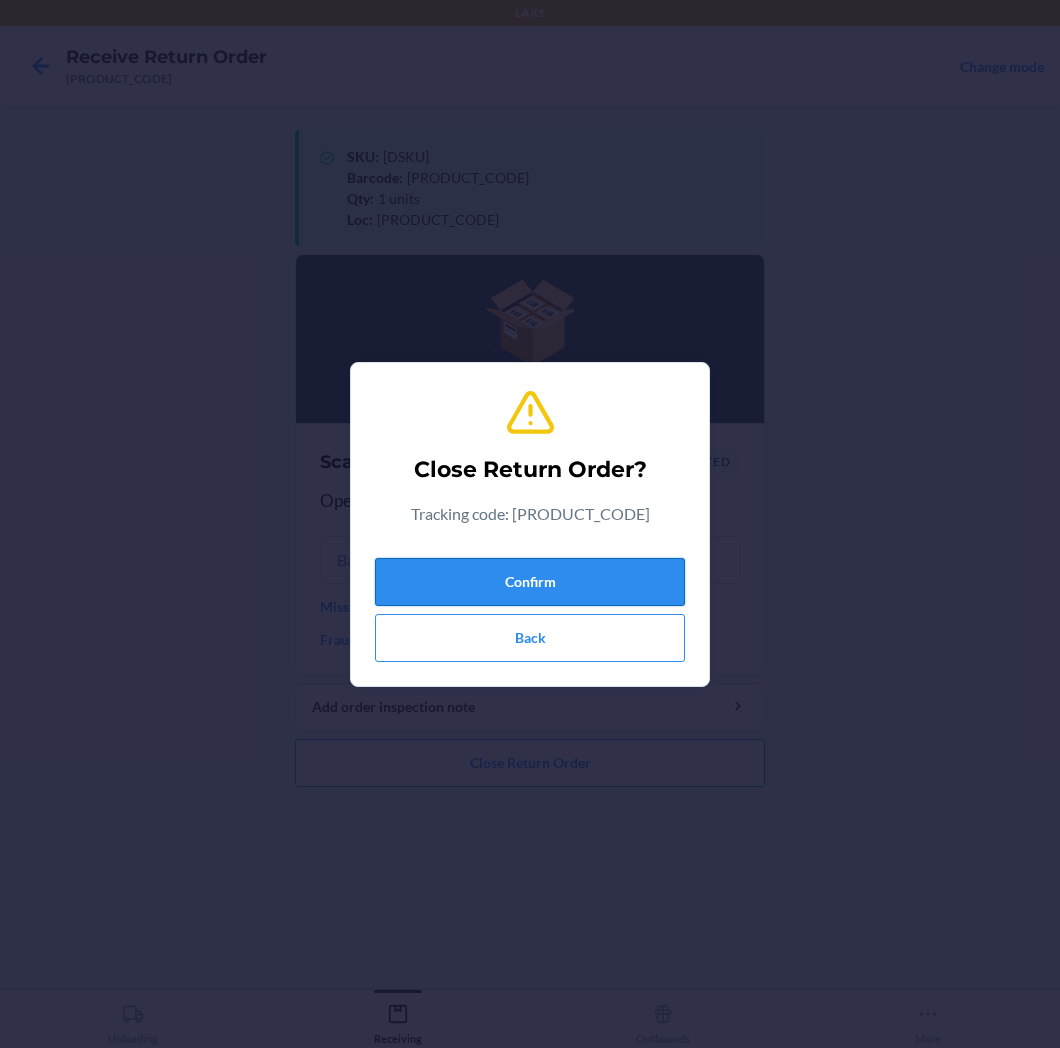 click on "Confirm" at bounding box center (530, 582) 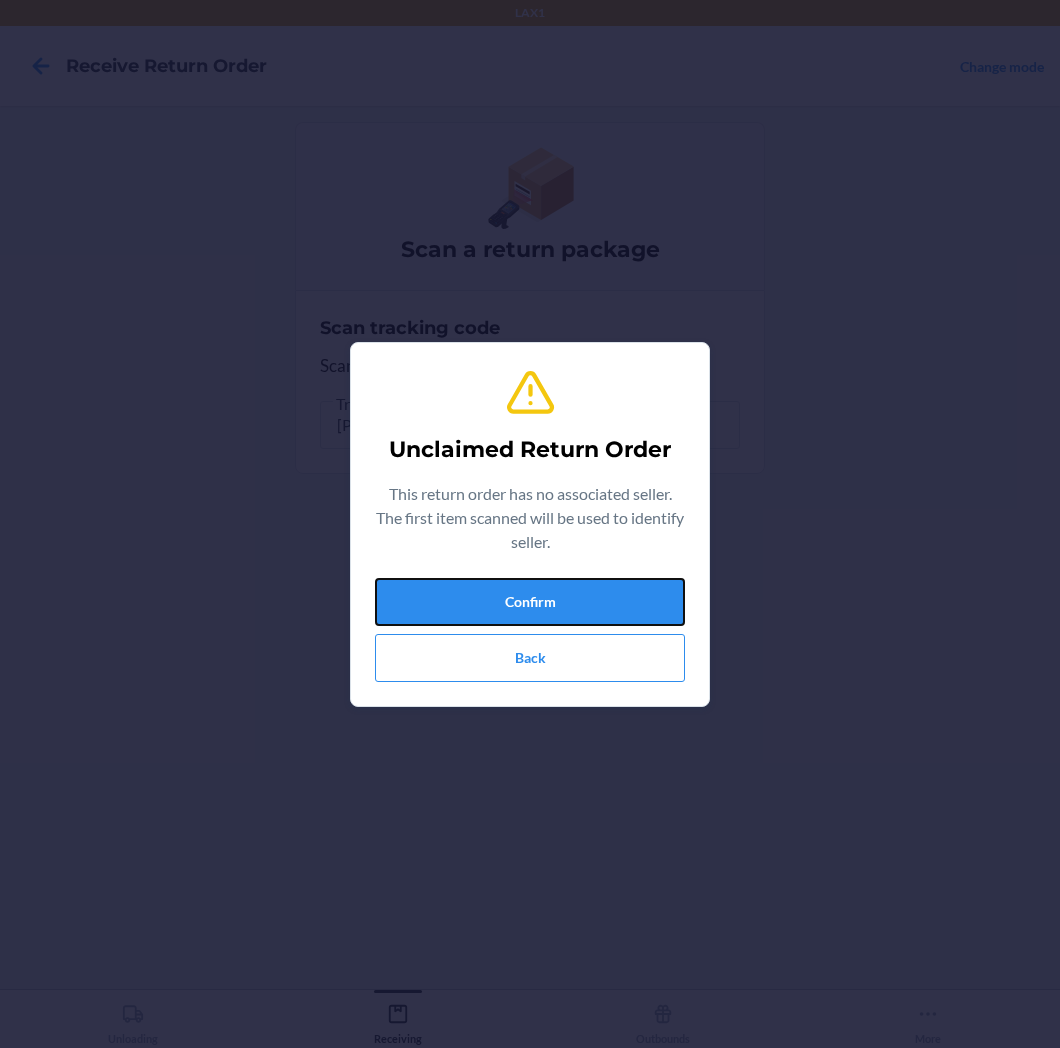 drag, startPoint x: 605, startPoint y: 596, endPoint x: 611, endPoint y: 611, distance: 16.155495 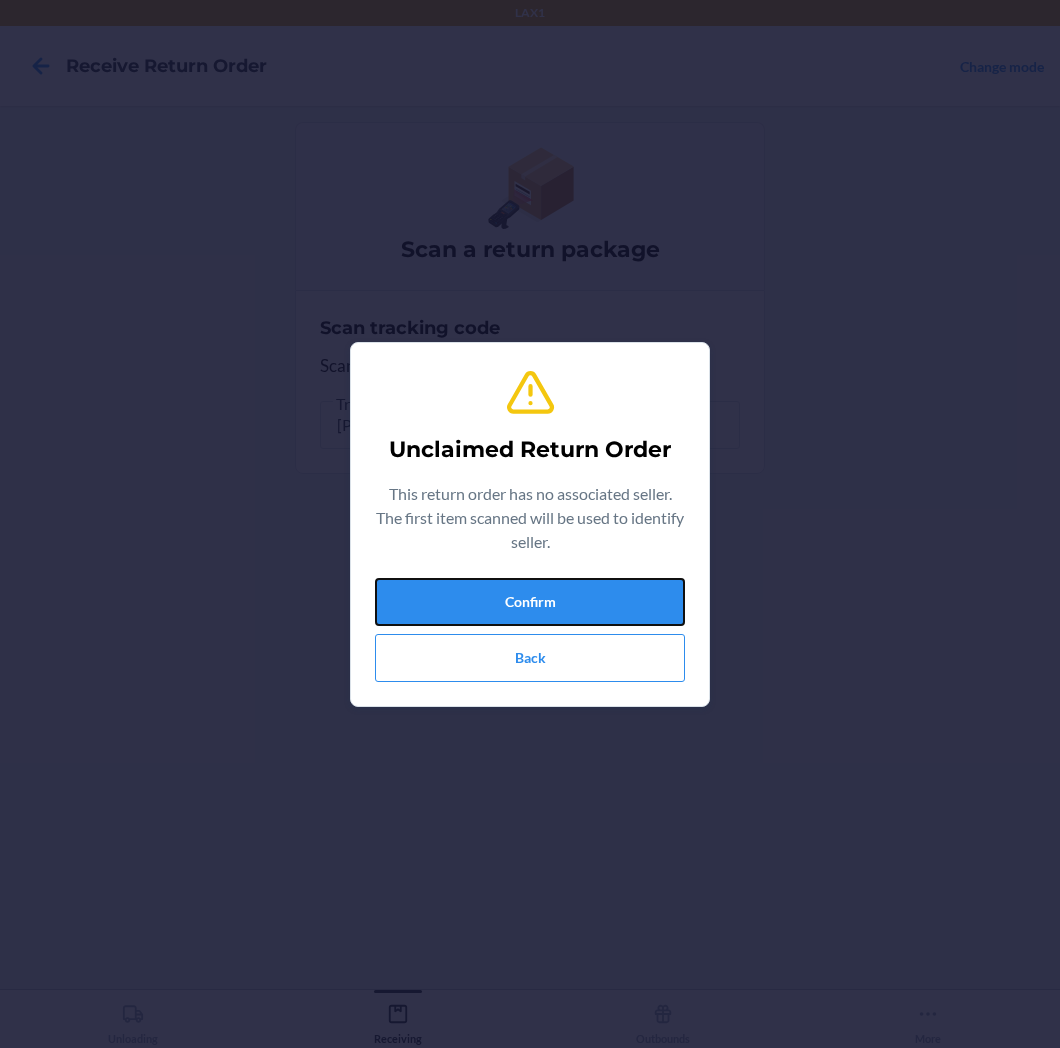 click on "Confirm" at bounding box center (530, 602) 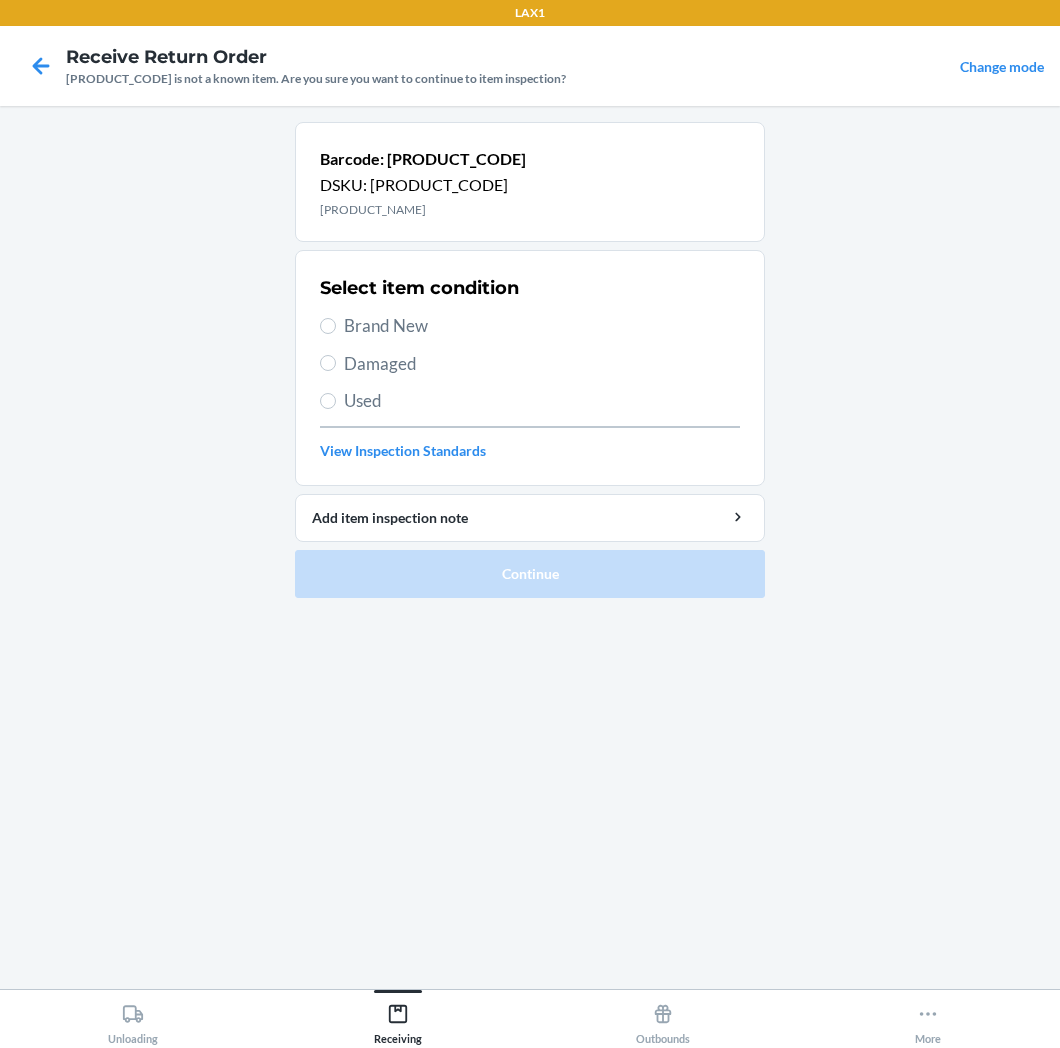 click on "Damaged" at bounding box center (542, 364) 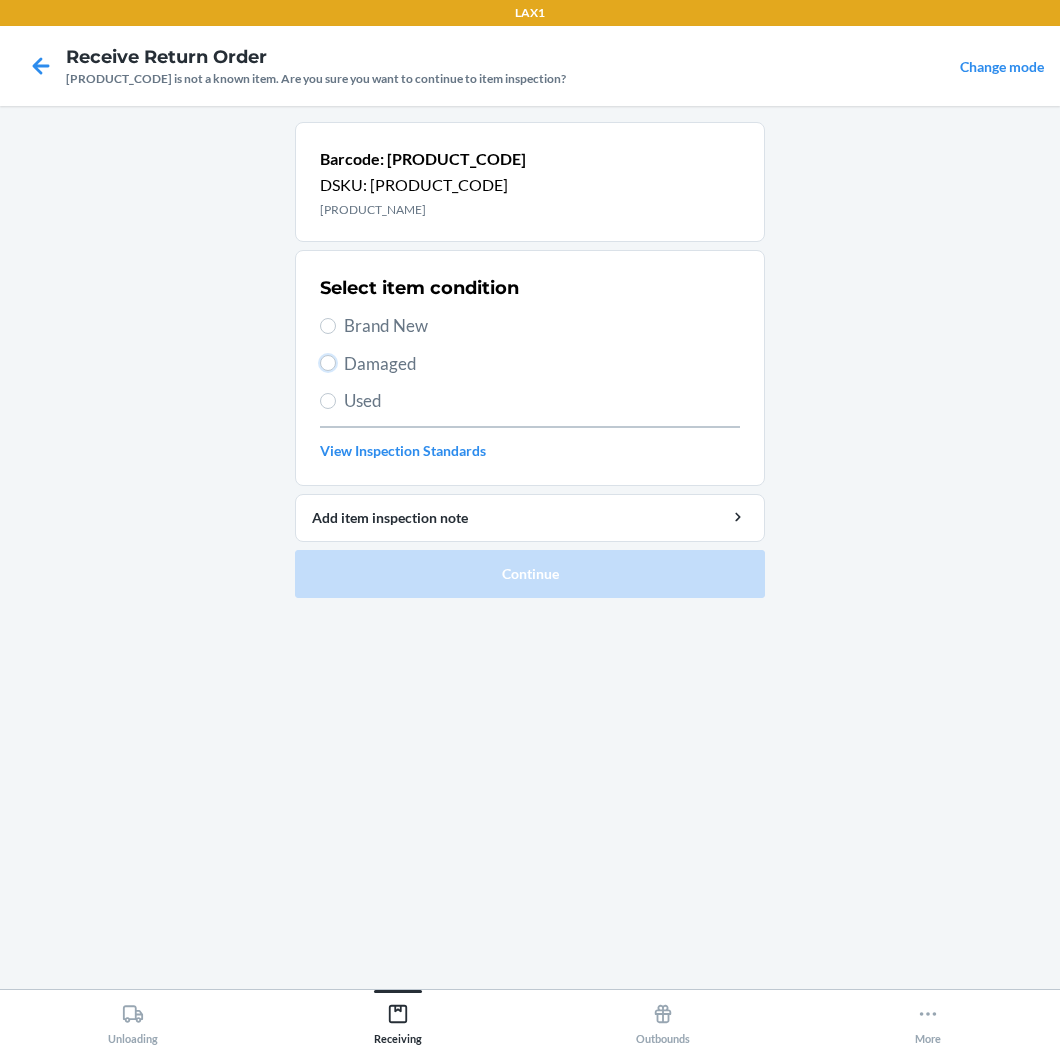 click on "Damaged" at bounding box center [328, 363] 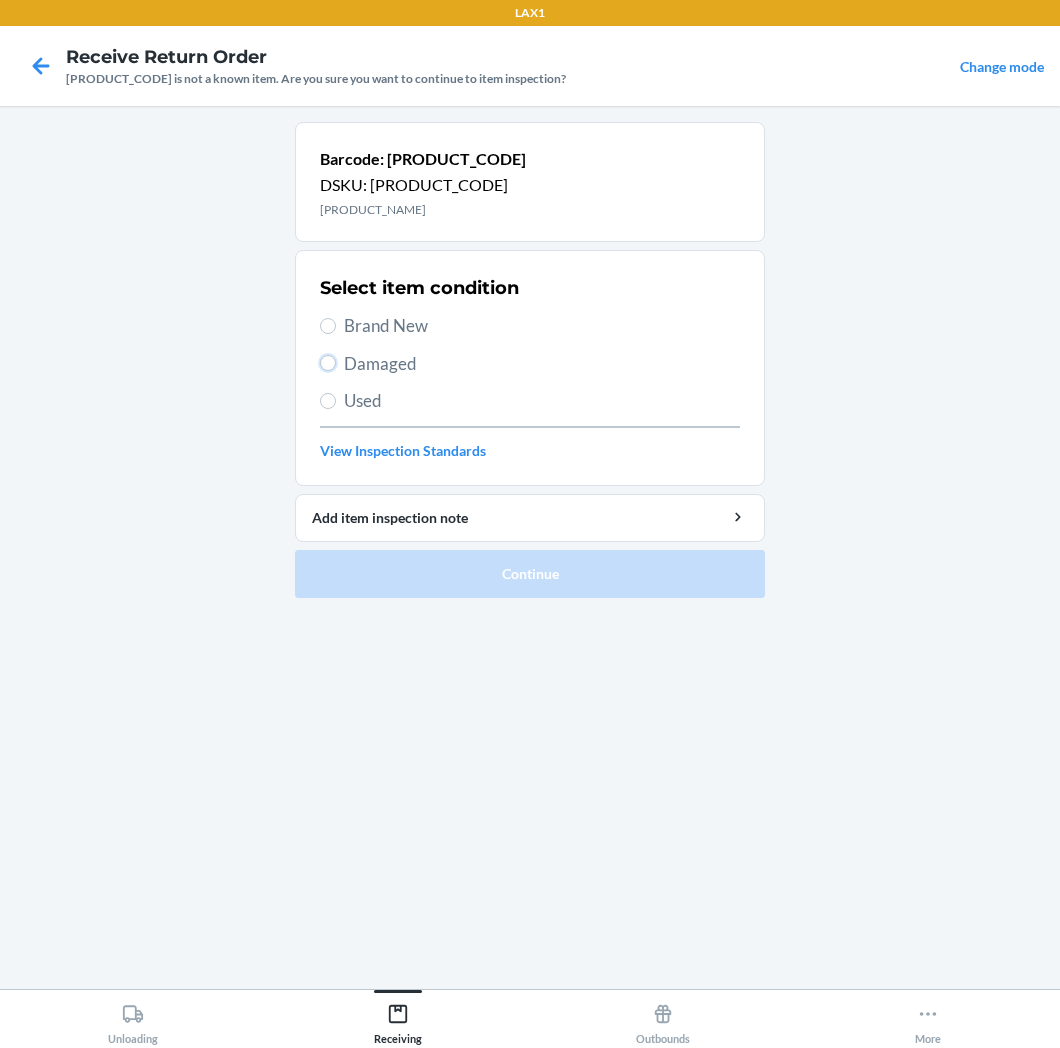 radio on "true" 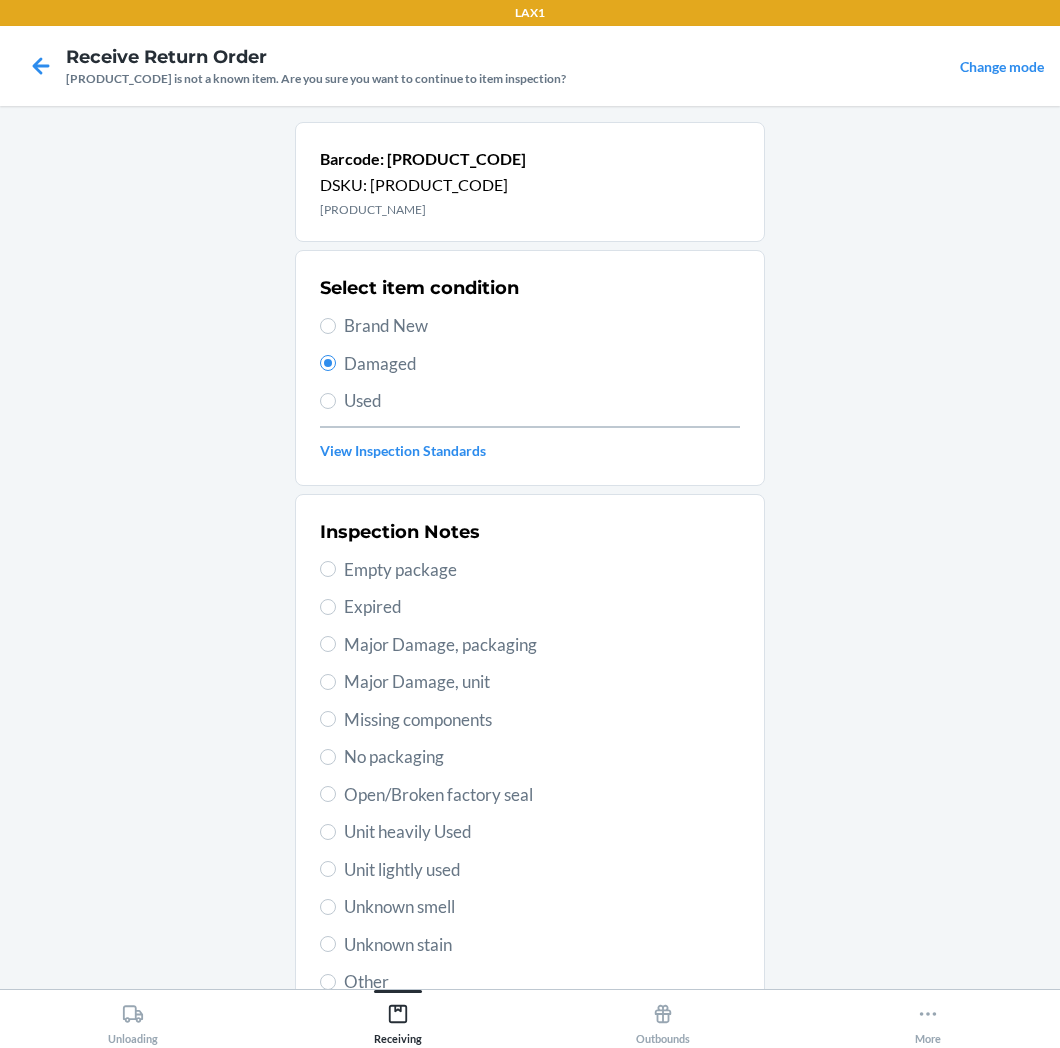 click on "Brand New" at bounding box center [542, 326] 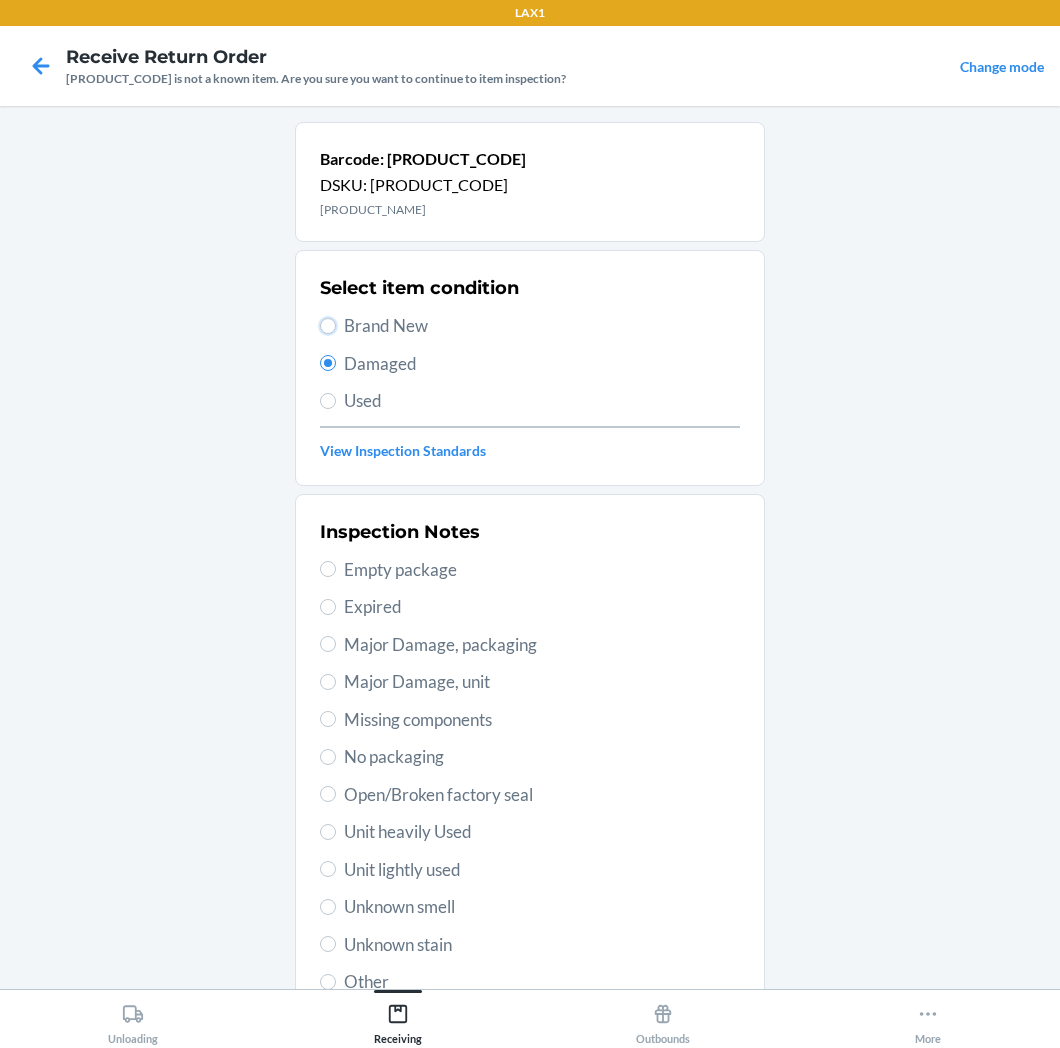 click on "Brand New" at bounding box center (328, 326) 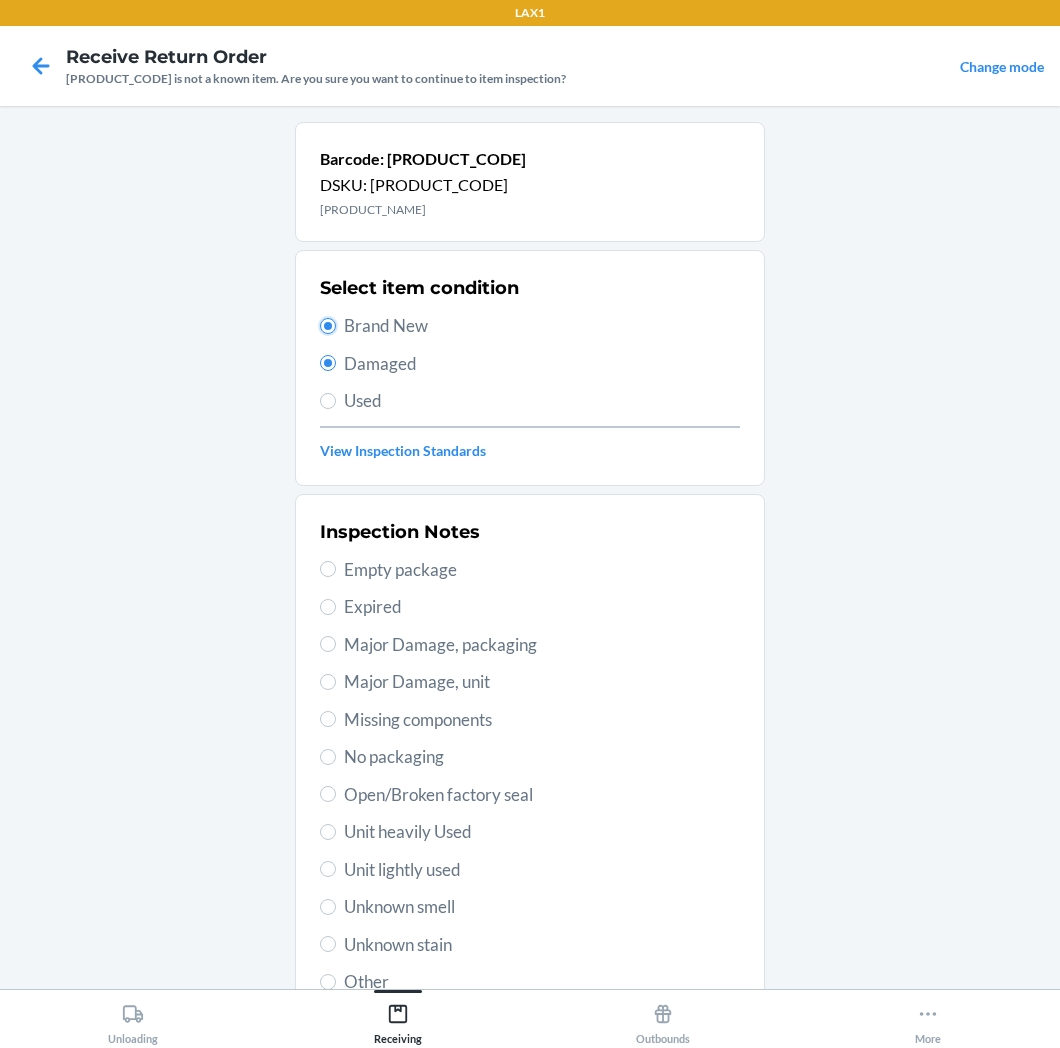 radio on "true" 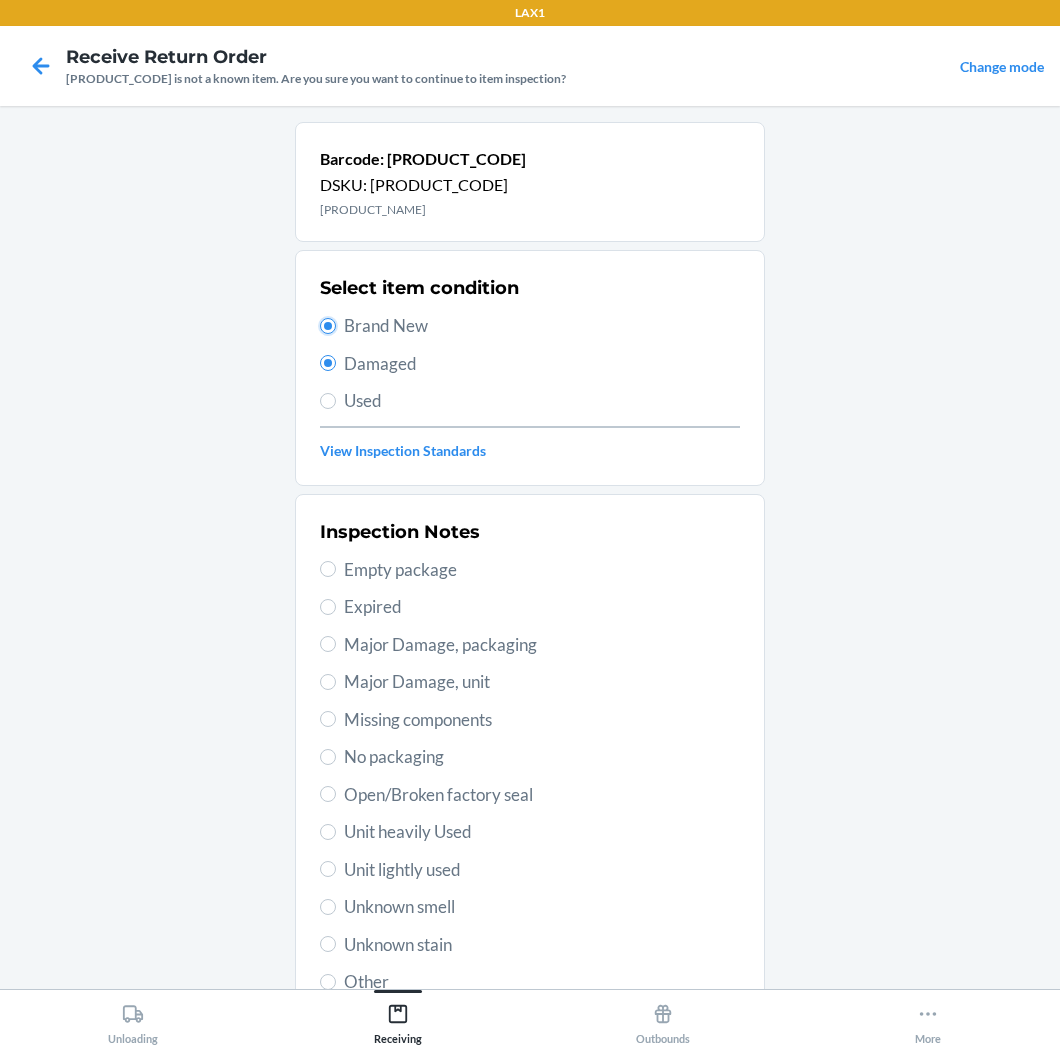 radio on "false" 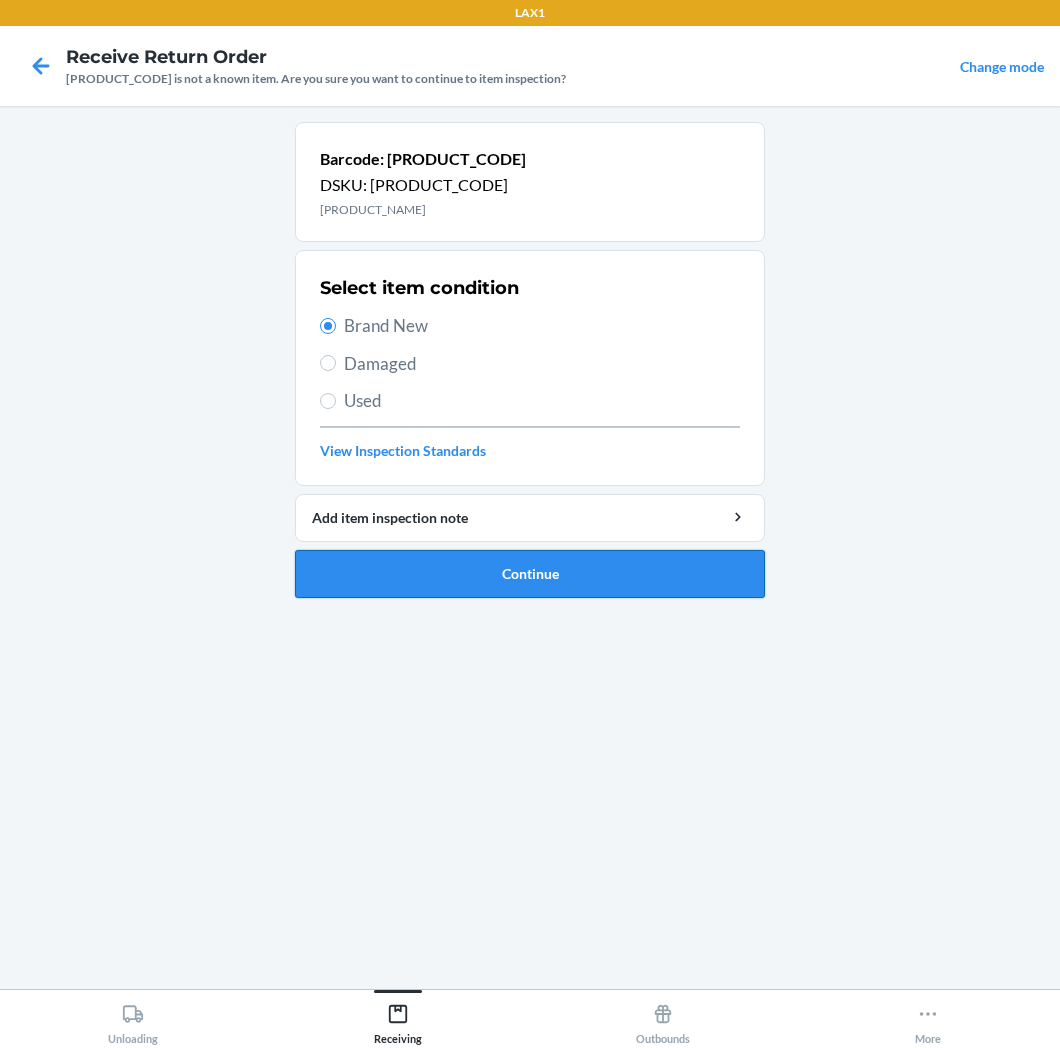 click on "Continue" at bounding box center (530, 574) 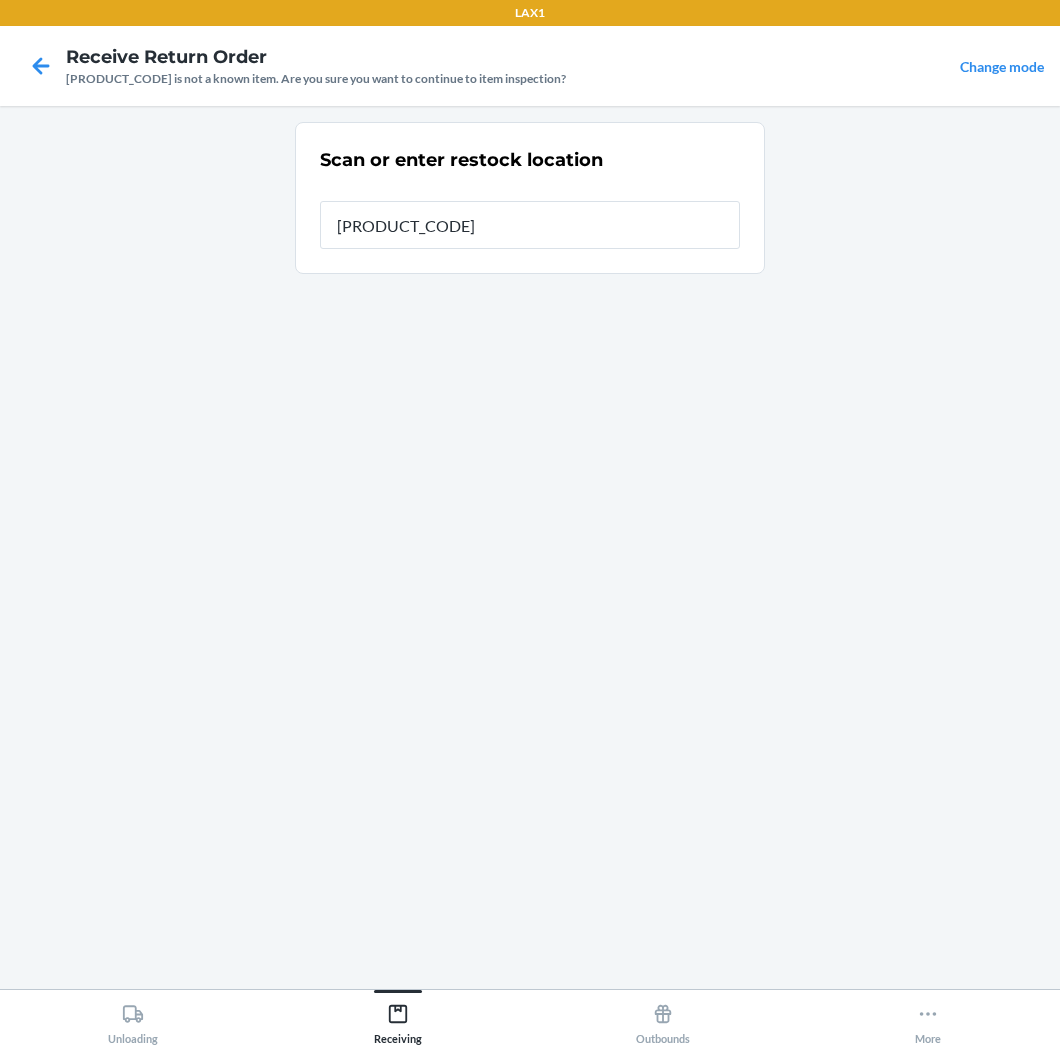 type on "[PRODUCT_CODE]" 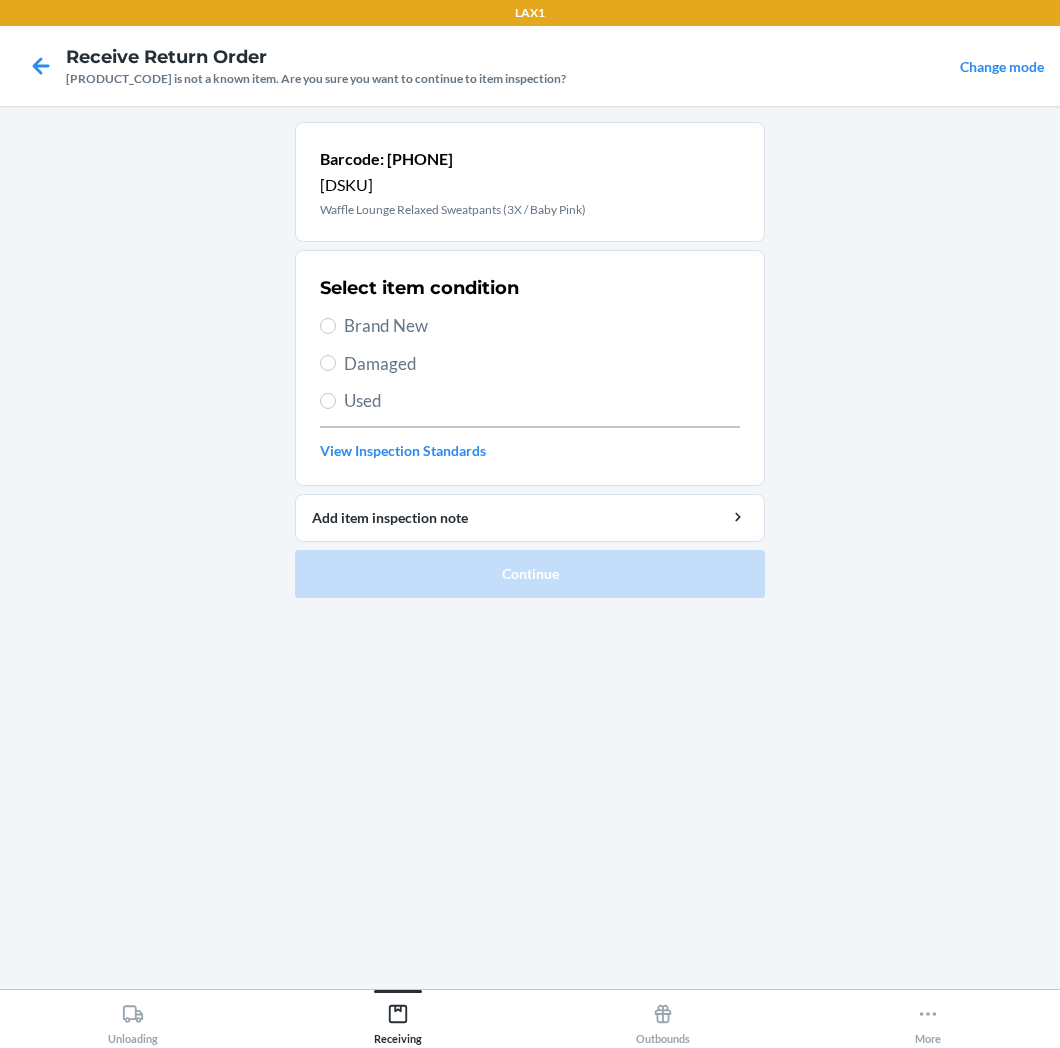 click on "Brand New" at bounding box center [542, 326] 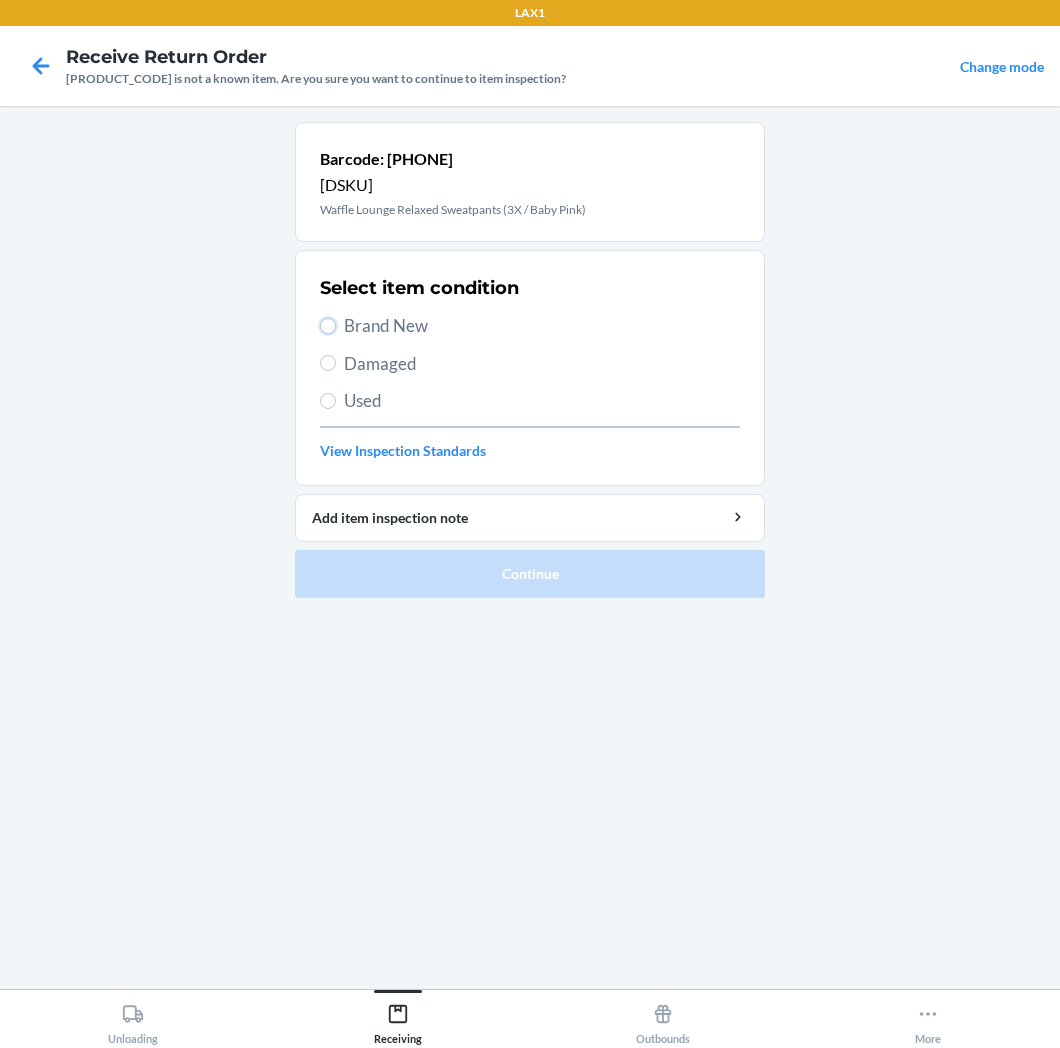 click on "Brand New" at bounding box center [328, 326] 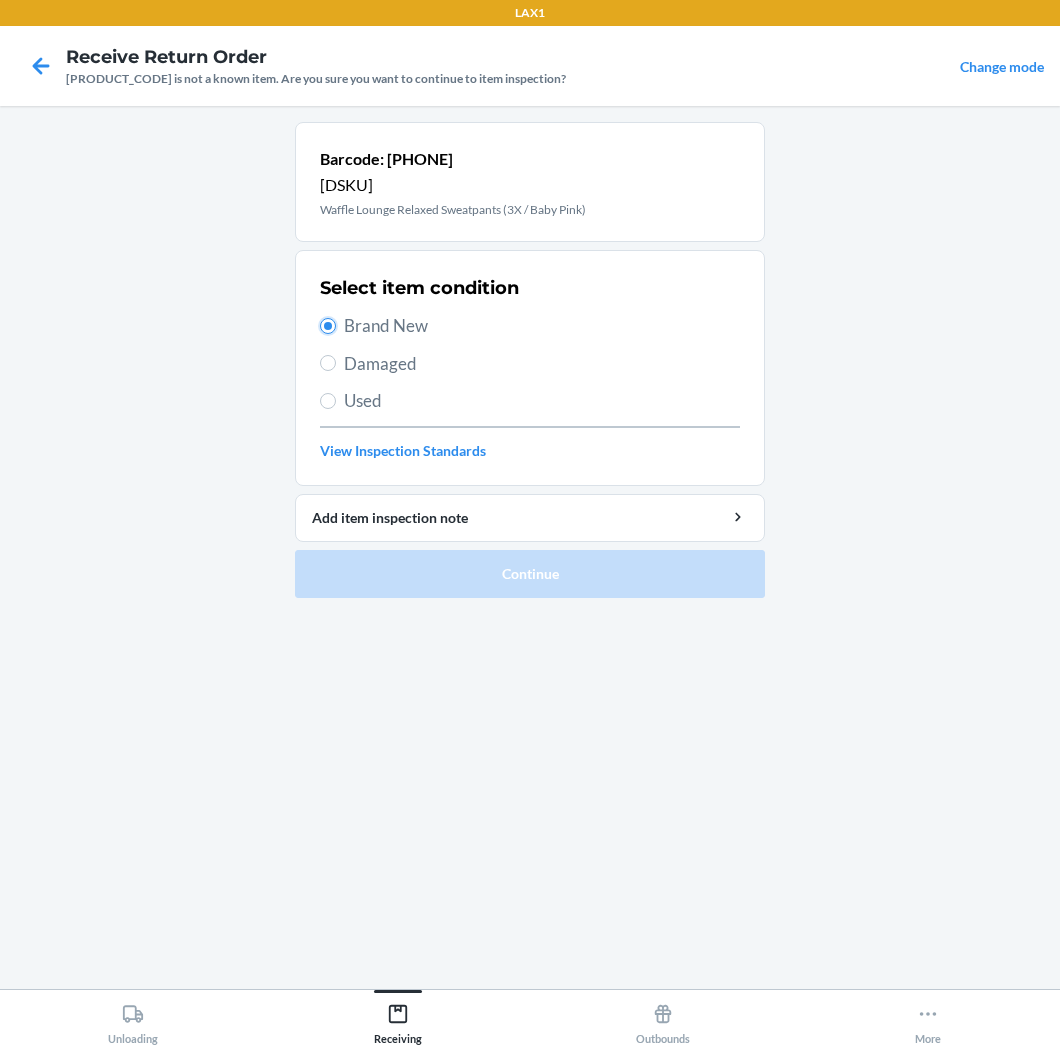 radio on "true" 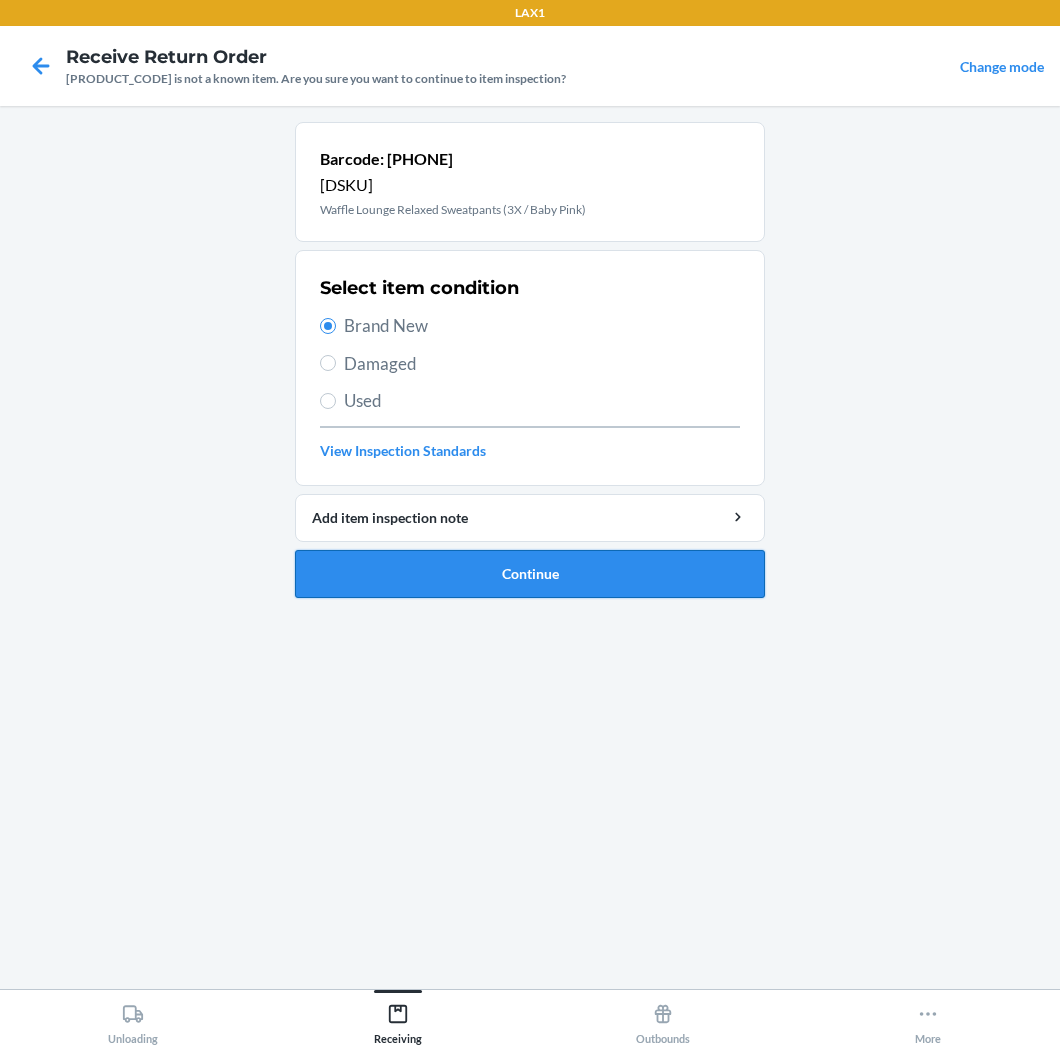 click on "Continue" at bounding box center (530, 574) 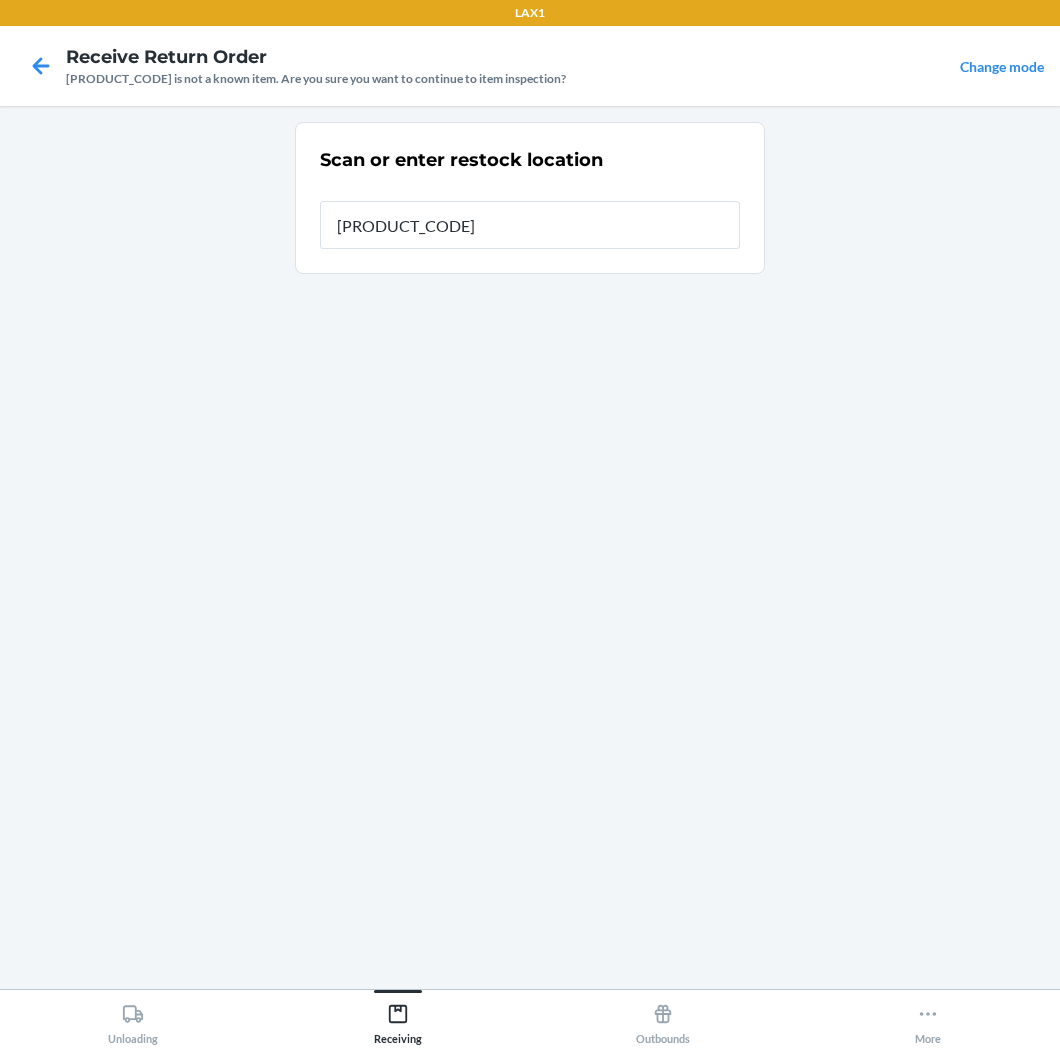 type on "[PRODUCT_CODE]" 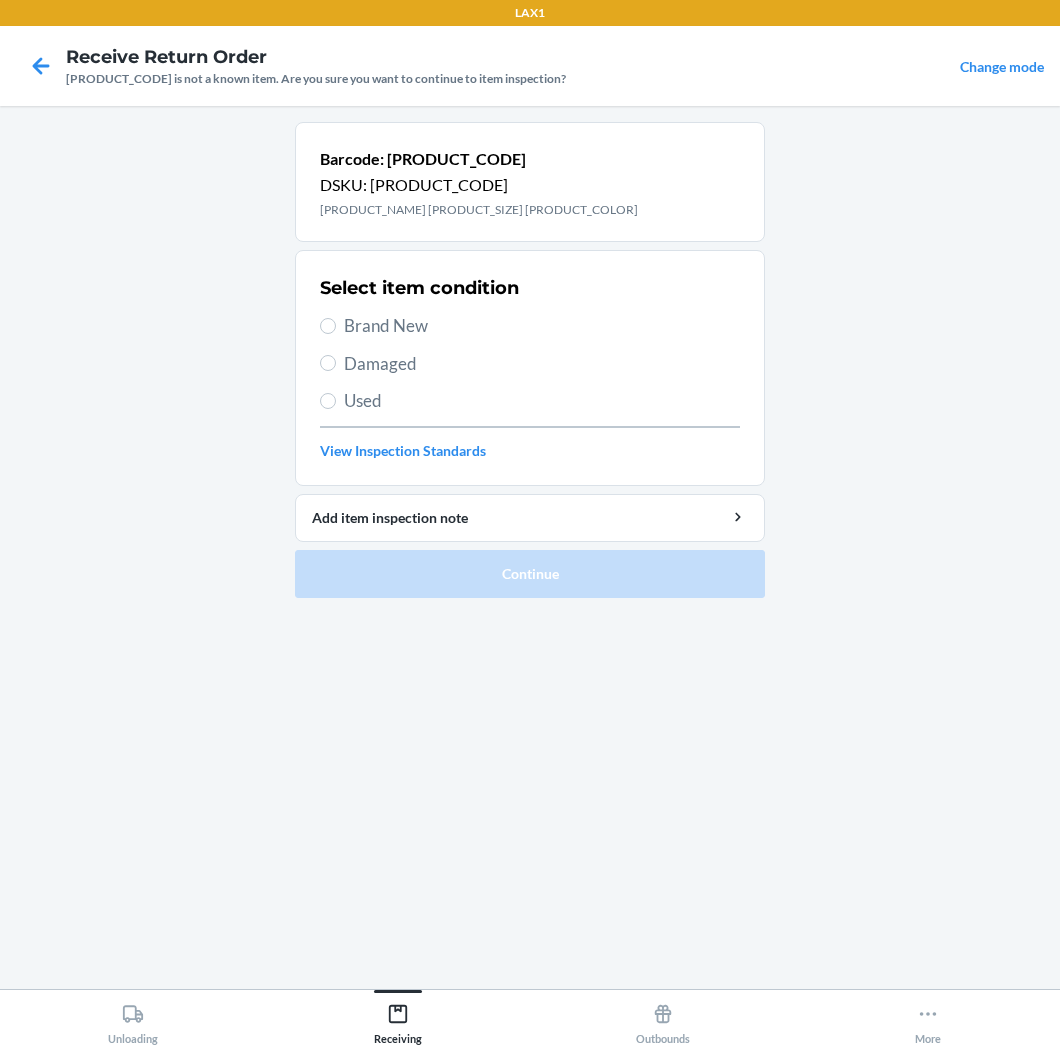 click on "Brand New" at bounding box center [542, 326] 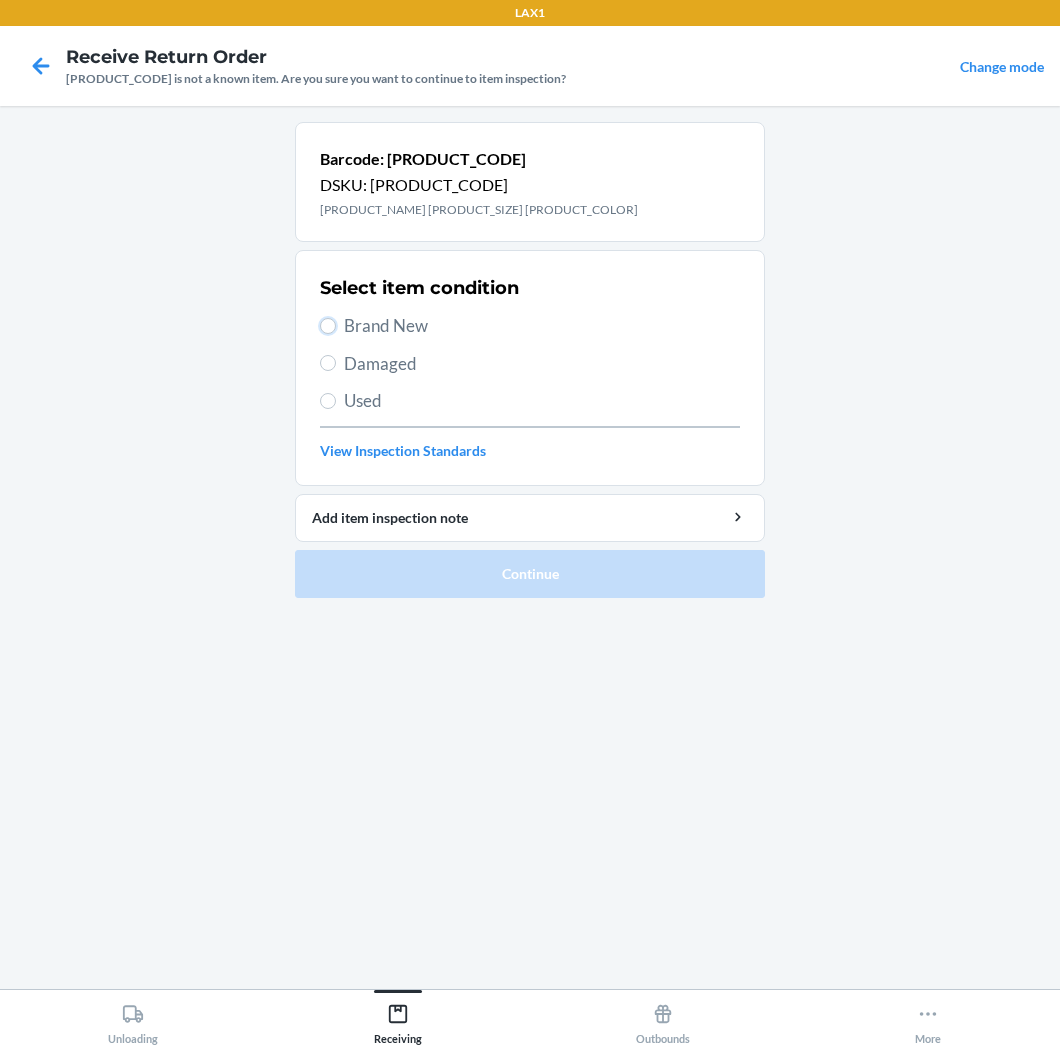 click on "Brand New" at bounding box center [328, 326] 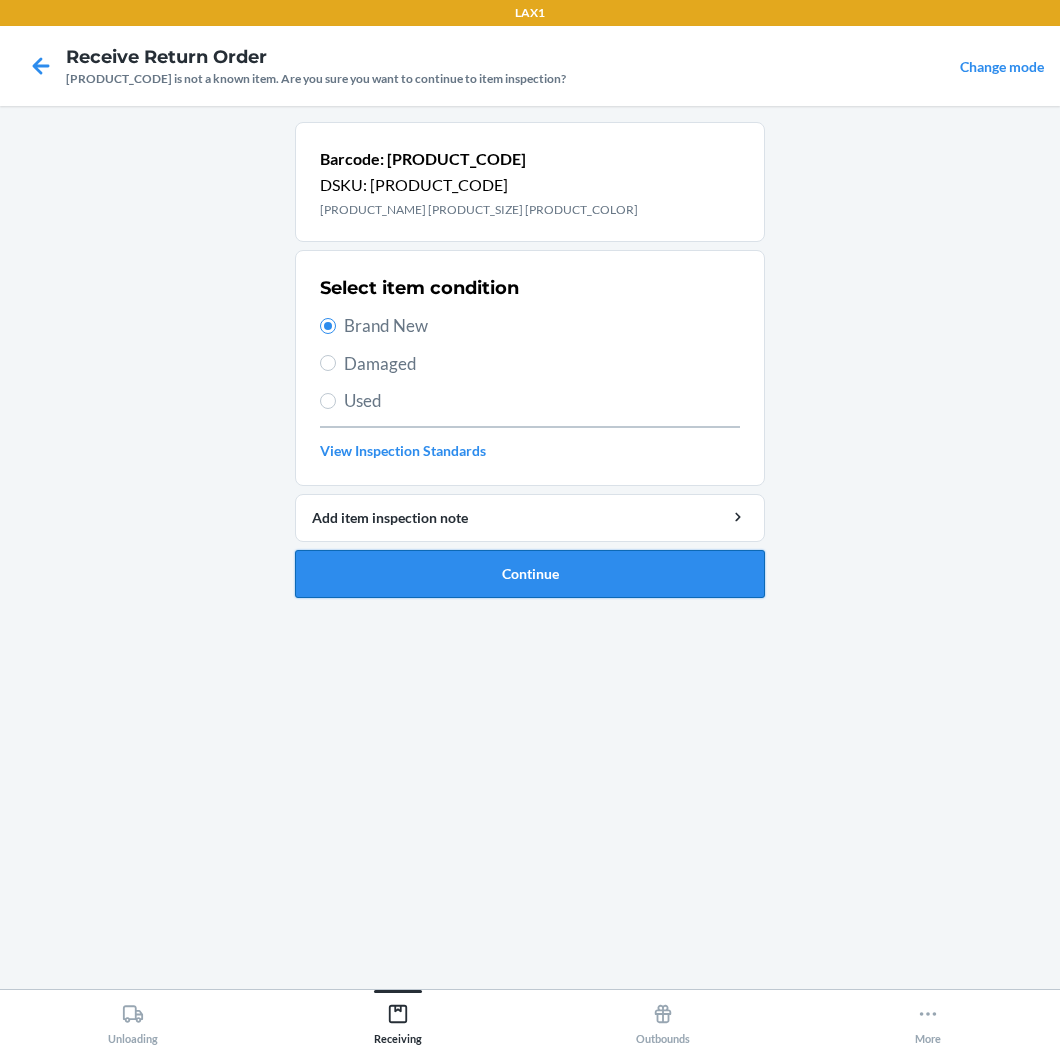 click on "Continue" at bounding box center [530, 574] 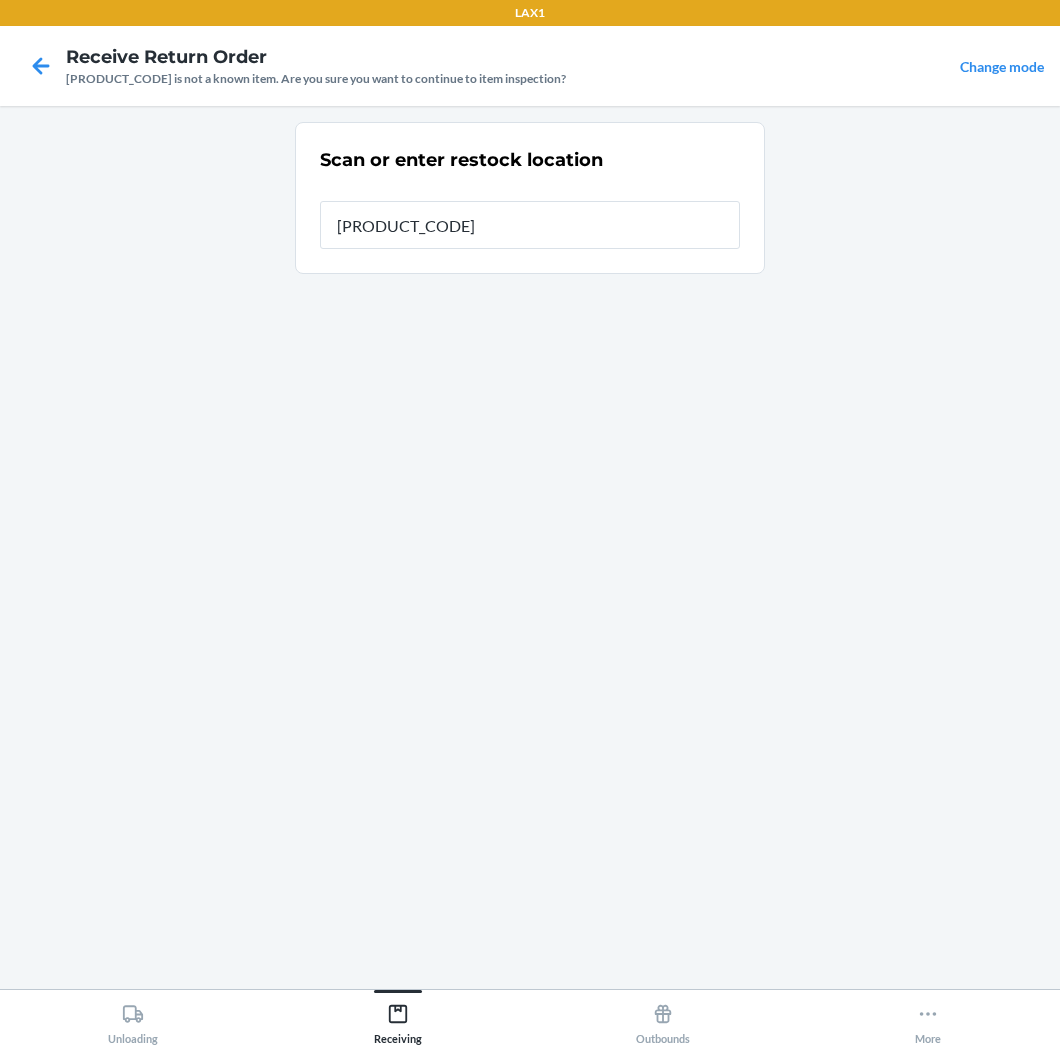 type on "[PRODUCT_CODE]" 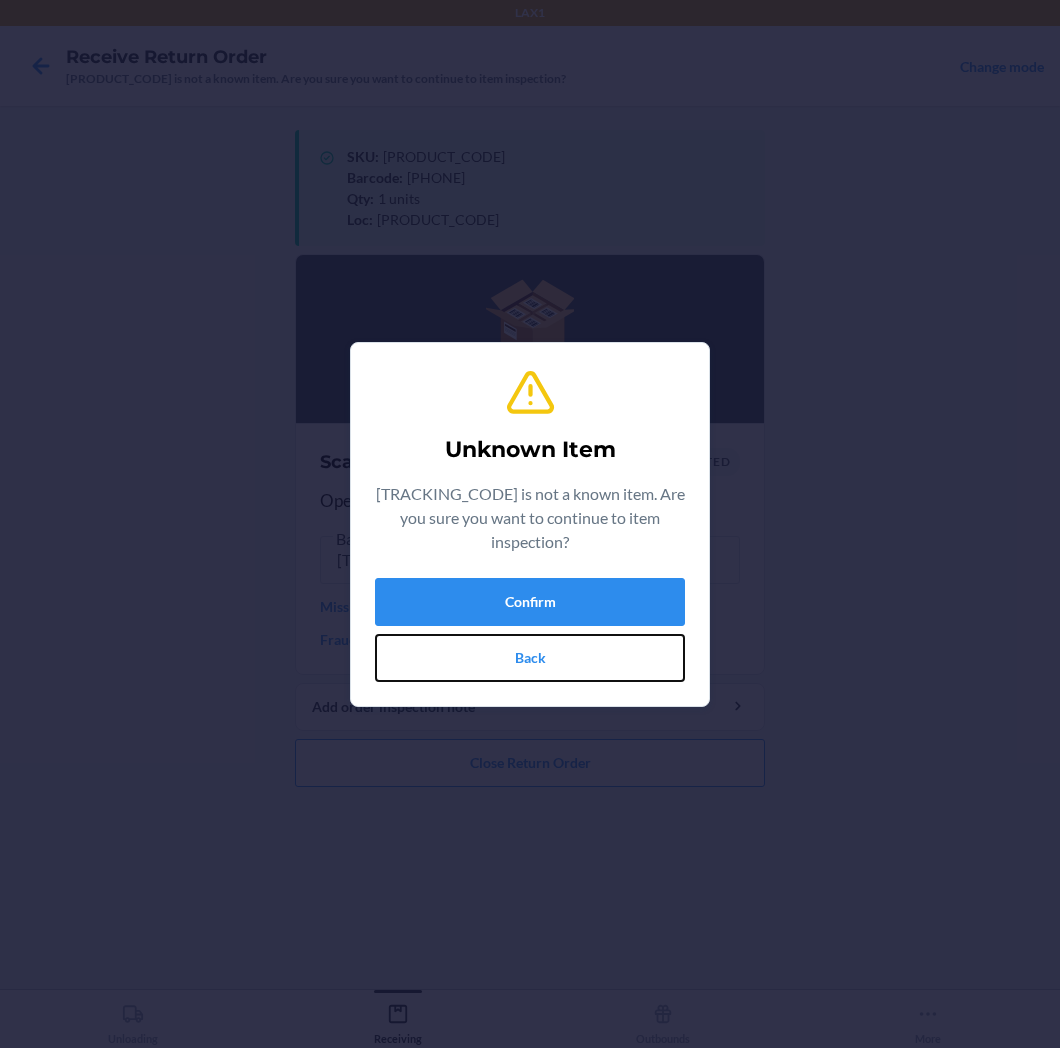 click on "Back" at bounding box center [530, 658] 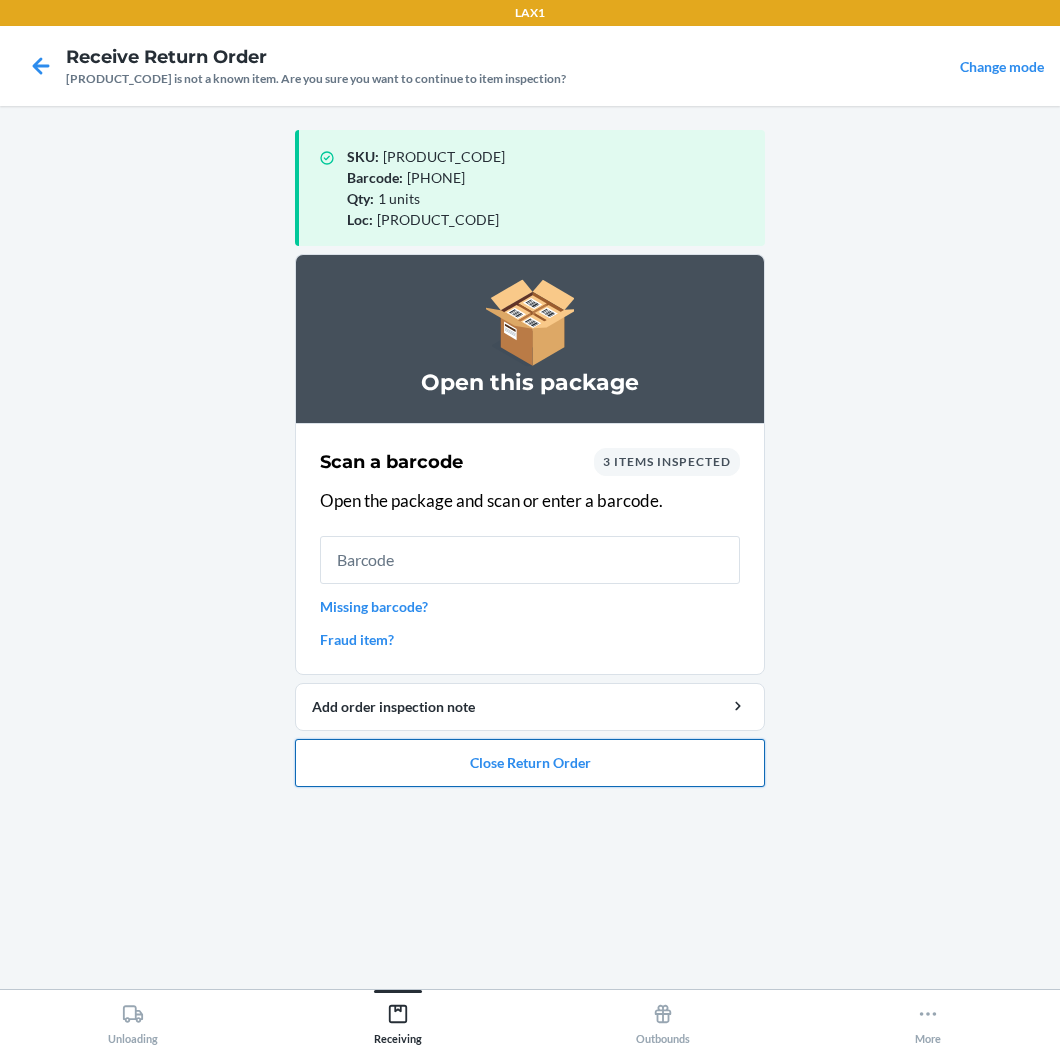 click on "Close Return Order" at bounding box center [530, 763] 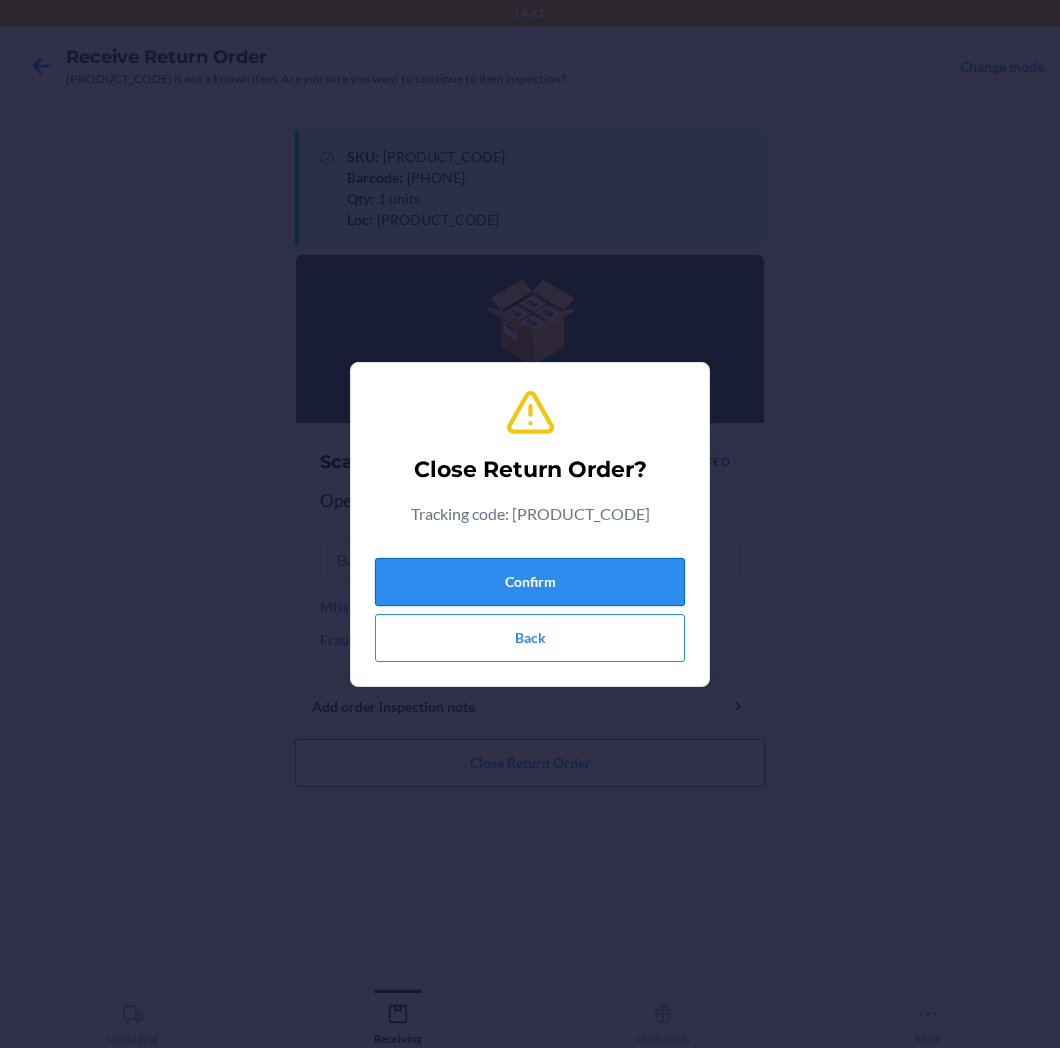 click on "Confirm" at bounding box center [530, 582] 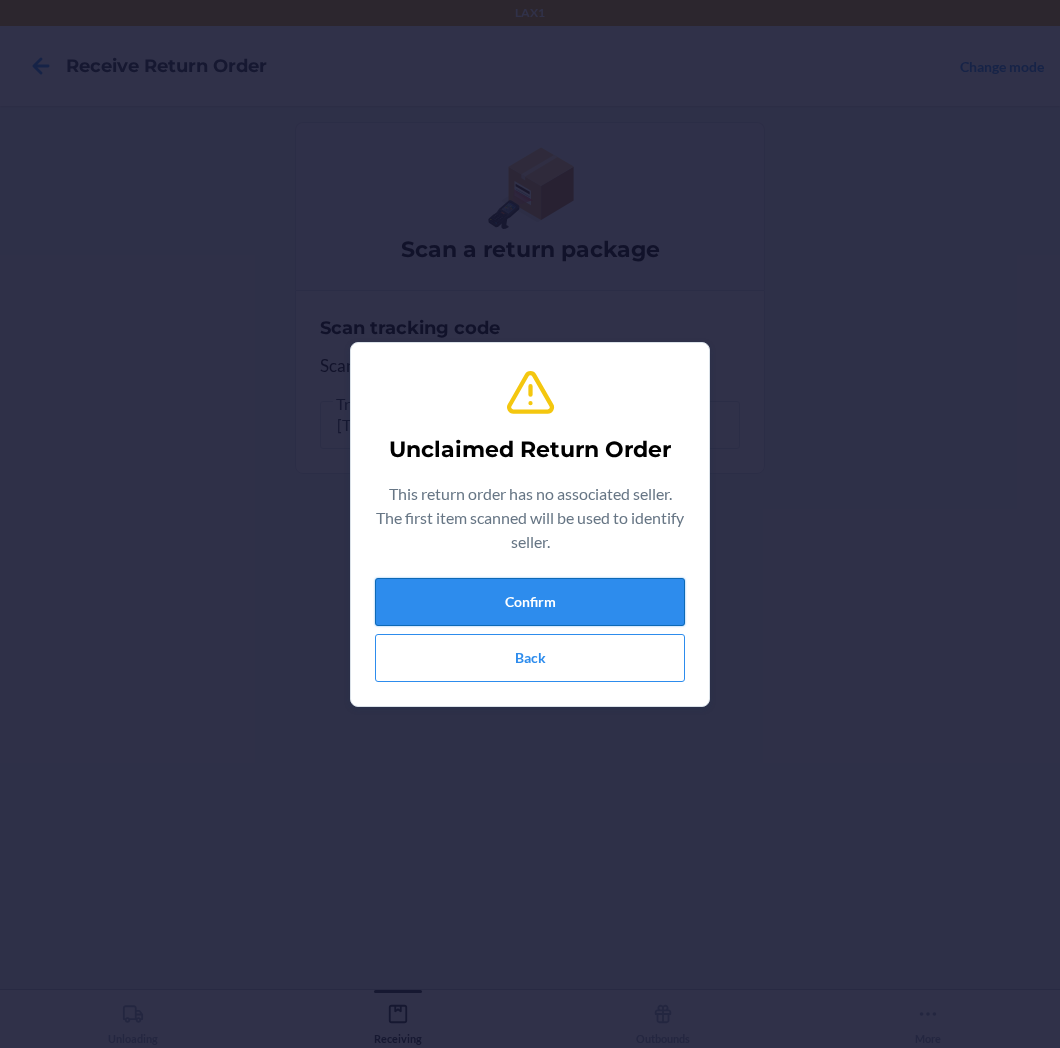 click on "Confirm" at bounding box center (530, 602) 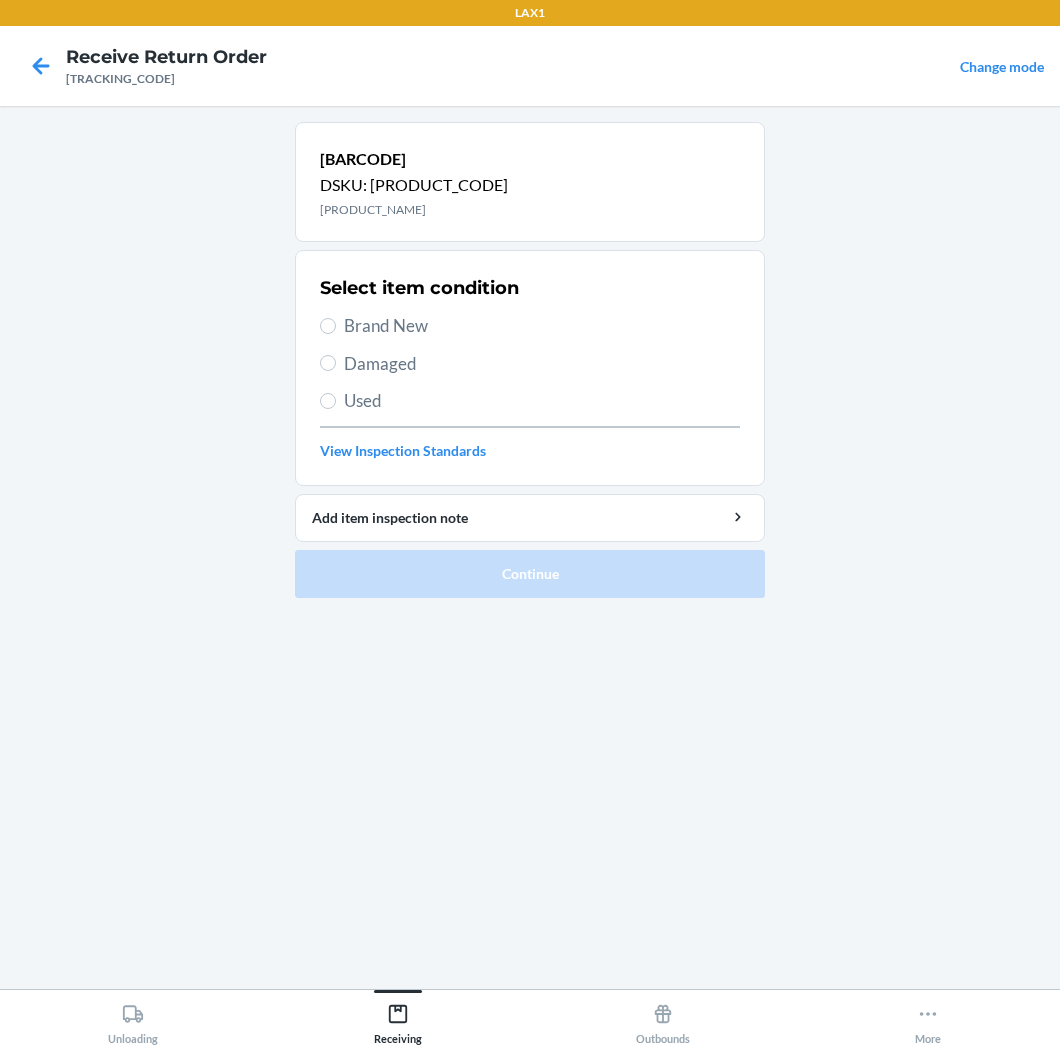 click on "Damaged" at bounding box center (542, 364) 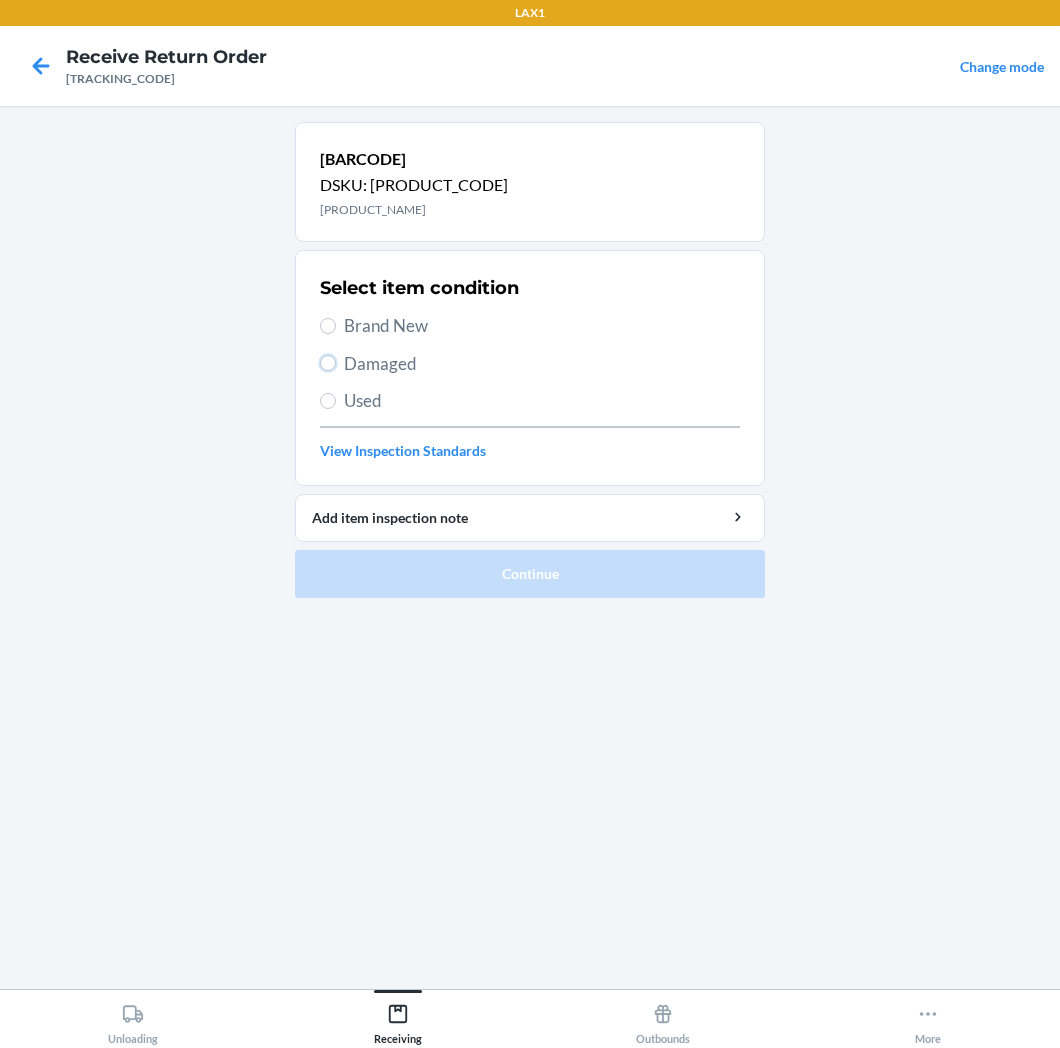 click on "Damaged" at bounding box center [328, 363] 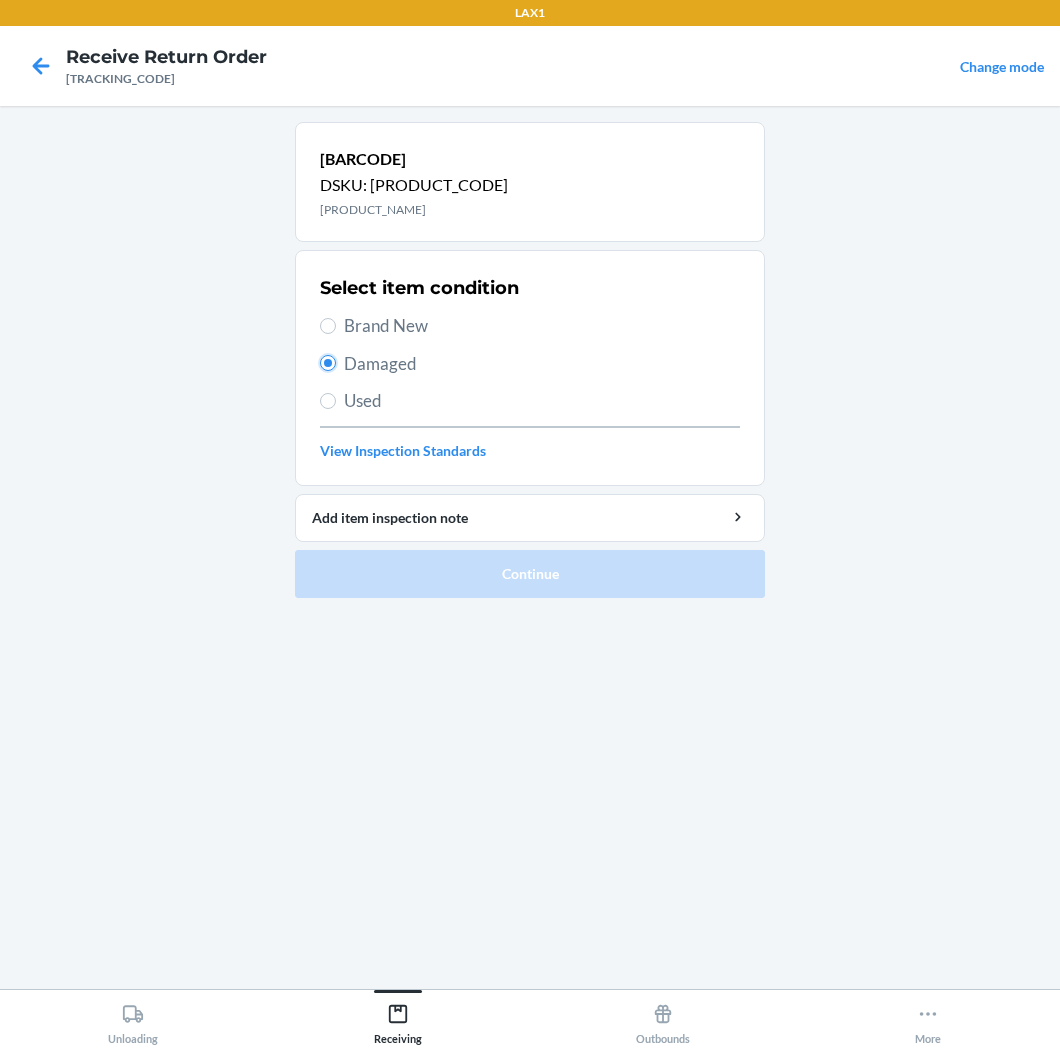 radio on "true" 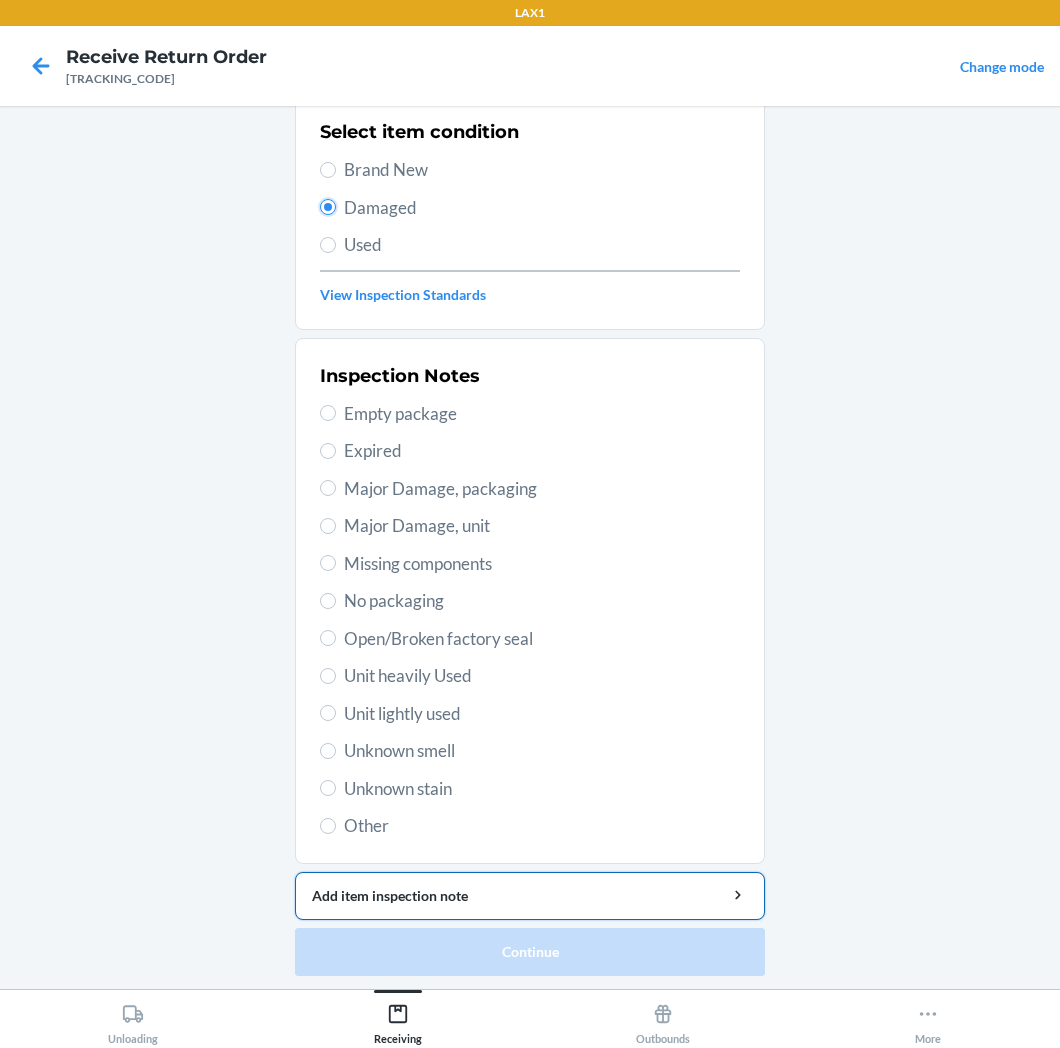 scroll, scrollTop: 157, scrollLeft: 0, axis: vertical 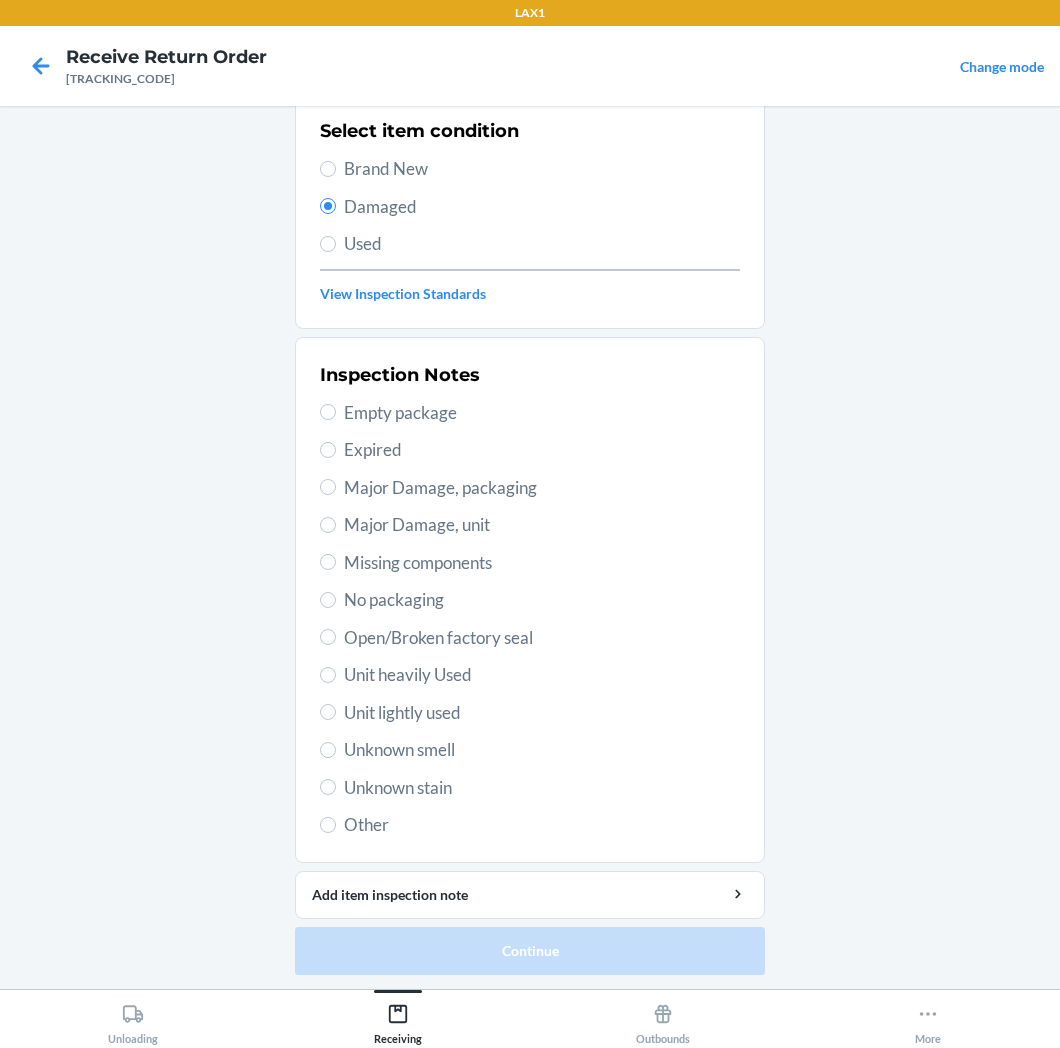 click on "Inspection Notes Empty package Expired Major Damage, packaging Major Damage, unit Missing components No packaging Open/Broken factory seal Unit heavily Used Unit lightly used Unknown smell Unknown stain Other" at bounding box center [530, 600] 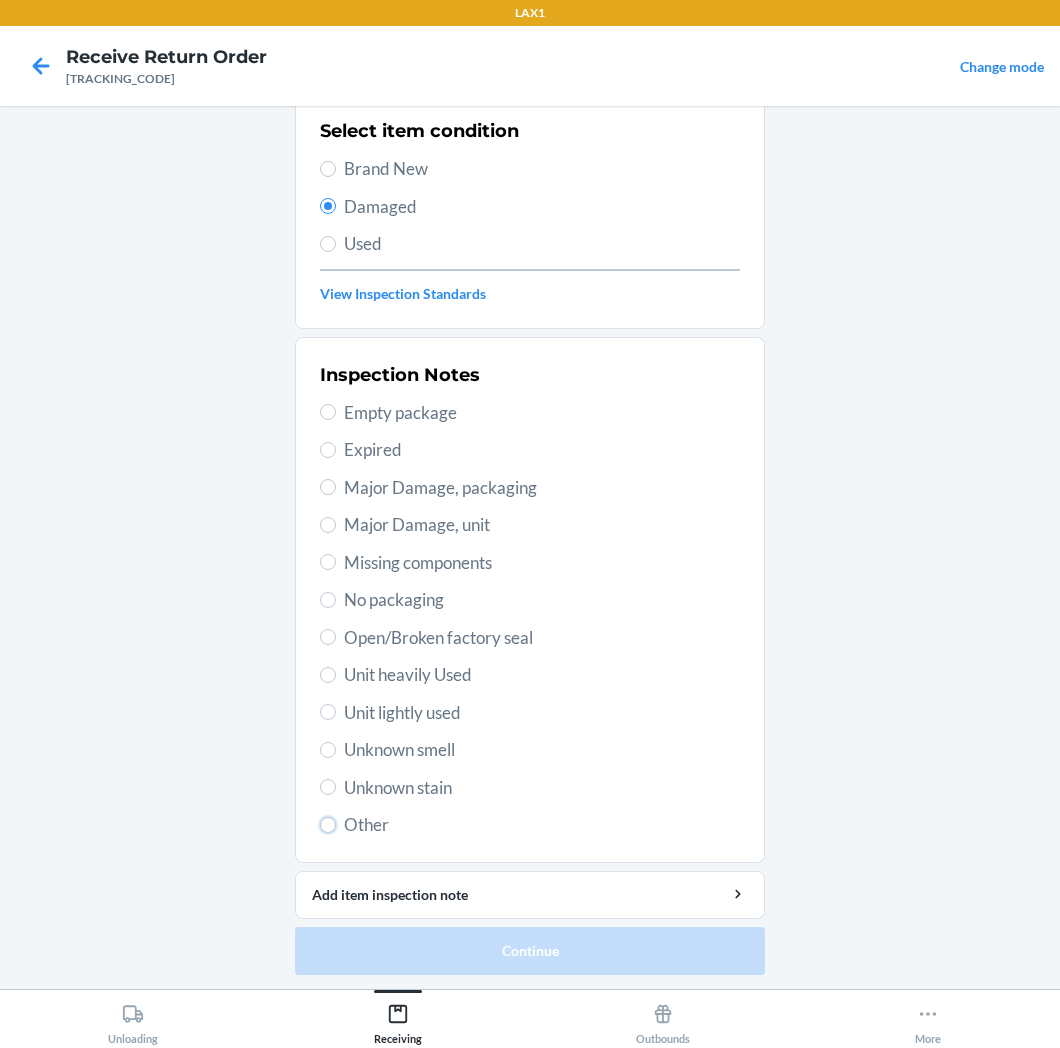 click on "Other" at bounding box center [328, 825] 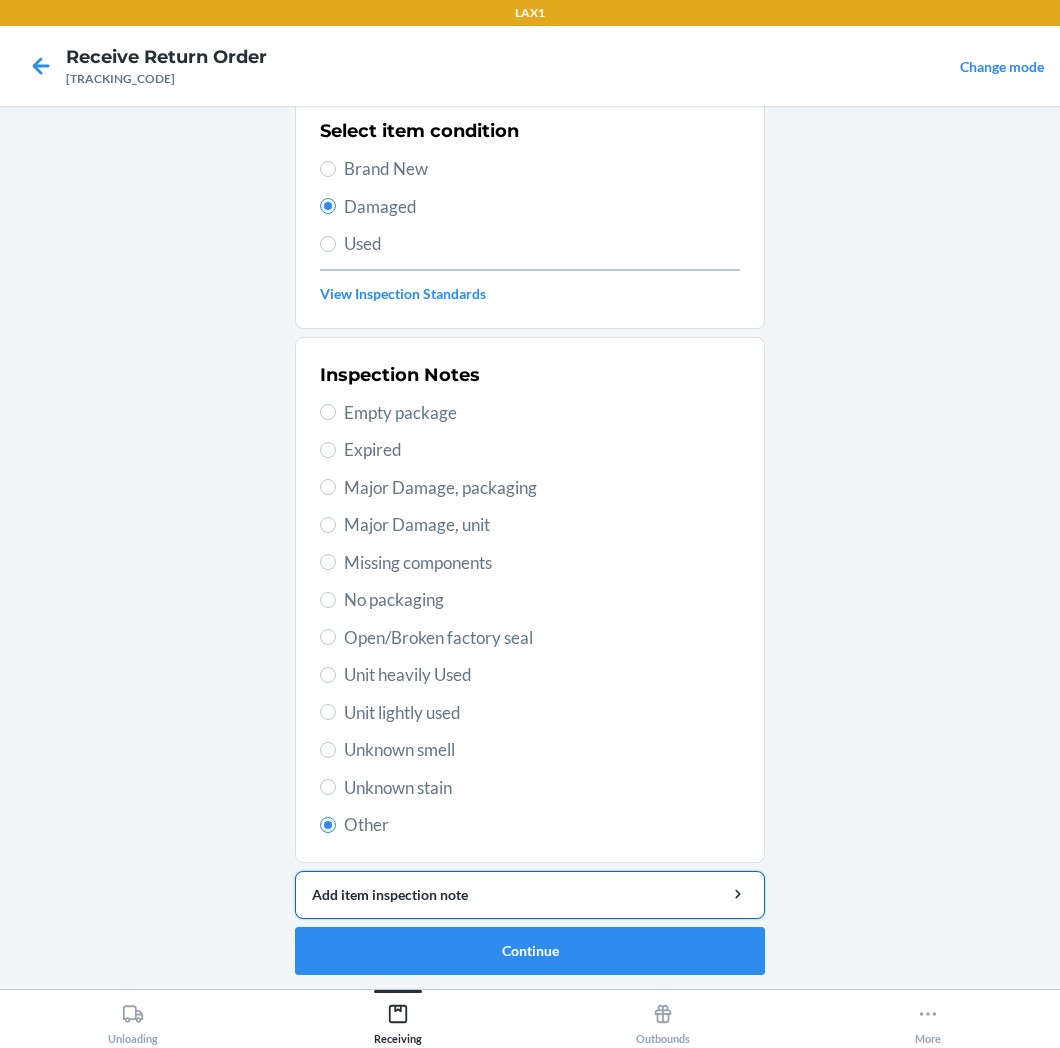 click on "Add item inspection note" at bounding box center [530, 895] 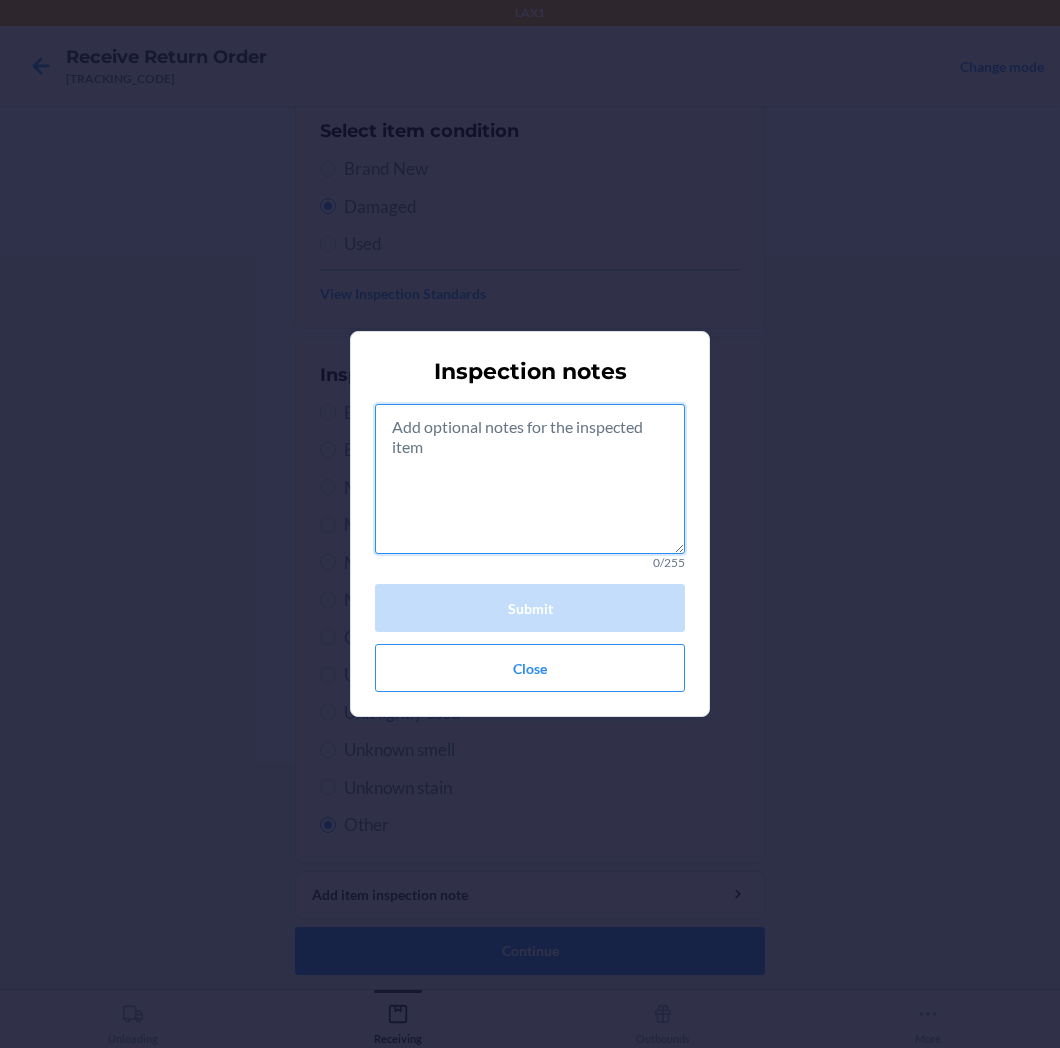 click at bounding box center (530, 479) 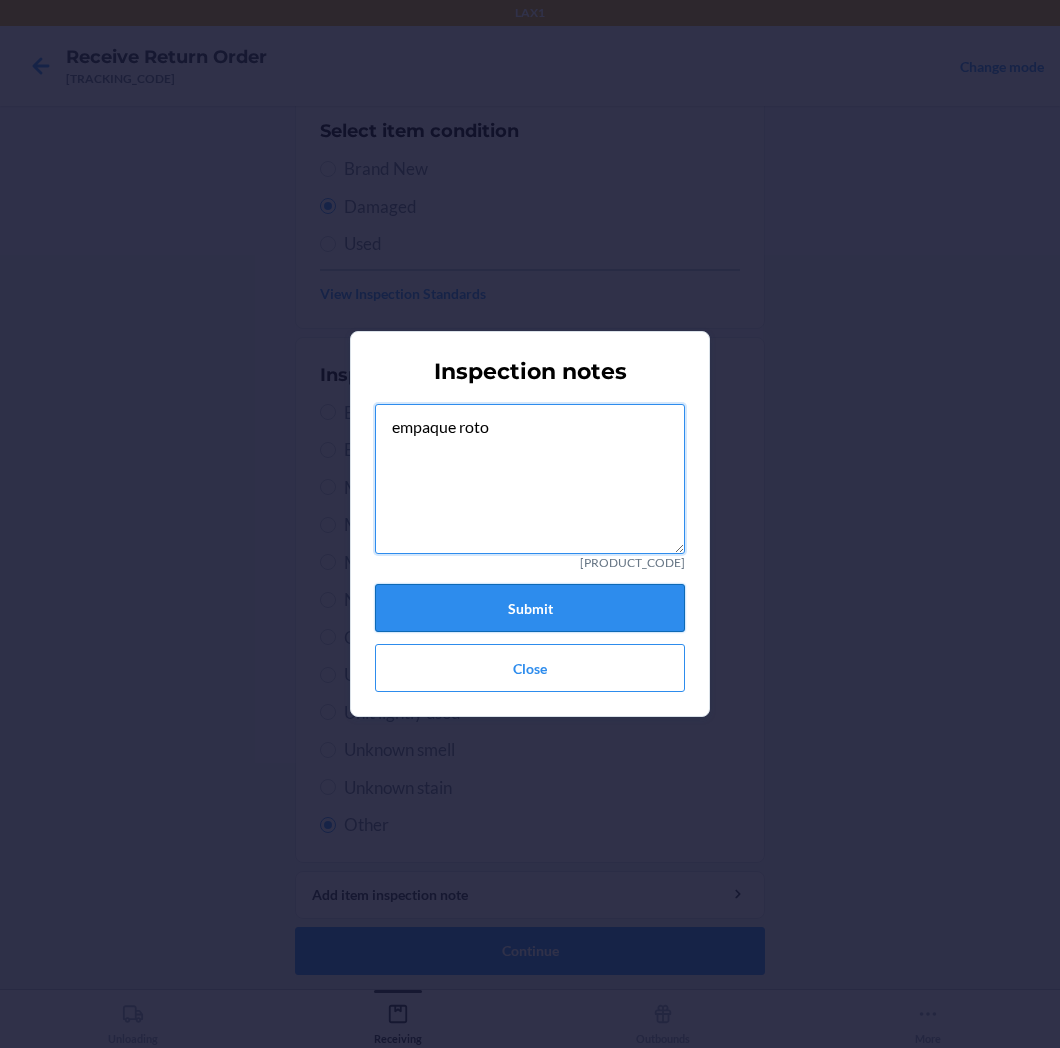 type on "empaque roto" 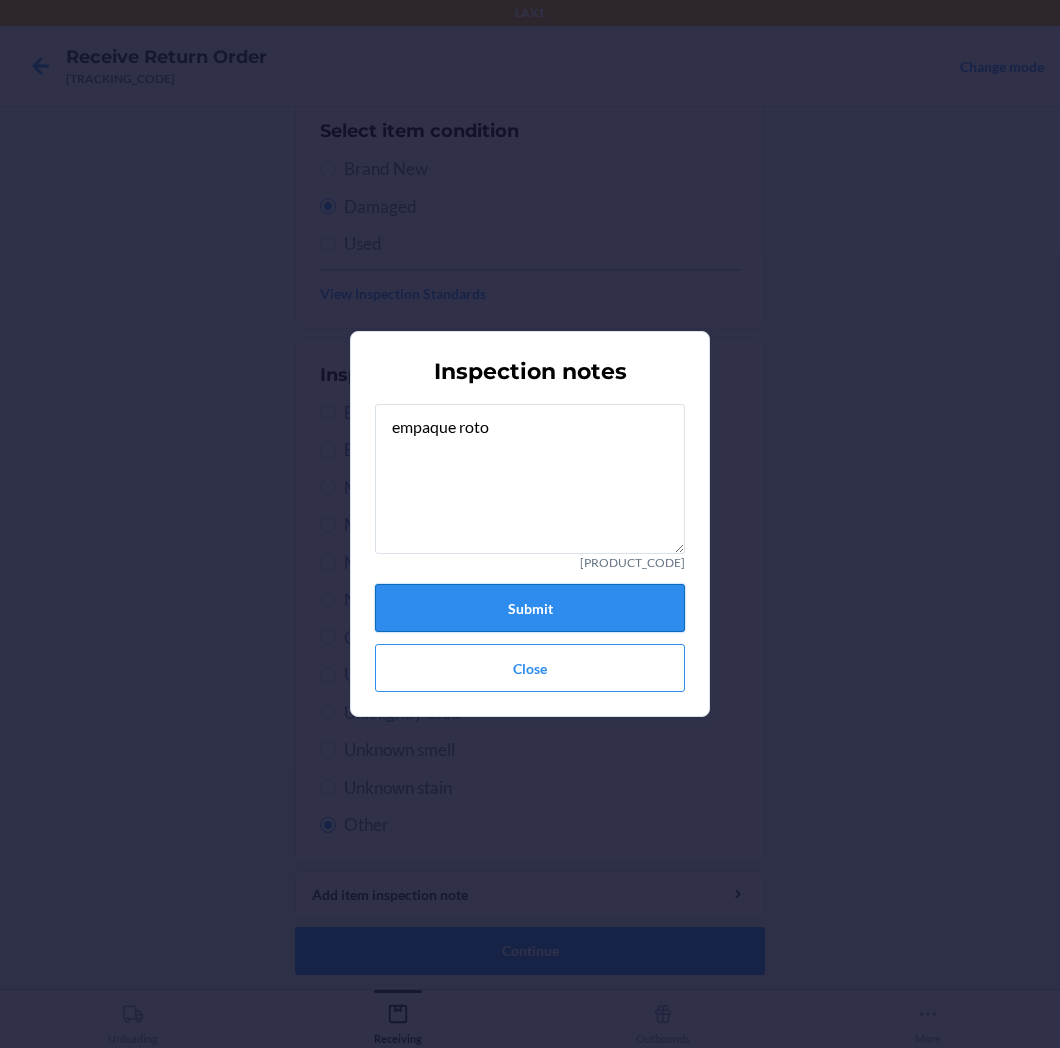 click on "Submit" at bounding box center [530, 608] 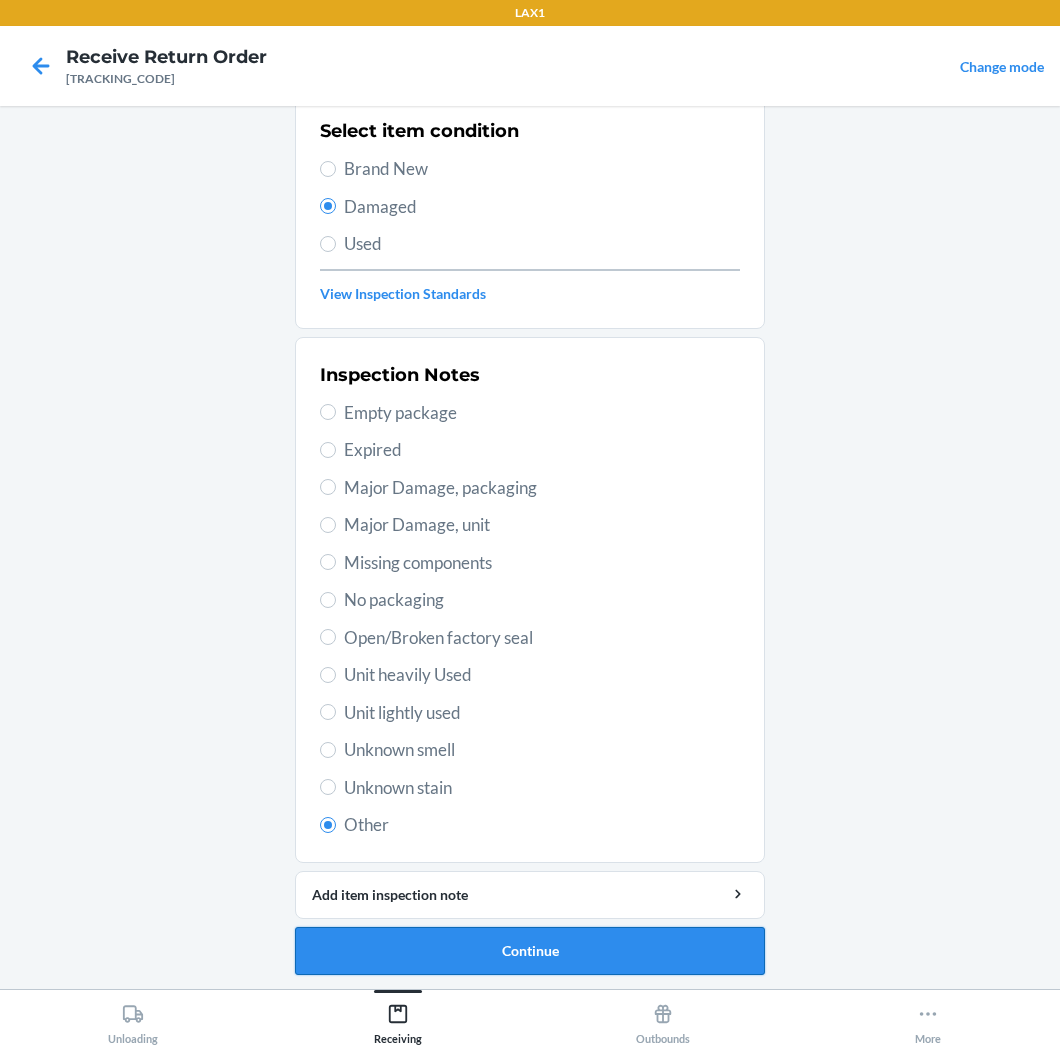 click on "Continue" at bounding box center (530, 951) 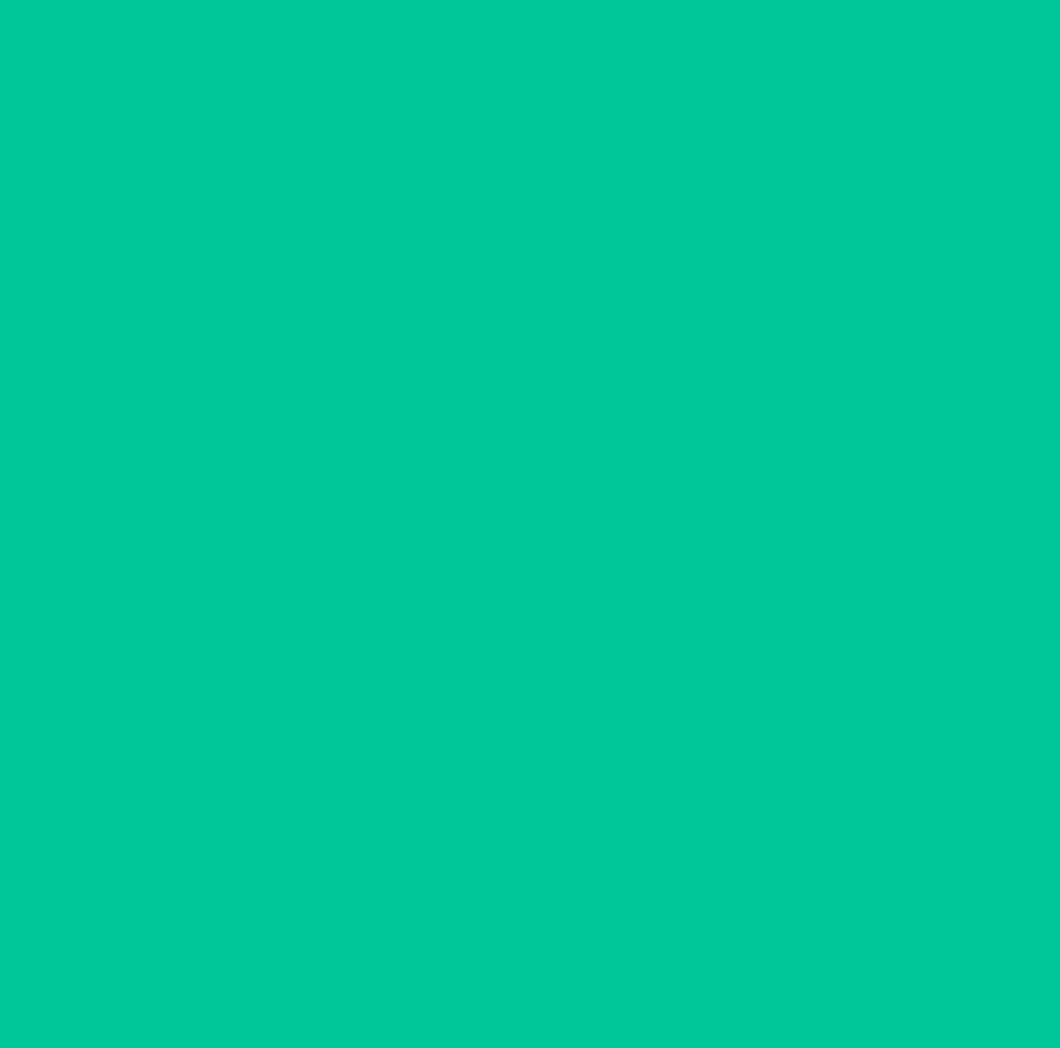 scroll, scrollTop: 0, scrollLeft: 0, axis: both 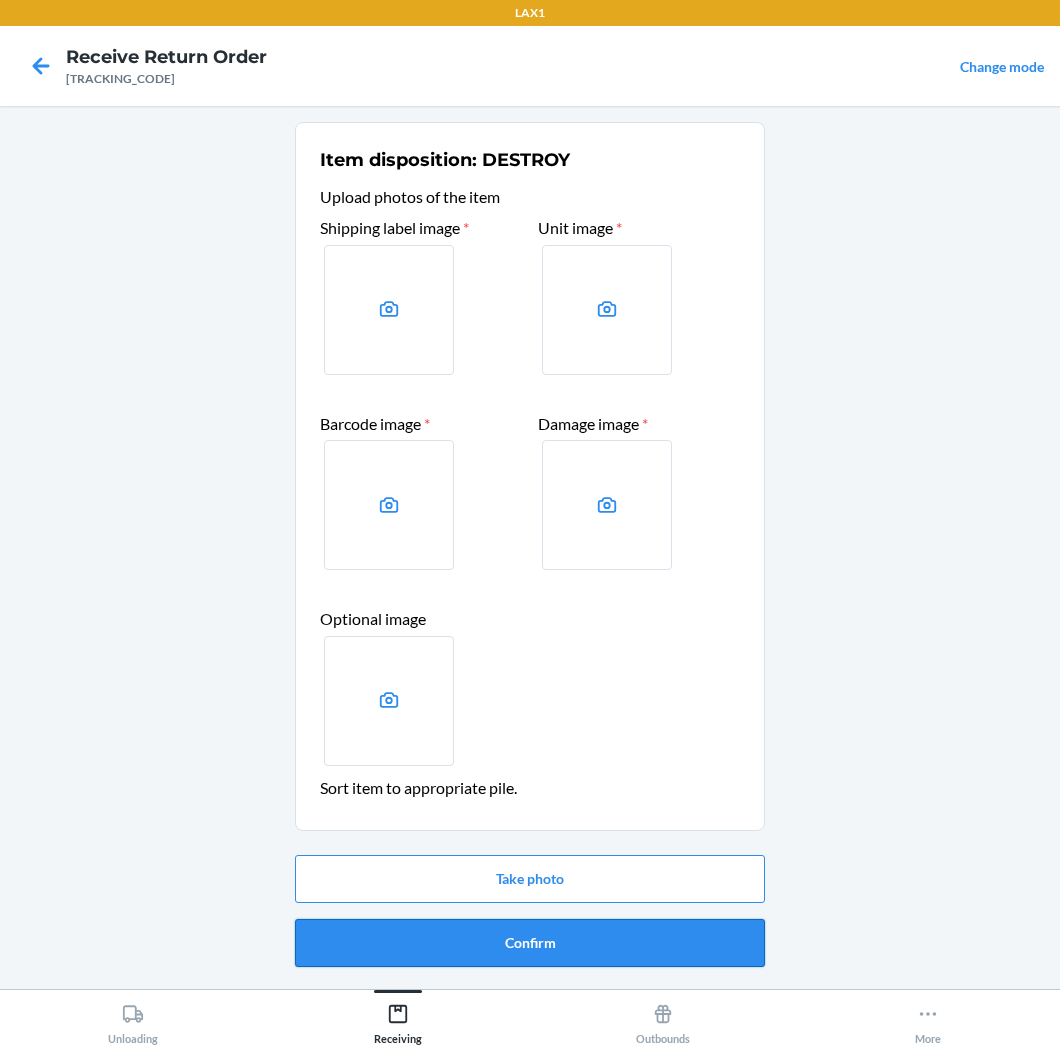 click on "Confirm" at bounding box center [530, 943] 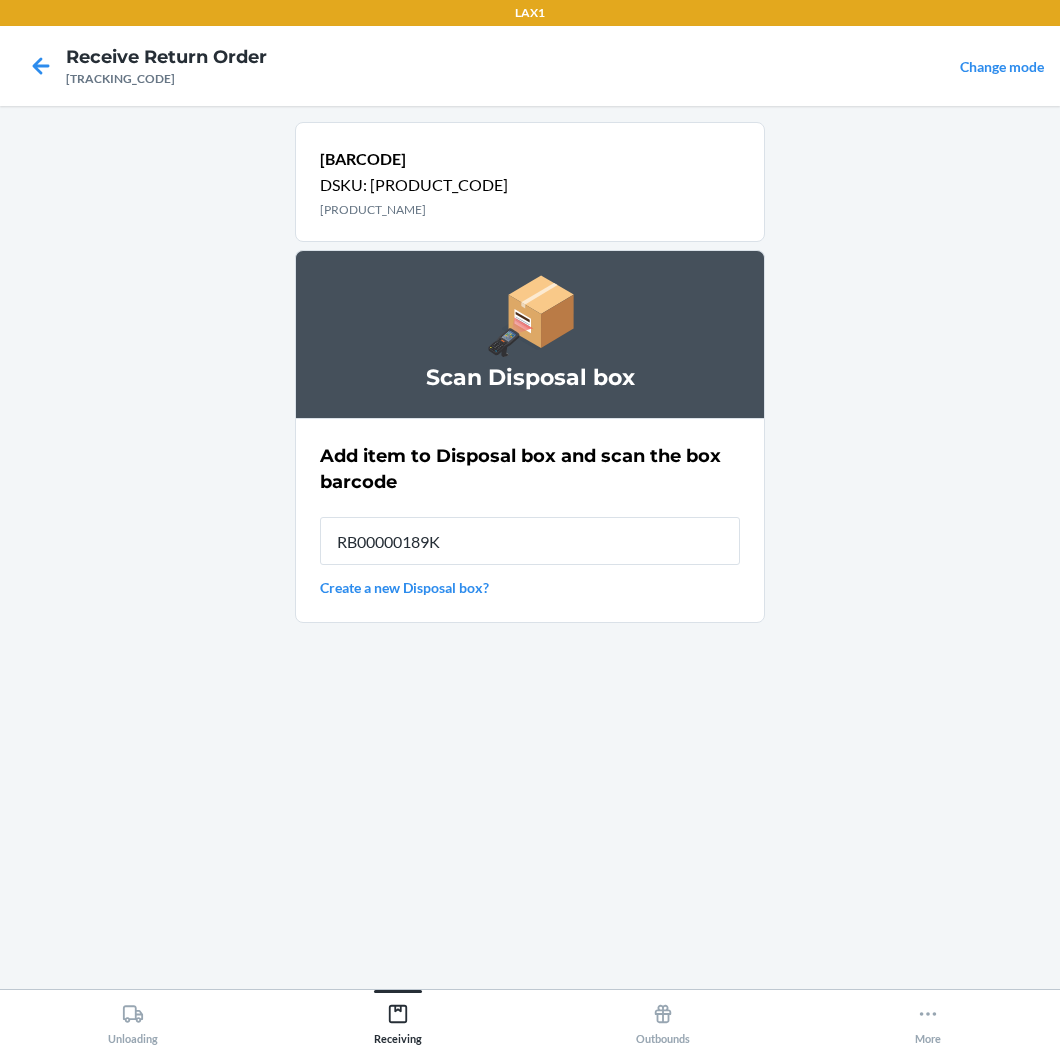 type on "RB00000189K" 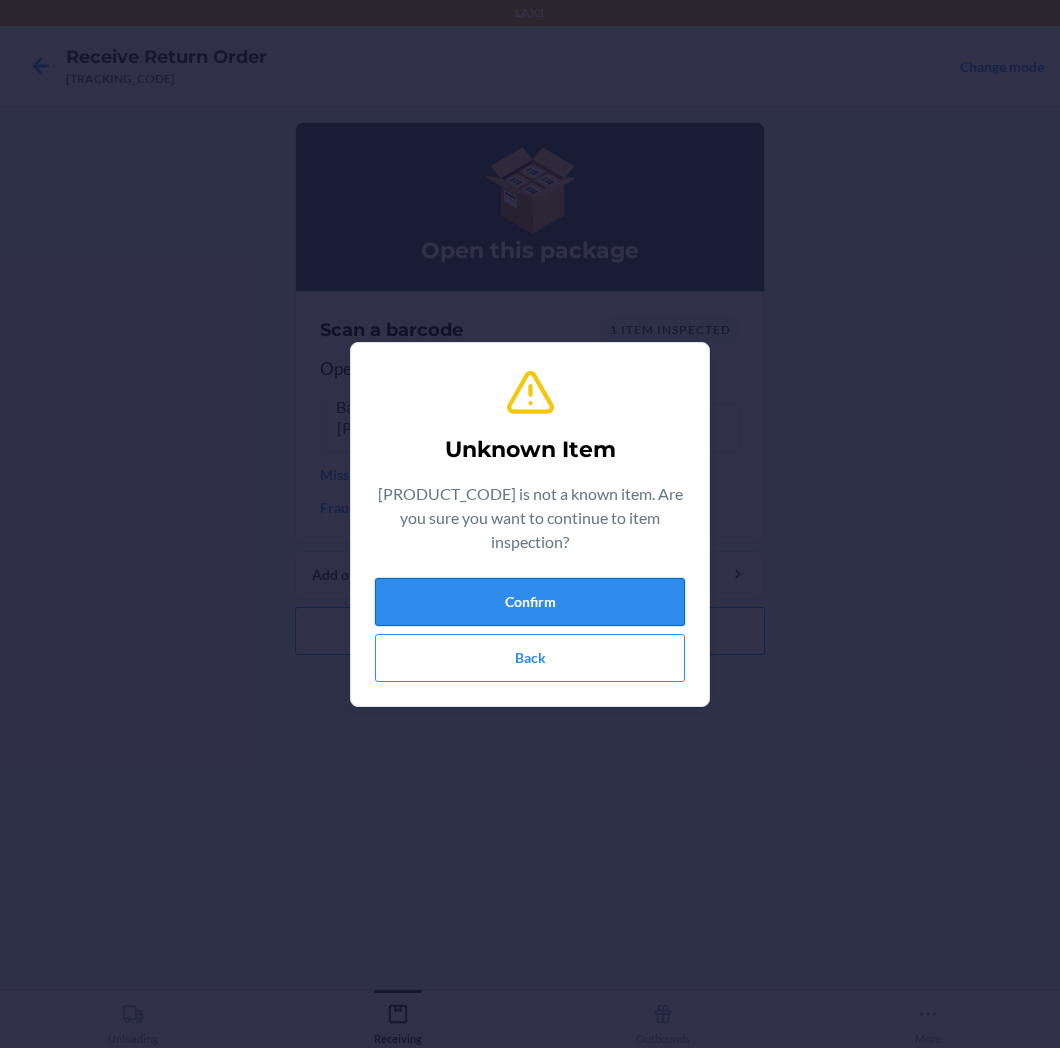 click on "Confirm" at bounding box center (530, 602) 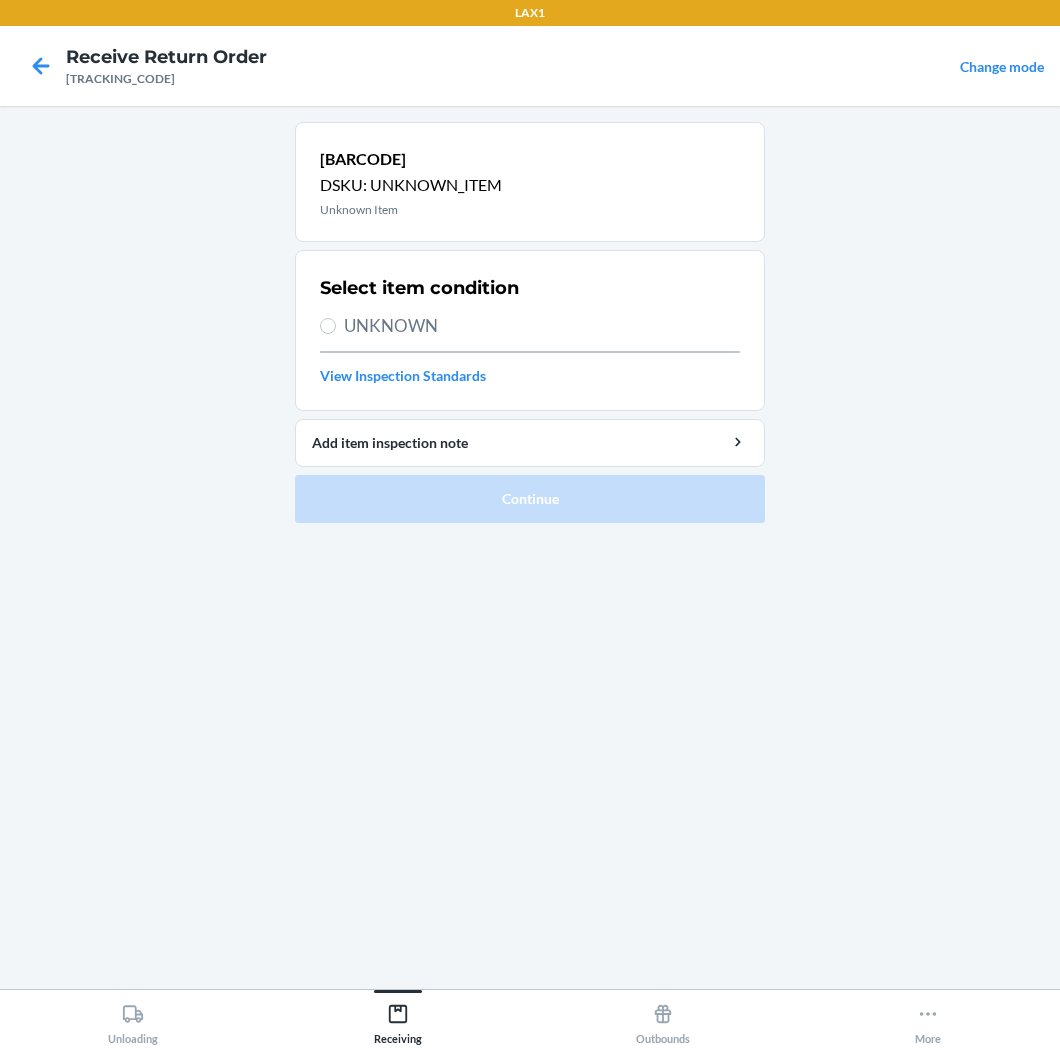 click on "[TRACKING_CODE]" at bounding box center [166, 79] 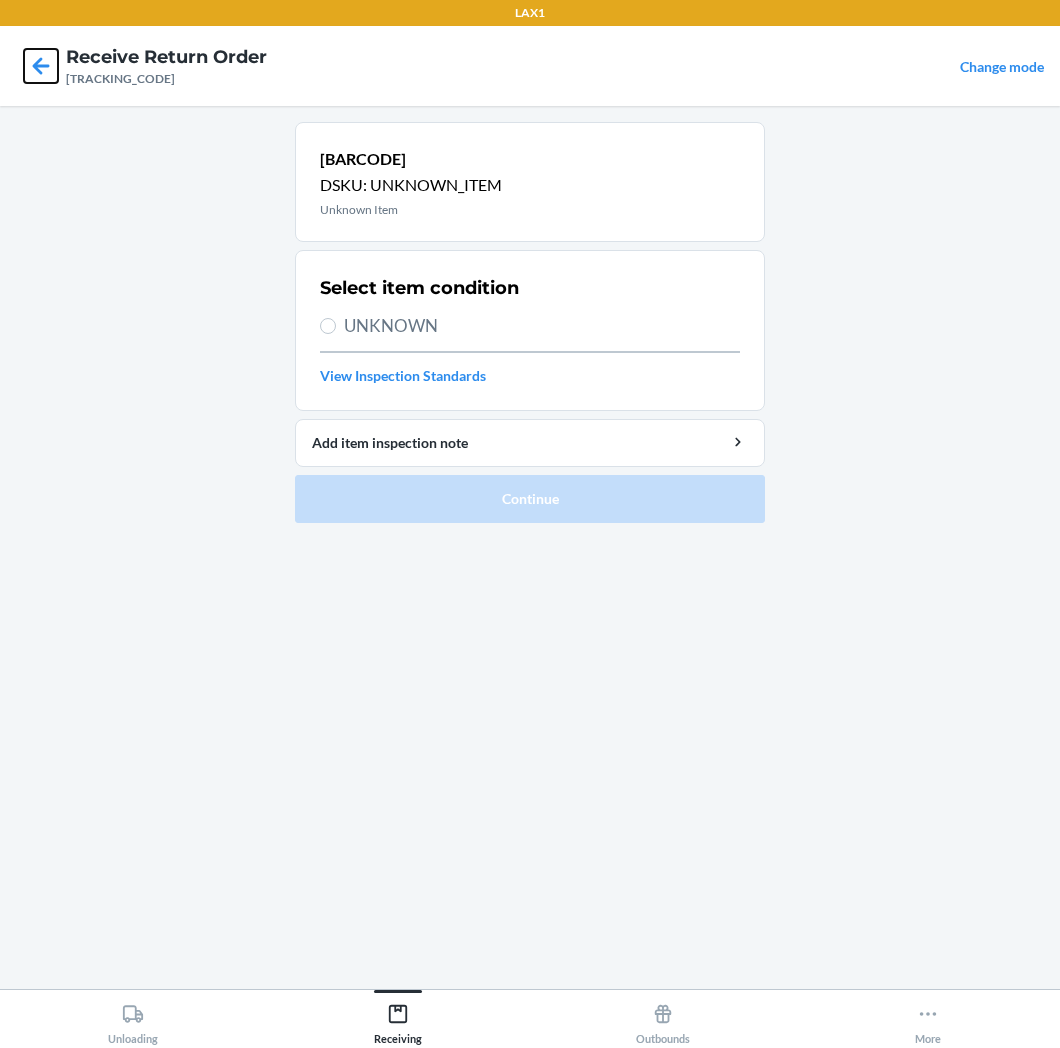 click 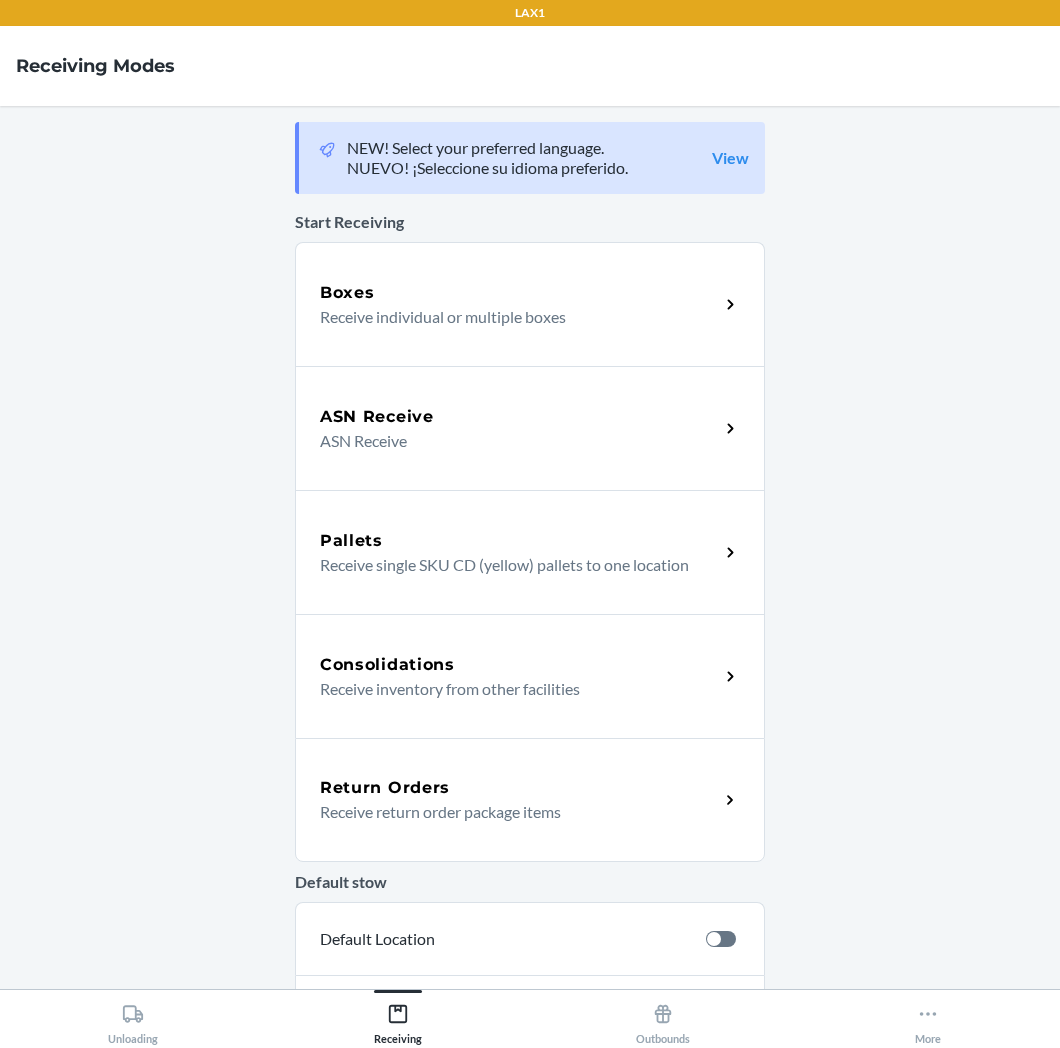 click on "Return Orders" at bounding box center [519, 788] 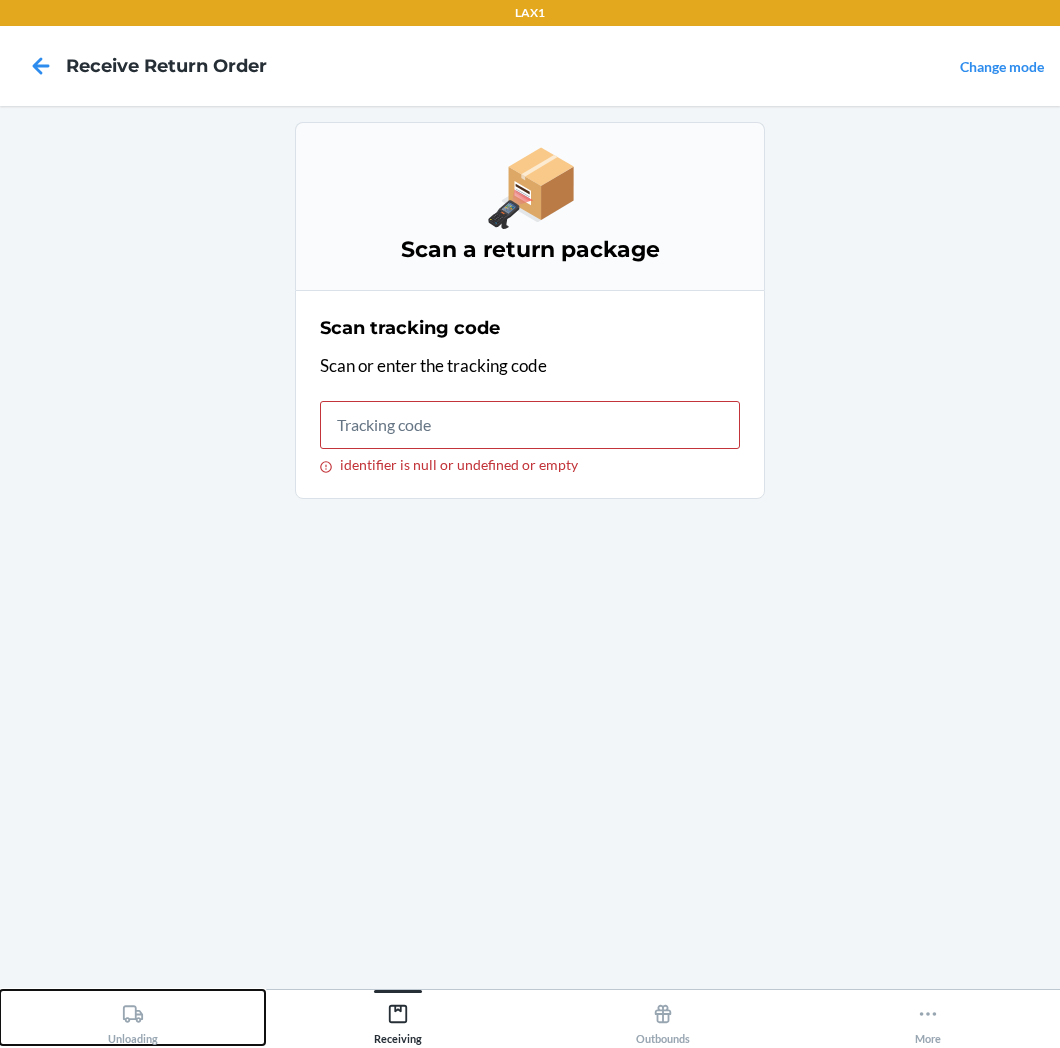click on "Unloading" at bounding box center (133, 1020) 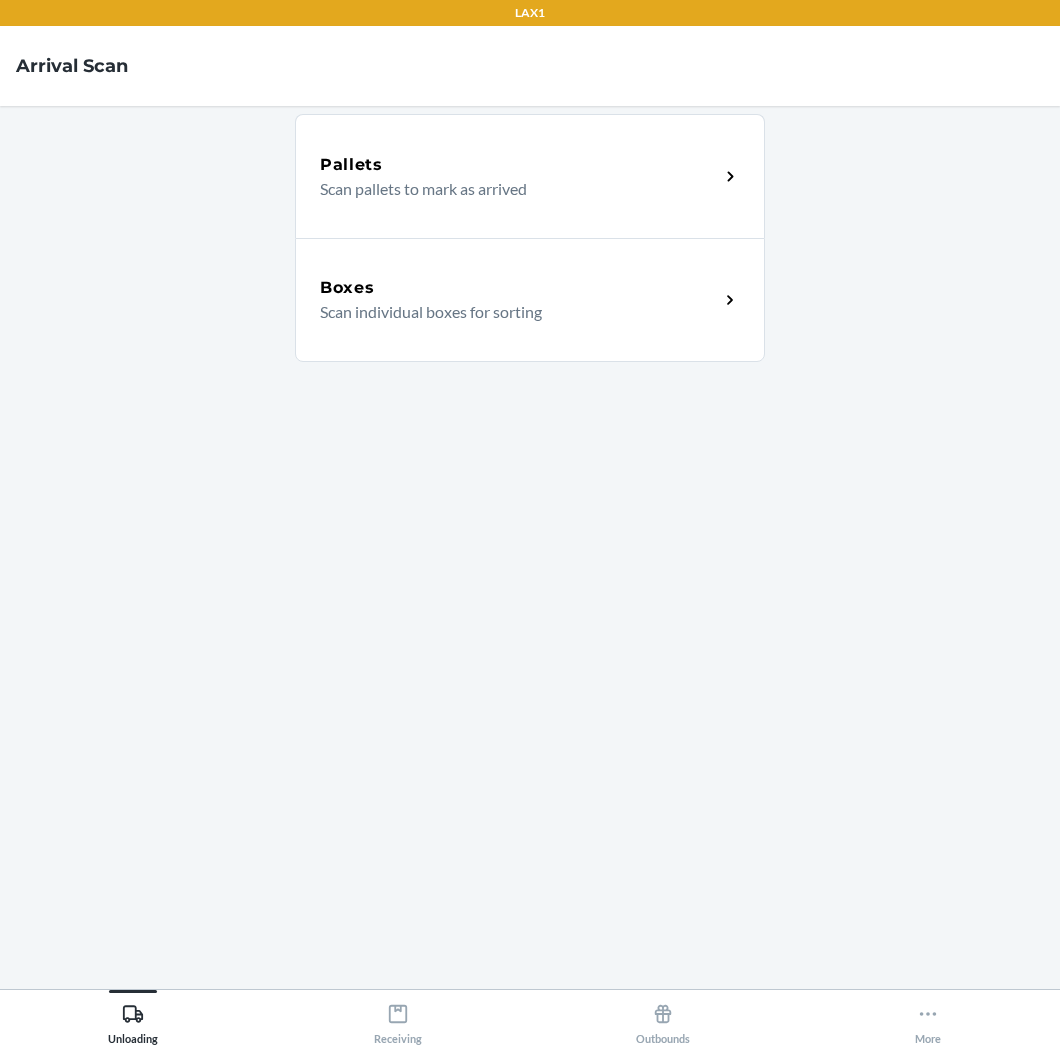 click on "Boxes Scan individual boxes for sorting" at bounding box center (530, 300) 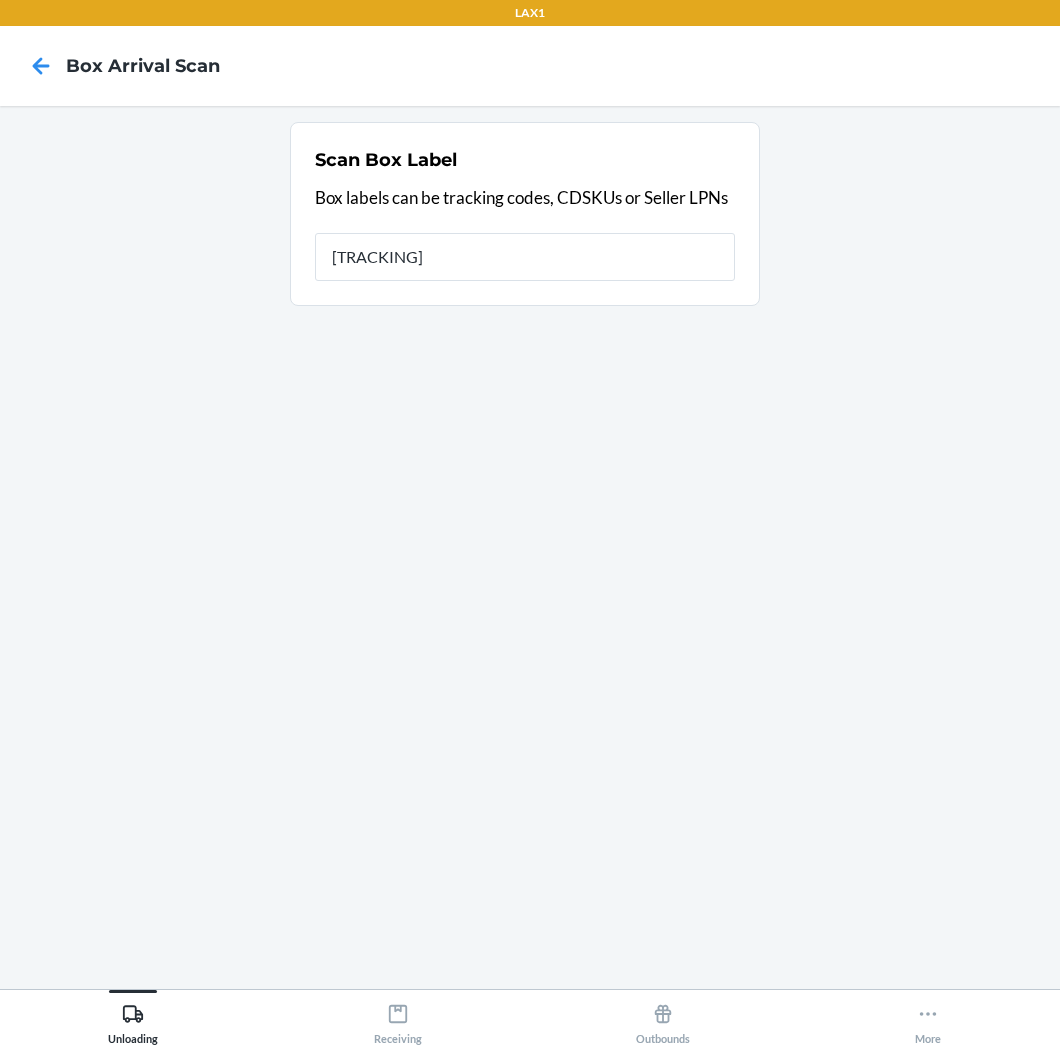 type on "[PRODUCT_CODE]" 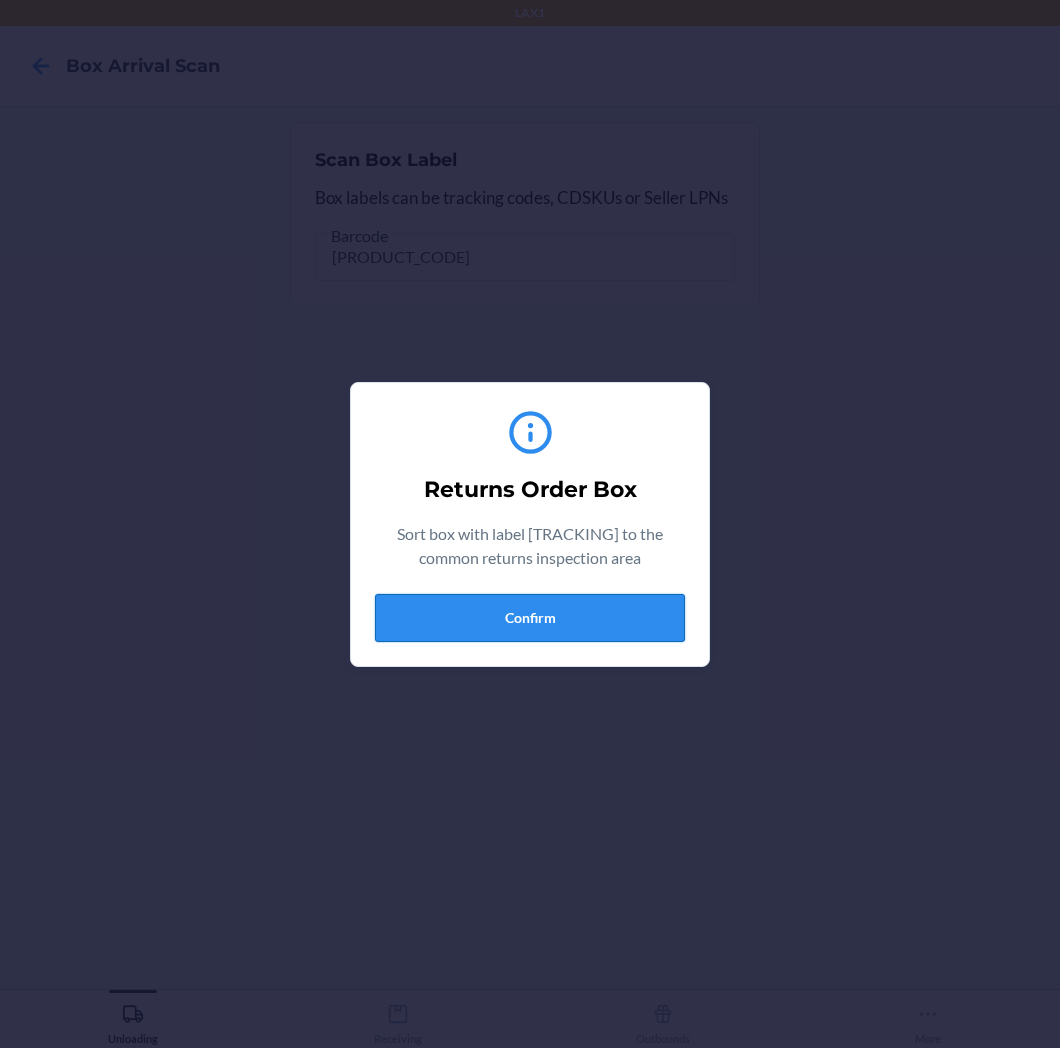 click on "Confirm" at bounding box center (530, 618) 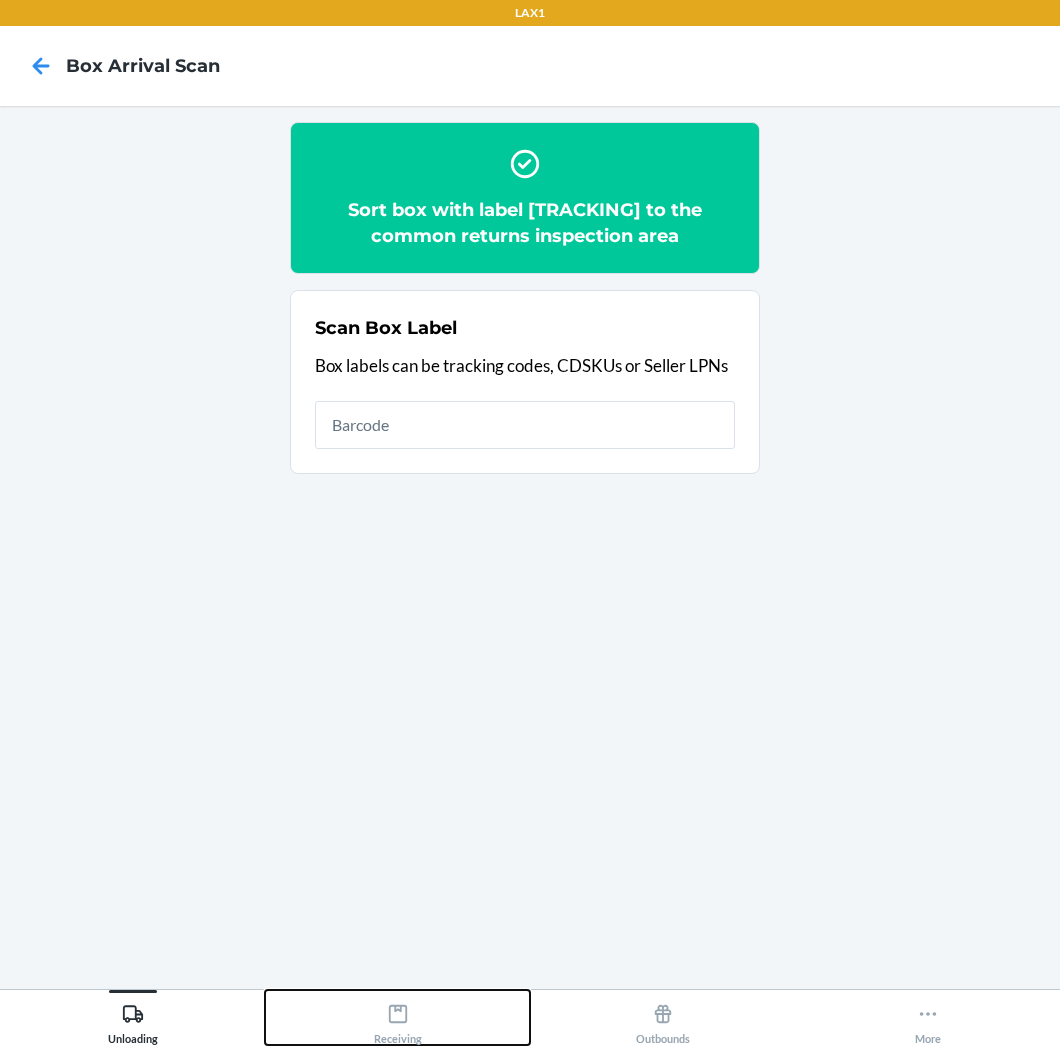 click on "Receiving" at bounding box center [398, 1020] 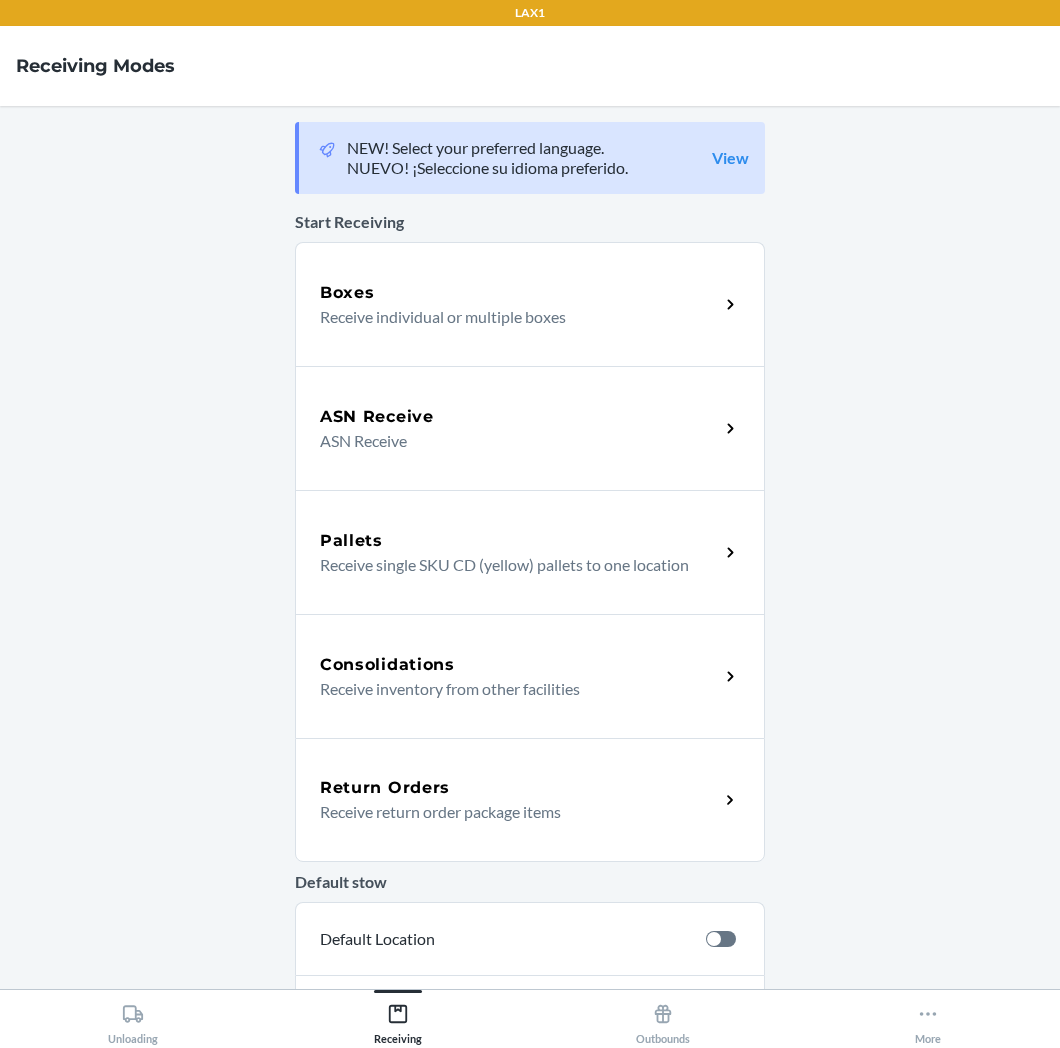 click on "Receive return order package items" at bounding box center (511, 812) 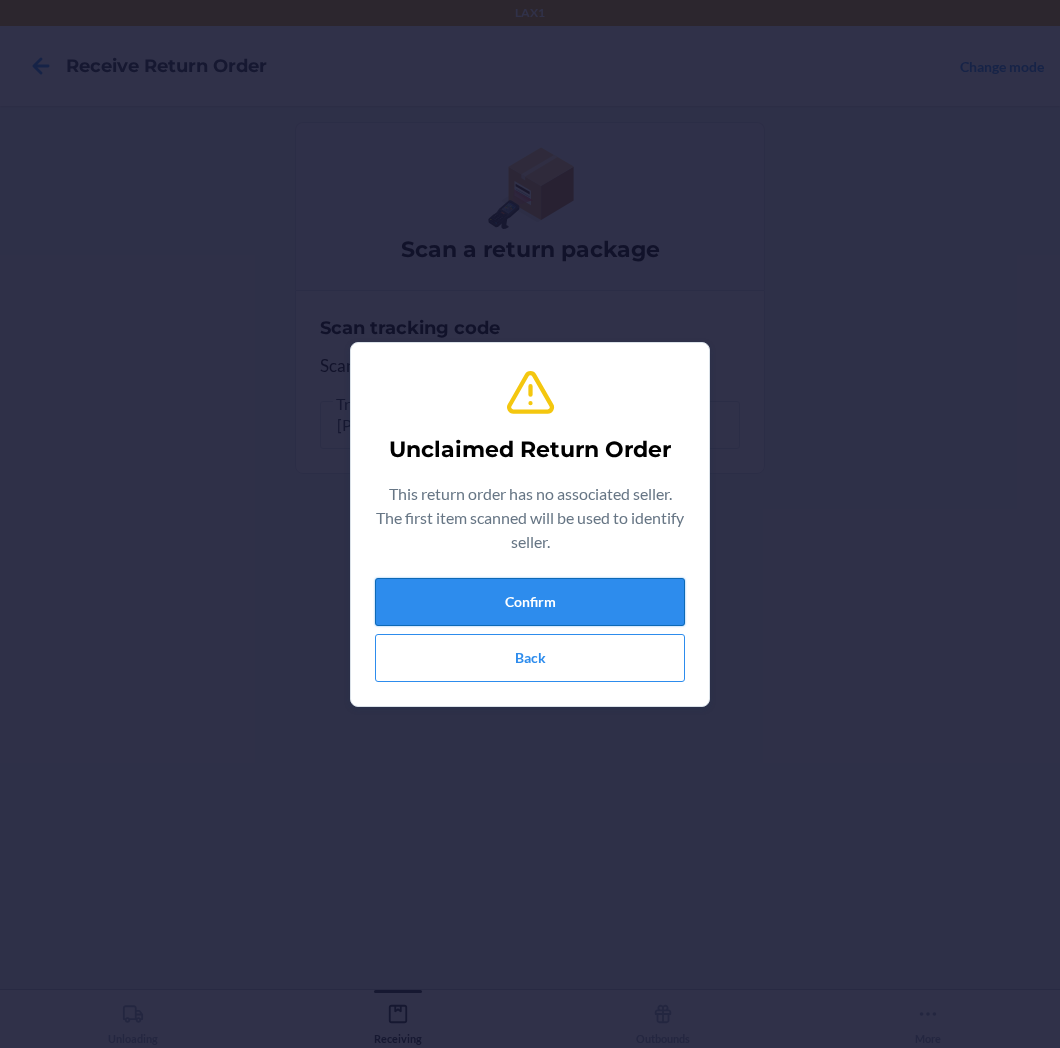 click on "Confirm" at bounding box center (530, 602) 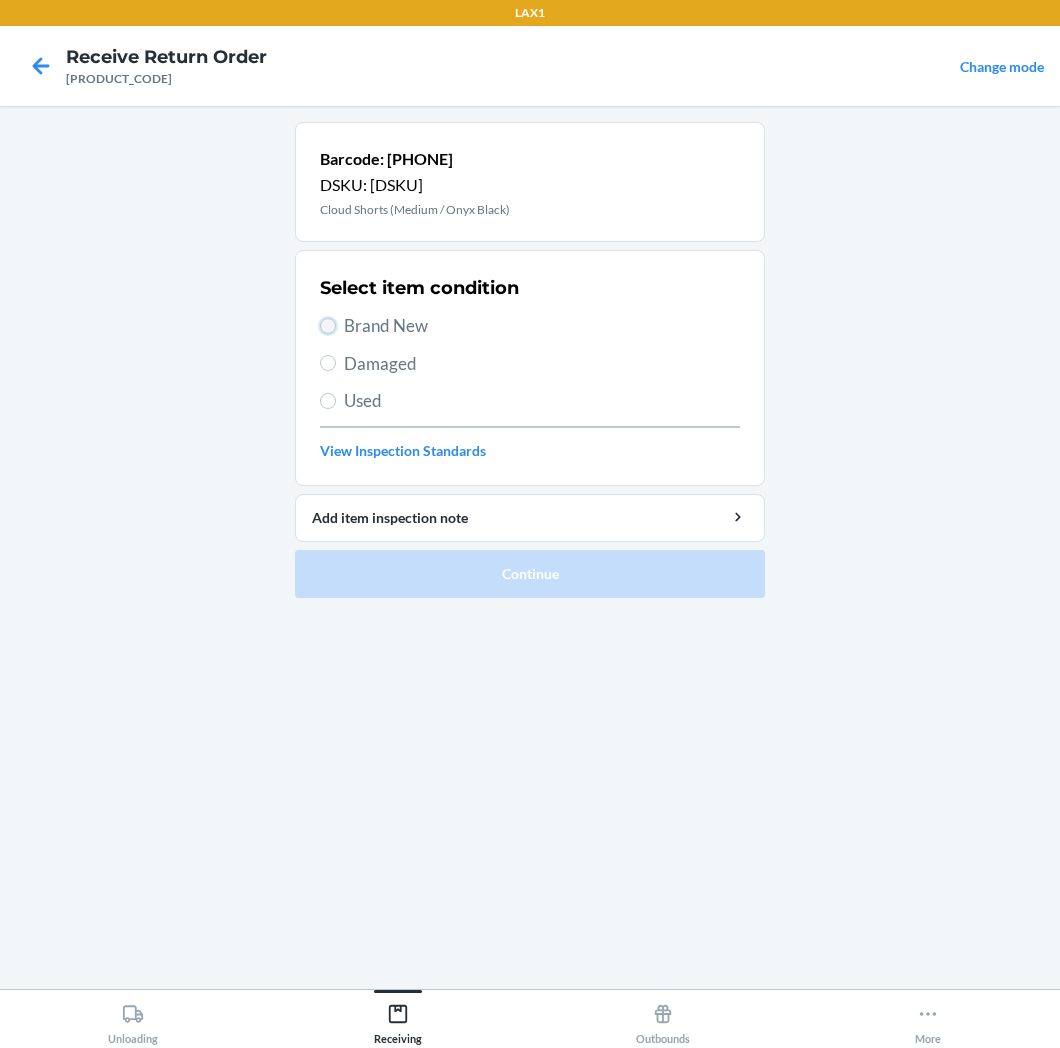 click on "Brand New" at bounding box center [328, 326] 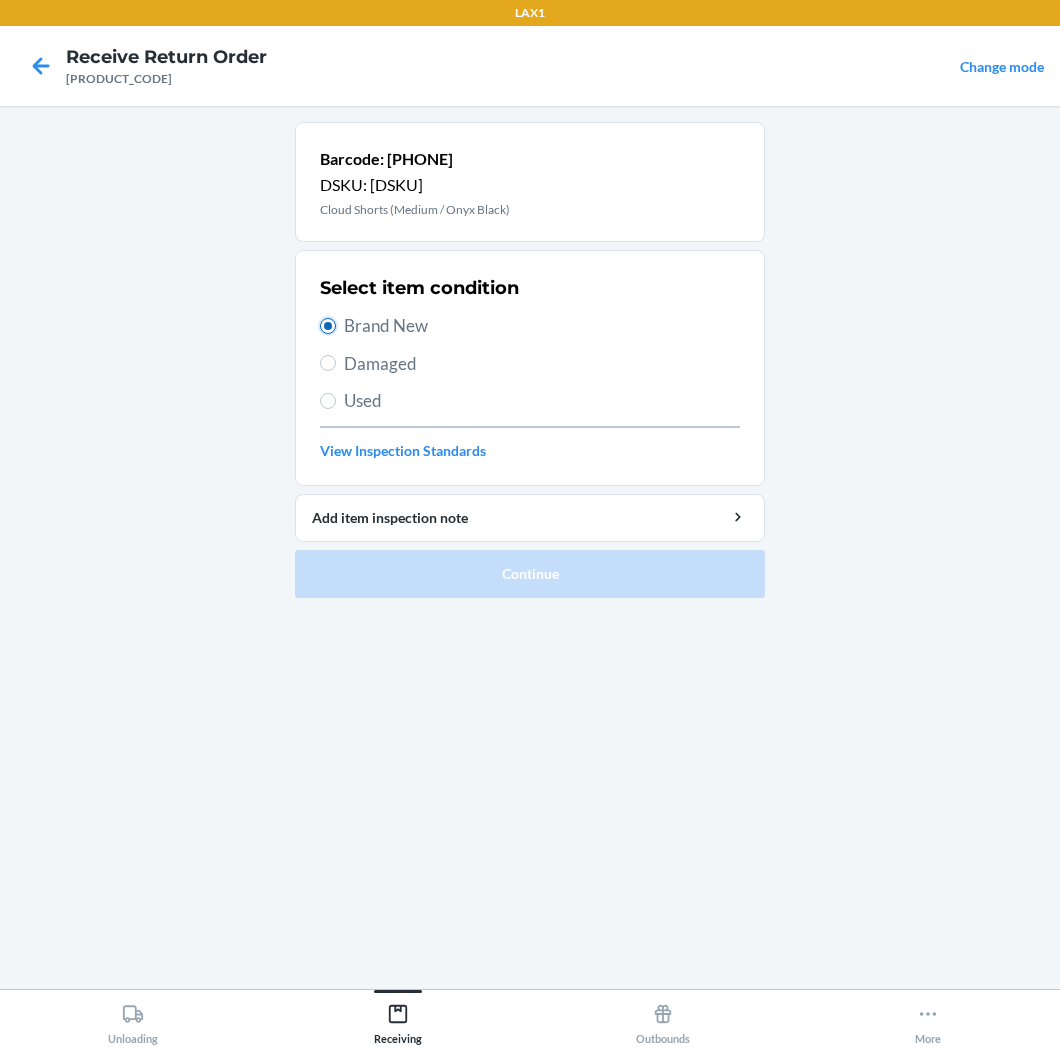 radio on "true" 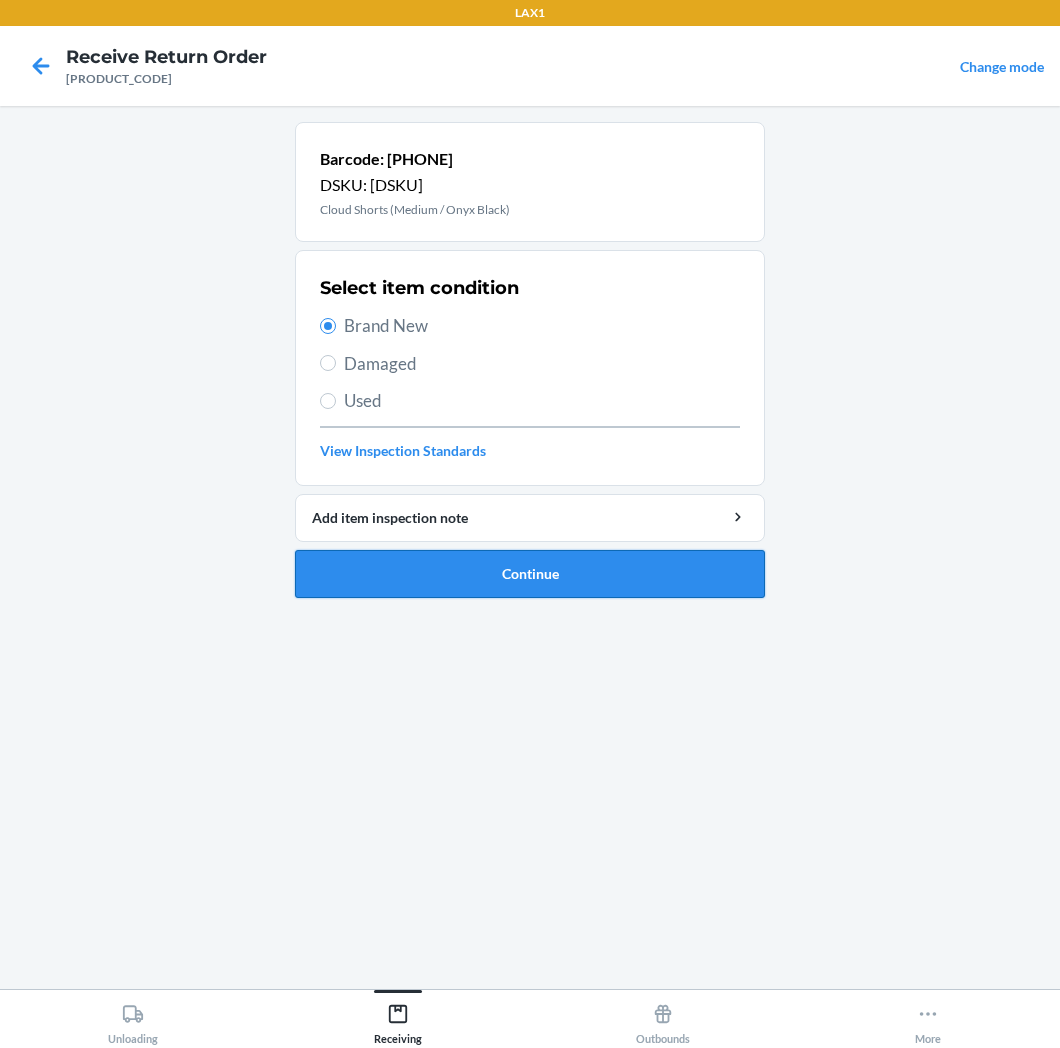 click on "Continue" at bounding box center (530, 574) 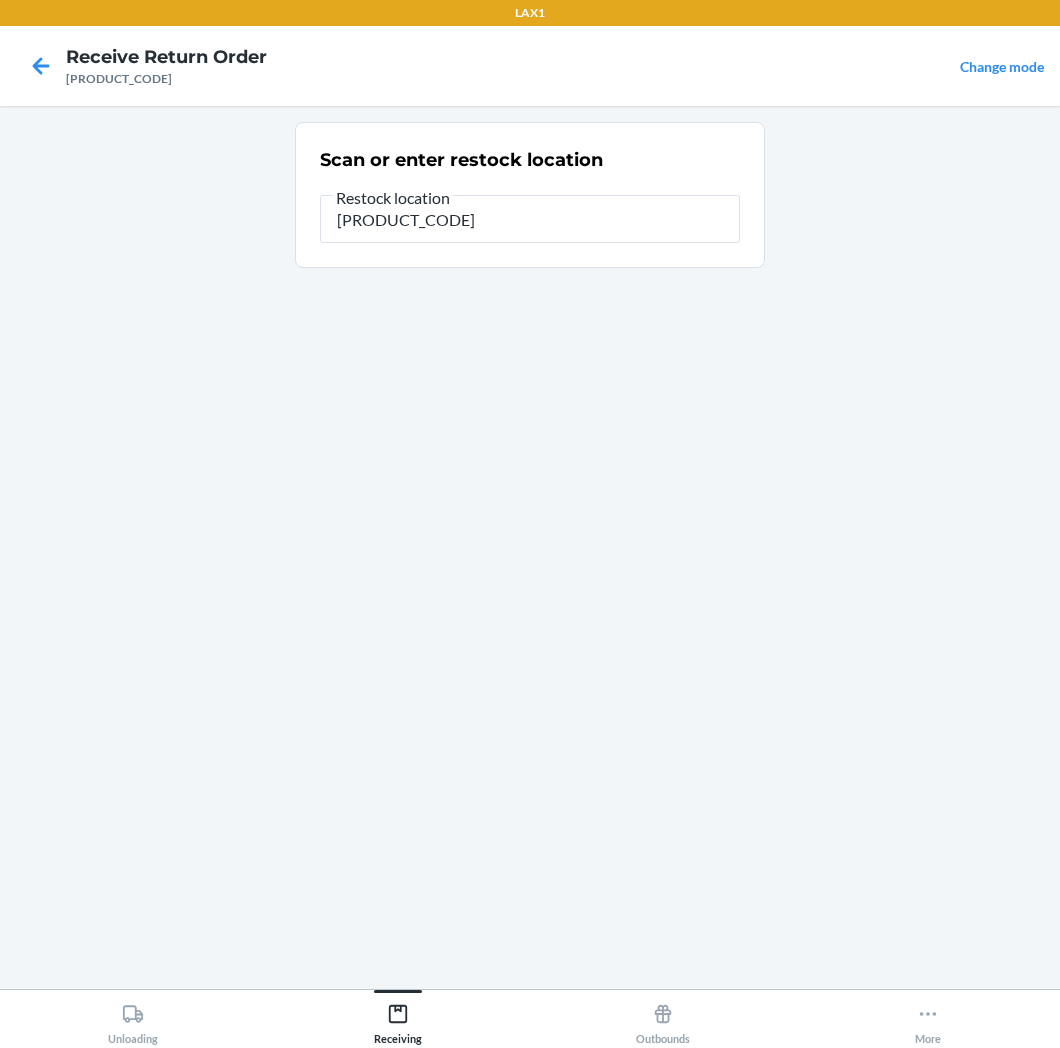 type on "[PRODUCT_CODE]" 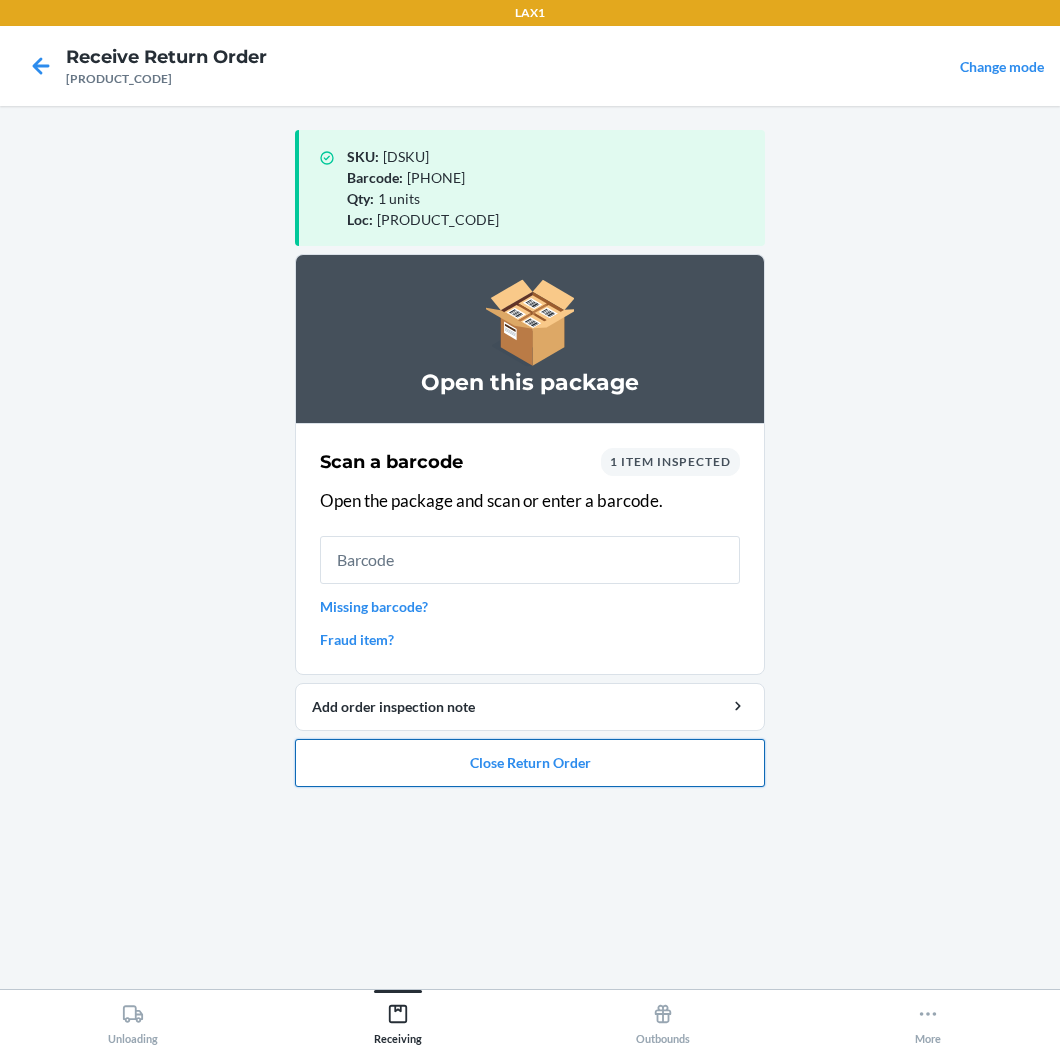 click on "Close Return Order" at bounding box center (530, 763) 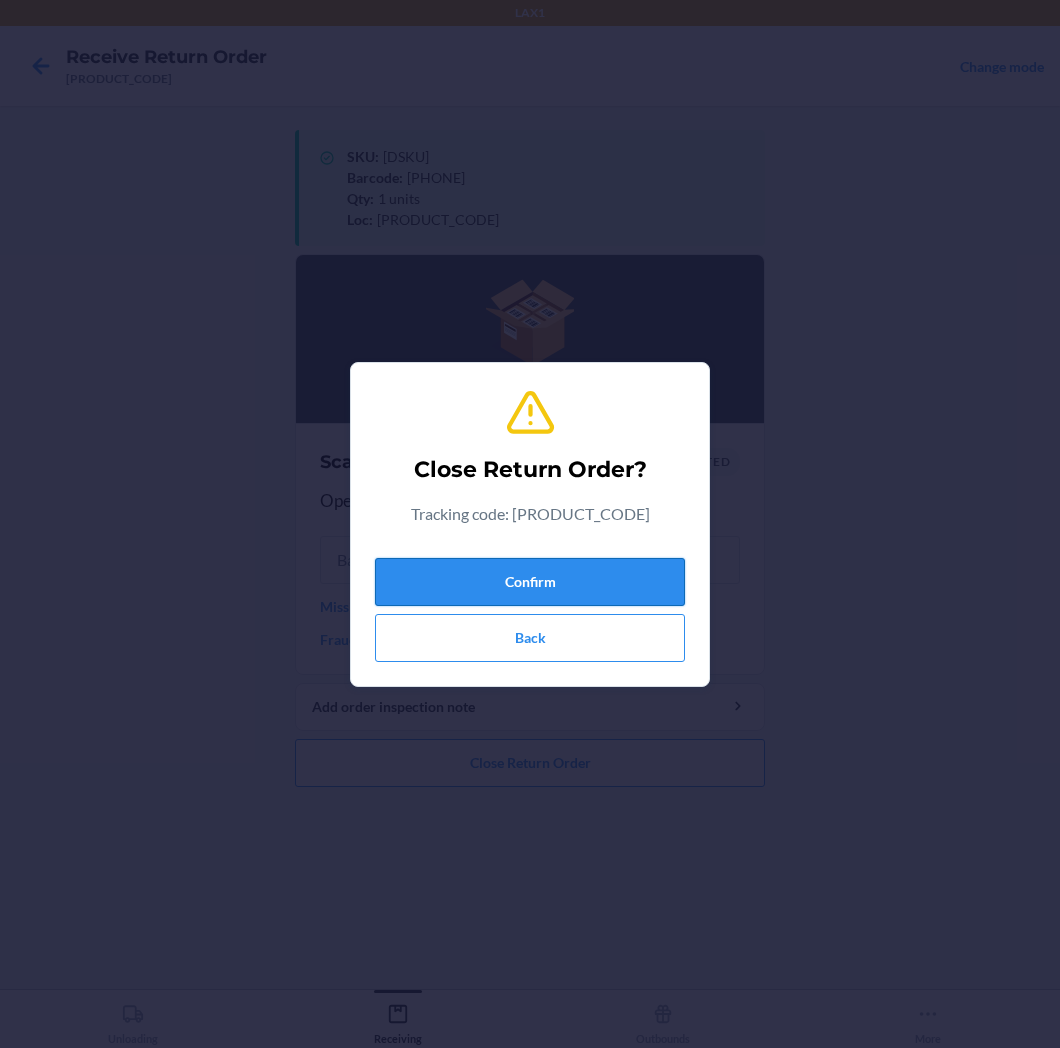 click on "Confirm" at bounding box center (530, 582) 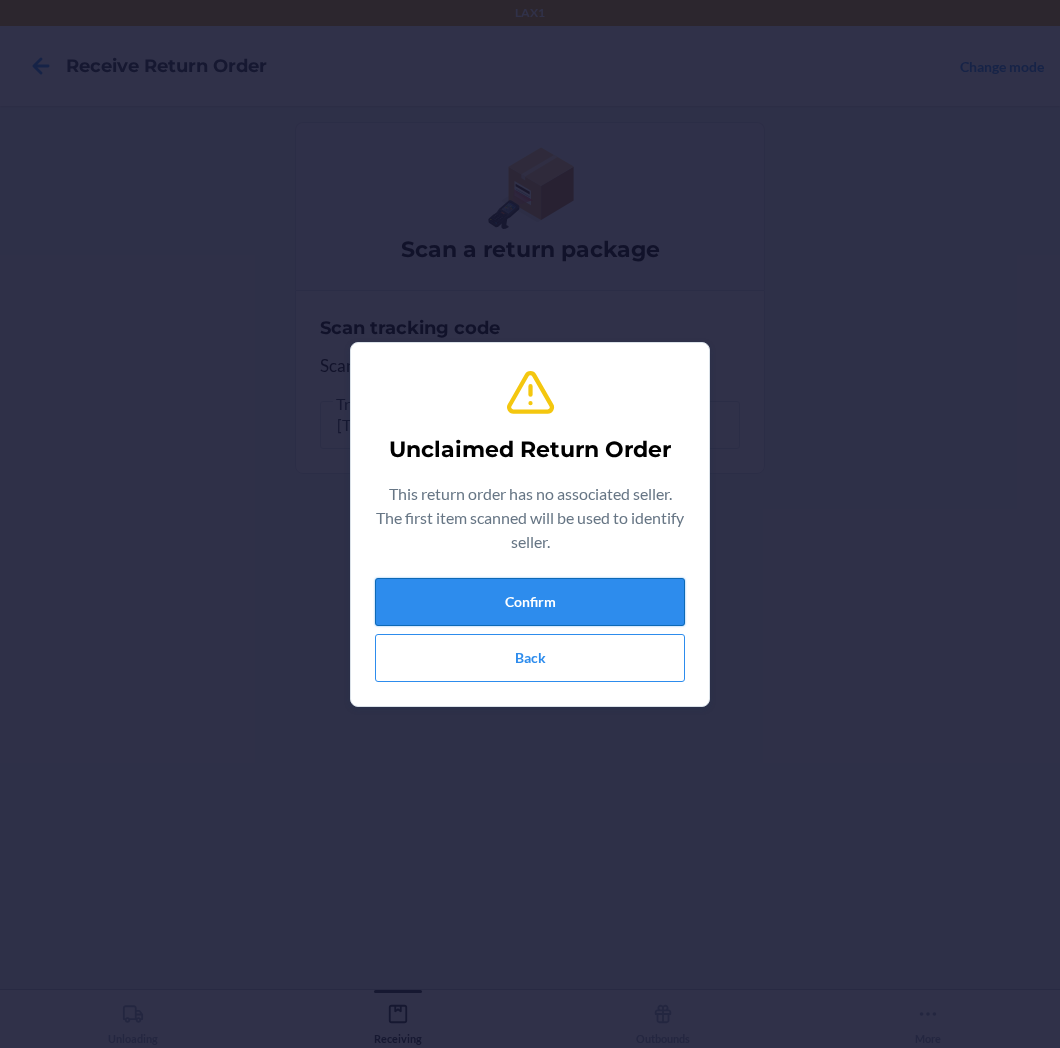 click on "Confirm" at bounding box center (530, 602) 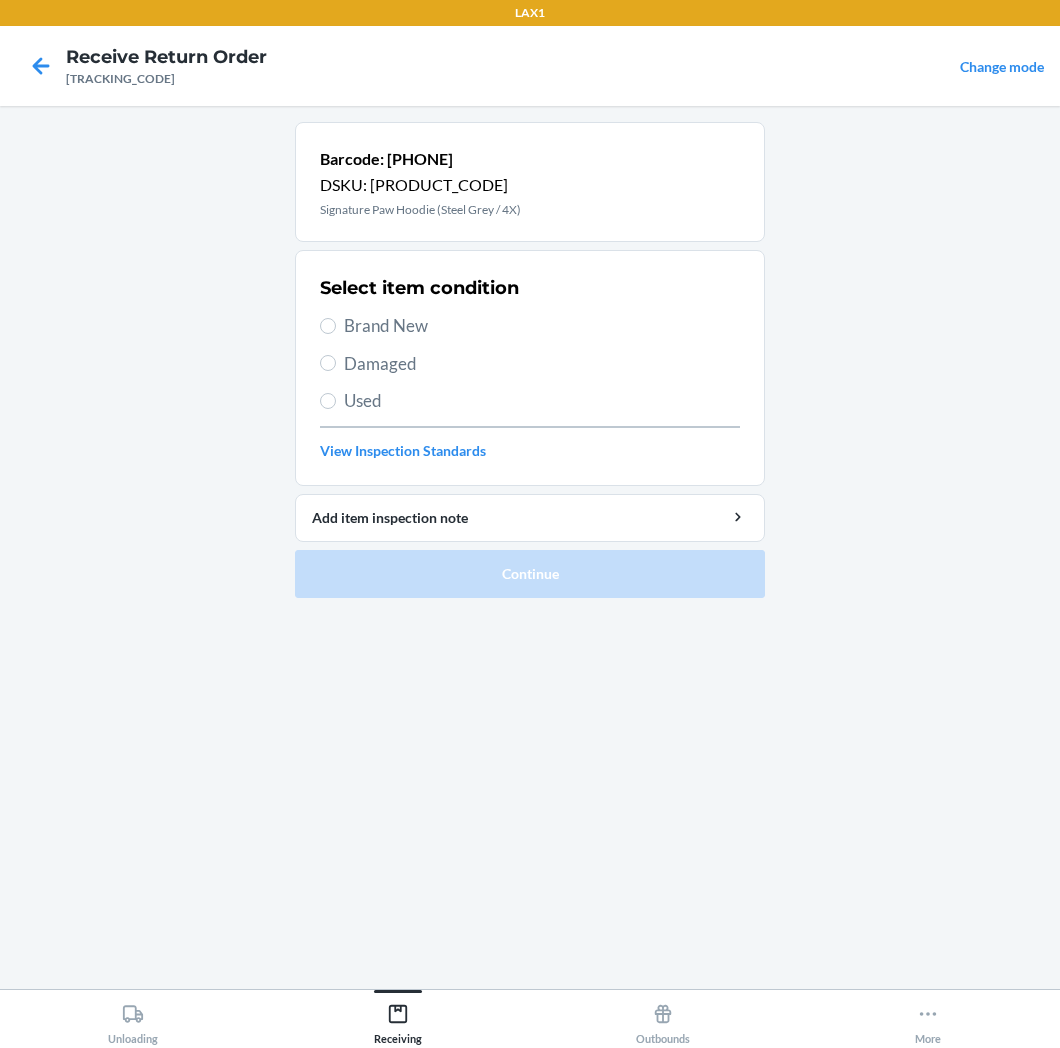 click on "Damaged" at bounding box center [542, 364] 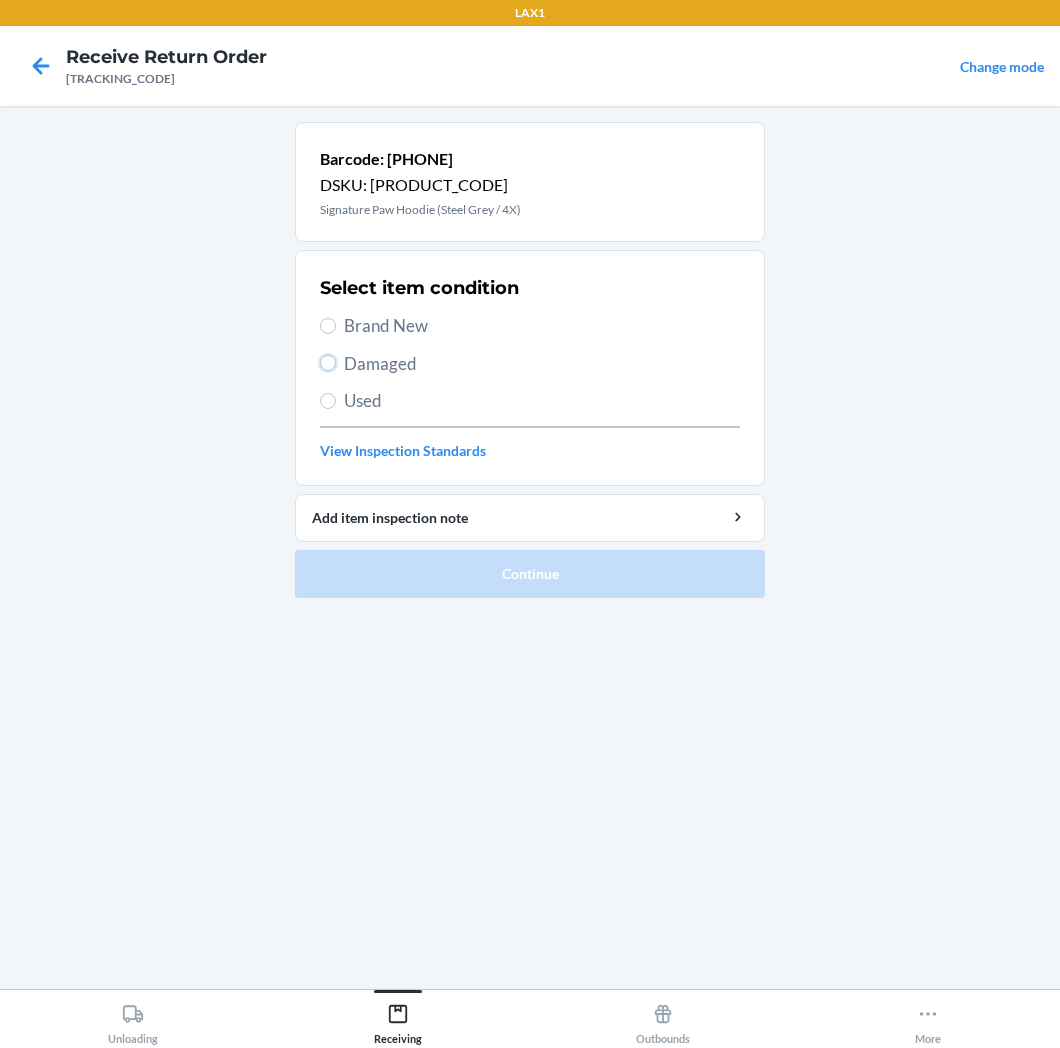 click on "Damaged" at bounding box center (328, 363) 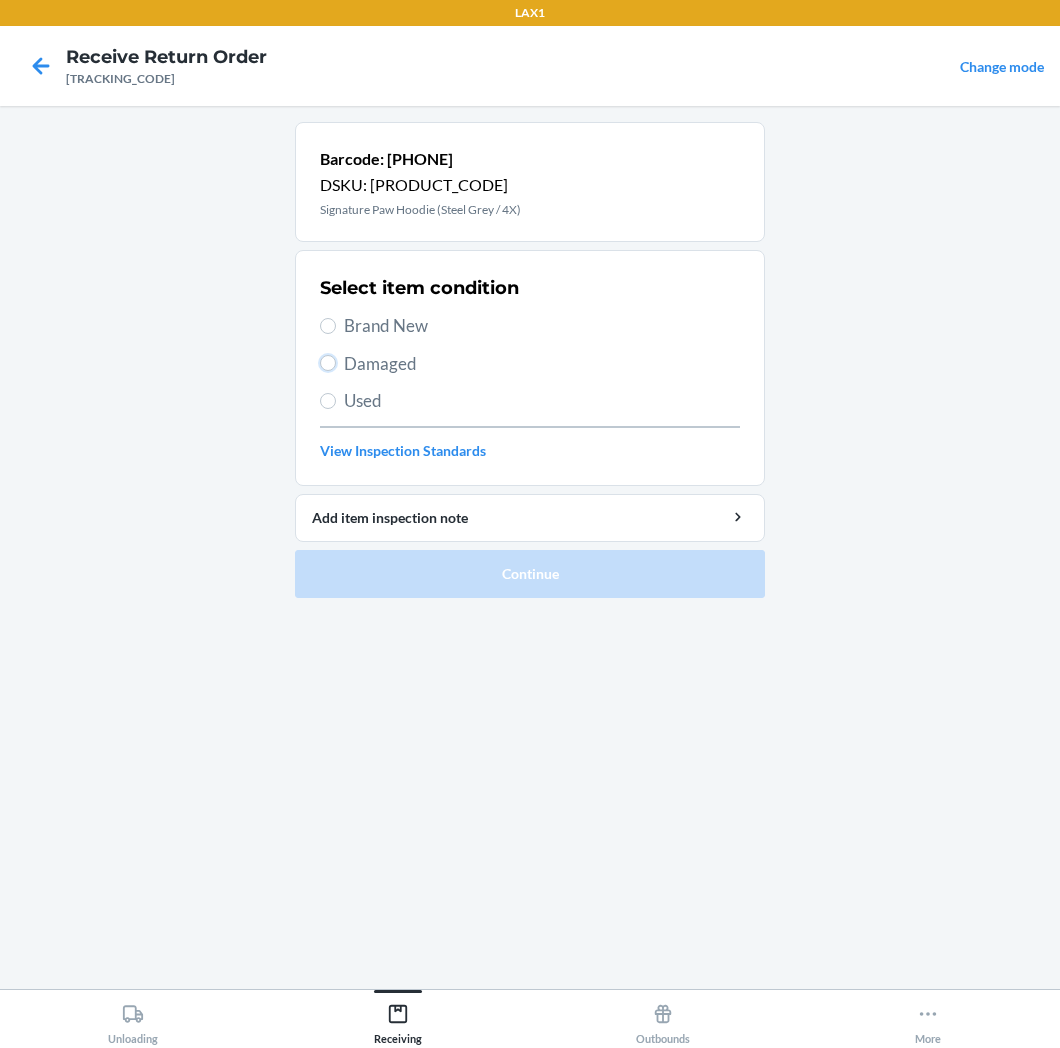 radio on "true" 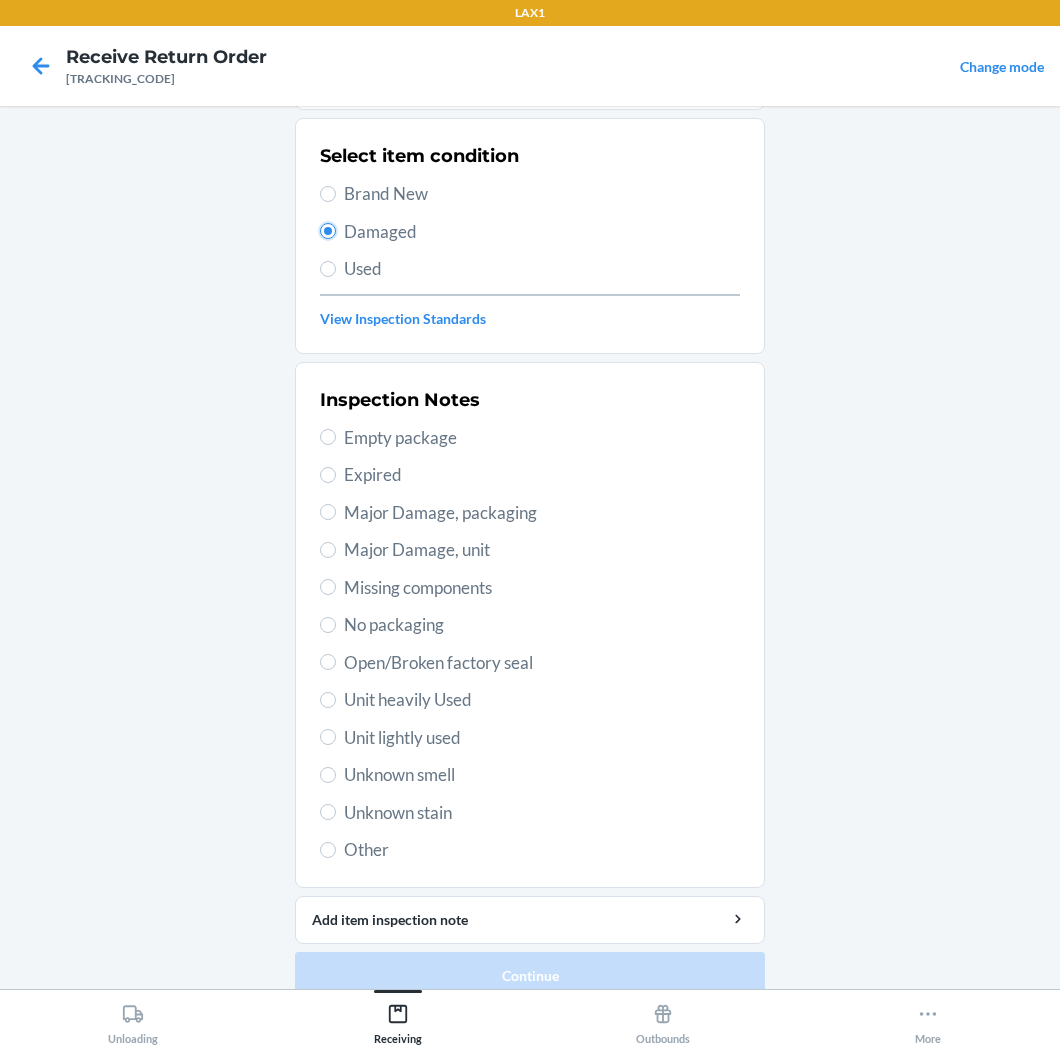 scroll, scrollTop: 157, scrollLeft: 0, axis: vertical 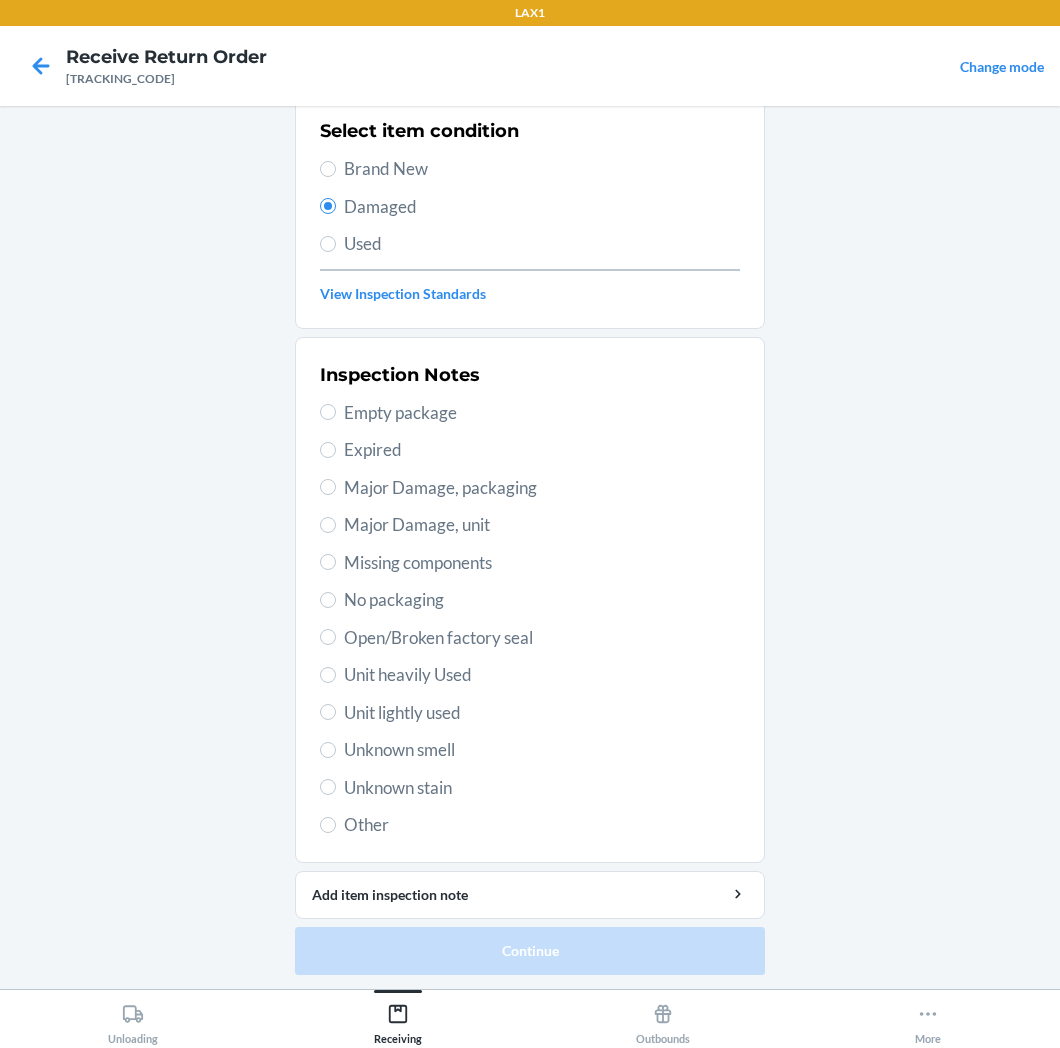 click on "Unit lightly used" at bounding box center (542, 713) 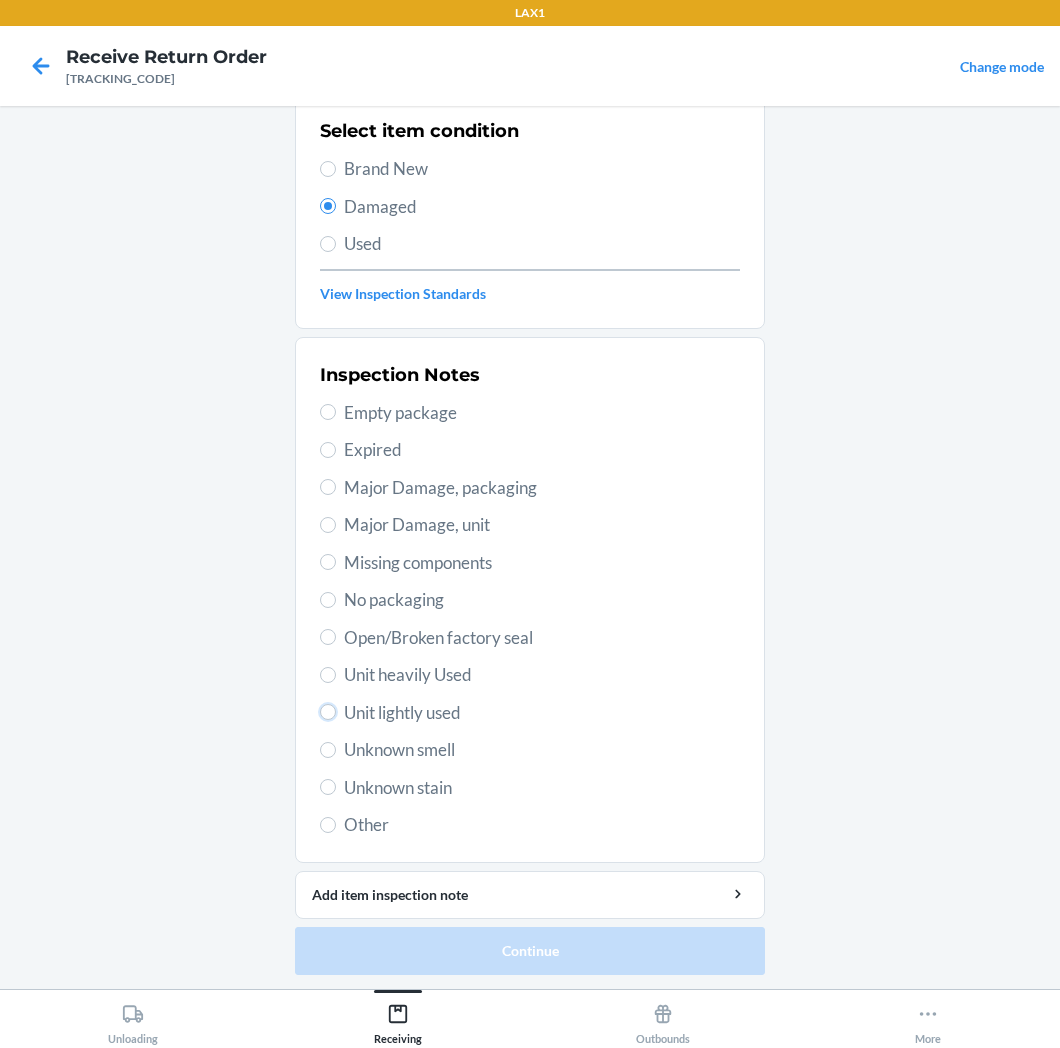 click on "Unit lightly used" at bounding box center [328, 712] 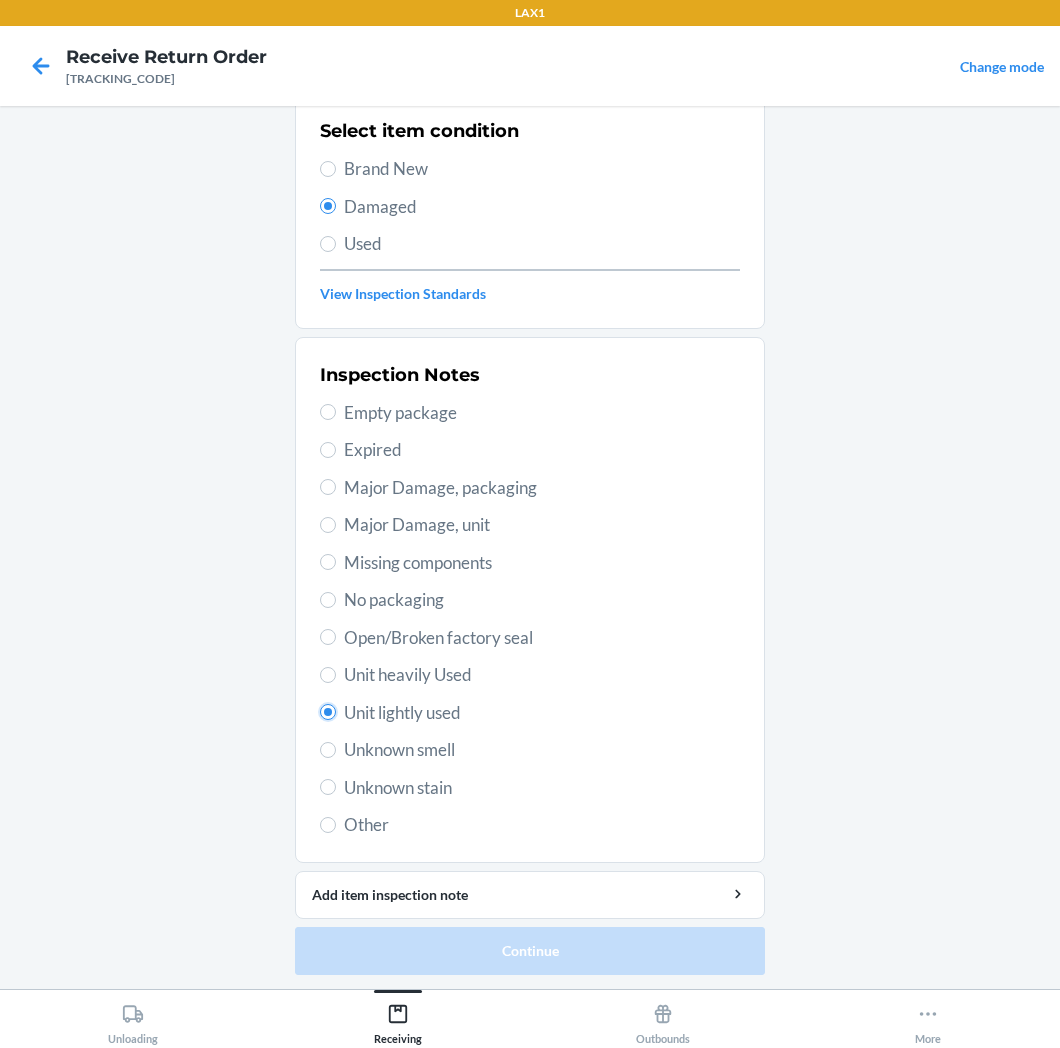 radio on "true" 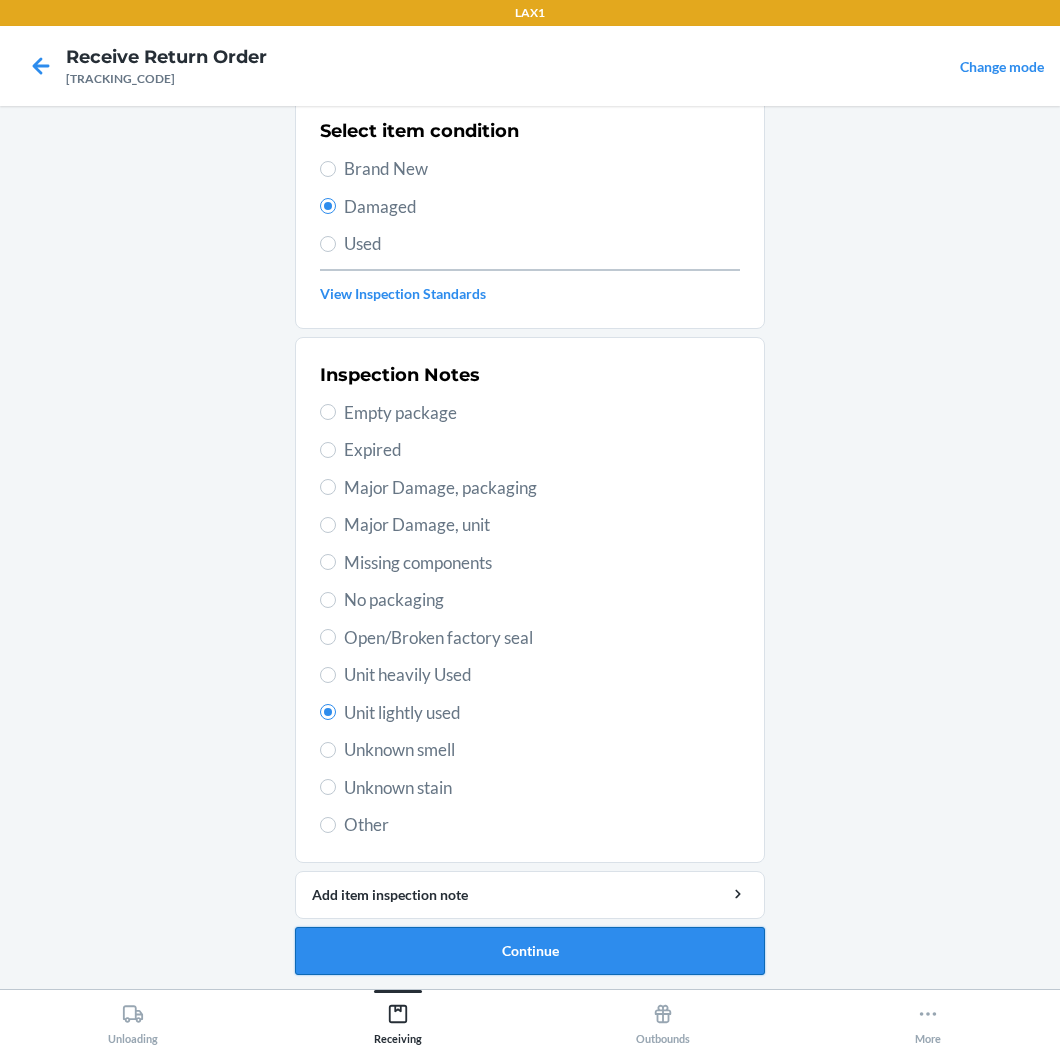 click on "Continue" at bounding box center (530, 951) 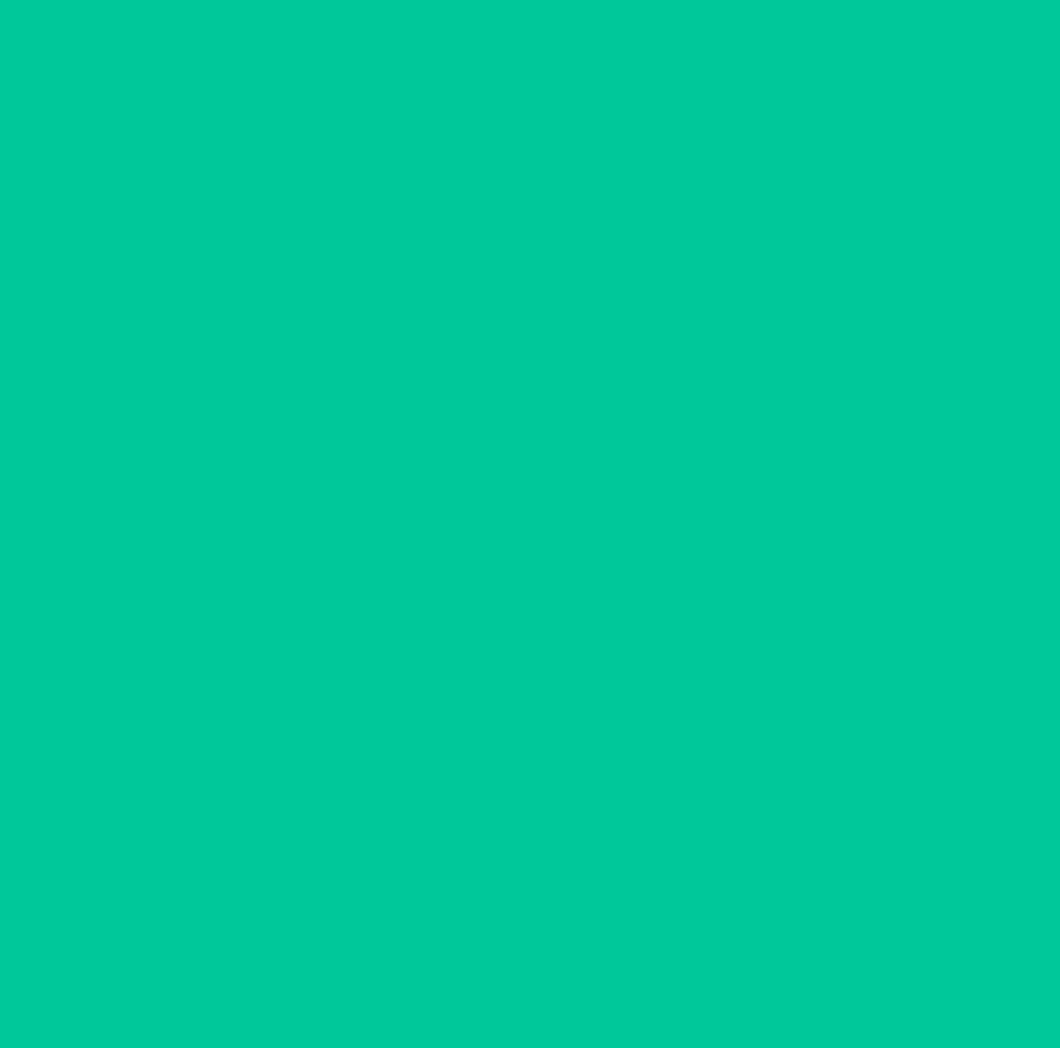 scroll, scrollTop: 0, scrollLeft: 0, axis: both 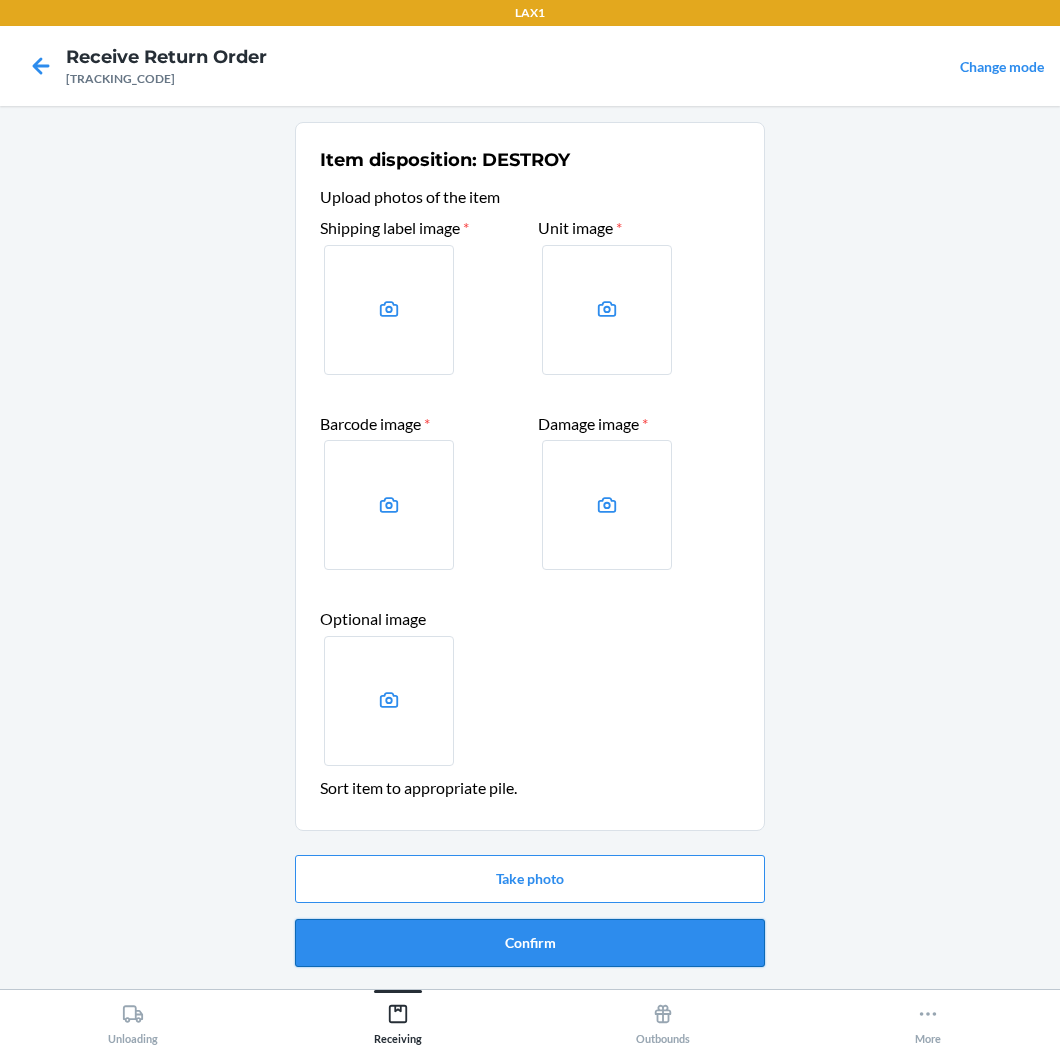 click on "Confirm" at bounding box center [530, 943] 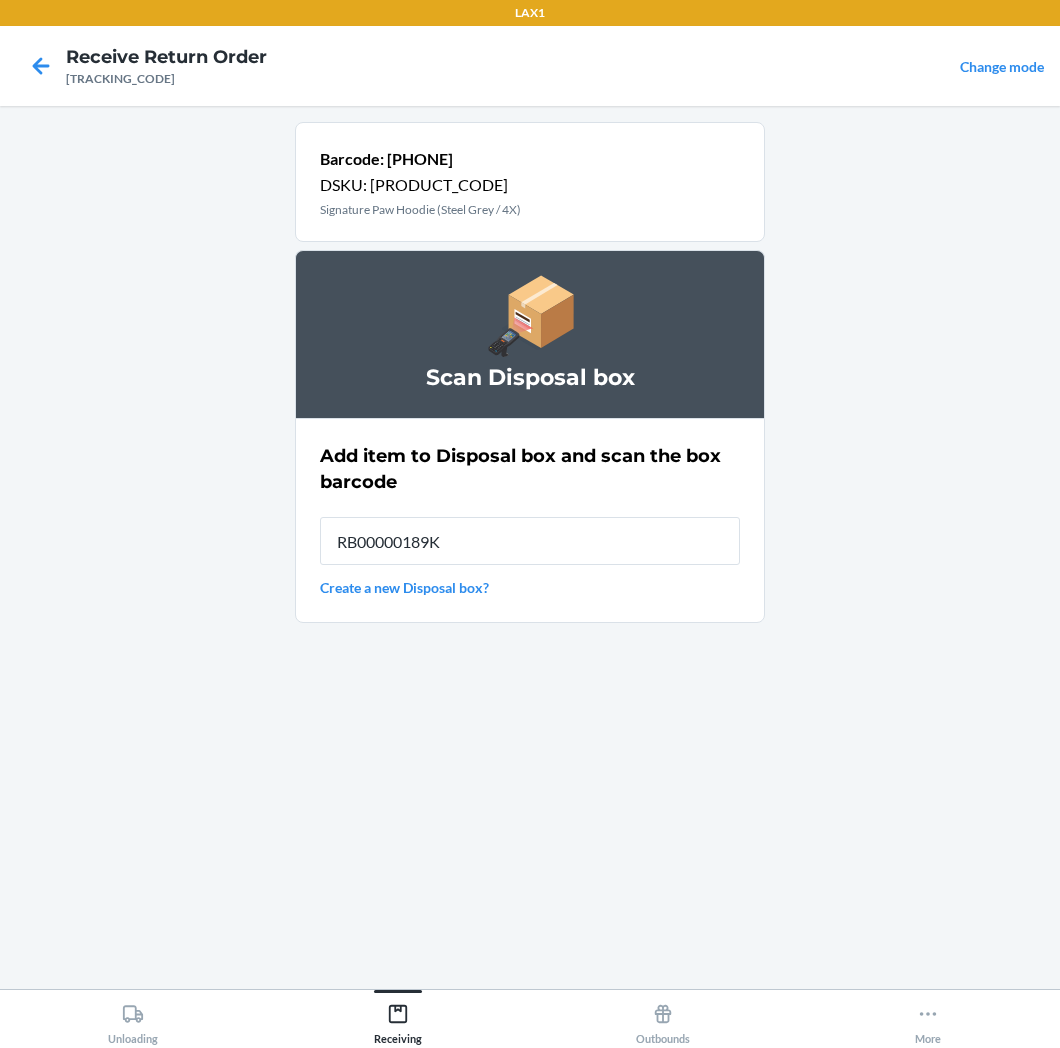 type on "RB00000189K" 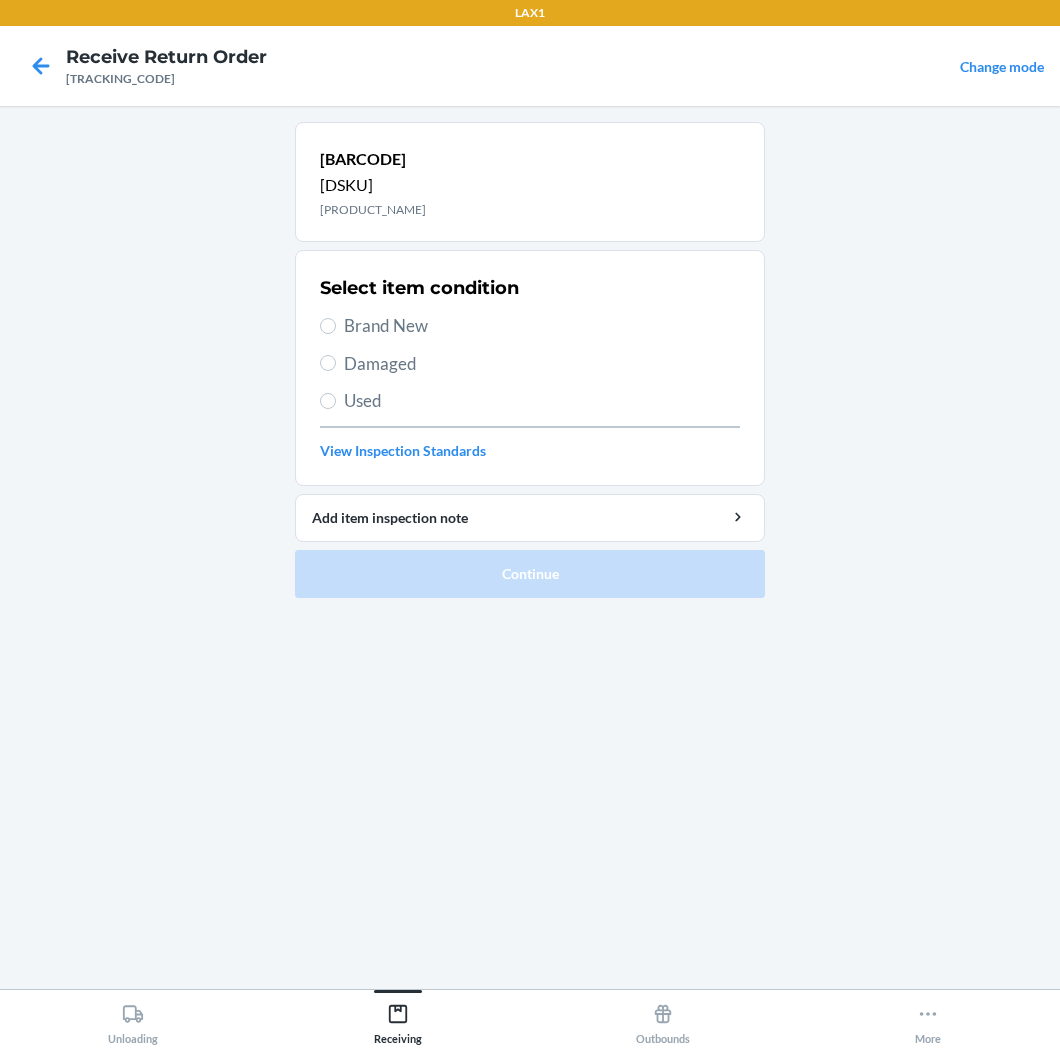 click on "Damaged" at bounding box center [542, 364] 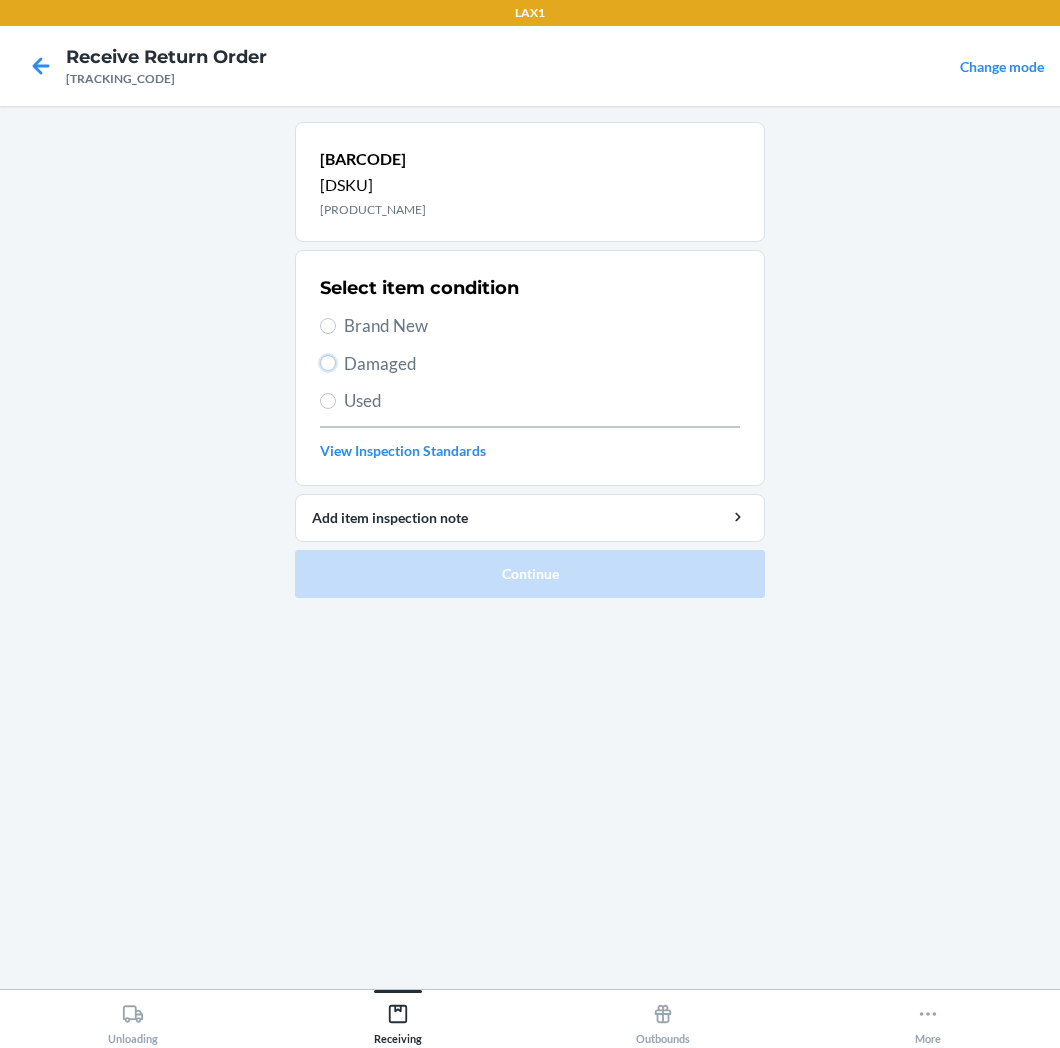 click on "Damaged" at bounding box center (328, 363) 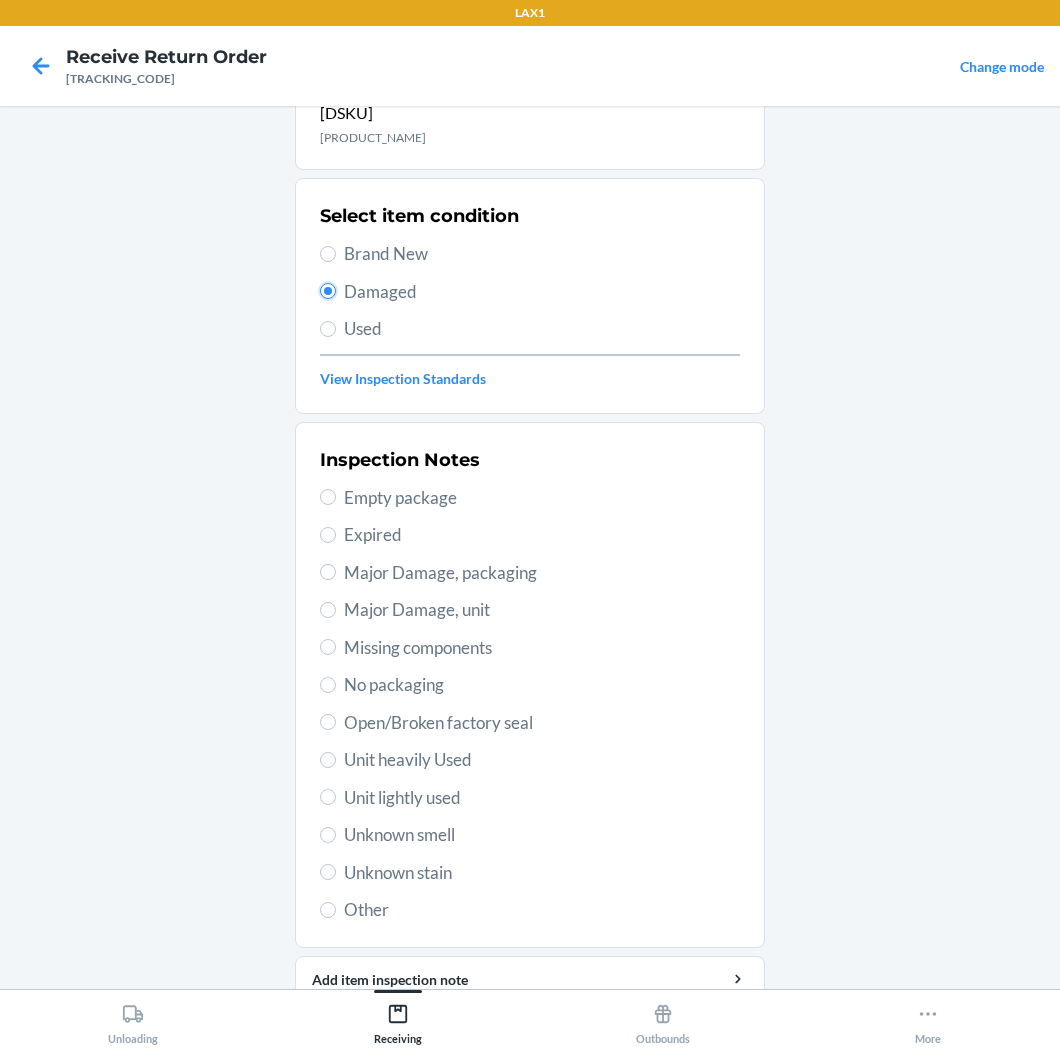 scroll, scrollTop: 111, scrollLeft: 0, axis: vertical 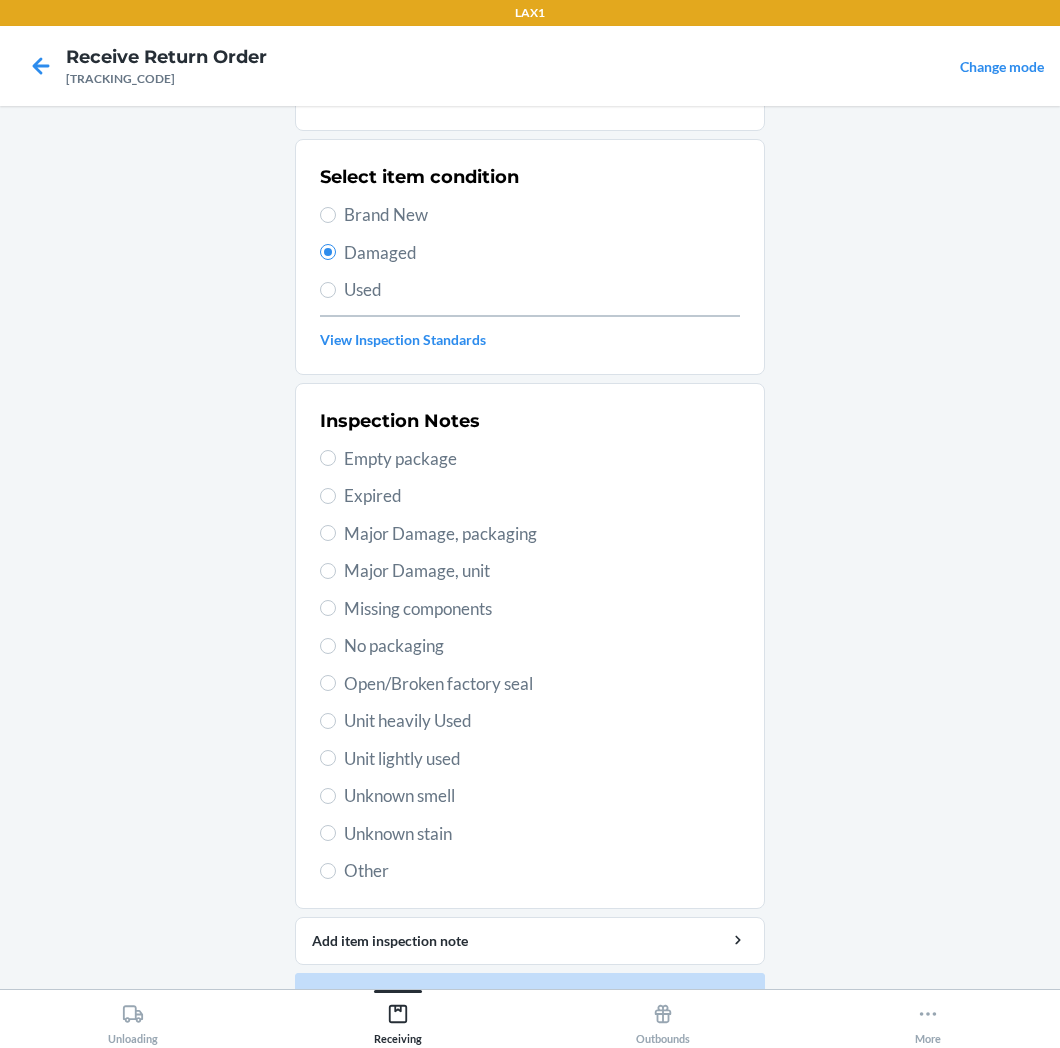 click on "Unknown stain" at bounding box center [542, 834] 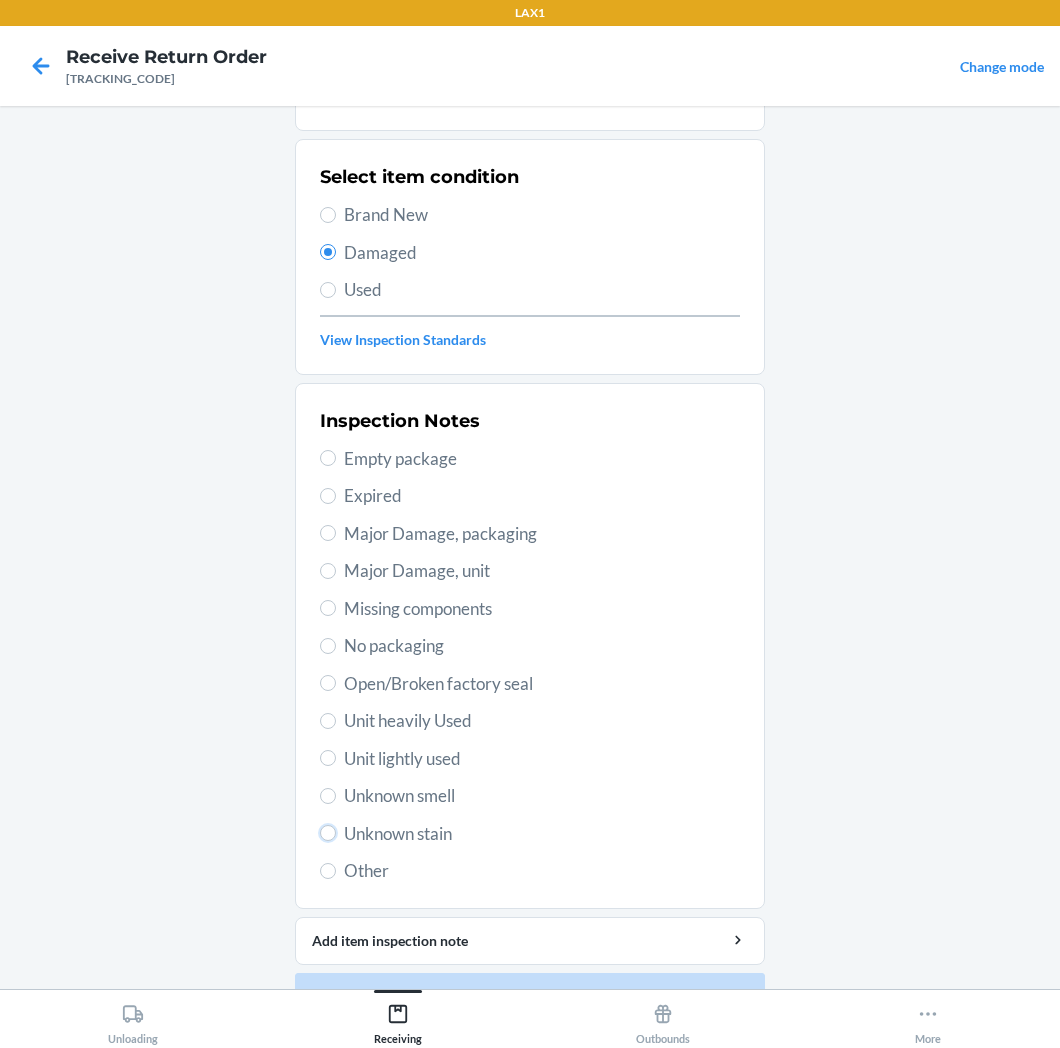 click on "Unknown stain" at bounding box center [328, 833] 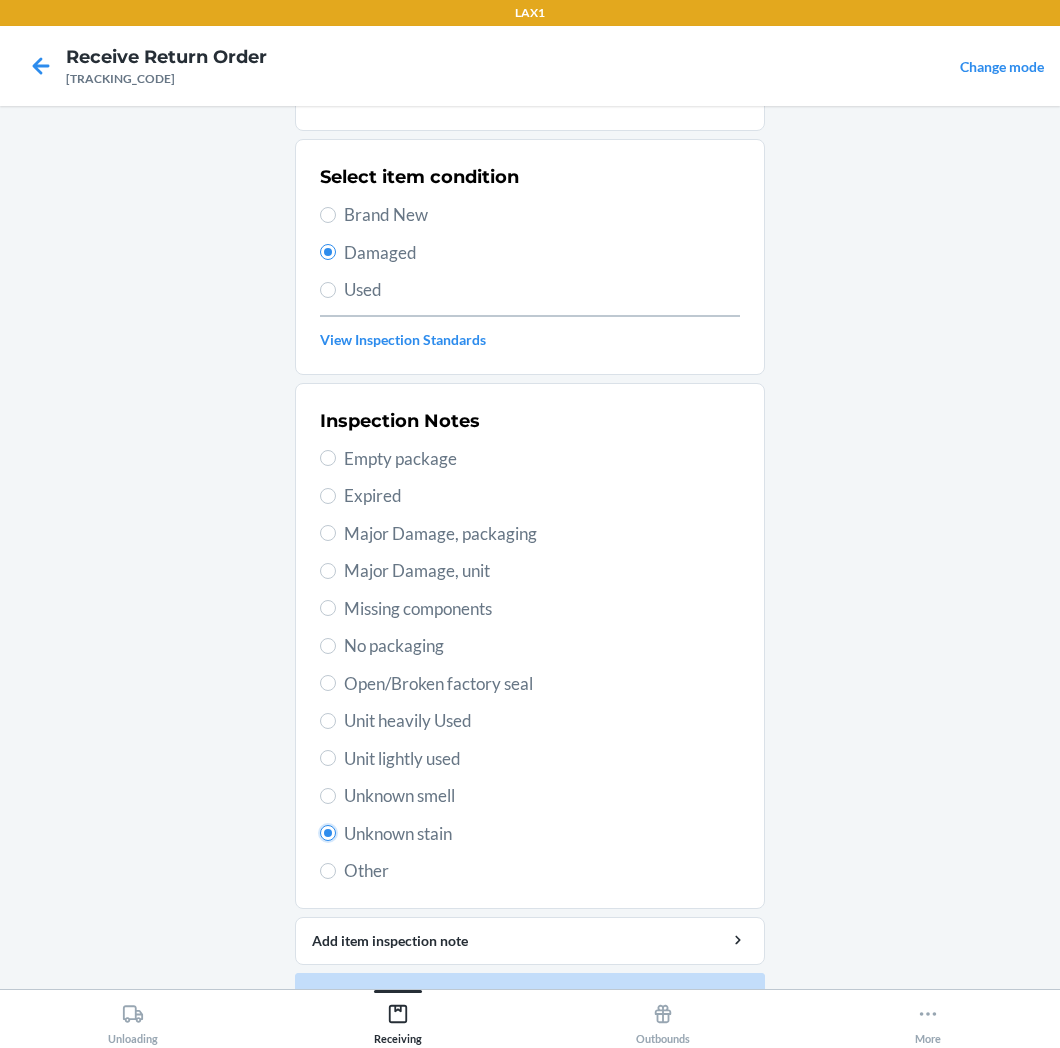 radio on "true" 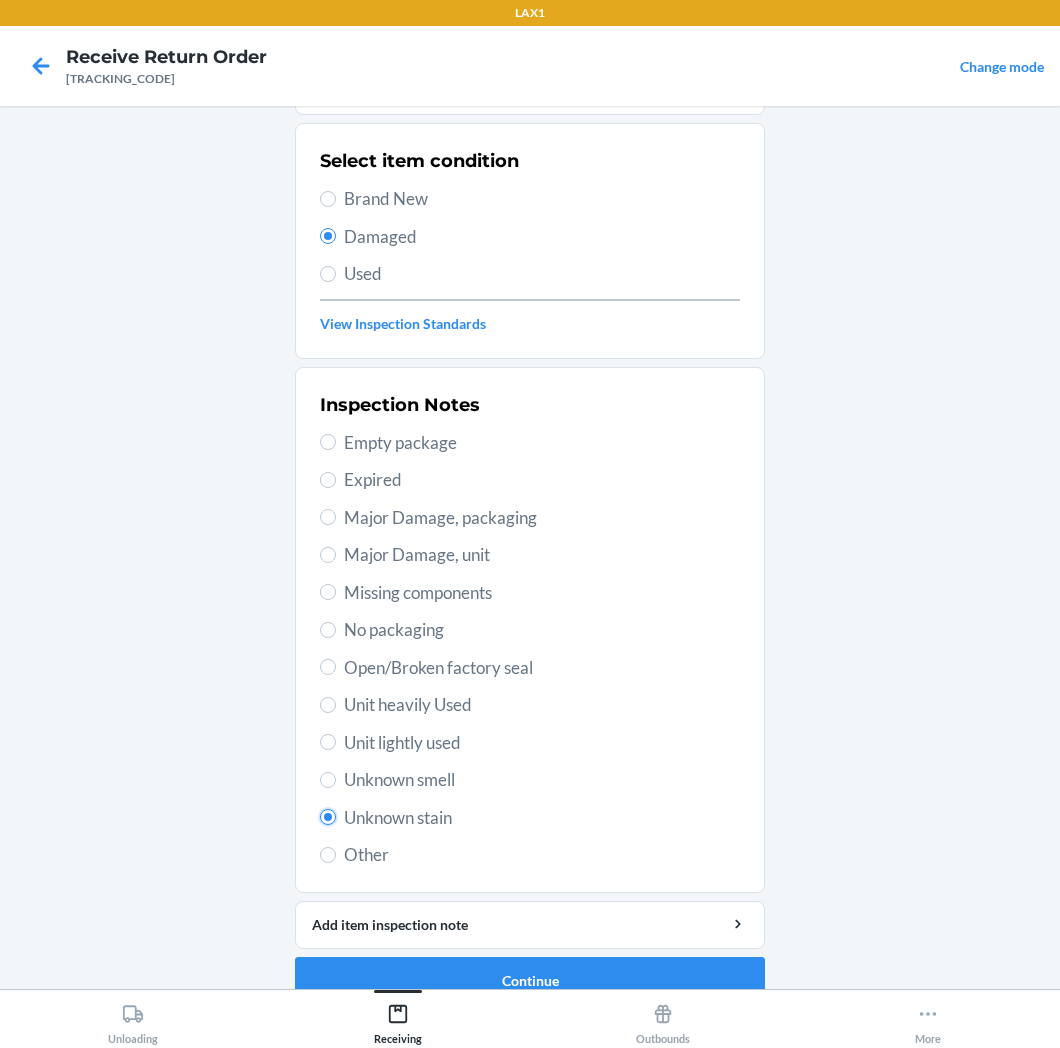 scroll, scrollTop: 157, scrollLeft: 0, axis: vertical 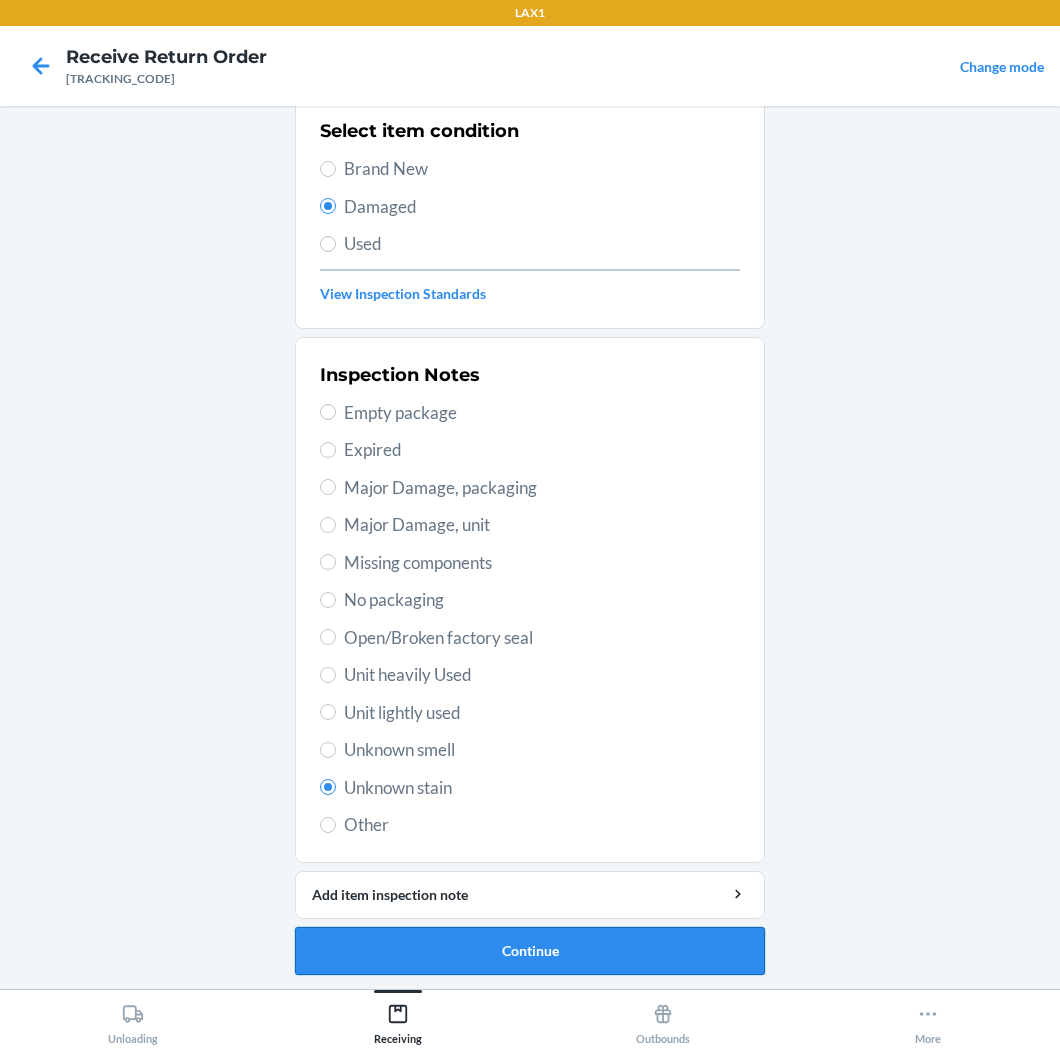 click on "Continue" at bounding box center (530, 951) 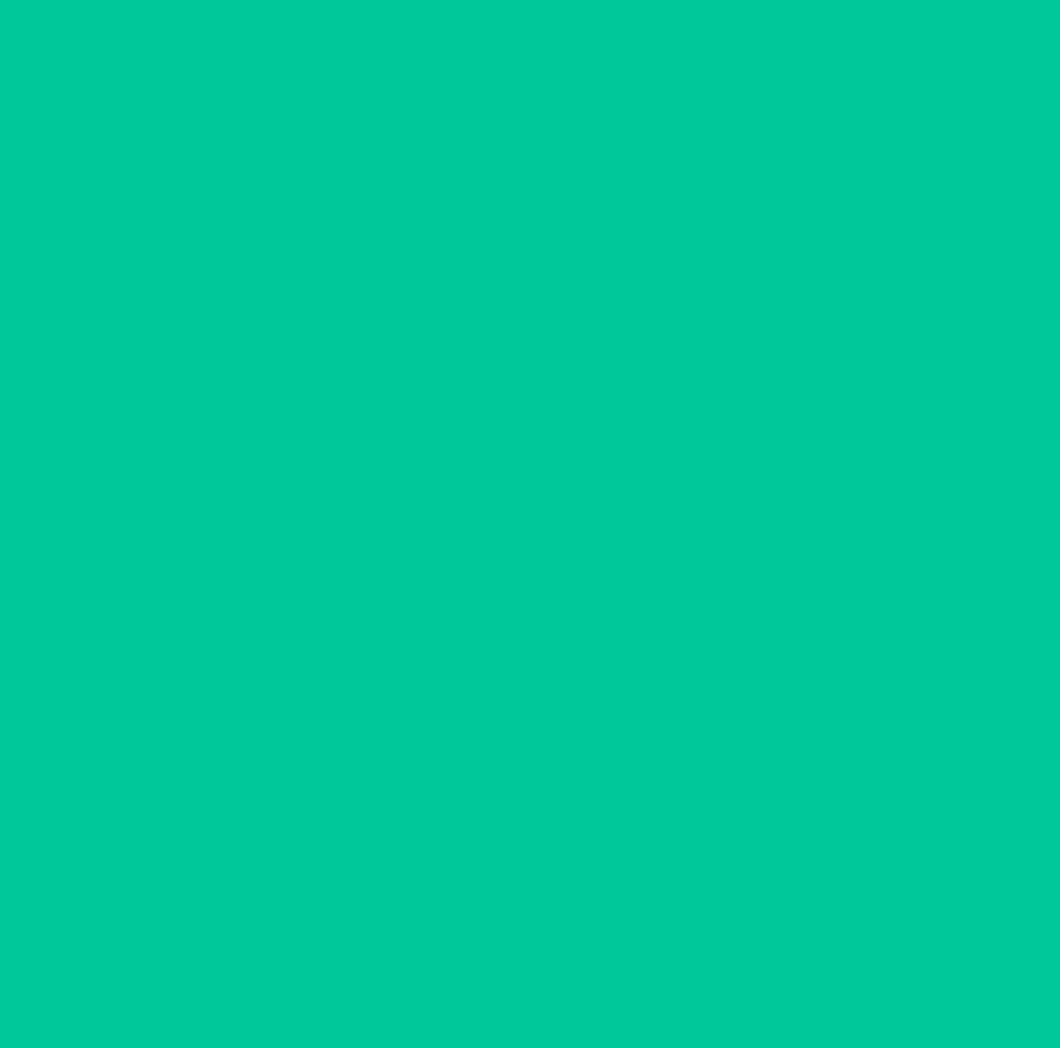 scroll, scrollTop: 0, scrollLeft: 0, axis: both 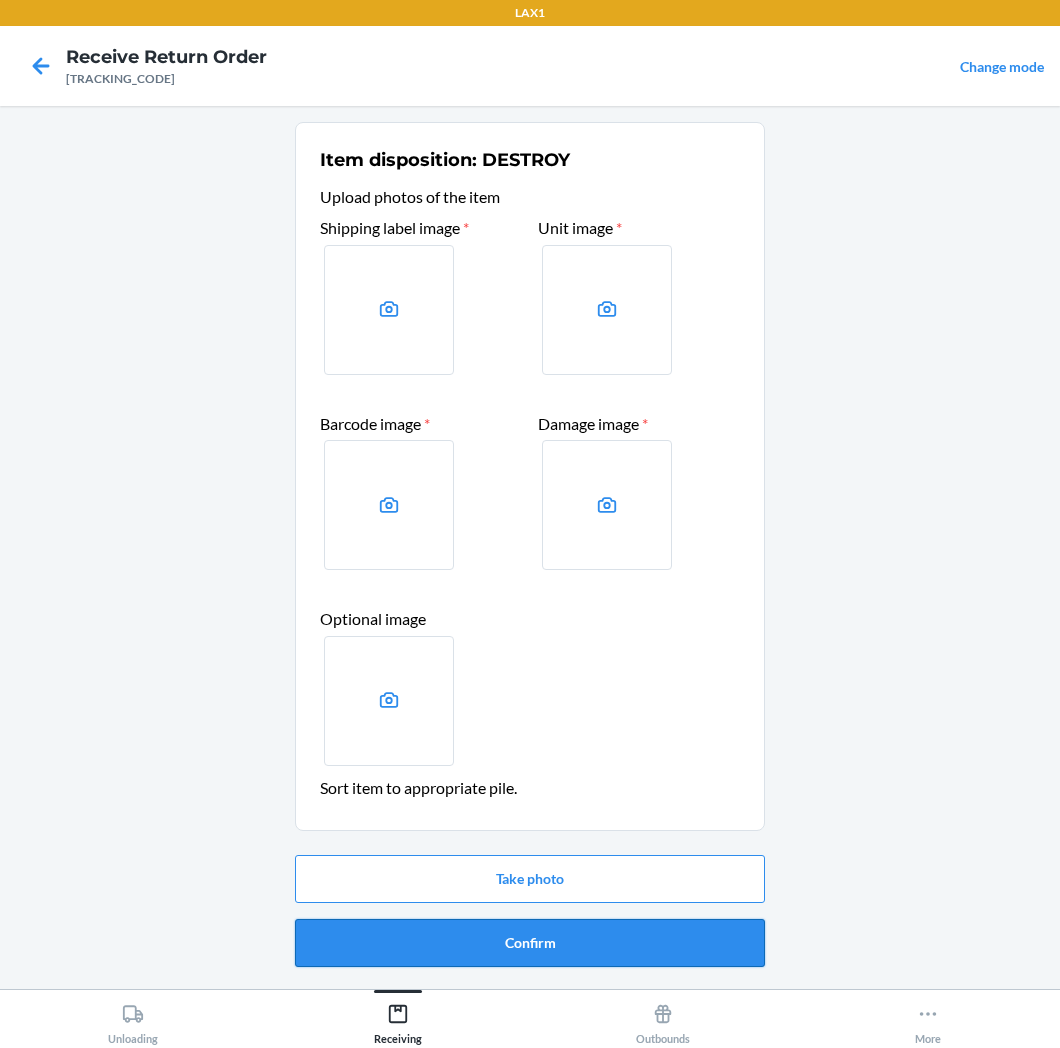 click on "Confirm" at bounding box center (530, 943) 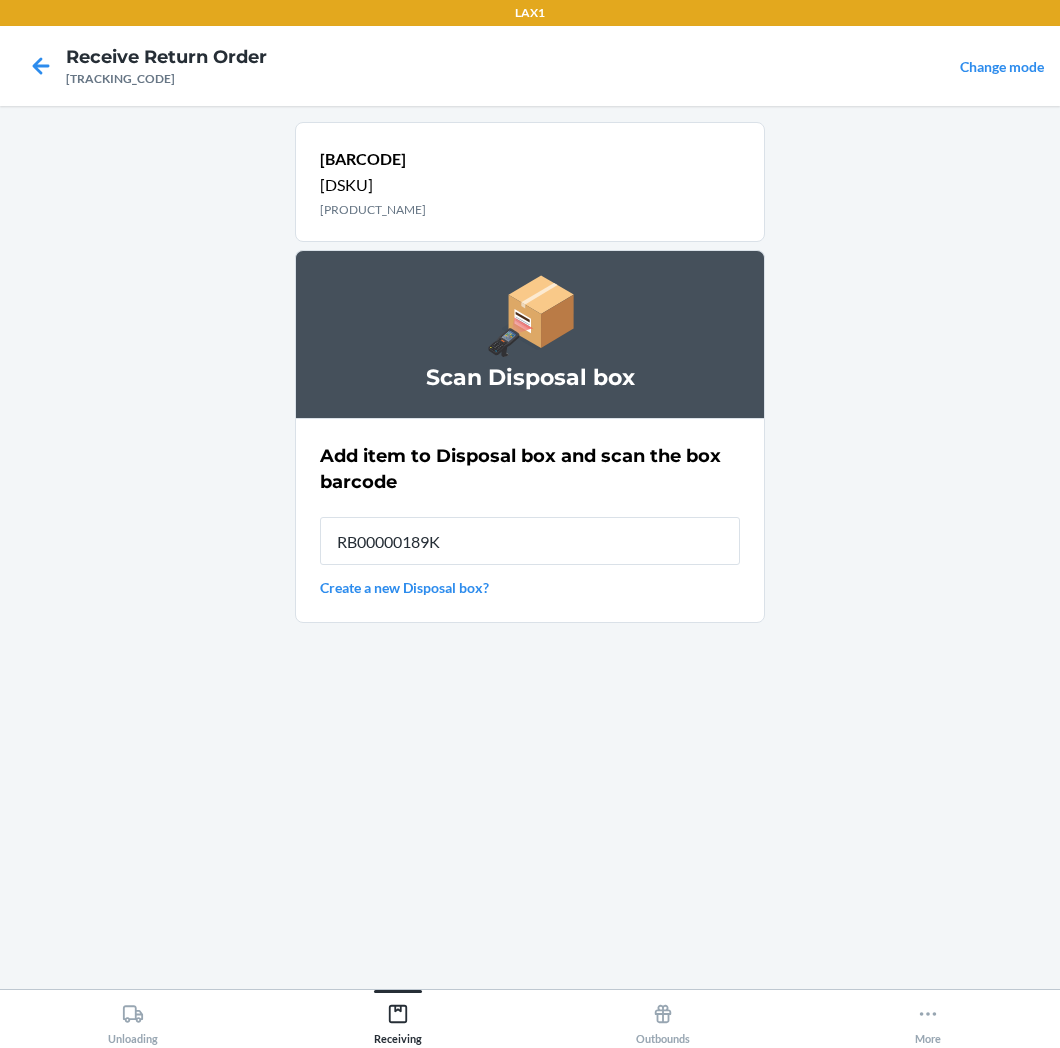 type on "RB00000189K" 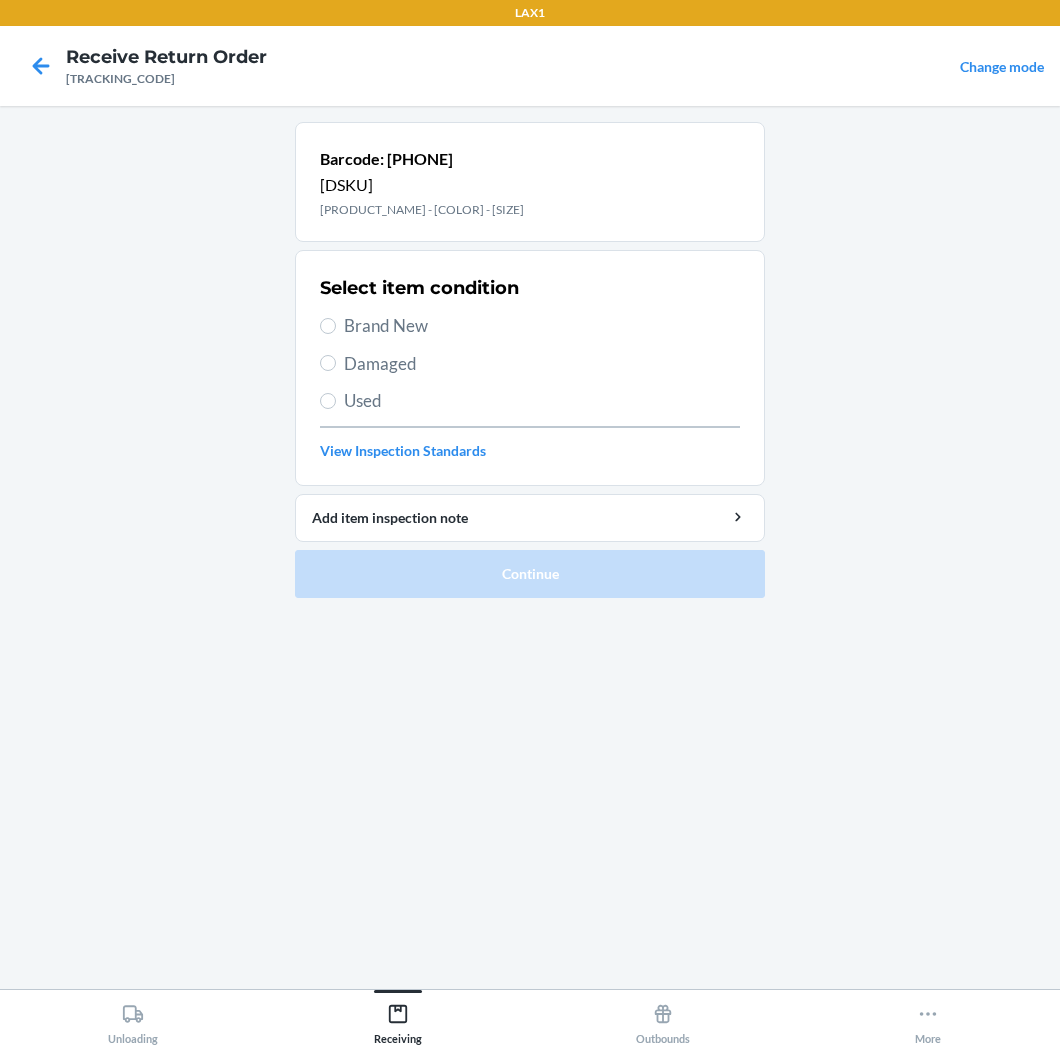 click on "Brand New" at bounding box center [530, 326] 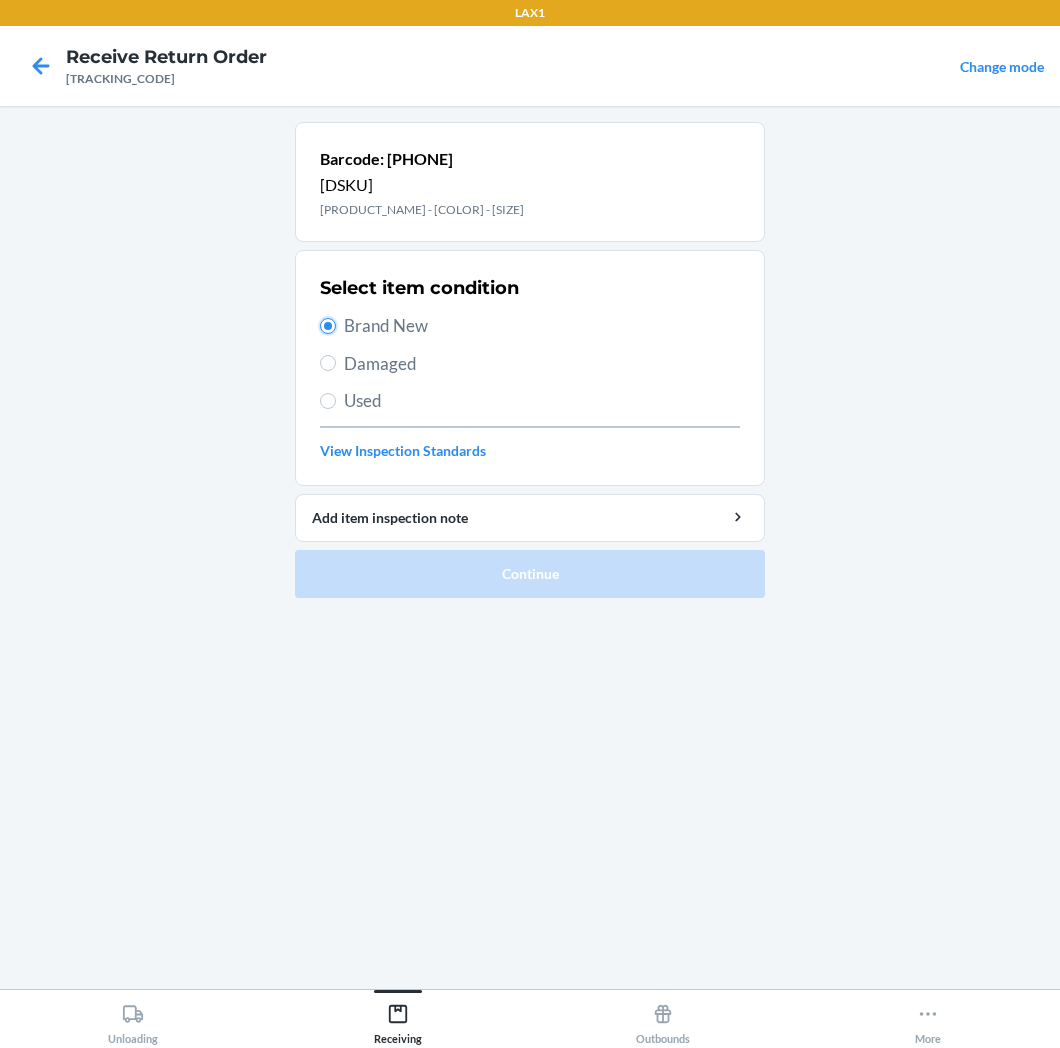 radio on "true" 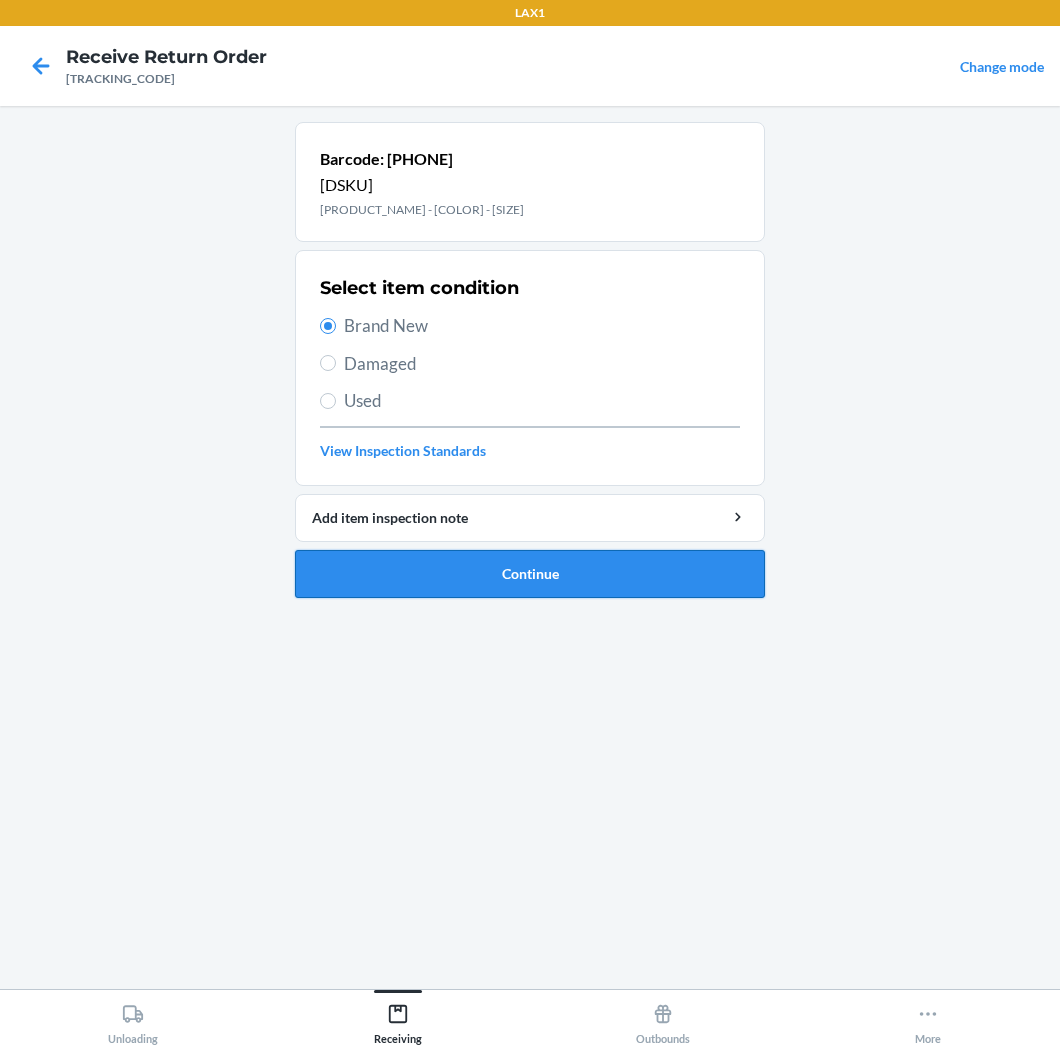 click on "Continue" at bounding box center (530, 574) 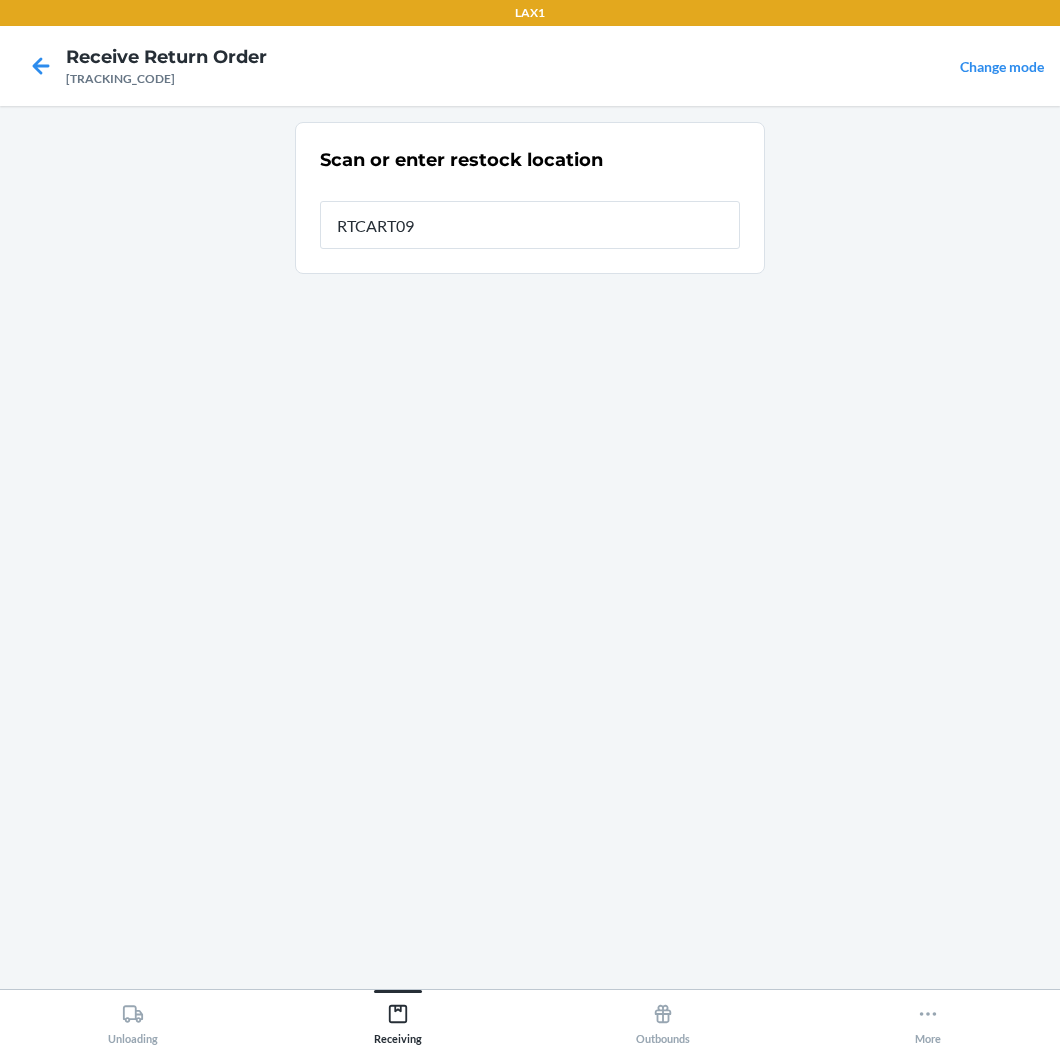 type on "[PRODUCT_CODE]" 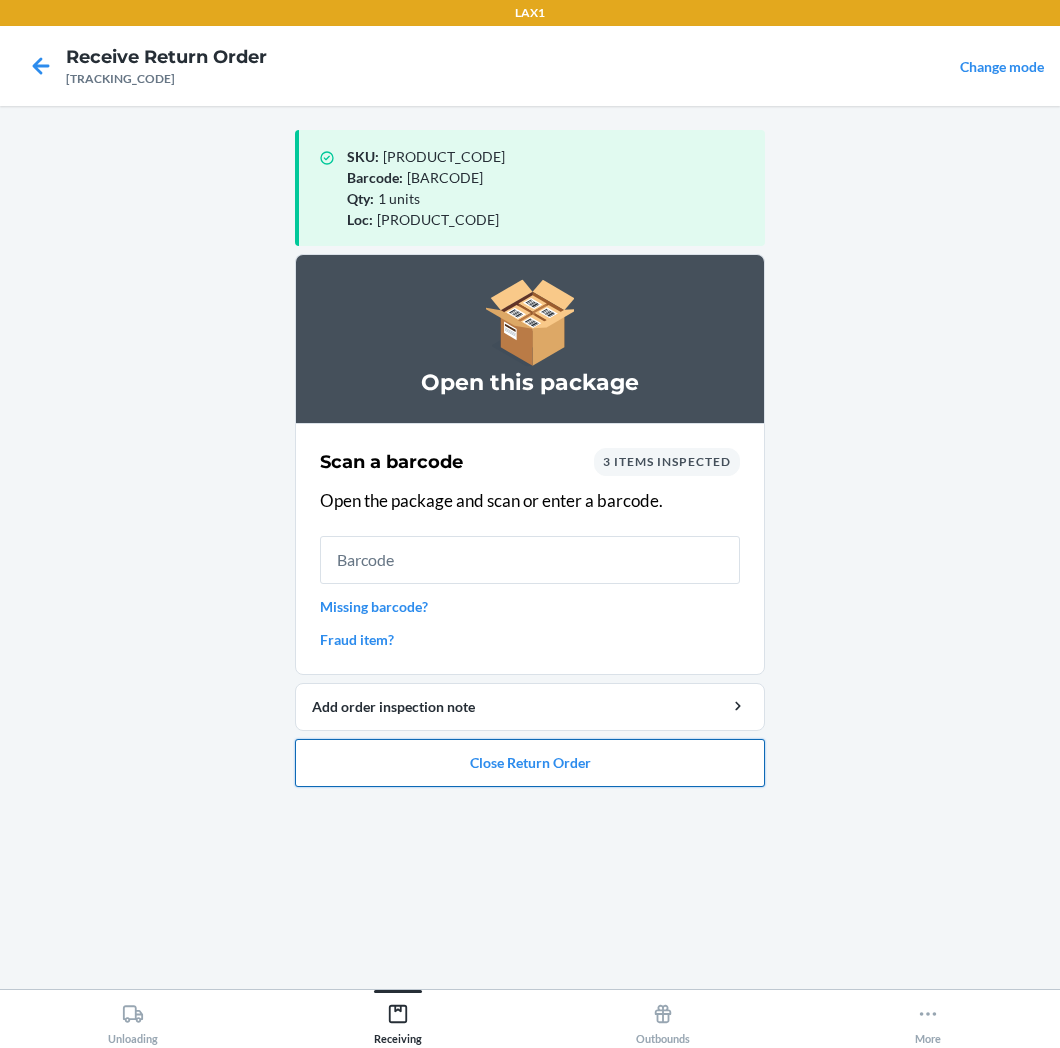 click on "Close Return Order" at bounding box center [530, 763] 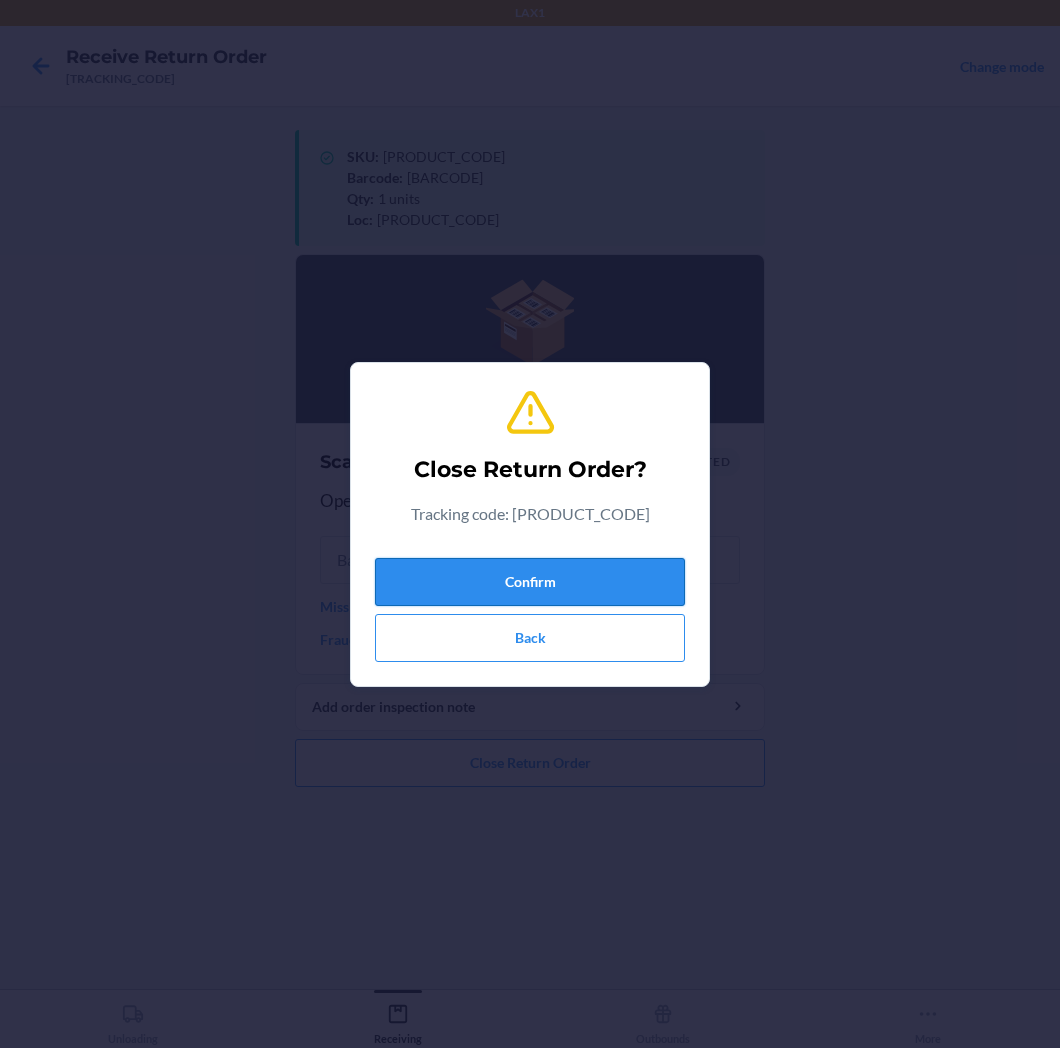 click on "Confirm" at bounding box center [530, 582] 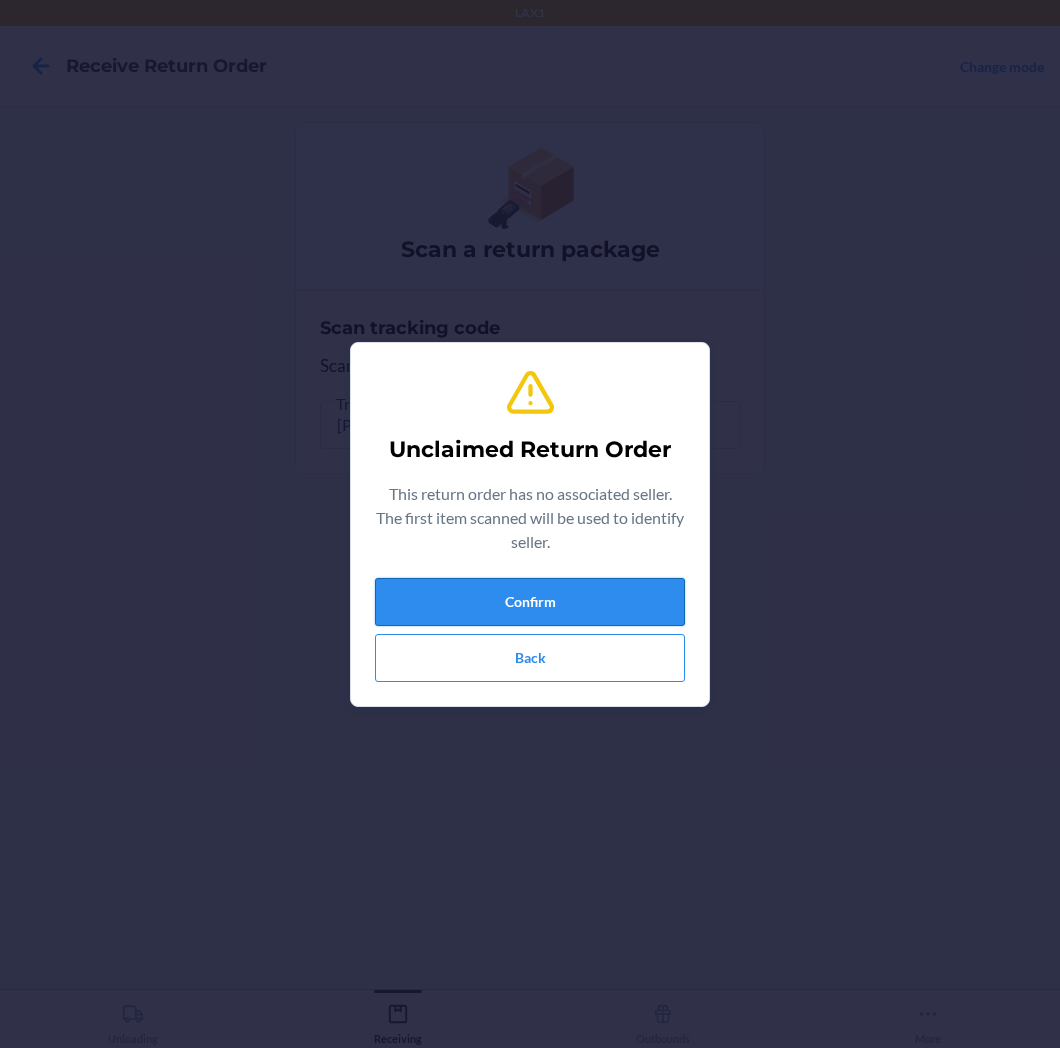 click on "Confirm" at bounding box center [530, 602] 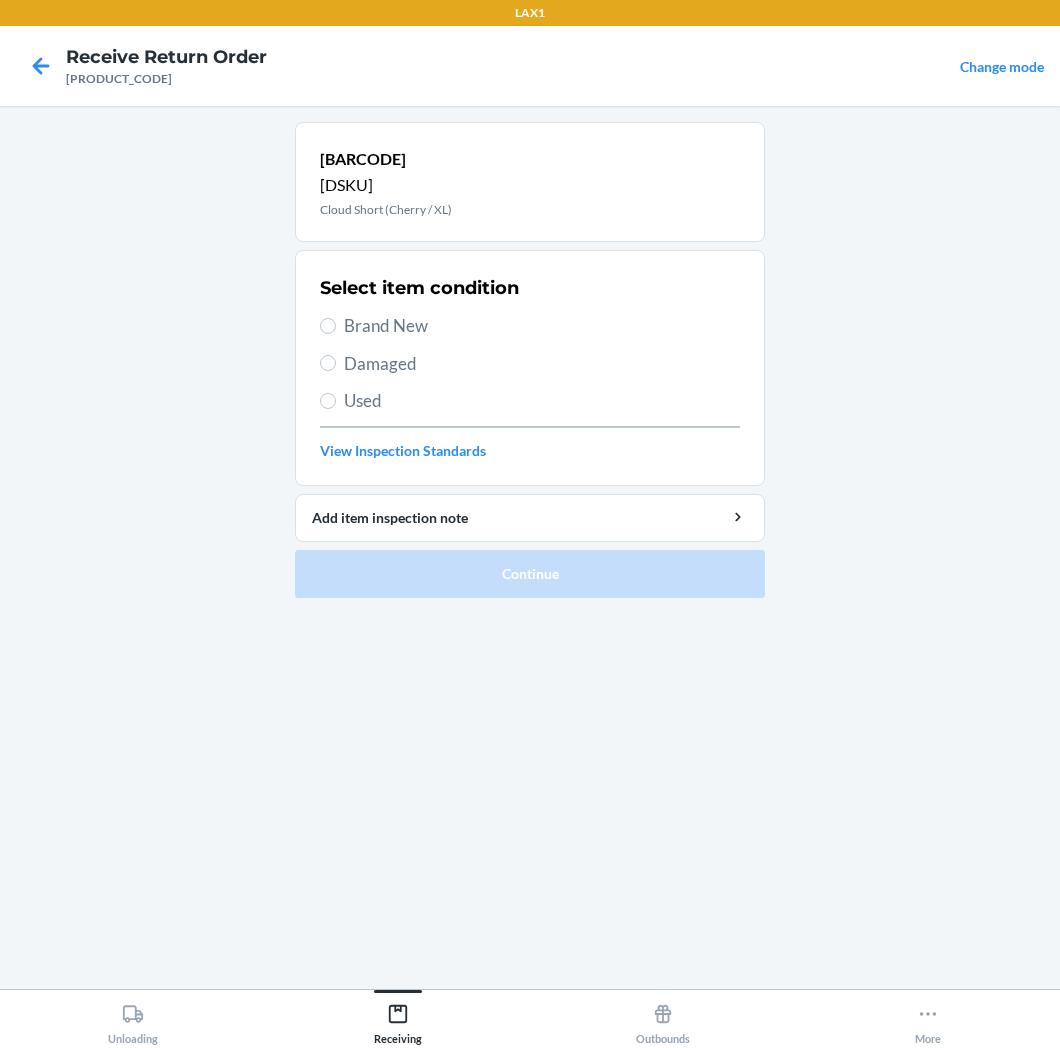 click on "Brand New" at bounding box center [542, 326] 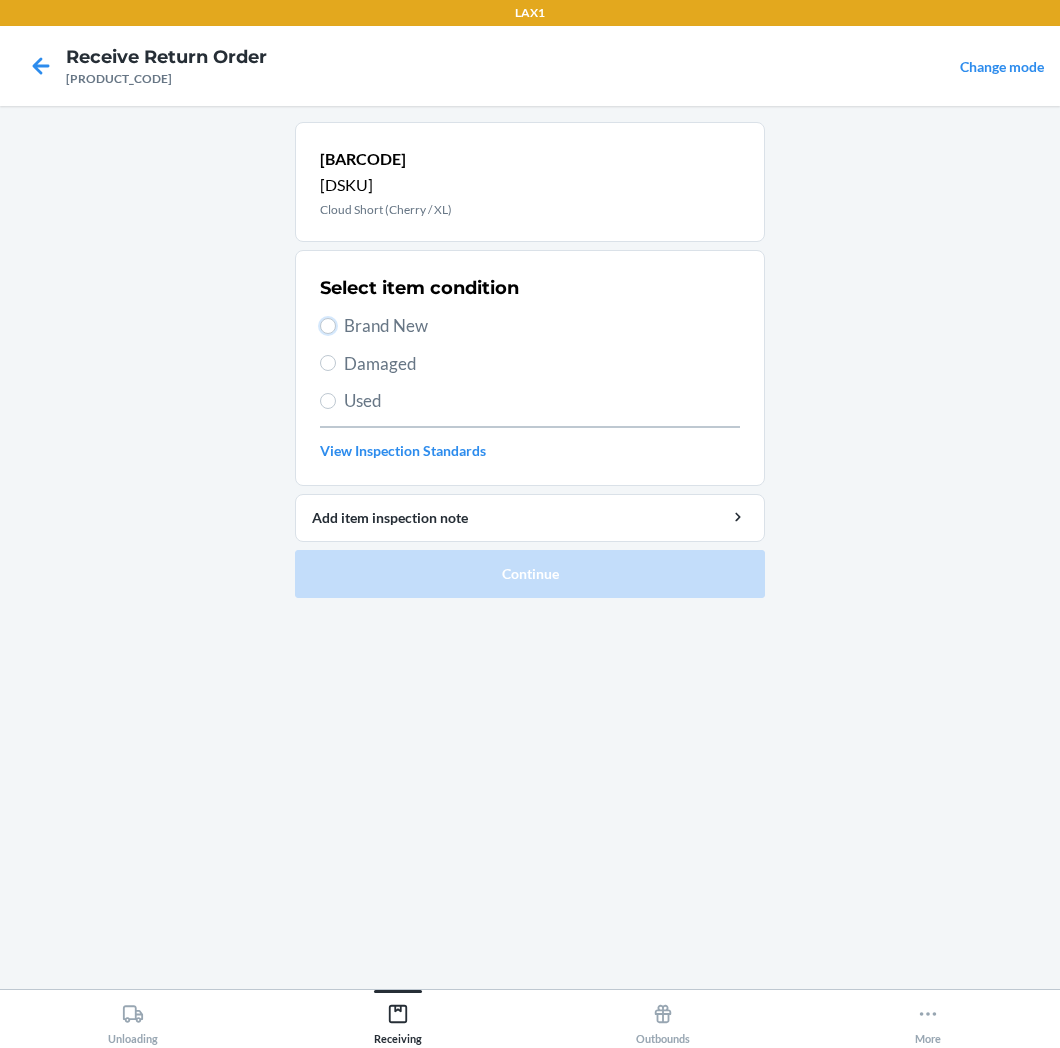 click on "Brand New" at bounding box center [328, 326] 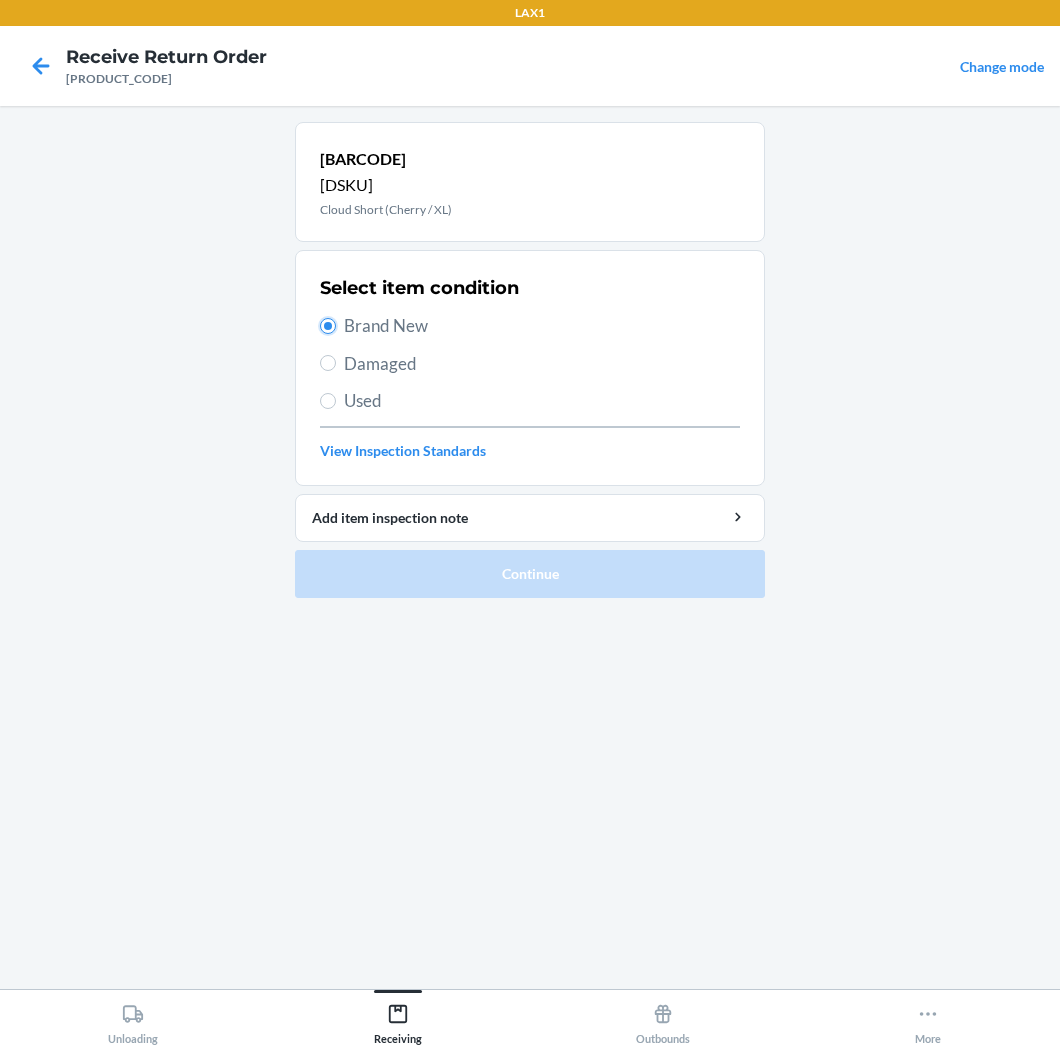 radio on "true" 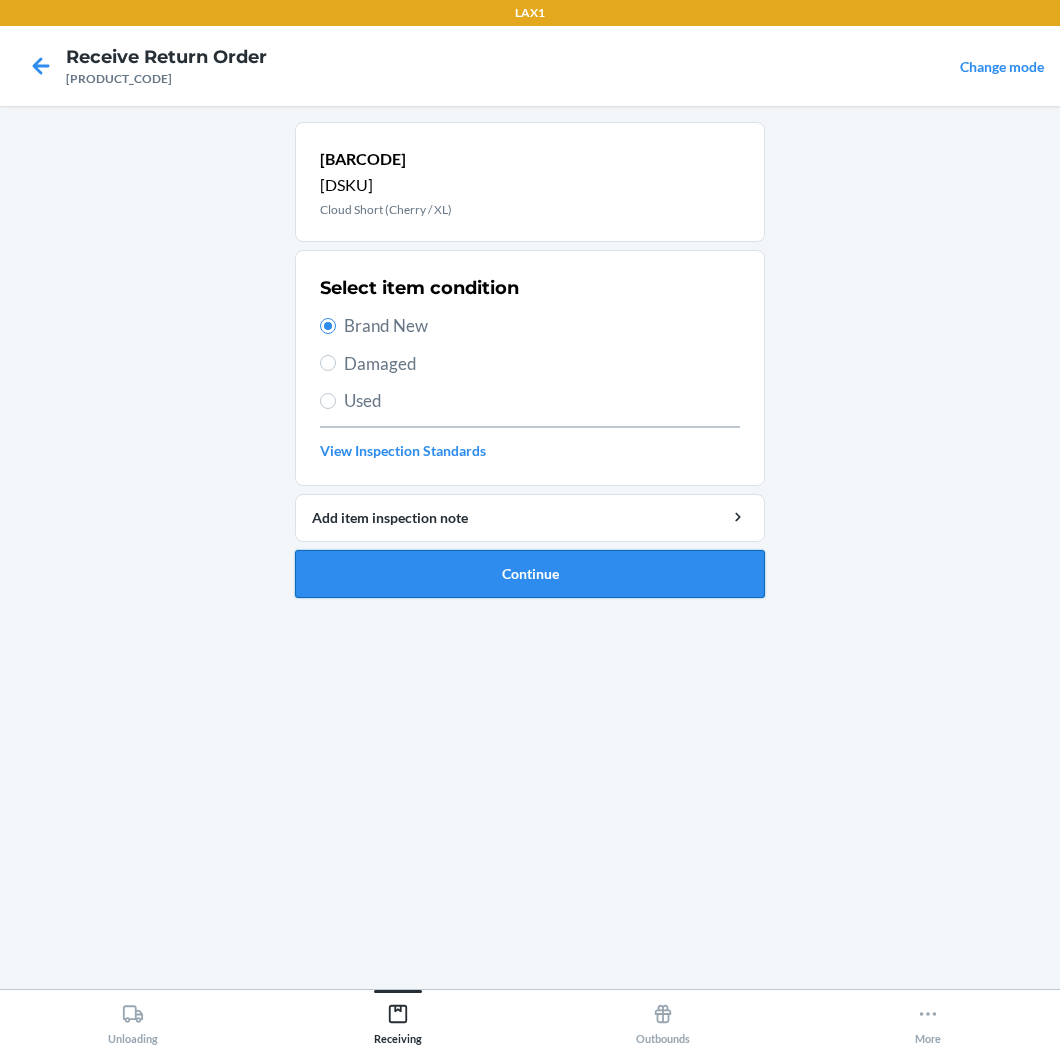 click on "Continue" at bounding box center (530, 574) 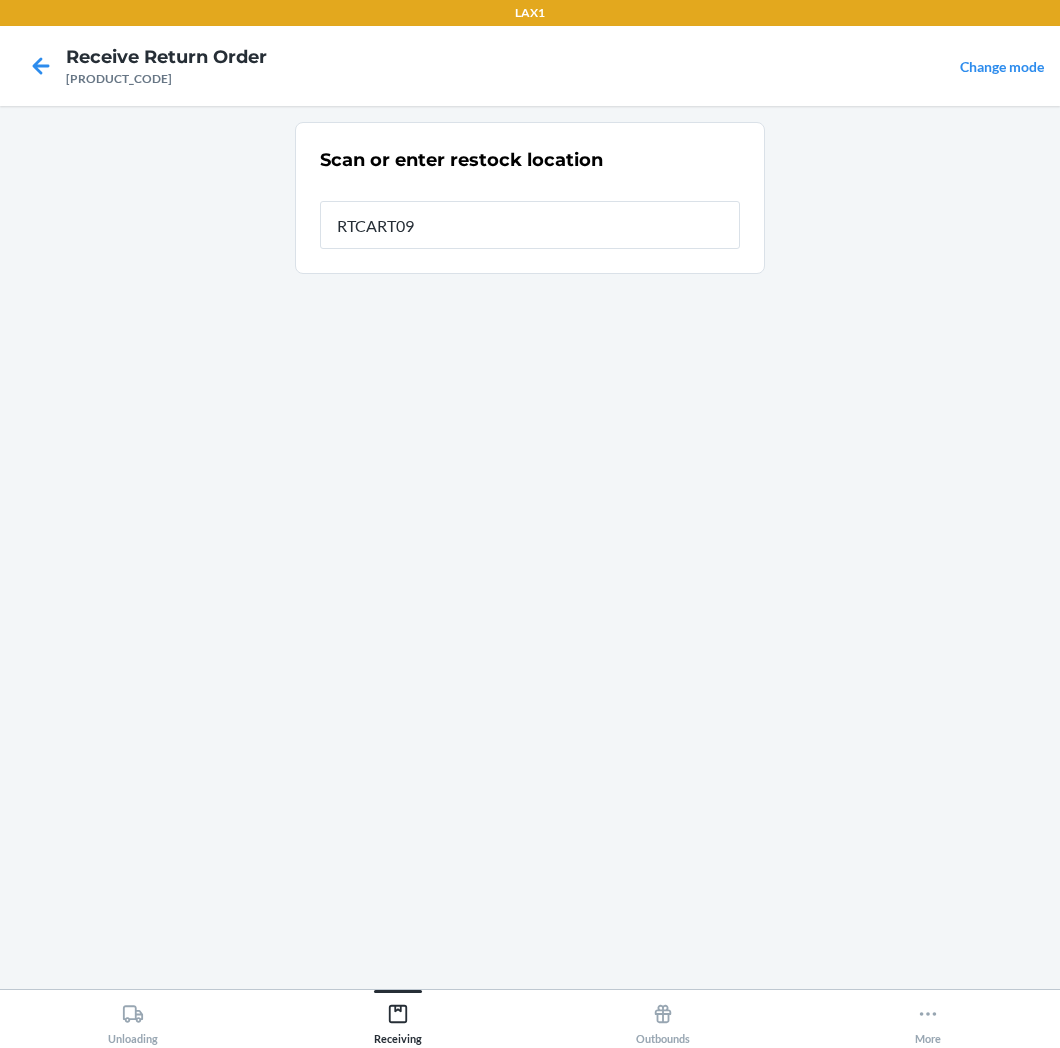 type on "[PRODUCT_CODE]" 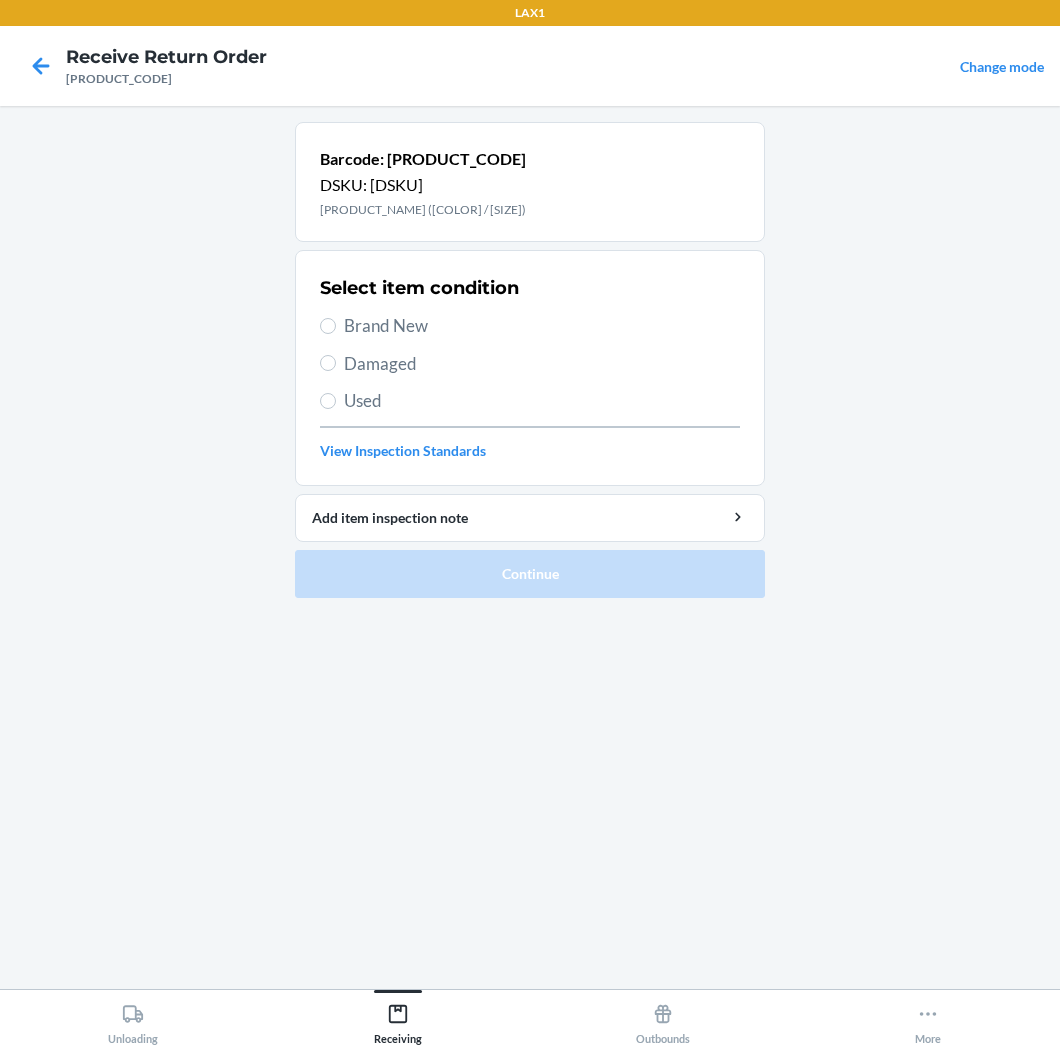 click on "Select item condition Brand New Damaged Used View Inspection Standards" at bounding box center [530, 368] 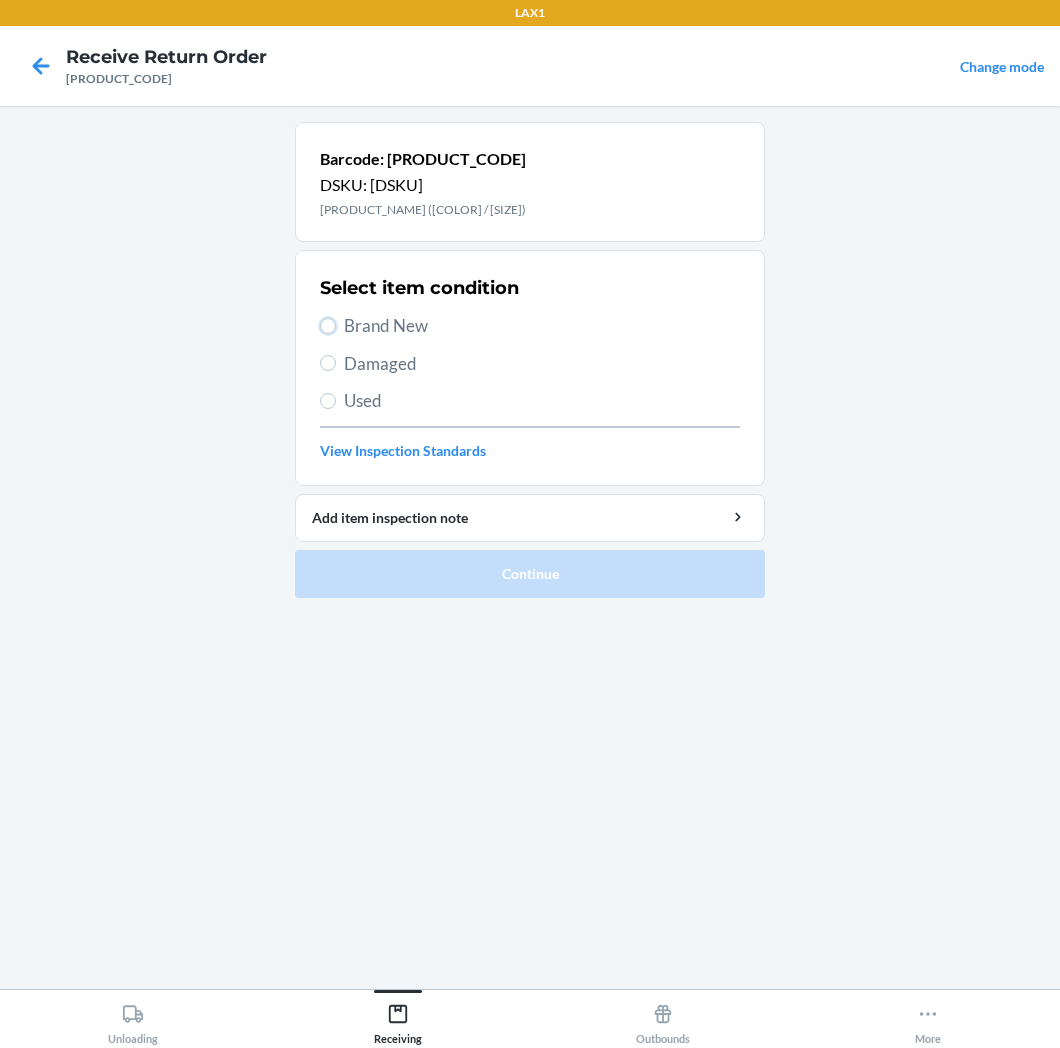 click on "Brand New" at bounding box center (328, 326) 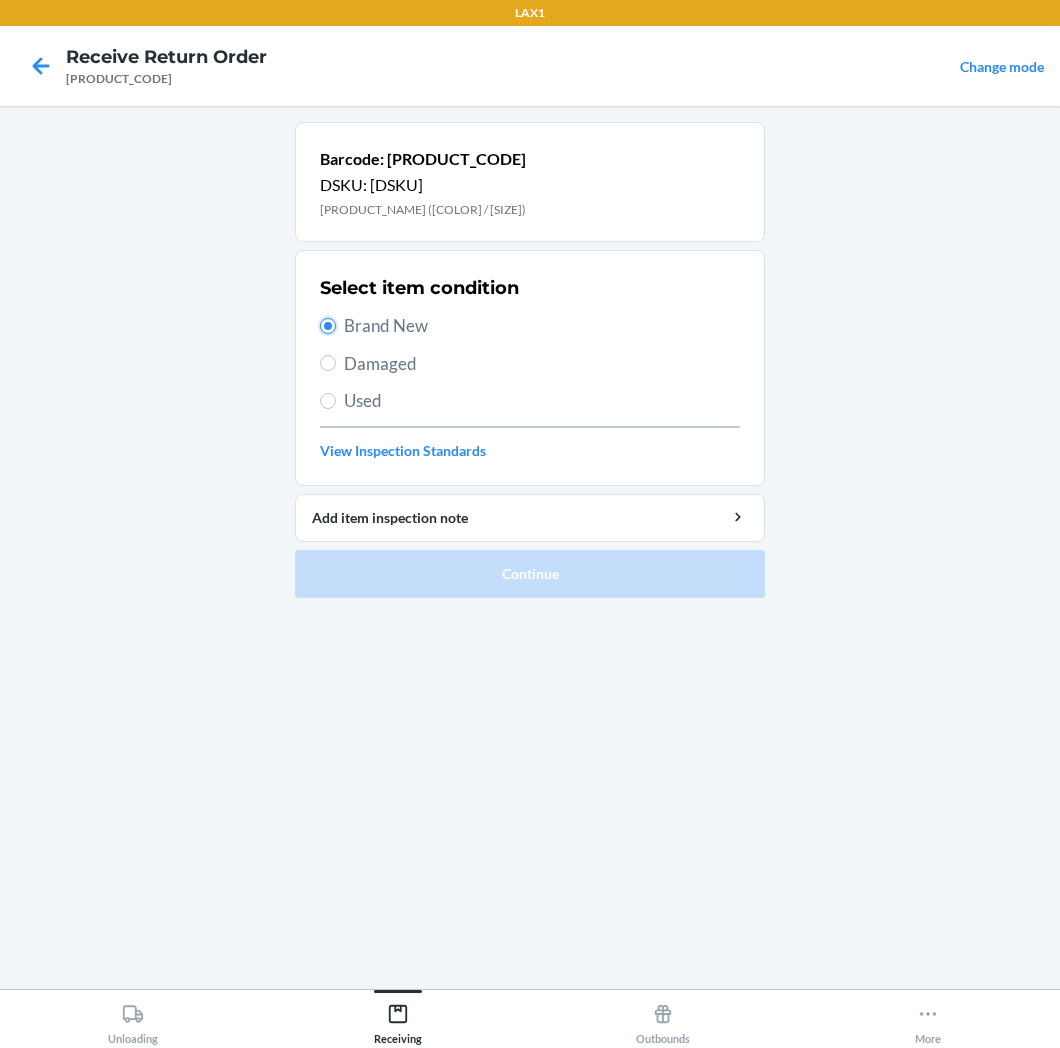 radio on "true" 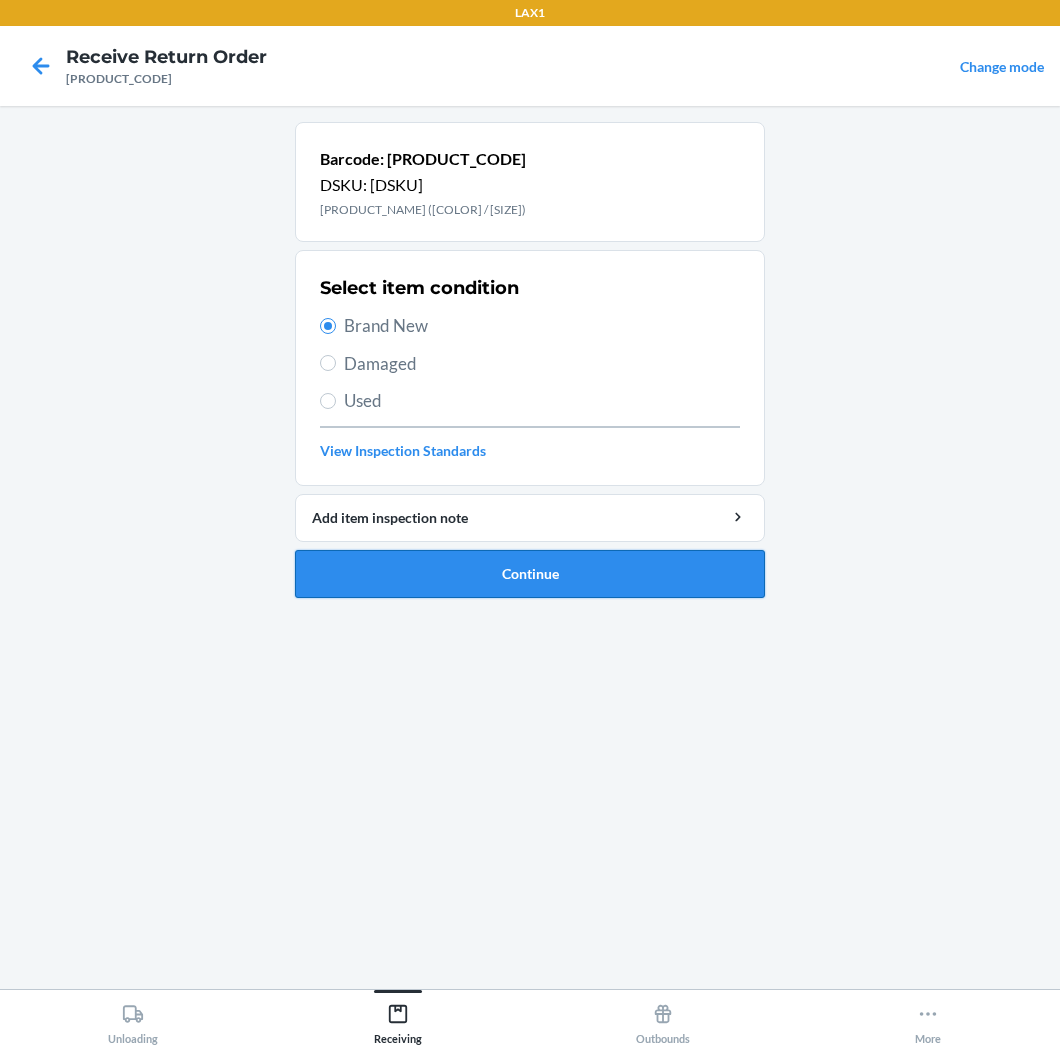 click on "Continue" at bounding box center (530, 574) 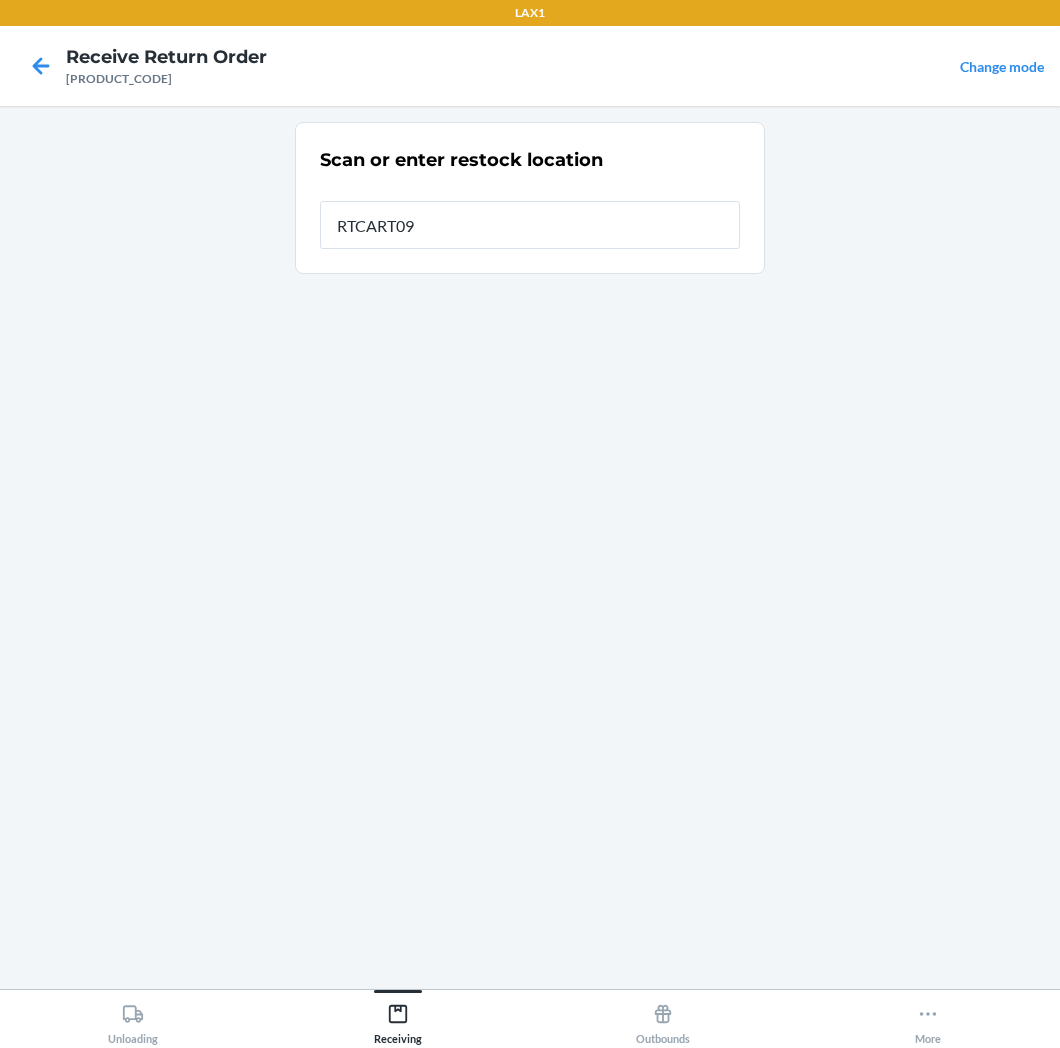 type on "[PRODUCT_CODE]" 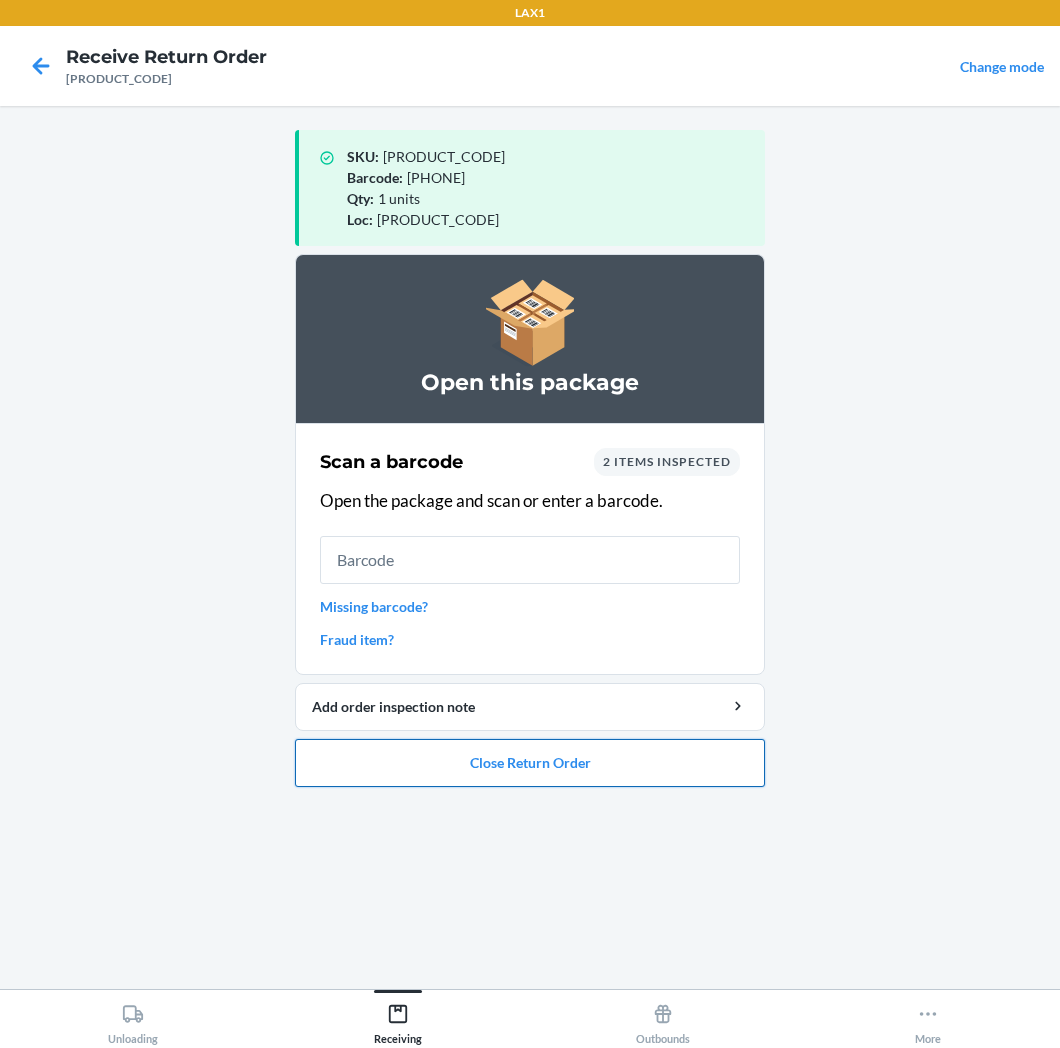 click on "Close Return Order" at bounding box center [530, 763] 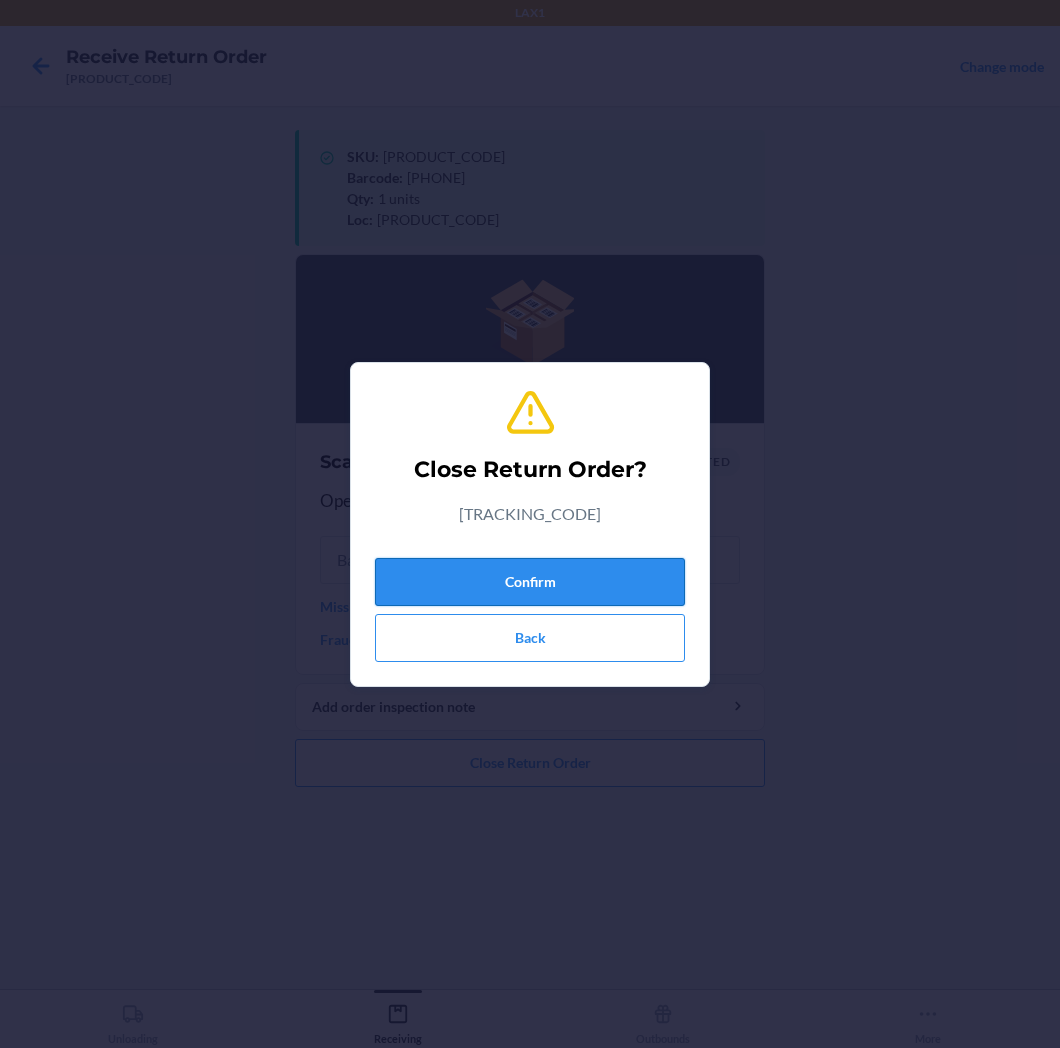 click on "Confirm" at bounding box center (530, 582) 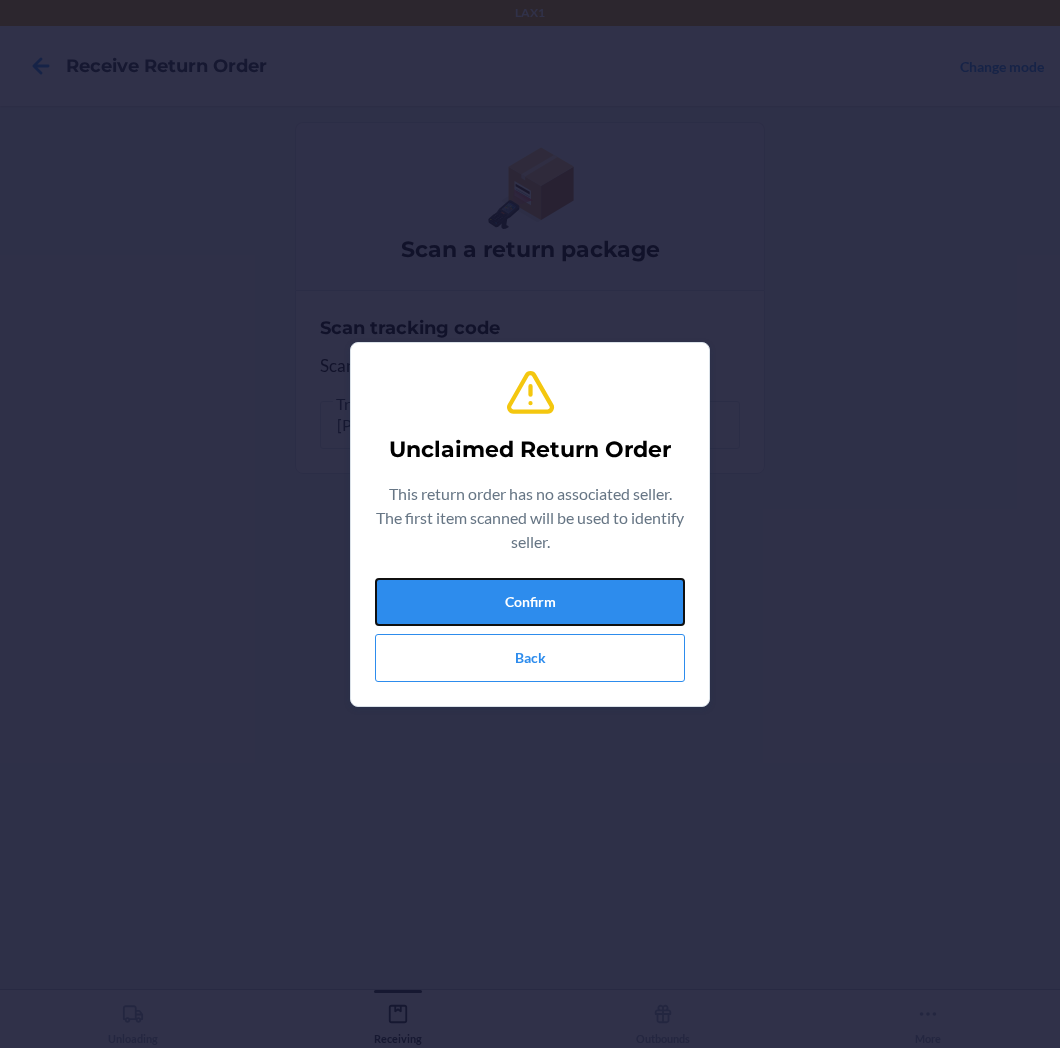 click on "Confirm" at bounding box center (530, 602) 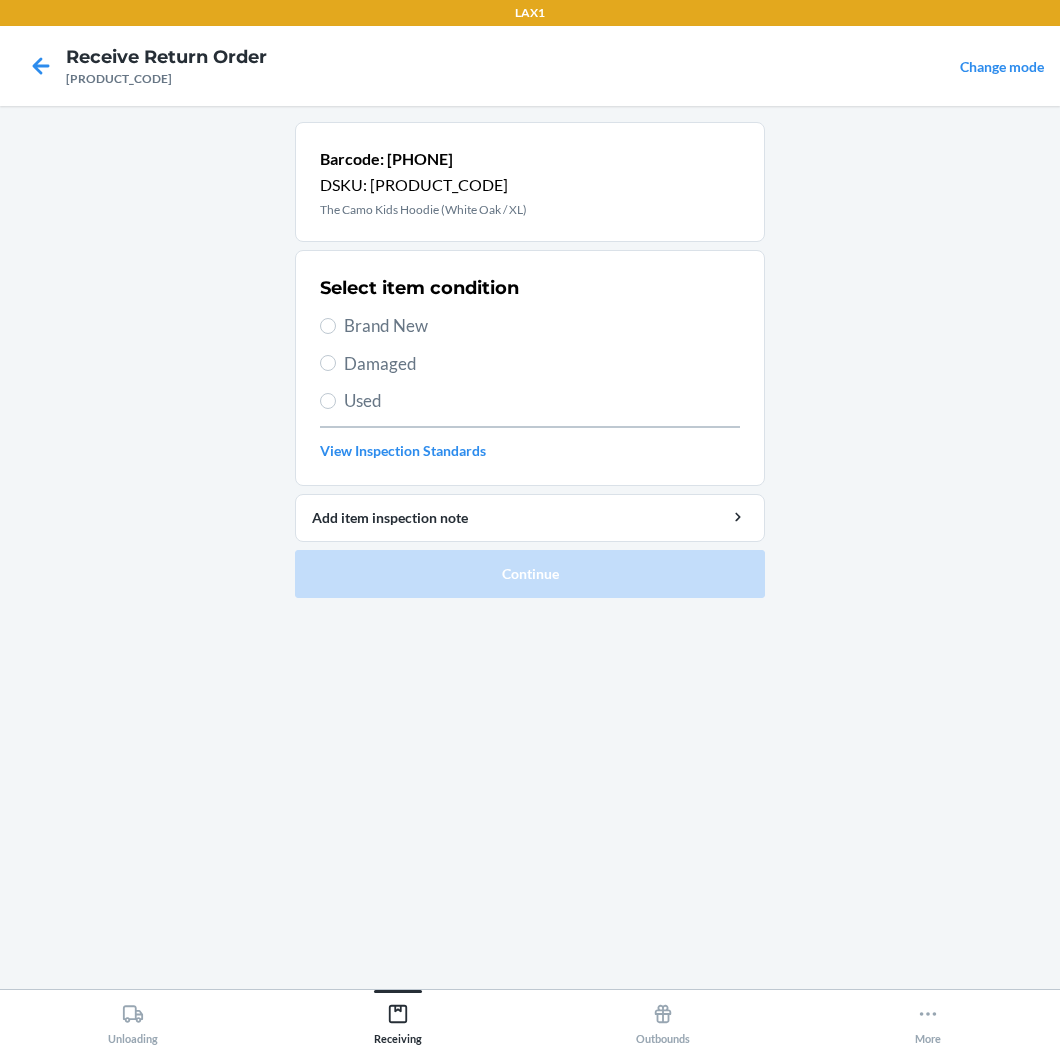 drag, startPoint x: 376, startPoint y: 301, endPoint x: 376, endPoint y: 312, distance: 11 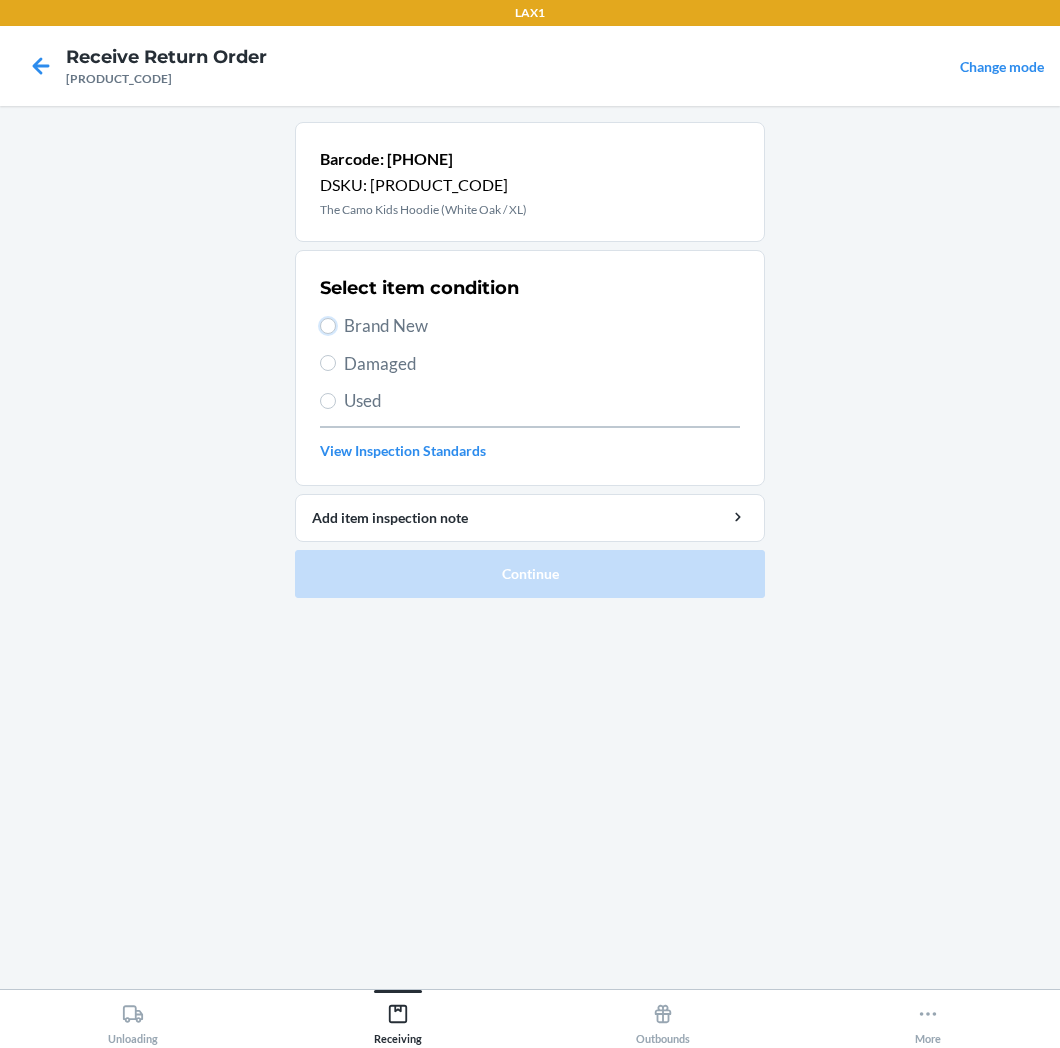 click on "Brand New" at bounding box center [328, 326] 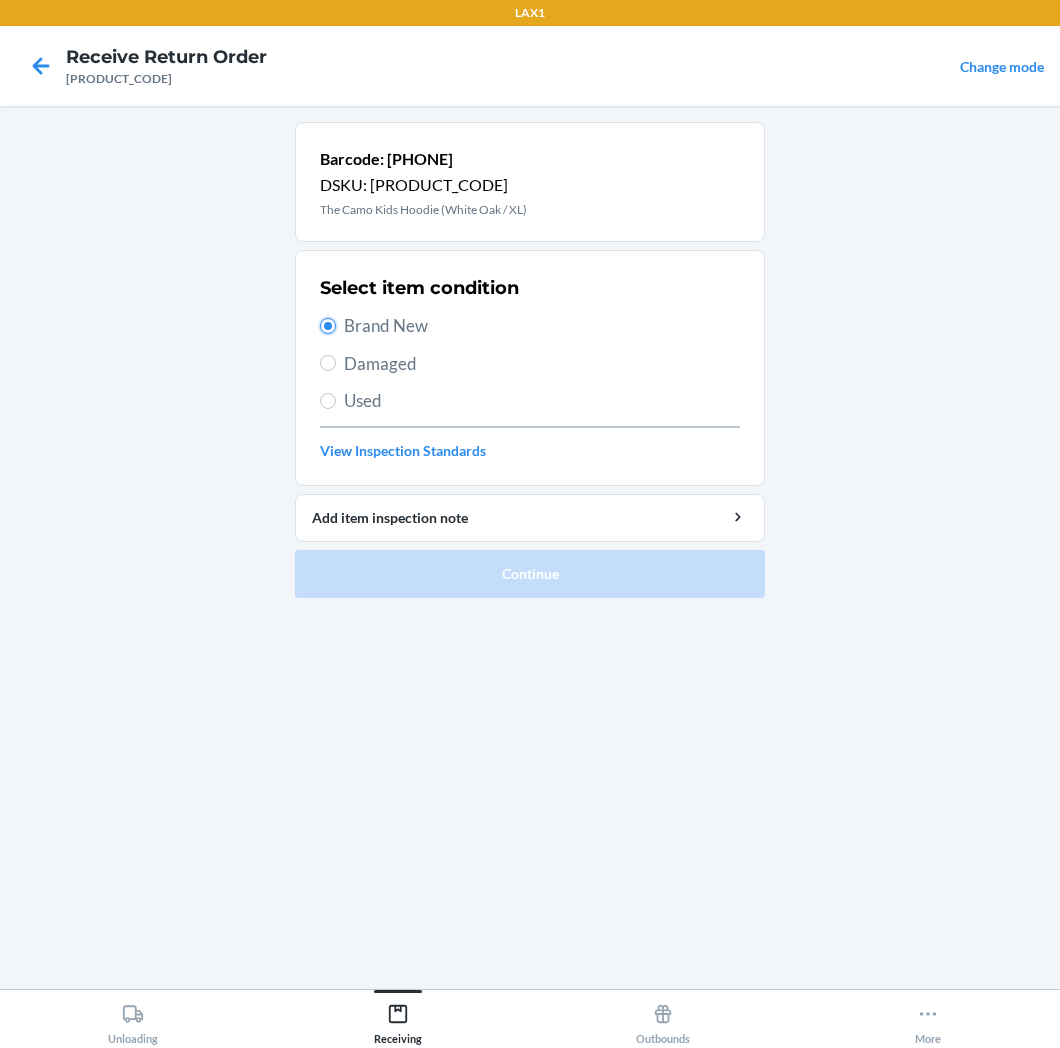 radio on "true" 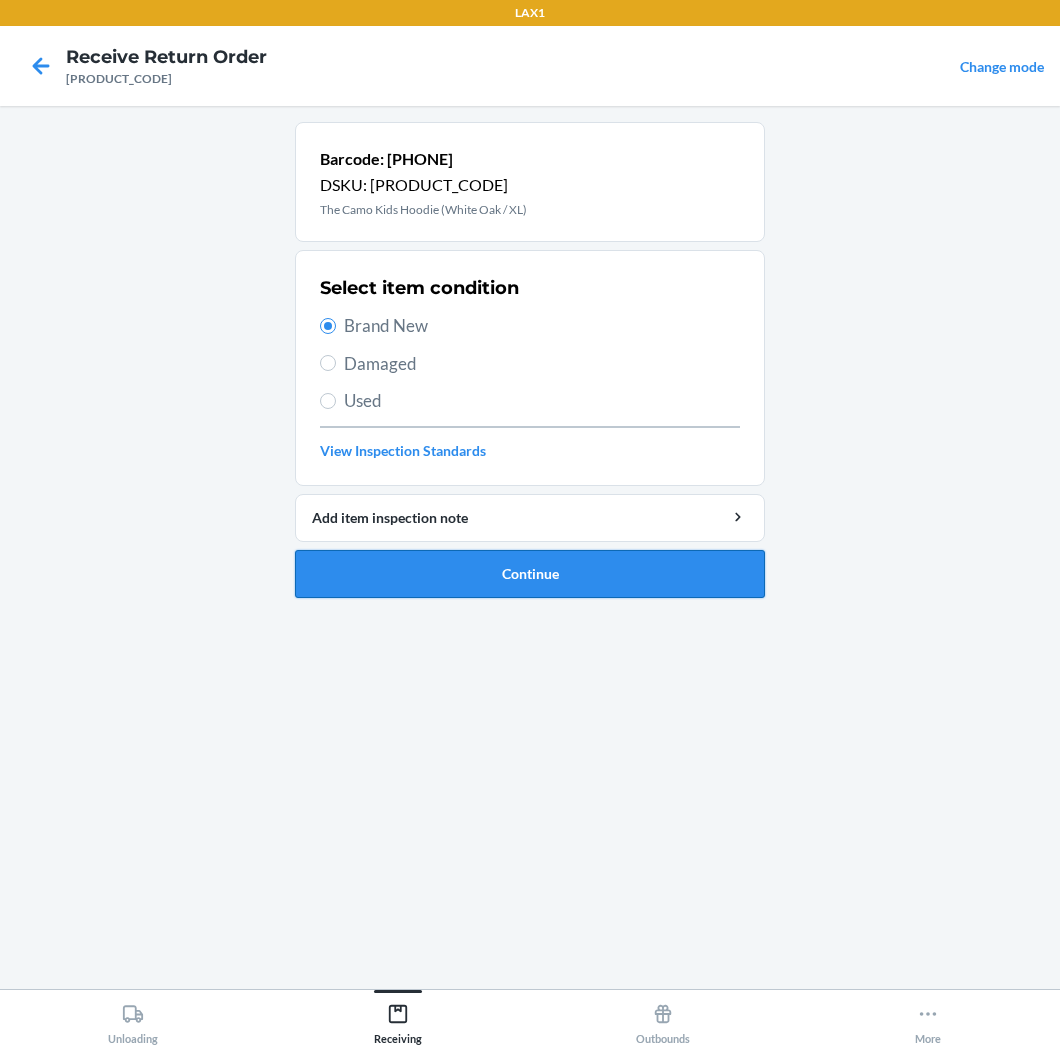 click on "Continue" at bounding box center [530, 574] 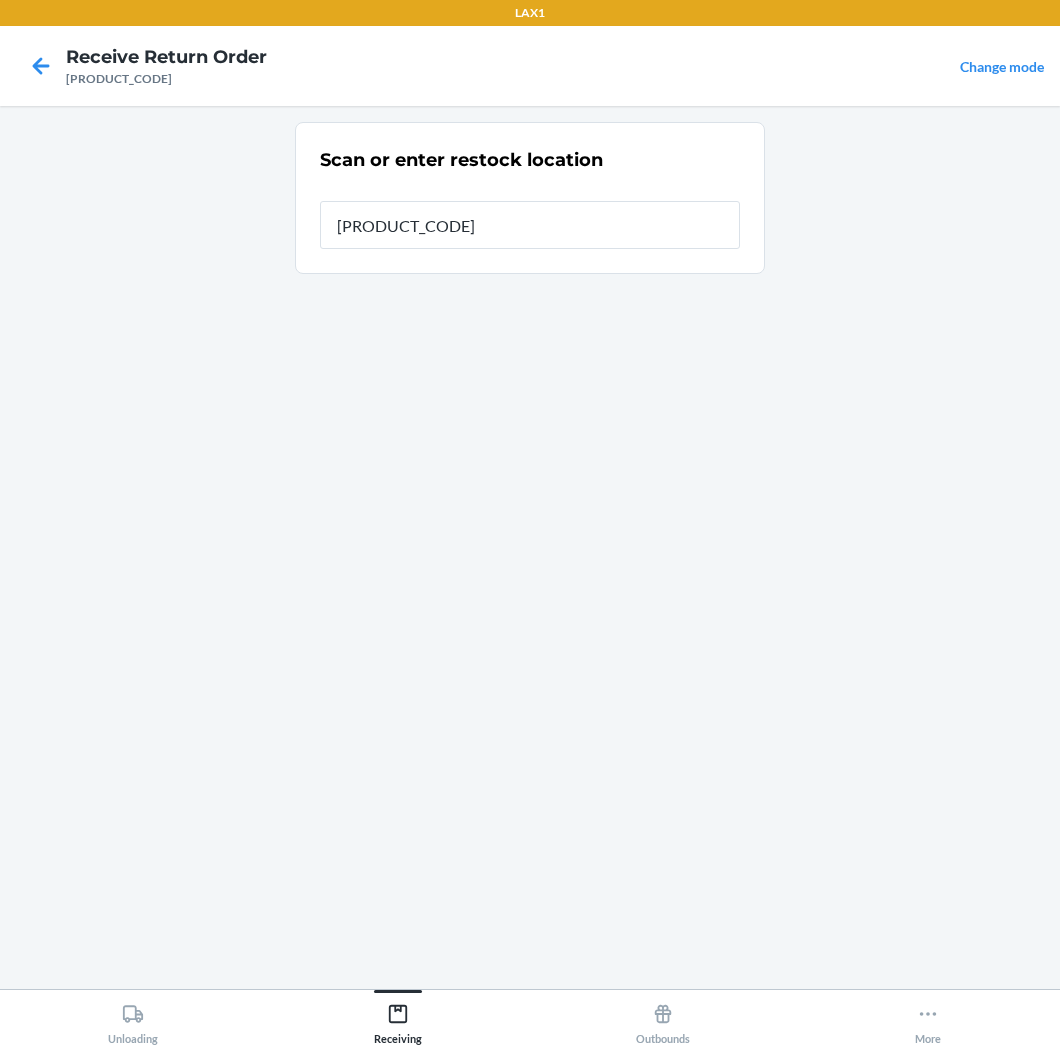 type on "[PRODUCT_CODE]" 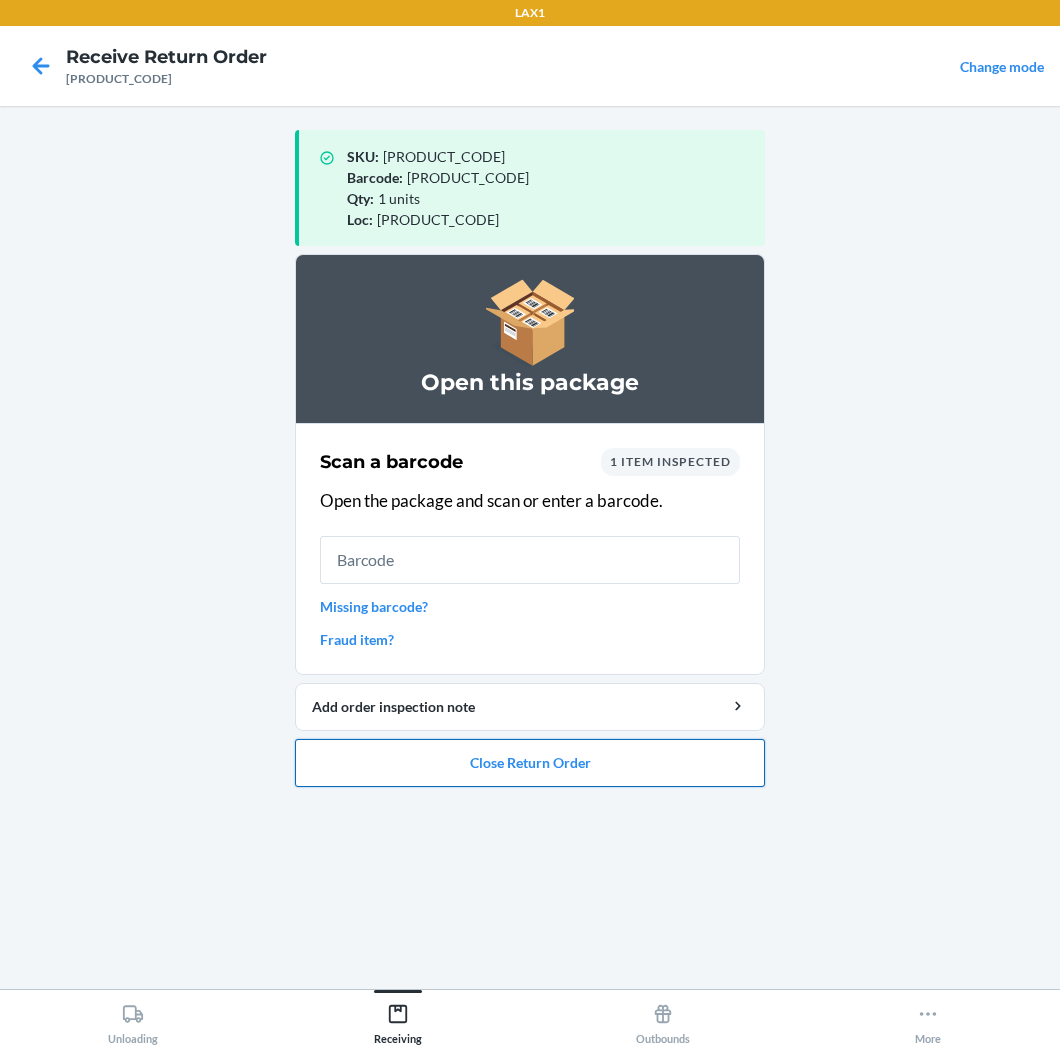 click on "Close Return Order" at bounding box center [530, 763] 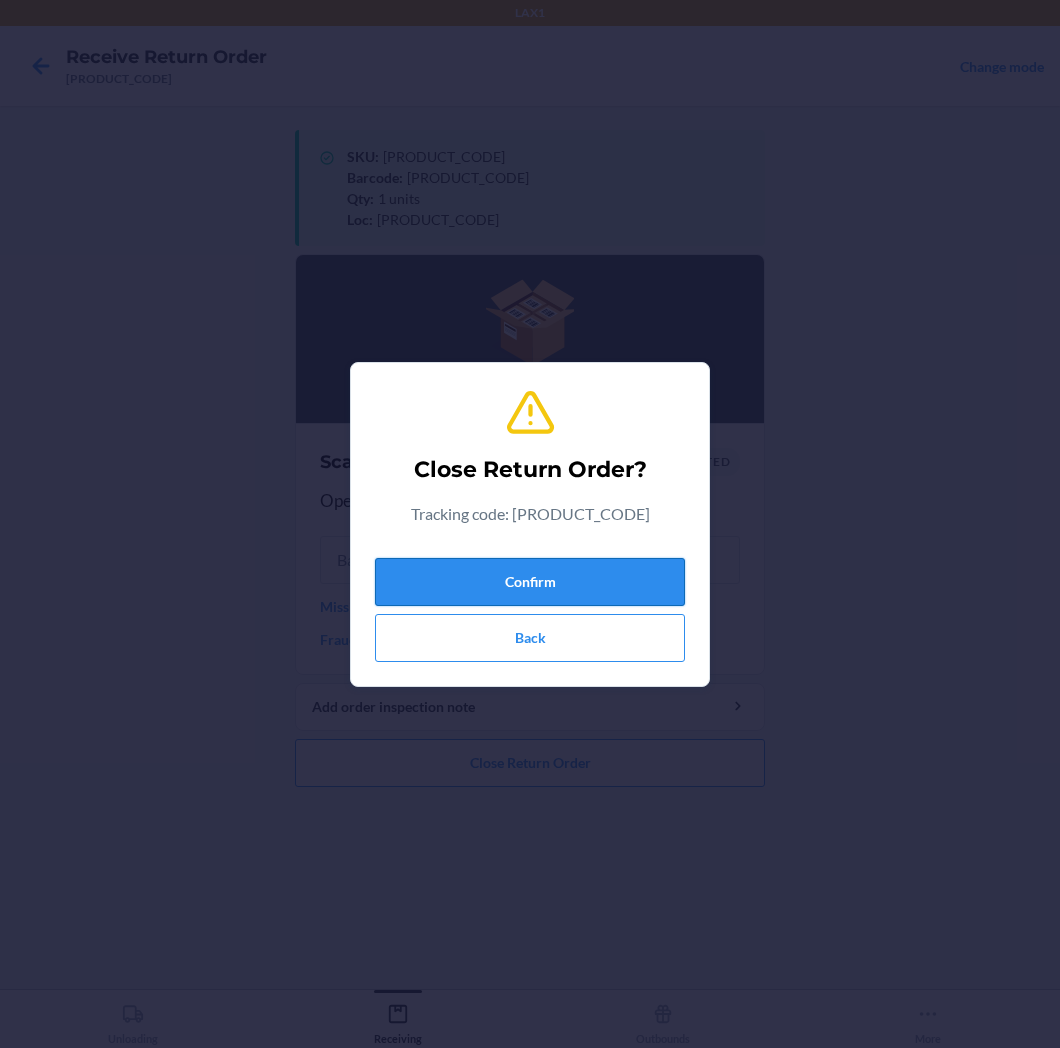 click on "Confirm" at bounding box center [530, 582] 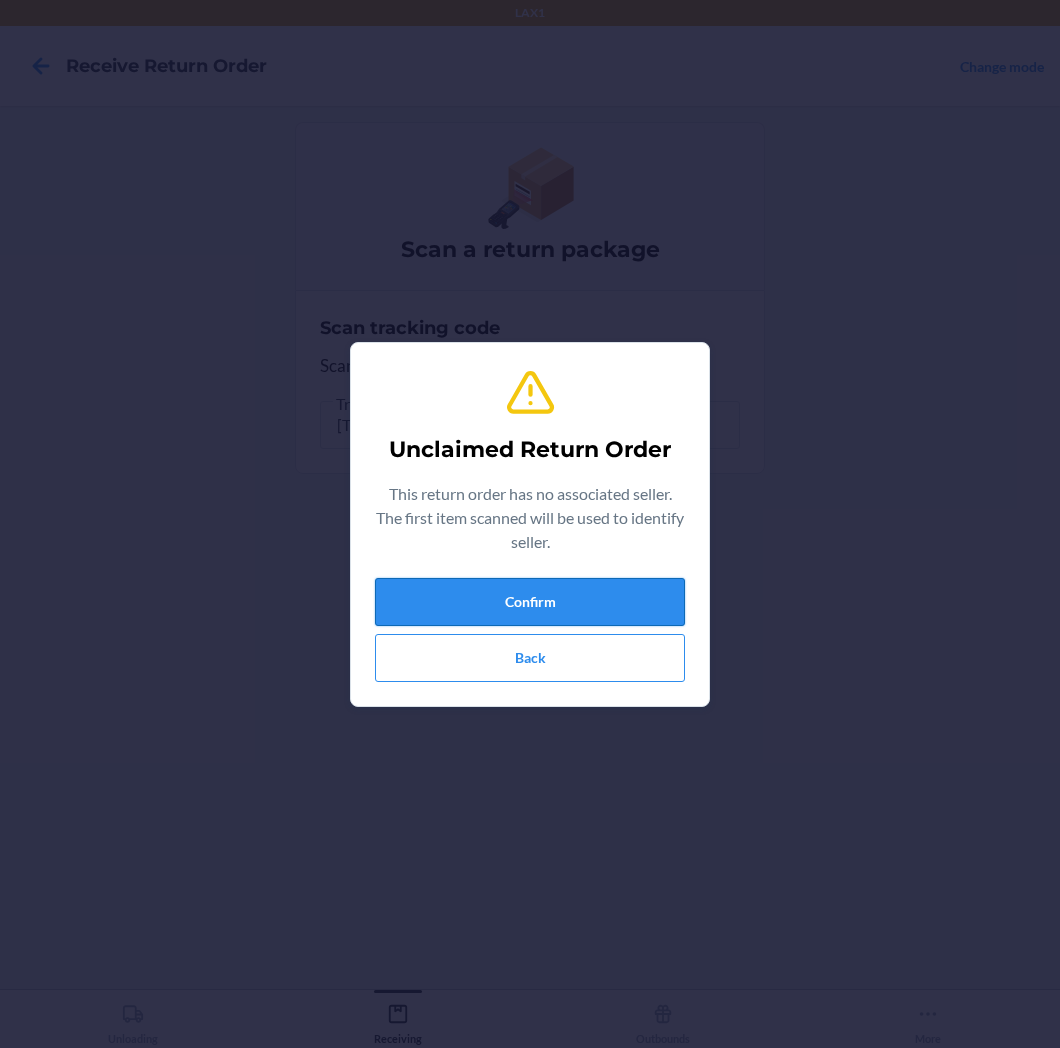 click on "Confirm" at bounding box center [530, 602] 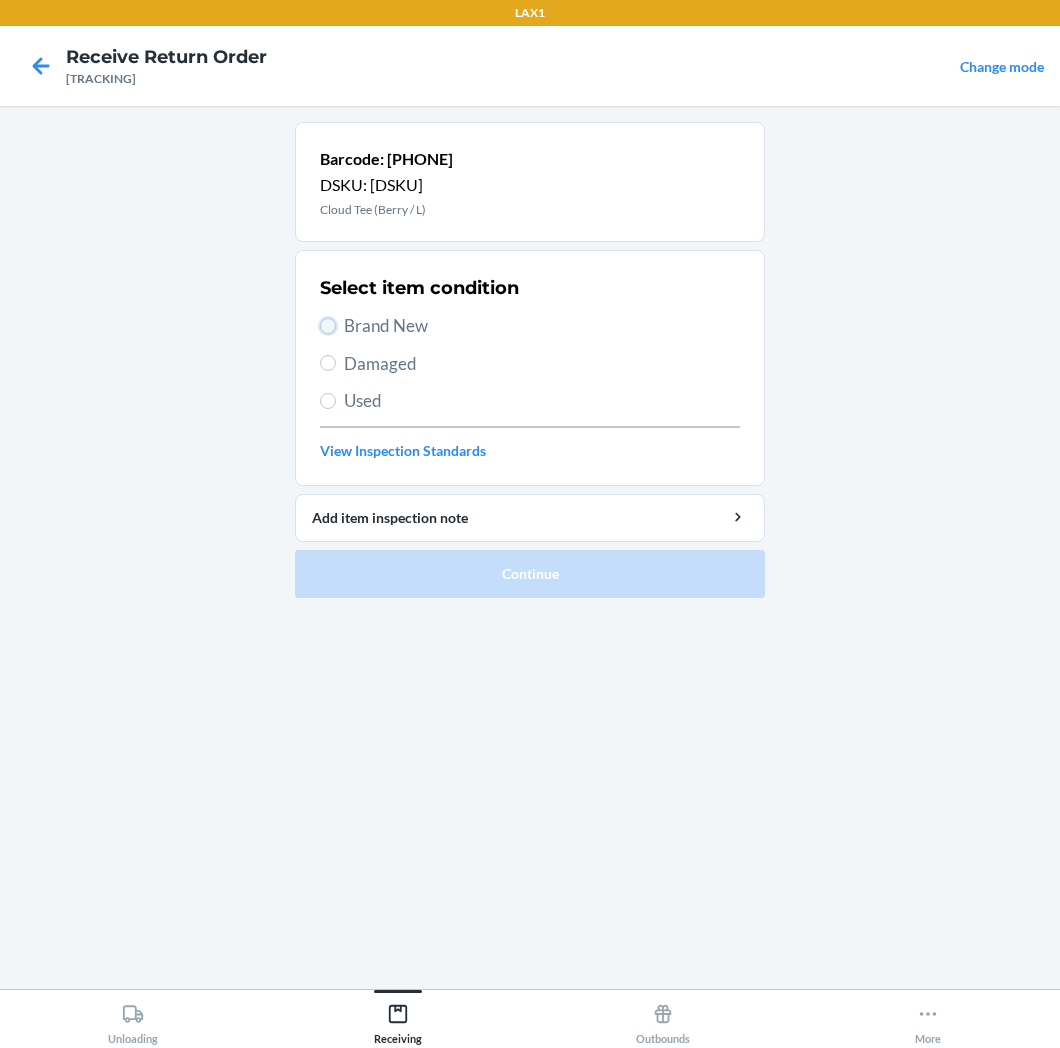 click on "Brand New" at bounding box center [328, 326] 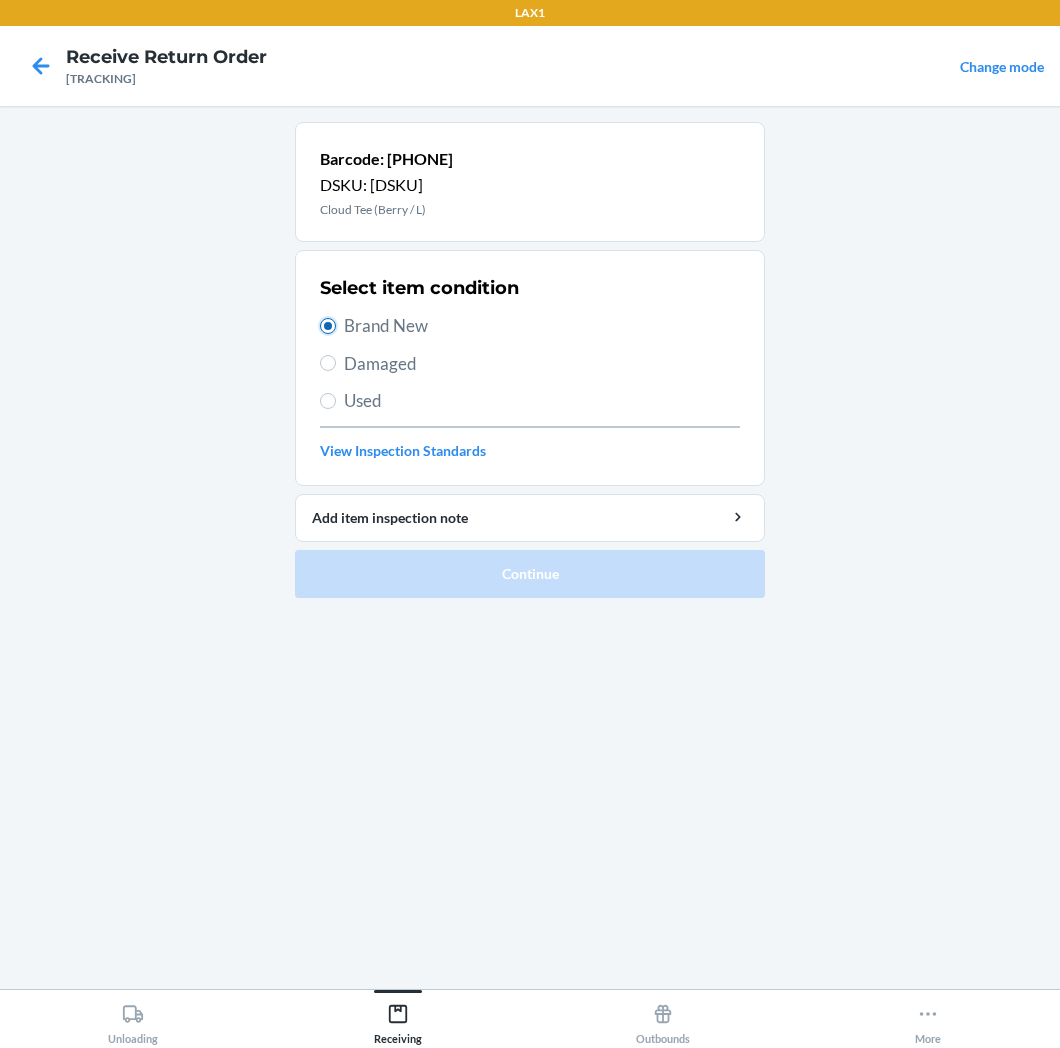 radio on "true" 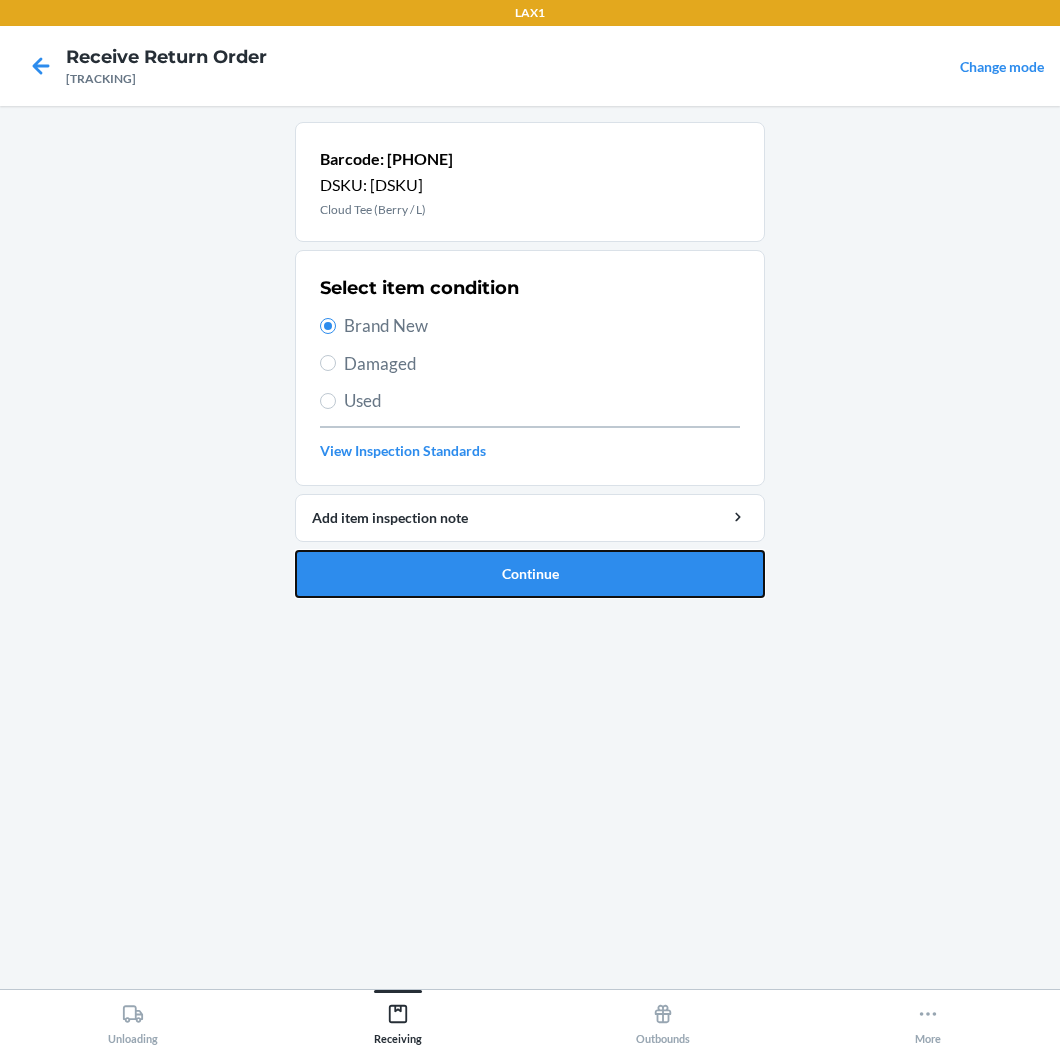 click on "Continue" at bounding box center (530, 574) 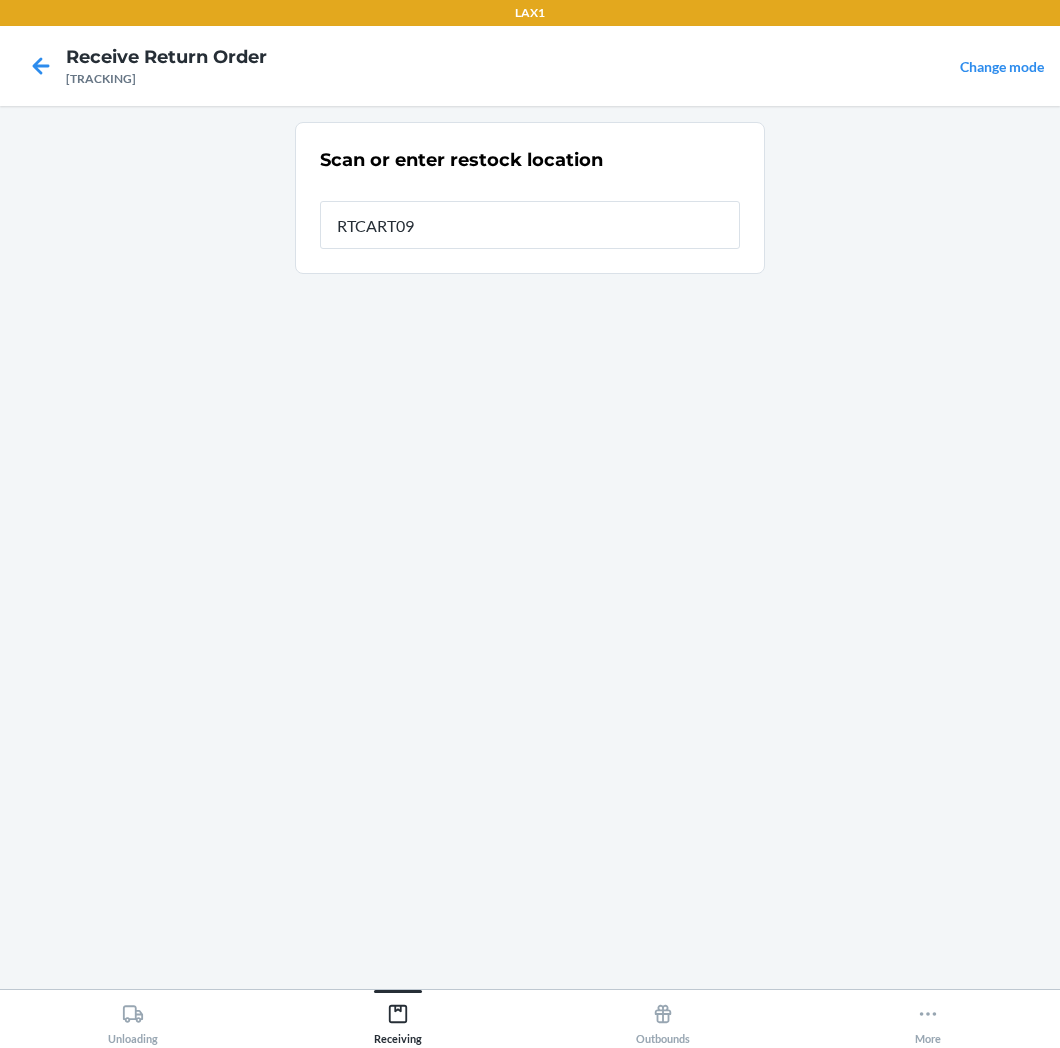 type on "[PRODUCT_CODE]" 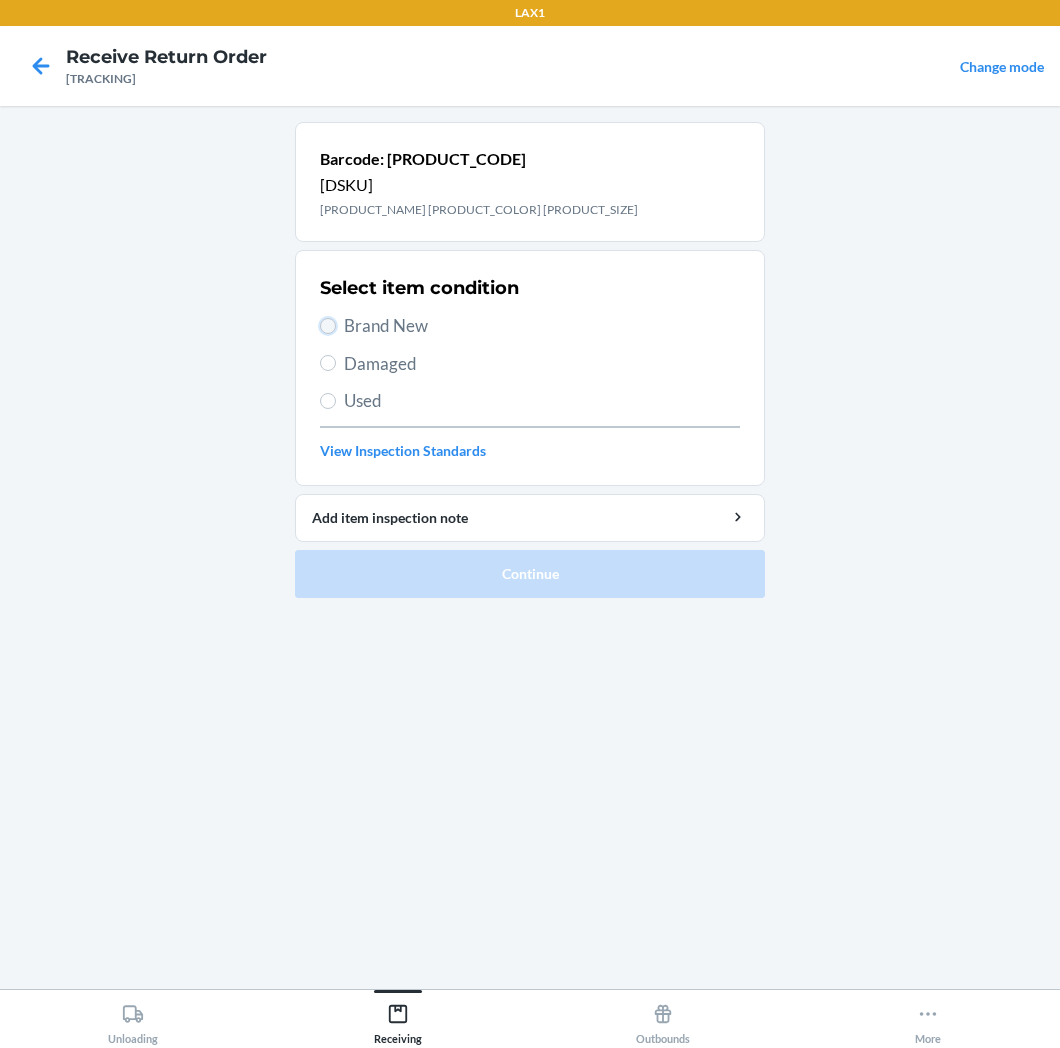 click on "Brand New" at bounding box center [328, 326] 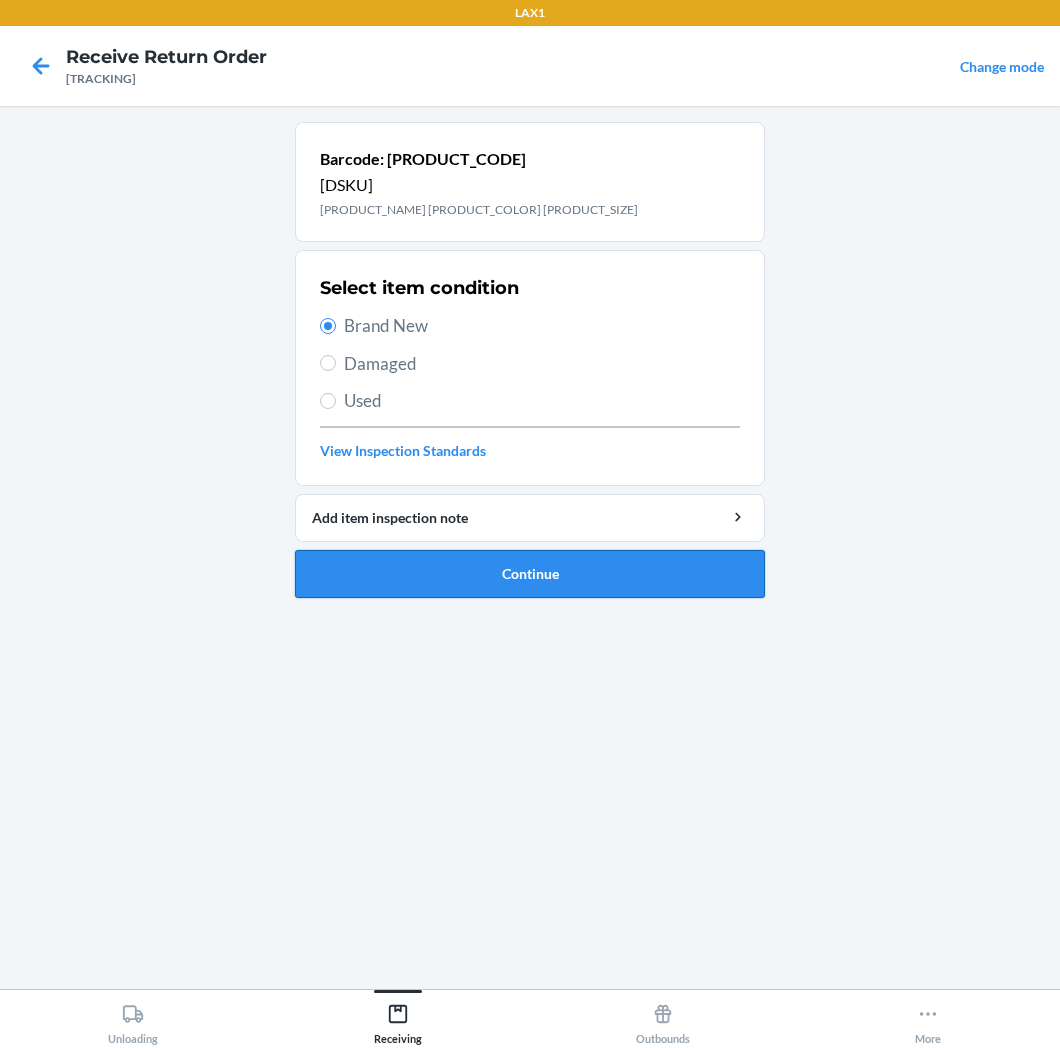 click on "Continue" at bounding box center [530, 574] 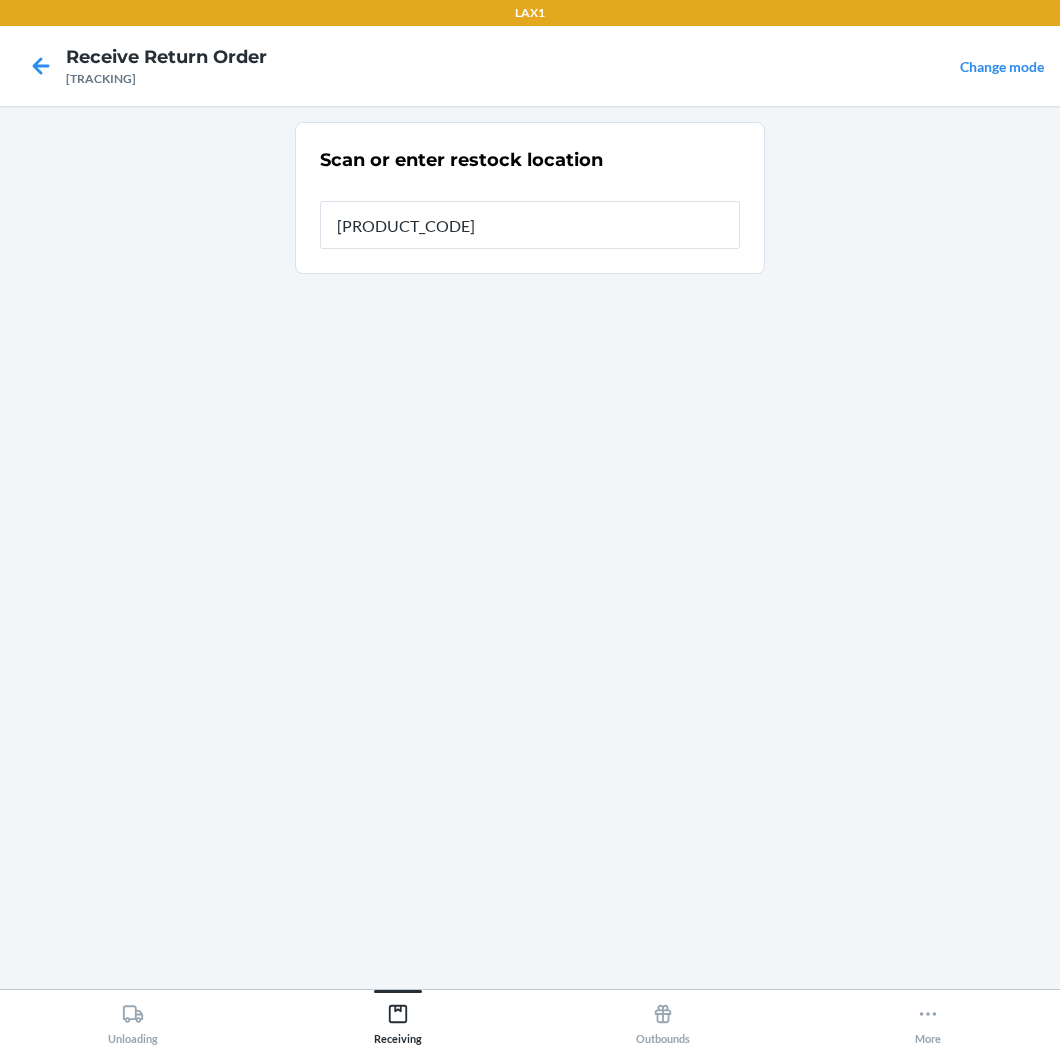 type on "[PRODUCT_CODE]" 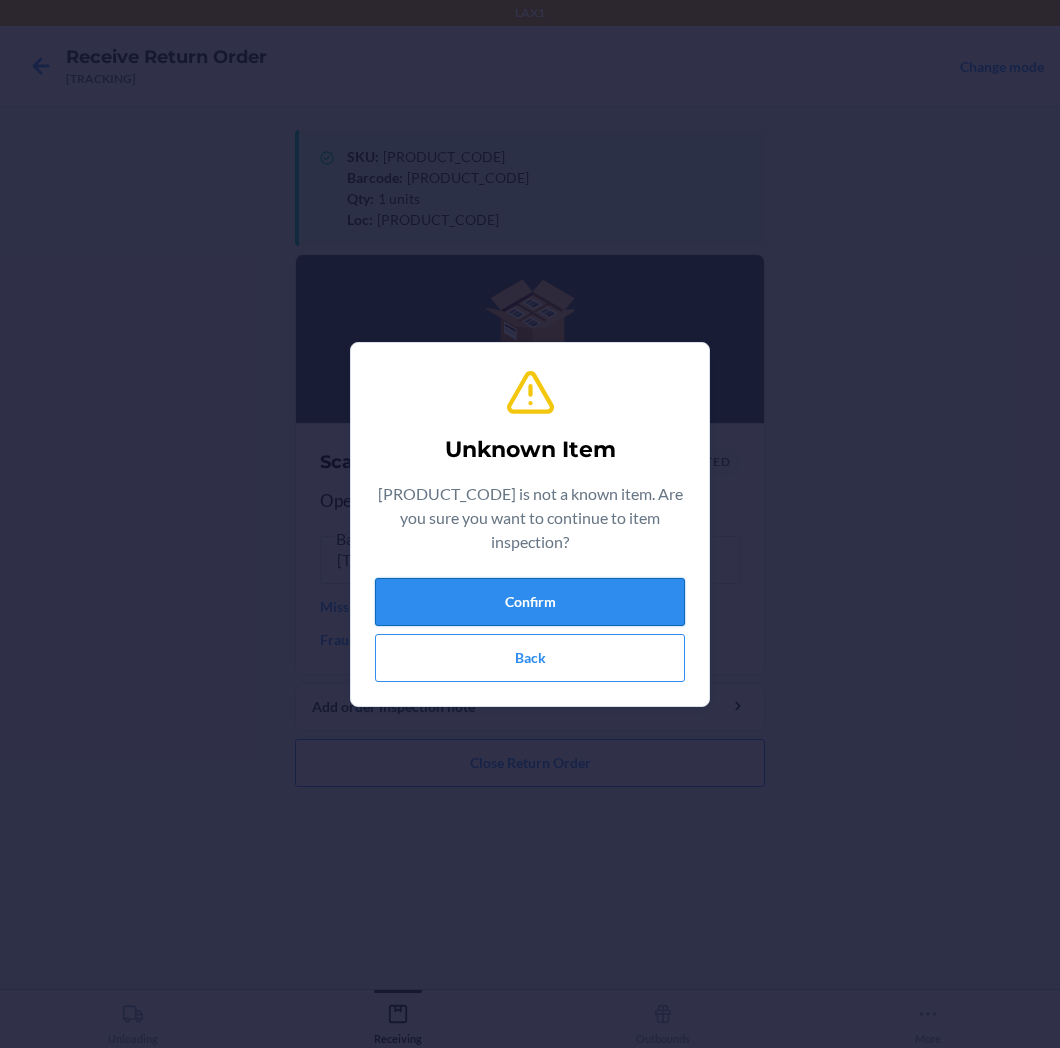 click on "Confirm" at bounding box center (530, 602) 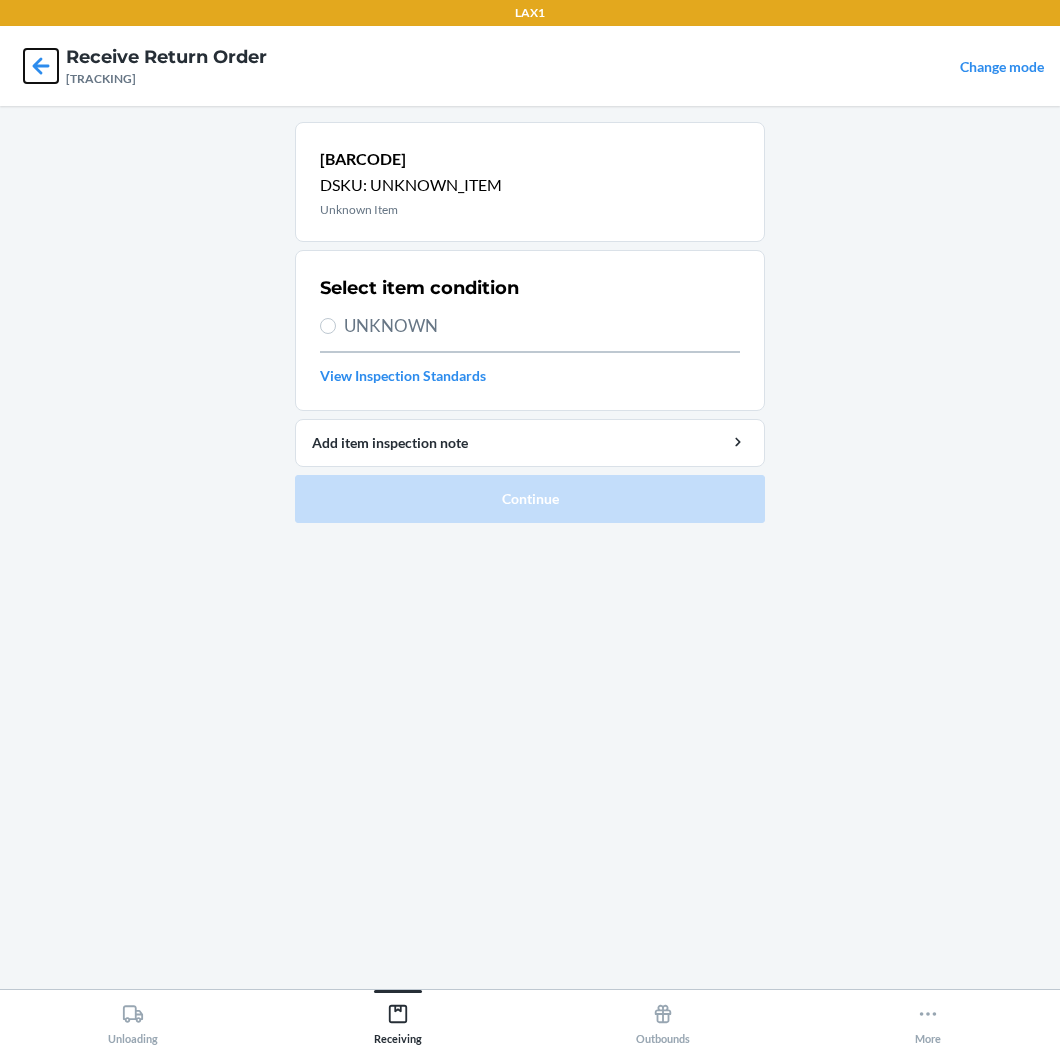 click 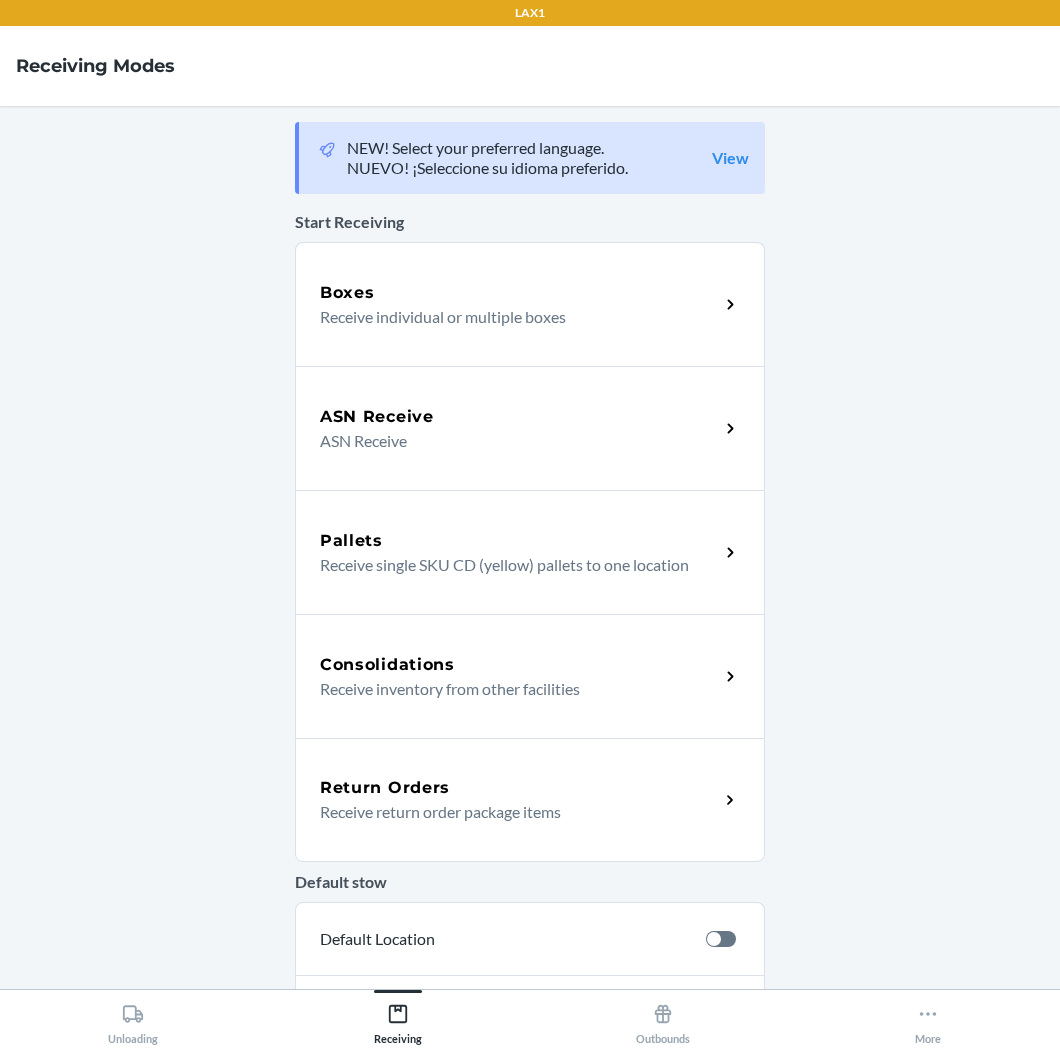 click on "Receive return order package items" at bounding box center (511, 812) 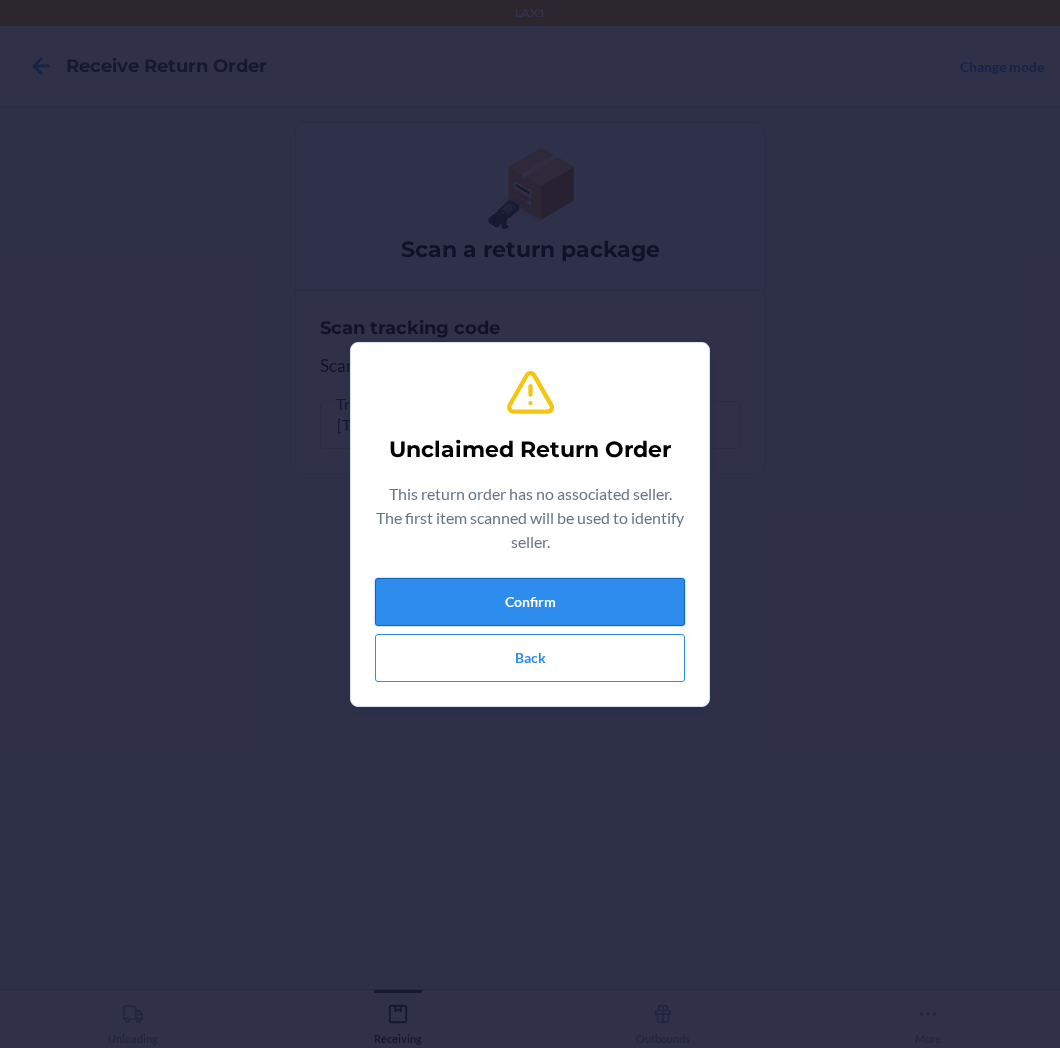 click on "Confirm" at bounding box center (530, 602) 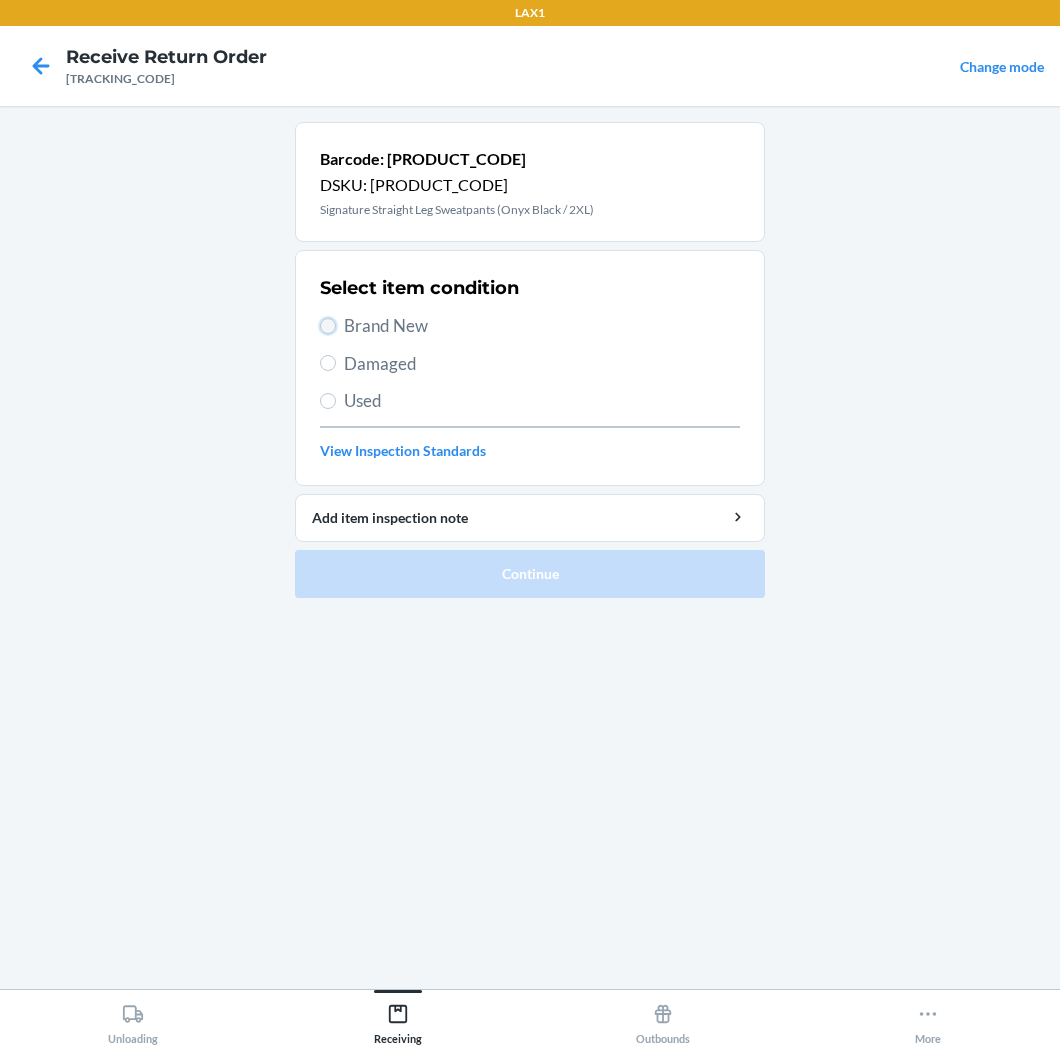 click on "Brand New" at bounding box center (328, 326) 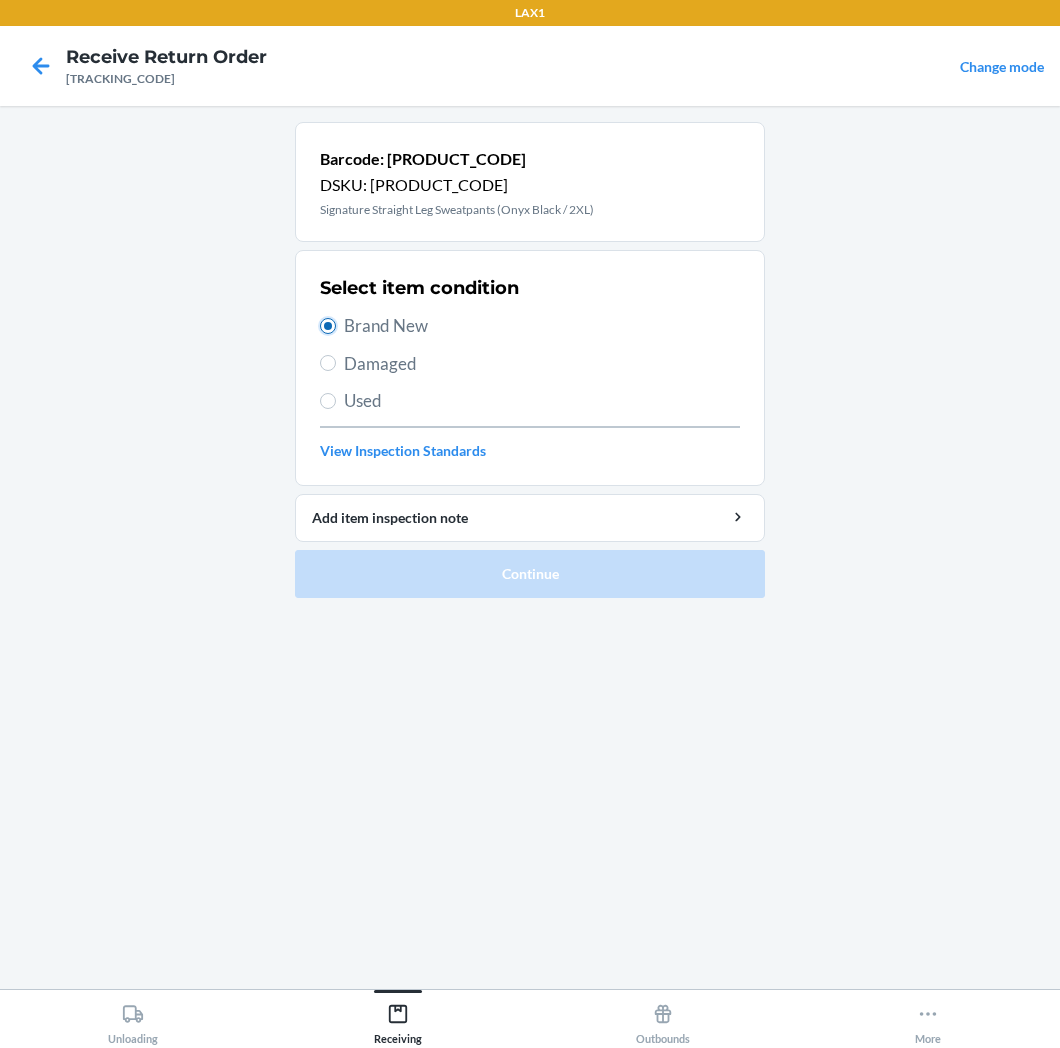 radio on "true" 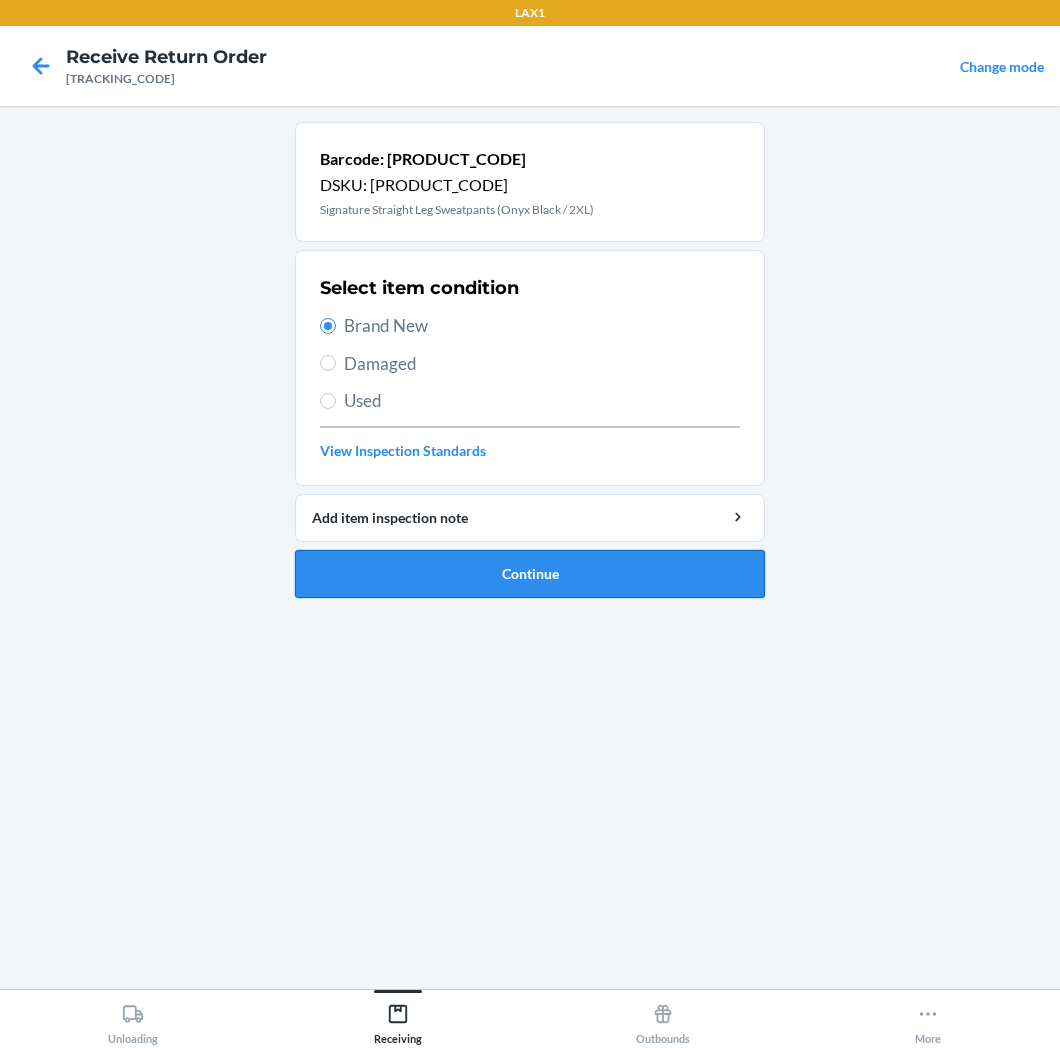 click on "Continue" at bounding box center [530, 574] 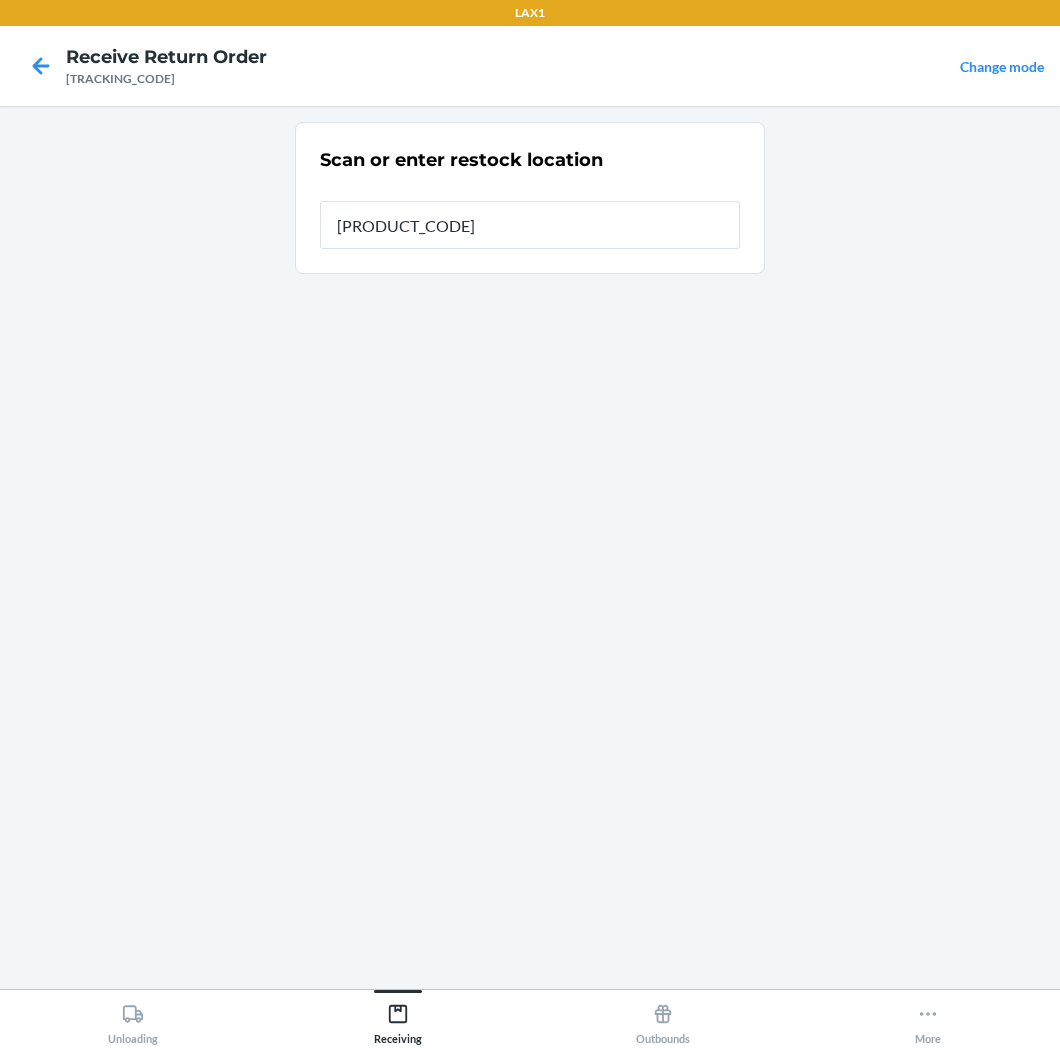 type on "[PRODUCT_CODE]" 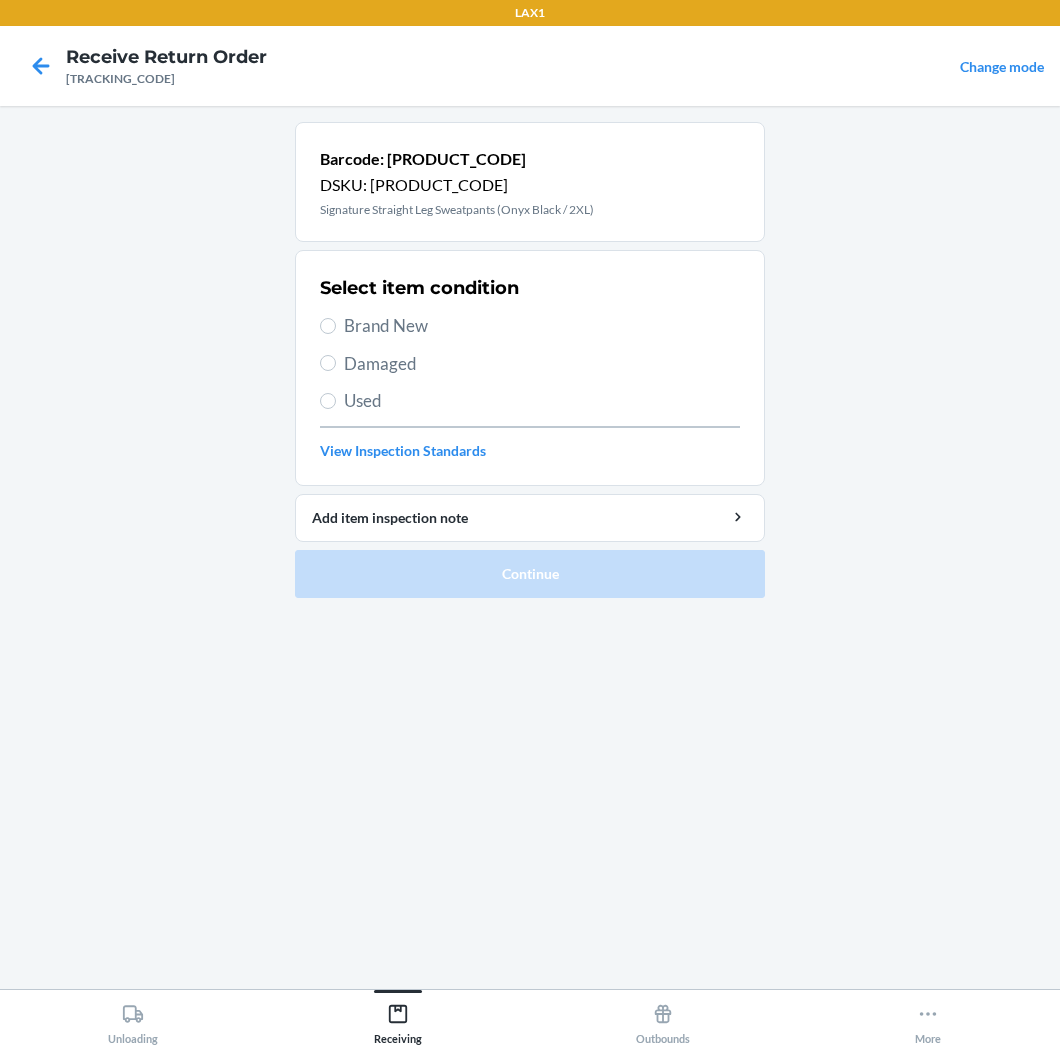 click on "Brand New" at bounding box center (542, 326) 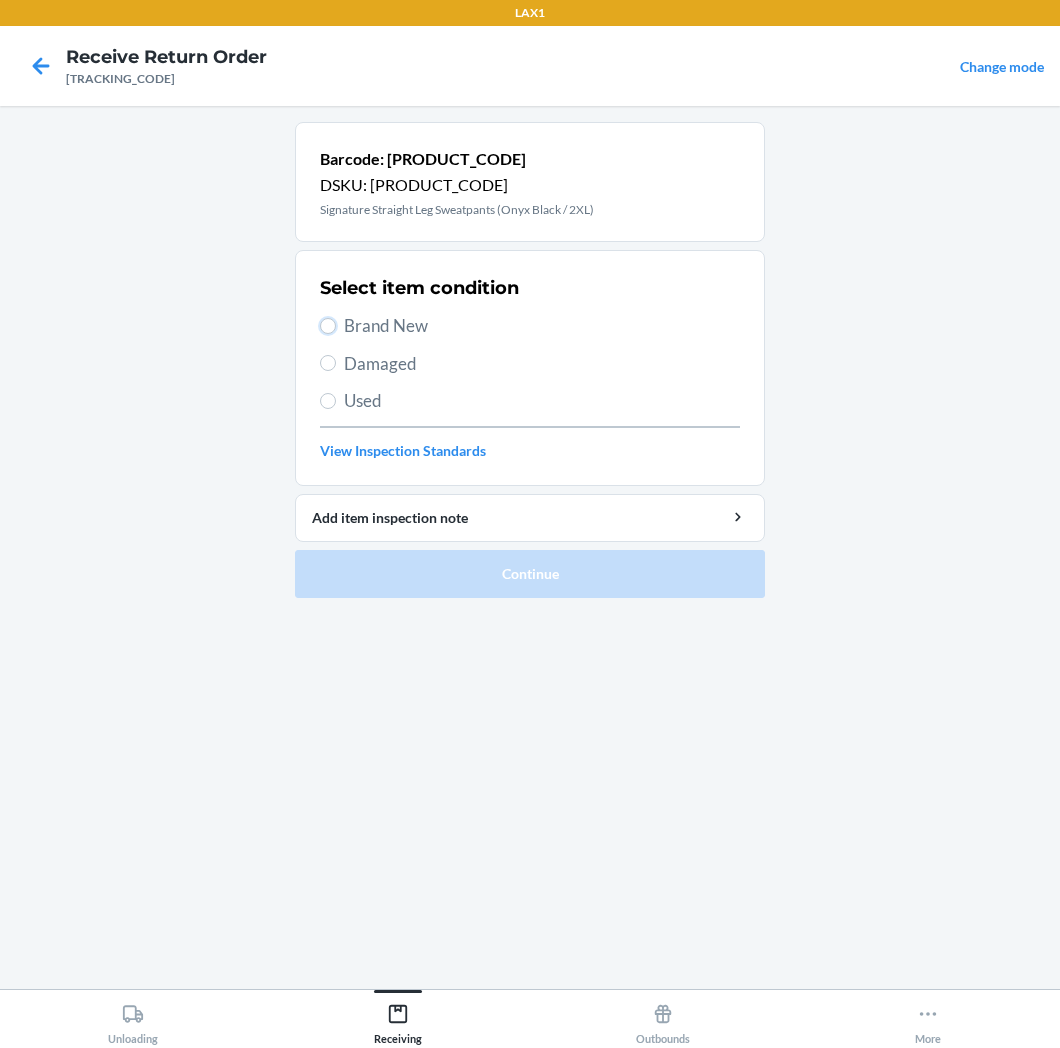 click on "Brand New" at bounding box center (328, 326) 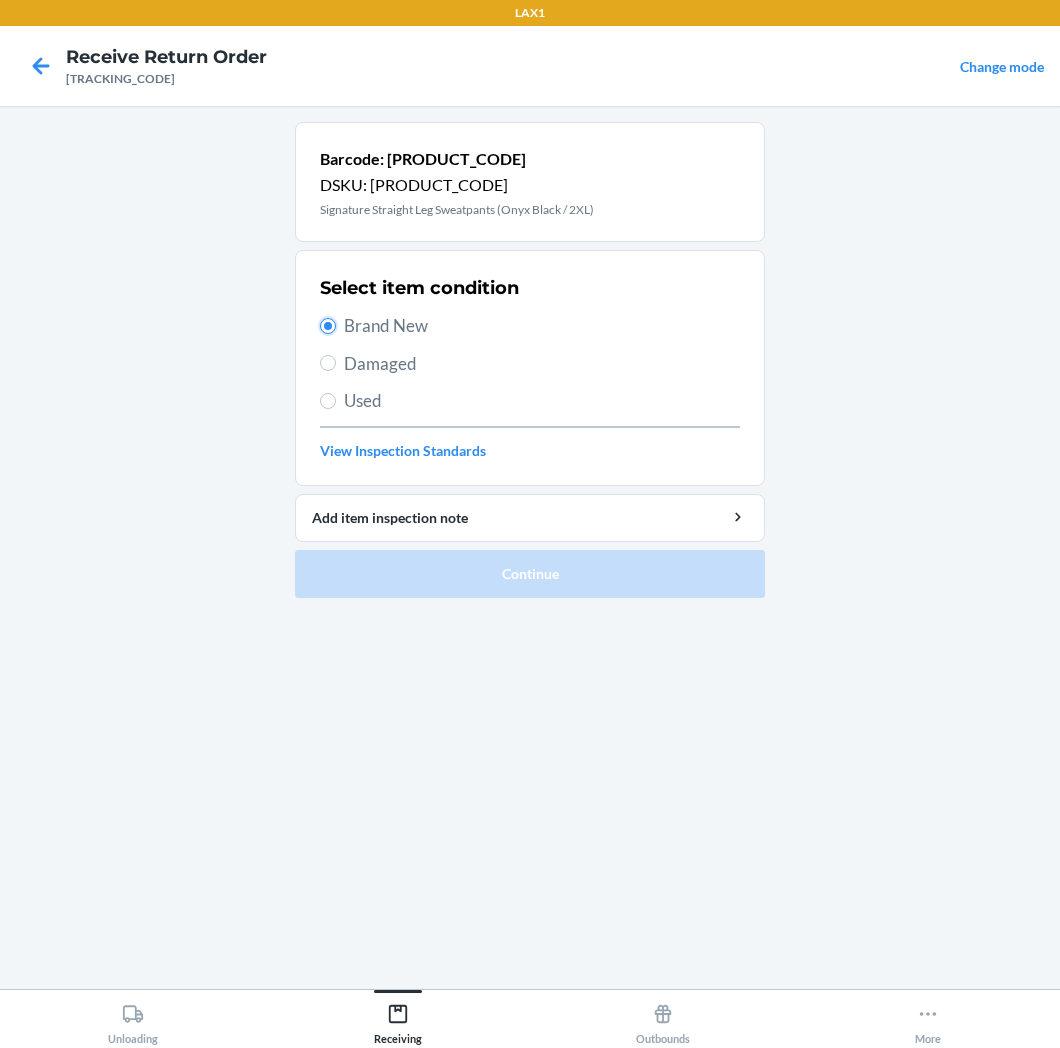 radio on "true" 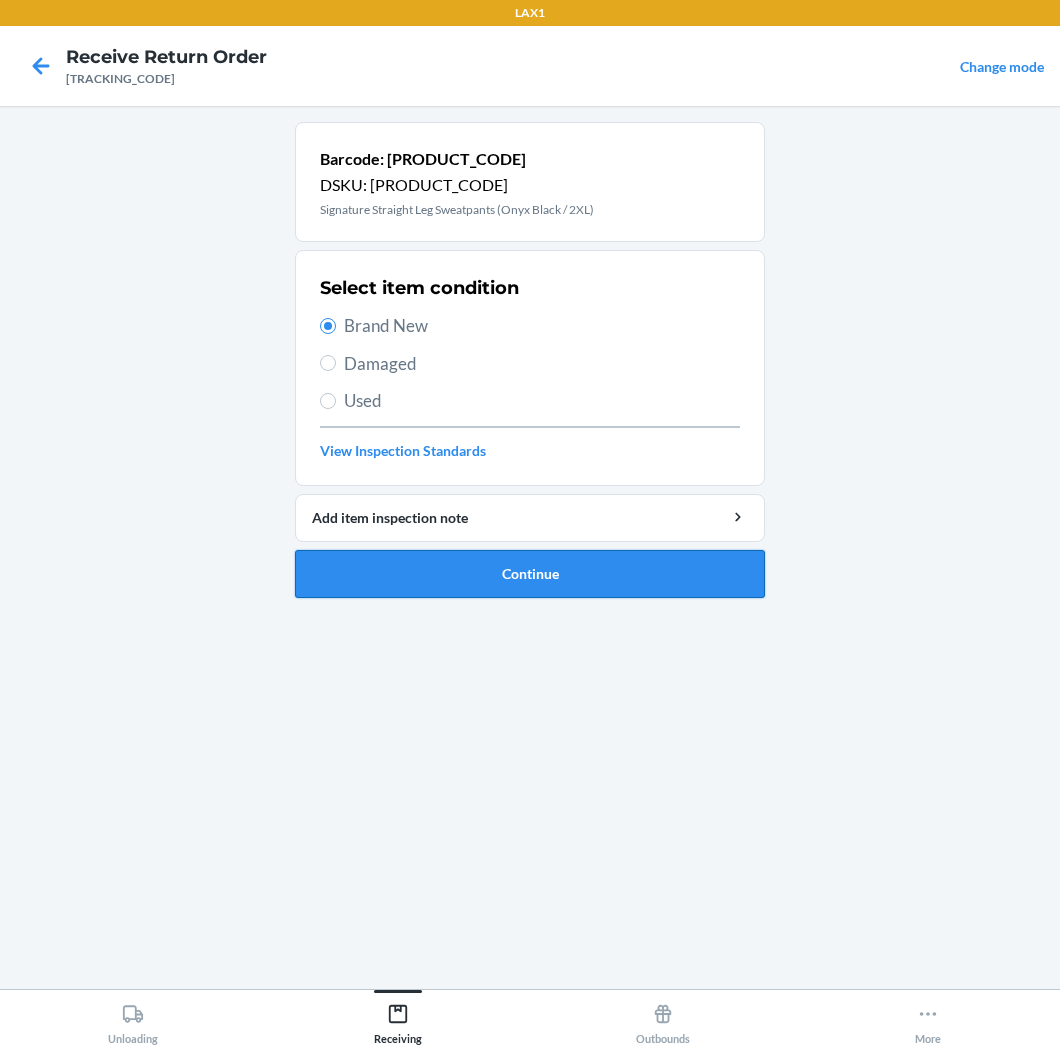 click on "Continue" at bounding box center (530, 574) 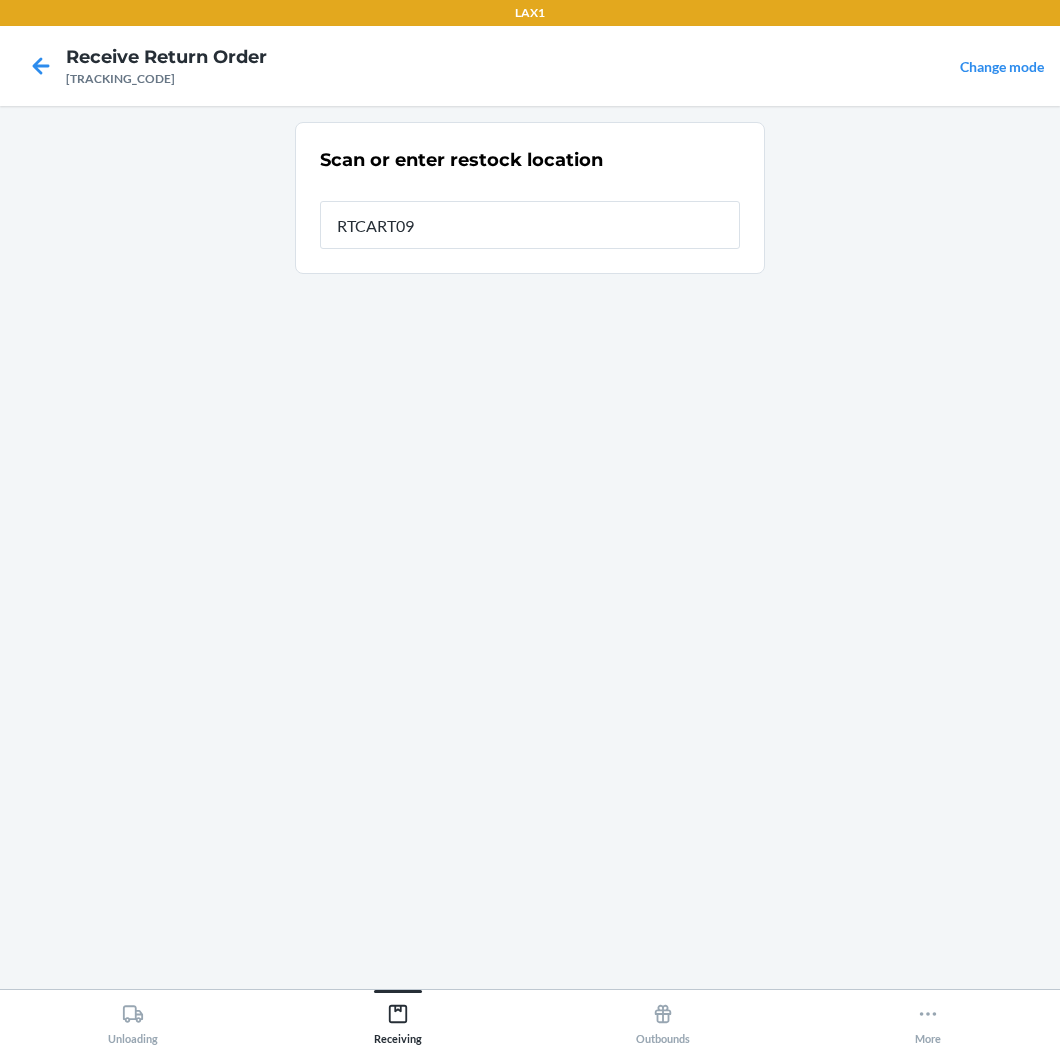 type on "[PRODUCT_CODE]" 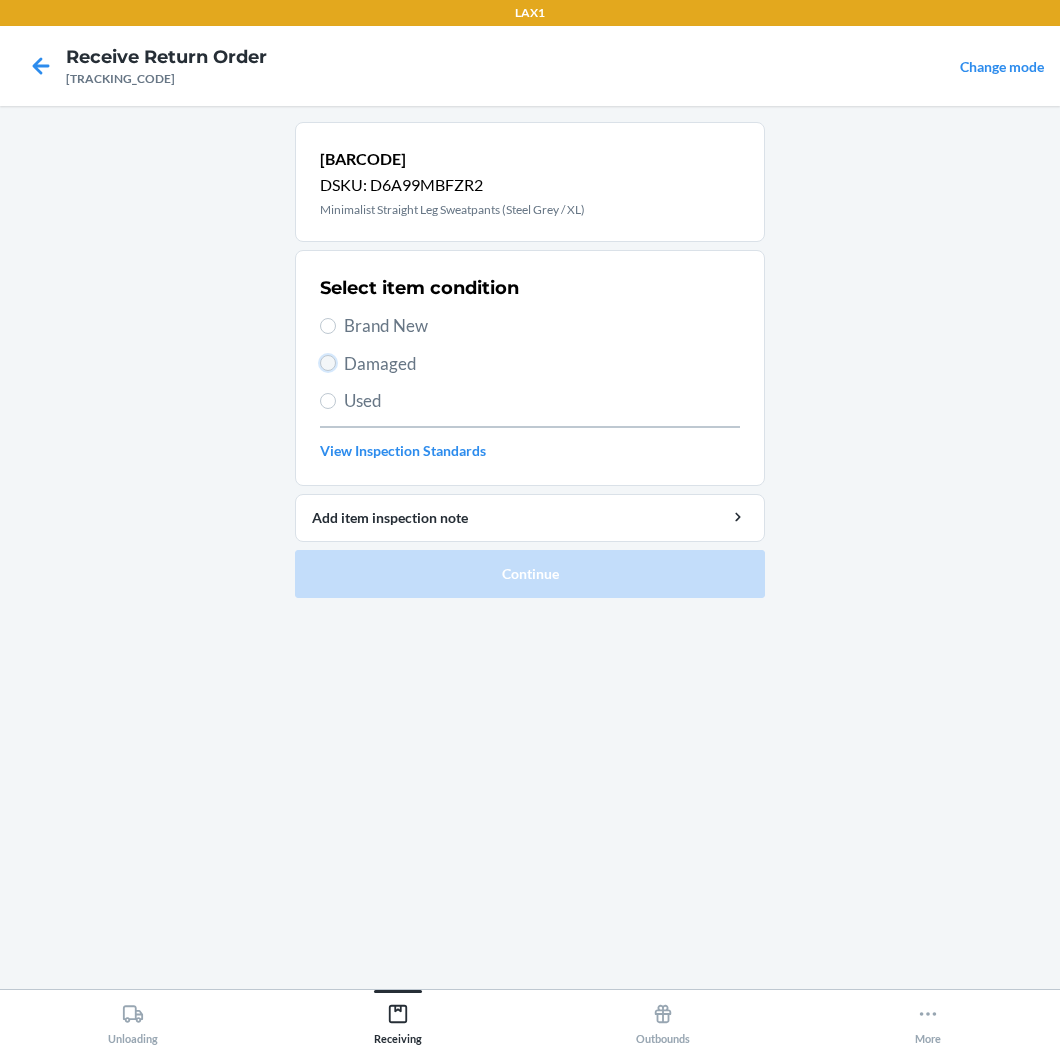 click on "Damaged" at bounding box center [328, 363] 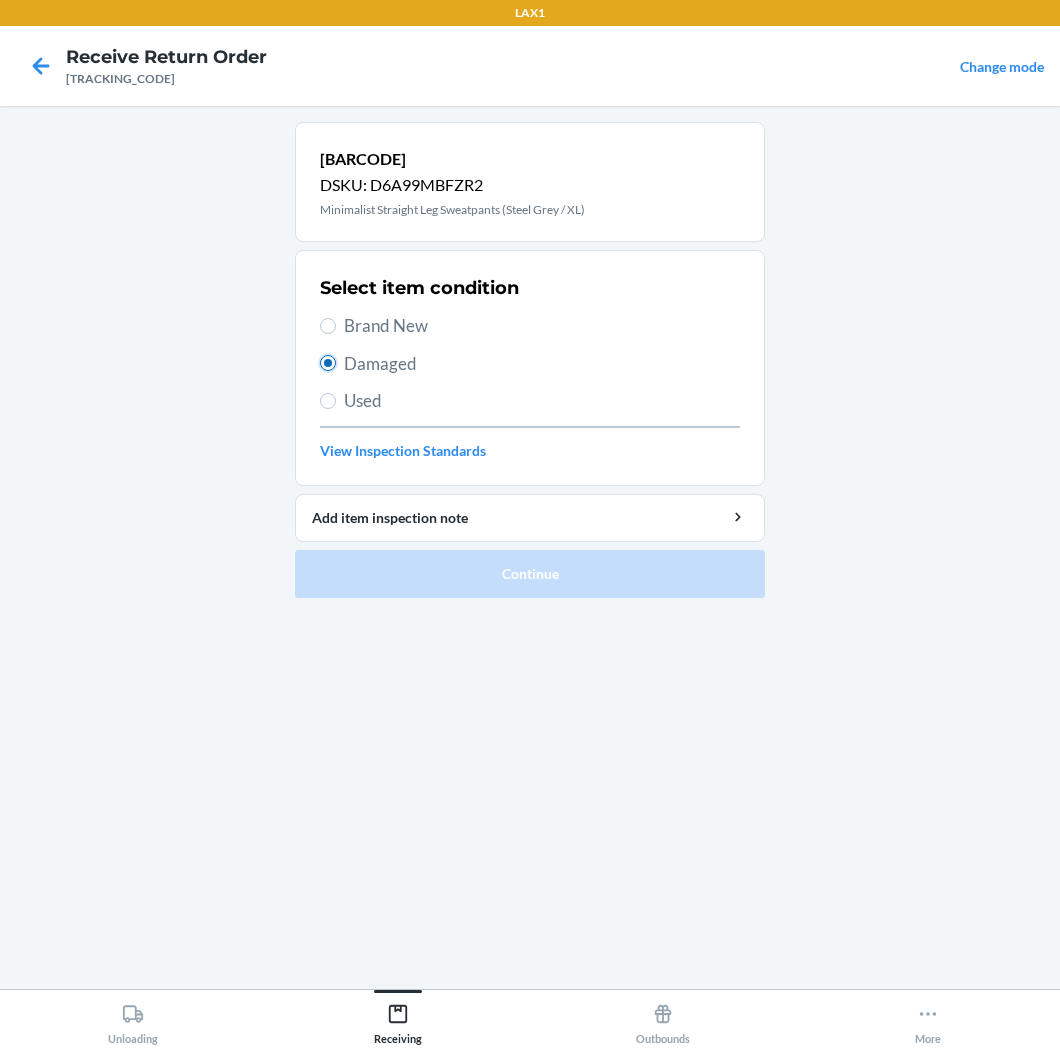 radio on "true" 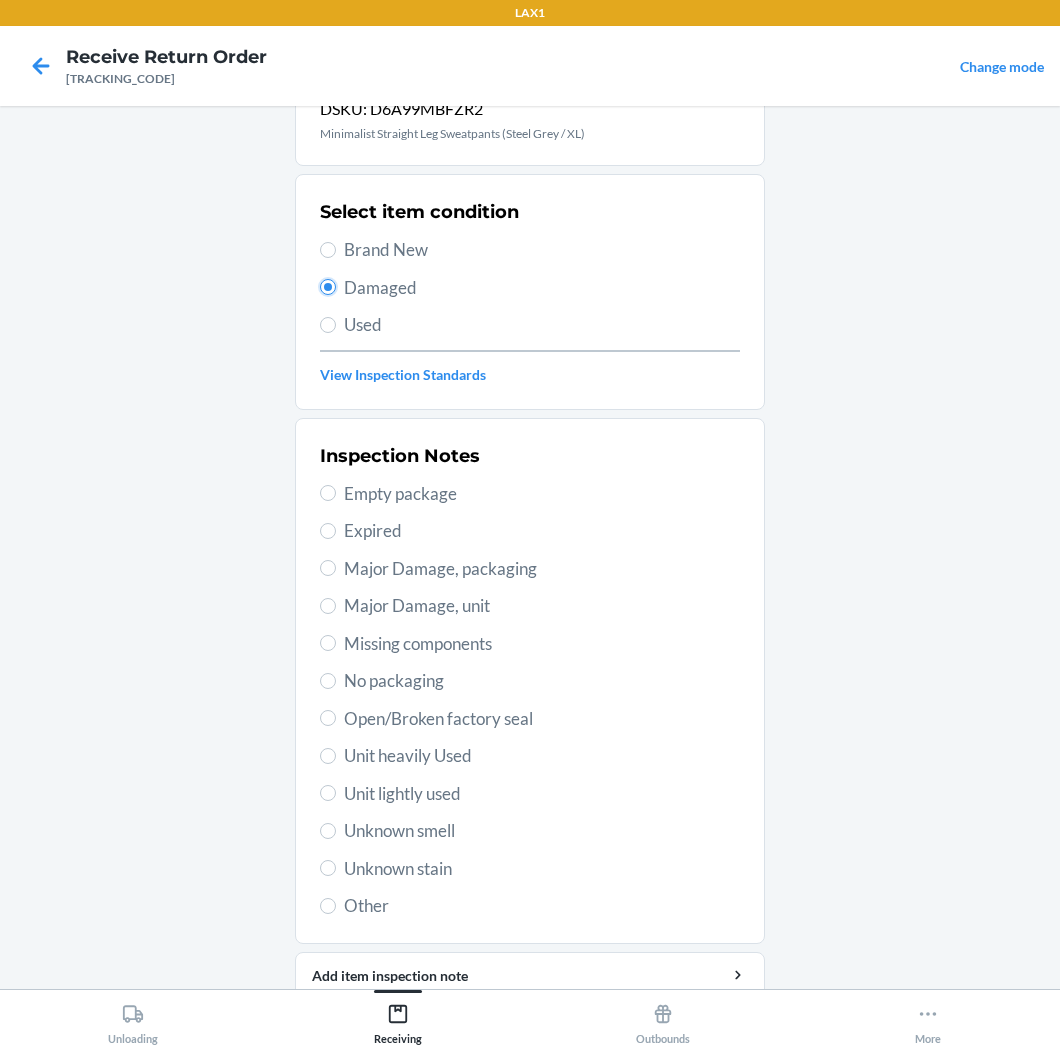 scroll, scrollTop: 157, scrollLeft: 0, axis: vertical 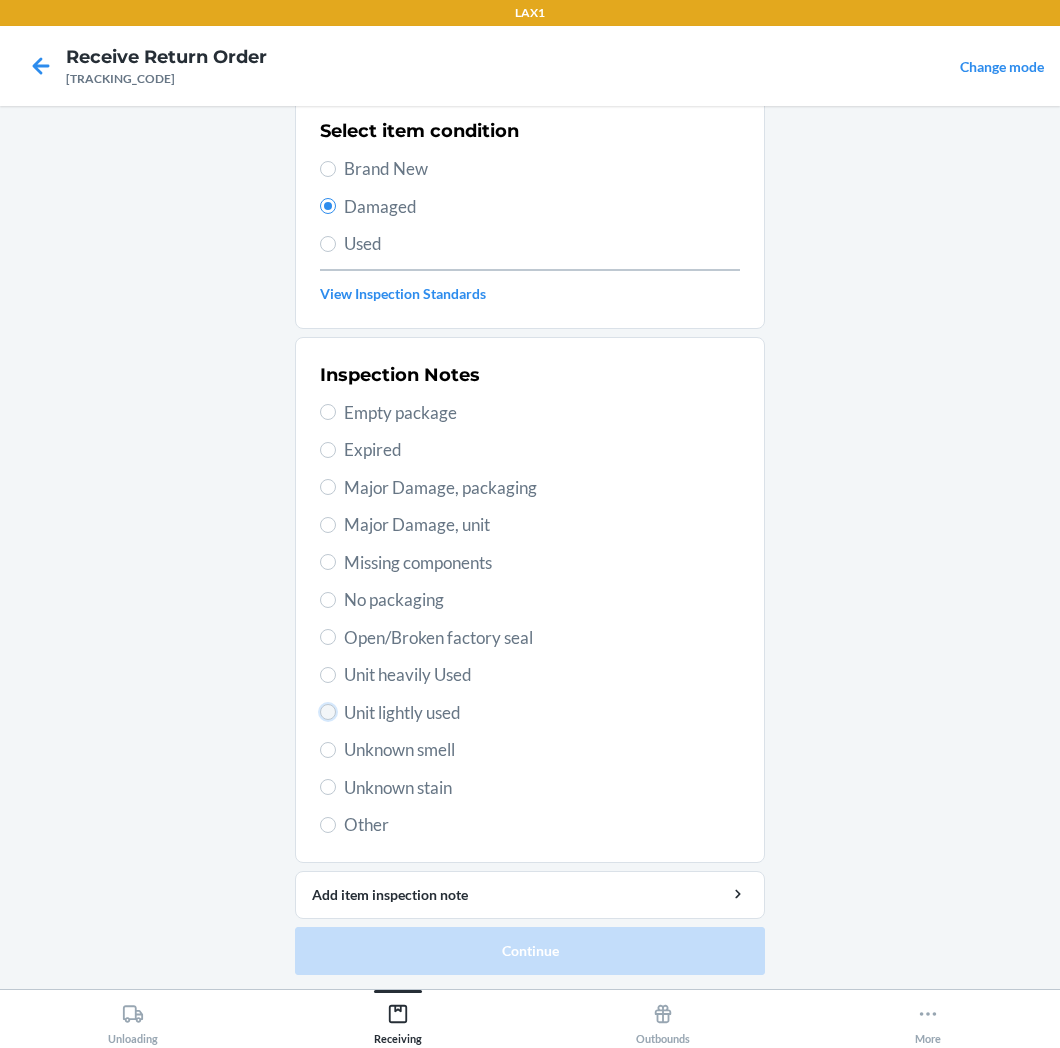 click on "Unit lightly used" at bounding box center (328, 712) 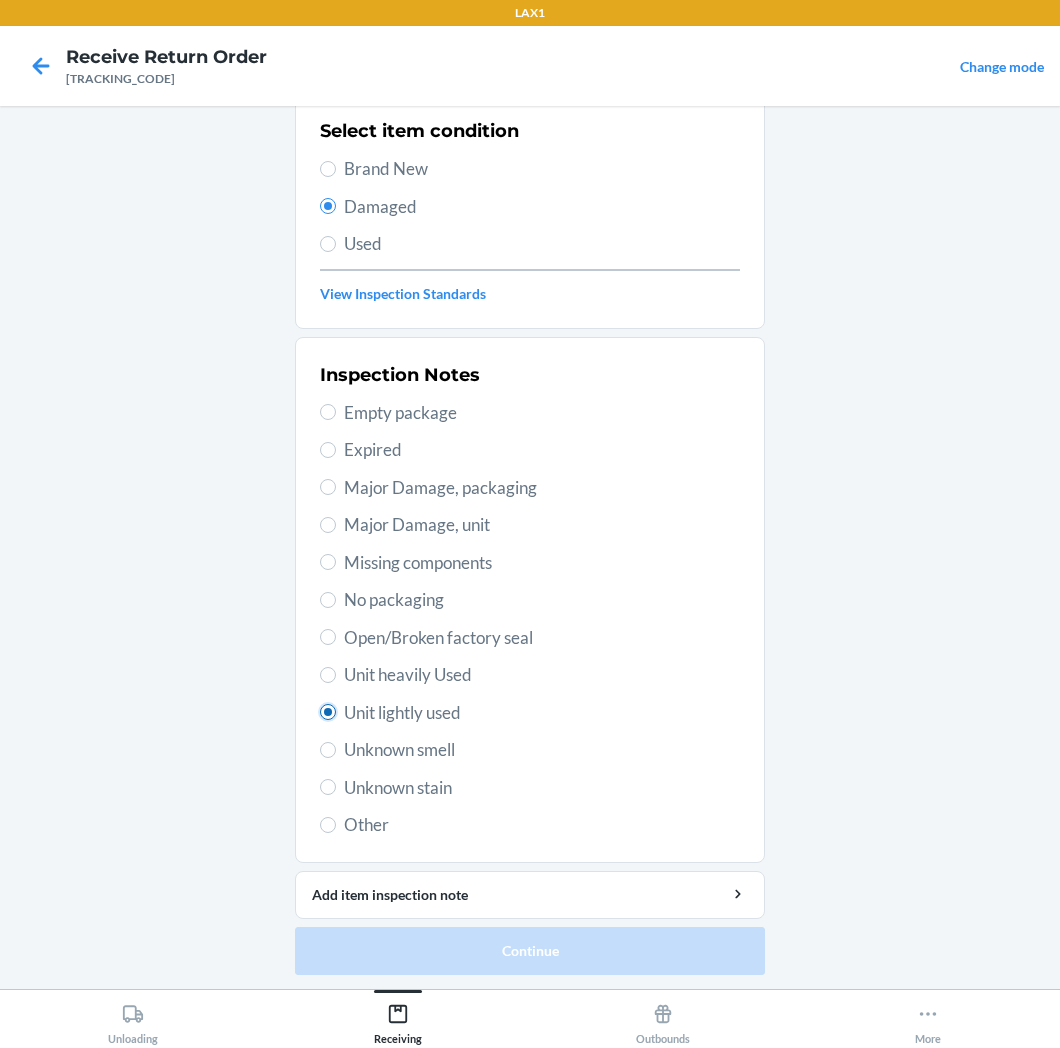 radio on "true" 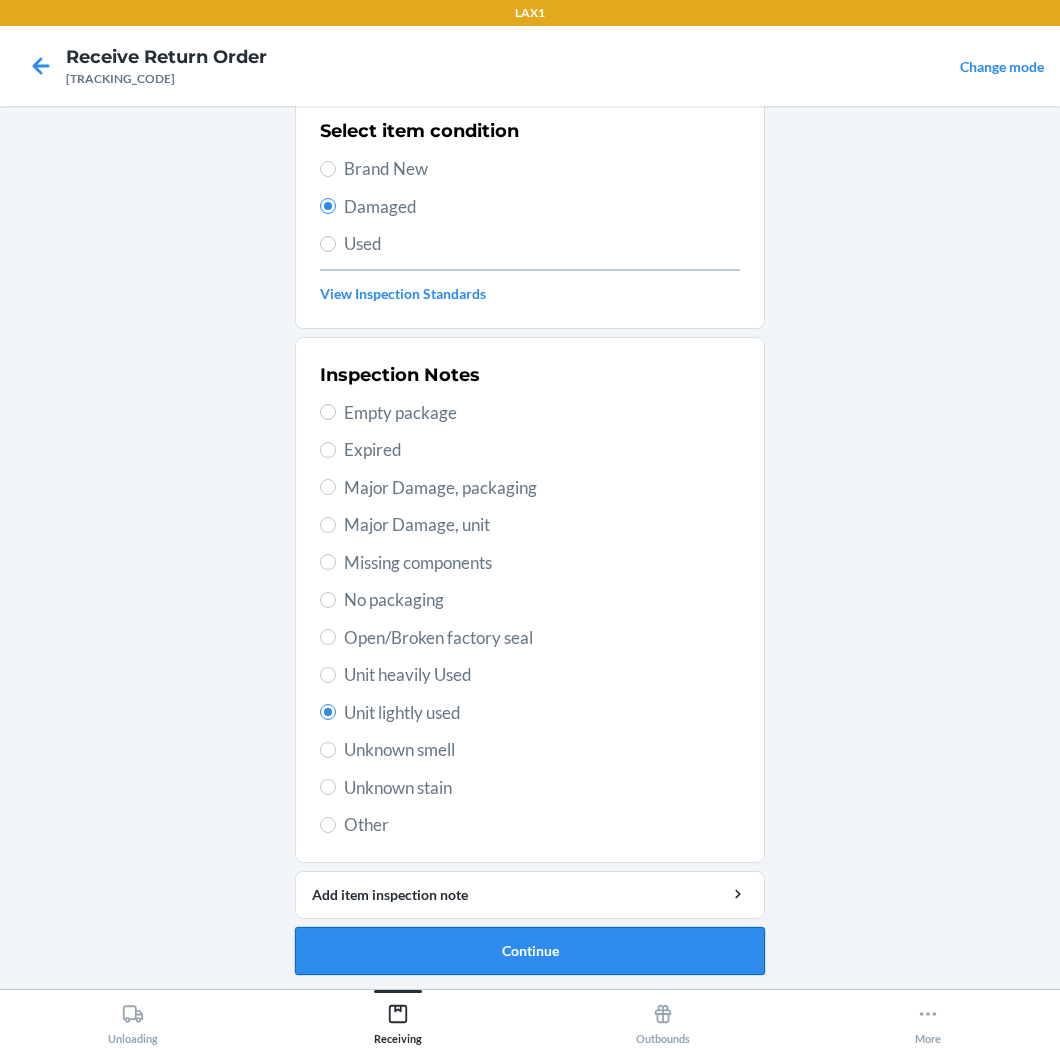 click on "Continue" at bounding box center (530, 951) 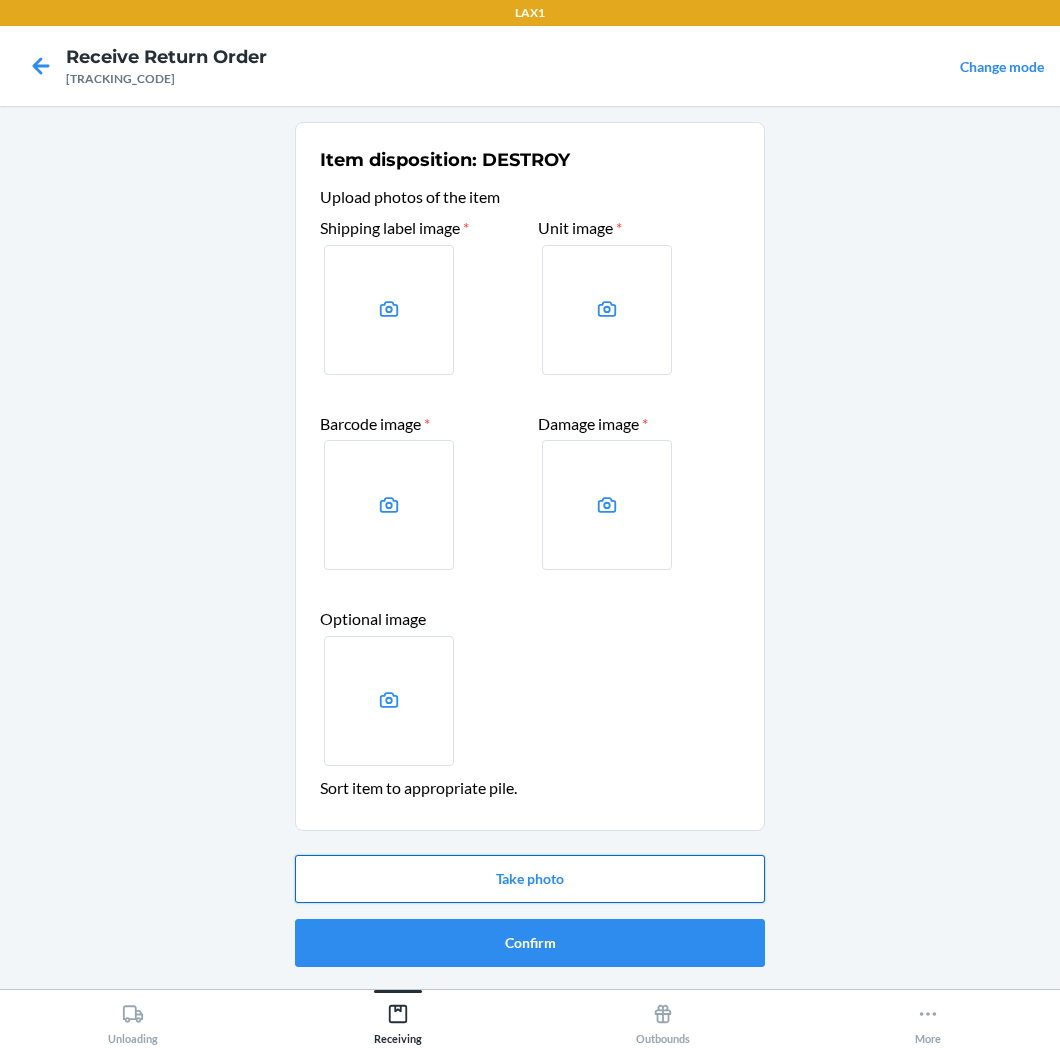 click on "Take photo" at bounding box center (530, 879) 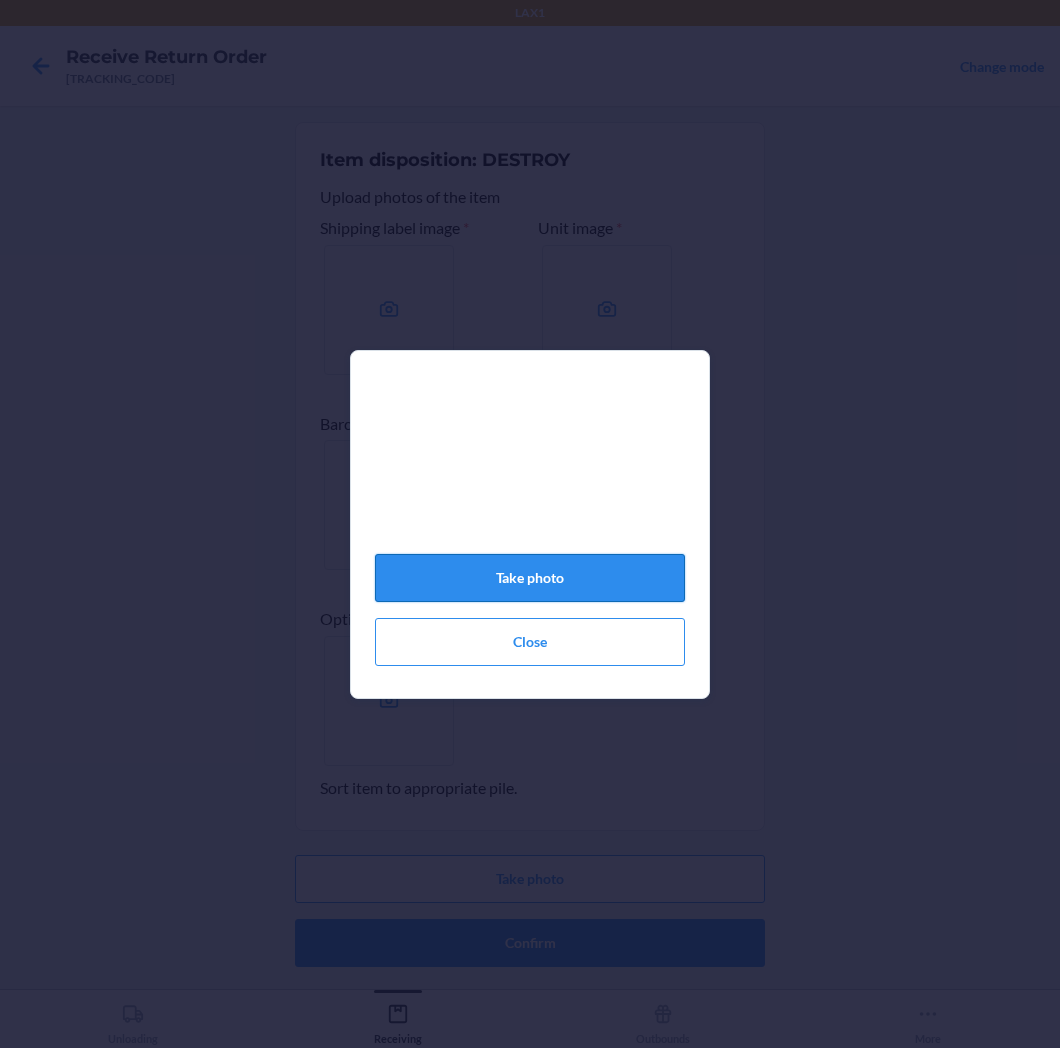 click on "Take photo" 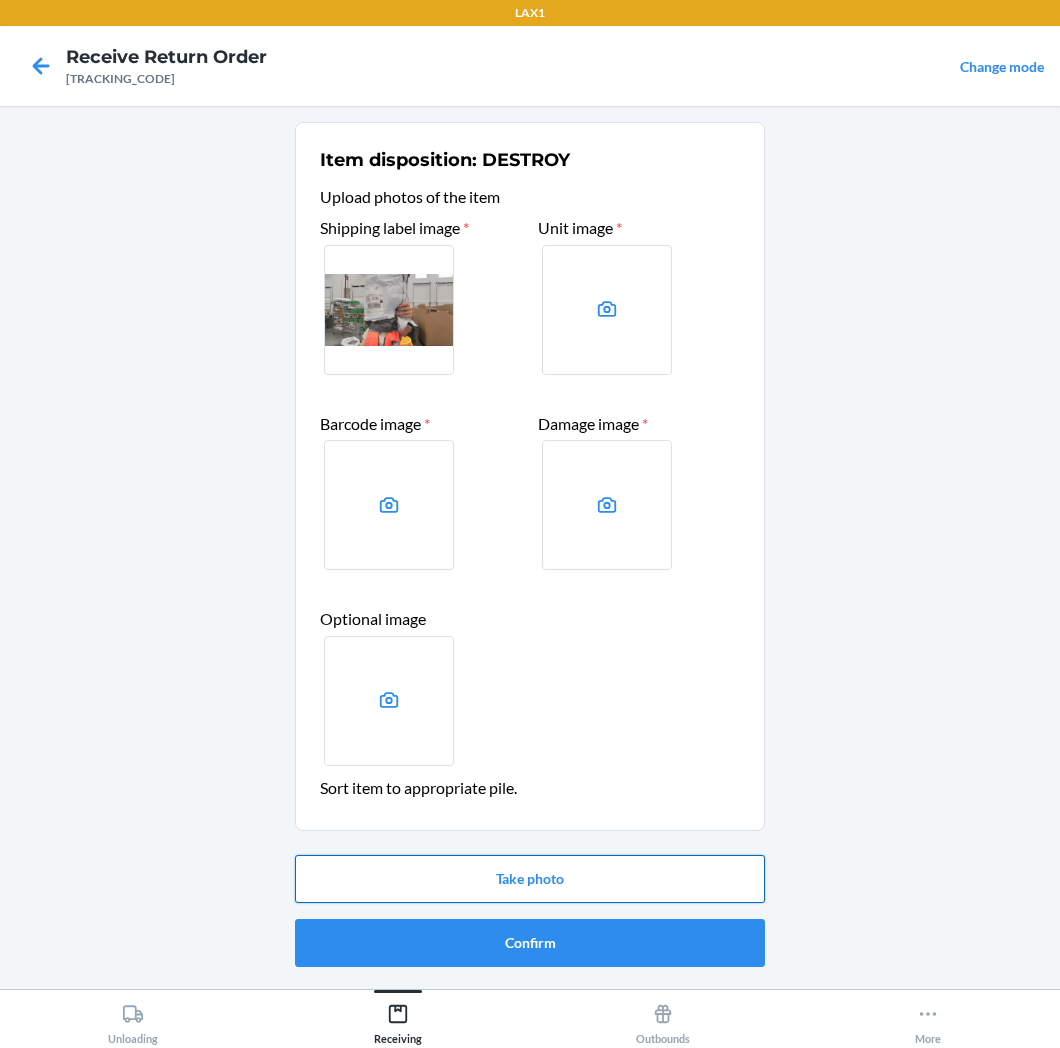 click on "Take photo" at bounding box center (530, 879) 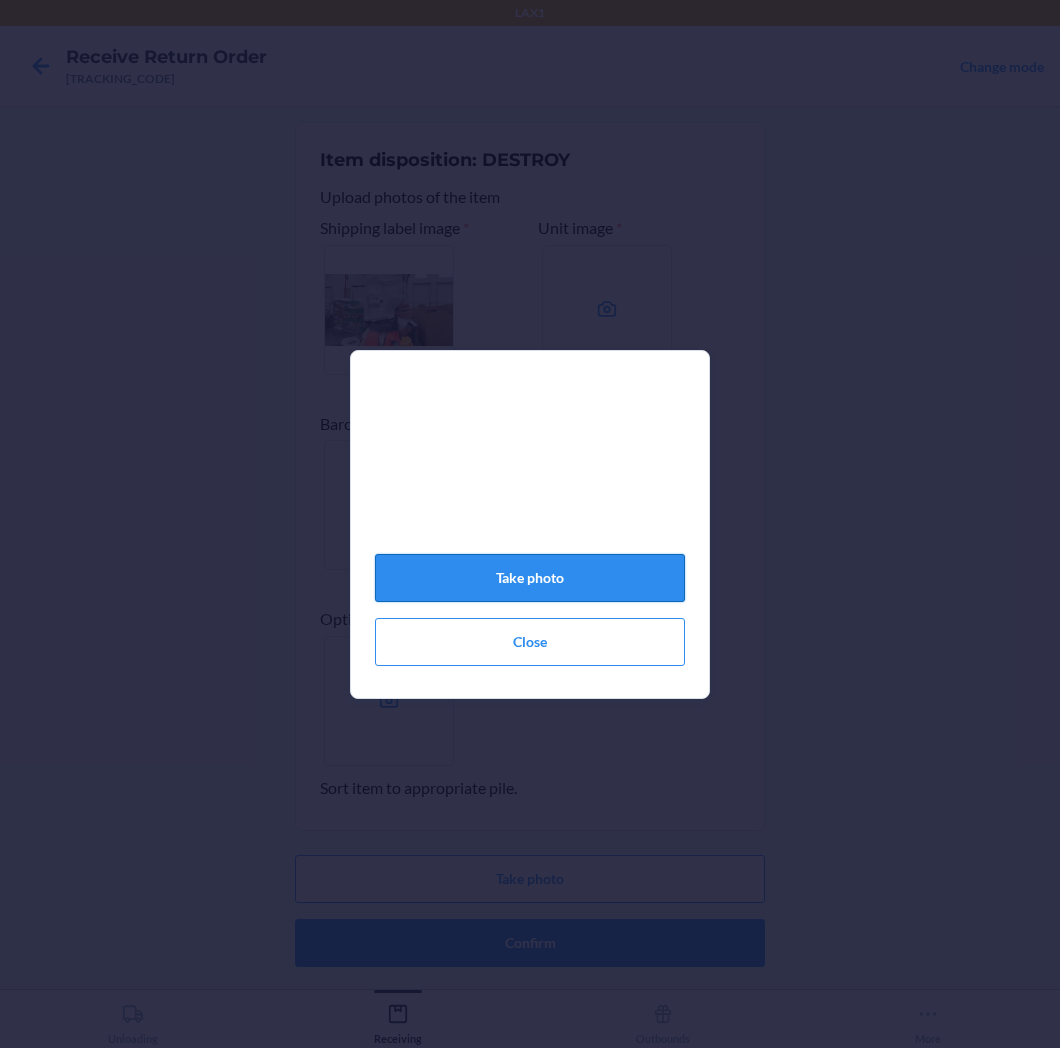 click on "Take photo" 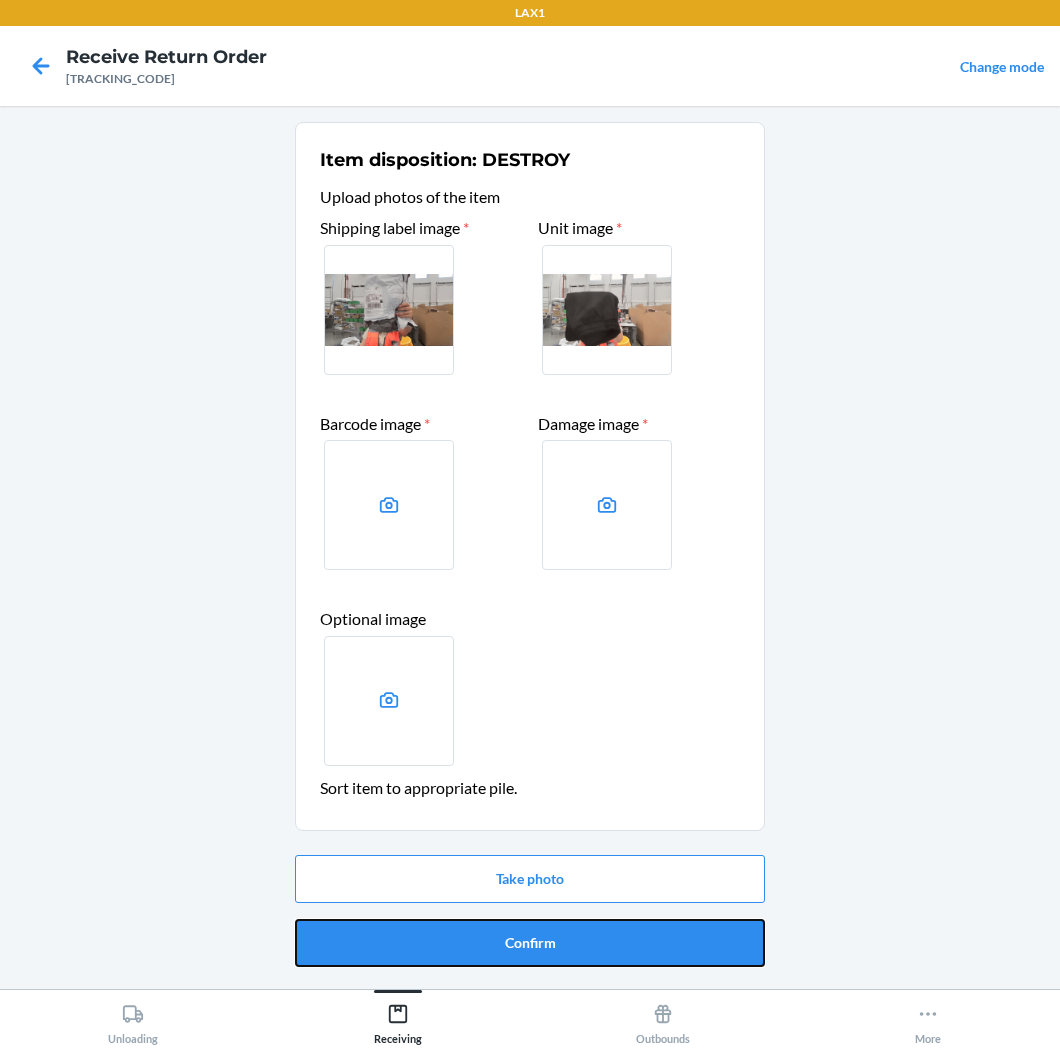 drag, startPoint x: 614, startPoint y: 946, endPoint x: 603, endPoint y: 954, distance: 13.601471 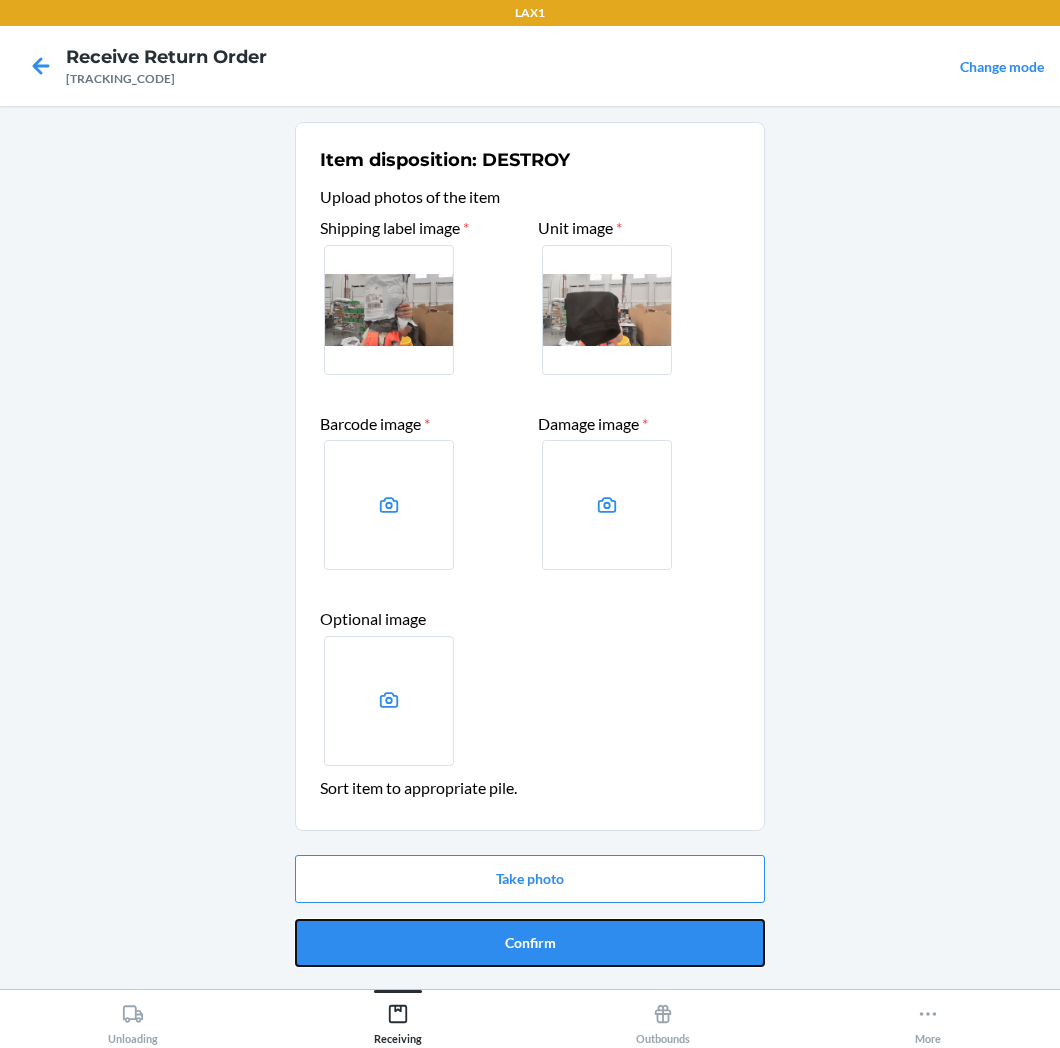 click on "Confirm" at bounding box center [530, 943] 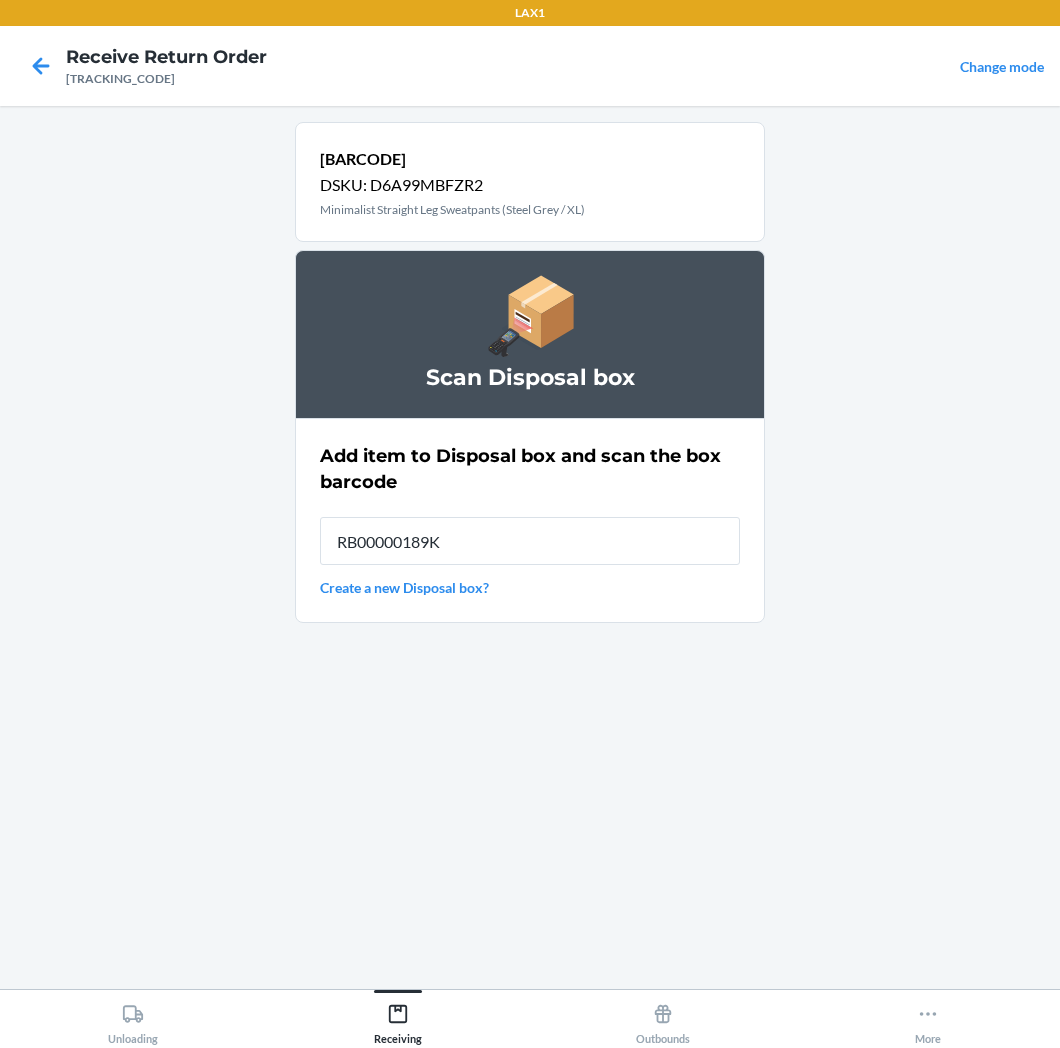 type on "RB00000189K" 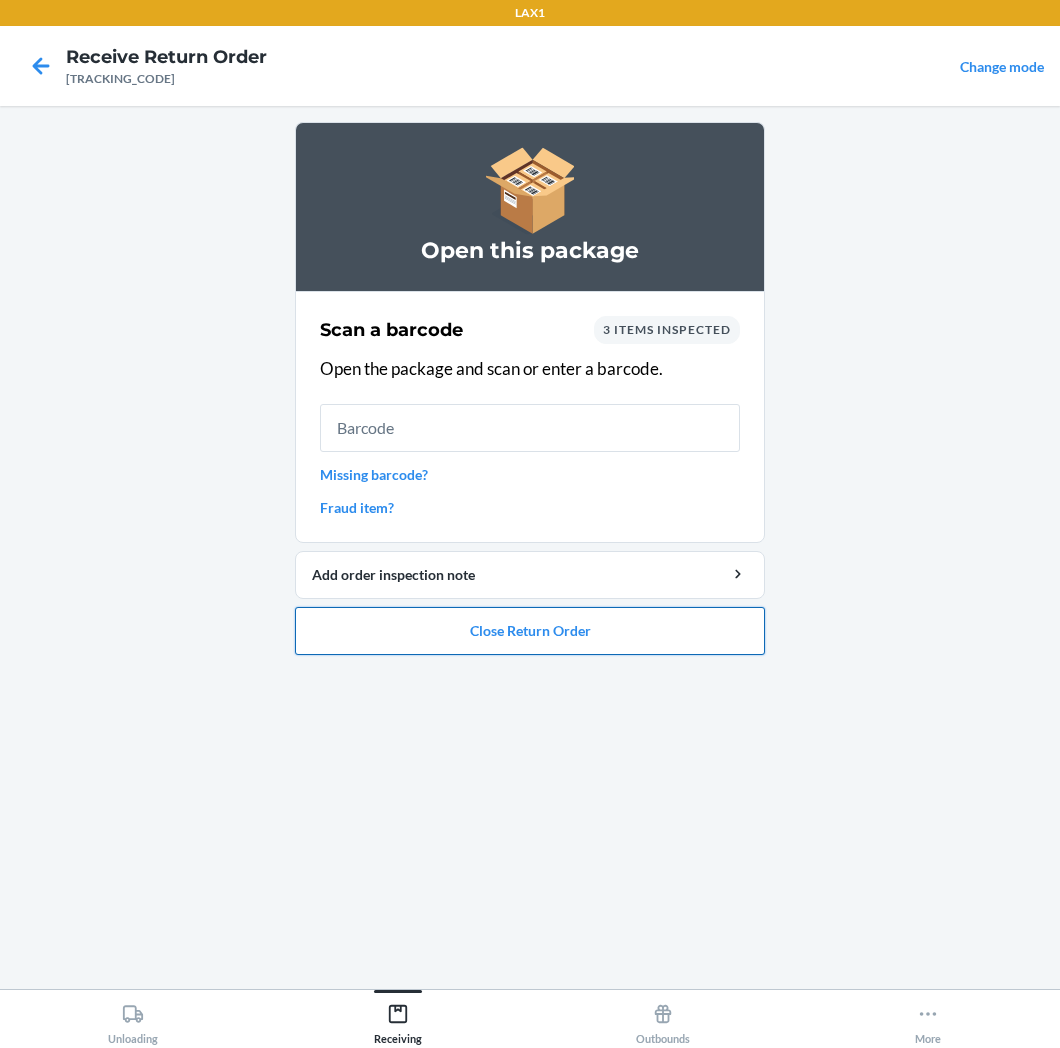click on "Close Return Order" at bounding box center [530, 631] 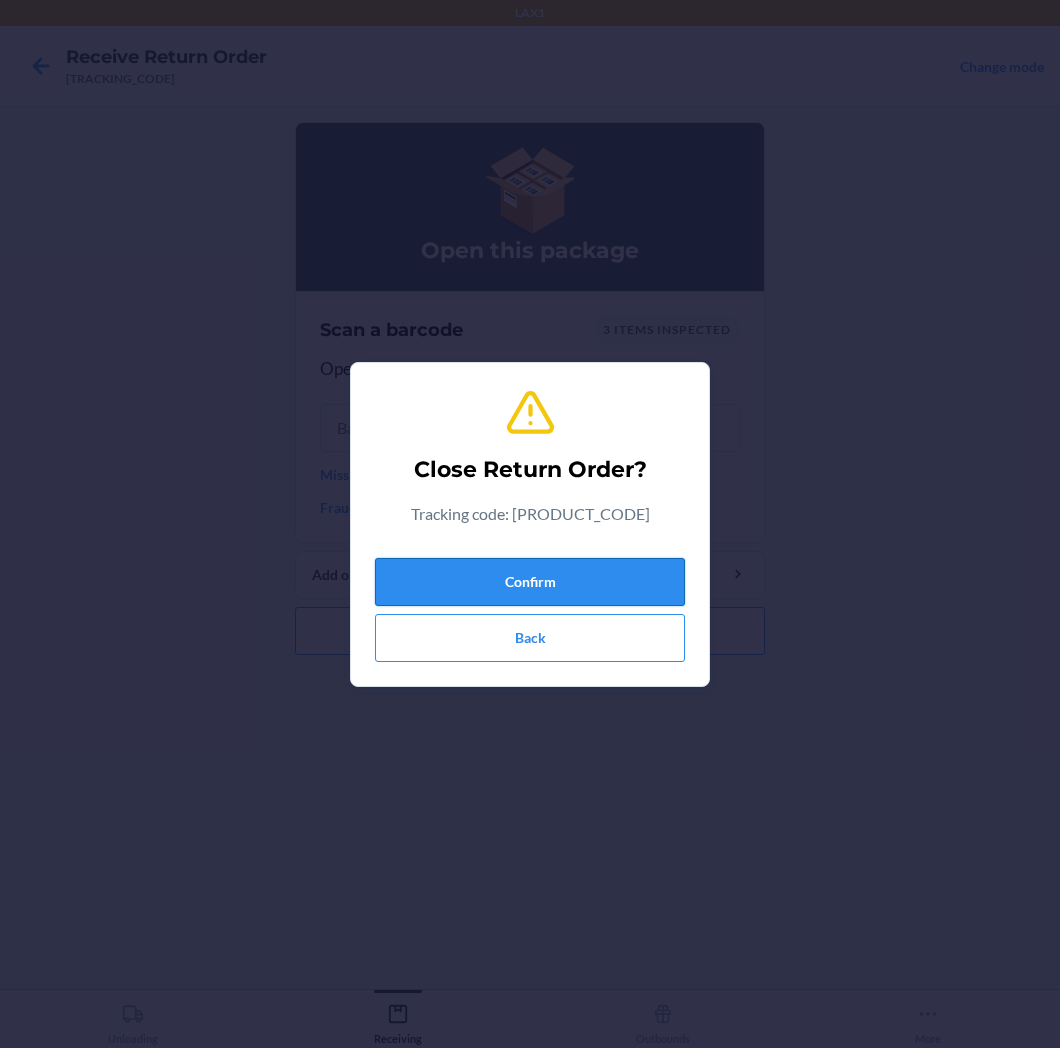 click on "Confirm" at bounding box center [530, 582] 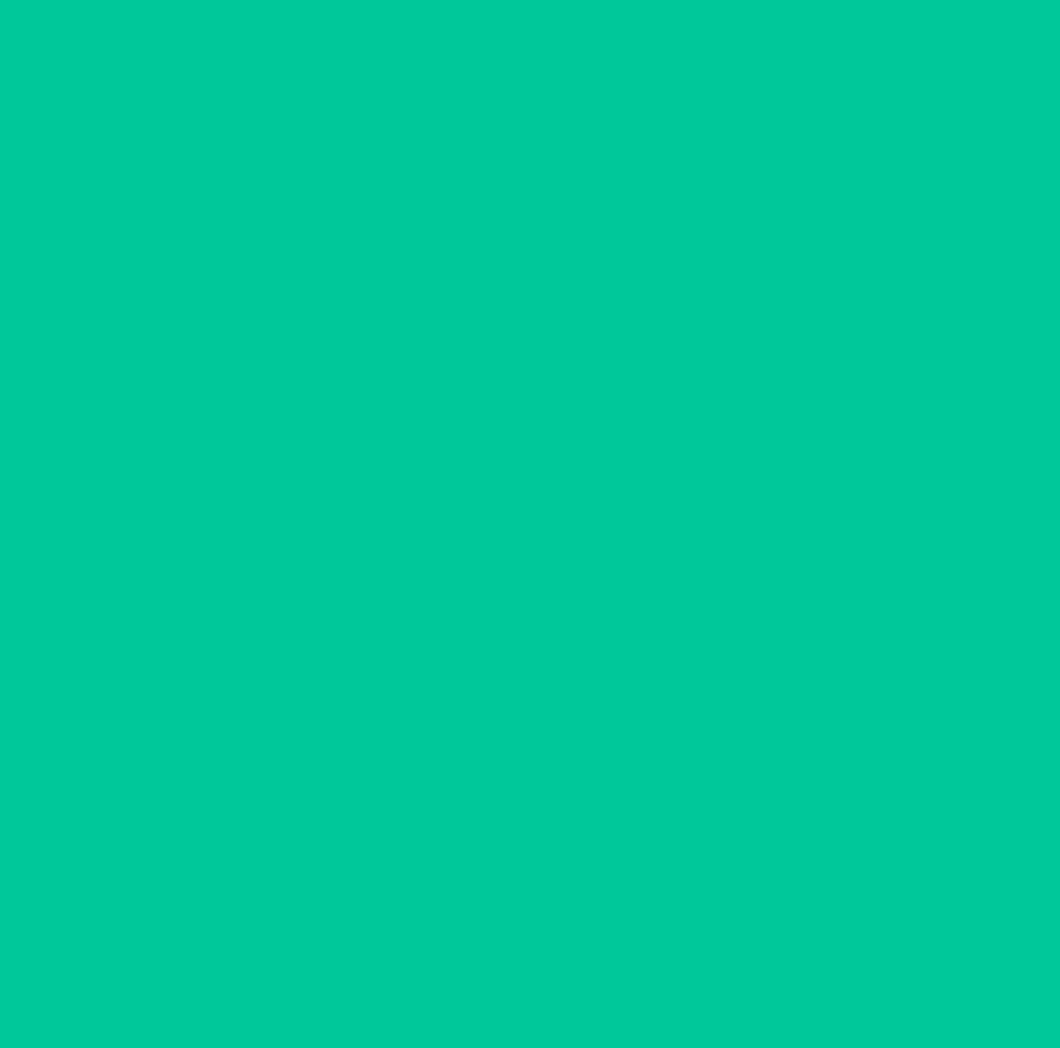 type 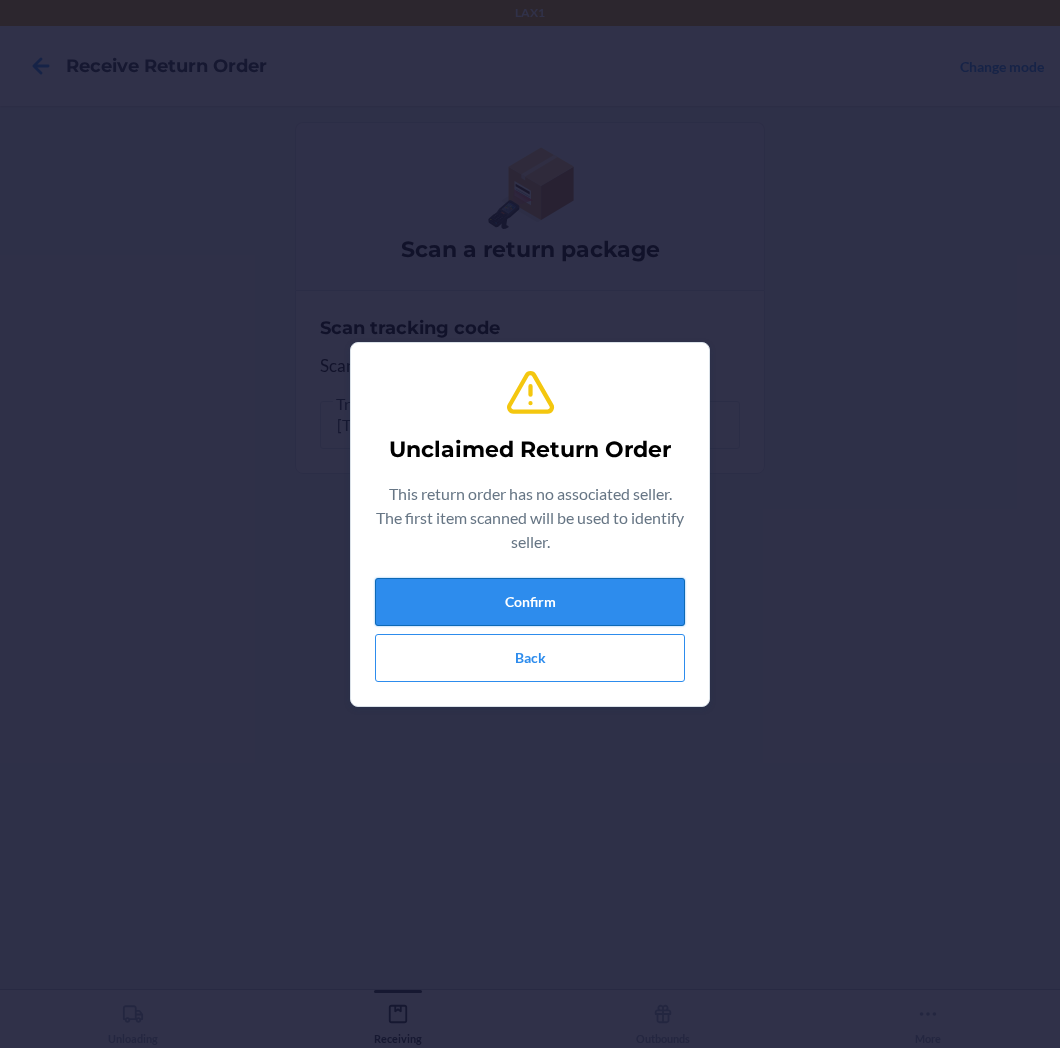 click on "Confirm" at bounding box center [530, 602] 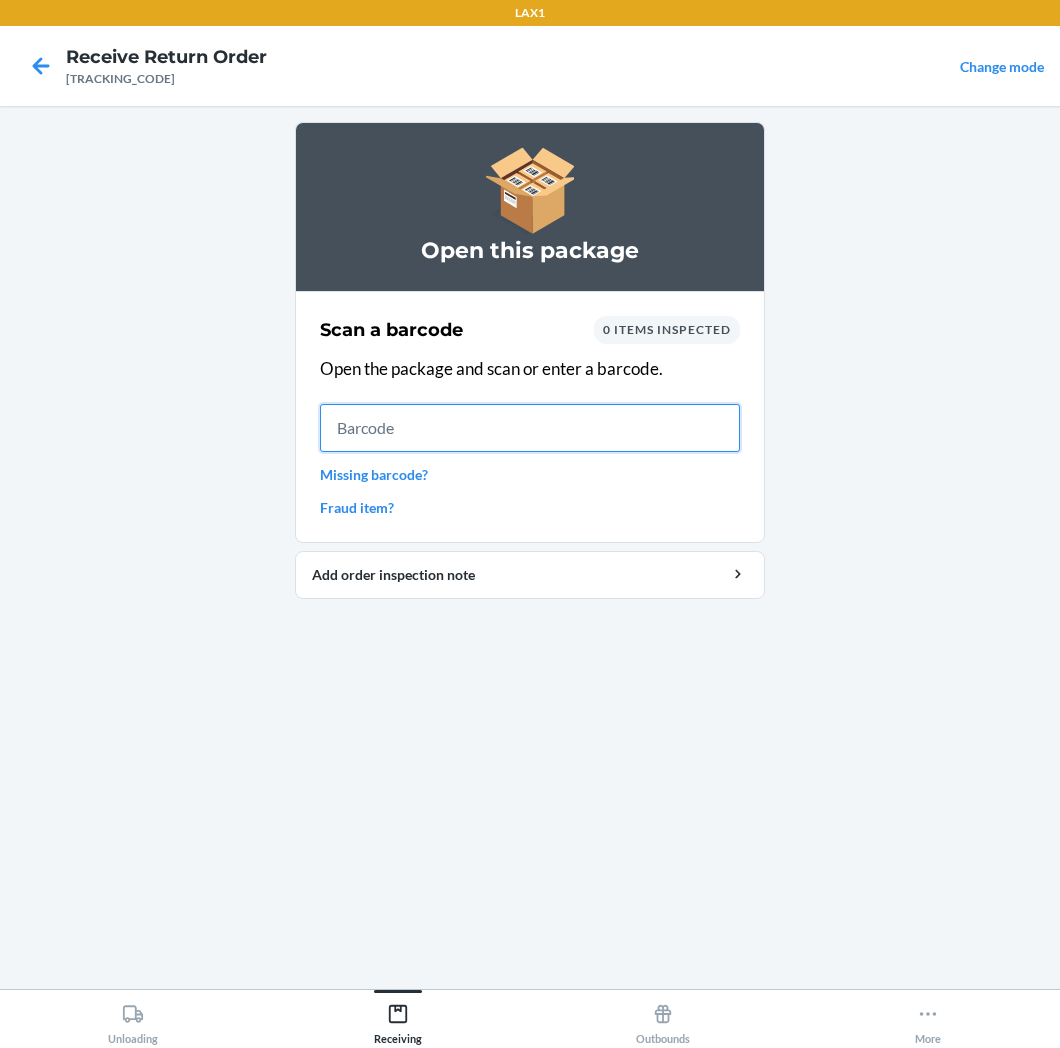 click at bounding box center [530, 428] 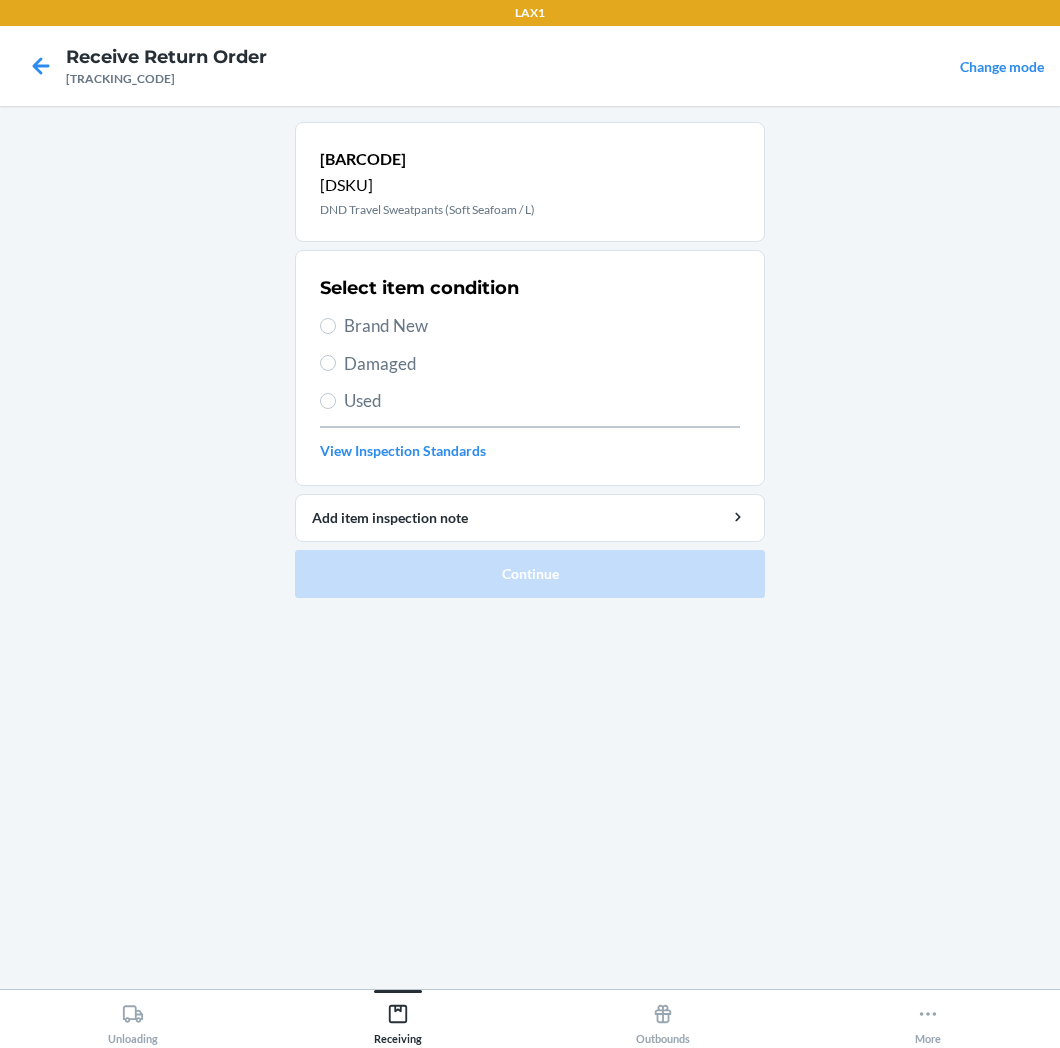click on "Brand New" at bounding box center [542, 326] 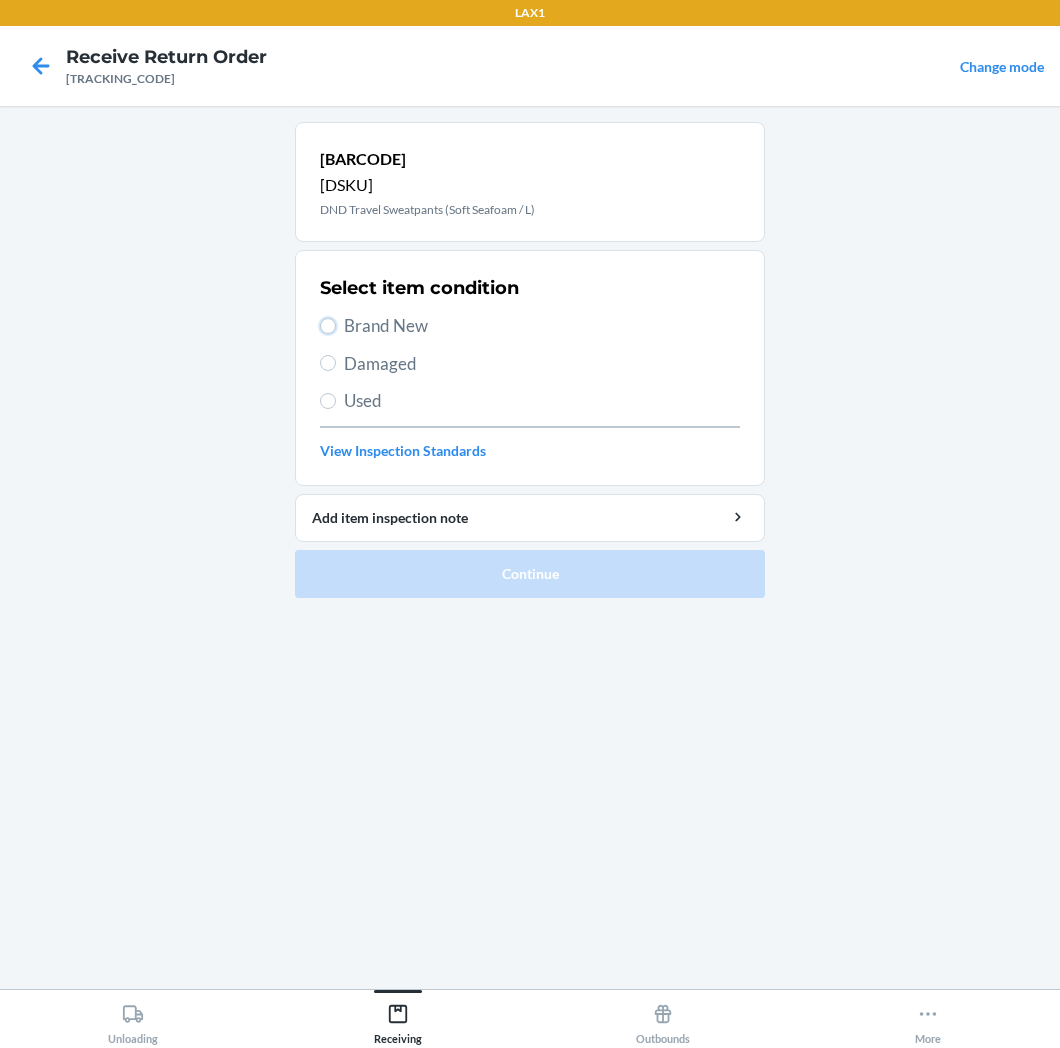 click on "Brand New" at bounding box center (328, 326) 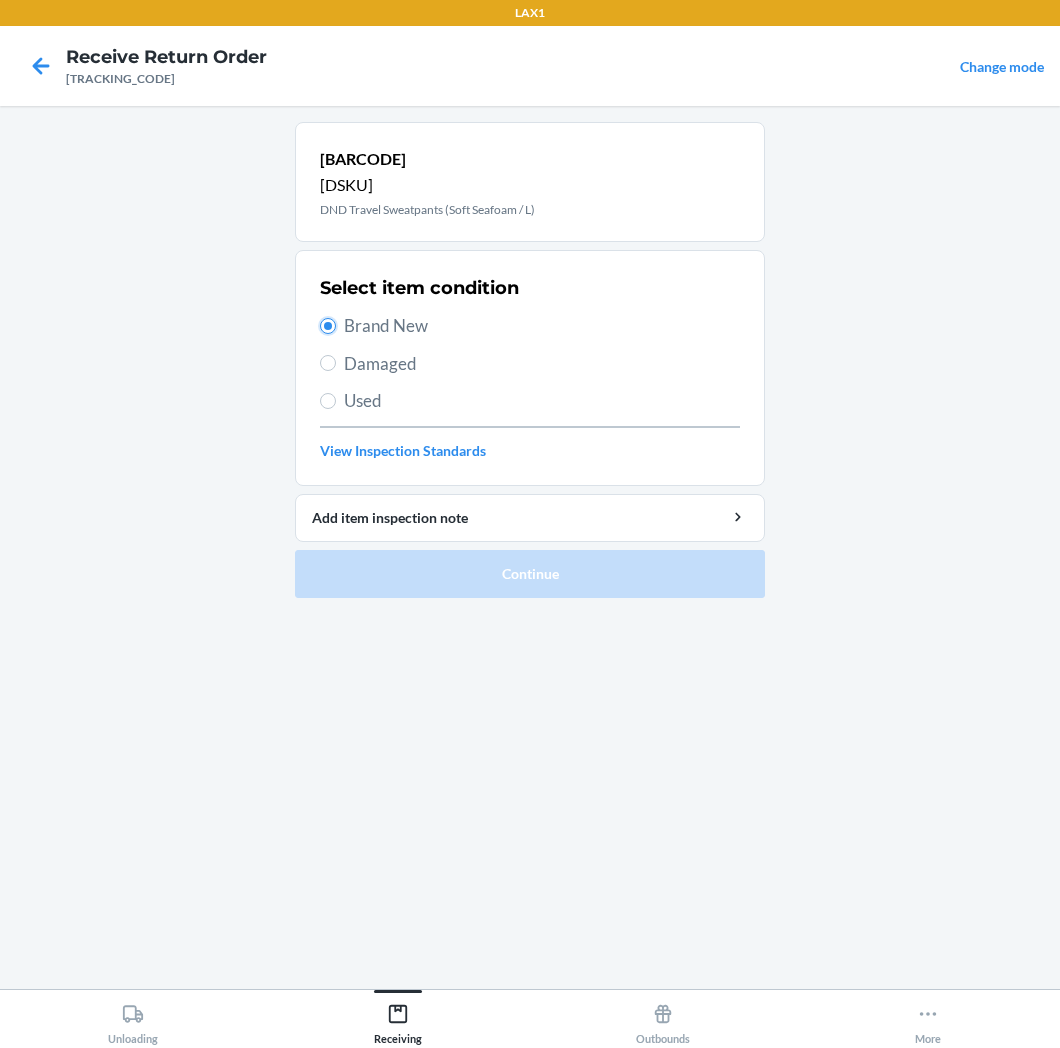 radio on "true" 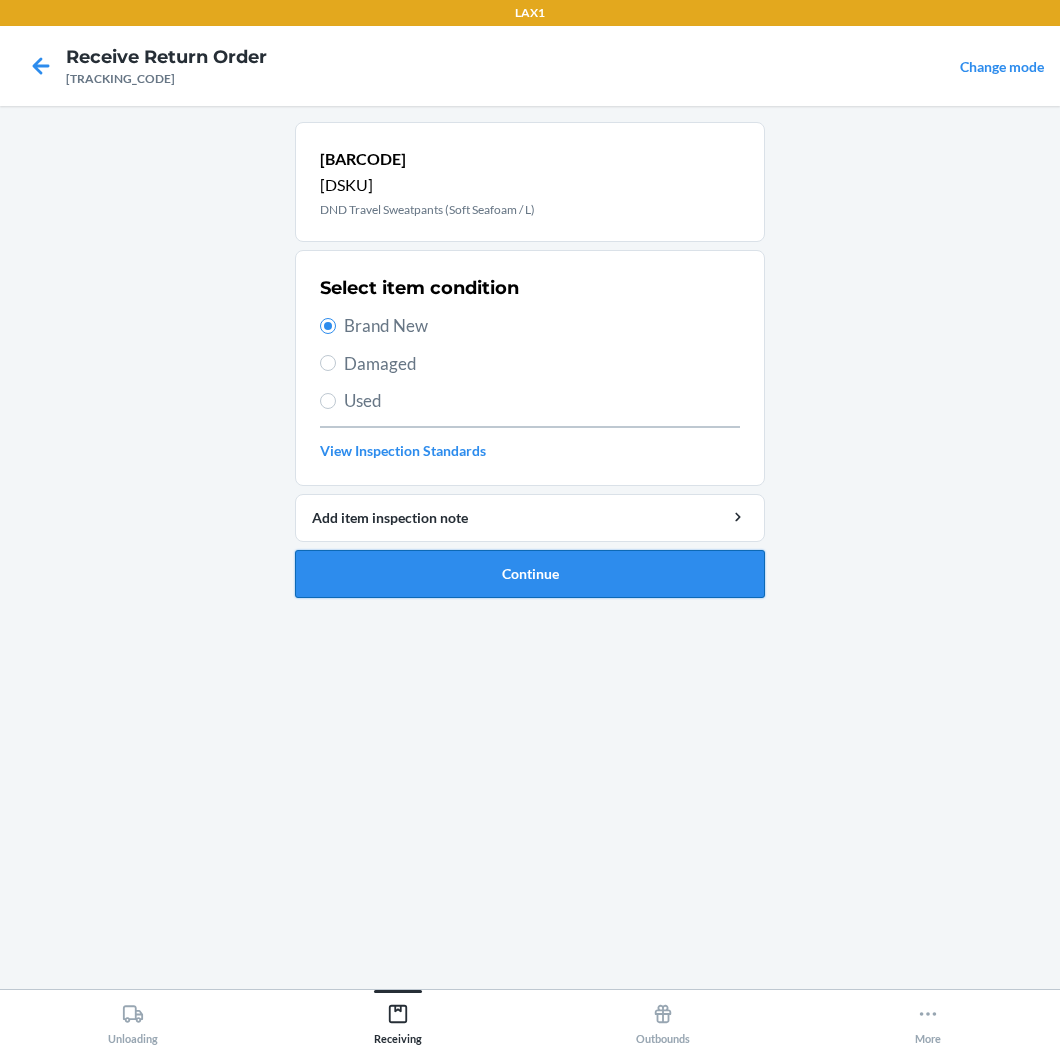 click on "Continue" at bounding box center [530, 574] 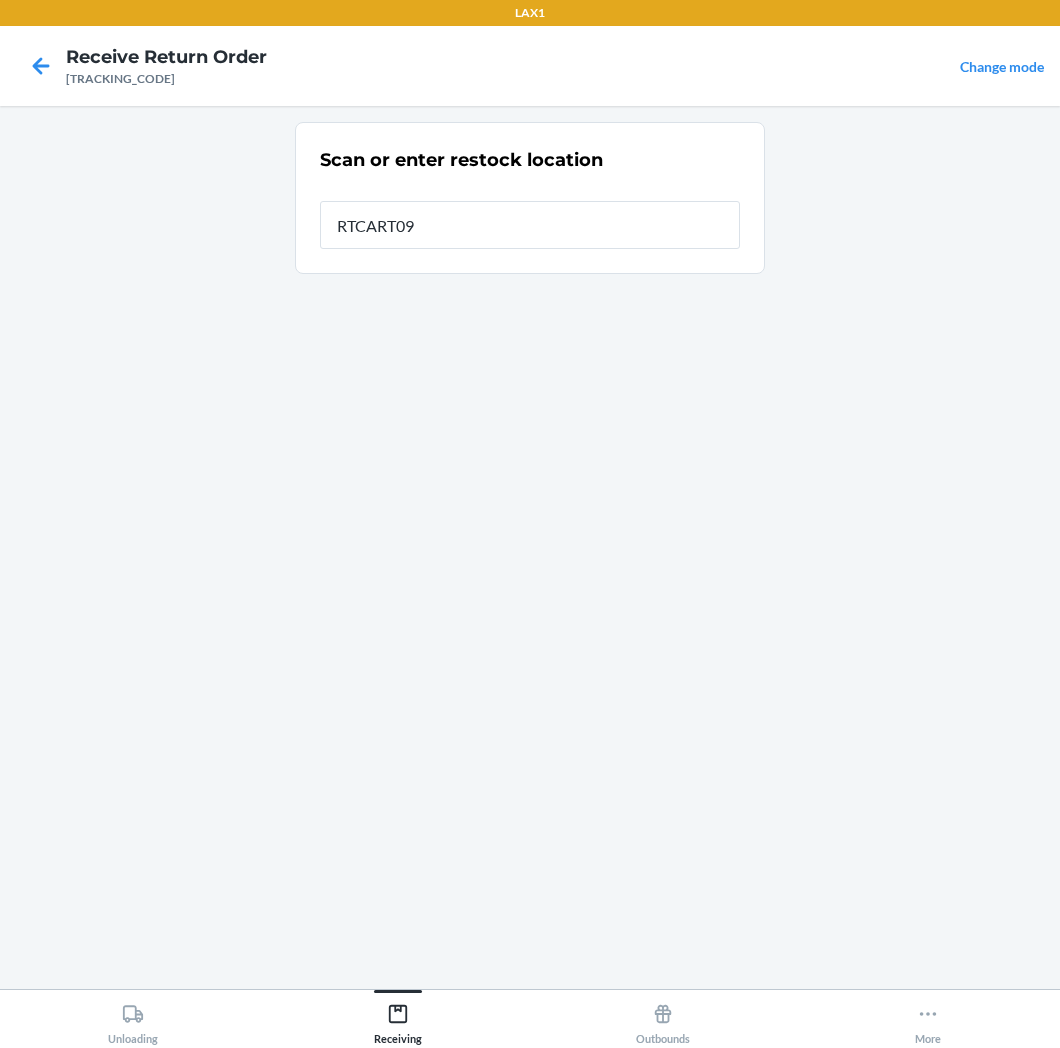 type on "[PRODUCT_CODE]" 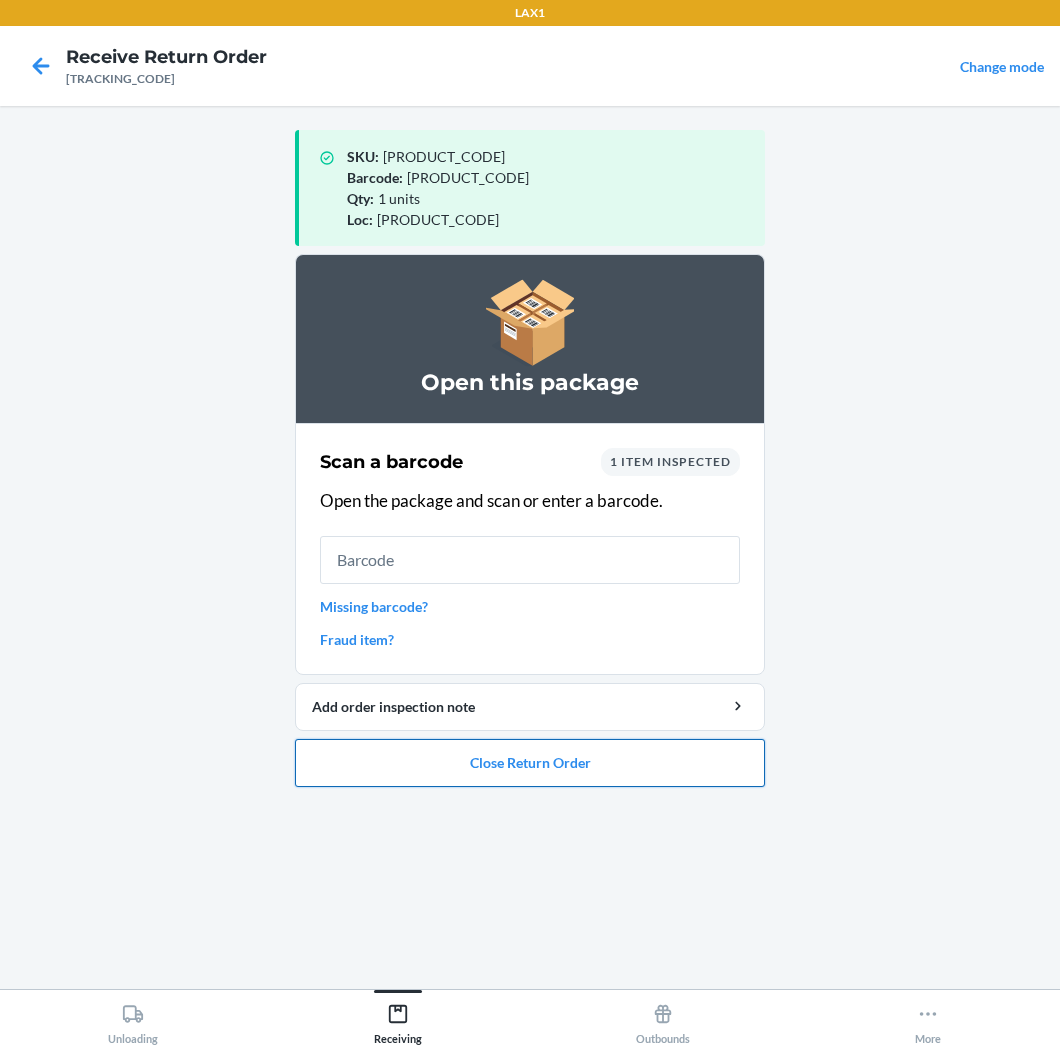 click on "Close Return Order" at bounding box center [530, 763] 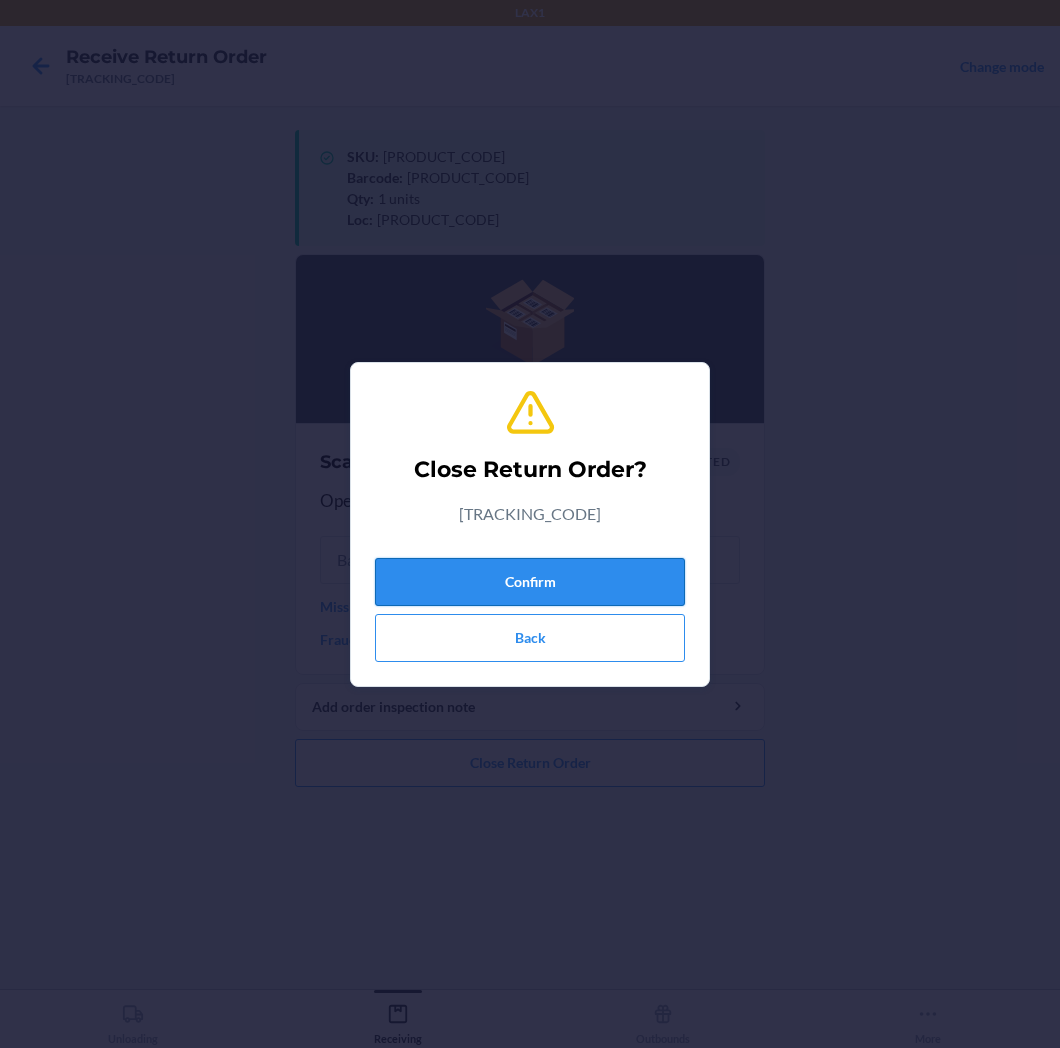 click on "Confirm" at bounding box center [530, 582] 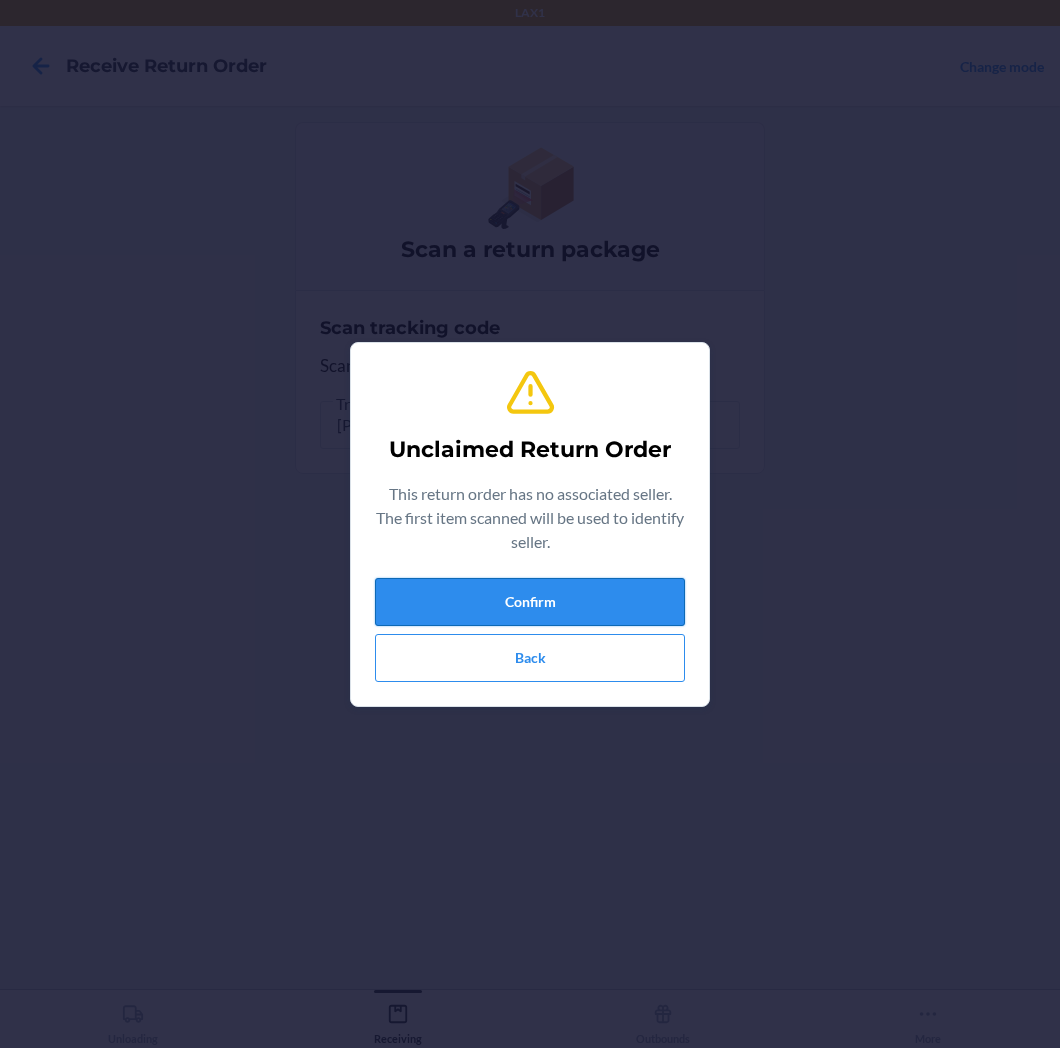 click on "Confirm" at bounding box center [530, 602] 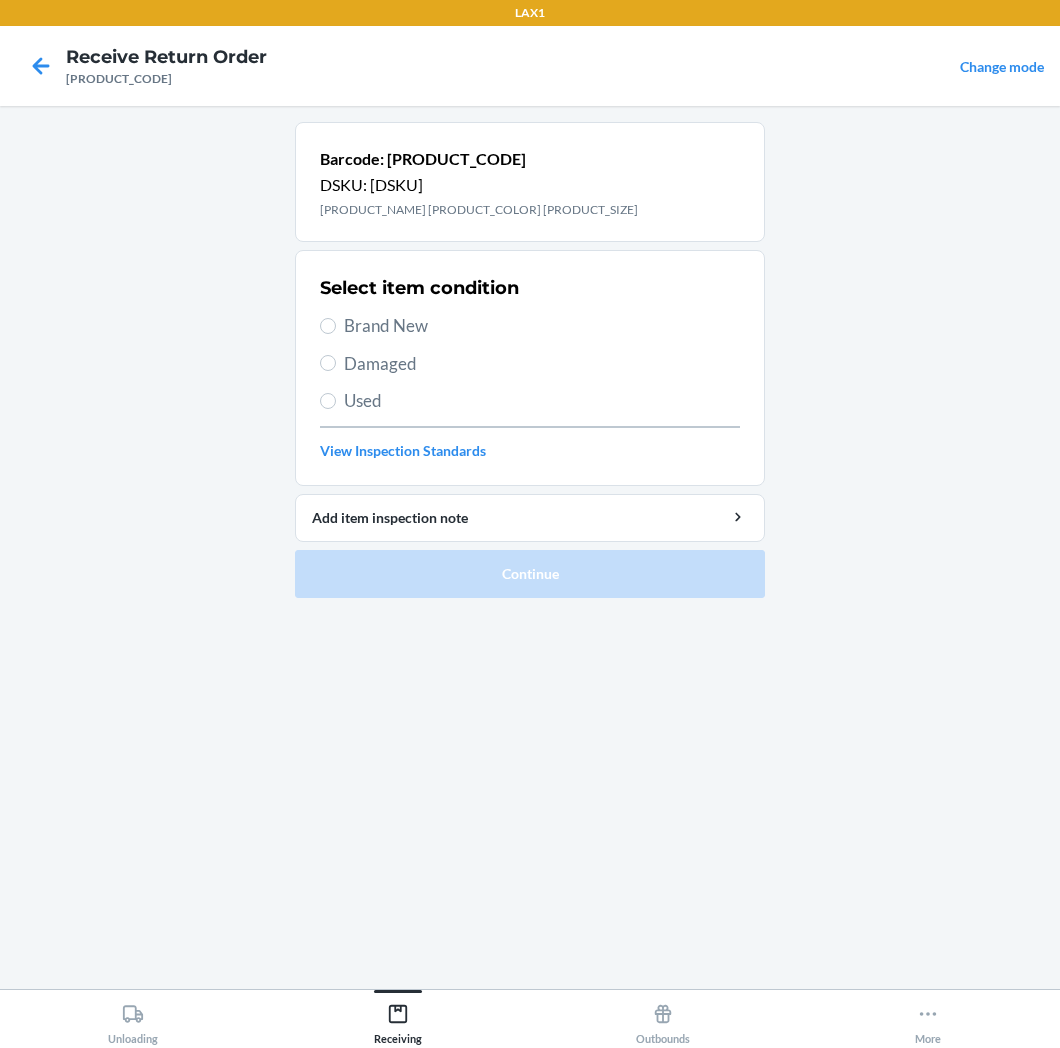click on "Brand New" at bounding box center [530, 326] 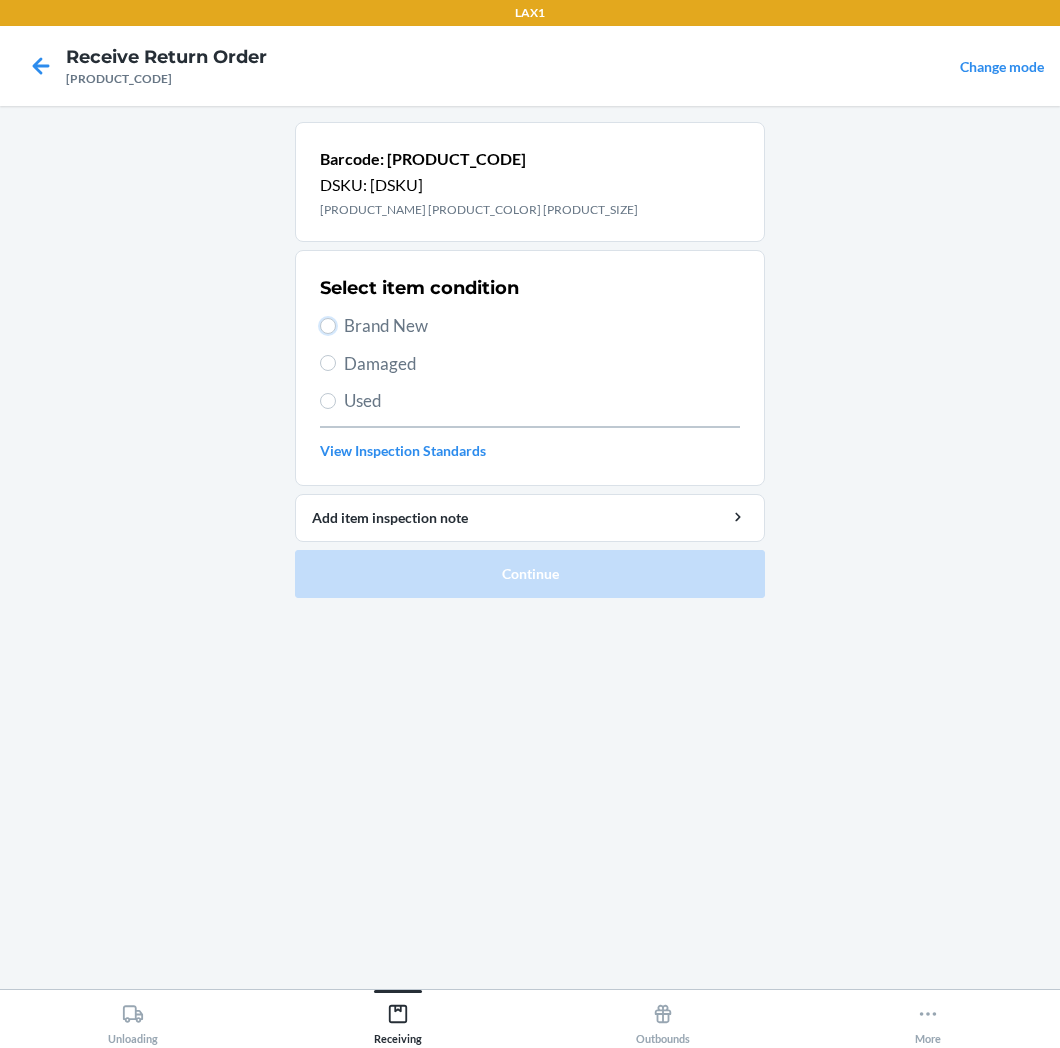 click on "Brand New" at bounding box center (328, 326) 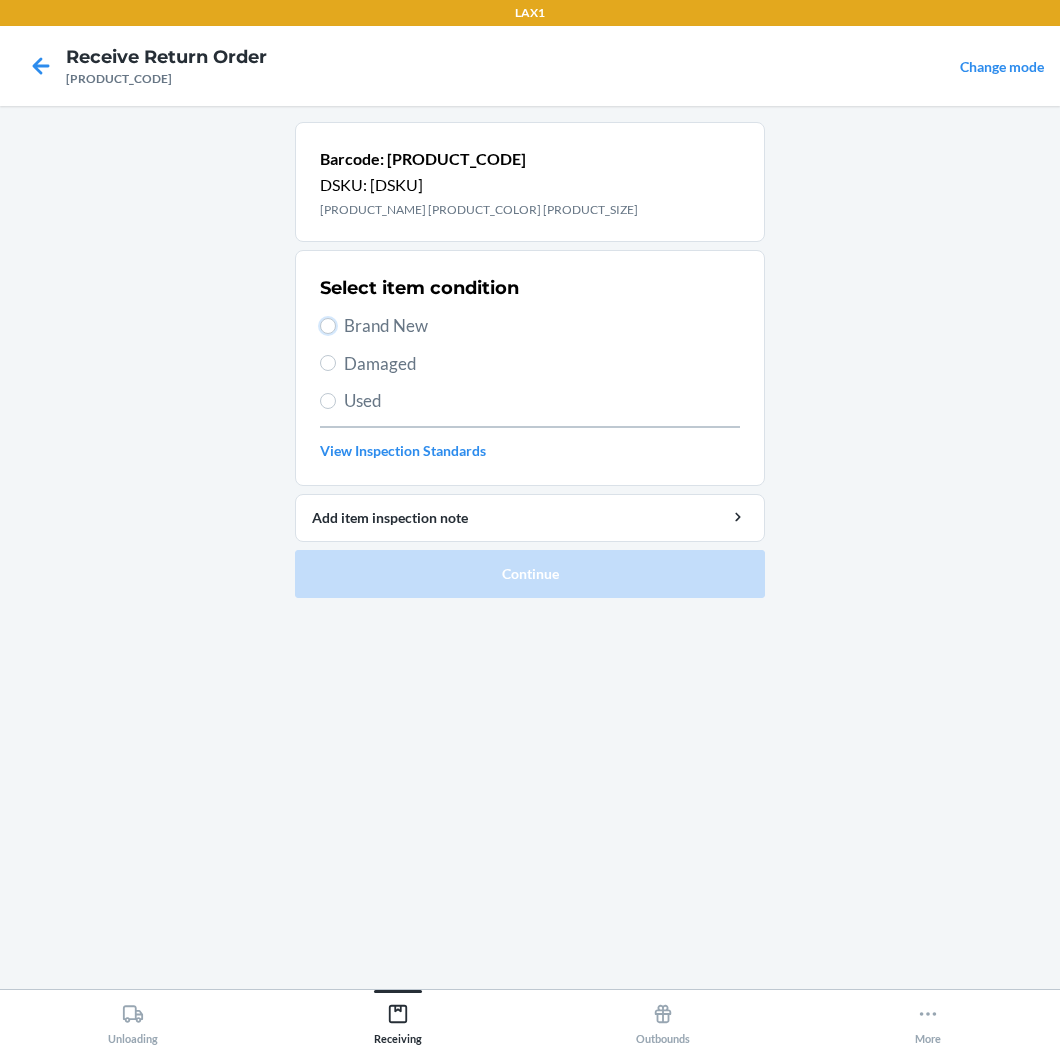 radio on "true" 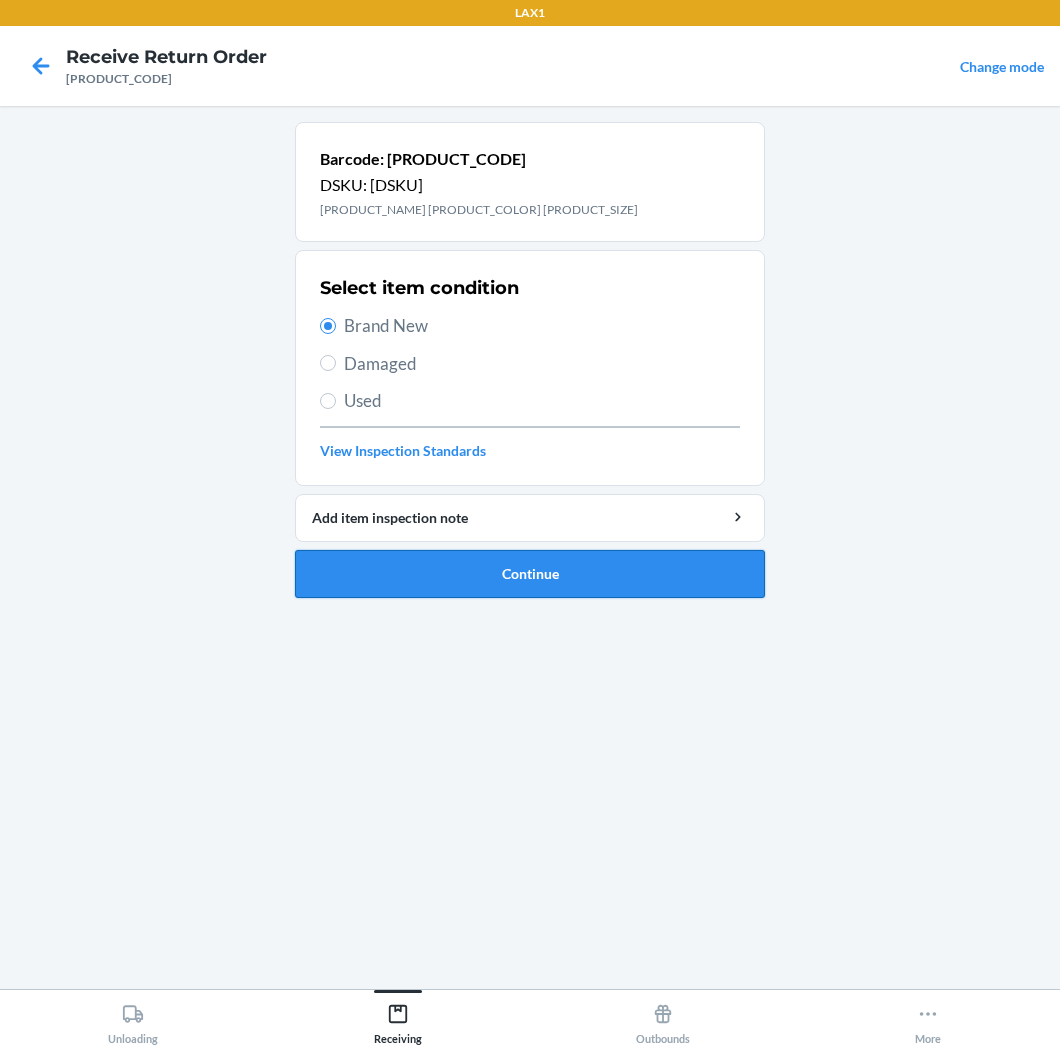 click on "Continue" at bounding box center [530, 574] 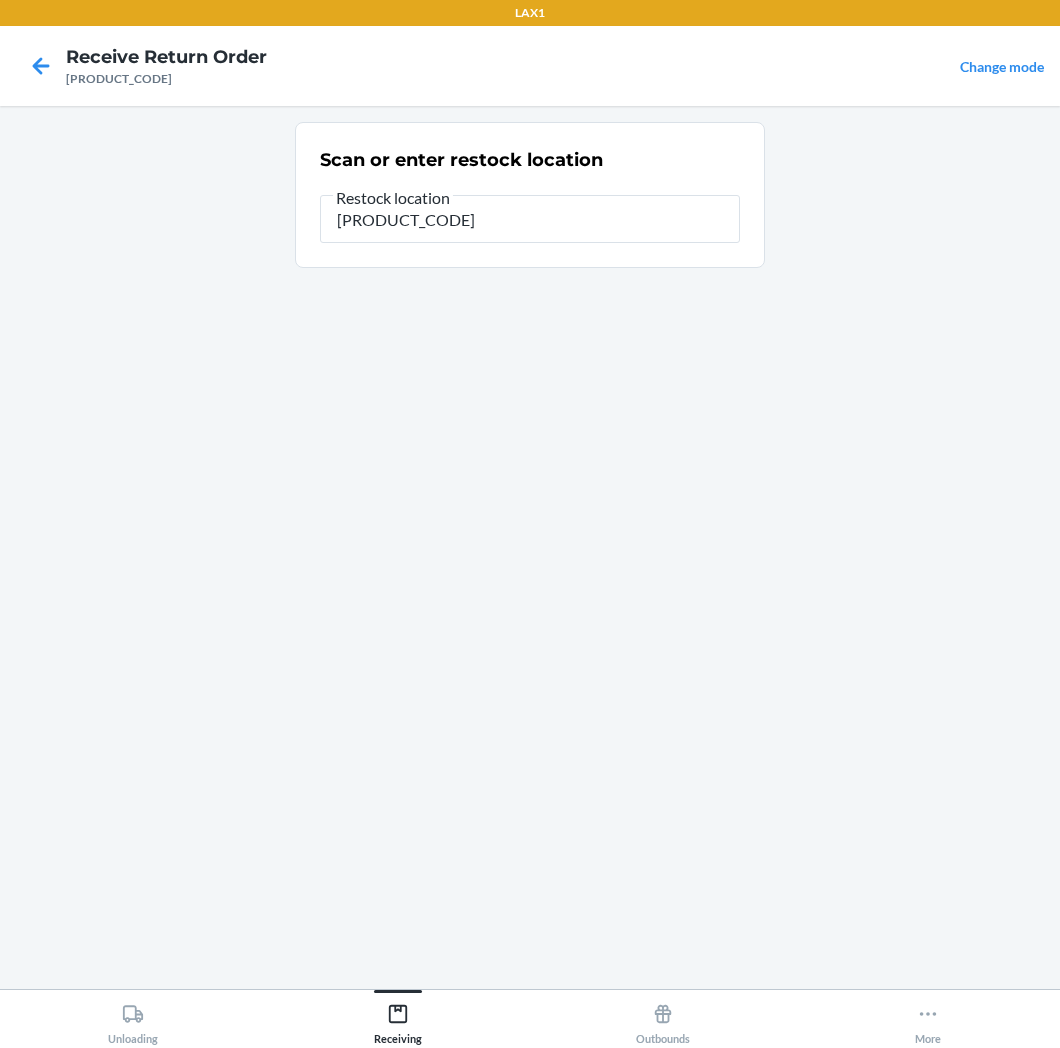 type on "[PRODUCT_CODE]" 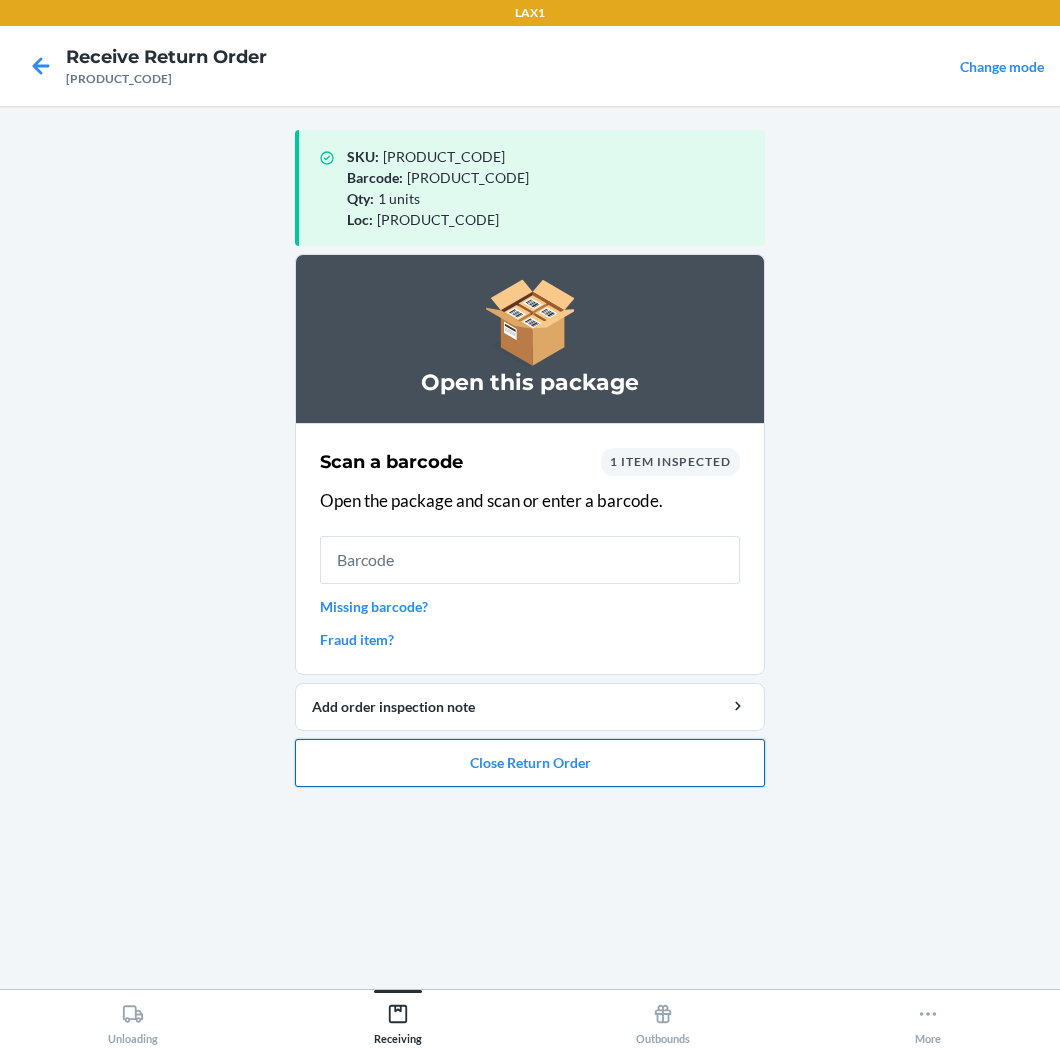click on "Close Return Order" at bounding box center [530, 763] 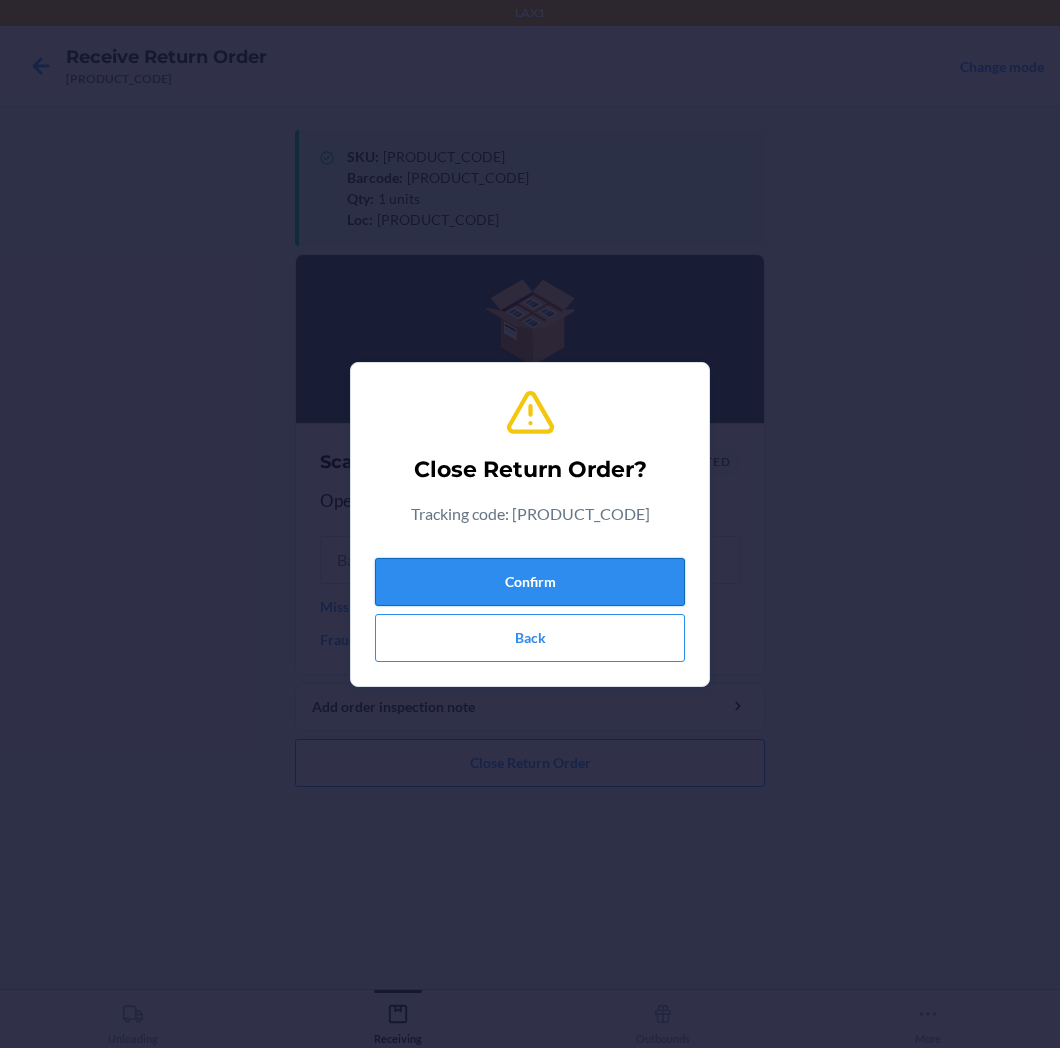 click on "Confirm" at bounding box center (530, 582) 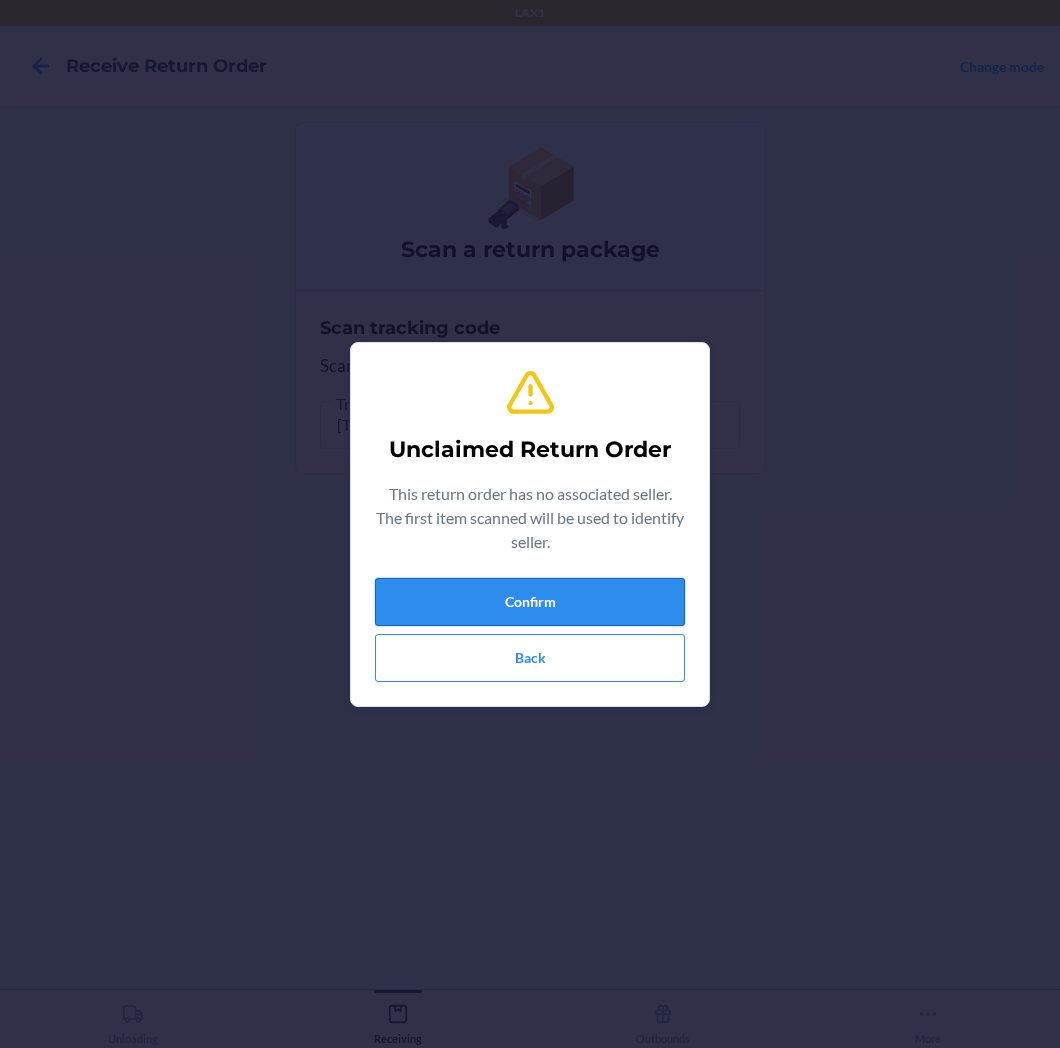 click on "Confirm" at bounding box center [530, 602] 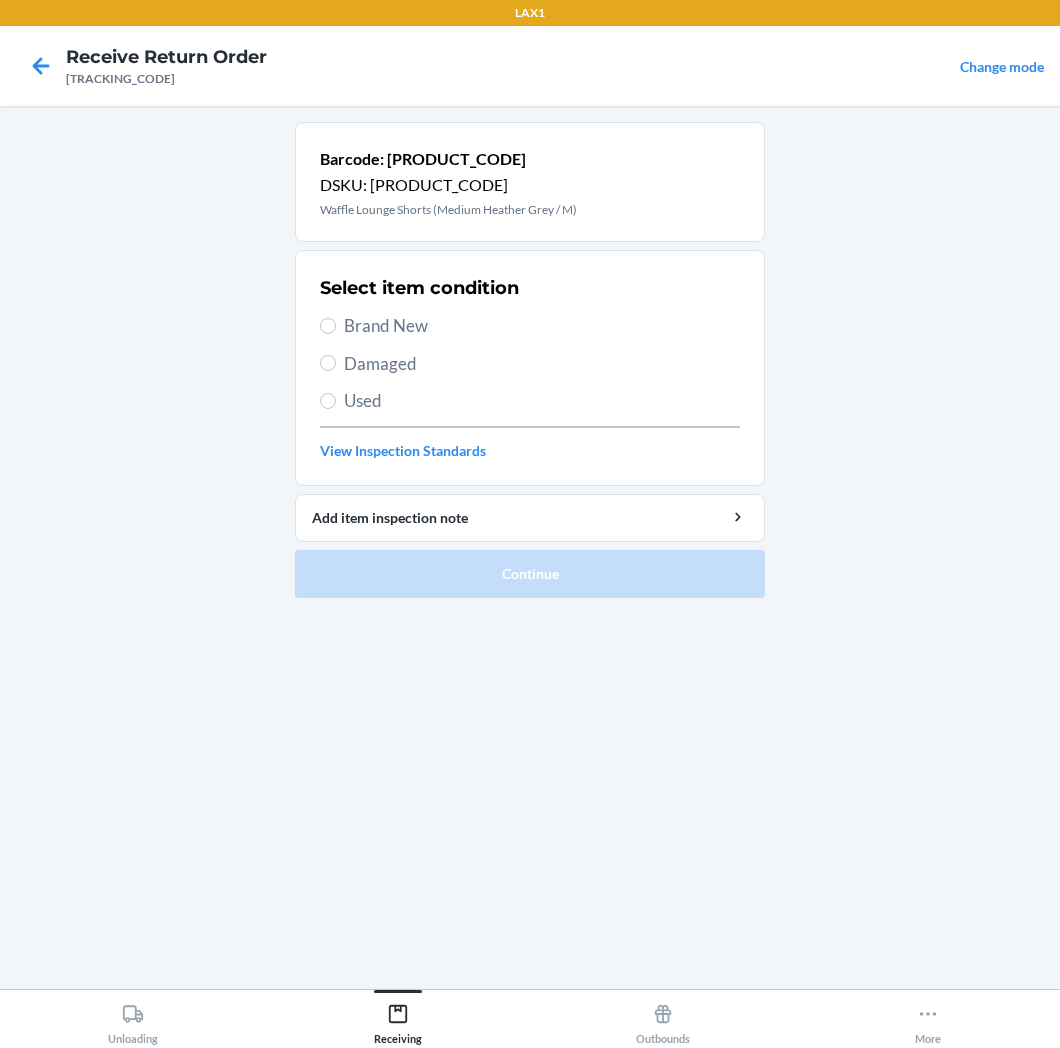 click on "Brand New" at bounding box center [542, 326] 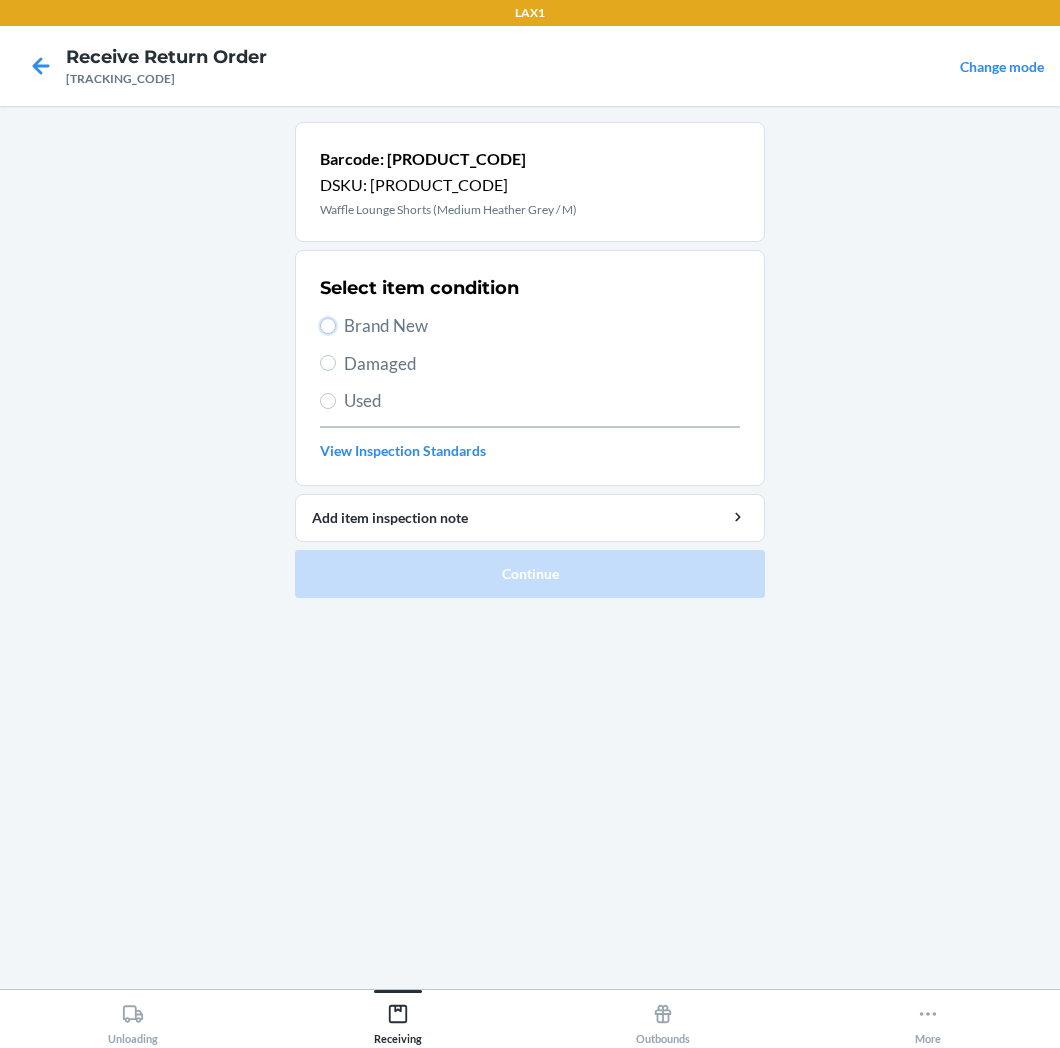 click on "Brand New" at bounding box center (328, 326) 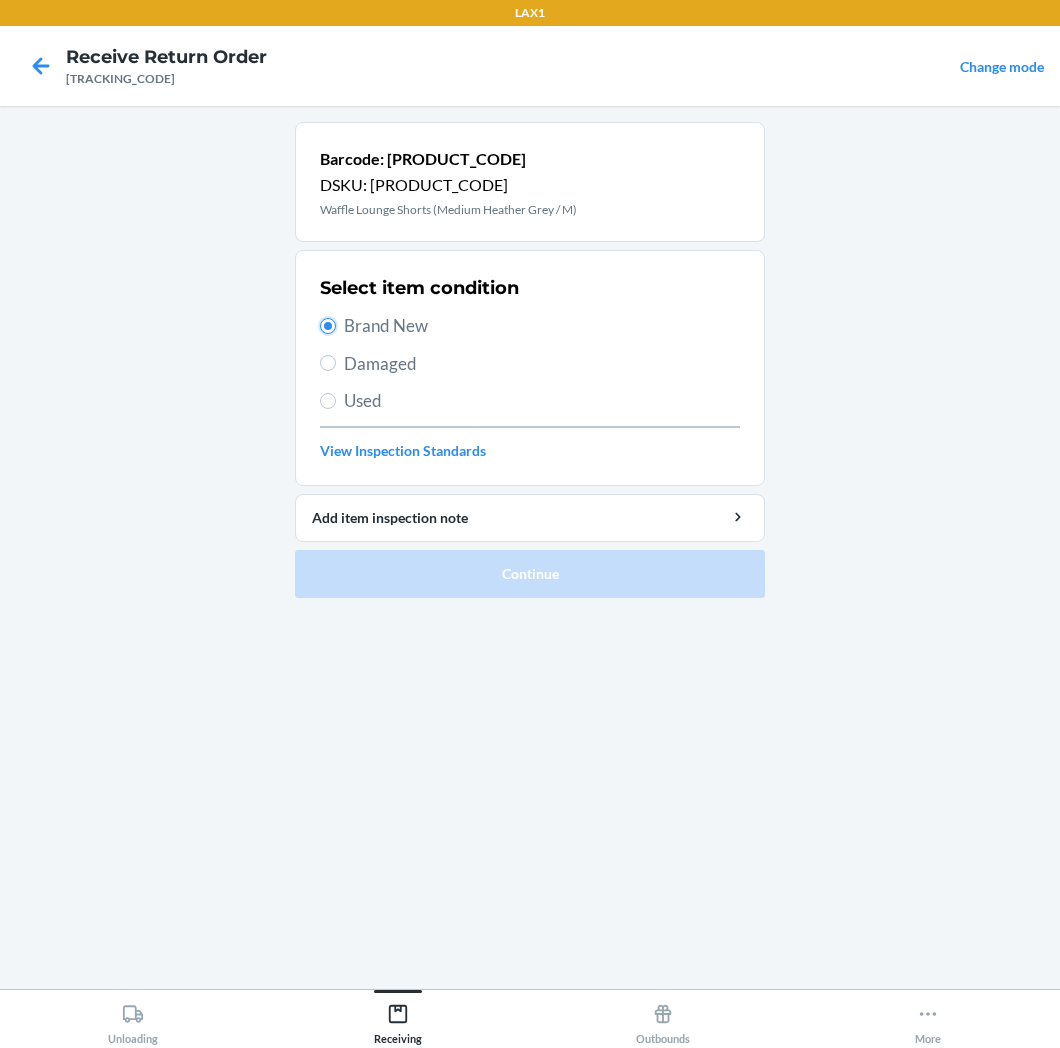 radio on "true" 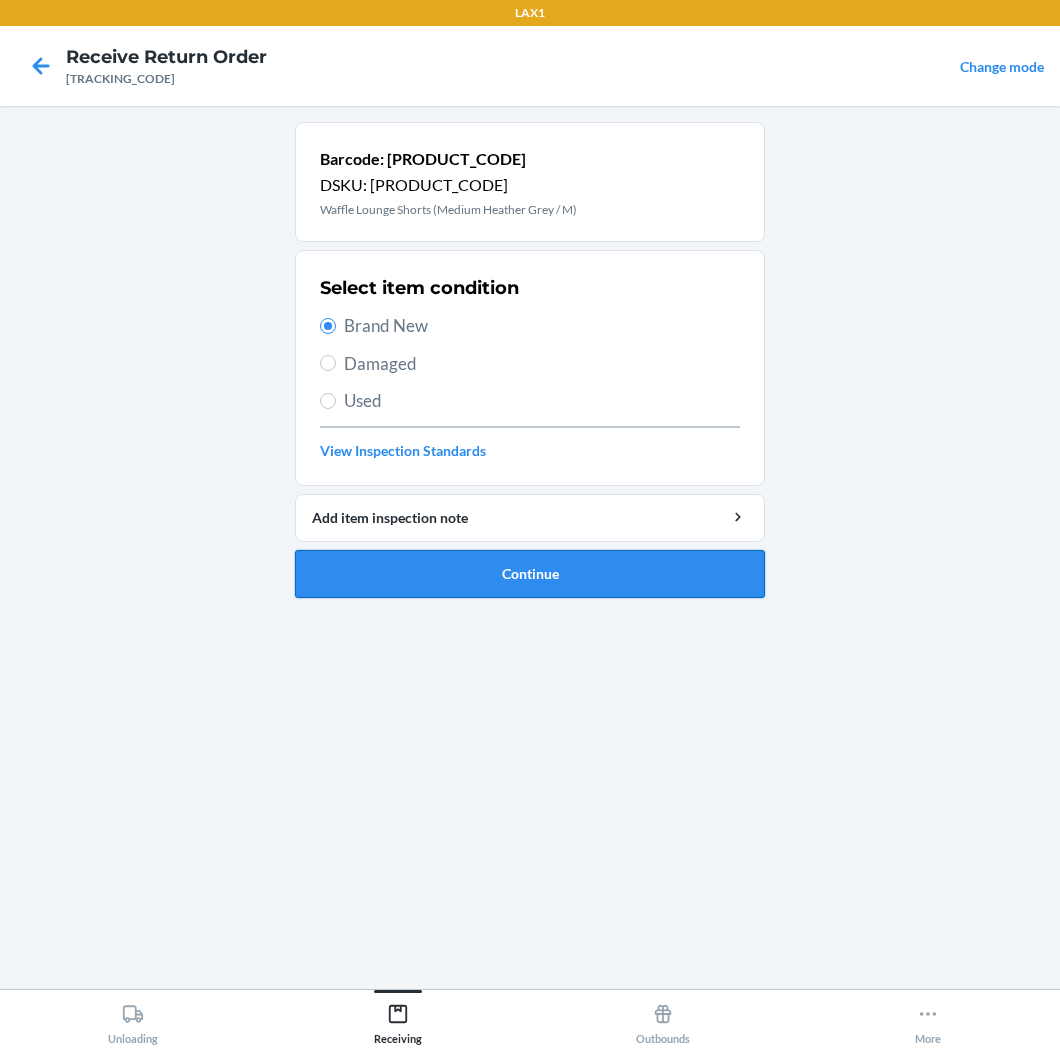 click on "Continue" at bounding box center (530, 574) 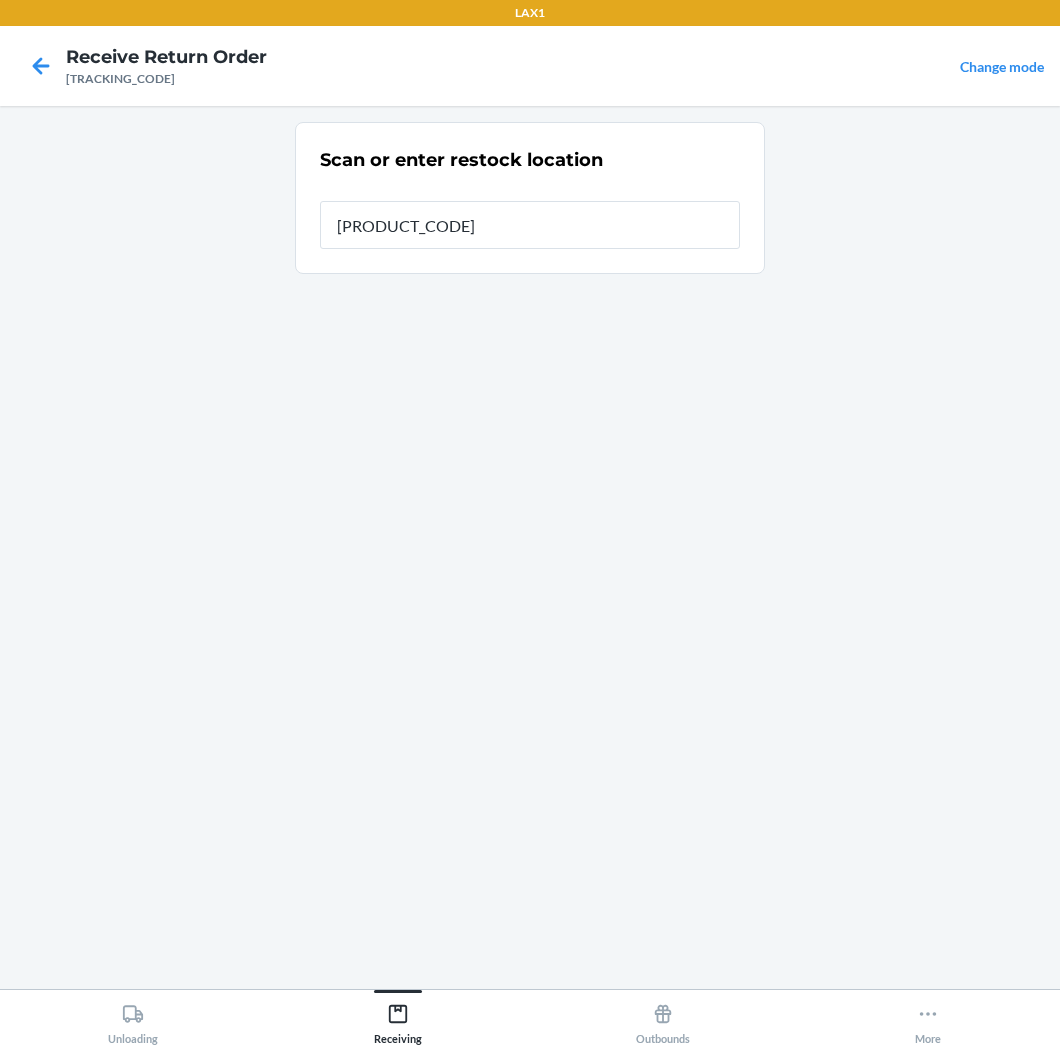 type on "[PRODUCT_CODE]" 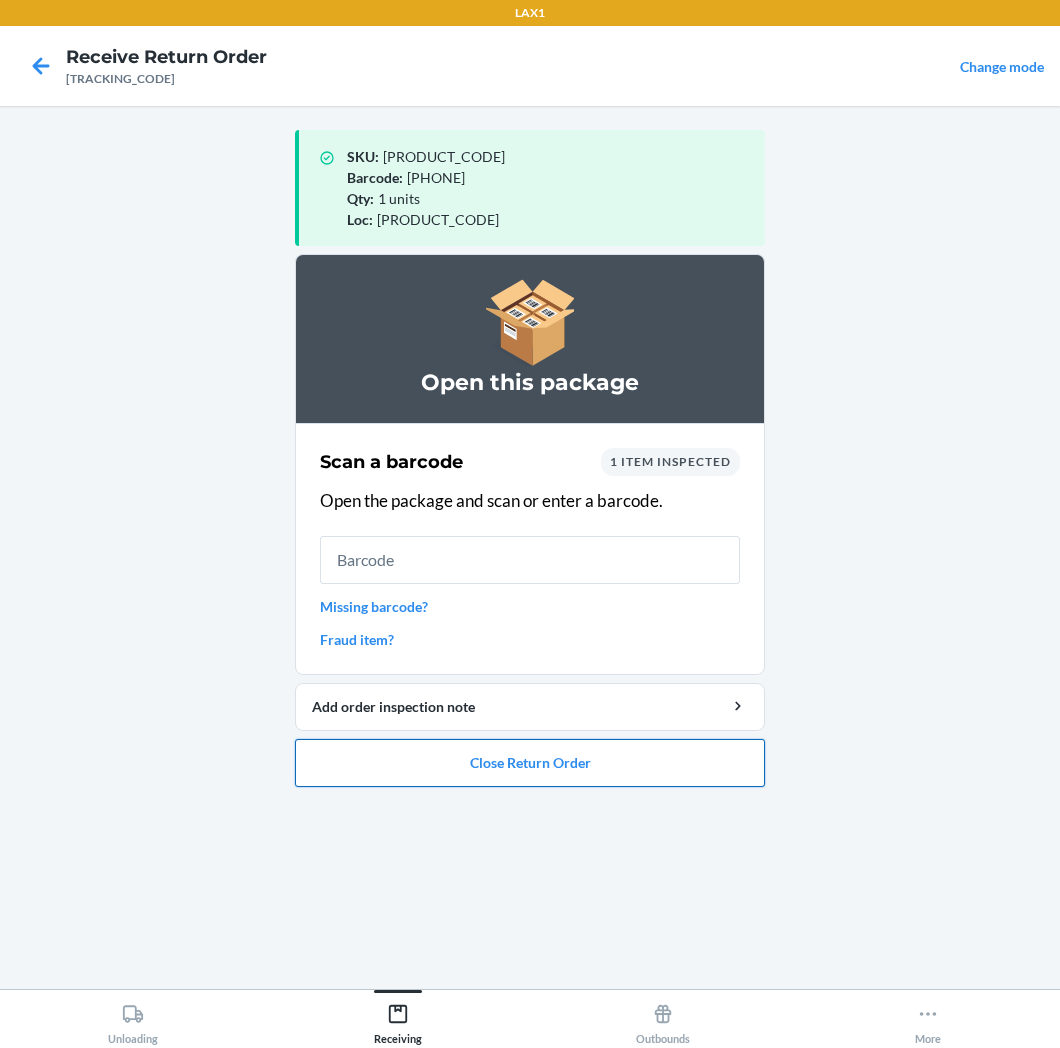 click on "Close Return Order" at bounding box center (530, 763) 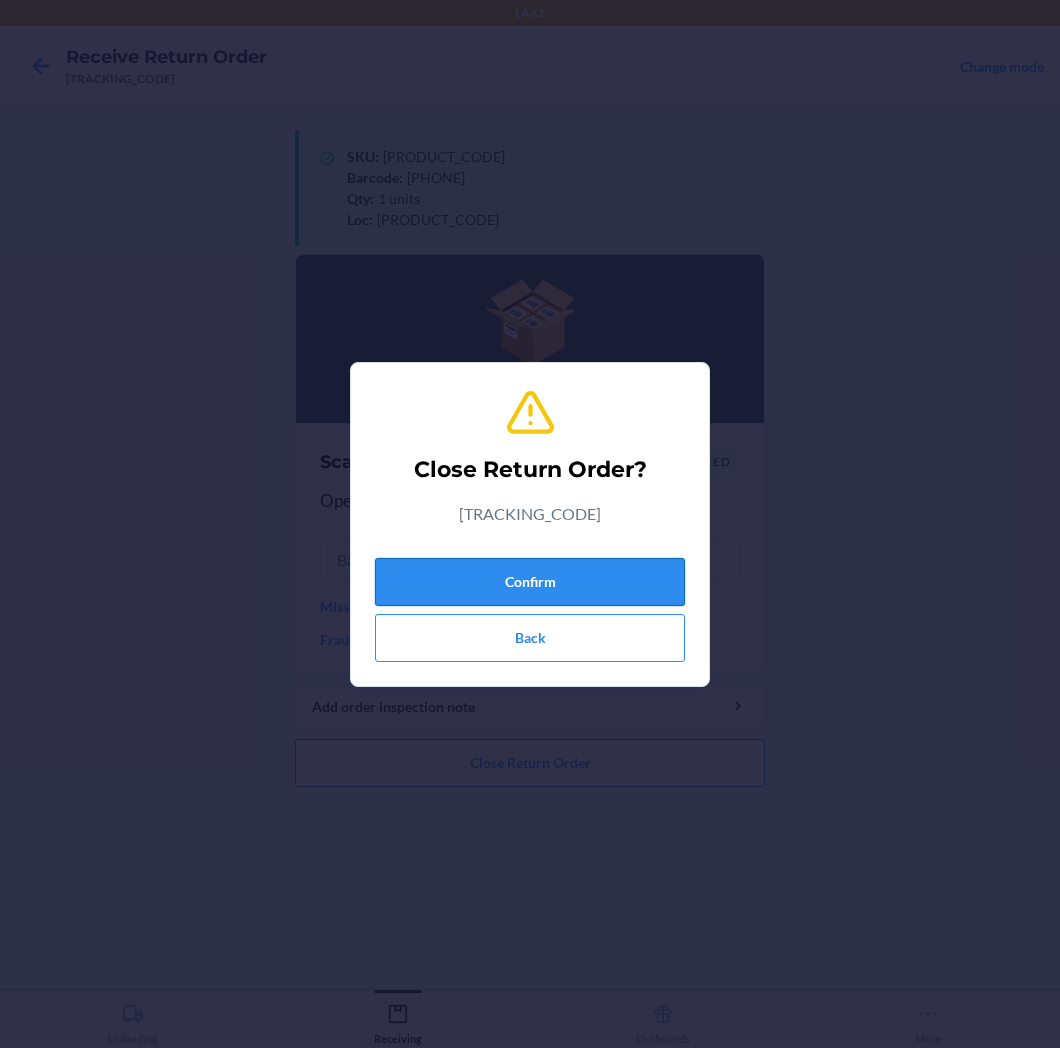click on "Confirm" at bounding box center [530, 582] 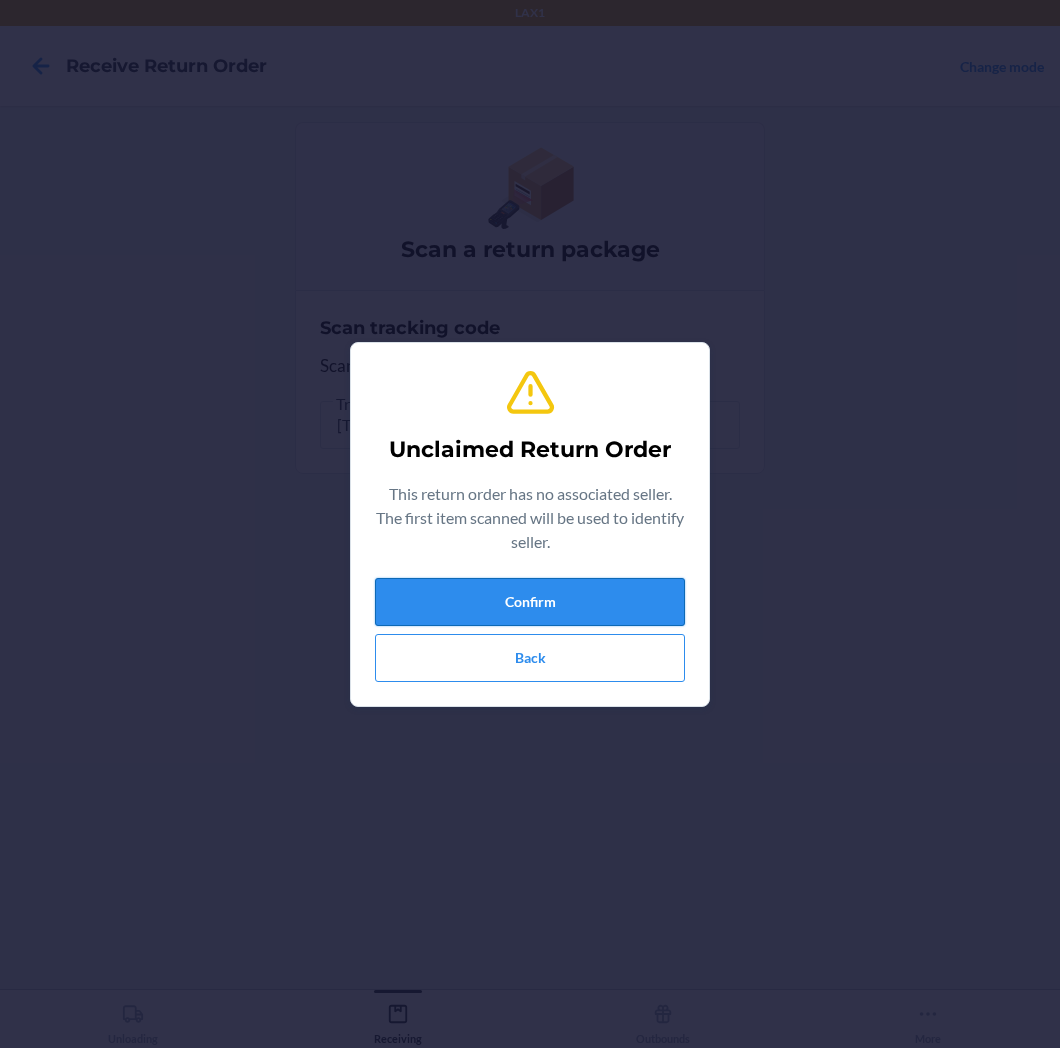 click on "Confirm" at bounding box center (530, 602) 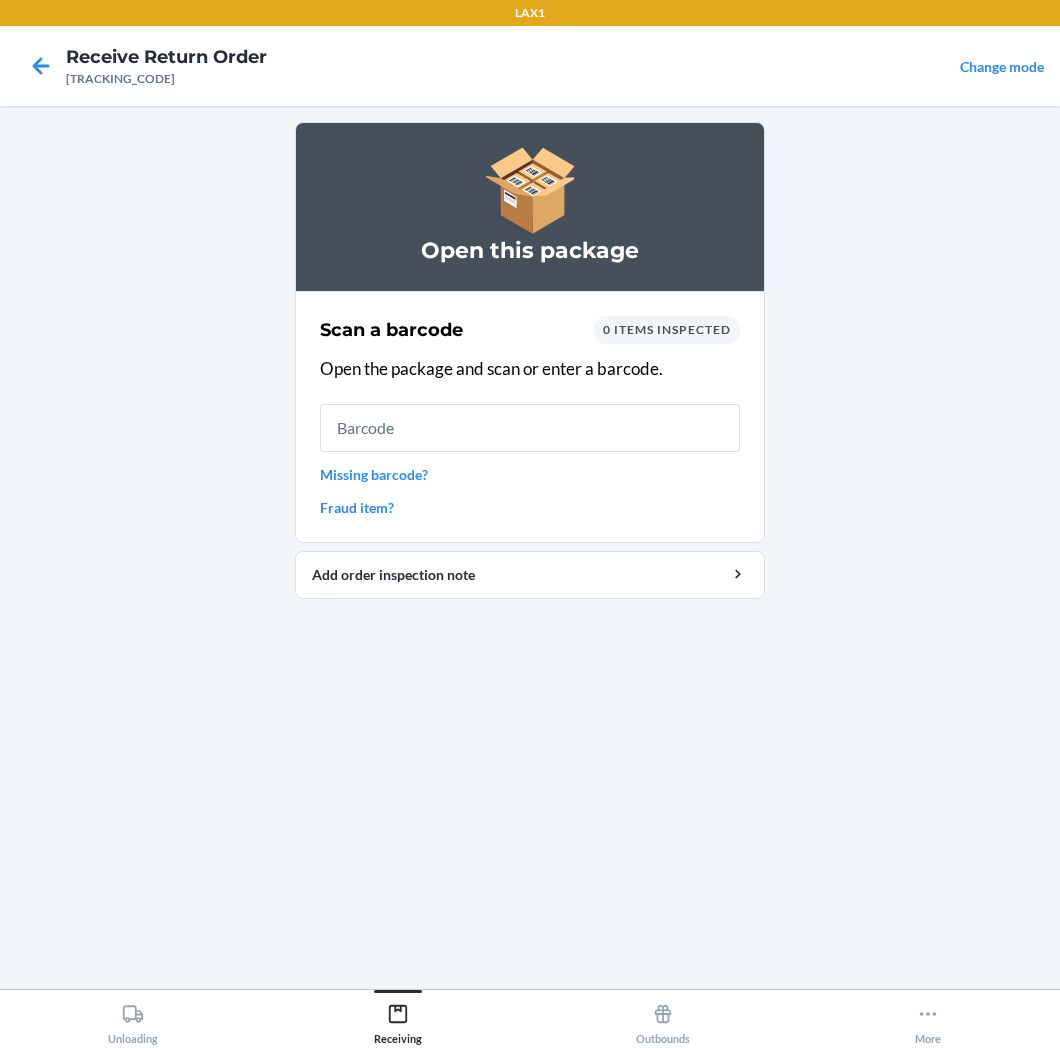 click on "Scan a barcode 0 items inspected Open the package and scan or enter a barcode. Missing barcode? Fraud item?" at bounding box center [530, 417] 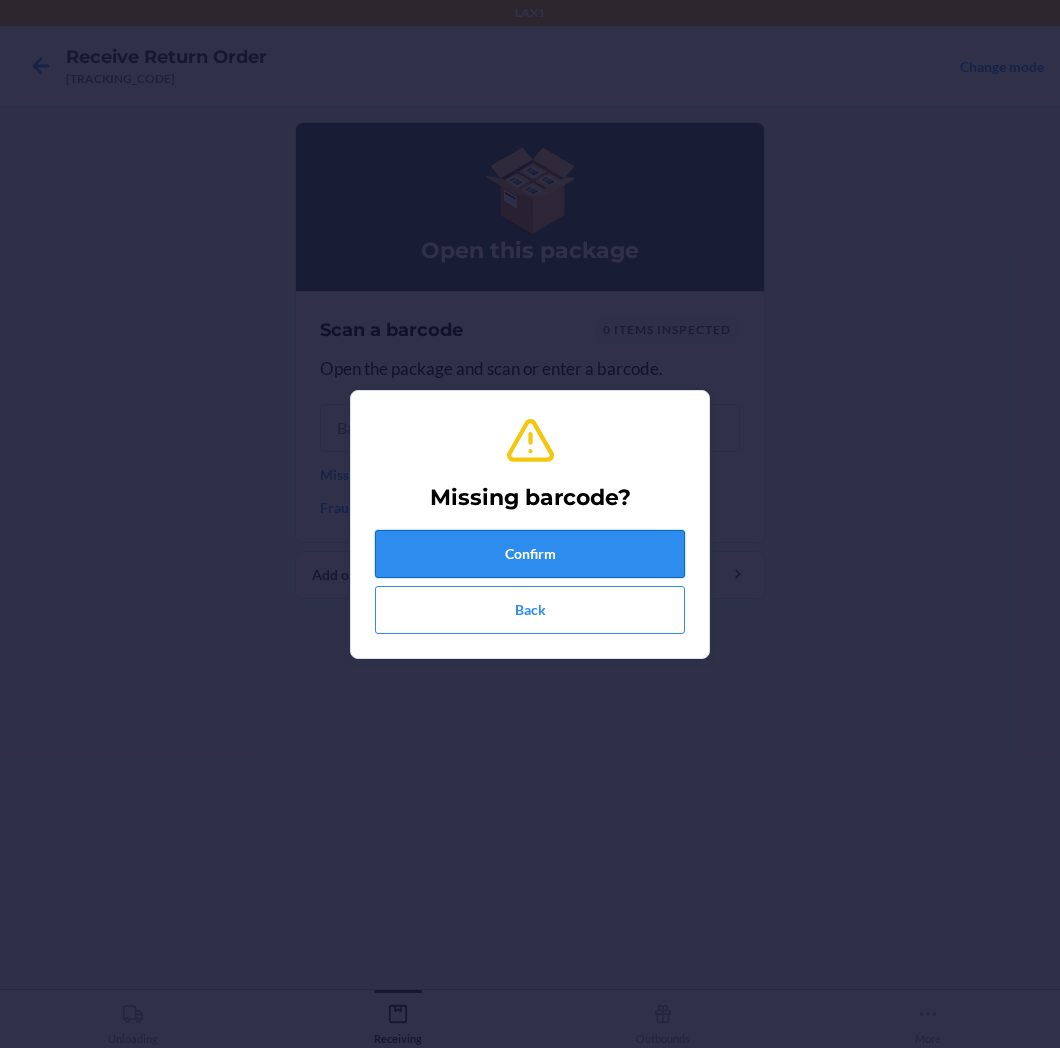click on "Confirm" at bounding box center [530, 554] 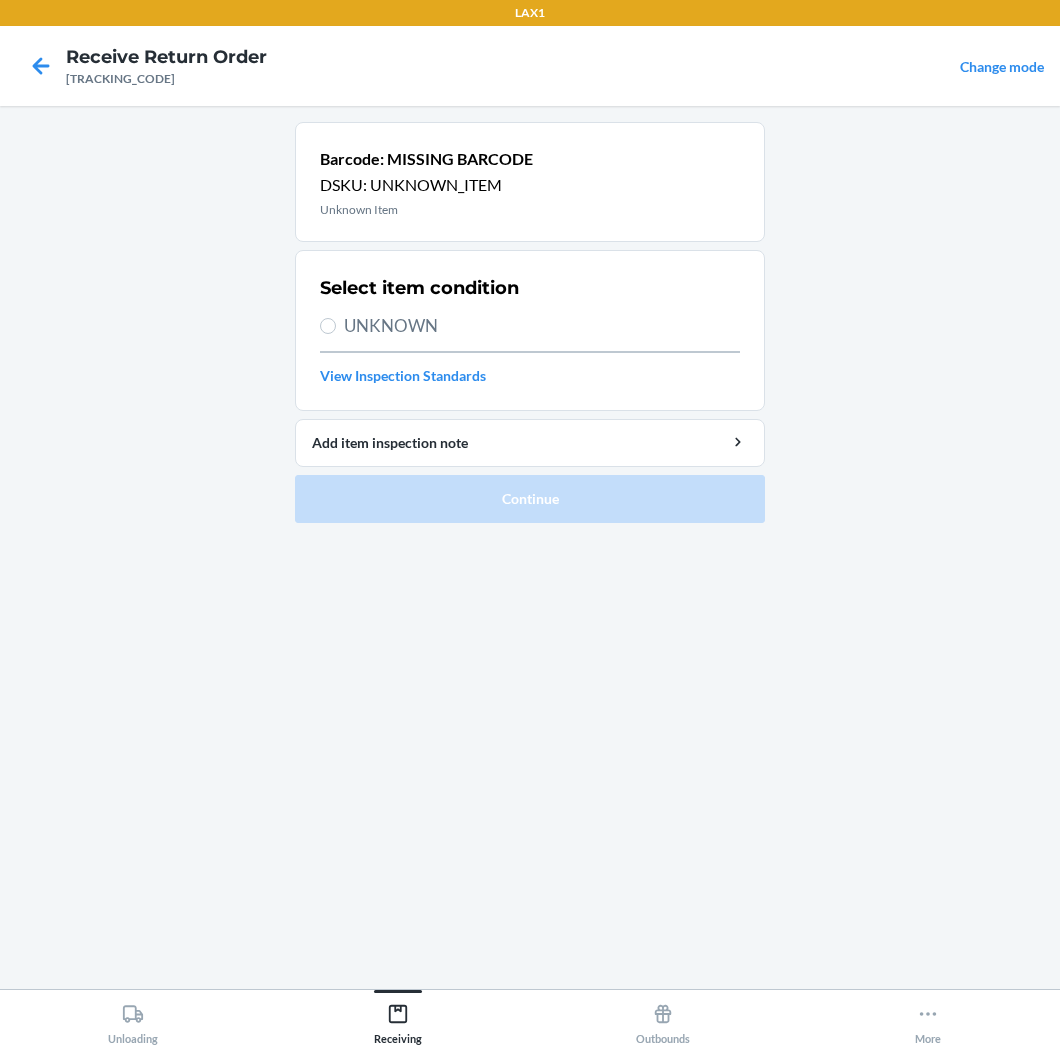 click on "UNKNOWN" at bounding box center [542, 326] 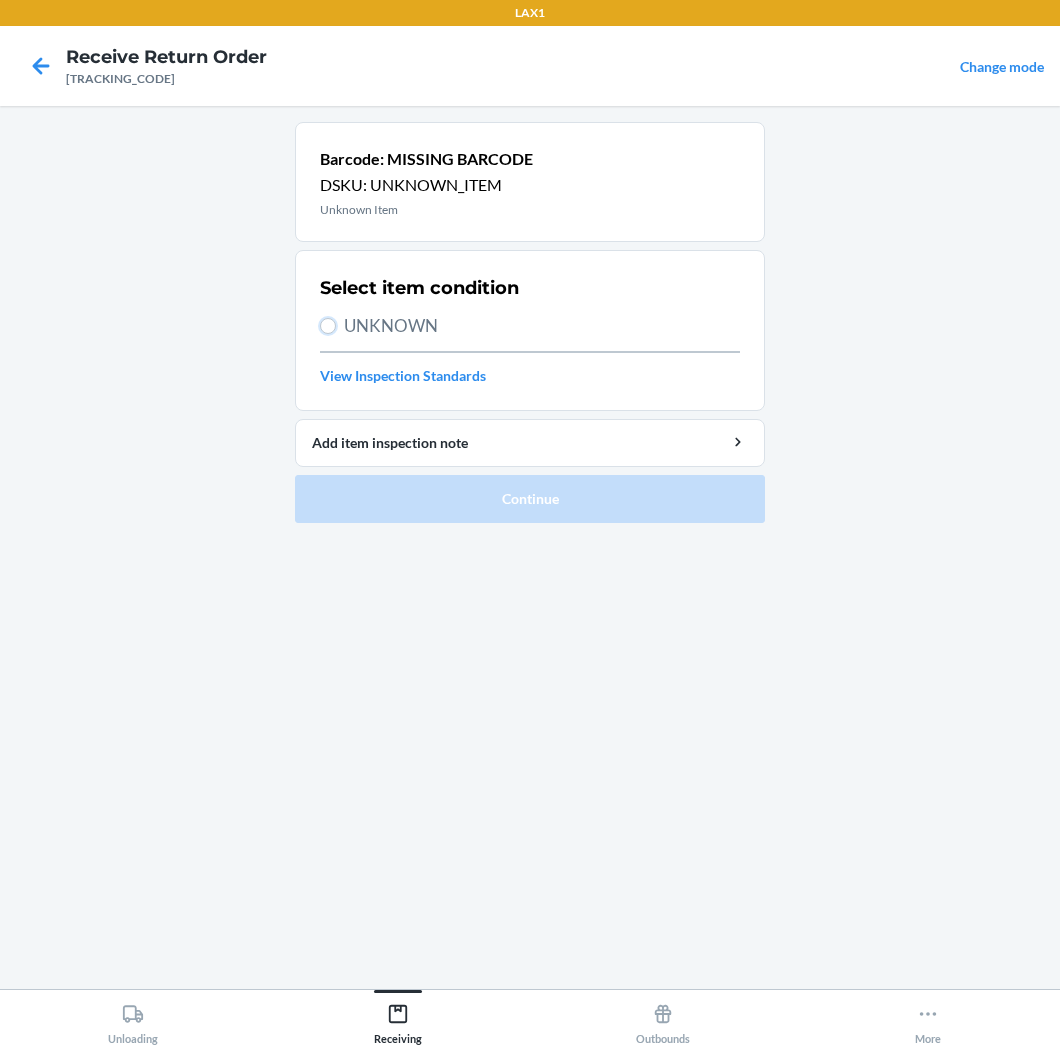 click on "UNKNOWN" at bounding box center [328, 326] 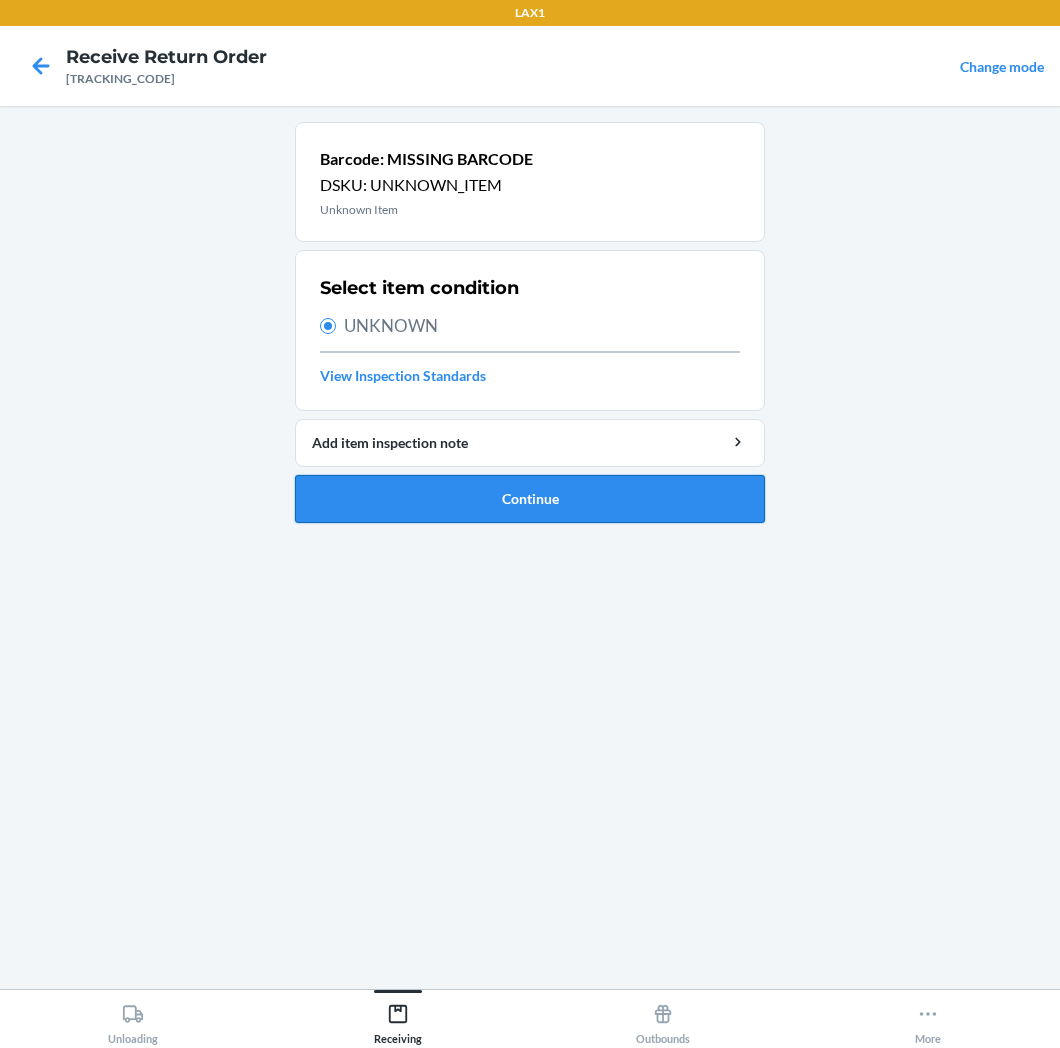 click on "Continue" at bounding box center [530, 499] 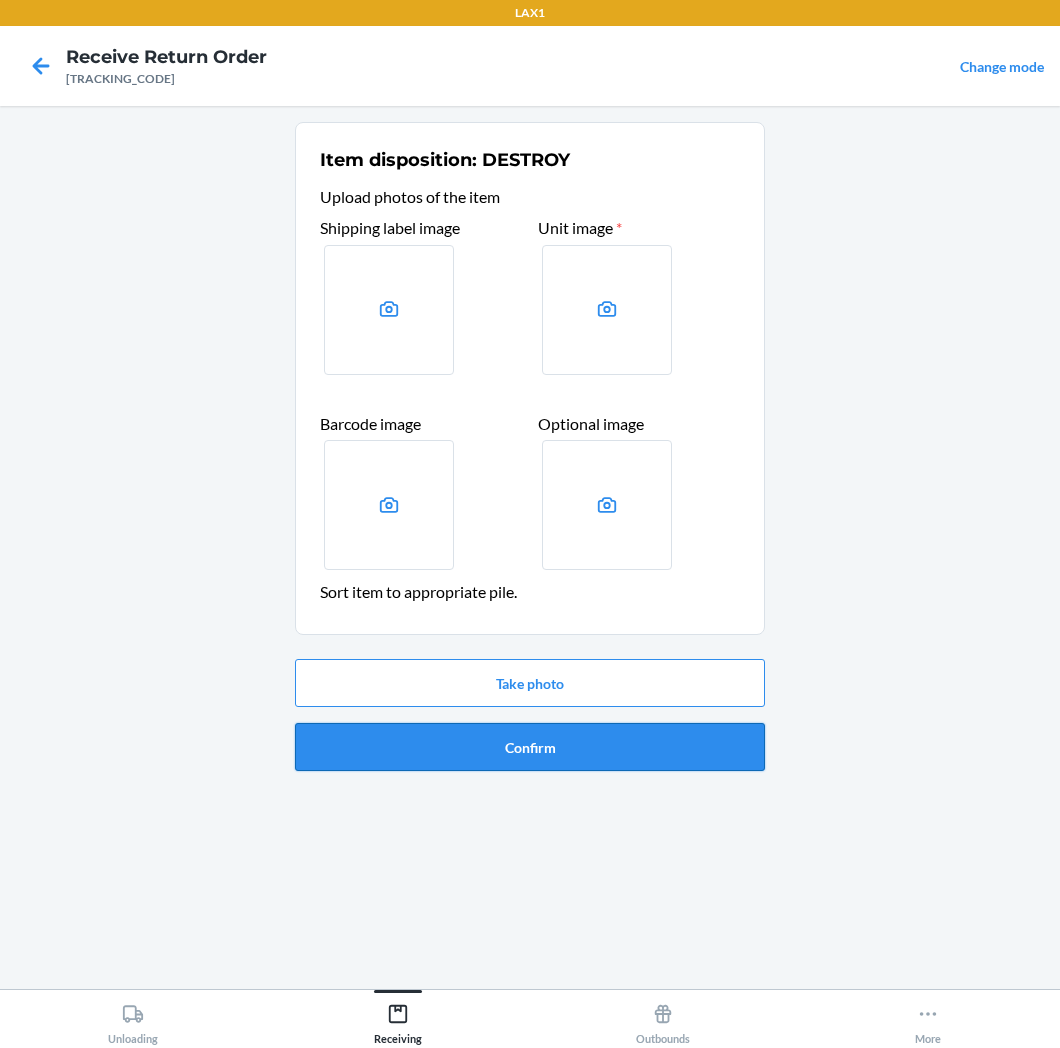 click on "Confirm" at bounding box center [530, 747] 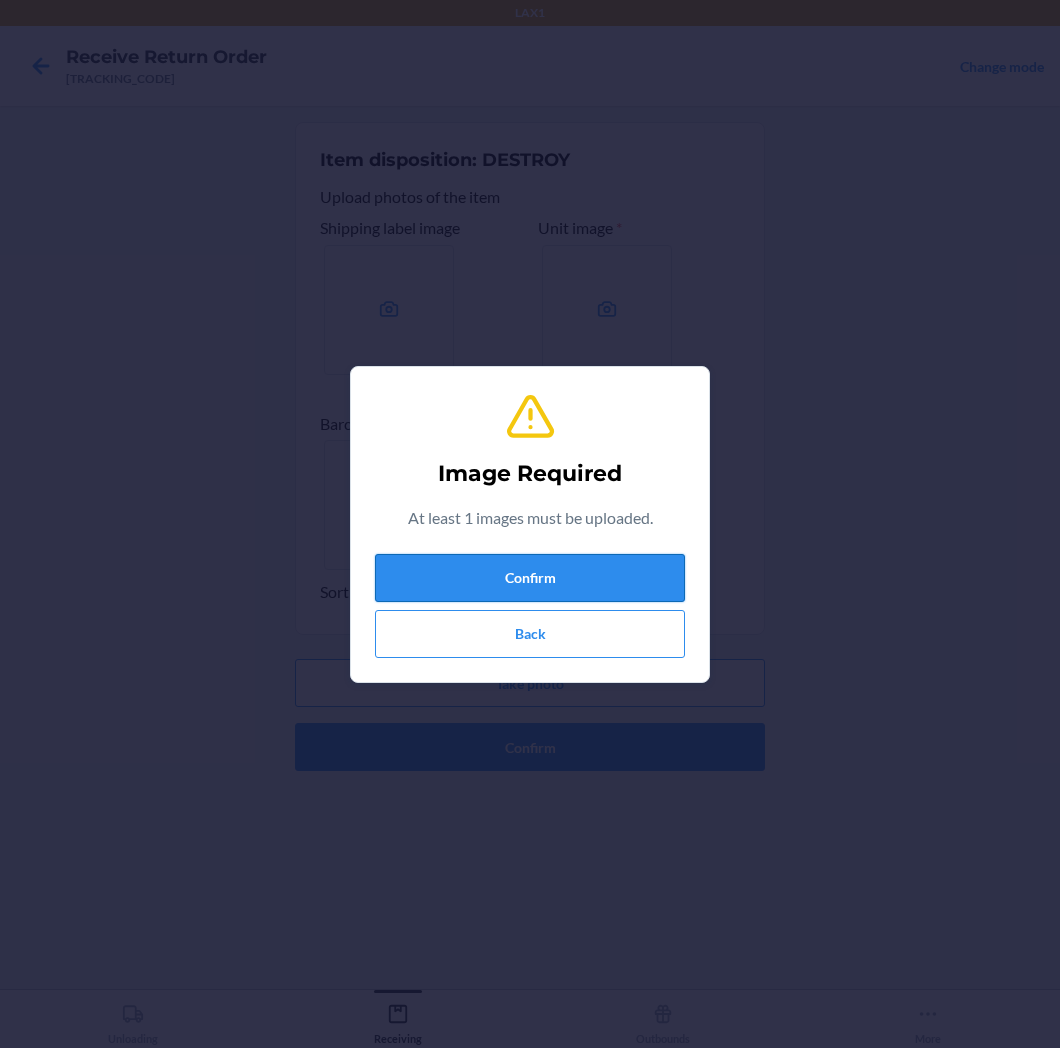 click on "Confirm" at bounding box center (530, 578) 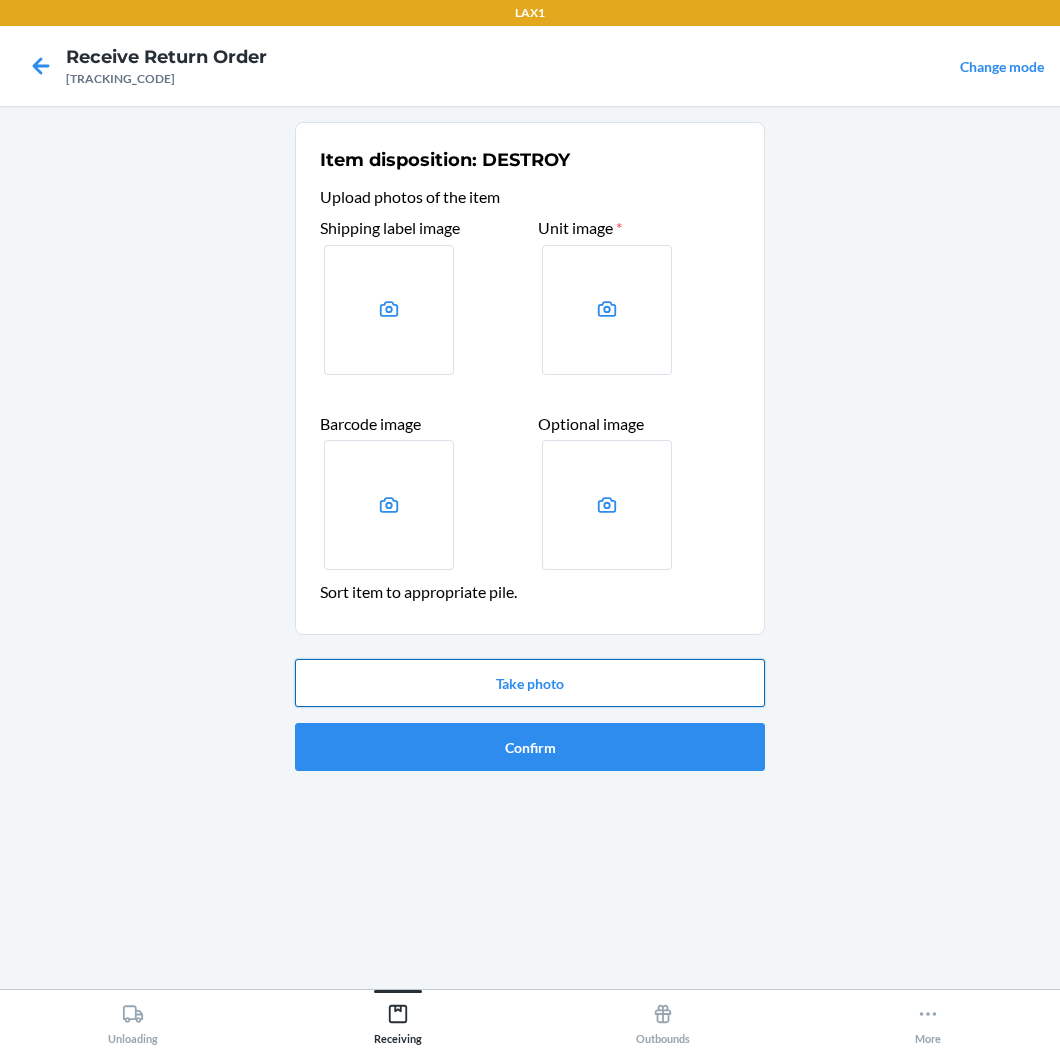 click on "Take photo" at bounding box center (530, 683) 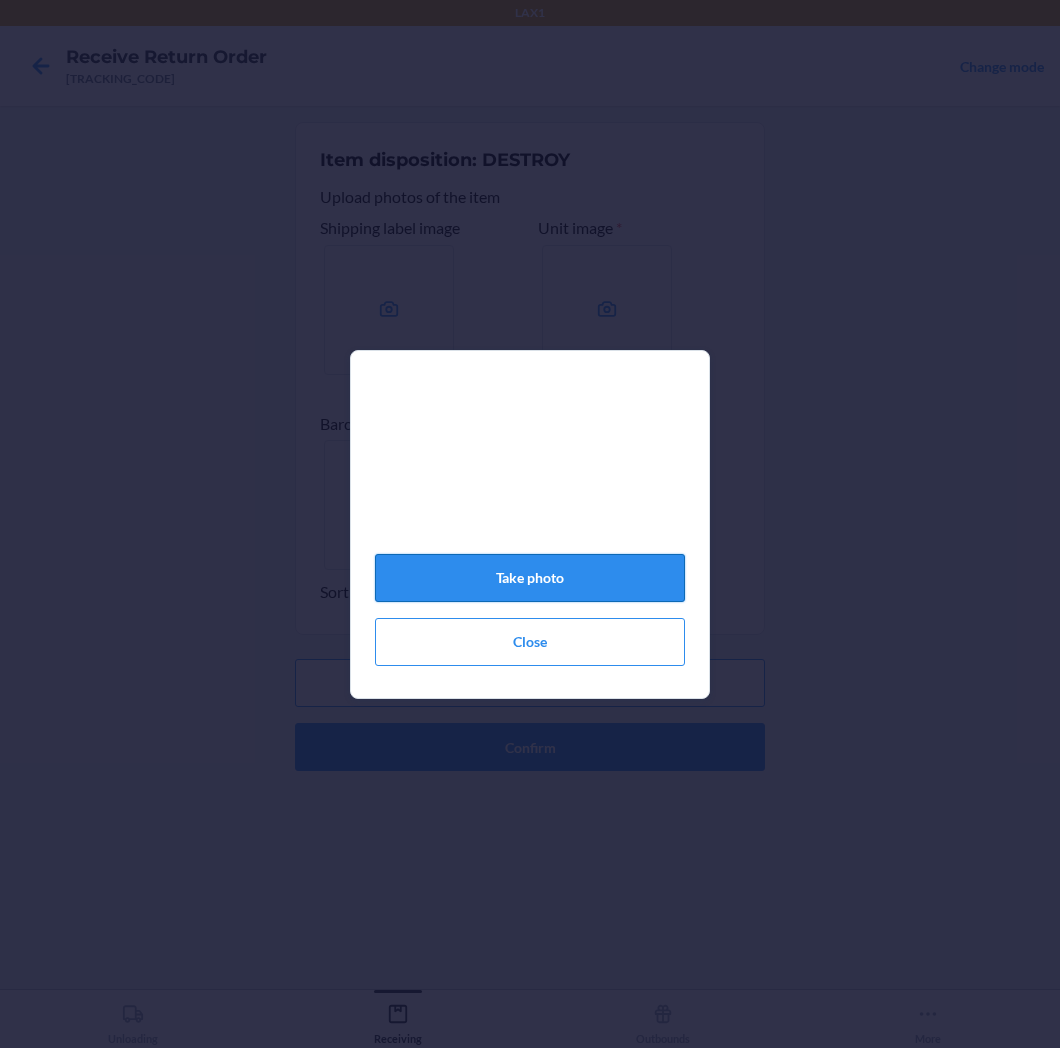 click on "Take photo" 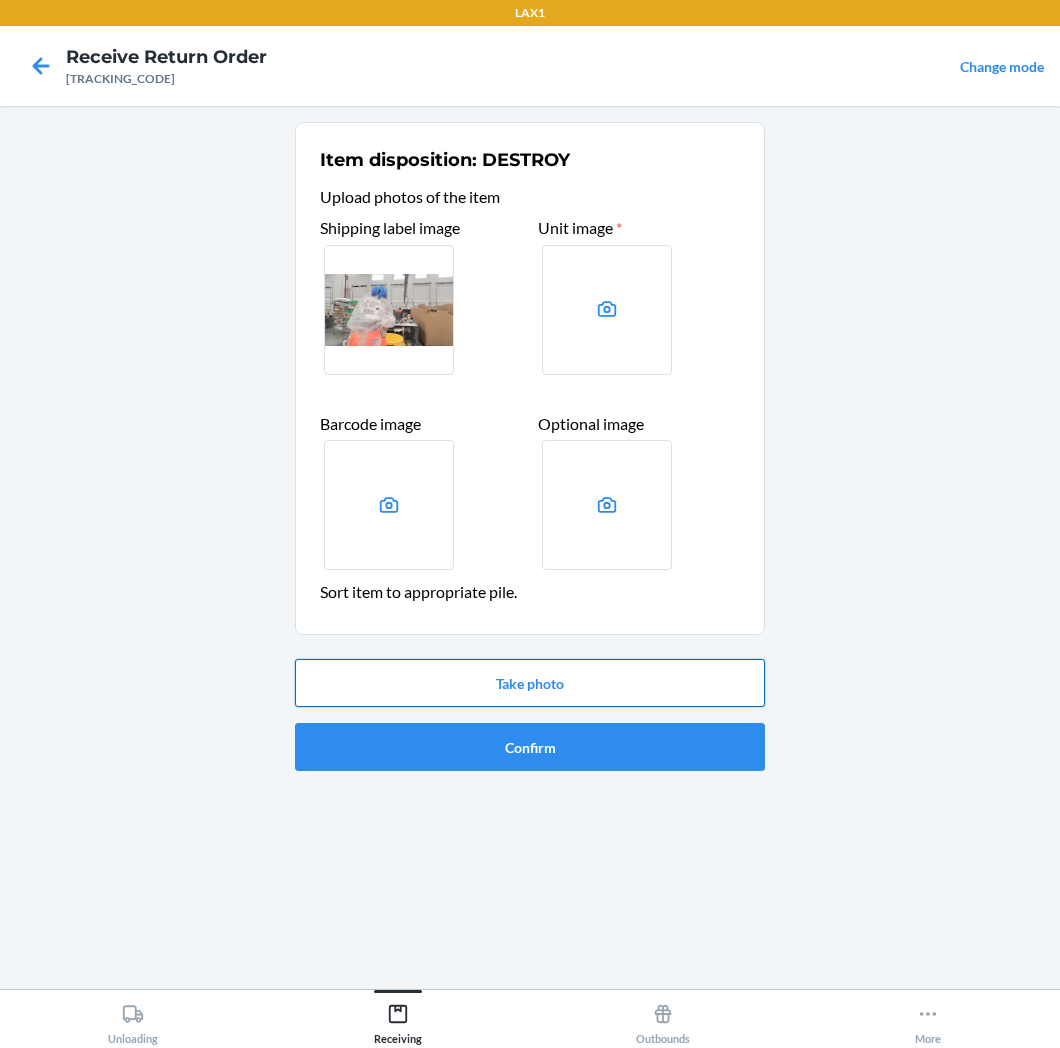 click on "Take photo" at bounding box center [530, 683] 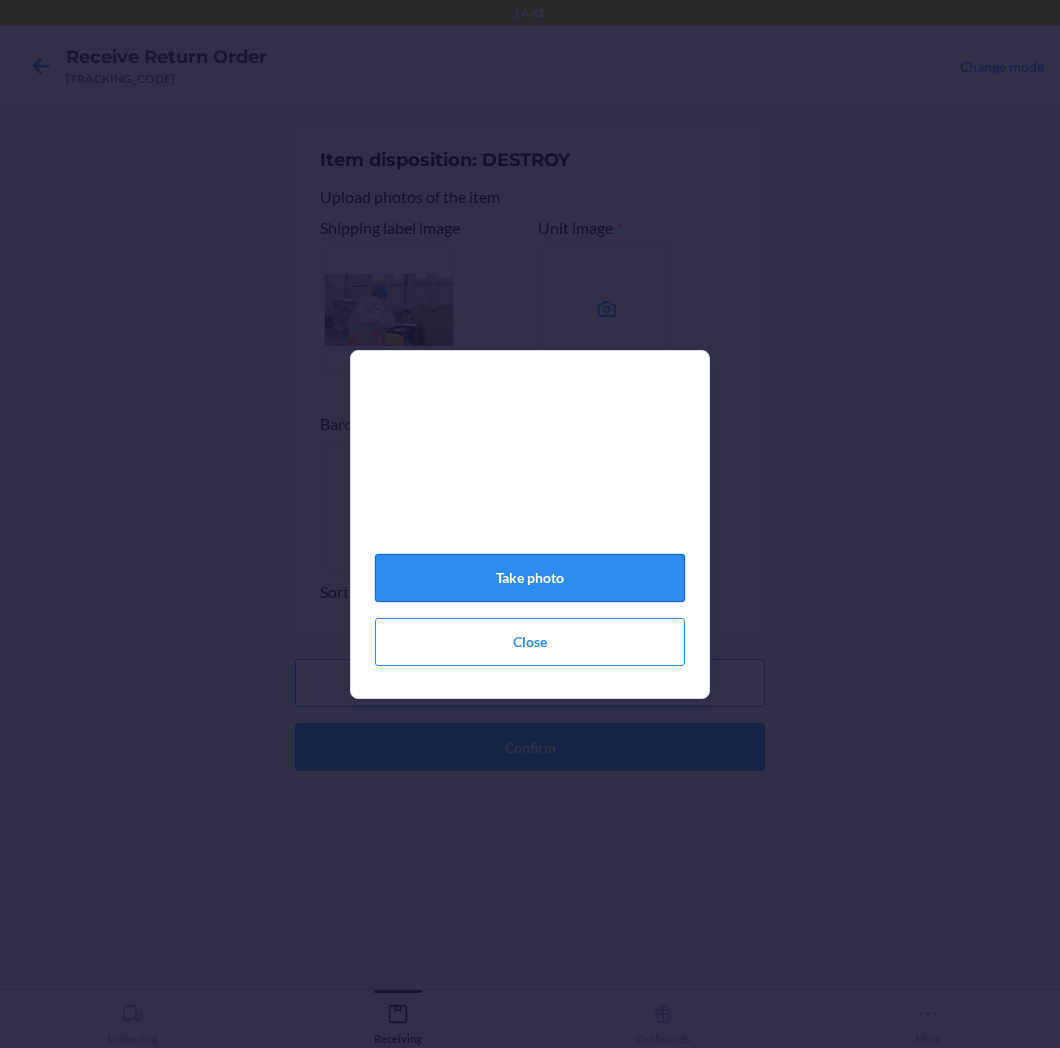click on "Take photo" 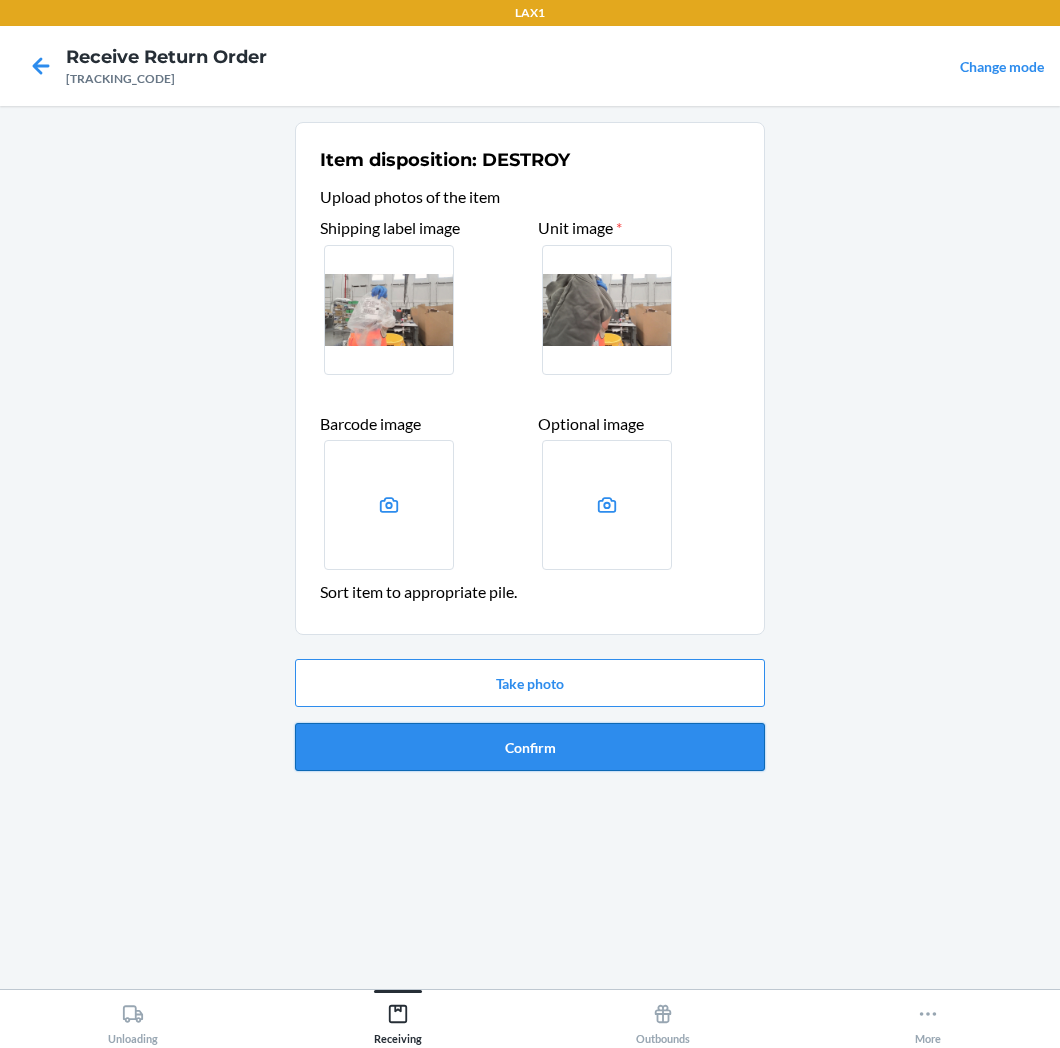 click on "Confirm" at bounding box center (530, 747) 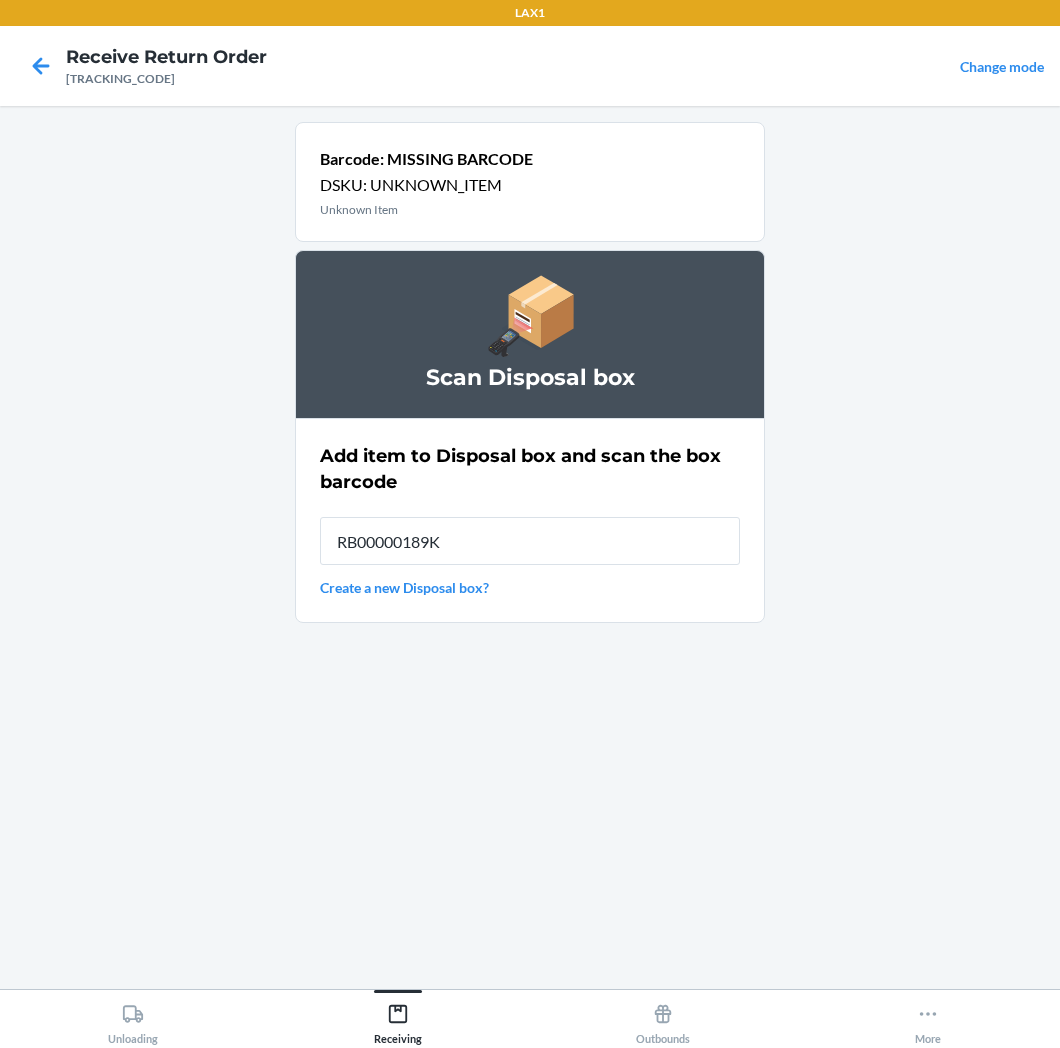 type on "RB00000189K" 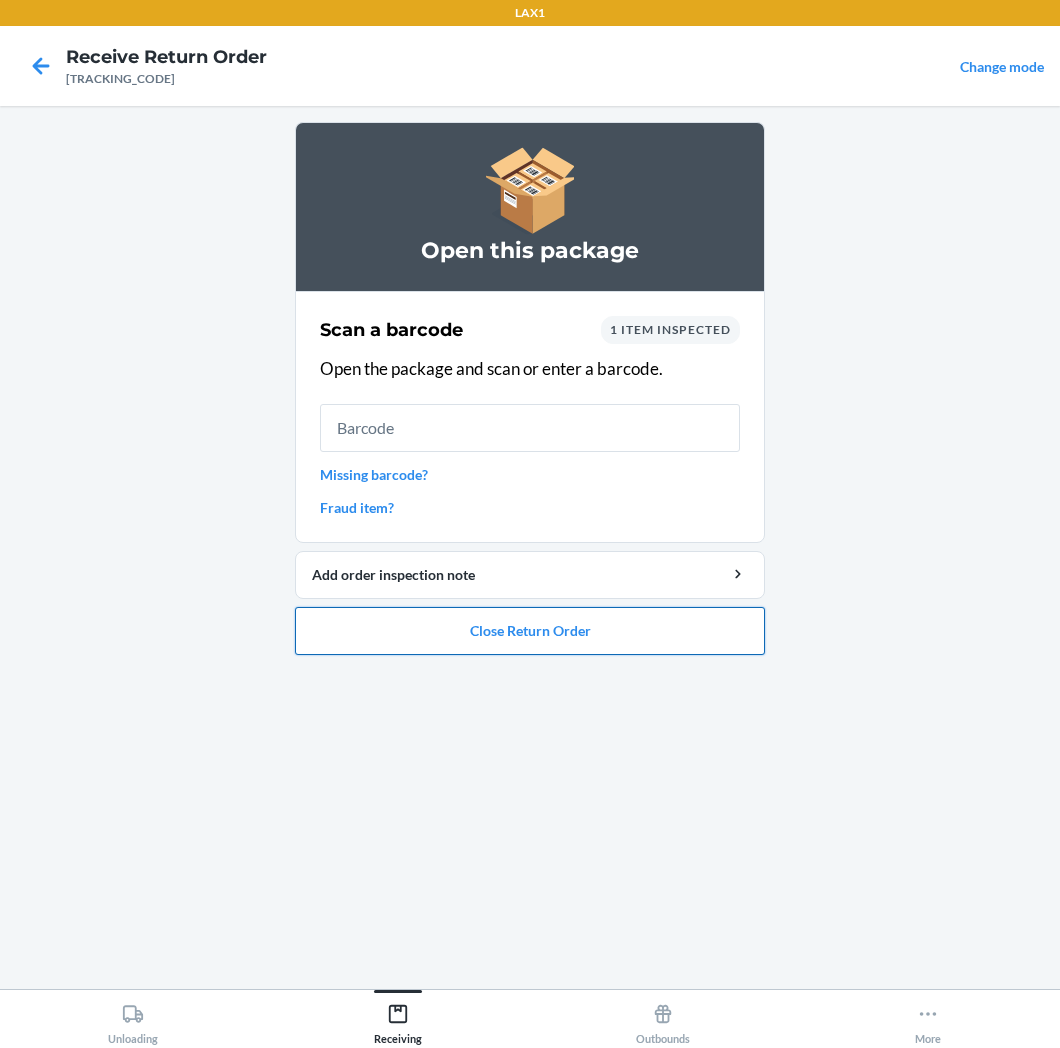click on "Close Return Order" at bounding box center (530, 631) 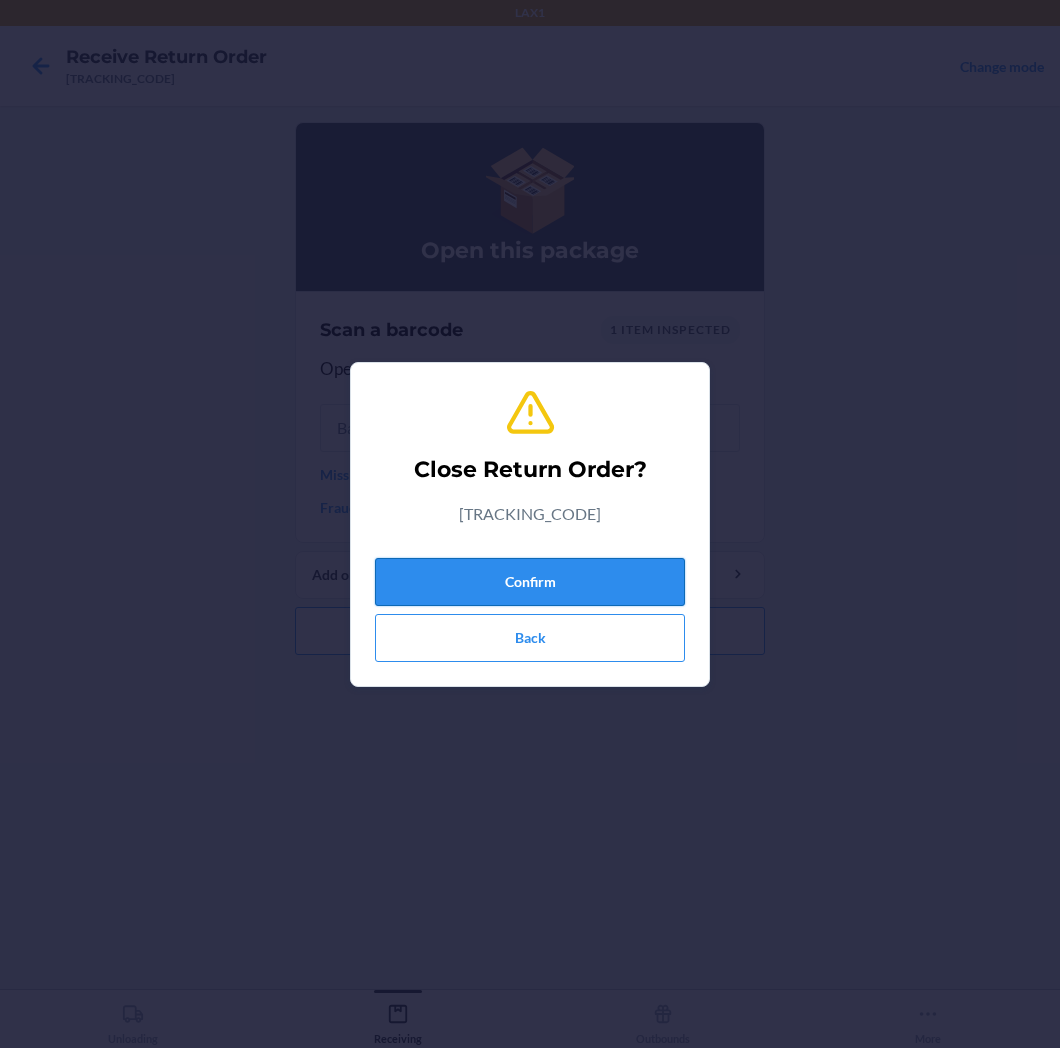 click on "Confirm" at bounding box center [530, 582] 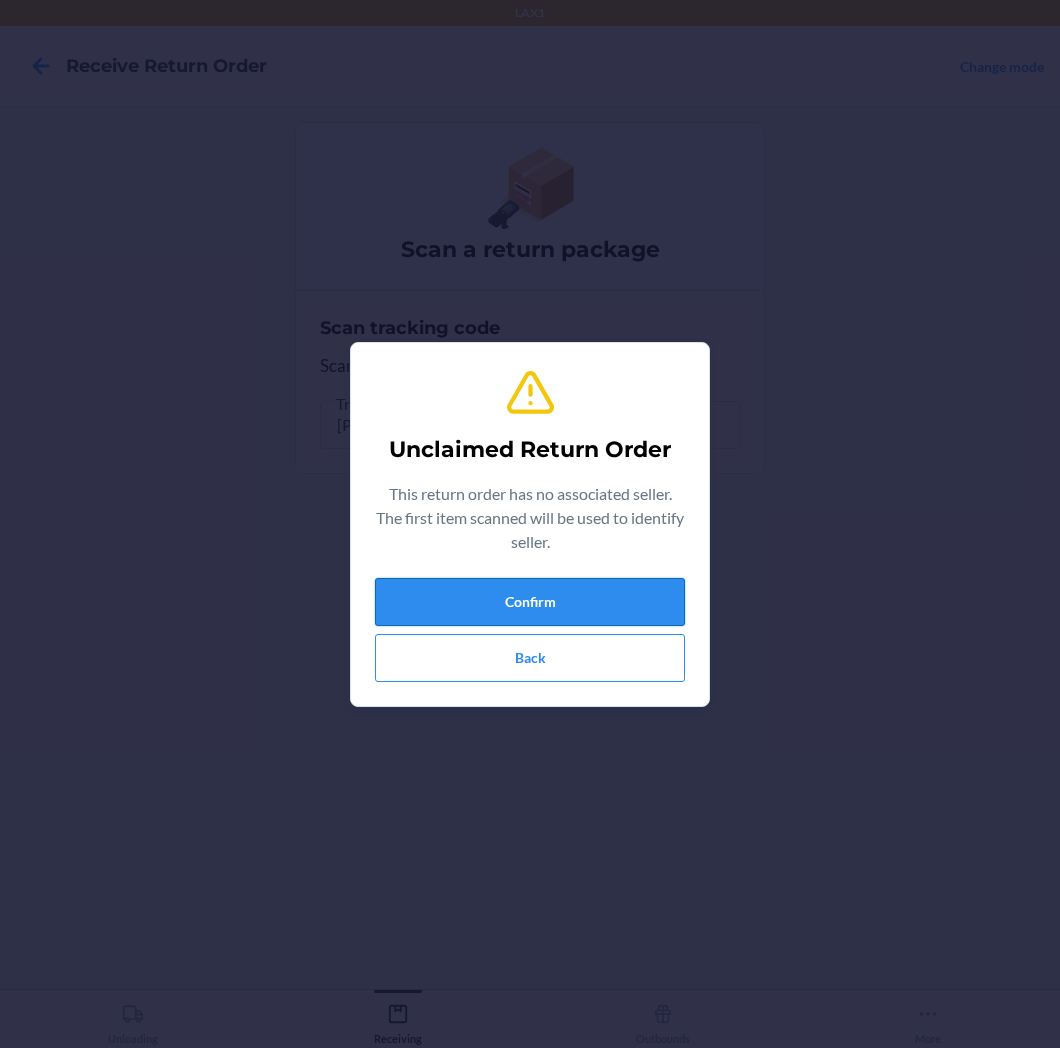click on "Confirm" at bounding box center [530, 602] 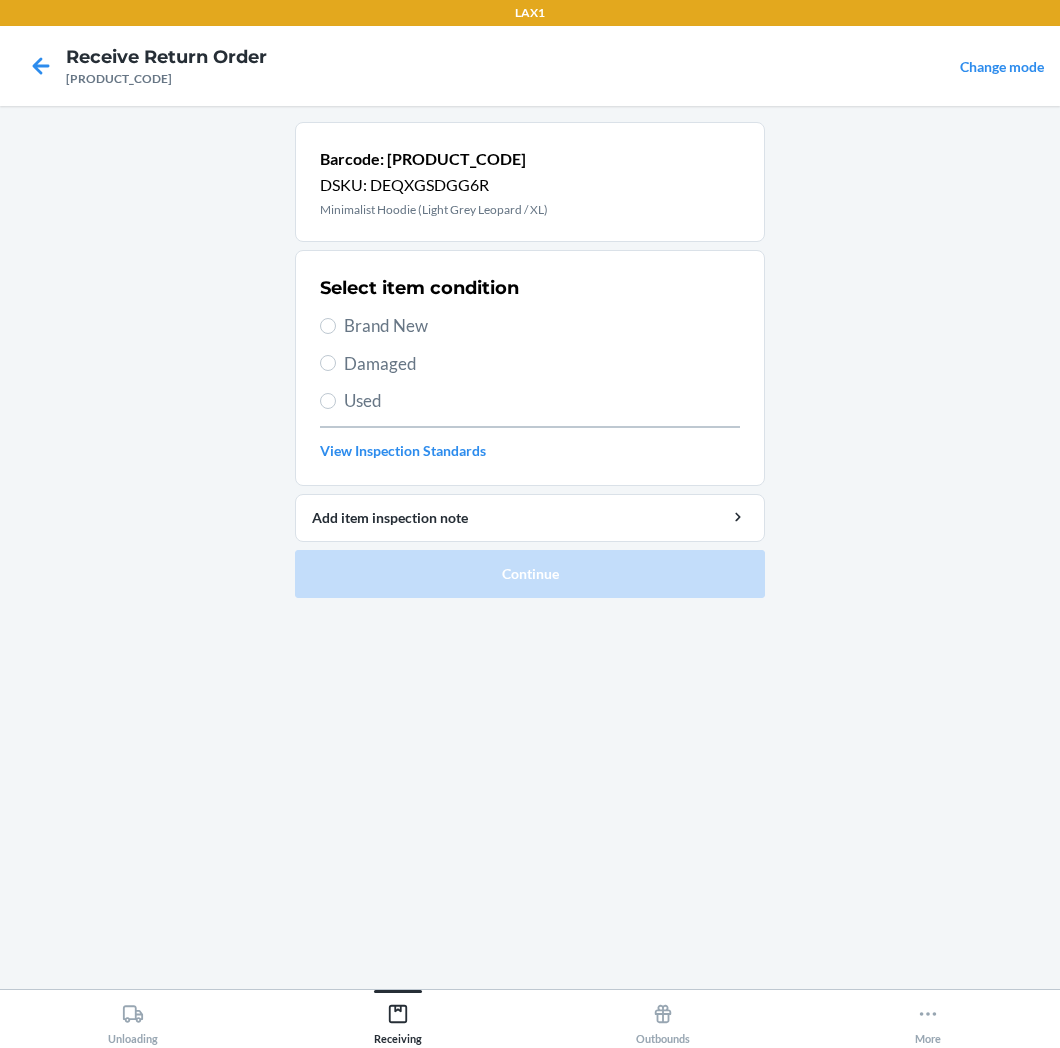 click on "Select item condition Brand New Damaged Used View Inspection Standards" at bounding box center (530, 368) 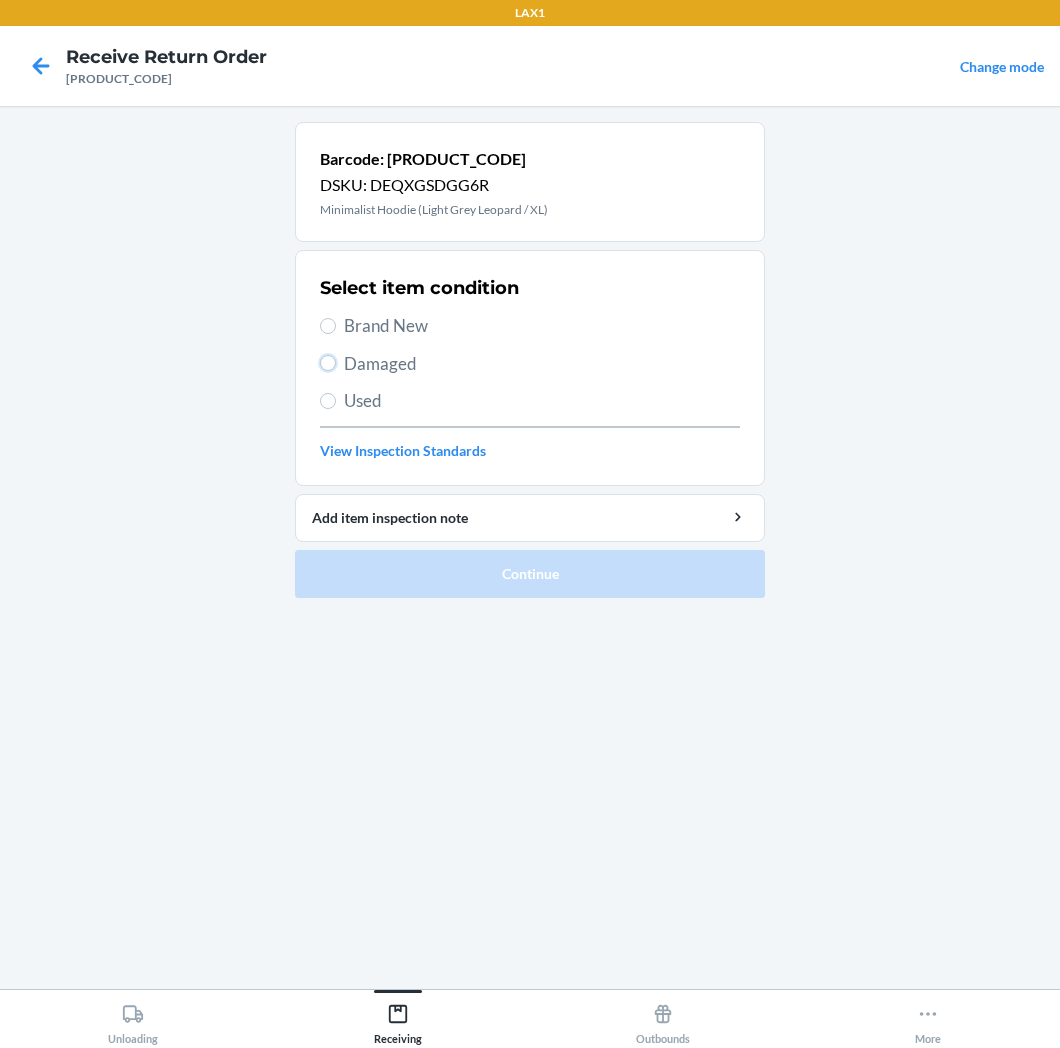 click on "Damaged" at bounding box center (328, 363) 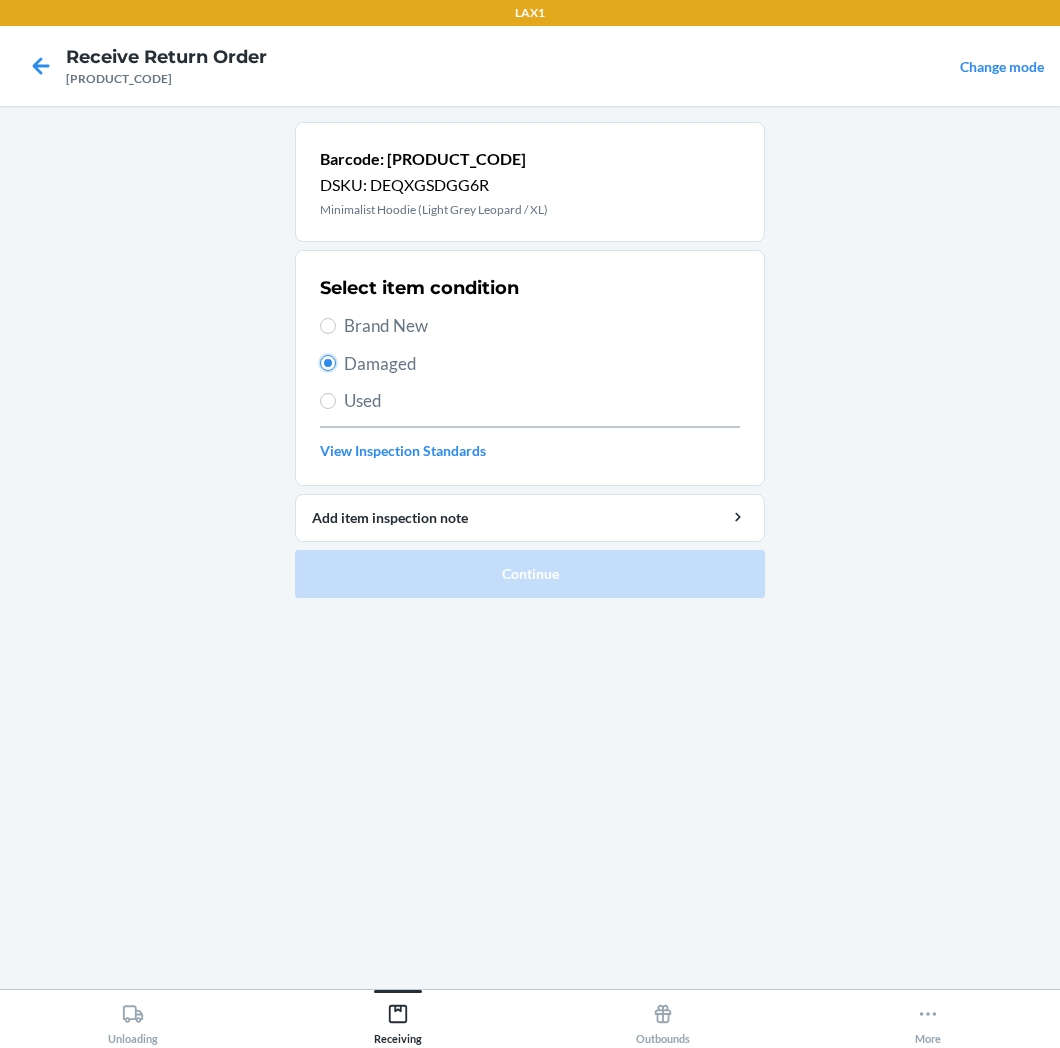 radio on "true" 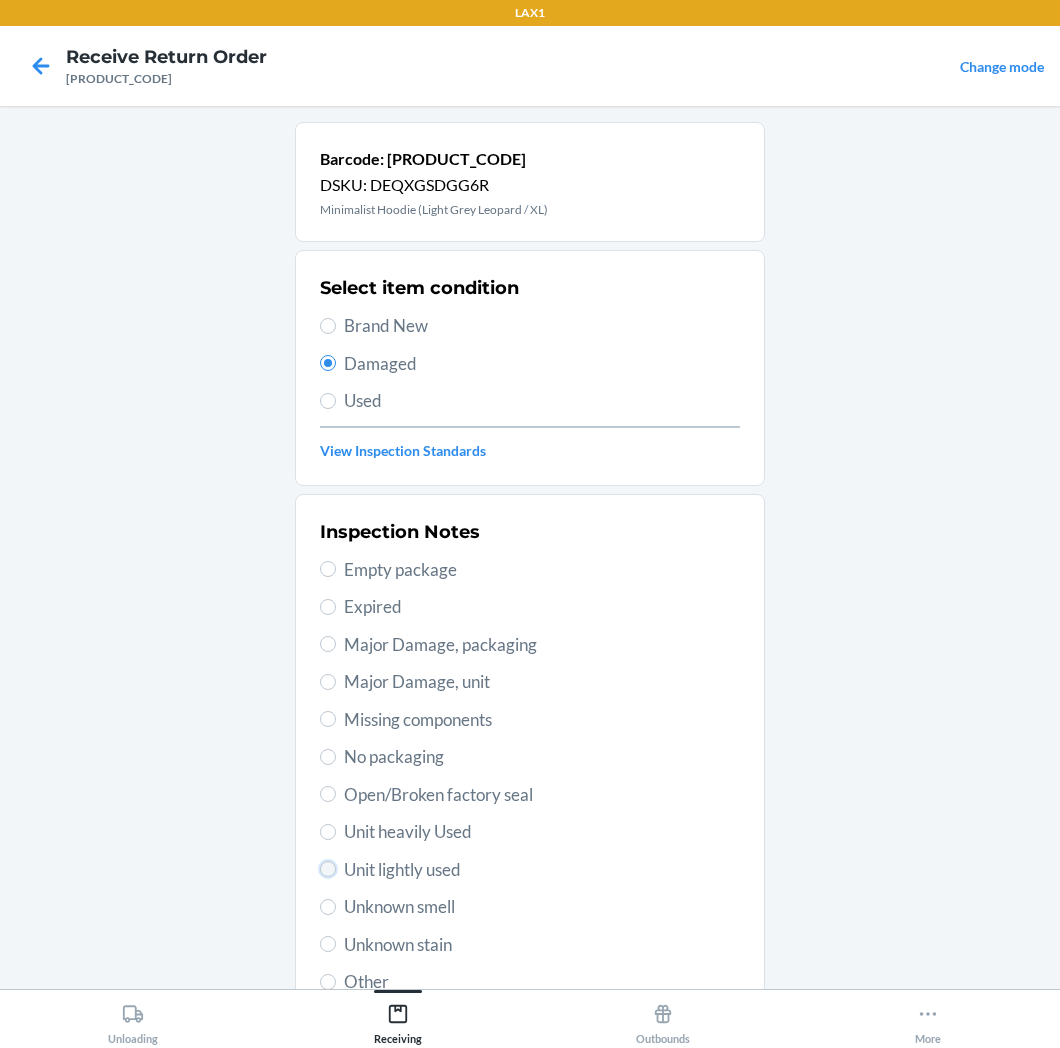 click on "Unit lightly used" at bounding box center (328, 869) 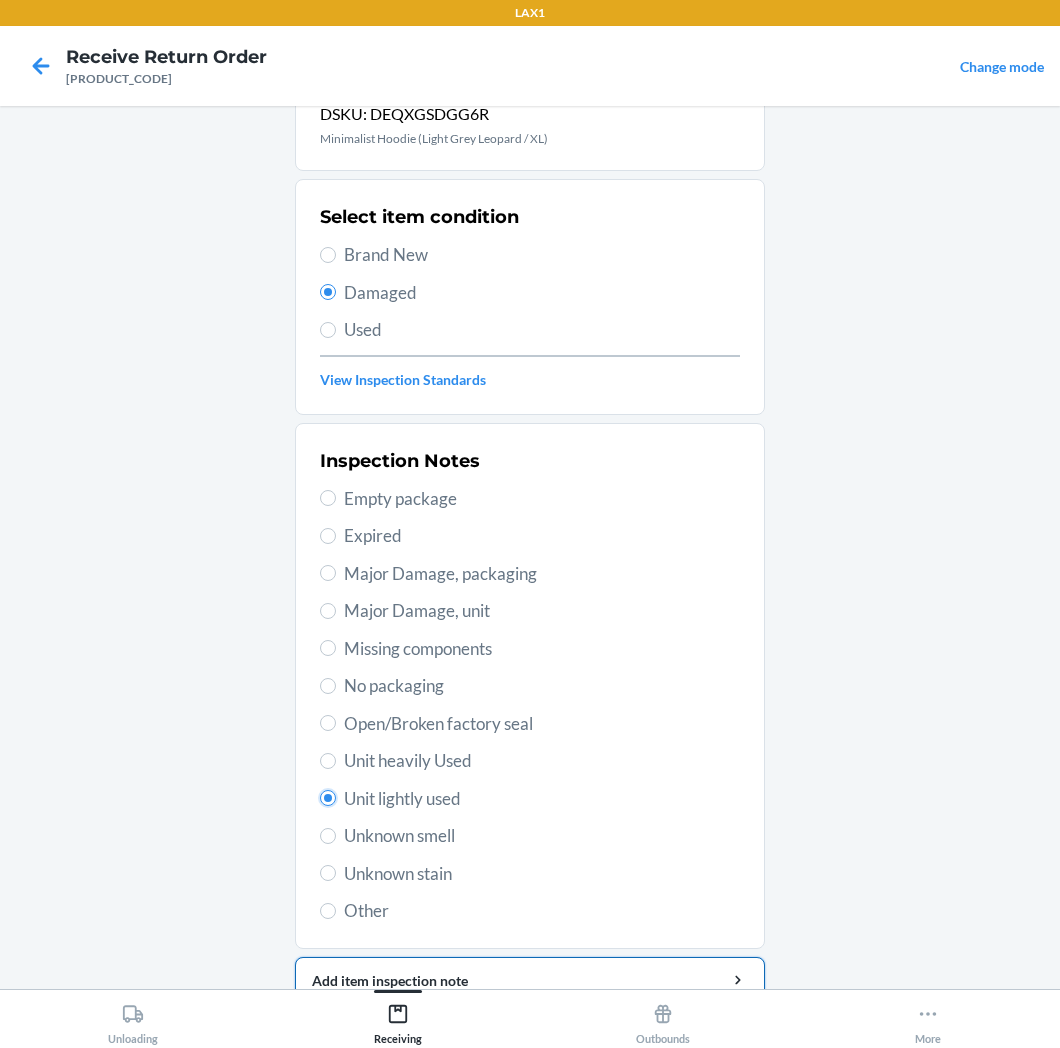 scroll, scrollTop: 157, scrollLeft: 0, axis: vertical 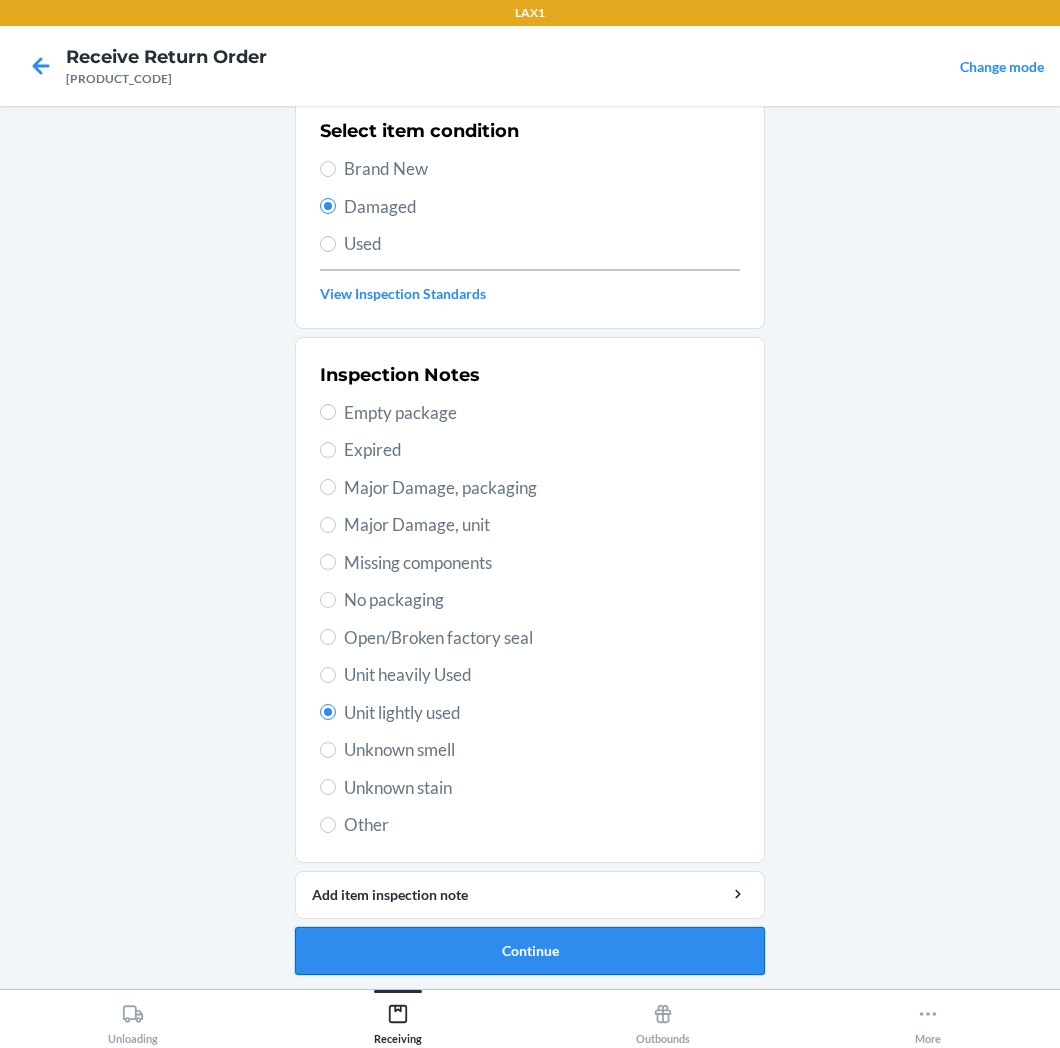 click on "Continue" at bounding box center [530, 951] 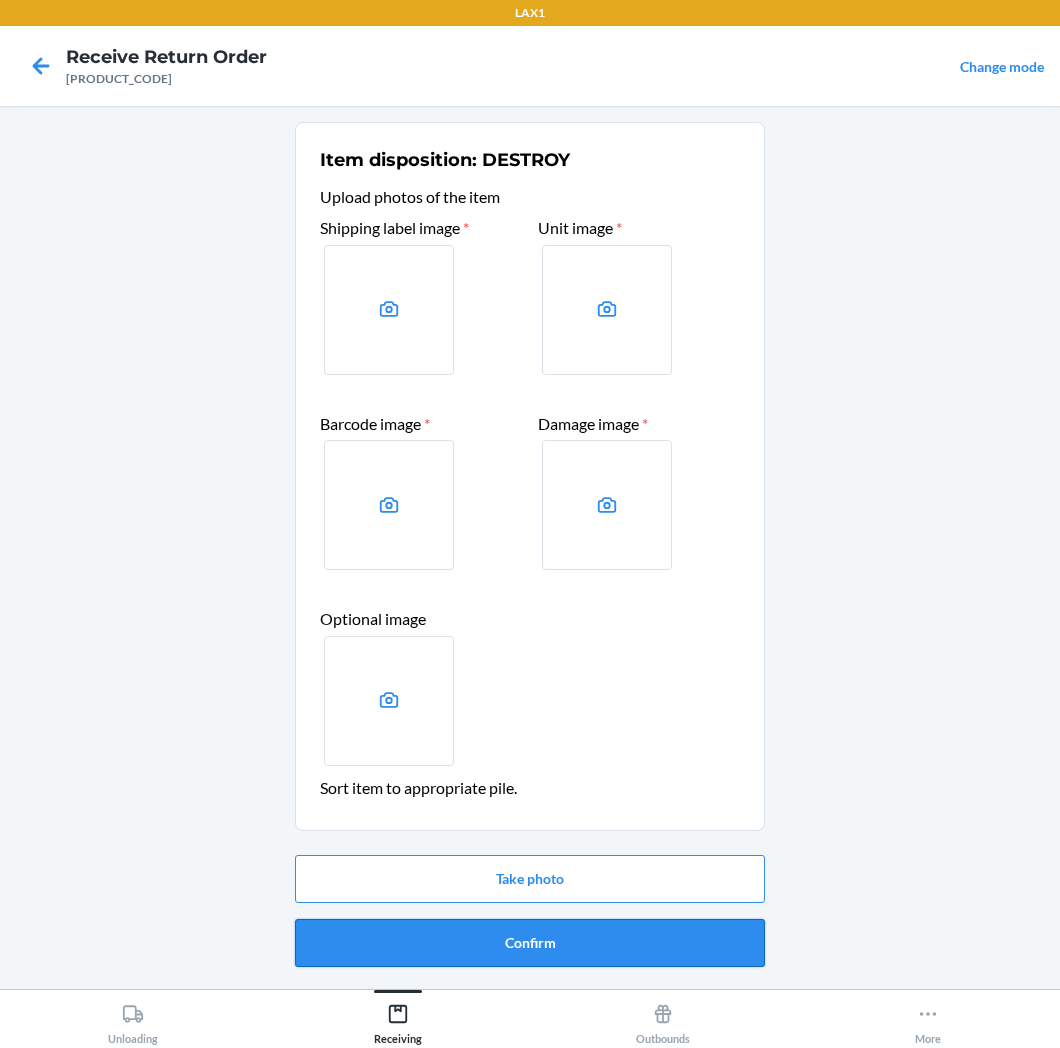 click on "Confirm" at bounding box center (530, 943) 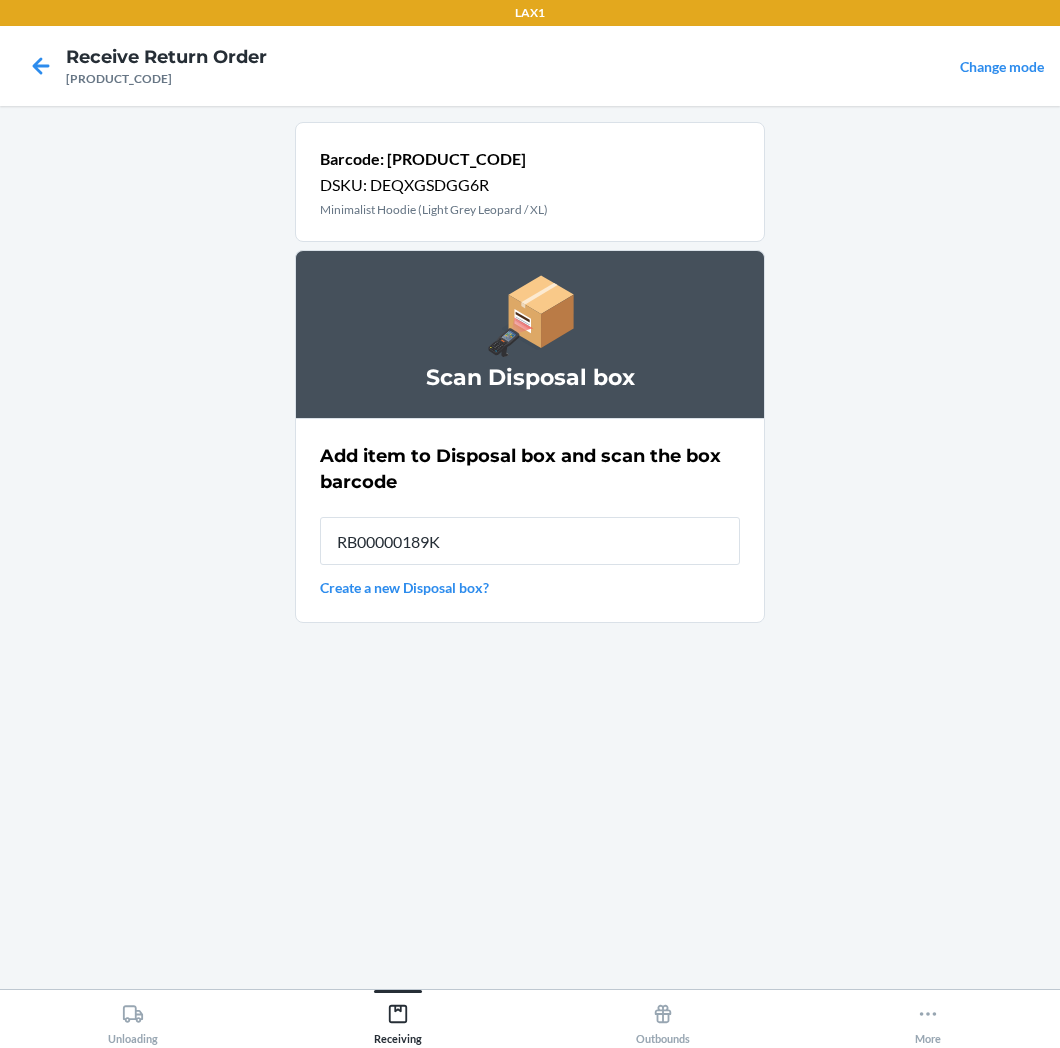 type on "RB00000189K" 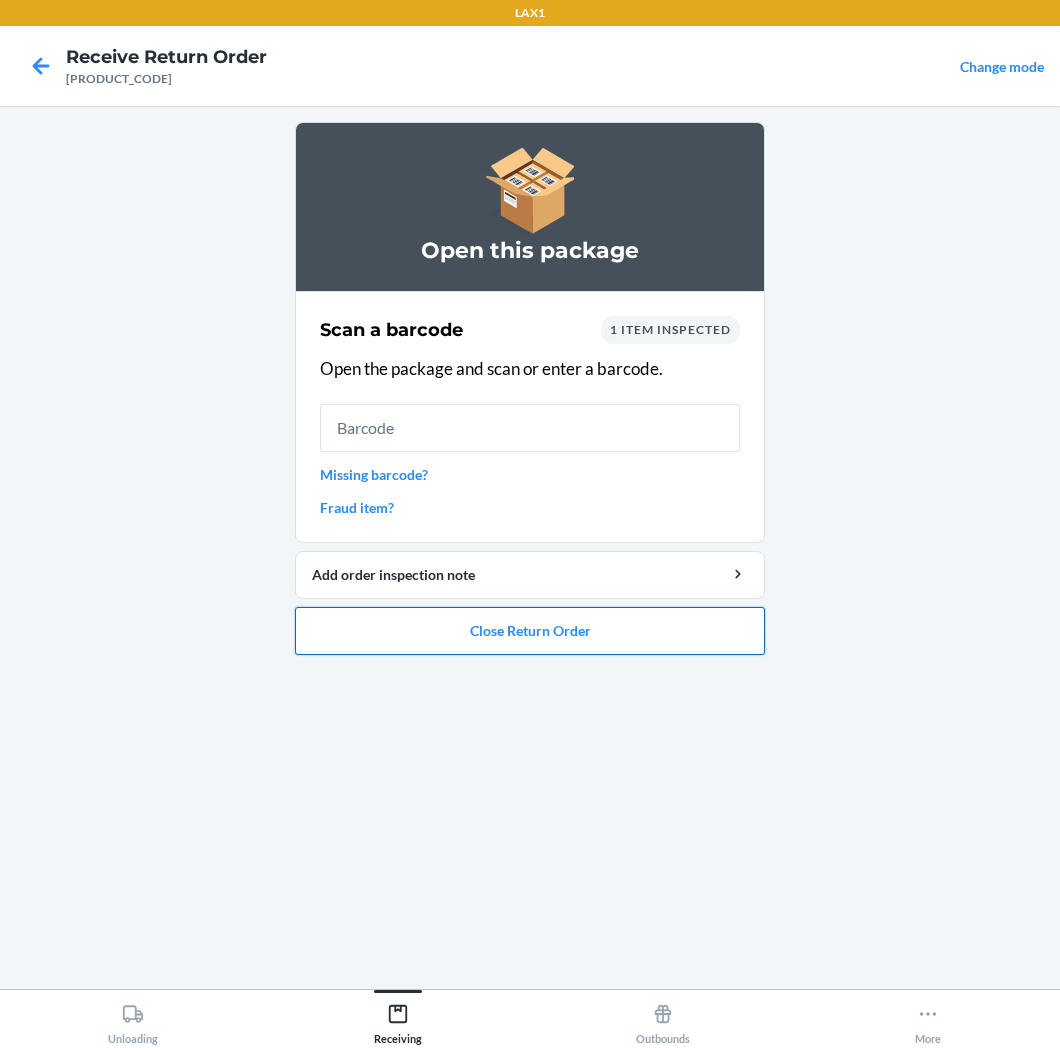 click on "Close Return Order" at bounding box center (530, 631) 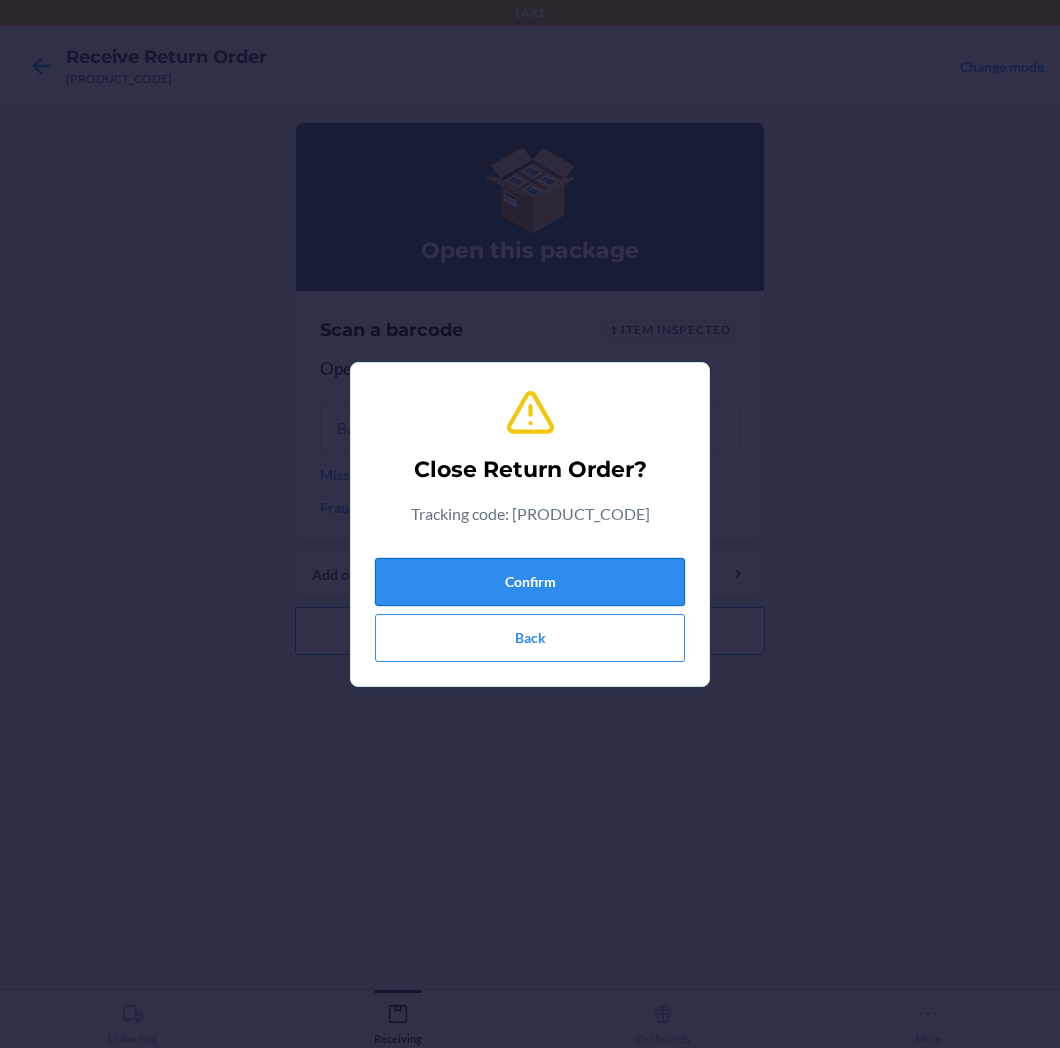 click on "Confirm" at bounding box center (530, 582) 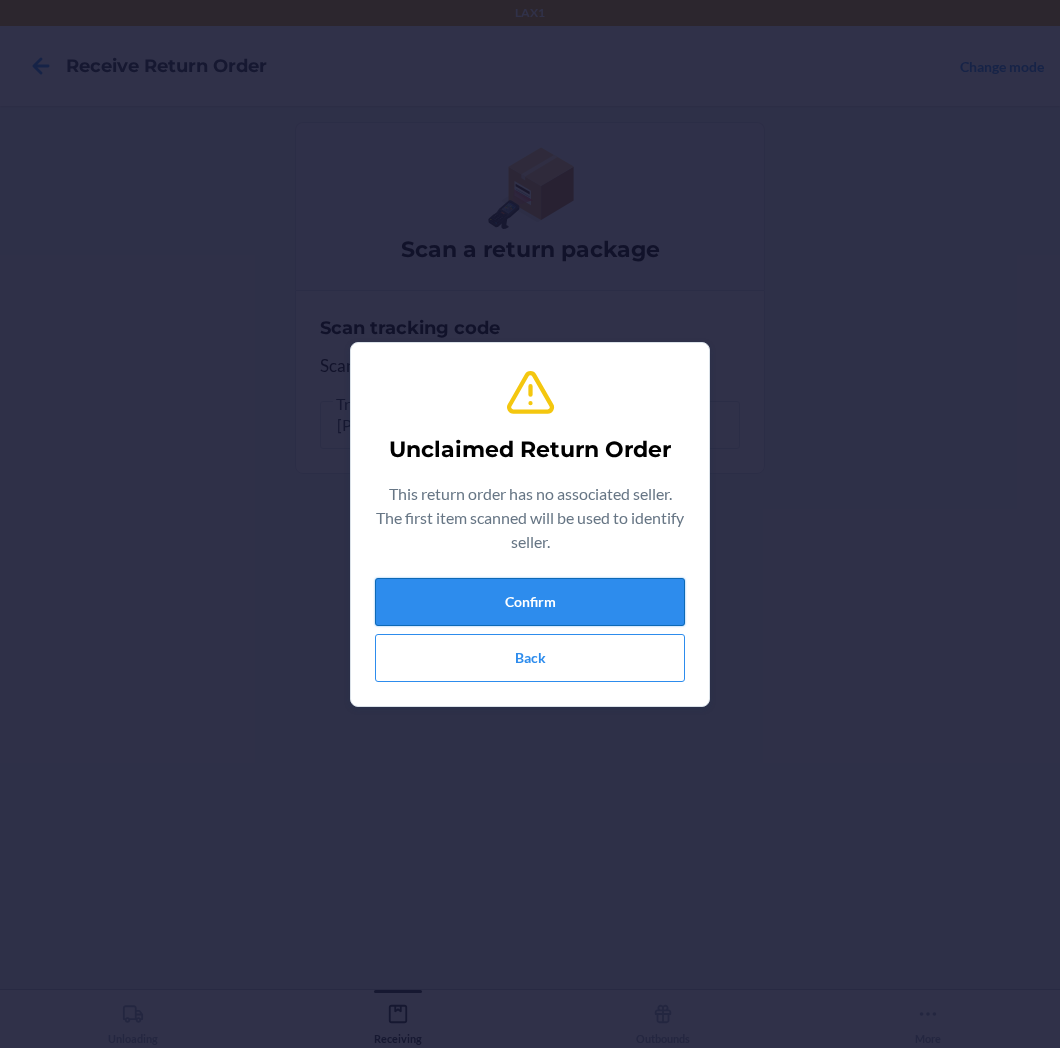click on "Confirm" at bounding box center [530, 602] 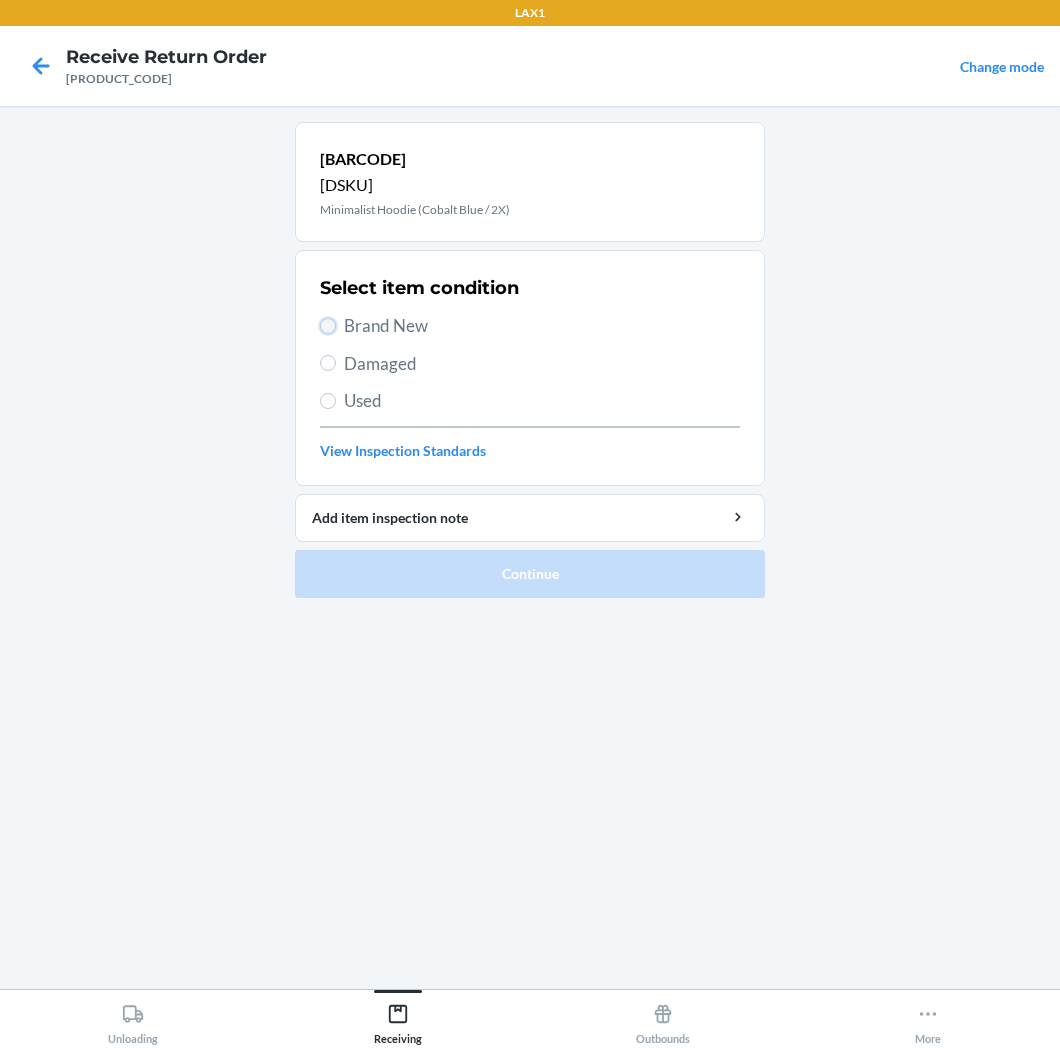 click on "Brand New" at bounding box center (328, 326) 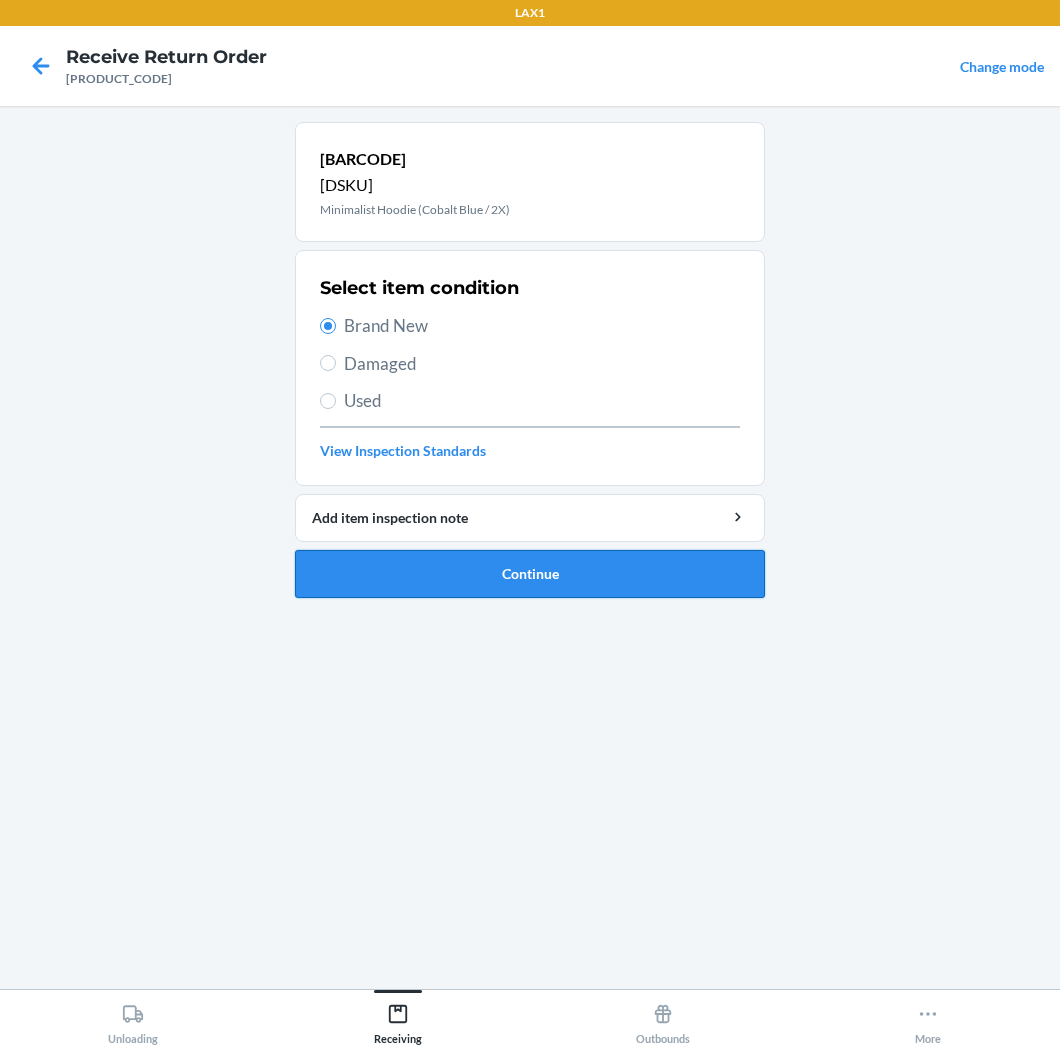 click on "Continue" at bounding box center [530, 574] 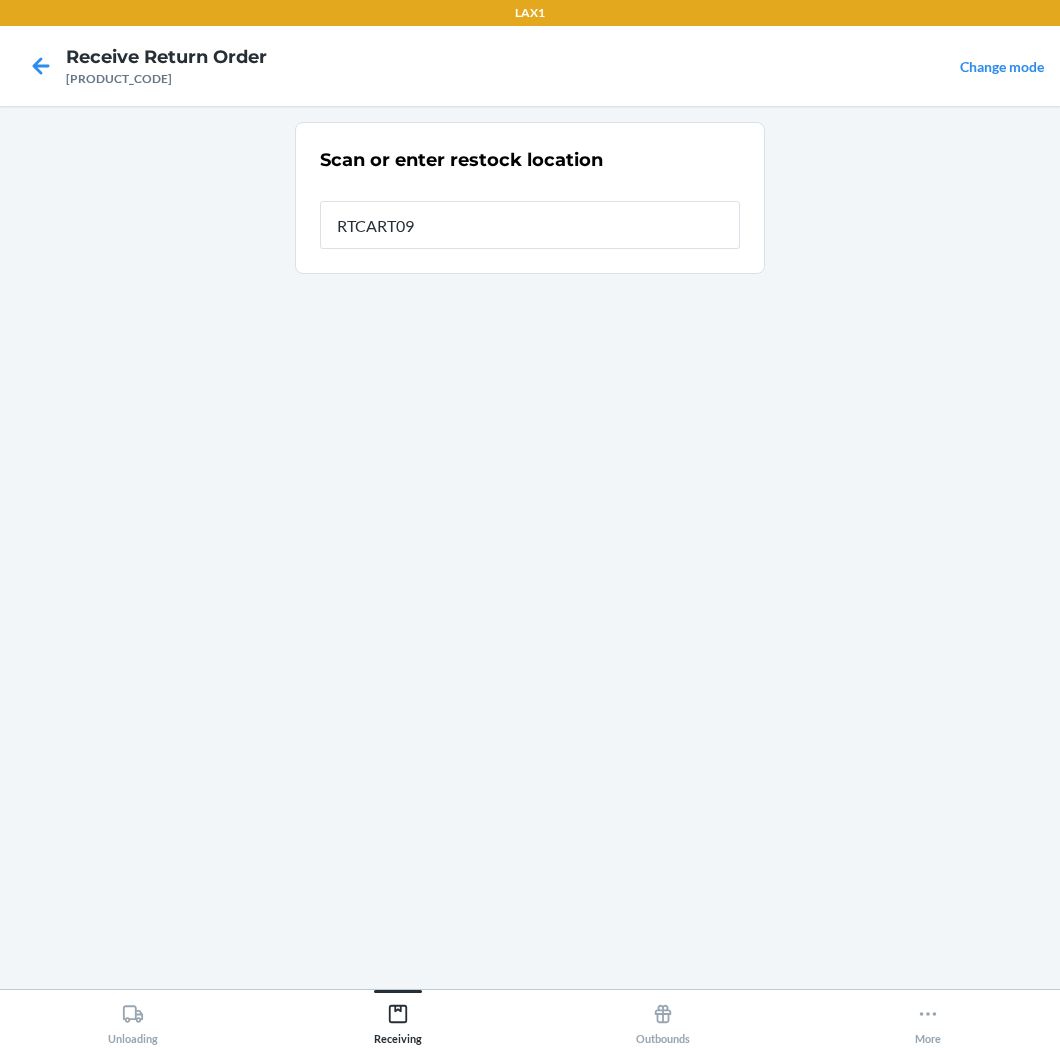 type on "[PRODUCT_CODE]" 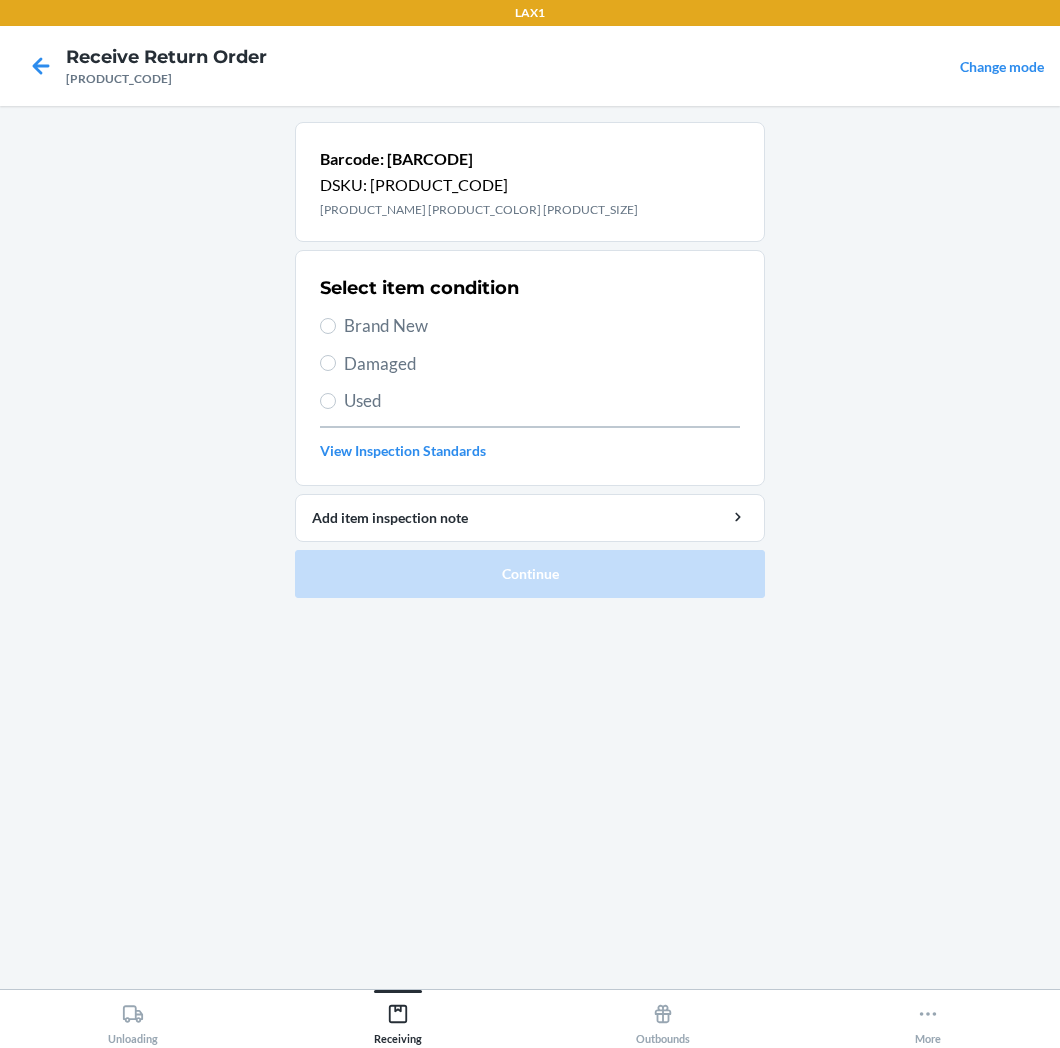 click on "Brand New" at bounding box center [542, 326] 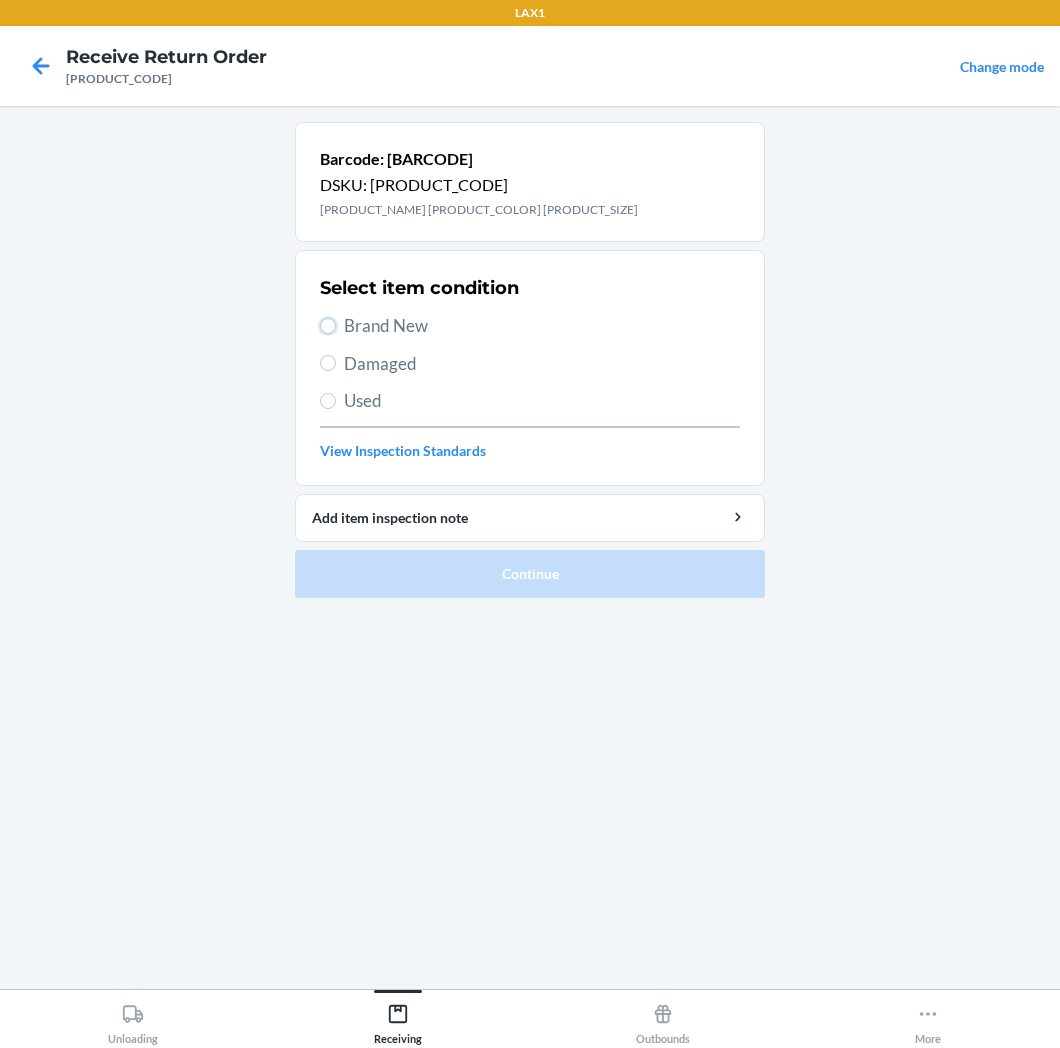 click on "Brand New" at bounding box center (328, 326) 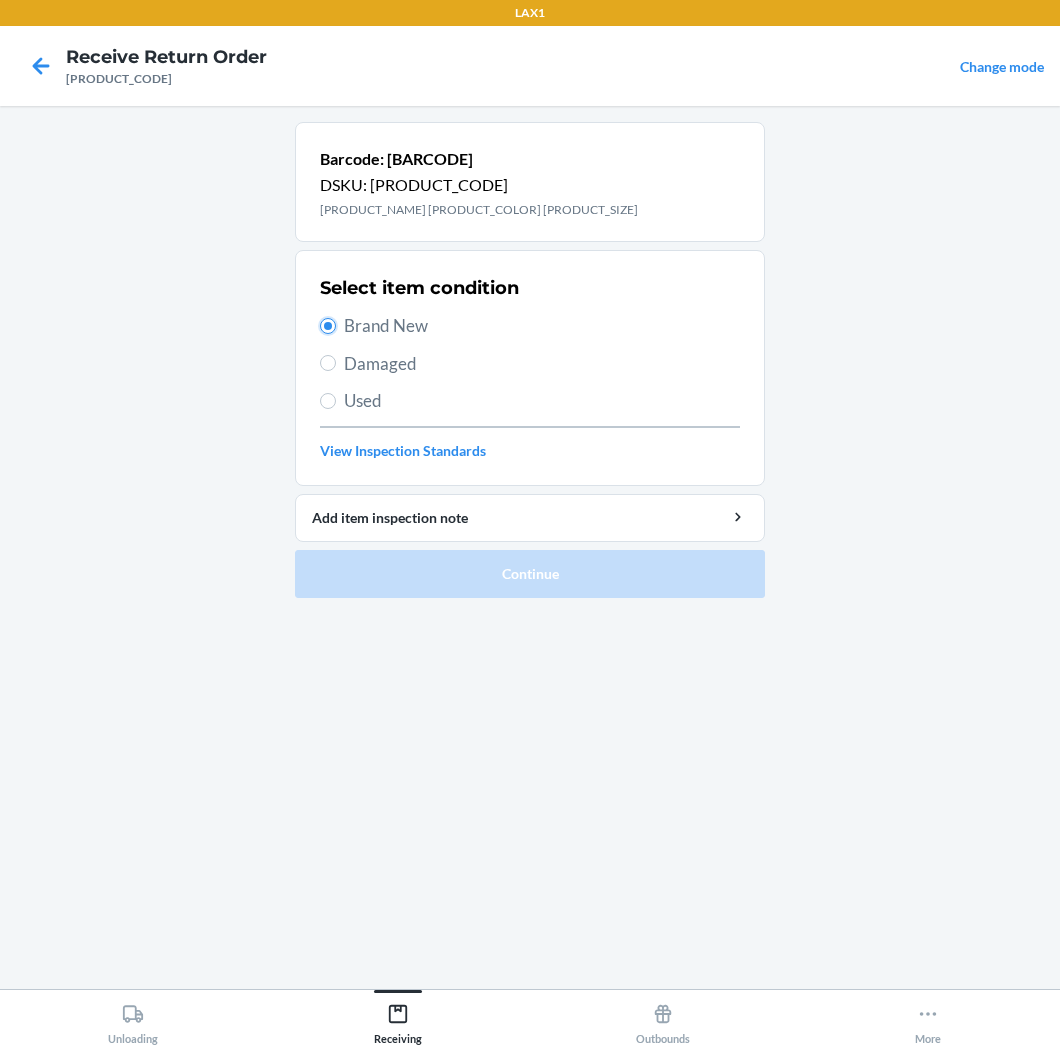 radio on "true" 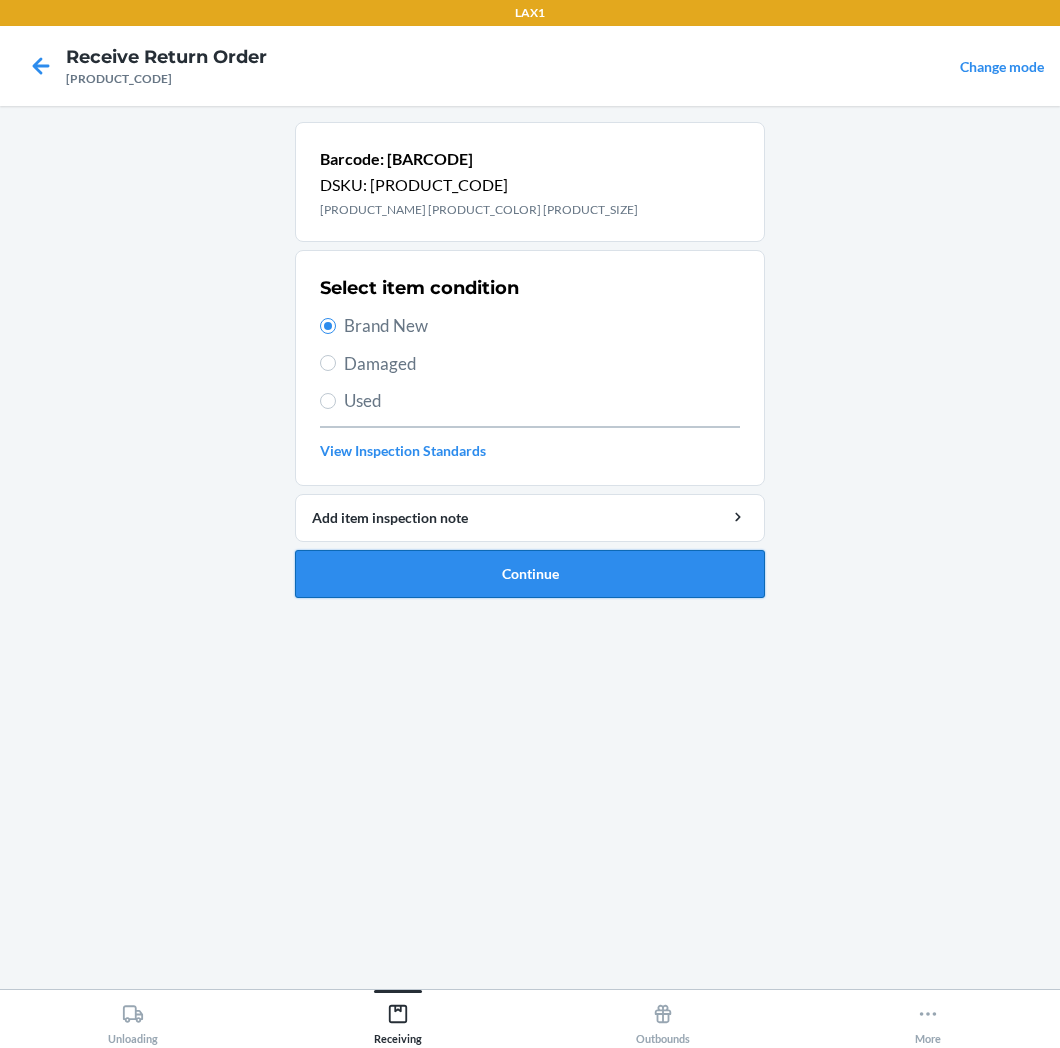 click on "Continue" at bounding box center [530, 574] 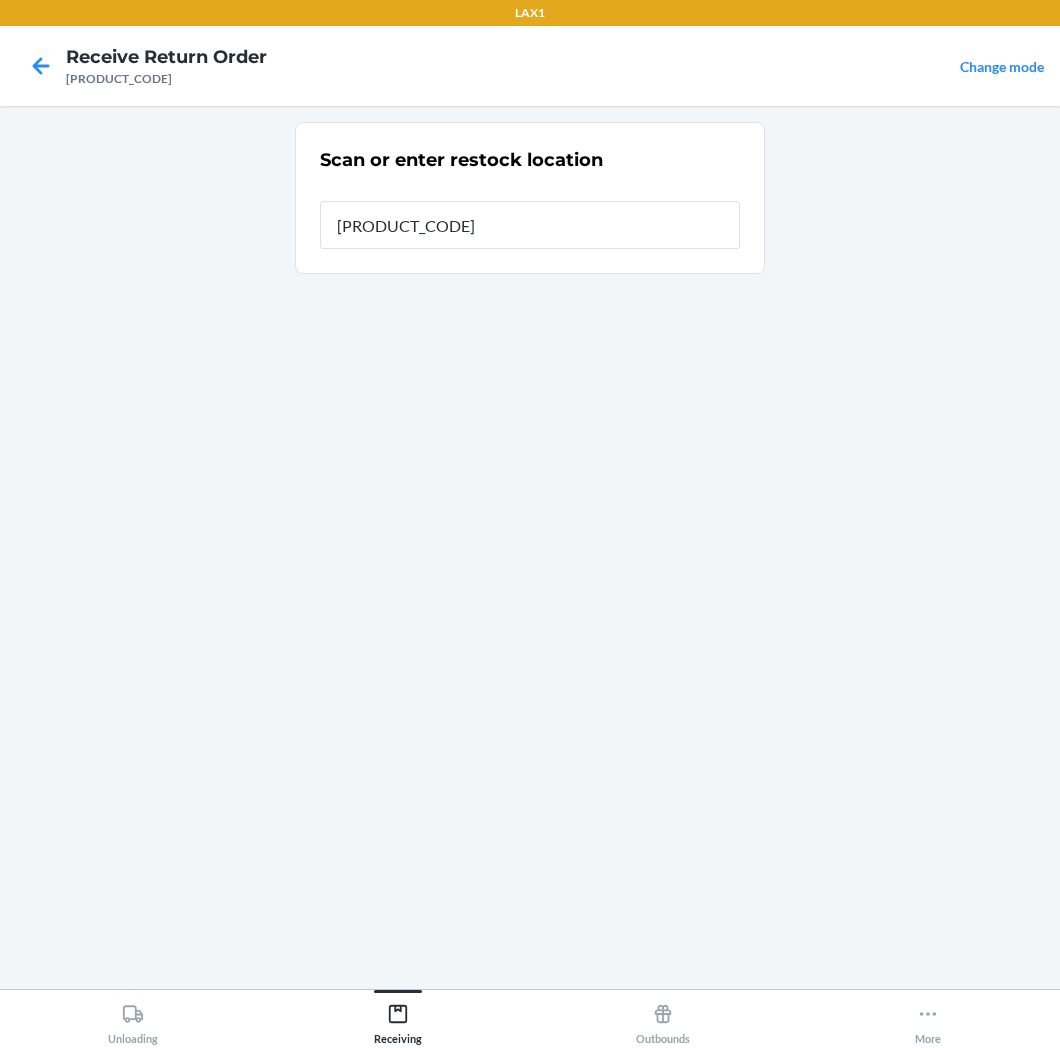 type on "[PRODUCT_CODE]" 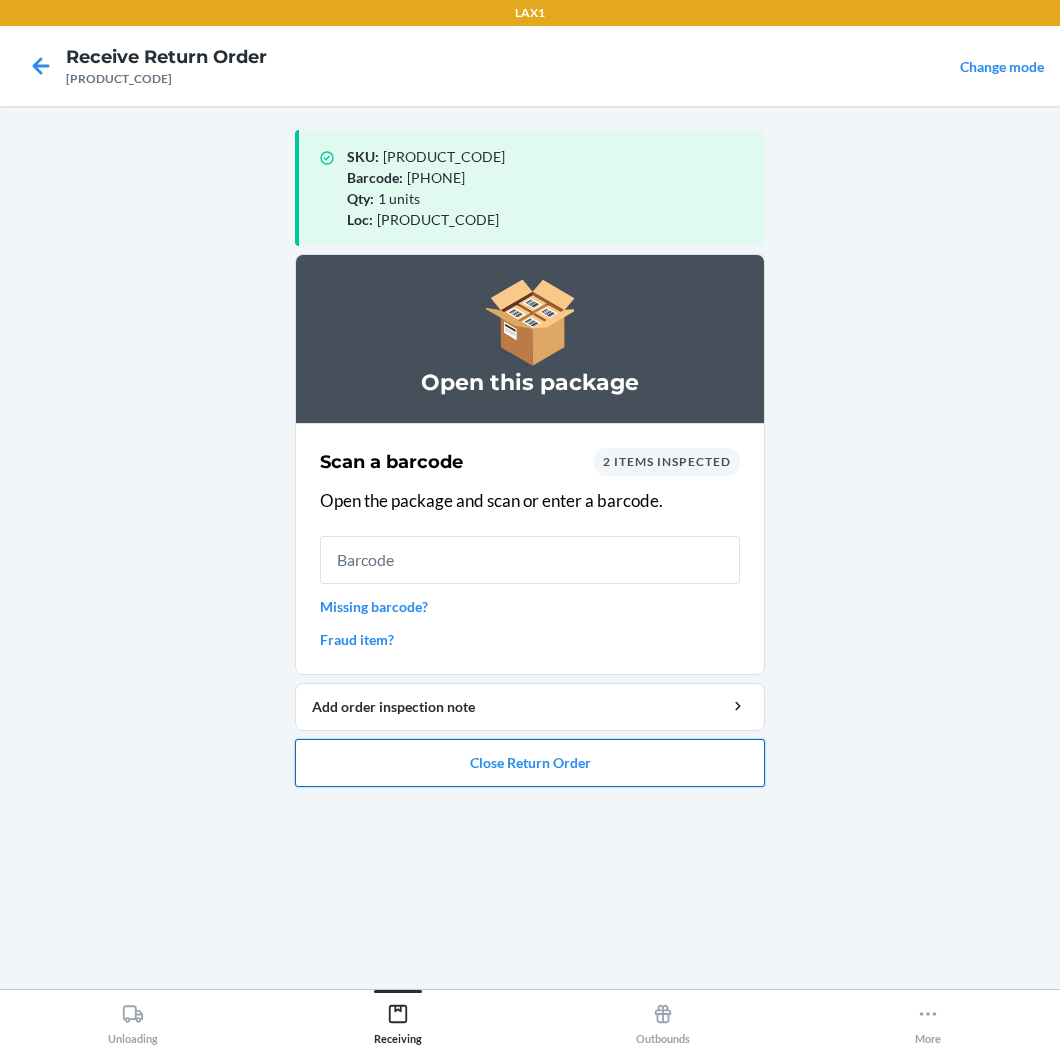 click on "Close Return Order" at bounding box center [530, 763] 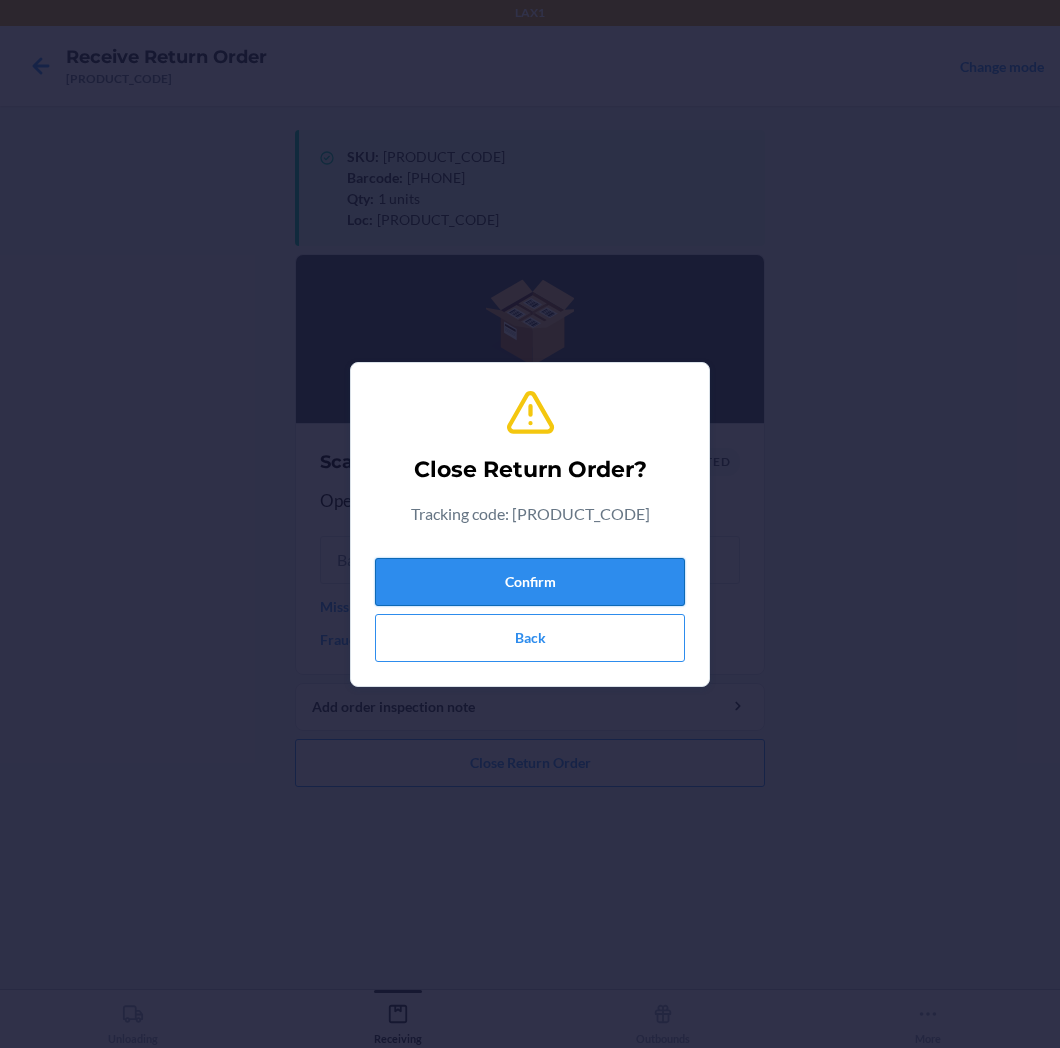 click on "Confirm" at bounding box center [530, 582] 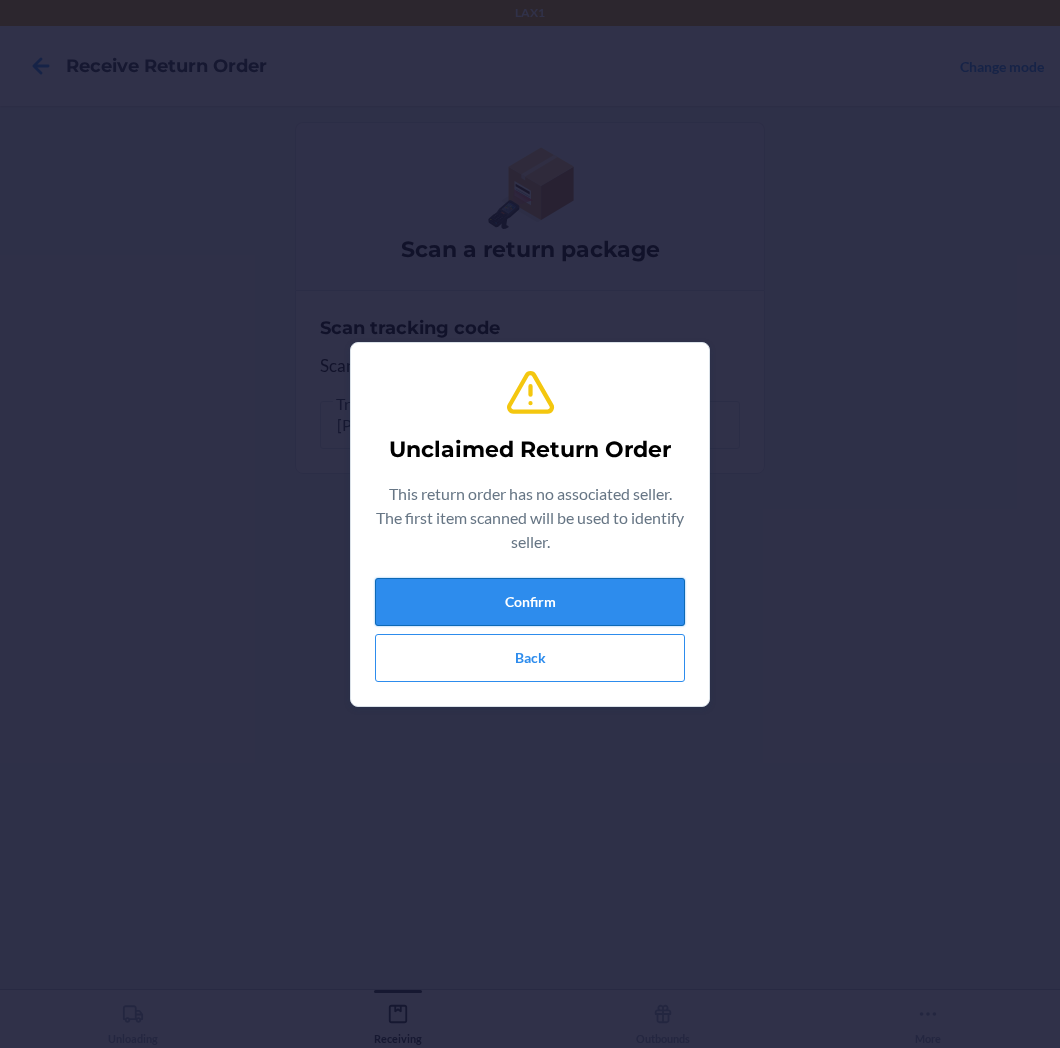 click on "Confirm" at bounding box center (530, 602) 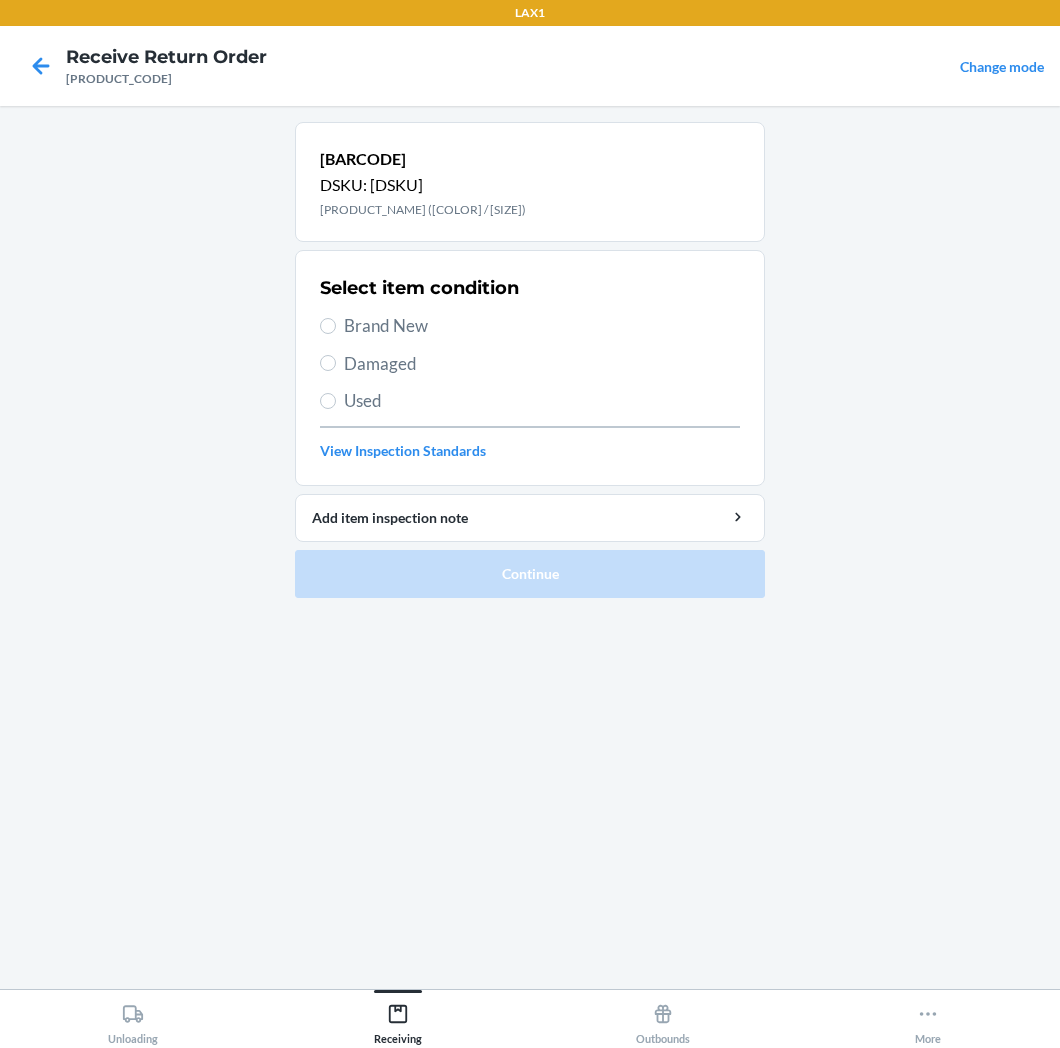 click on "Damaged" at bounding box center [542, 364] 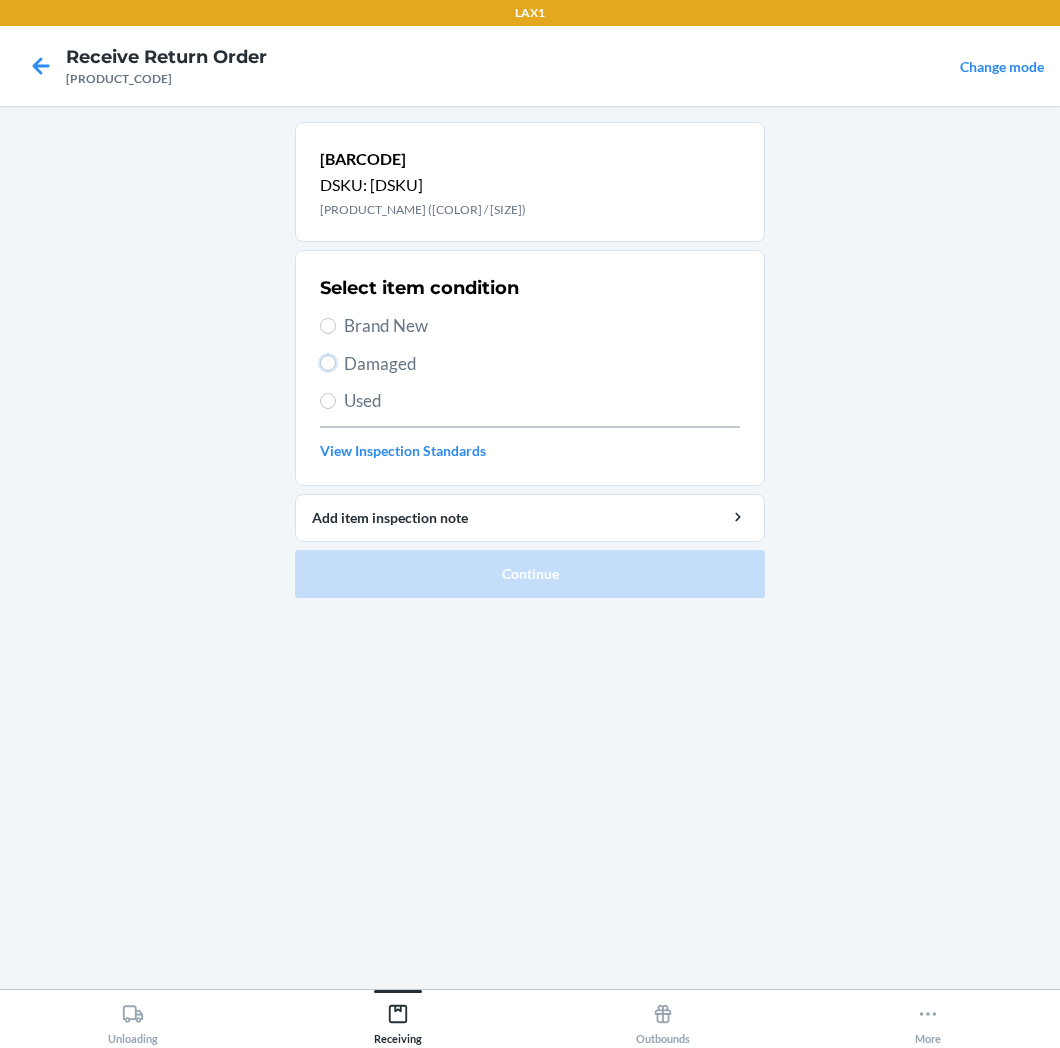 click on "Damaged" at bounding box center [328, 363] 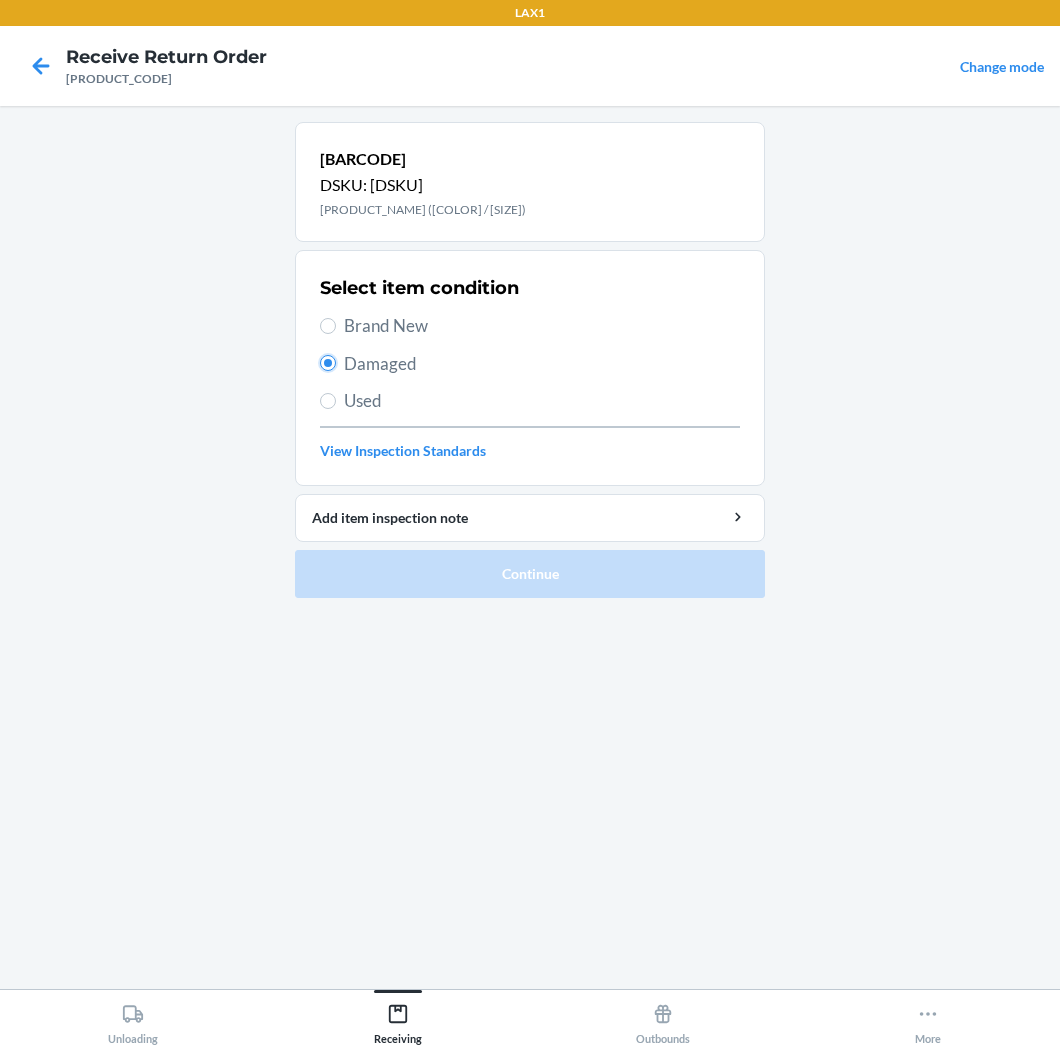 radio on "true" 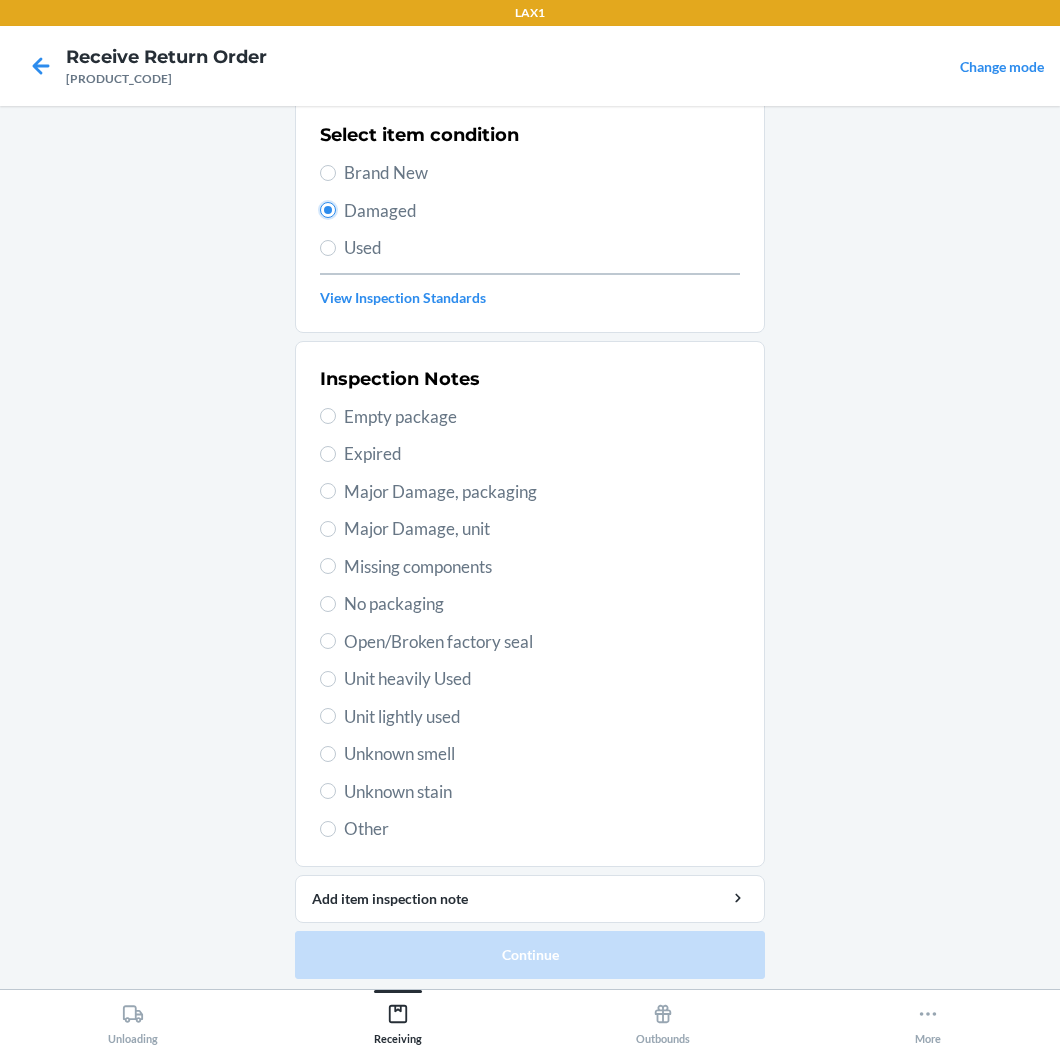 scroll, scrollTop: 157, scrollLeft: 0, axis: vertical 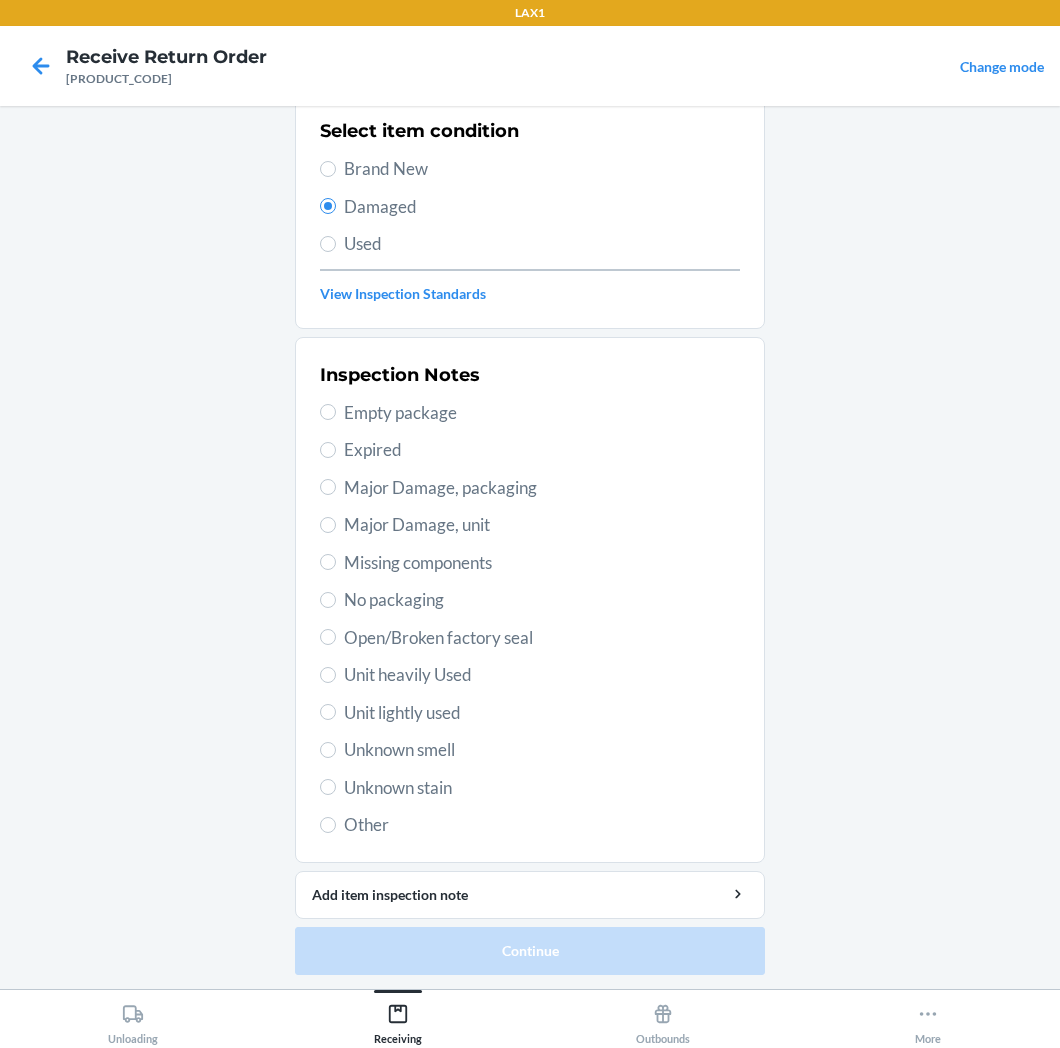 click on "Unit lightly used" at bounding box center (530, 713) 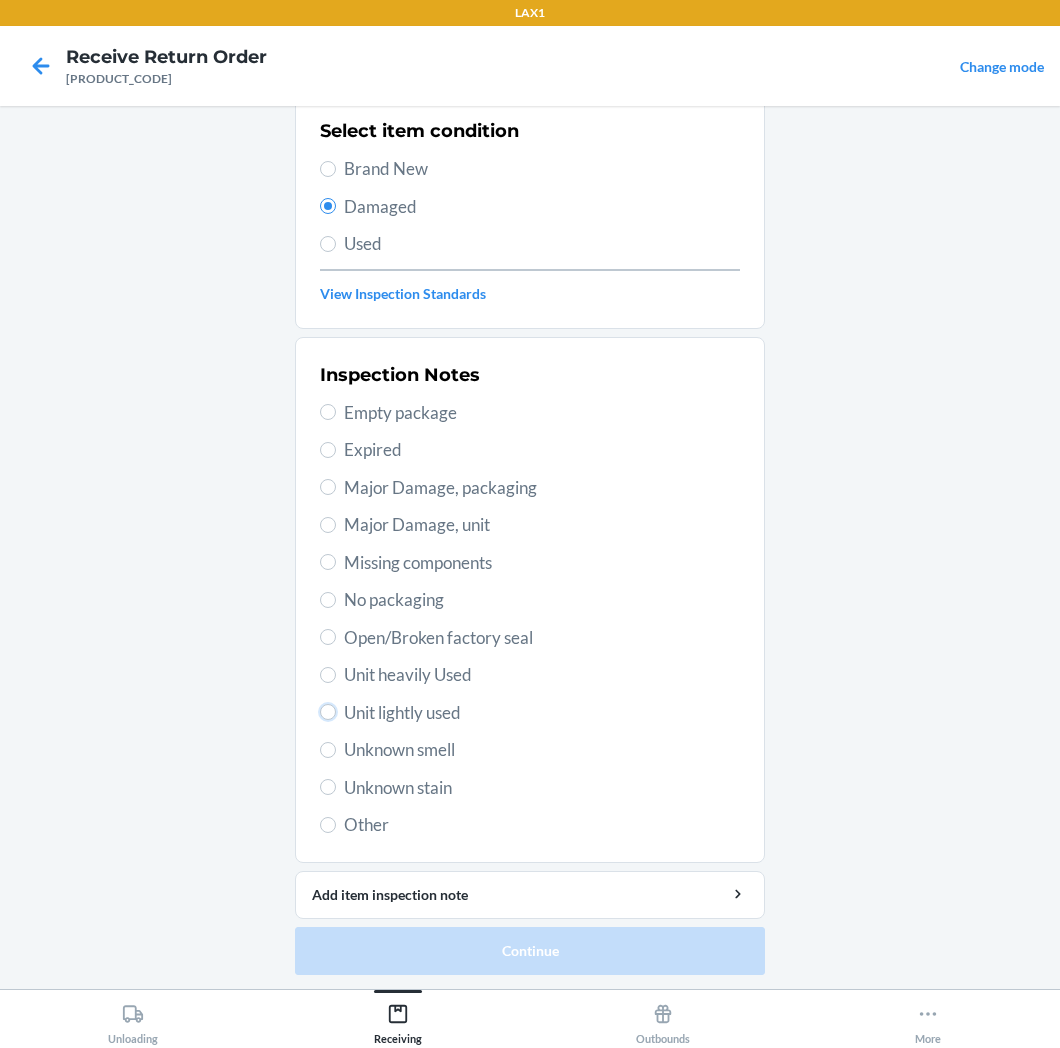 click on "Unit lightly used" at bounding box center [328, 712] 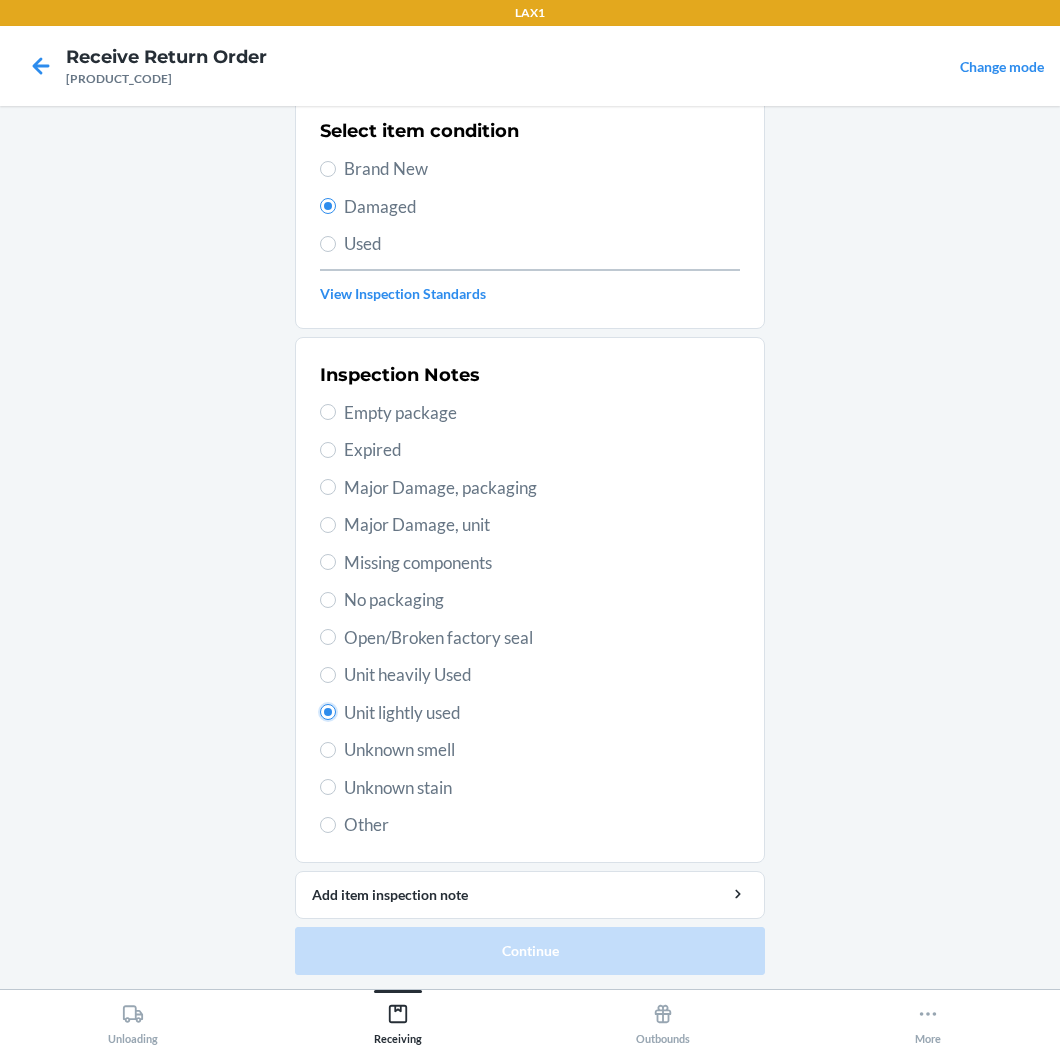 radio on "true" 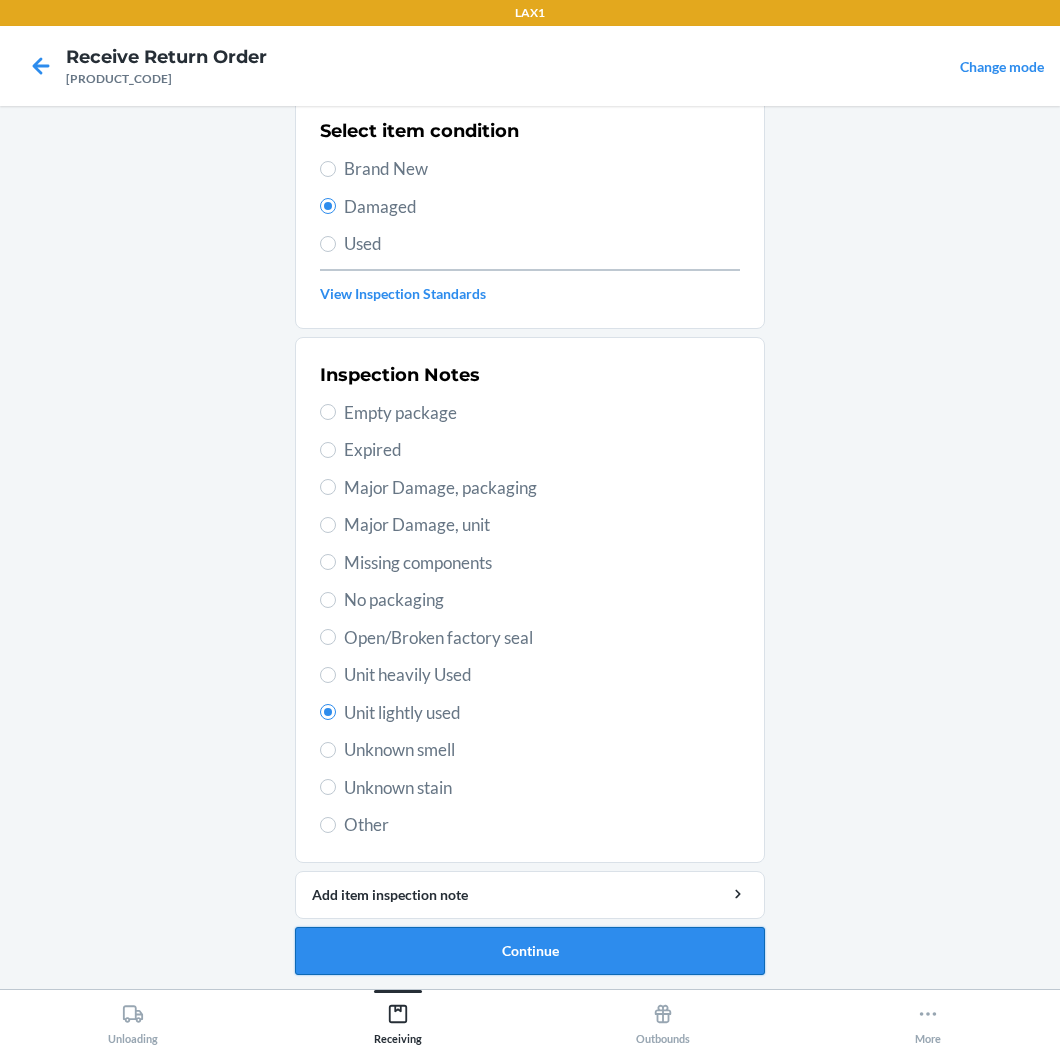click on "Continue" at bounding box center (530, 951) 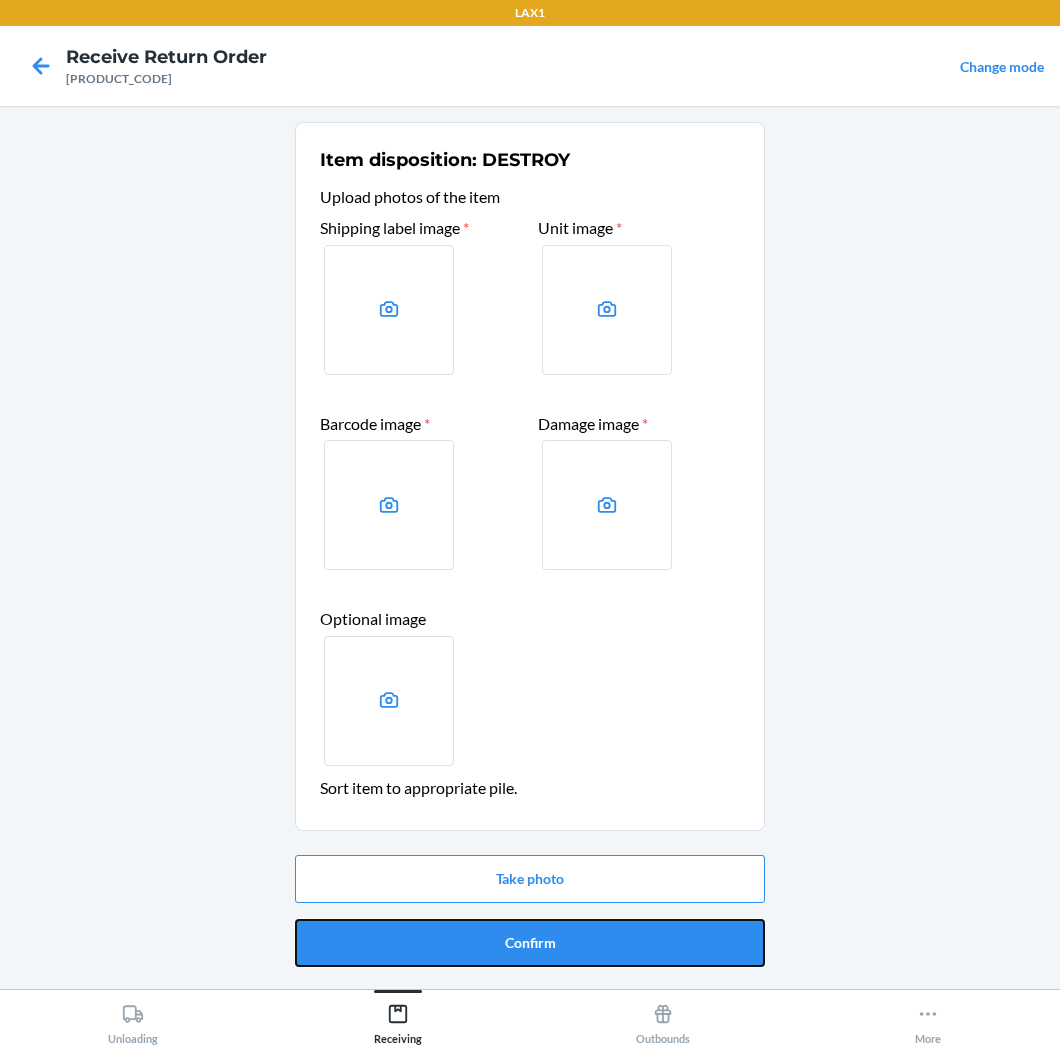 click on "Confirm" at bounding box center [530, 943] 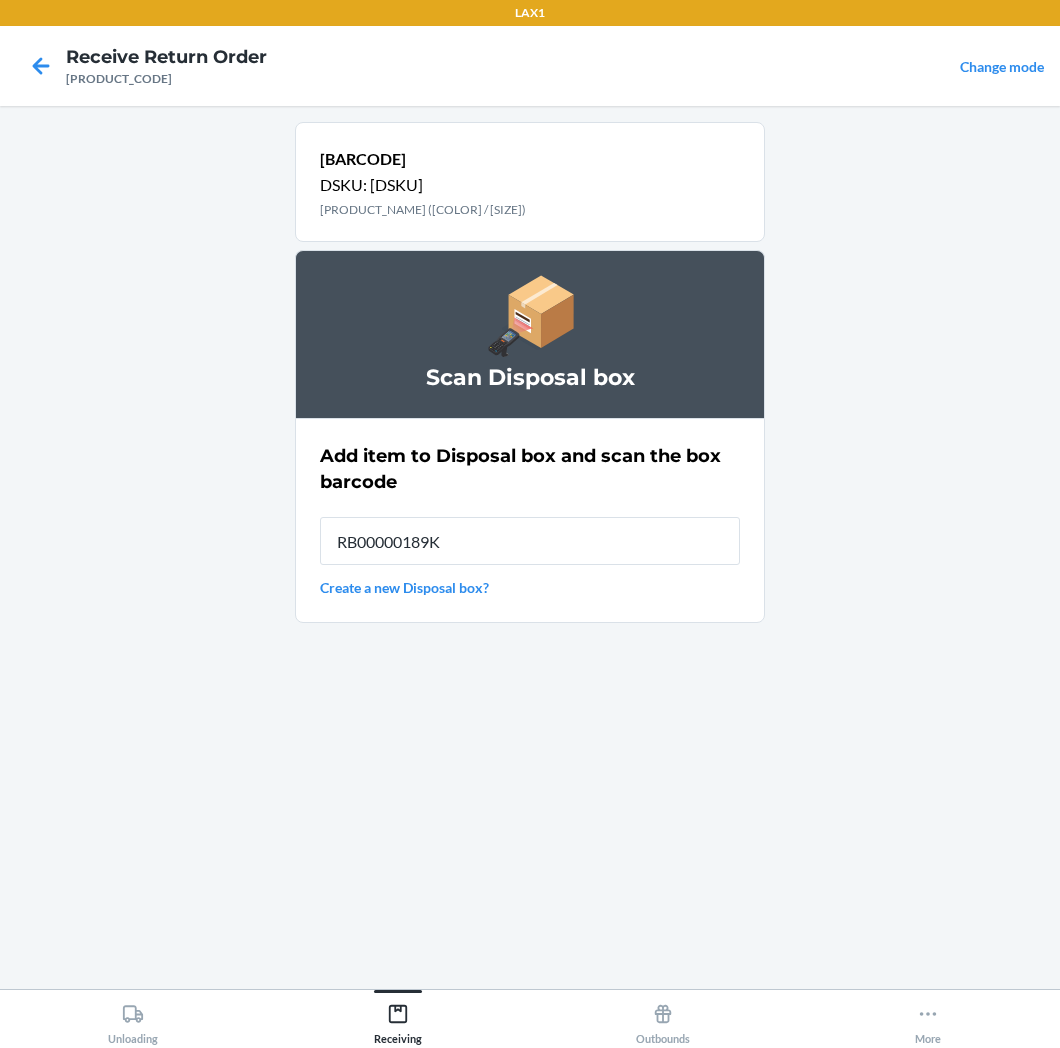 type on "RB00000189K" 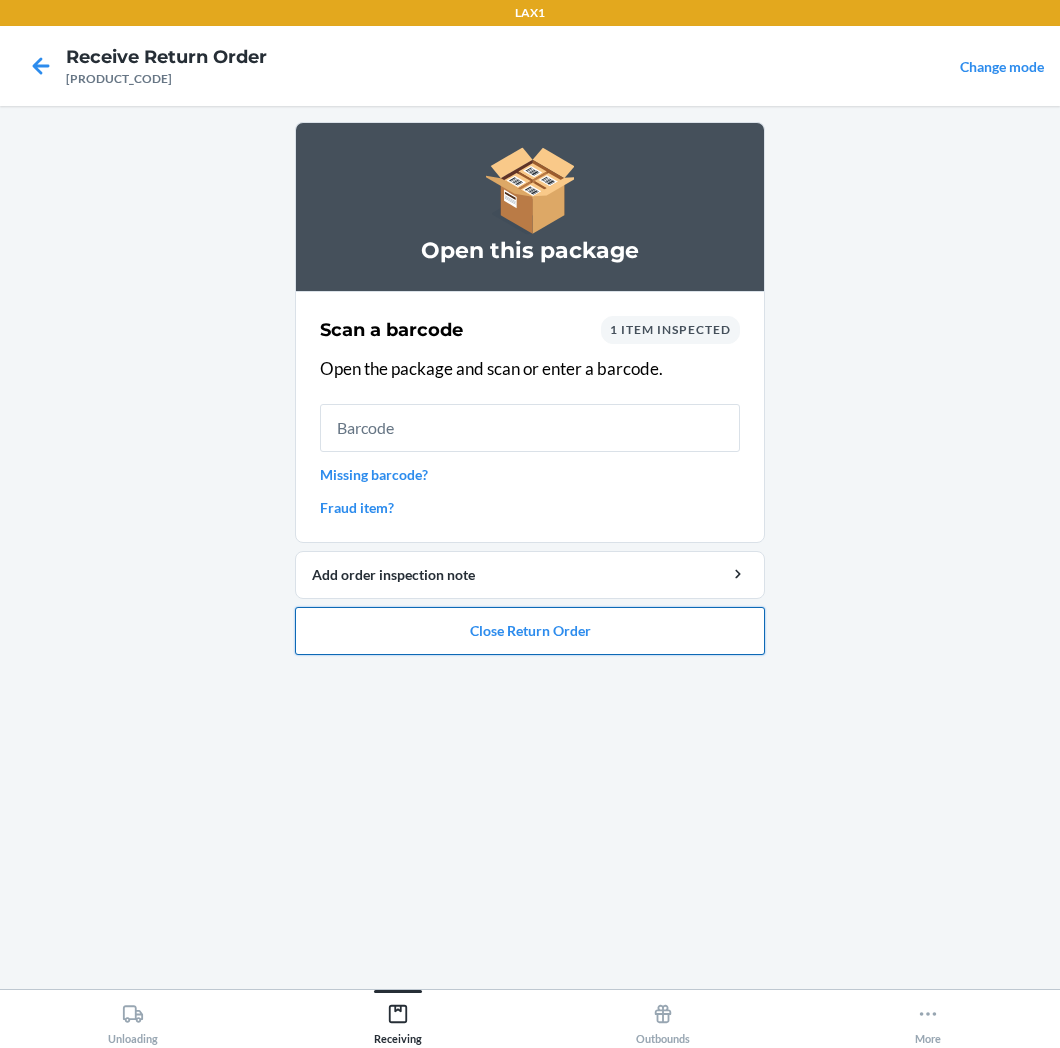 click on "Close Return Order" at bounding box center [530, 631] 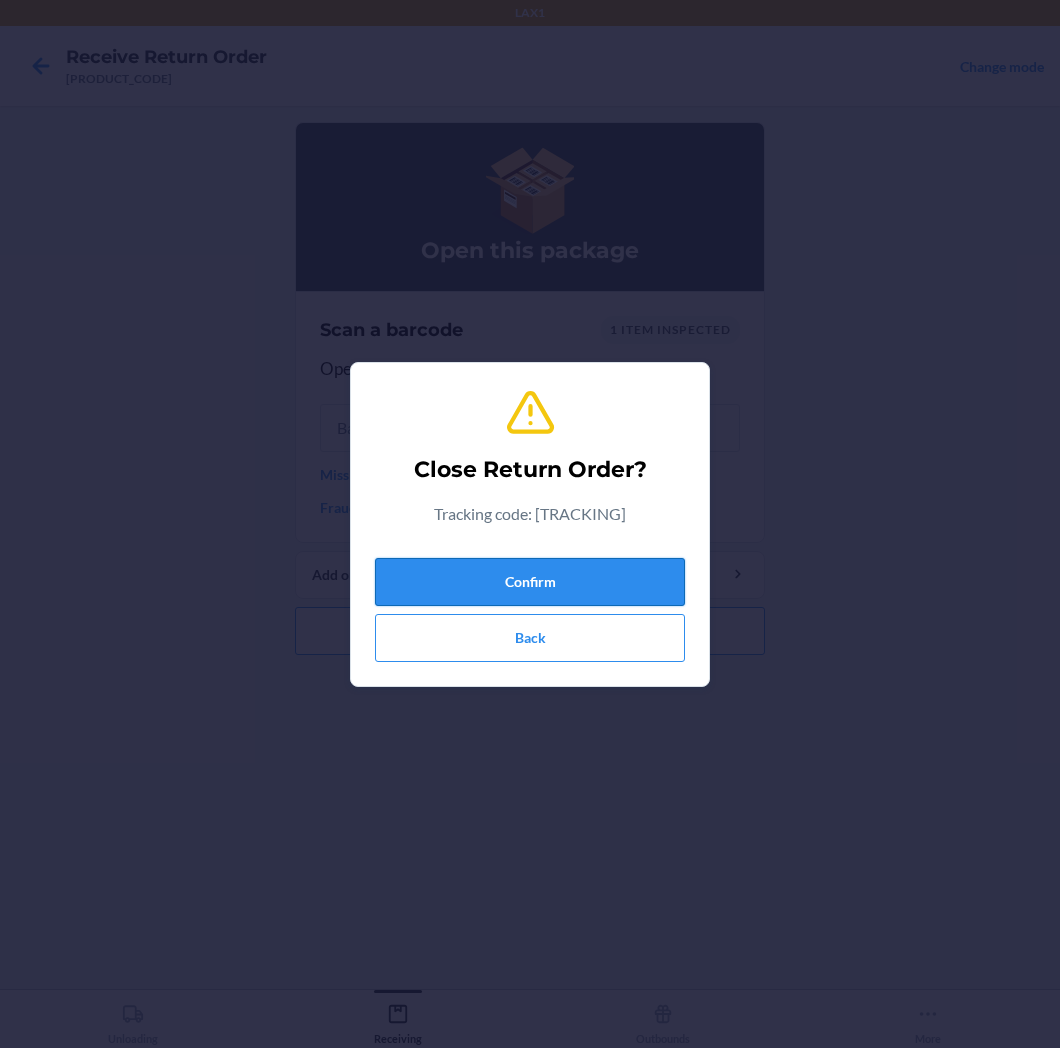 click on "Confirm" at bounding box center (530, 582) 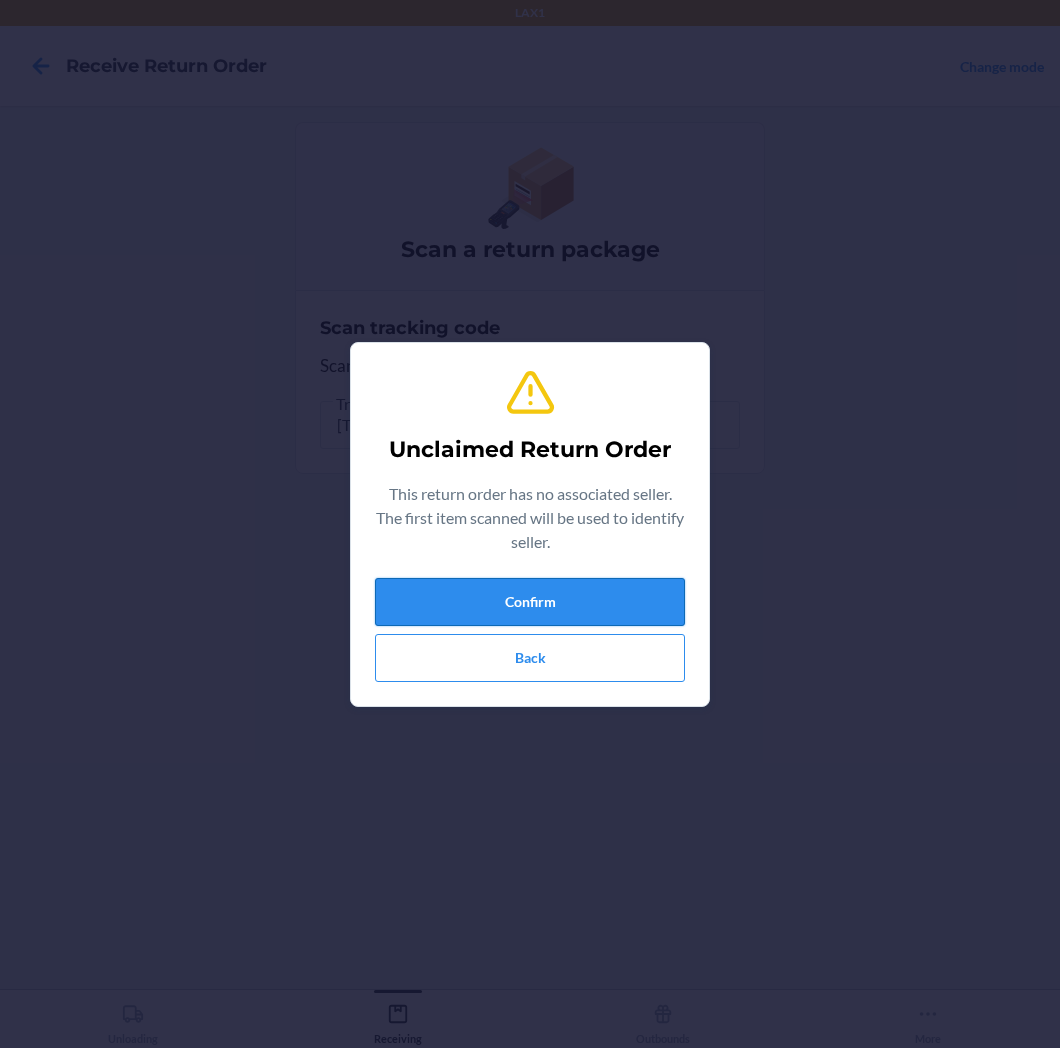 click on "Confirm" at bounding box center (530, 602) 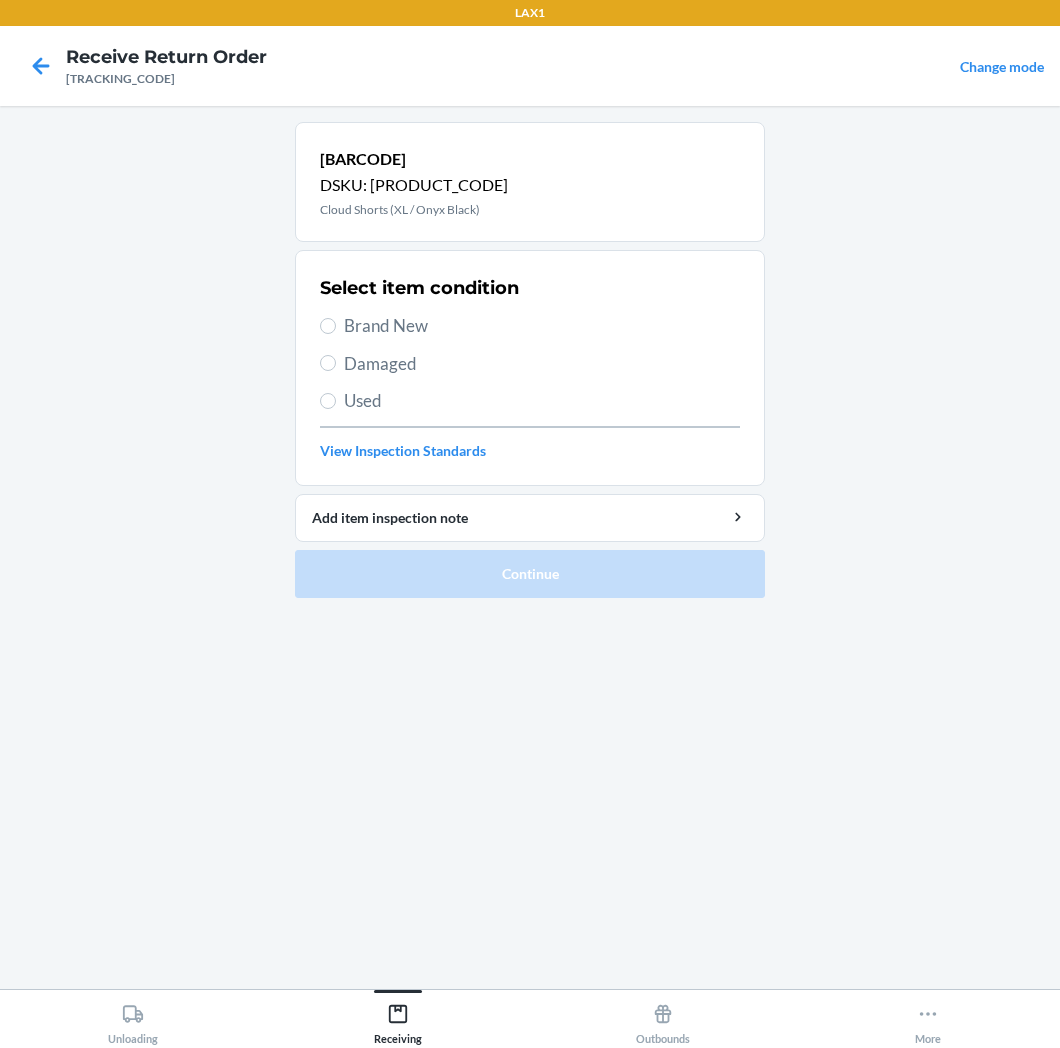 click on "Brand New" at bounding box center (542, 326) 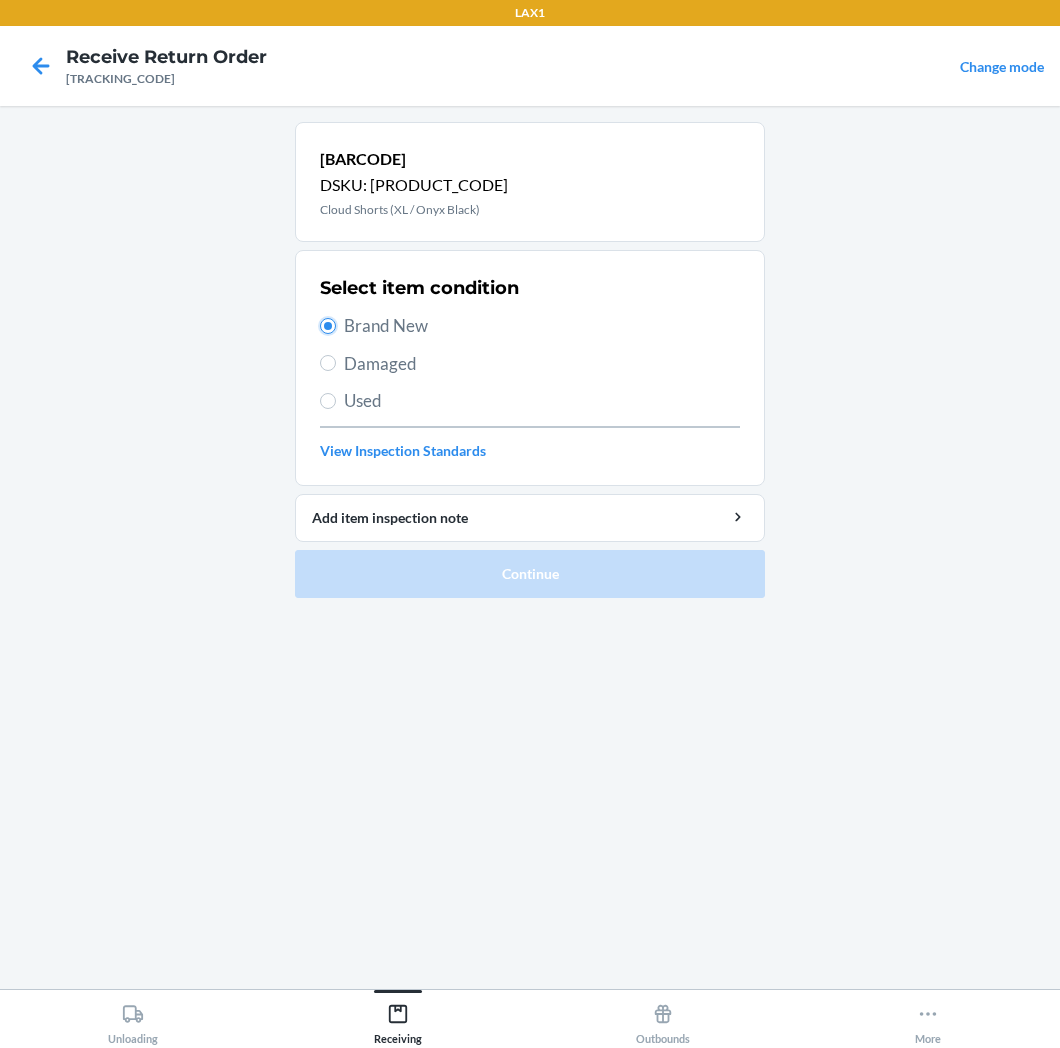 radio on "true" 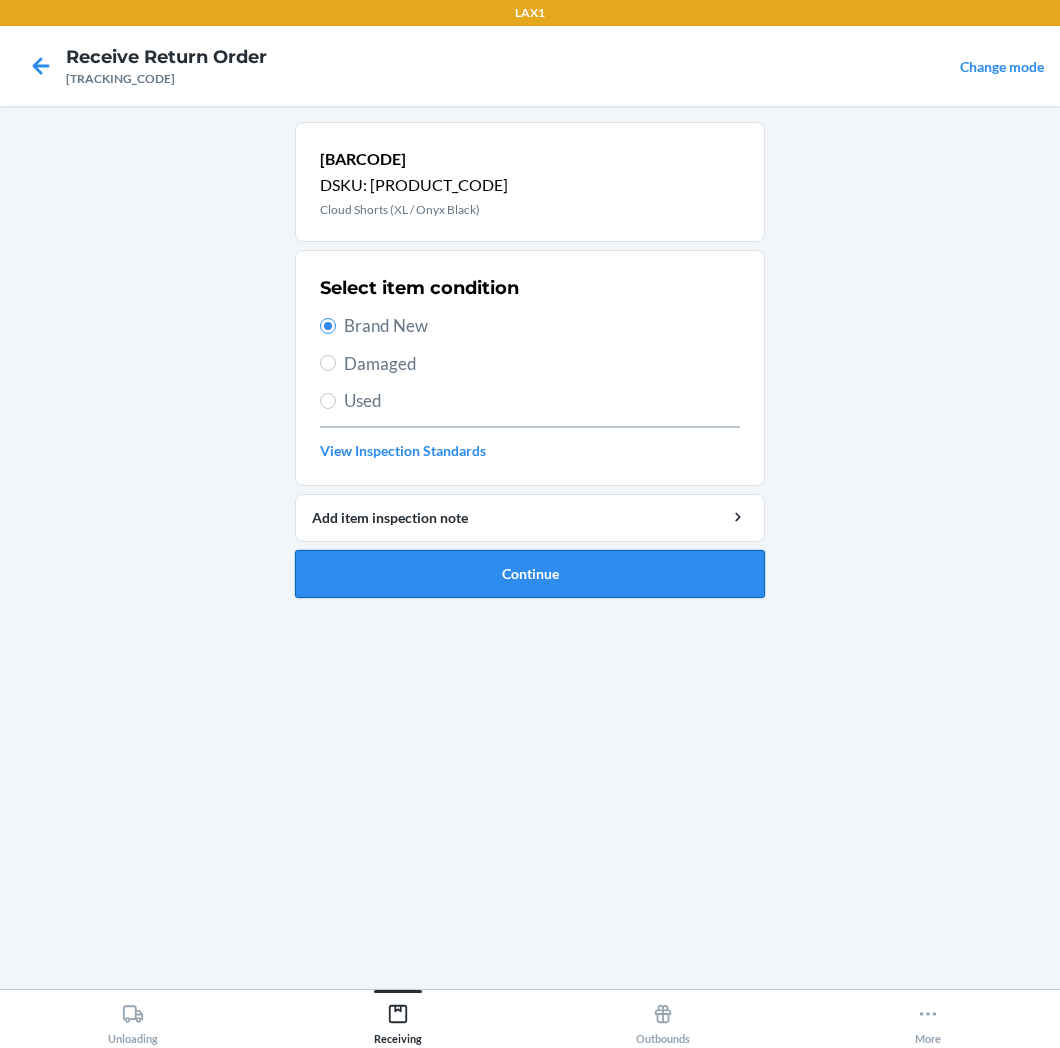 click on "Continue" at bounding box center (530, 574) 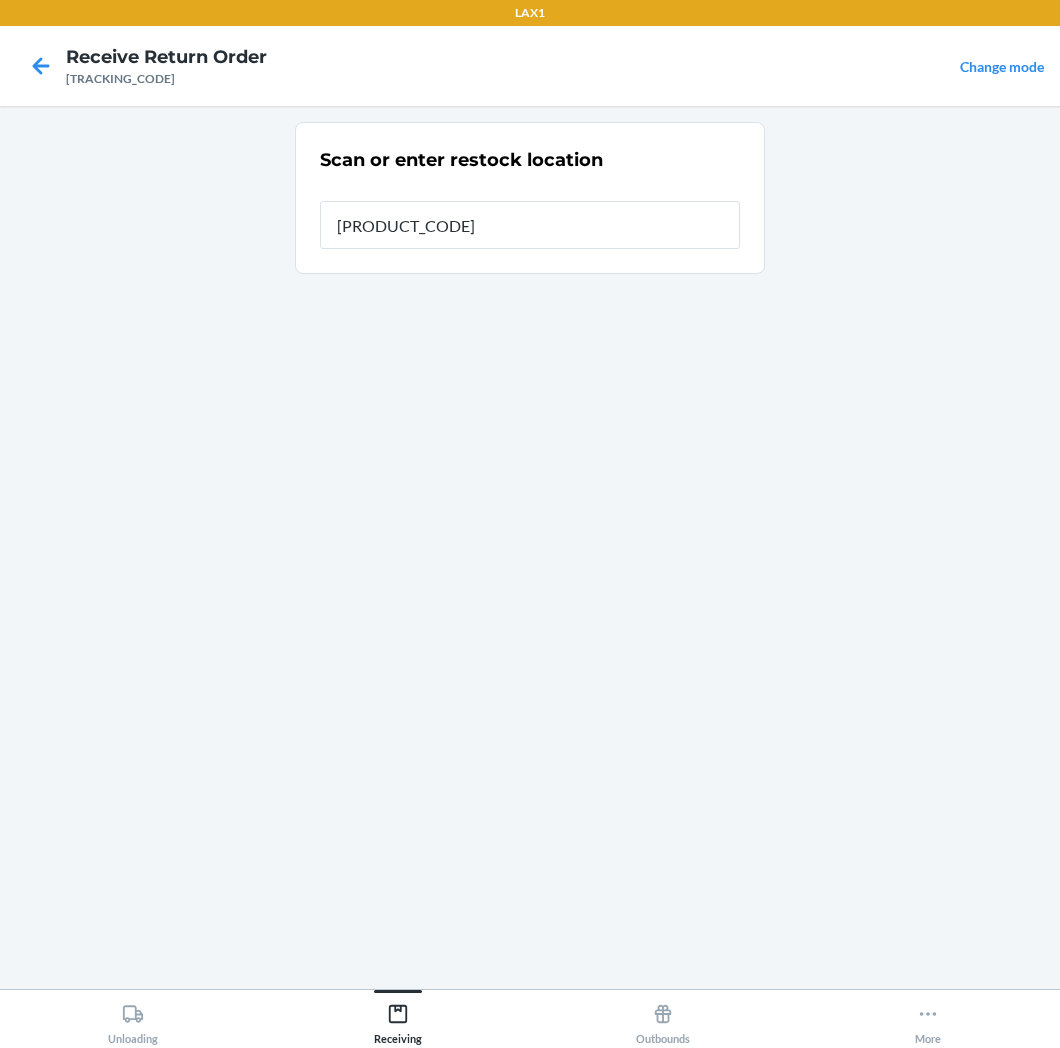 type on "[PRODUCT_CODE]" 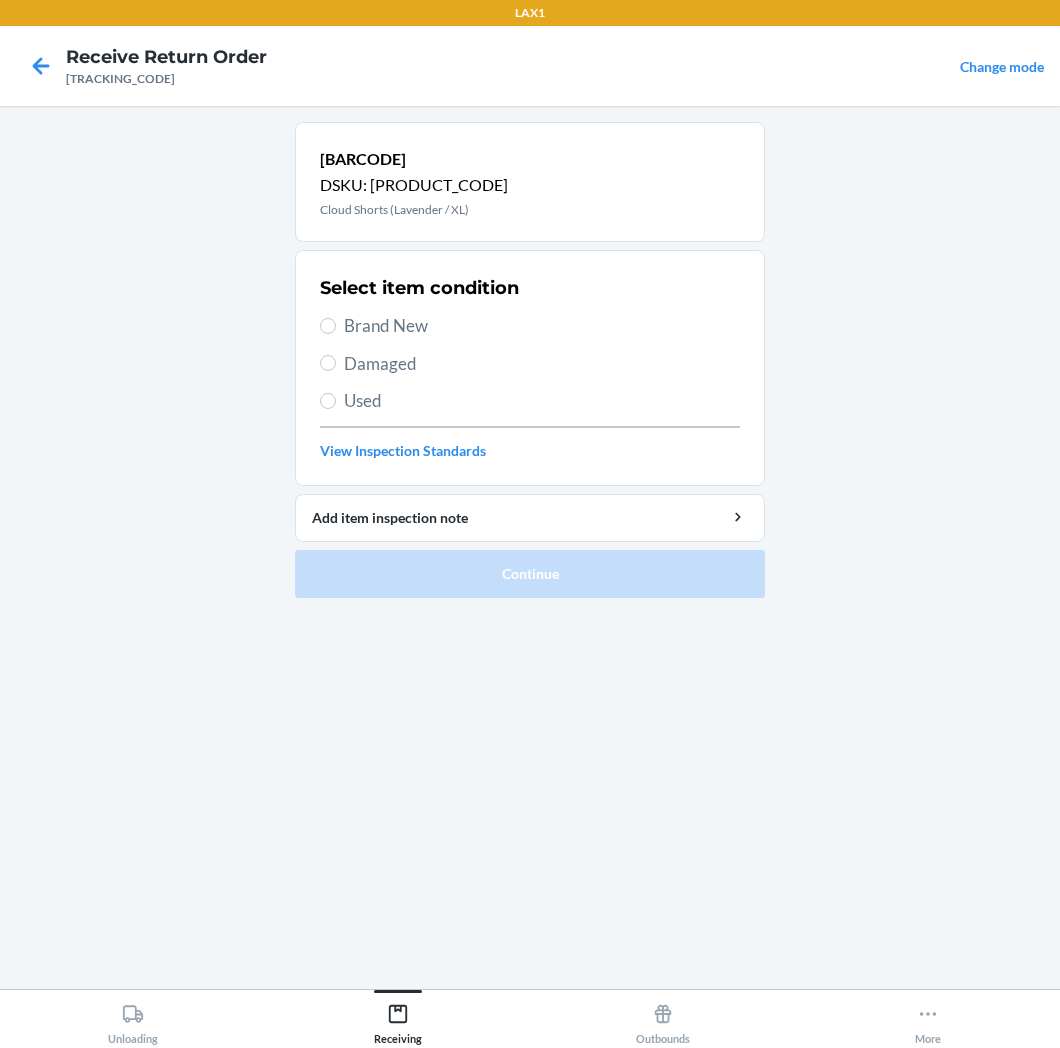 click on "Brand New" at bounding box center (542, 326) 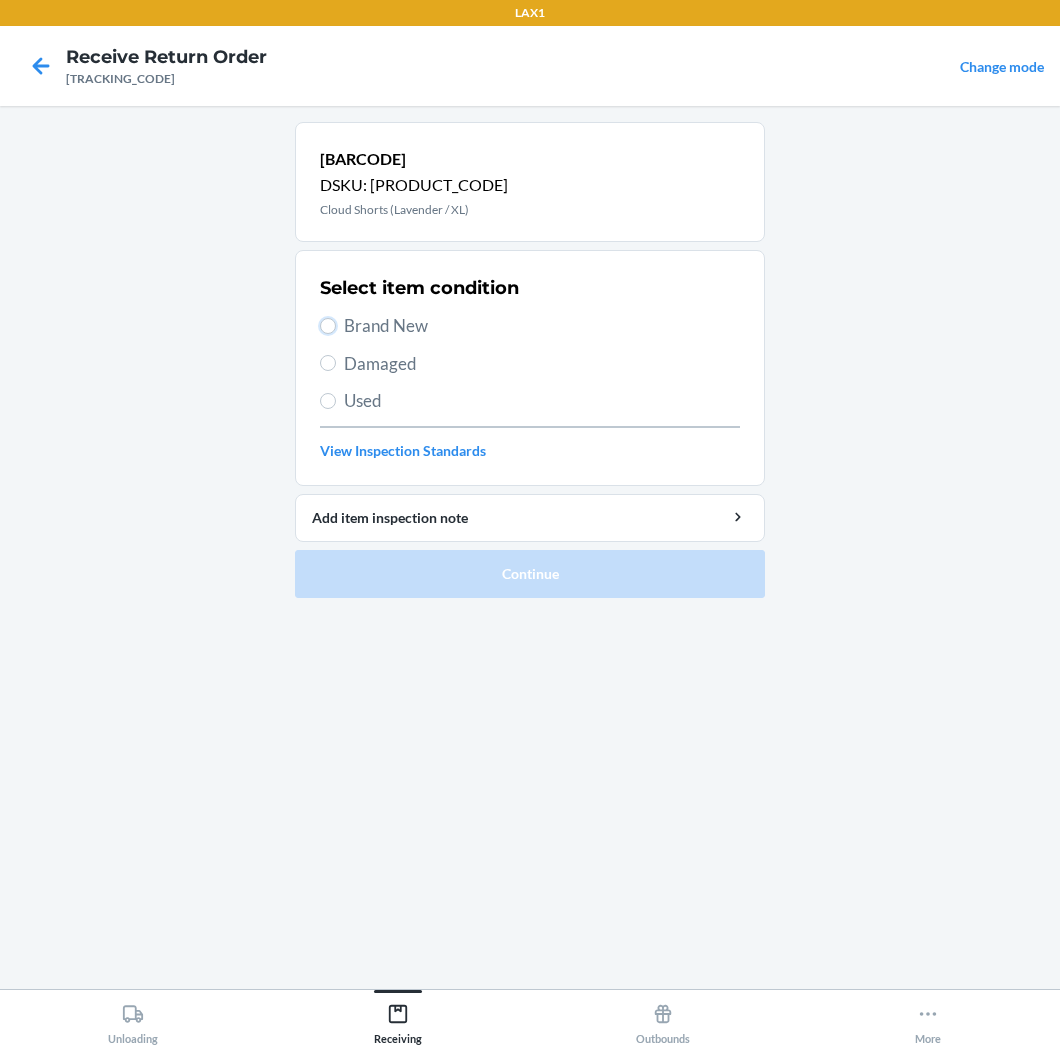click on "Brand New" at bounding box center [328, 326] 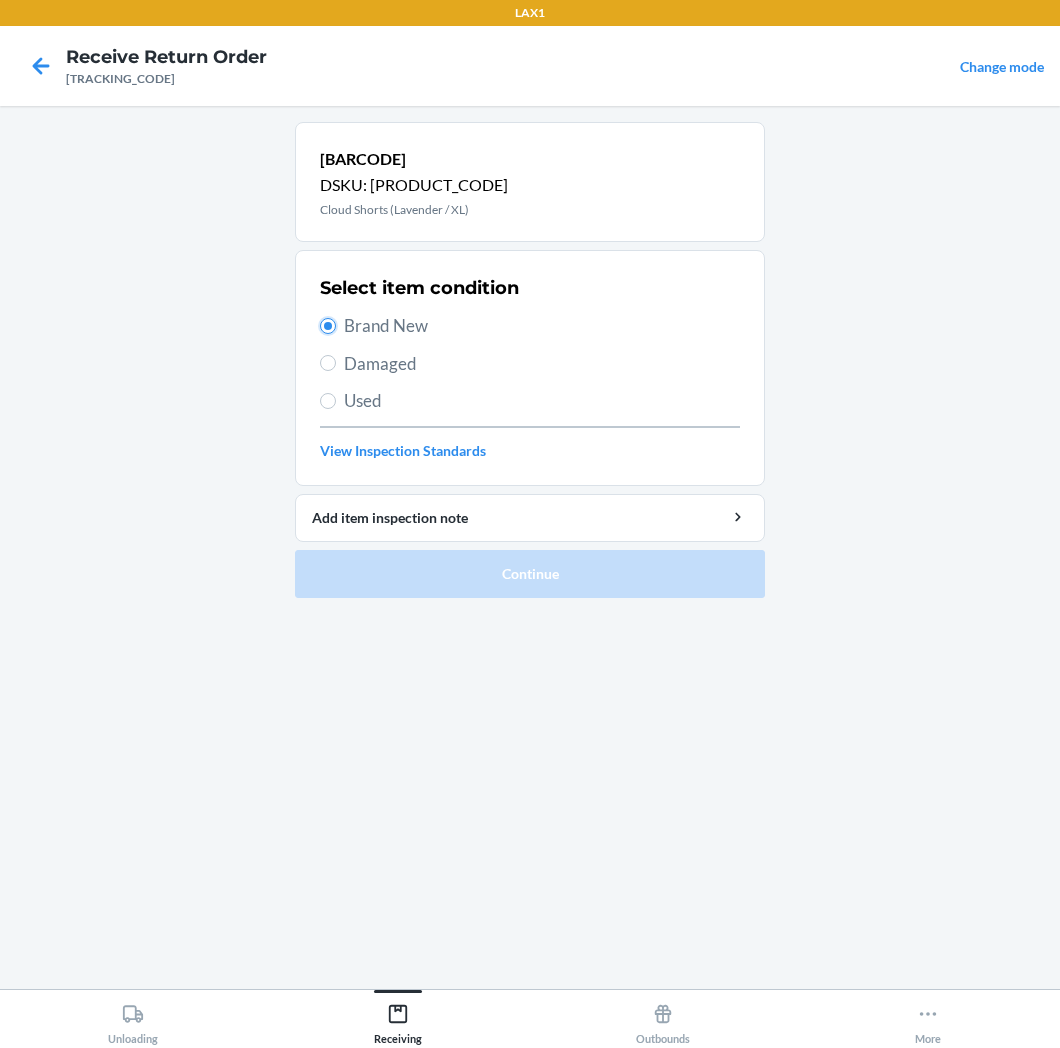 radio on "true" 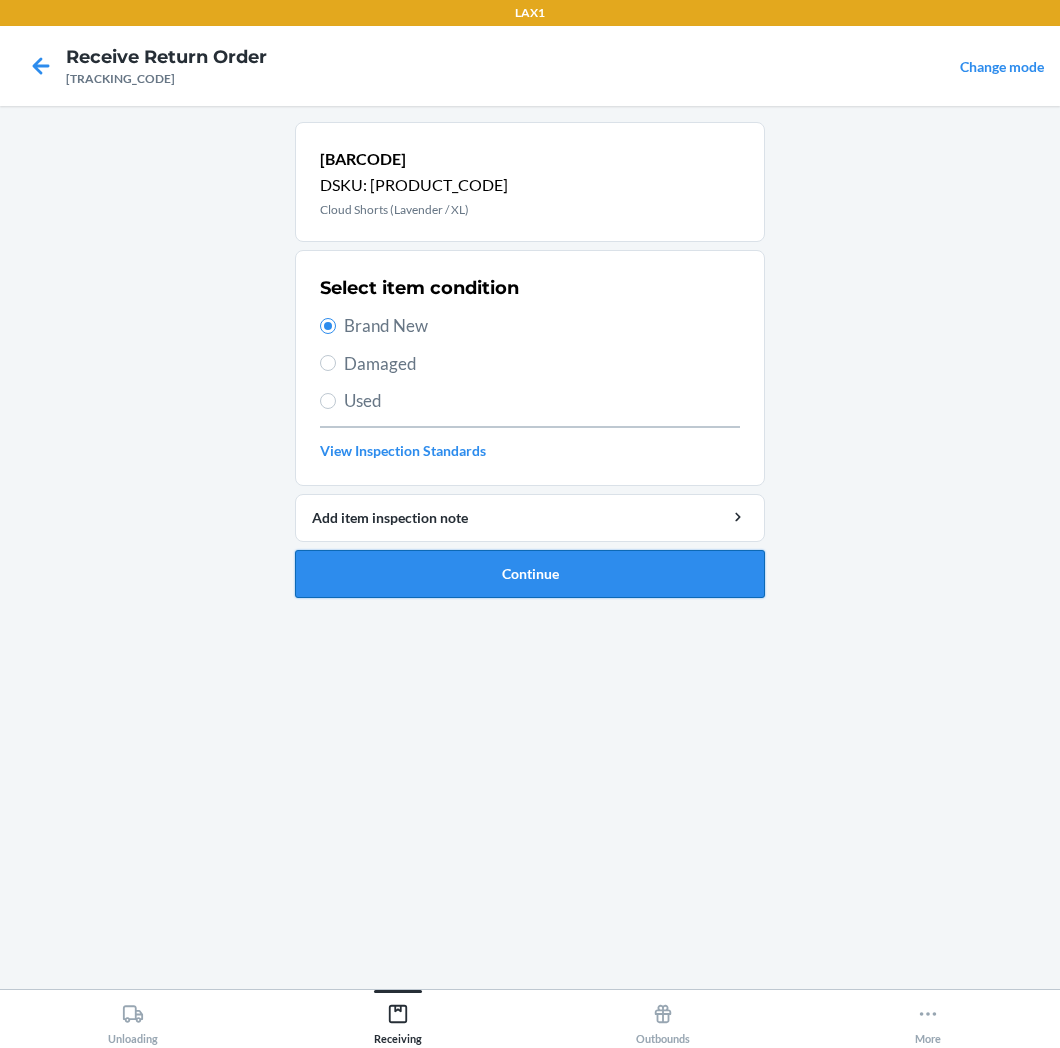 click on "Continue" at bounding box center [530, 574] 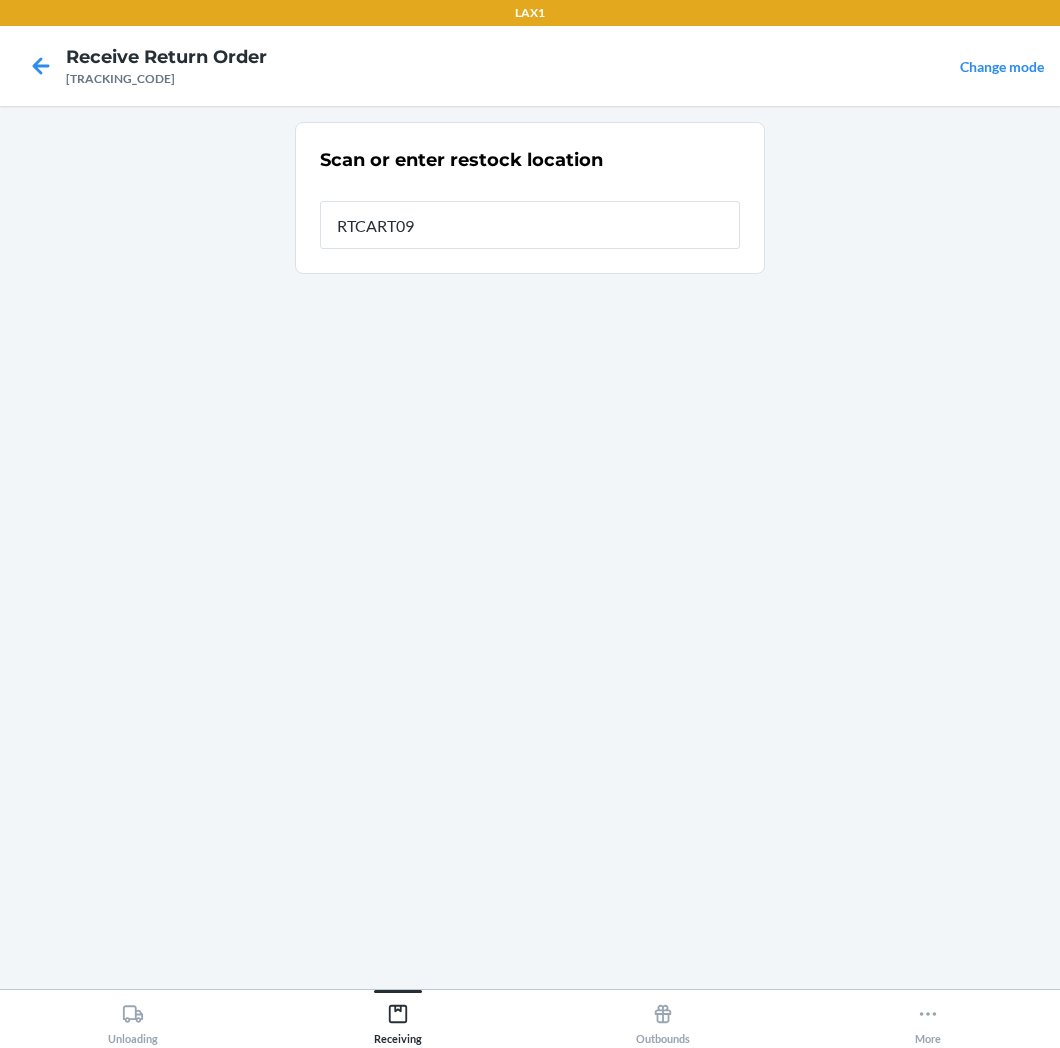 type on "[PRODUCT_CODE]" 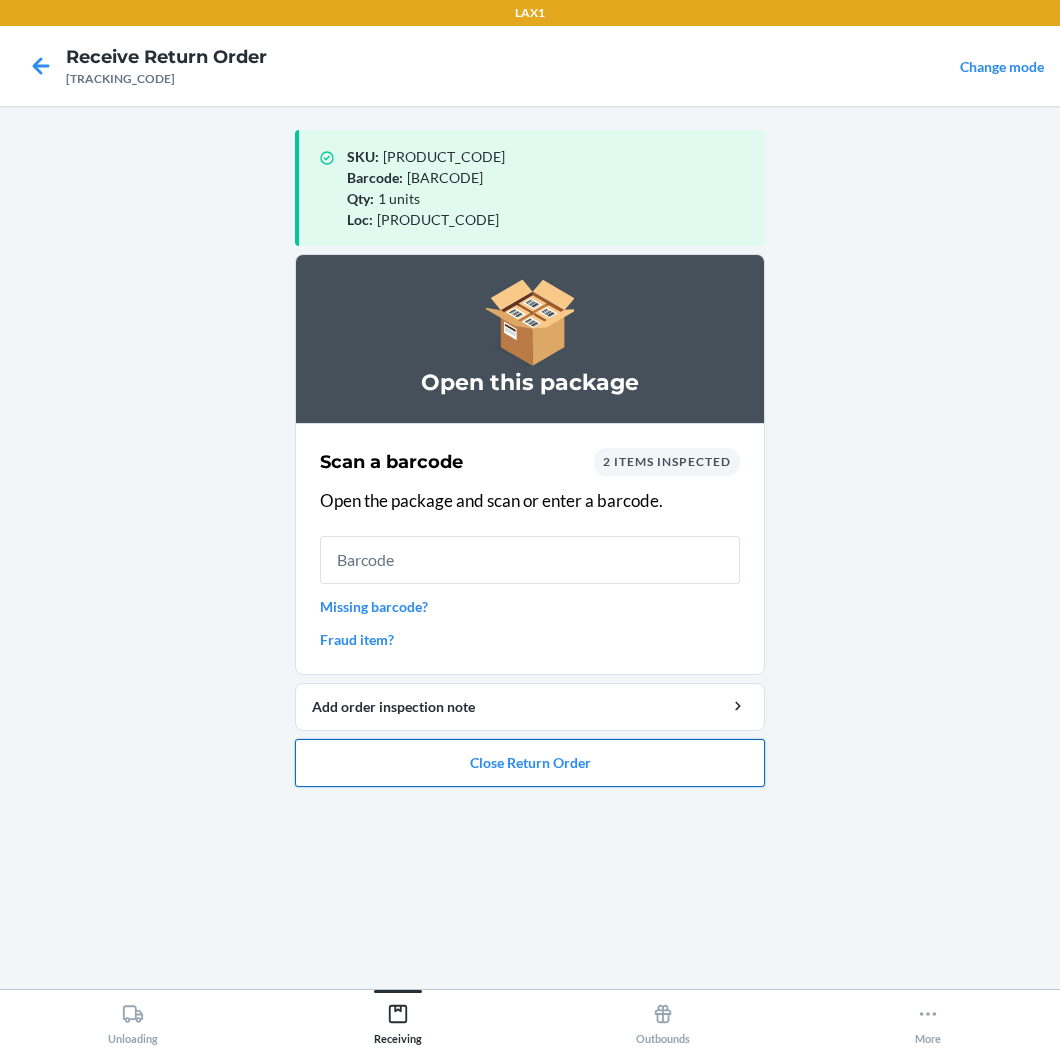 click on "Close Return Order" at bounding box center (530, 763) 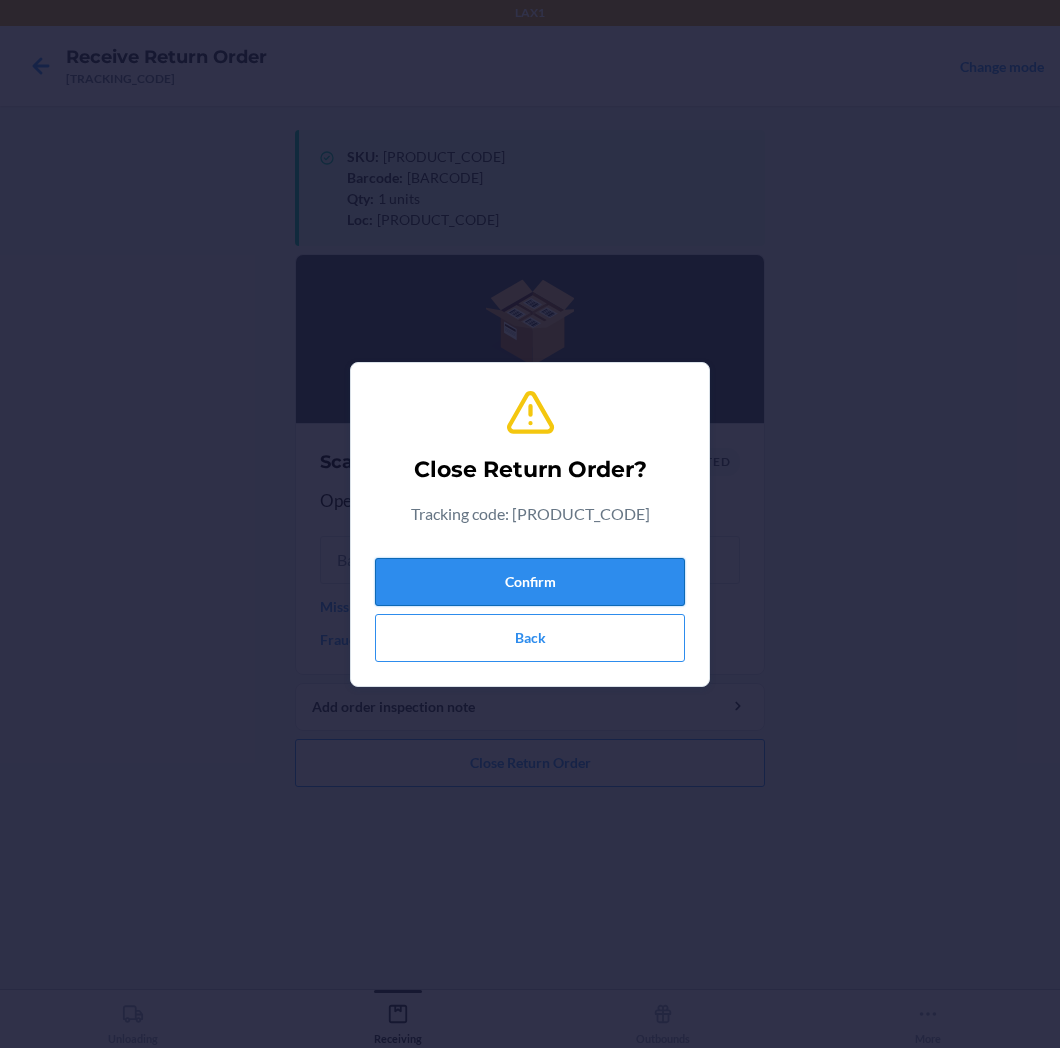 click on "Confirm" at bounding box center (530, 582) 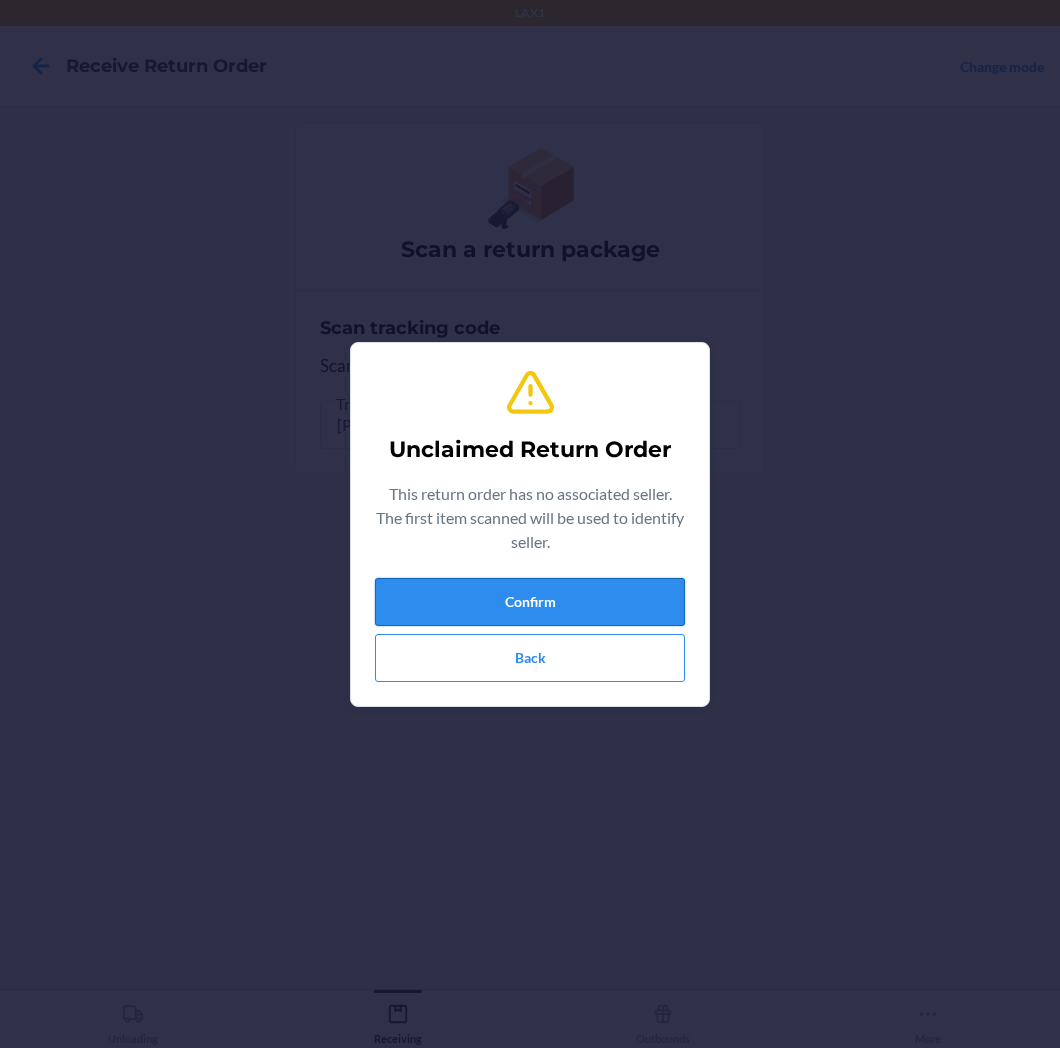 click on "Confirm" at bounding box center [530, 602] 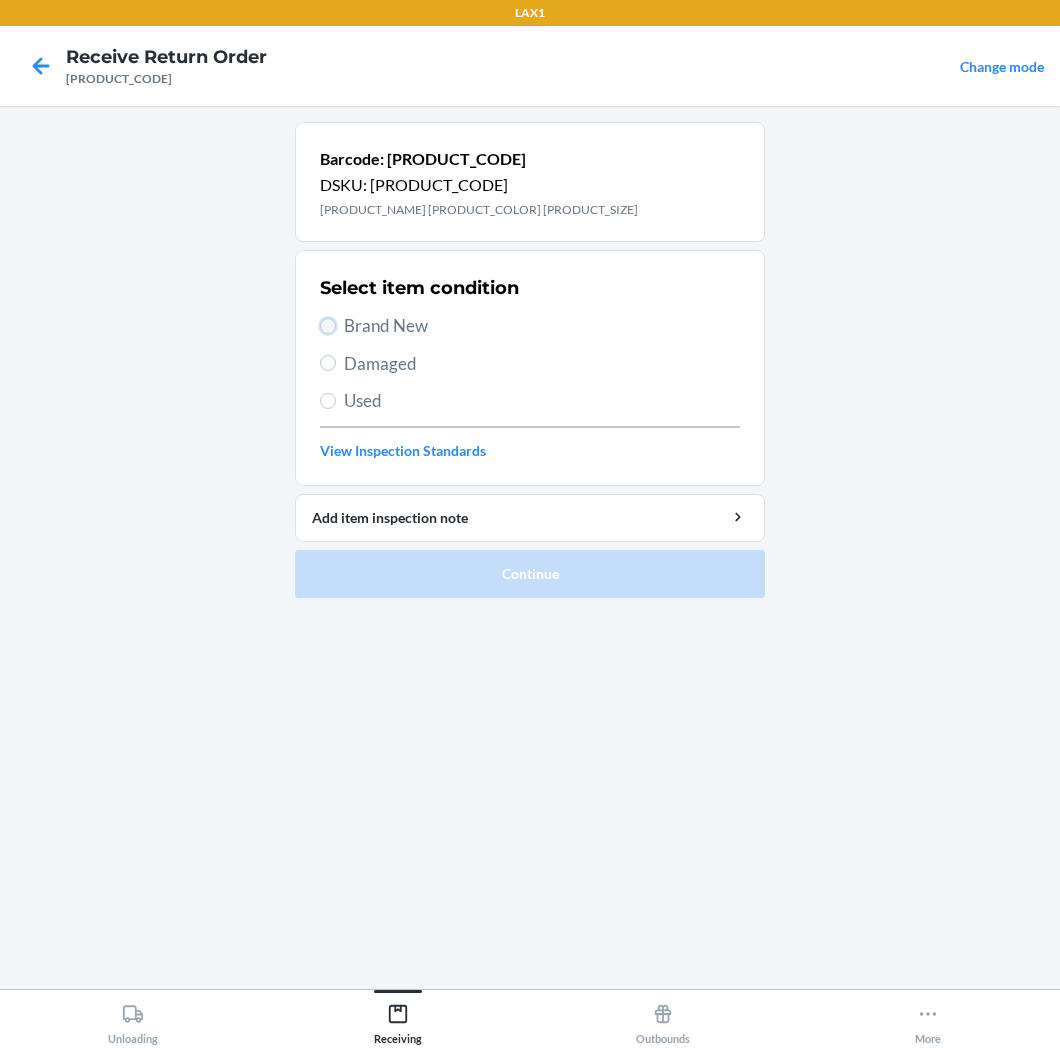 click on "Brand New" at bounding box center [328, 326] 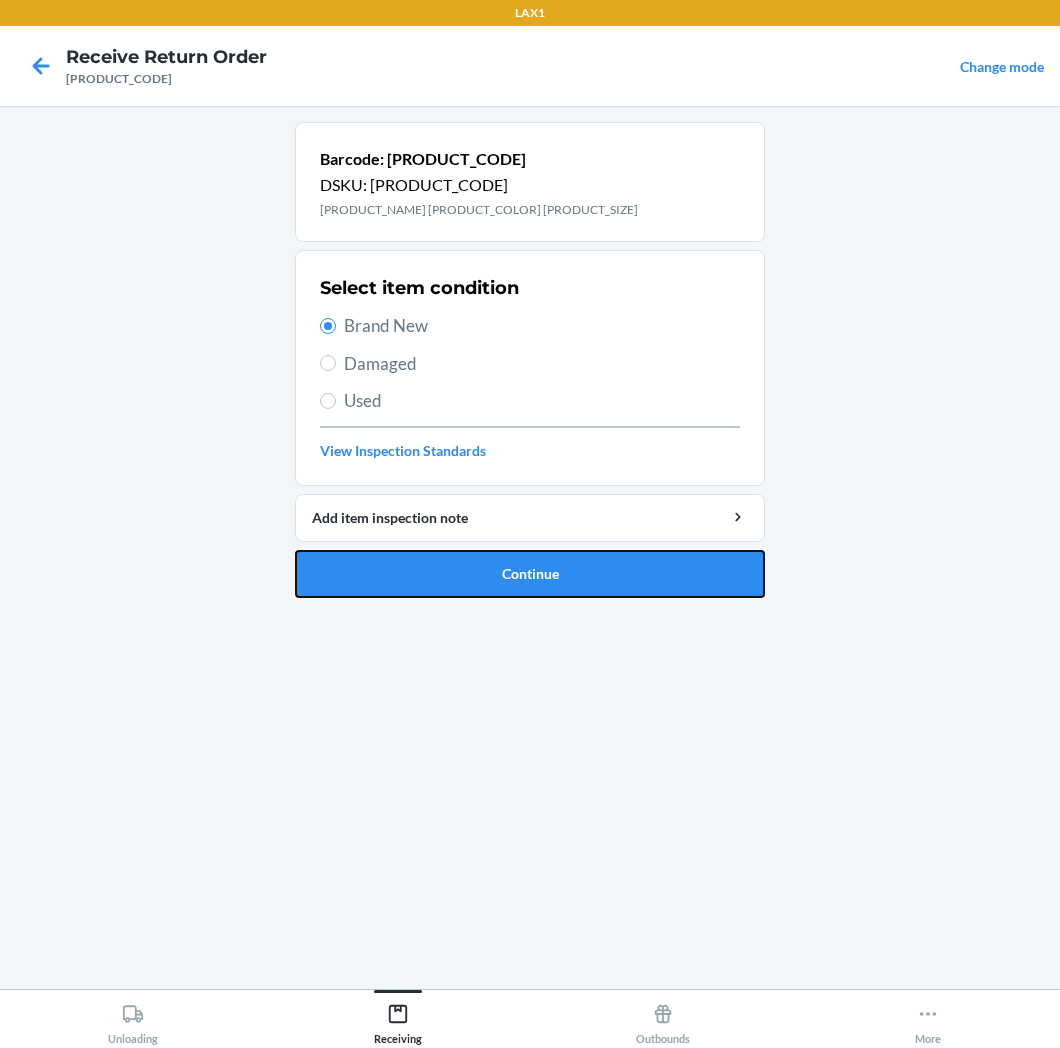 drag, startPoint x: 613, startPoint y: 573, endPoint x: 595, endPoint y: 556, distance: 24.758837 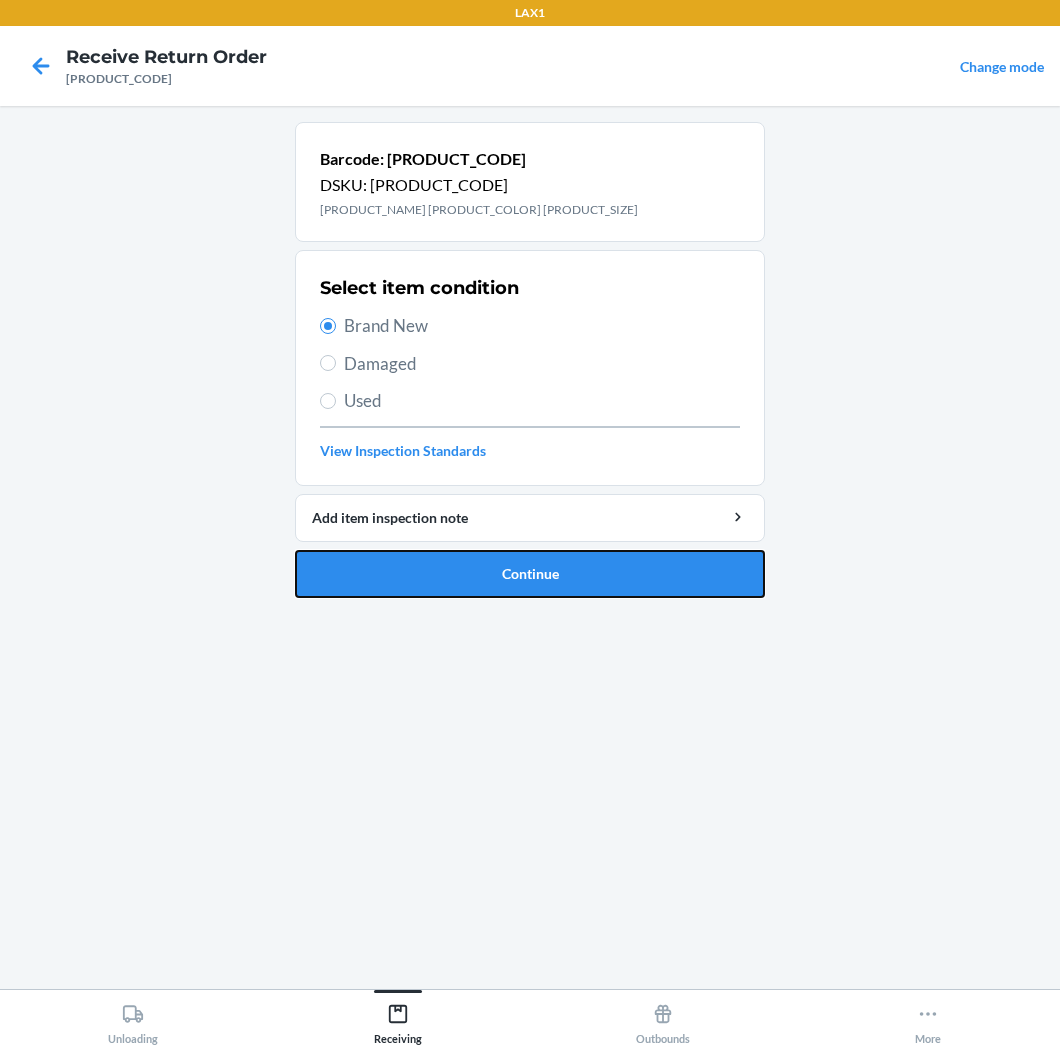 click on "Continue" at bounding box center (530, 574) 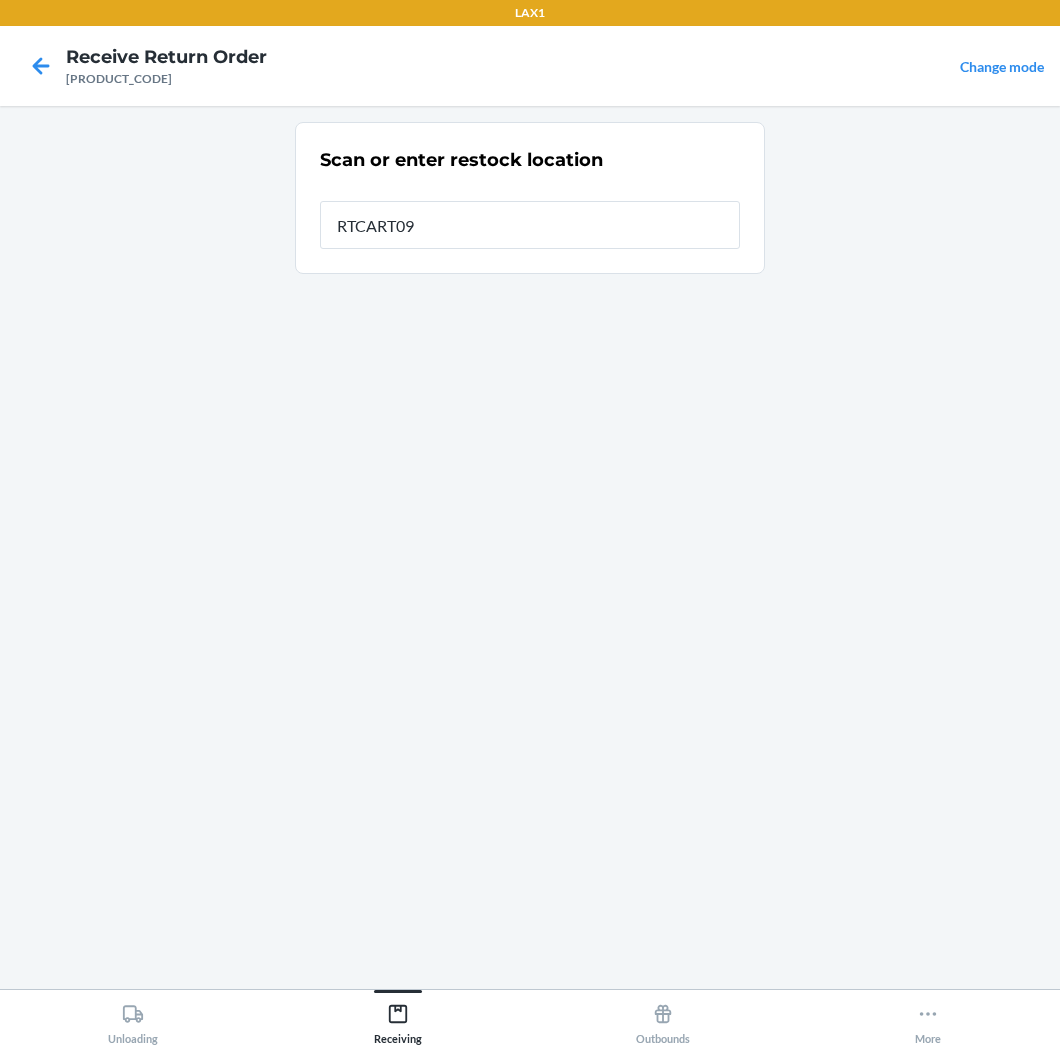 type on "[PRODUCT_CODE]" 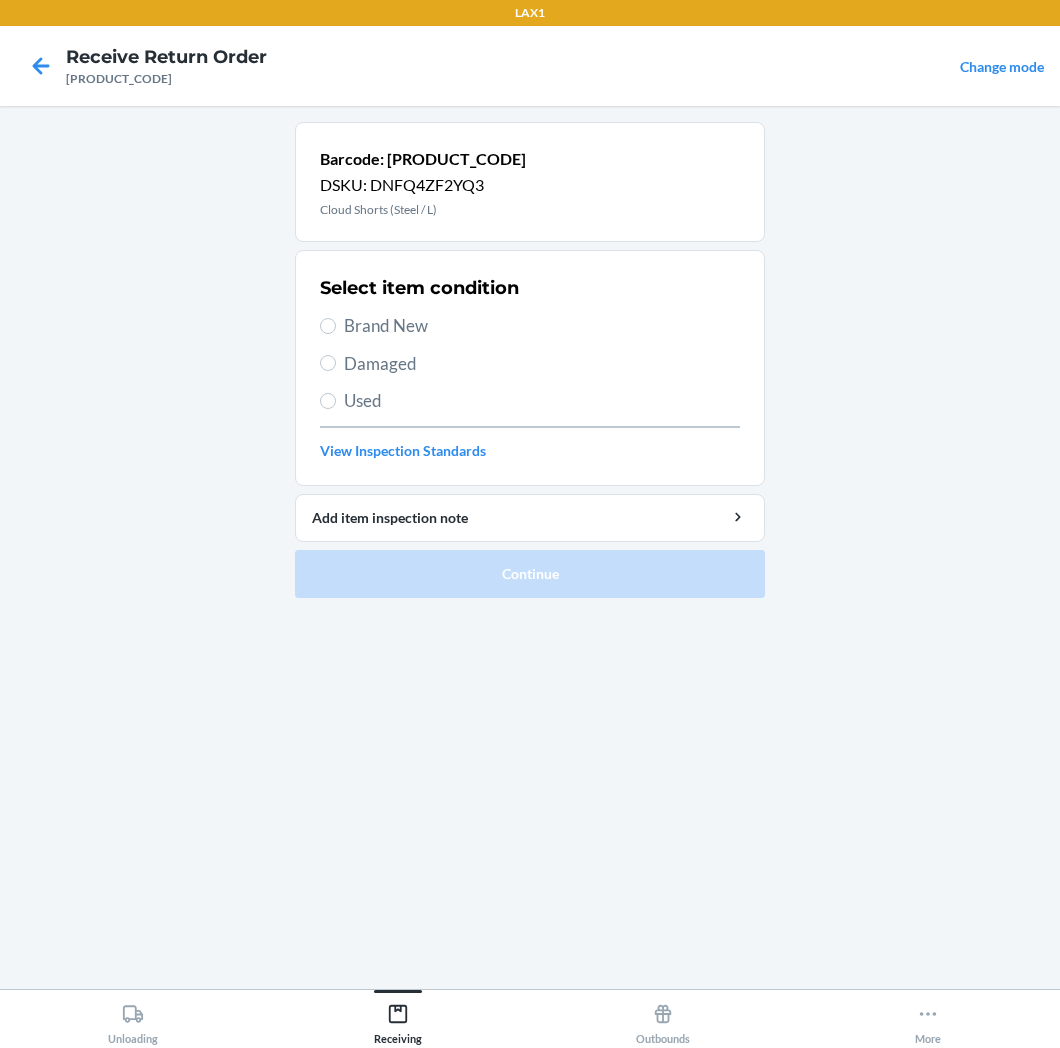 click on "Brand New" at bounding box center (530, 326) 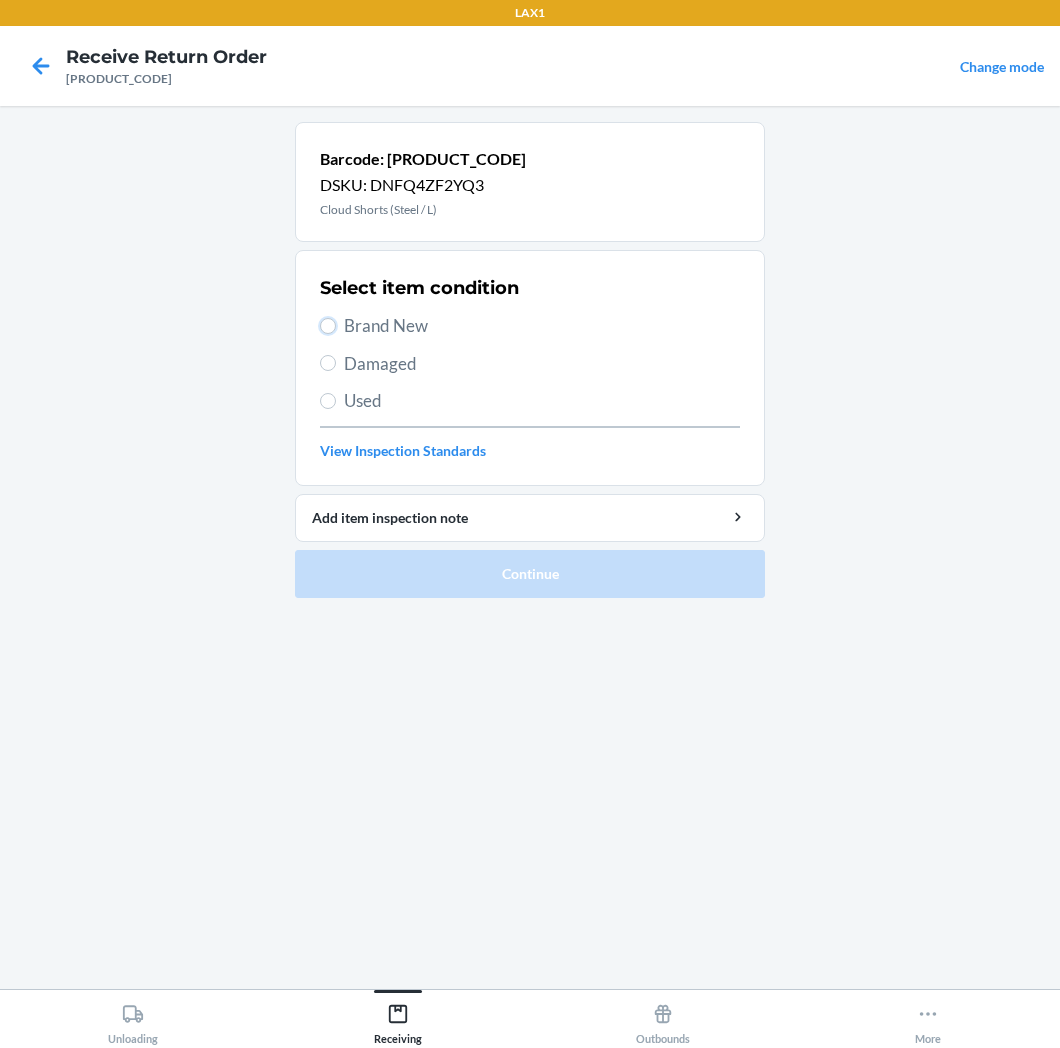 click on "Brand New" at bounding box center (328, 326) 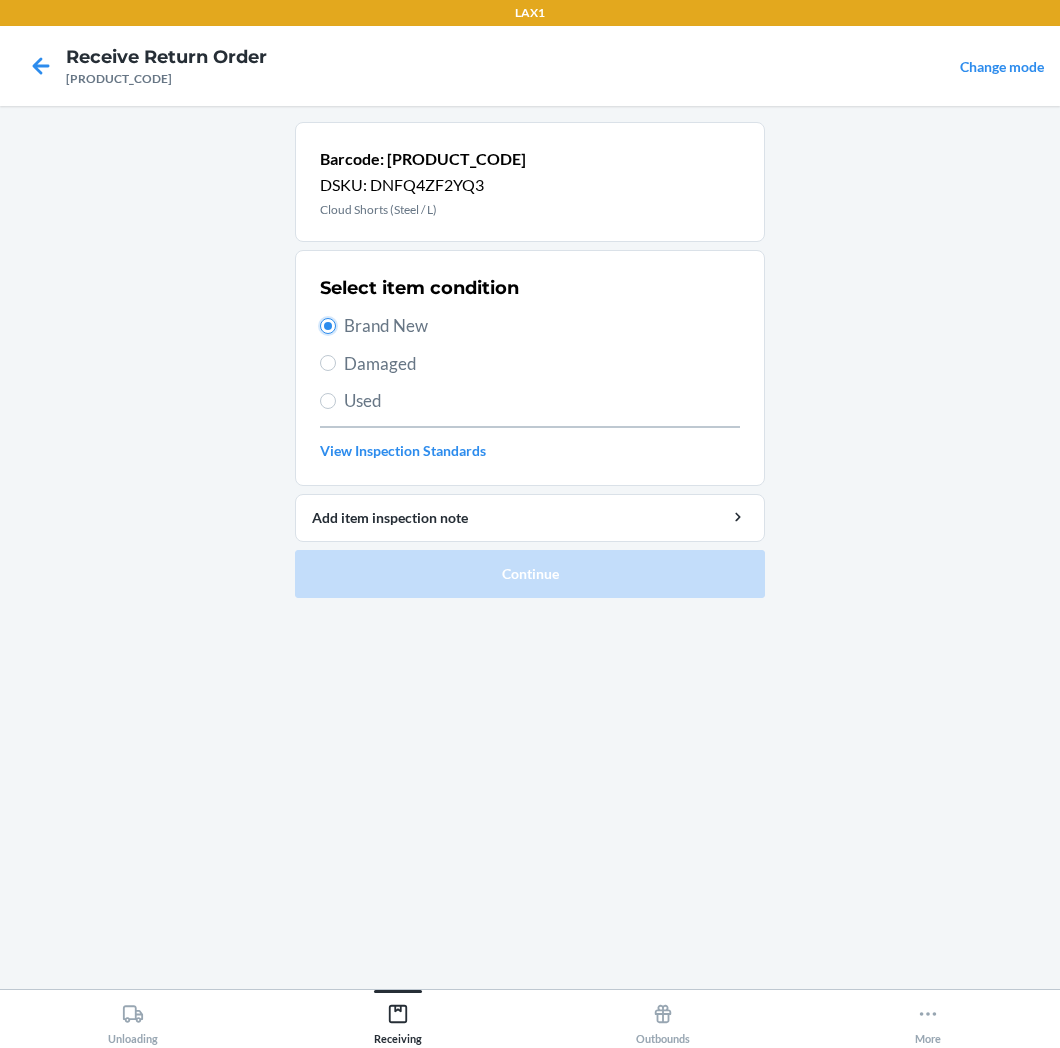 radio on "true" 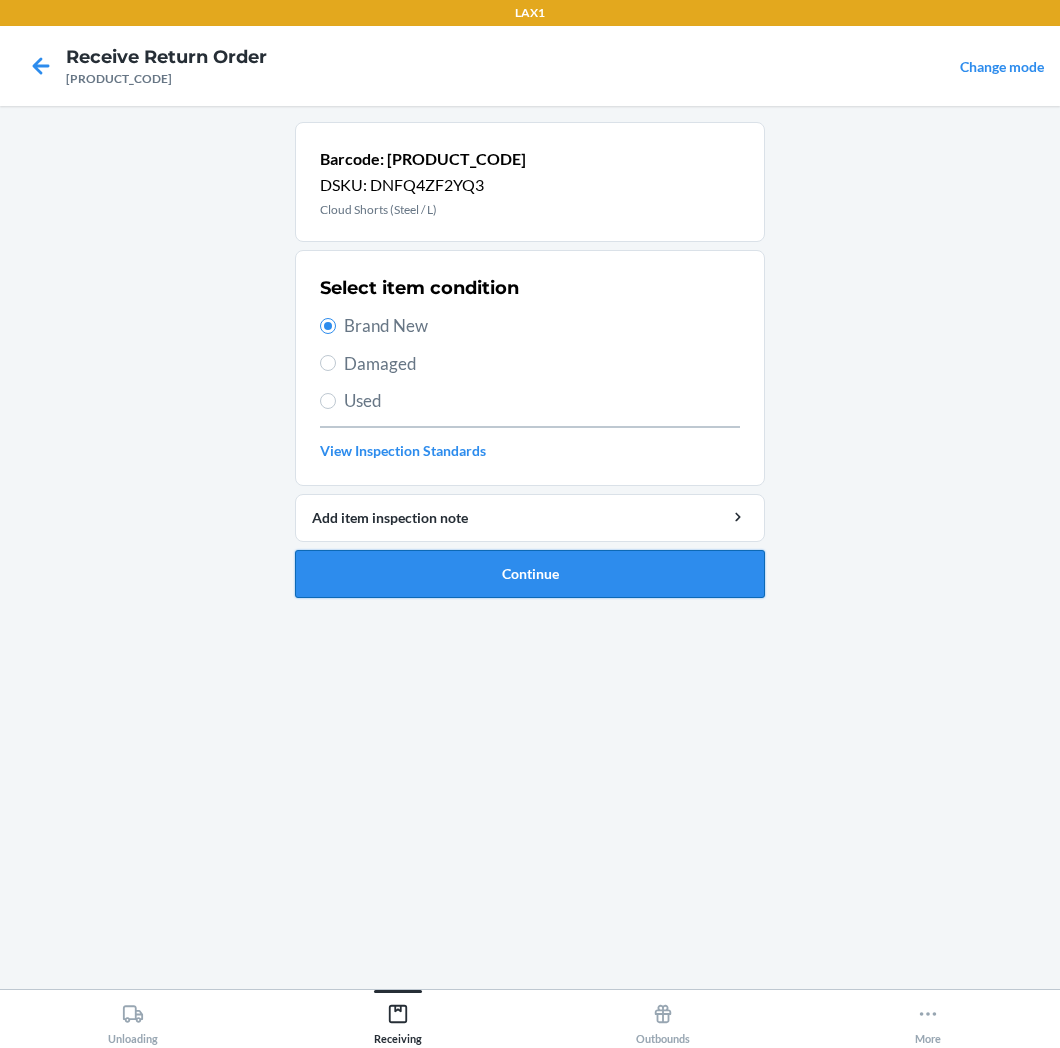click on "Continue" at bounding box center [530, 574] 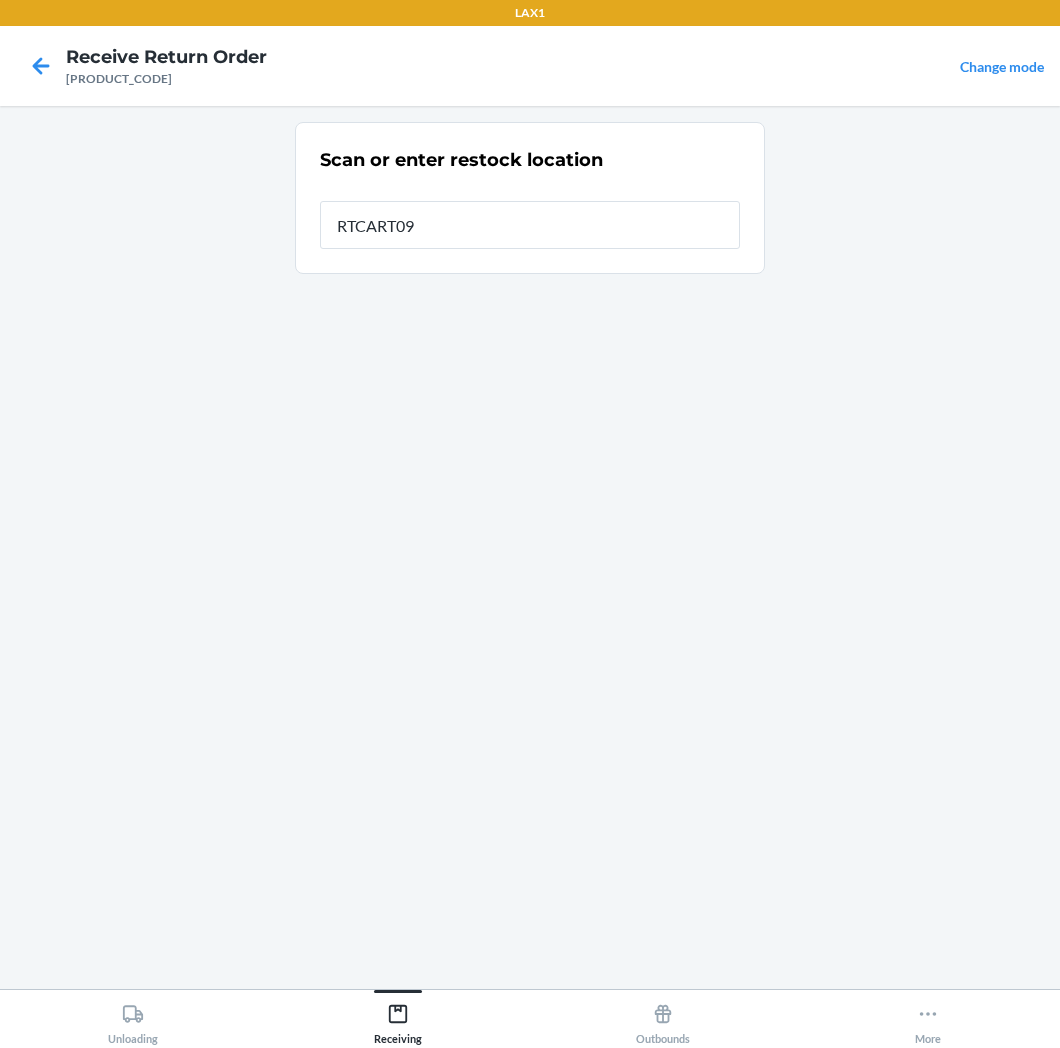 type on "[PRODUCT_CODE]" 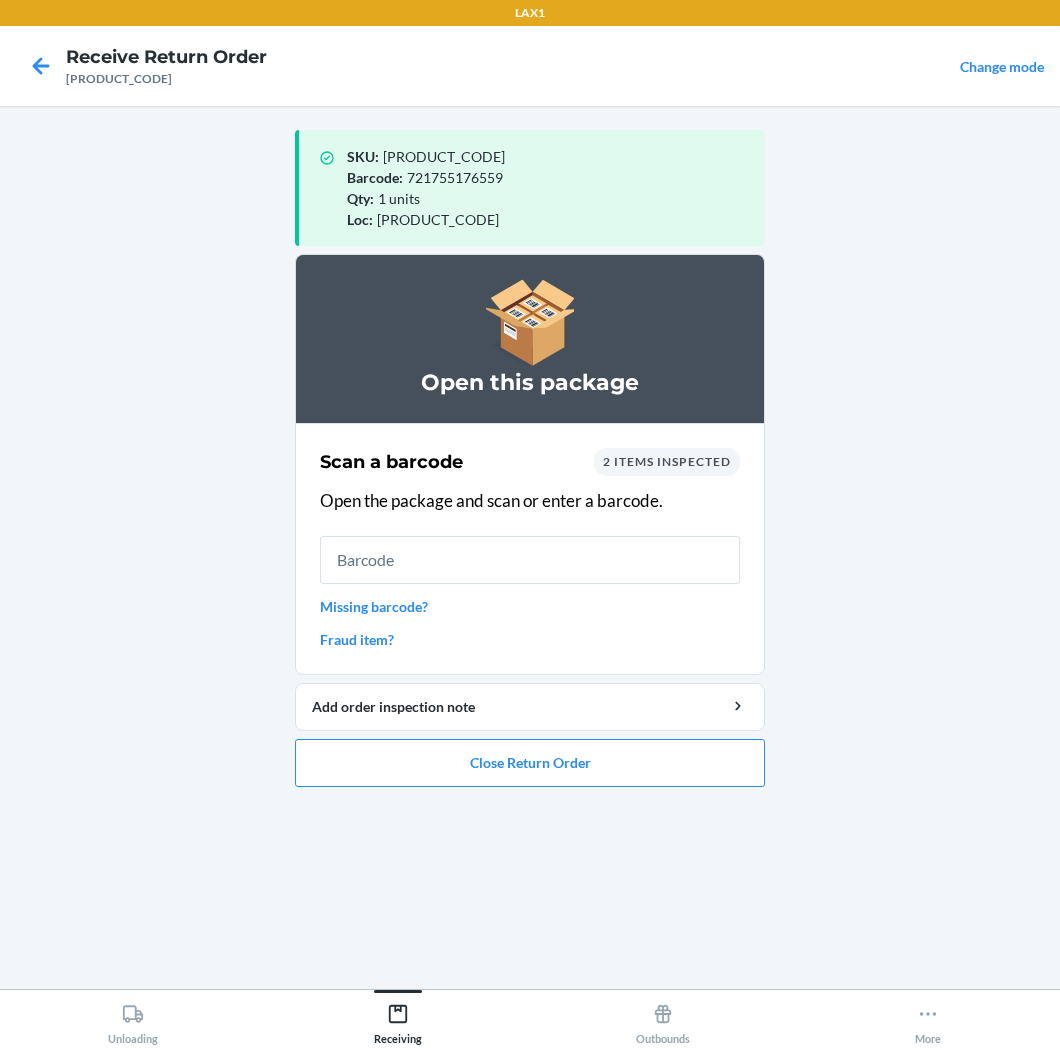 click at bounding box center [530, 560] 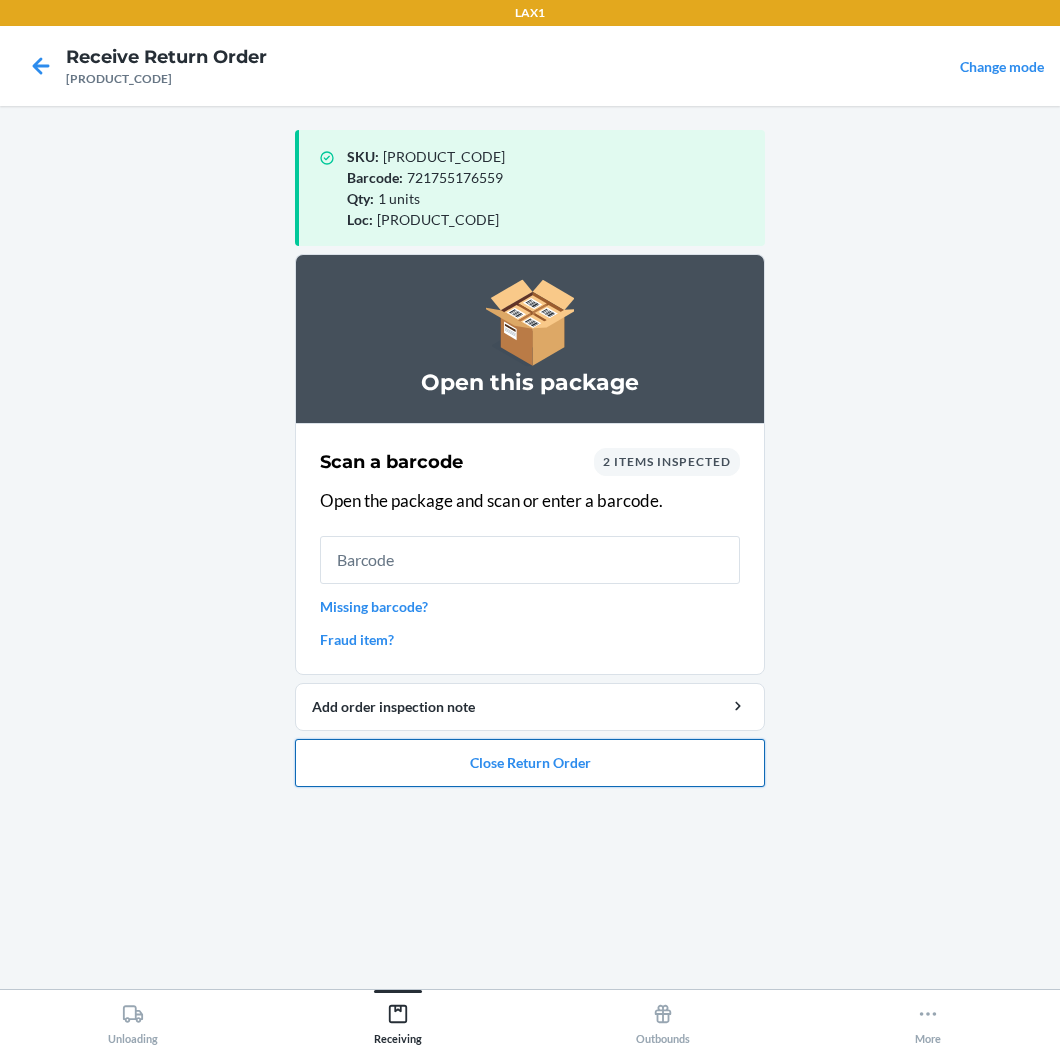 click on "Close Return Order" at bounding box center (530, 763) 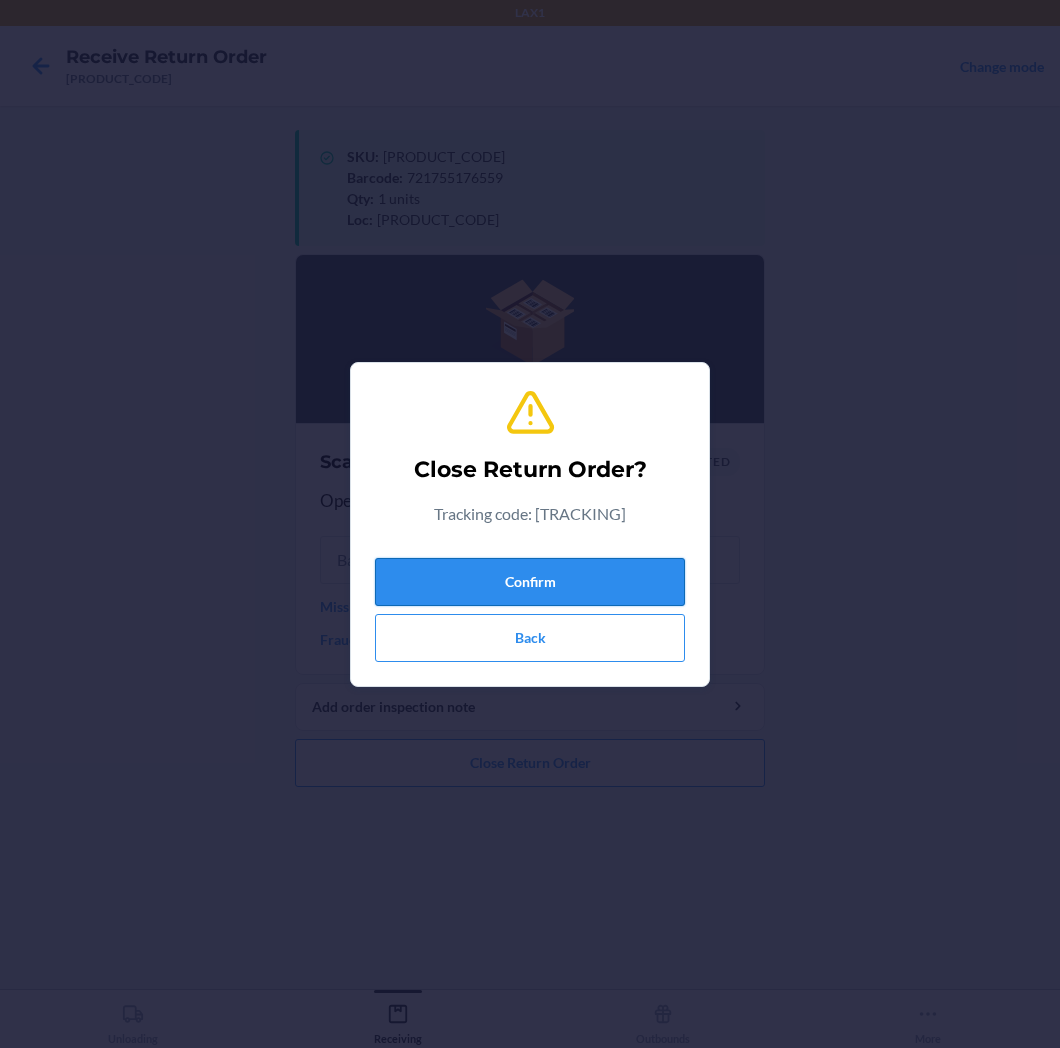 click on "Confirm" at bounding box center [530, 582] 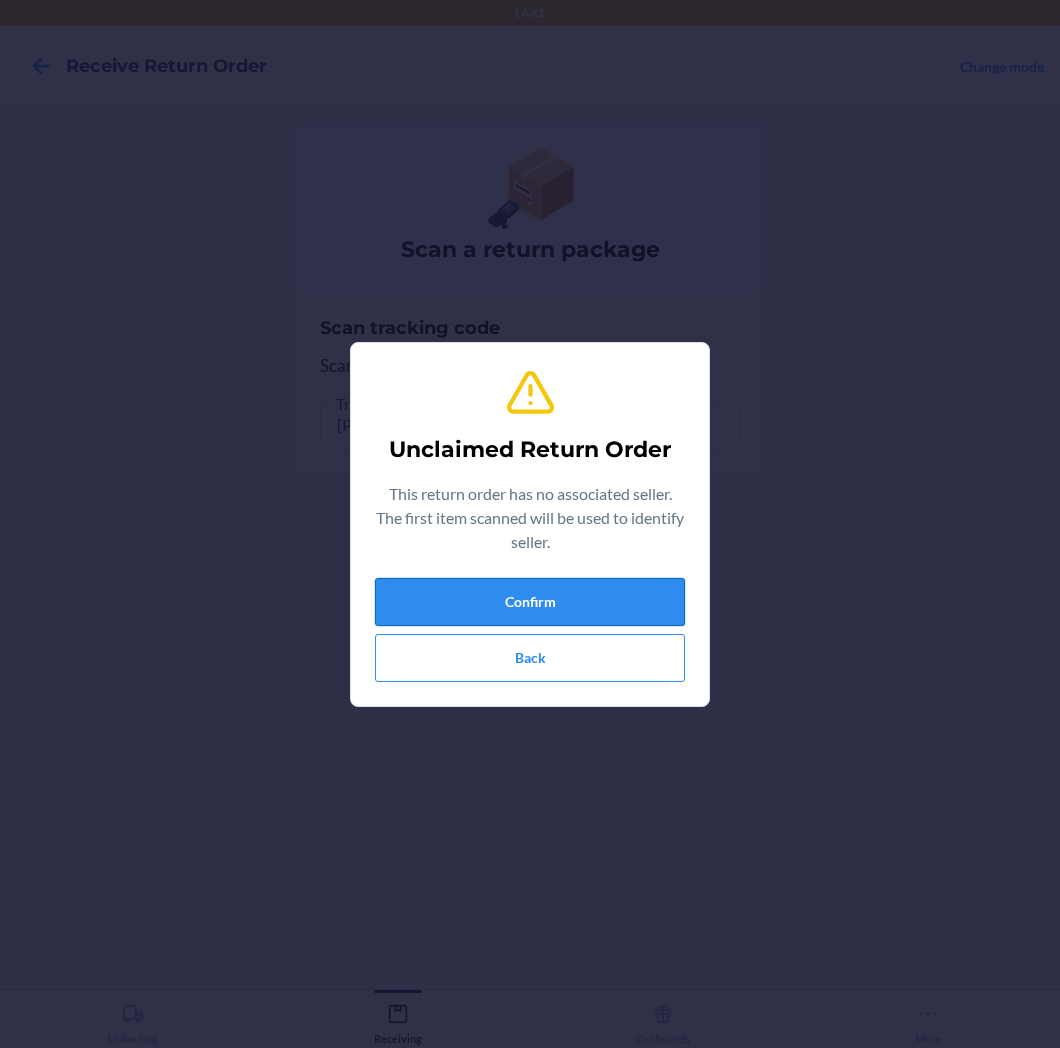 click on "Confirm" at bounding box center (530, 602) 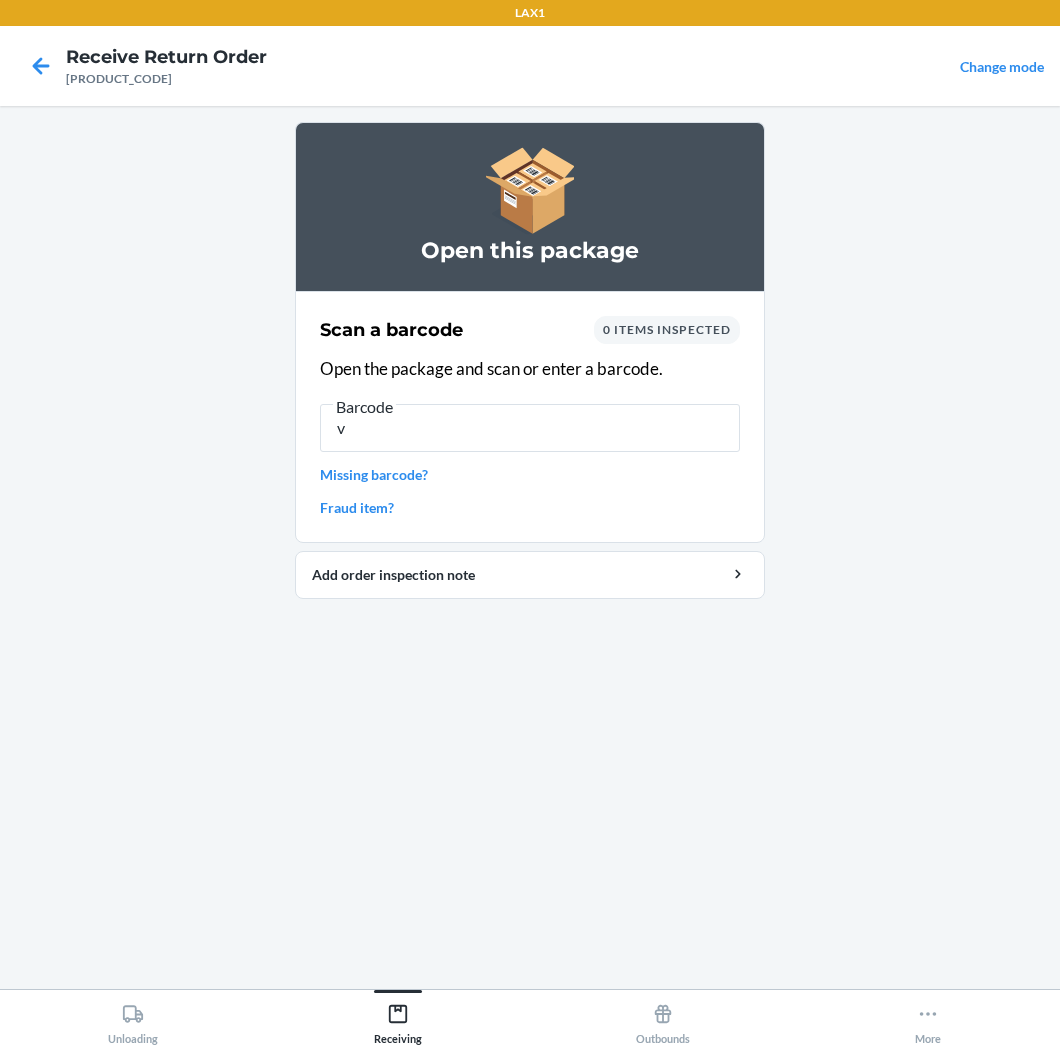 type on "v" 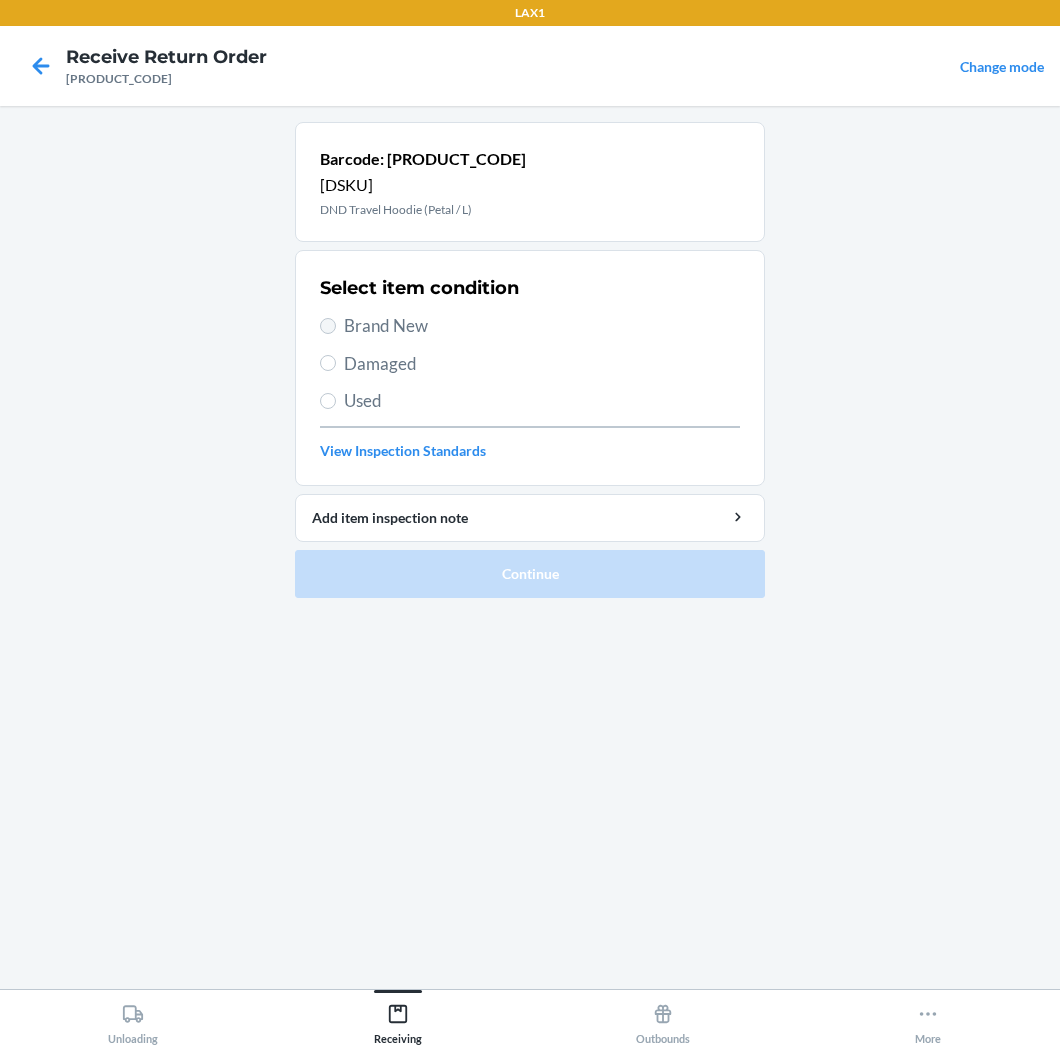click on "Brand New" at bounding box center (530, 326) 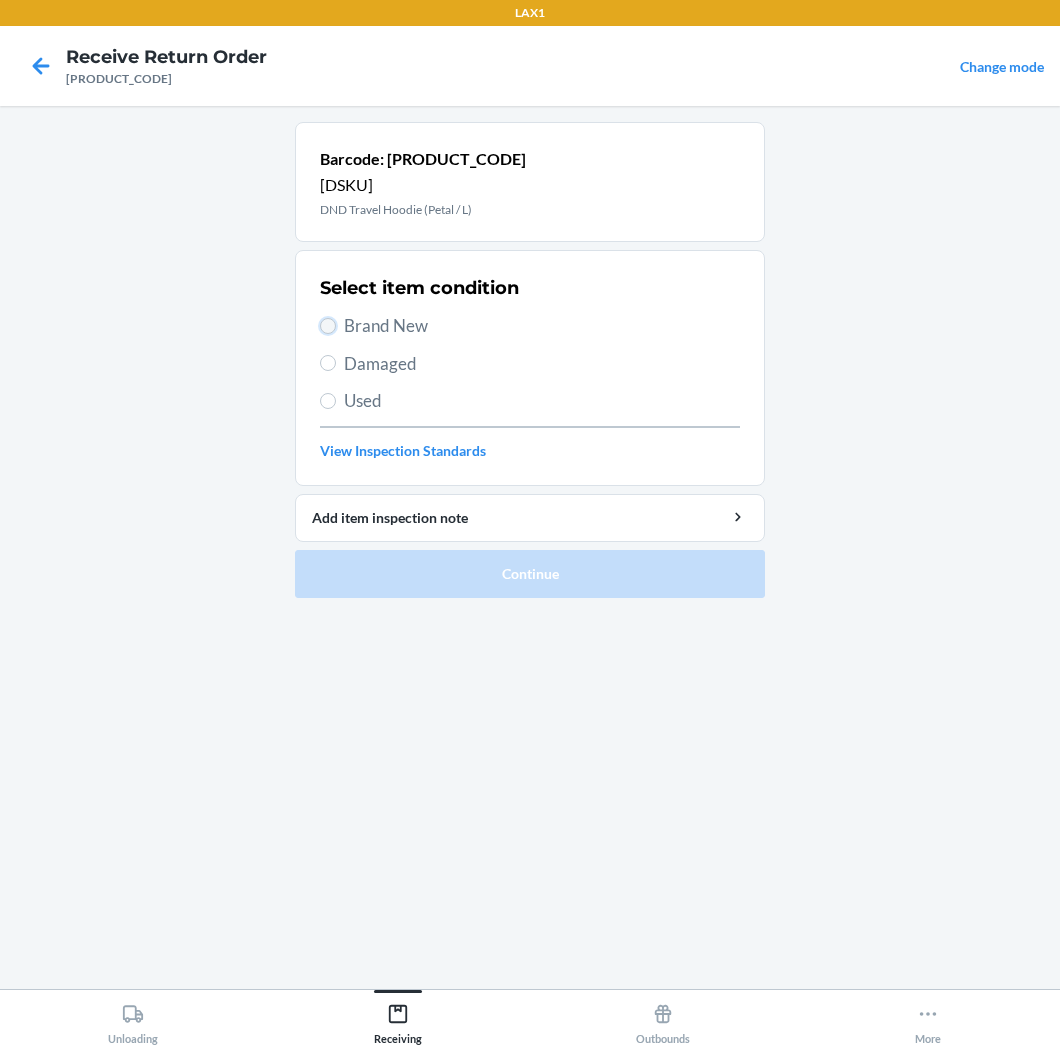 click on "Brand New" at bounding box center (328, 326) 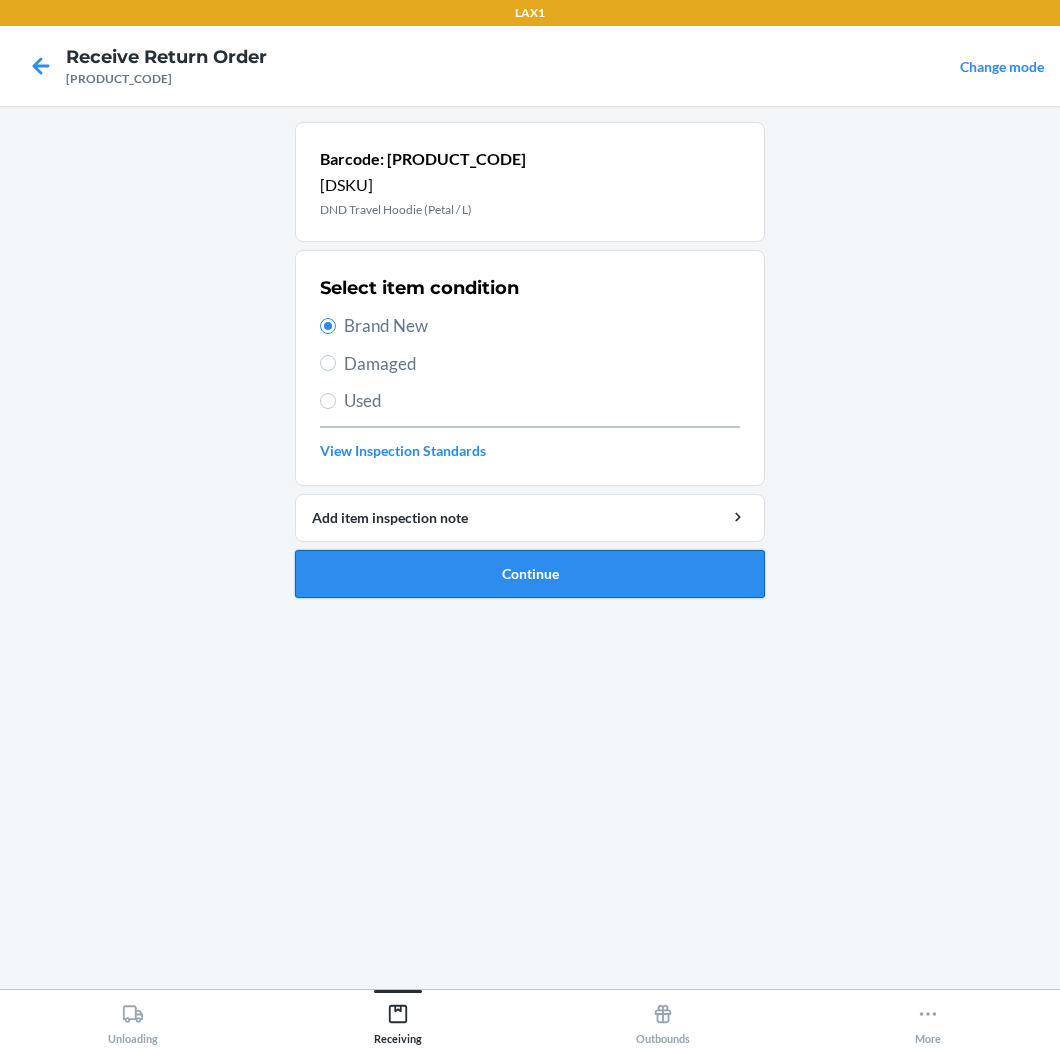 click on "Continue" at bounding box center [530, 574] 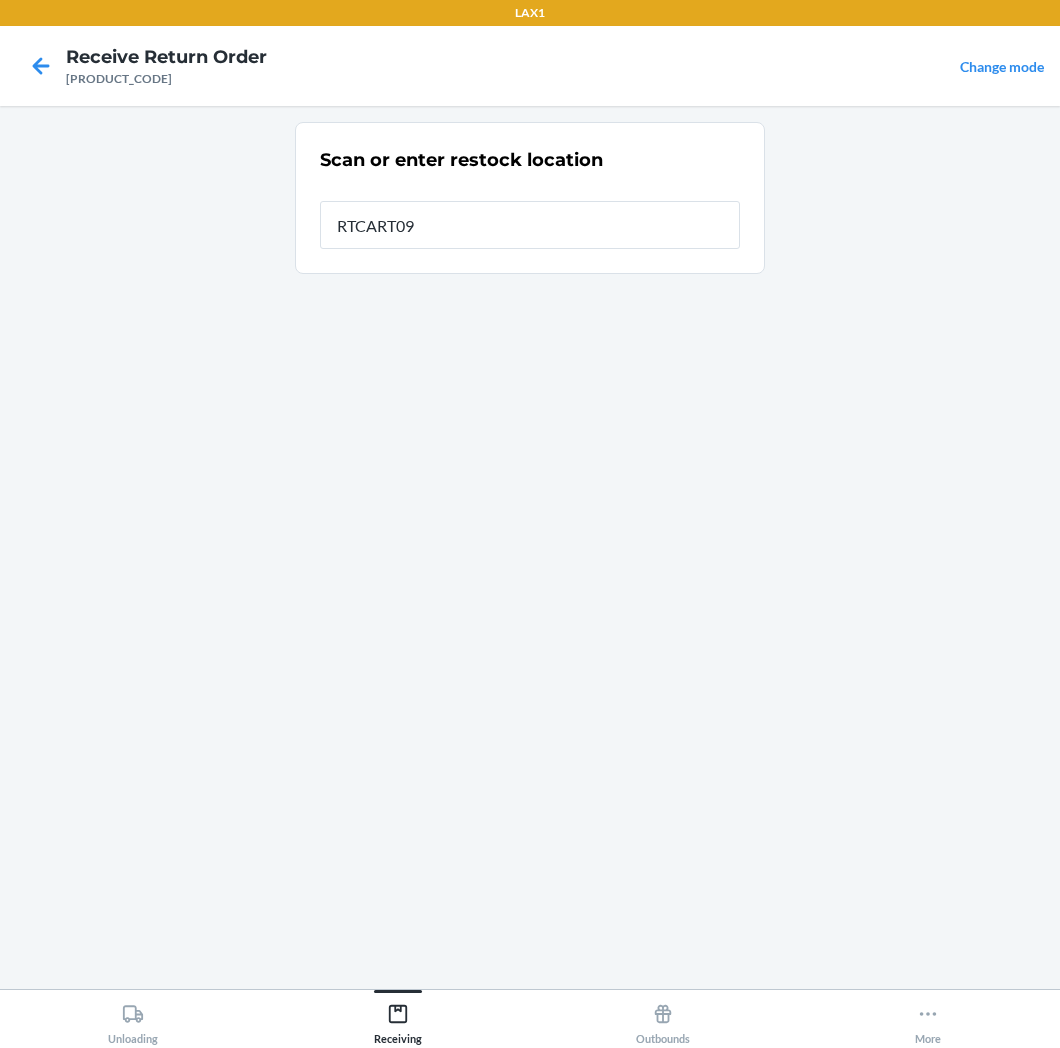 type on "[PRODUCT_CODE]" 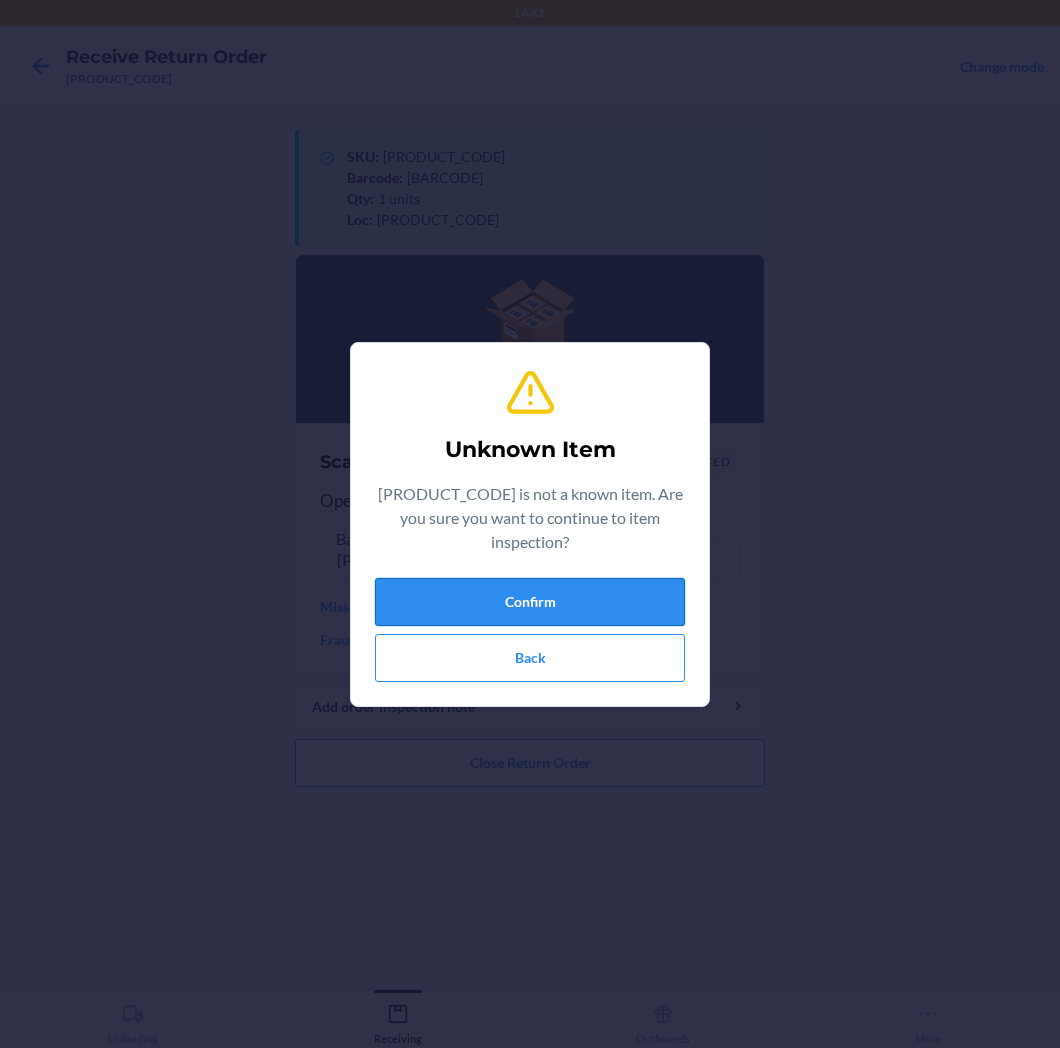 click on "Confirm" at bounding box center (530, 602) 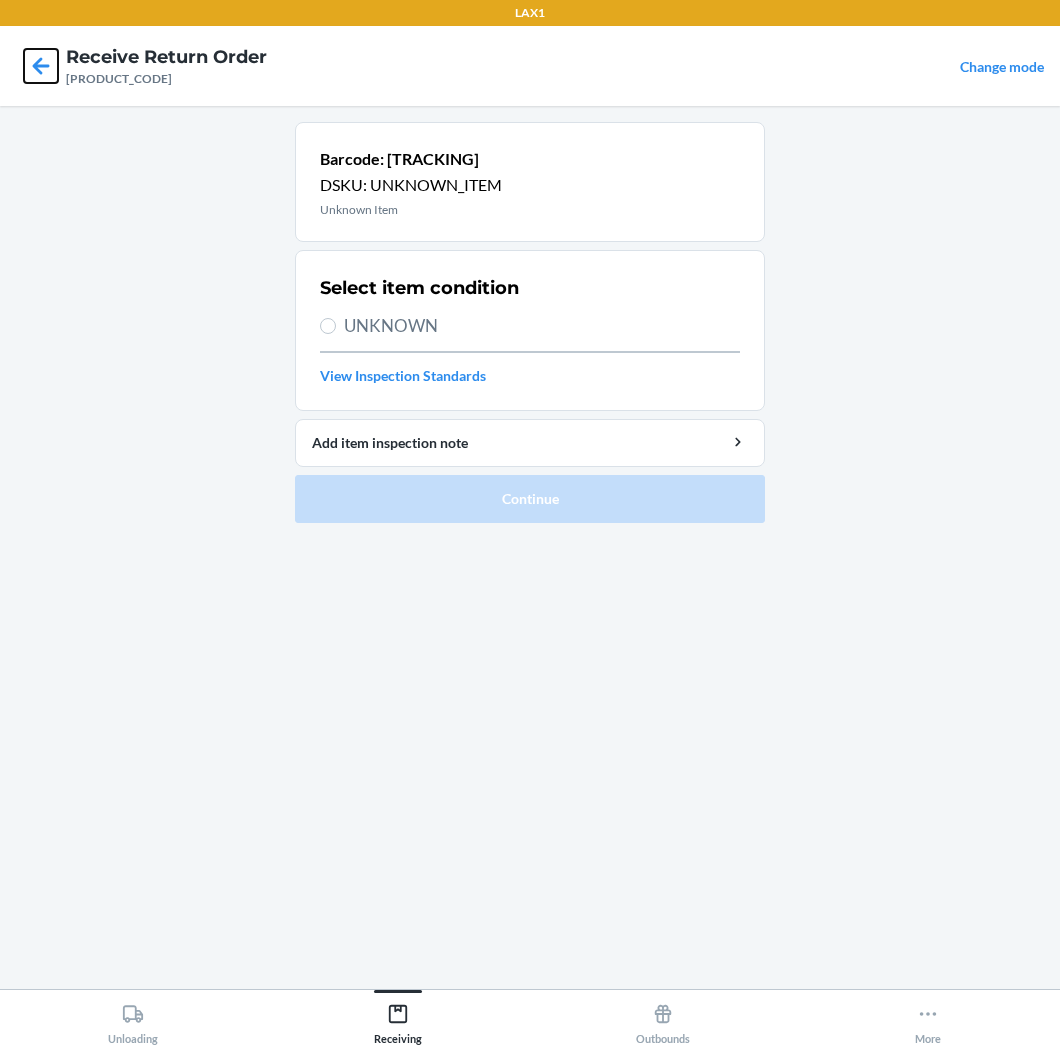 click 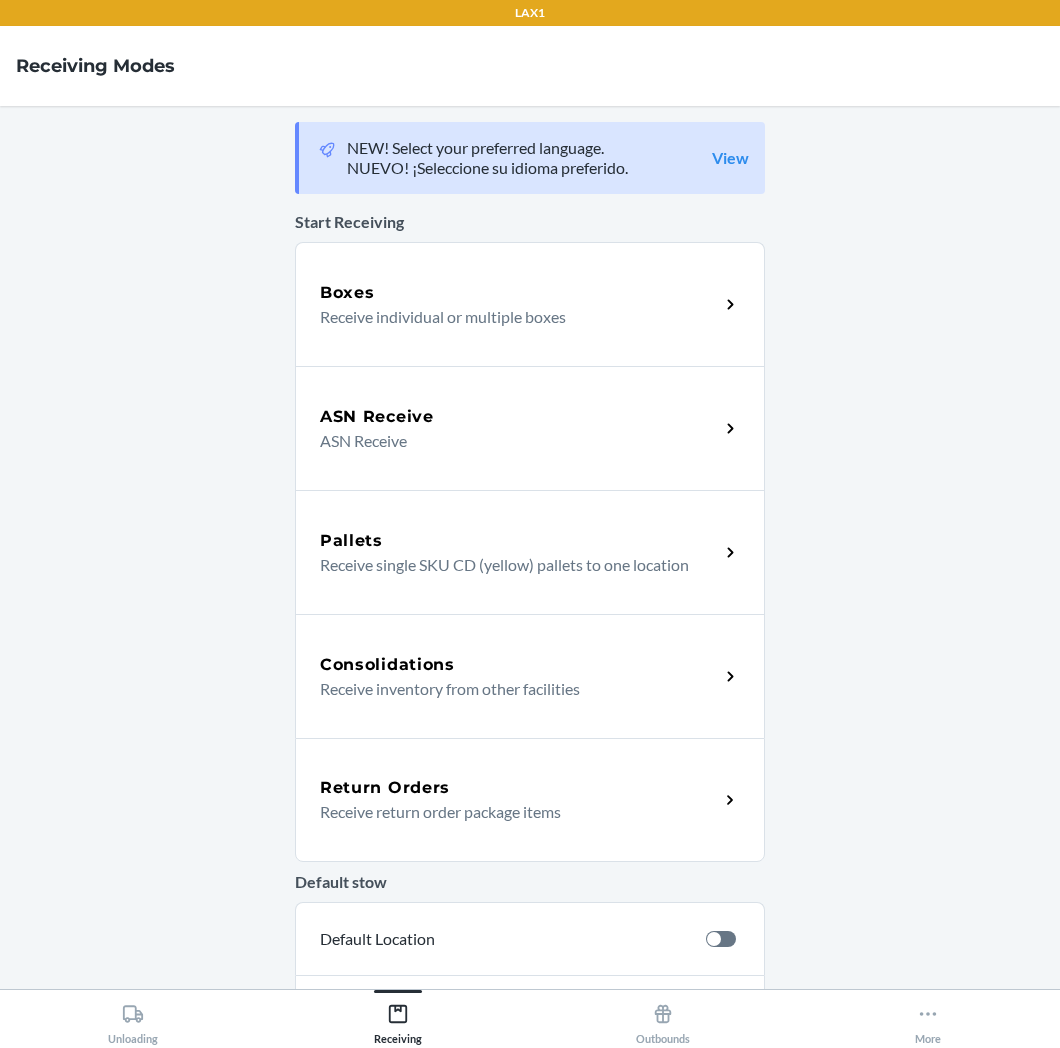 click on "Return Orders Receive return order package items" at bounding box center (530, 800) 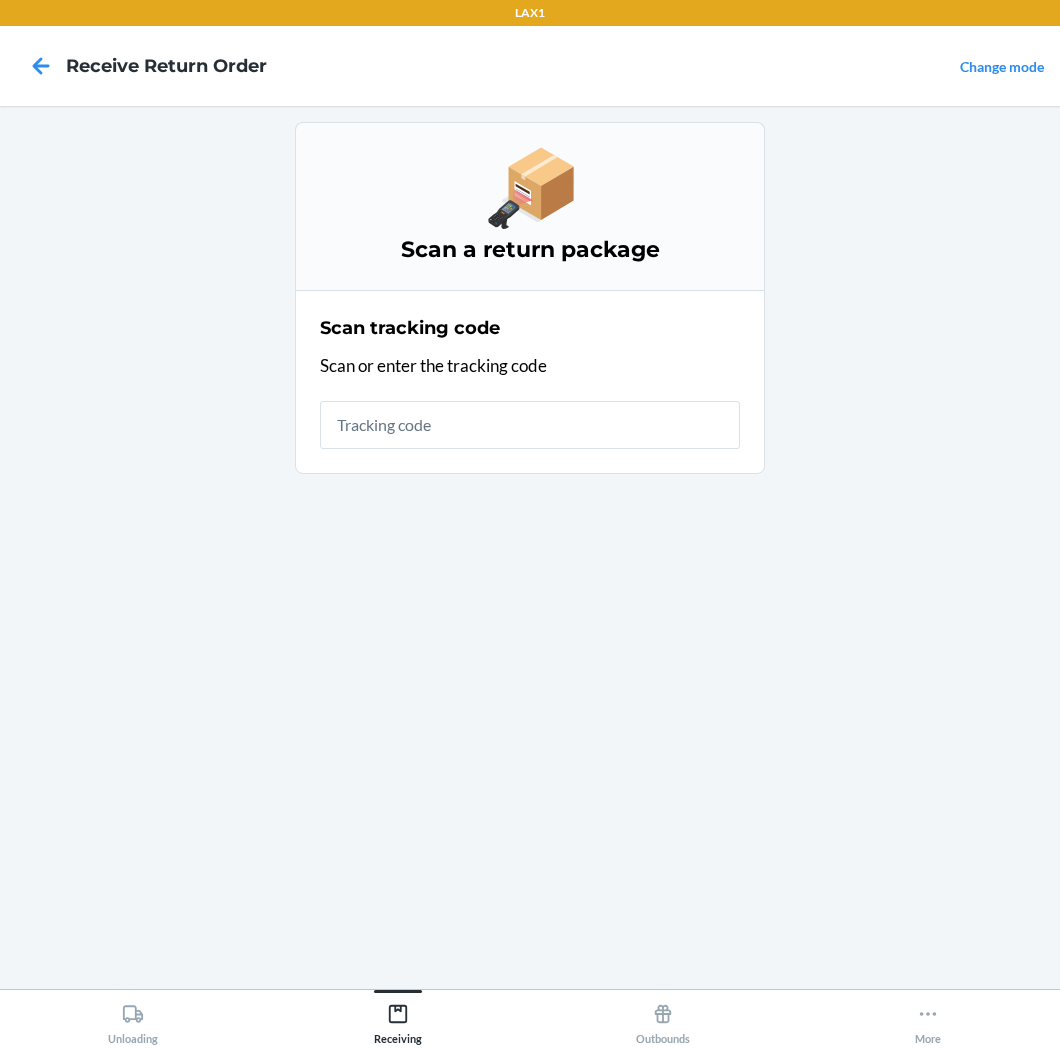 click at bounding box center [530, 425] 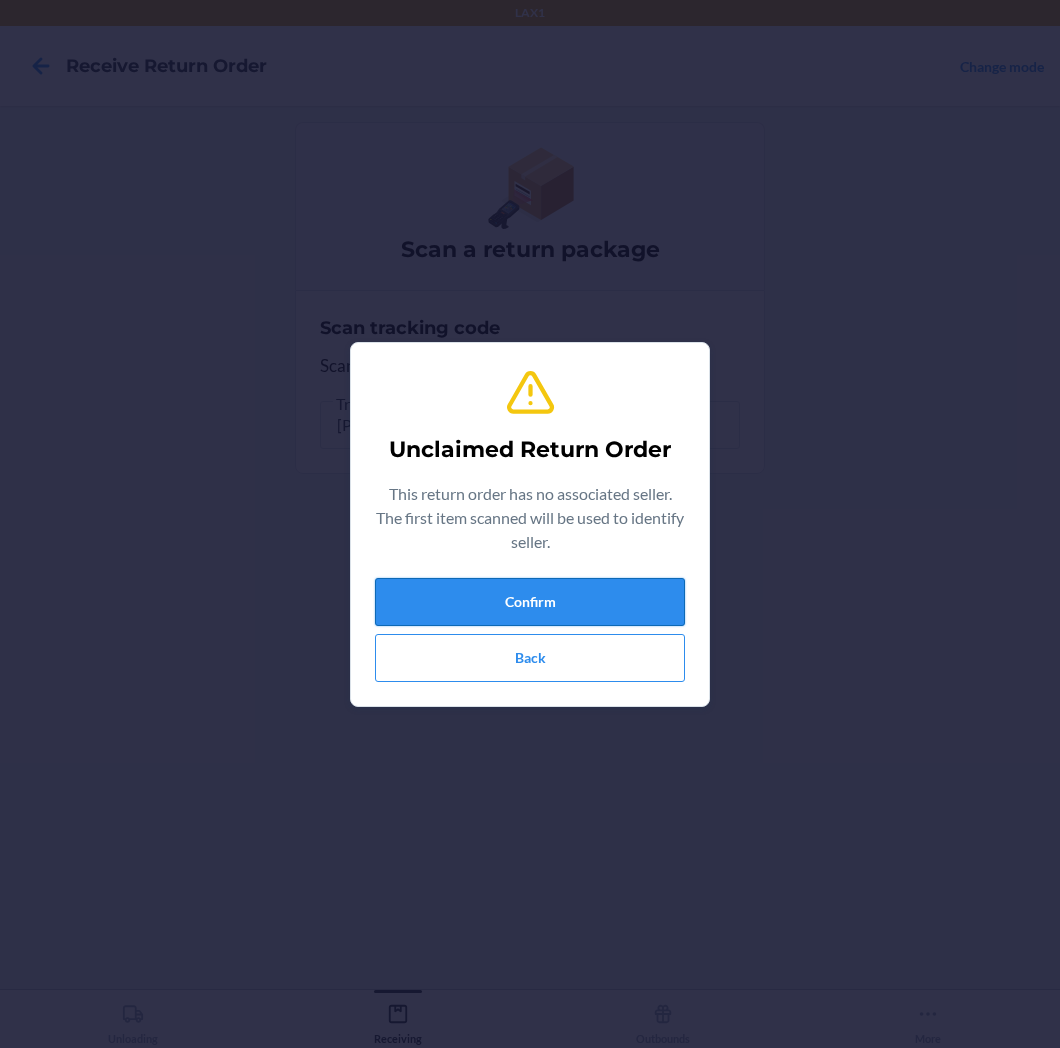 click on "Confirm" at bounding box center (530, 602) 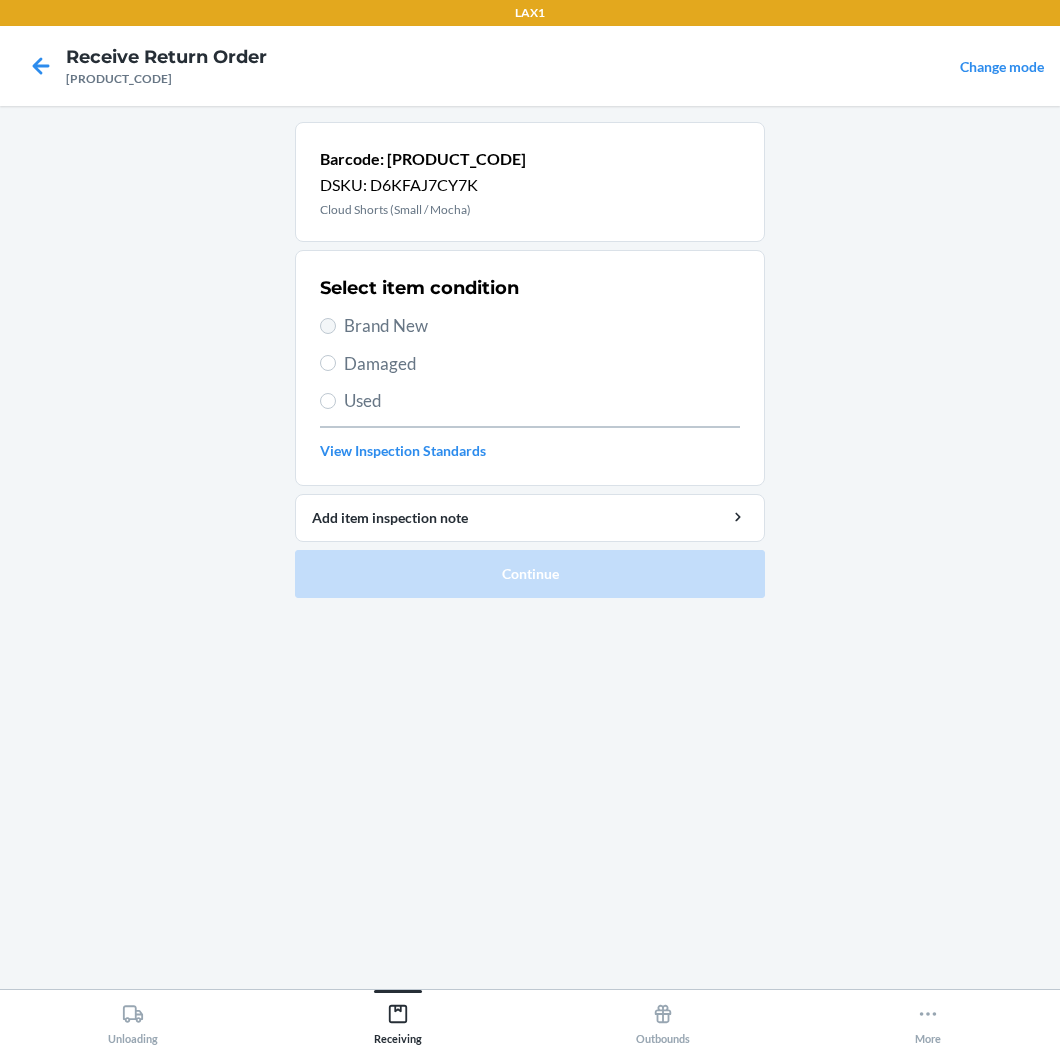 click on "Select item condition Brand New Damaged Used View Inspection Standards" at bounding box center (530, 368) 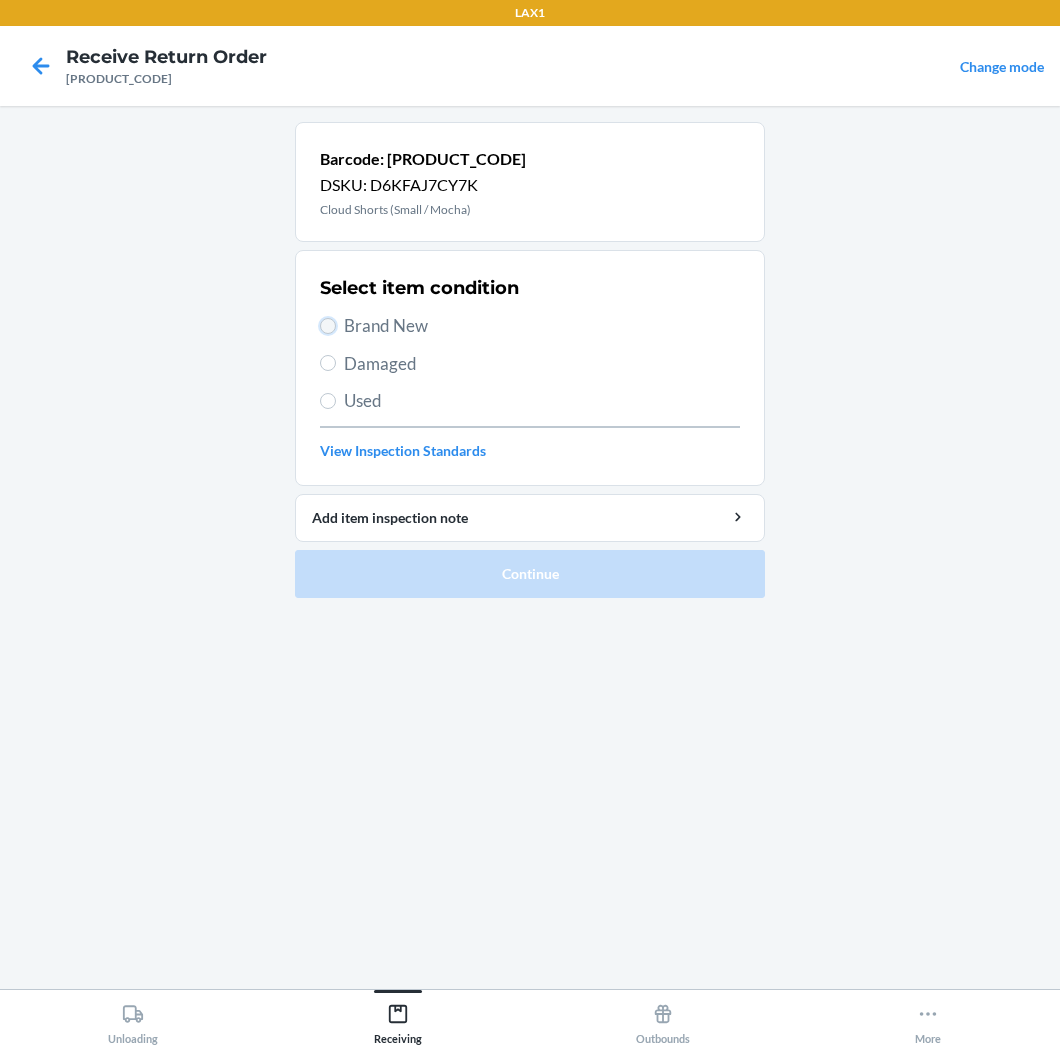 click on "Brand New" at bounding box center (328, 326) 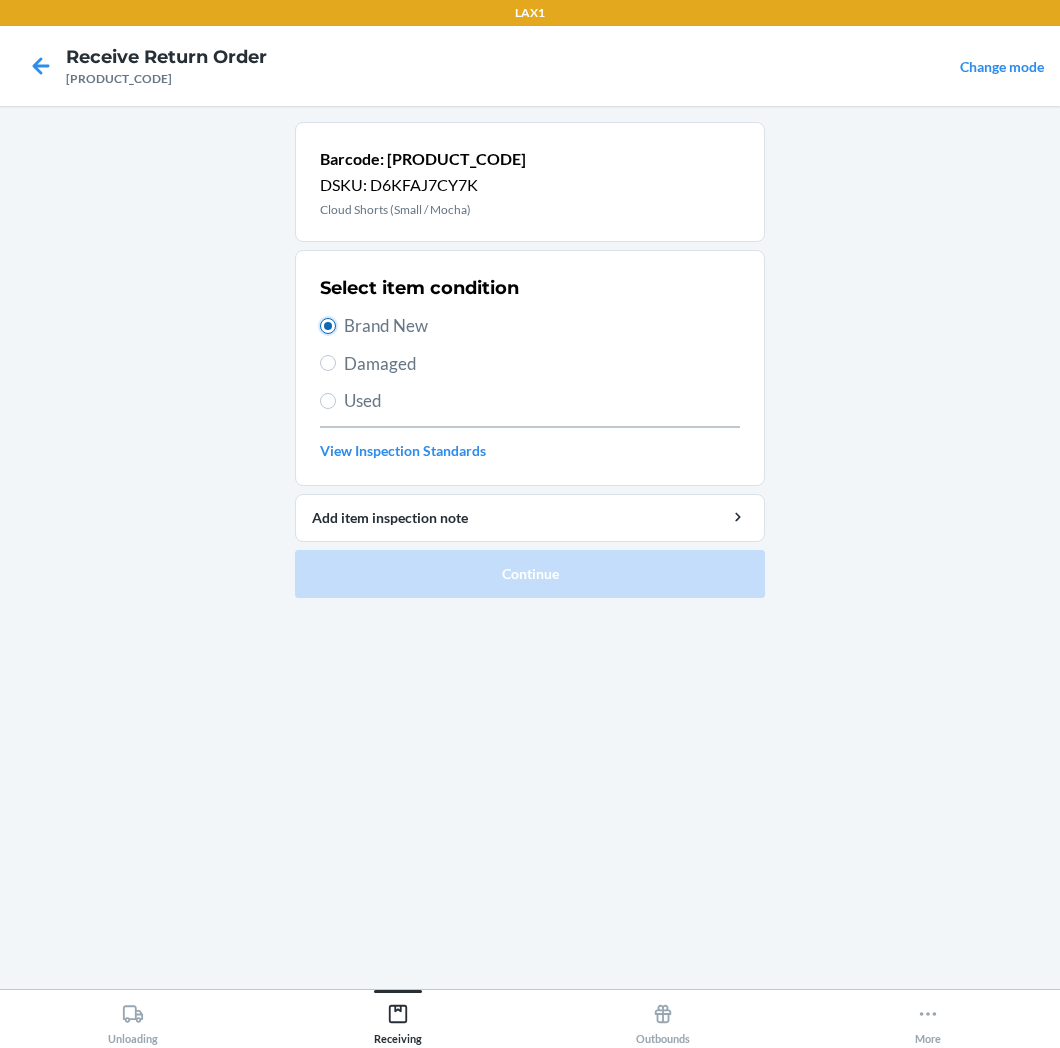 radio on "true" 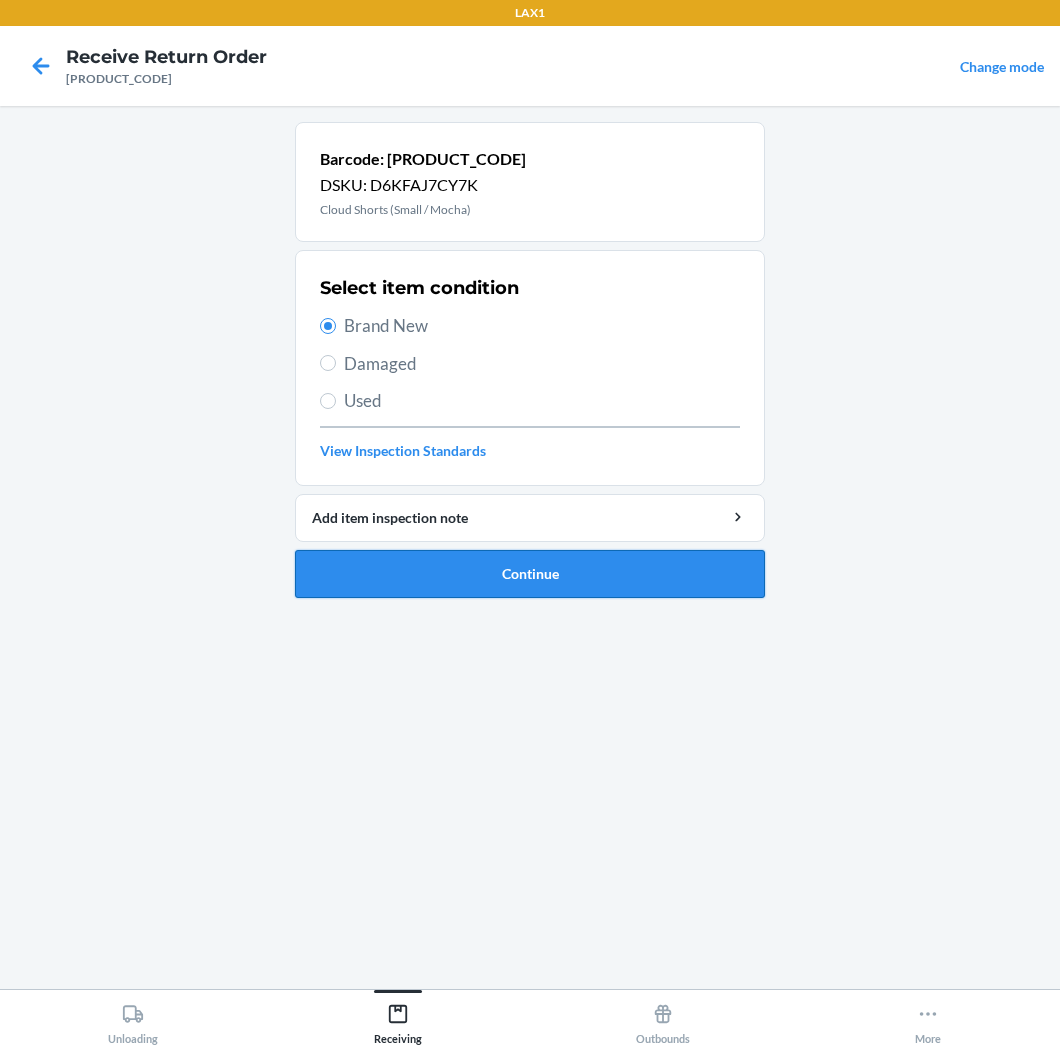 click on "Continue" at bounding box center (530, 574) 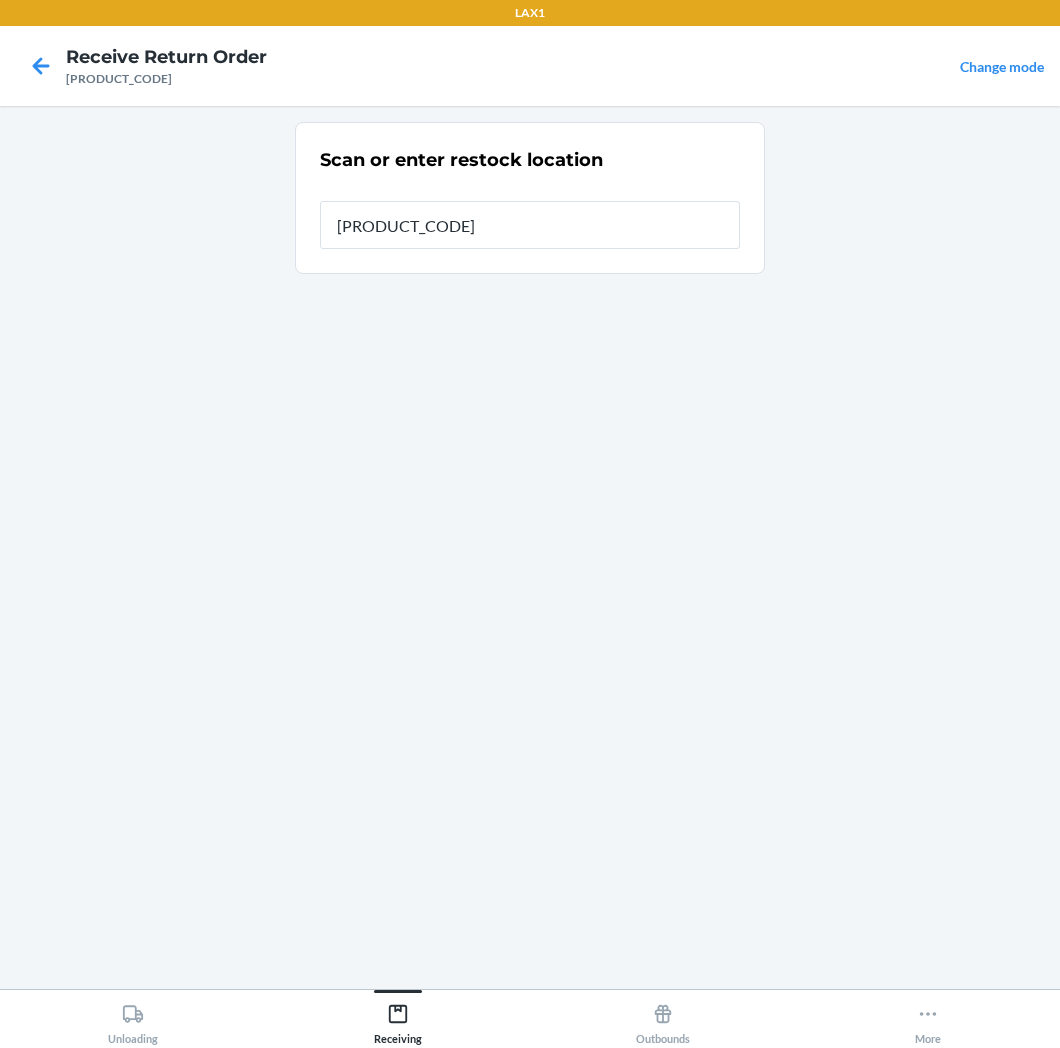 type on "[PRODUCT_CODE]" 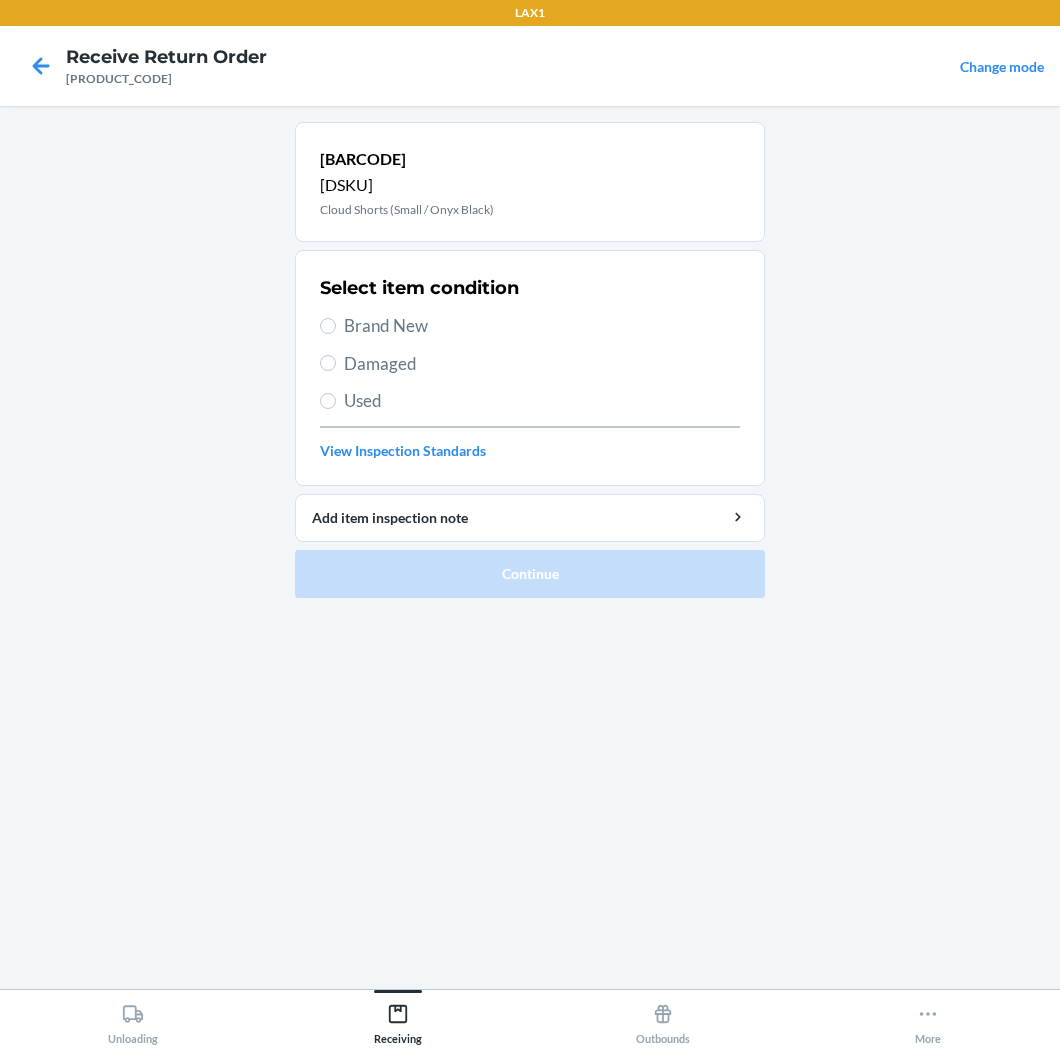 click on "Brand New" at bounding box center (542, 326) 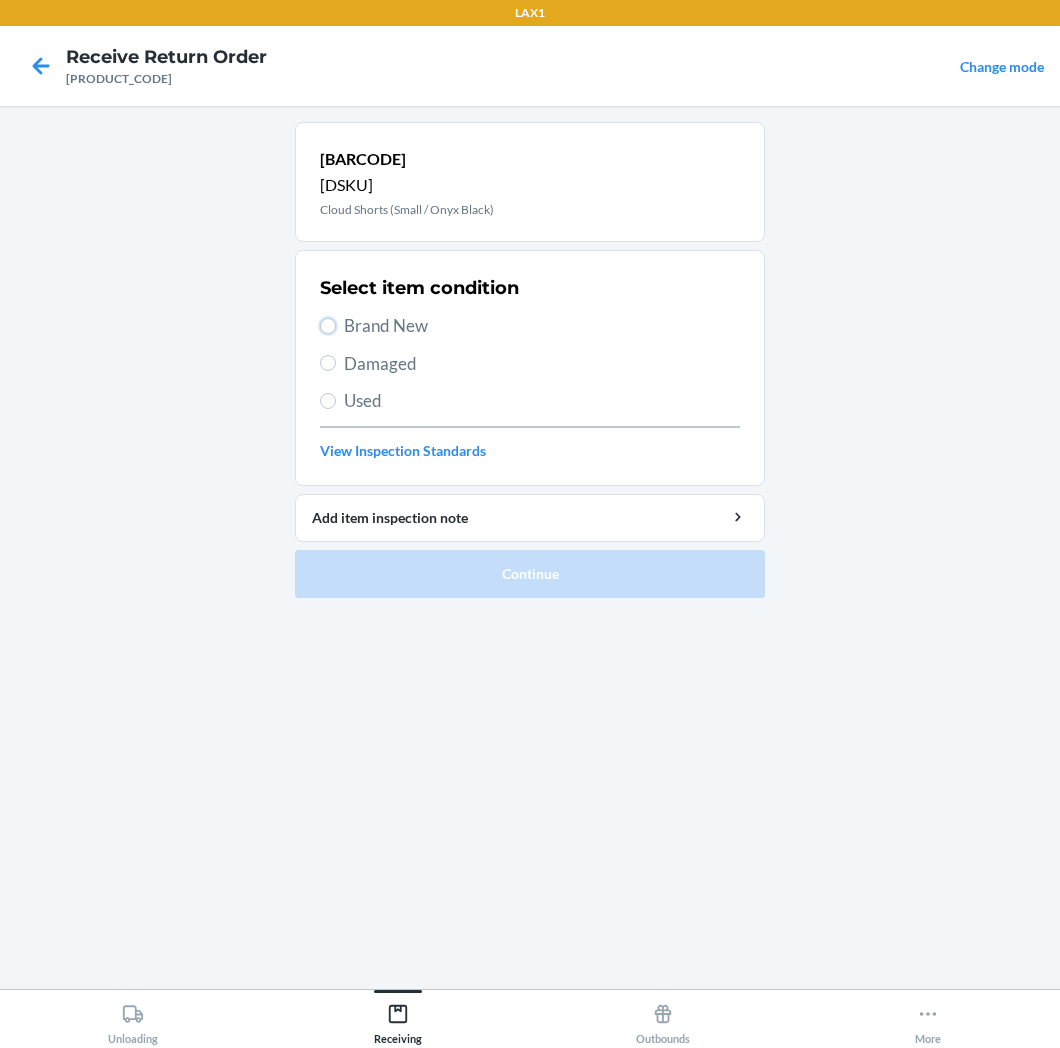 click on "Brand New" at bounding box center [328, 326] 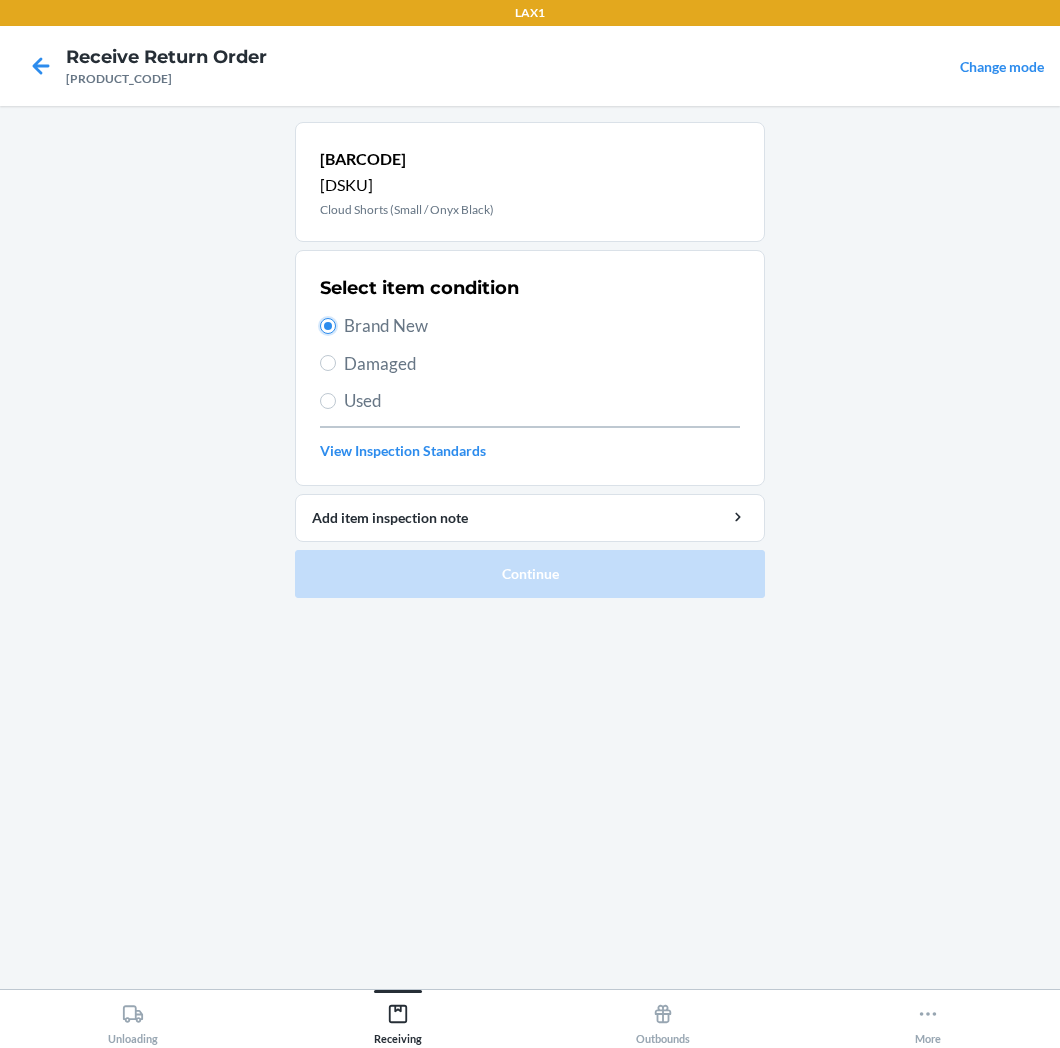 radio on "true" 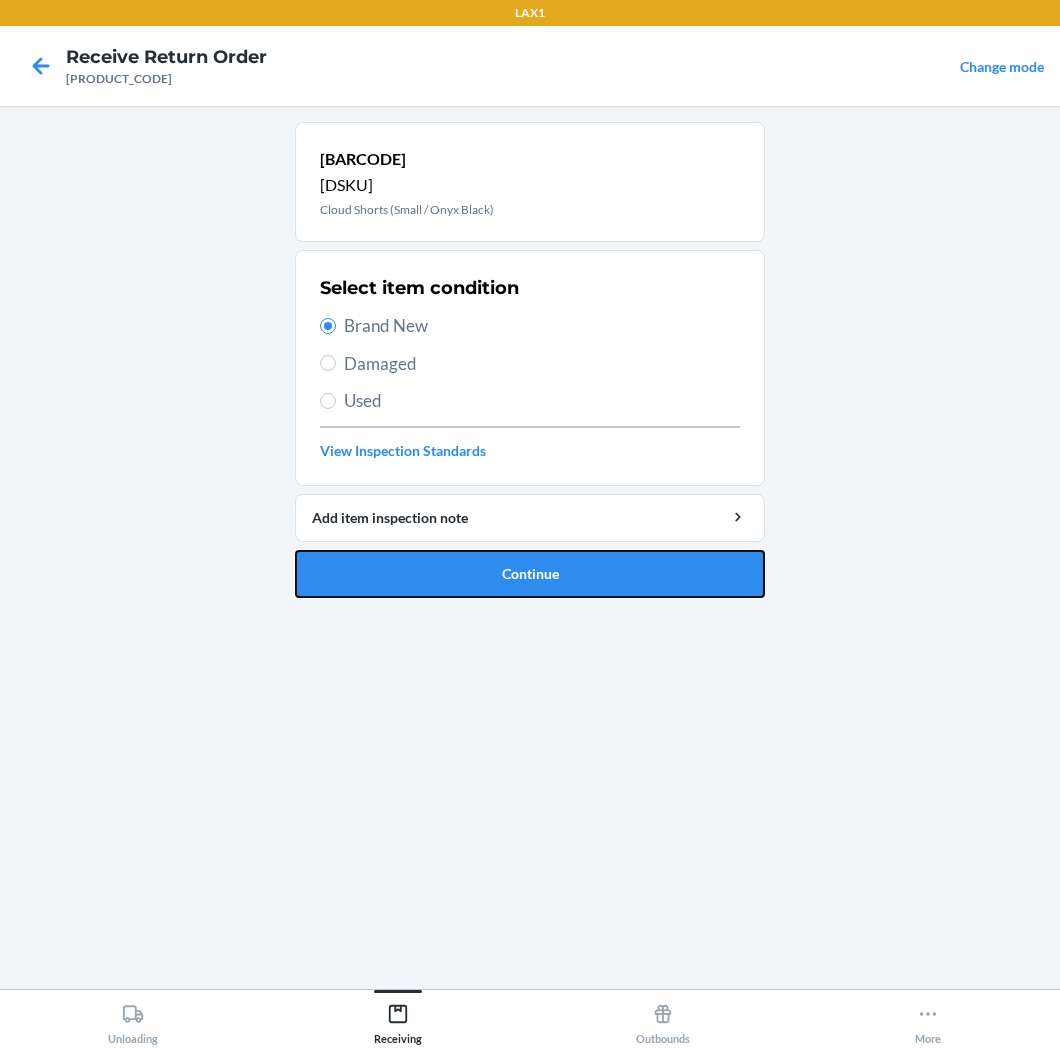 click on "Continue" at bounding box center (530, 574) 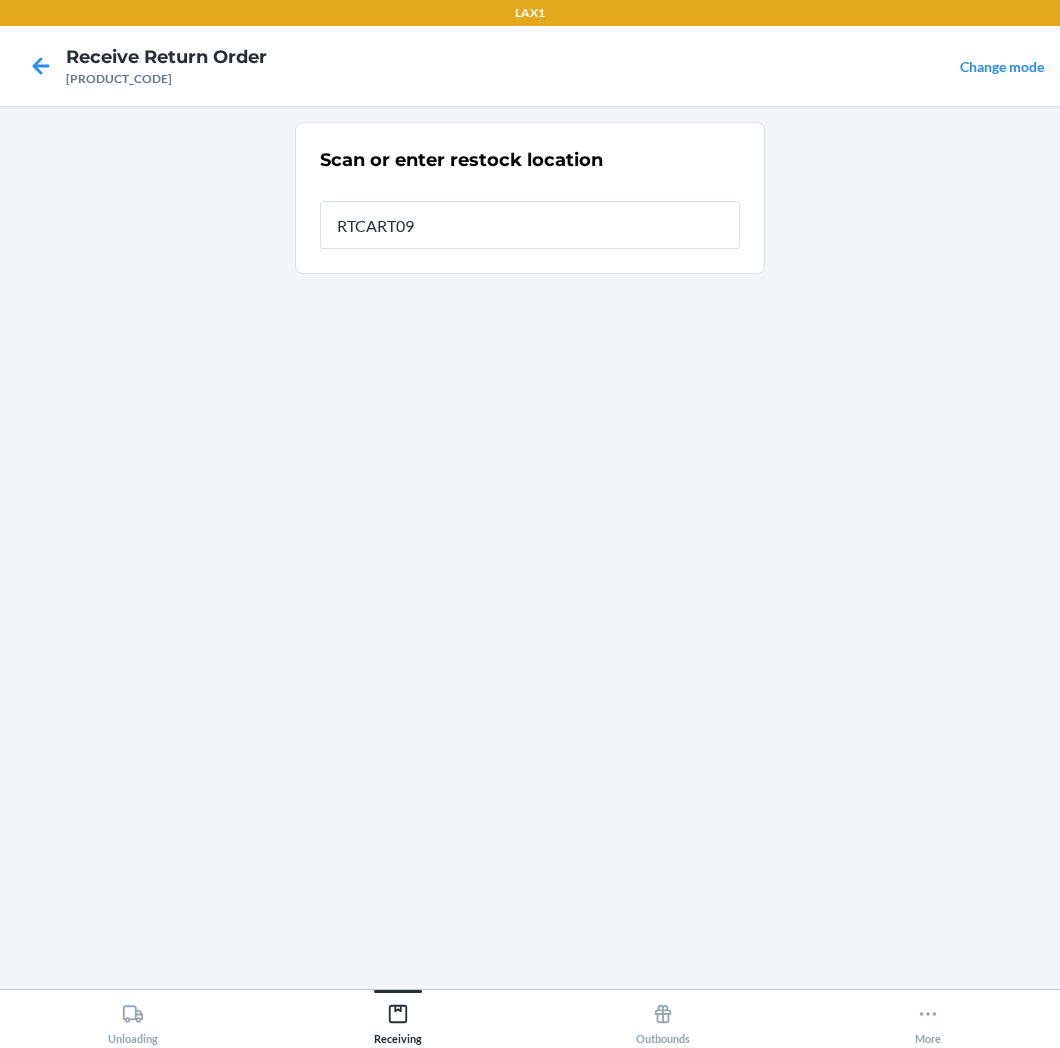 type on "[PRODUCT_CODE]" 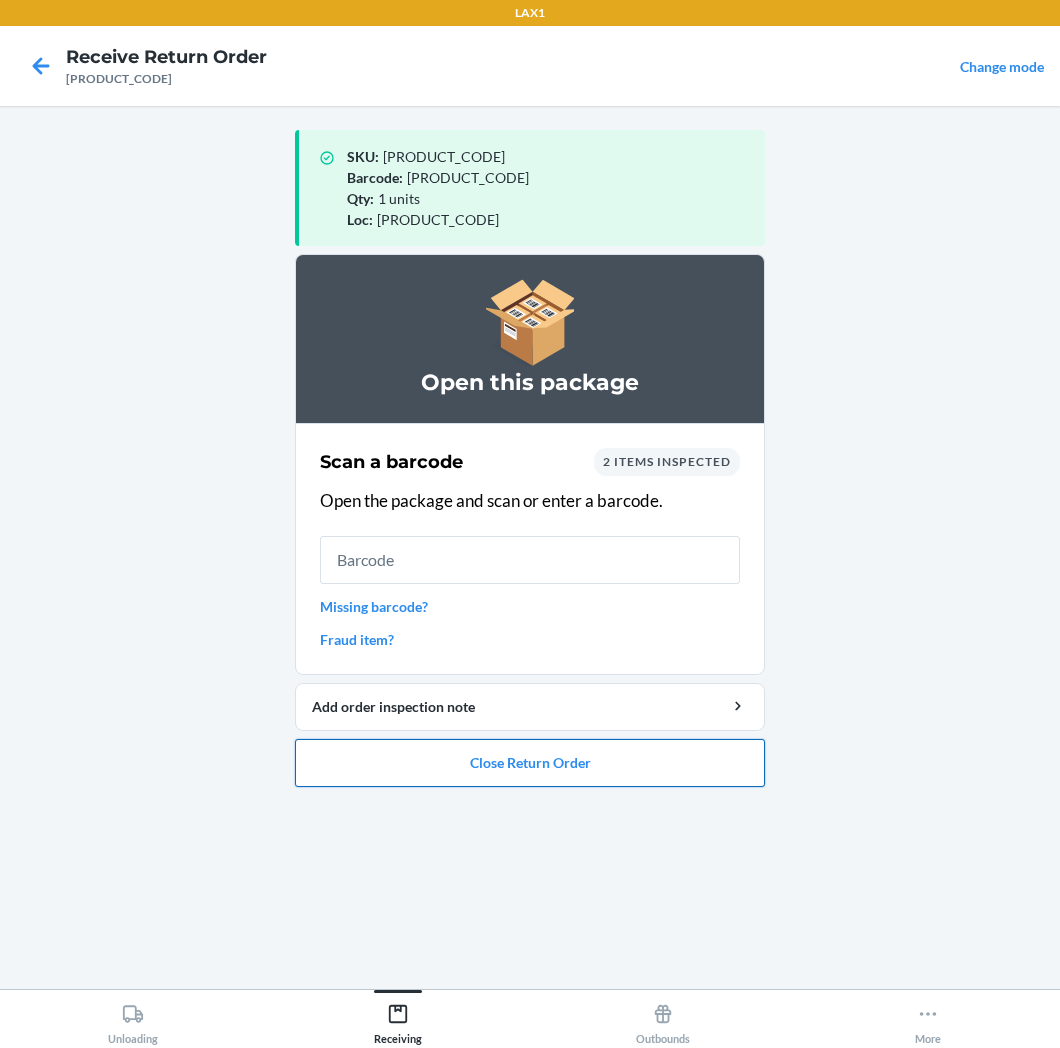 click on "Close Return Order" at bounding box center (530, 763) 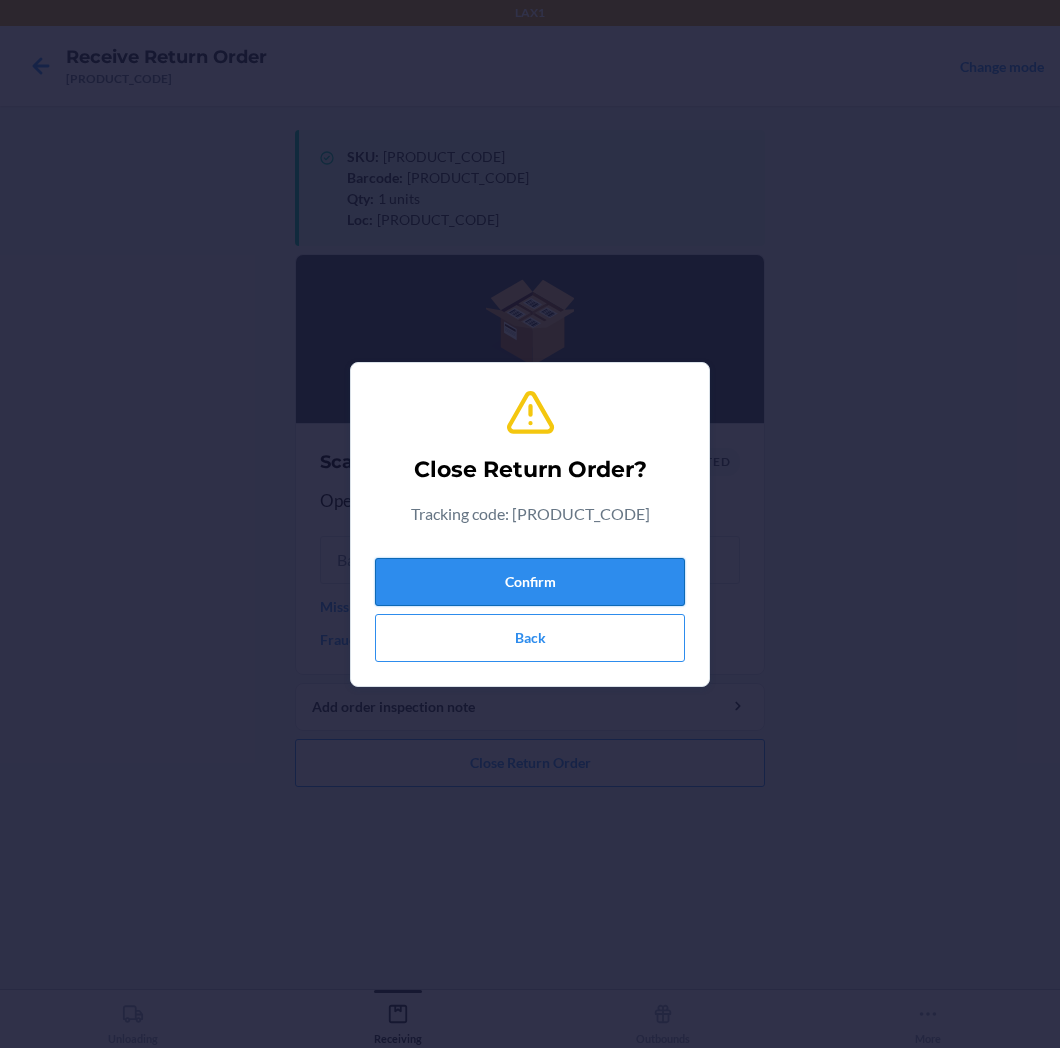 click on "Confirm" at bounding box center (530, 582) 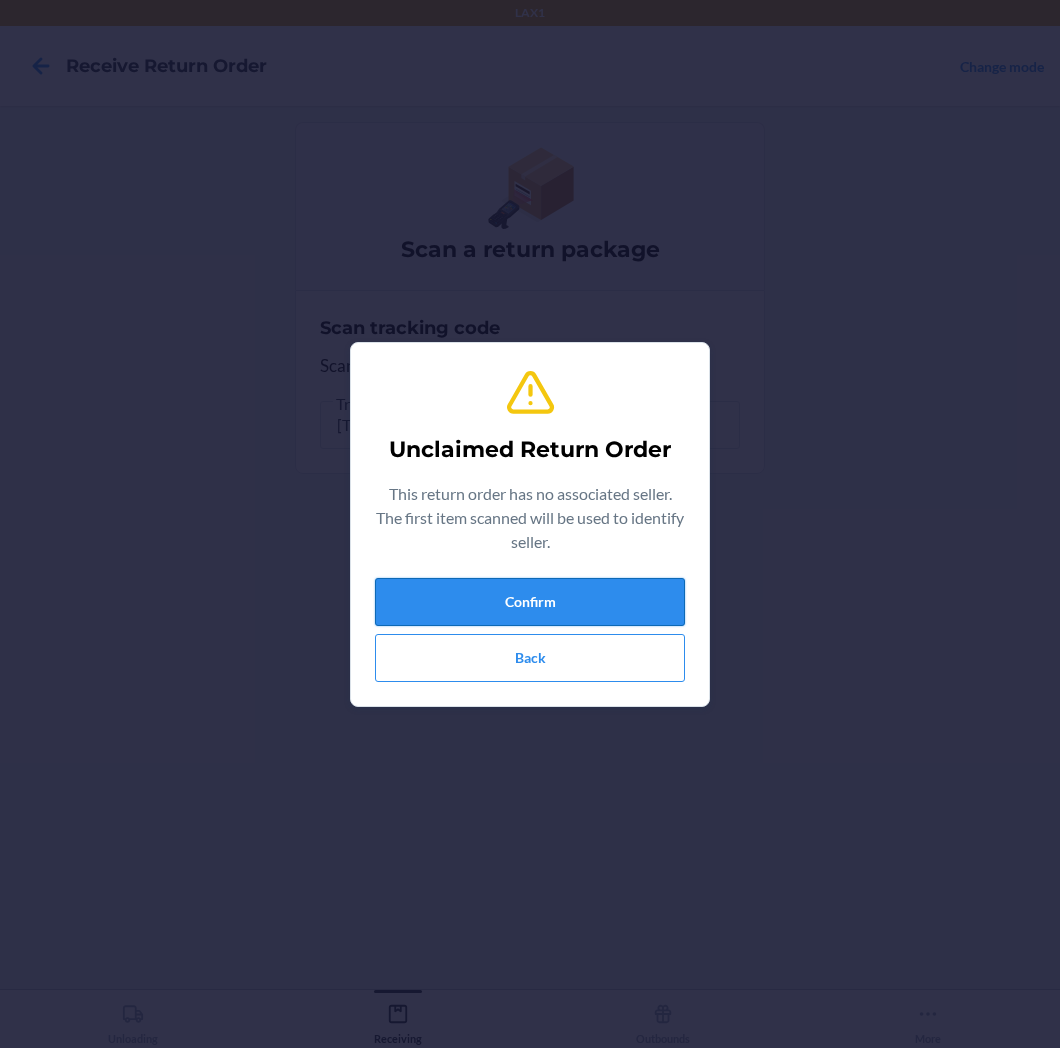 click on "Confirm" at bounding box center (530, 602) 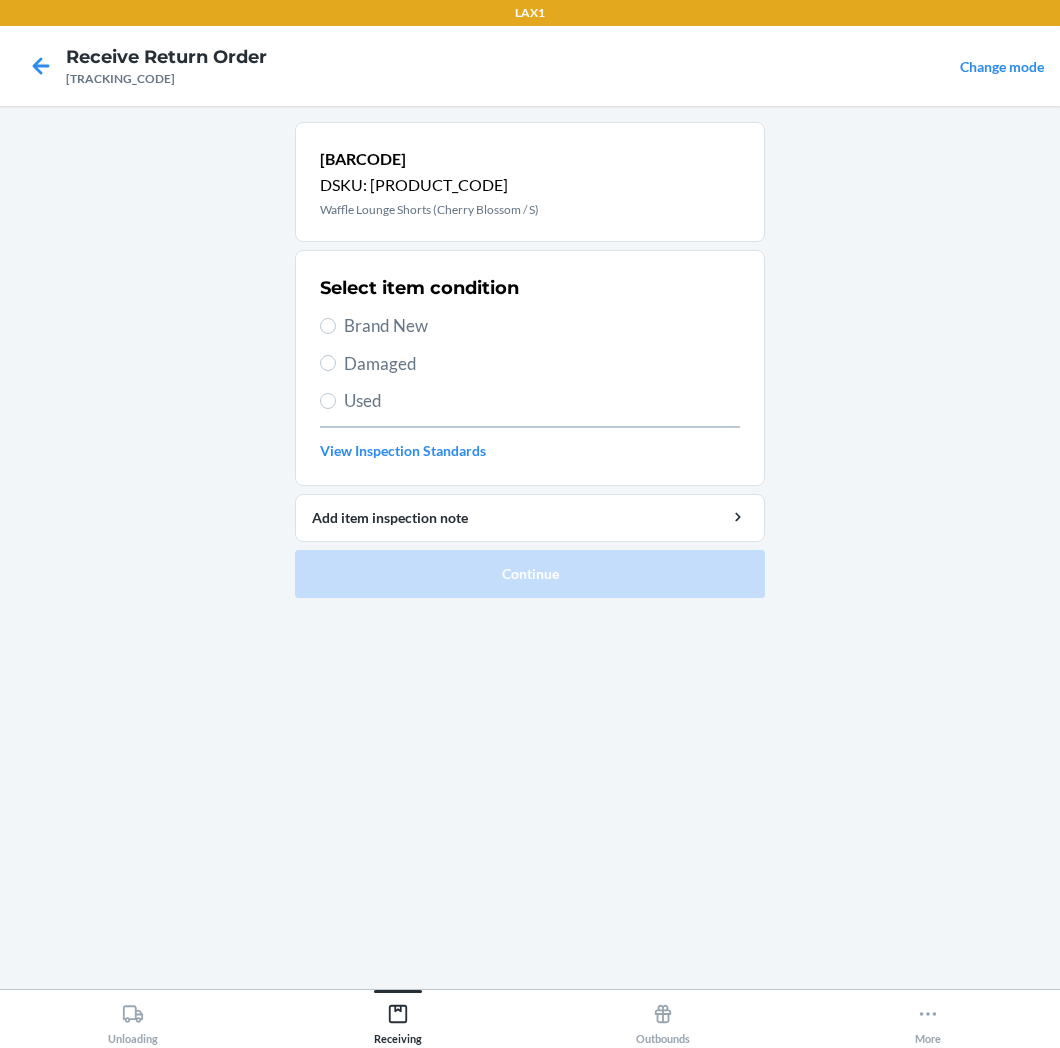 click on "Brand New" at bounding box center (542, 326) 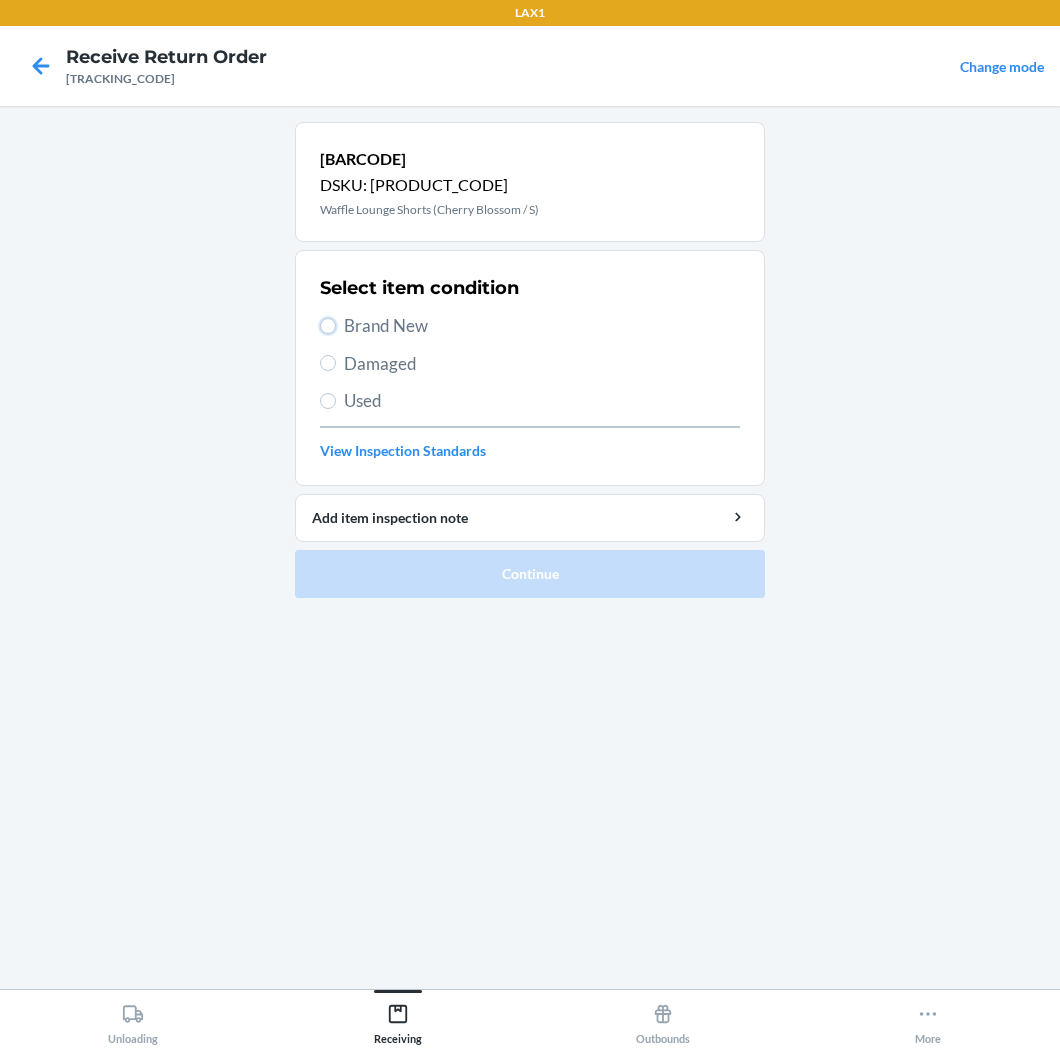 click on "Brand New" at bounding box center [328, 326] 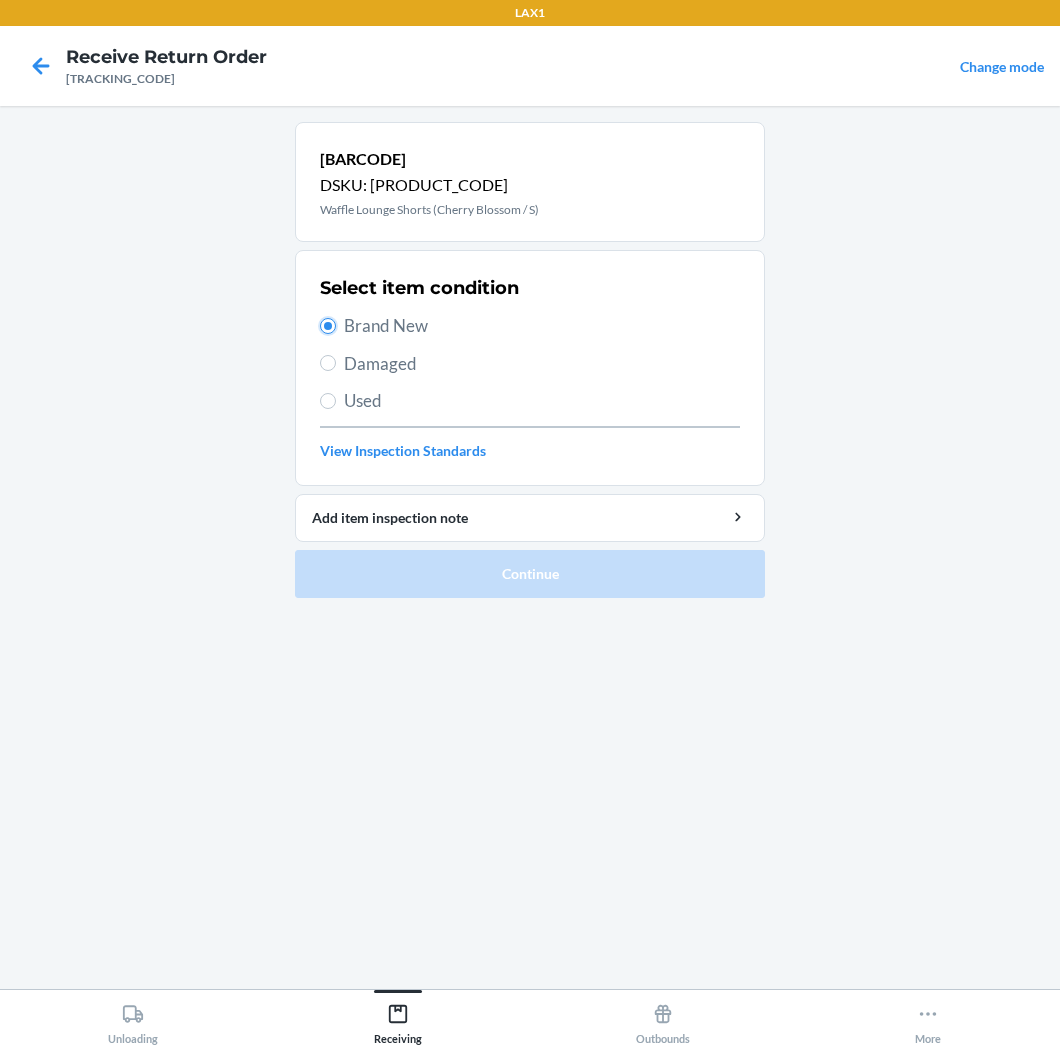 radio on "true" 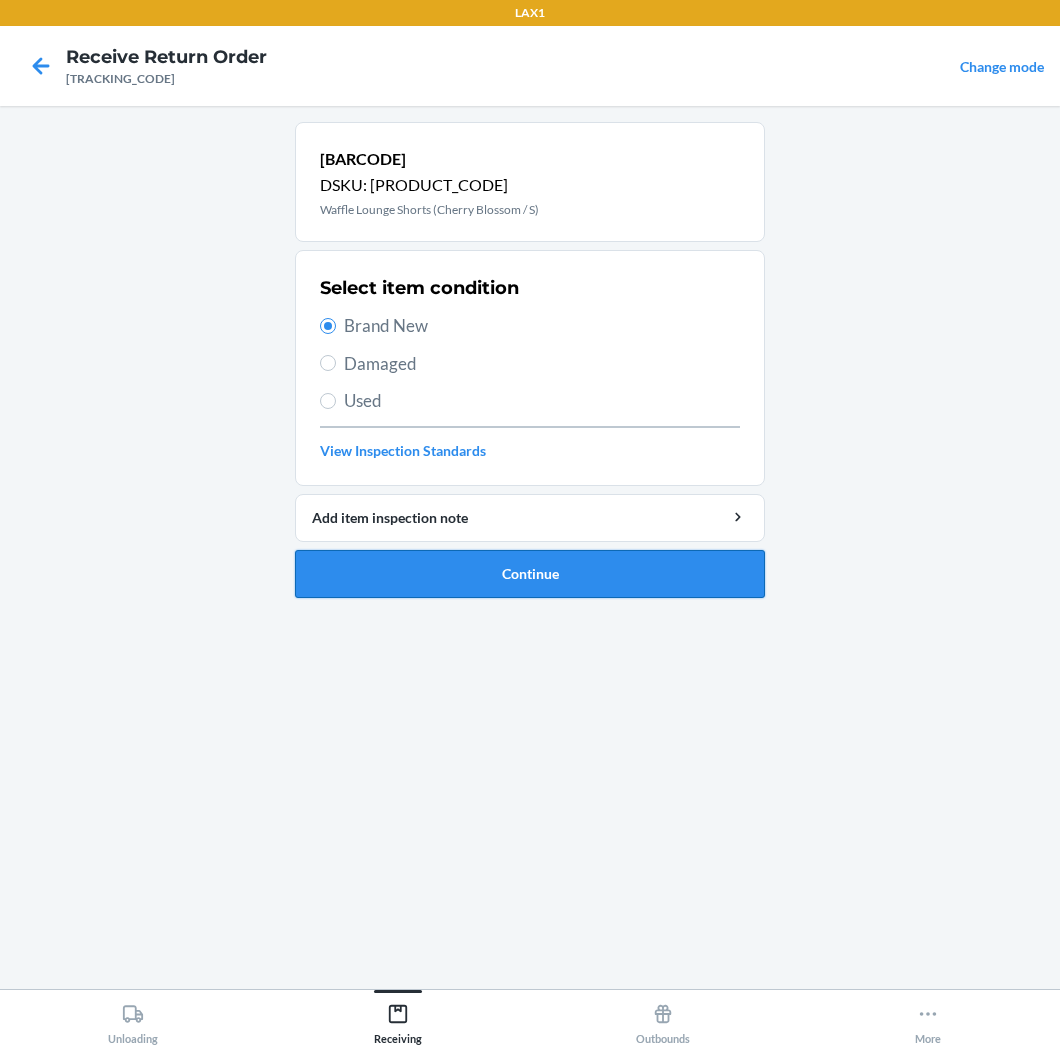 click on "Continue" at bounding box center [530, 574] 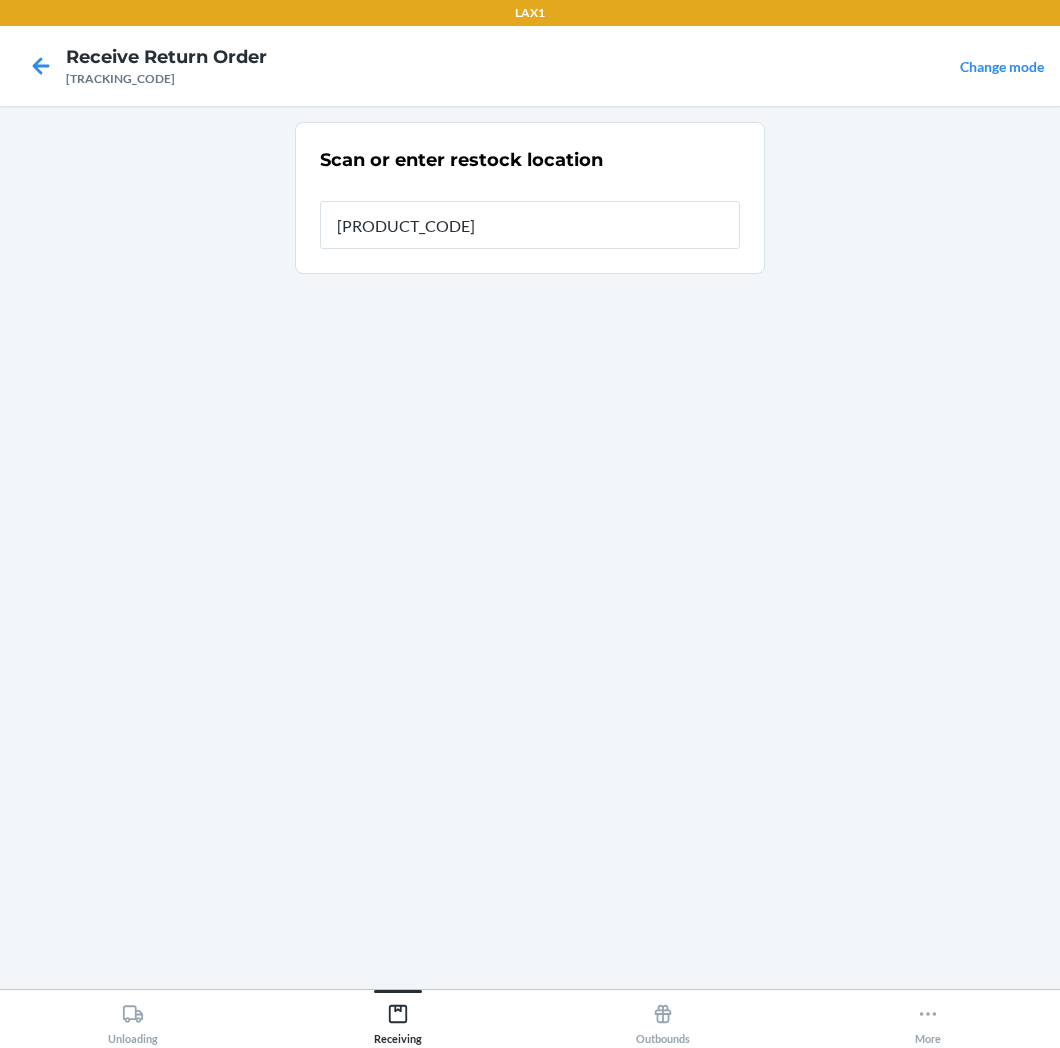 type on "[PRODUCT_CODE]" 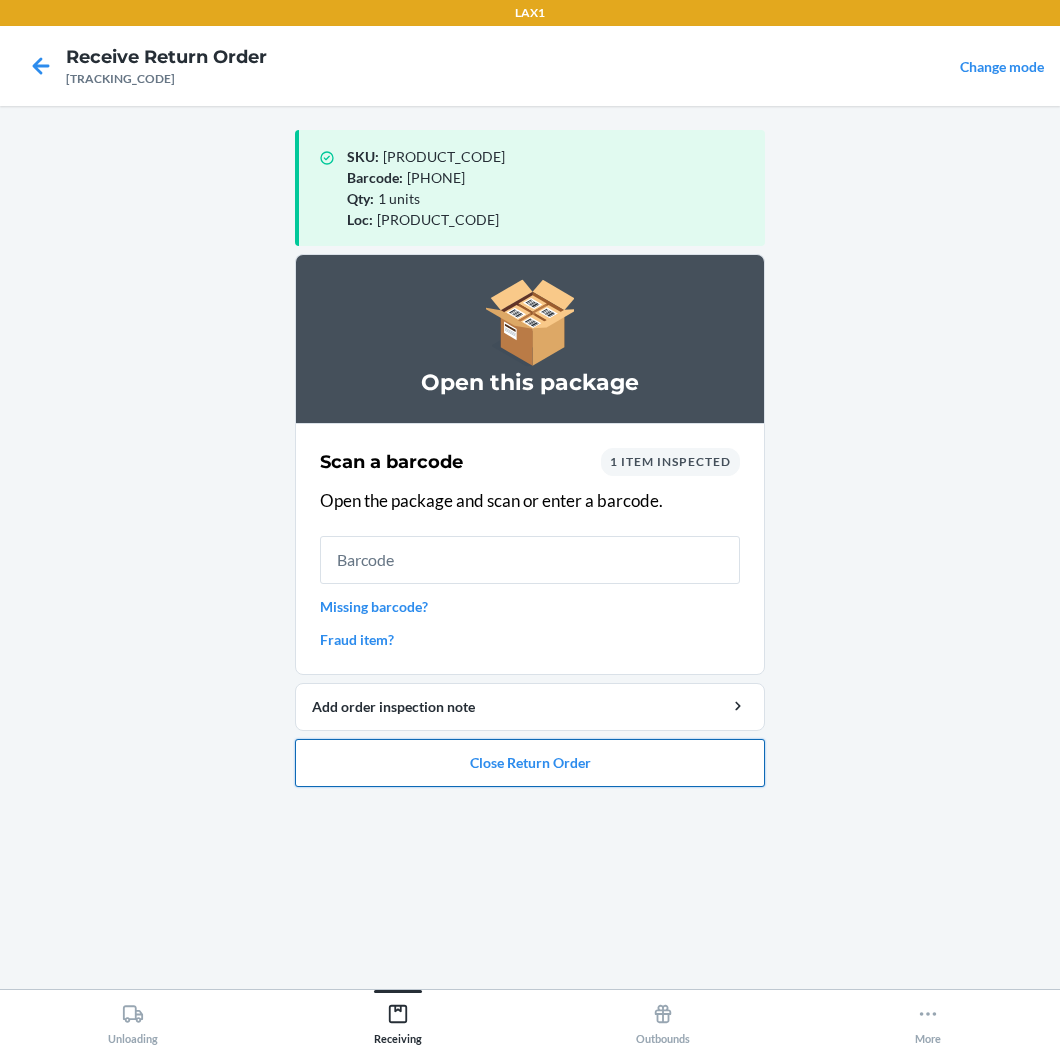 click on "Close Return Order" at bounding box center [530, 763] 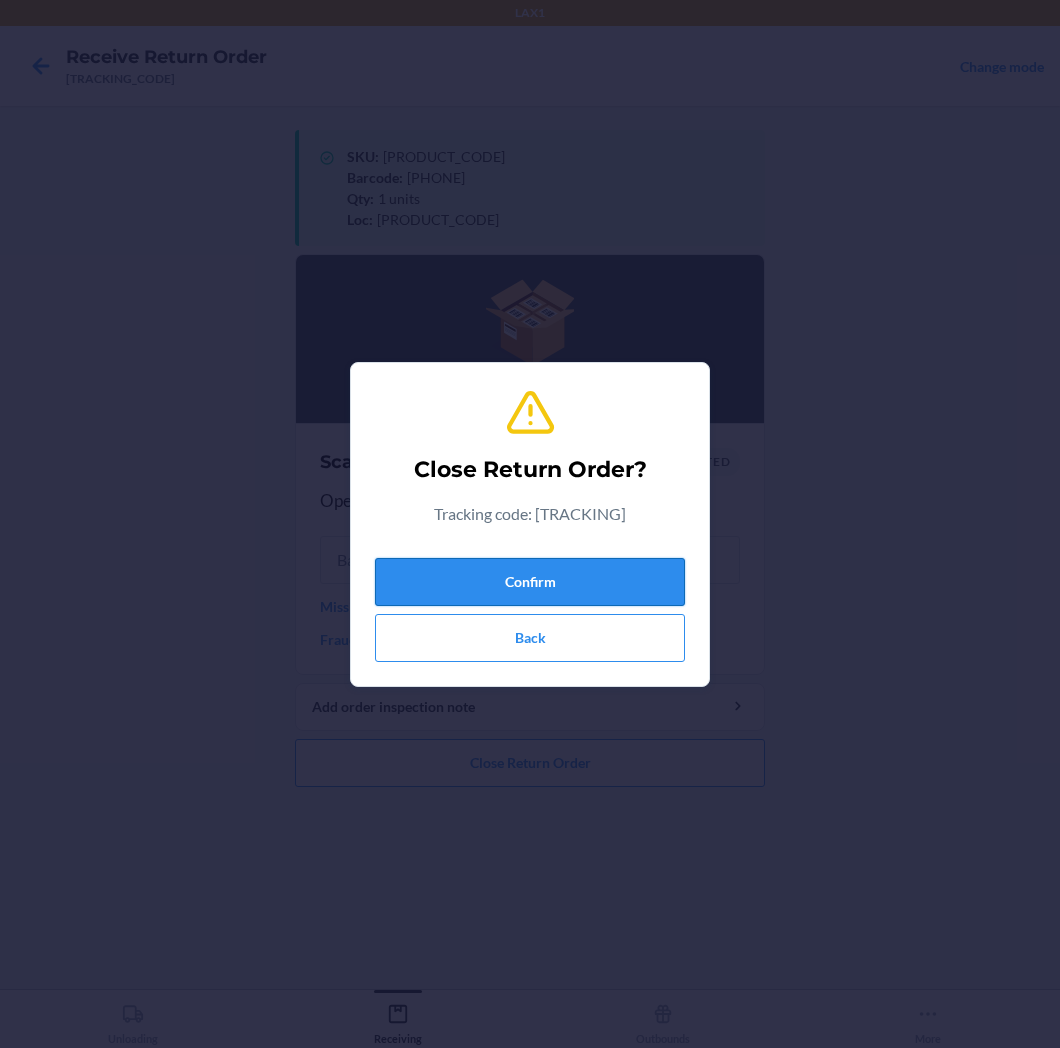 click on "Confirm" at bounding box center [530, 582] 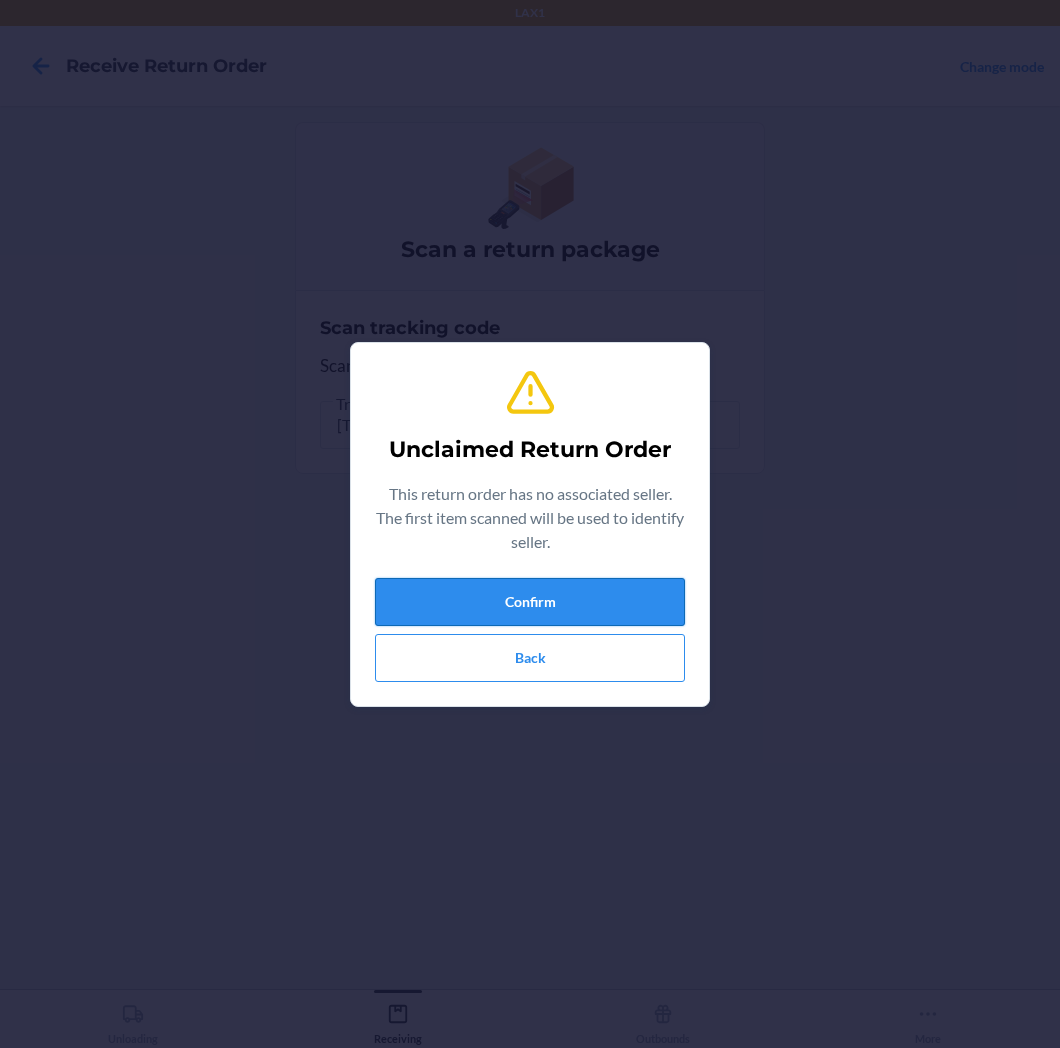 click on "Confirm" at bounding box center [530, 602] 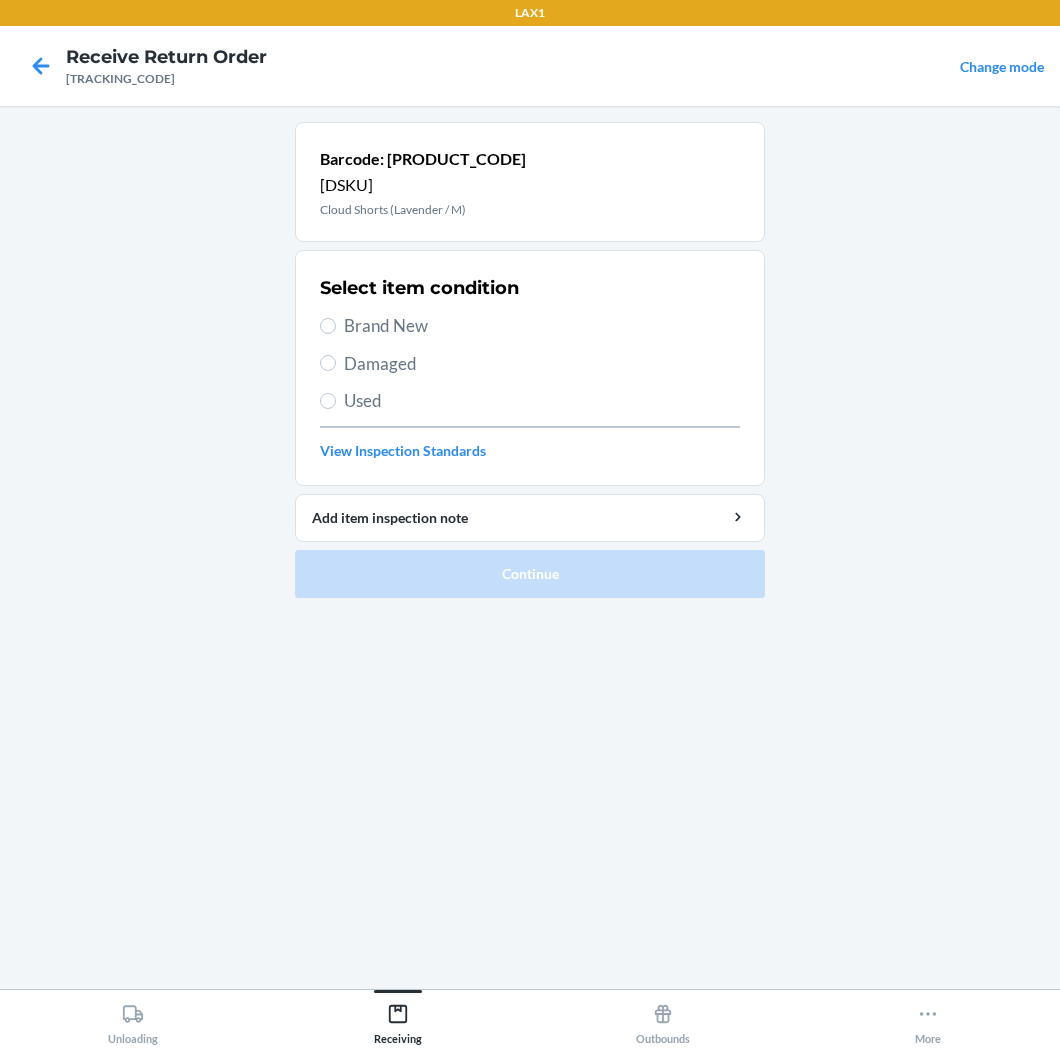 click on "Brand New" at bounding box center [542, 326] 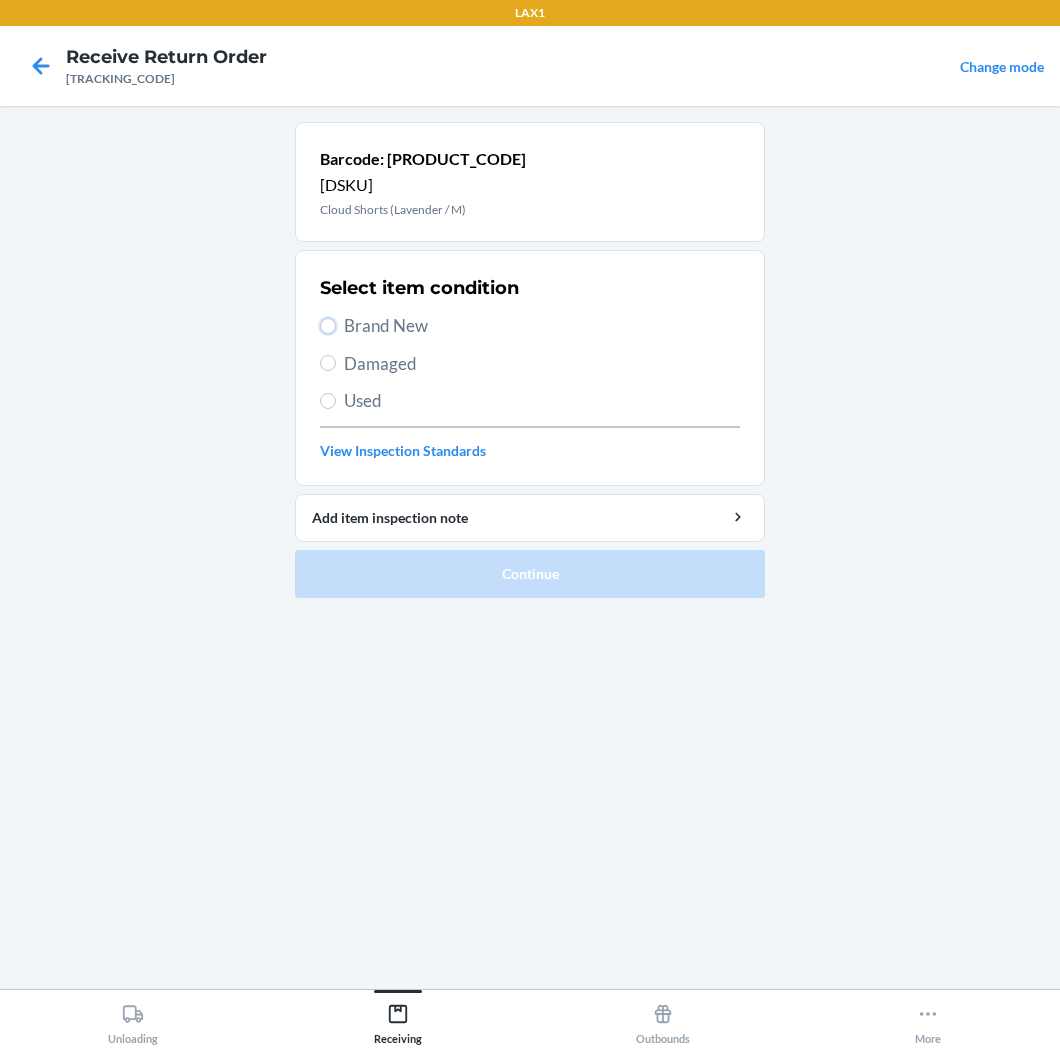 click on "Brand New" at bounding box center (328, 326) 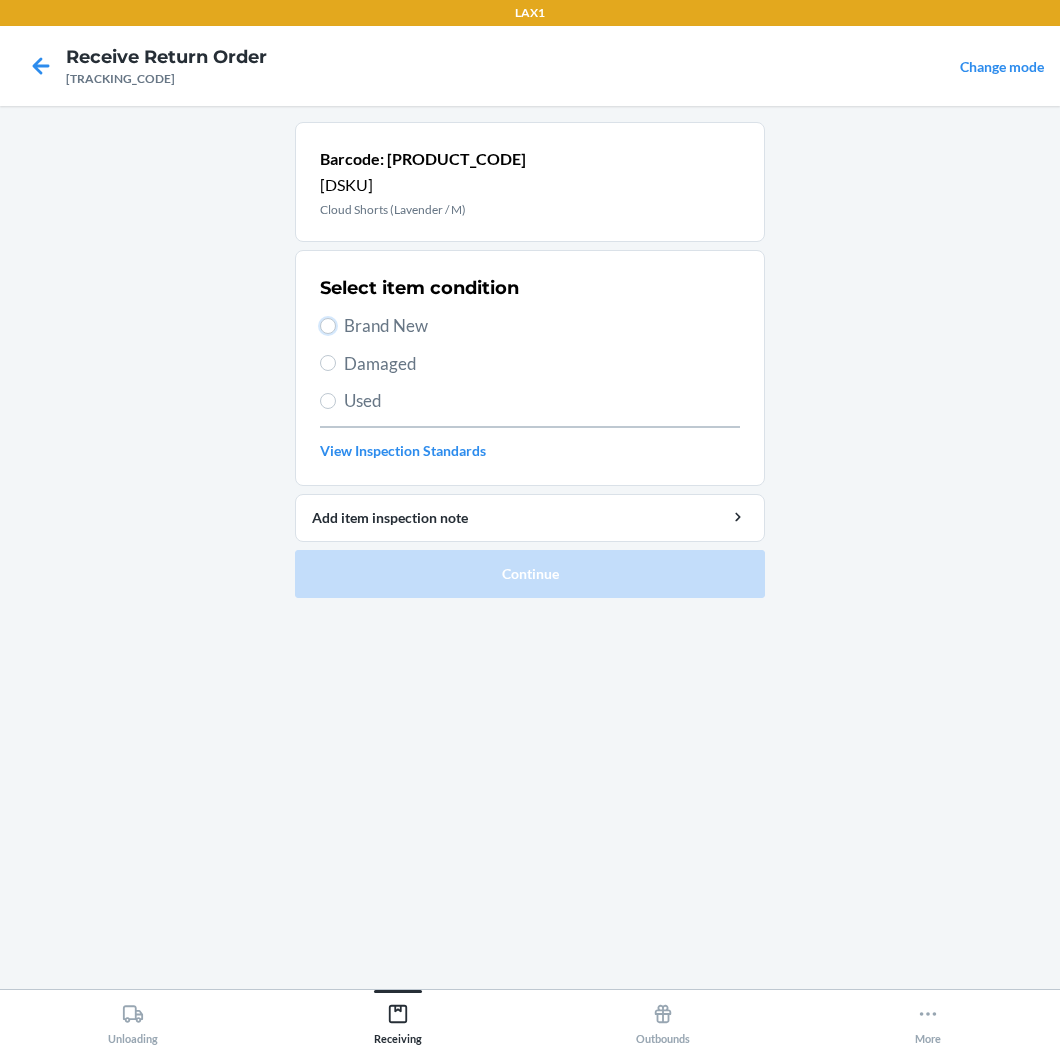 radio on "true" 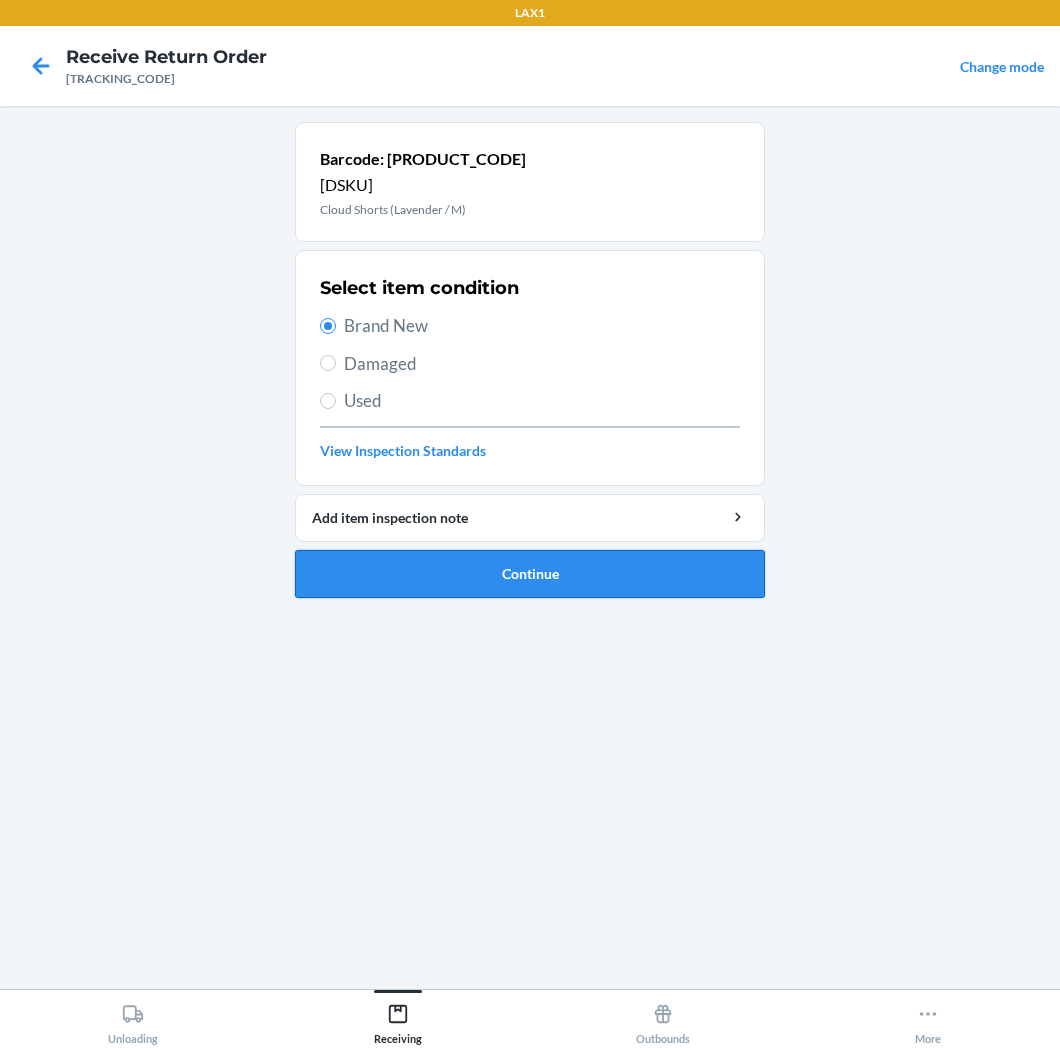 click on "Continue" at bounding box center (530, 574) 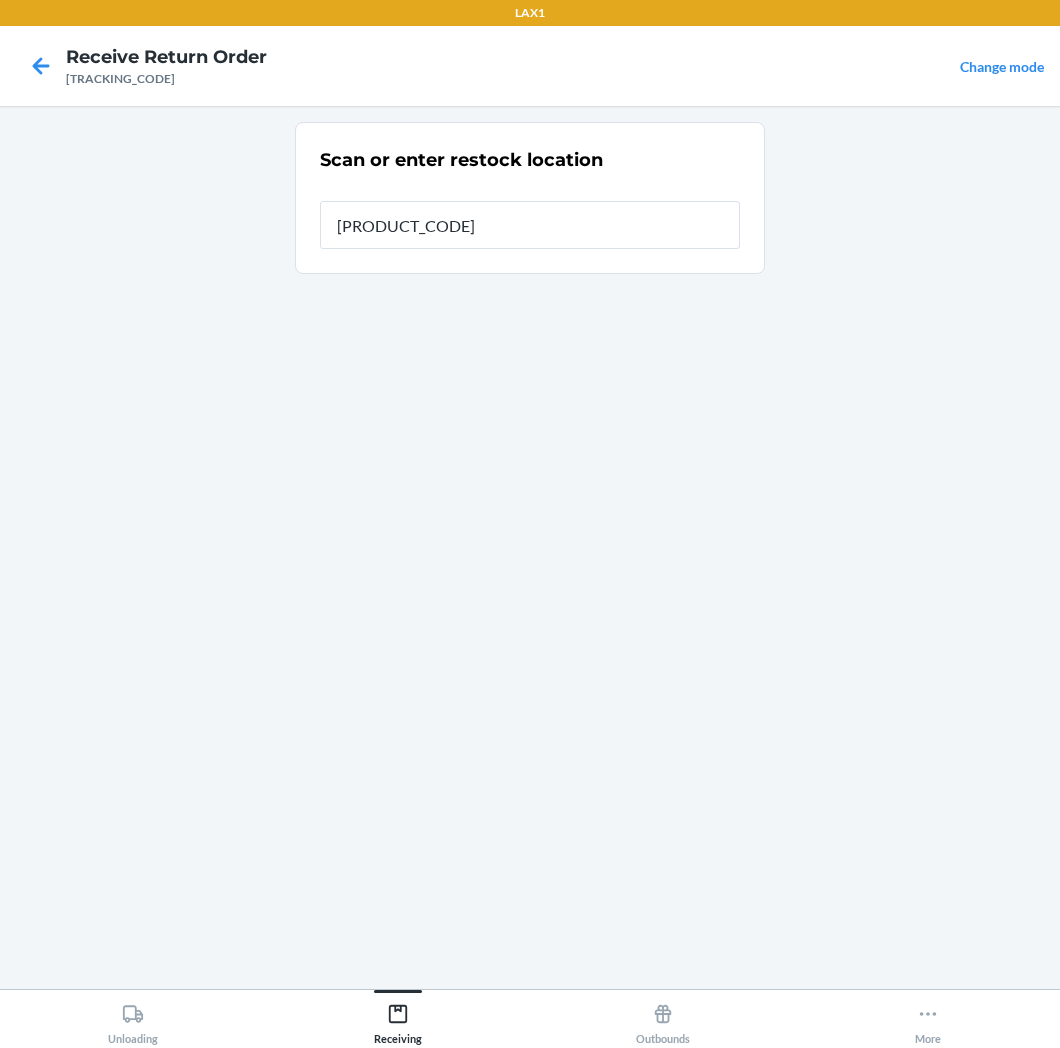 type on "[PRODUCT_CODE]" 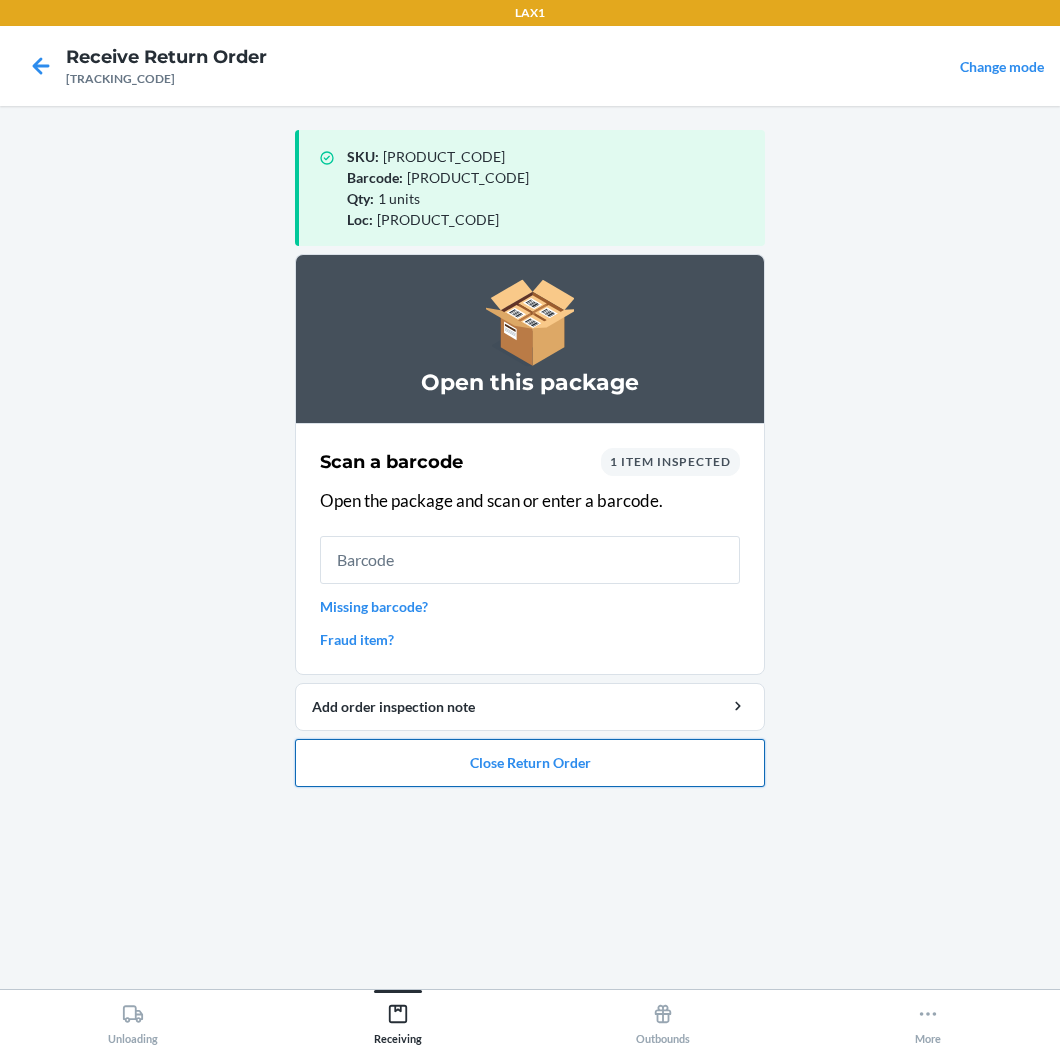 click on "Close Return Order" at bounding box center (530, 763) 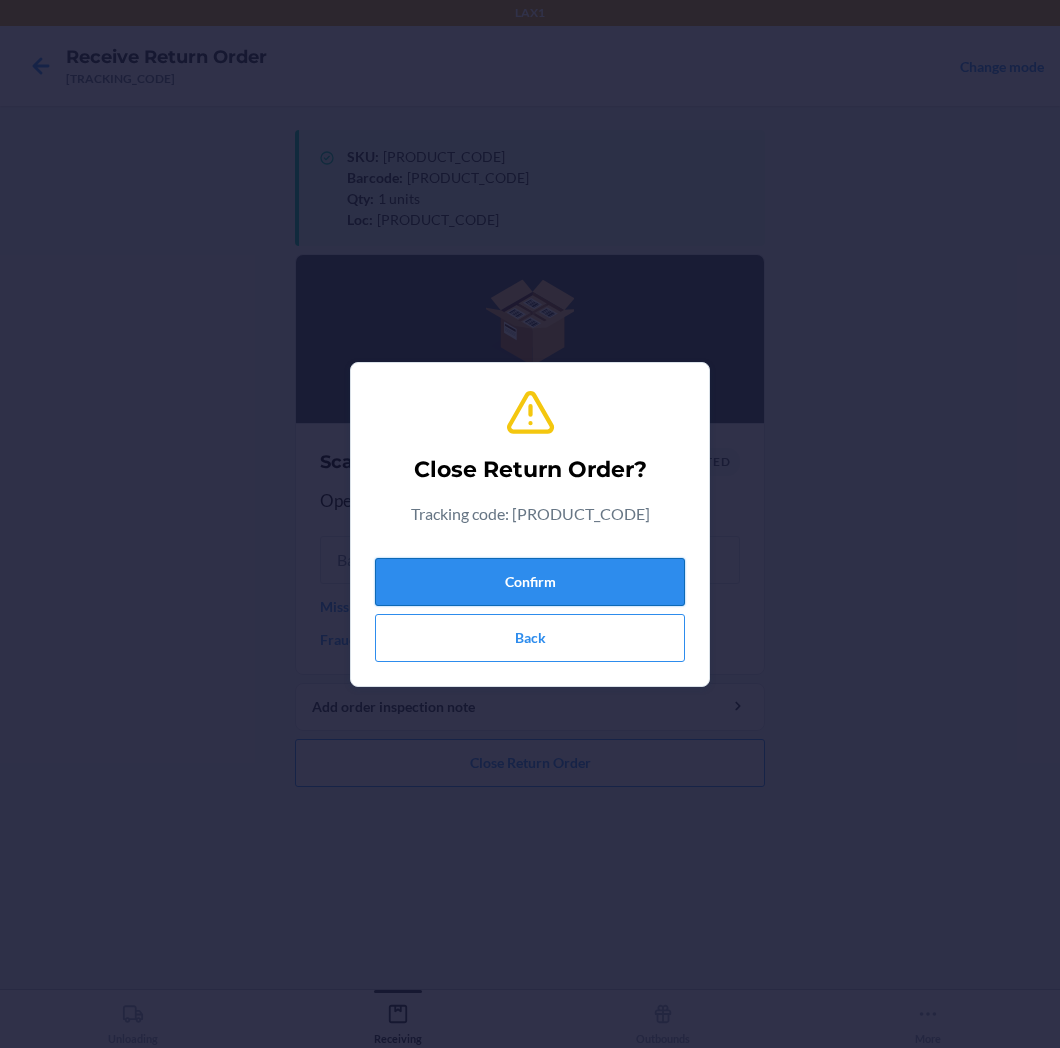 click on "Confirm" at bounding box center (530, 582) 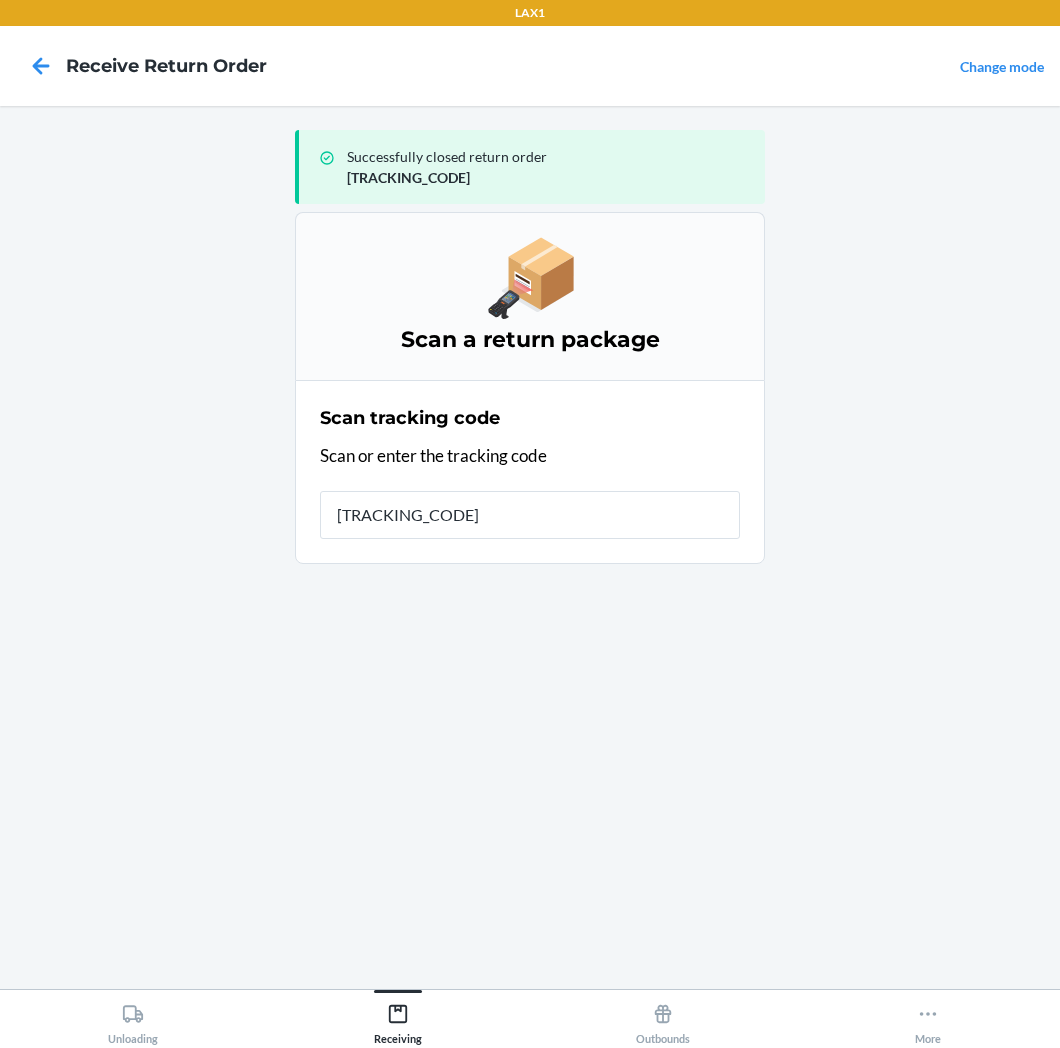 type on "[PRODUCT_CODE]" 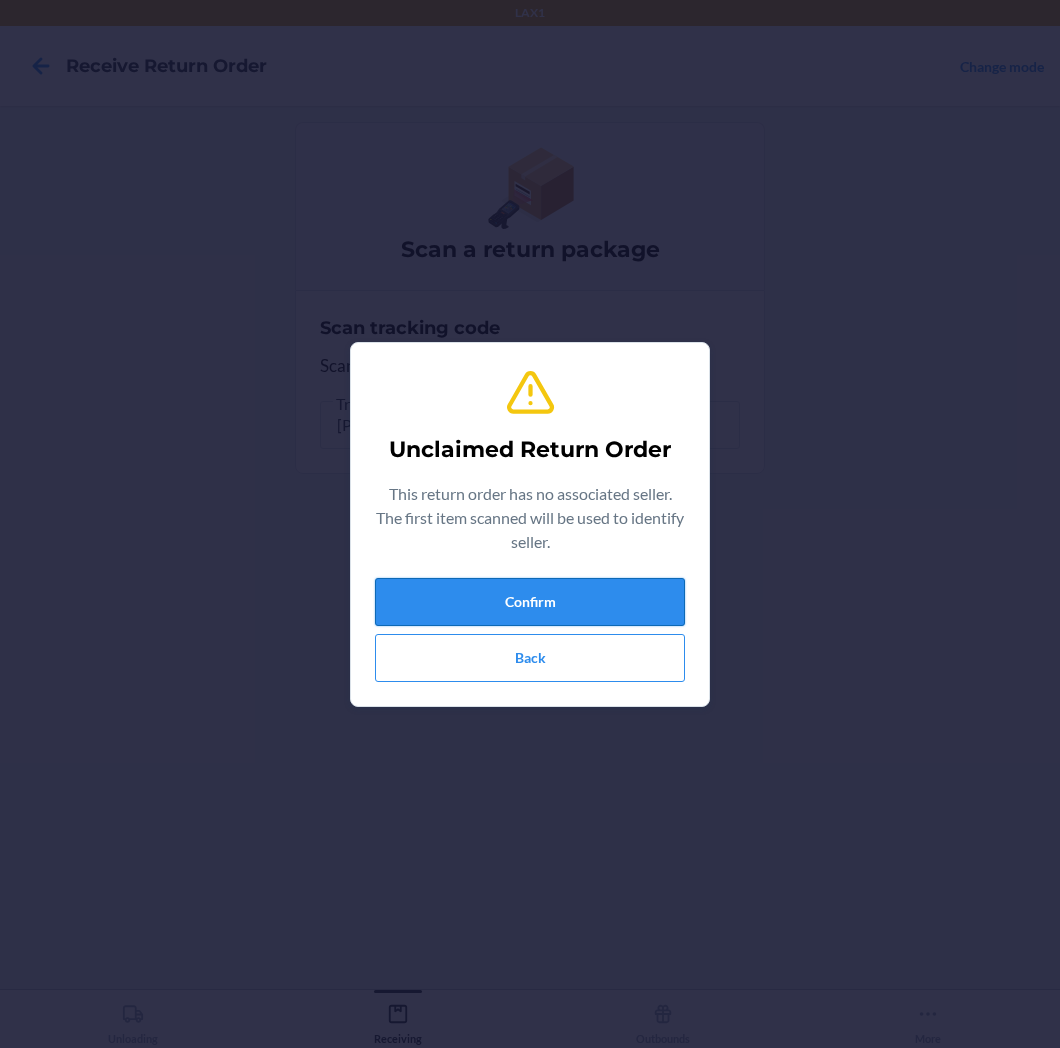 click on "Confirm" at bounding box center [530, 602] 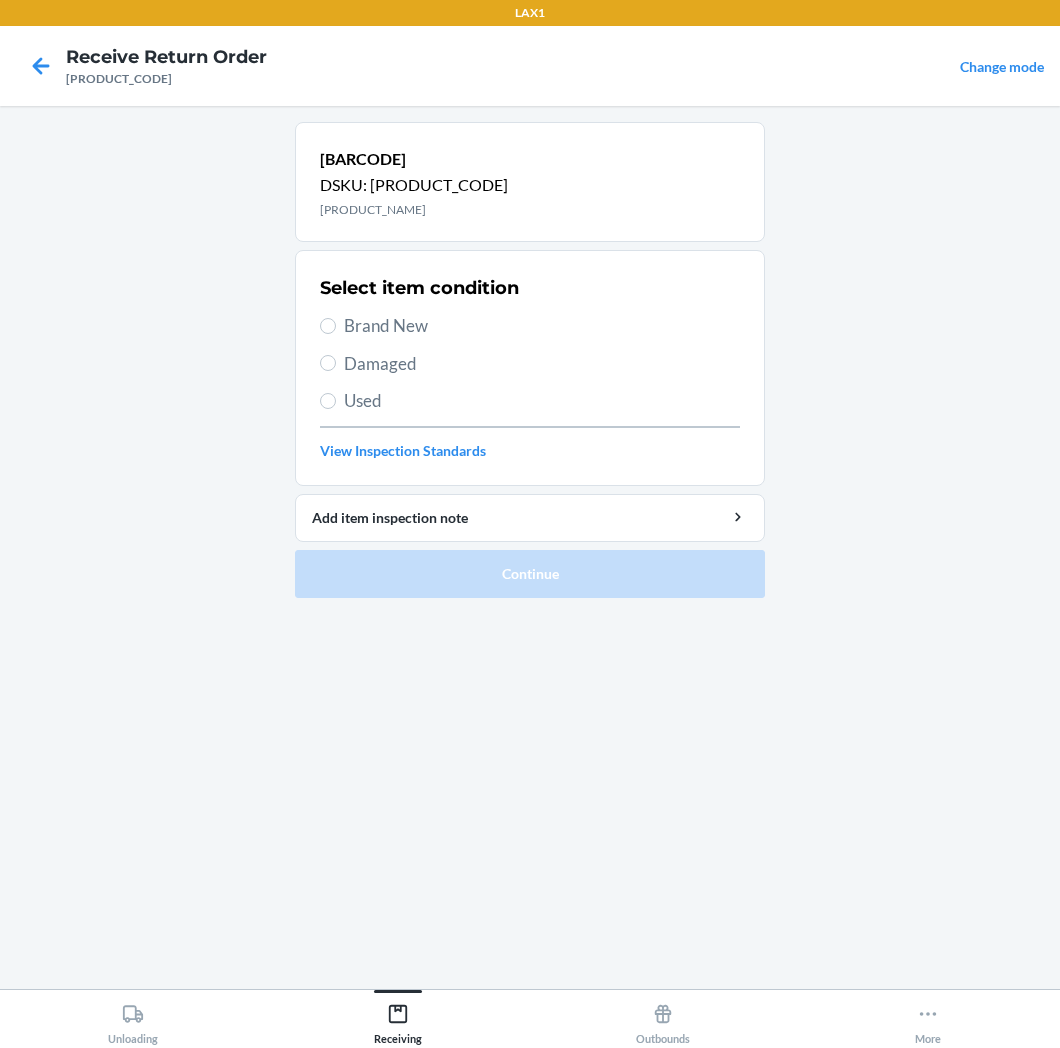 click on "Brand New" at bounding box center (542, 326) 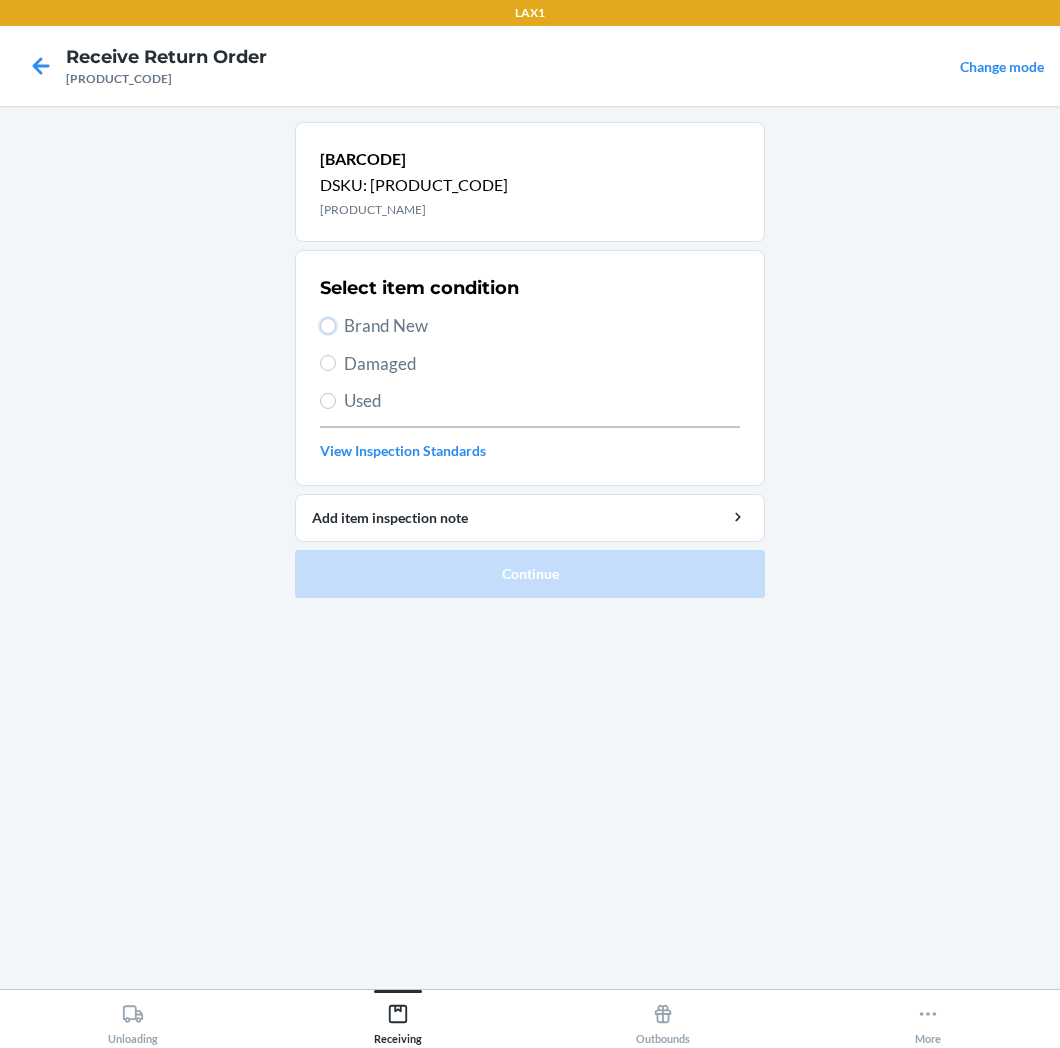 click on "Brand New" at bounding box center (328, 326) 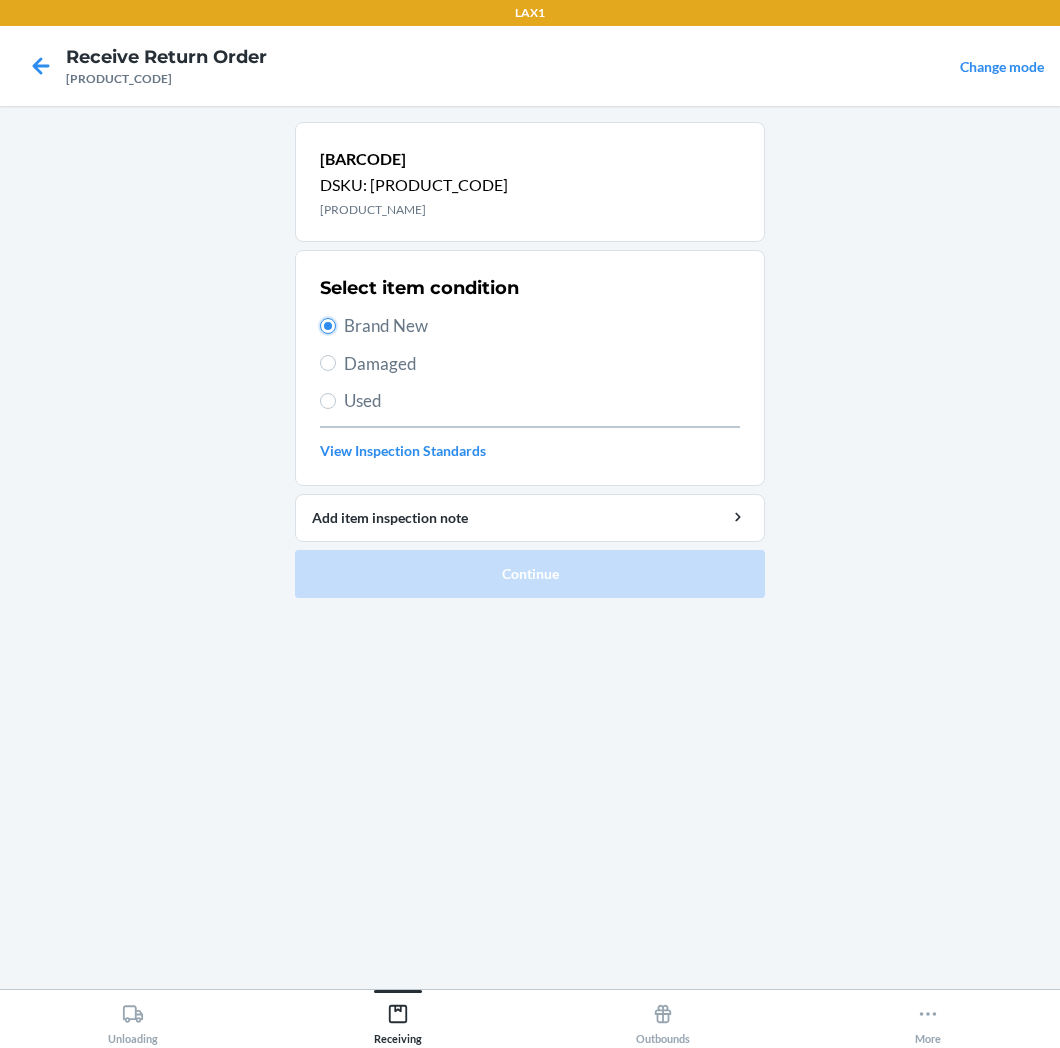 radio on "true" 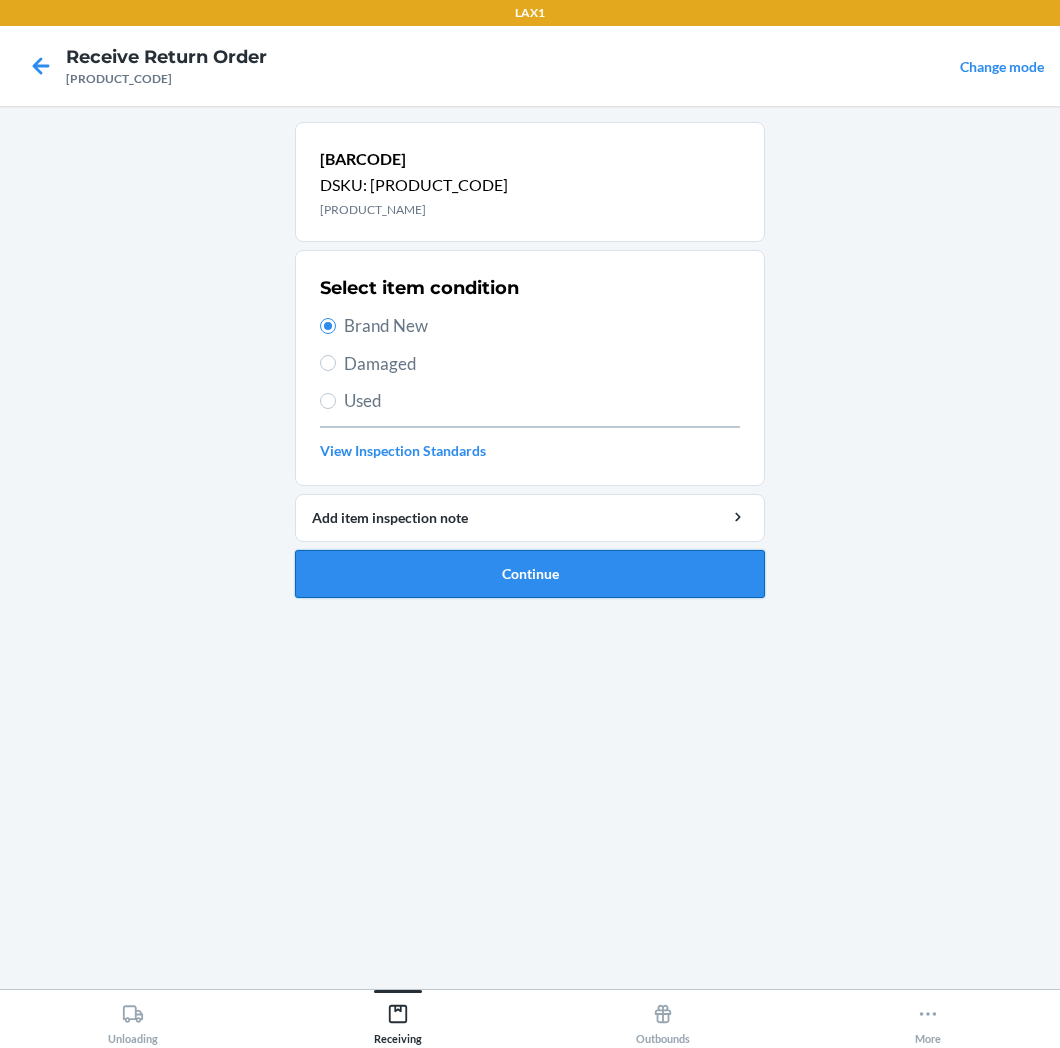 click on "Continue" at bounding box center (530, 574) 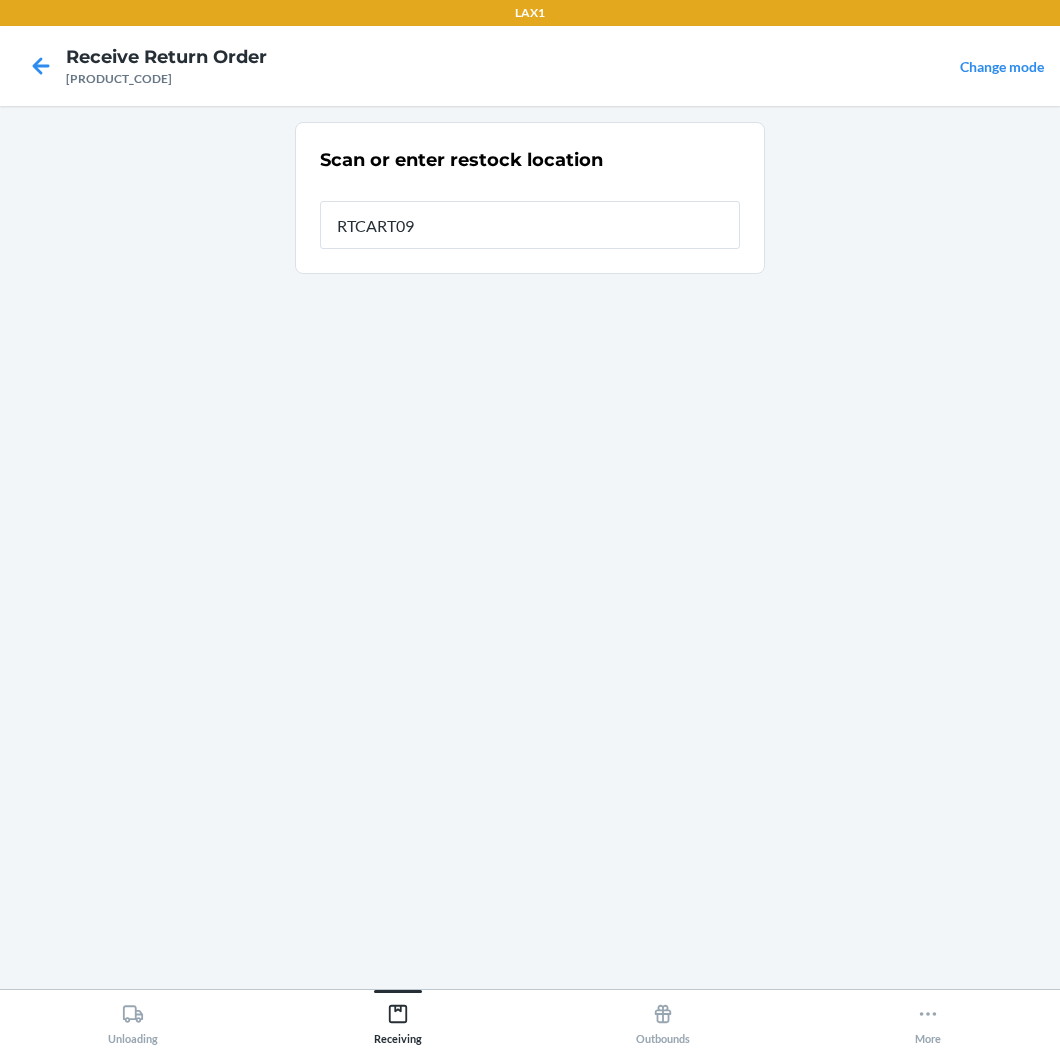 type on "[PRODUCT_CODE]" 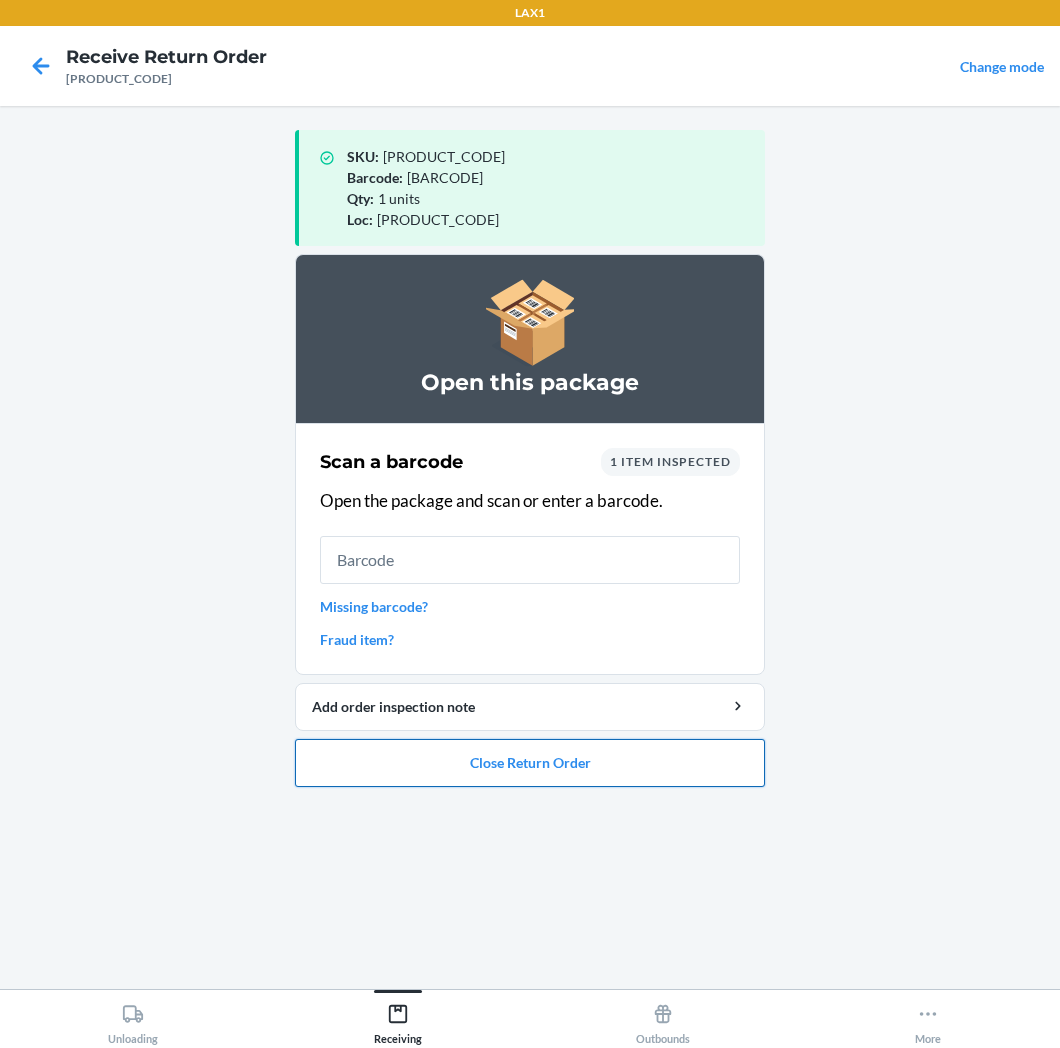 click on "Close Return Order" at bounding box center [530, 763] 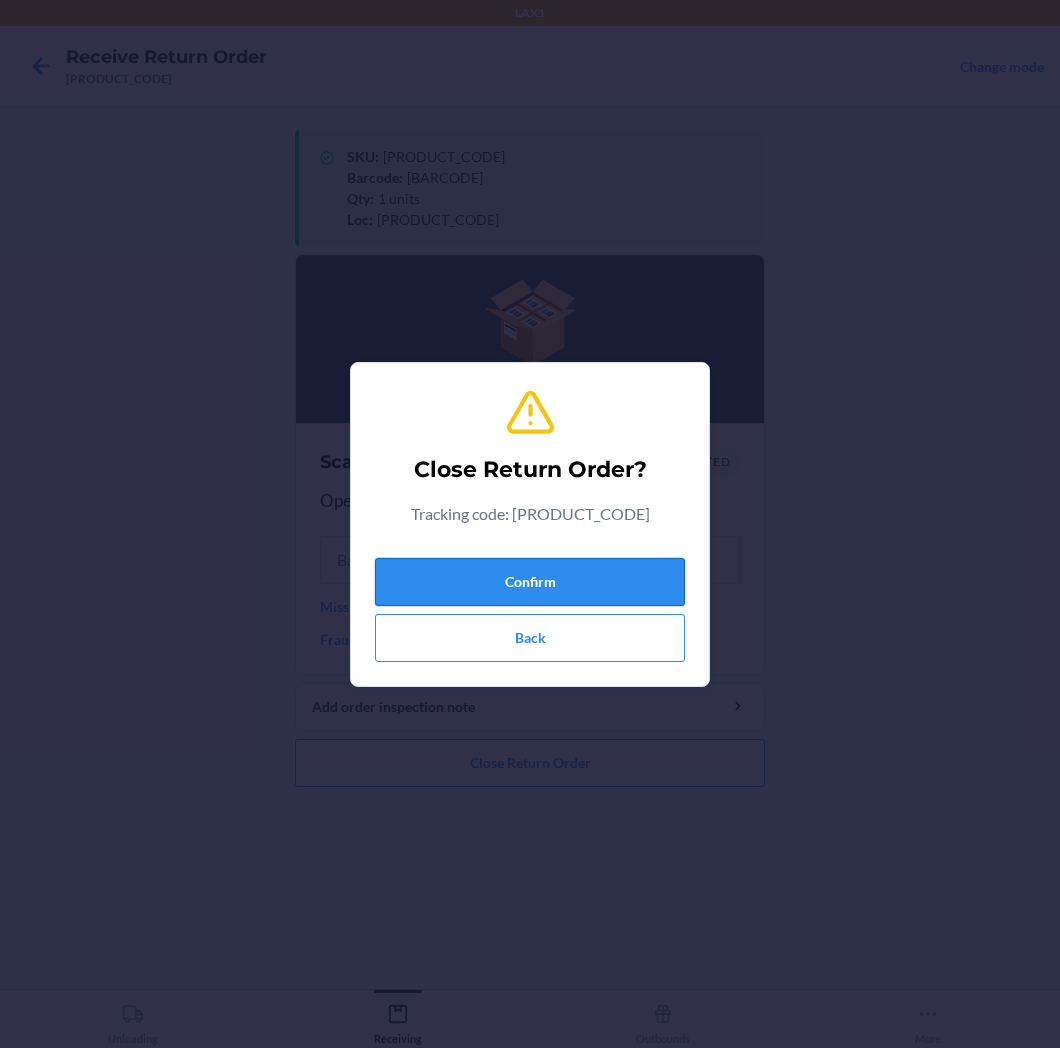 click on "Confirm" at bounding box center (530, 582) 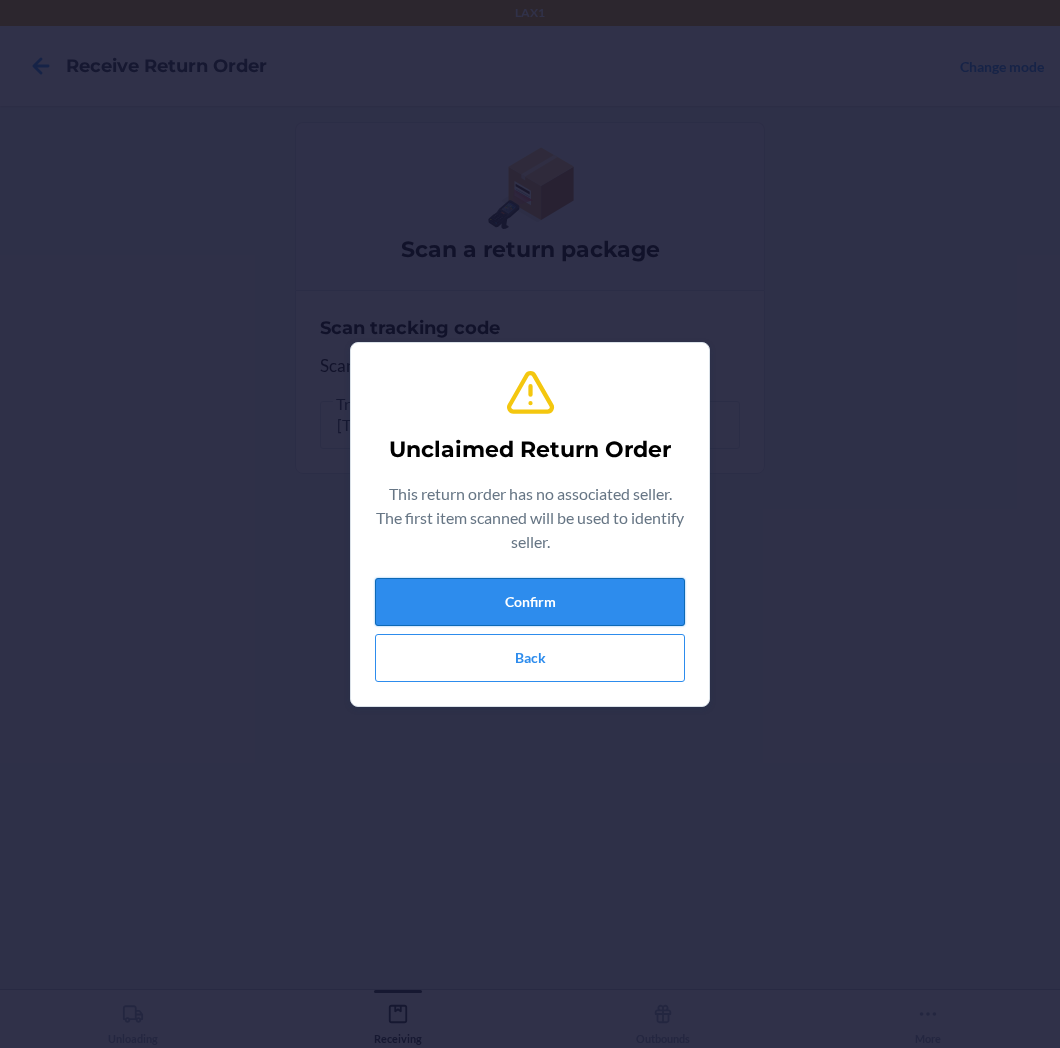click on "Confirm" at bounding box center [530, 602] 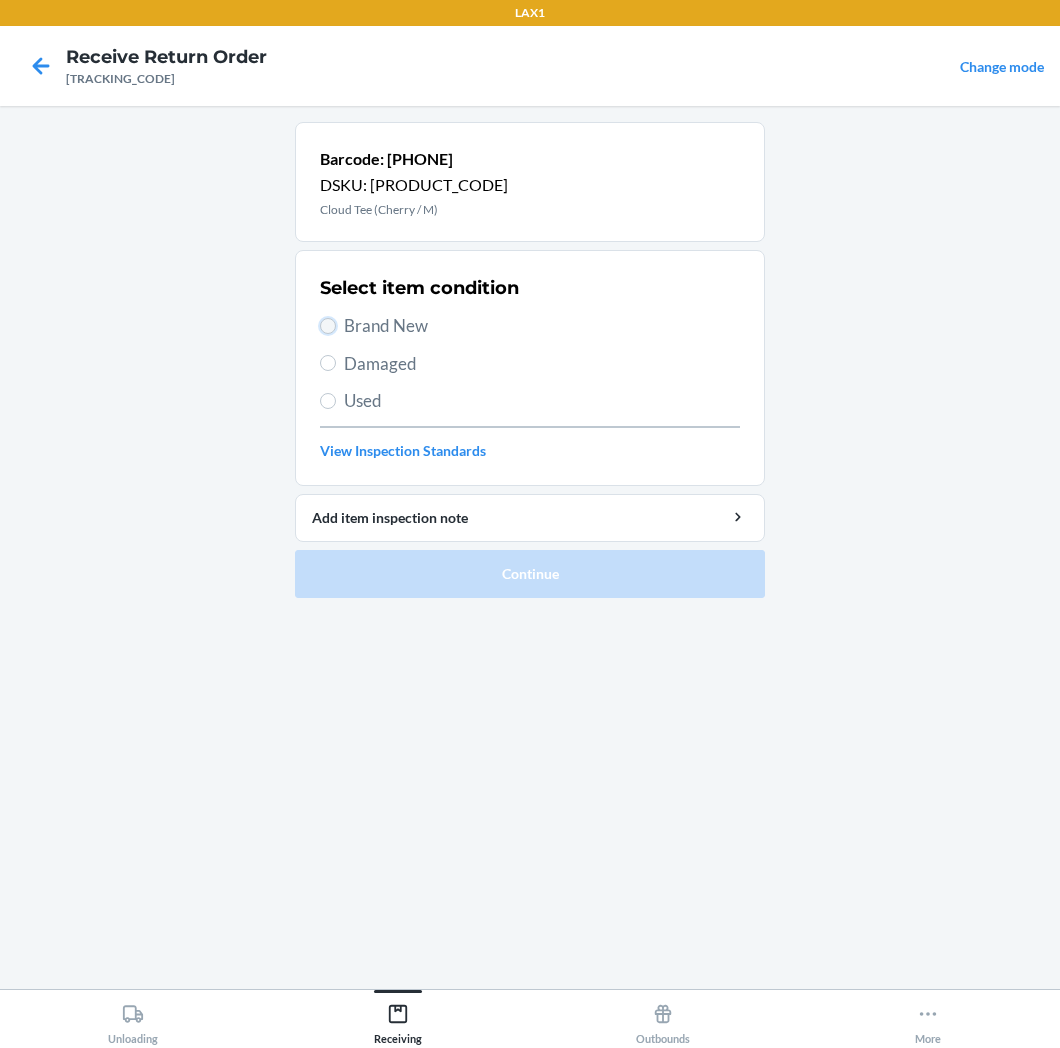 click on "Brand New" at bounding box center (328, 326) 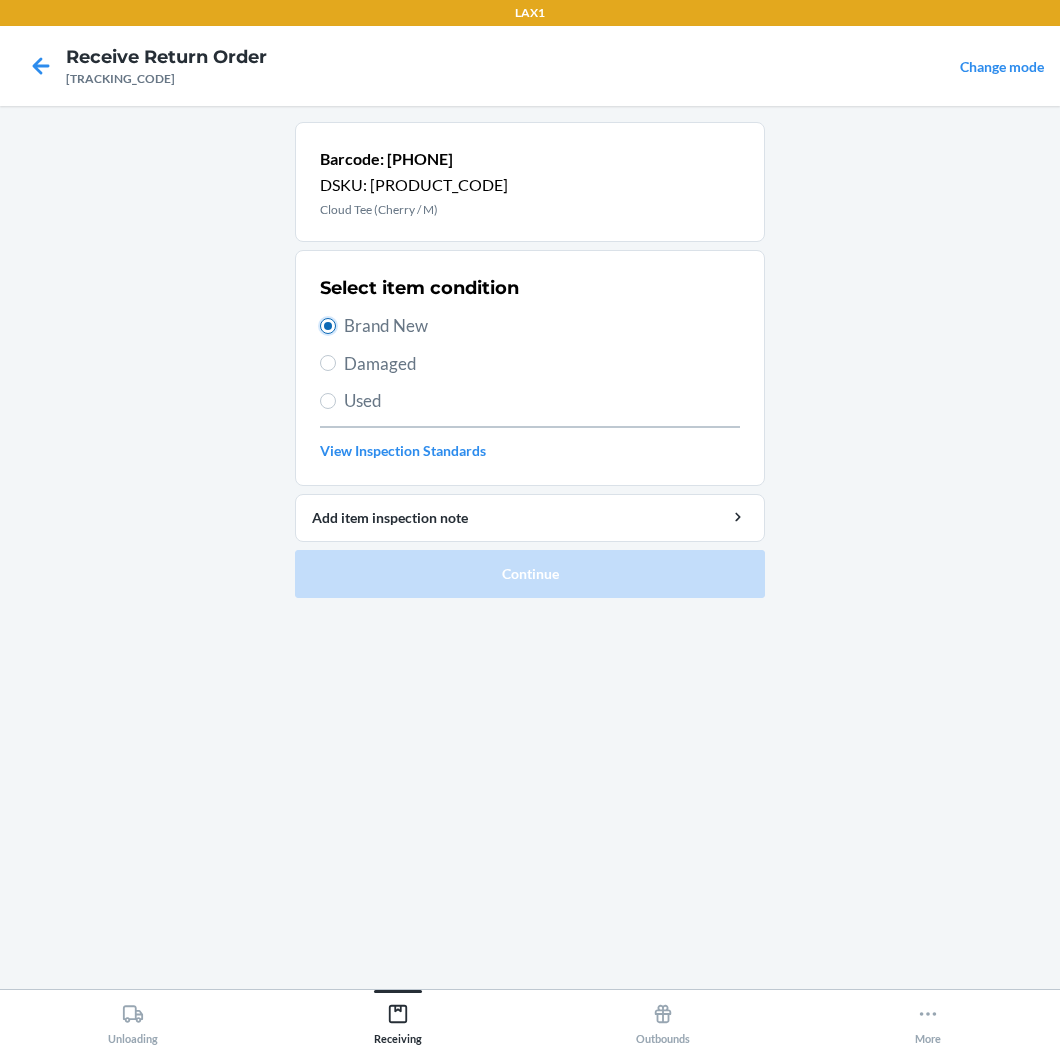 type 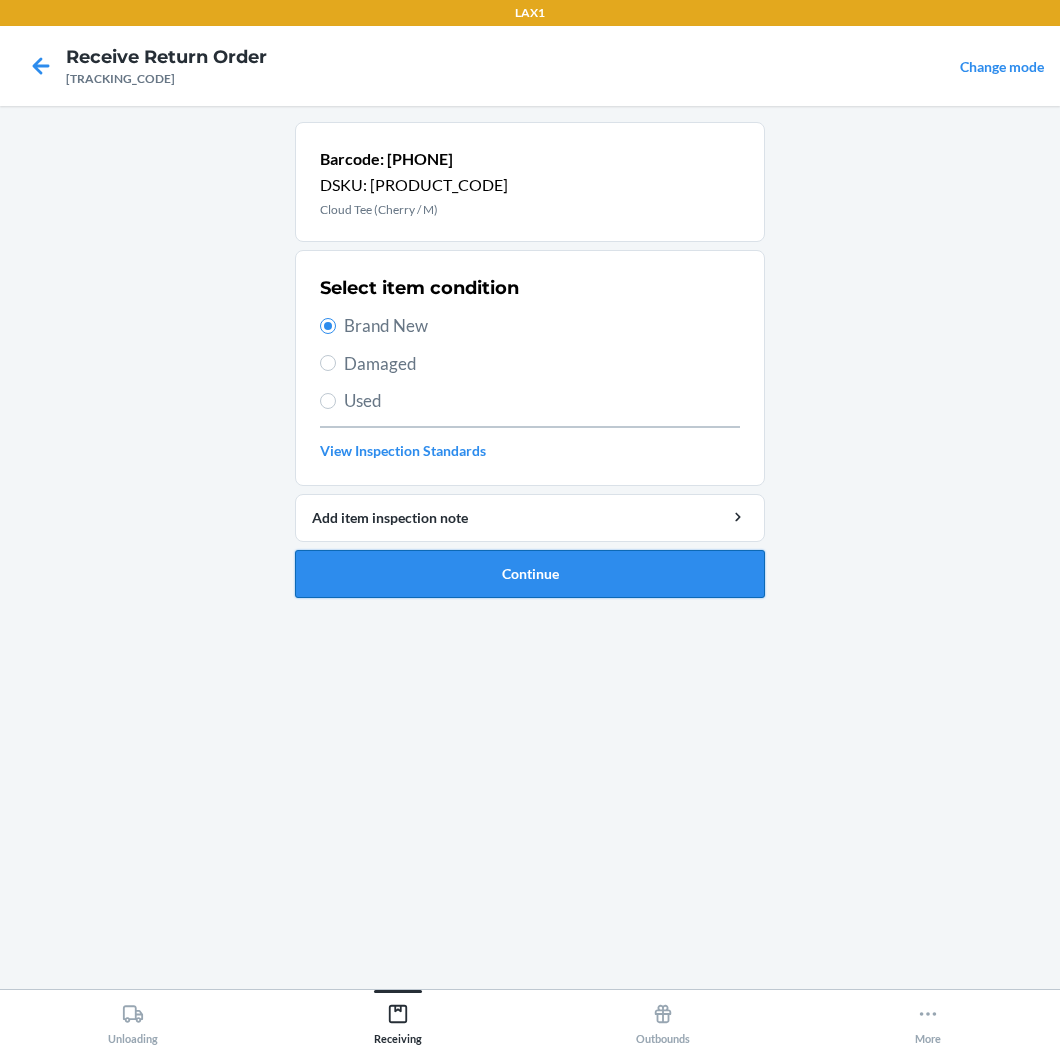 click on "Continue" at bounding box center (530, 574) 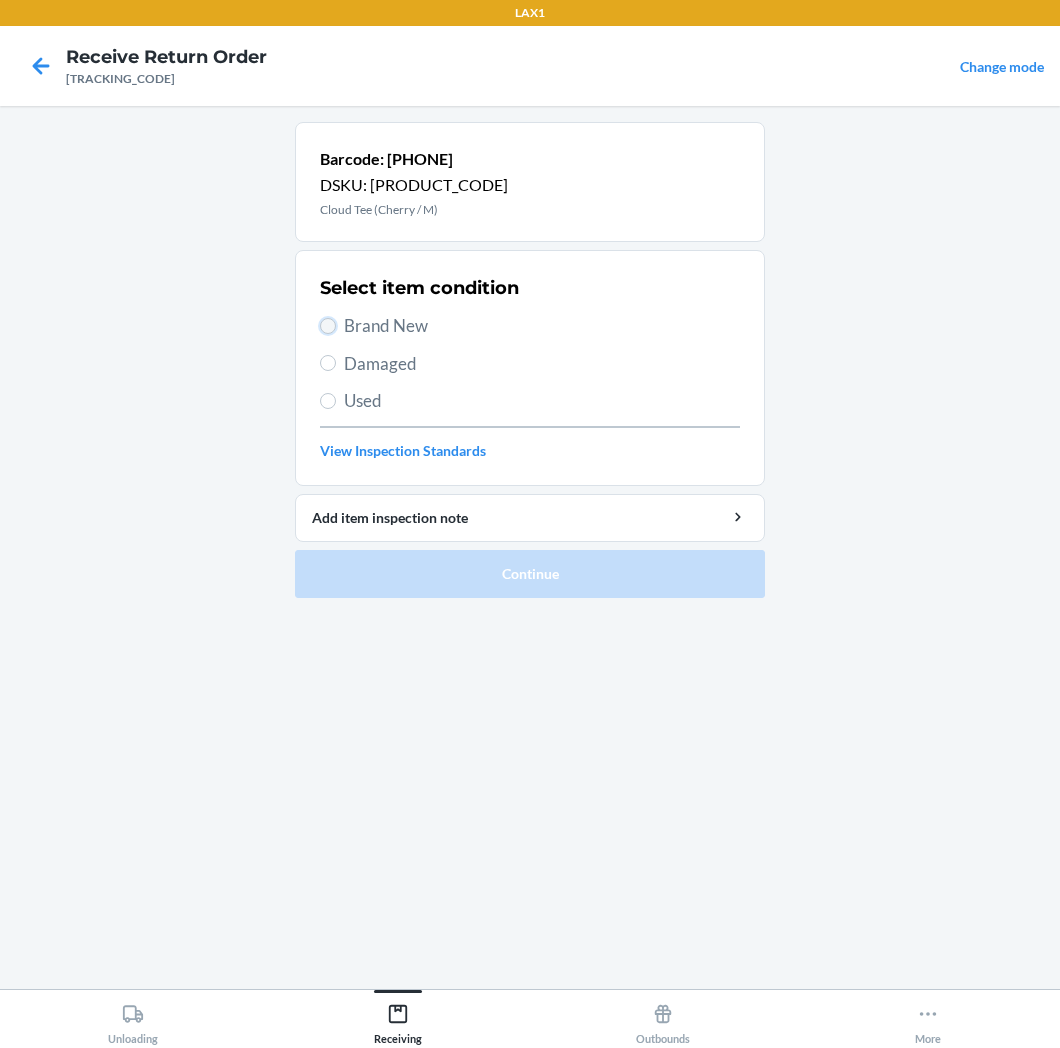 click on "Brand New" at bounding box center (328, 326) 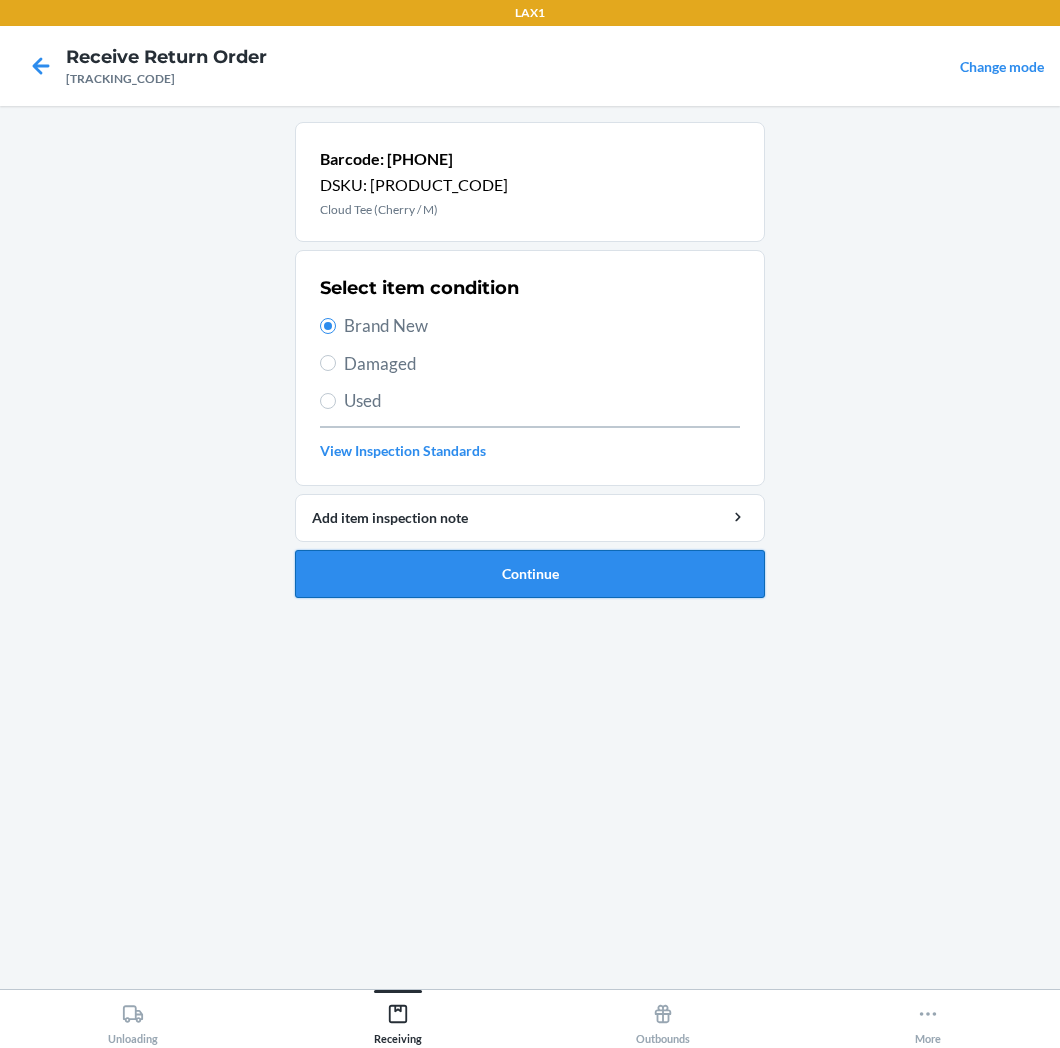 click on "Continue" at bounding box center [530, 574] 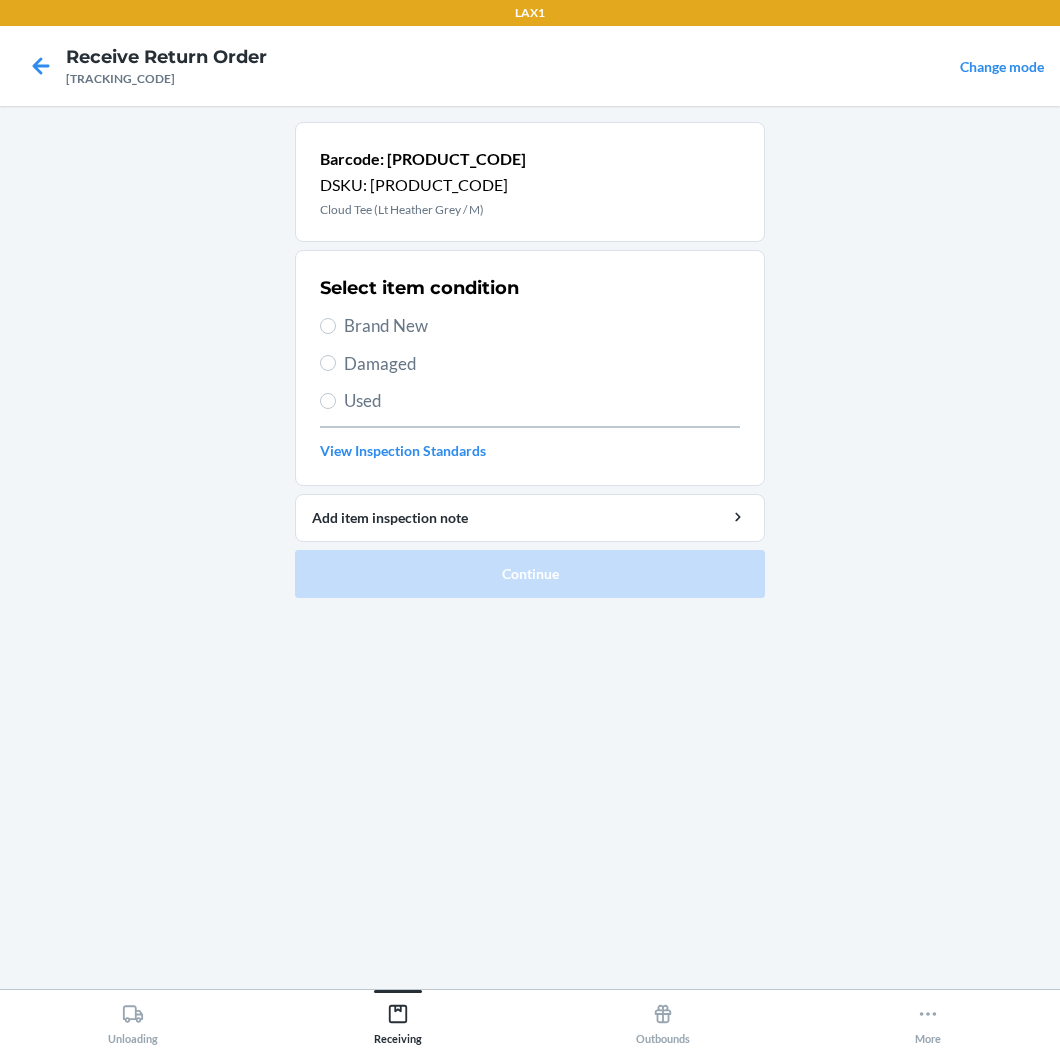click on "Brand New" at bounding box center [542, 326] 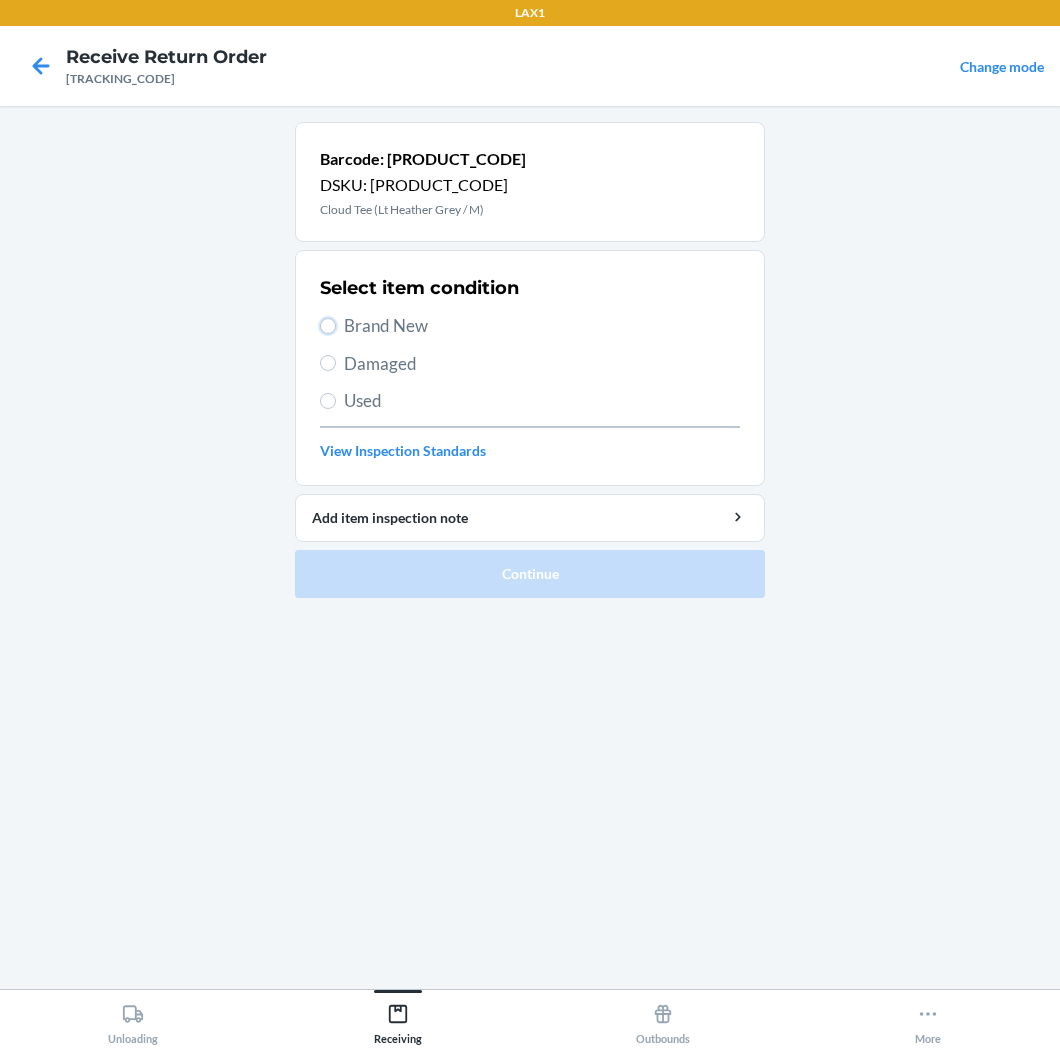 click on "Brand New" at bounding box center [328, 326] 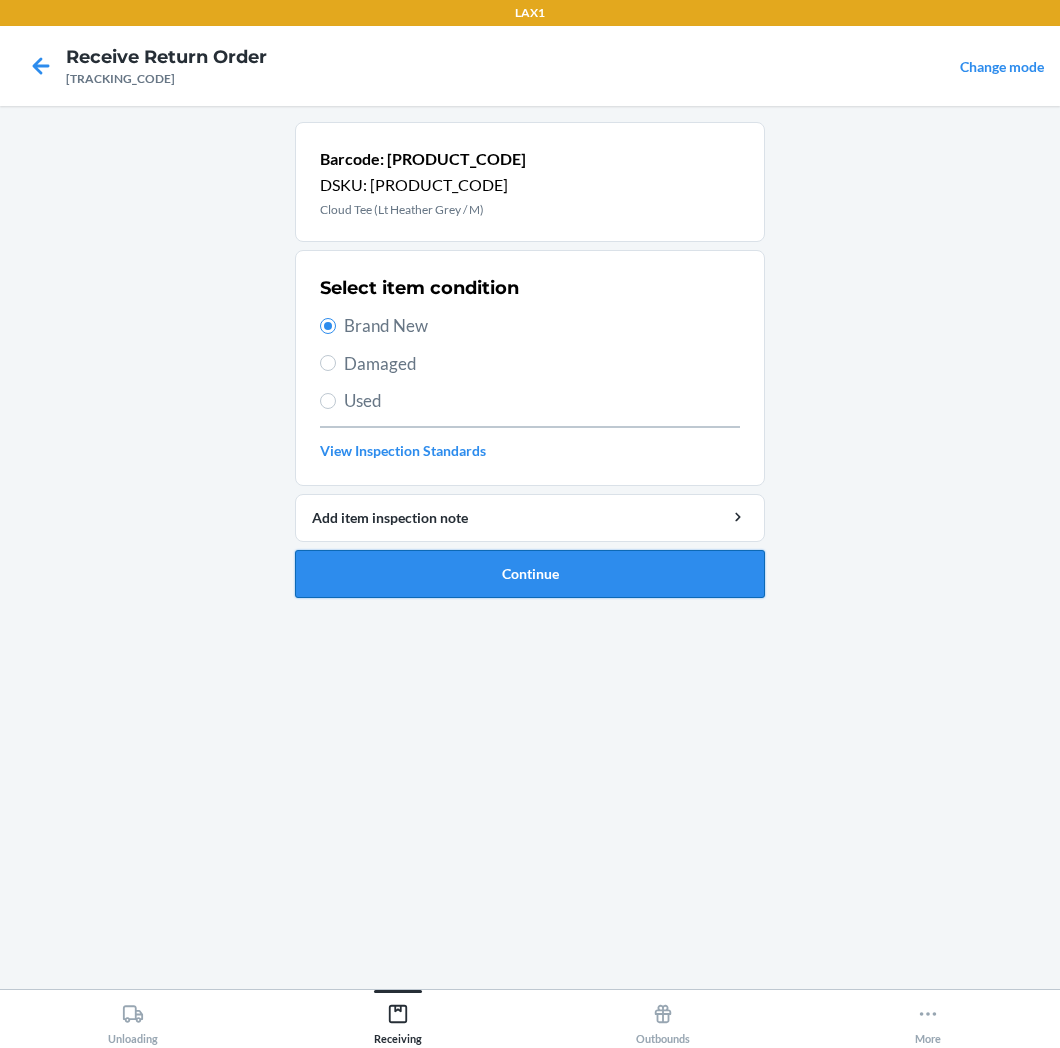 click on "Continue" at bounding box center (530, 574) 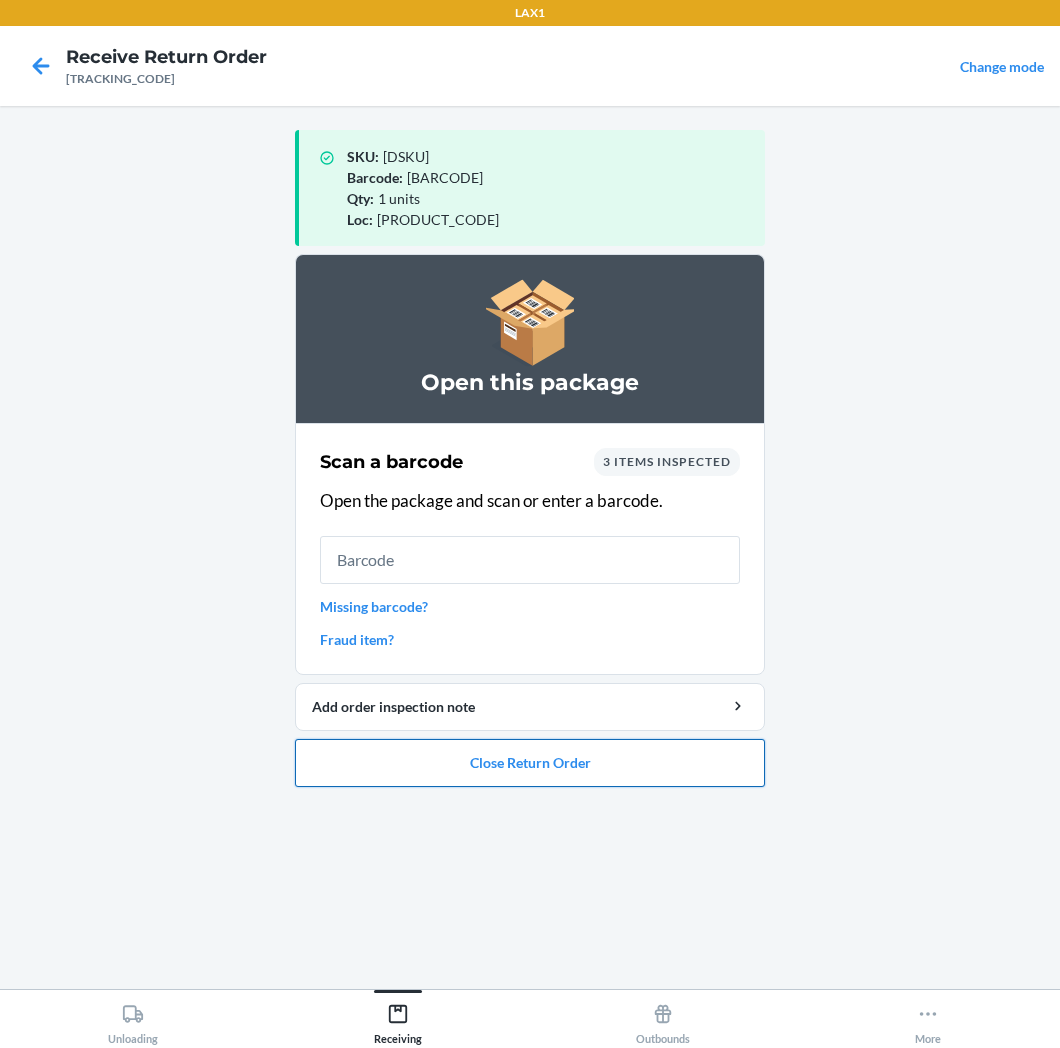 click on "Close Return Order" at bounding box center (530, 763) 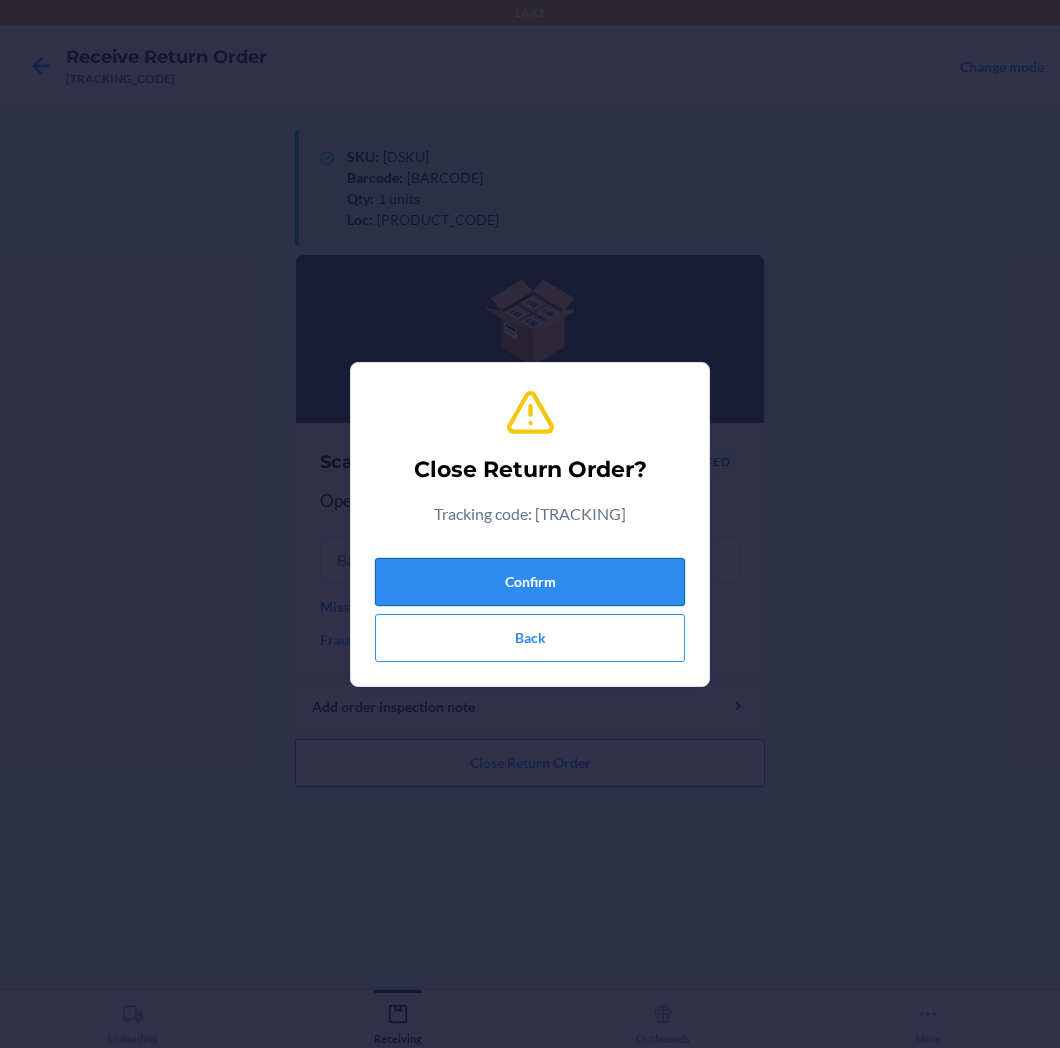 click on "Confirm" at bounding box center (530, 582) 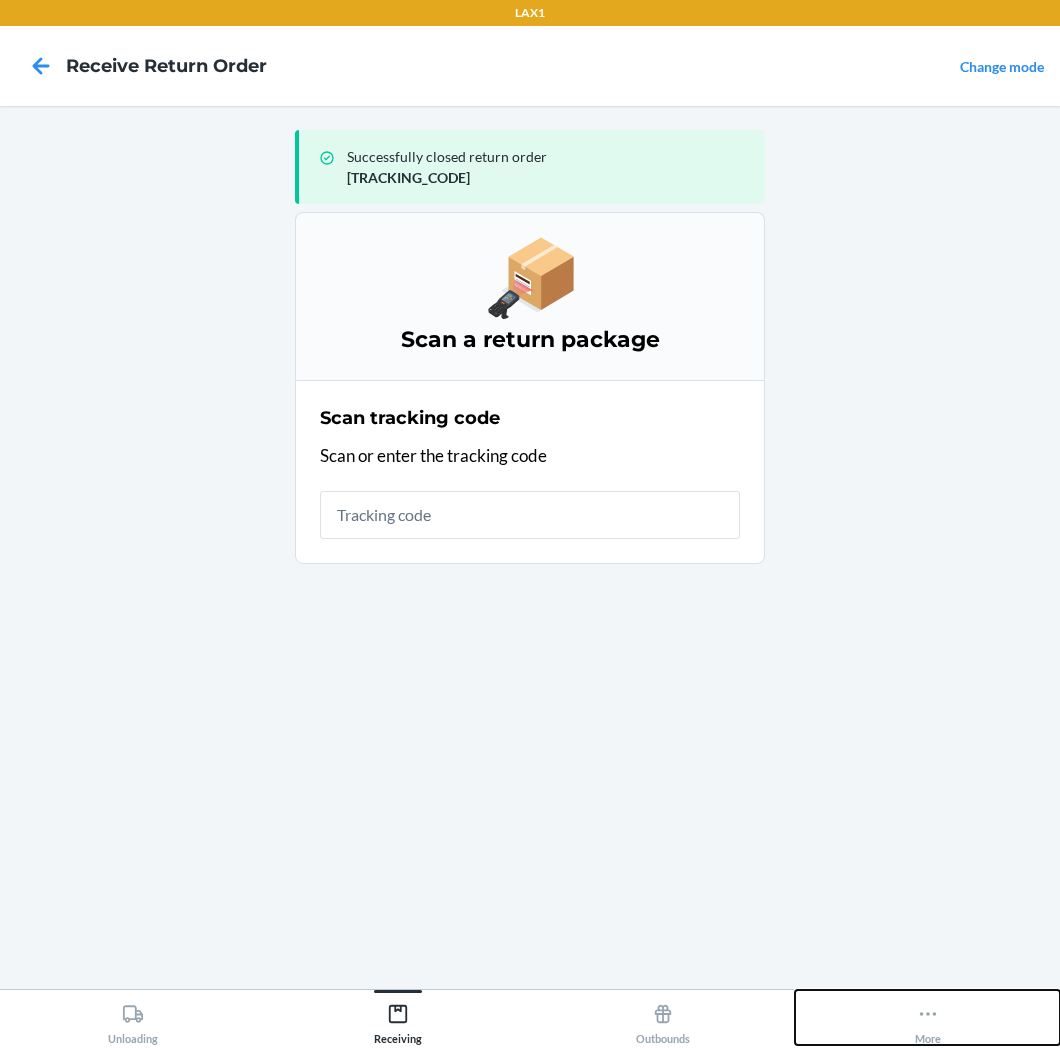 click on "More" at bounding box center [928, 1020] 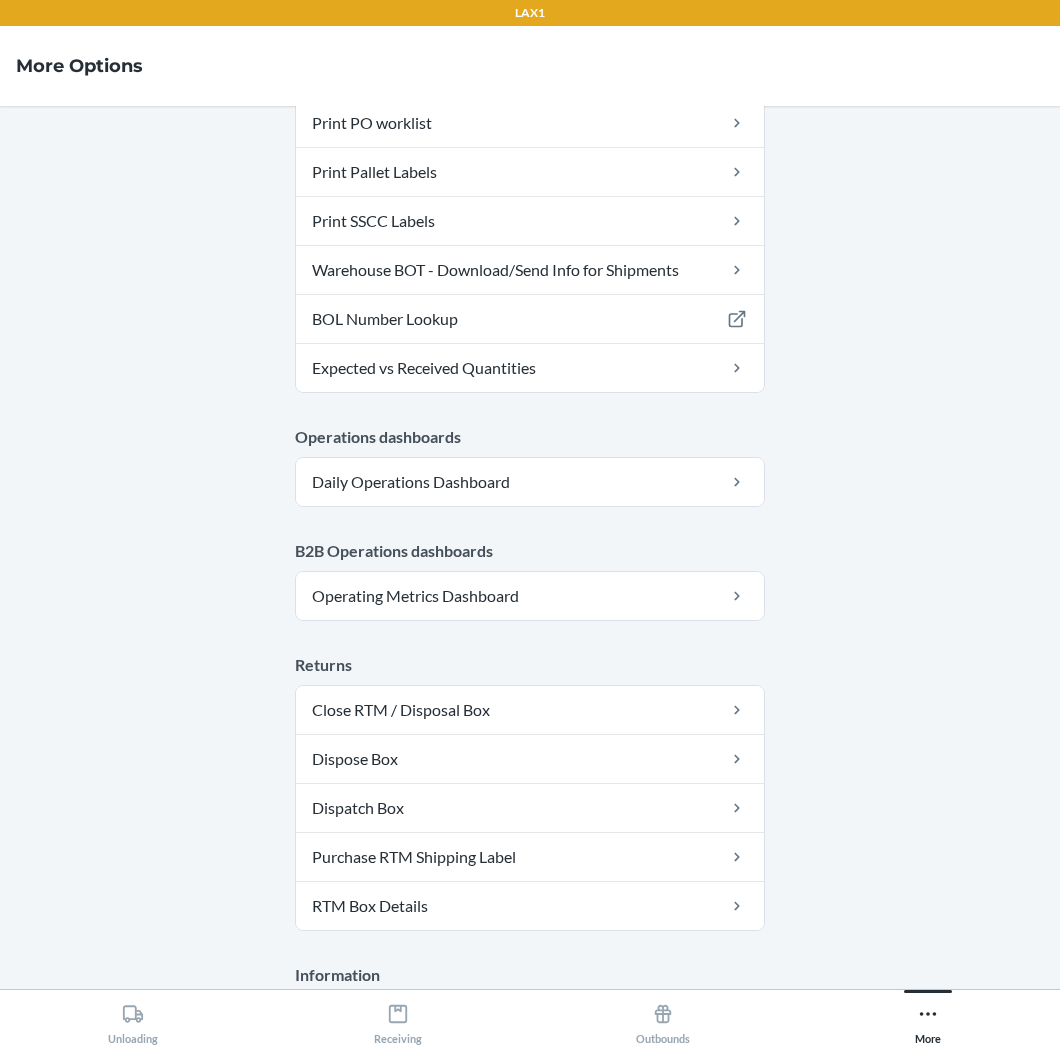 scroll, scrollTop: 666, scrollLeft: 0, axis: vertical 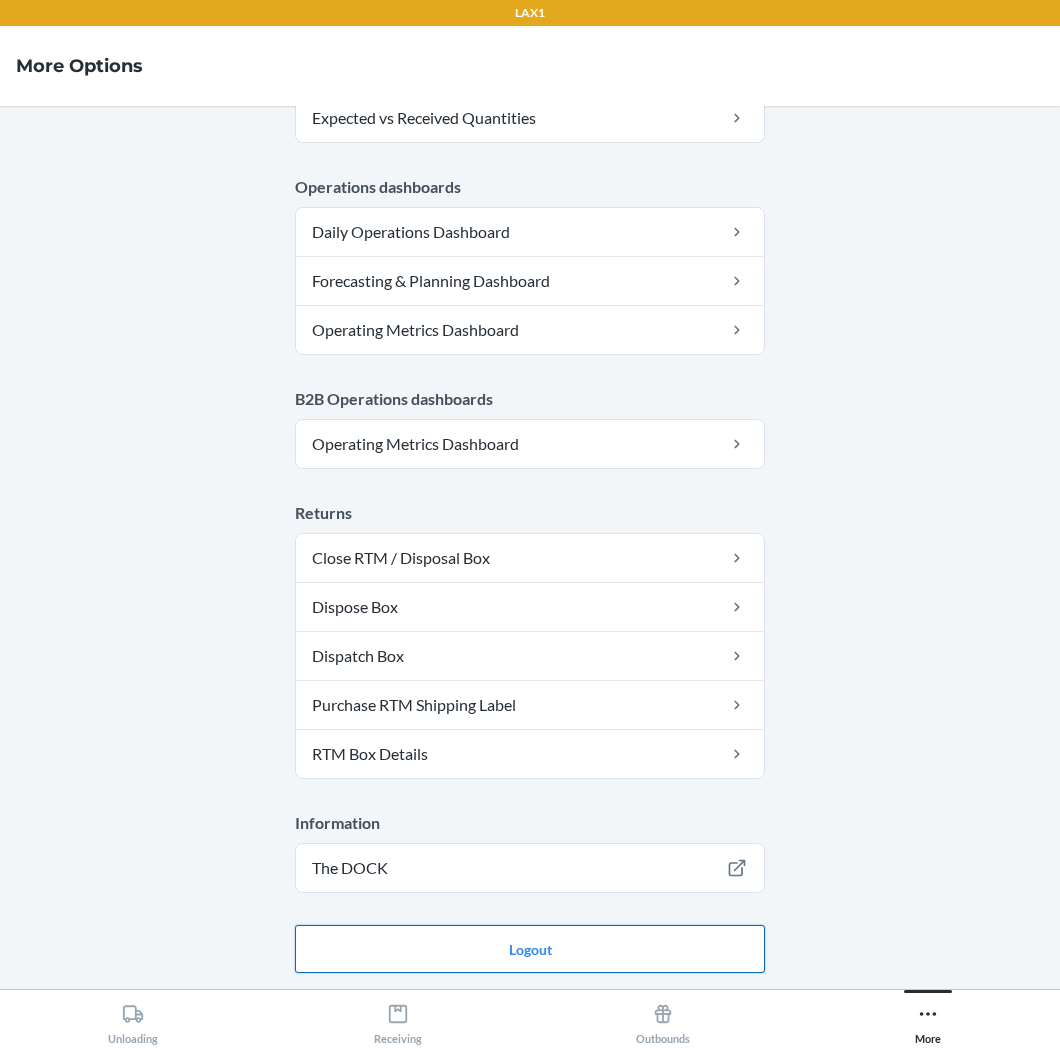 click on "Logout" at bounding box center [530, 949] 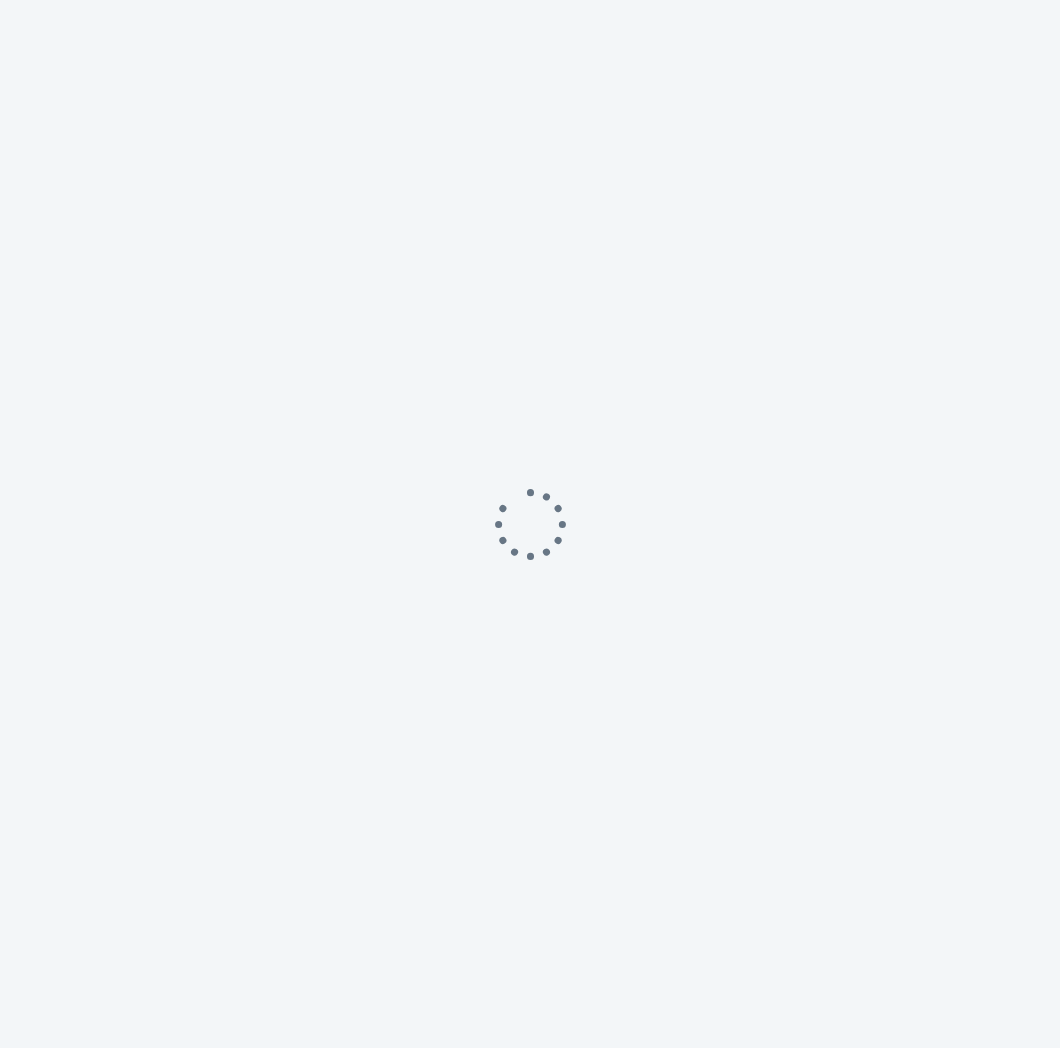 scroll, scrollTop: 0, scrollLeft: 0, axis: both 